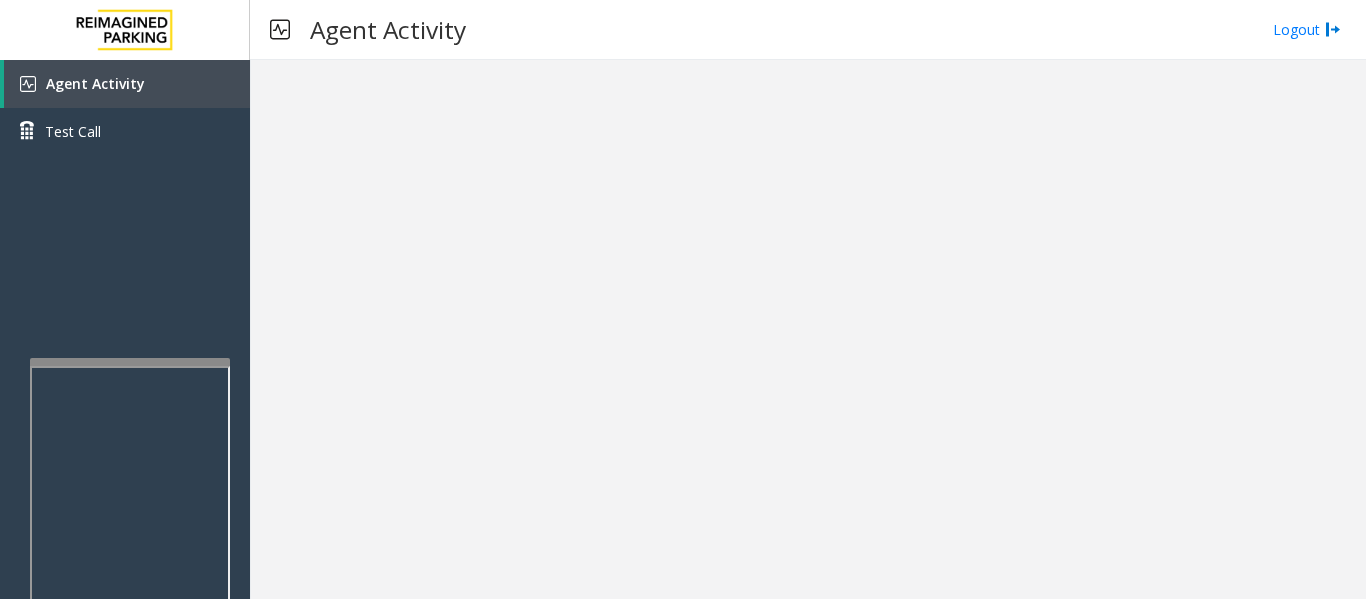 scroll, scrollTop: 0, scrollLeft: 0, axis: both 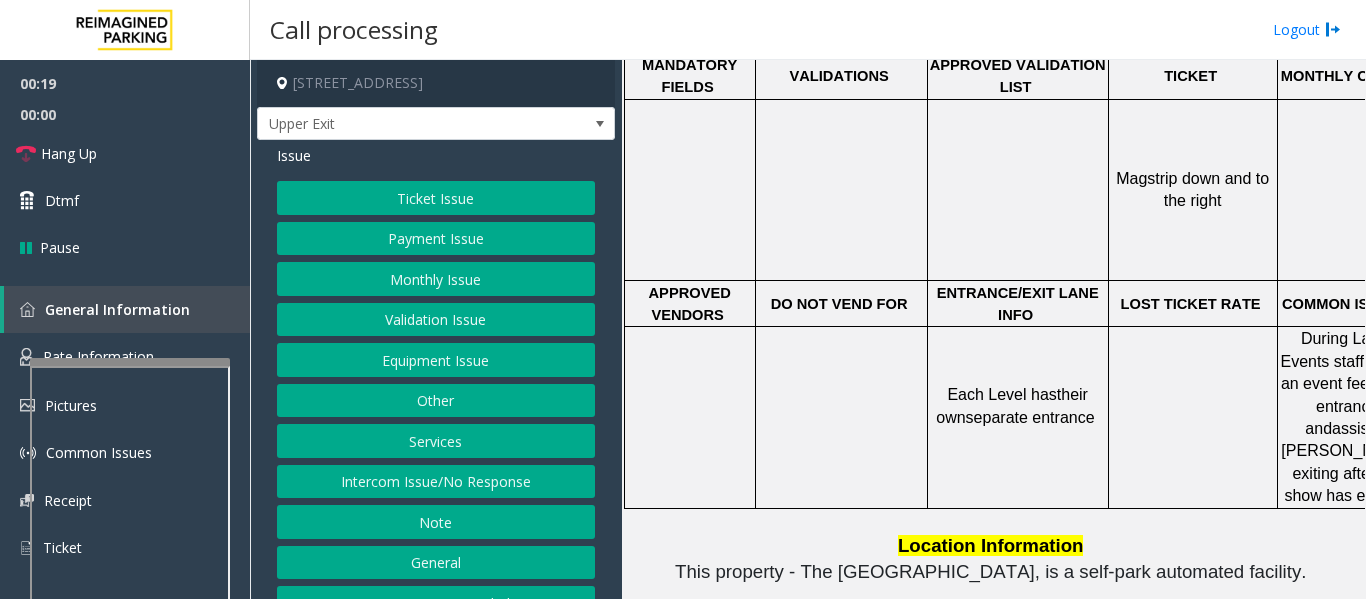 click on "Monthly Issue" 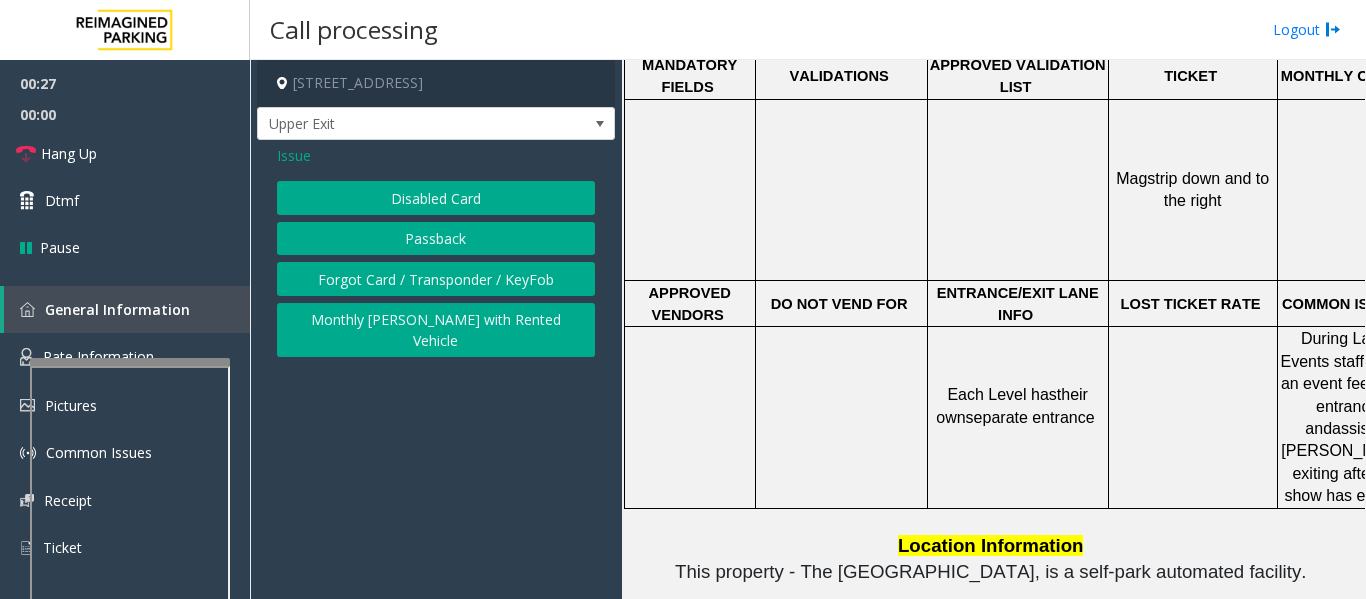 click on "Issue" 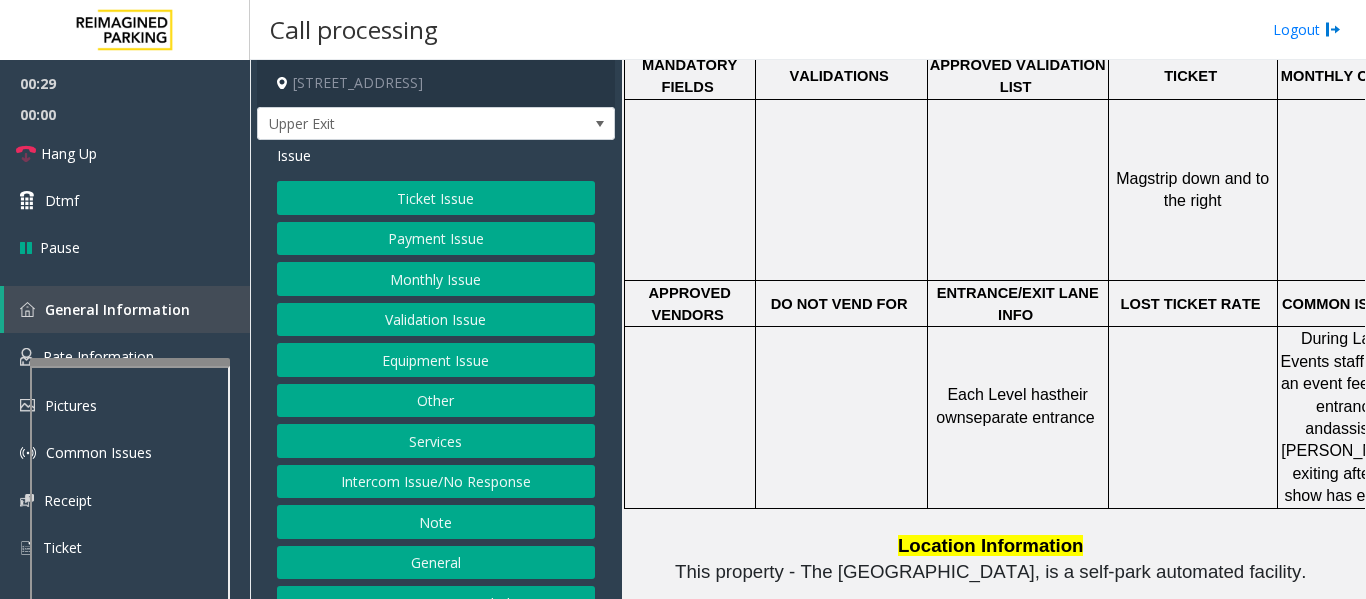 click on "Equipment Issue" 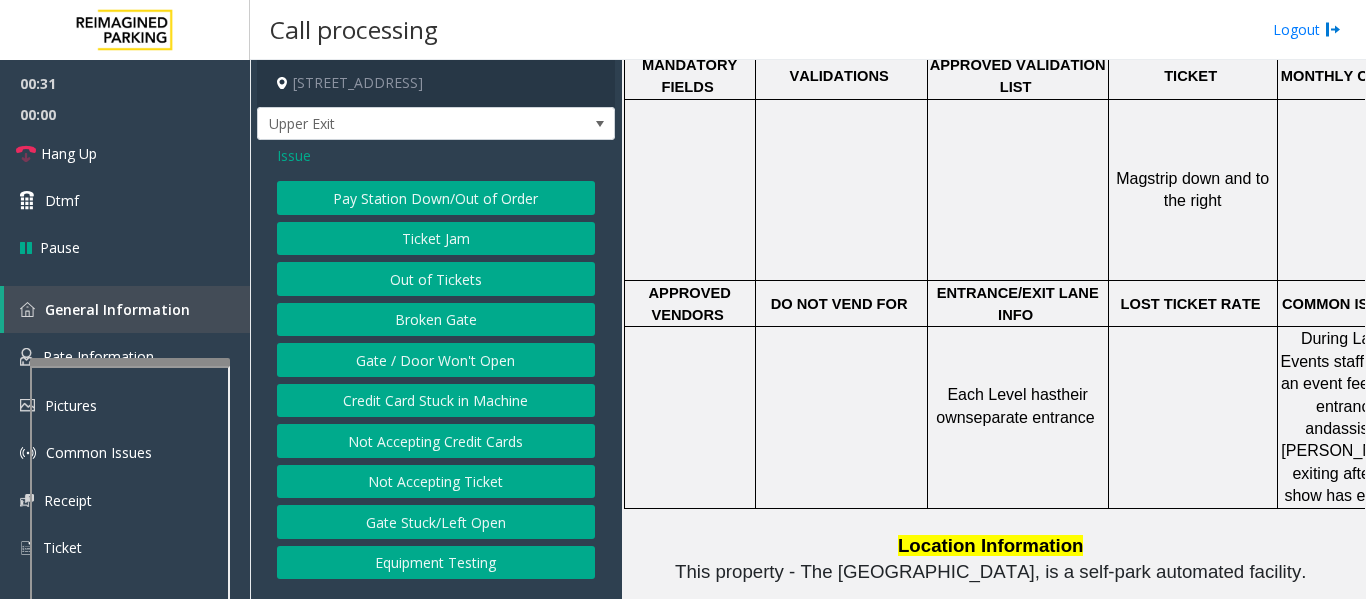 click on "Issue" 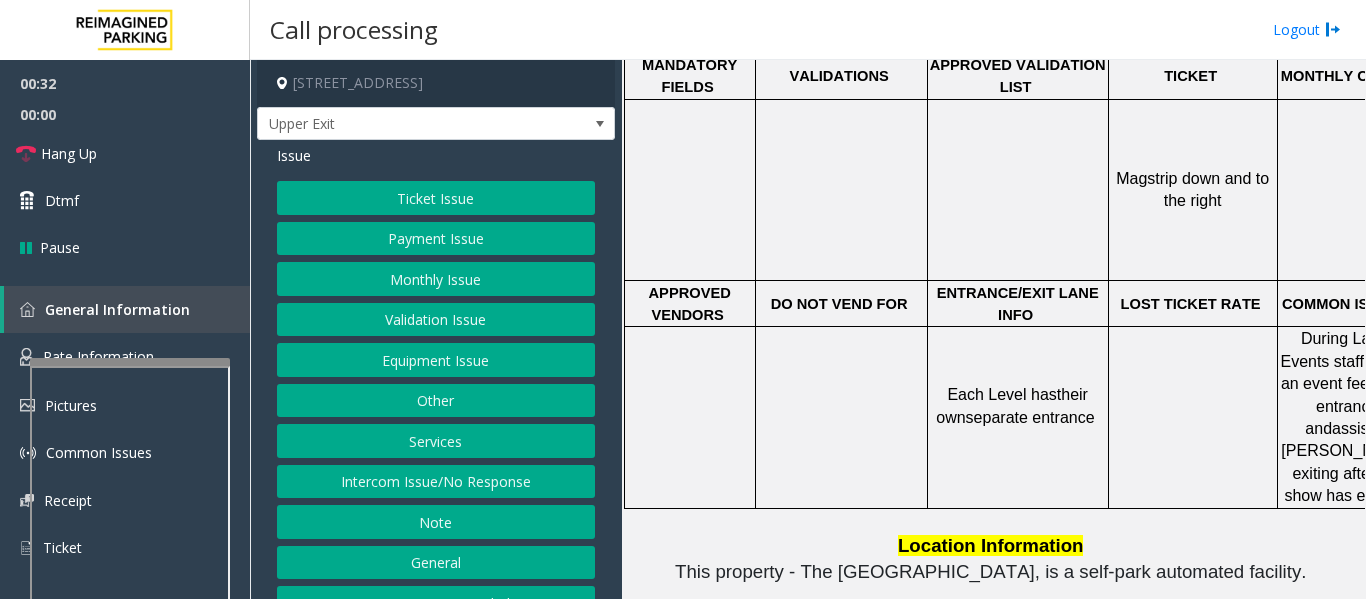 click on "Services" 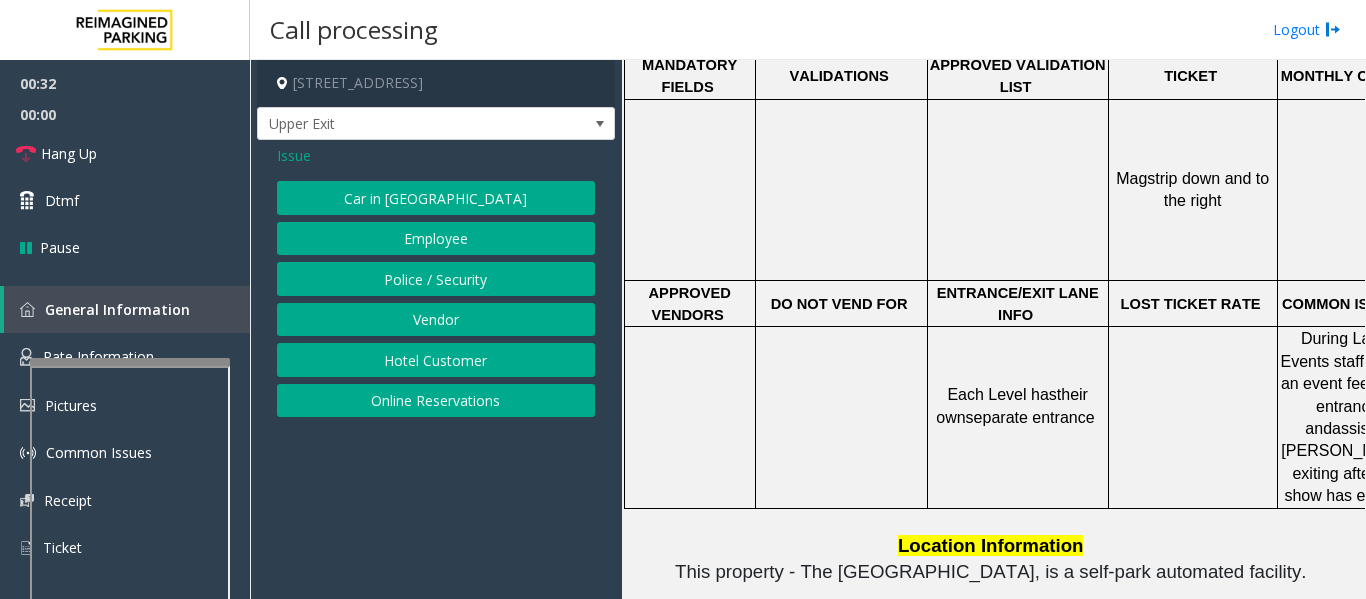 click on "Police / Security" 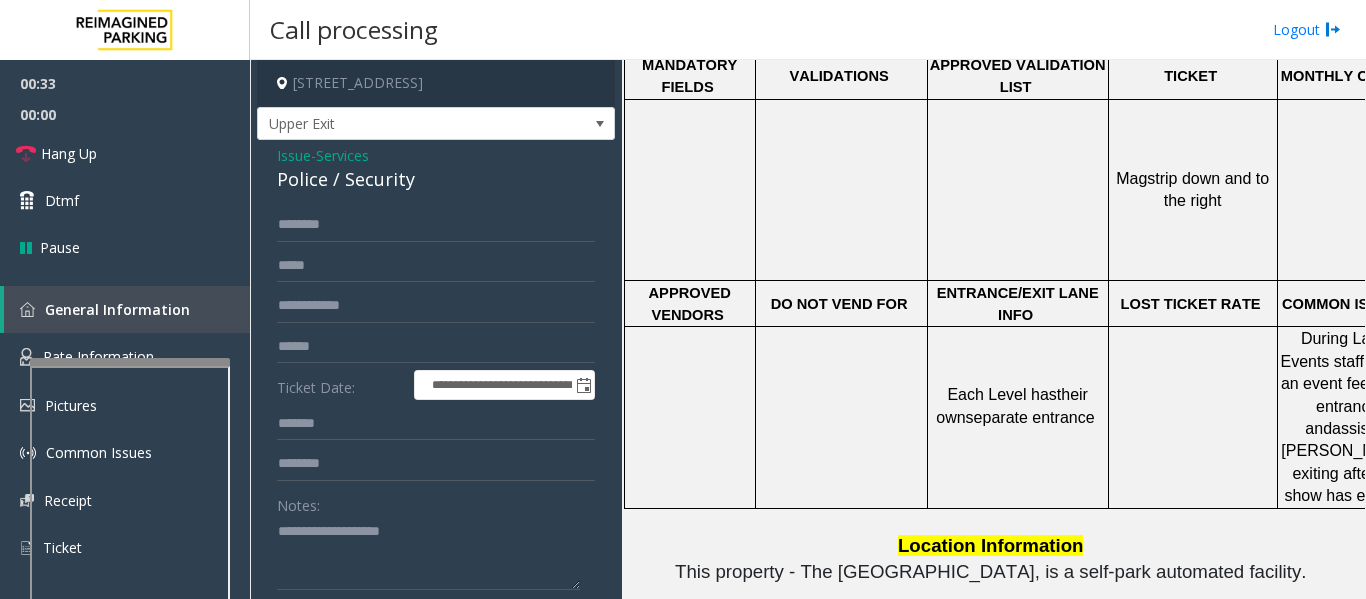 click on "Police / Security" 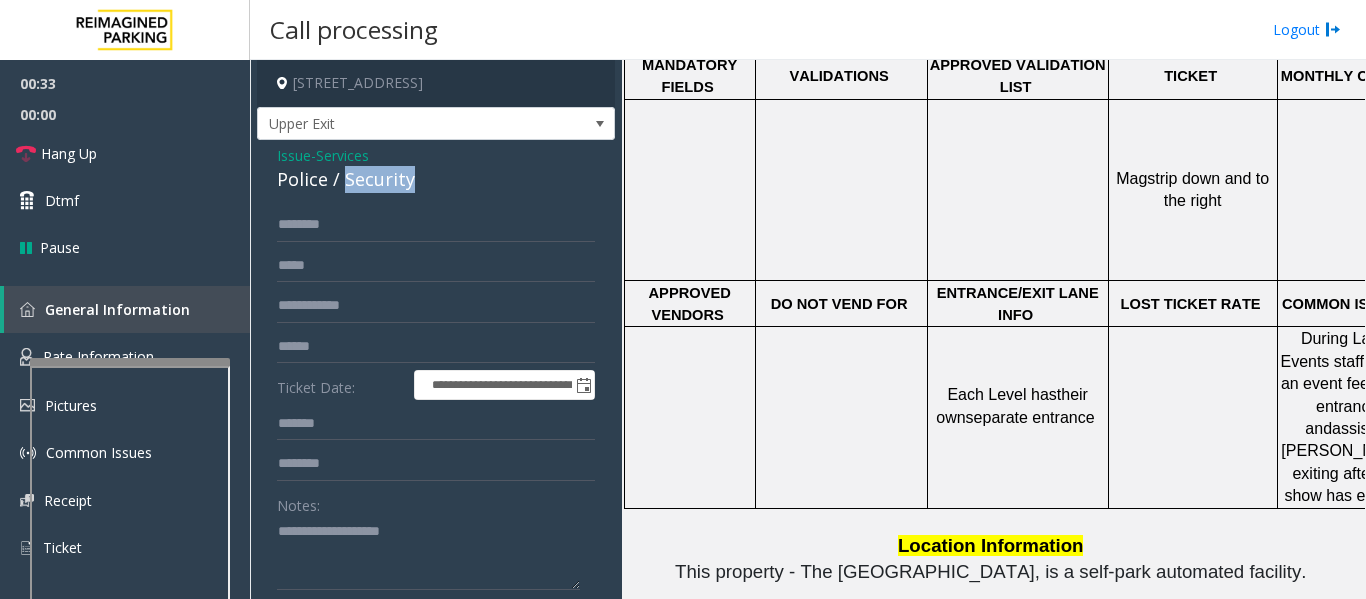 click on "Police / Security" 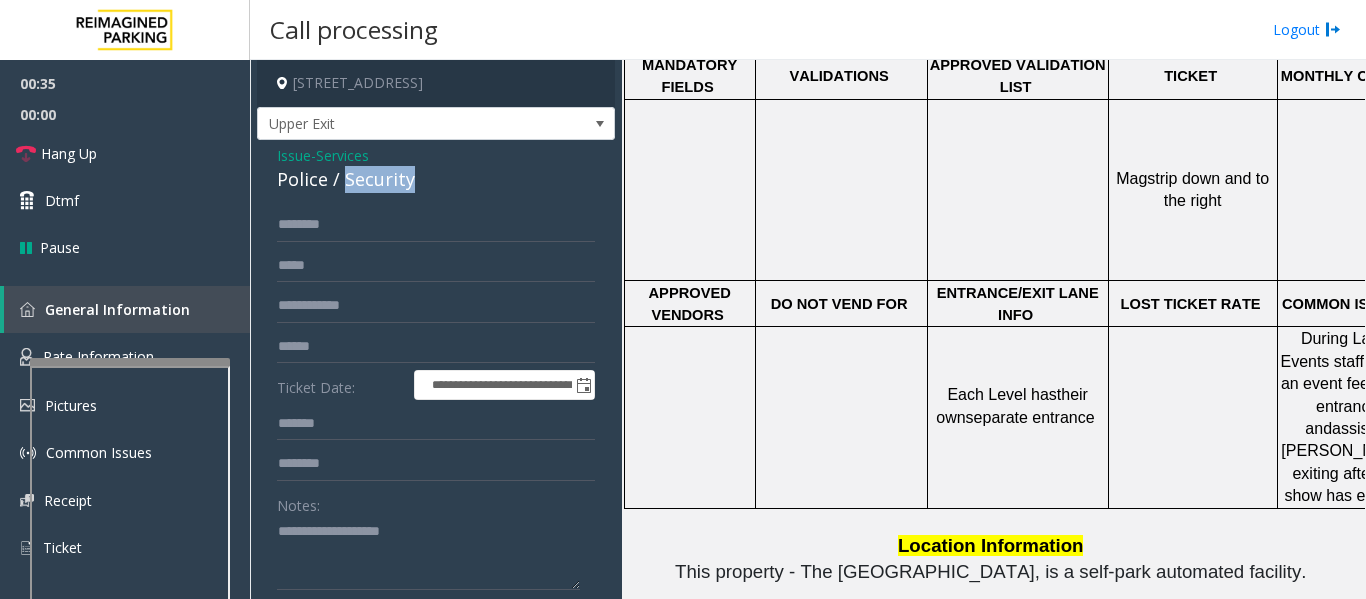 copy on "Security" 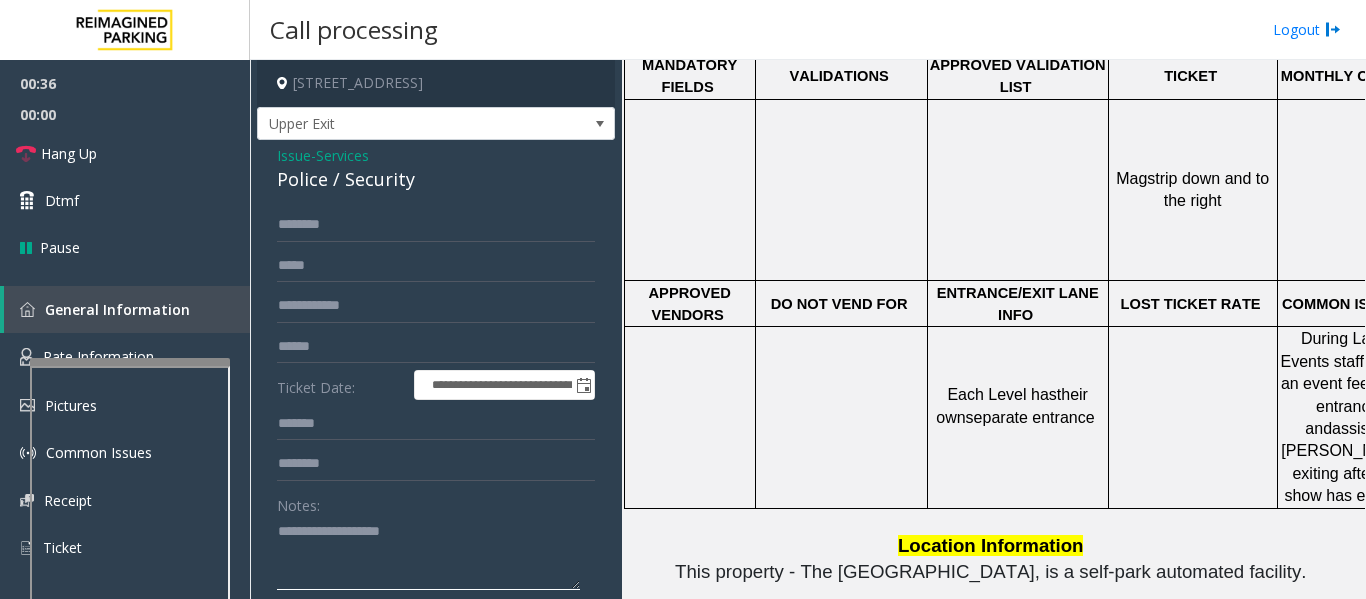 click 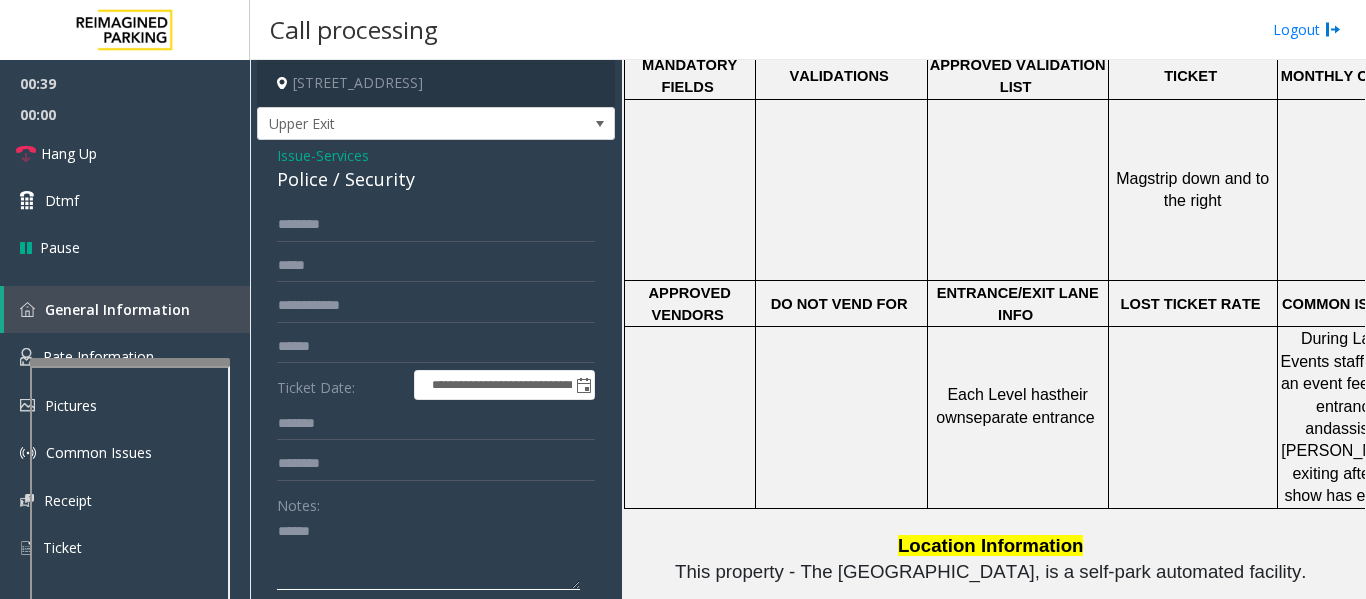paste on "********" 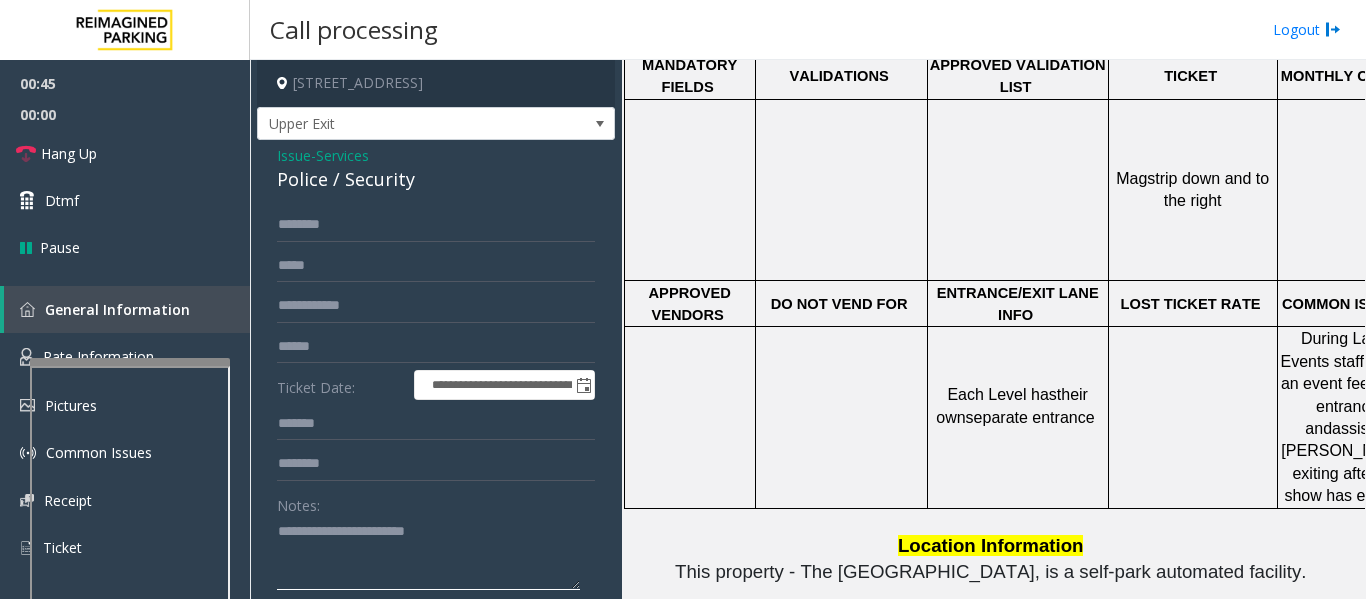 click 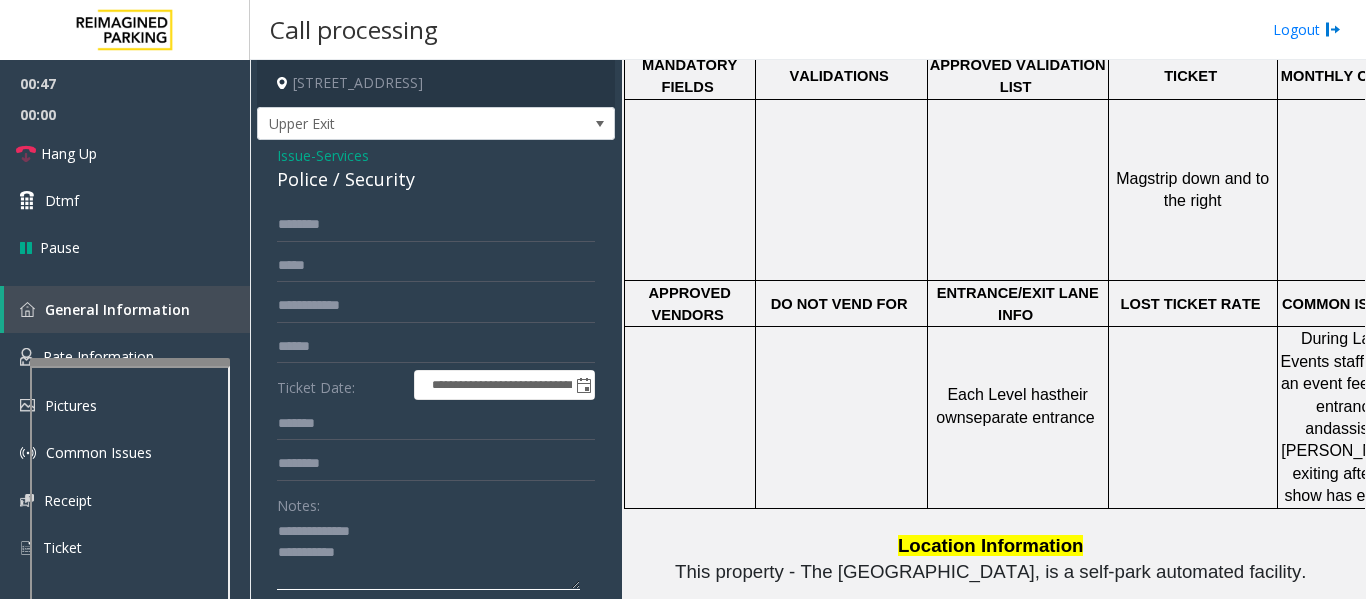 click 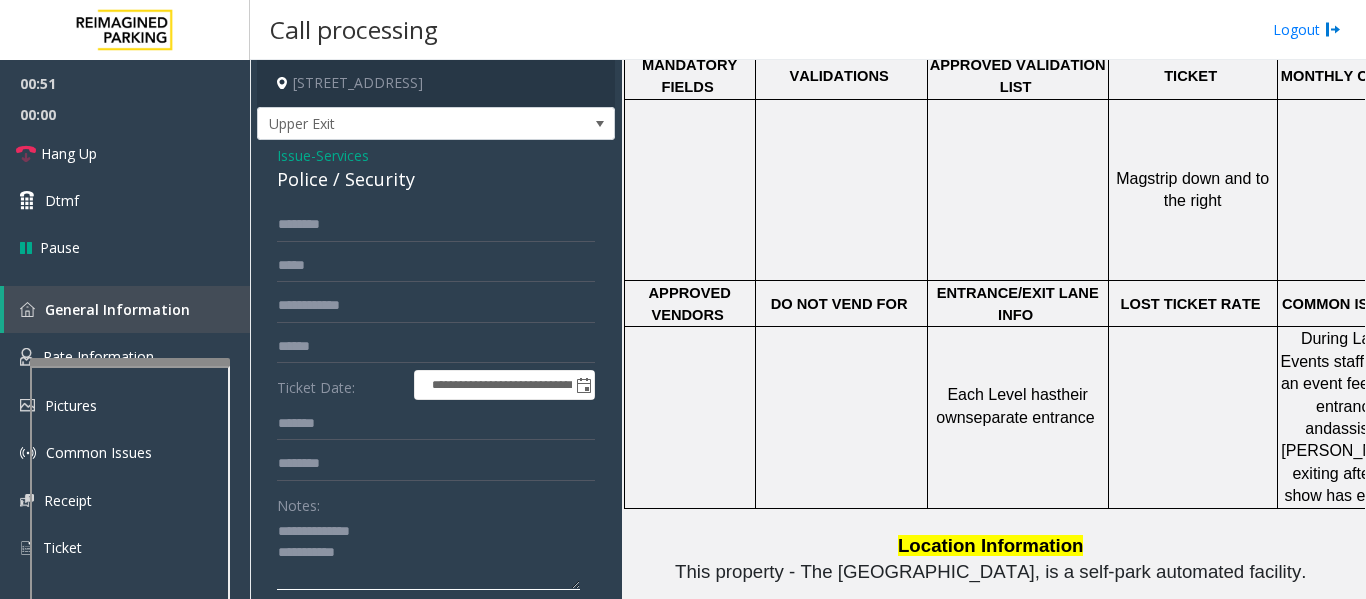 type on "**********" 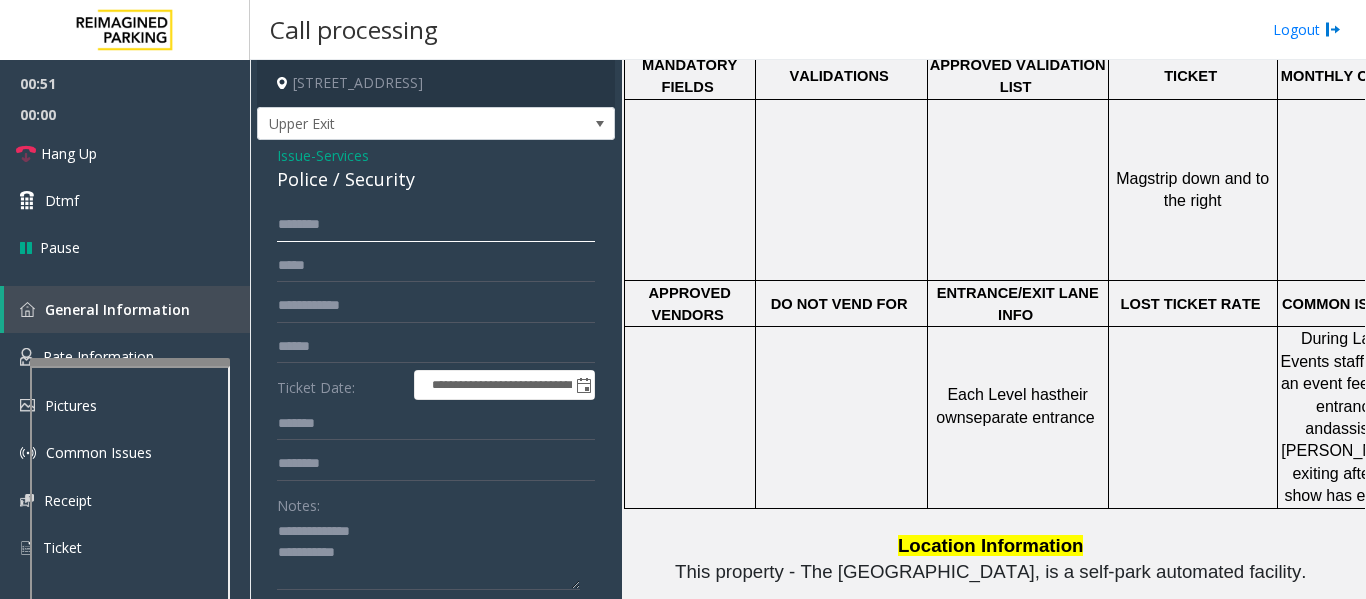 click 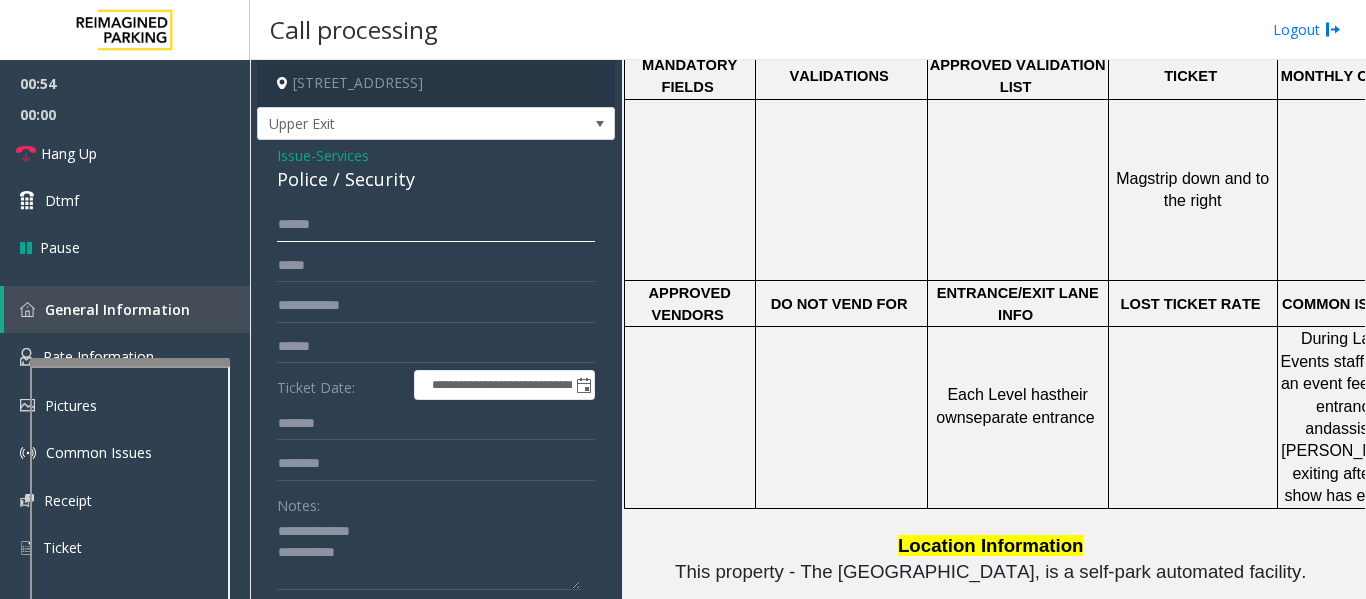 type on "*****" 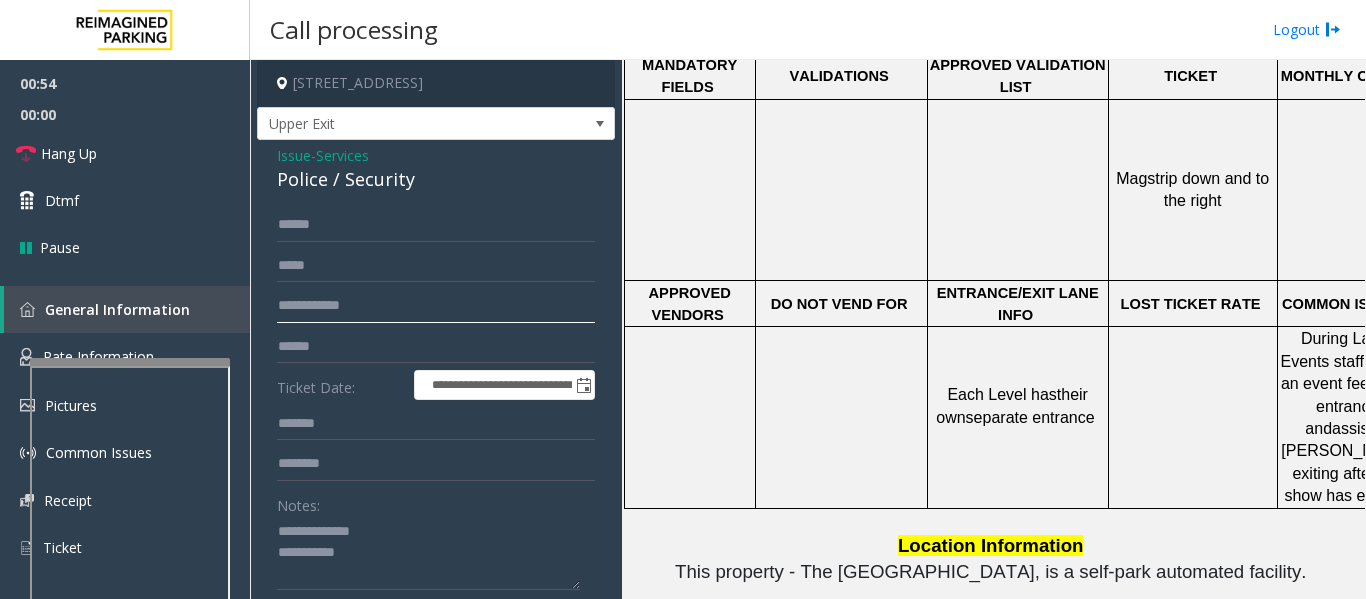 click 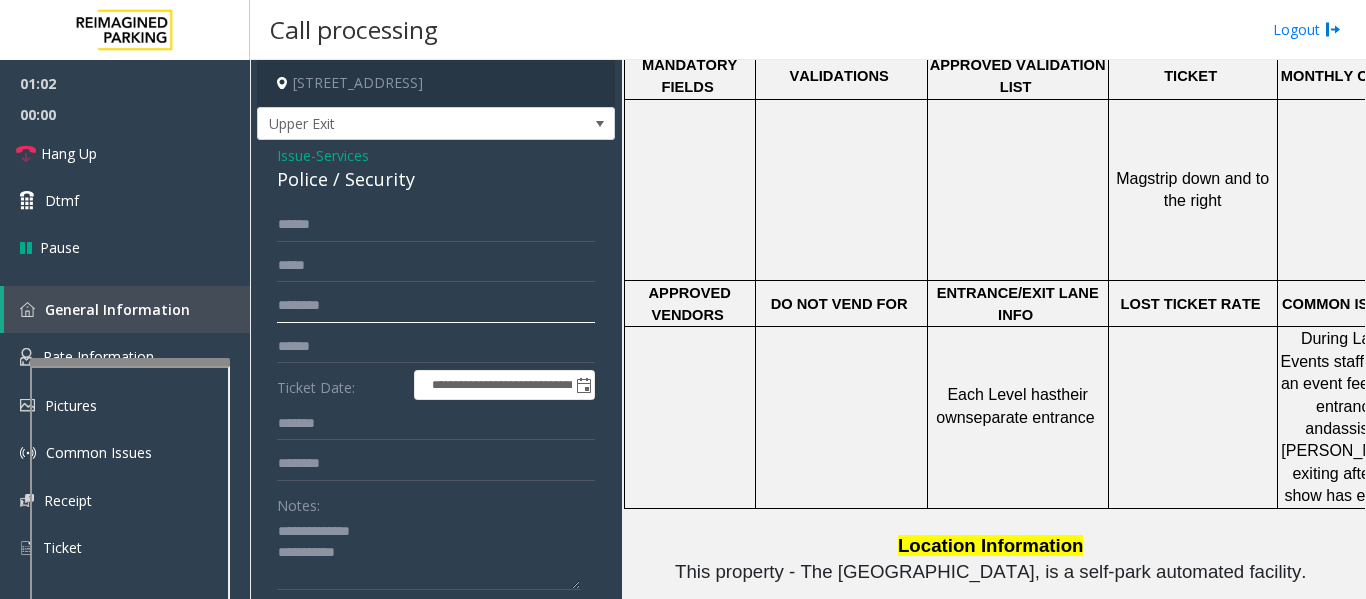scroll, scrollTop: 187, scrollLeft: 0, axis: vertical 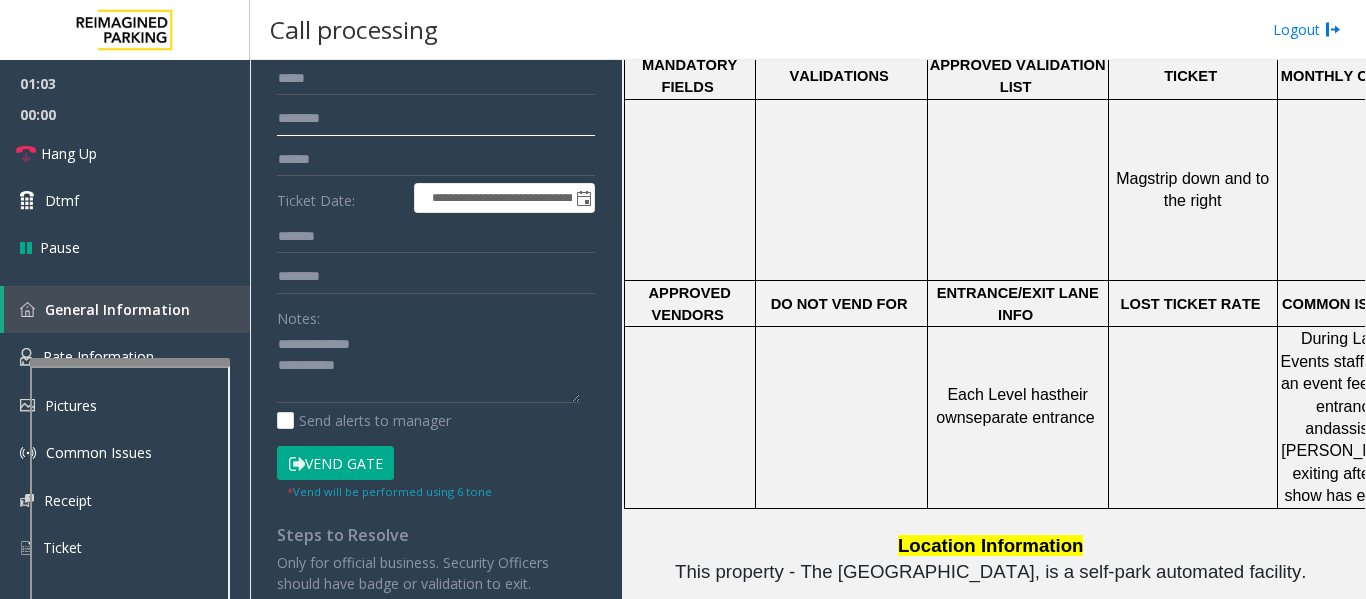 type on "********" 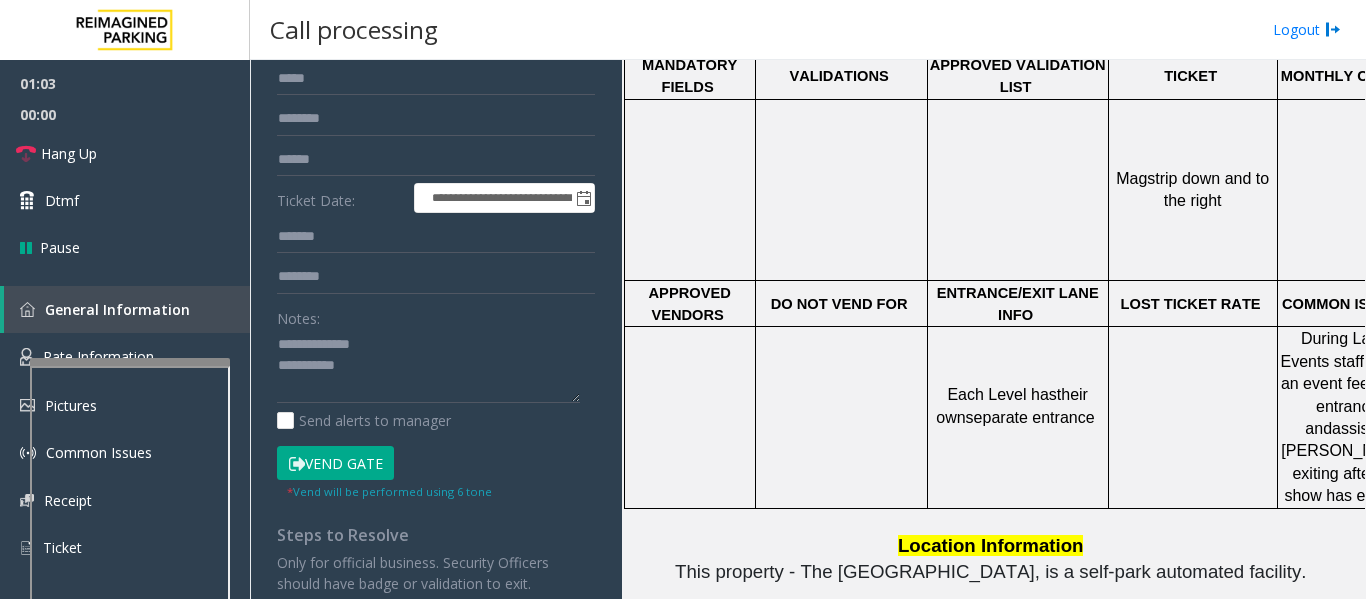 click on "Vend Gate" 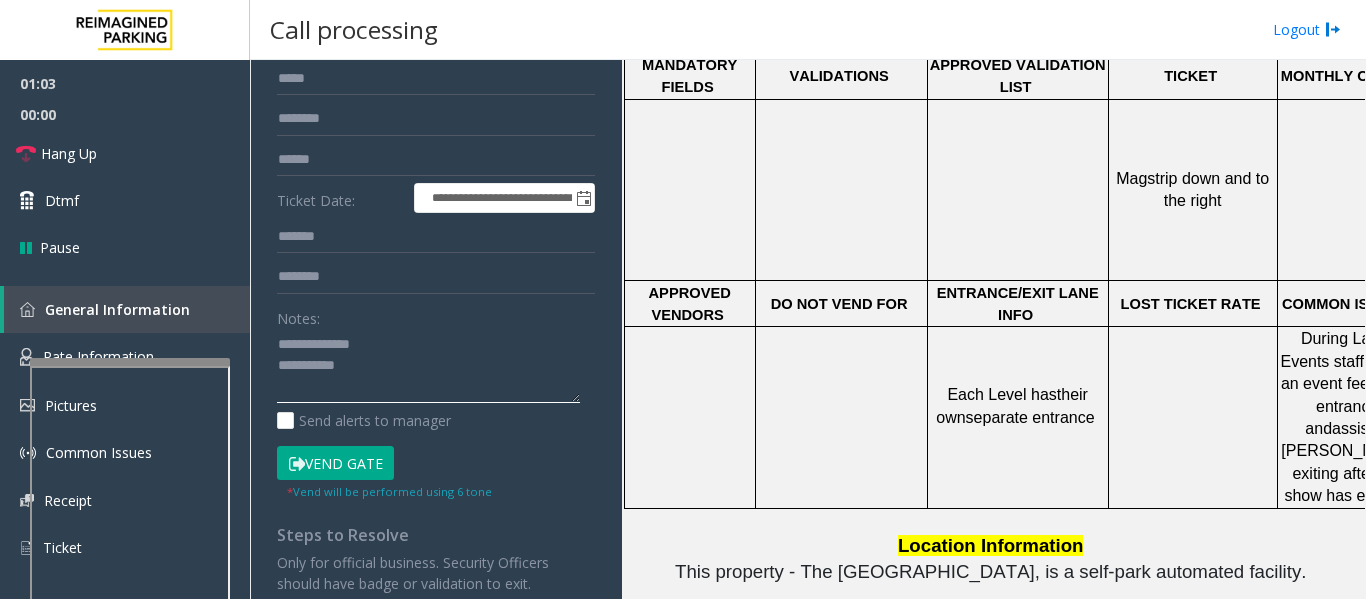 click 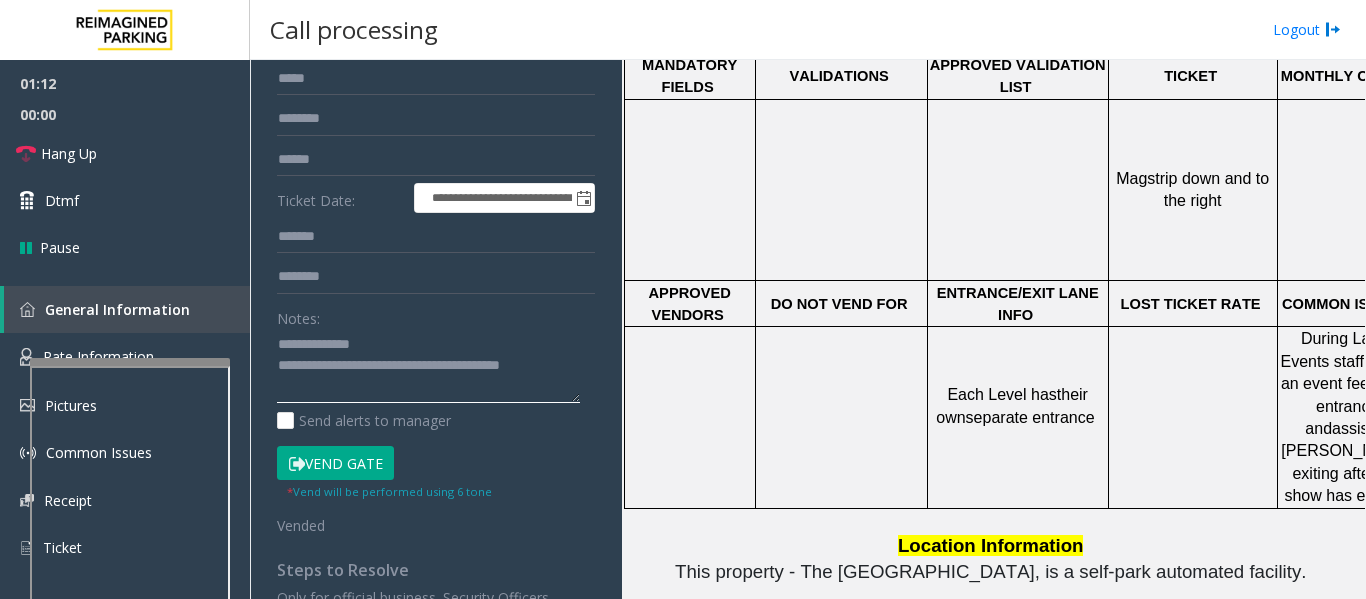 click 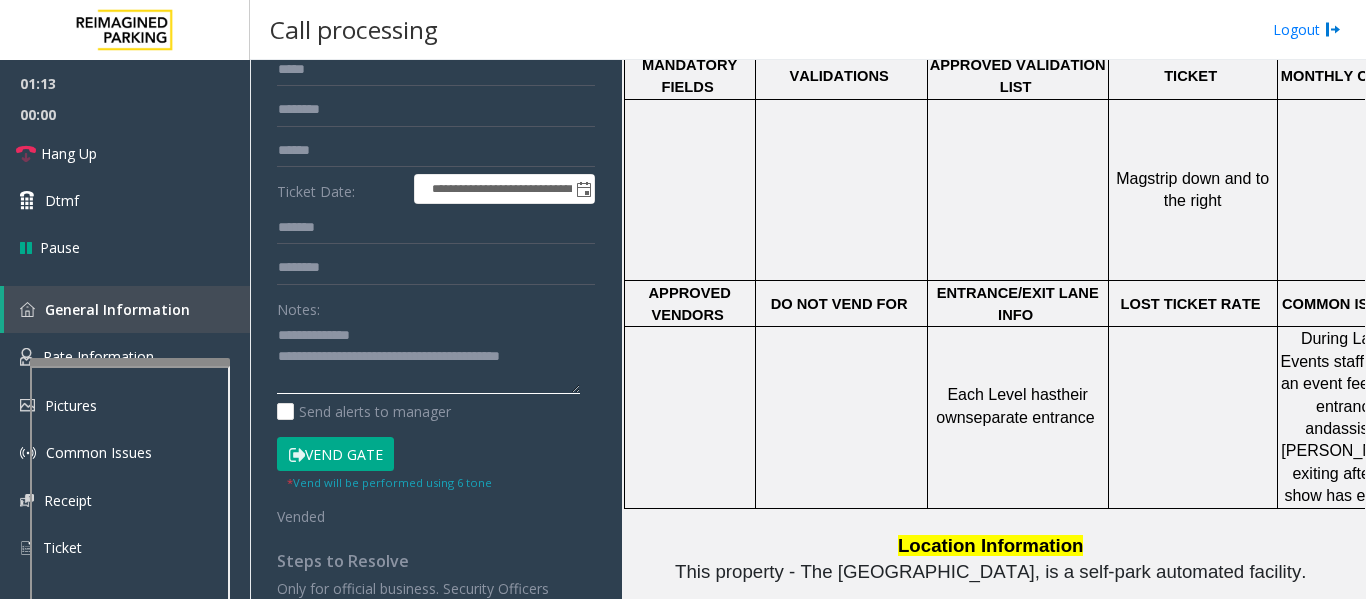 scroll, scrollTop: 187, scrollLeft: 0, axis: vertical 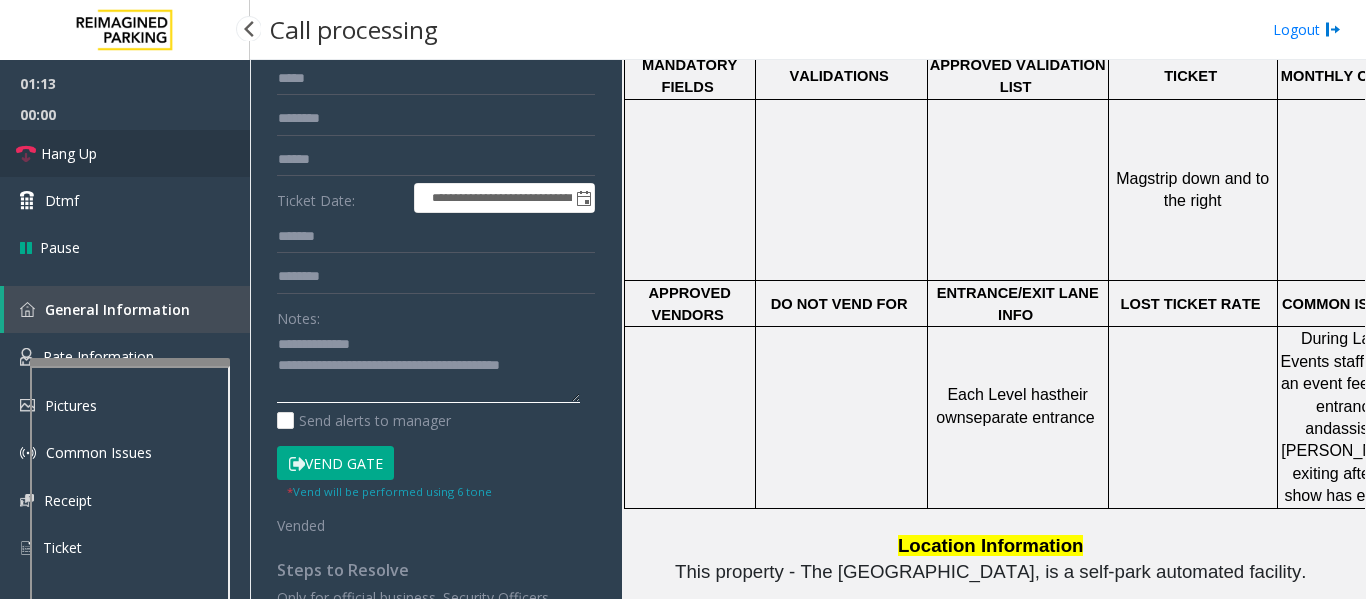 type on "**********" 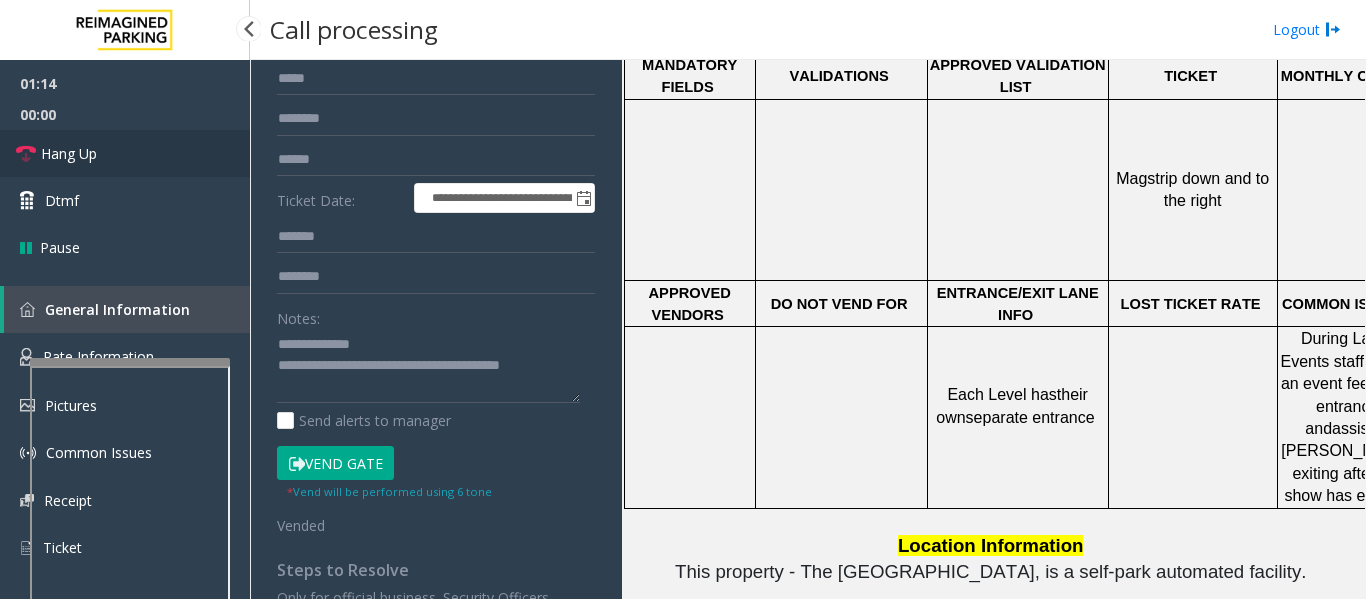click on "Hang Up" at bounding box center (125, 153) 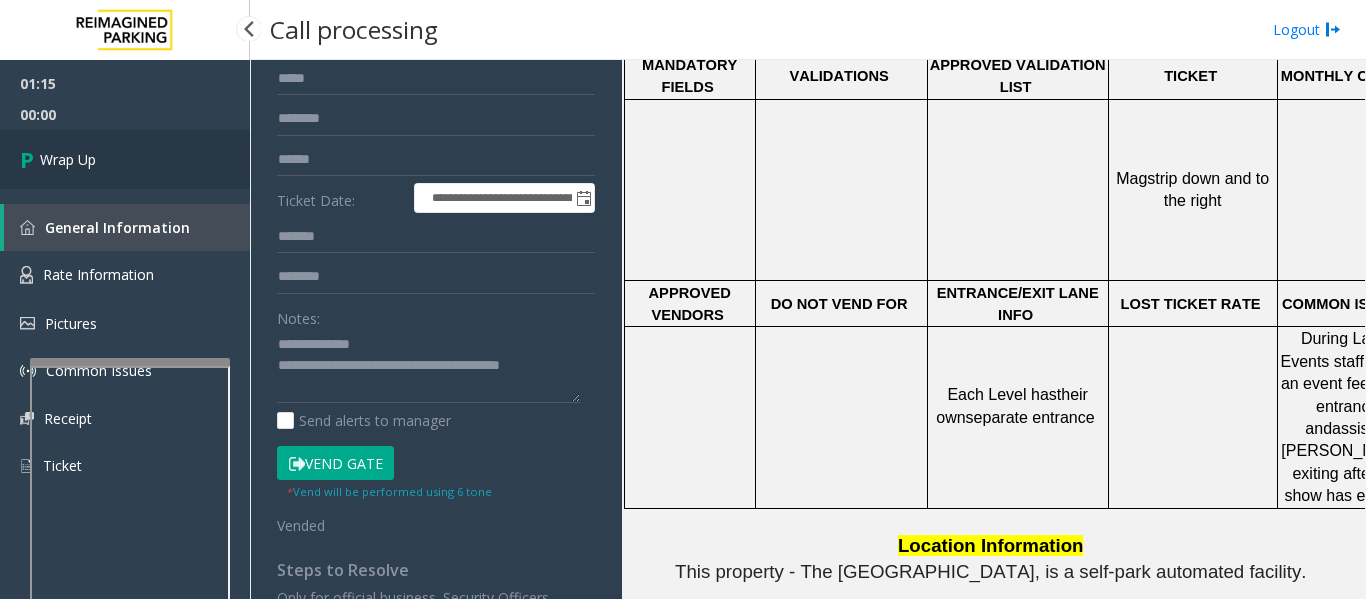 click on "Wrap Up" at bounding box center (68, 159) 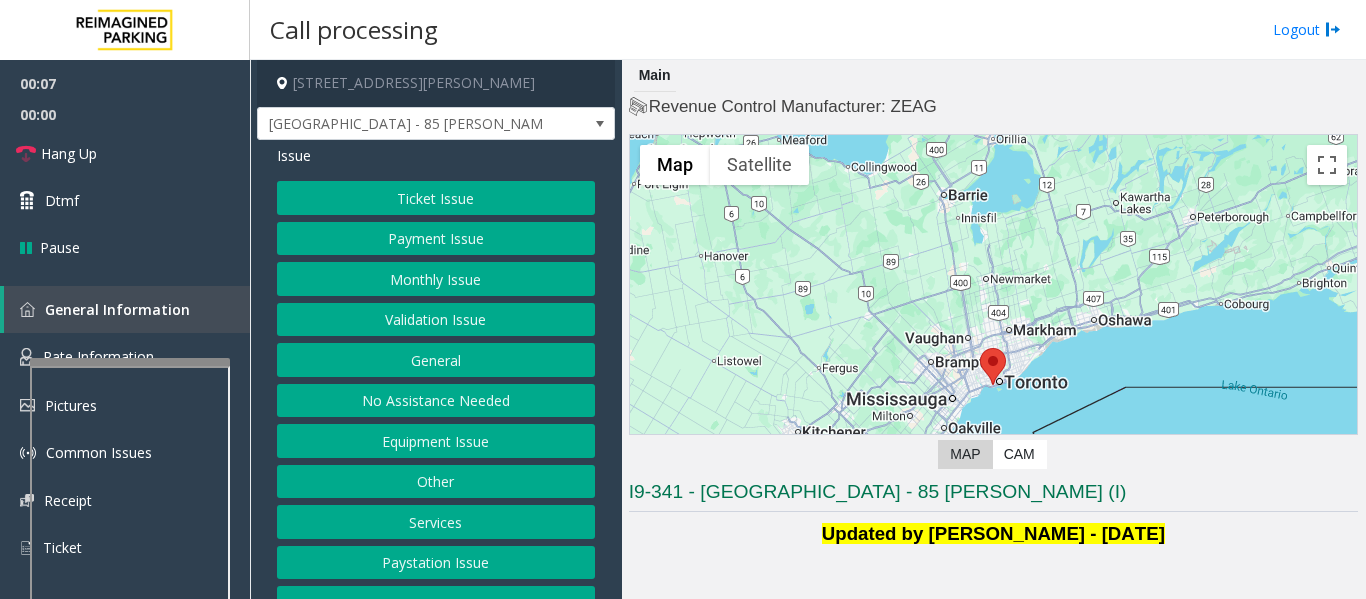 click on "Validation Issue" 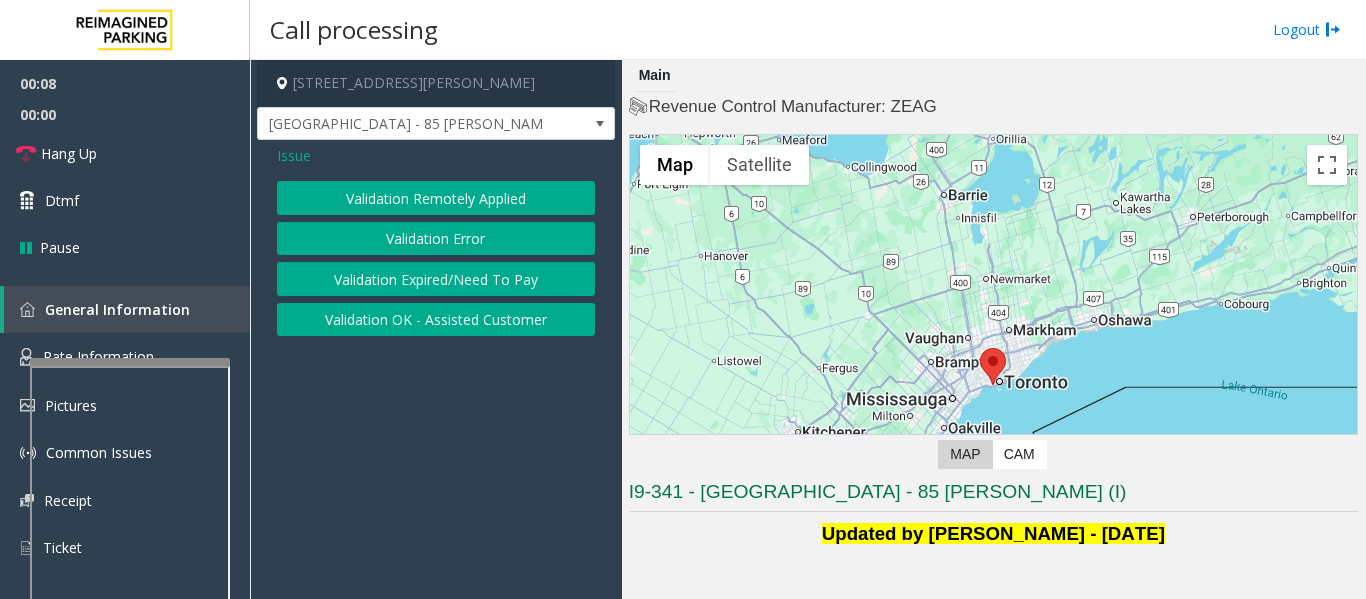click on "Validation Error" 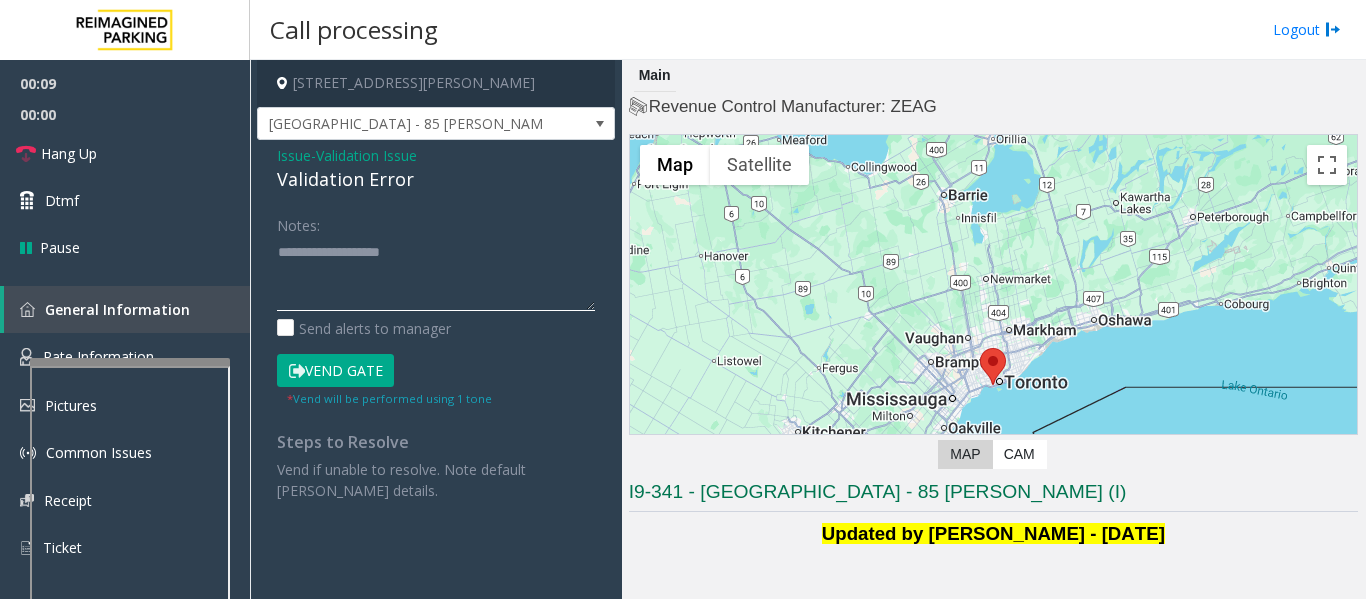 click 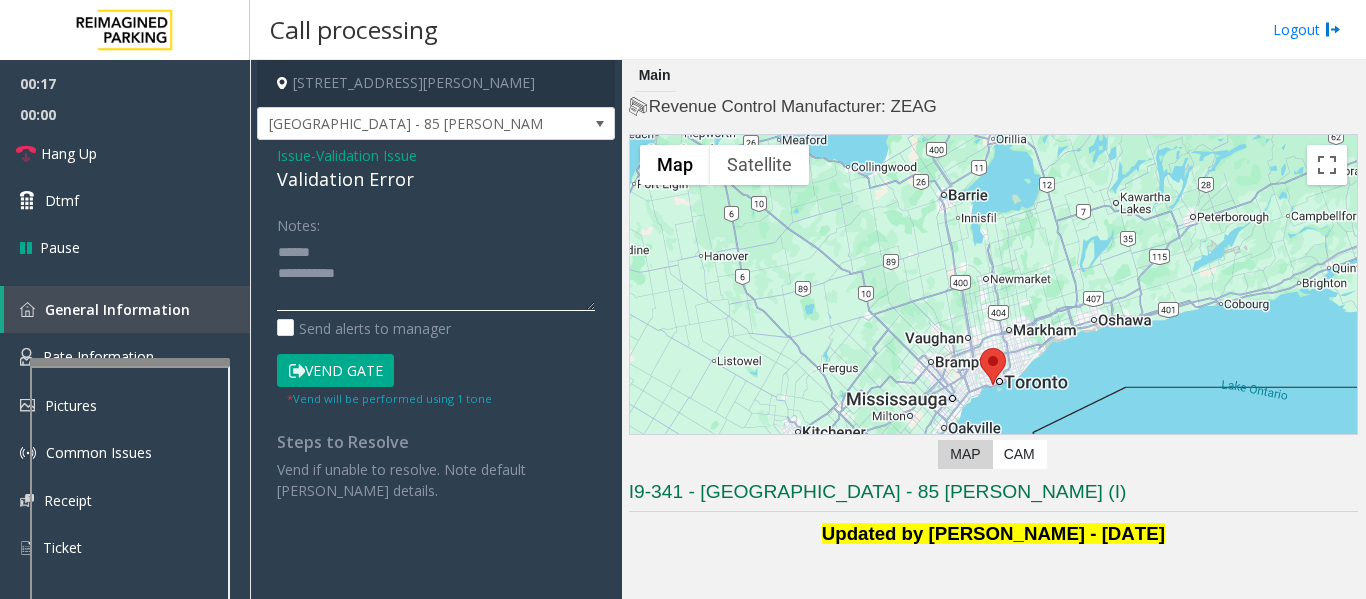 paste on "**********" 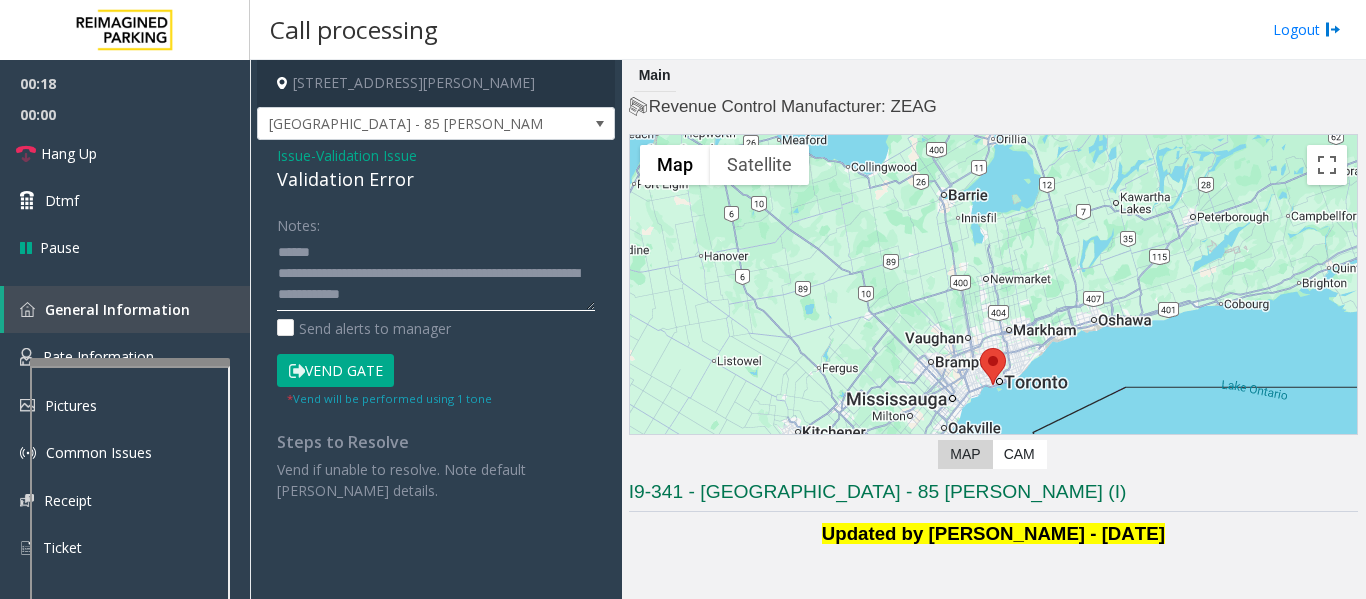 scroll, scrollTop: 15, scrollLeft: 0, axis: vertical 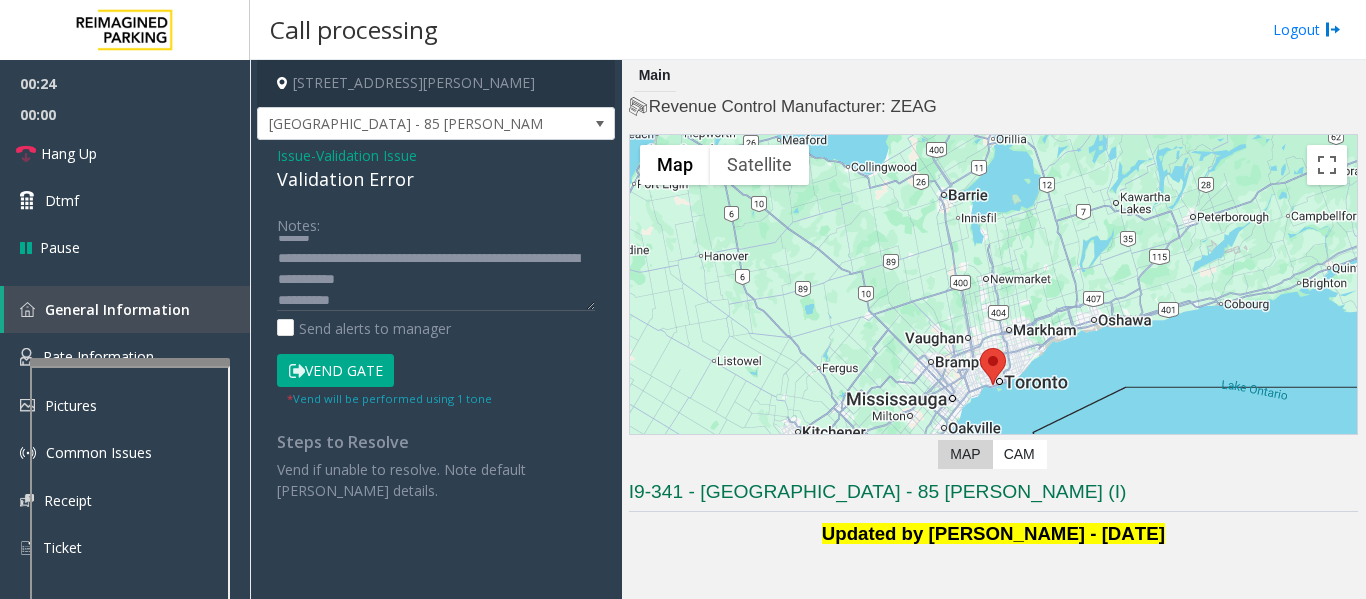 click on "Validation Error" 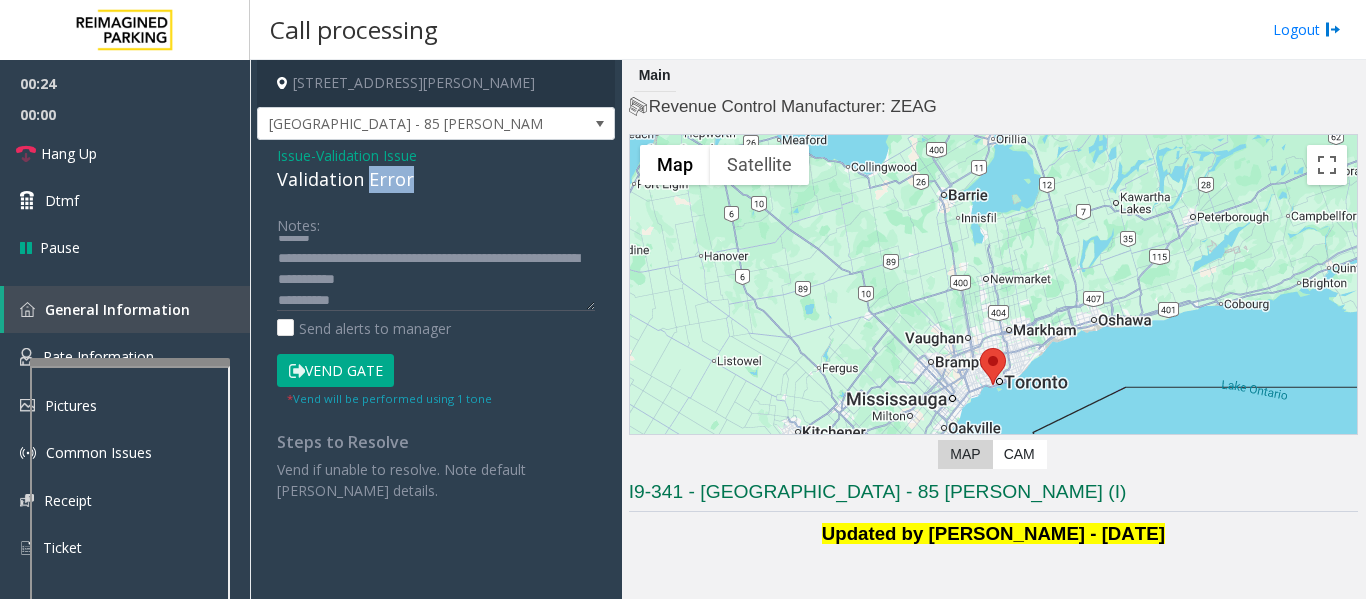 click on "Validation Error" 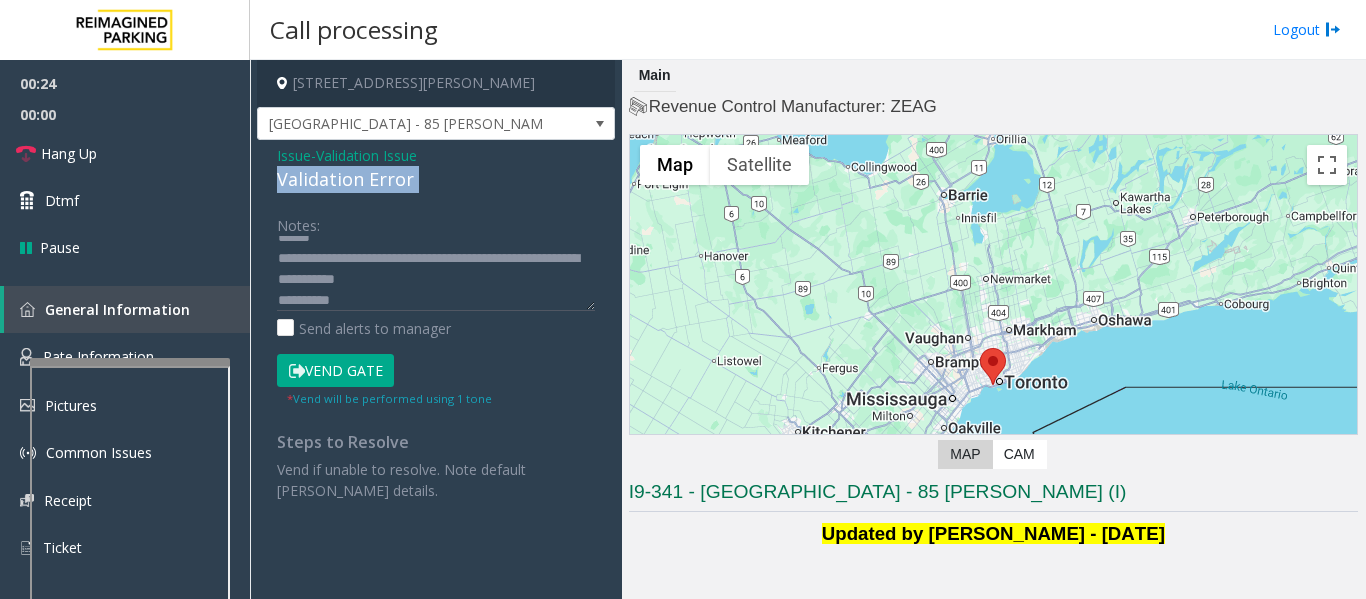 click on "Validation Error" 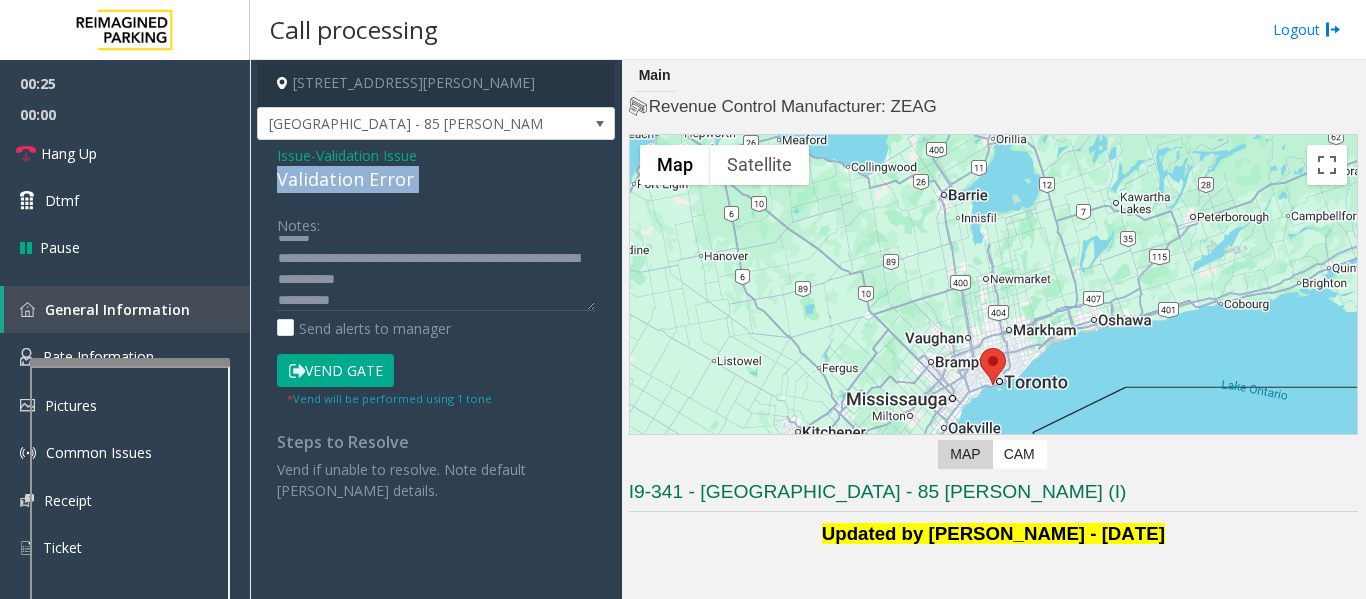 scroll, scrollTop: 0, scrollLeft: 0, axis: both 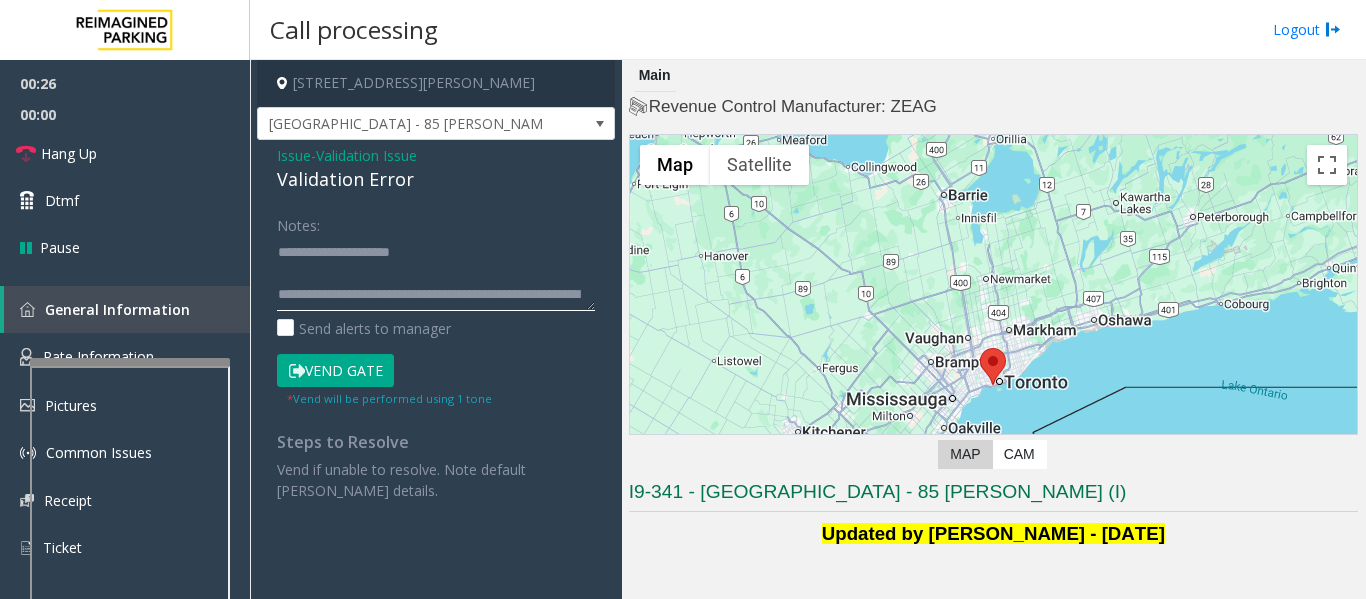 click 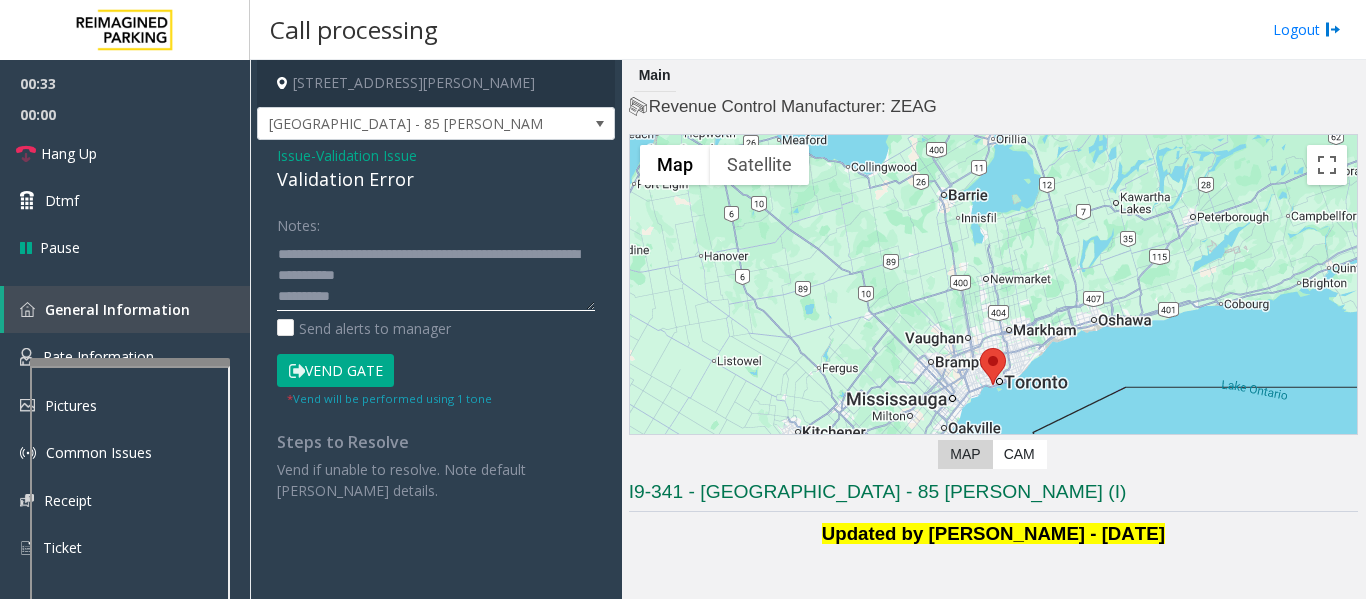 scroll, scrollTop: 42, scrollLeft: 0, axis: vertical 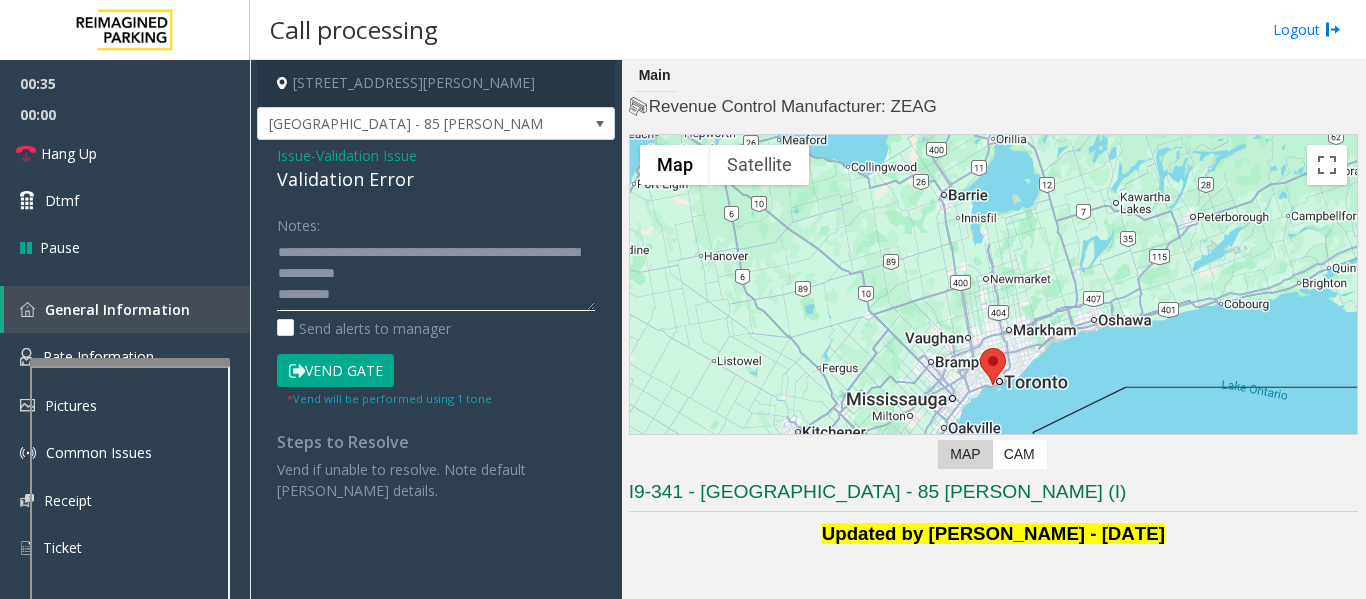 drag, startPoint x: 278, startPoint y: 254, endPoint x: 370, endPoint y: 258, distance: 92.086914 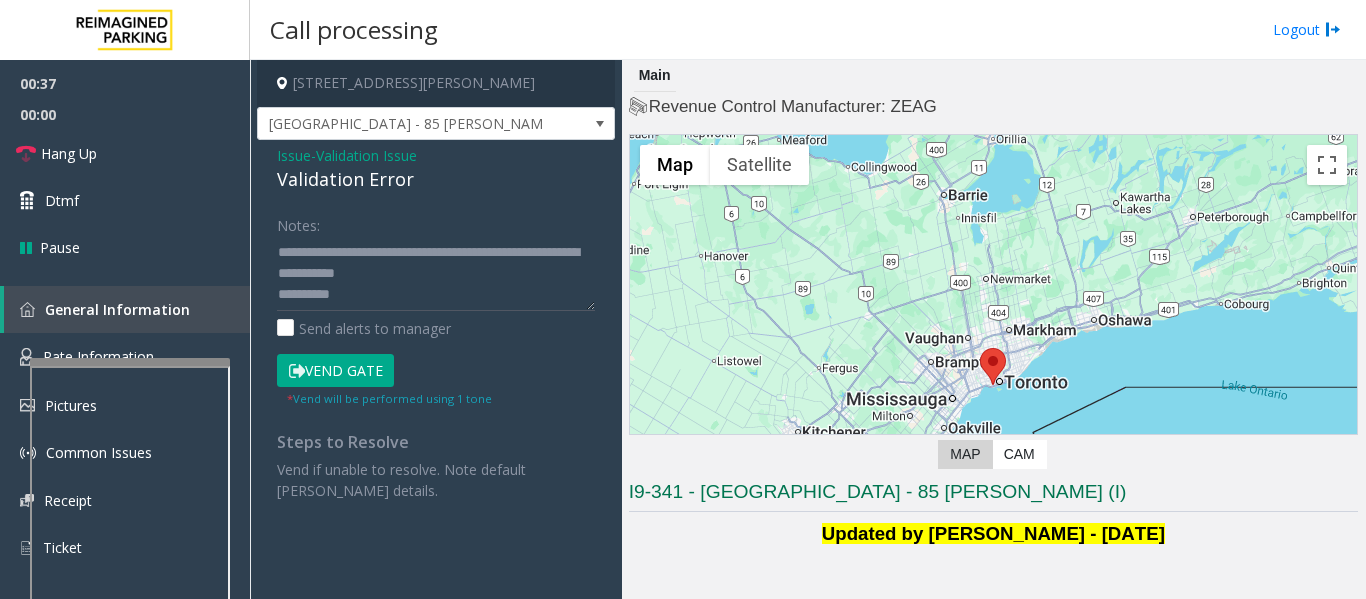 click on "Notes:                      Send alerts to manager  Vend Gate  * Vend will be performed using 1 tone  Steps to Resolve Vend if unable to resolve. Note default parker details." 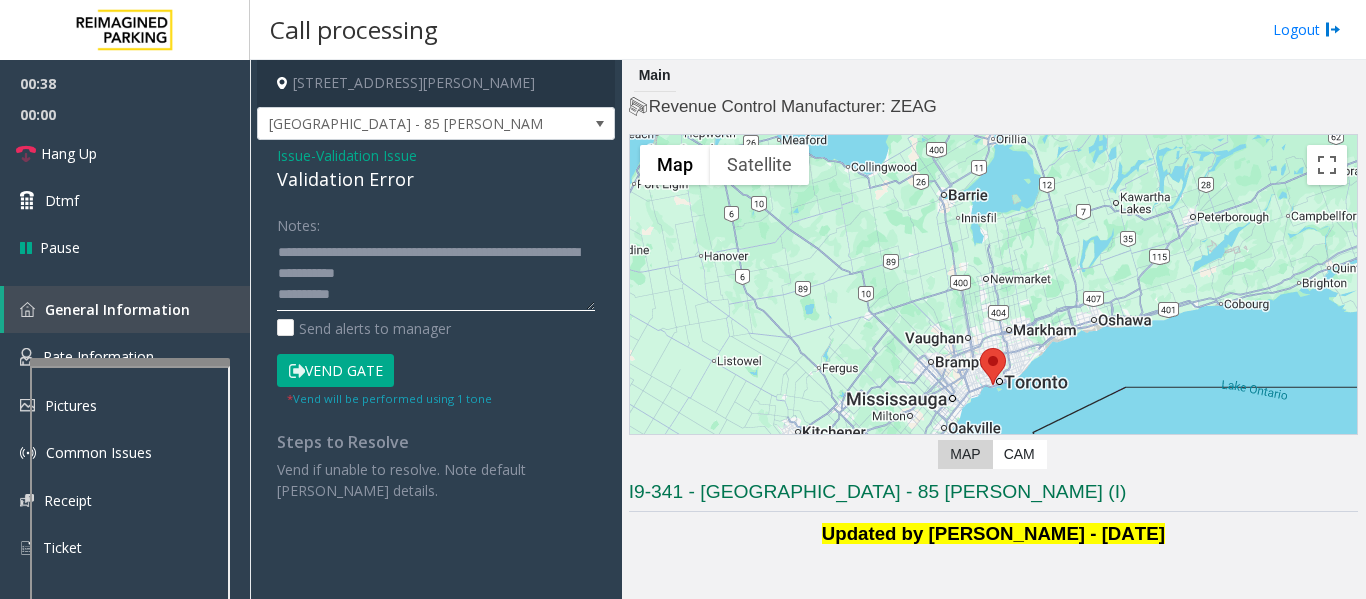 click 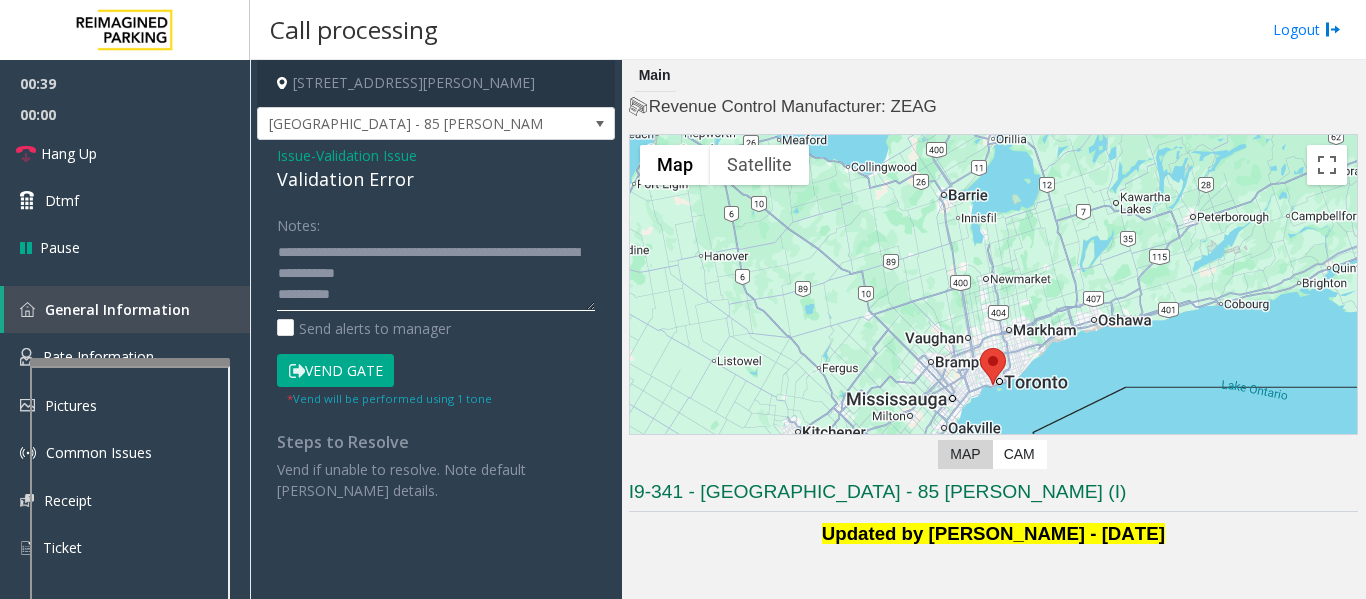 scroll, scrollTop: 21, scrollLeft: 0, axis: vertical 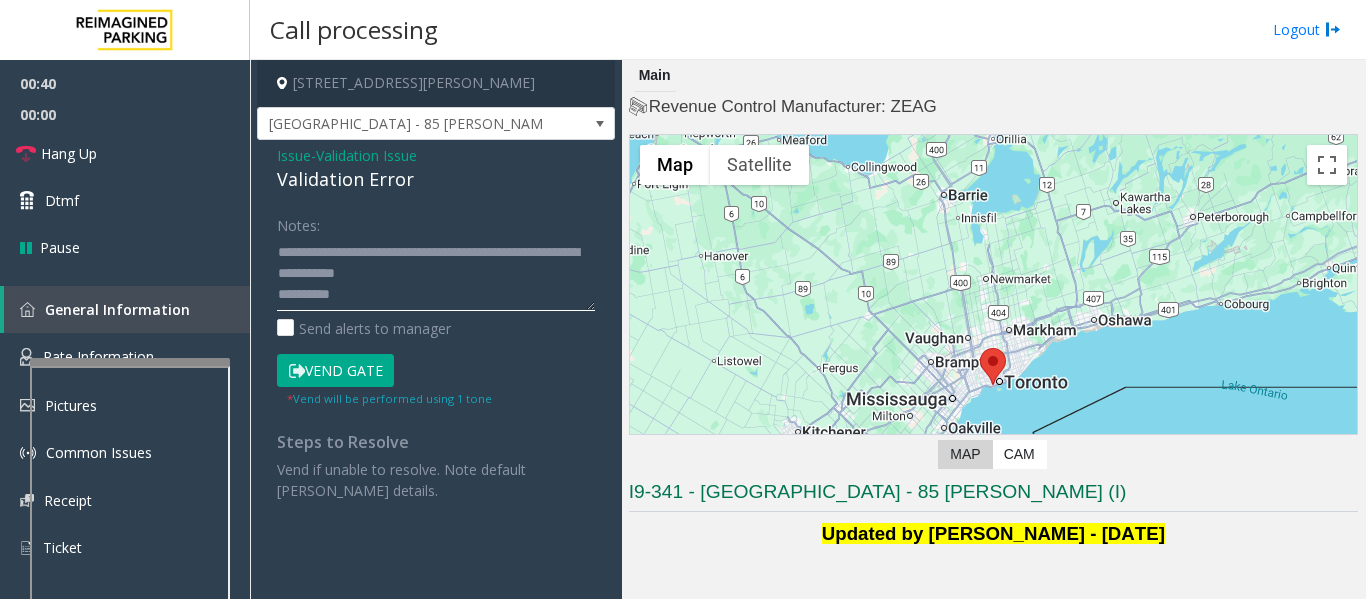 click 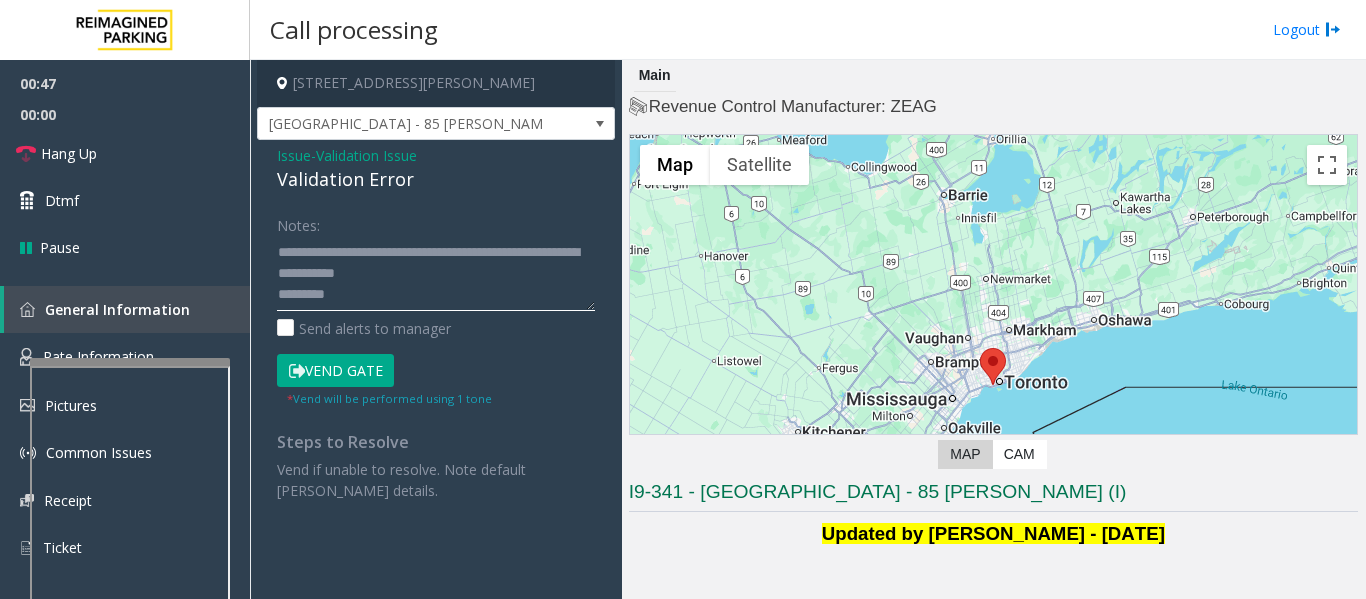 scroll, scrollTop: 42, scrollLeft: 0, axis: vertical 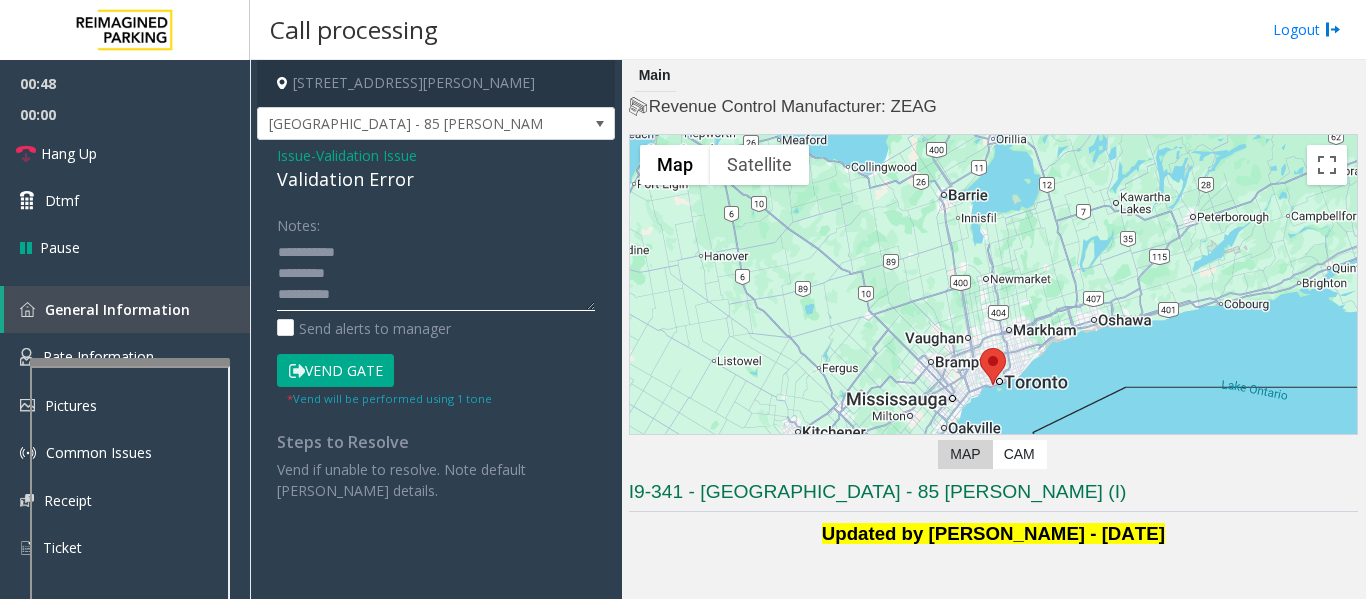 click 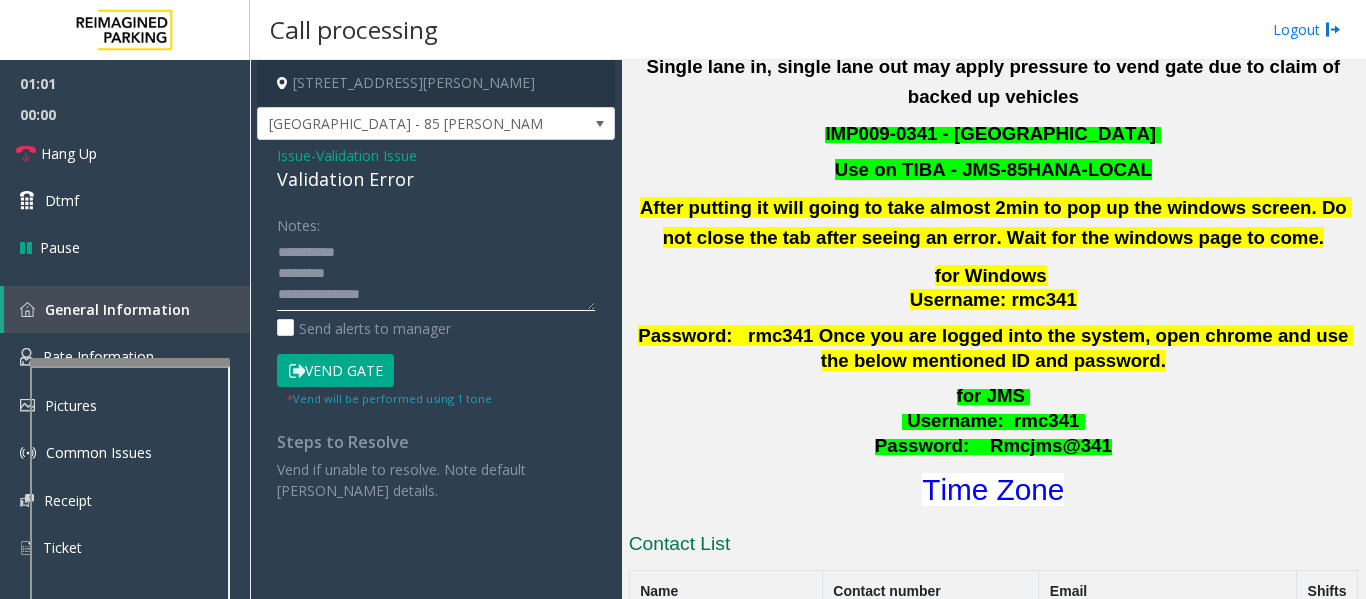 scroll, scrollTop: 713, scrollLeft: 0, axis: vertical 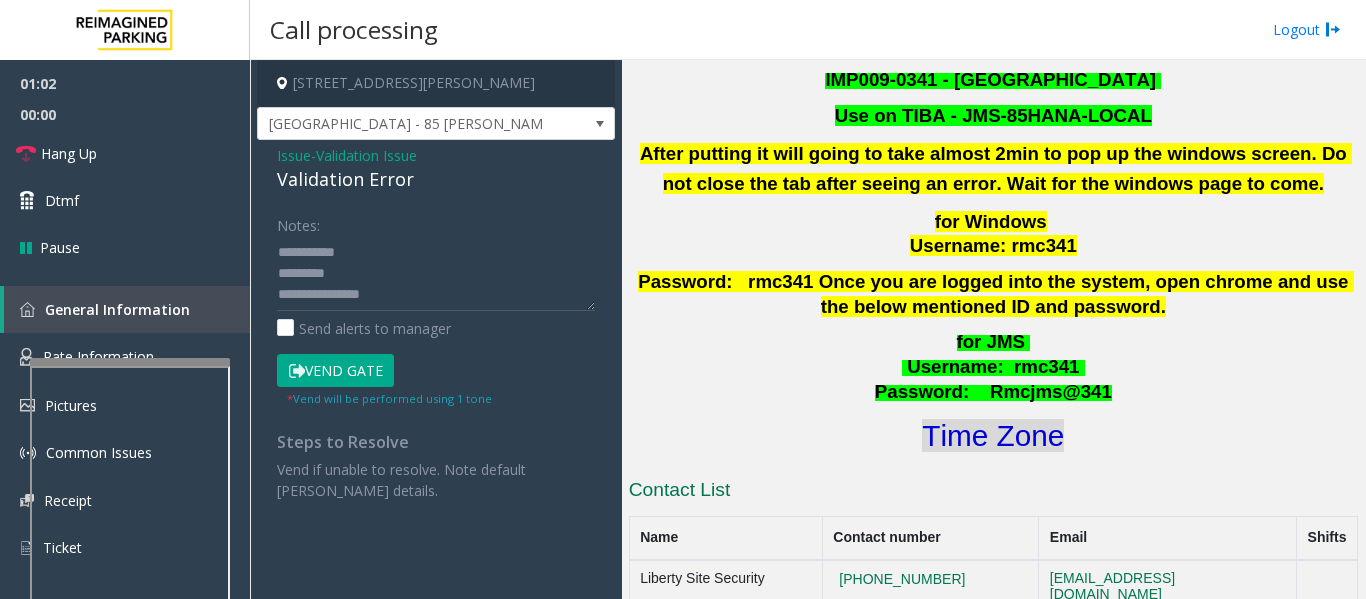 click on "Time Zone" 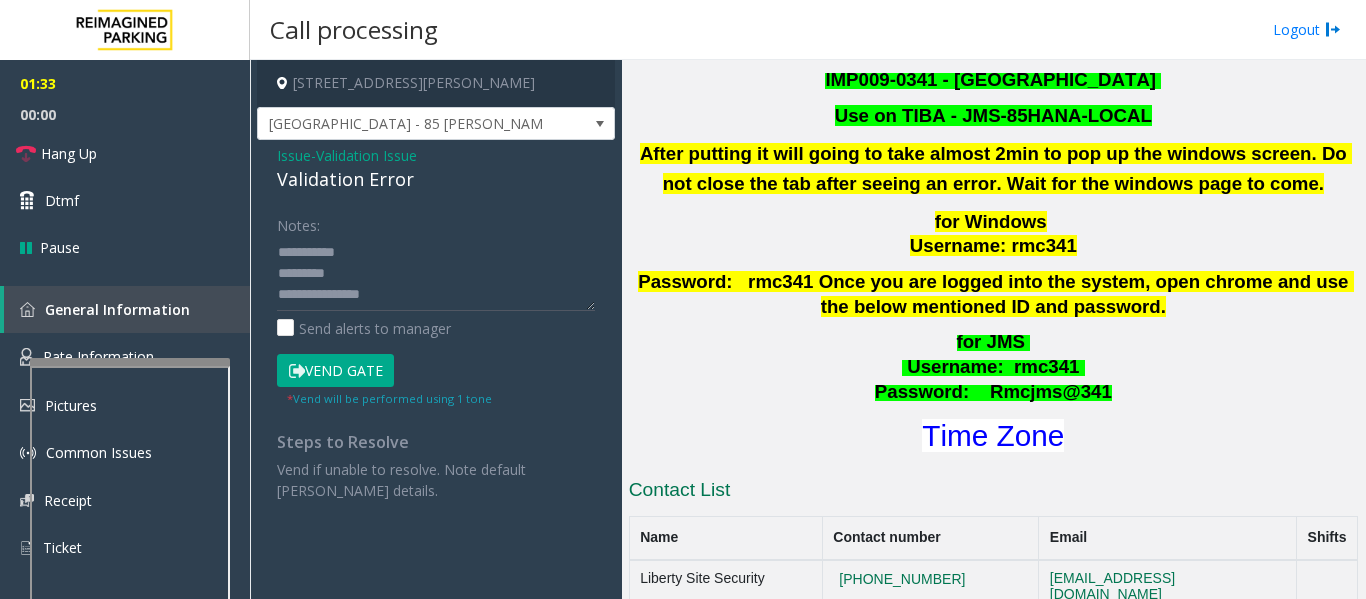click on "Vend Gate" 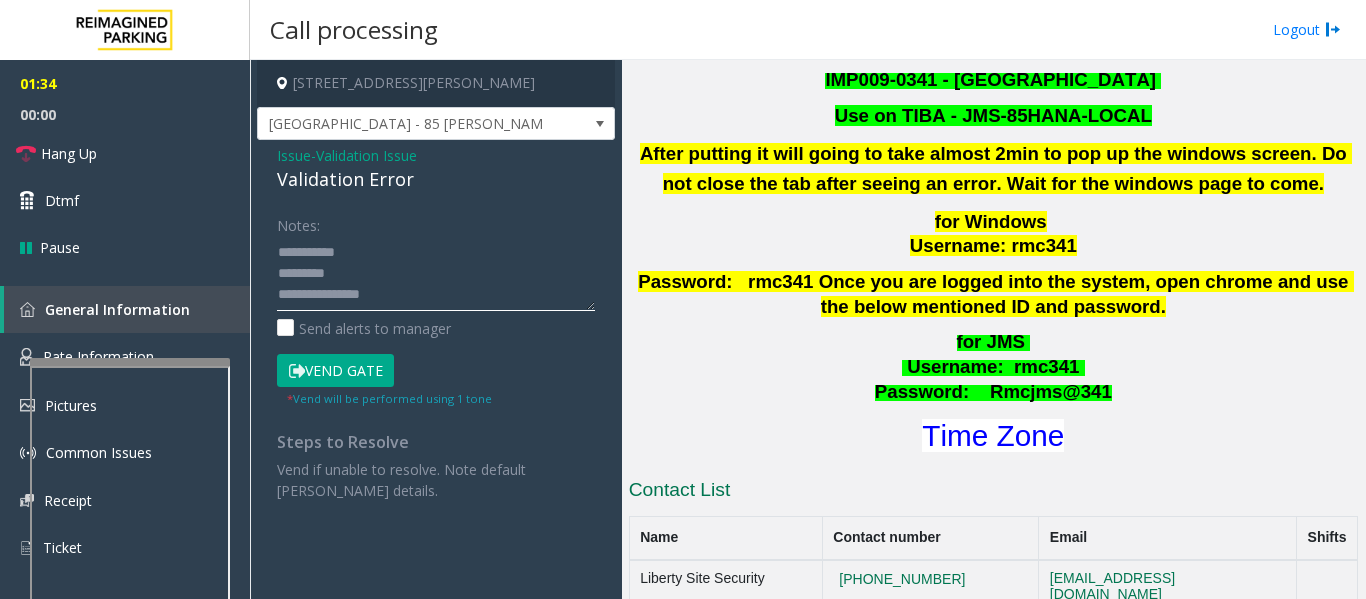 click 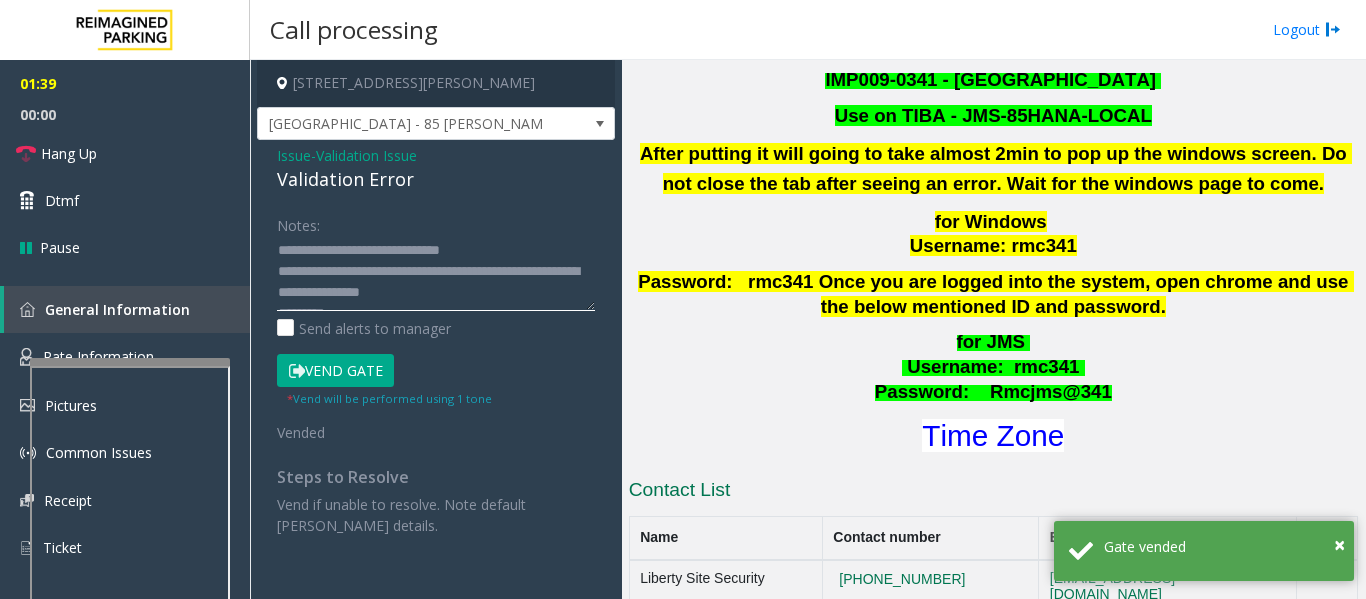 scroll, scrollTop: 0, scrollLeft: 0, axis: both 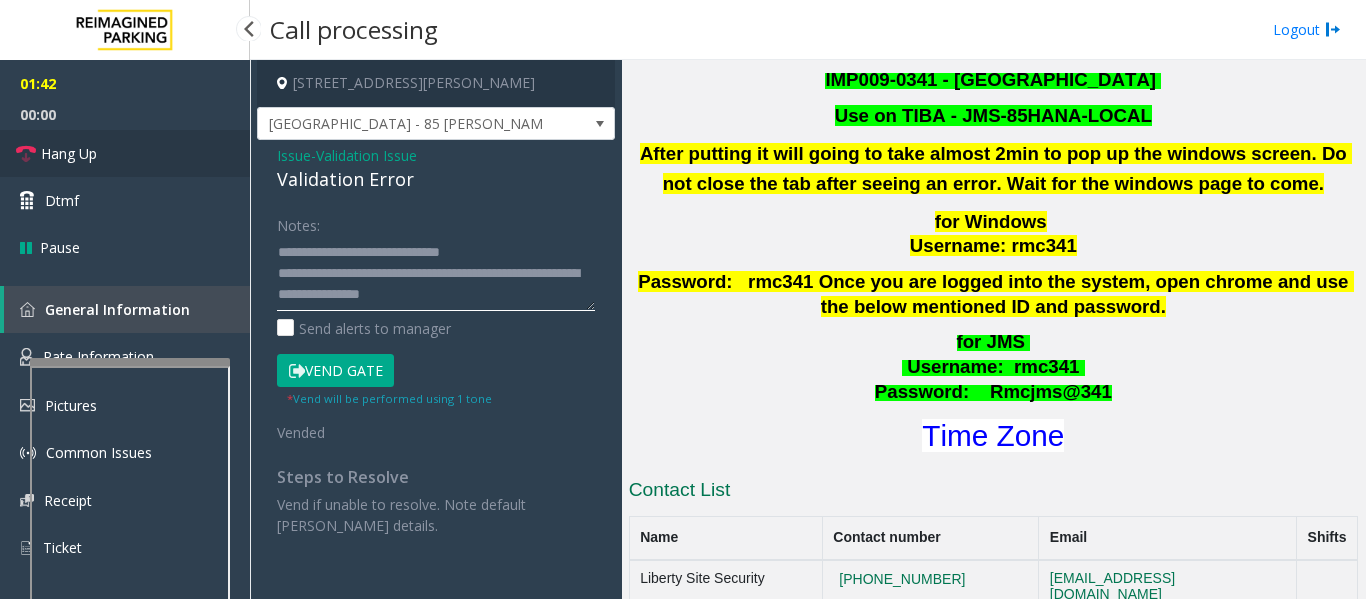 type on "**********" 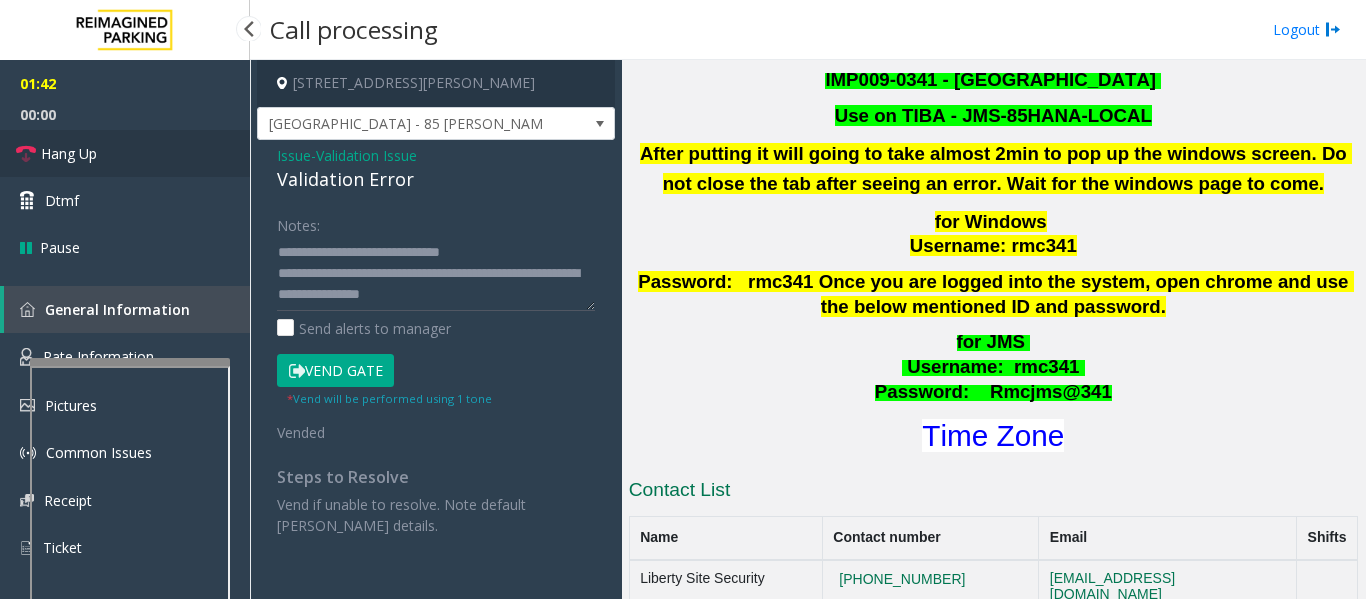 click on "Hang Up" at bounding box center [125, 153] 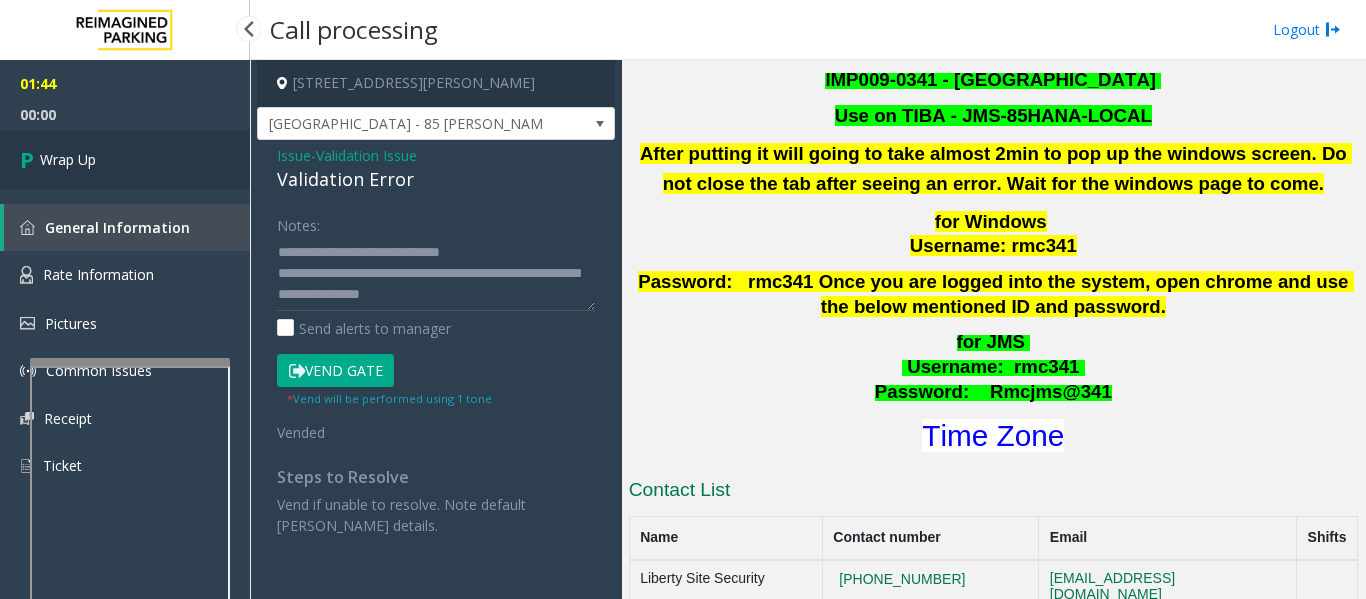 click on "Wrap Up" at bounding box center (125, 159) 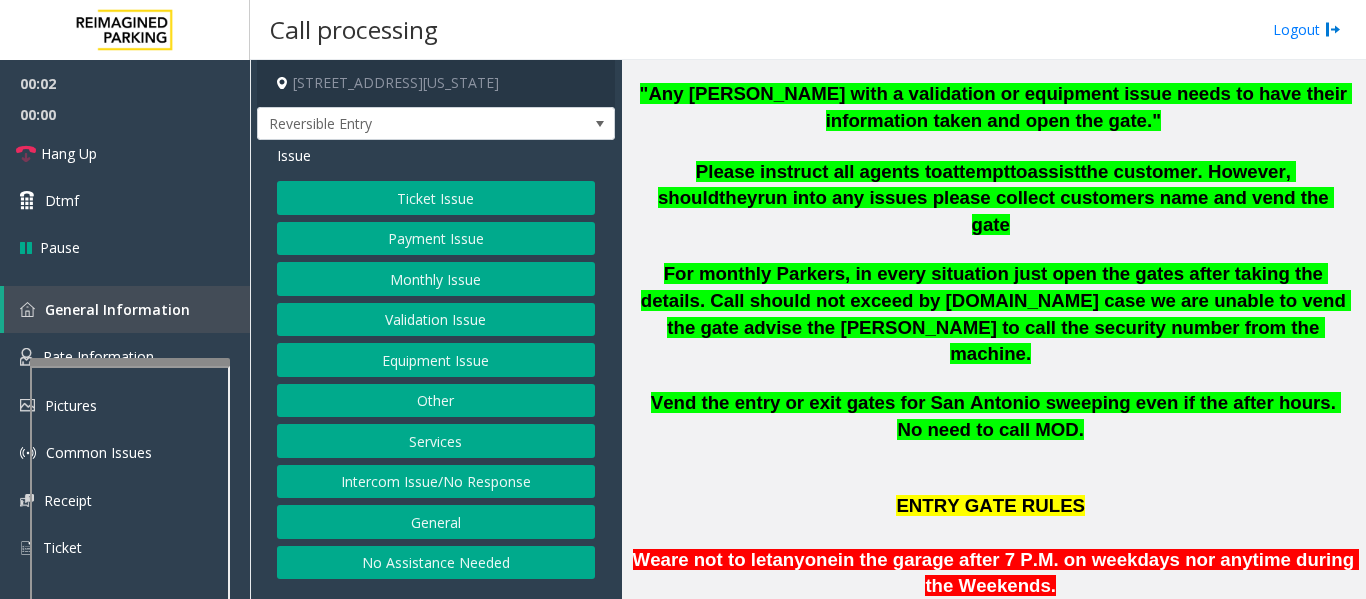 scroll, scrollTop: 530, scrollLeft: 0, axis: vertical 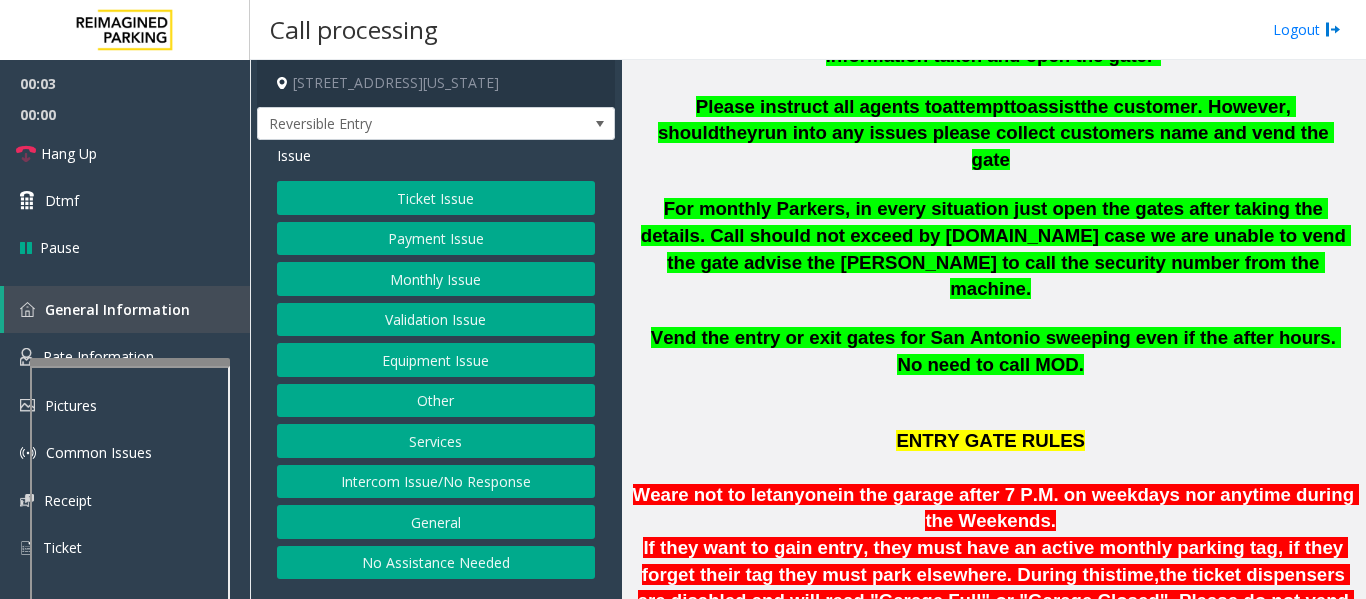 click on "Intercom Issue/No Response" 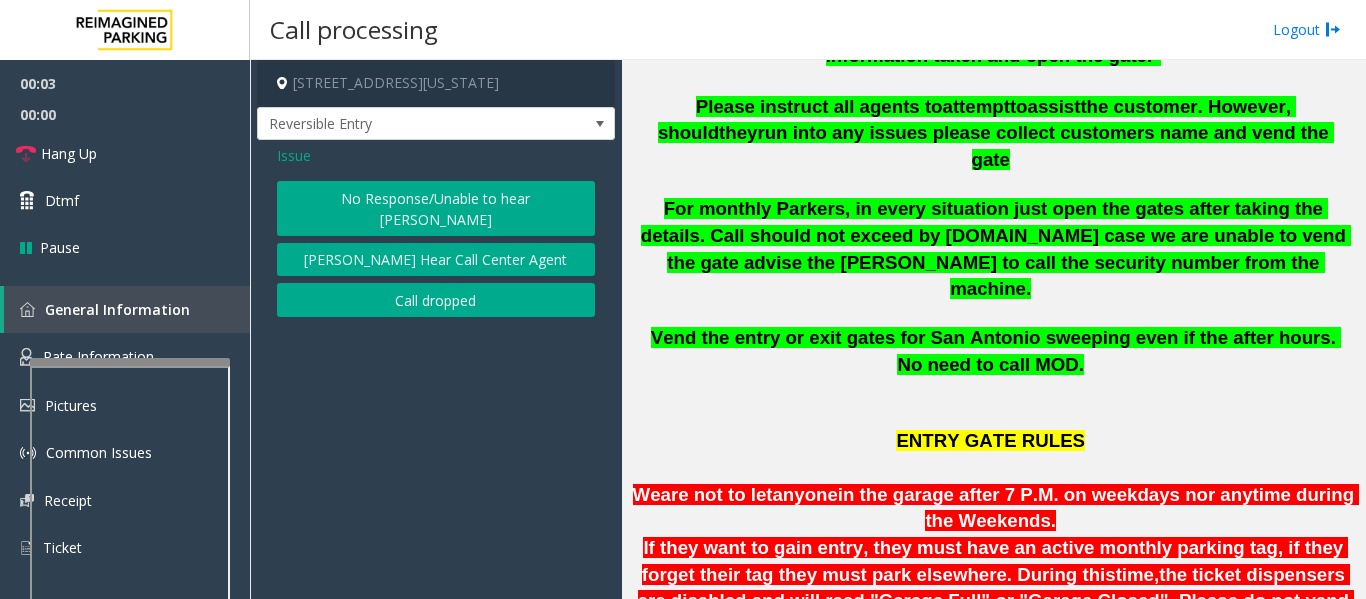 click on "No Response/Unable to hear [PERSON_NAME]" 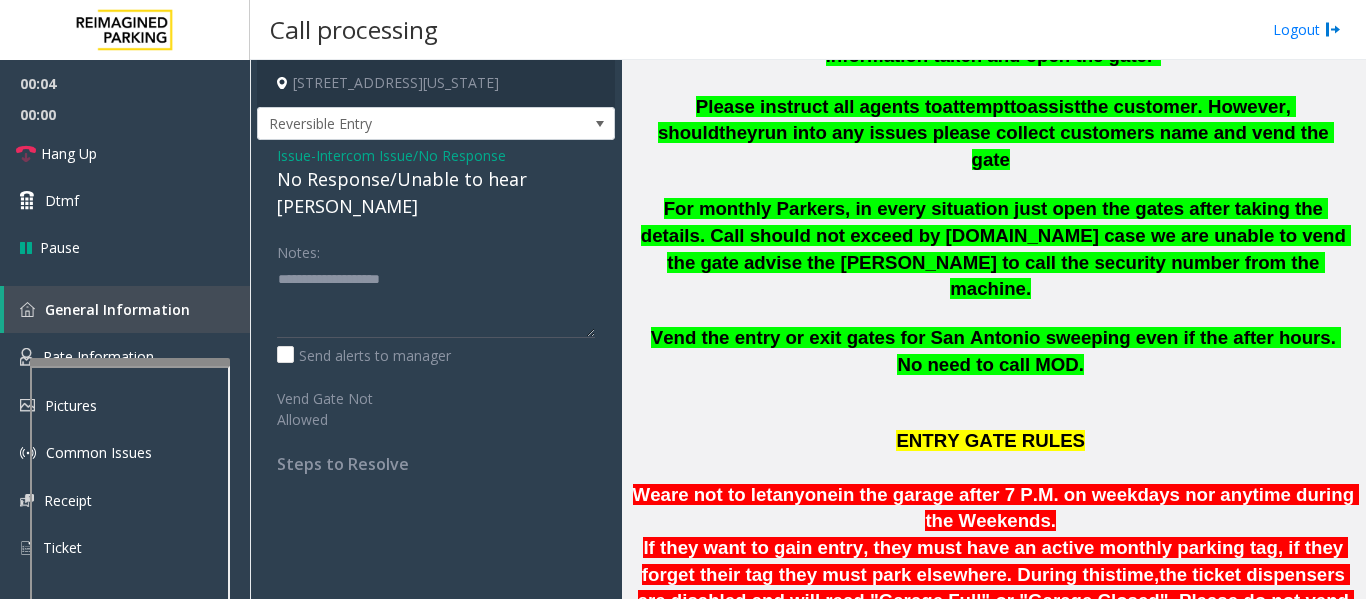 click on "Issue" 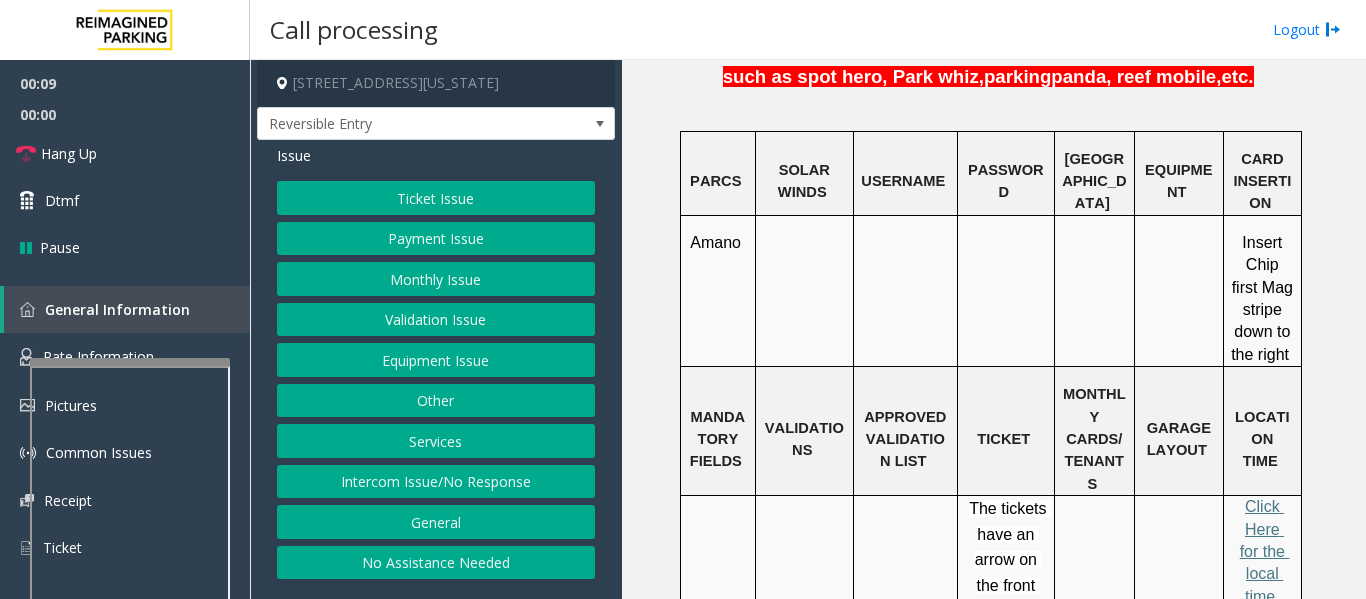 scroll, scrollTop: 1260, scrollLeft: 0, axis: vertical 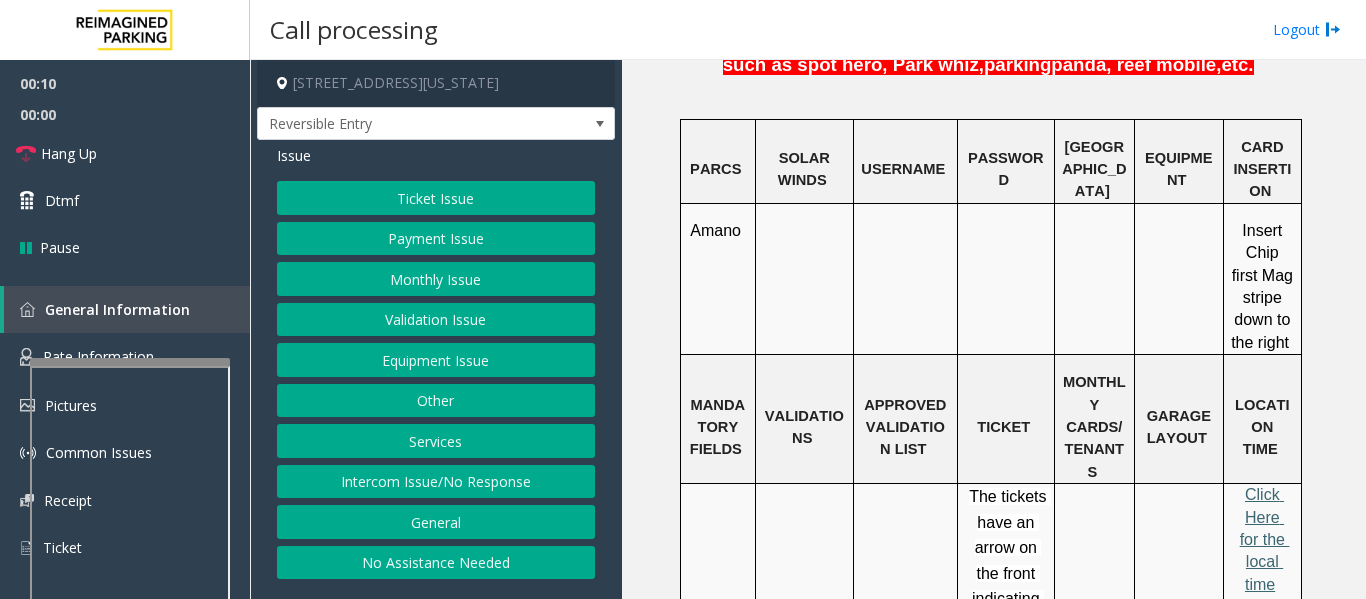 click on "Click Here for the local time" 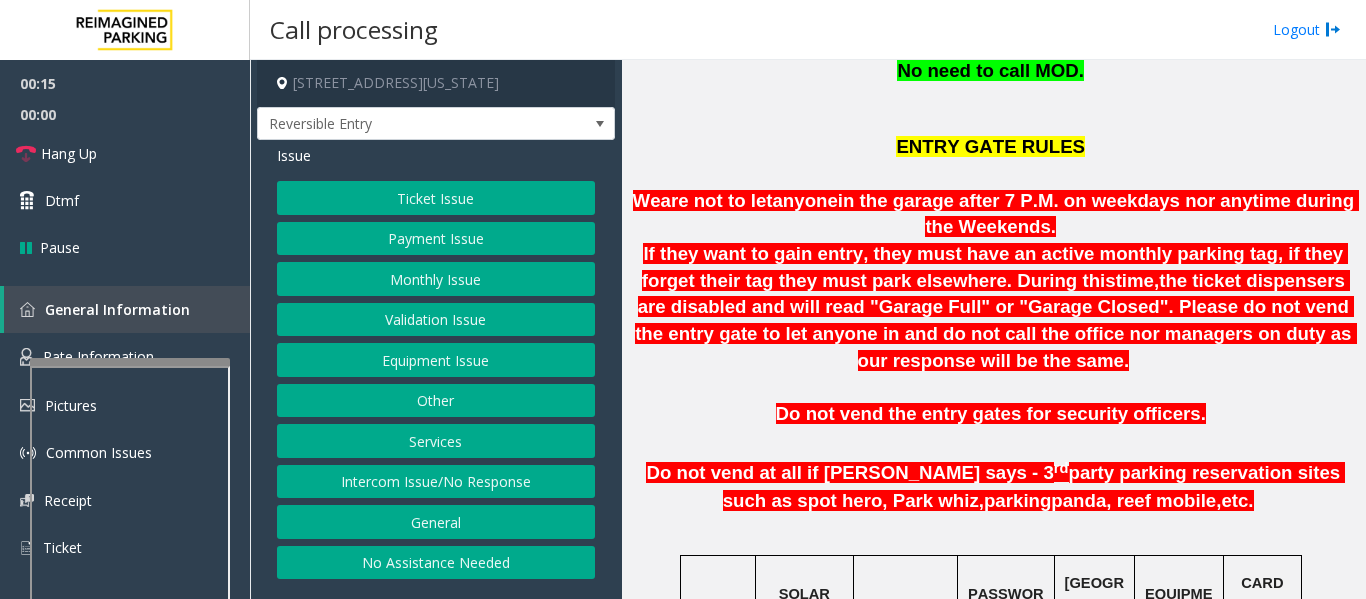 scroll, scrollTop: 777, scrollLeft: 0, axis: vertical 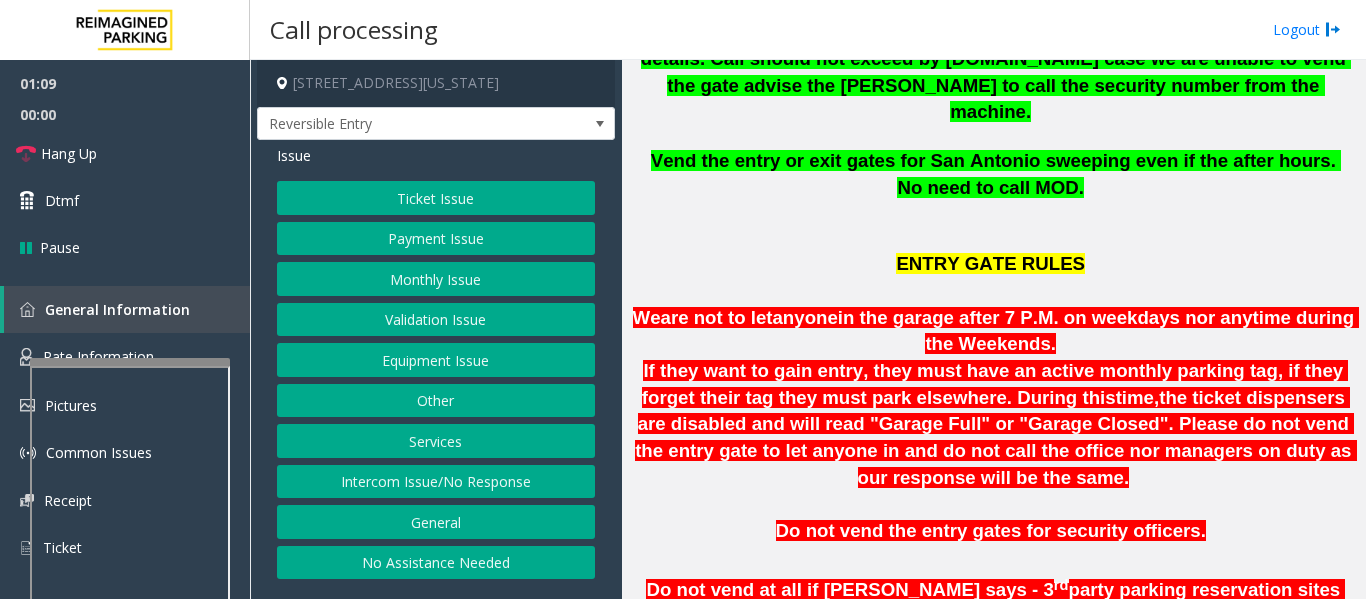 click on "Equipment Issue" 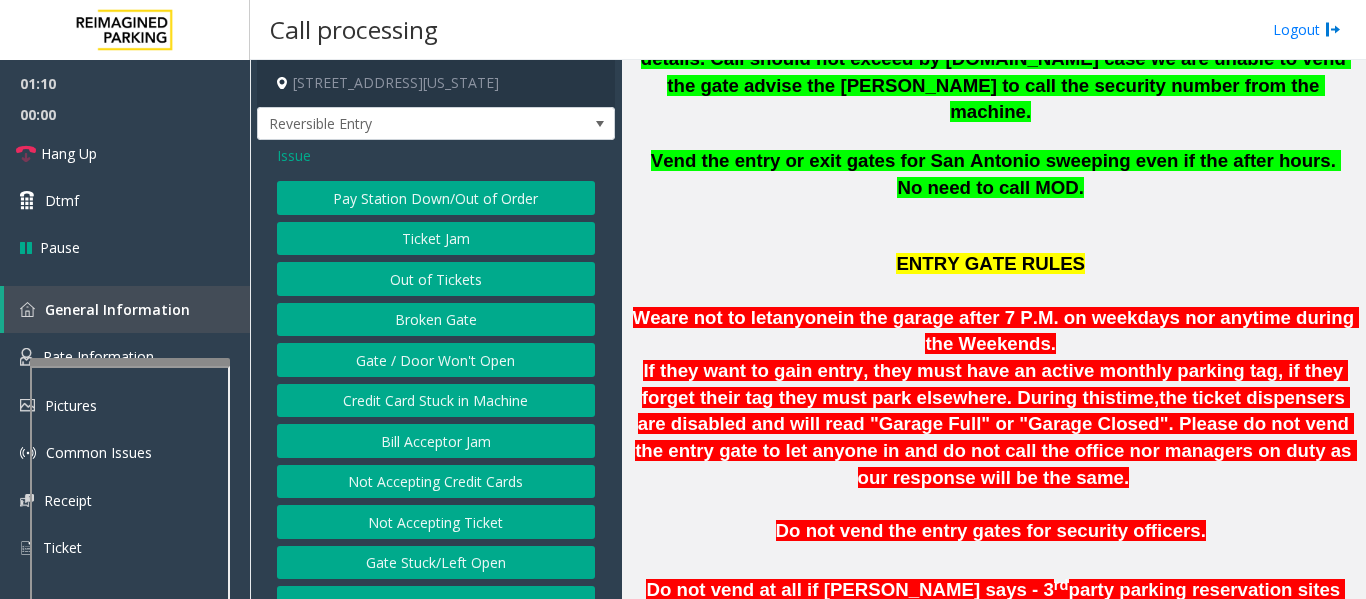 click on "Gate / Door Won't Open" 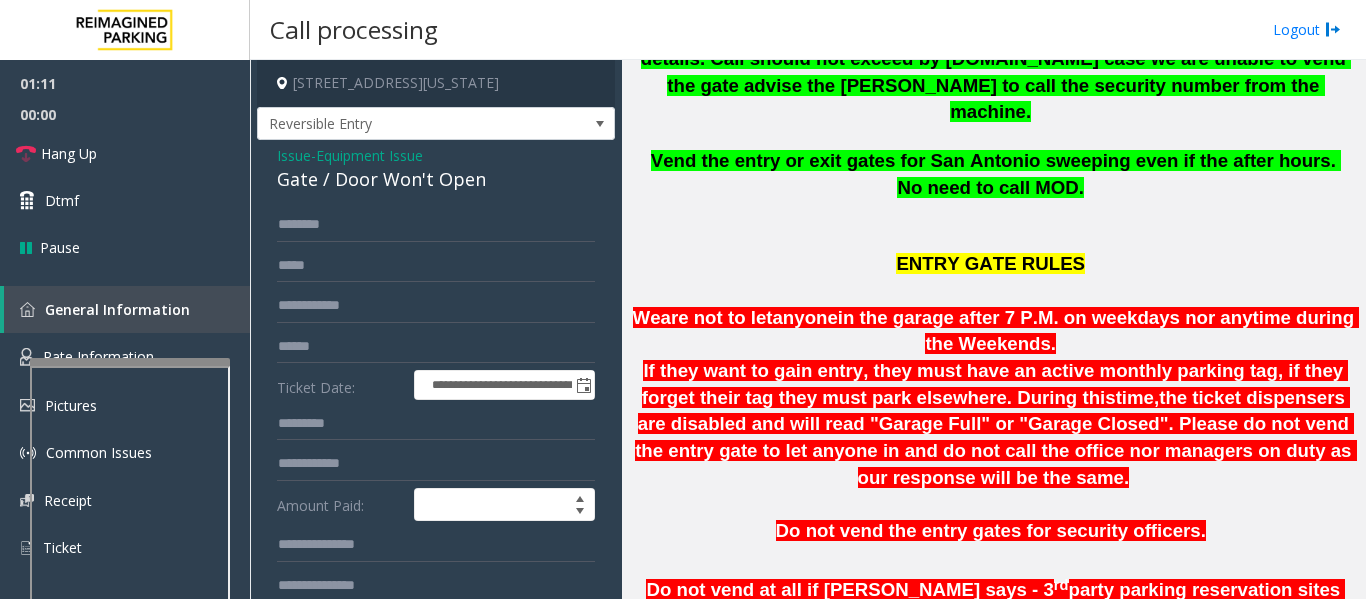 click on "Gate / Door Won't Open" 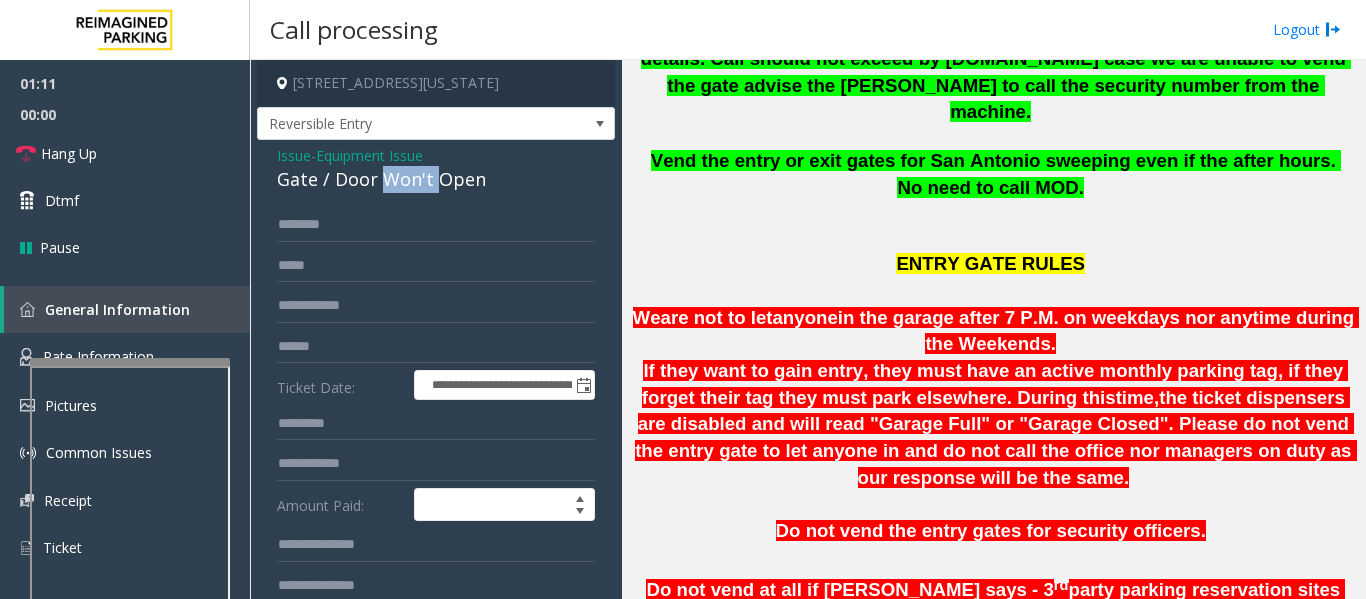 click on "Gate / Door Won't Open" 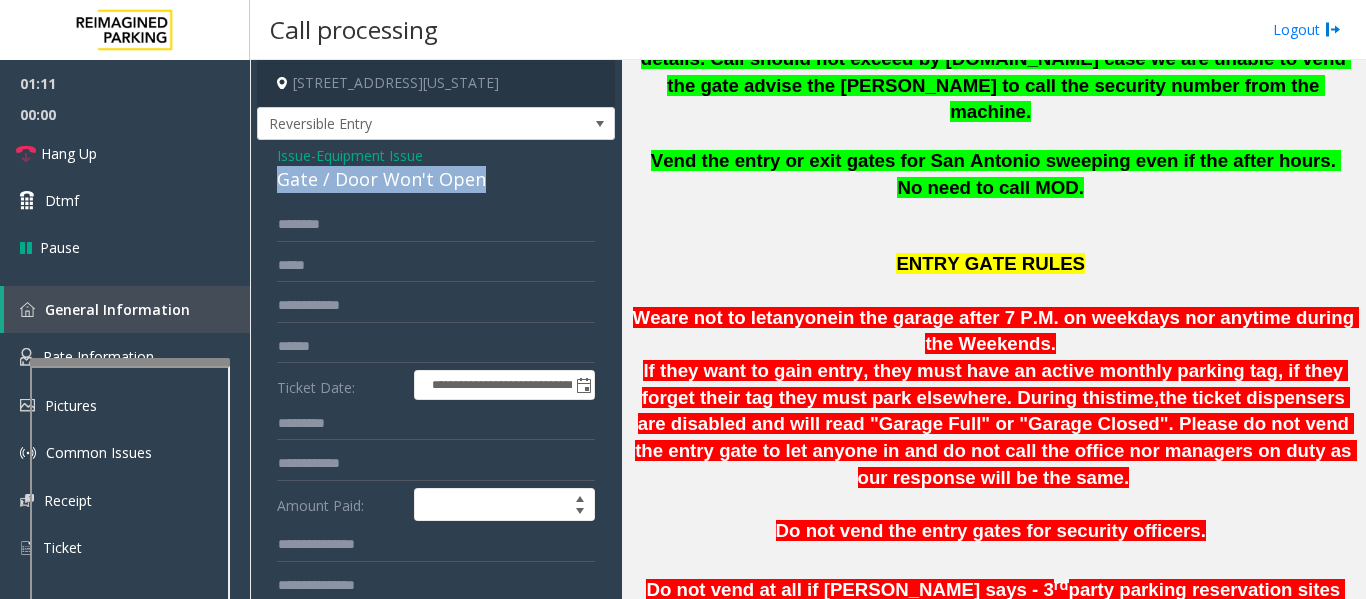 click on "Gate / Door Won't Open" 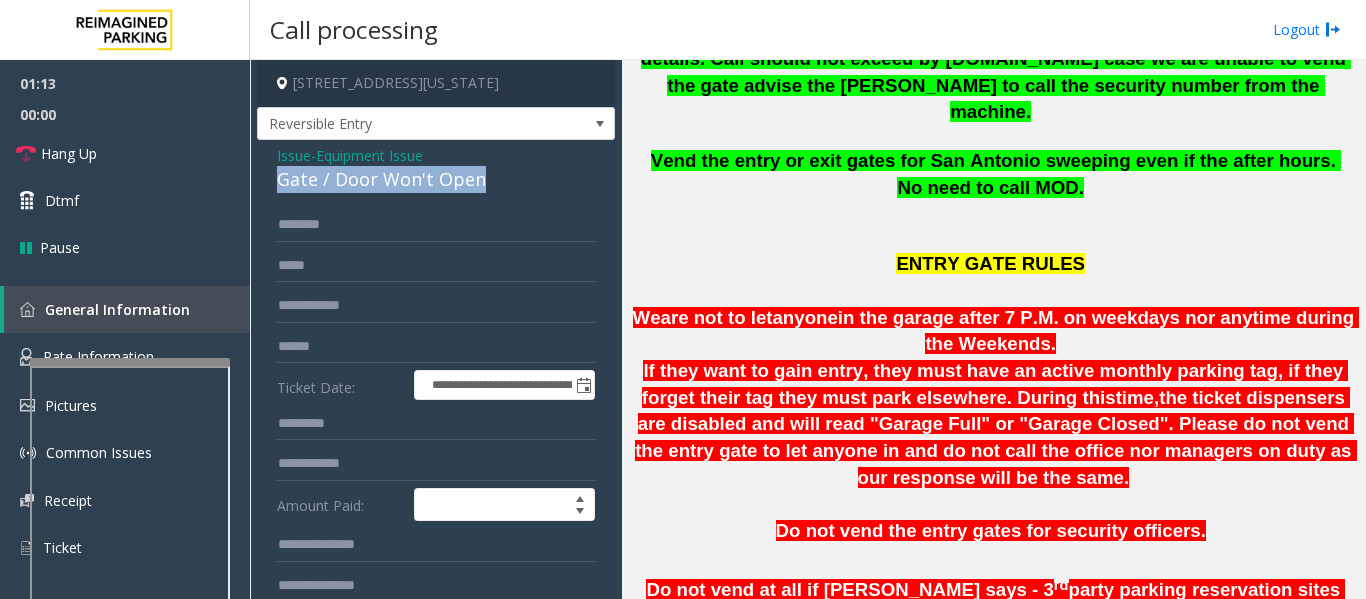 copy on "Gate / Door Won't Open" 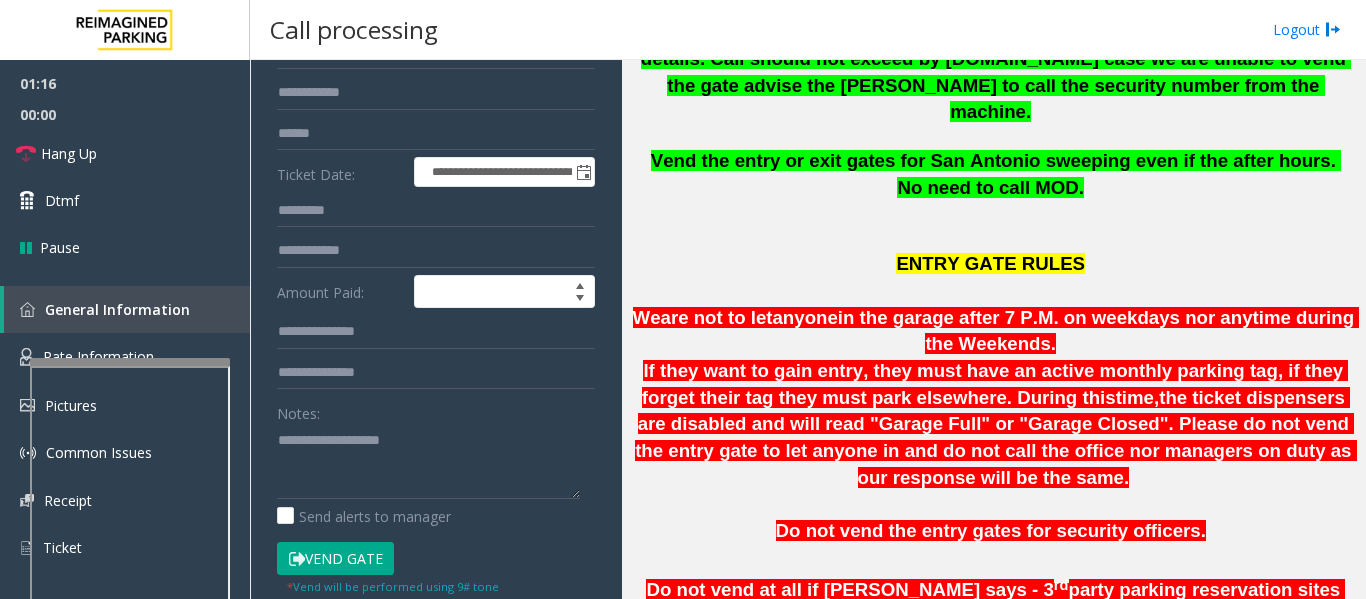 scroll, scrollTop: 222, scrollLeft: 0, axis: vertical 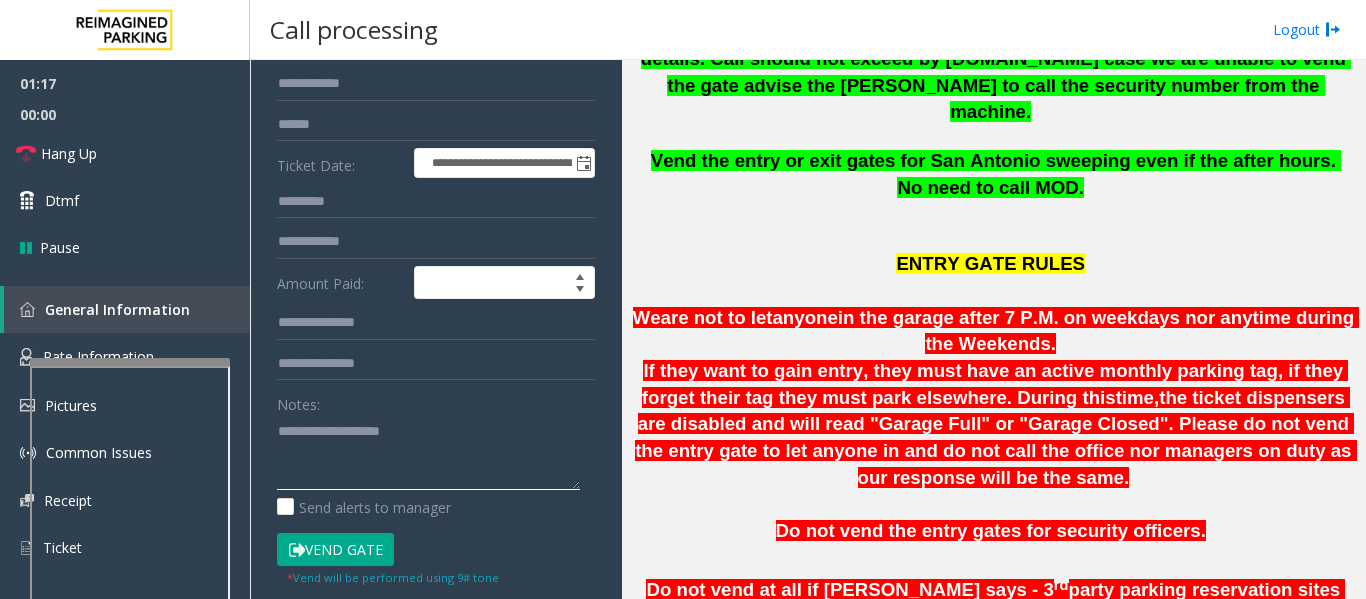 click 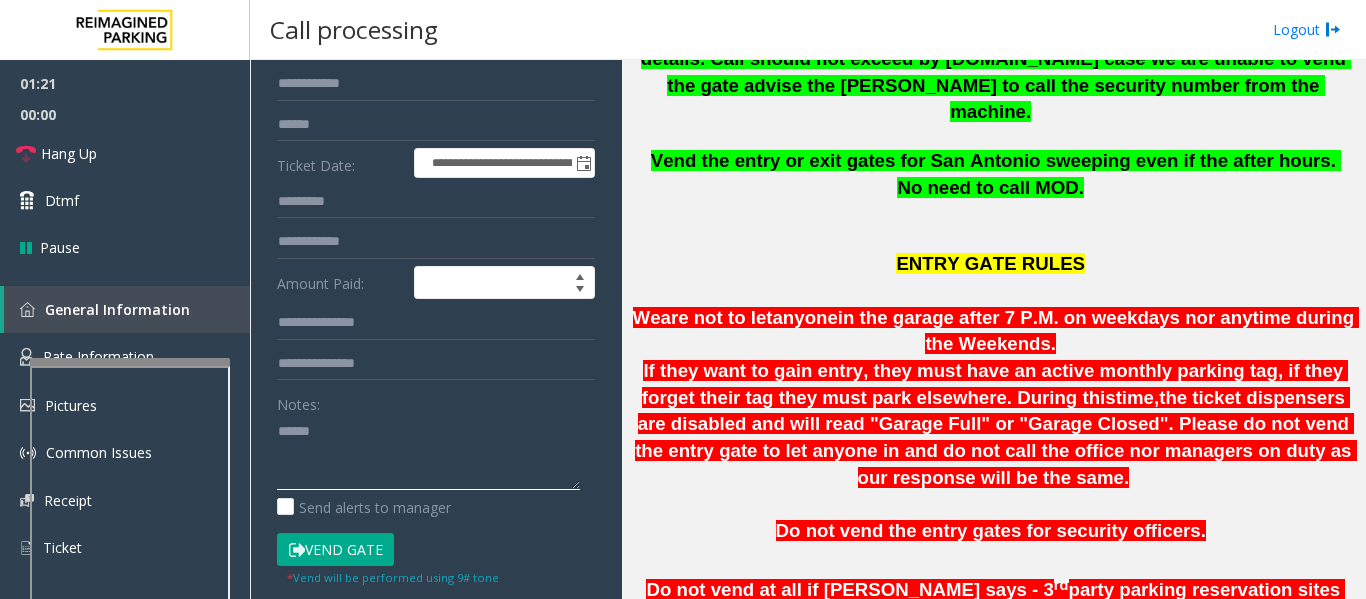 paste on "**********" 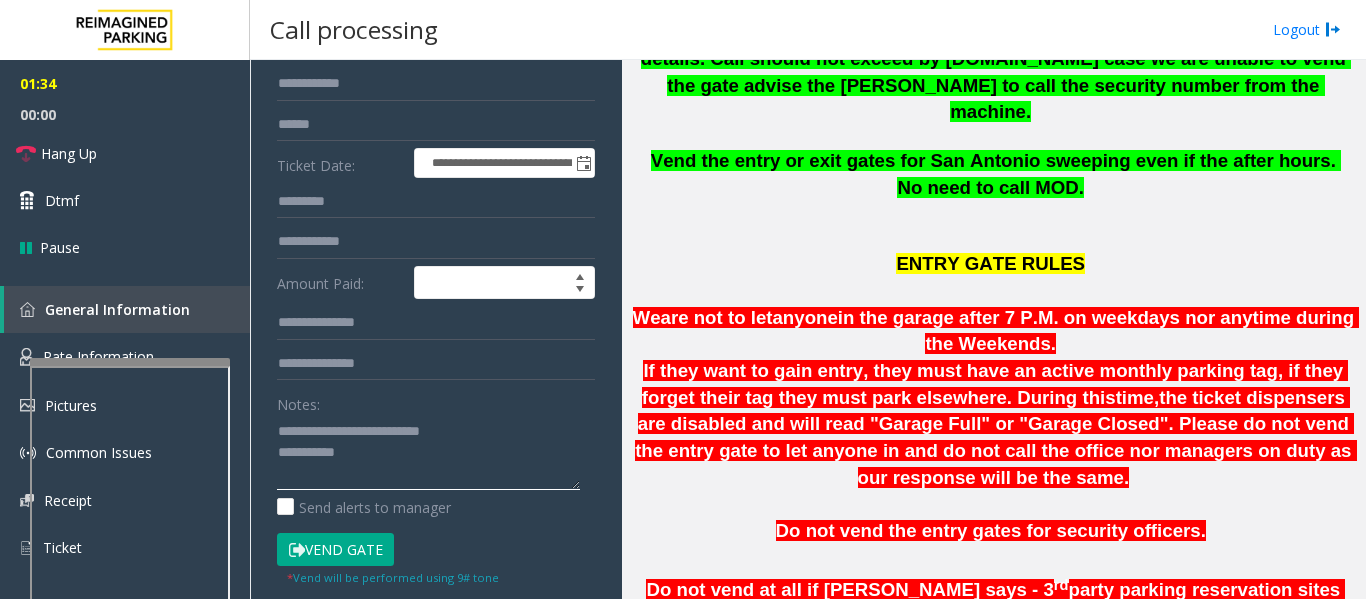 click 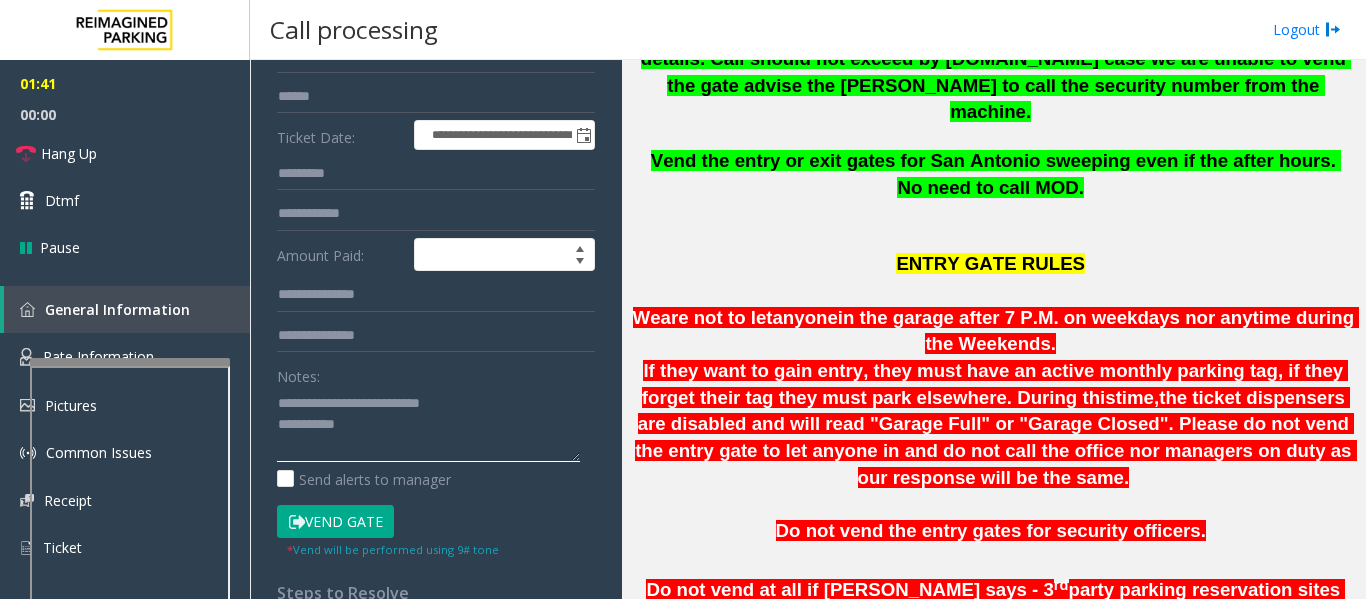 scroll, scrollTop: 272, scrollLeft: 0, axis: vertical 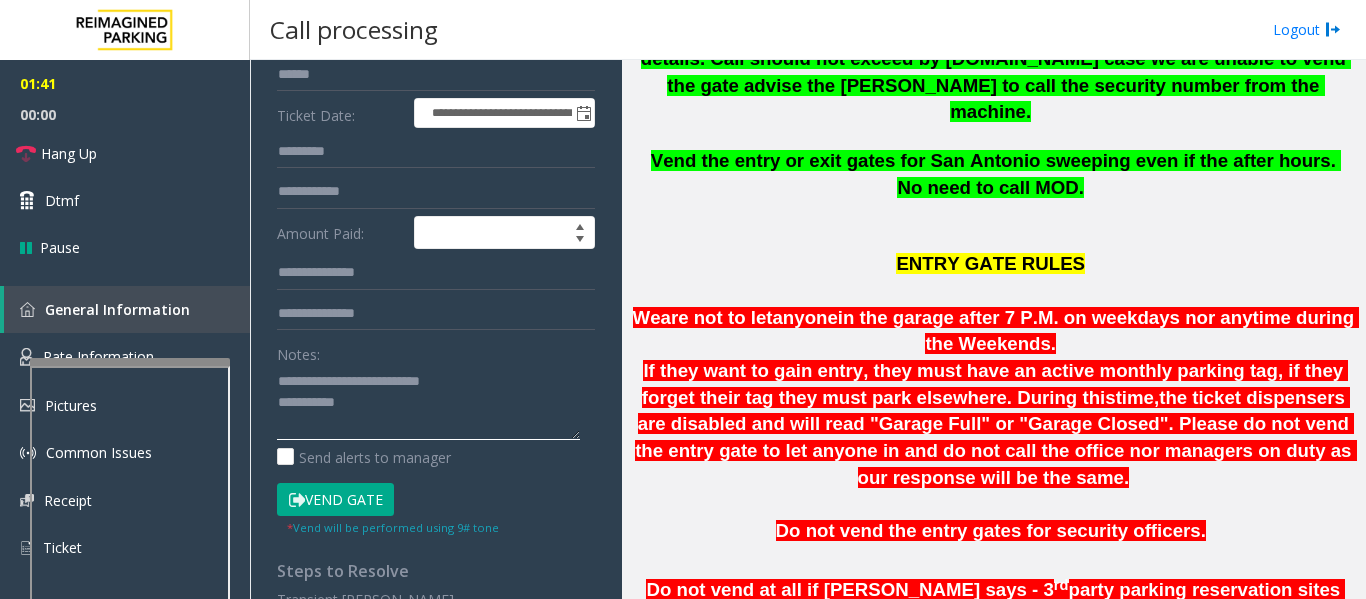 click 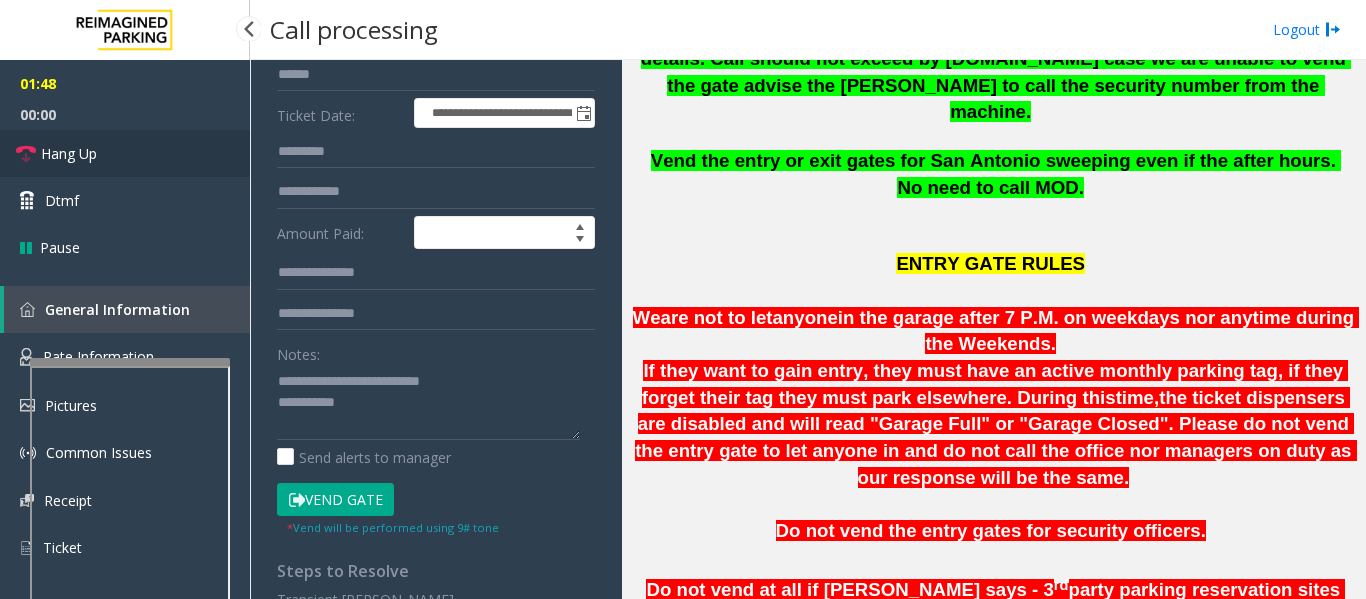 click at bounding box center (26, 154) 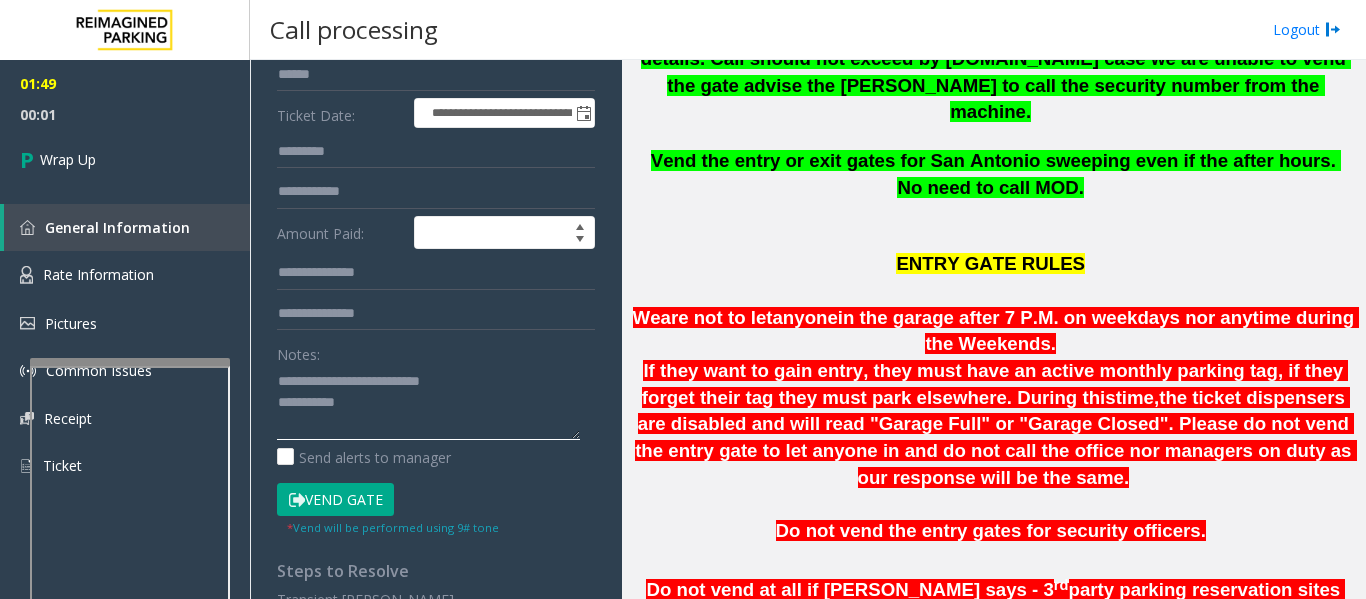 click 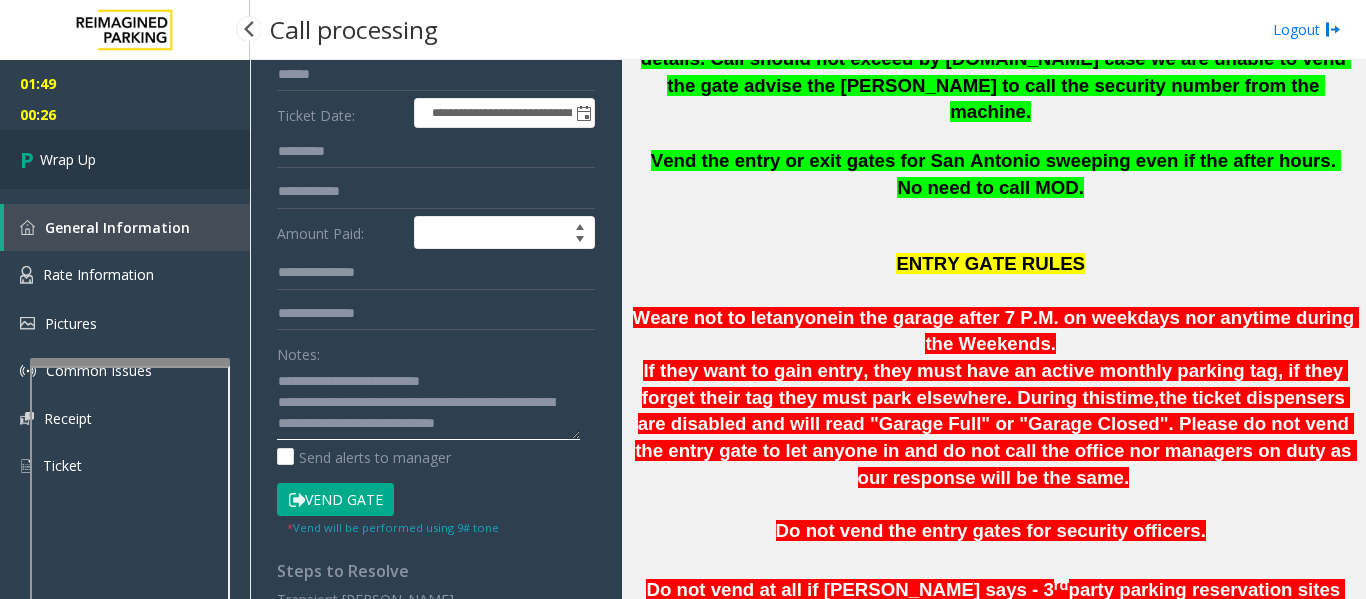 type on "**********" 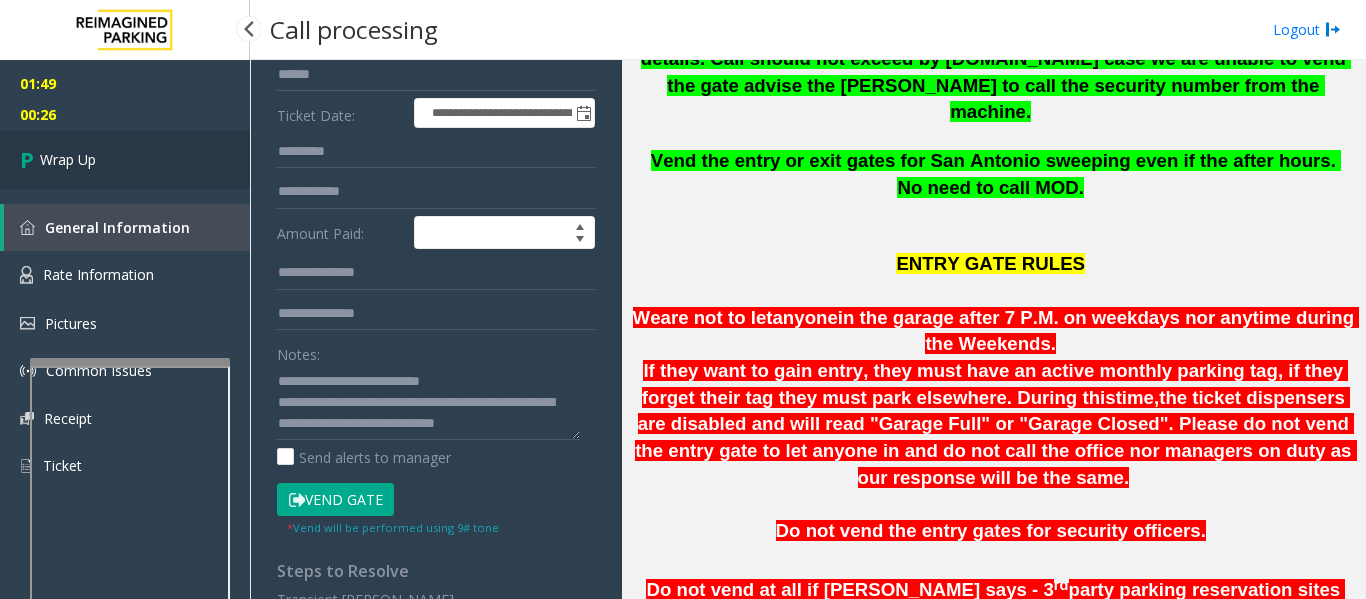 click on "Wrap Up" at bounding box center (125, 159) 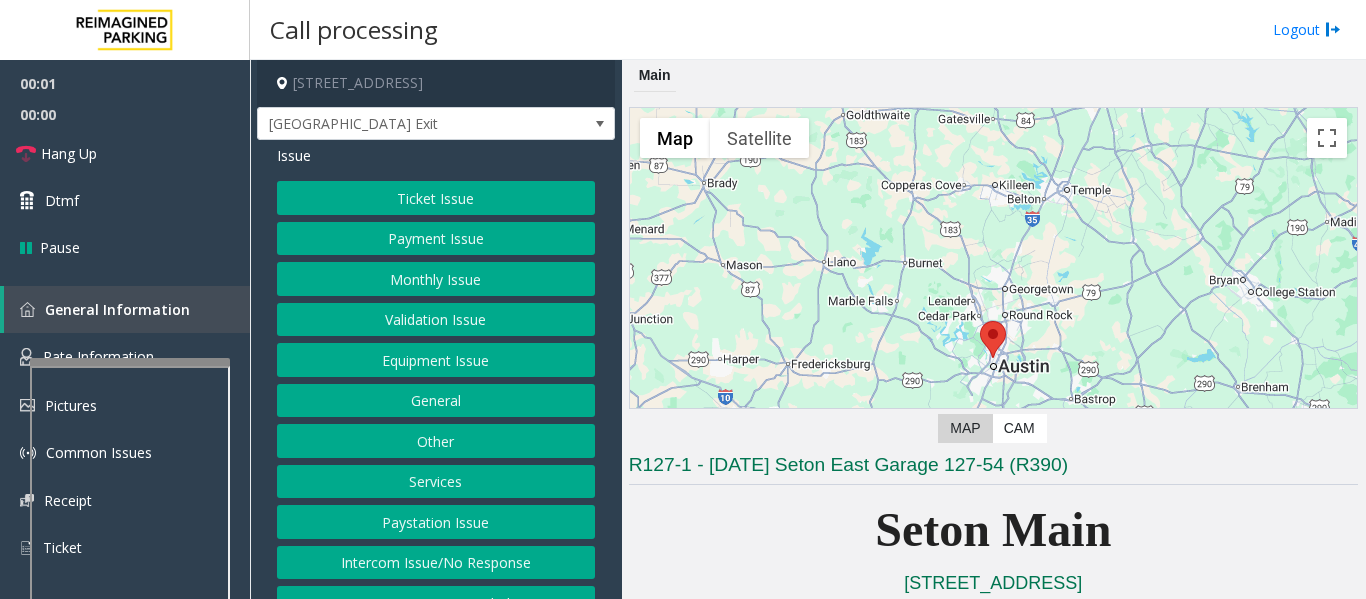 click on "Equipment Issue" 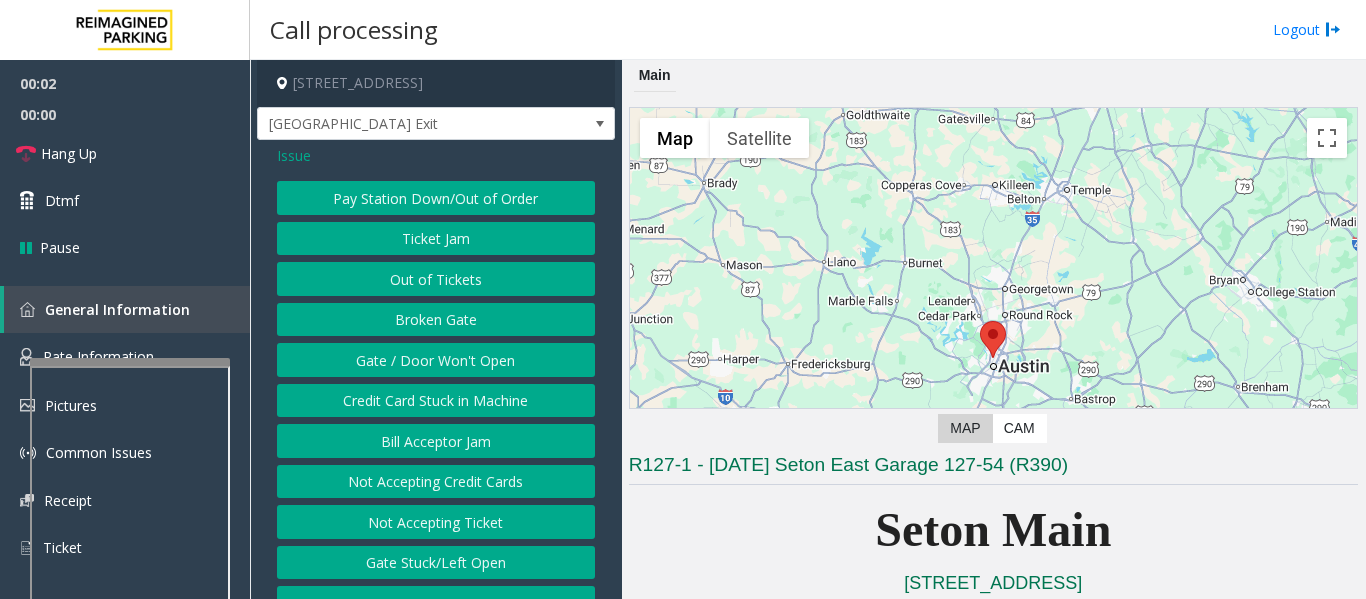 click on "Gate / Door Won't Open" 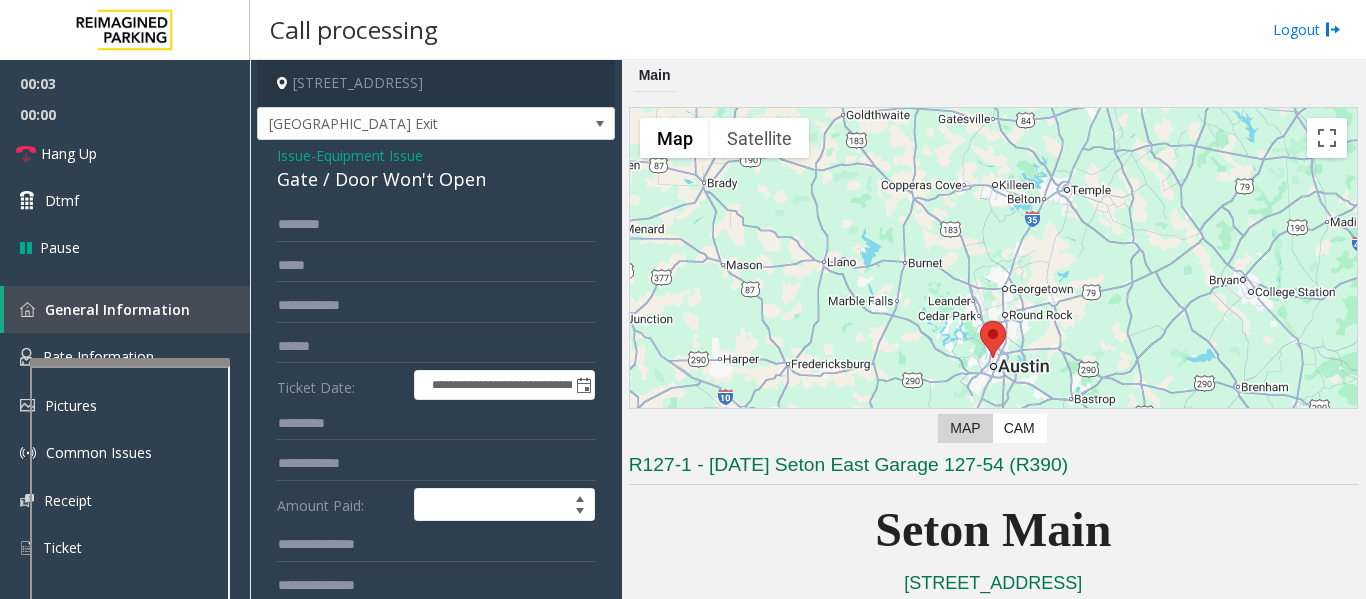 click on "Gate / Door Won't Open" 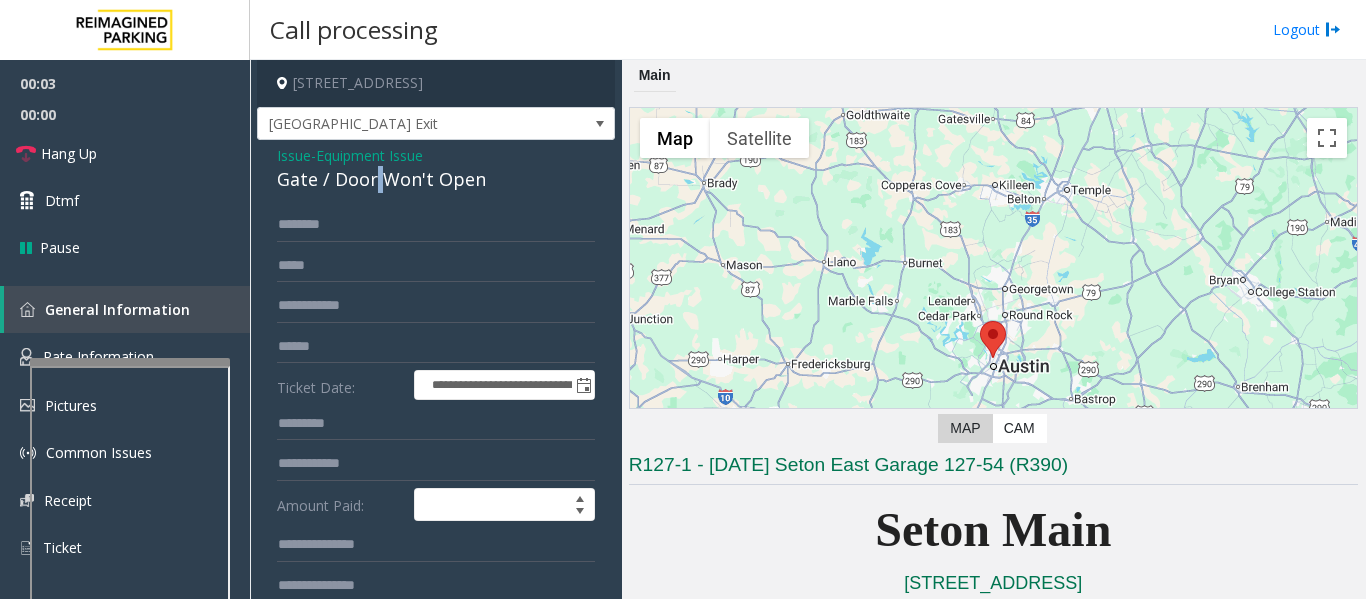 click on "Gate / Door Won't Open" 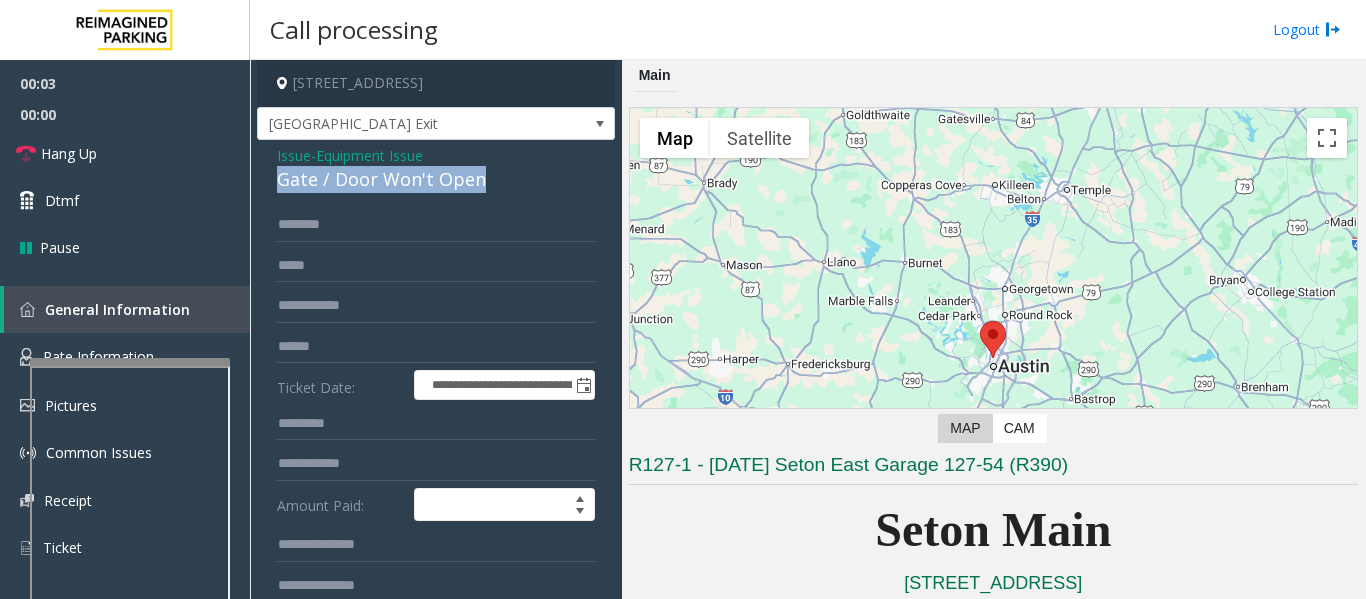 click on "Gate / Door Won't Open" 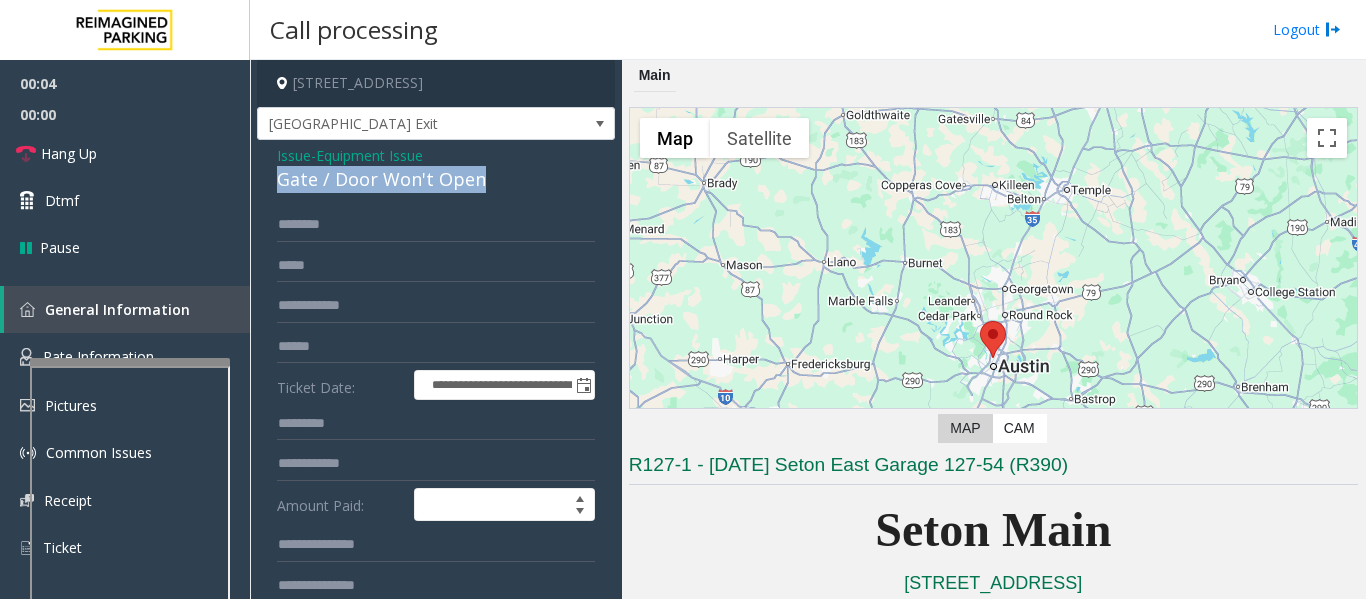 copy on "Gate / Door Won't Open" 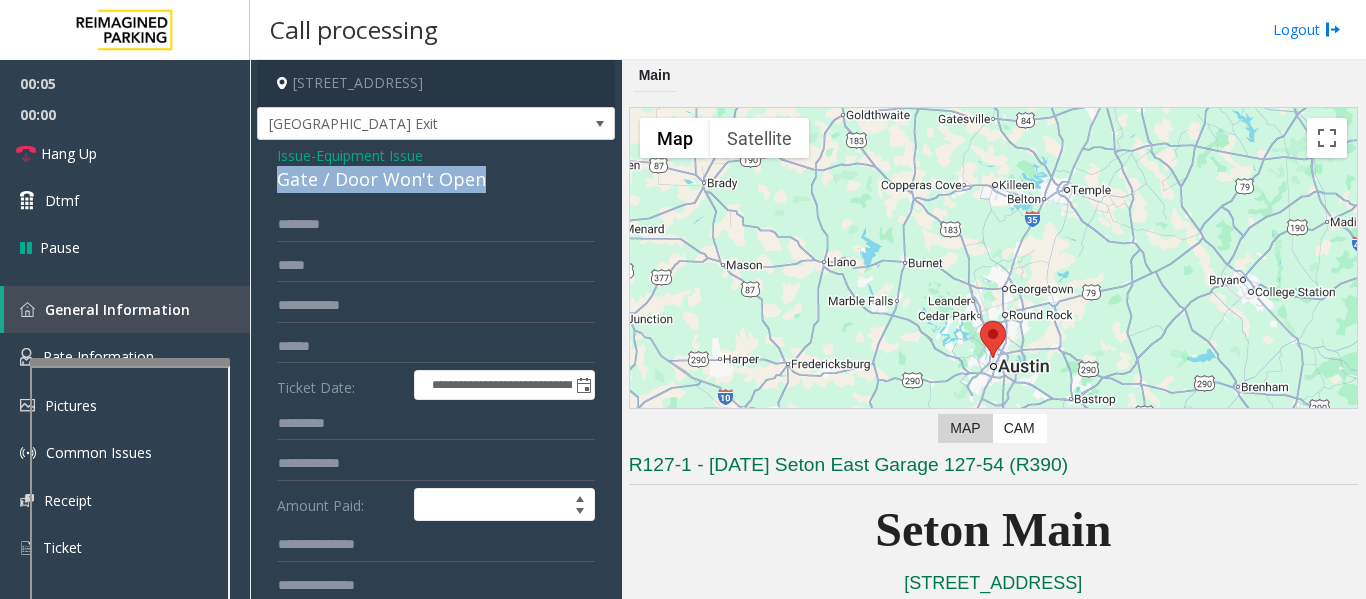 scroll, scrollTop: 335, scrollLeft: 0, axis: vertical 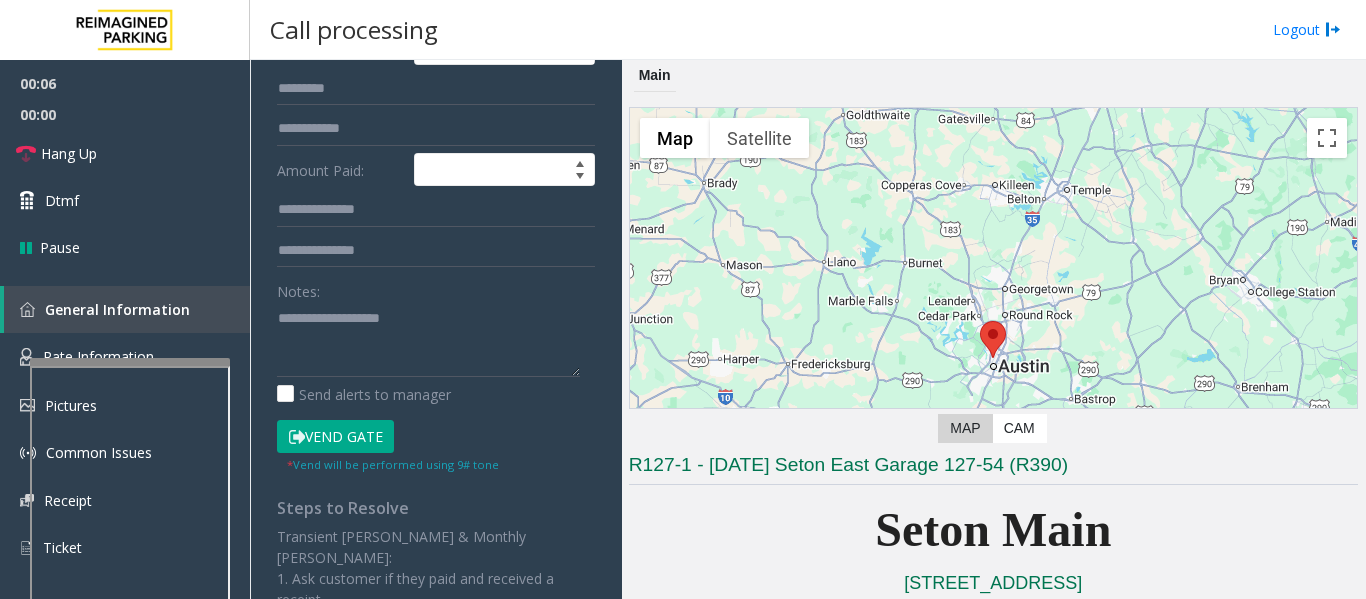 click on "Vend Gate" 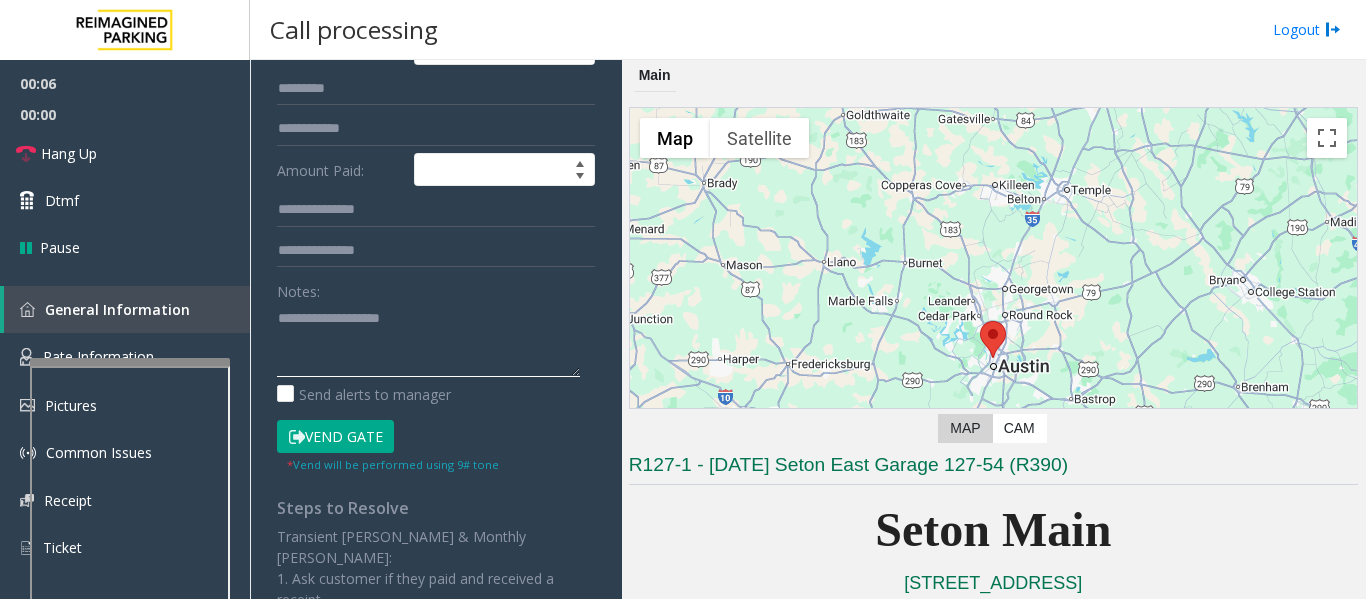 drag, startPoint x: 393, startPoint y: 315, endPoint x: 403, endPoint y: 318, distance: 10.440307 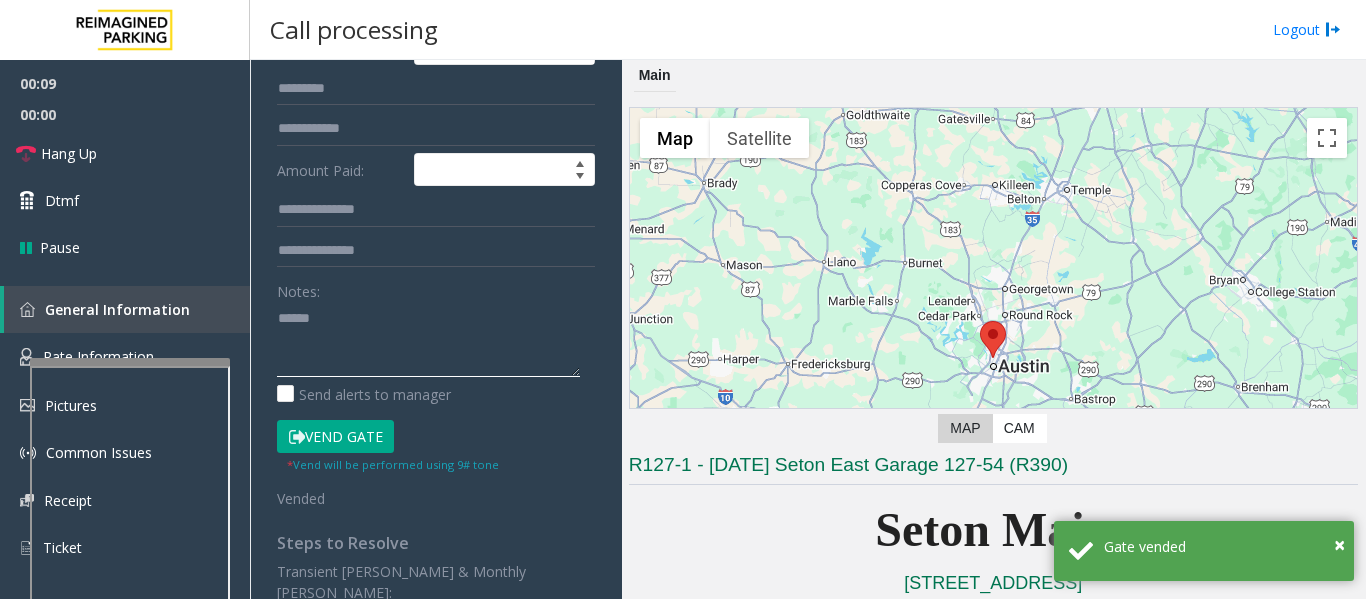 paste on "**********" 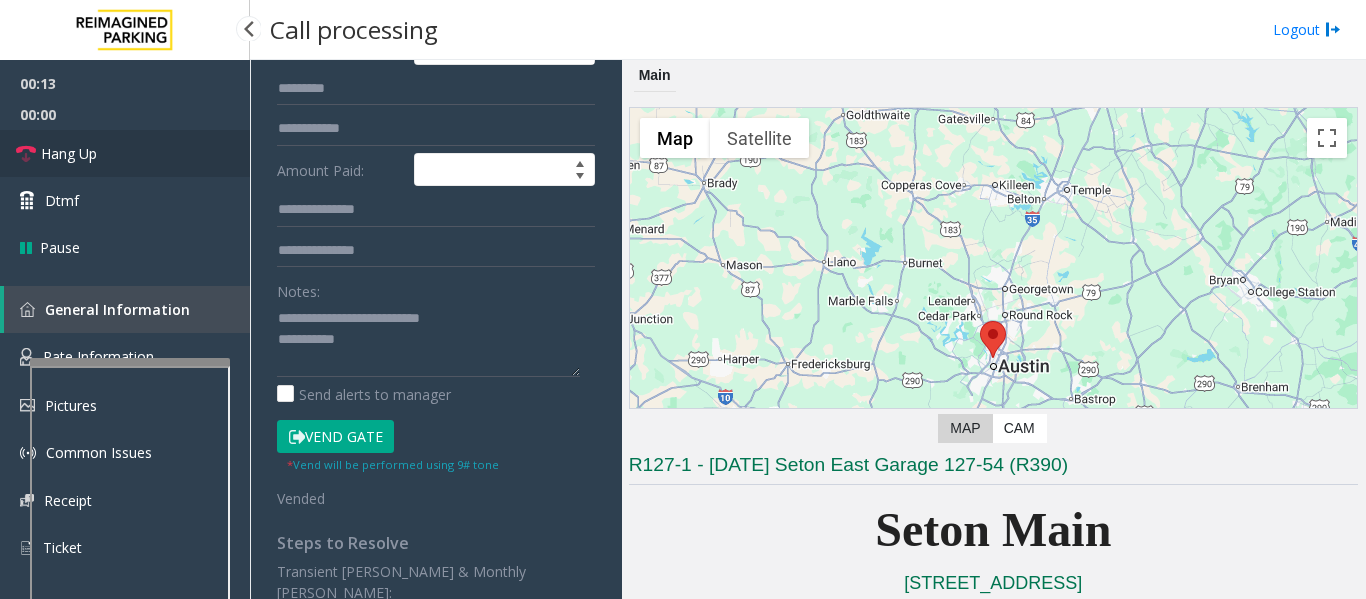 click on "Hang Up" at bounding box center (125, 153) 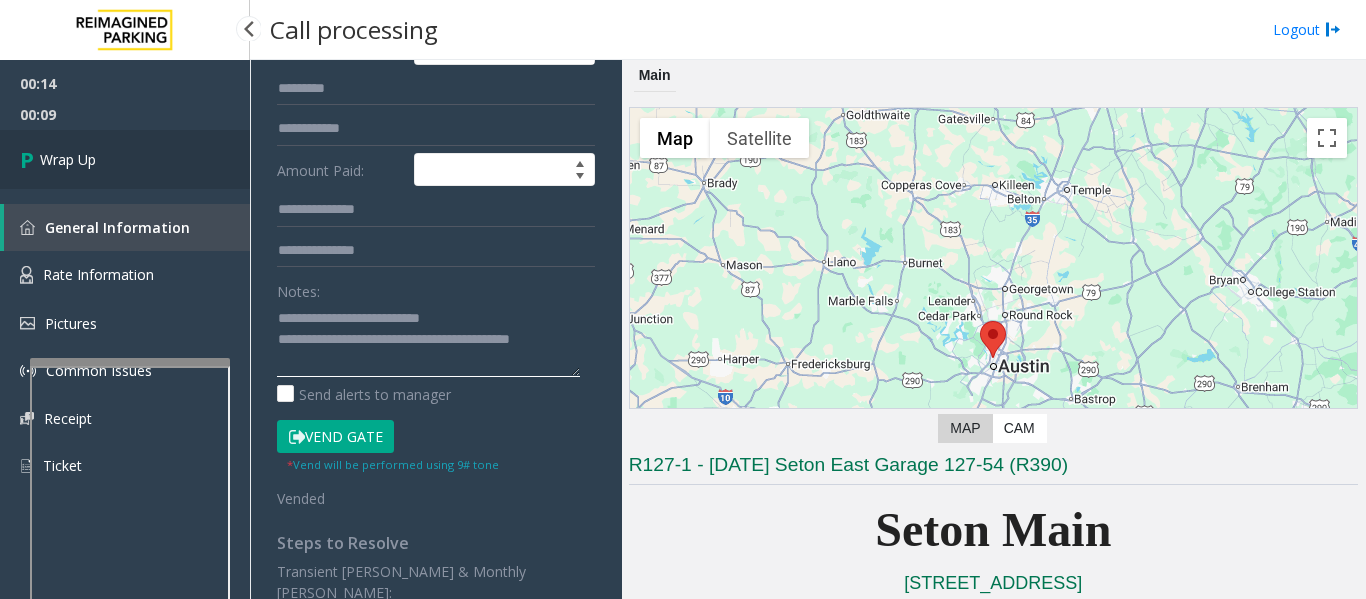 type on "**********" 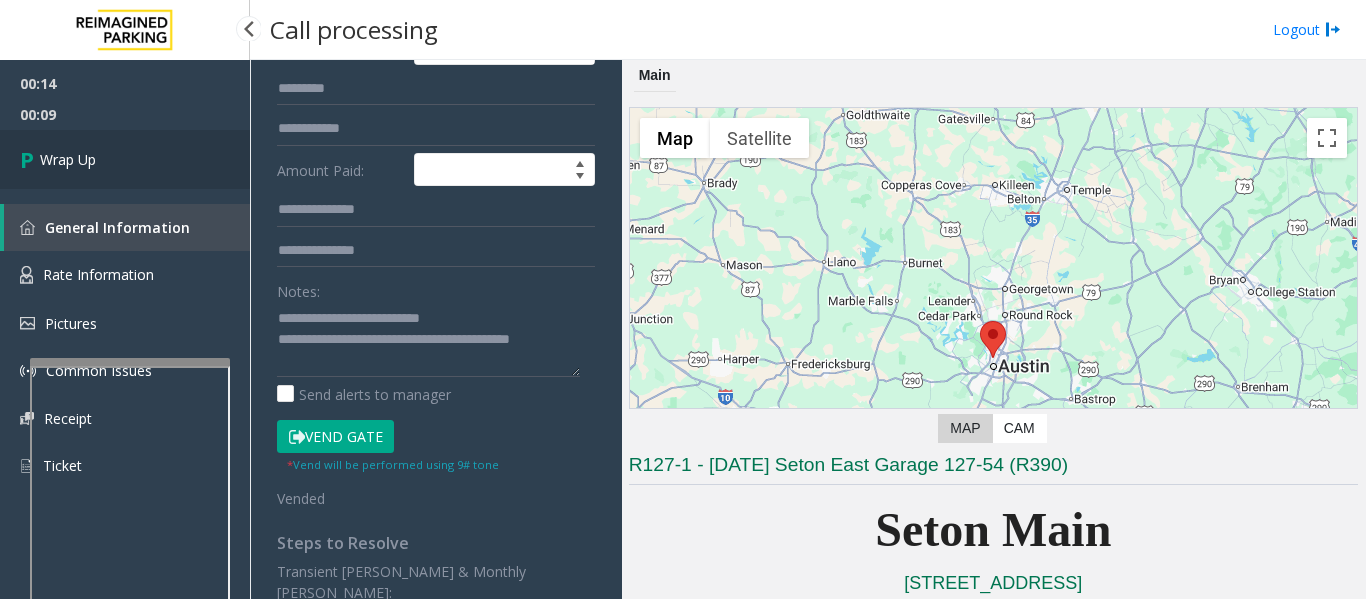 click on "Wrap Up" at bounding box center (125, 159) 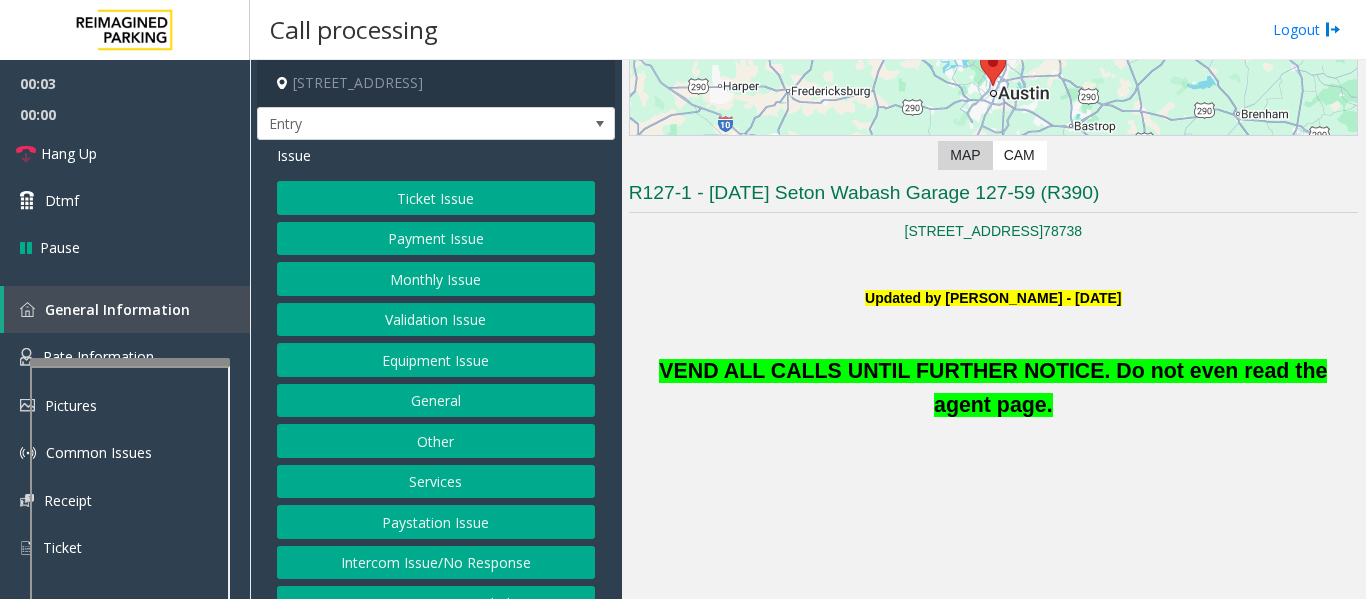 scroll, scrollTop: 336, scrollLeft: 0, axis: vertical 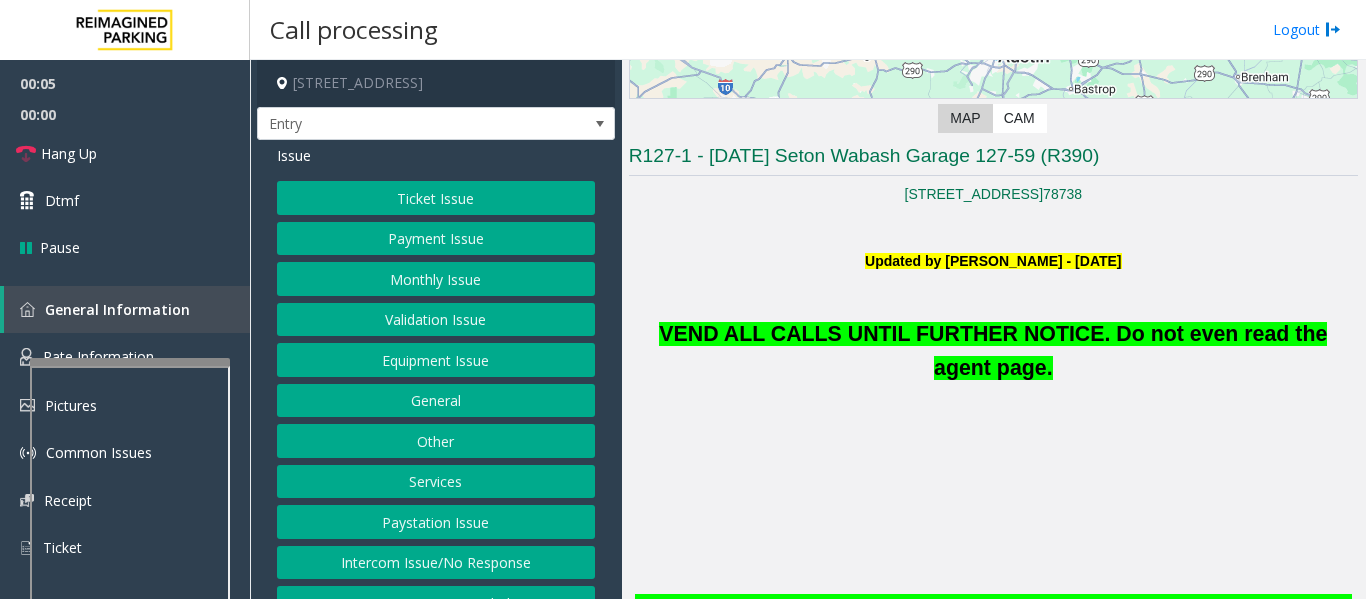 click on "Equipment Issue" 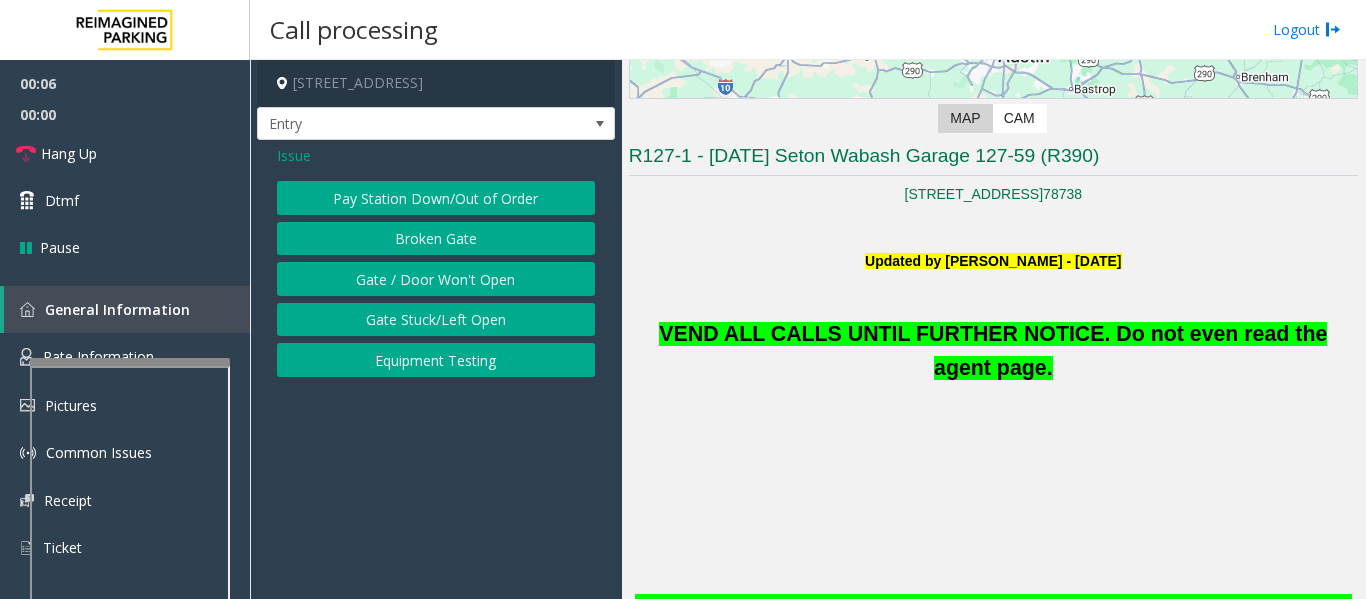 click on "Issue" 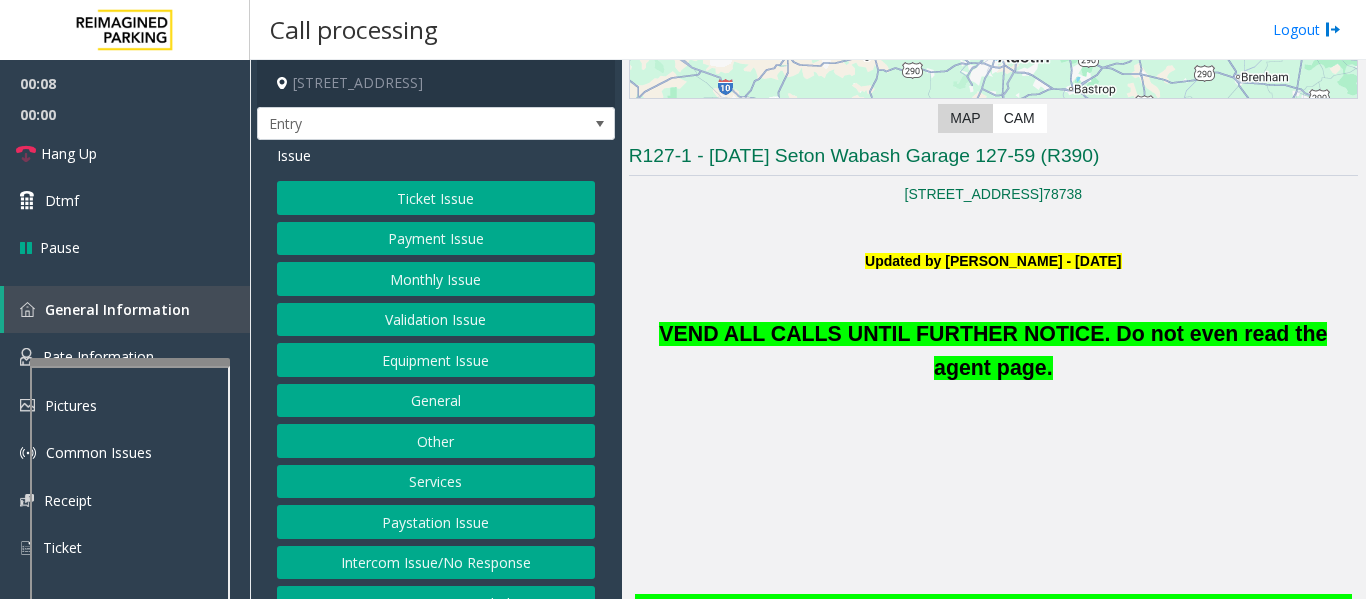 click on "Monthly Issue" 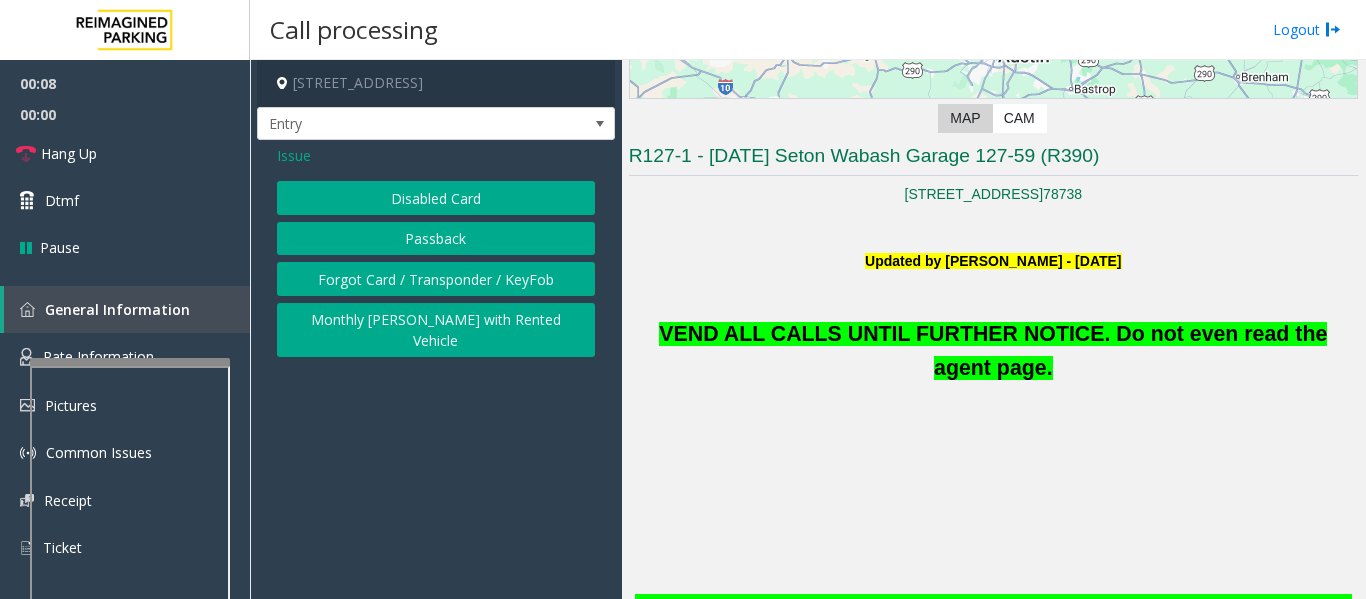 click on "Forgot Card / Transponder / KeyFob" 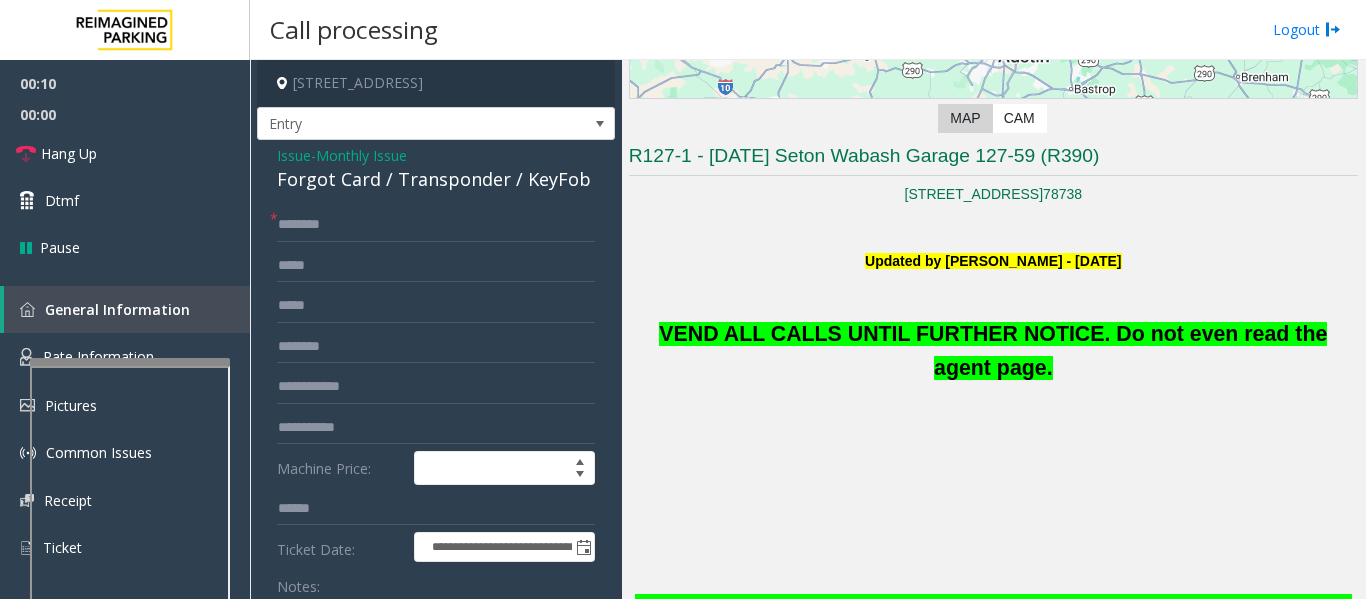 click on "Forgot Card / Transponder / KeyFob" 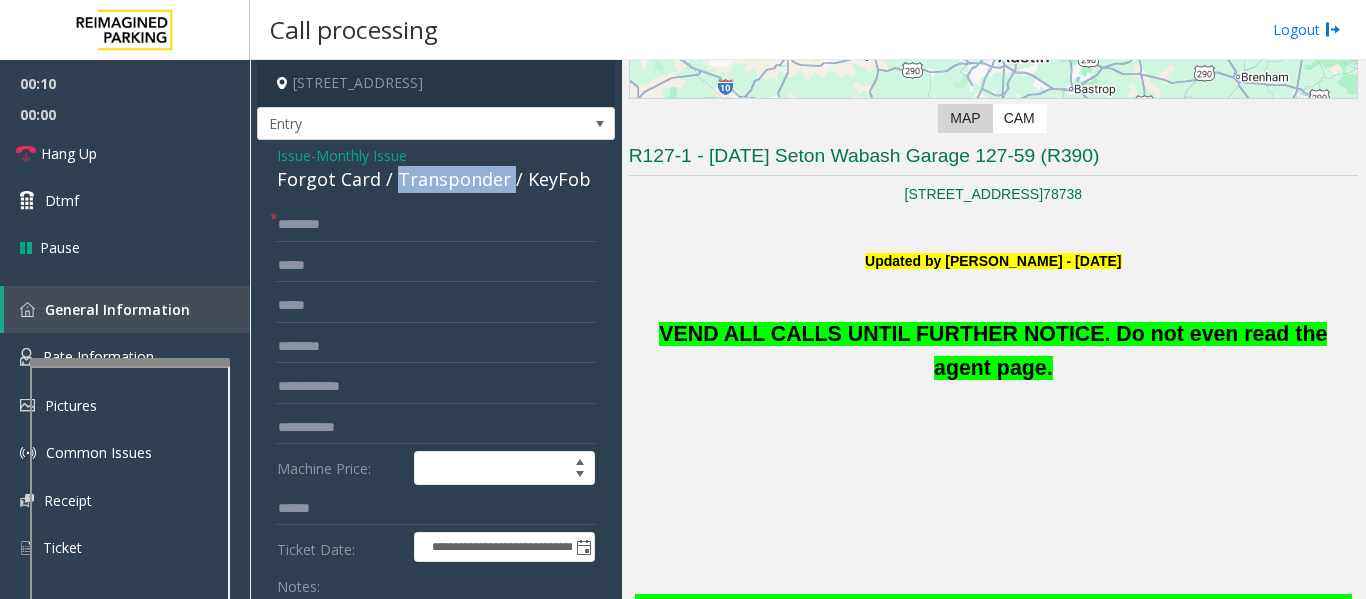 click on "Forgot Card / Transponder / KeyFob" 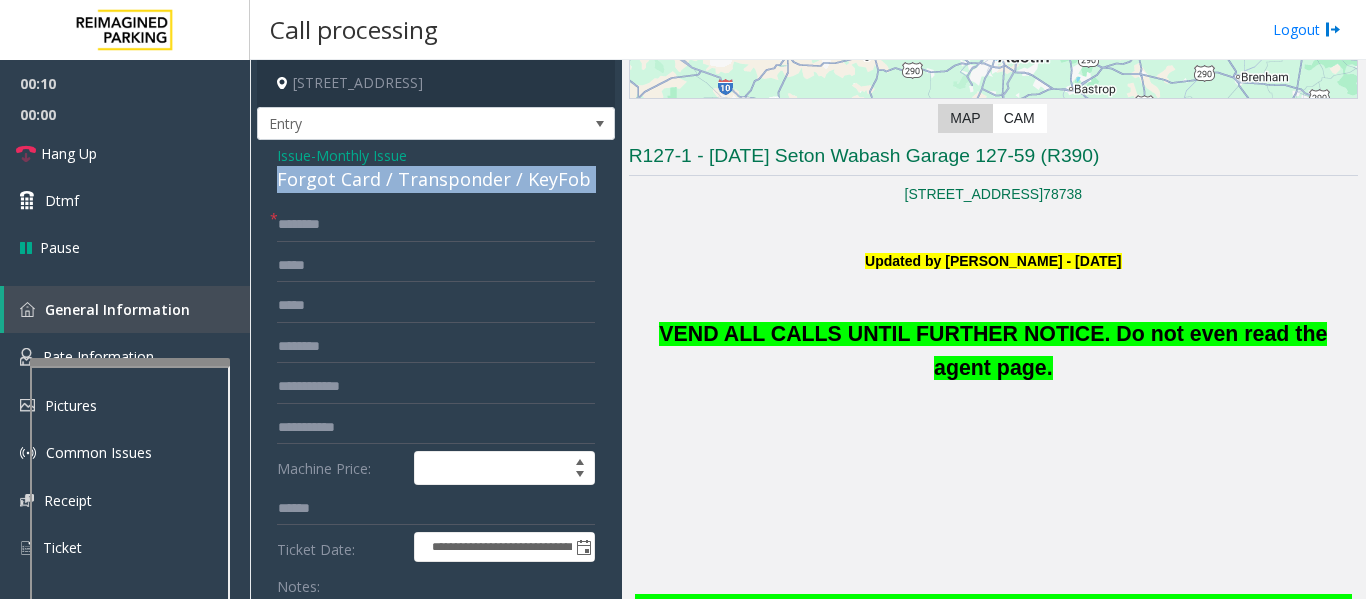 click on "Forgot Card / Transponder / KeyFob" 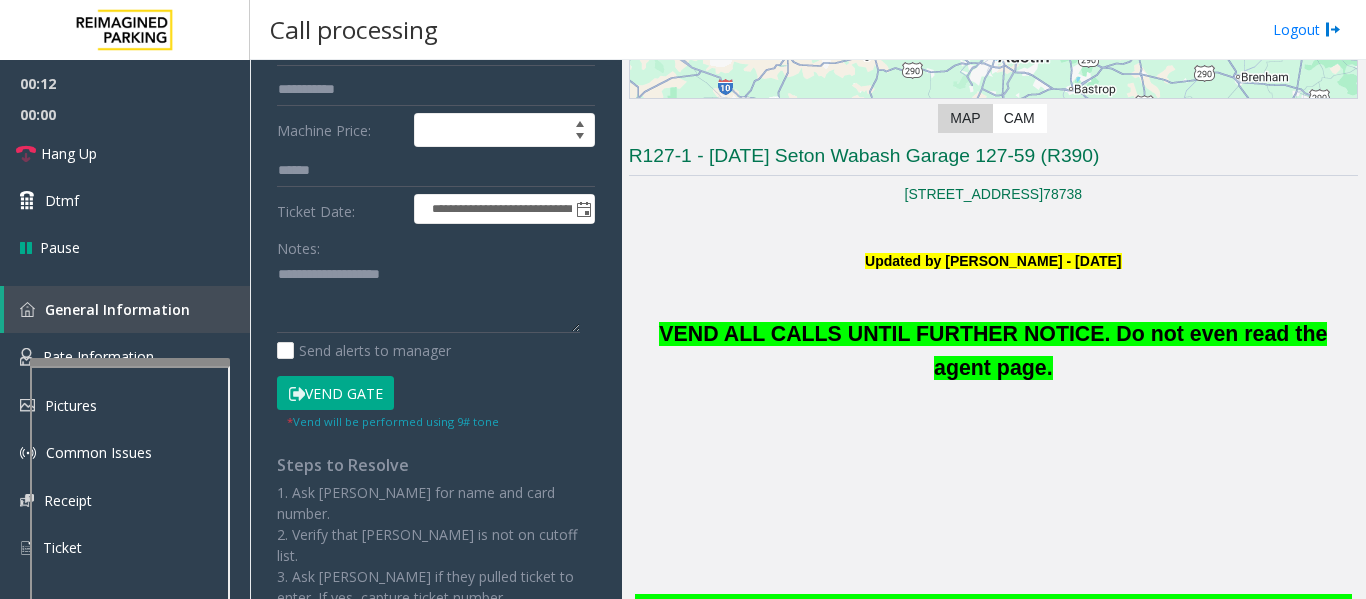 drag, startPoint x: 360, startPoint y: 392, endPoint x: 590, endPoint y: 339, distance: 236.02754 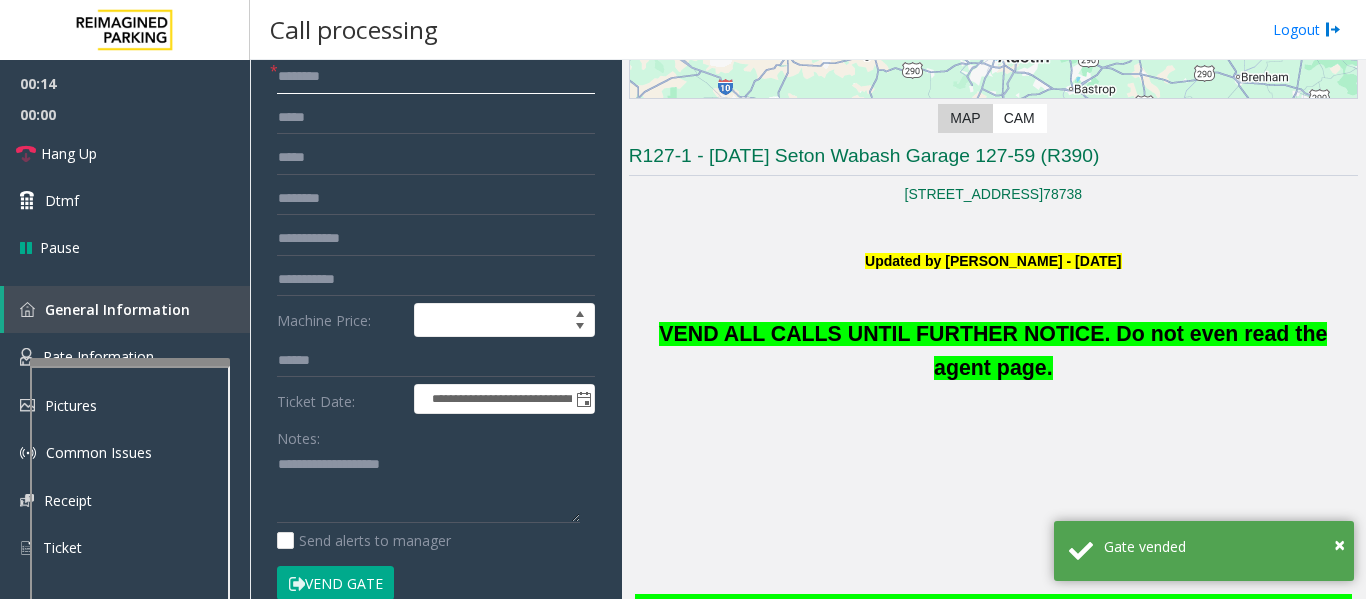 scroll, scrollTop: 0, scrollLeft: 0, axis: both 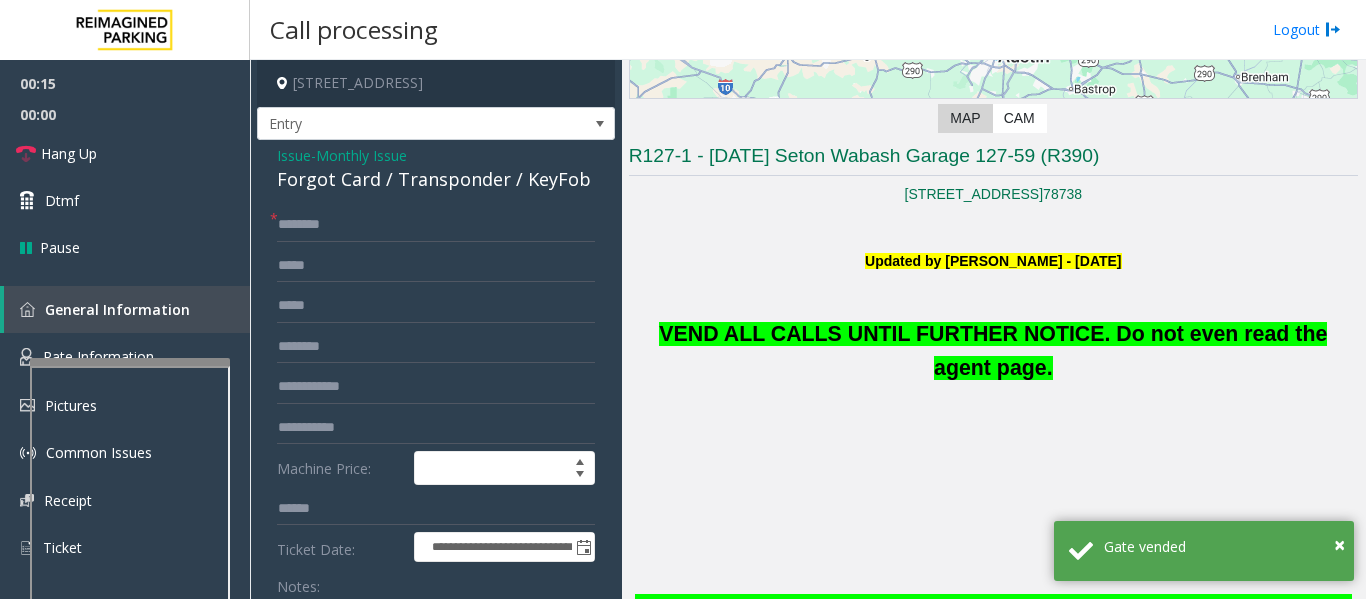 click on "Issue" 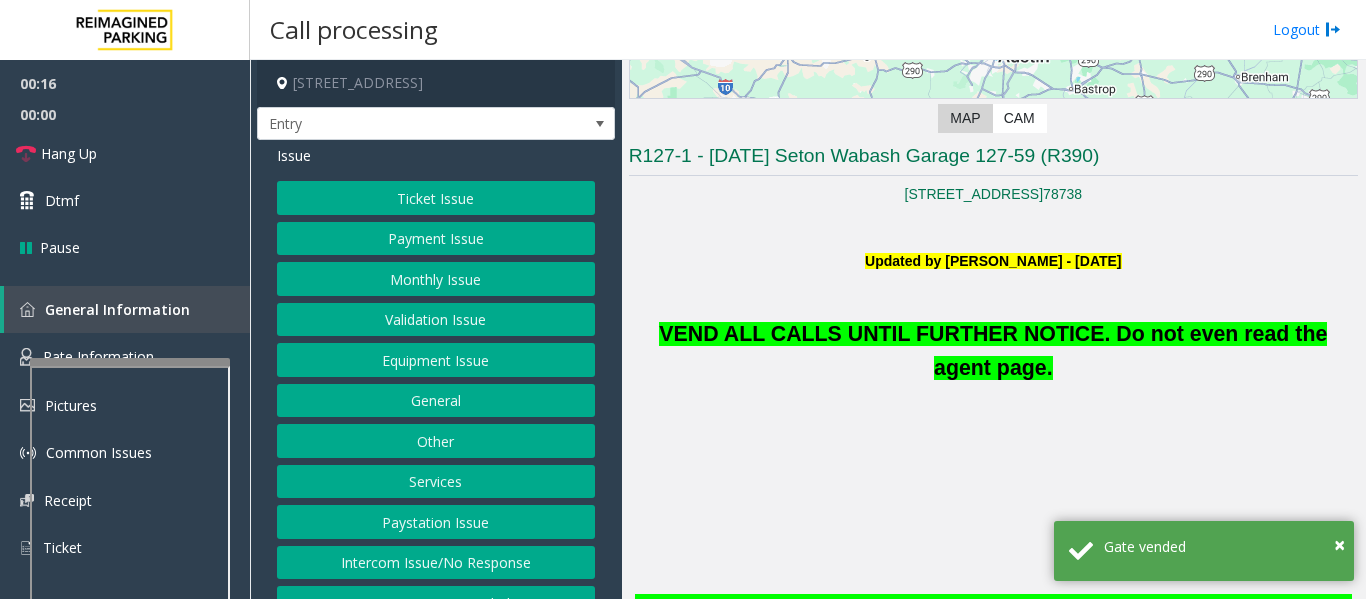 click on "Equipment Issue" 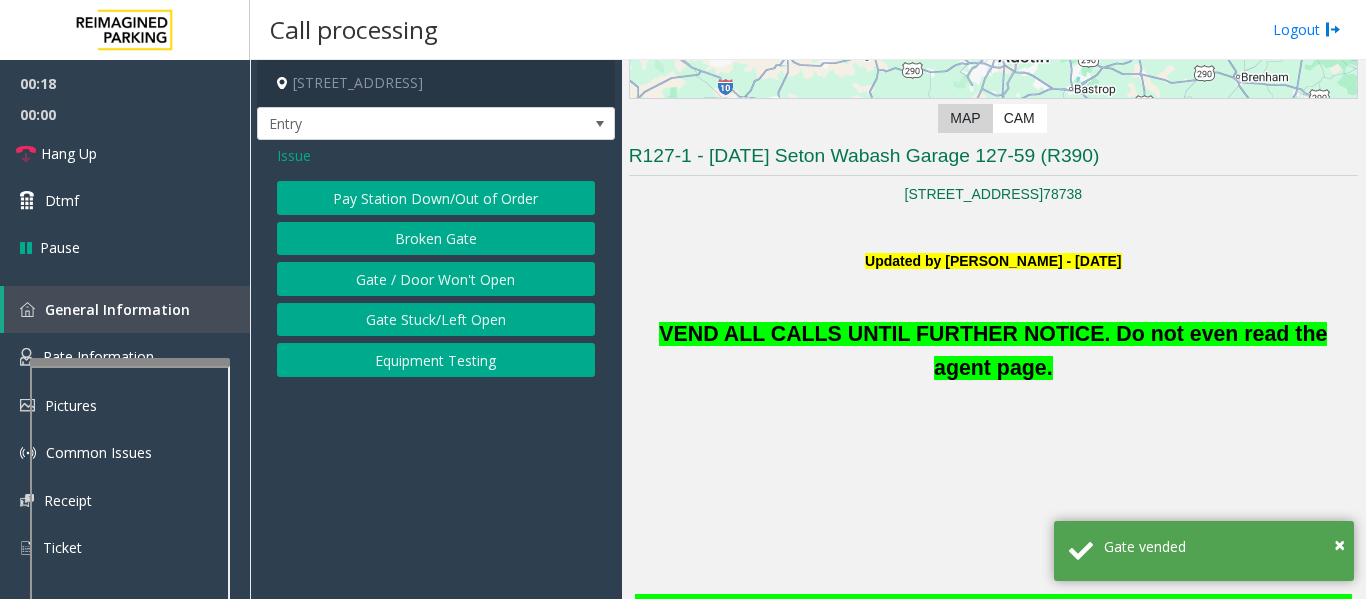 click on "Gate / Door Won't Open" 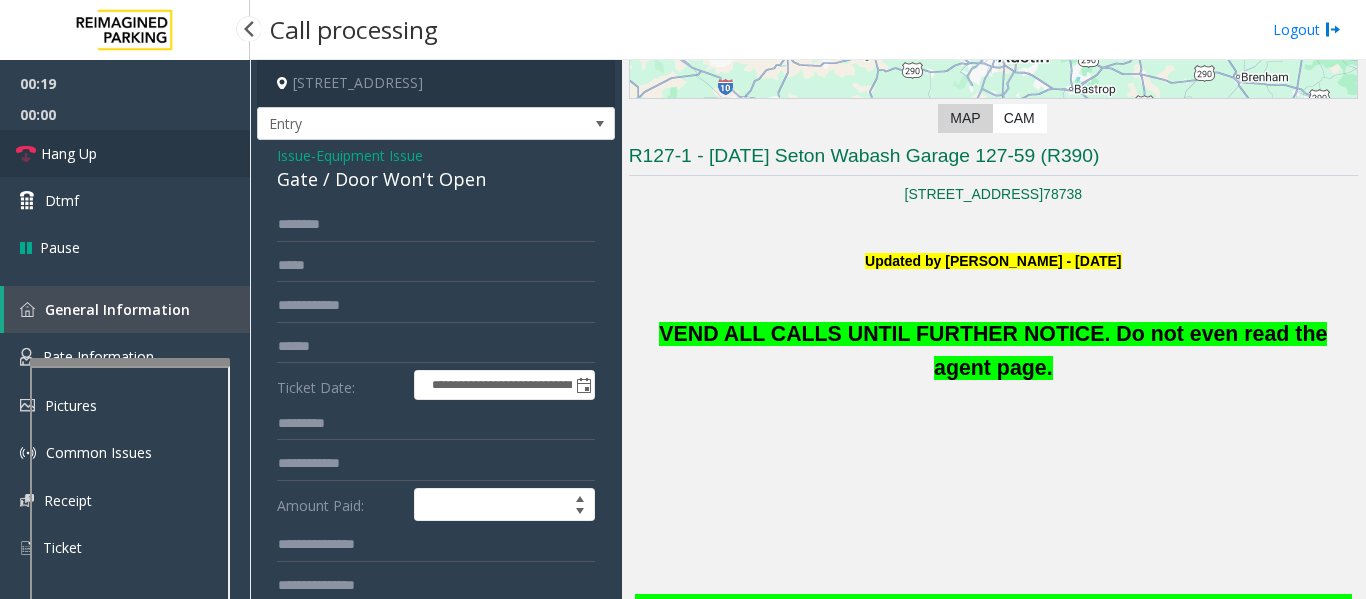 click on "Hang Up" at bounding box center (125, 153) 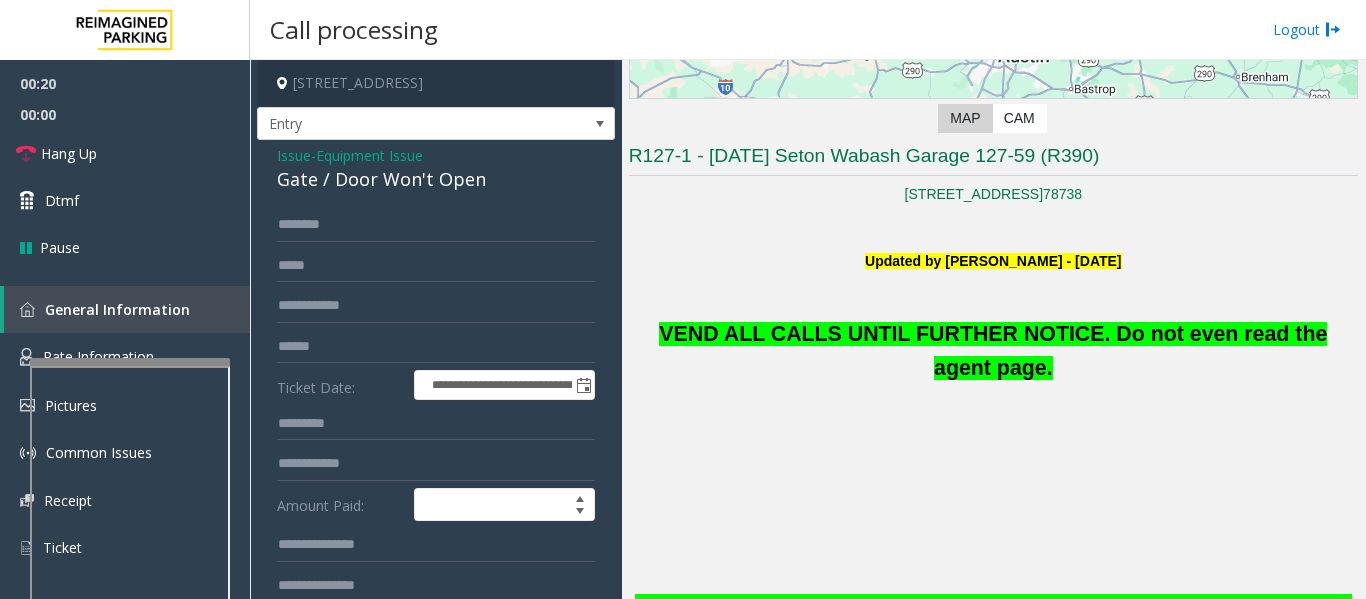 click on "Gate / Door Won't Open" 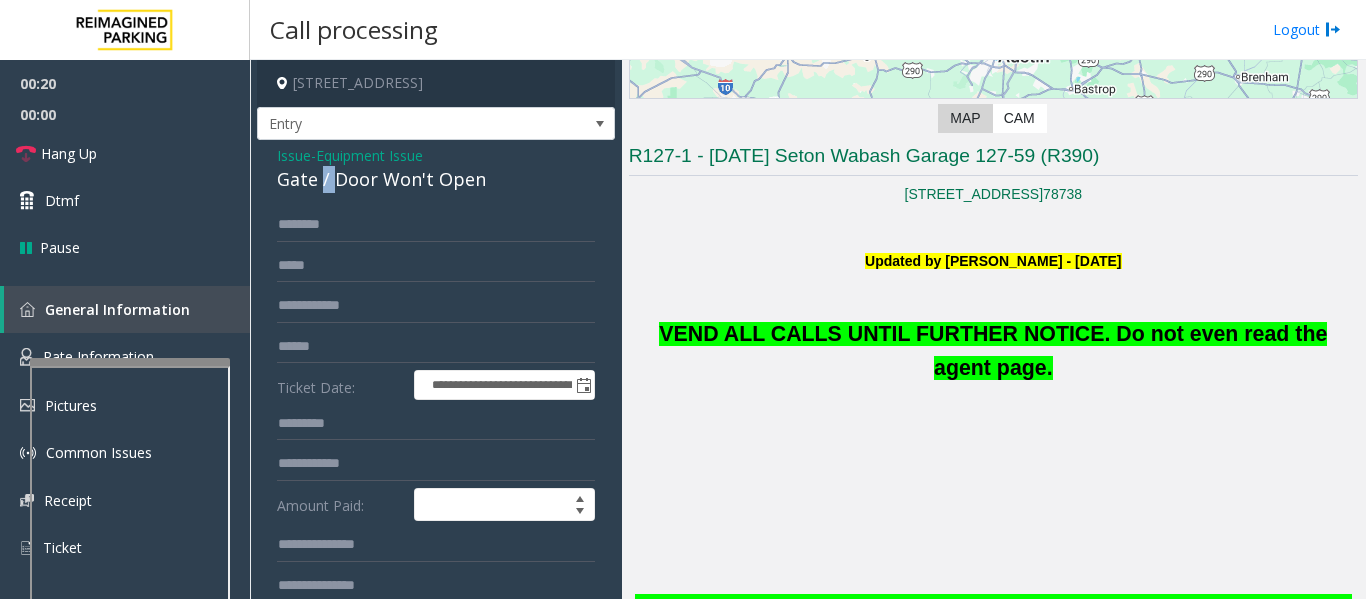 click on "Gate / Door Won't Open" 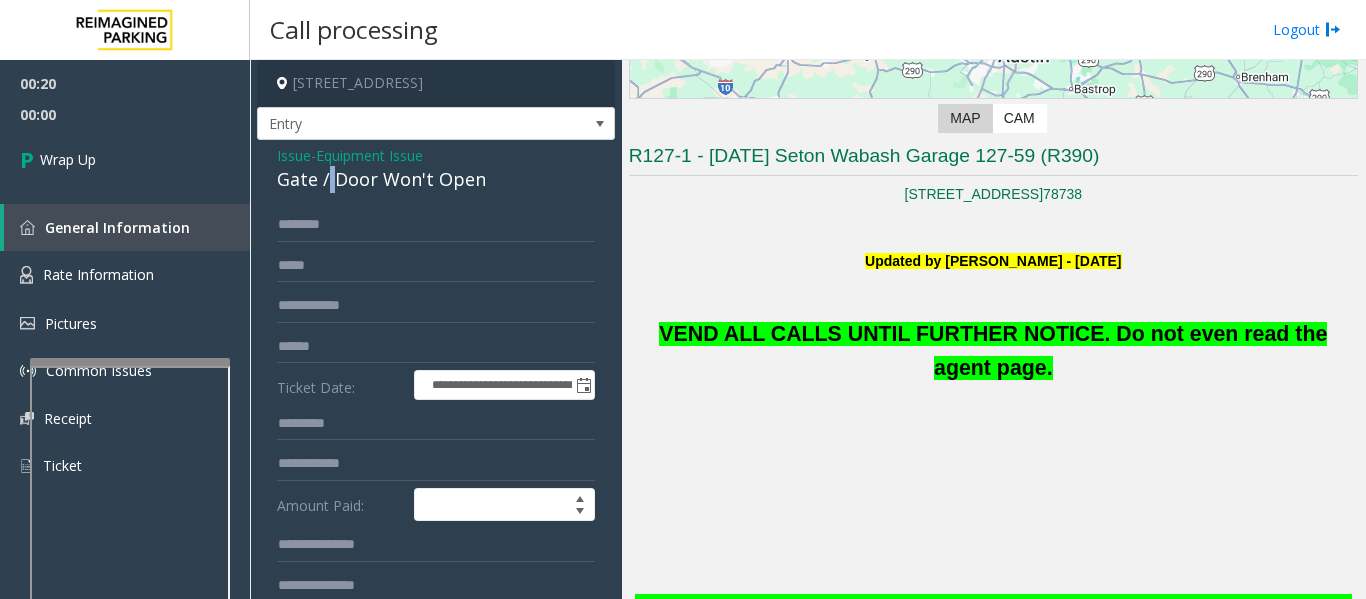 click on "Gate / Door Won't Open" 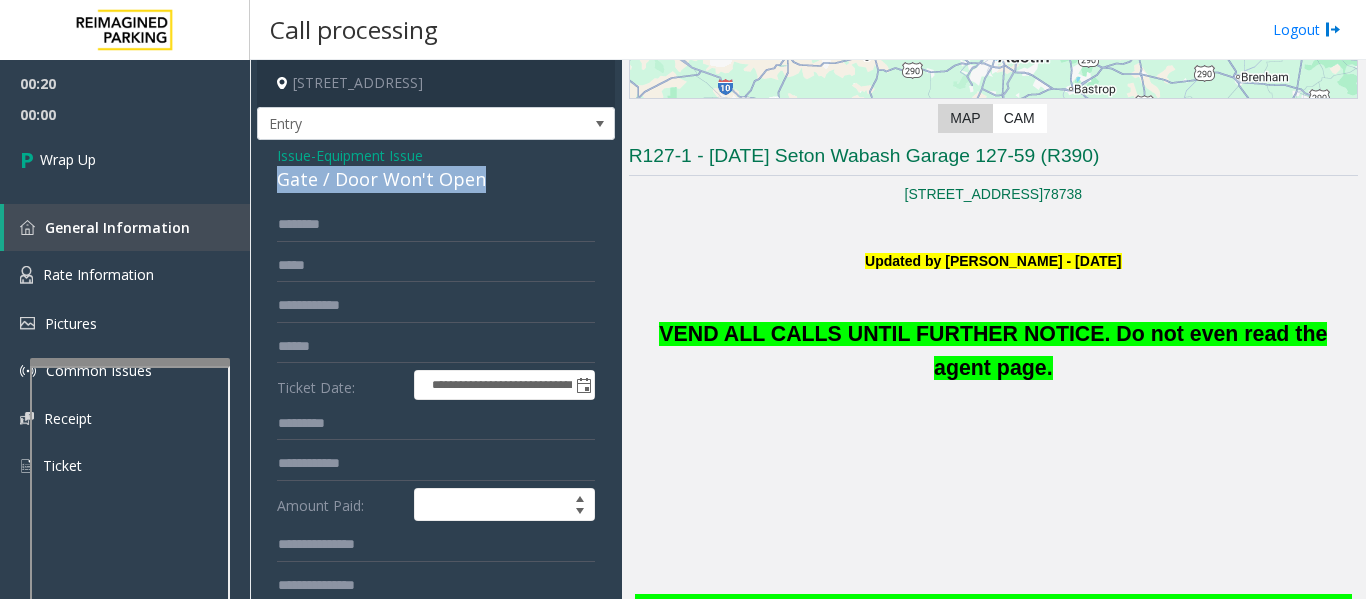 click on "Gate / Door Won't Open" 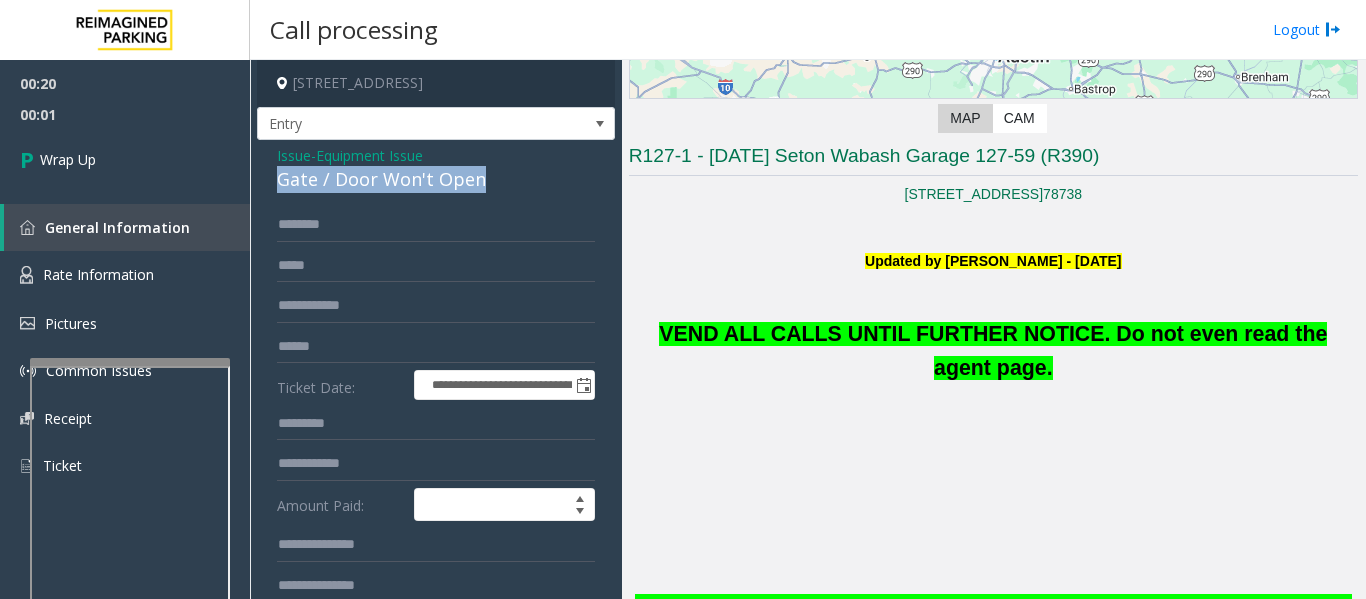 scroll, scrollTop: 193, scrollLeft: 0, axis: vertical 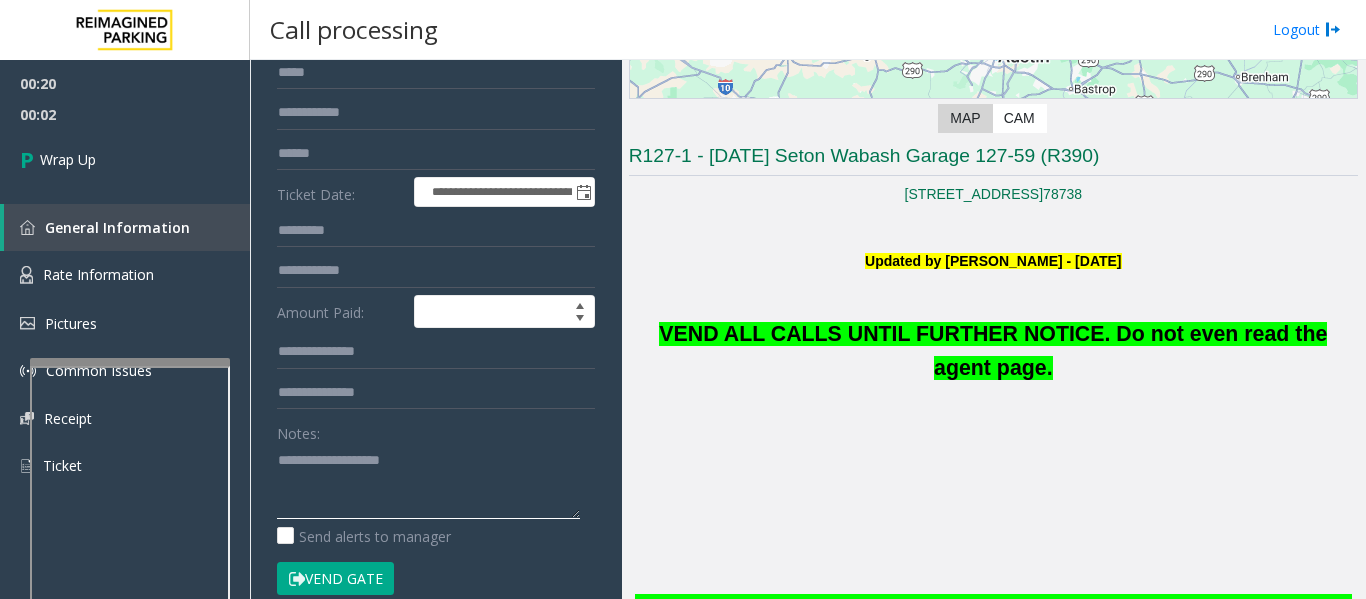 drag, startPoint x: 433, startPoint y: 481, endPoint x: 395, endPoint y: 459, distance: 43.908997 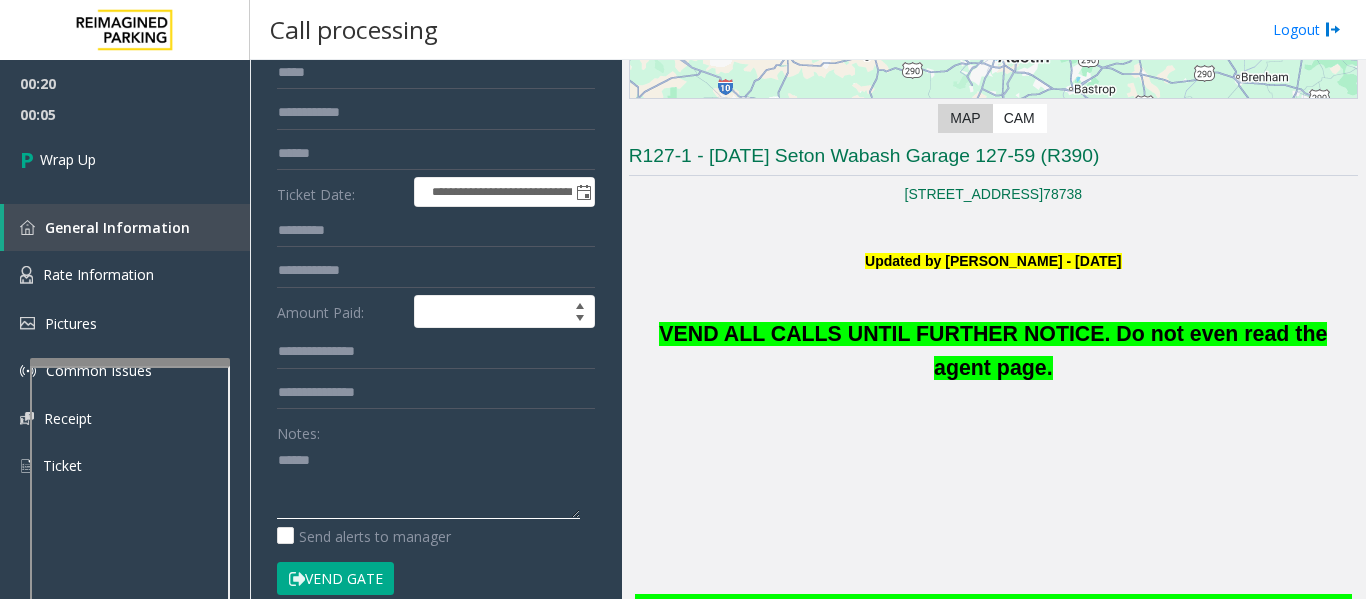 paste on "**********" 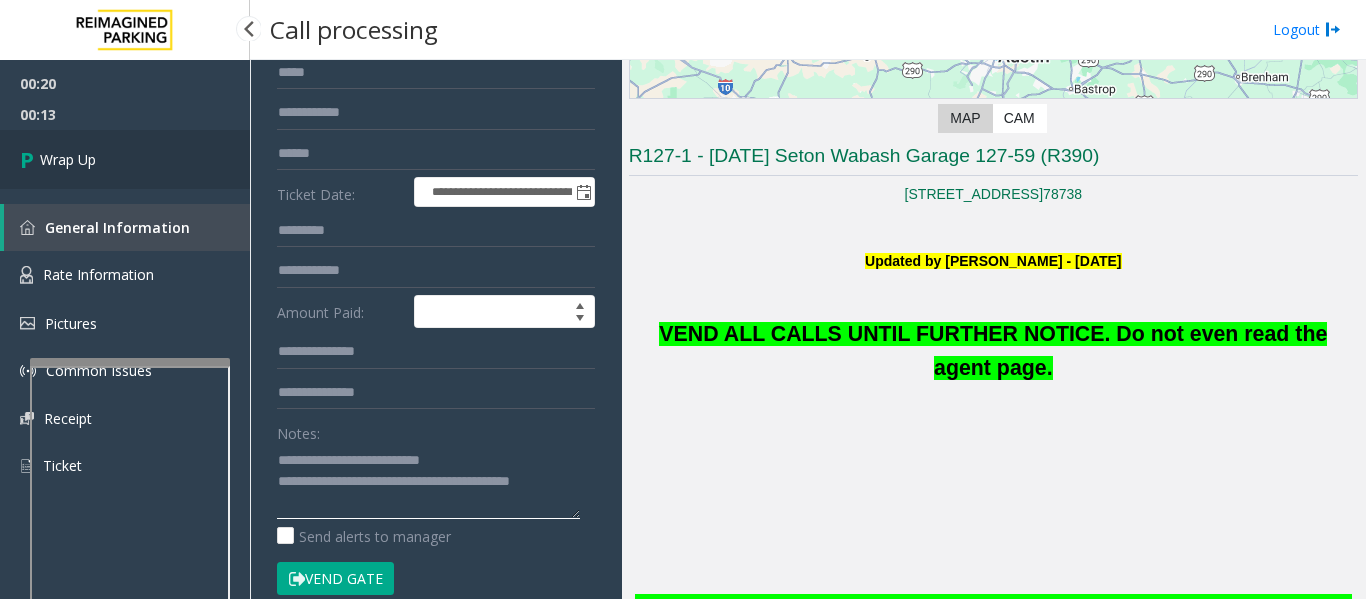 type on "**********" 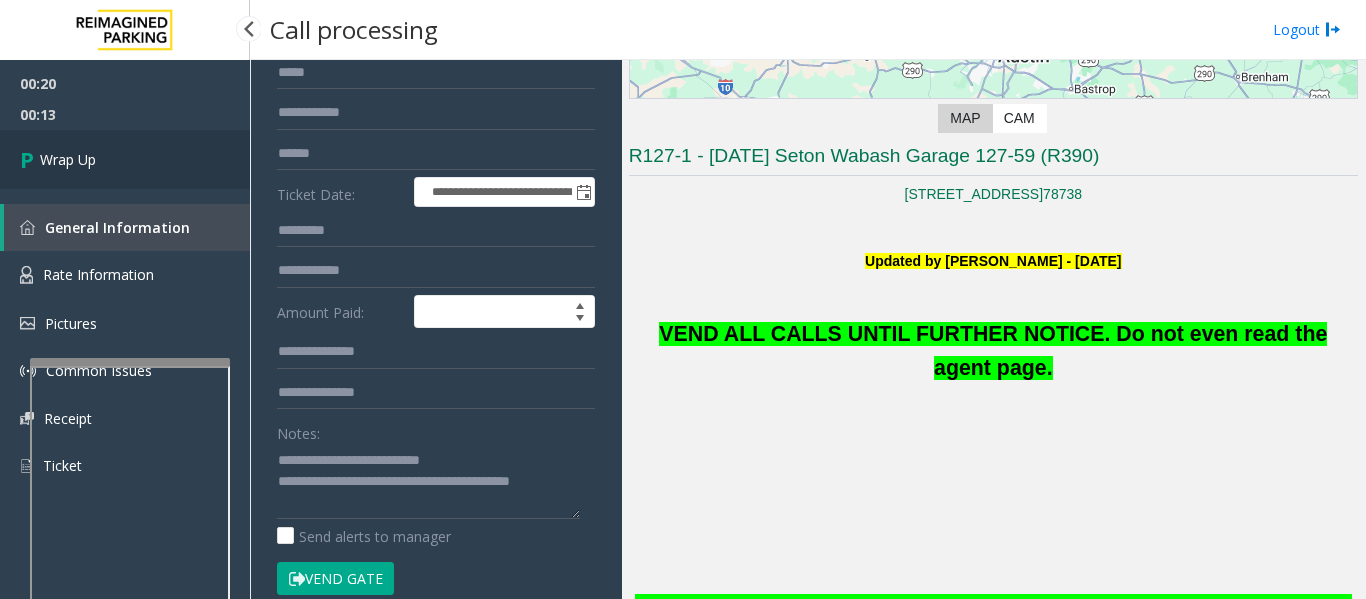 click on "Wrap Up" at bounding box center (68, 159) 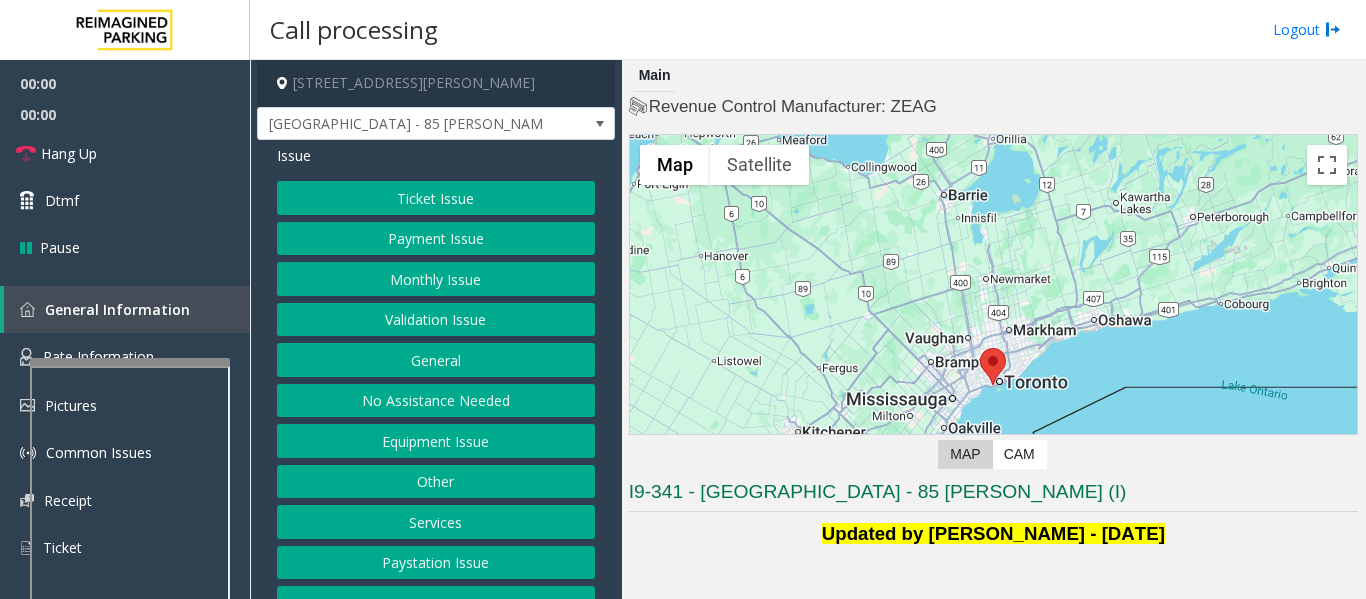 click on "Validation Issue" 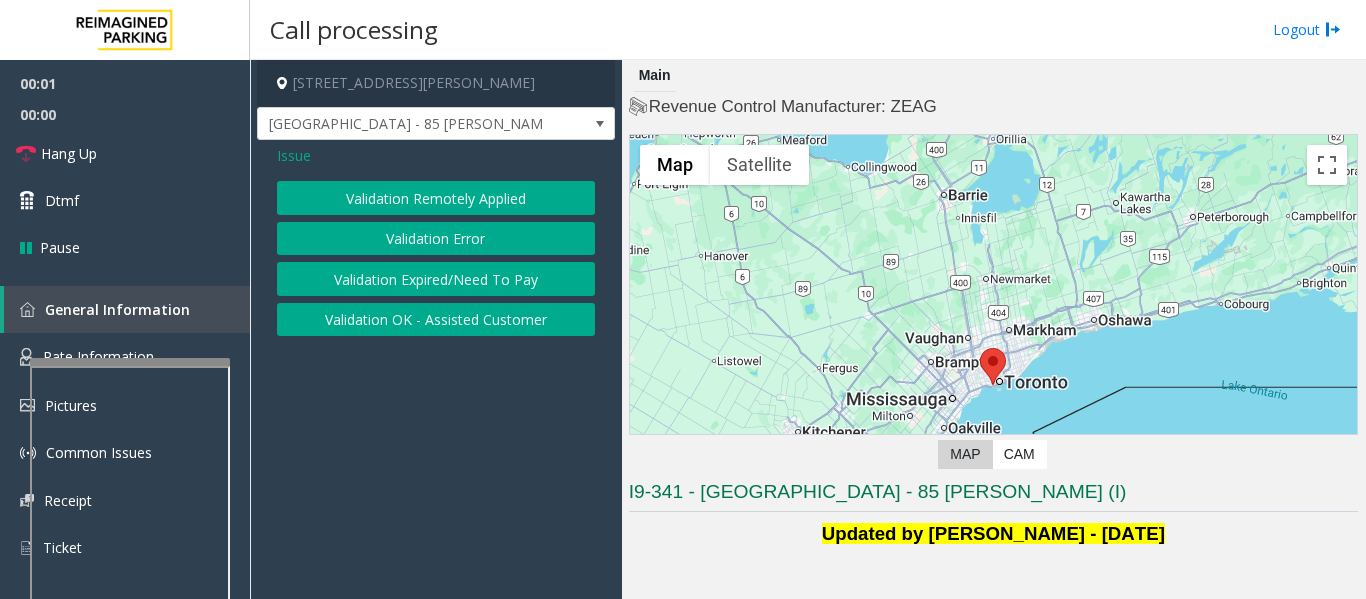 click on "Validation Error" 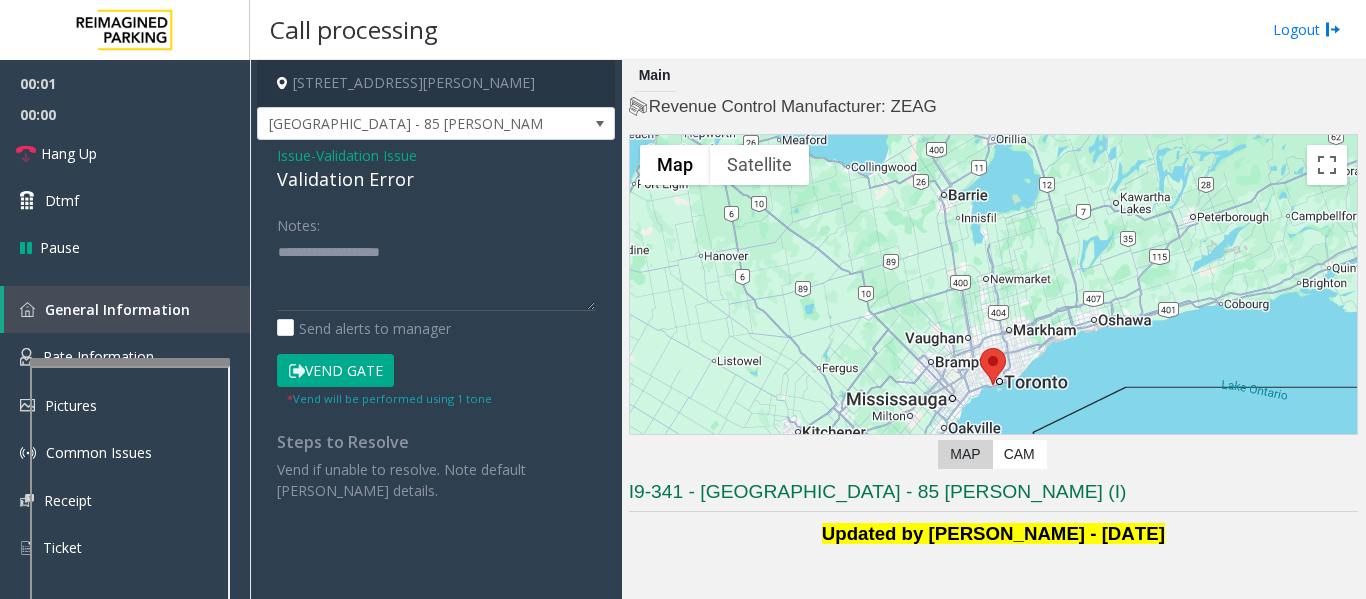click on "Validation Error" 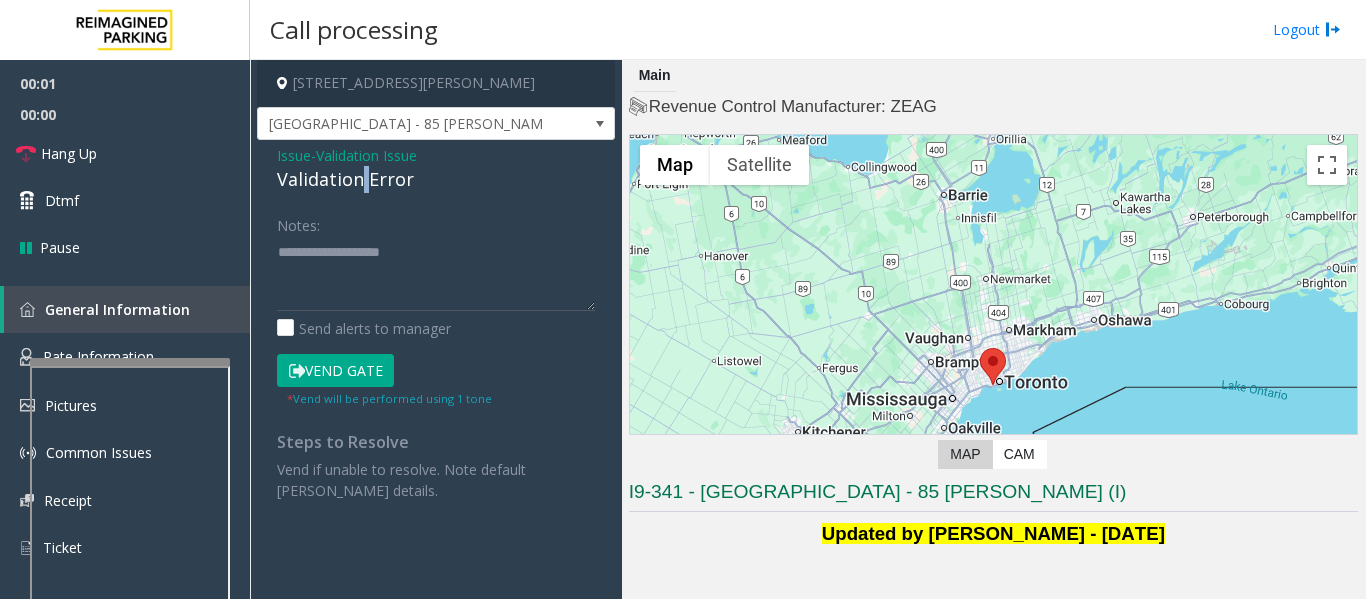 click on "Validation Error" 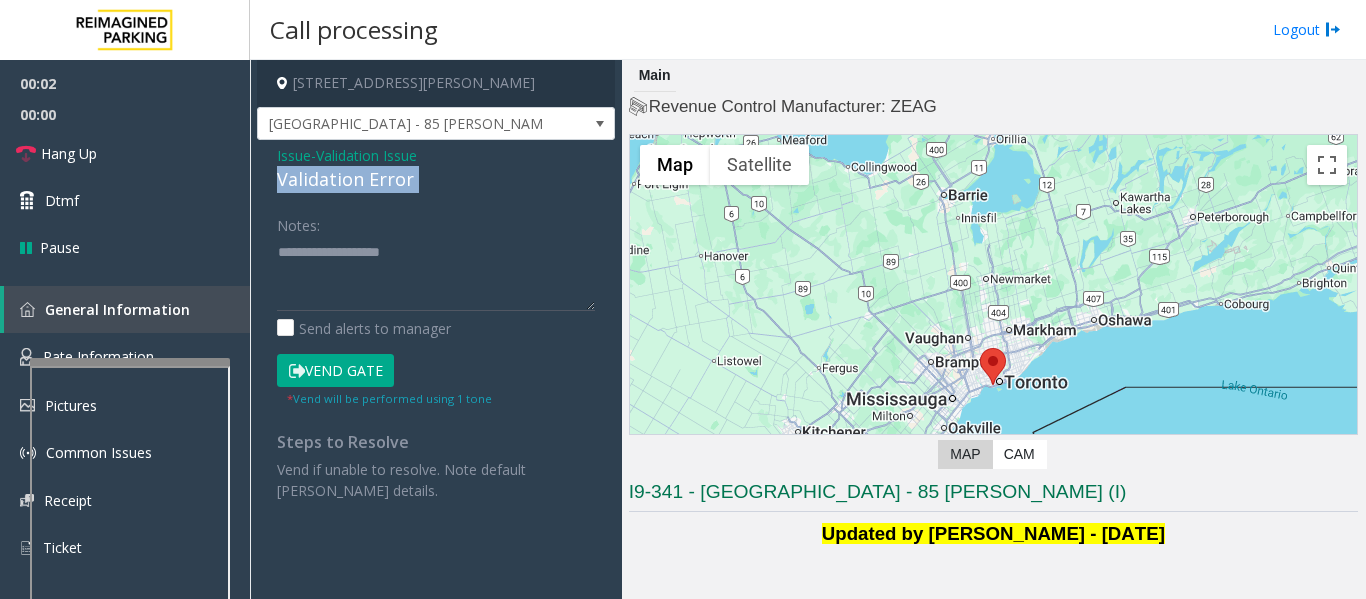 click on "Validation Error" 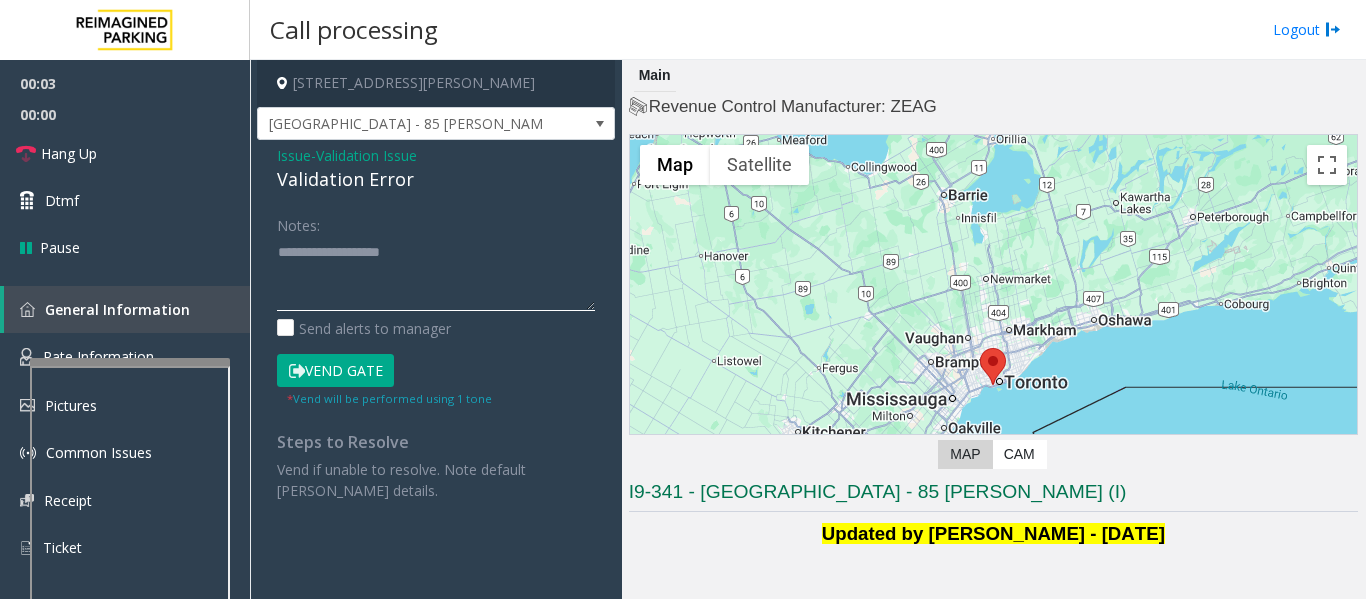 click 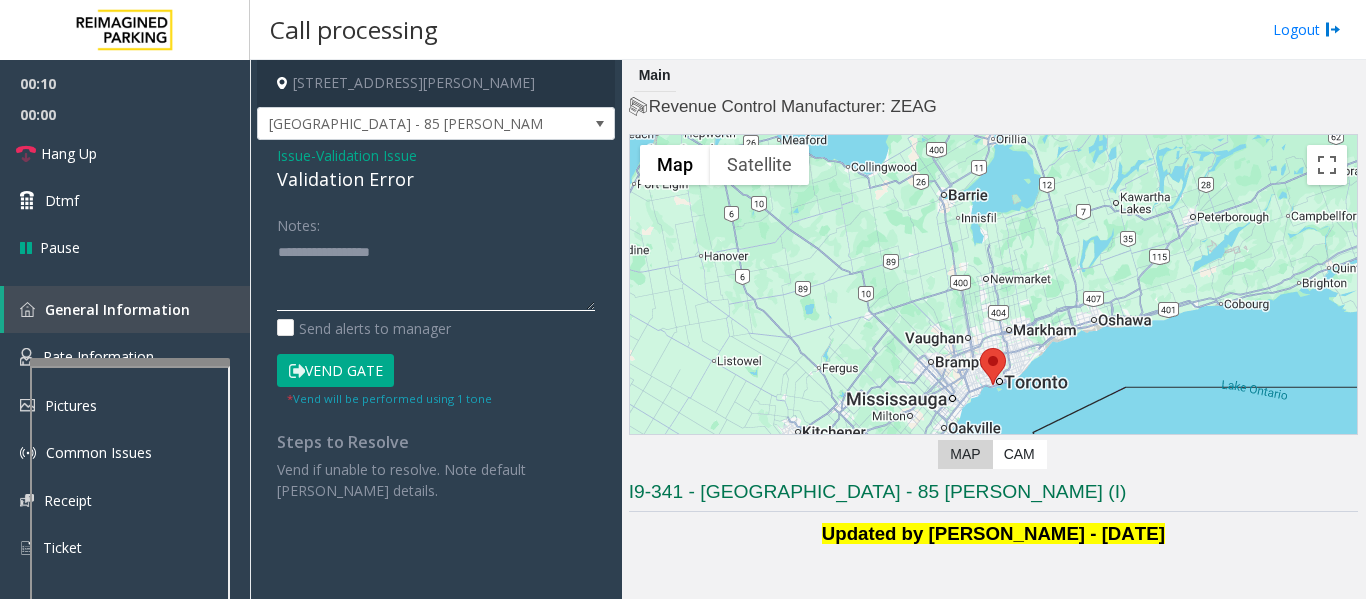 click 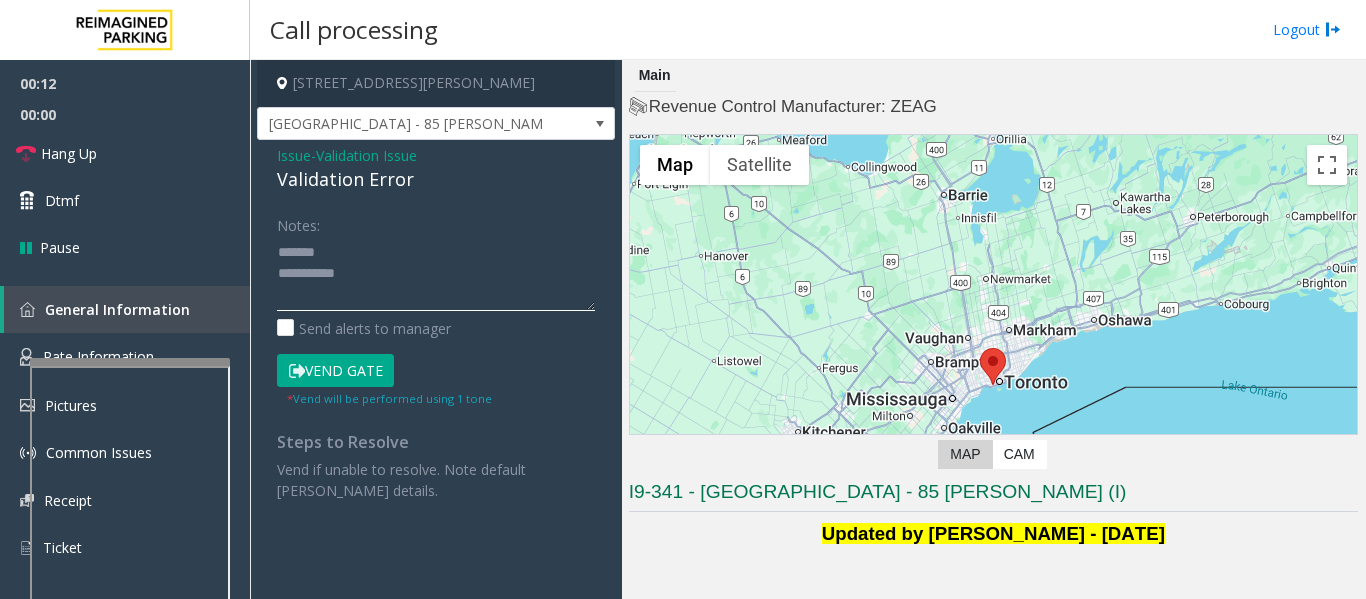 drag, startPoint x: 326, startPoint y: 253, endPoint x: 314, endPoint y: 252, distance: 12.0415945 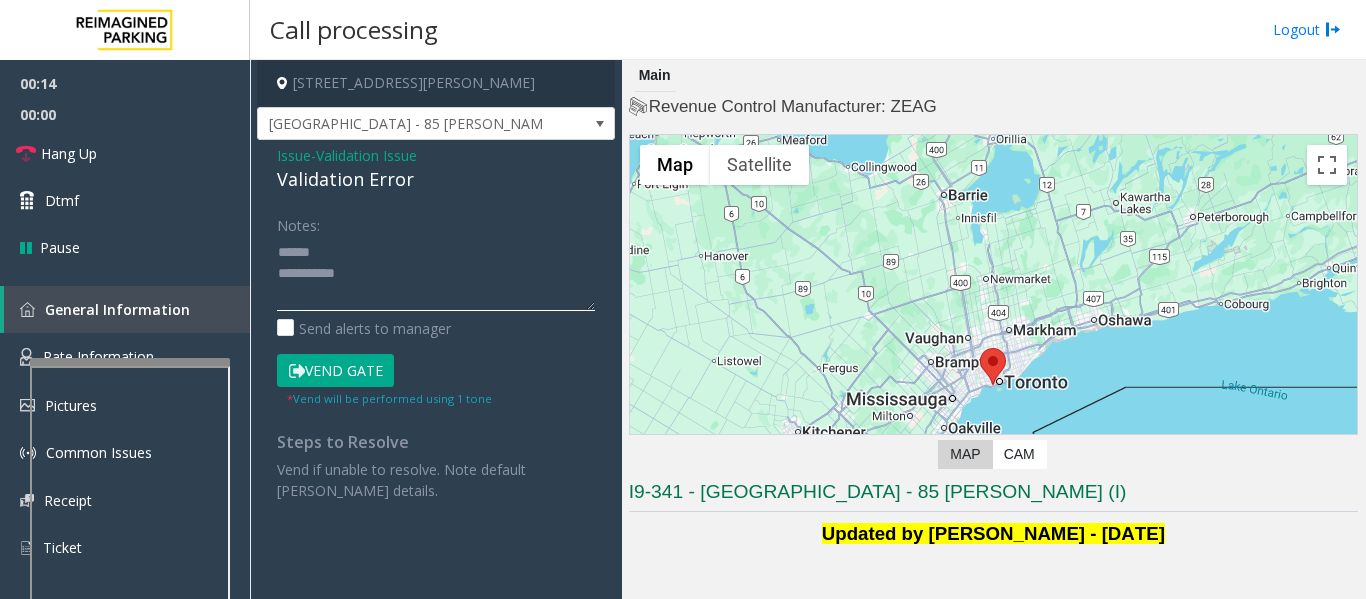 paste on "**********" 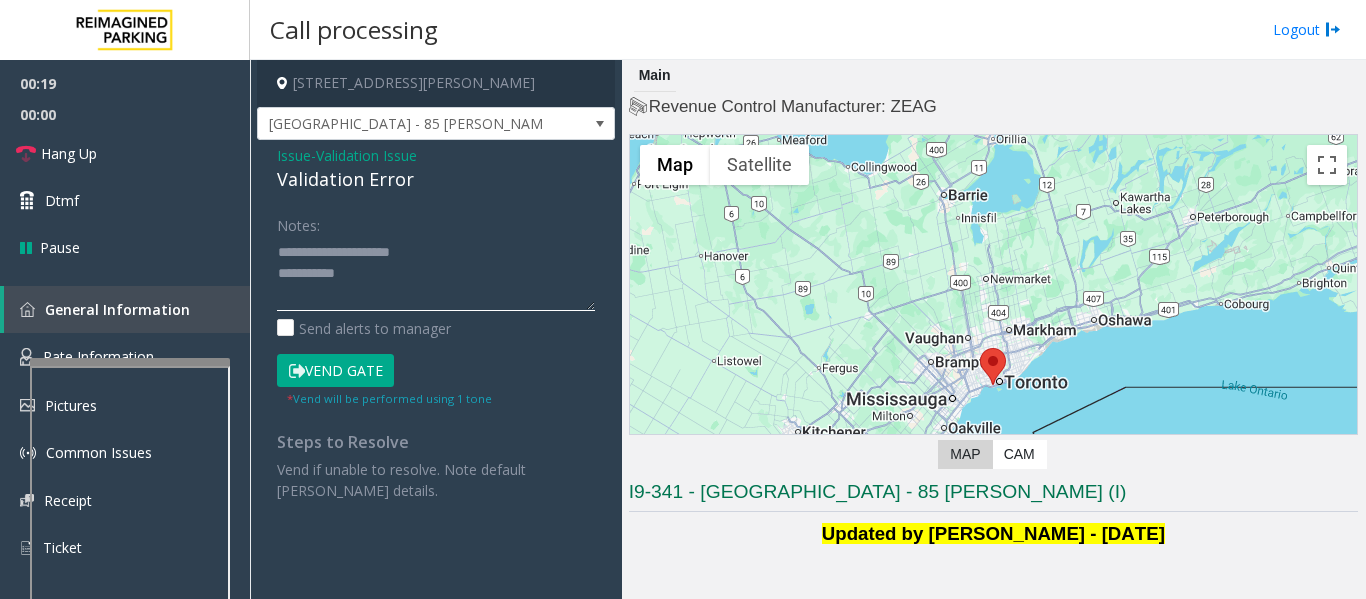 click 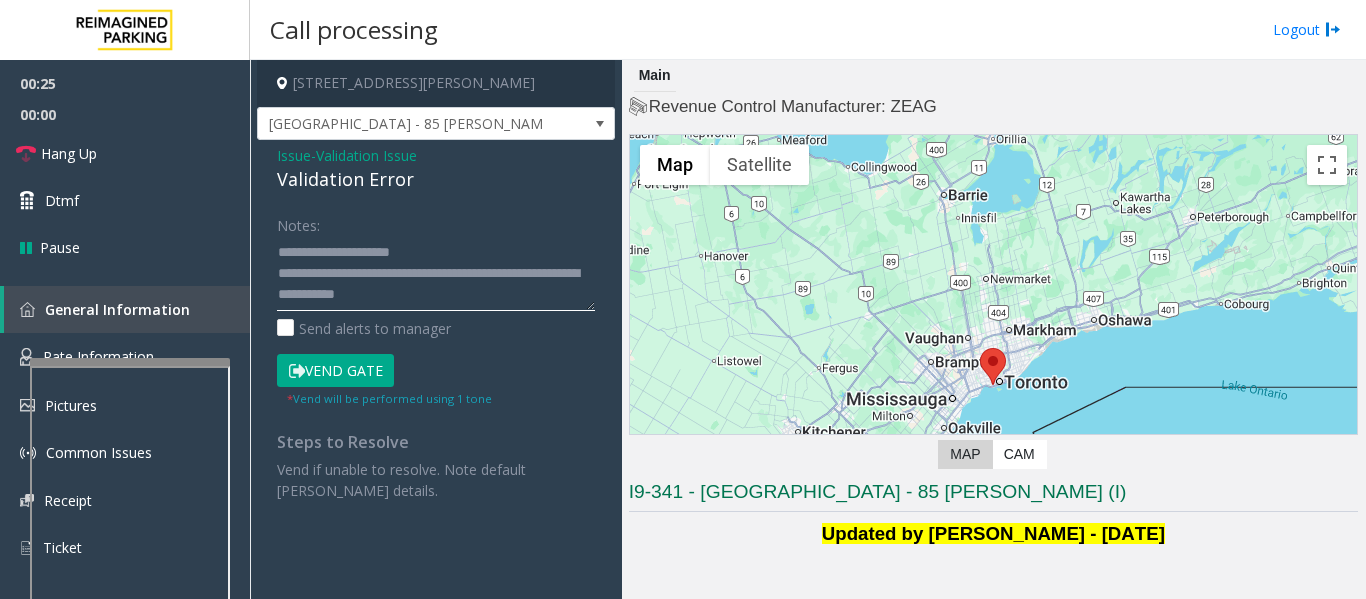 click 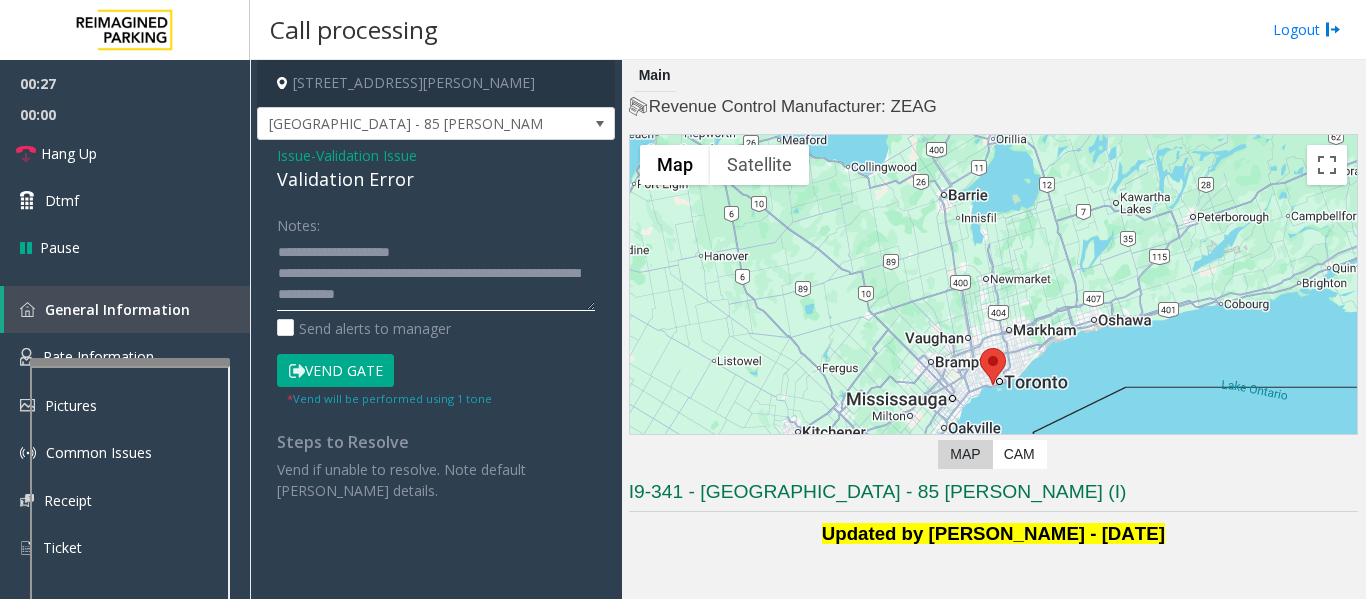 click 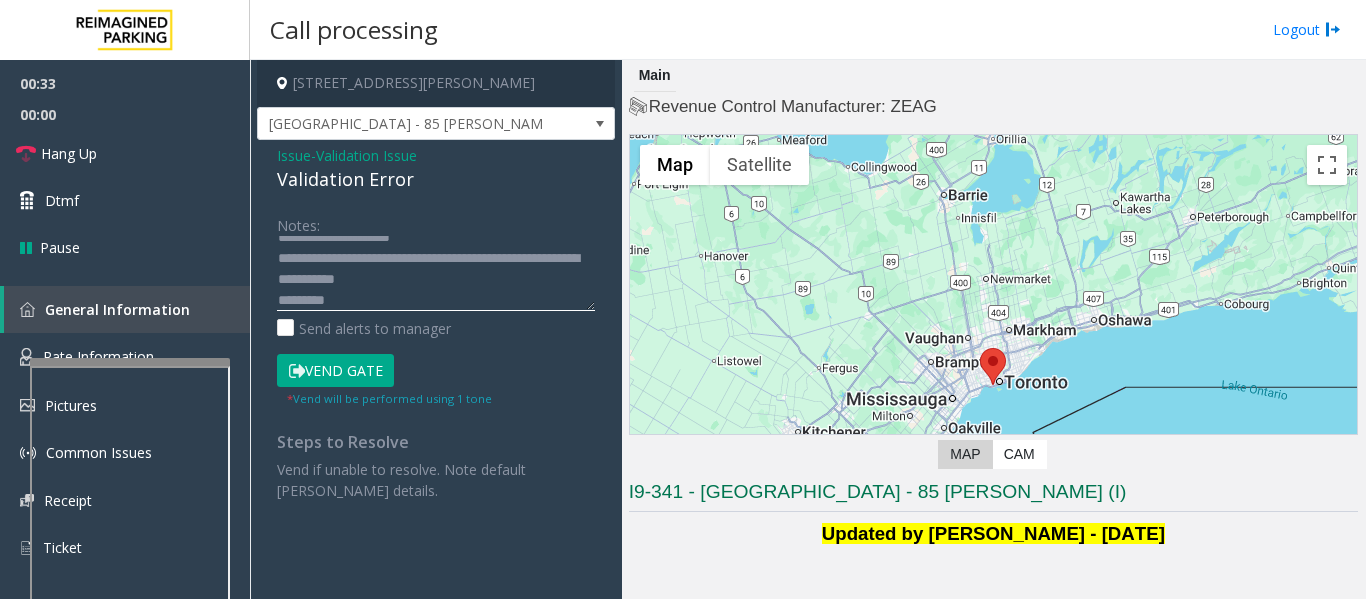 scroll, scrollTop: 36, scrollLeft: 0, axis: vertical 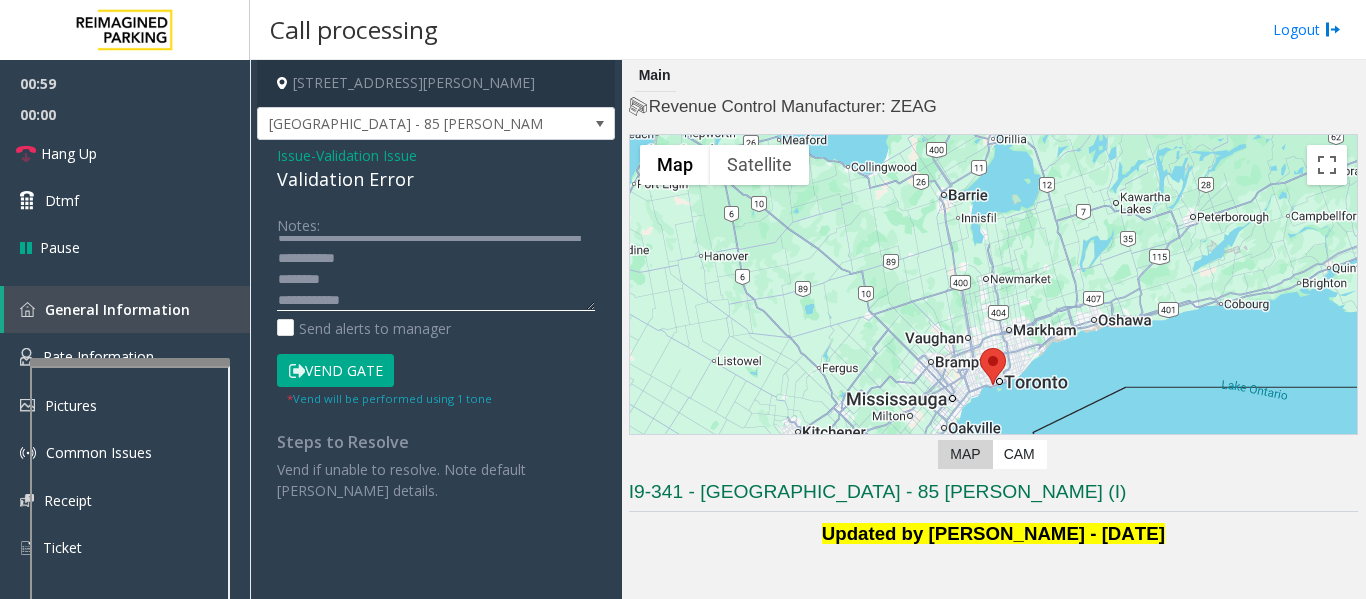 drag, startPoint x: 280, startPoint y: 285, endPoint x: 365, endPoint y: 272, distance: 85.98837 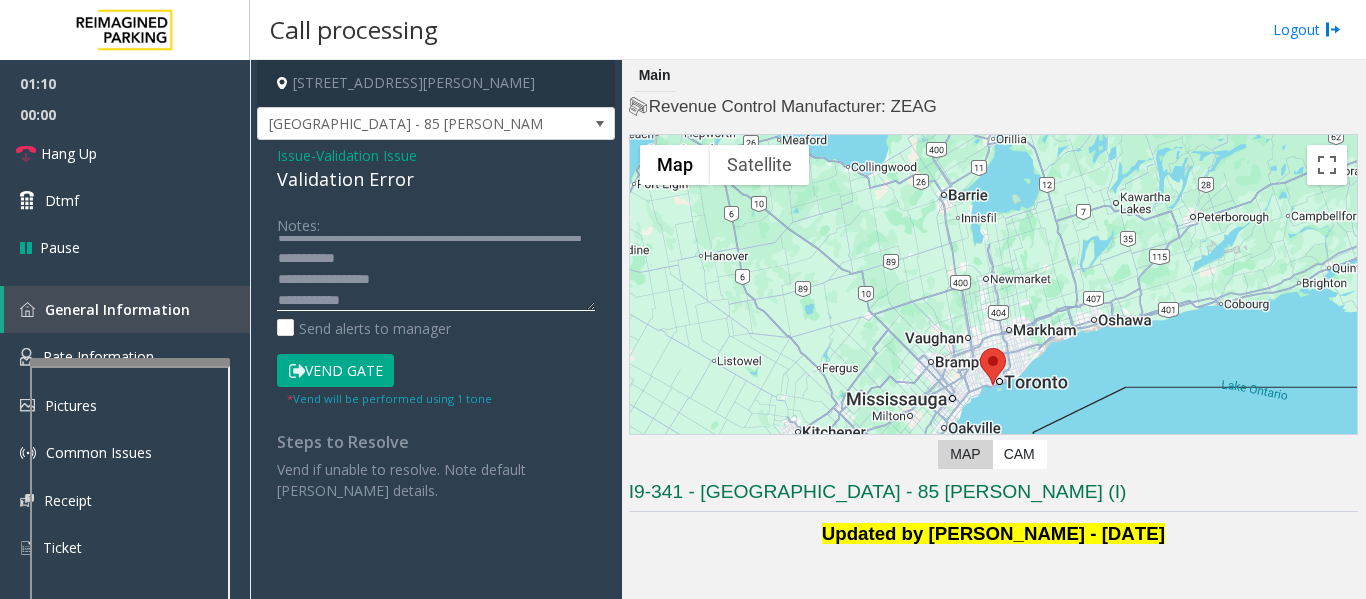 scroll, scrollTop: 0, scrollLeft: 0, axis: both 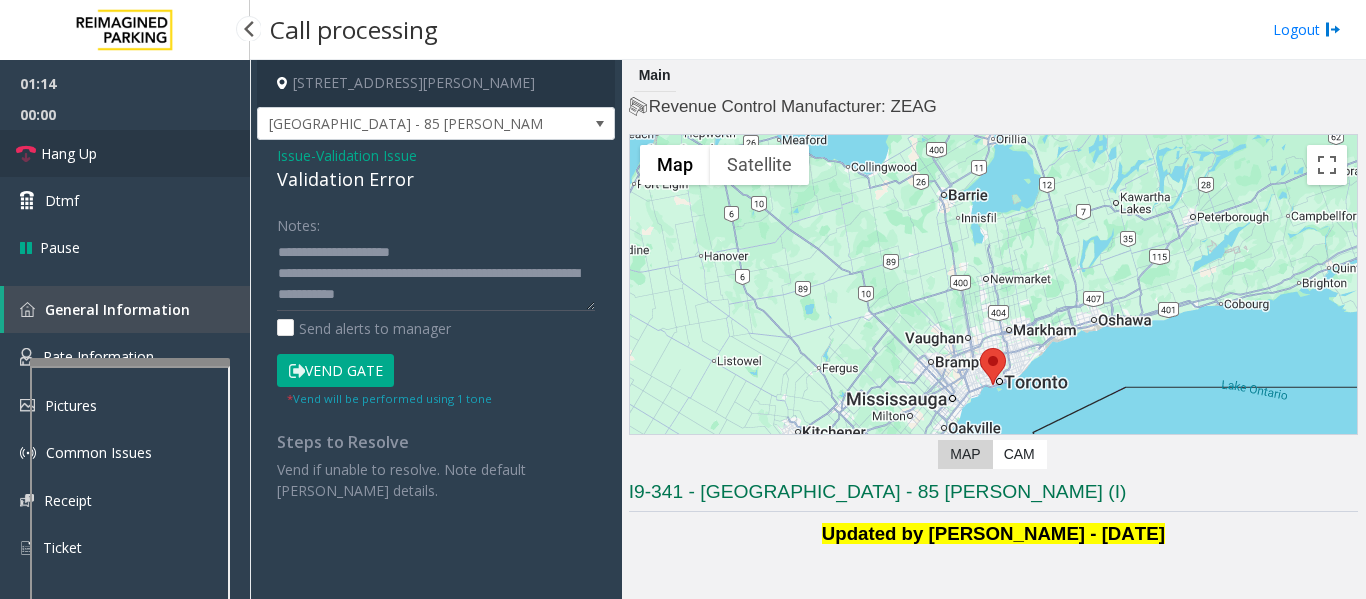 click on "Hang Up" at bounding box center [125, 153] 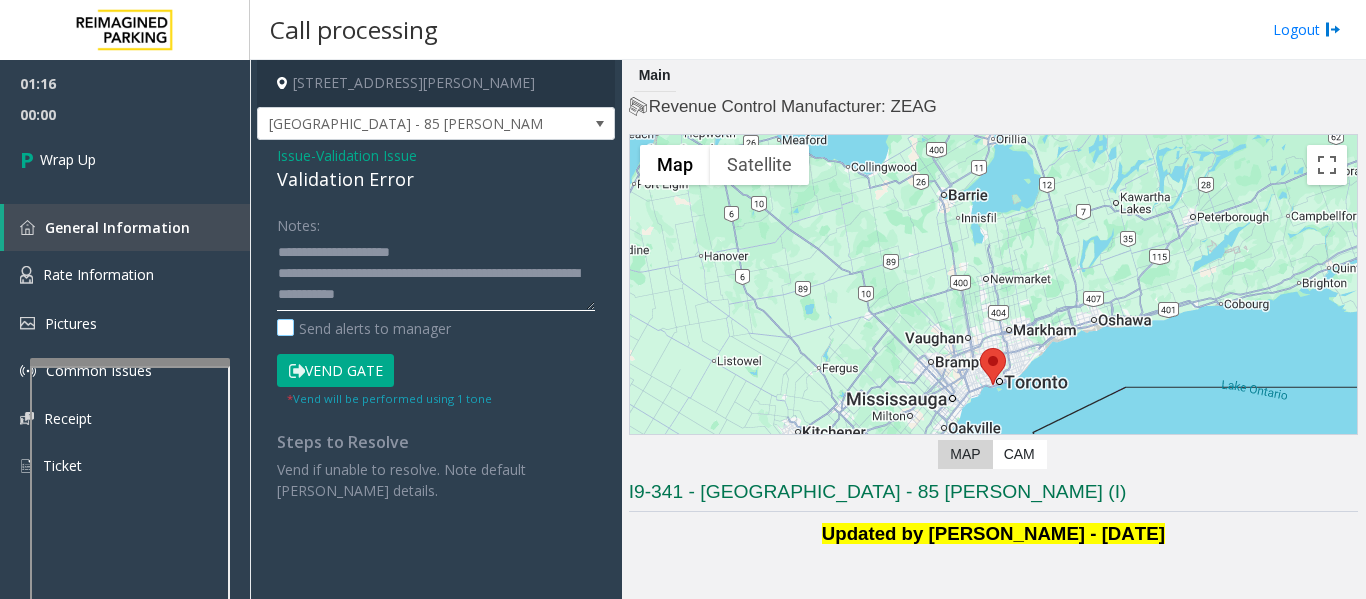 scroll, scrollTop: 42, scrollLeft: 0, axis: vertical 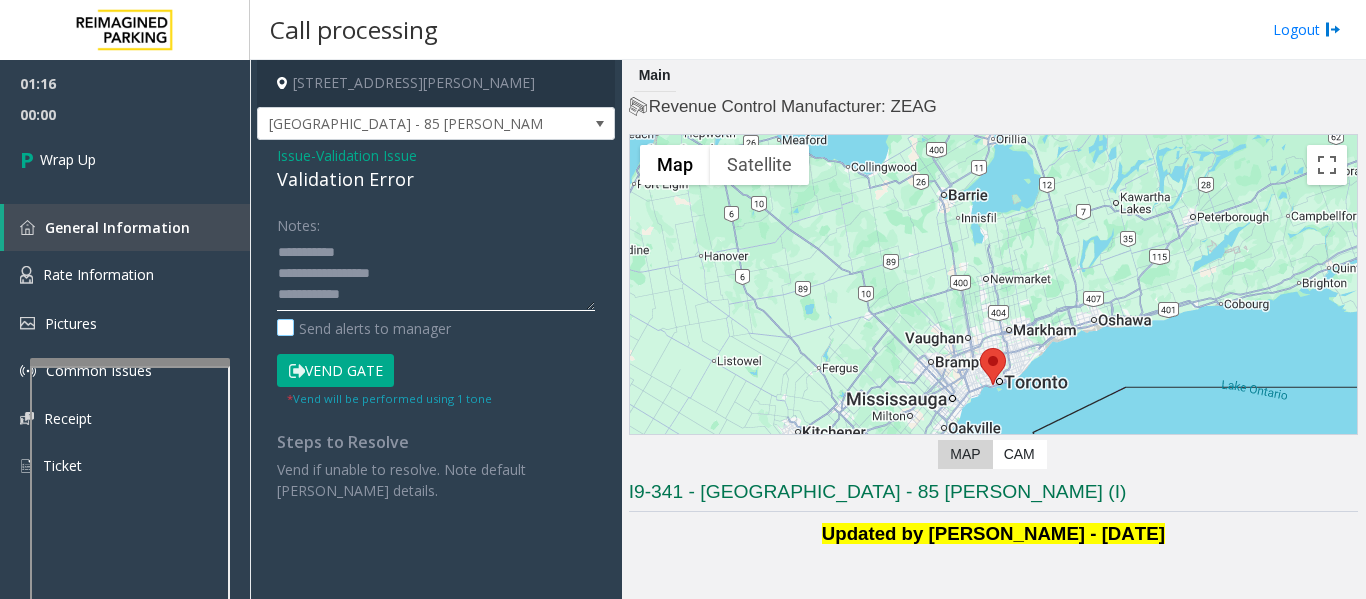 drag, startPoint x: 347, startPoint y: 273, endPoint x: 429, endPoint y: 335, distance: 102.80078 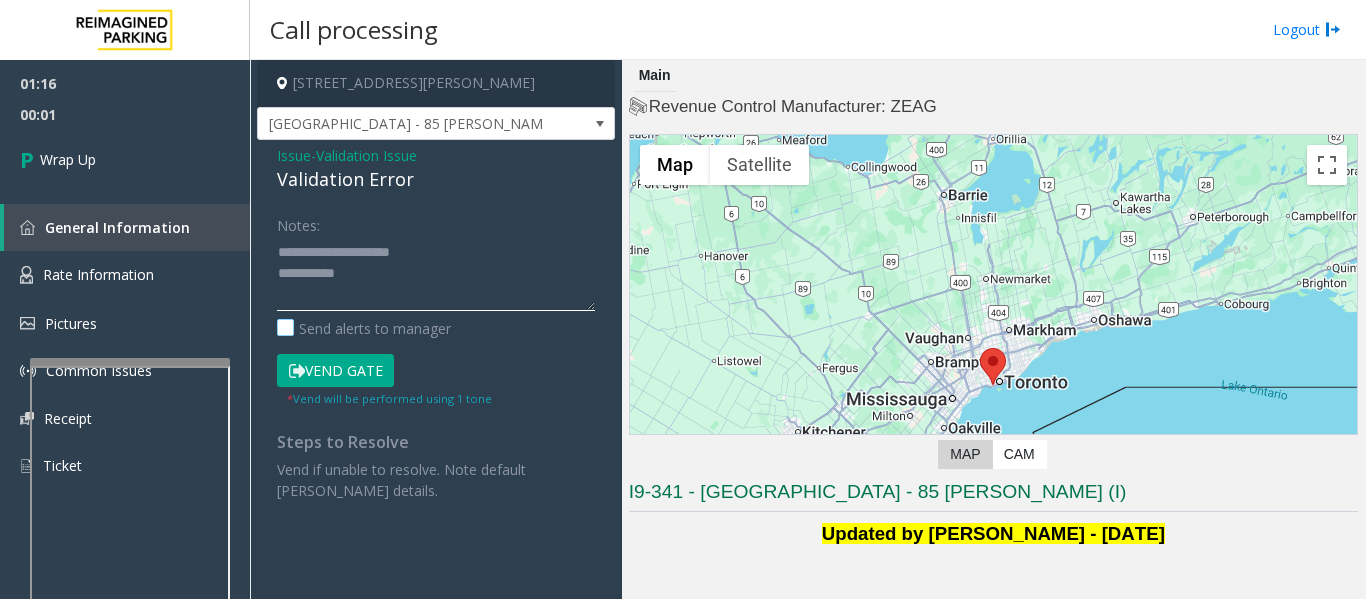 scroll, scrollTop: 0, scrollLeft: 0, axis: both 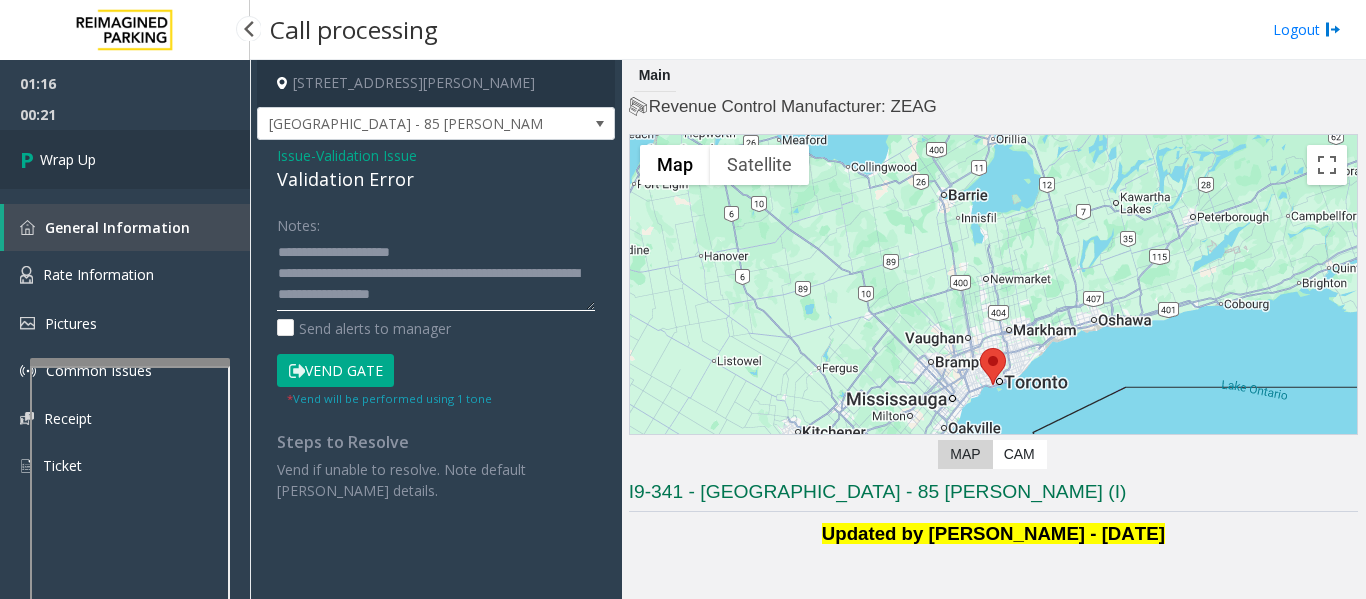 type on "**********" 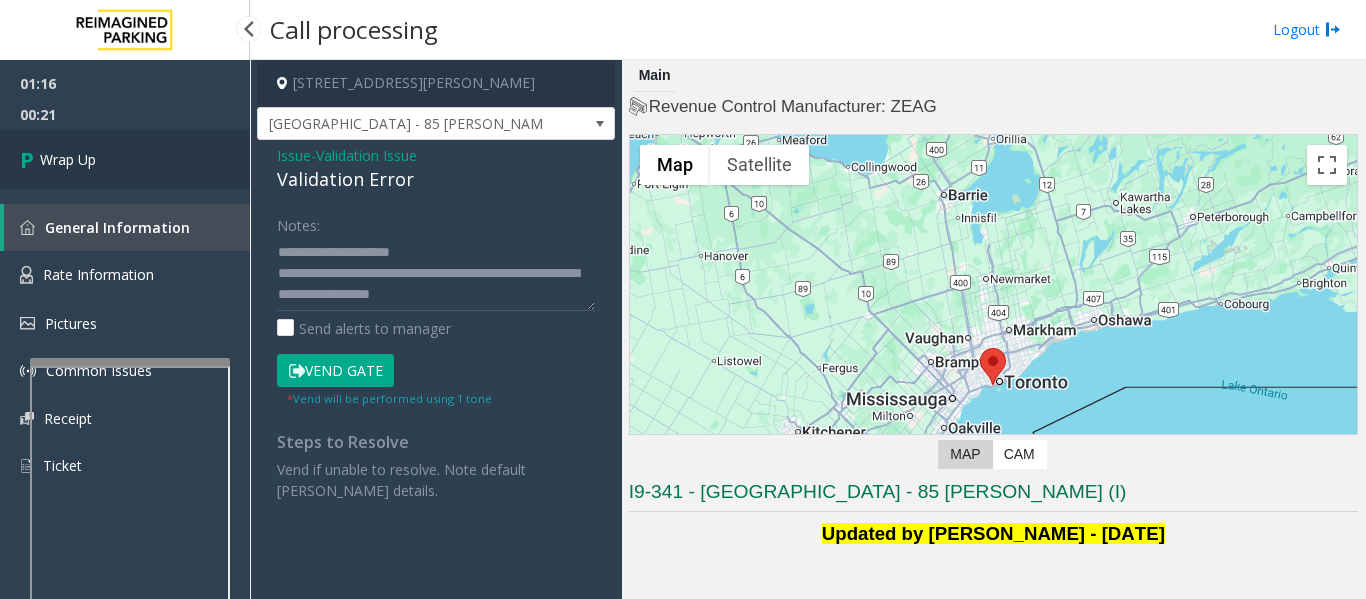 click on "Wrap Up" at bounding box center [125, 159] 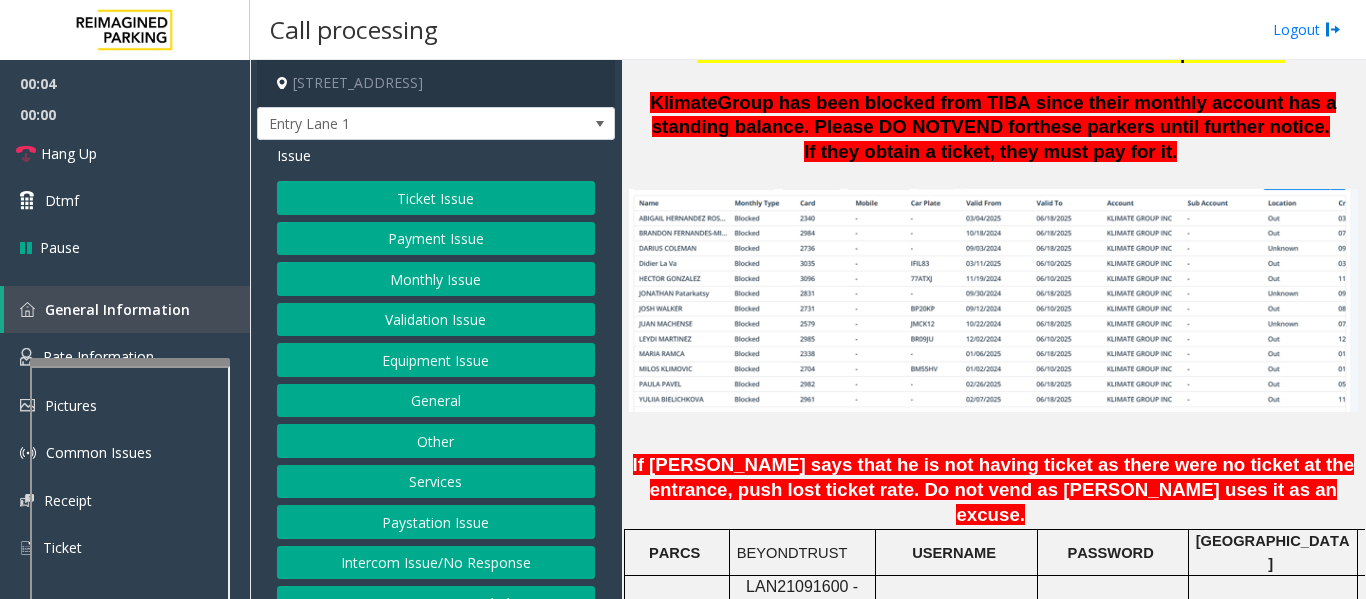 scroll, scrollTop: 1564, scrollLeft: 0, axis: vertical 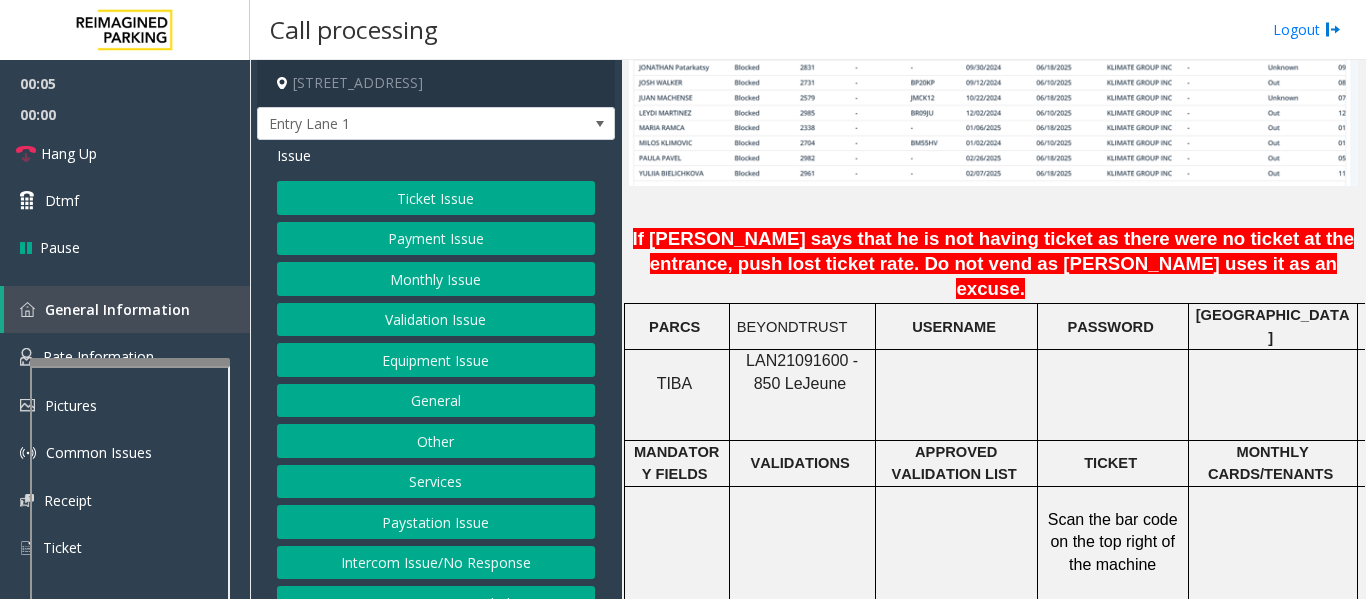 click on "LAN21091600 - 850 Le" 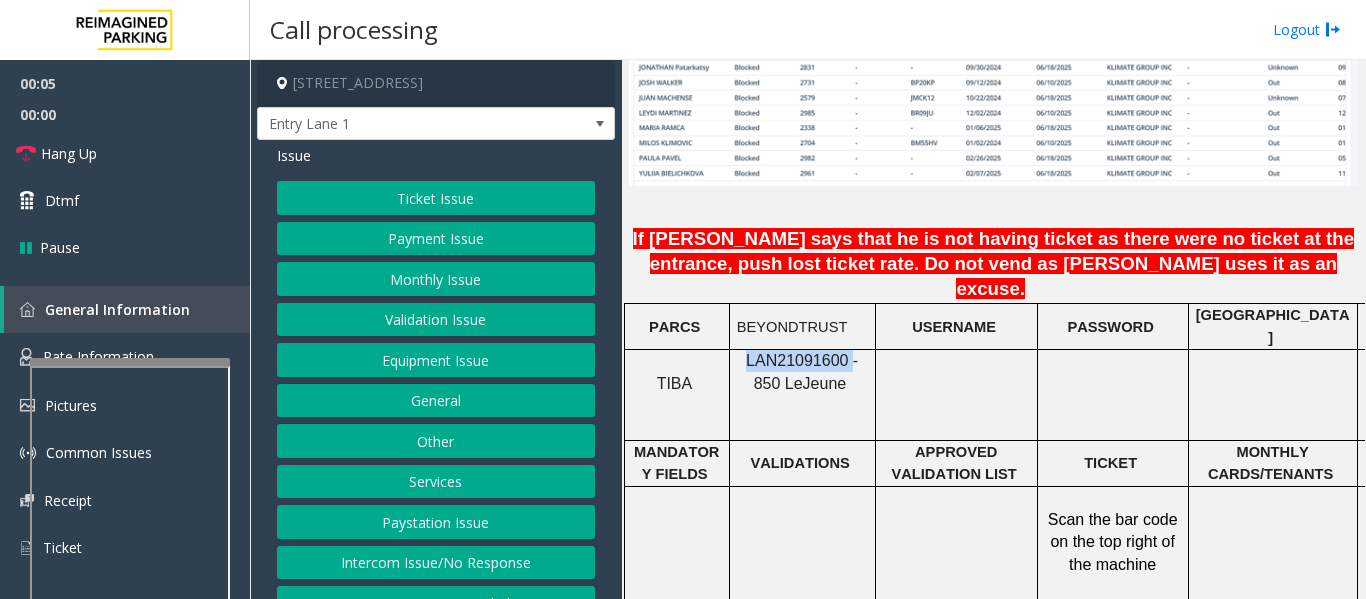 click on "LAN21091600 - 850 Le" 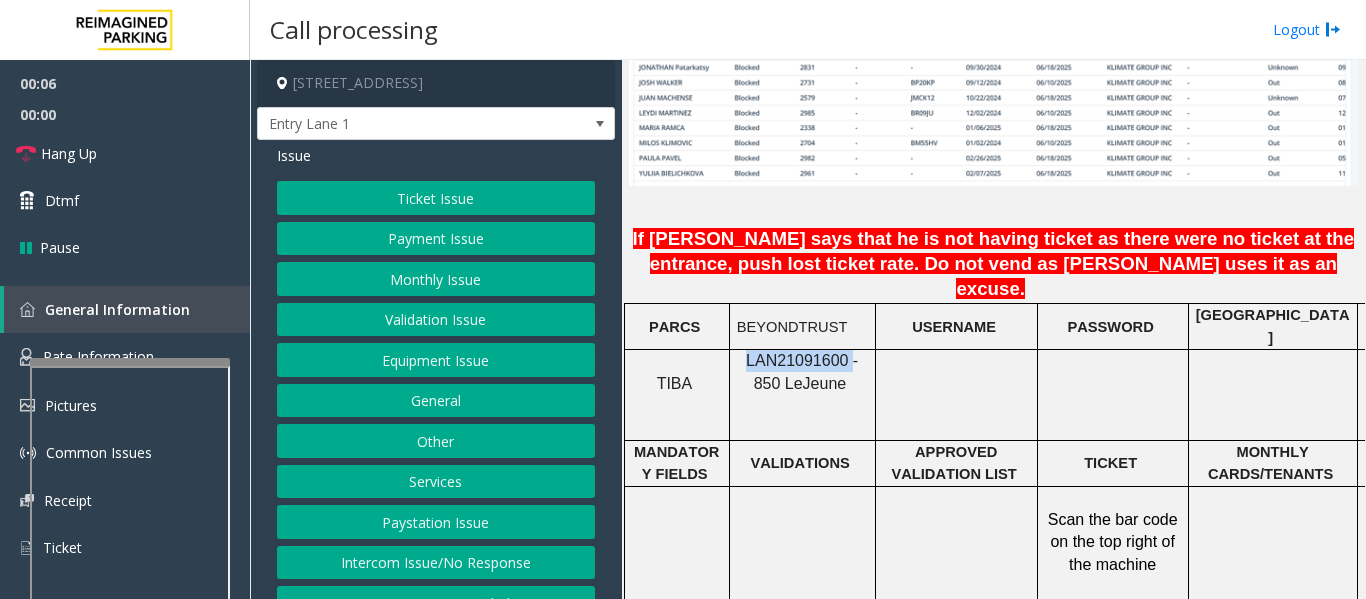 copy on "LAN21091600" 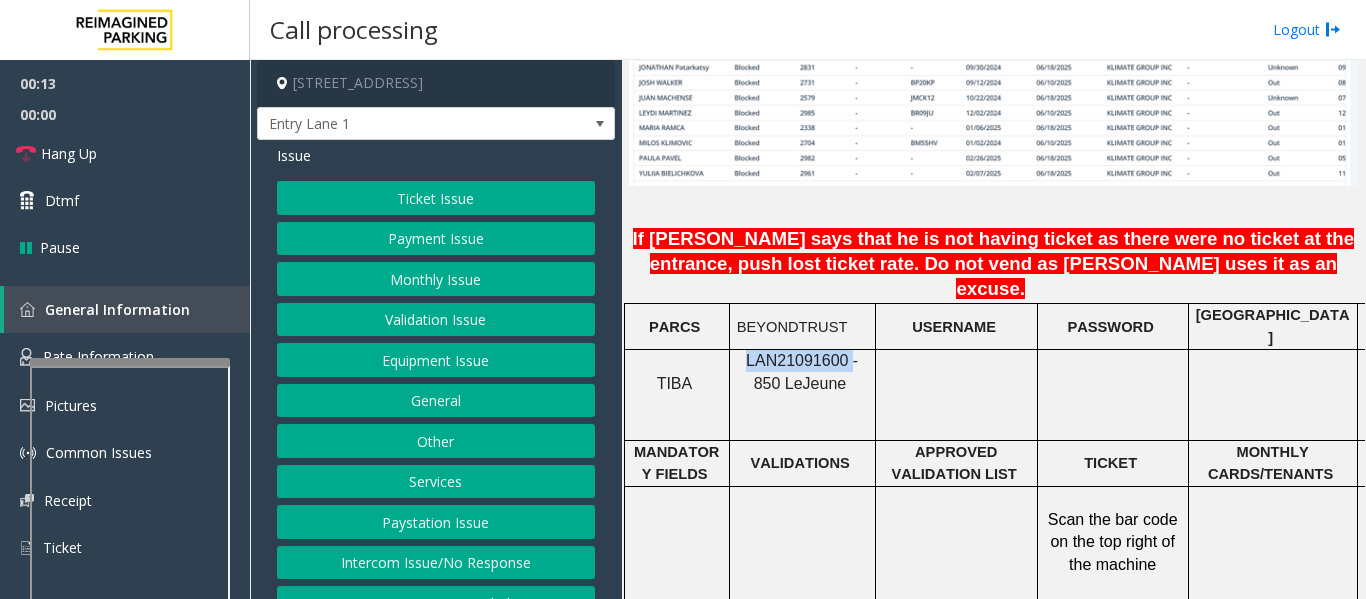 click on "Monthly Issue" 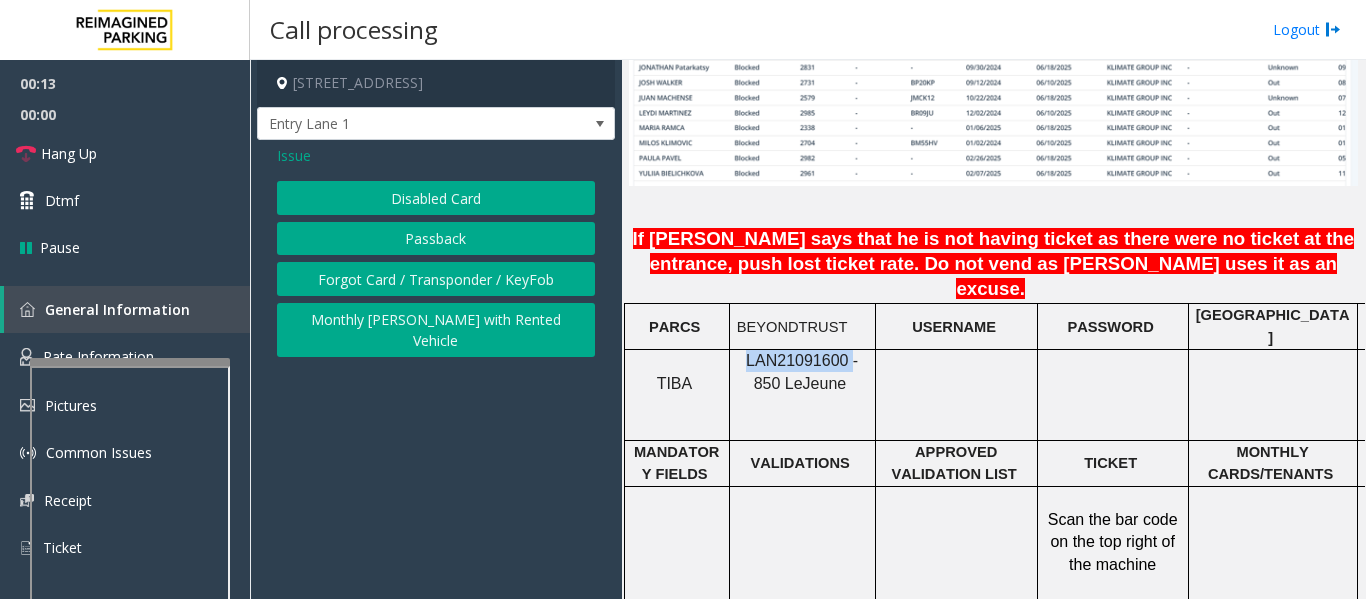 click on "Passback" 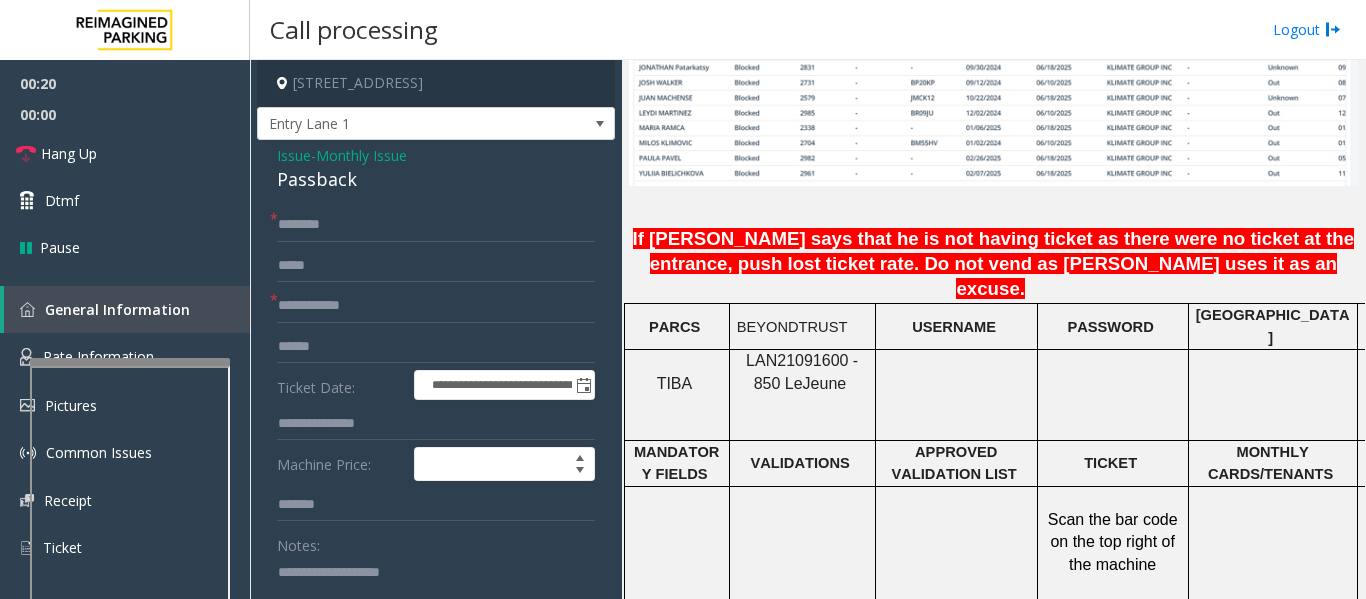 click on "Passback" 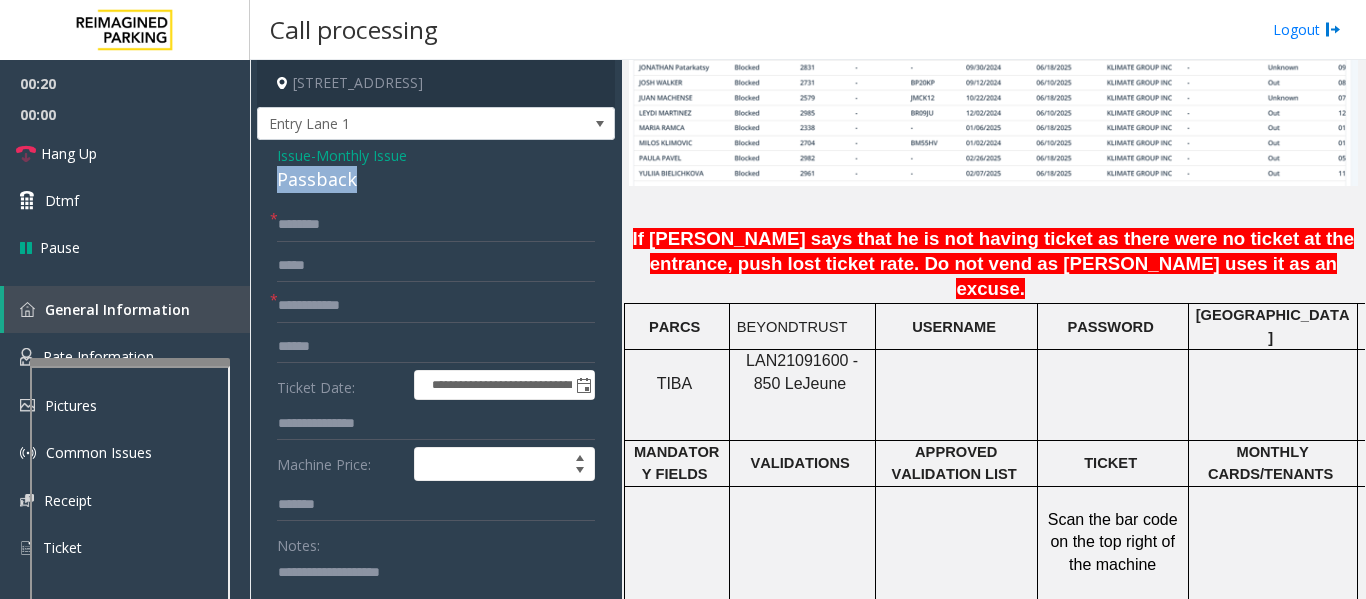 click on "Passback" 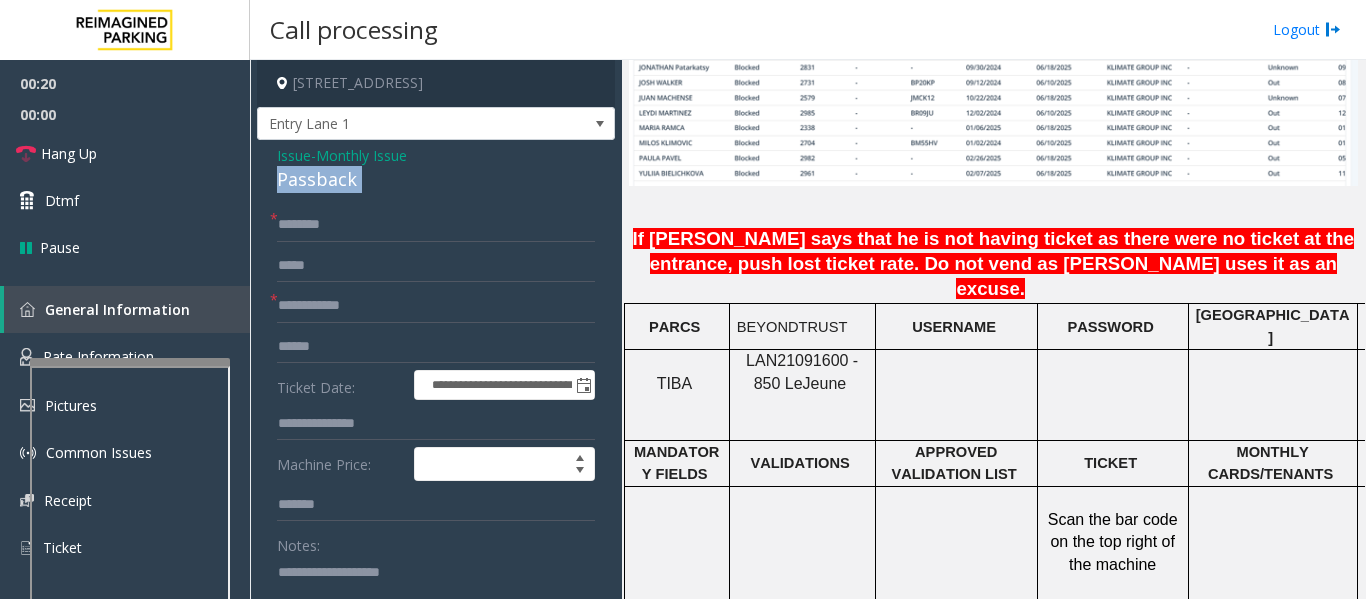 click on "Passback" 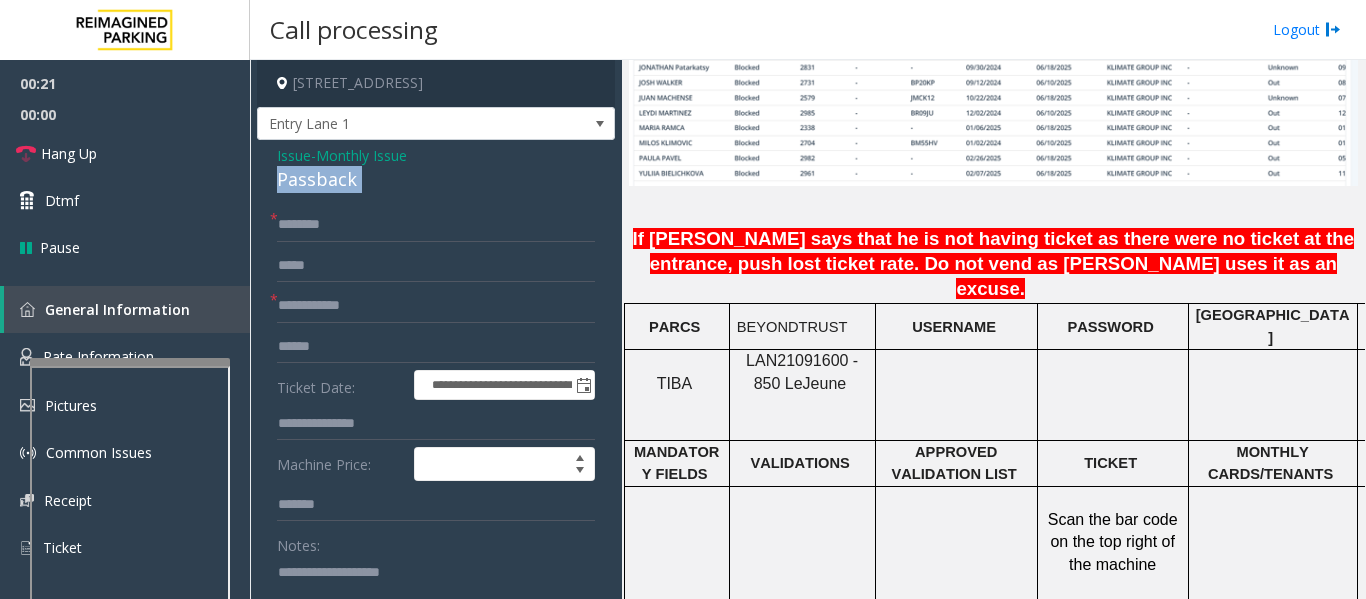 copy on "Passback" 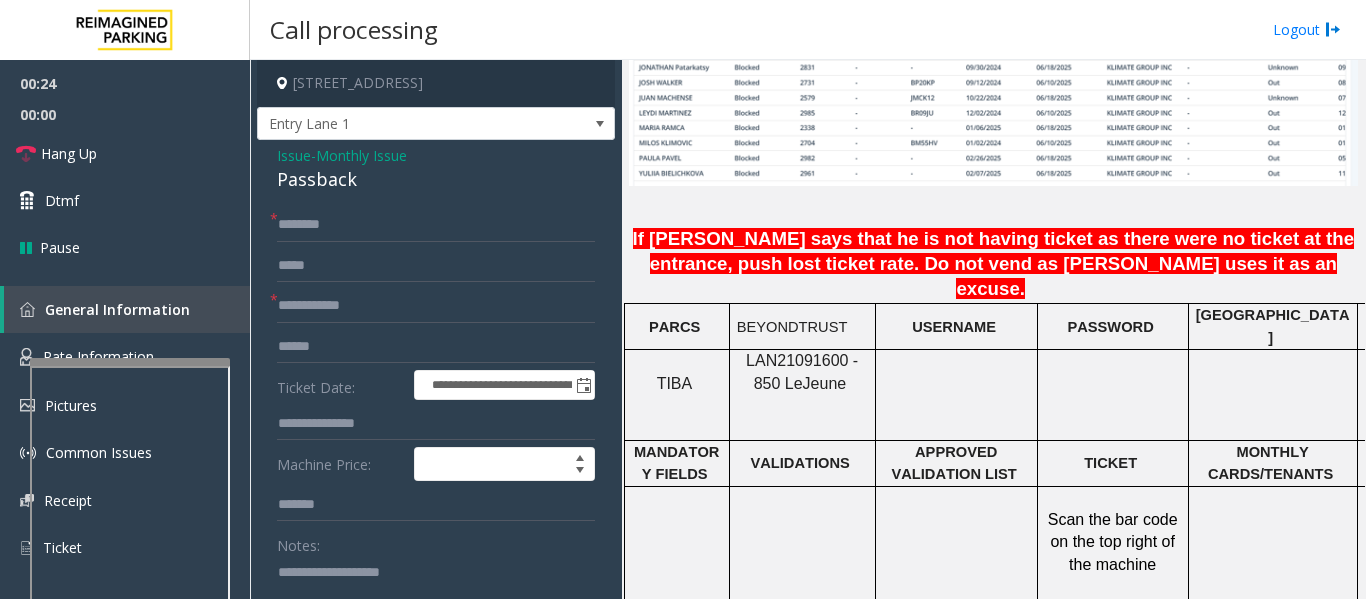 click 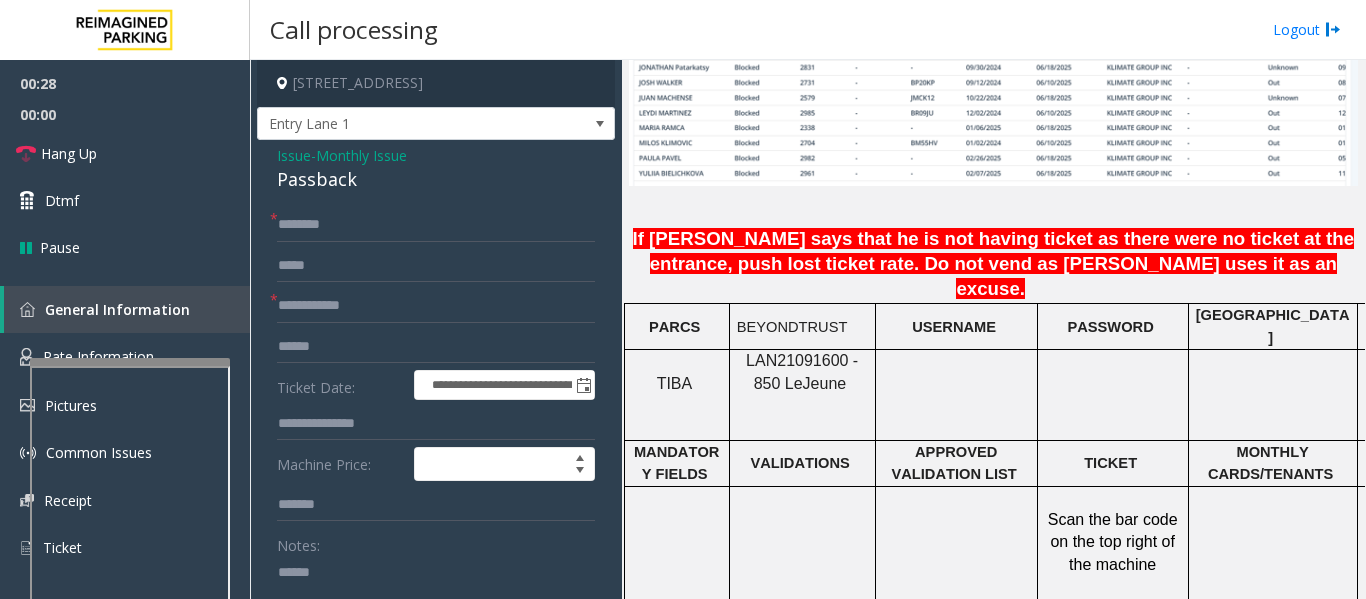 paste on "********" 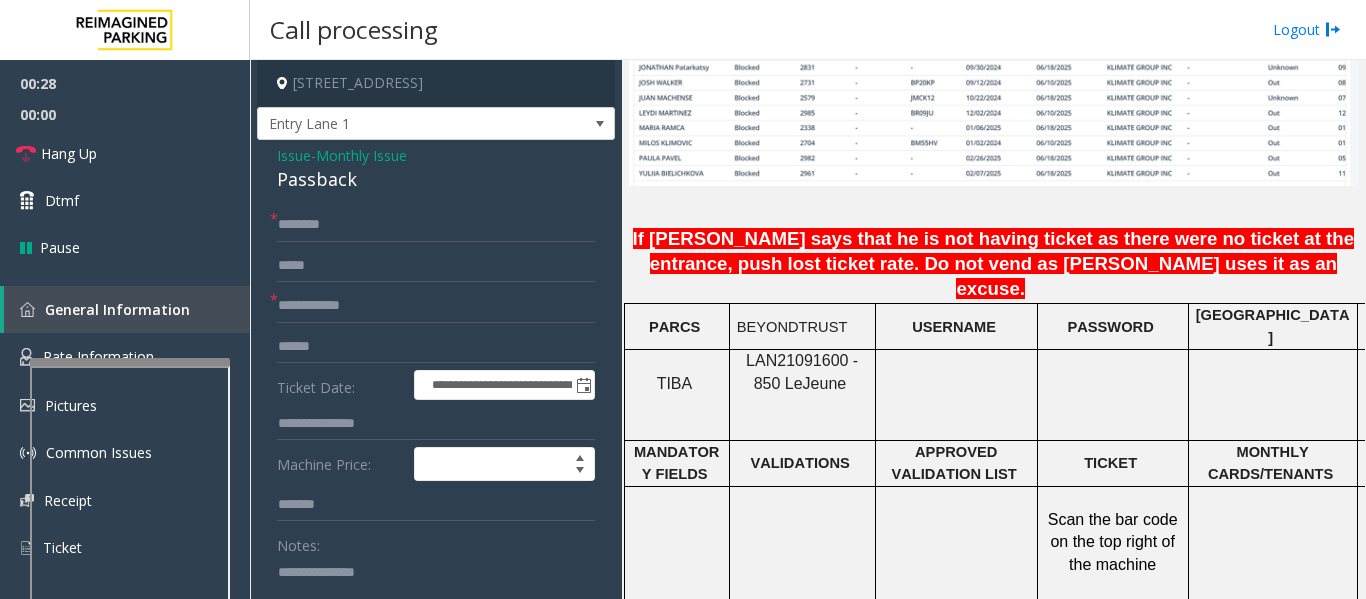 scroll, scrollTop: 4, scrollLeft: 0, axis: vertical 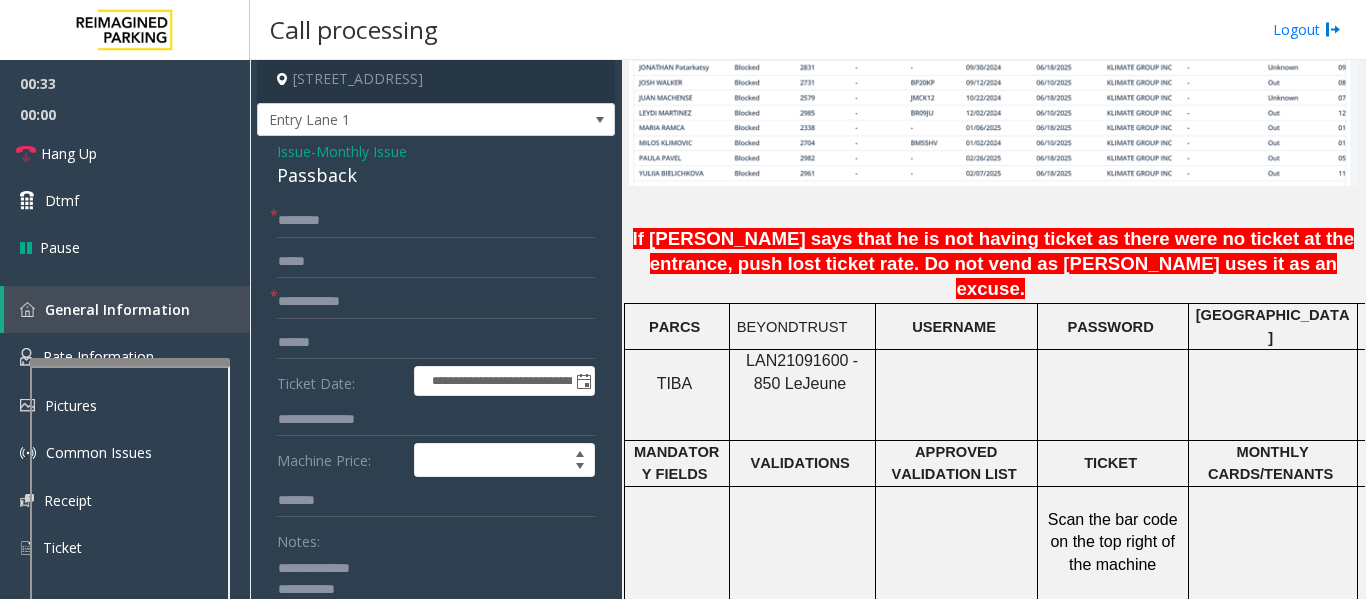 type on "**********" 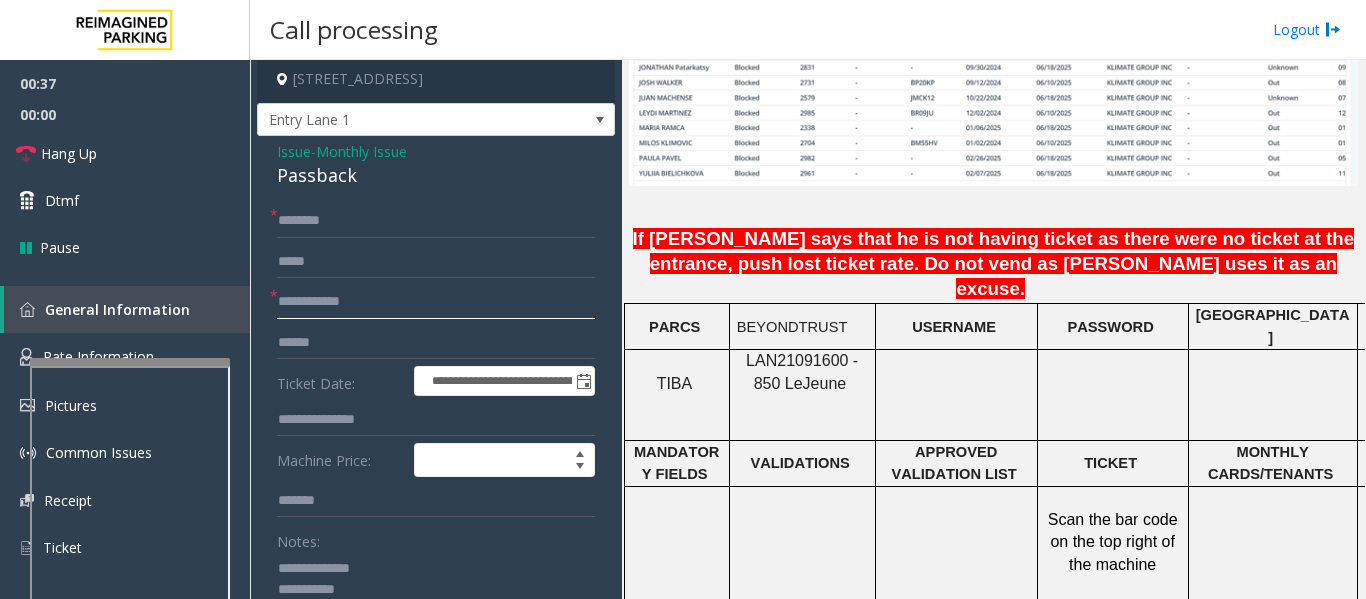 click 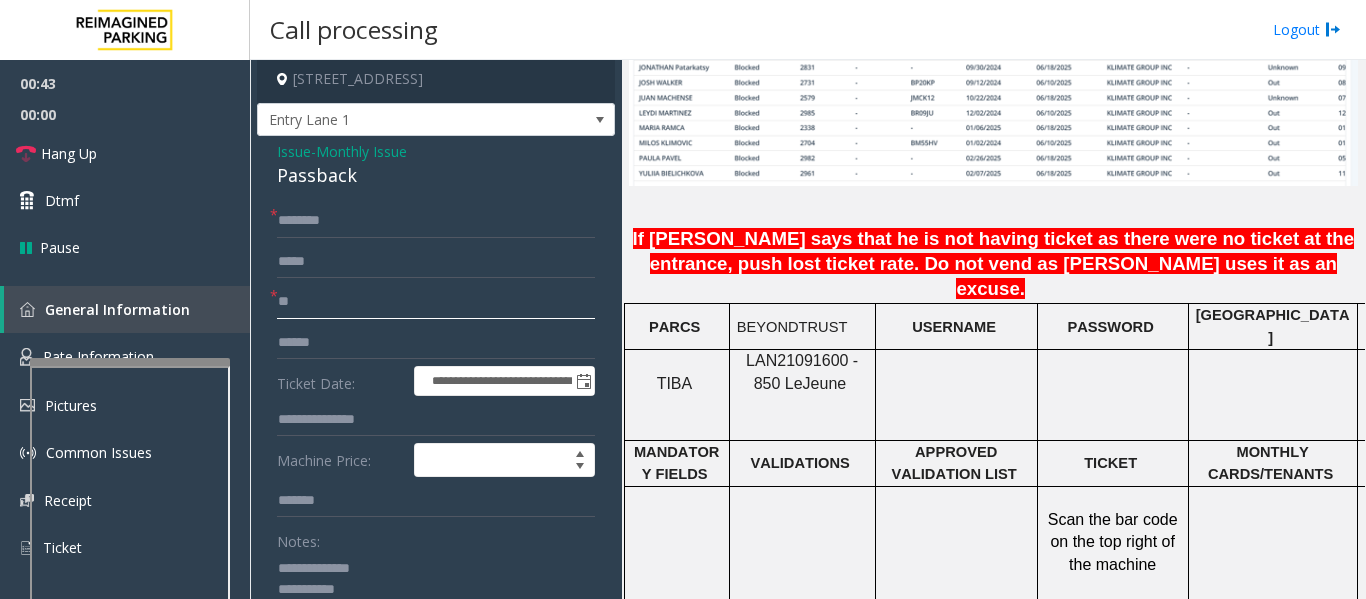 type on "**" 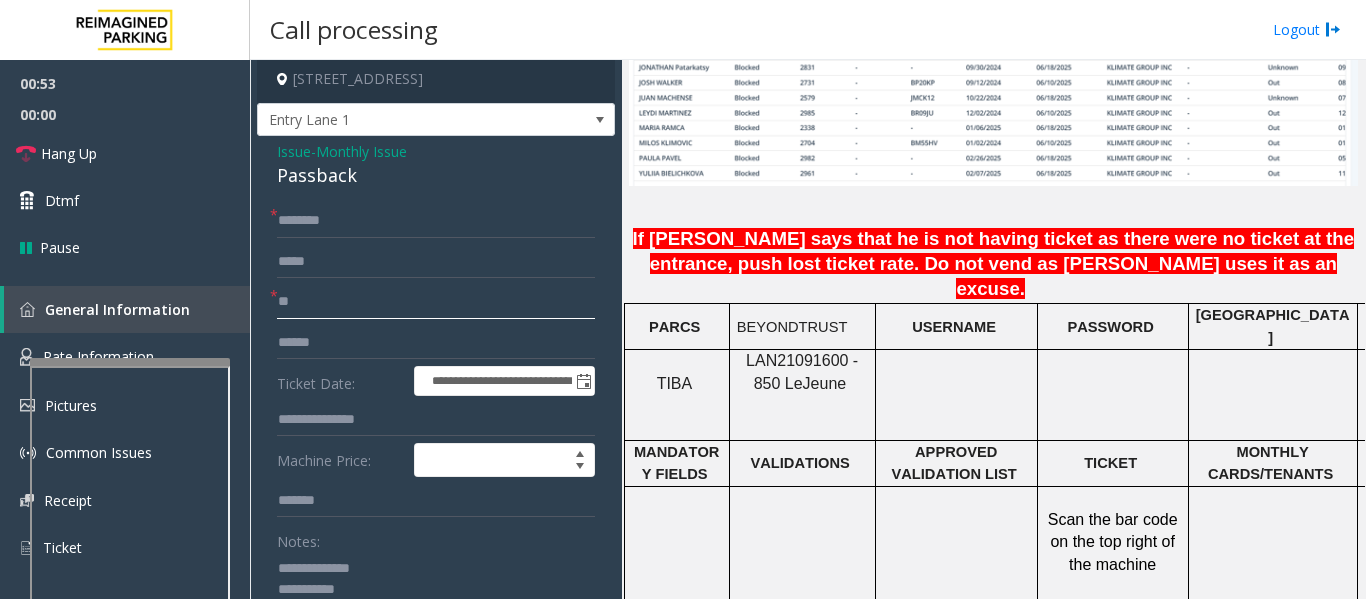 click on "**" 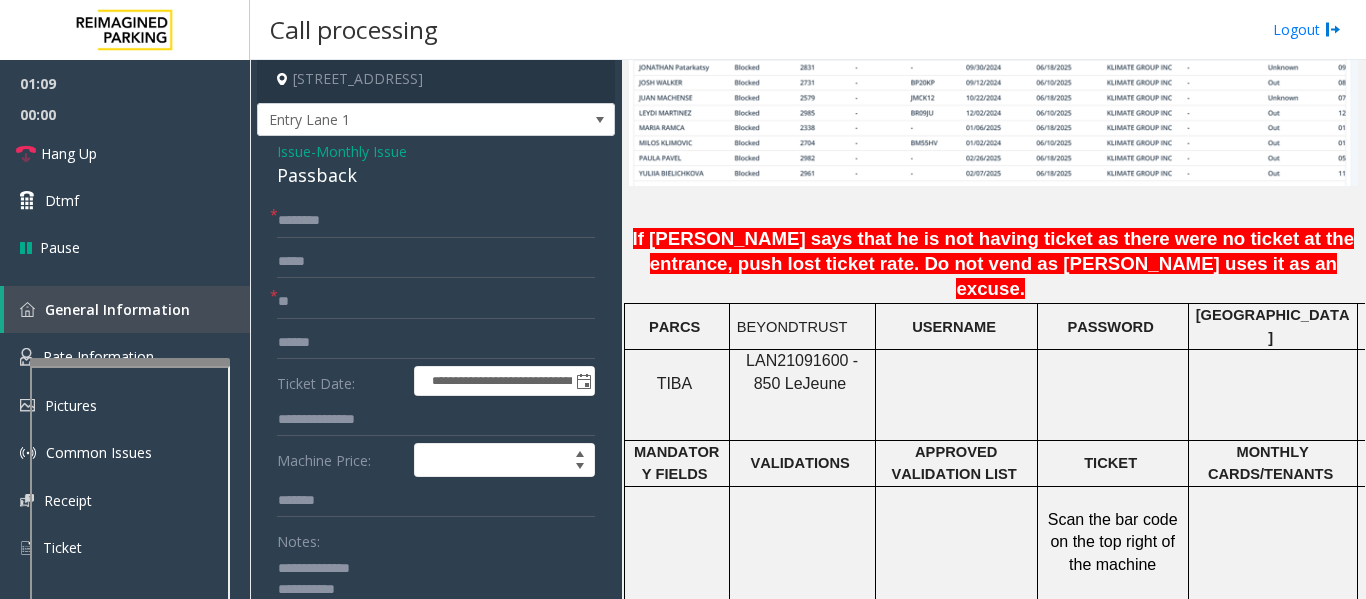 click on "Issue" 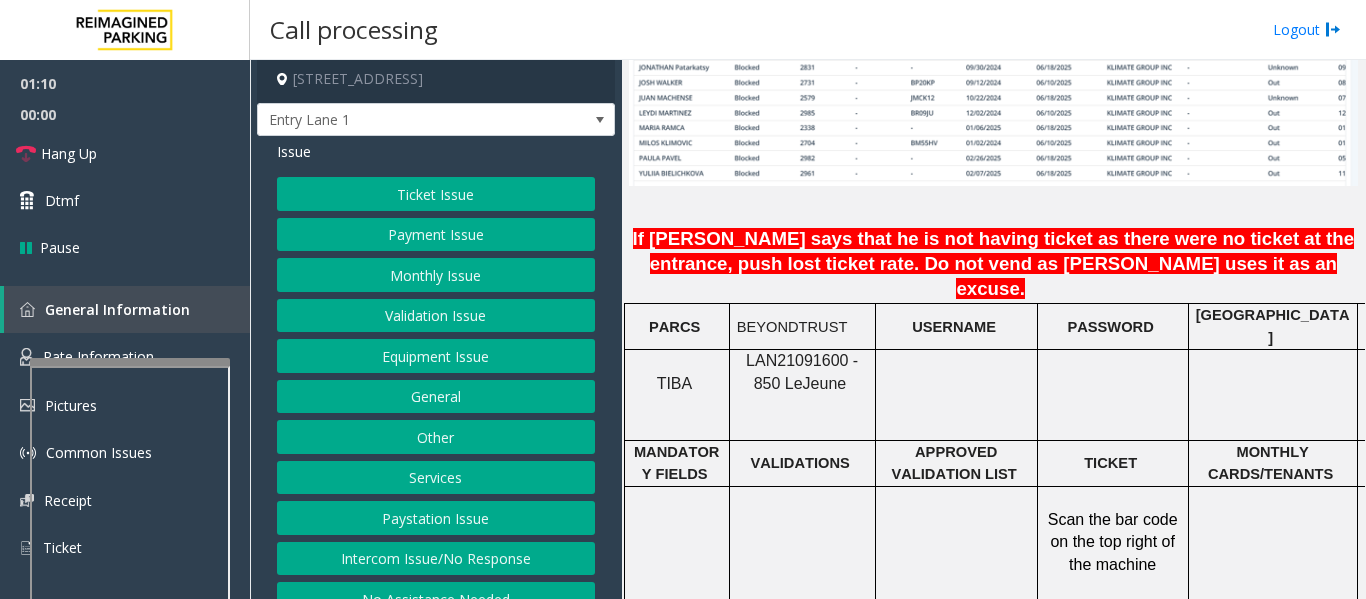 click on "Monthly Issue" 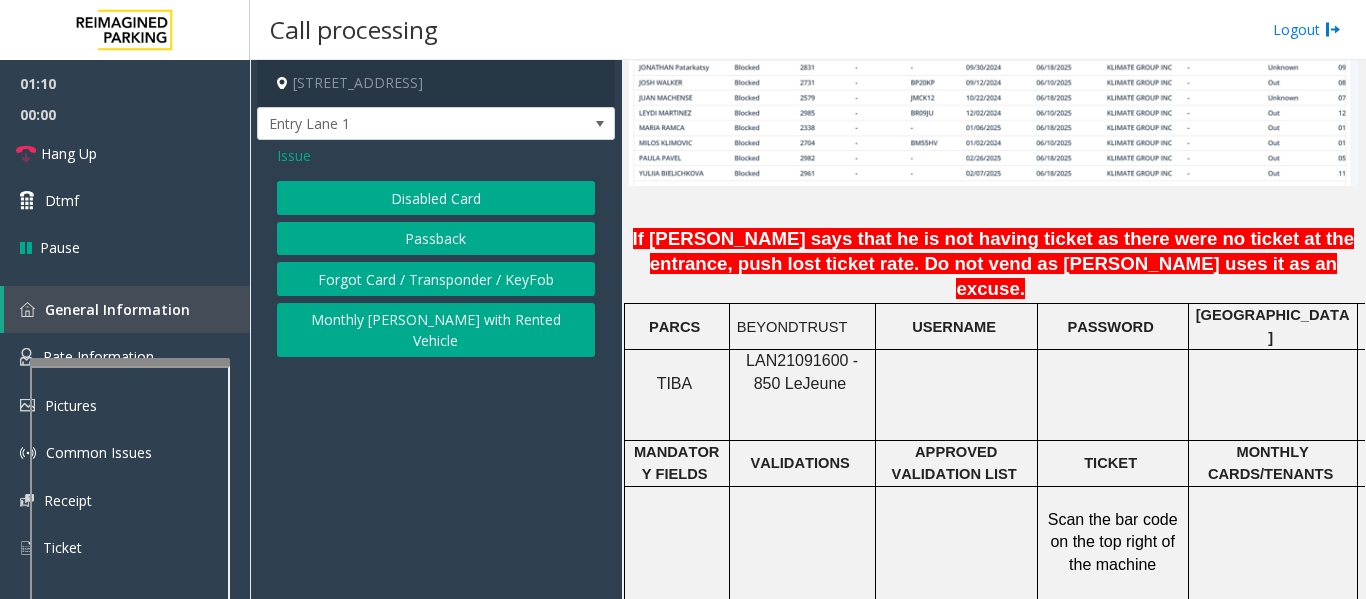 click on "Disabled Card" 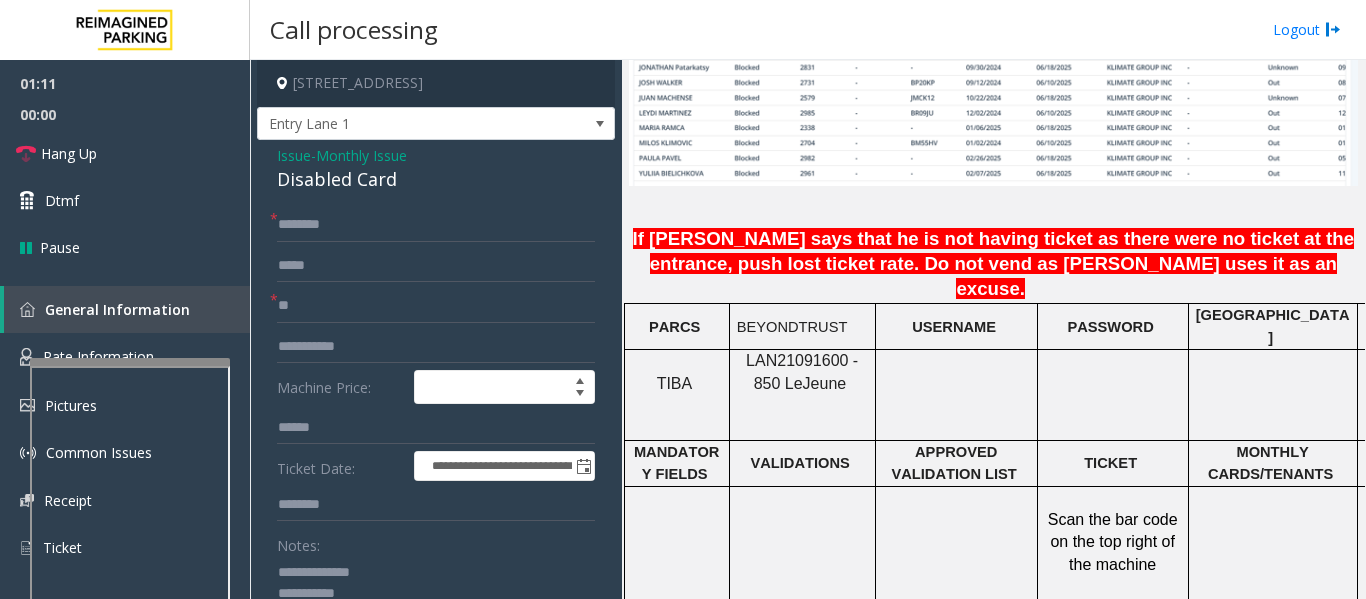 click on "Disabled Card" 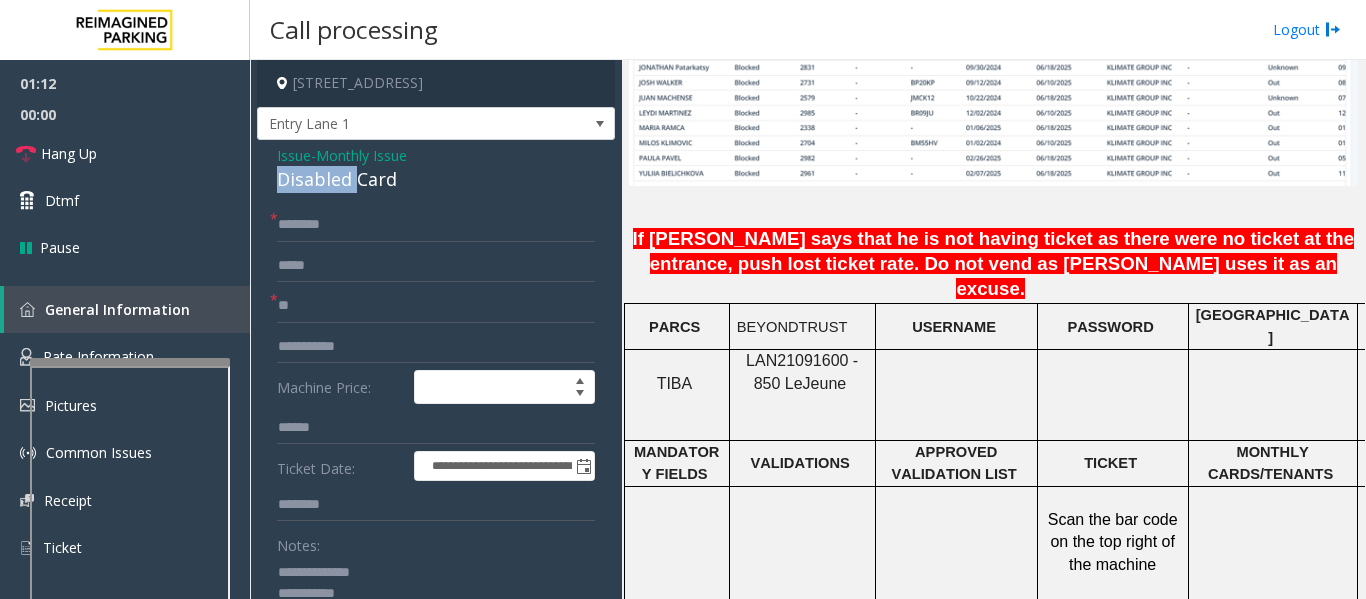 click on "Disabled Card" 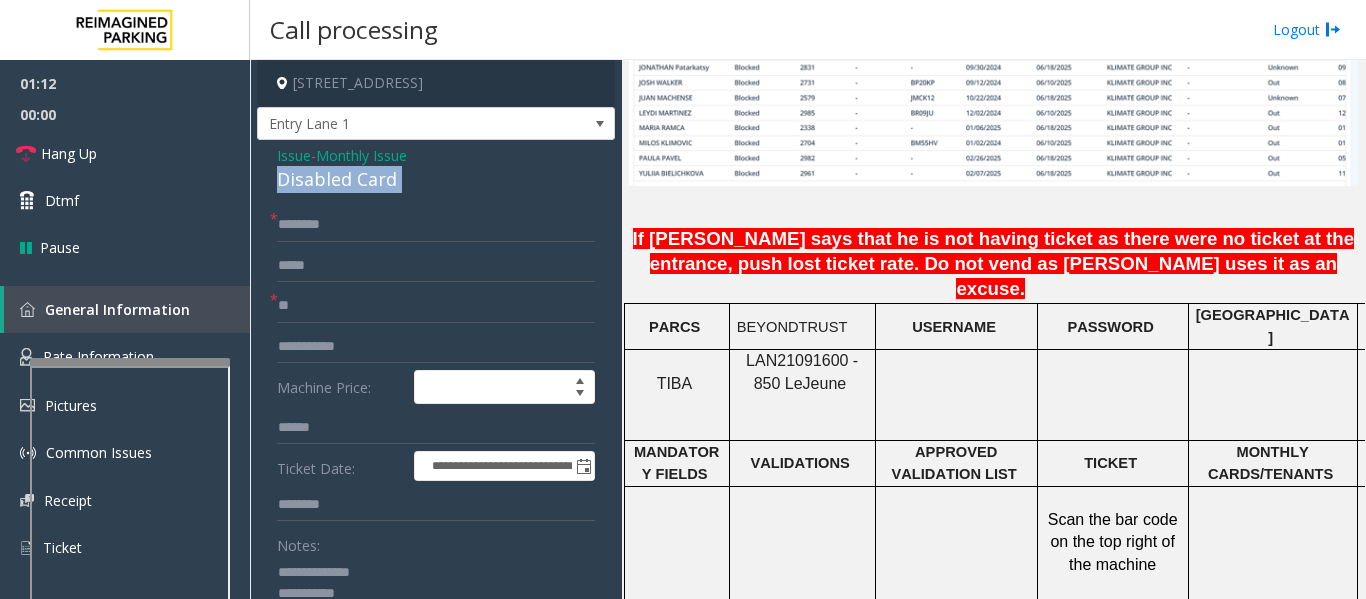 click on "Disabled Card" 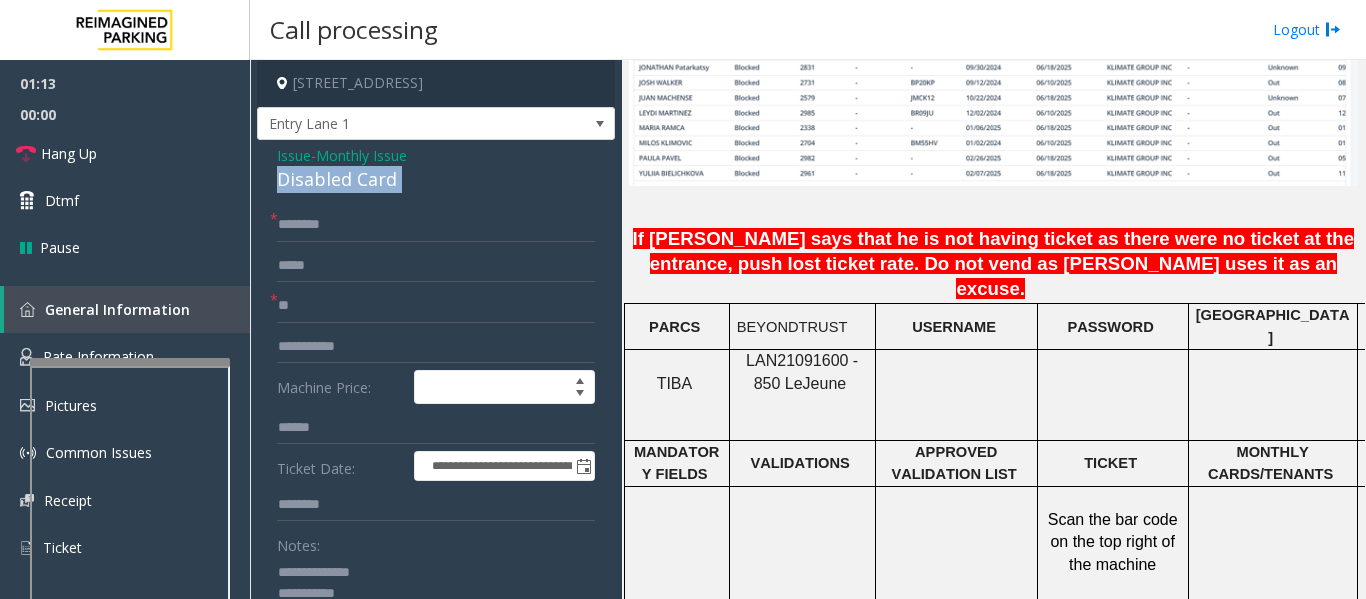 copy on "Disabled Card" 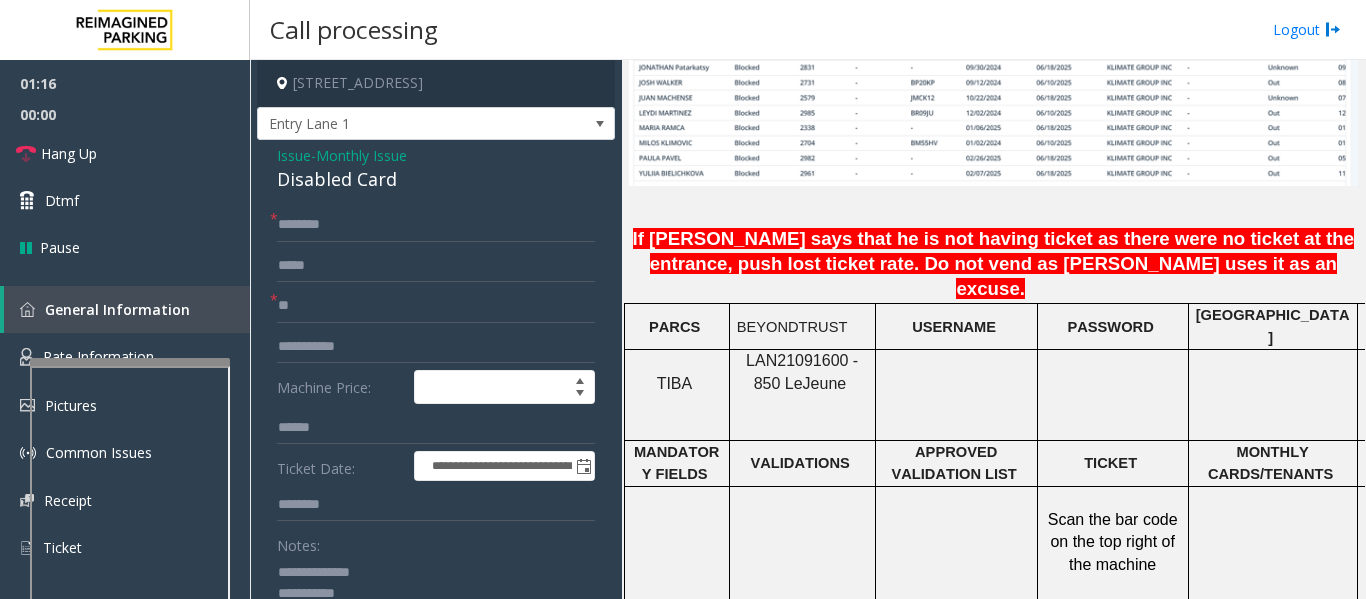 drag, startPoint x: 317, startPoint y: 574, endPoint x: 463, endPoint y: 571, distance: 146.03082 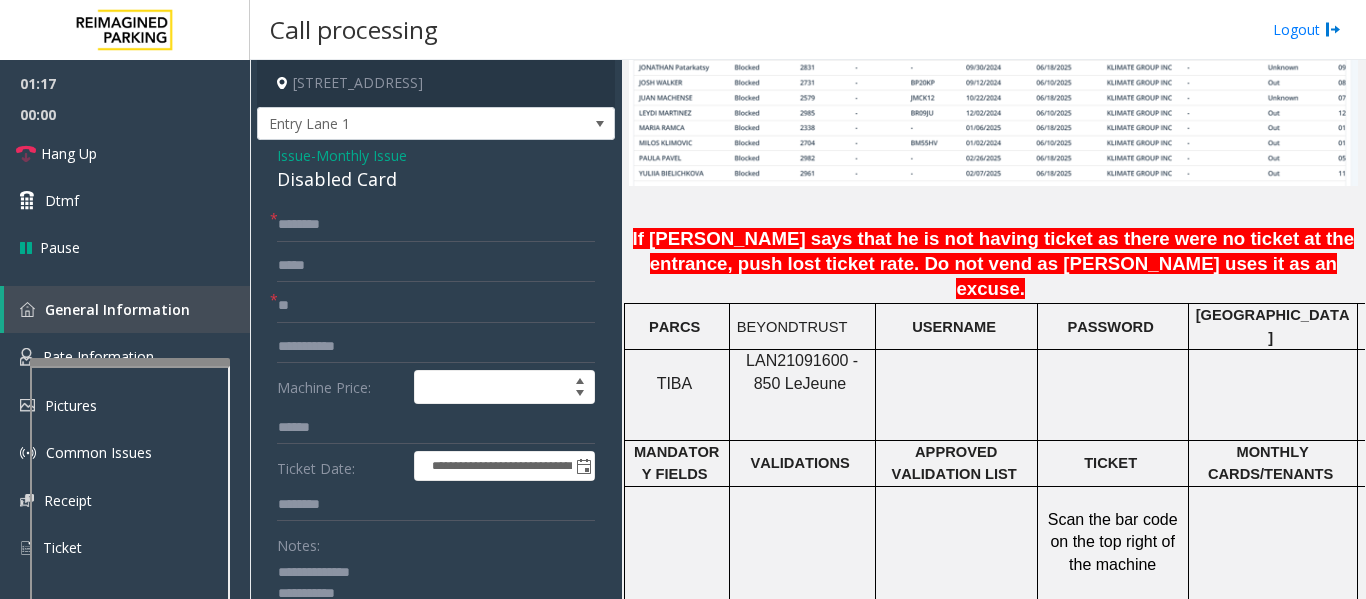 paste on "*****" 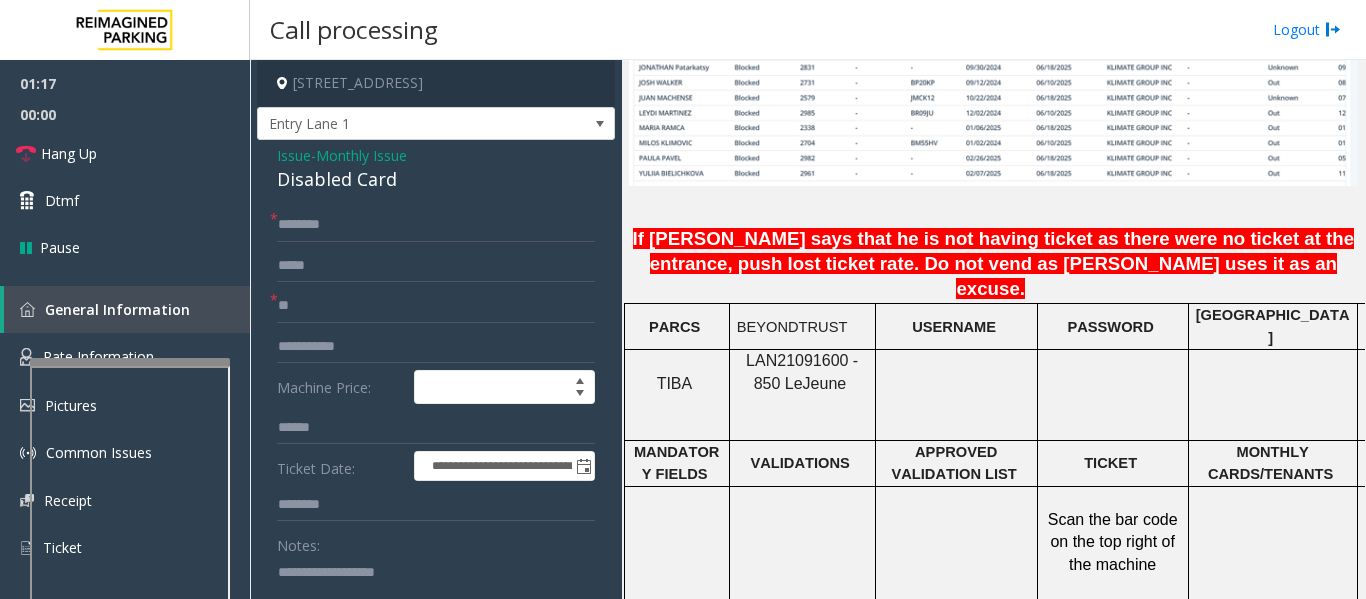 scroll, scrollTop: 4, scrollLeft: 0, axis: vertical 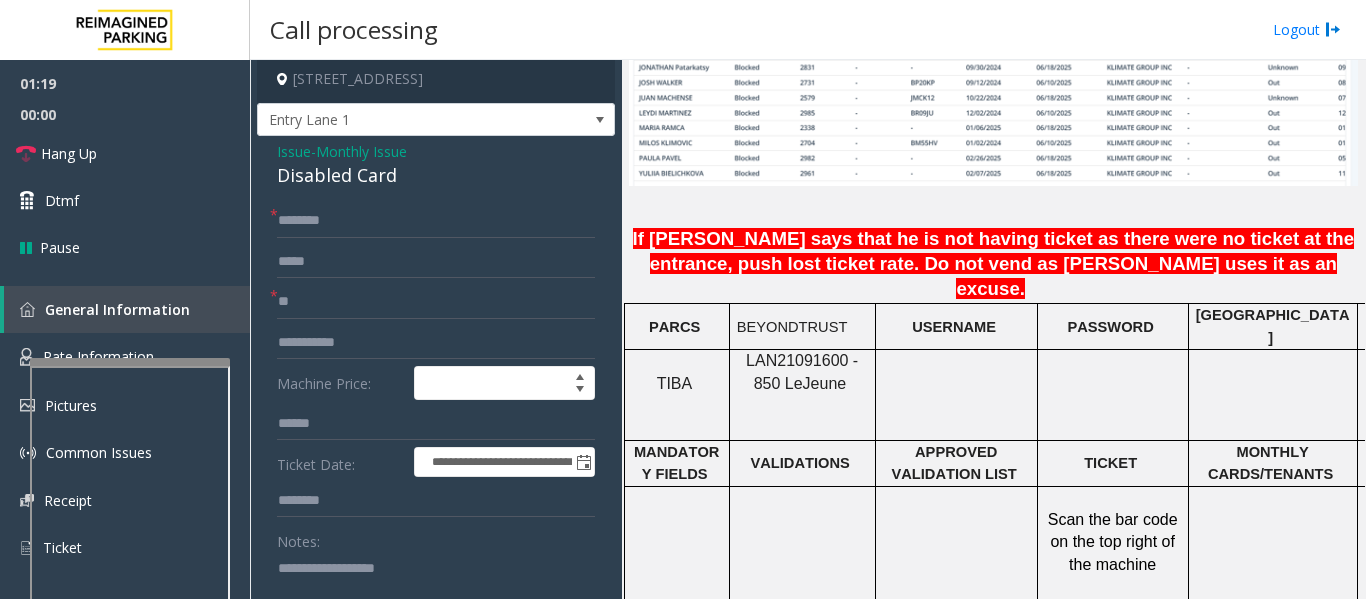 type on "**********" 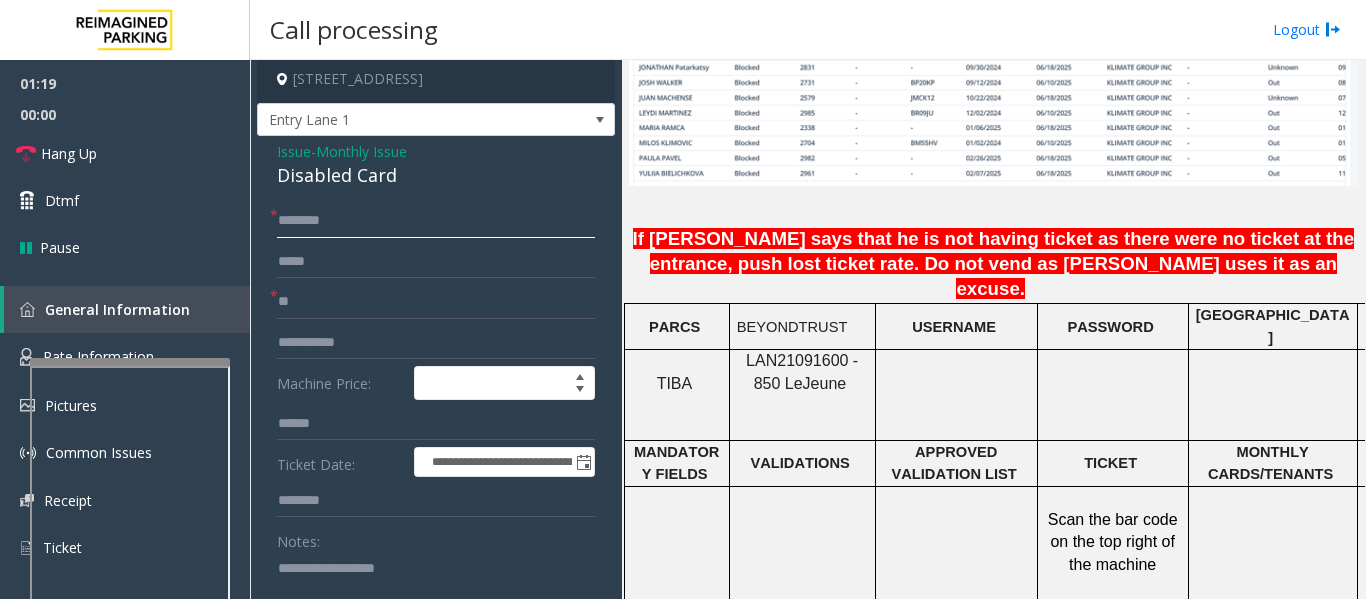 click 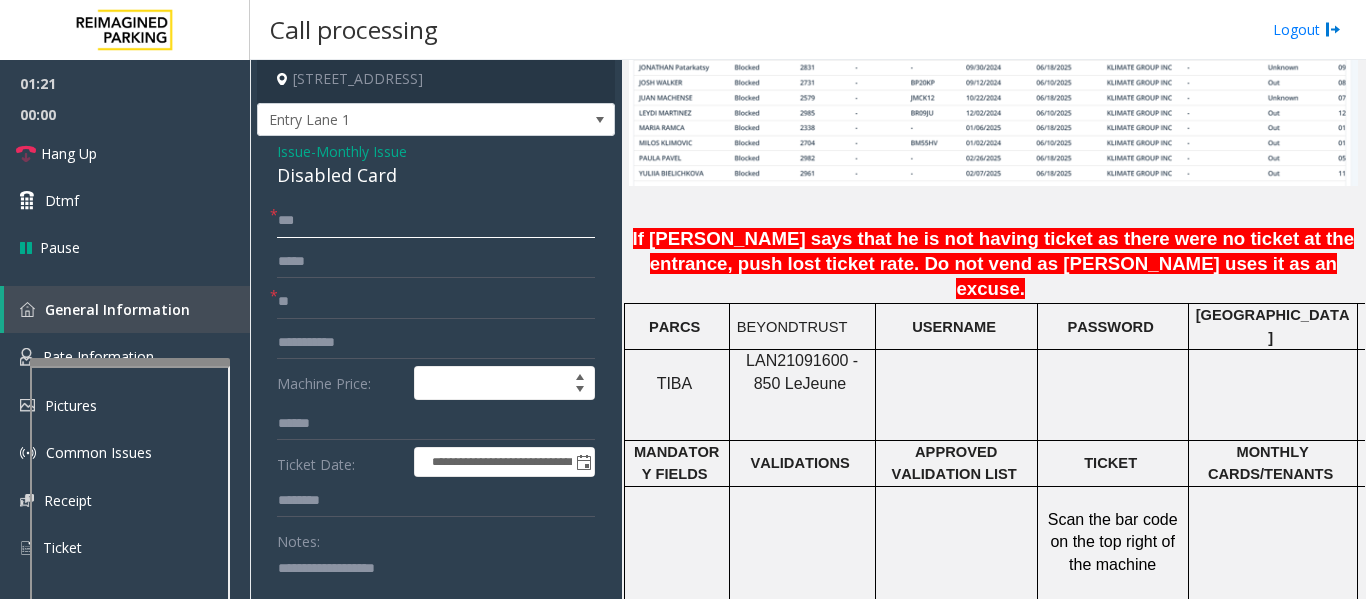 type on "**" 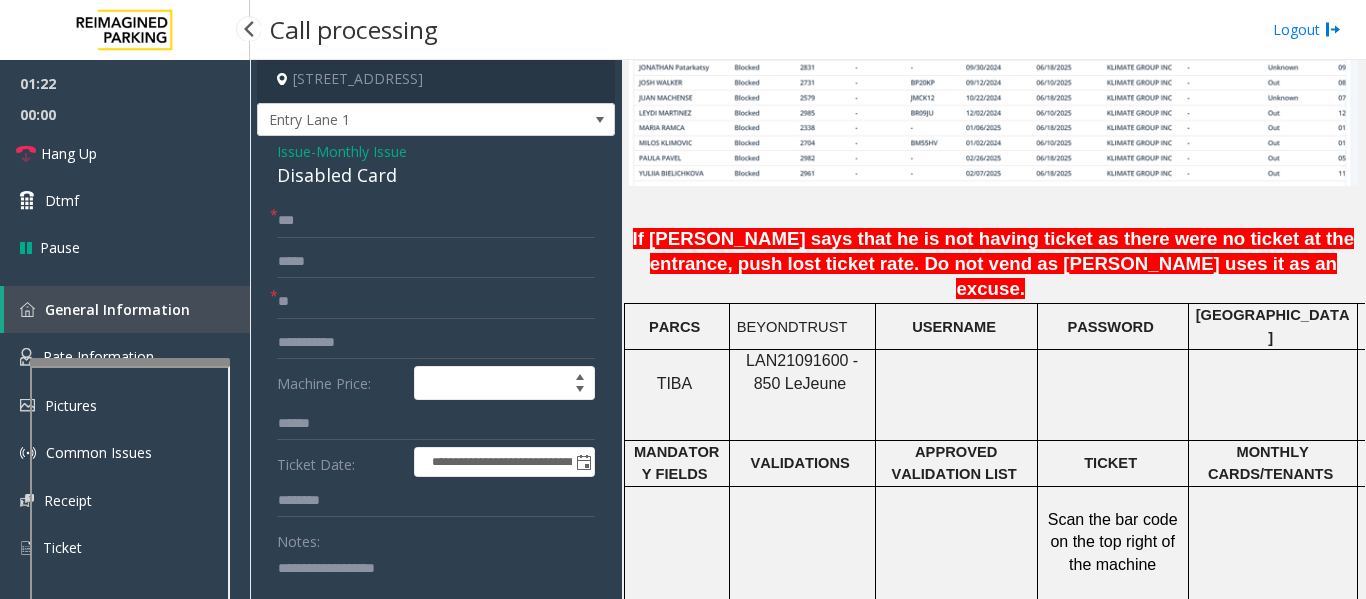 drag, startPoint x: 332, startPoint y: 322, endPoint x: 59, endPoint y: 288, distance: 275.10907 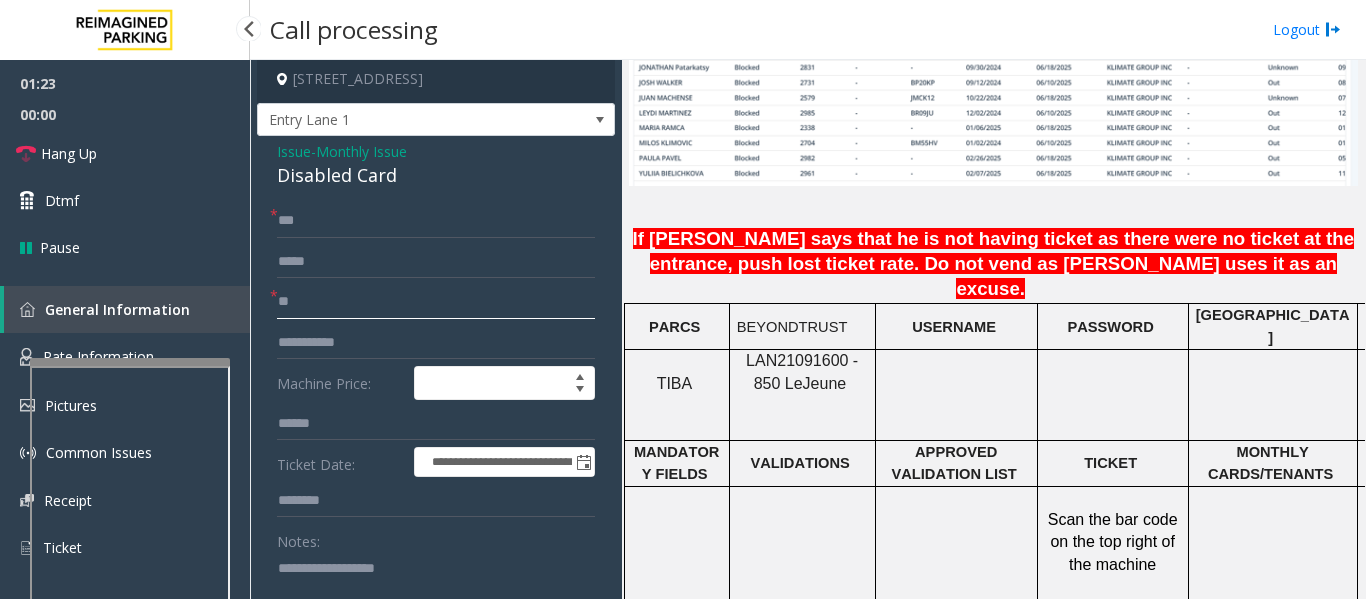 drag, startPoint x: 321, startPoint y: 290, endPoint x: 204, endPoint y: 290, distance: 117 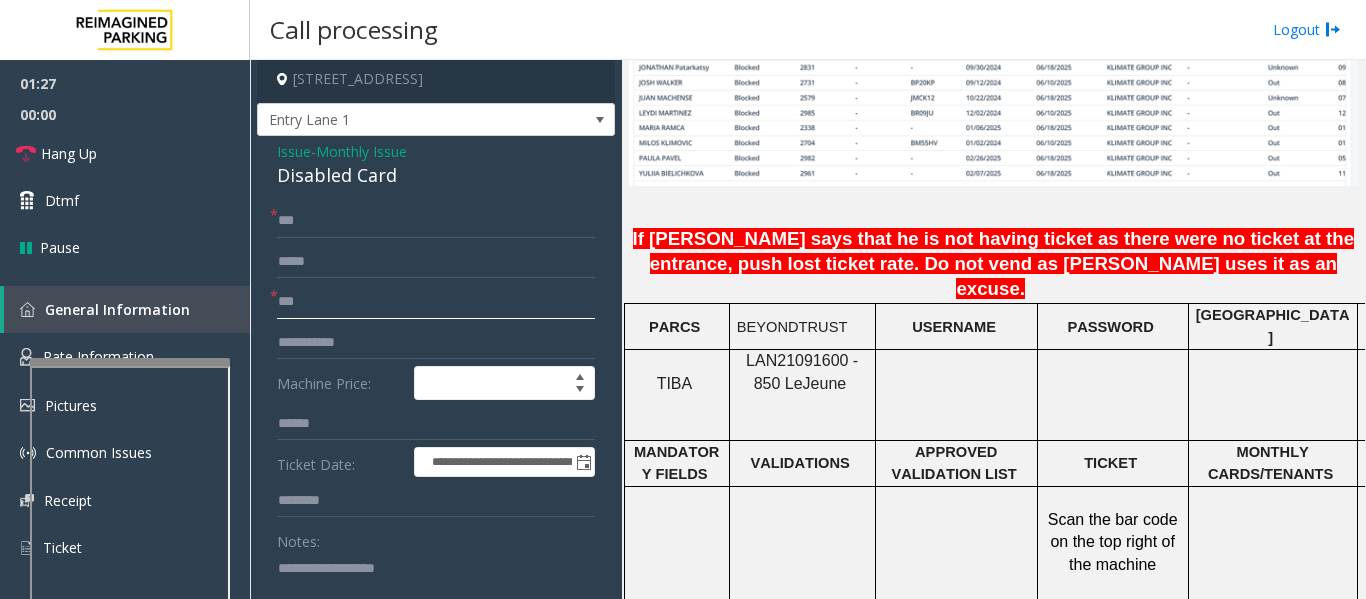 scroll, scrollTop: 128, scrollLeft: 0, axis: vertical 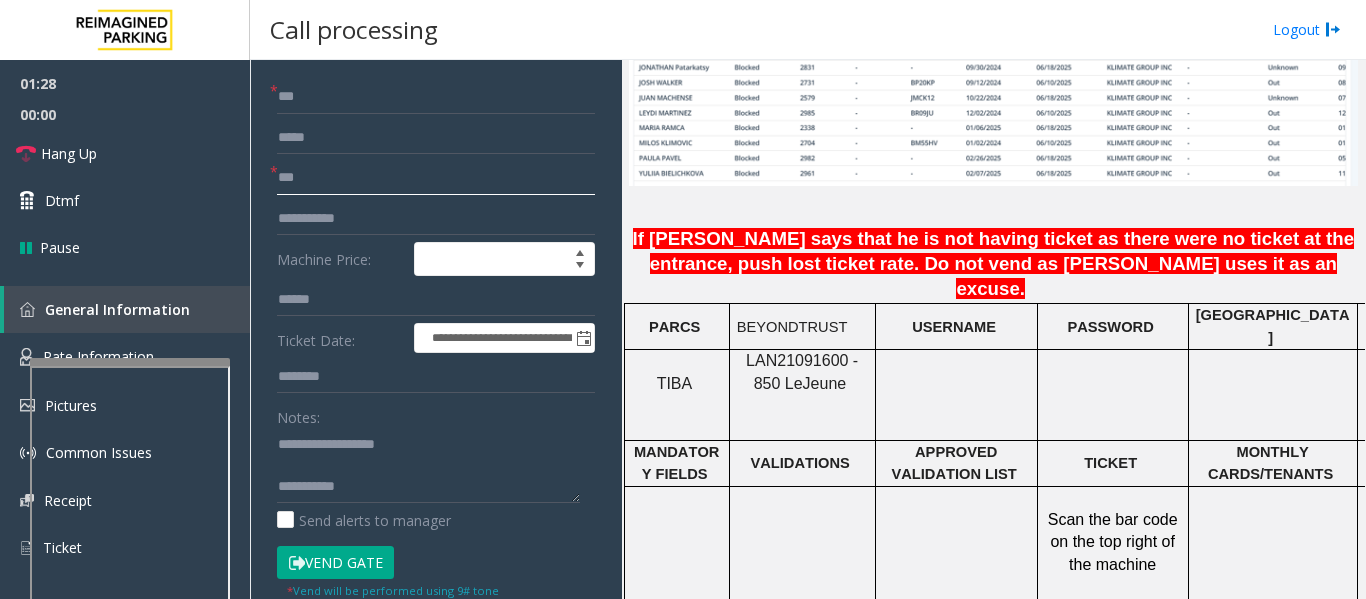 type on "**" 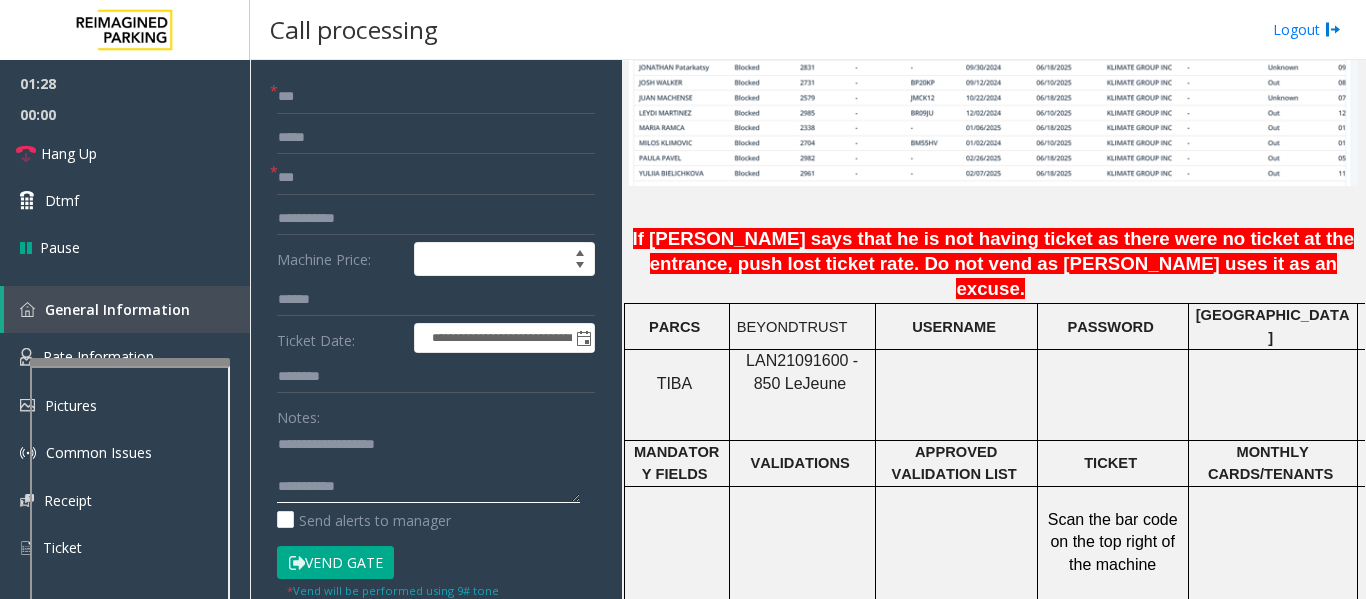 click 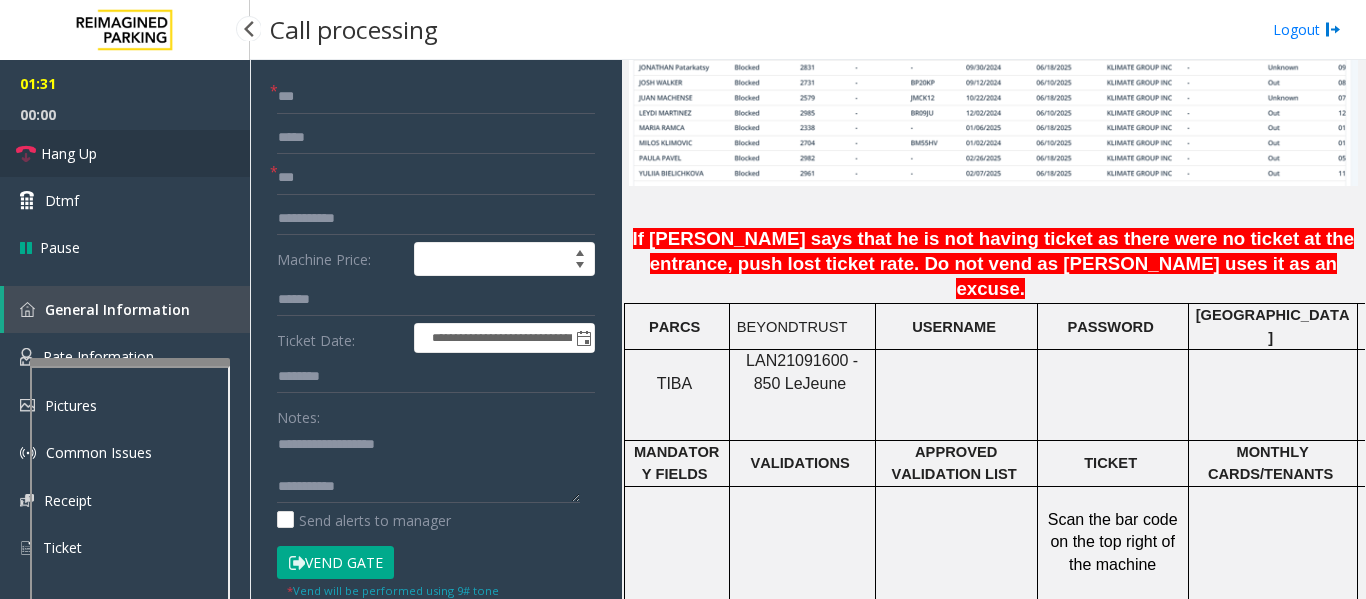 click on "Hang Up" at bounding box center [69, 153] 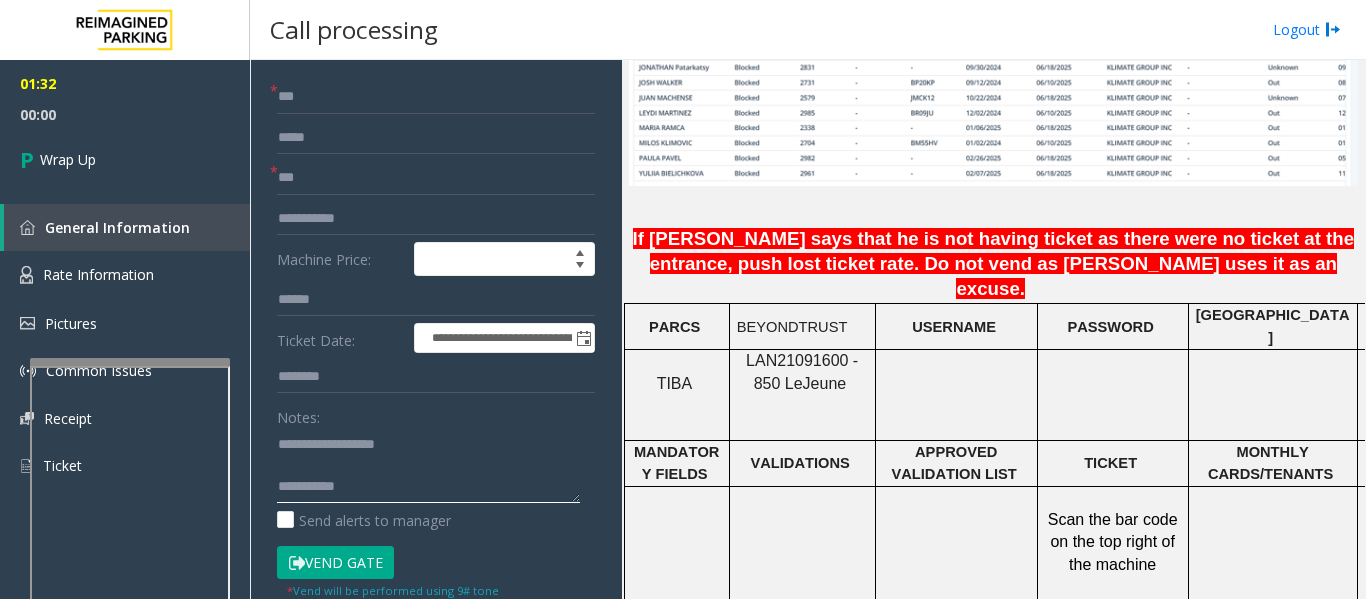 click 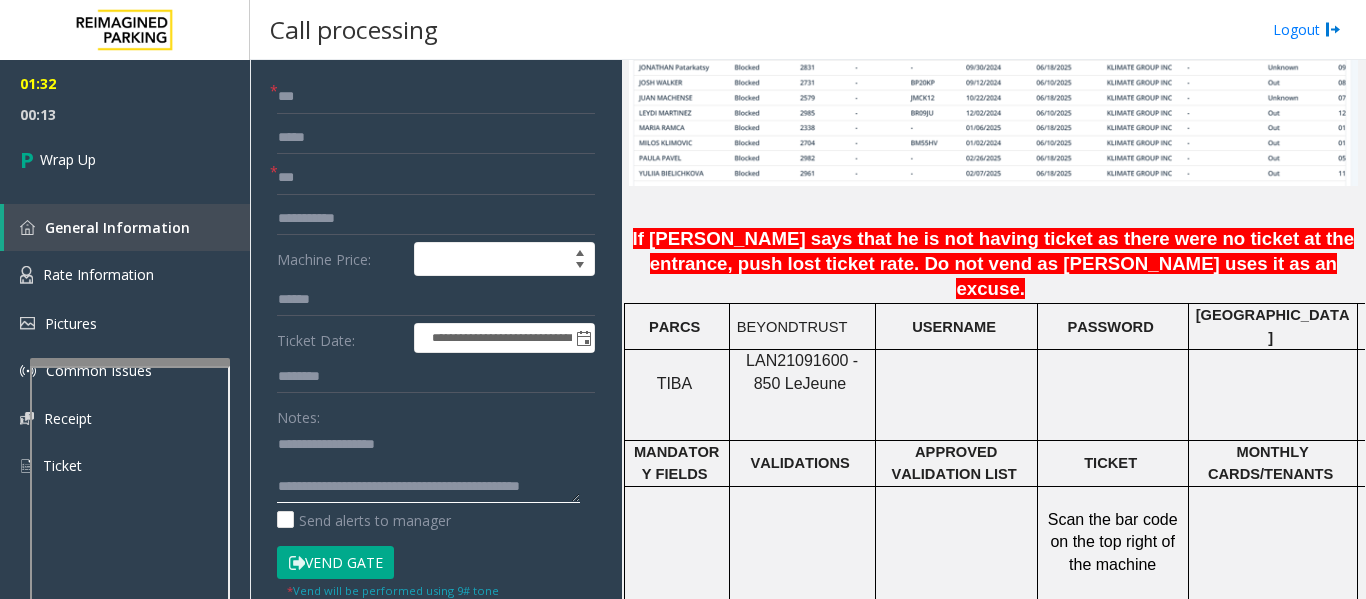 scroll, scrollTop: 15, scrollLeft: 0, axis: vertical 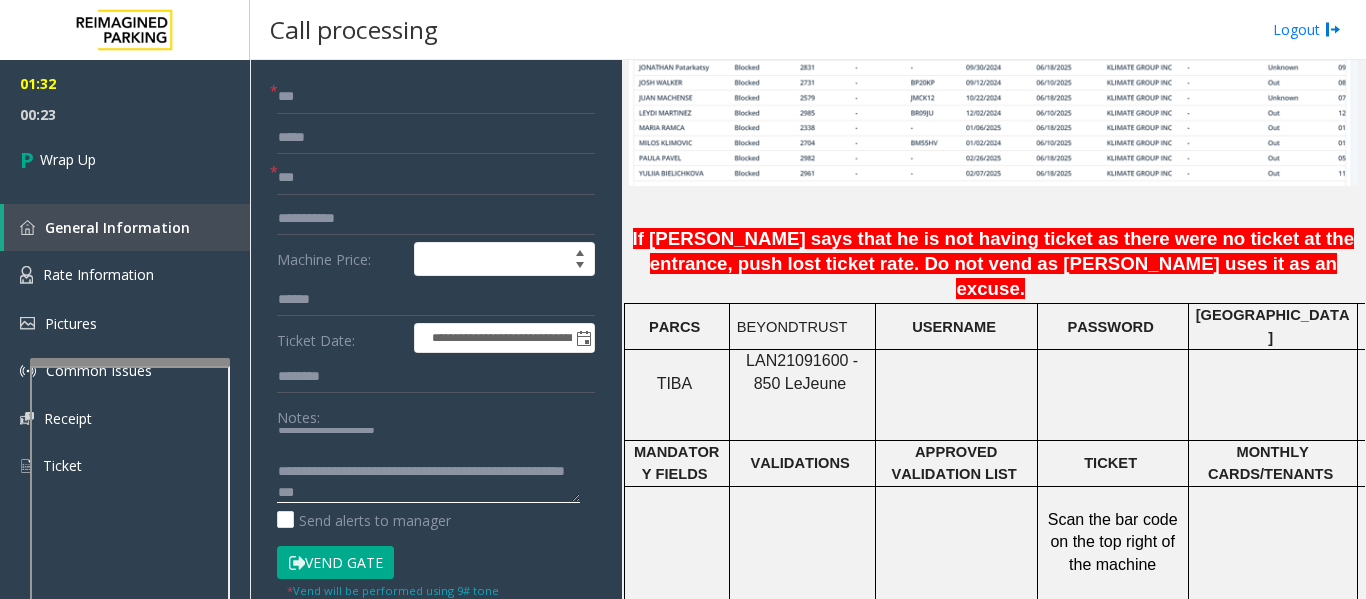 drag, startPoint x: 425, startPoint y: 468, endPoint x: 430, endPoint y: 494, distance: 26.476404 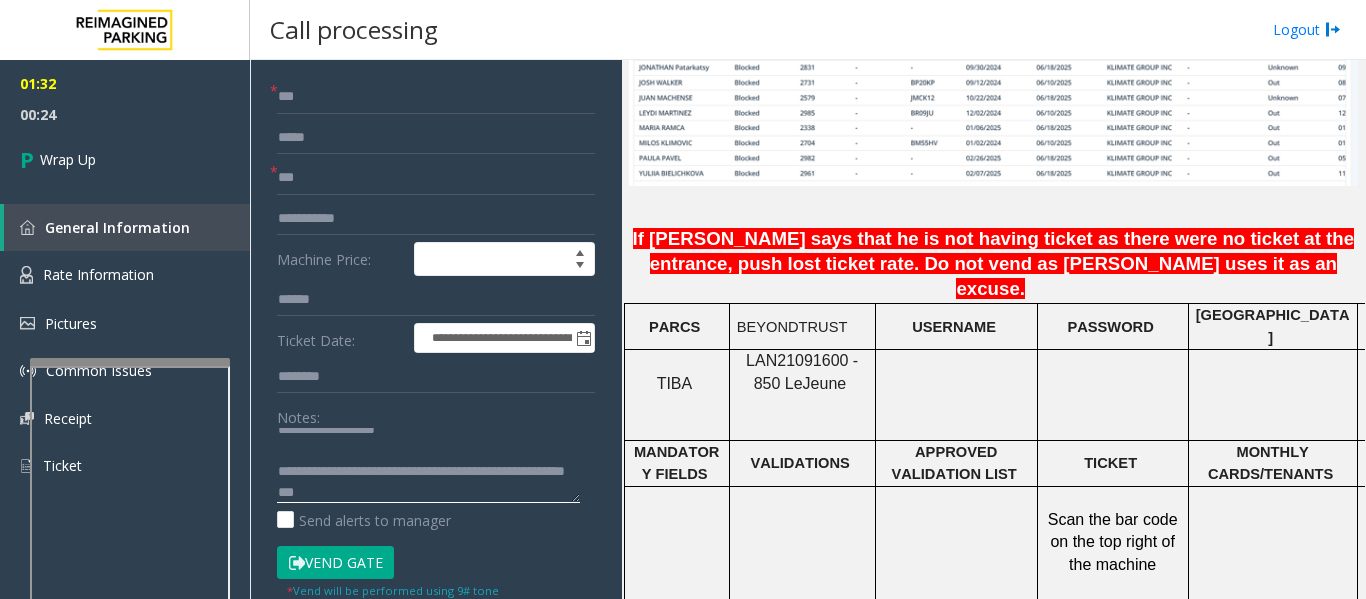 click 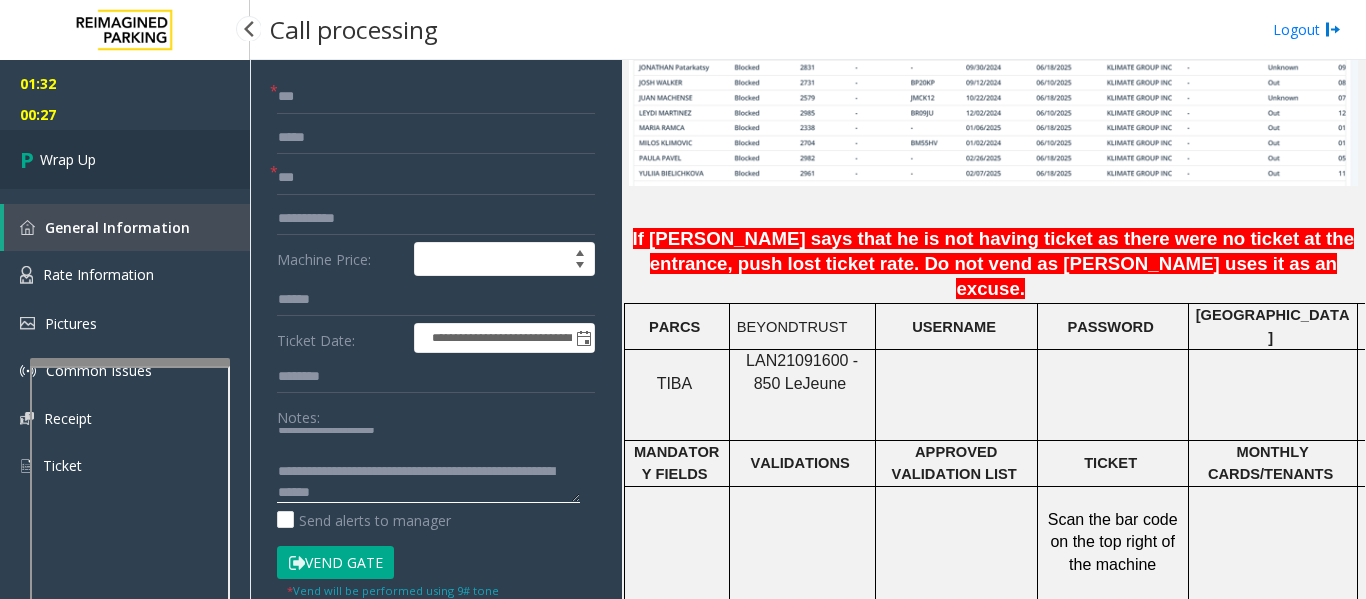 type on "**********" 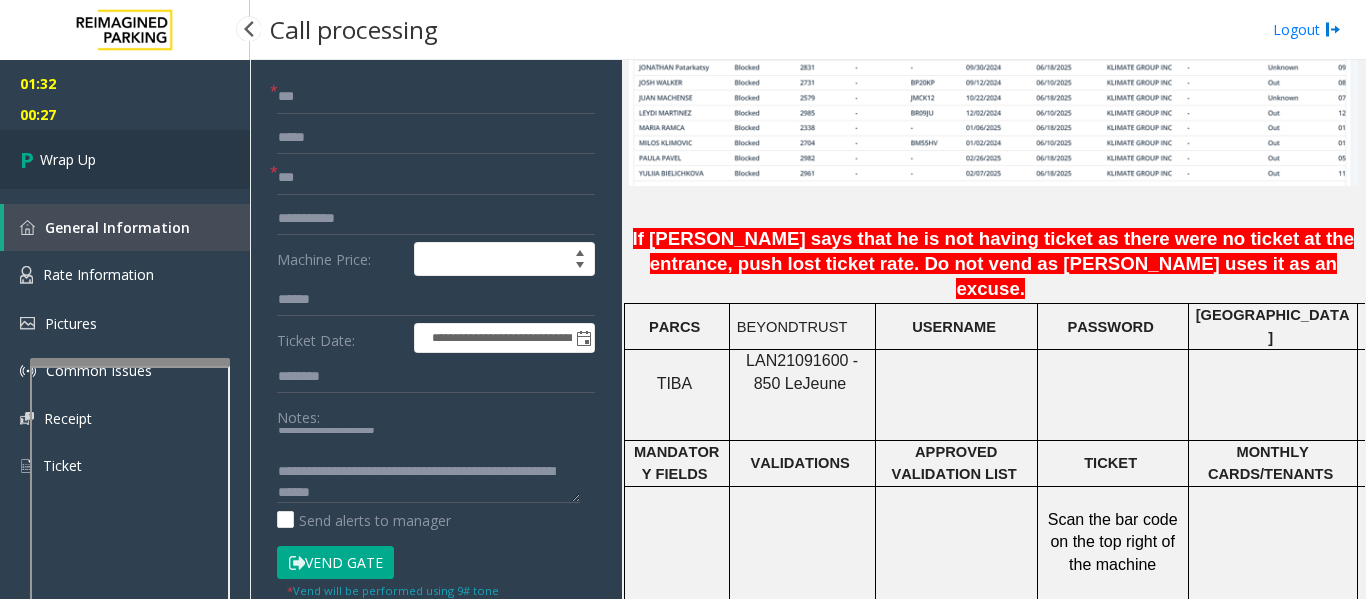 click on "Wrap Up" at bounding box center [125, 159] 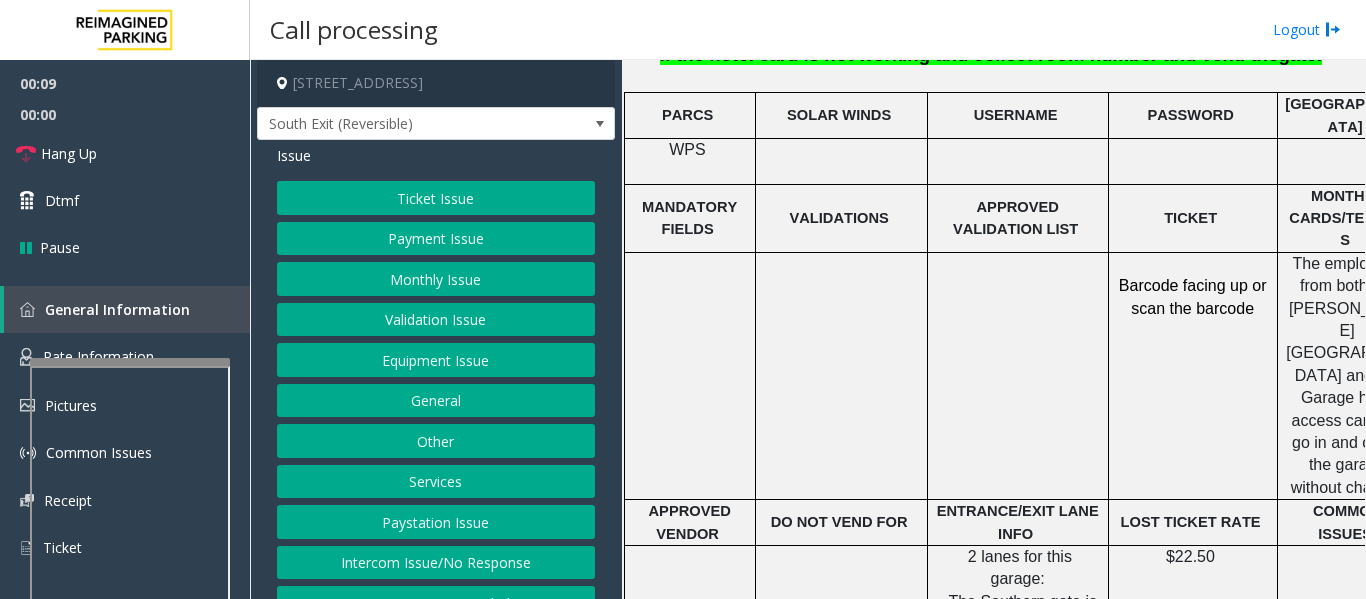 scroll, scrollTop: 589, scrollLeft: 0, axis: vertical 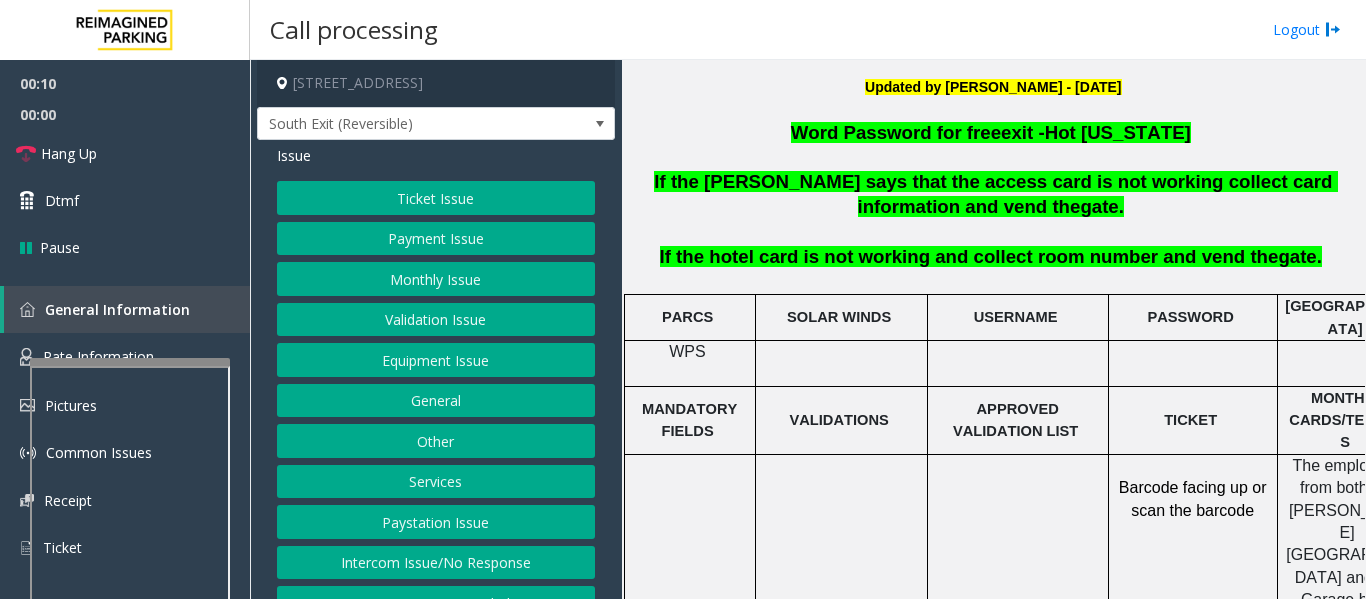 click on "Intercom Issue/No Response" 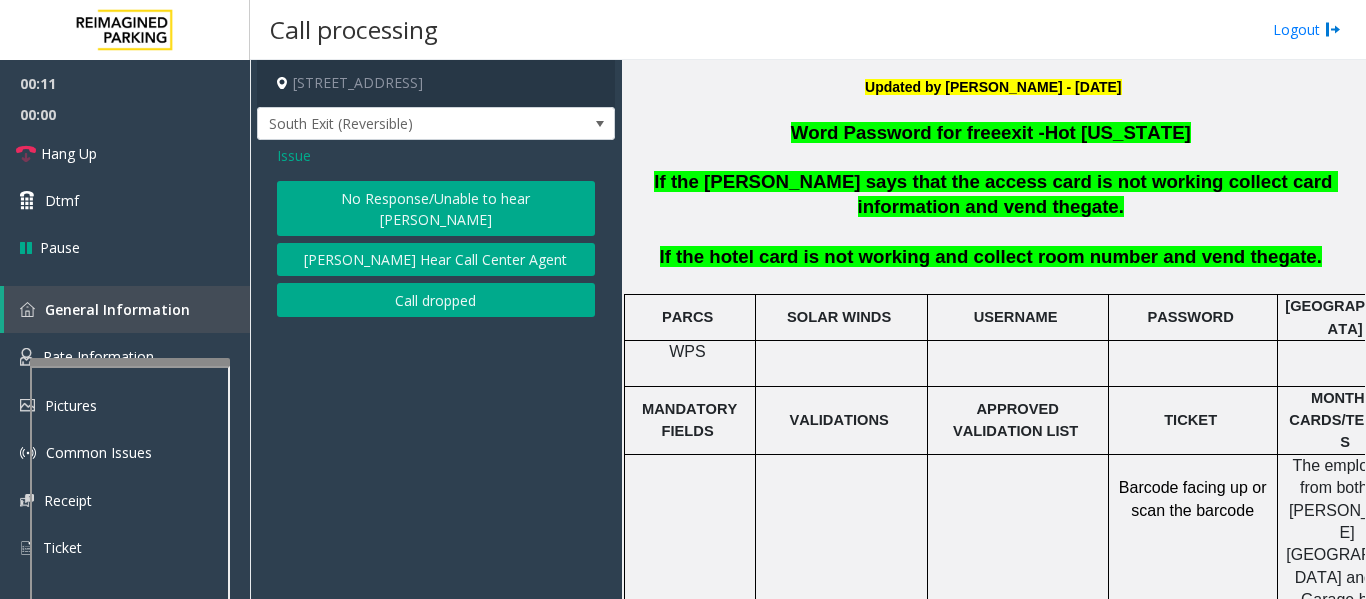 click on "No Response/Unable to hear [PERSON_NAME]" 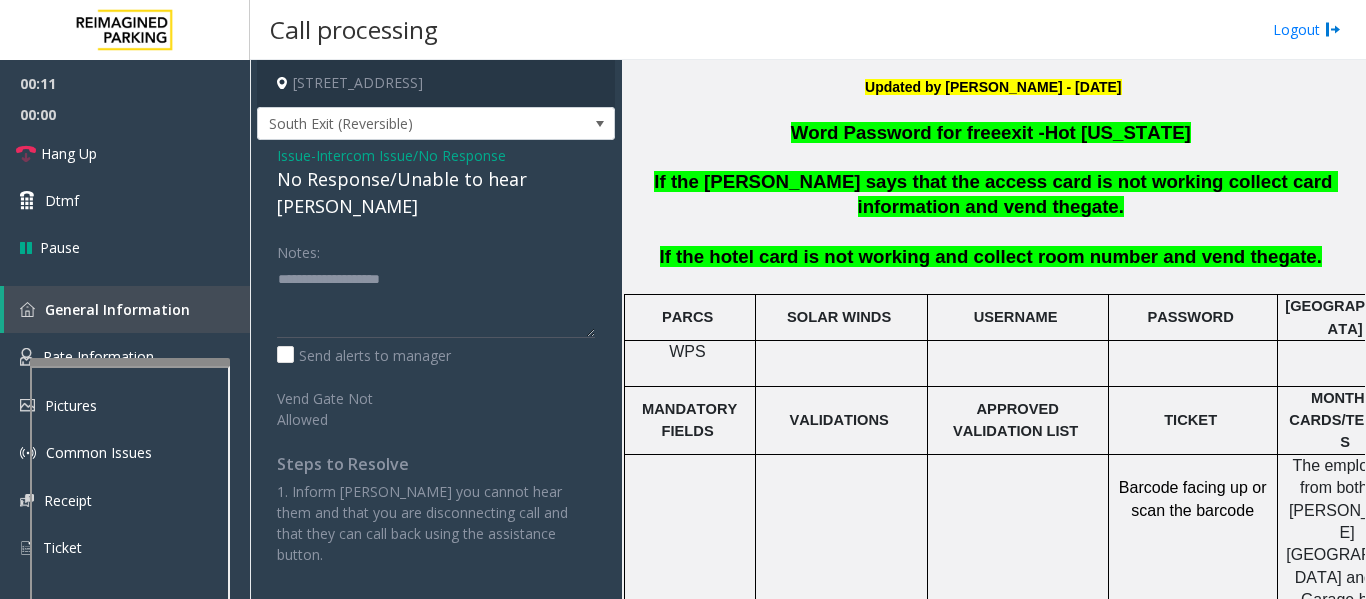 click on "No Response/Unable to hear [PERSON_NAME]" 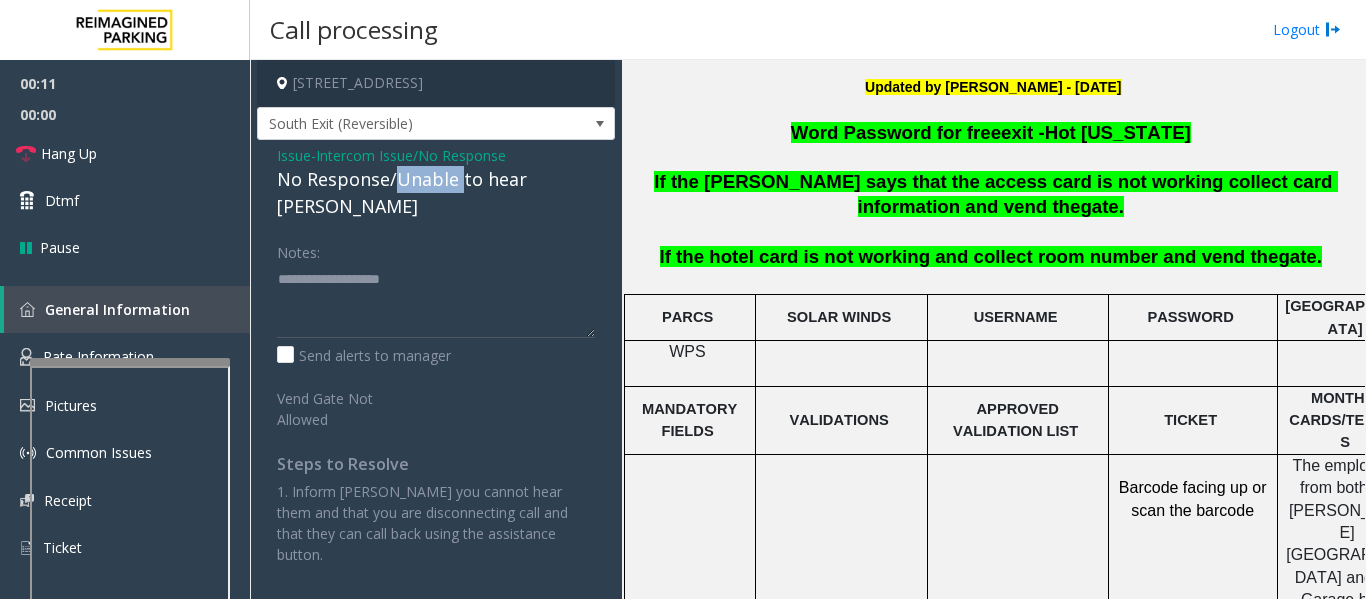 click on "No Response/Unable to hear [PERSON_NAME]" 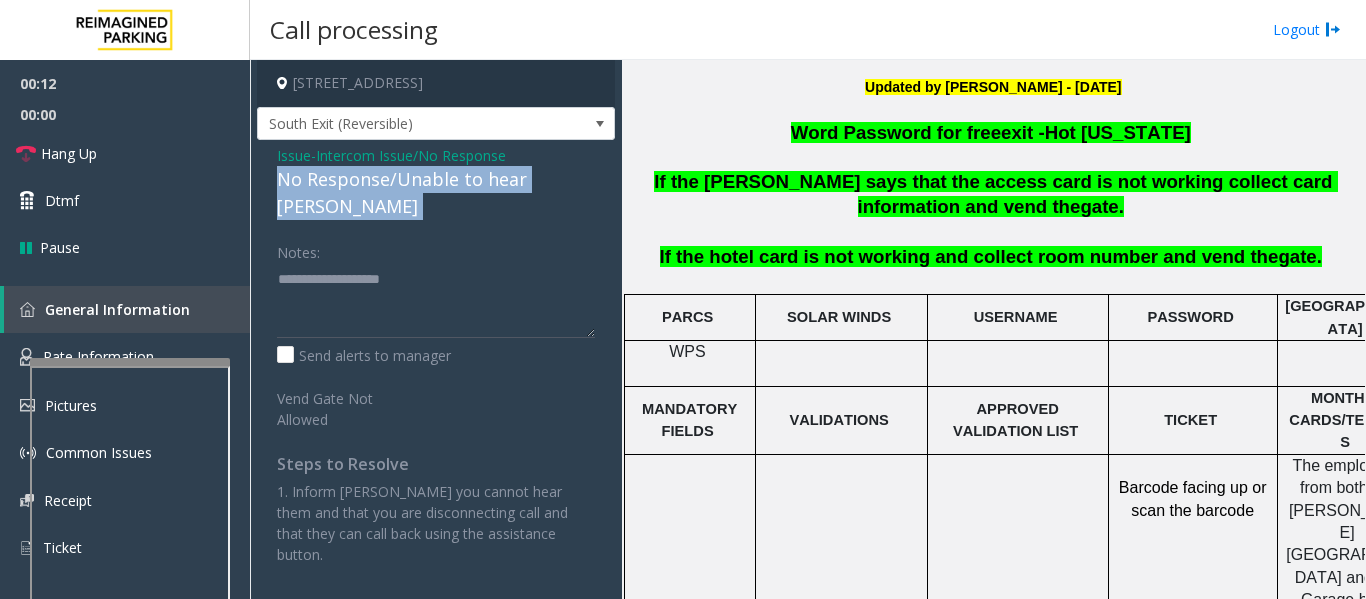 click on "No Response/Unable to hear [PERSON_NAME]" 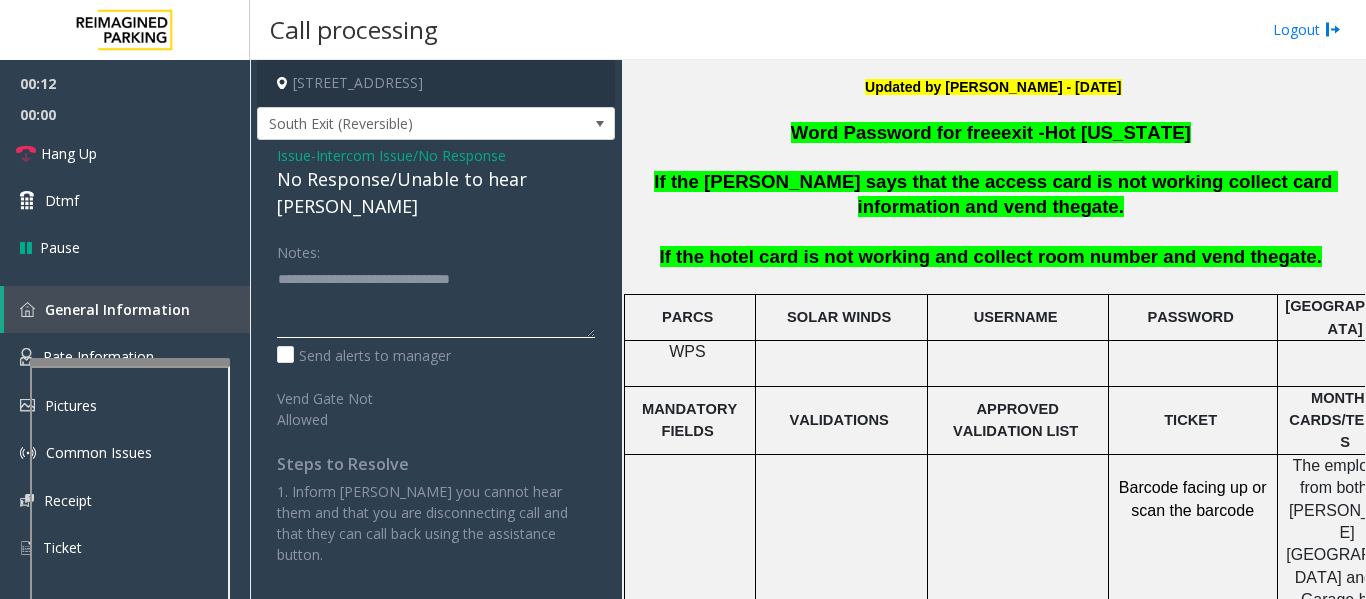 click 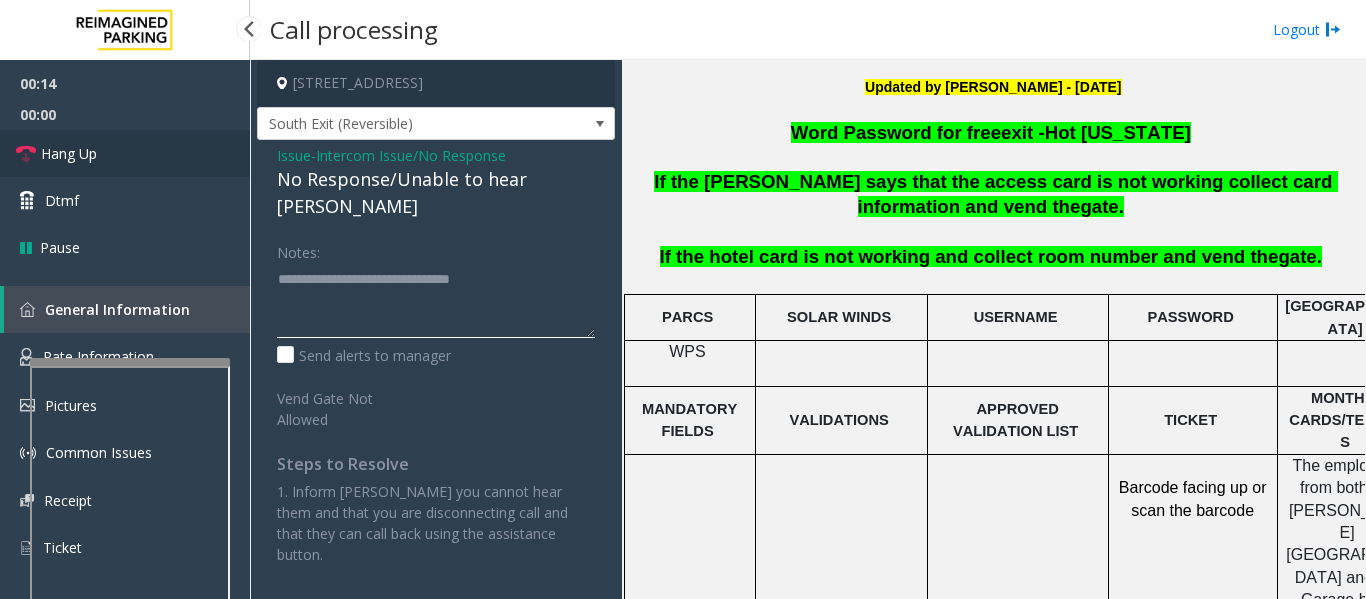 type on "**********" 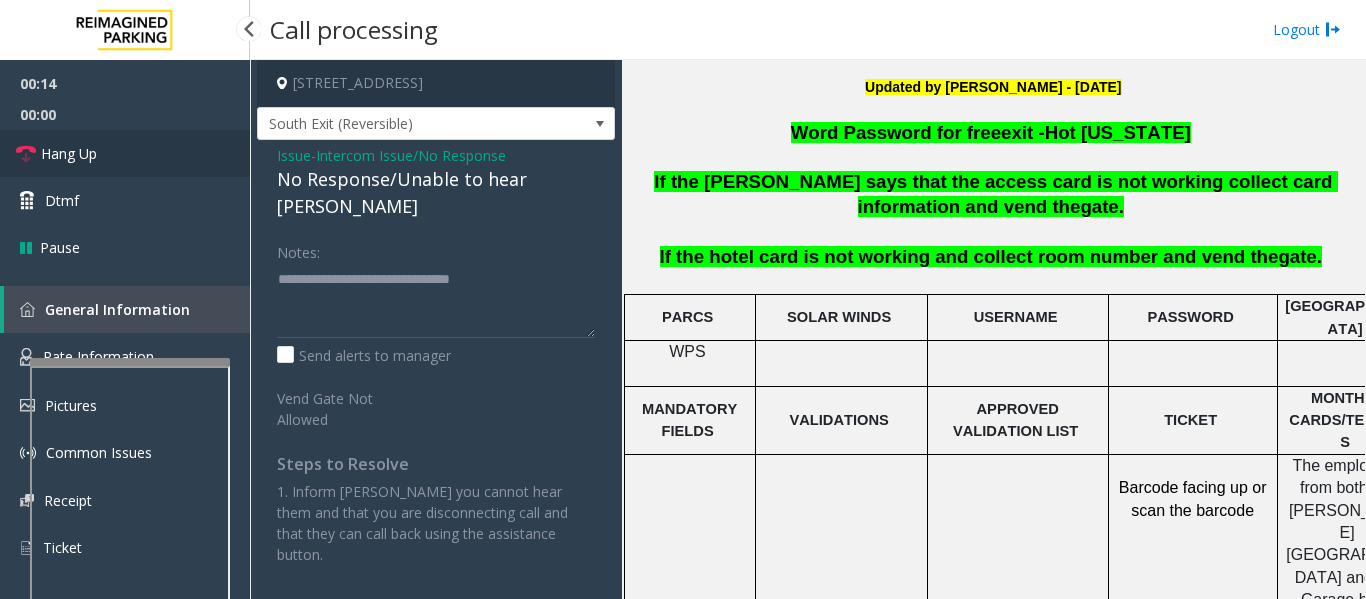 click on "Hang Up" at bounding box center (69, 153) 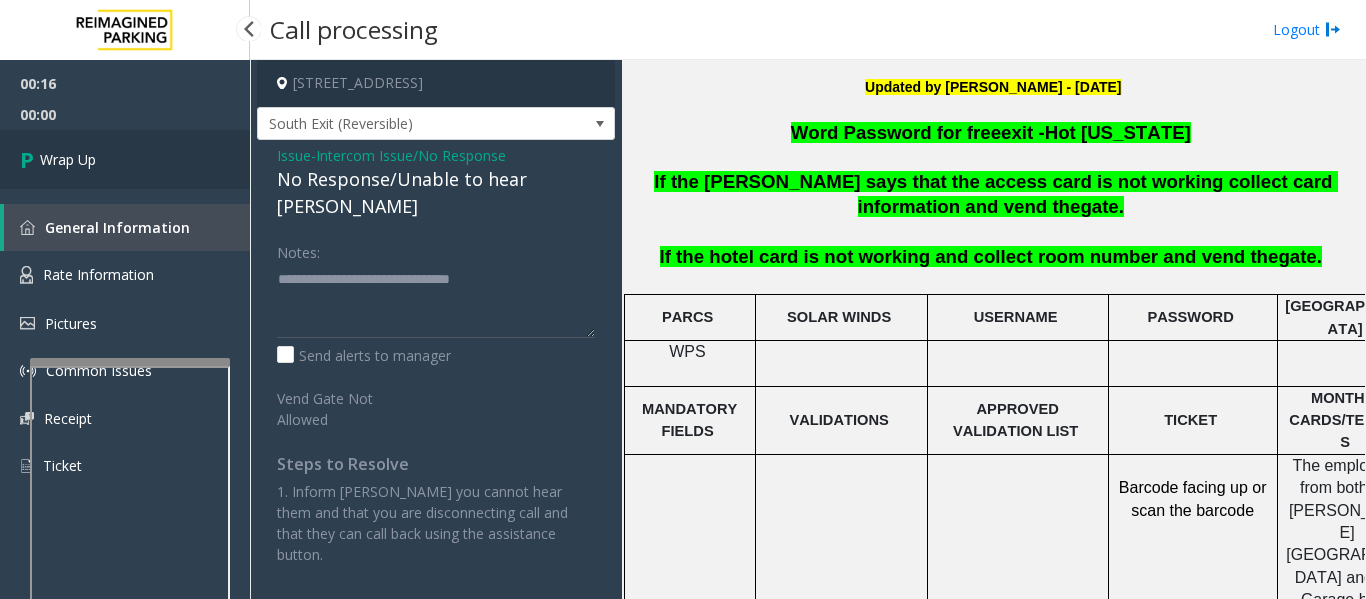 click on "Wrap Up" at bounding box center (125, 159) 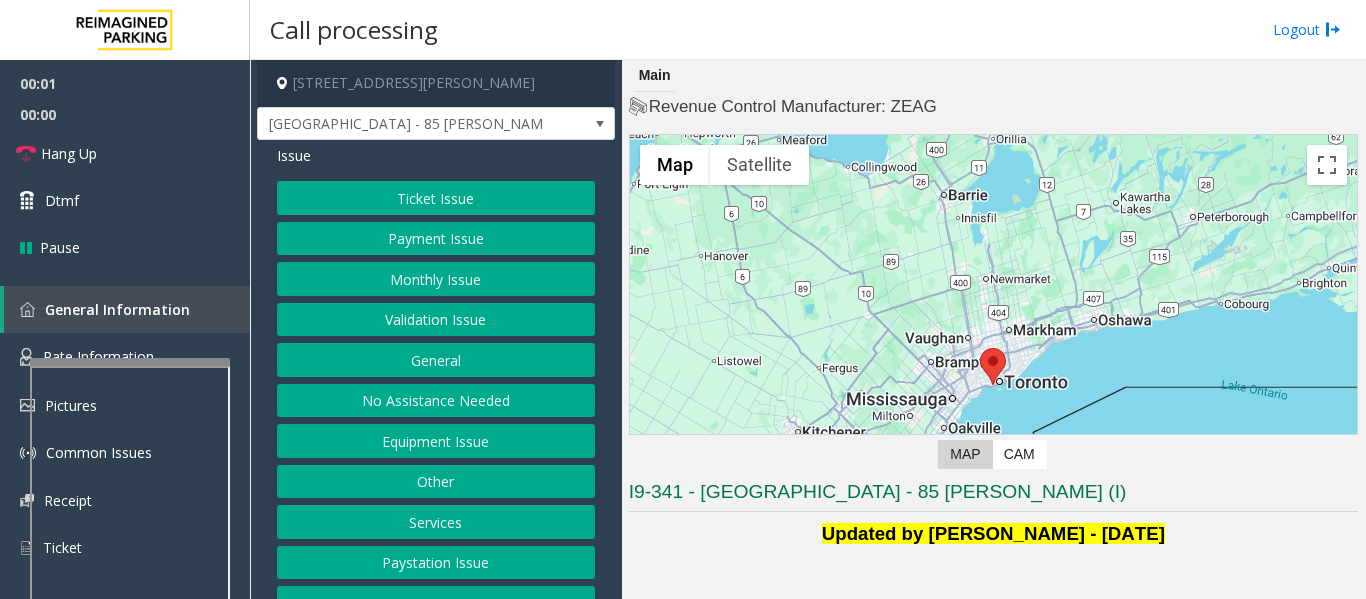 click on "Validation Issue" 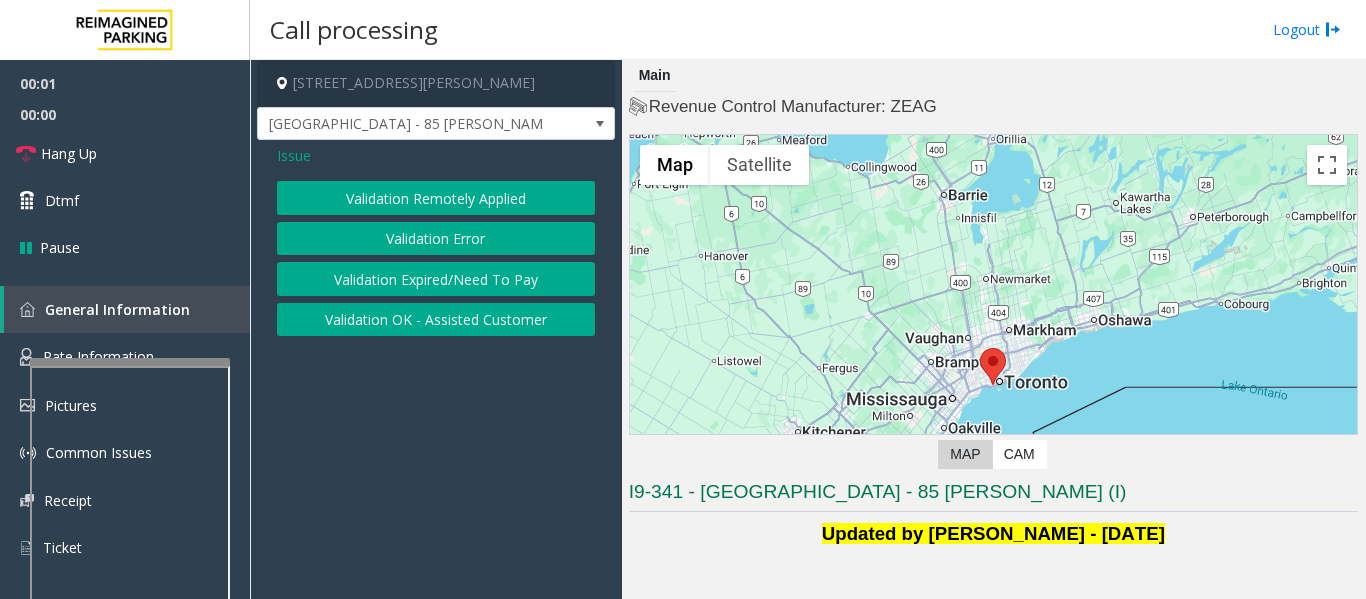 click on "Validation Error" 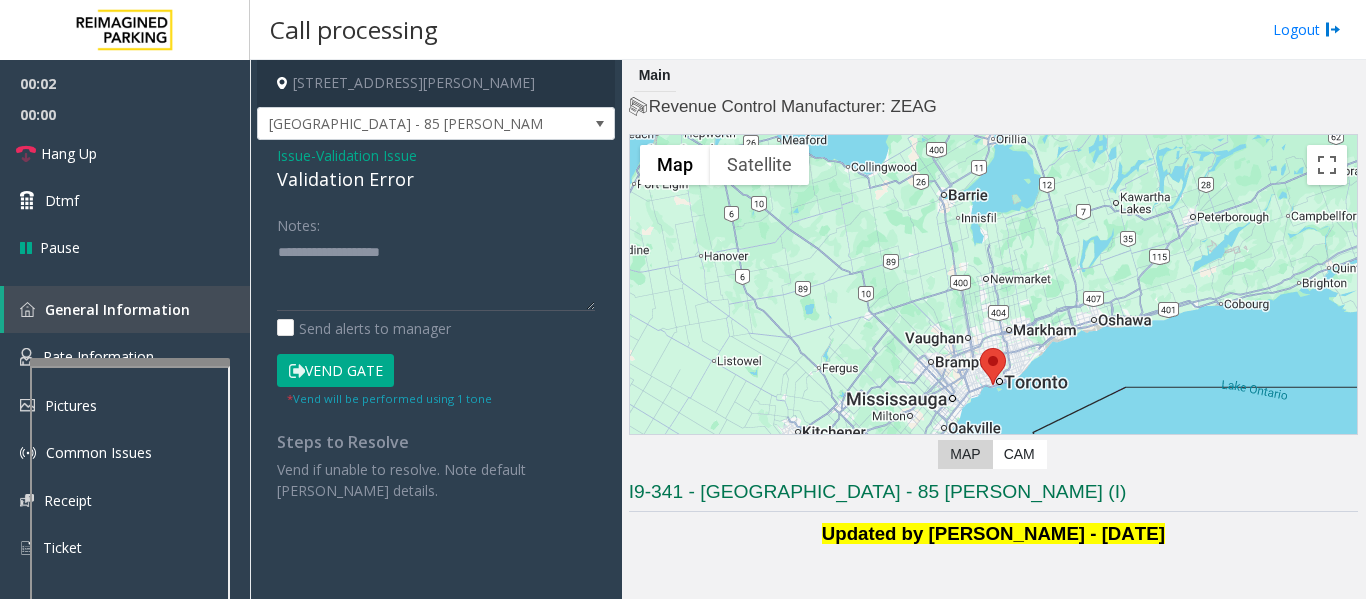click on "Validation Error" 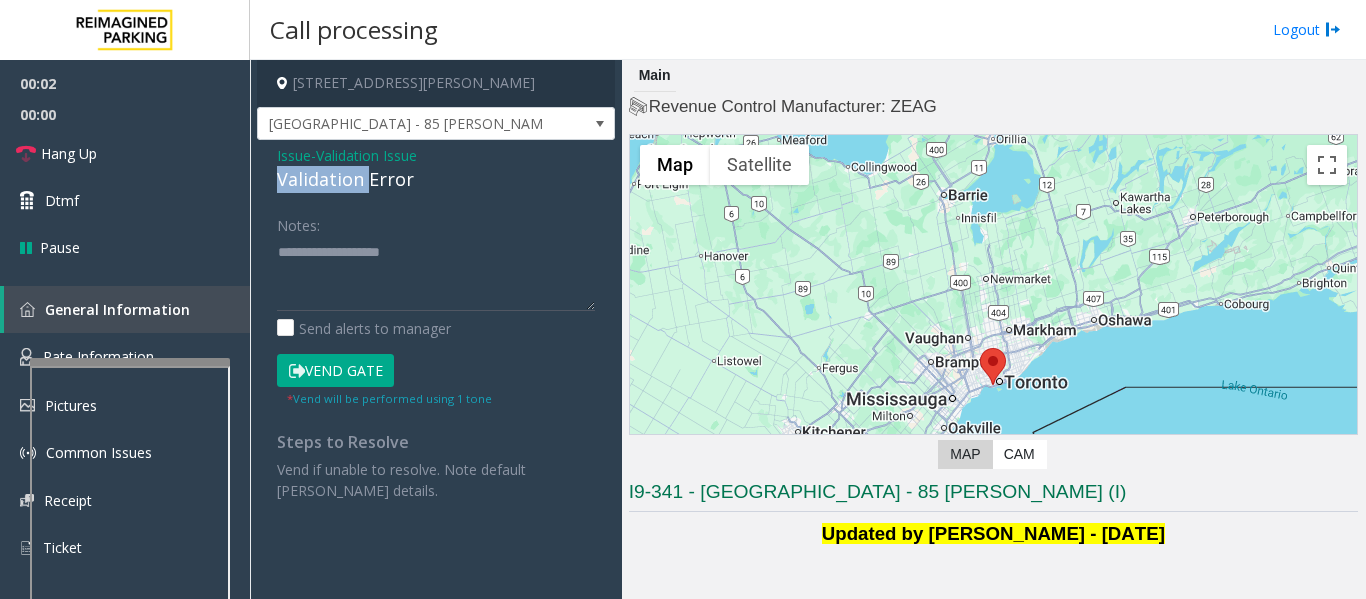 click on "Validation Error" 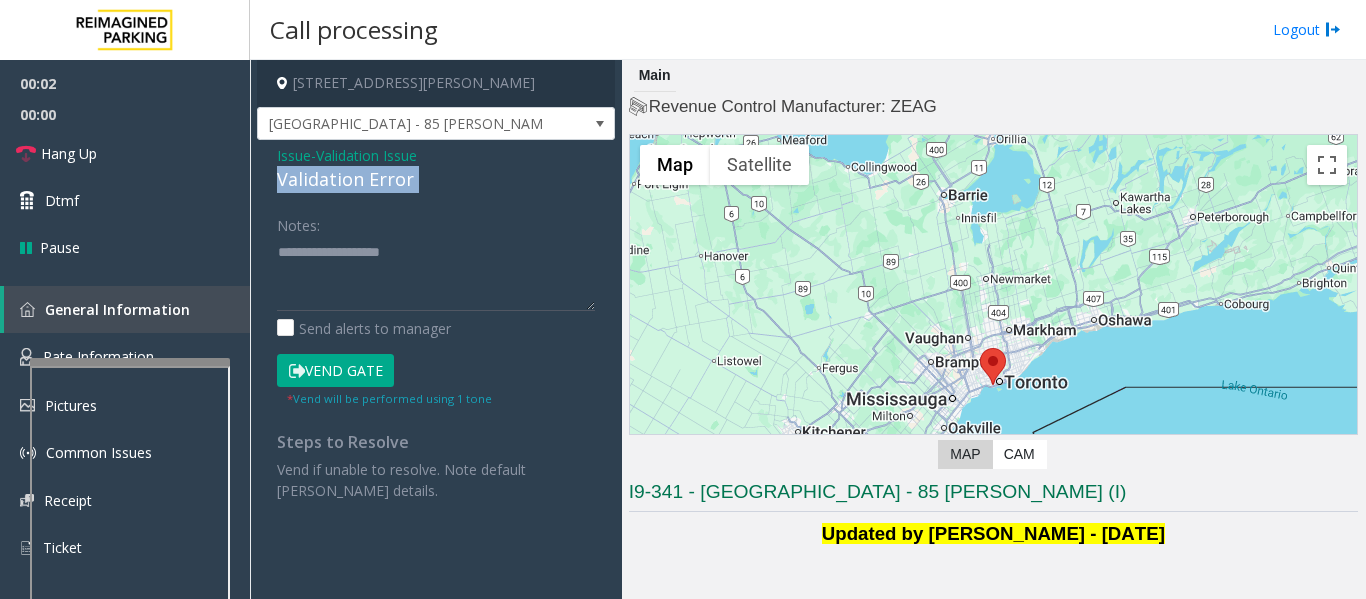click on "Validation Error" 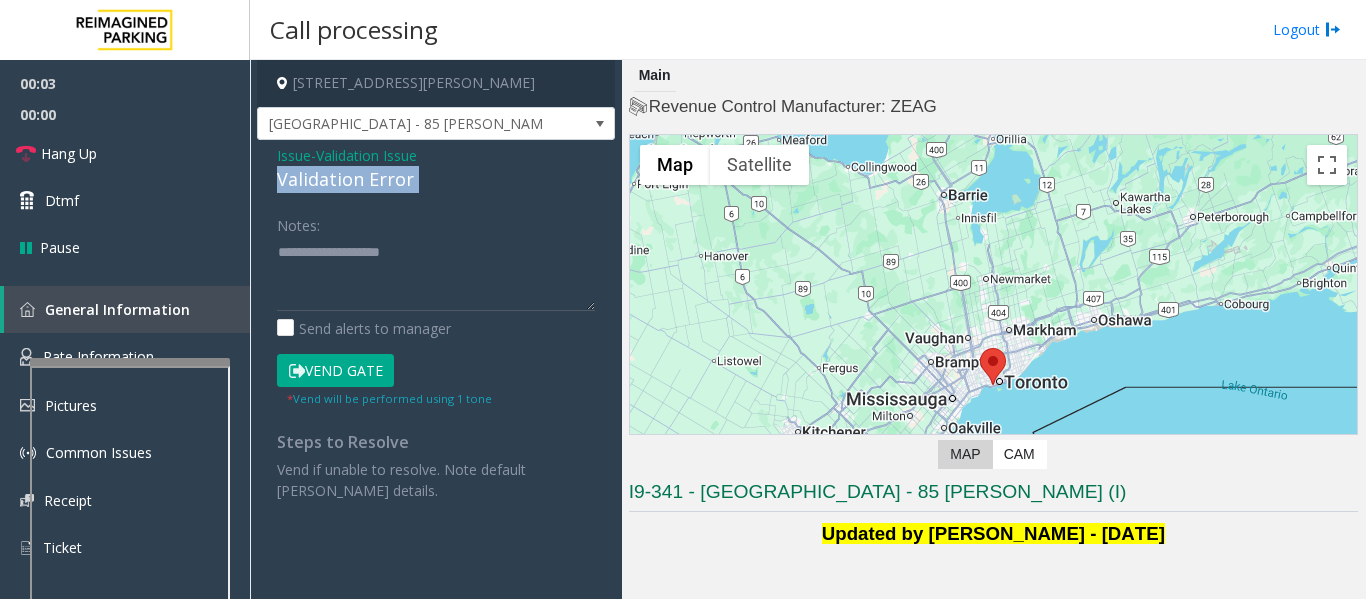 copy on "Validation Error" 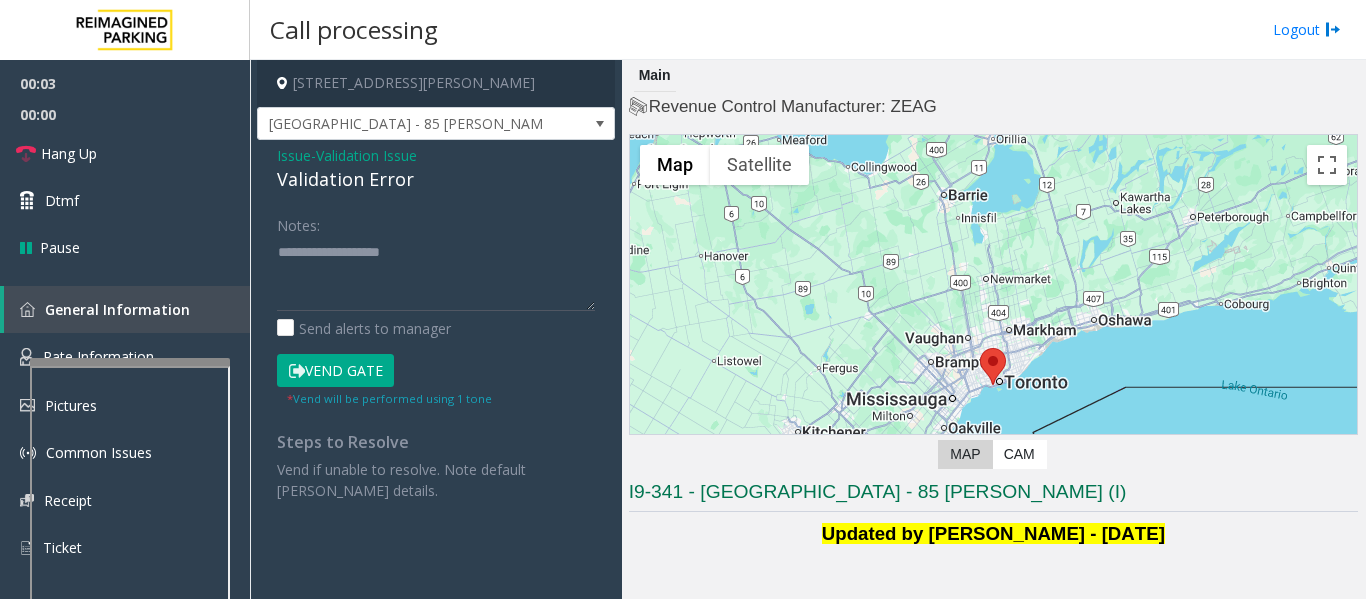 click on "Notes:" 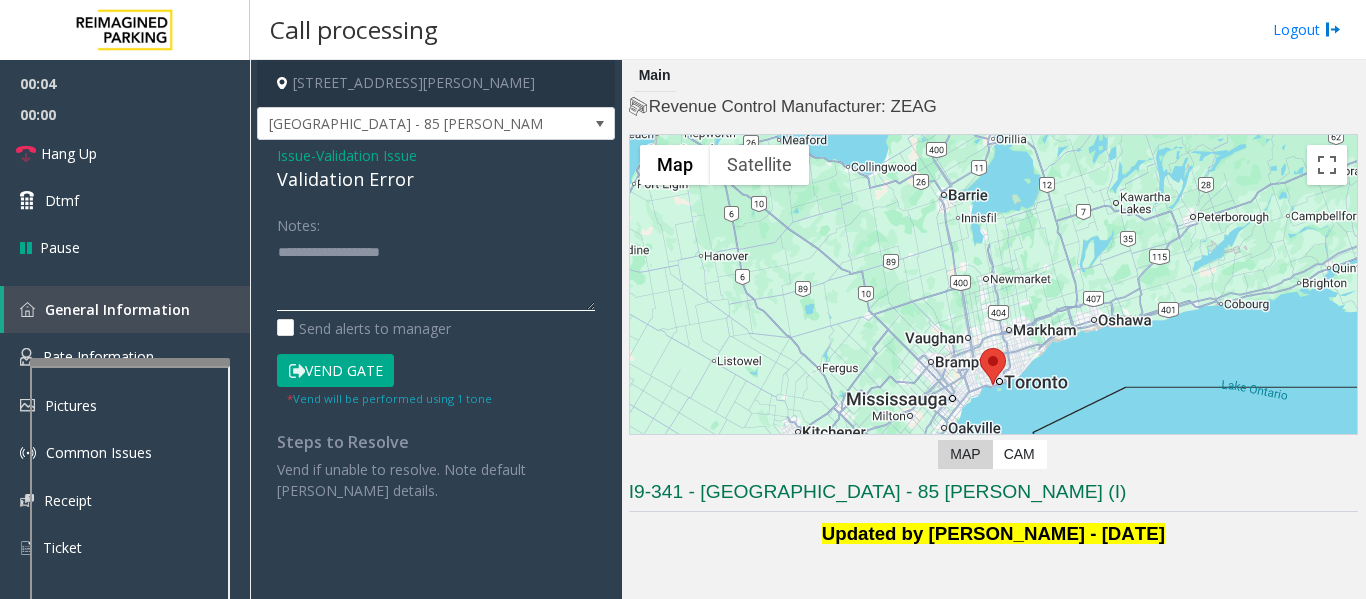 click 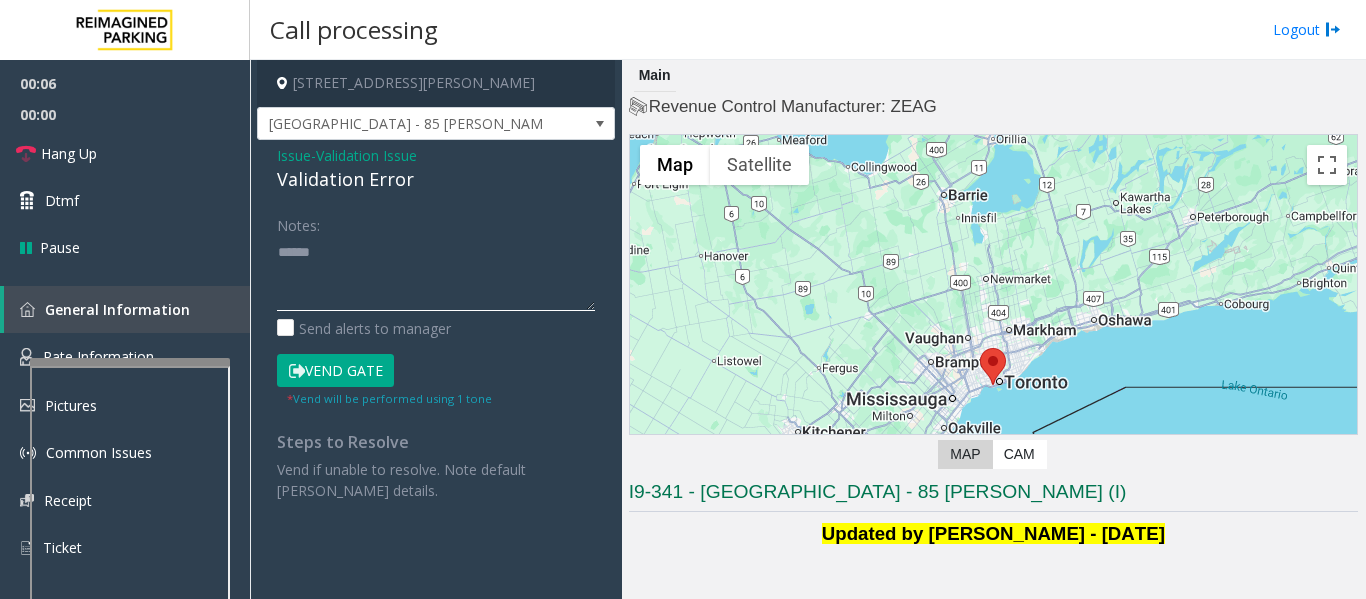 paste on "**********" 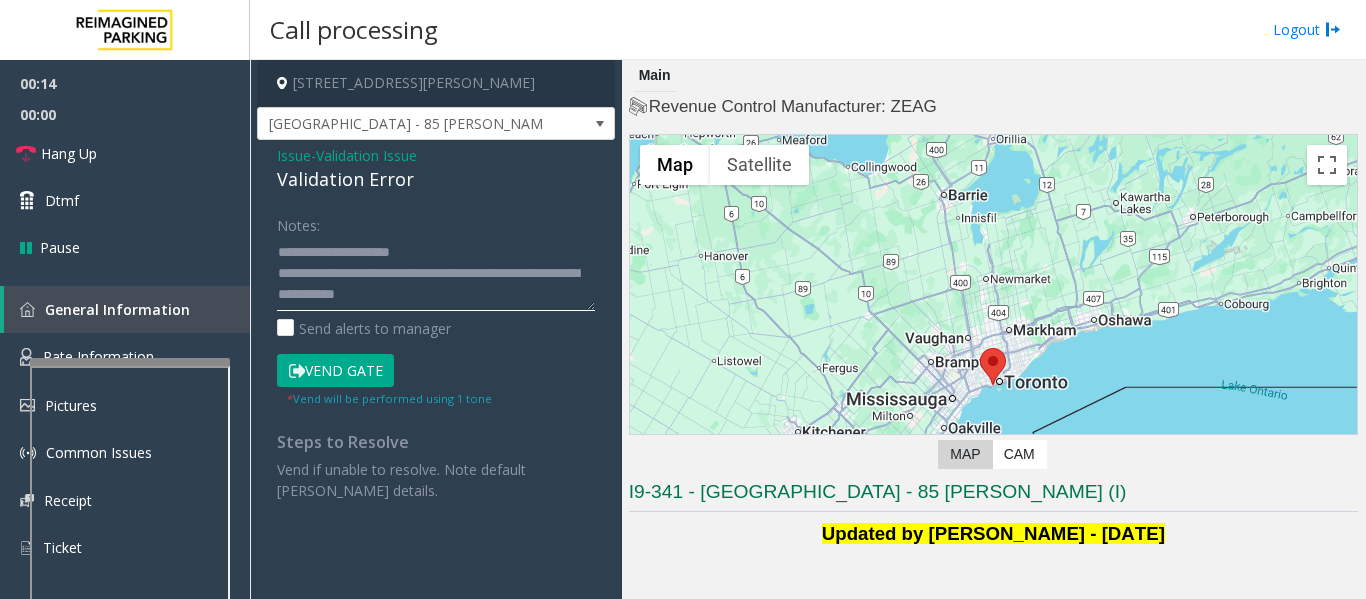 click 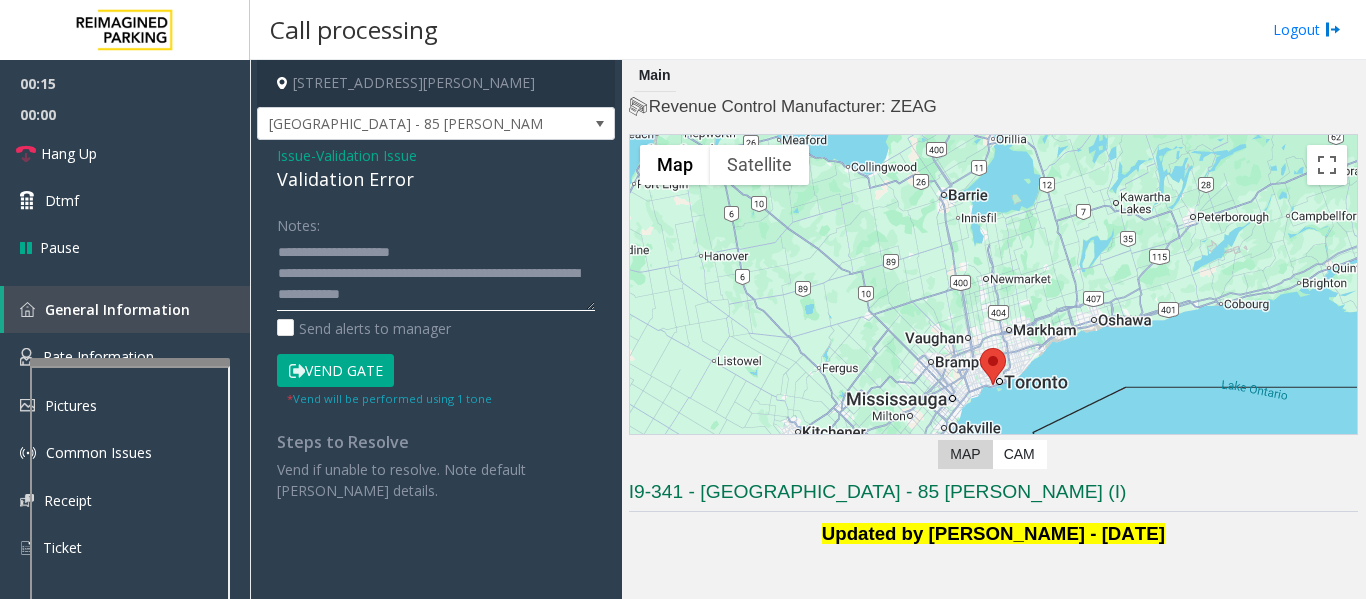 scroll, scrollTop: 15, scrollLeft: 0, axis: vertical 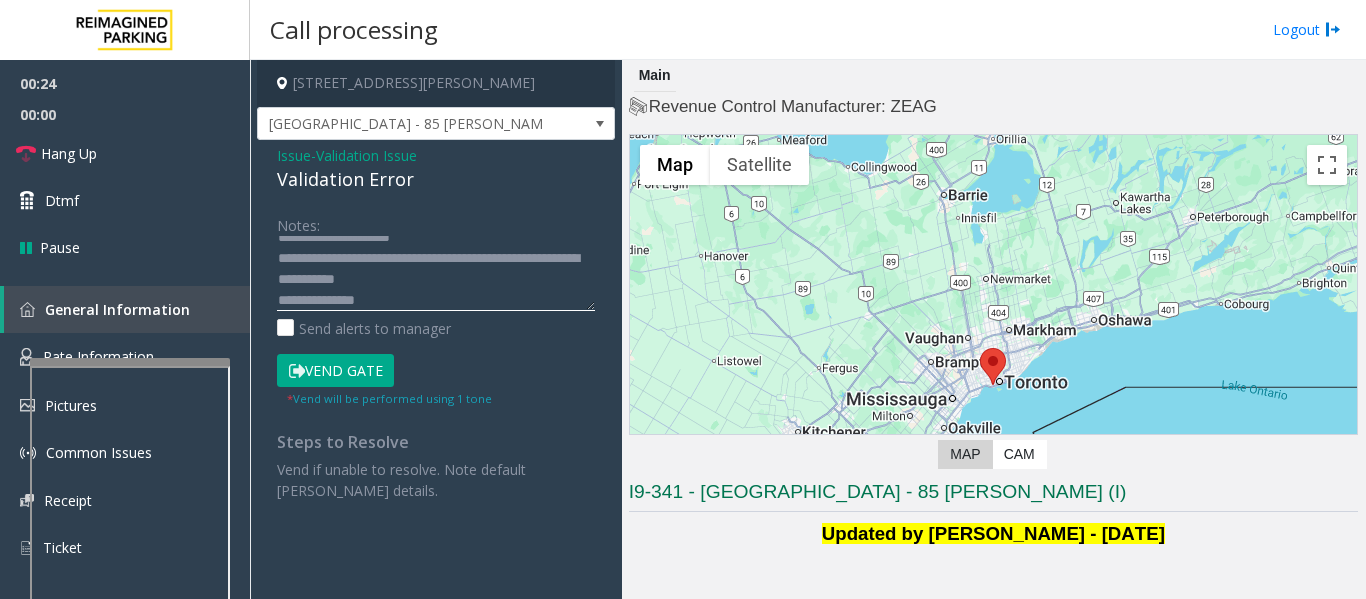 click 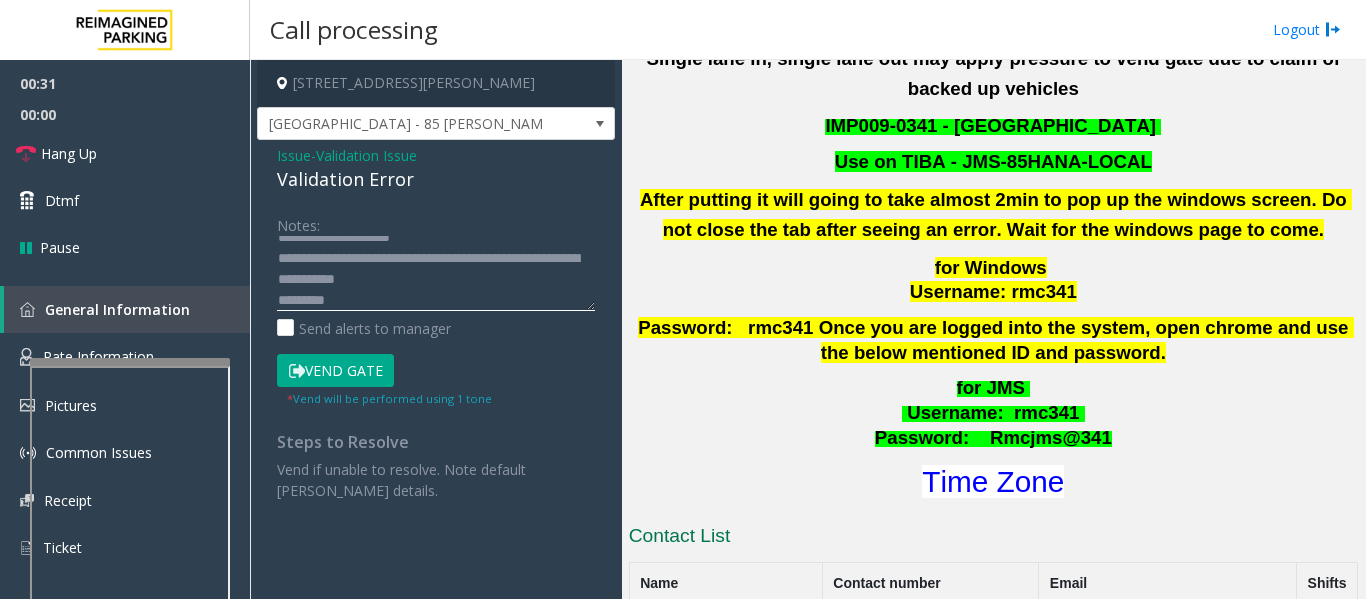 scroll, scrollTop: 674, scrollLeft: 0, axis: vertical 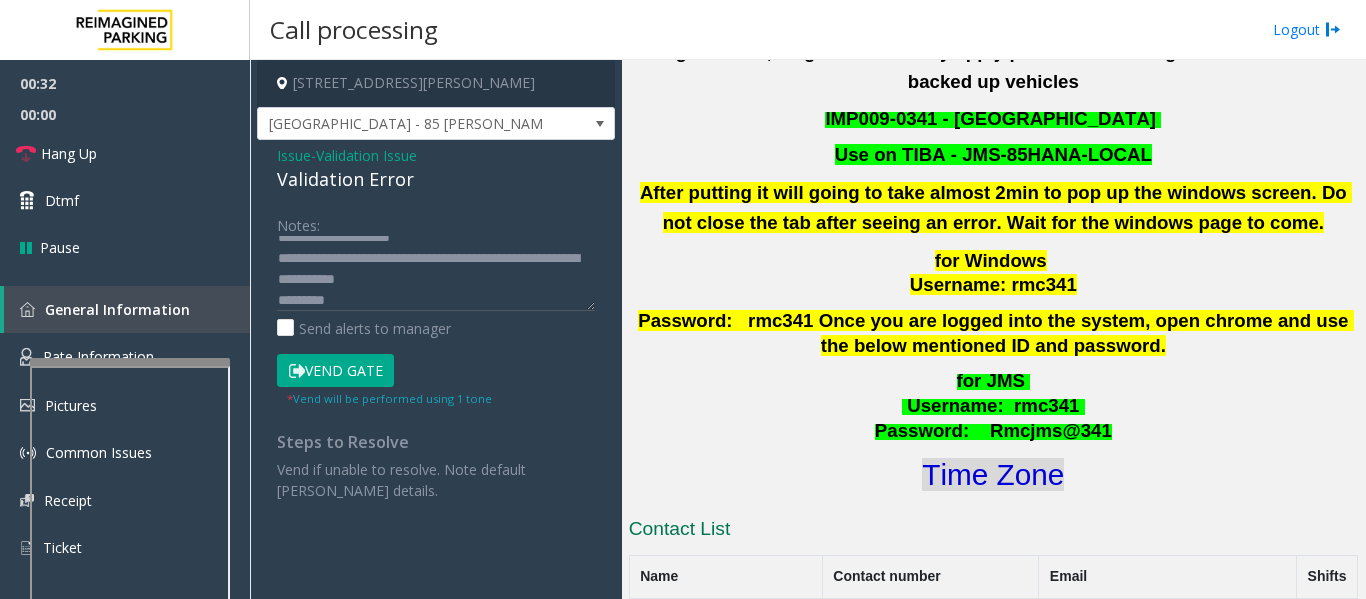 click on "Time Zone" 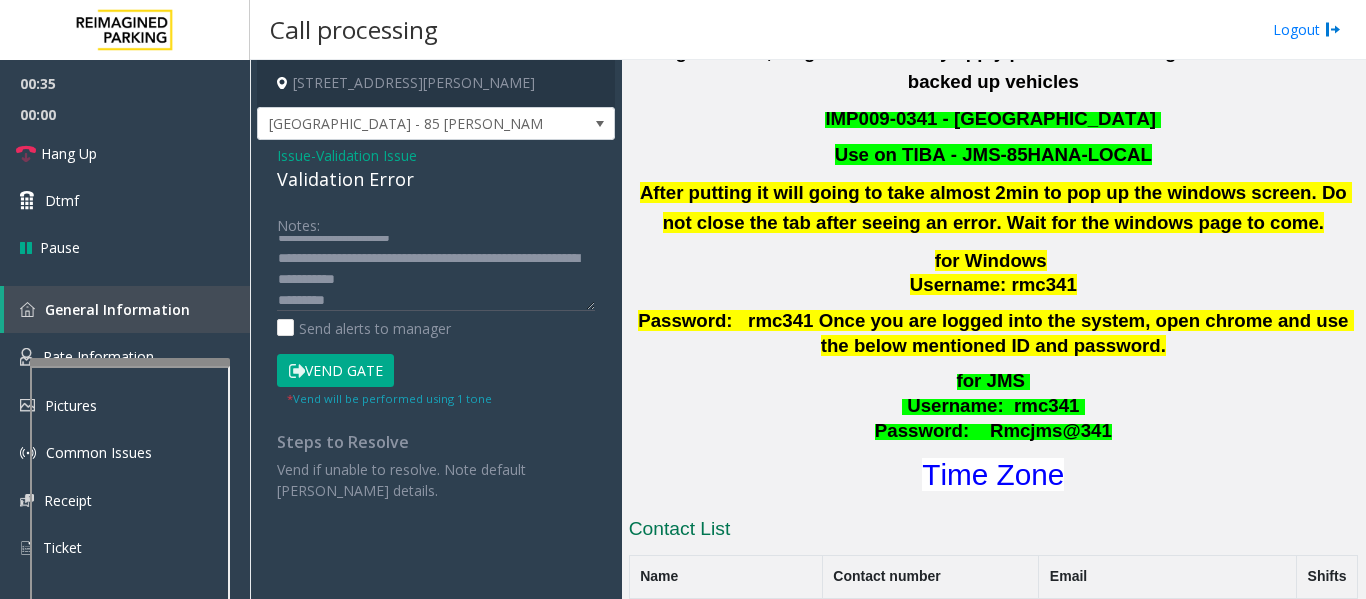 click on "Vend Gate" 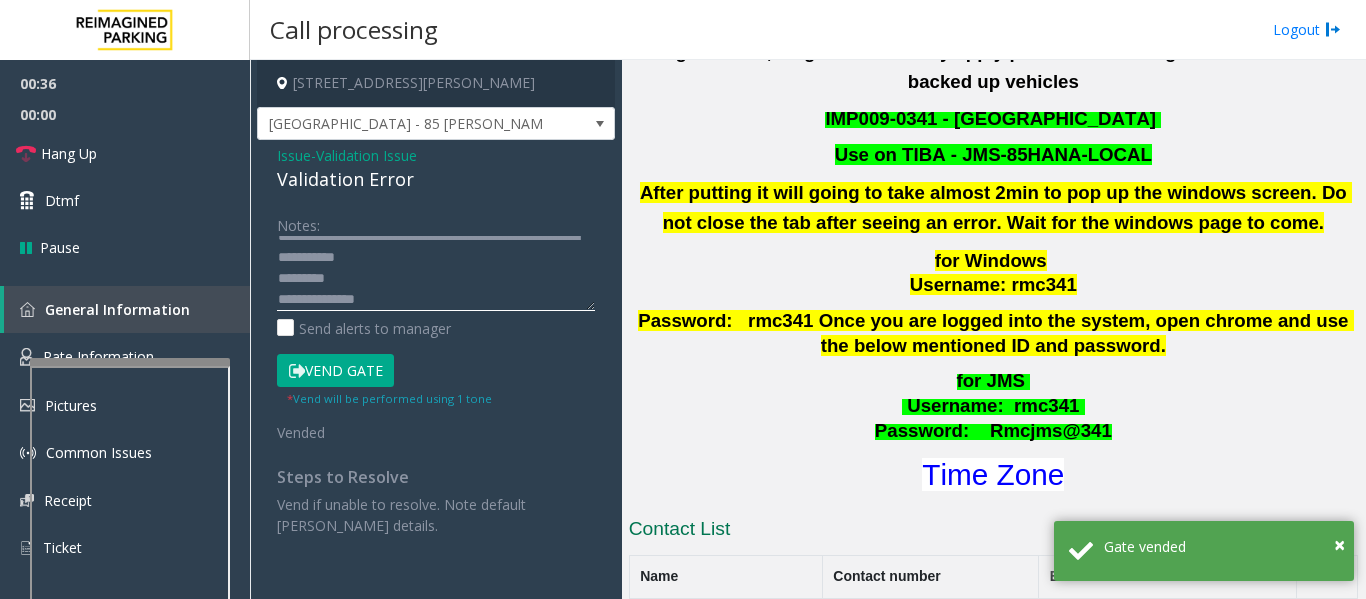 scroll, scrollTop: 42, scrollLeft: 0, axis: vertical 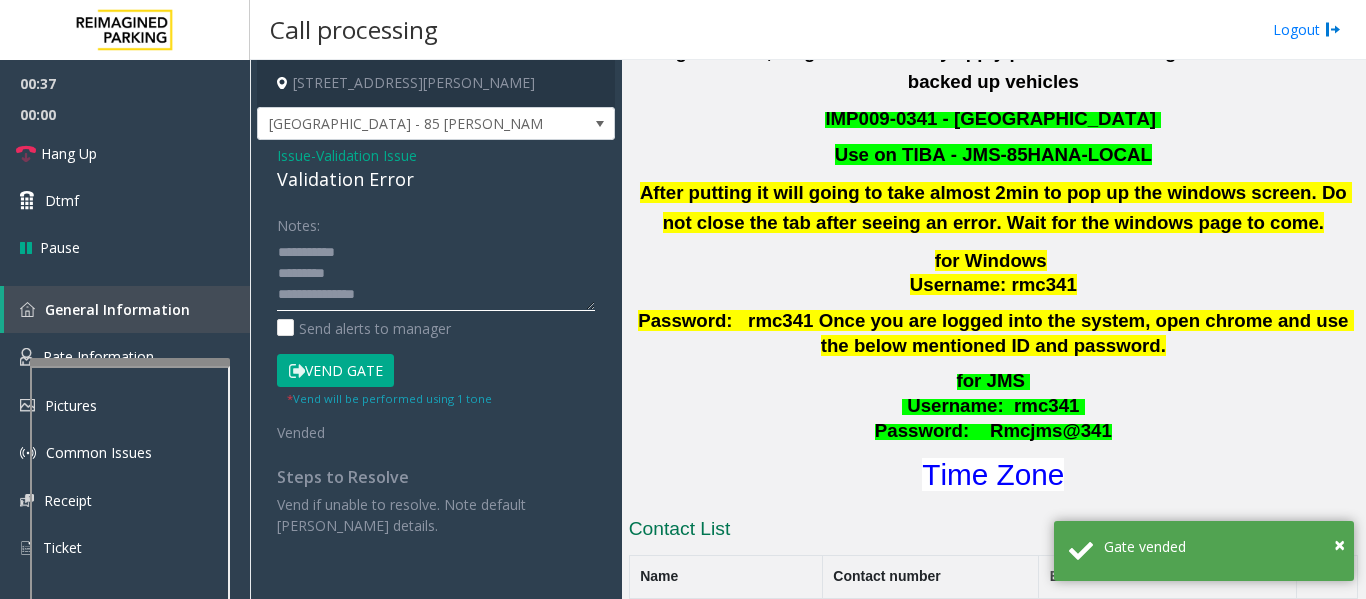click 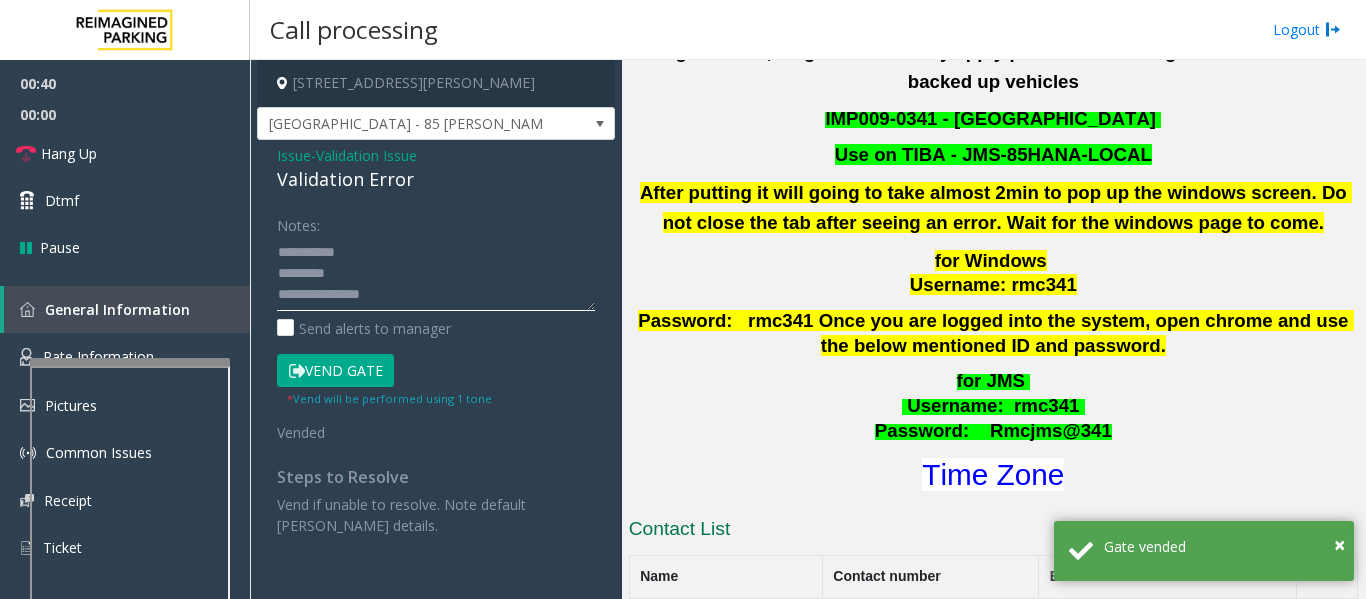 click 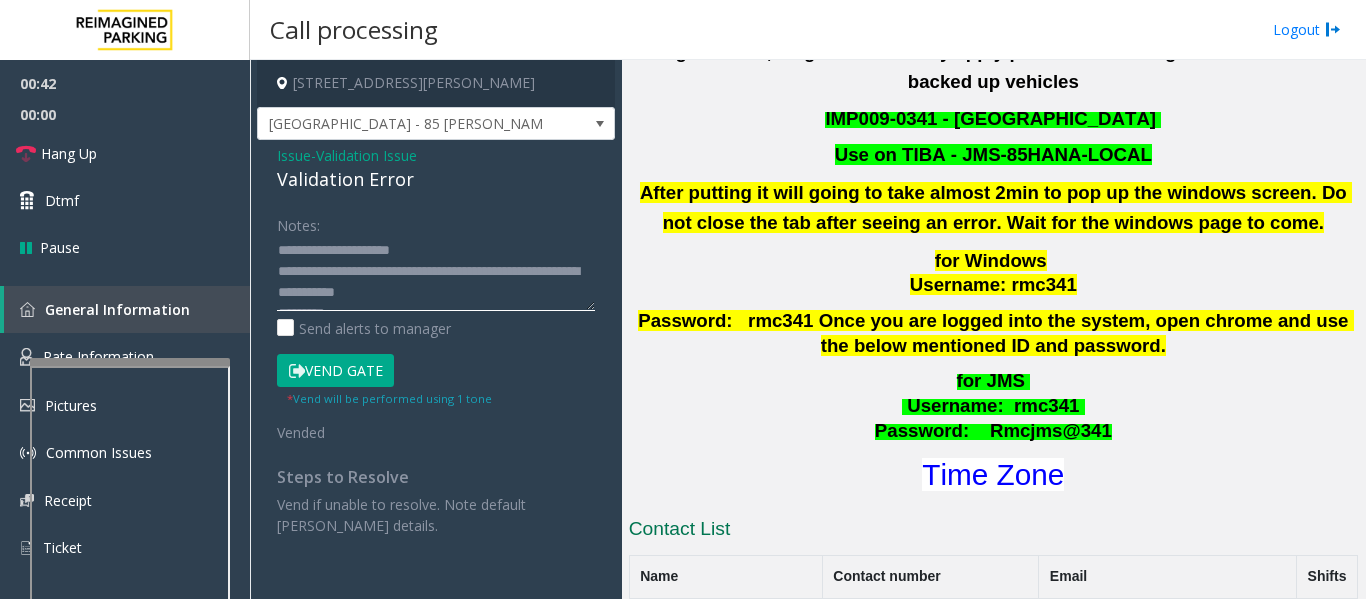 scroll, scrollTop: 0, scrollLeft: 0, axis: both 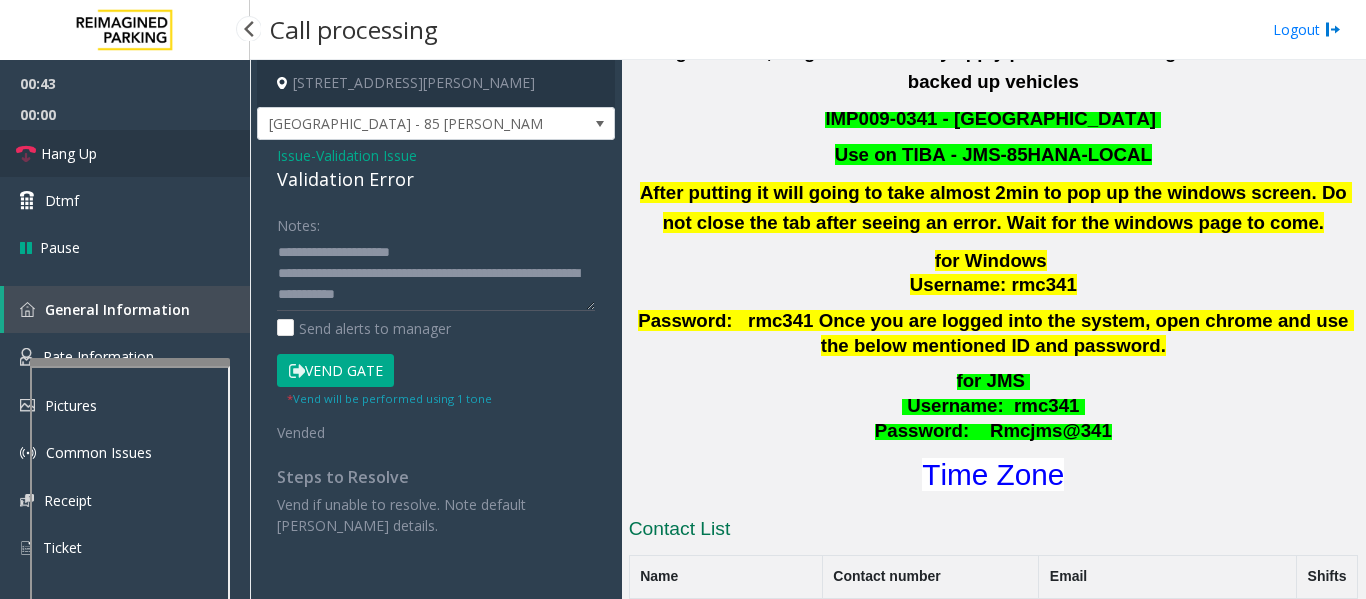 click on "Hang Up" at bounding box center (125, 153) 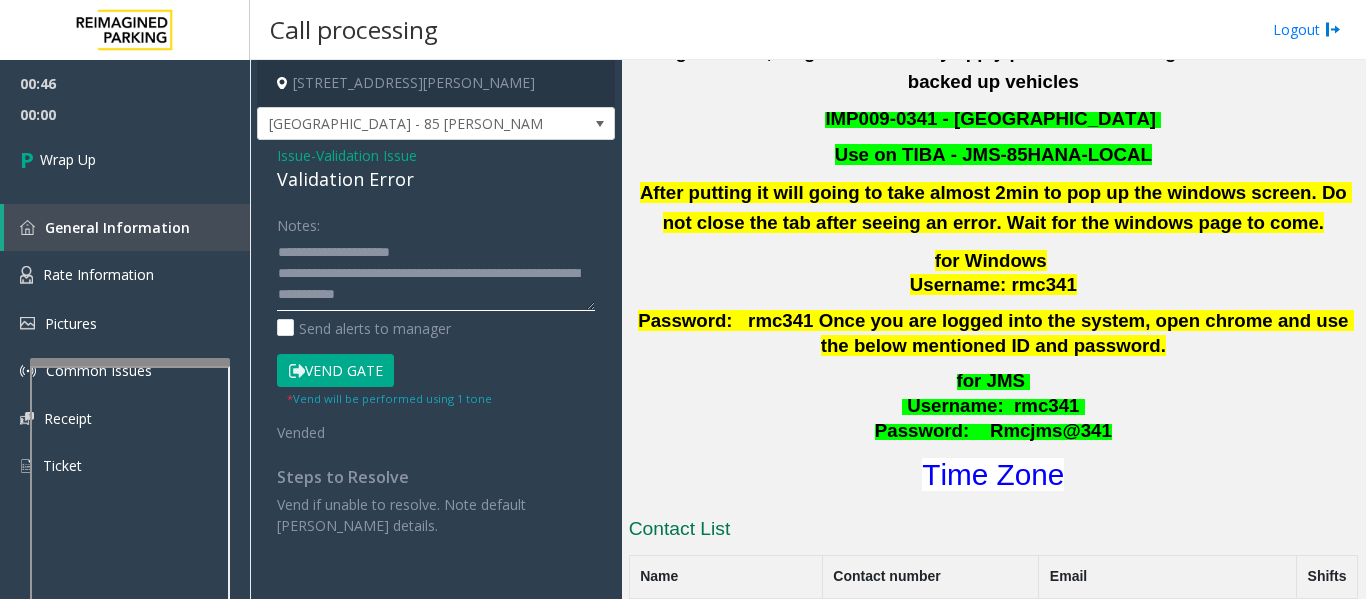 click 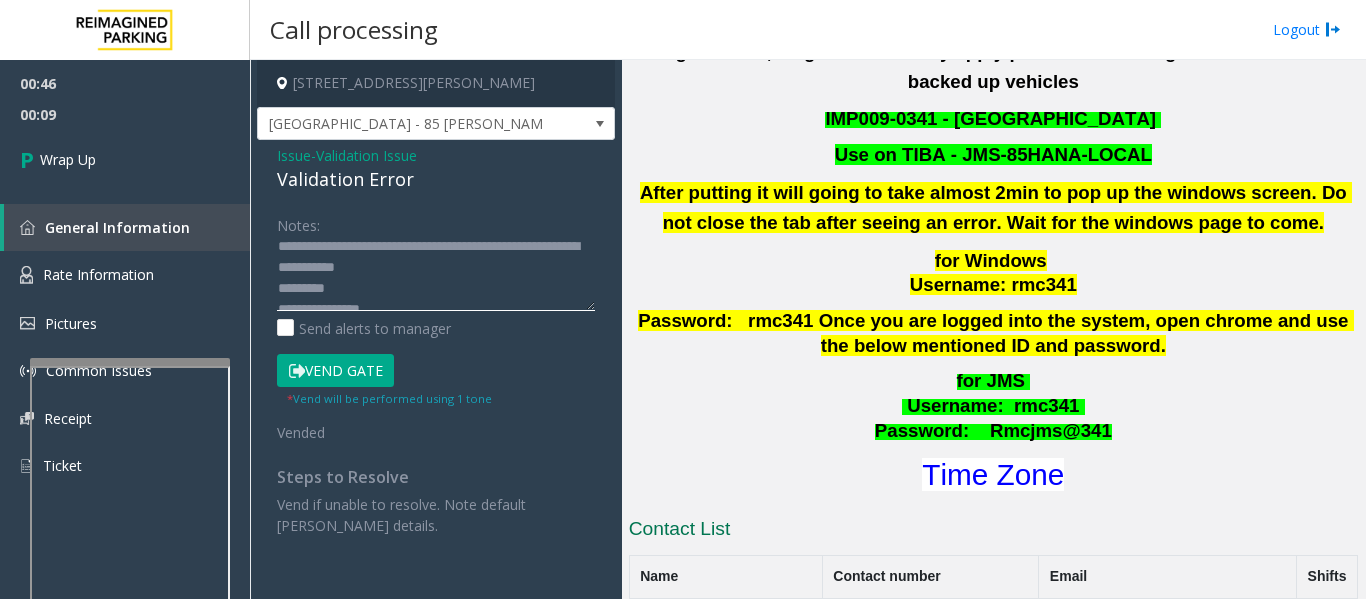 scroll, scrollTop: 42, scrollLeft: 0, axis: vertical 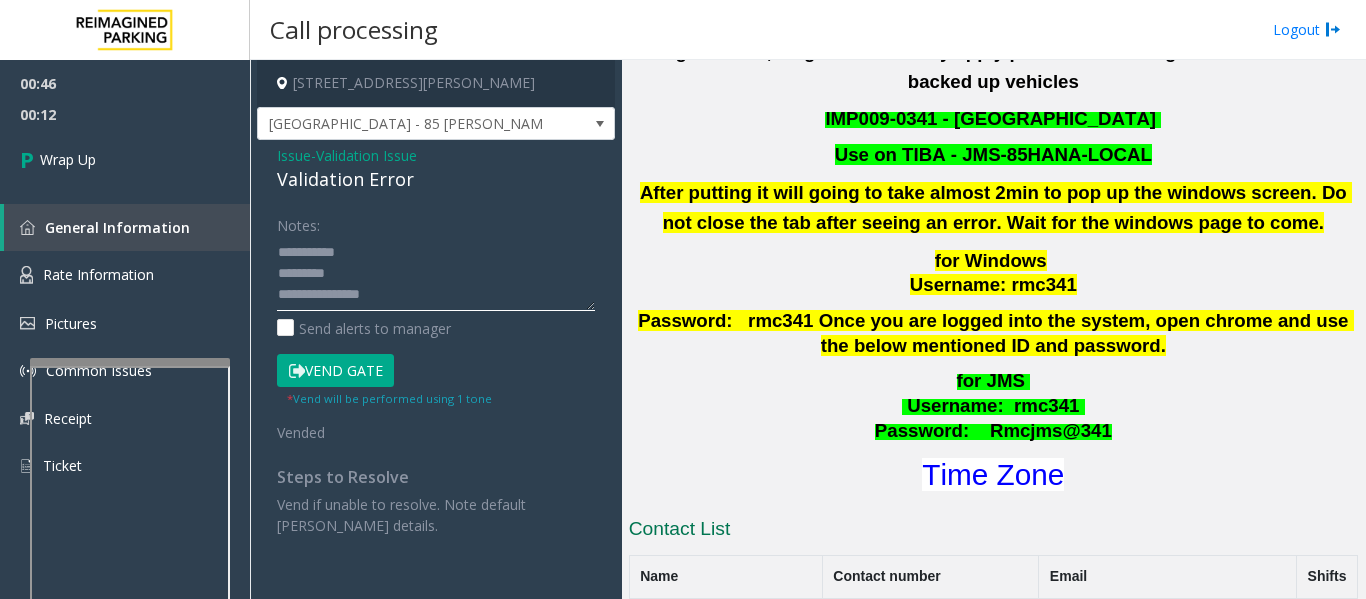 click 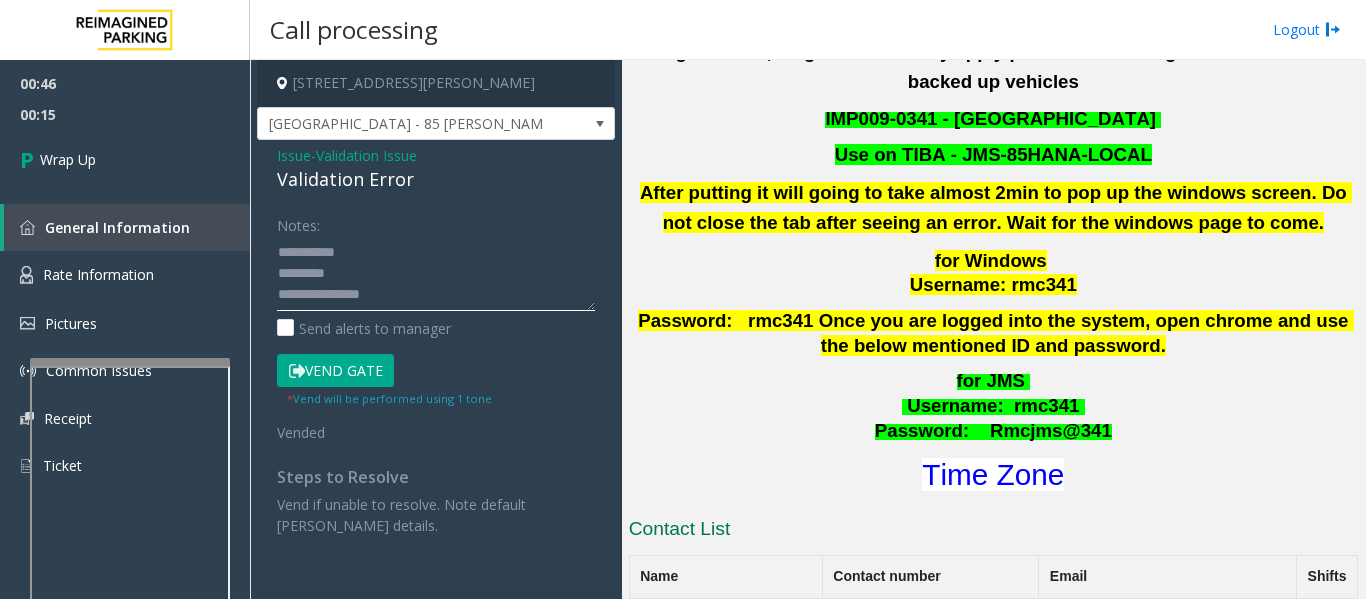 click 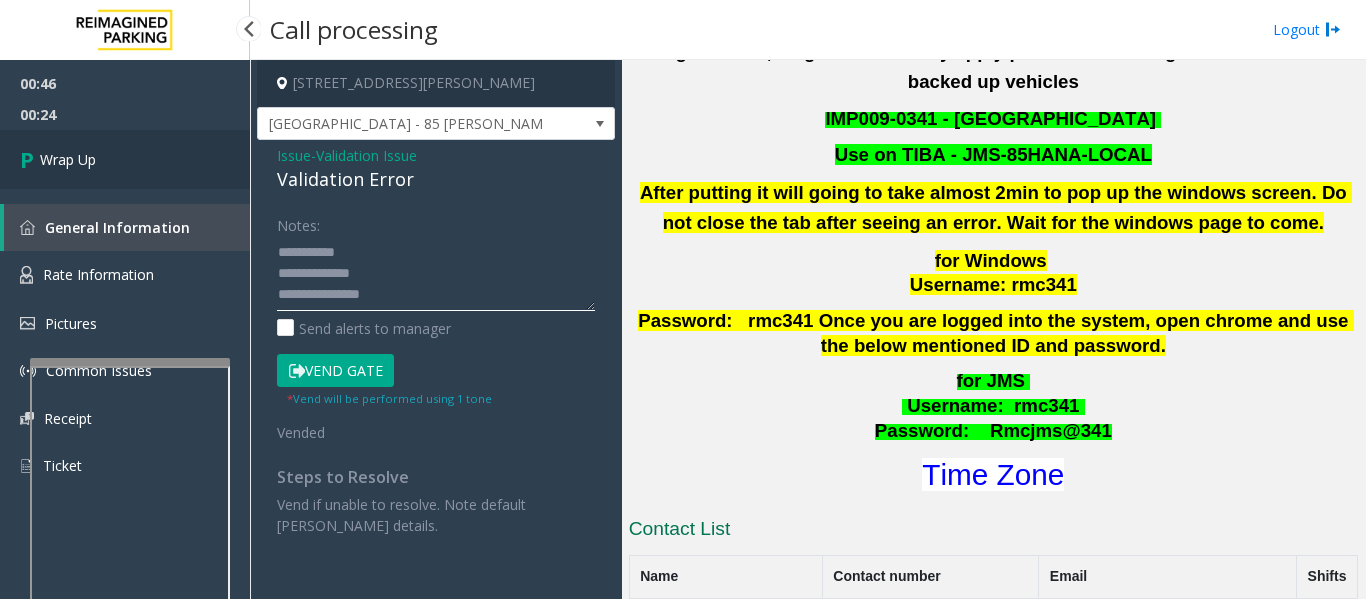 type on "**********" 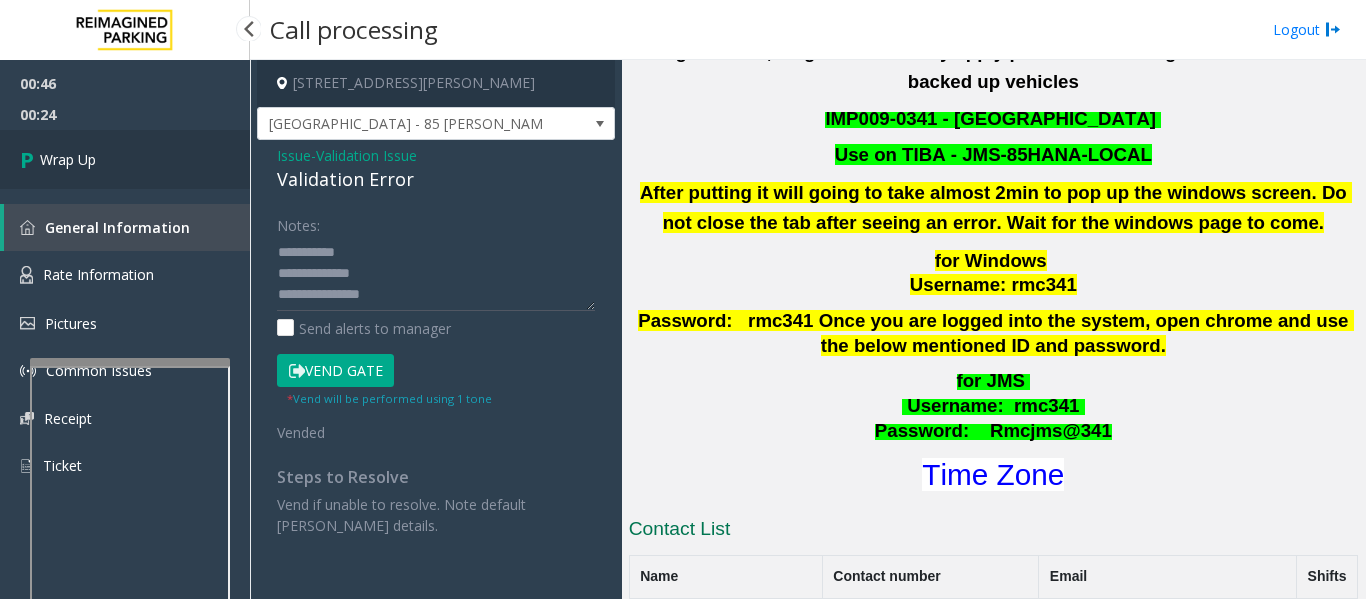 click at bounding box center [30, 159] 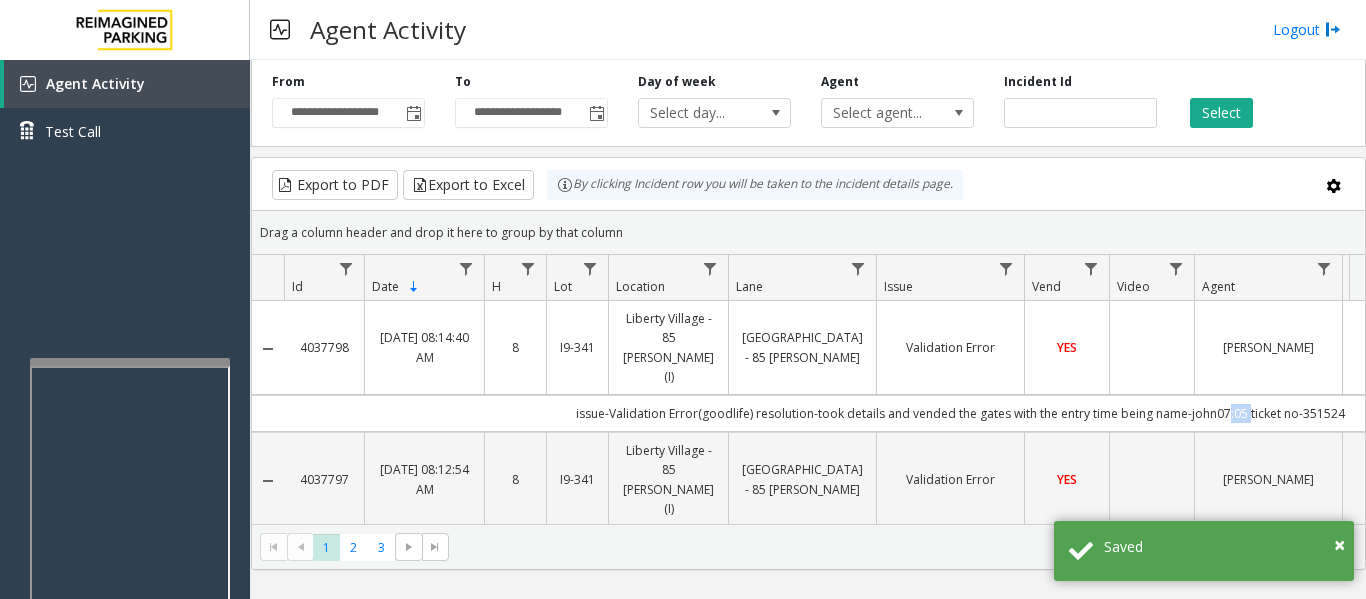 drag, startPoint x: 1219, startPoint y: 377, endPoint x: 1245, endPoint y: 376, distance: 26.019224 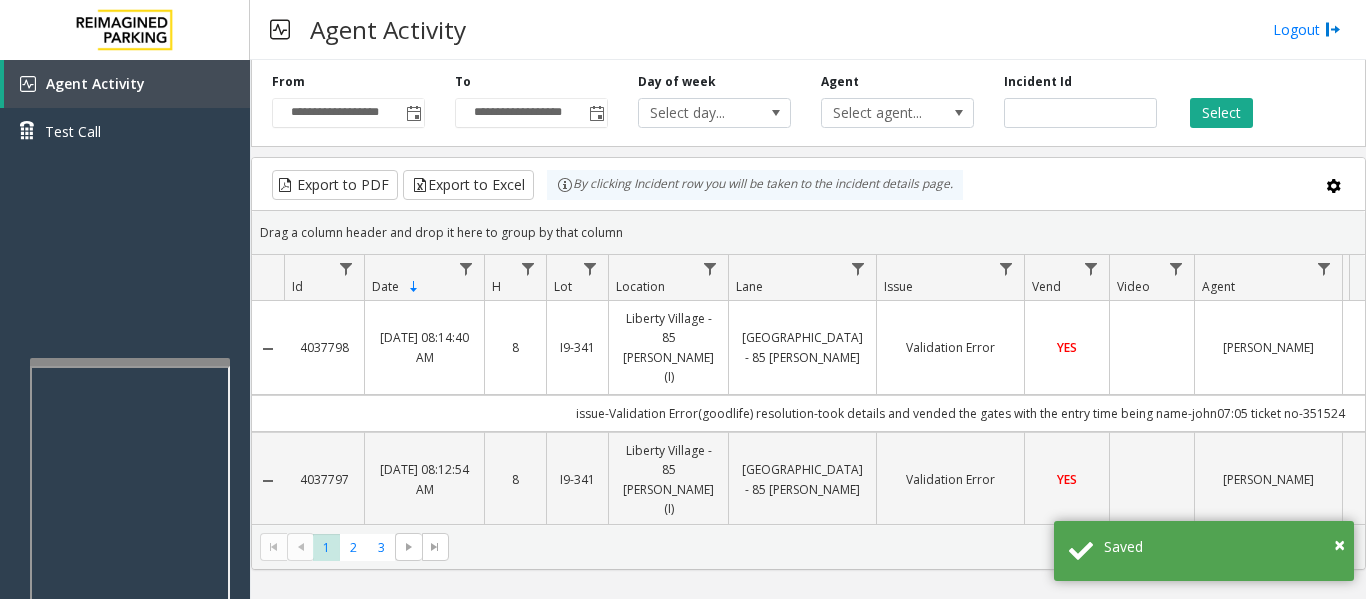 click on "issue-Validation Error(goodlife)
resolution-took details and vended the gates with the entry time being
name-john07:05
ticket no-351524" 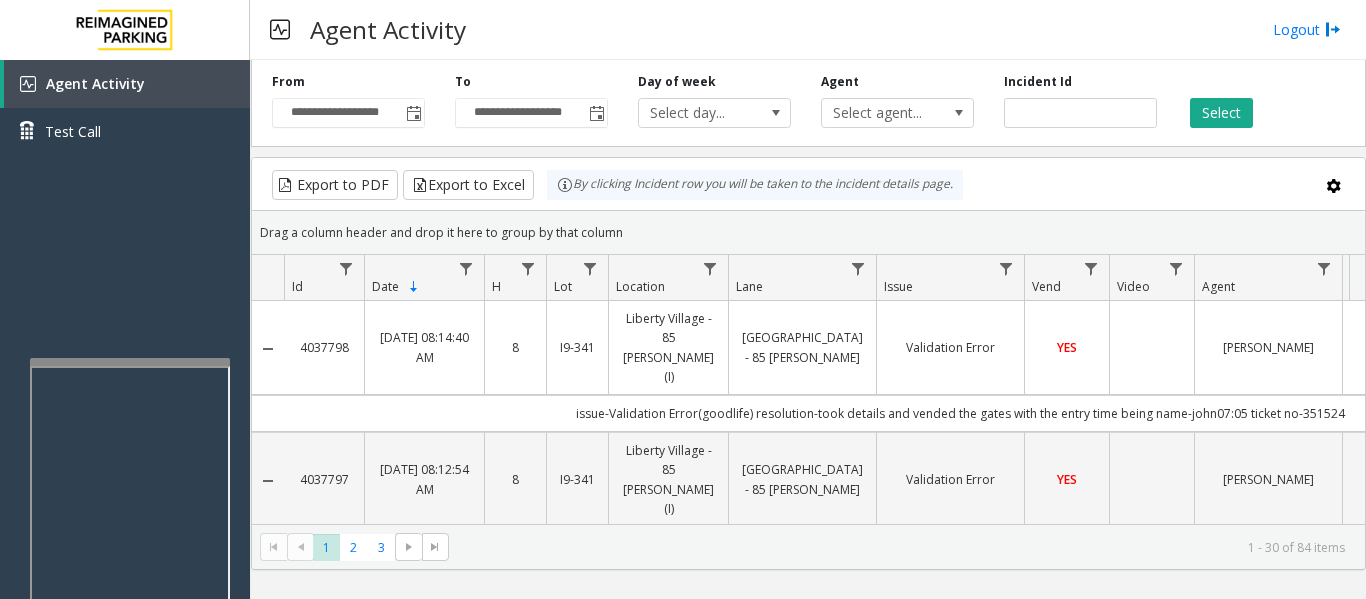 click on "YES" 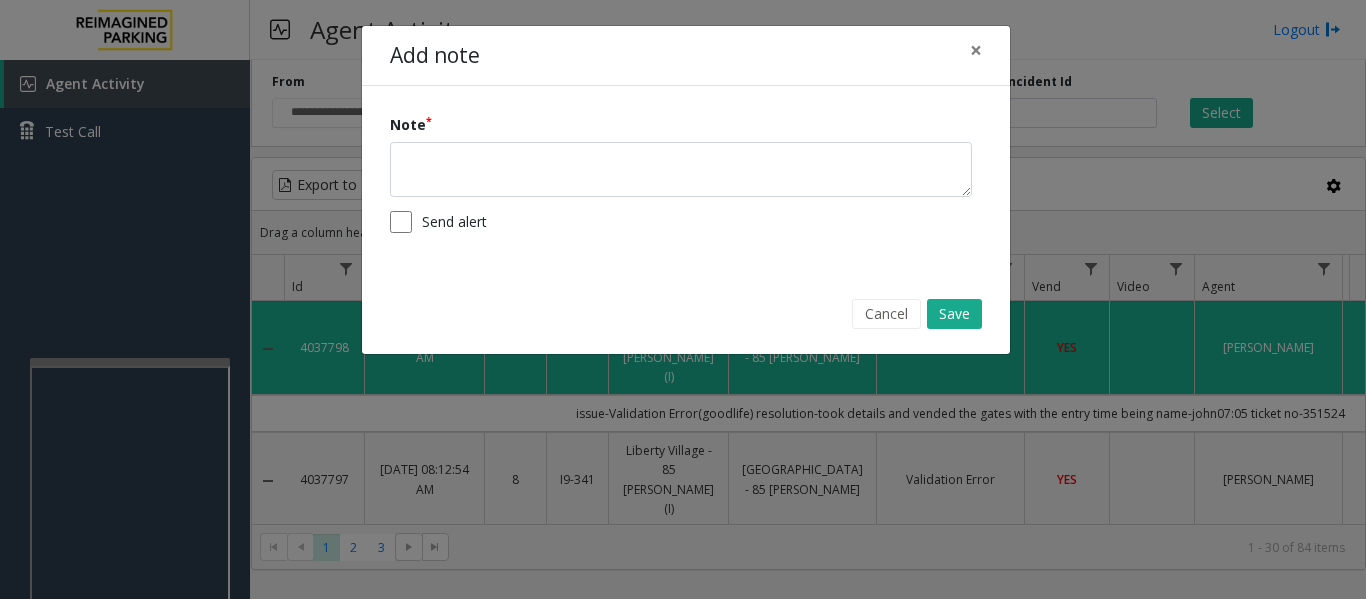 click on "Add note × Note Send alert Cancel Save" 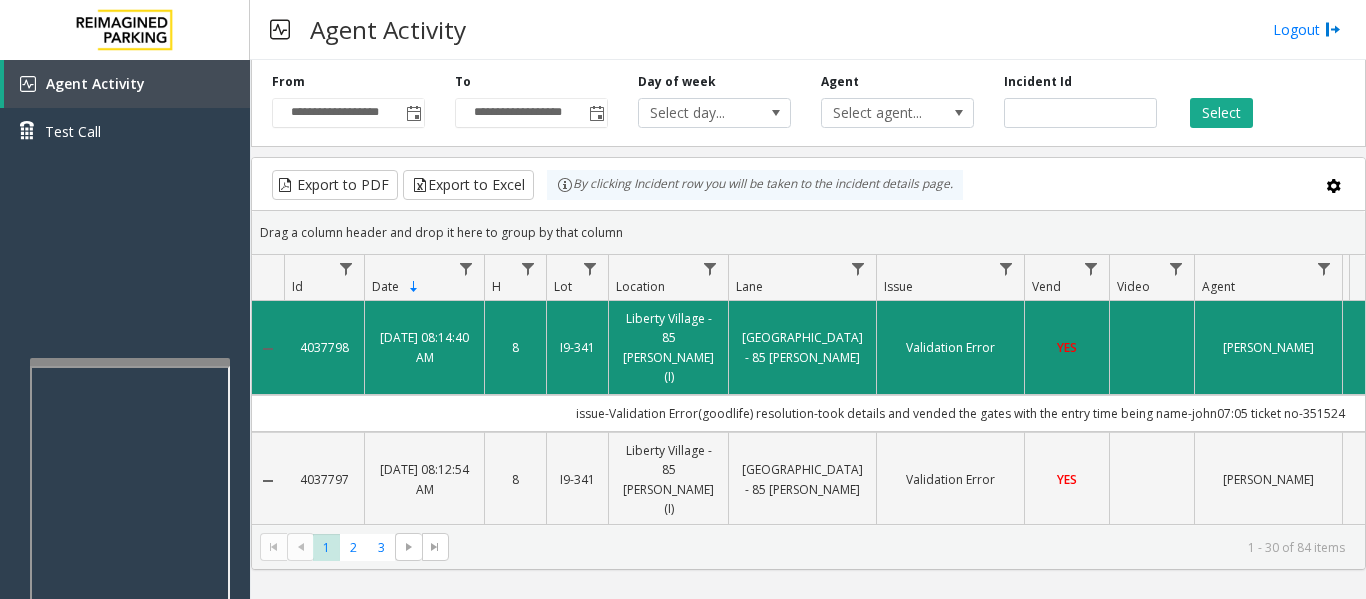 click on "Validation Error" 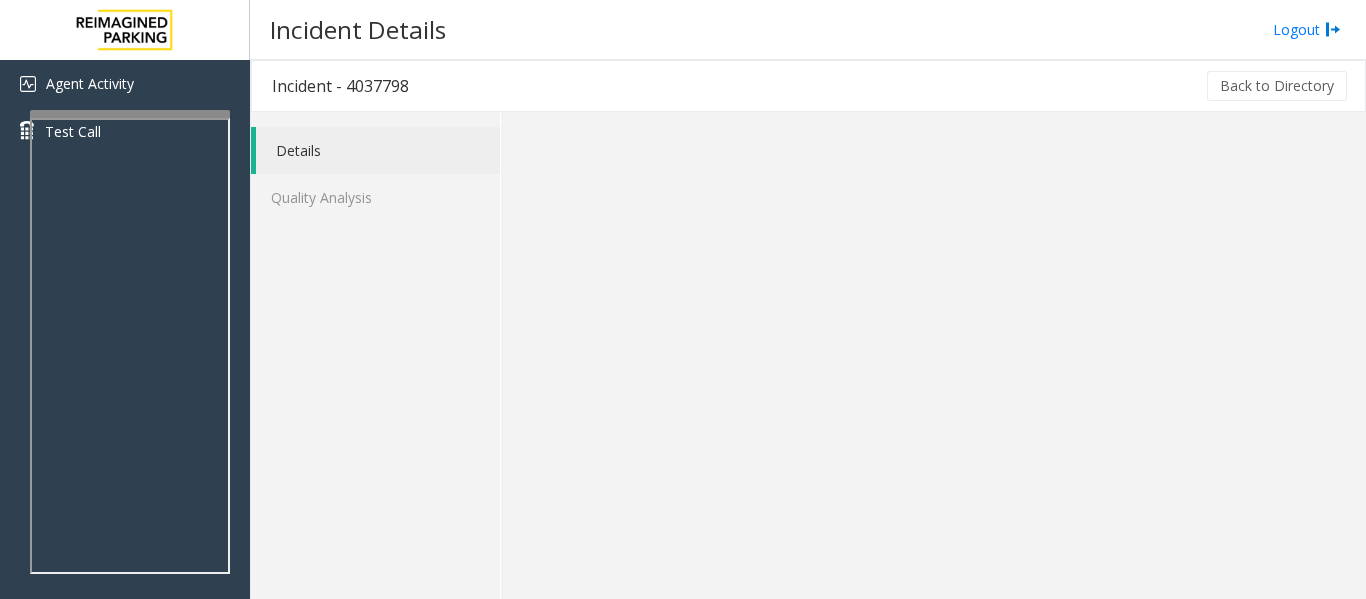 scroll, scrollTop: 0, scrollLeft: 0, axis: both 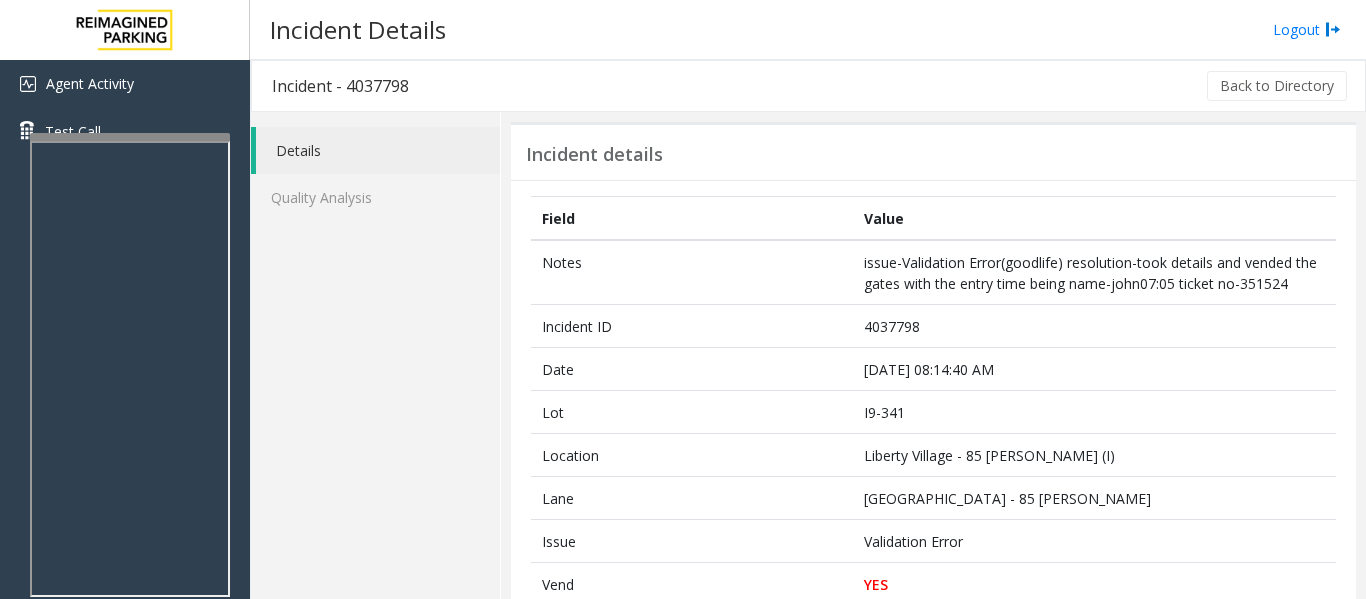 click at bounding box center (130, 137) 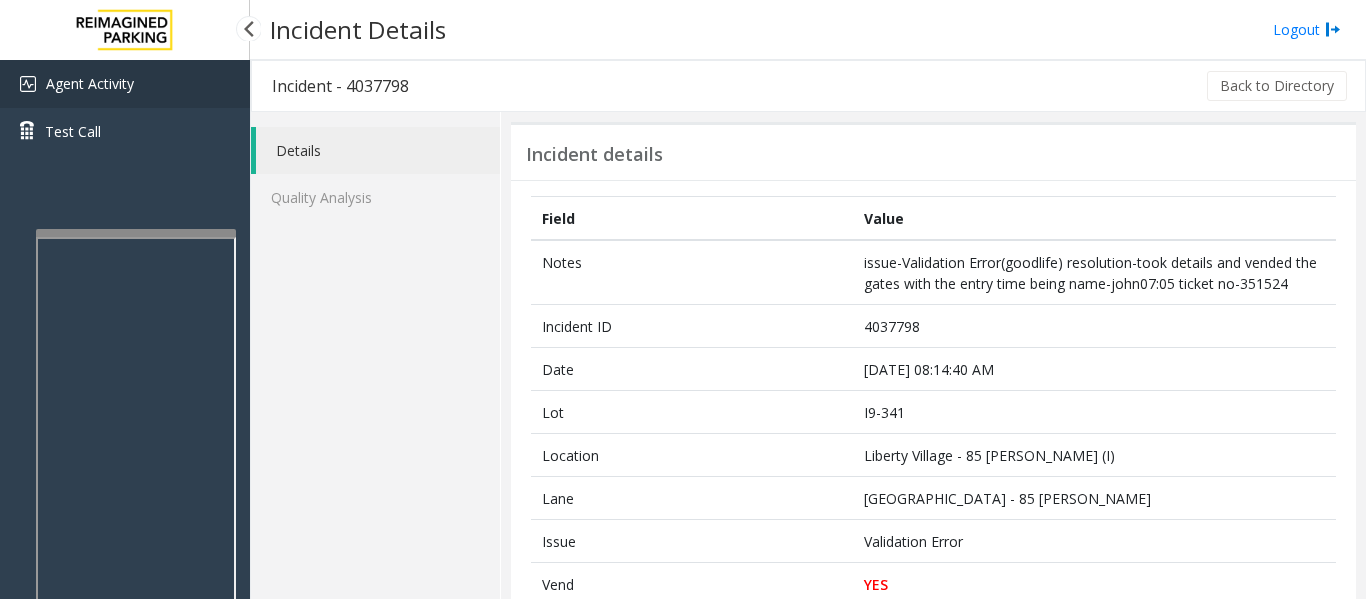 click on "Agent Activity" at bounding box center [125, 84] 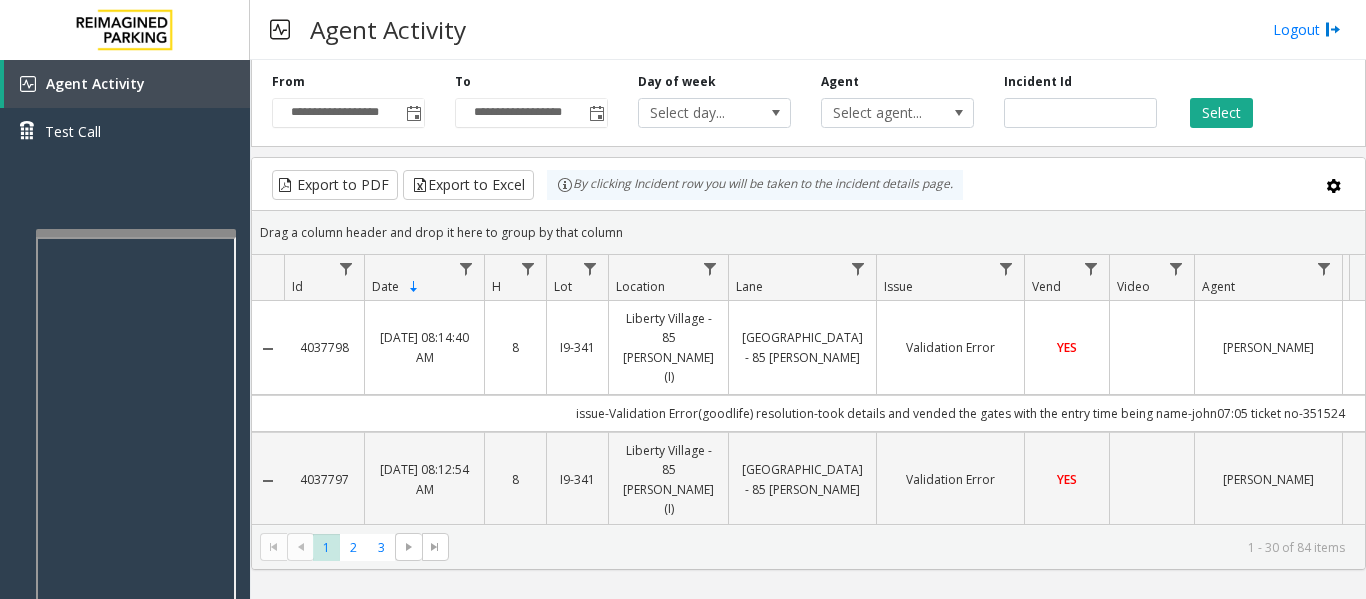 click on "issue-Validation Error(goodlife)
resolution-took details and vended the gates with the entry time being
name-john07:05
ticket no-351524" 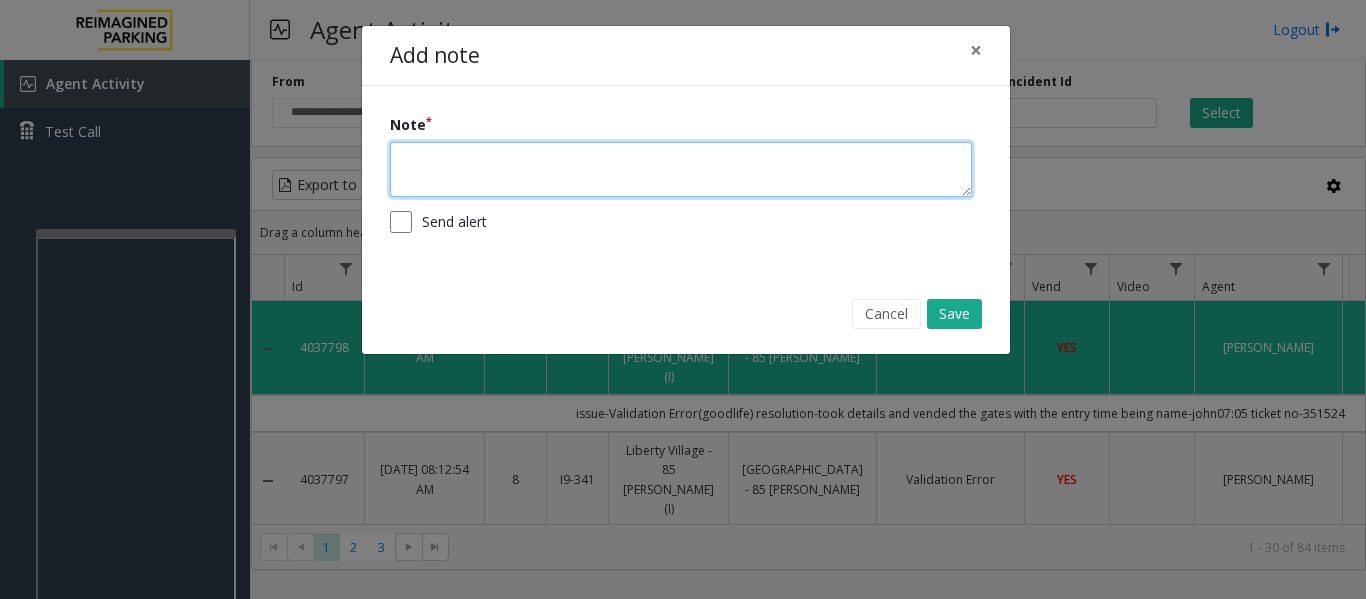 click 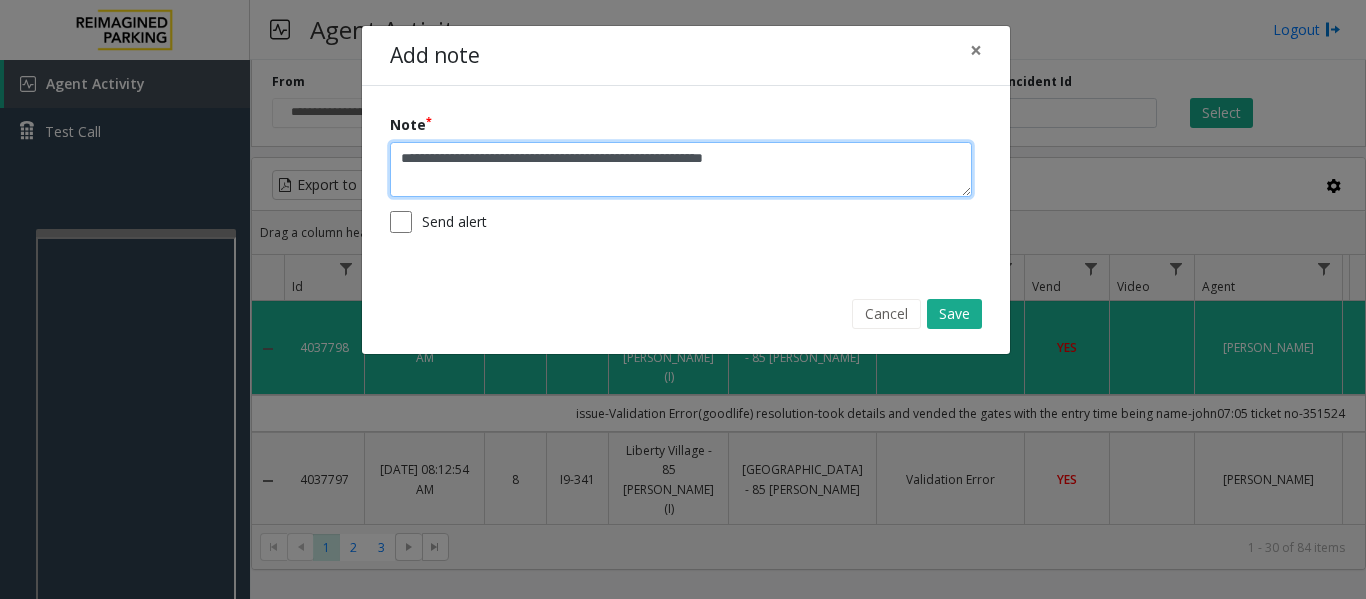 click on "**********" 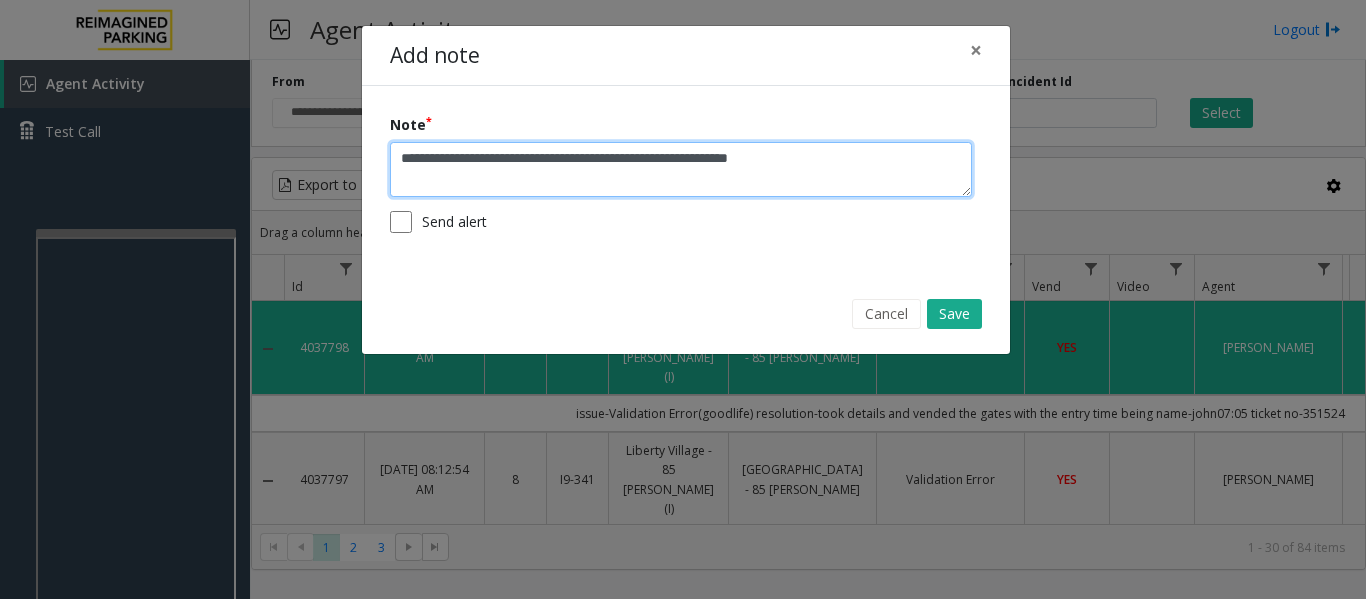 click on "**********" 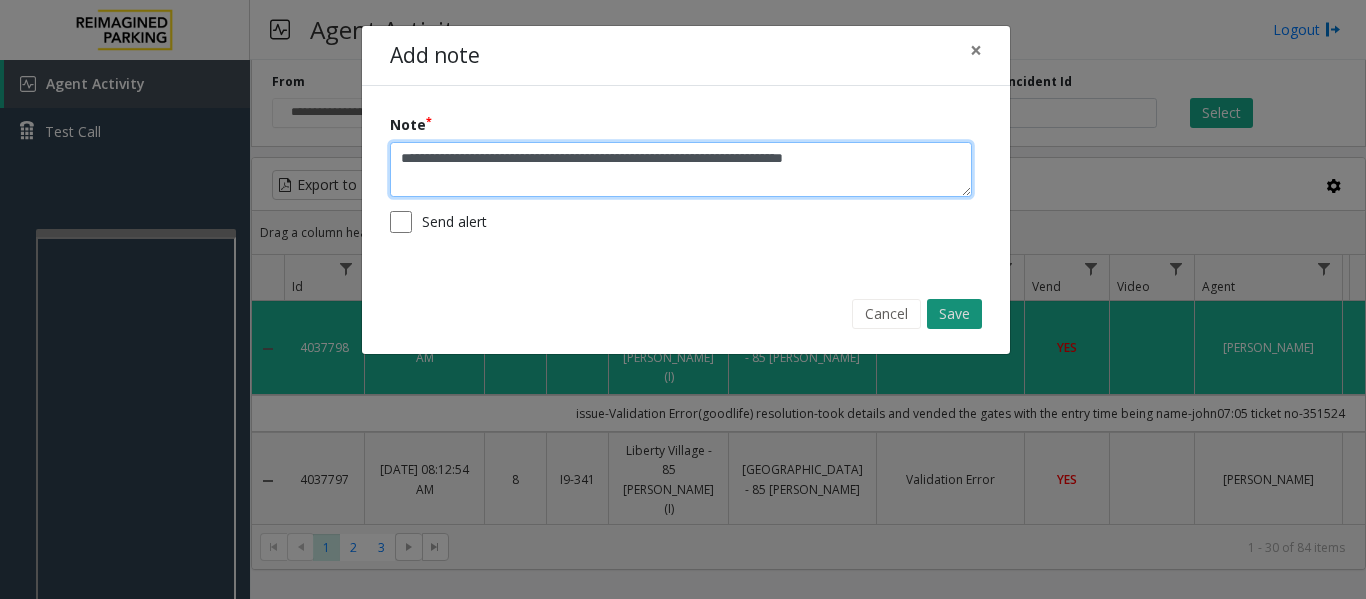 type on "**********" 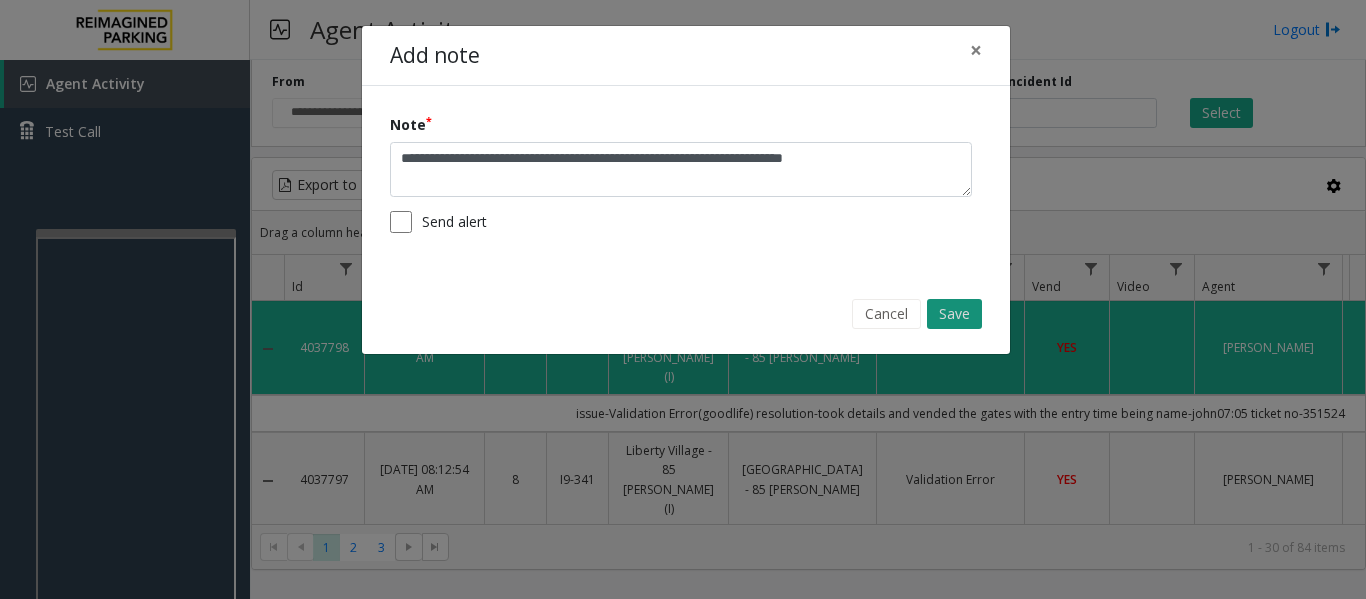 click on "Save" 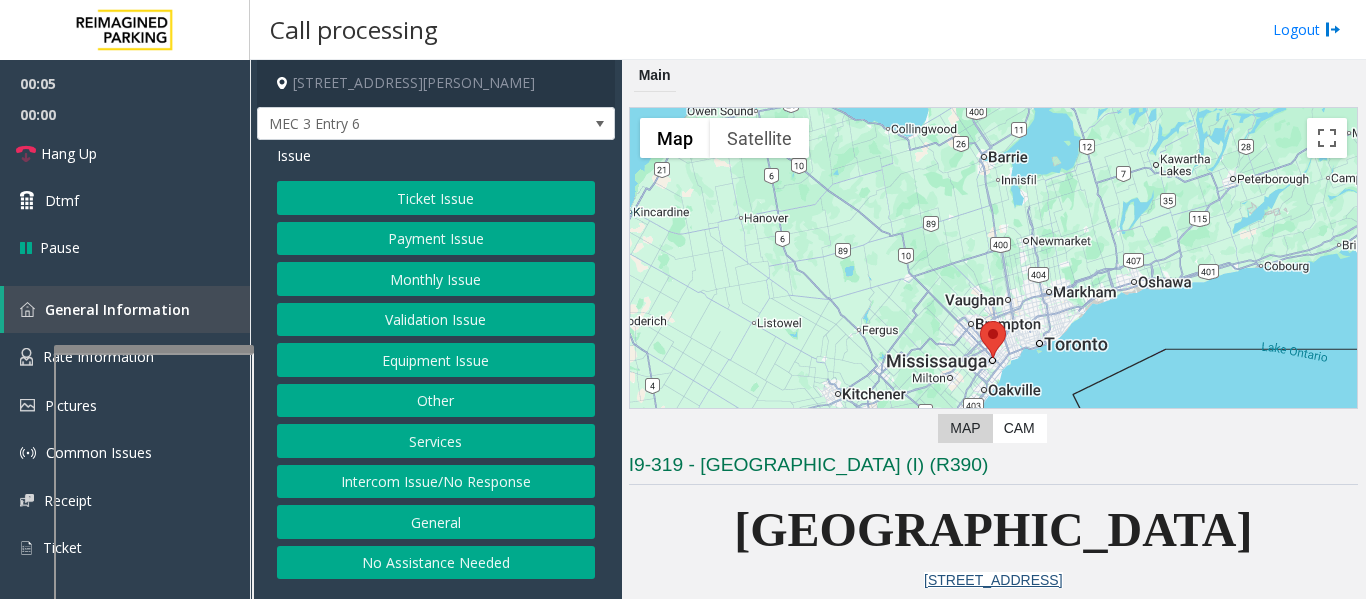 click at bounding box center (154, 579) 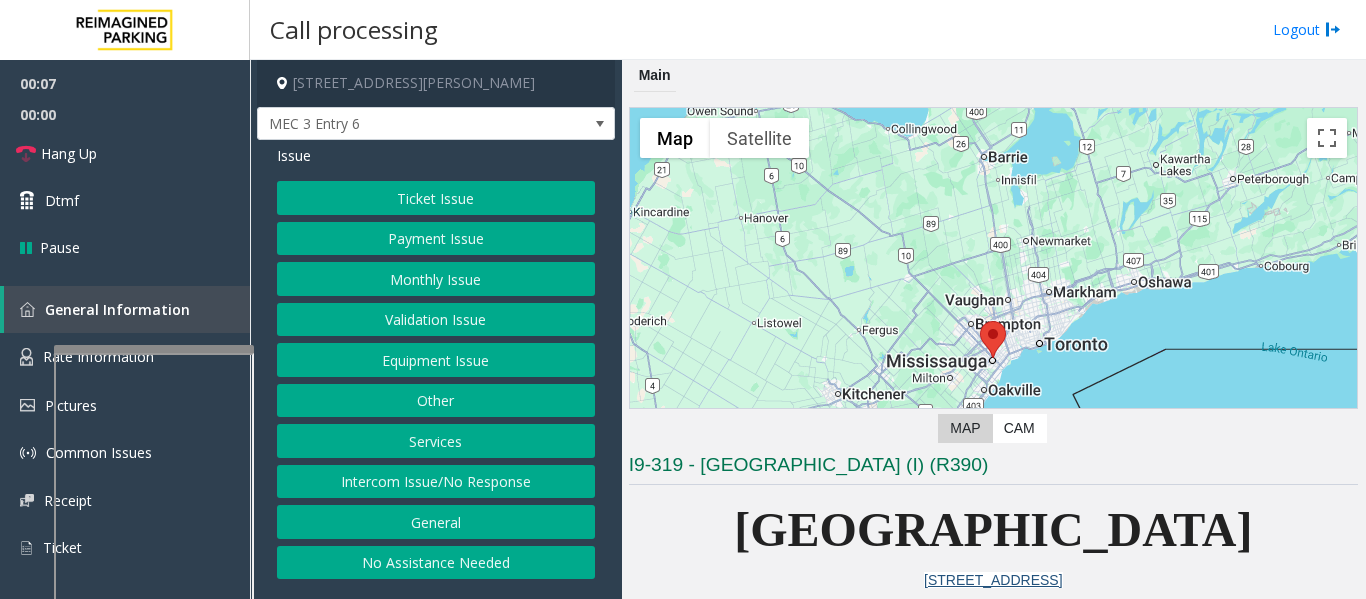 scroll, scrollTop: 330, scrollLeft: 0, axis: vertical 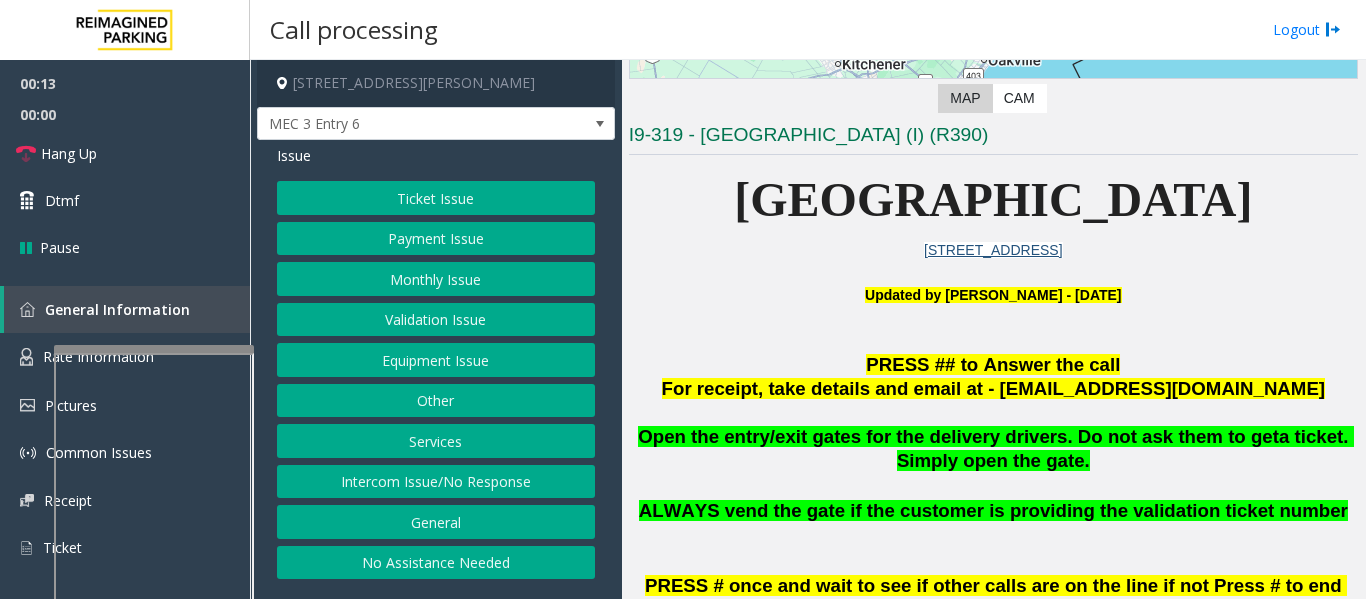 click on "Equipment Issue" 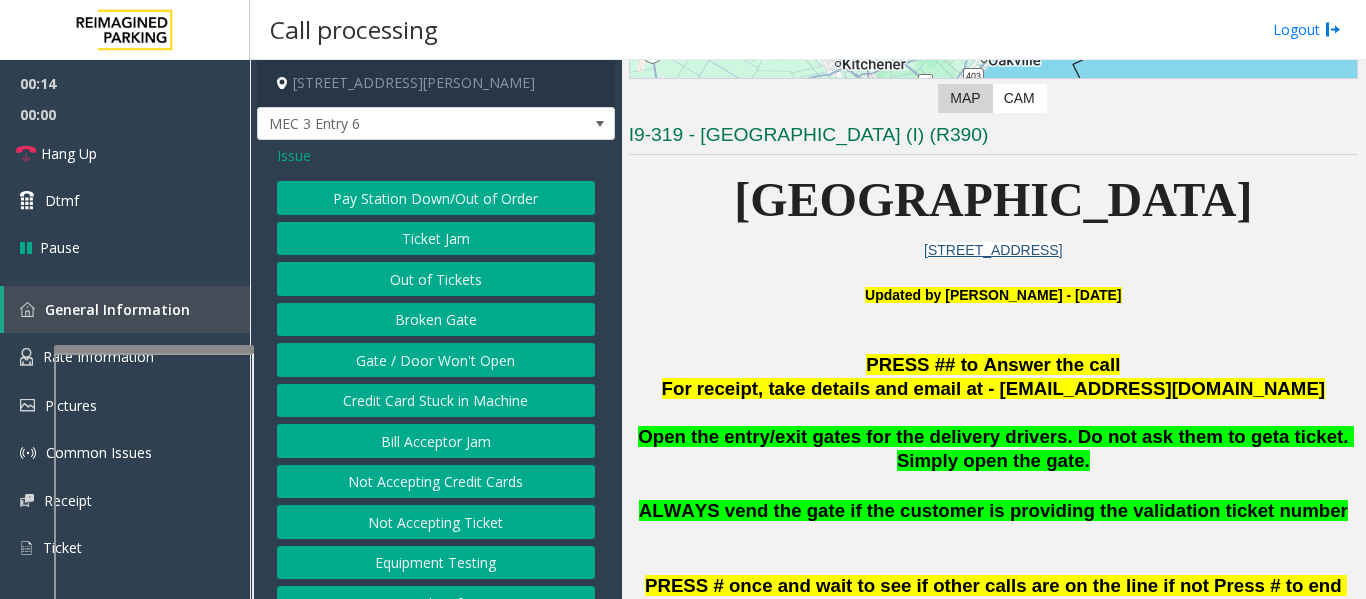 click on "Out of Tickets" 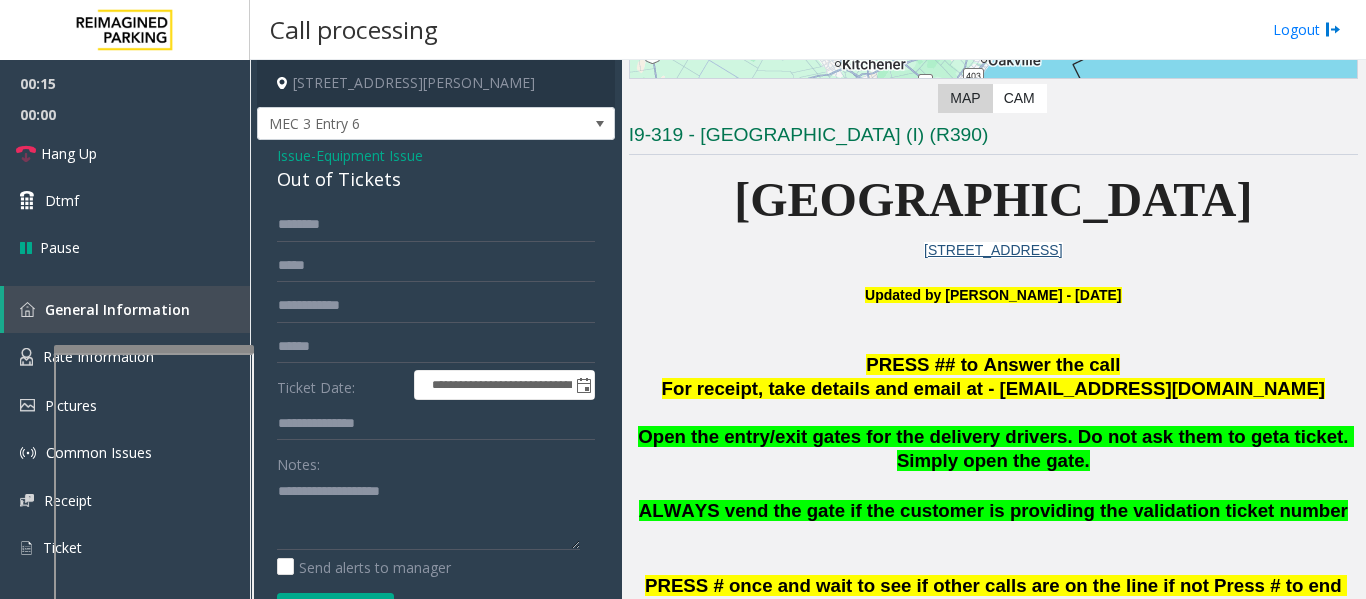click on "Out of Tickets" 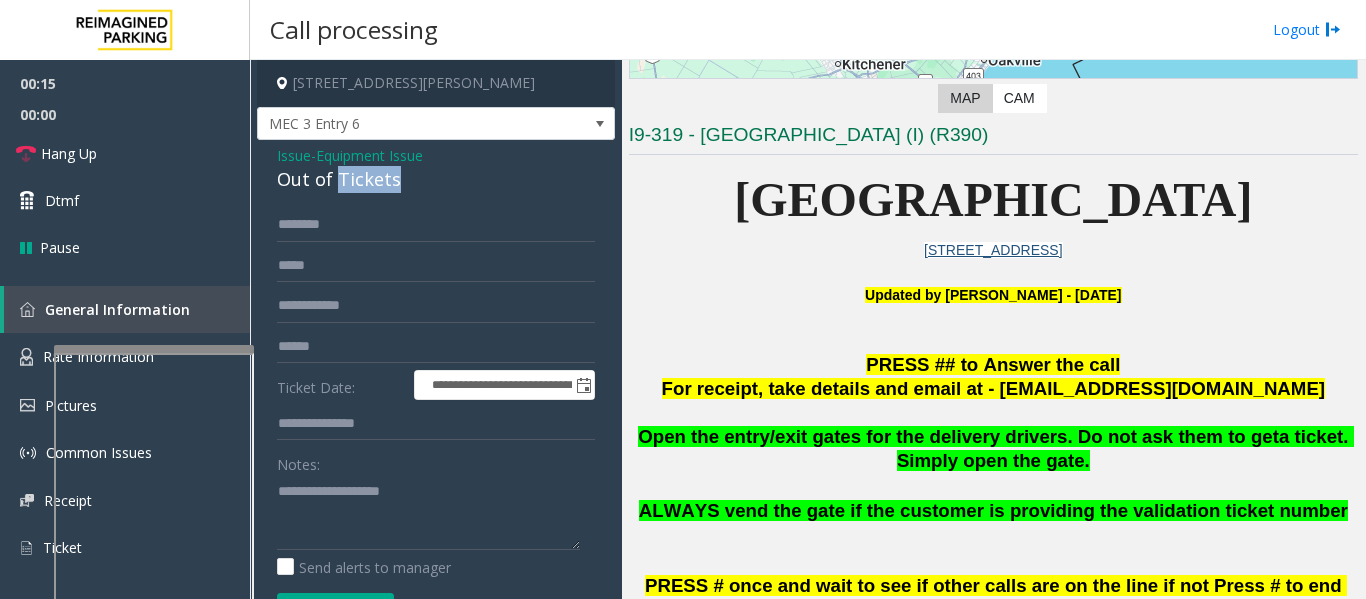 click on "Out of Tickets" 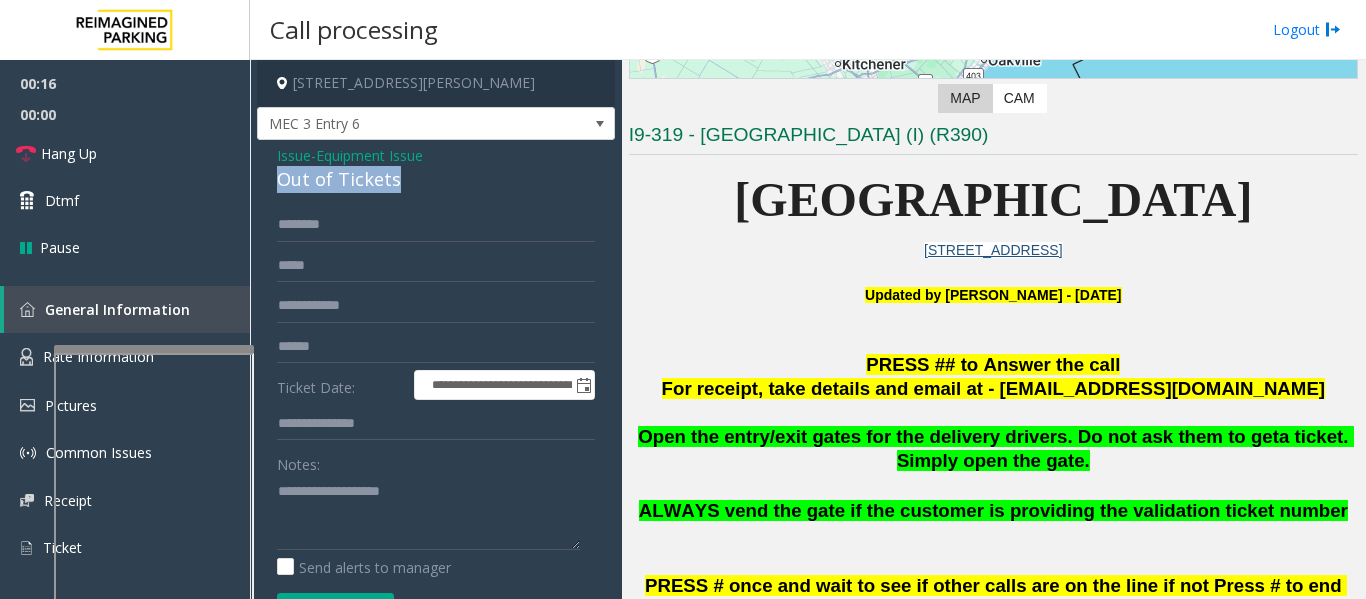 click on "Out of Tickets" 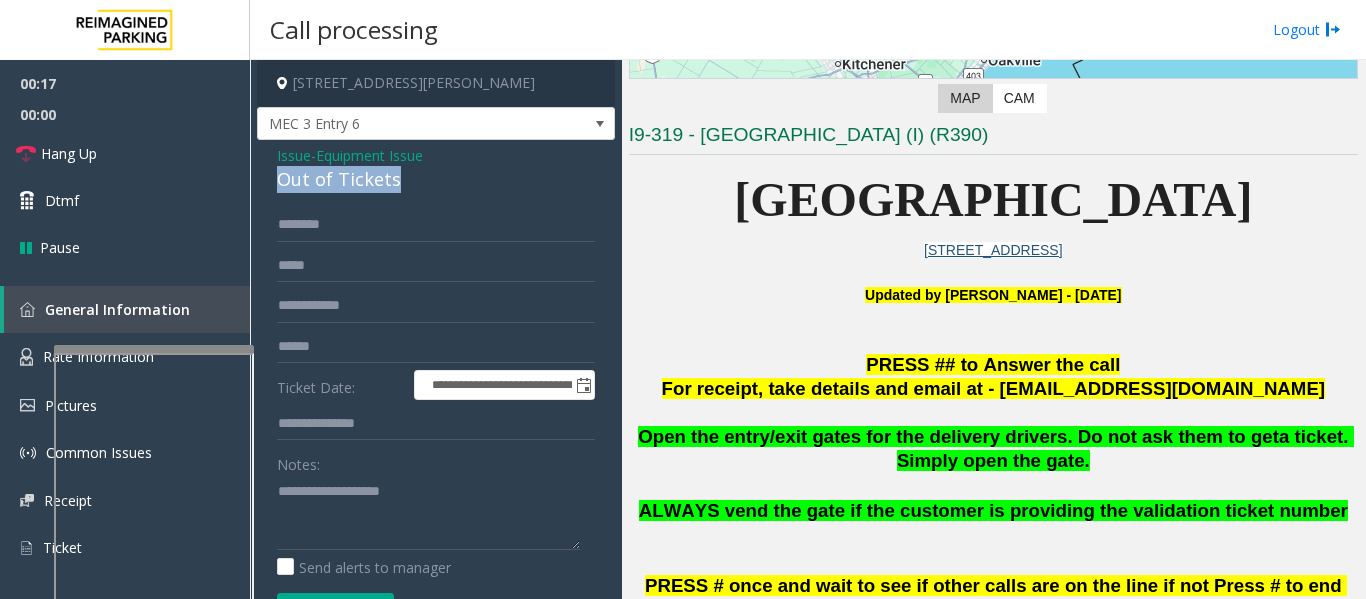 copy on "Out of Tickets" 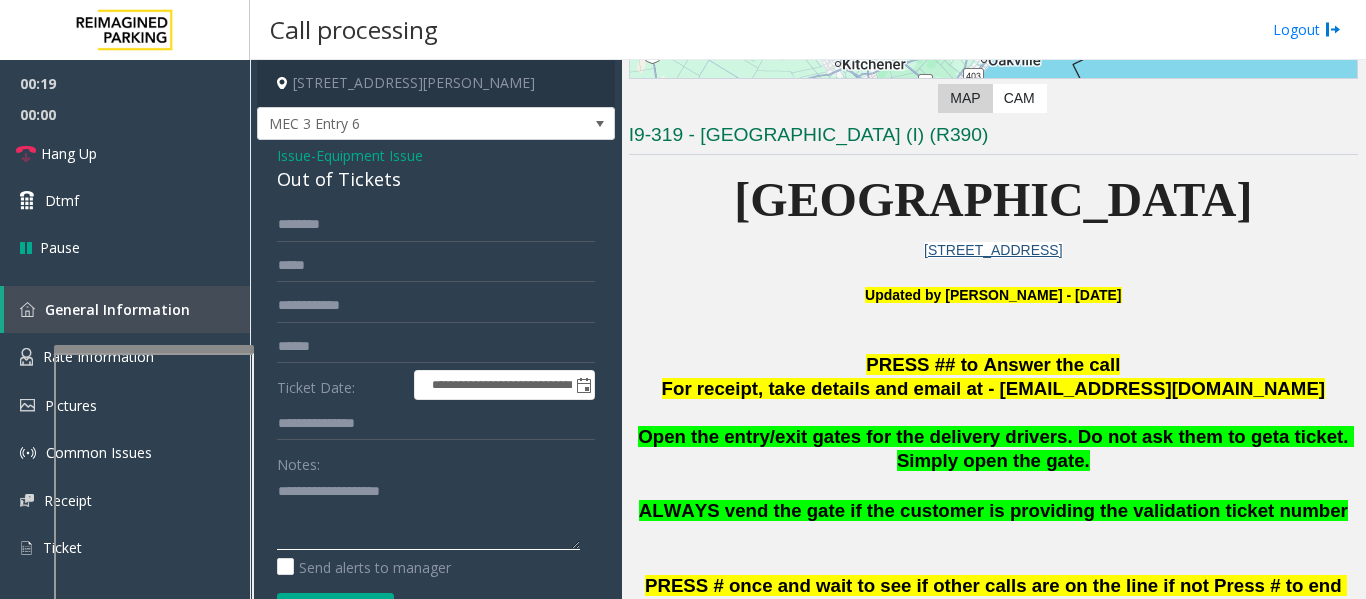 click 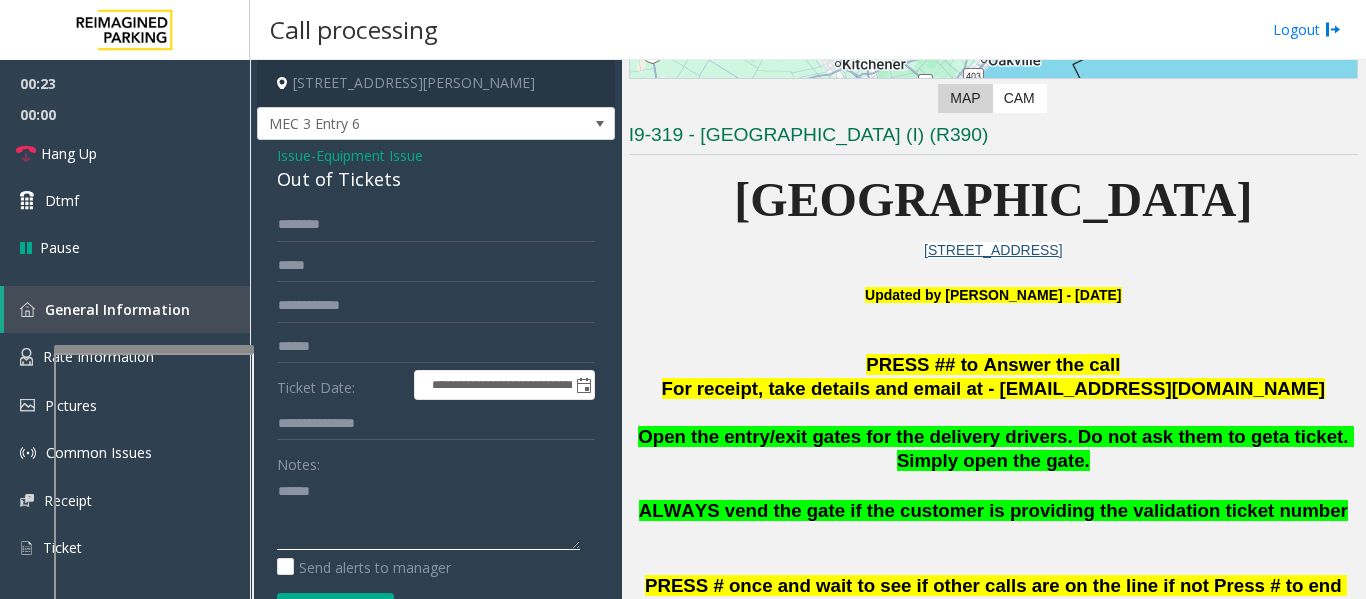 paste on "**********" 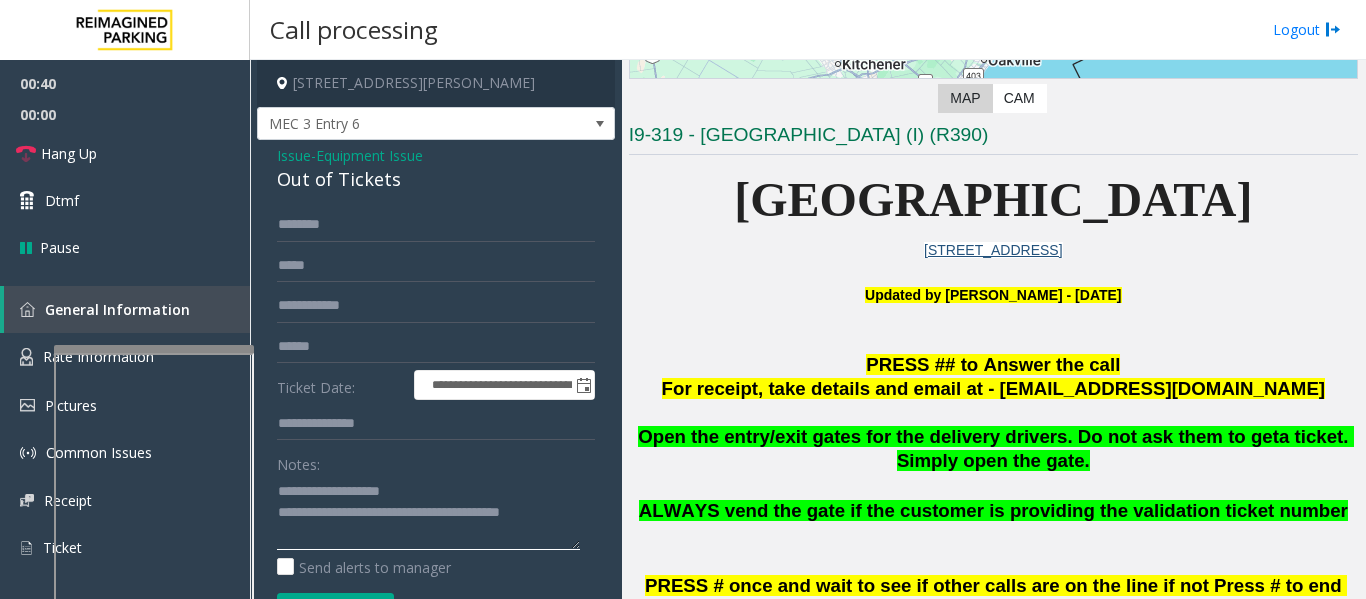 type on "**********" 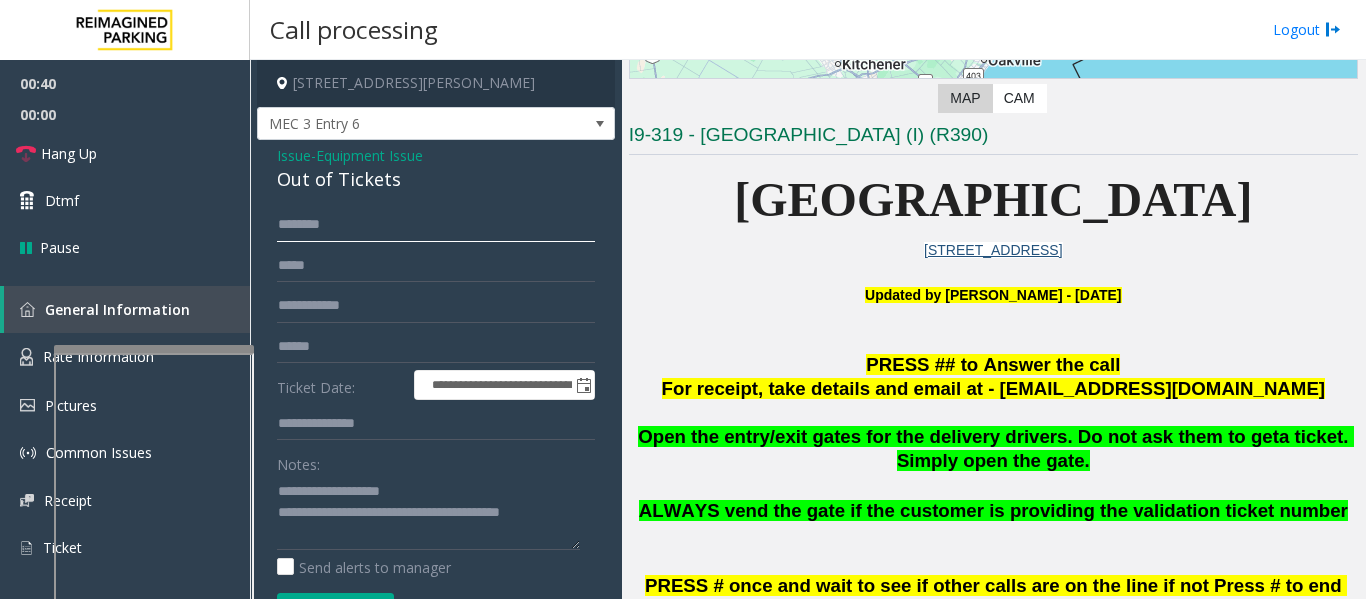 click 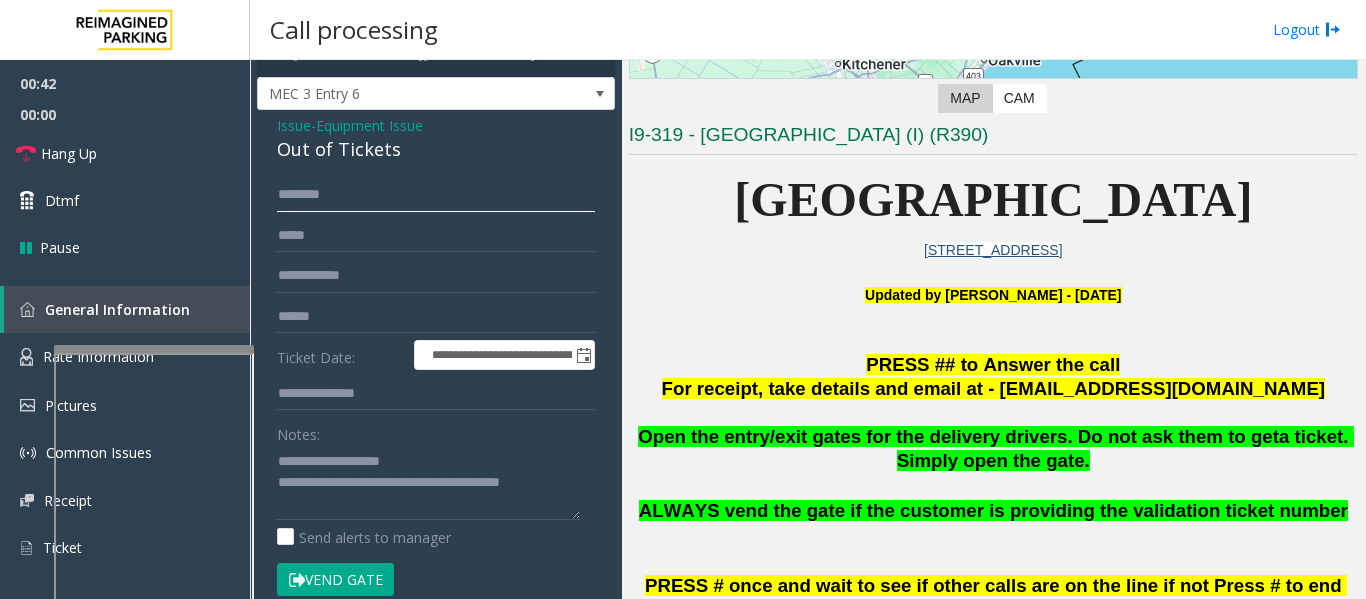 scroll, scrollTop: 0, scrollLeft: 0, axis: both 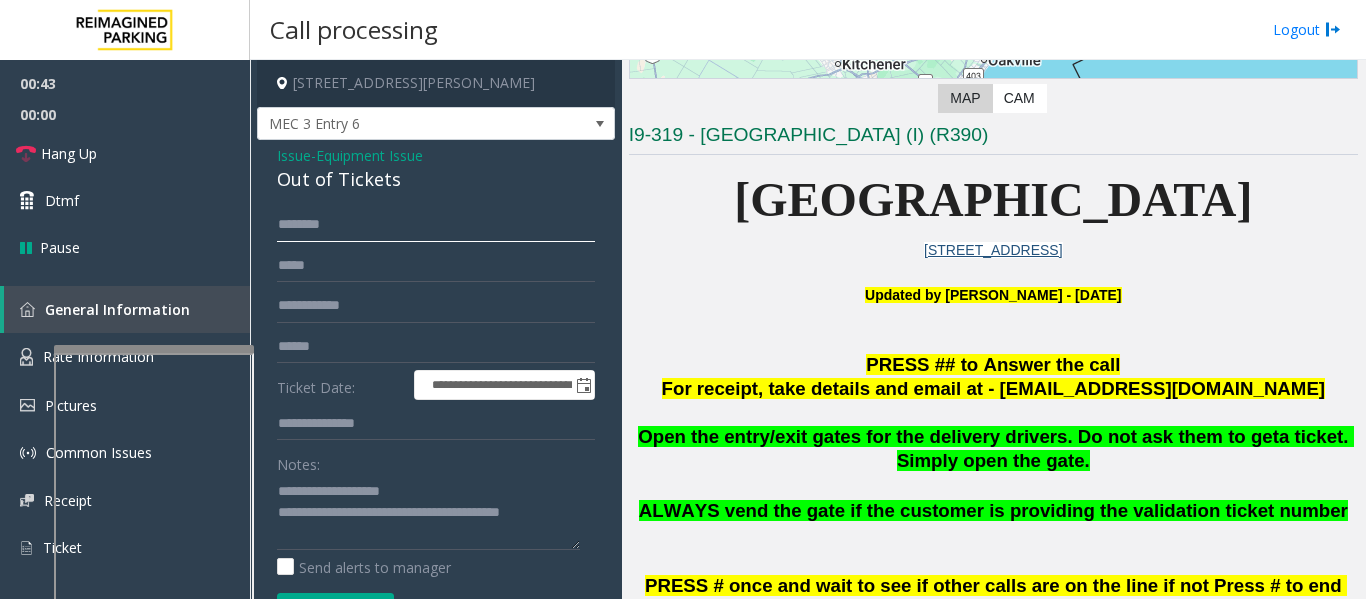click 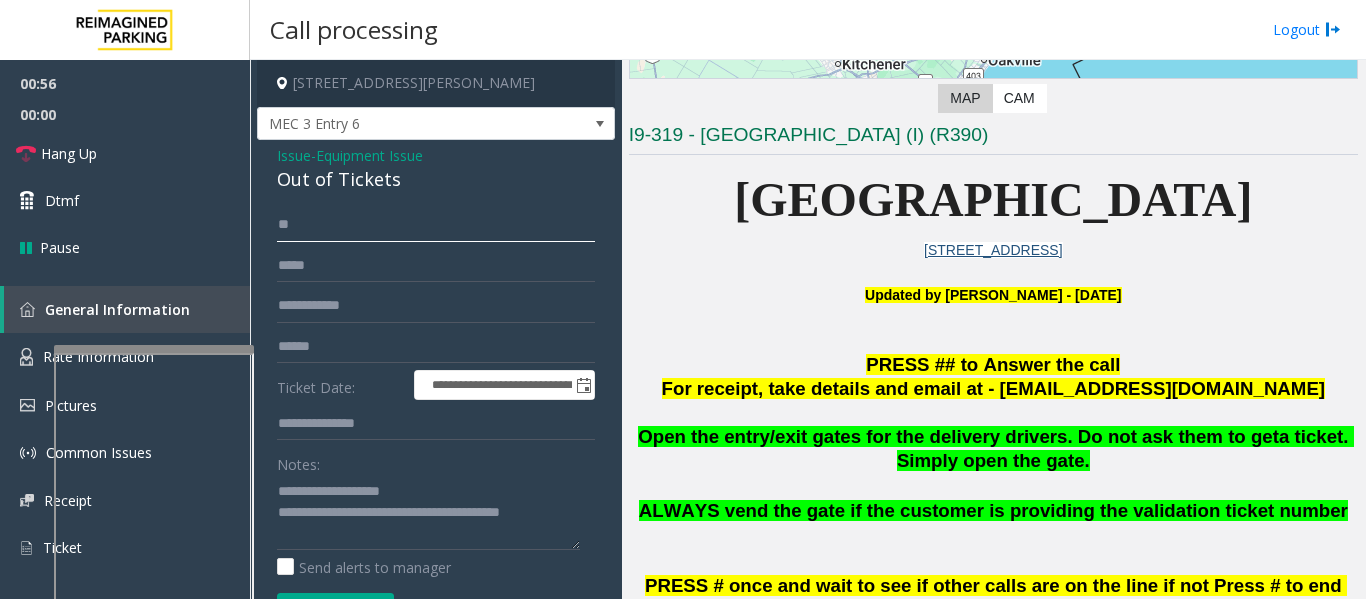 type on "*" 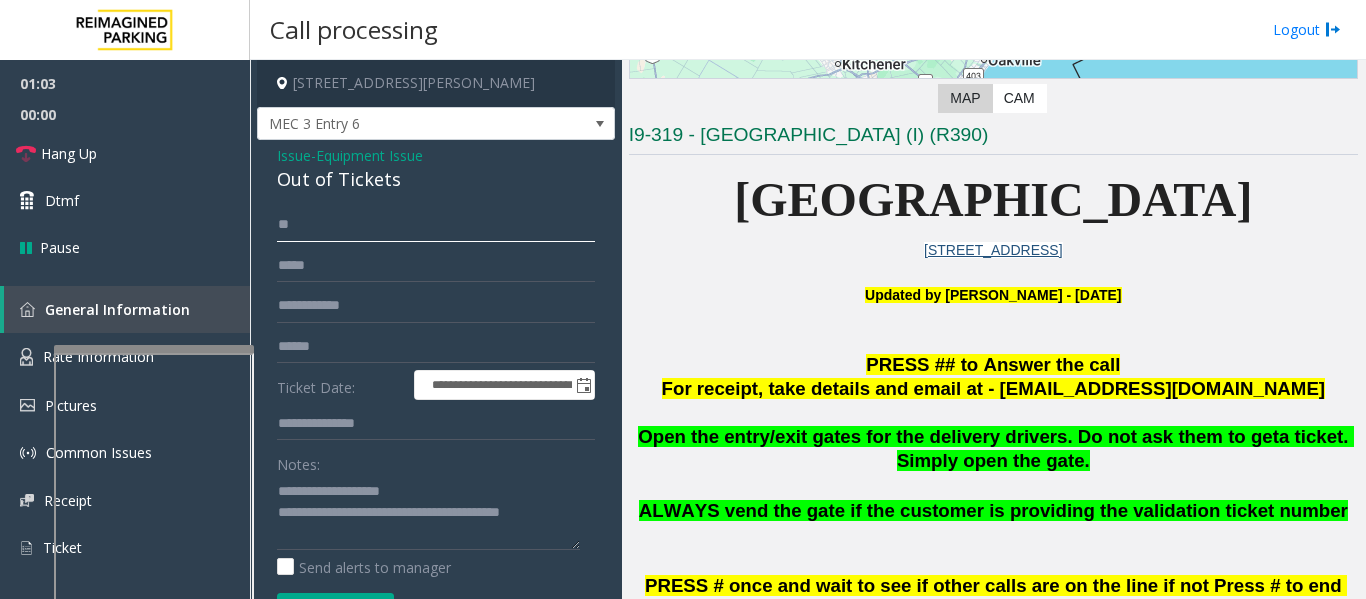 type on "*" 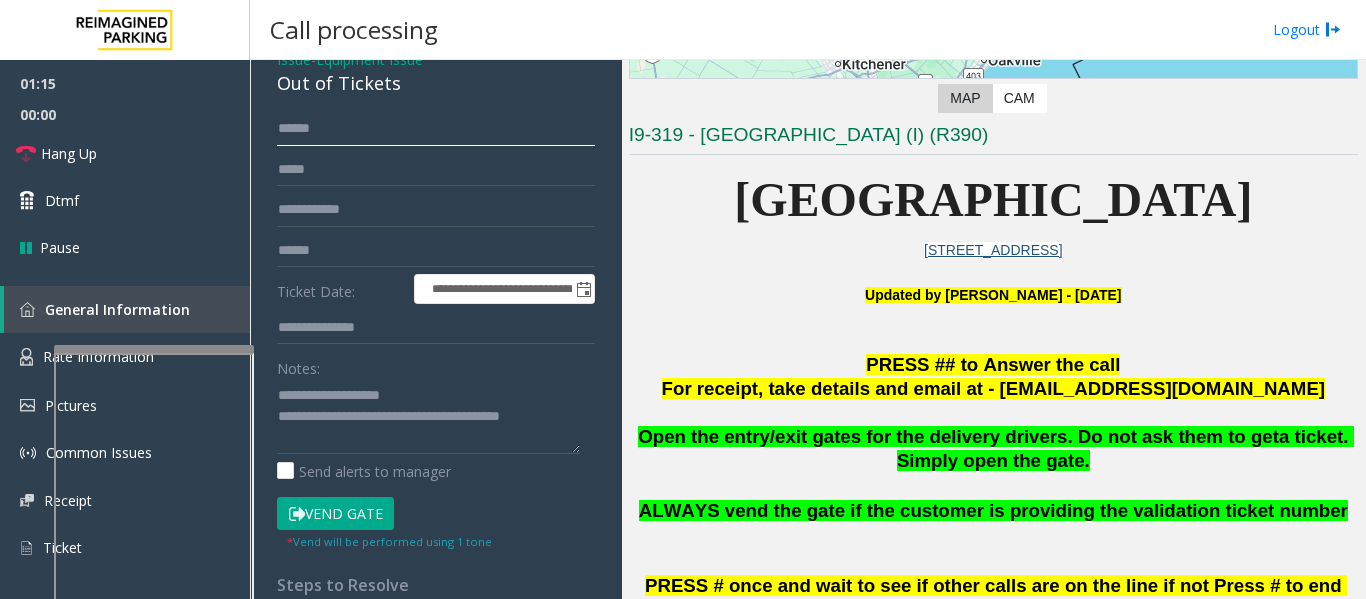scroll, scrollTop: 125, scrollLeft: 0, axis: vertical 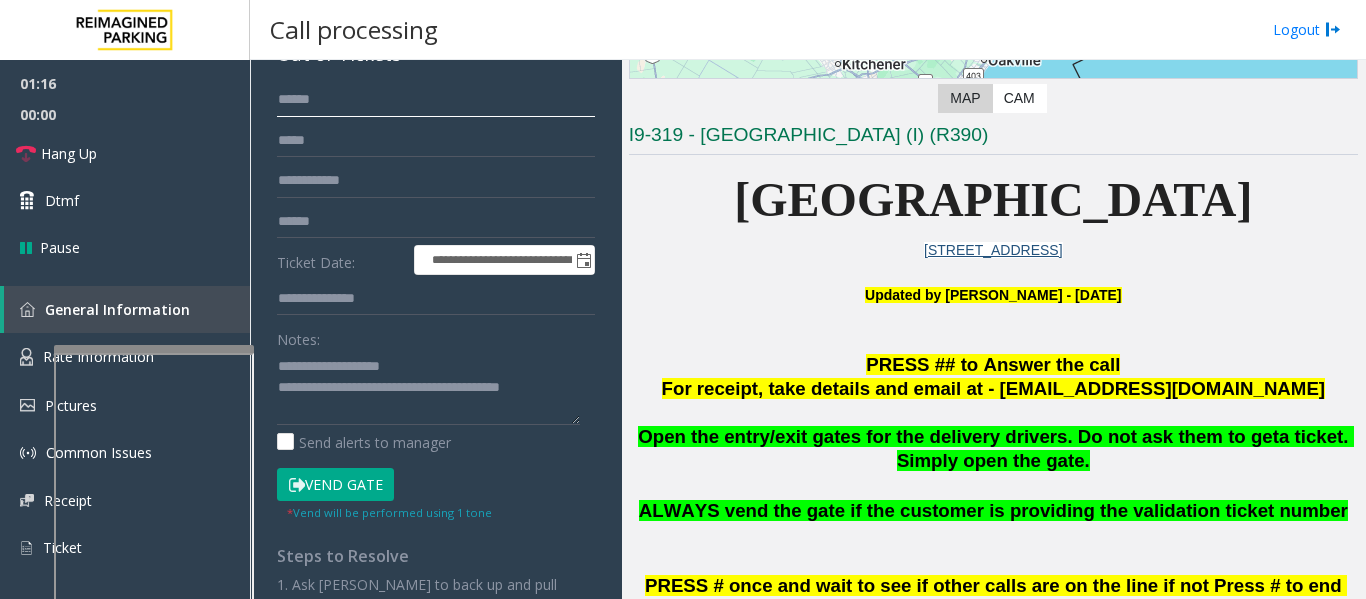 type on "*****" 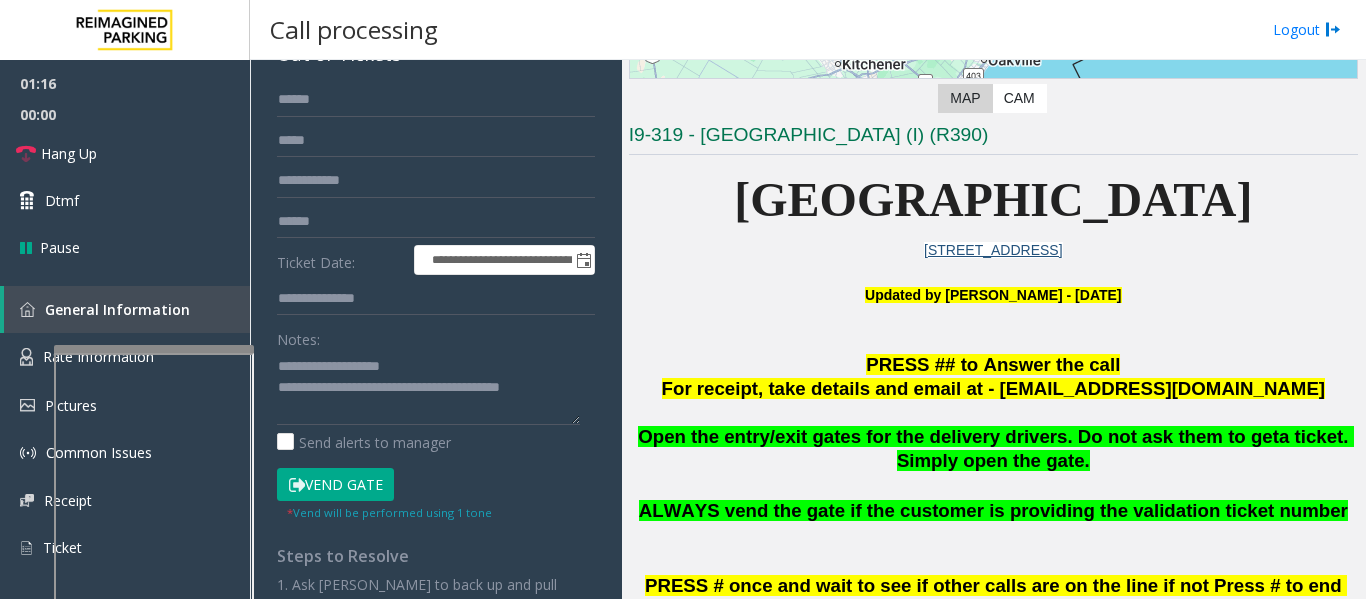 click on "Vend Gate" 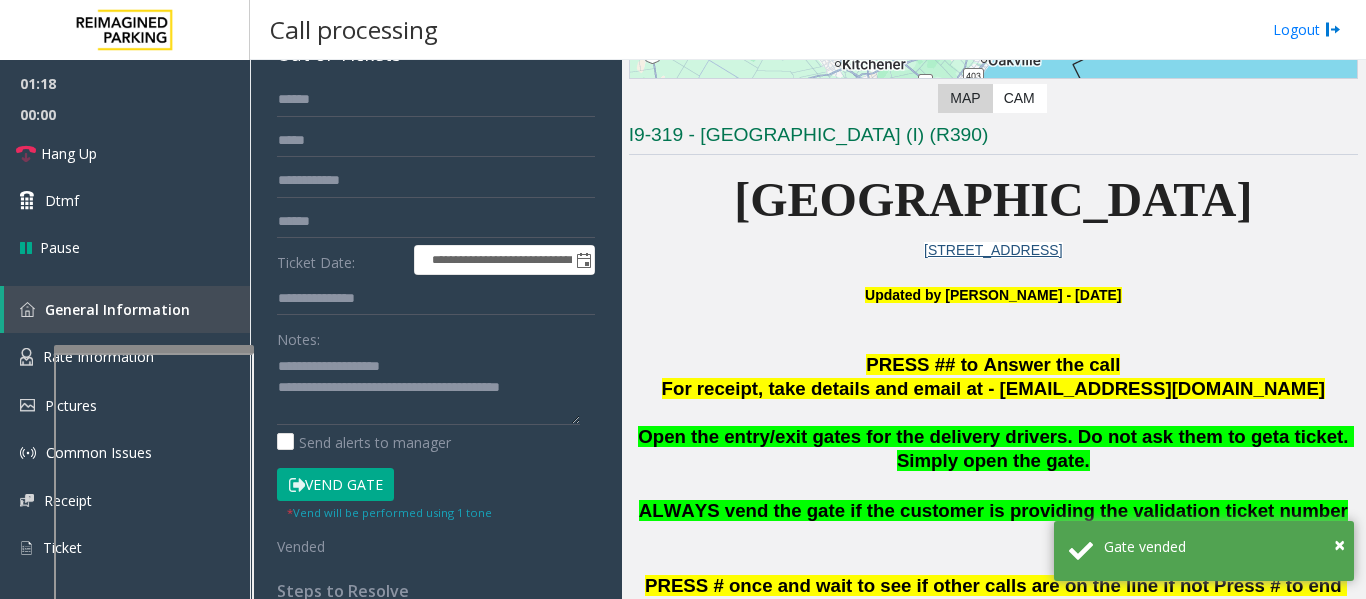 scroll, scrollTop: 0, scrollLeft: 0, axis: both 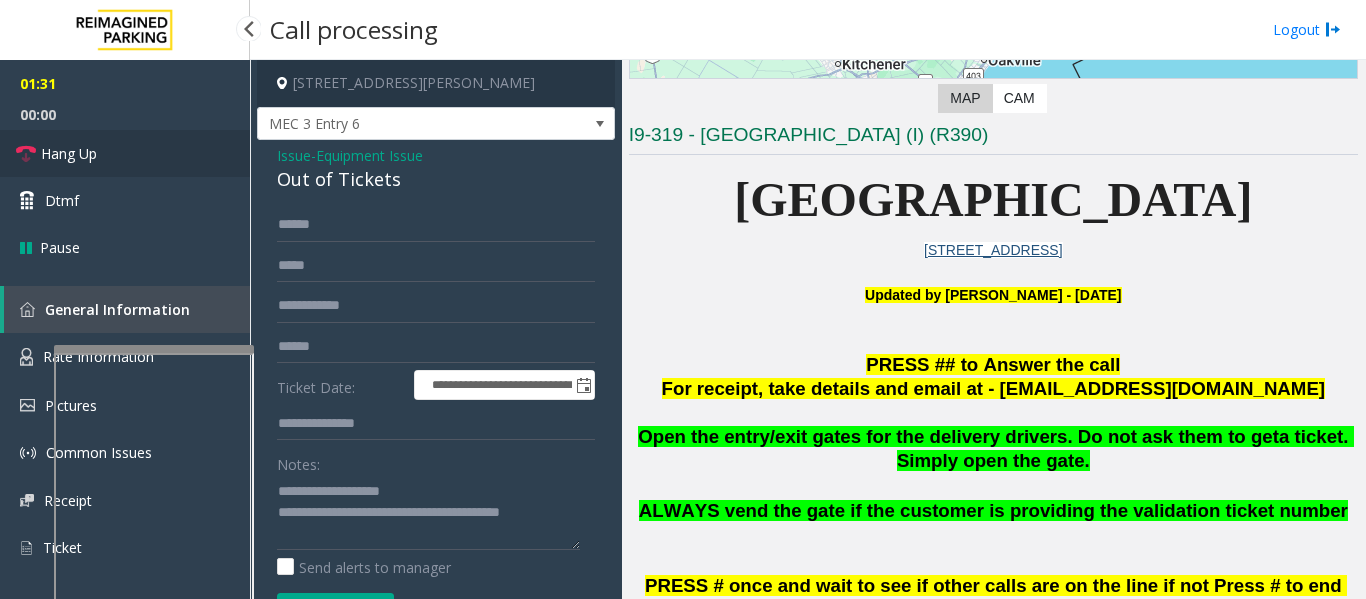 click at bounding box center (26, 154) 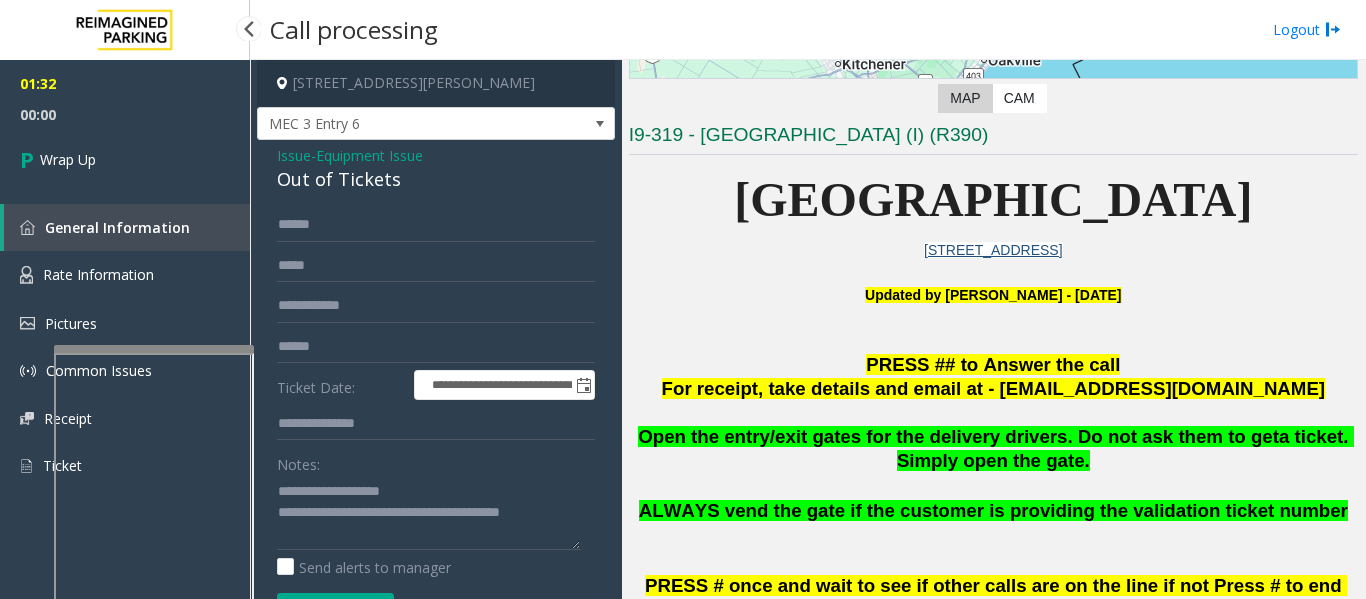 click on "01:32   00:00  Wrap Up General Information Rate Information Pictures Common Issues Receipt Ticket" at bounding box center [125, 283] 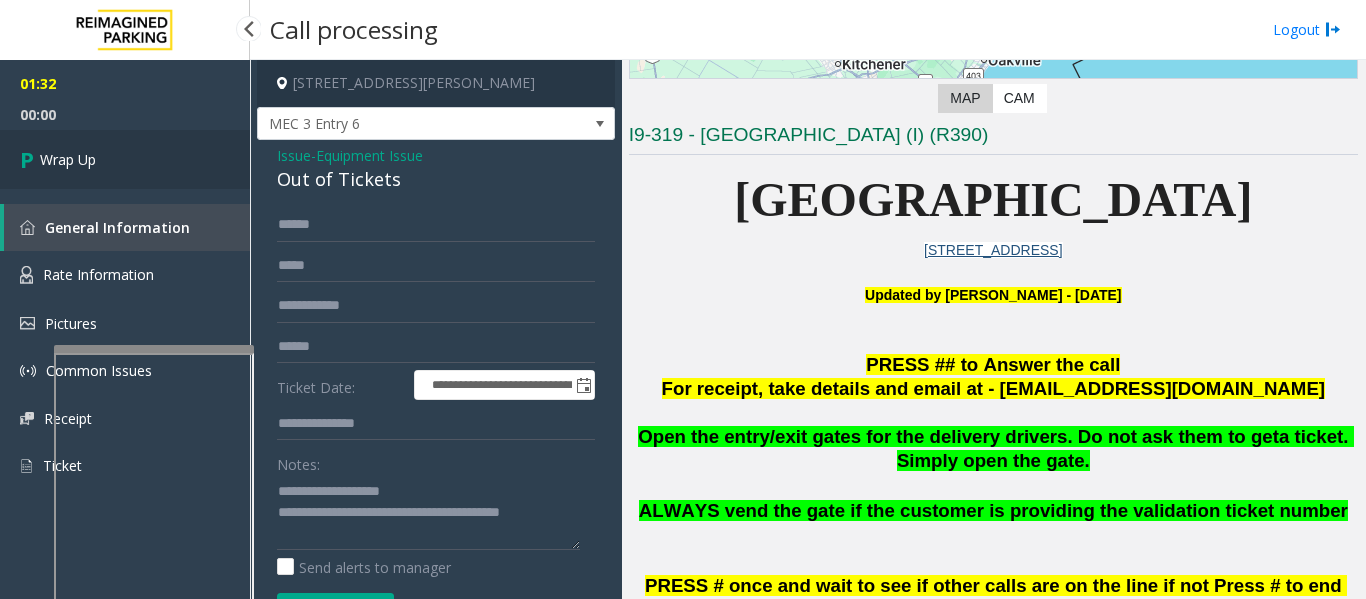 click on "Wrap Up" at bounding box center [125, 159] 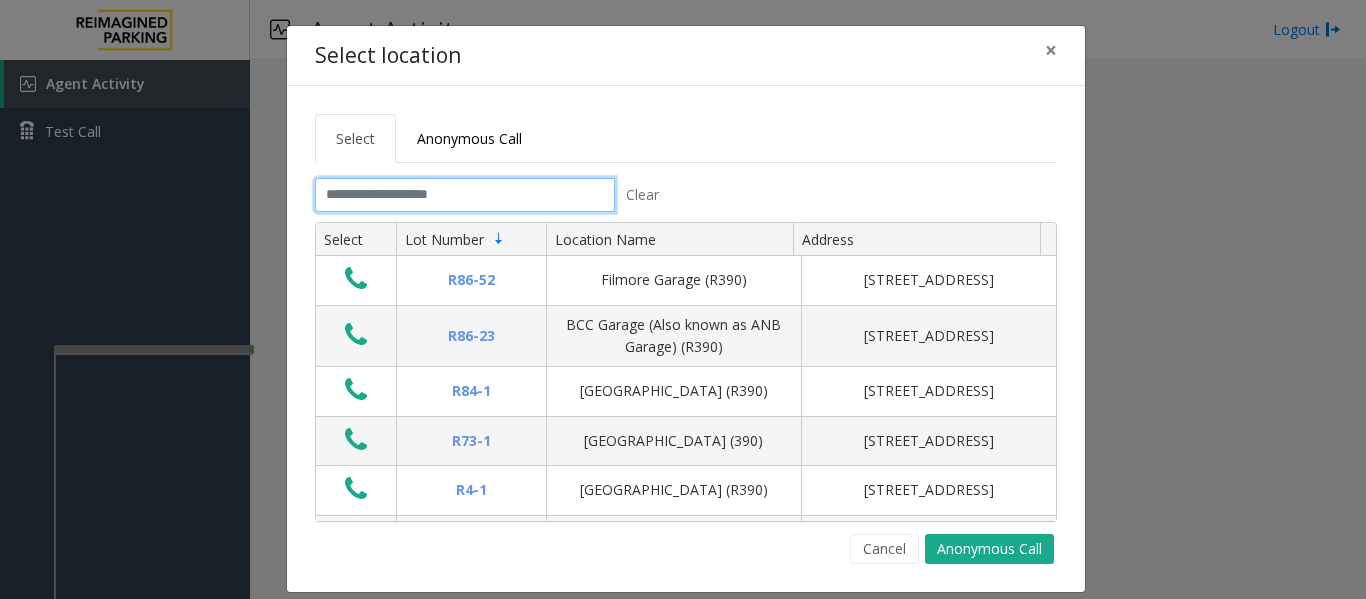 click 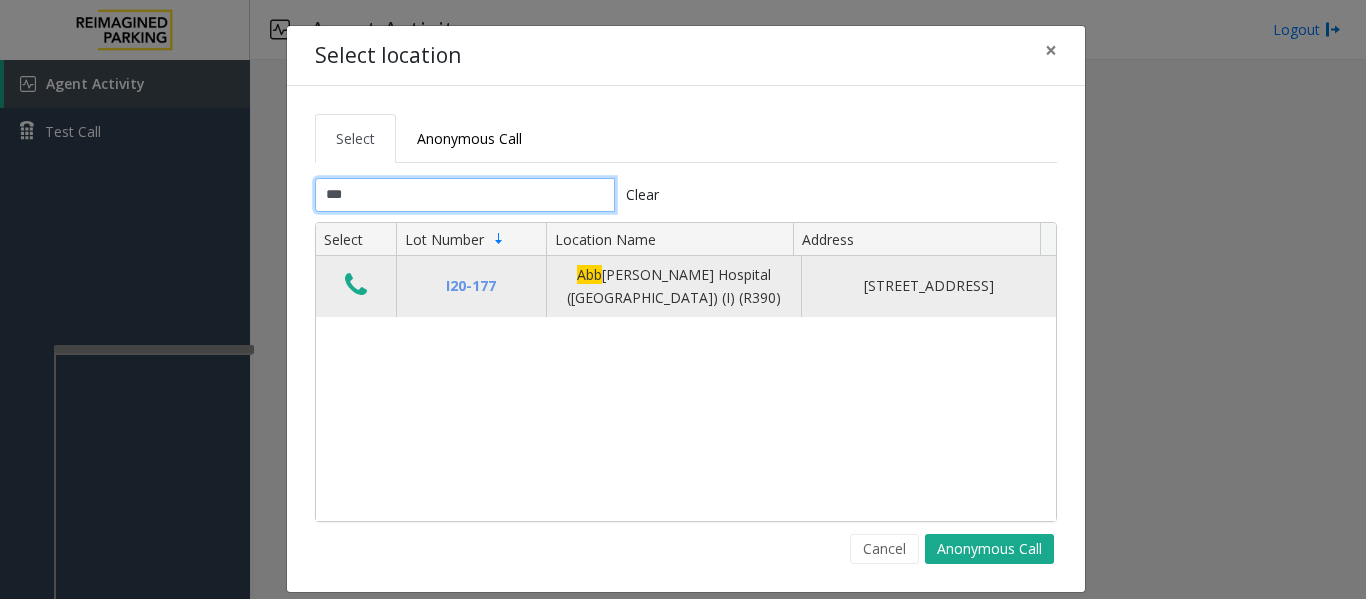 type on "***" 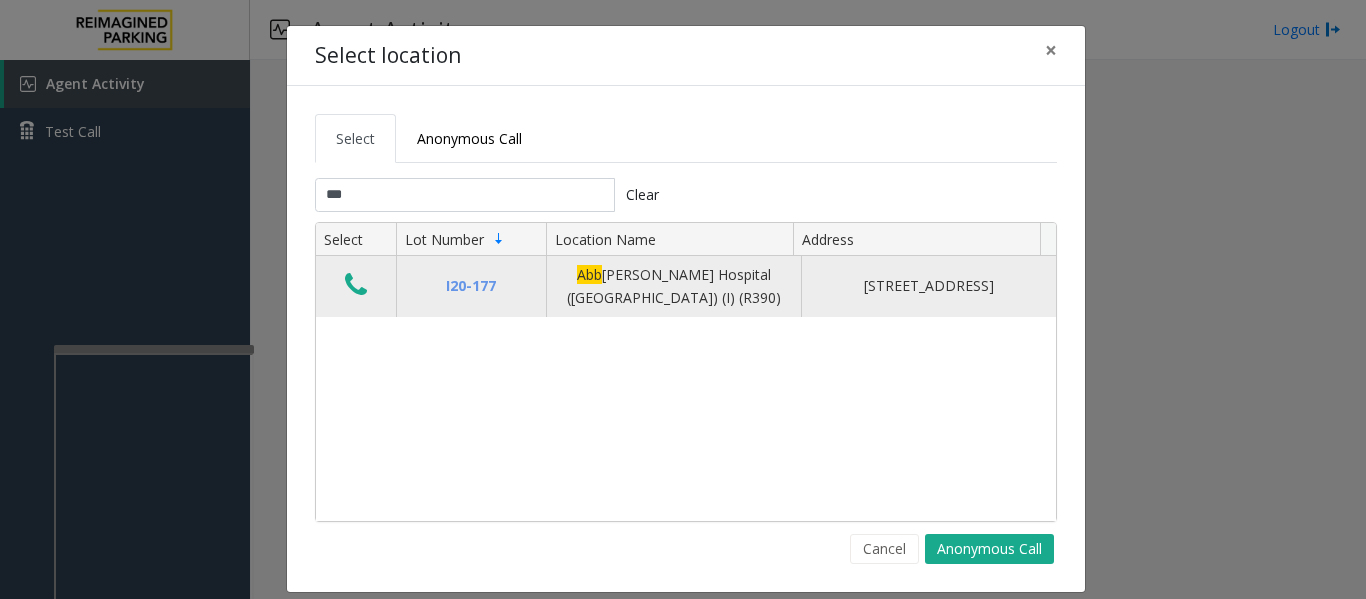 click 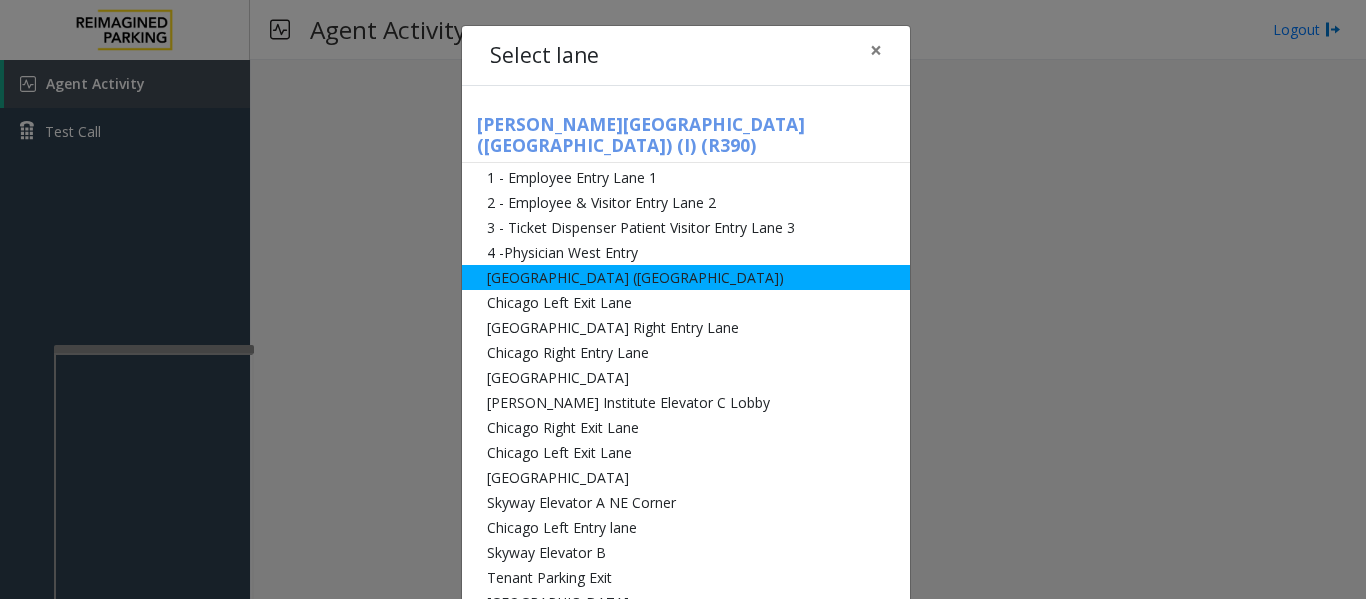 click on "[GEOGRAPHIC_DATA] ([GEOGRAPHIC_DATA])" 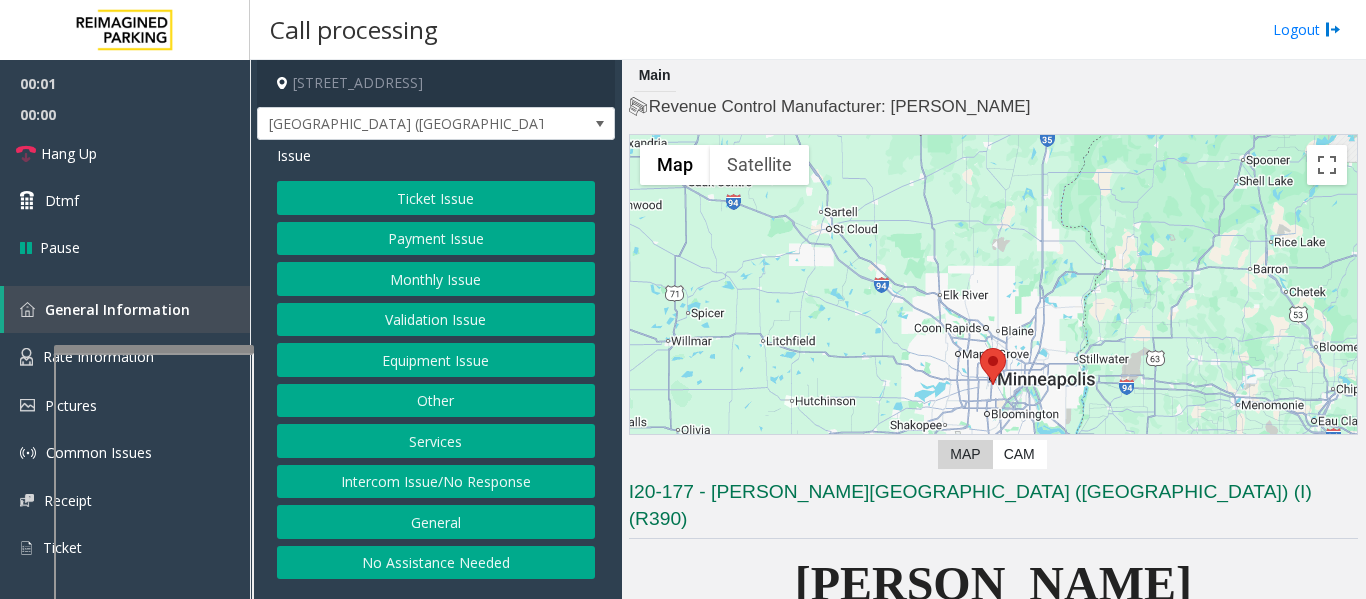click on "Monthly Issue" 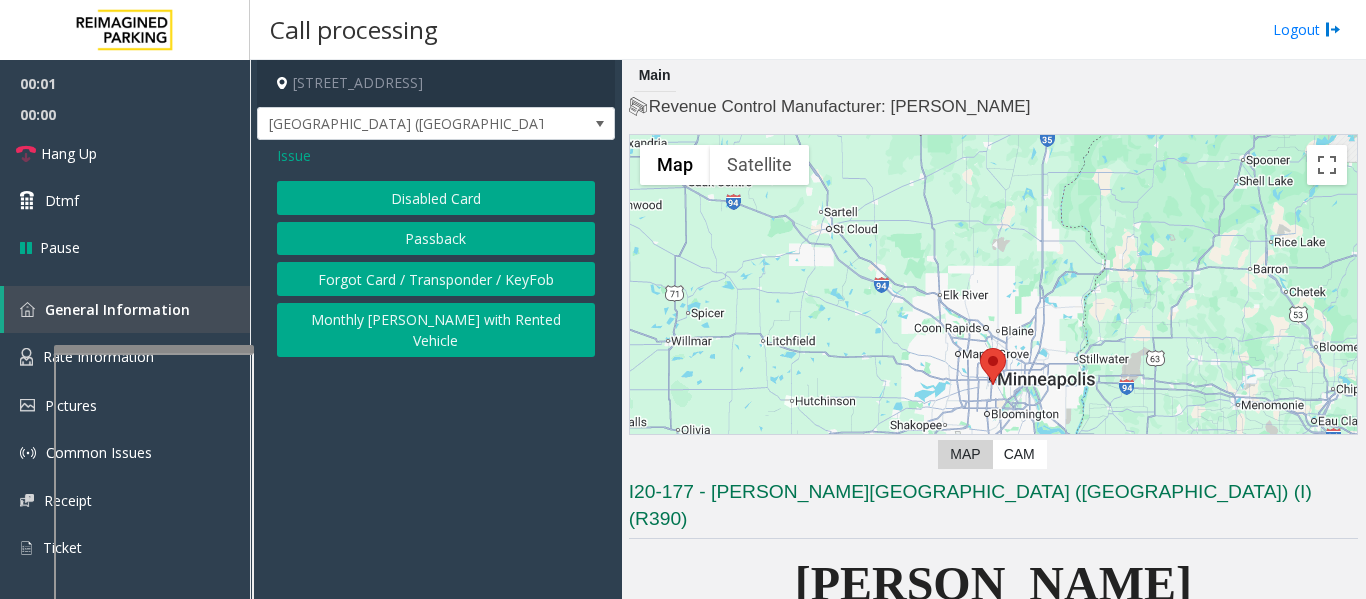 click on "Disabled Card" 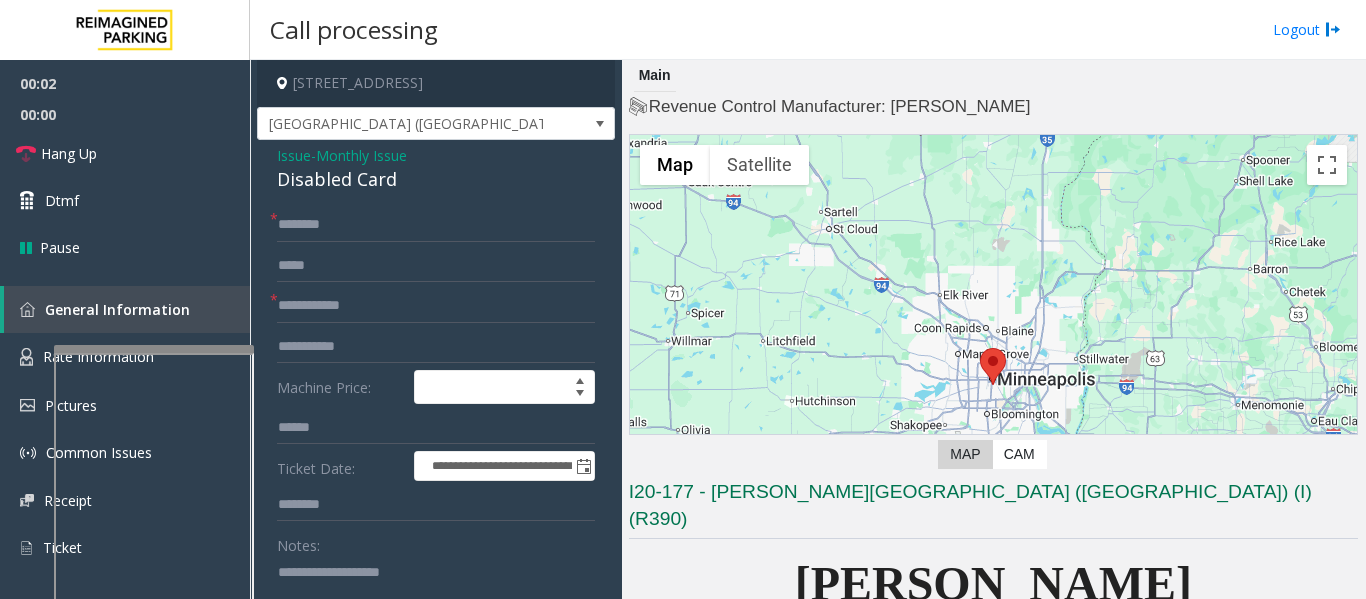 click on "Disabled Card" 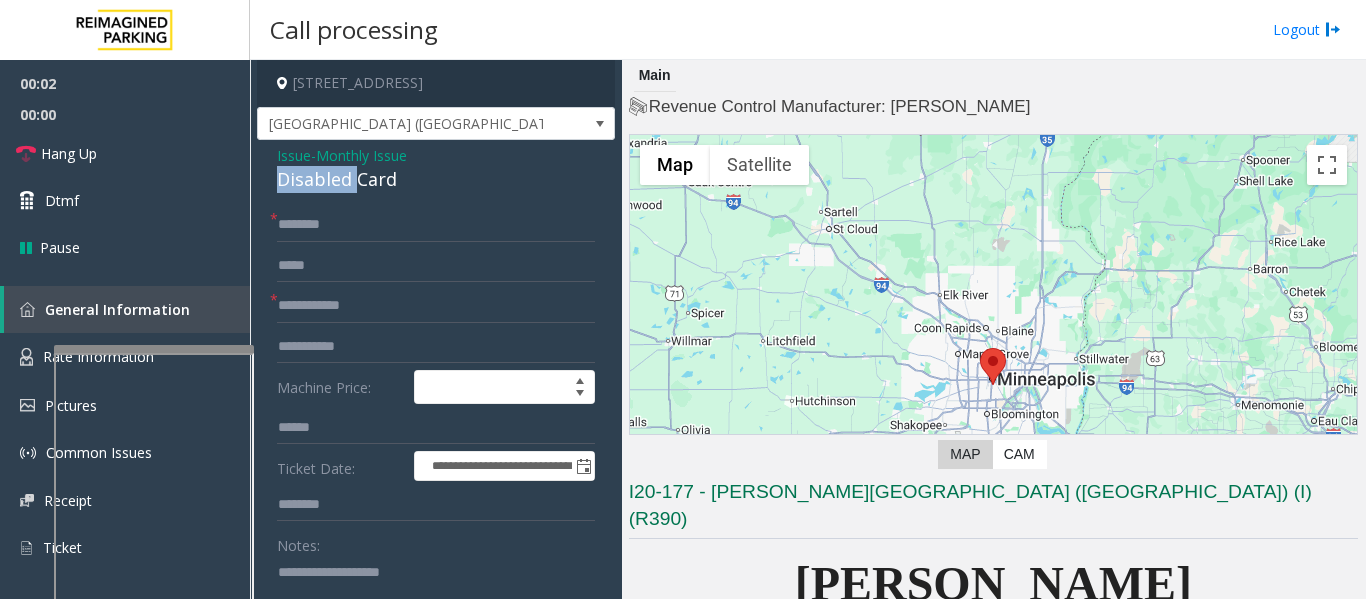 click on "Disabled Card" 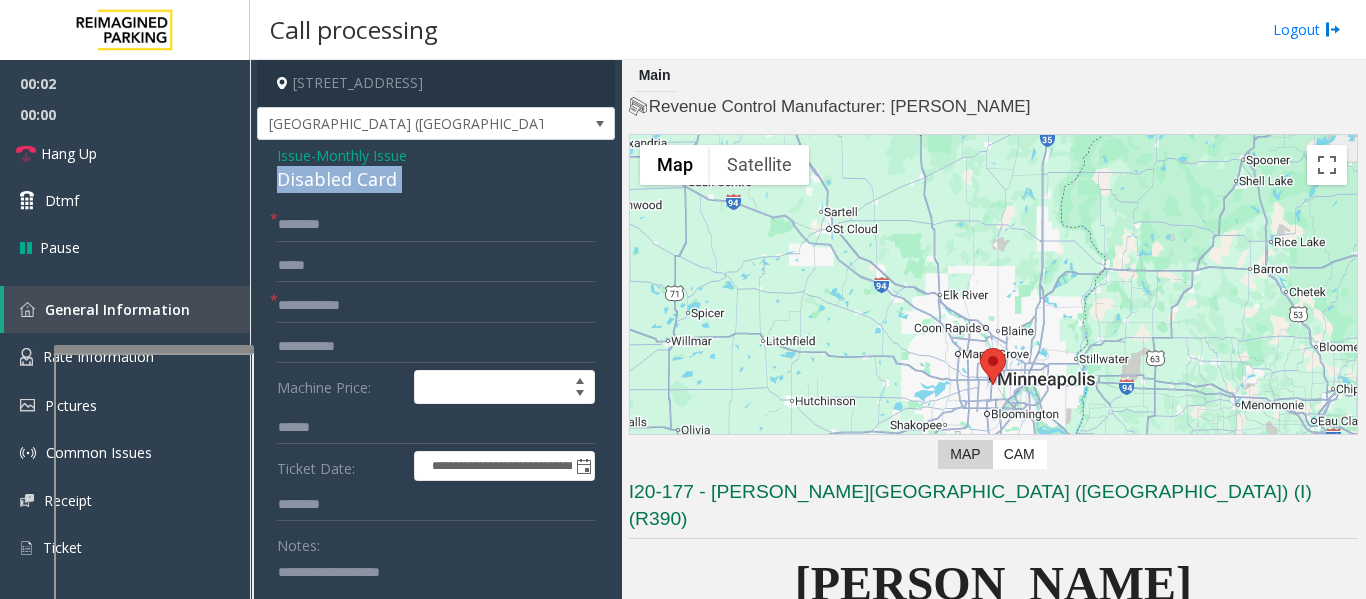 click on "Disabled Card" 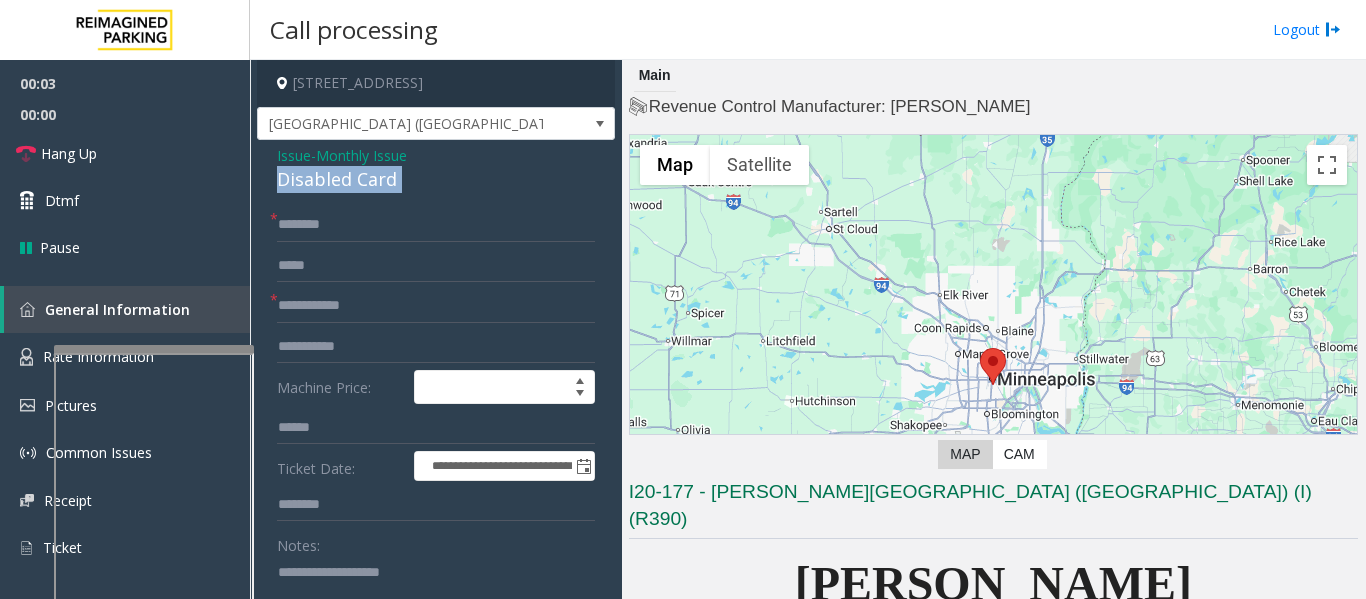 copy on "Disabled Card" 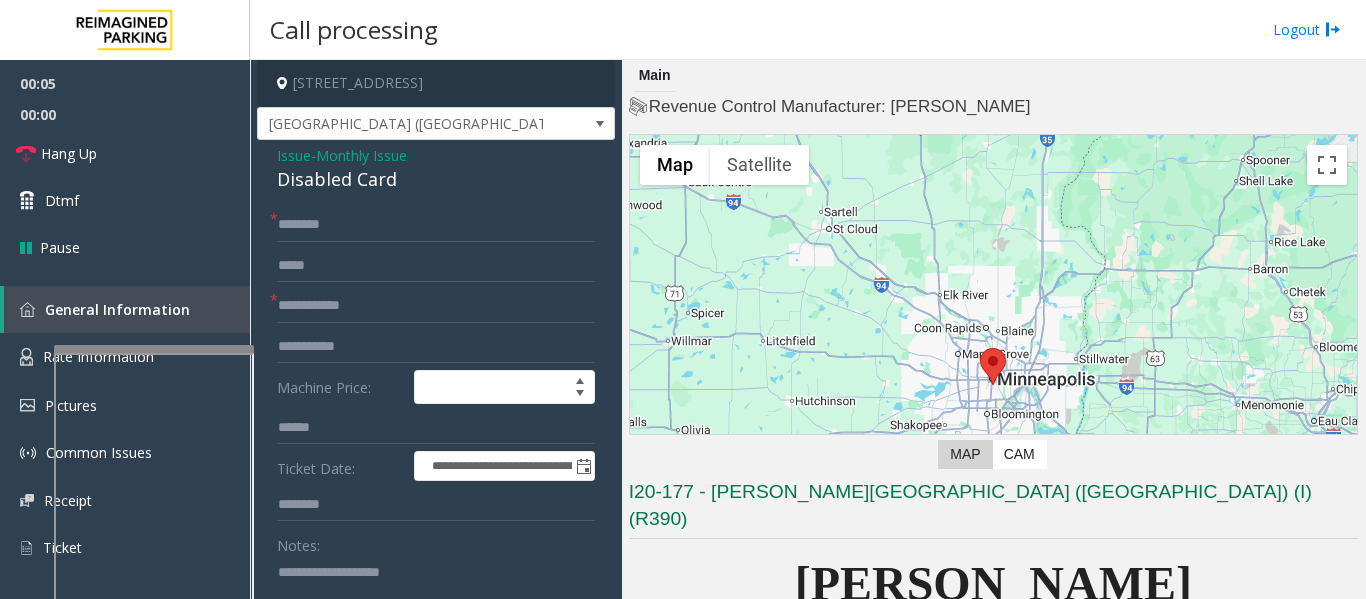 click 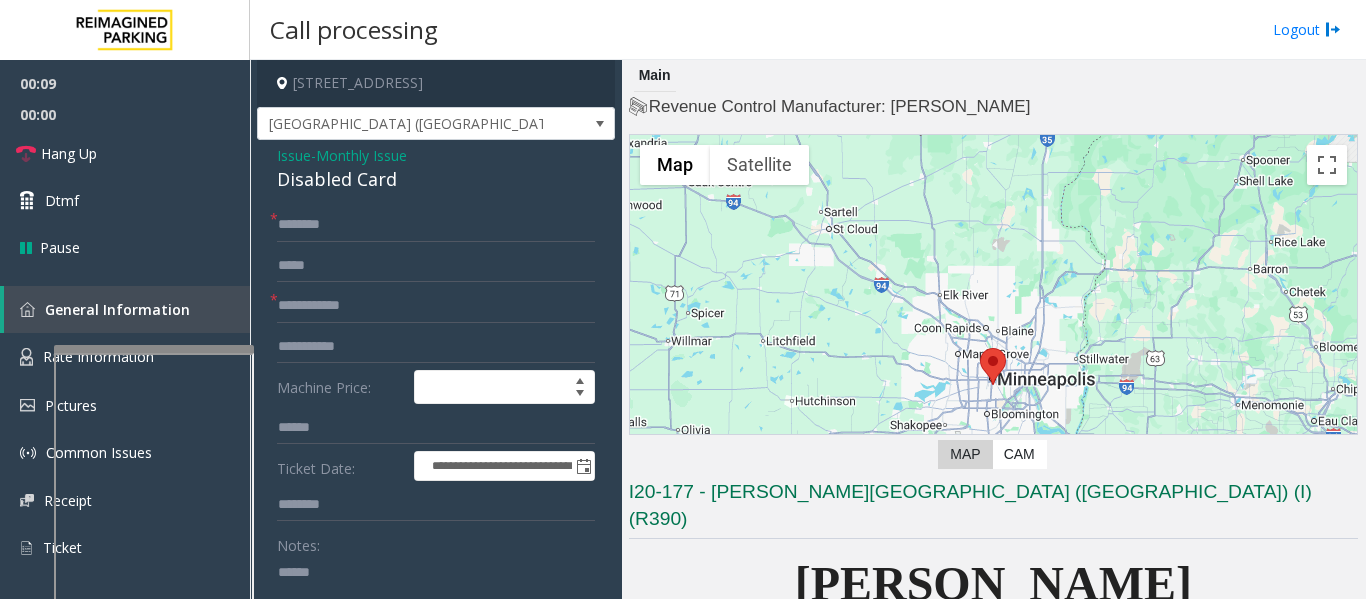 paste on "**********" 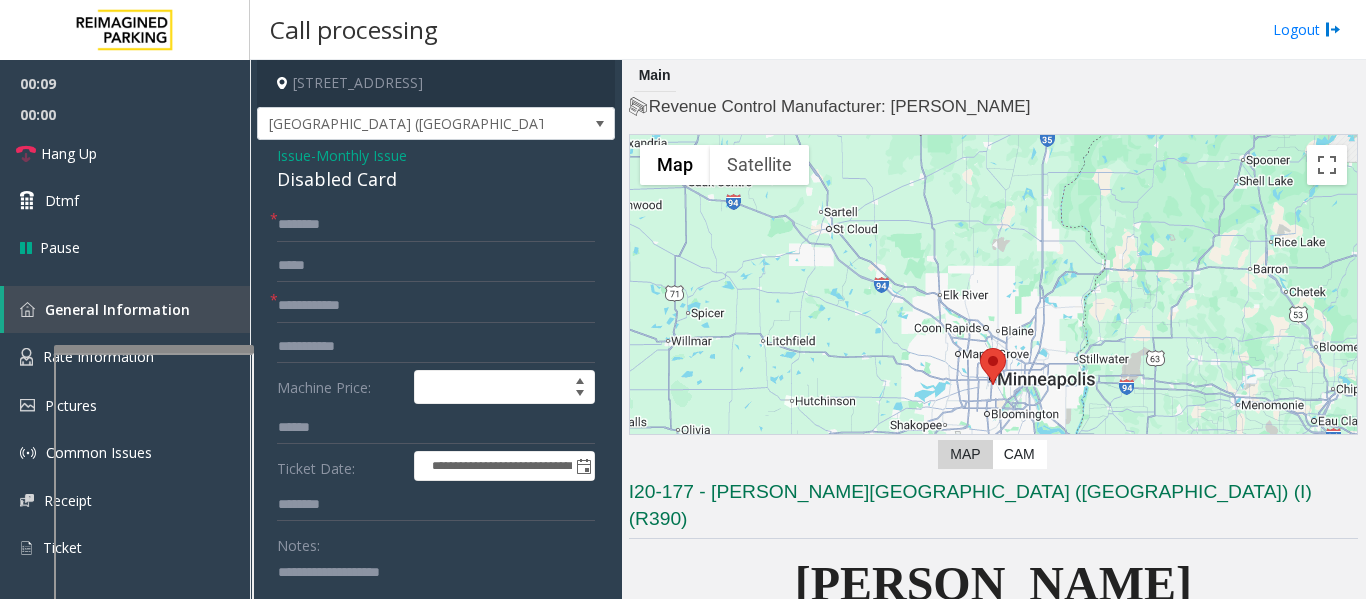 scroll, scrollTop: 4, scrollLeft: 0, axis: vertical 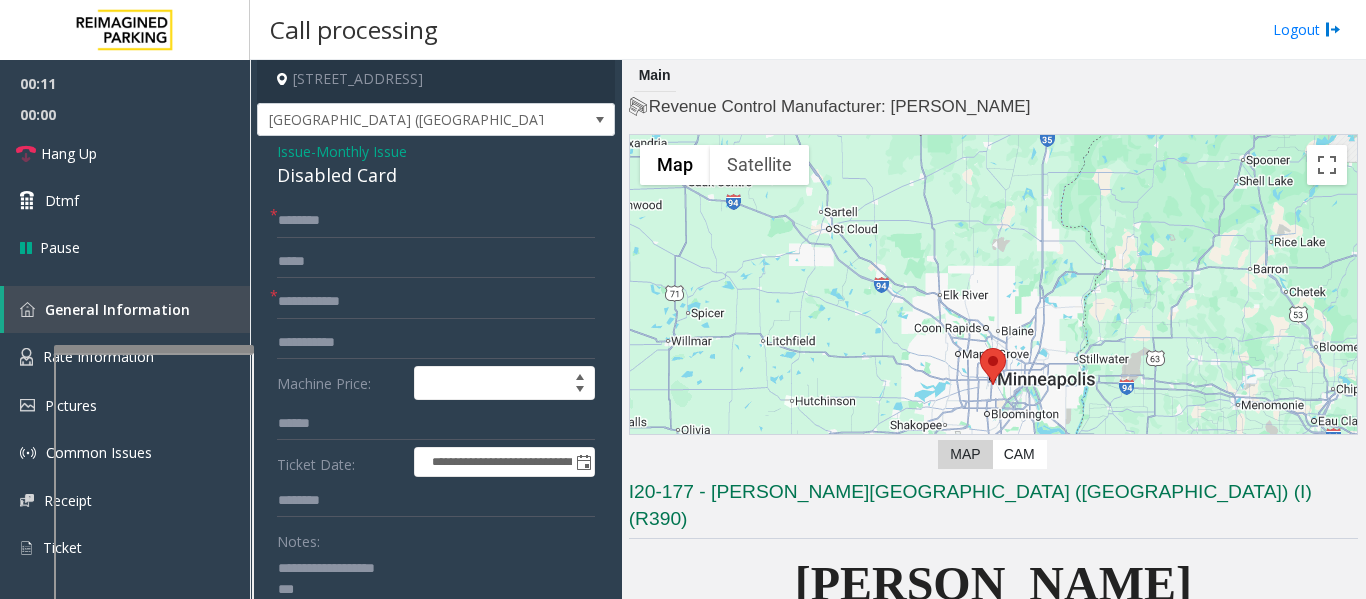 type on "**********" 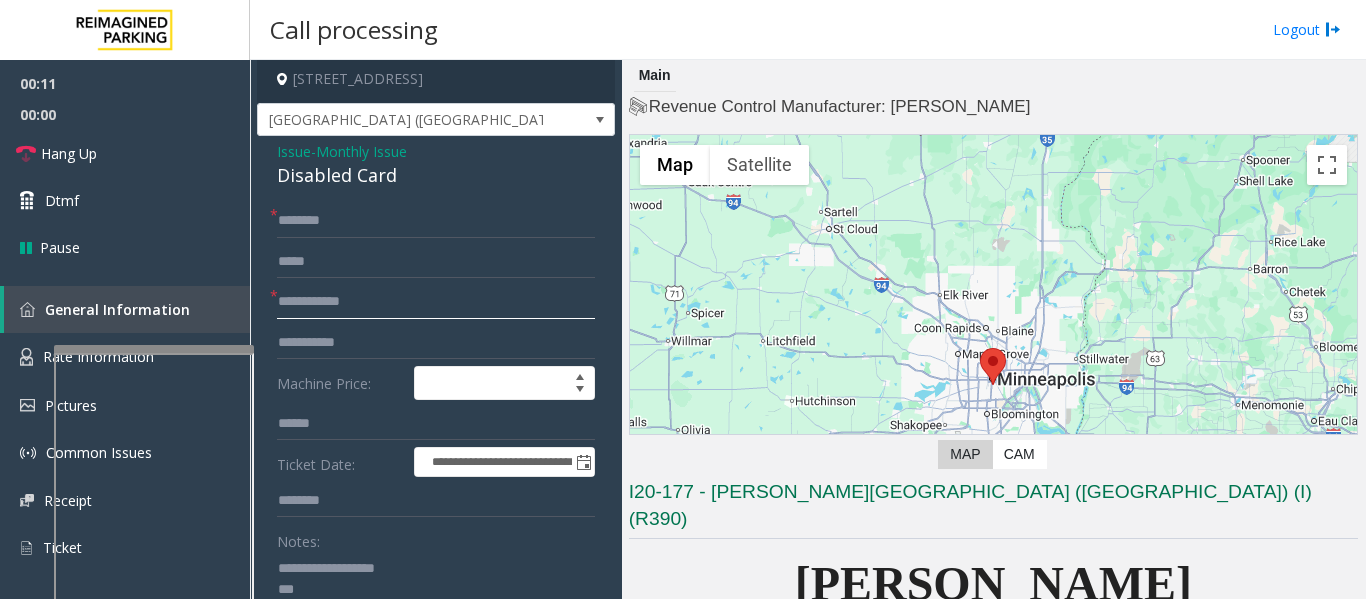 click 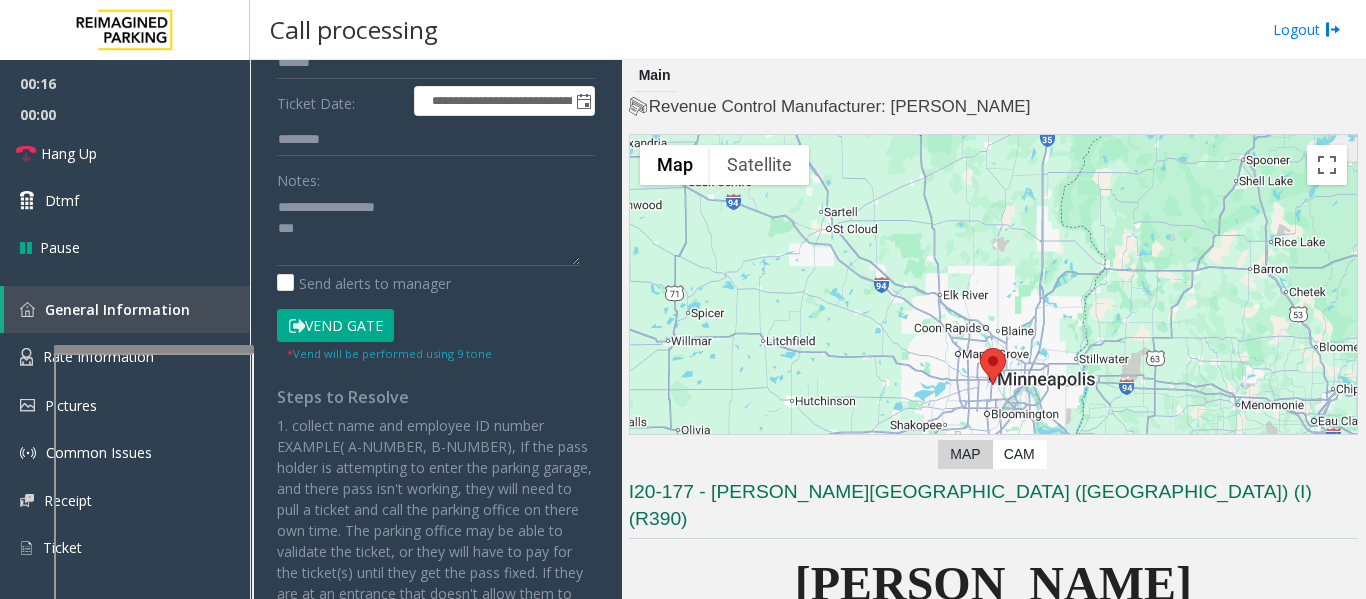 type on "******" 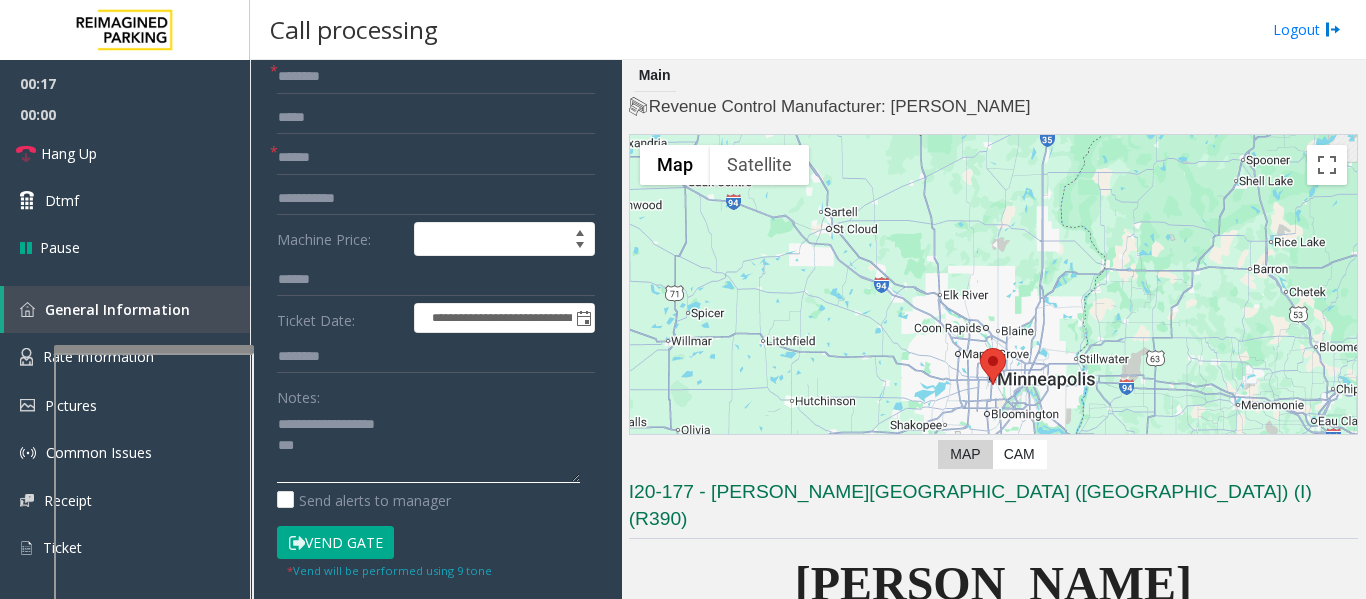 click 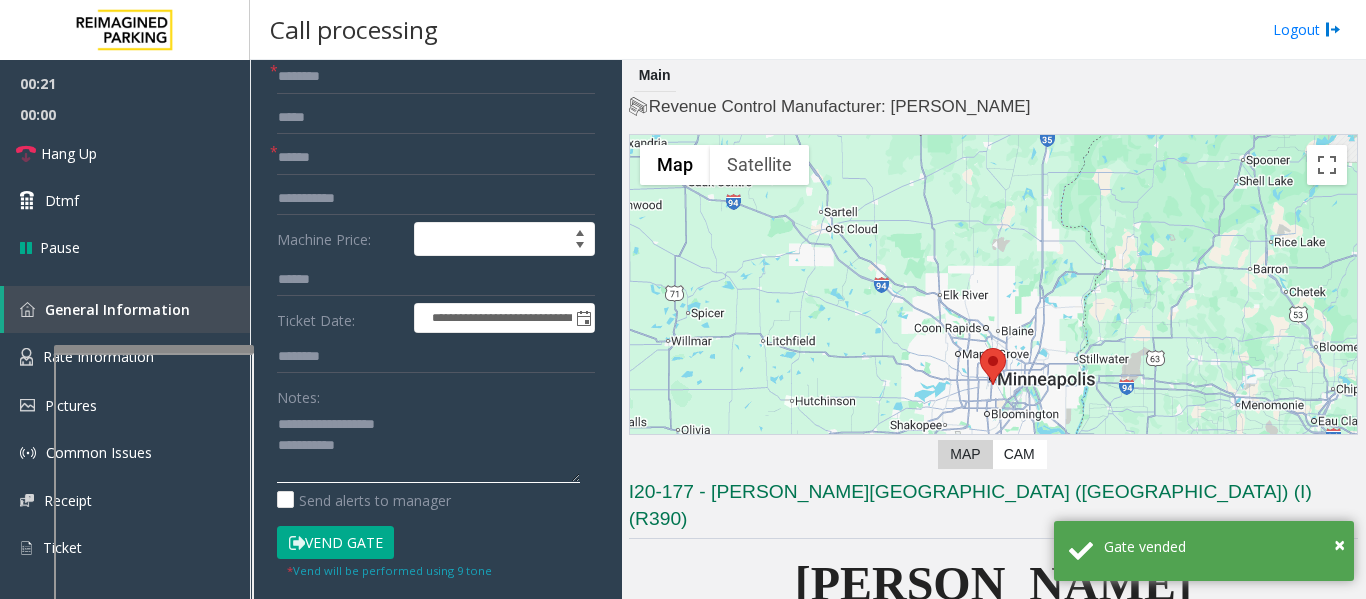 type on "**********" 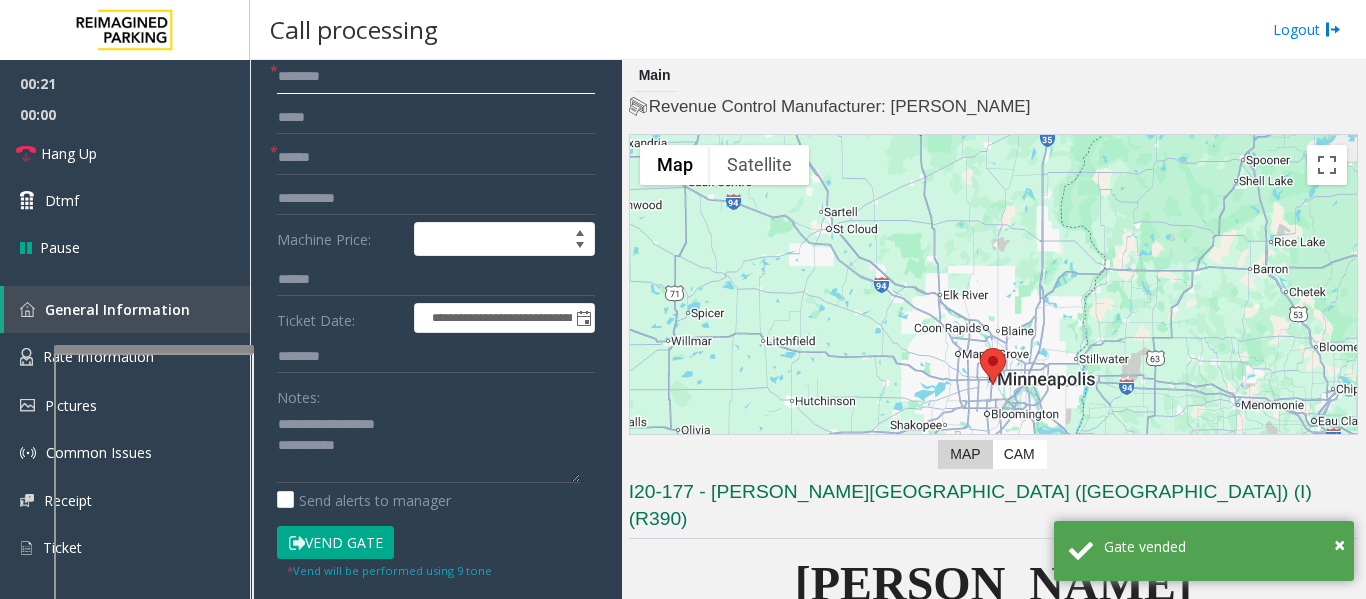 click 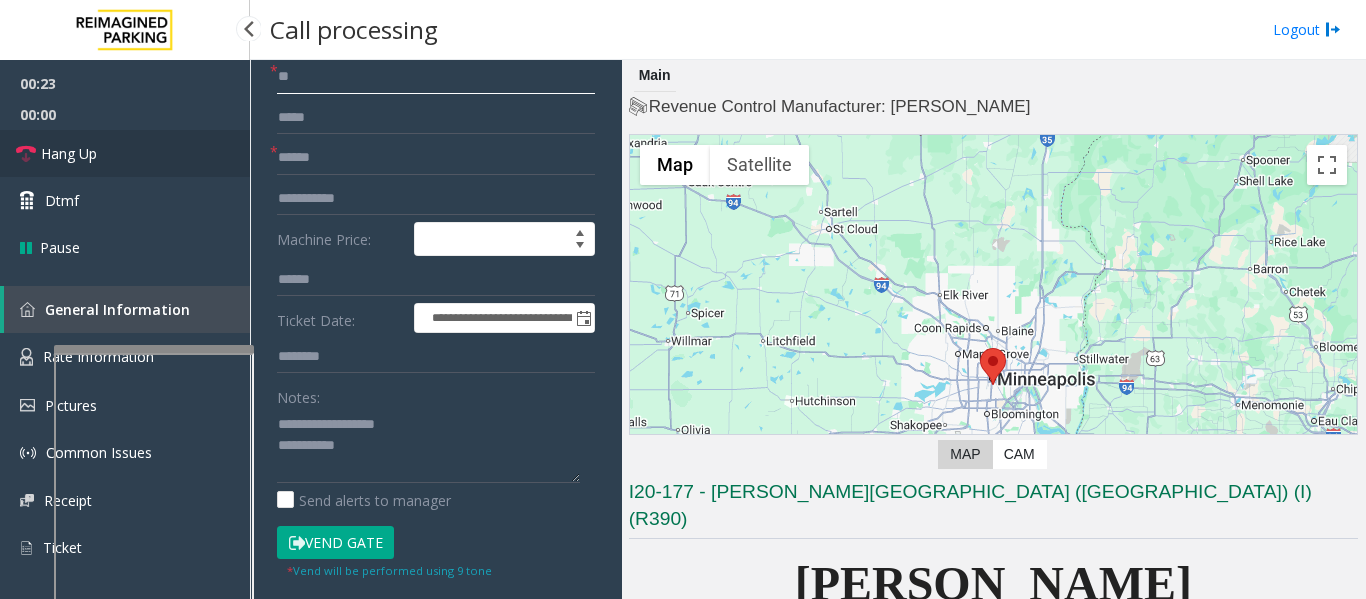 type on "**" 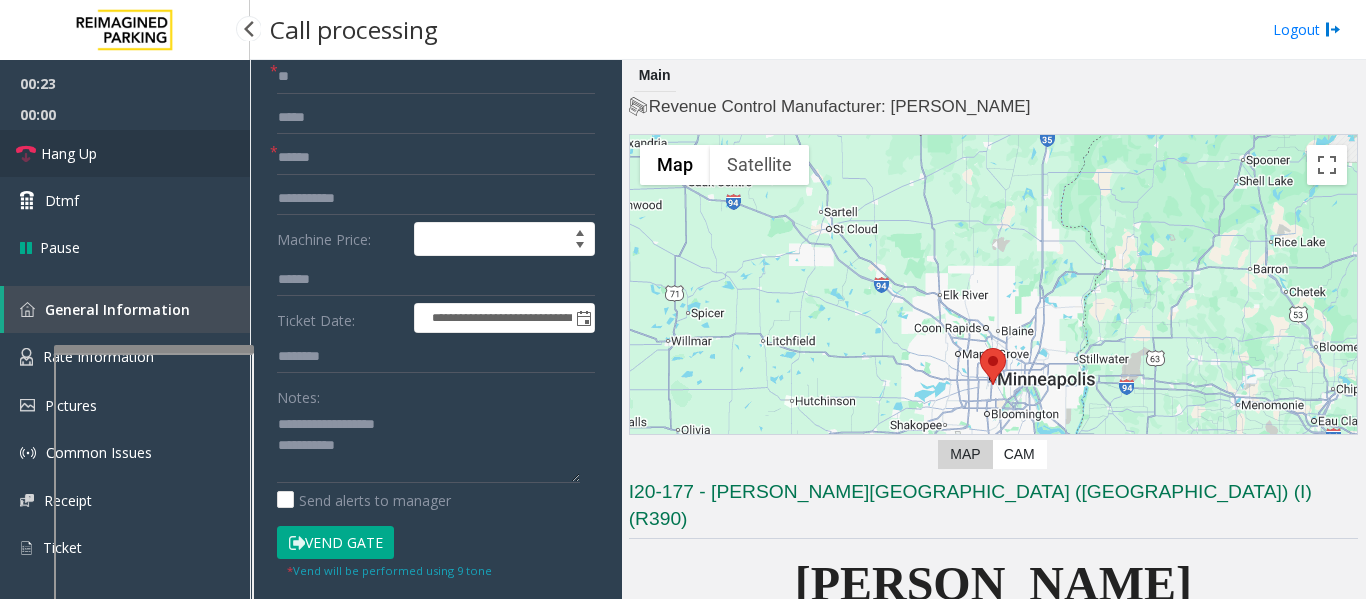 click on "Hang Up" at bounding box center [69, 153] 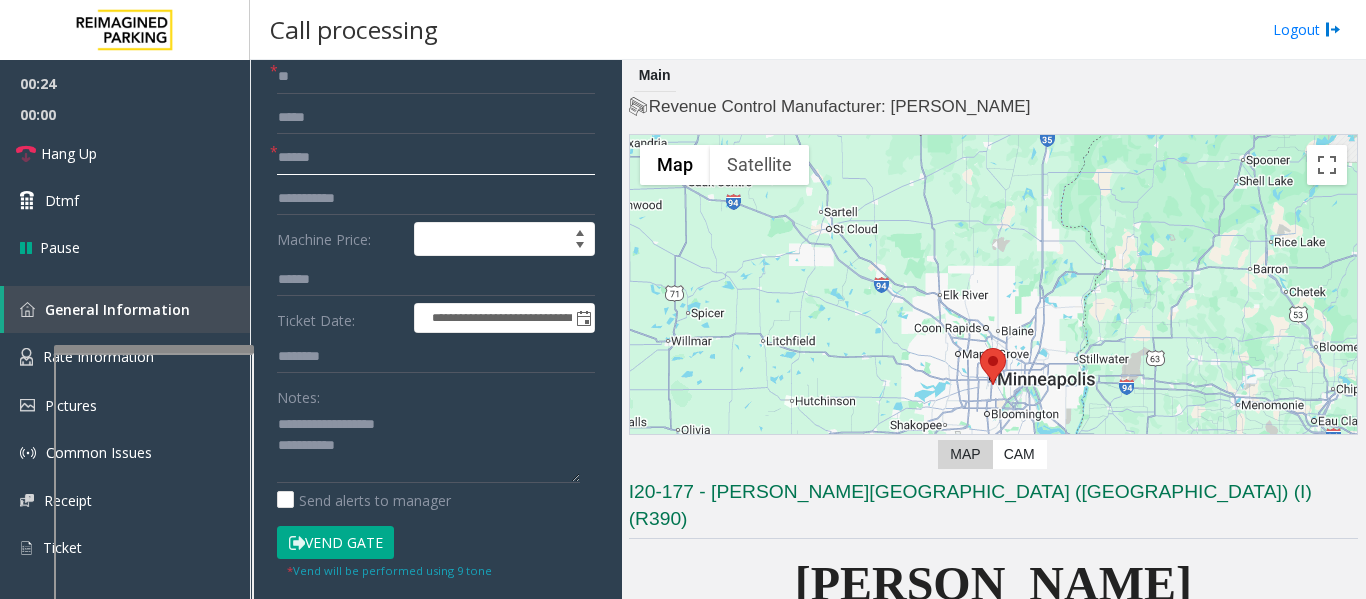 drag, startPoint x: 280, startPoint y: 162, endPoint x: 513, endPoint y: 204, distance: 236.75514 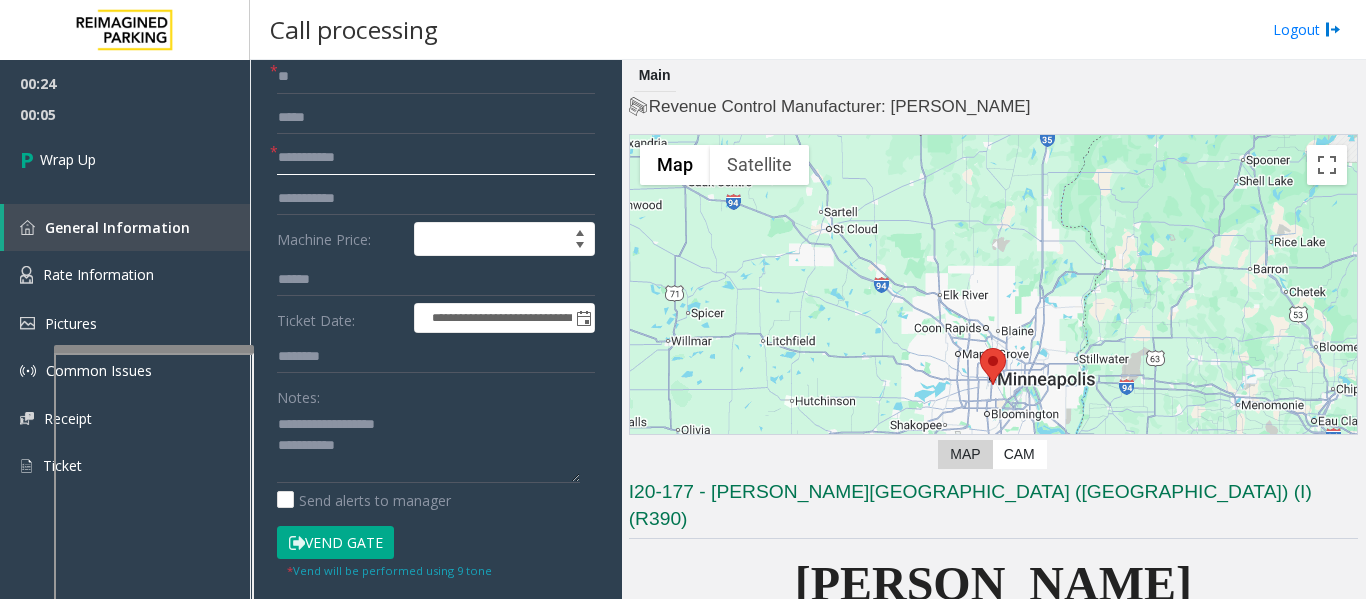 type on "**********" 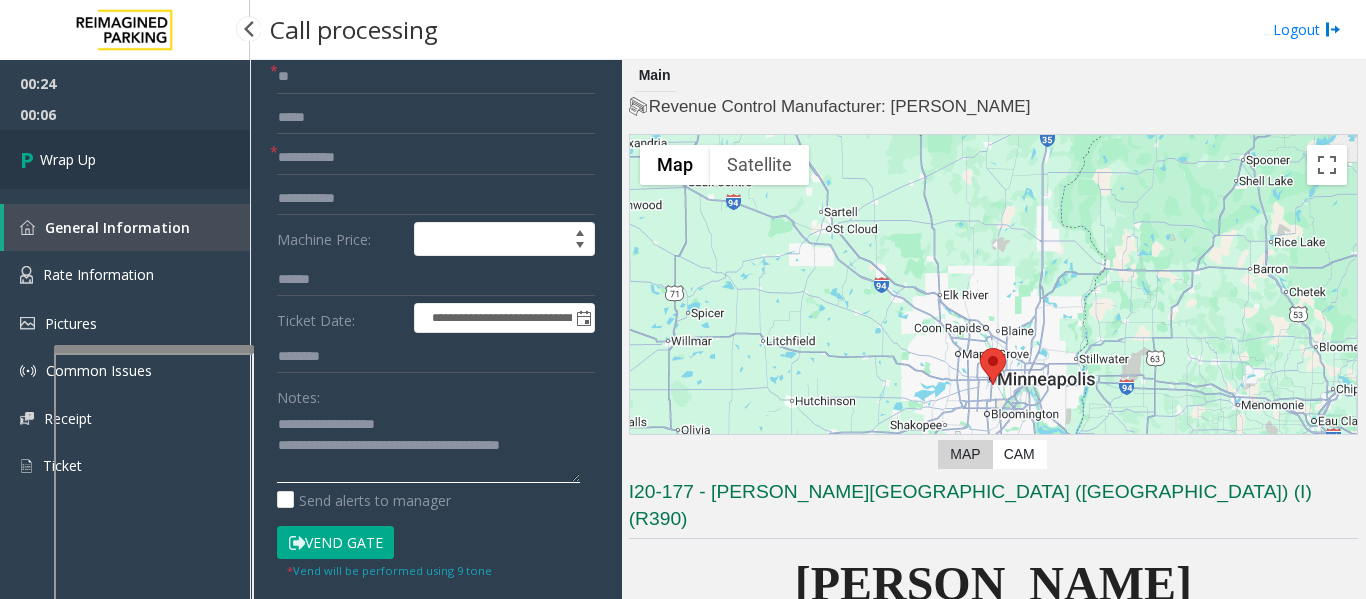 type on "**********" 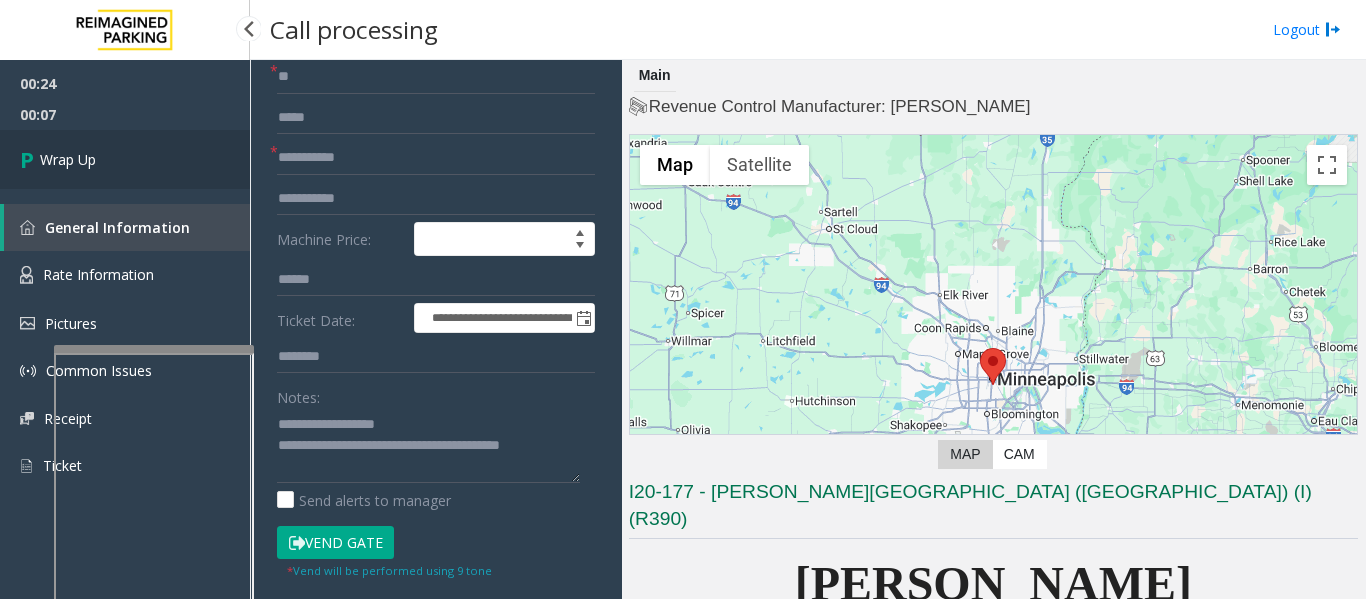 click on "Wrap Up" at bounding box center [125, 159] 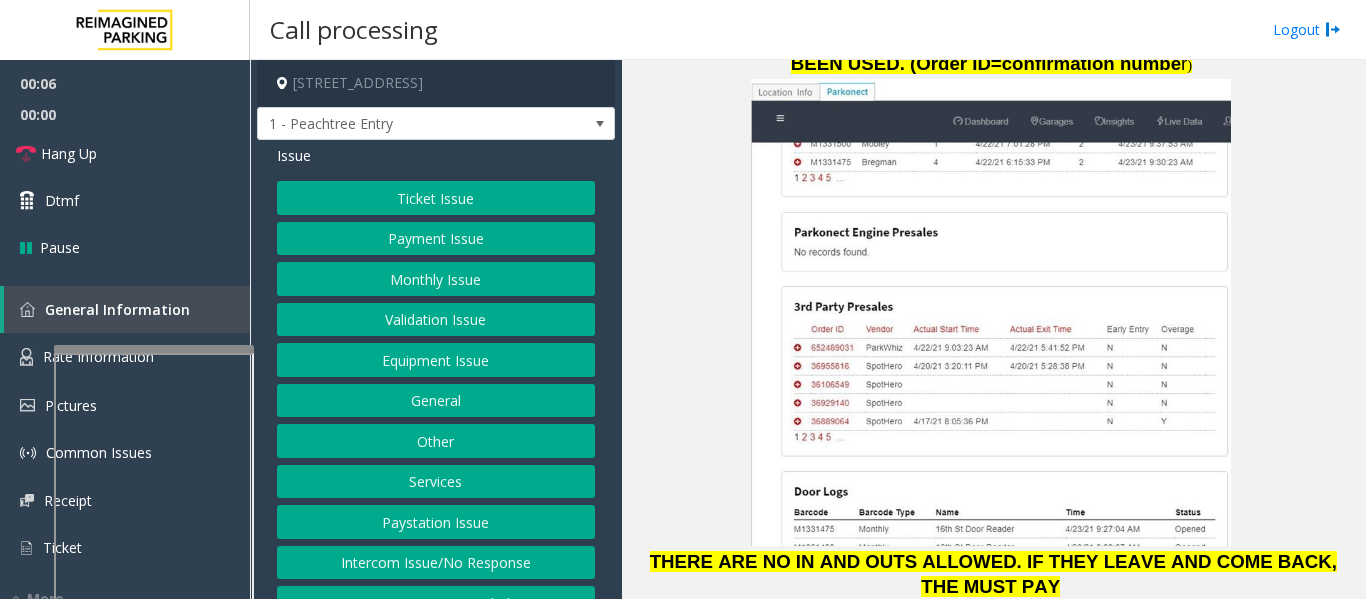 scroll, scrollTop: 2735, scrollLeft: 0, axis: vertical 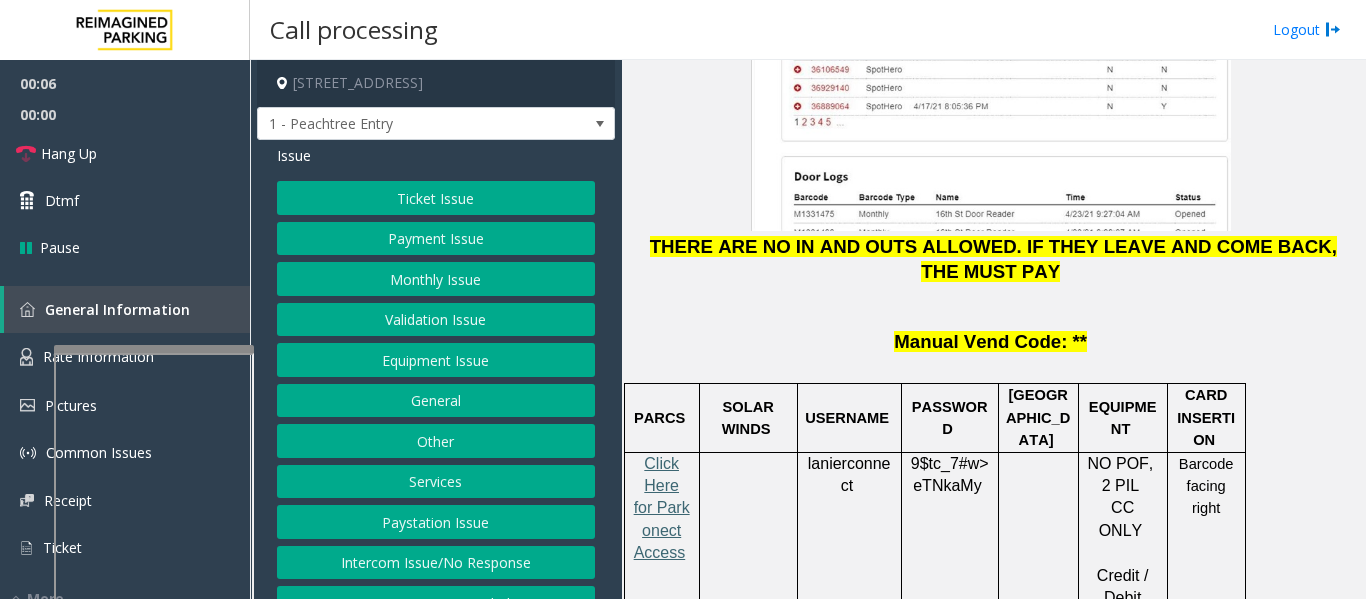 click on "Click Here for Parkonect Access" 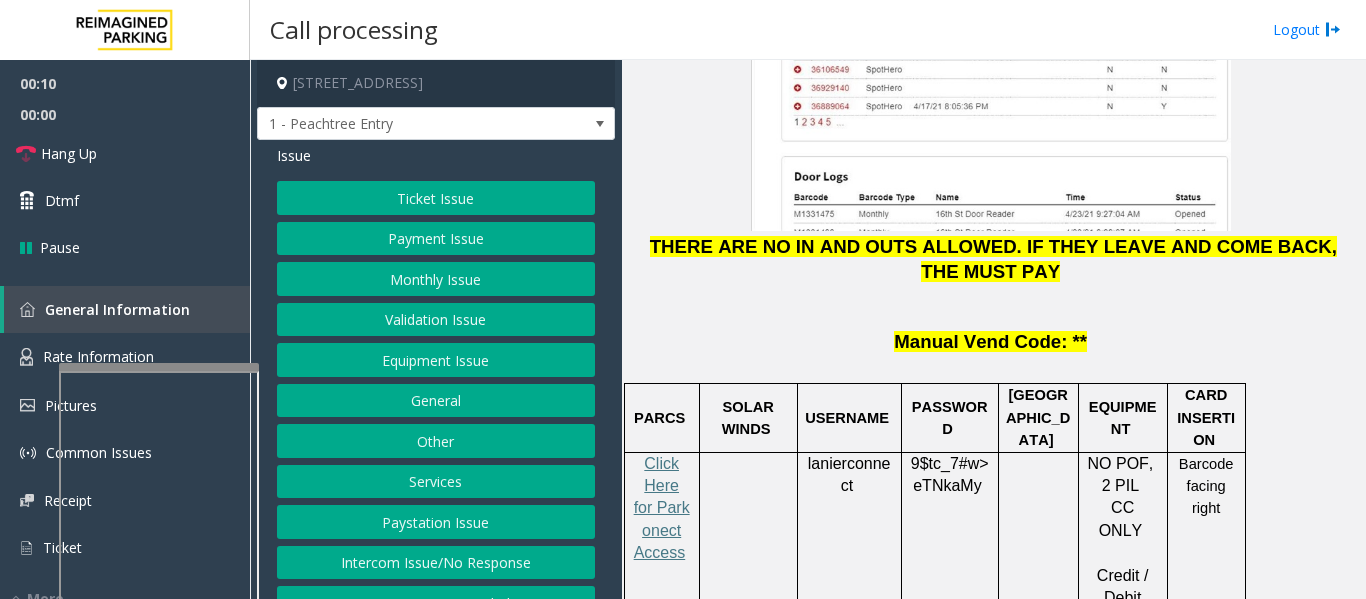 click at bounding box center [159, 367] 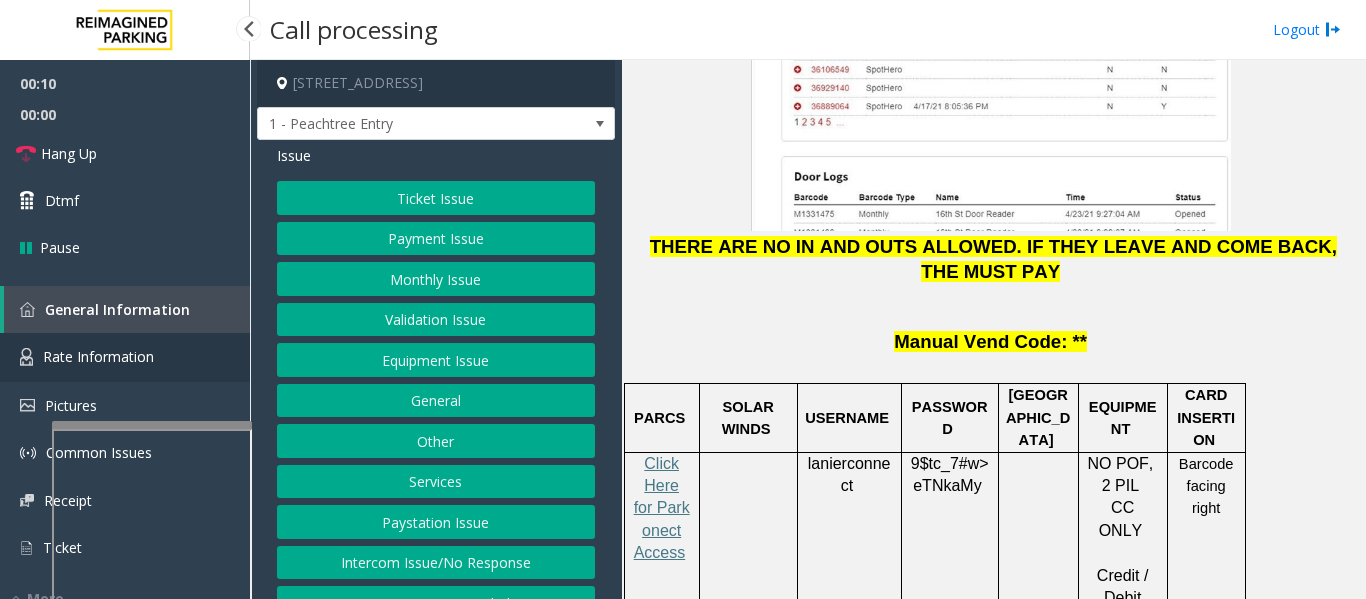 click on "Rate Information" at bounding box center [125, 357] 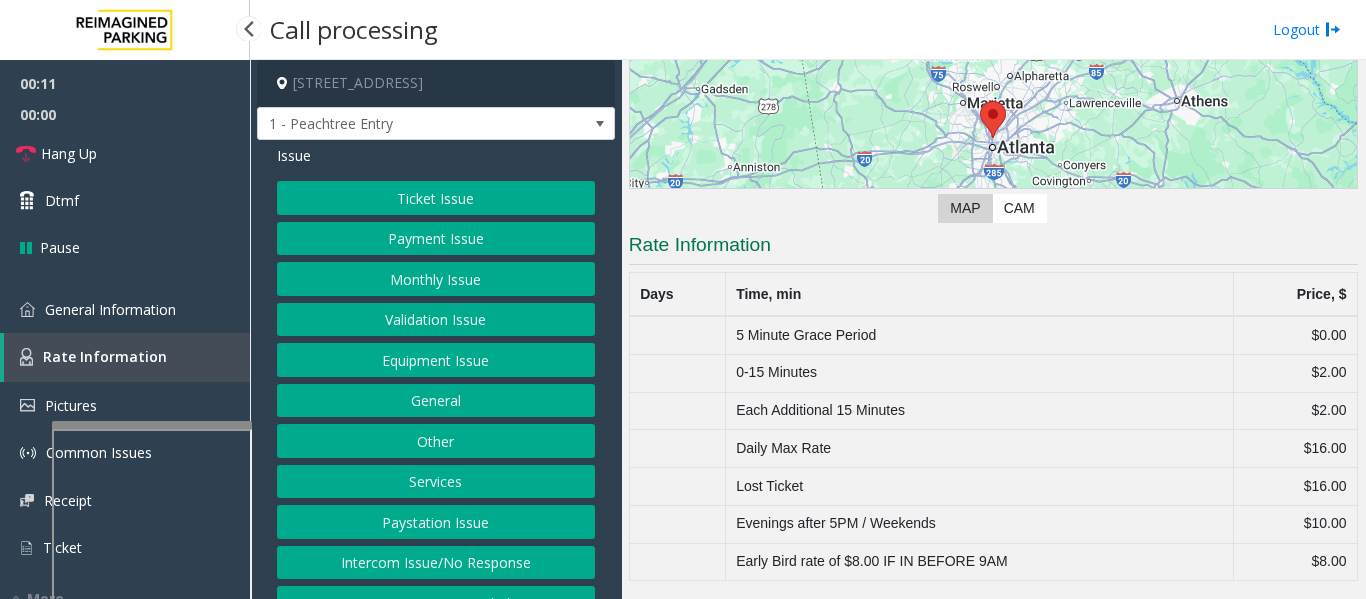 scroll, scrollTop: 220, scrollLeft: 0, axis: vertical 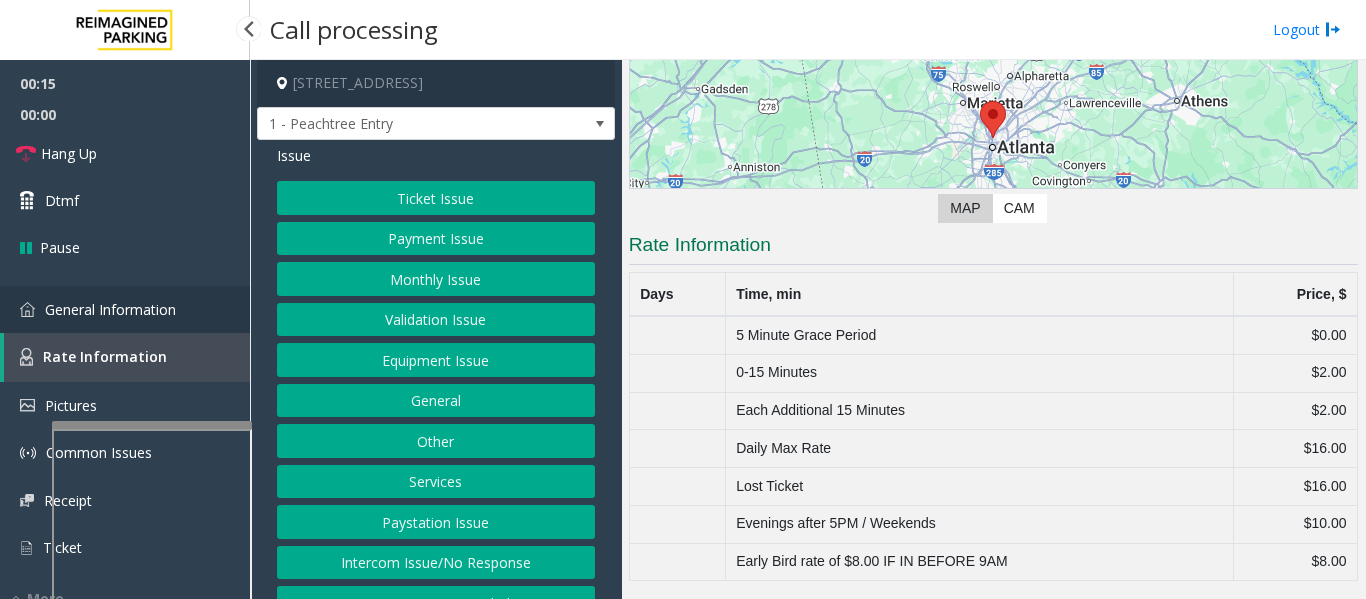 click on "General Information" at bounding box center (125, 309) 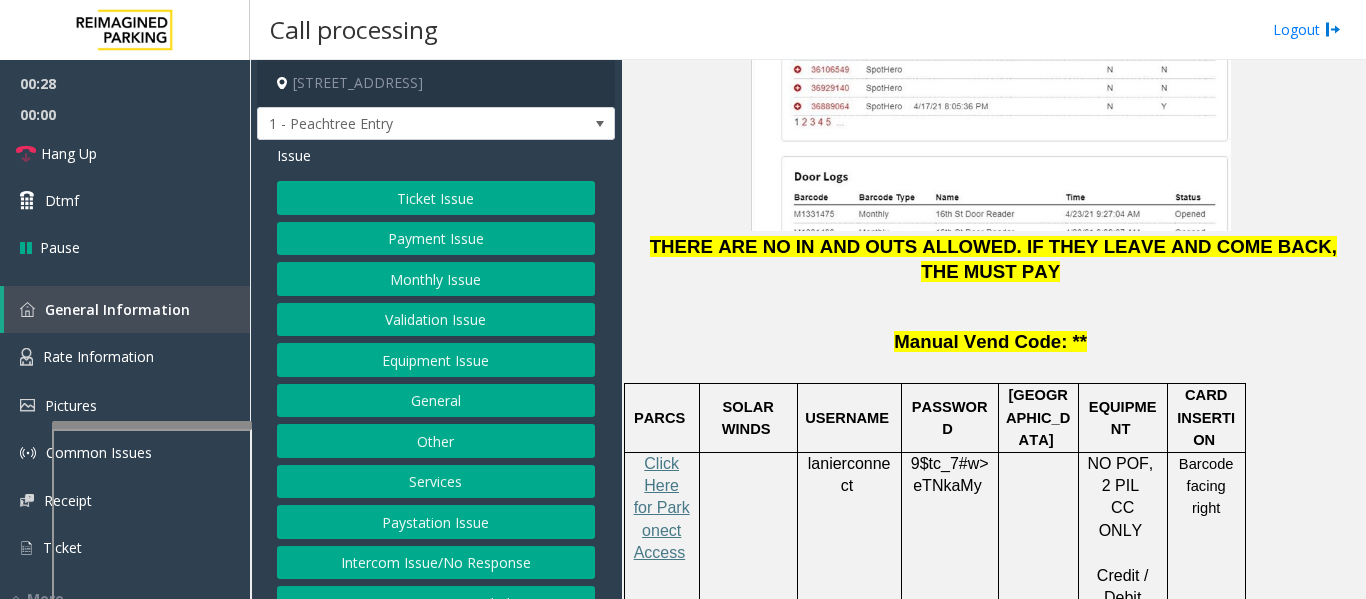click on "Equipment Issue" 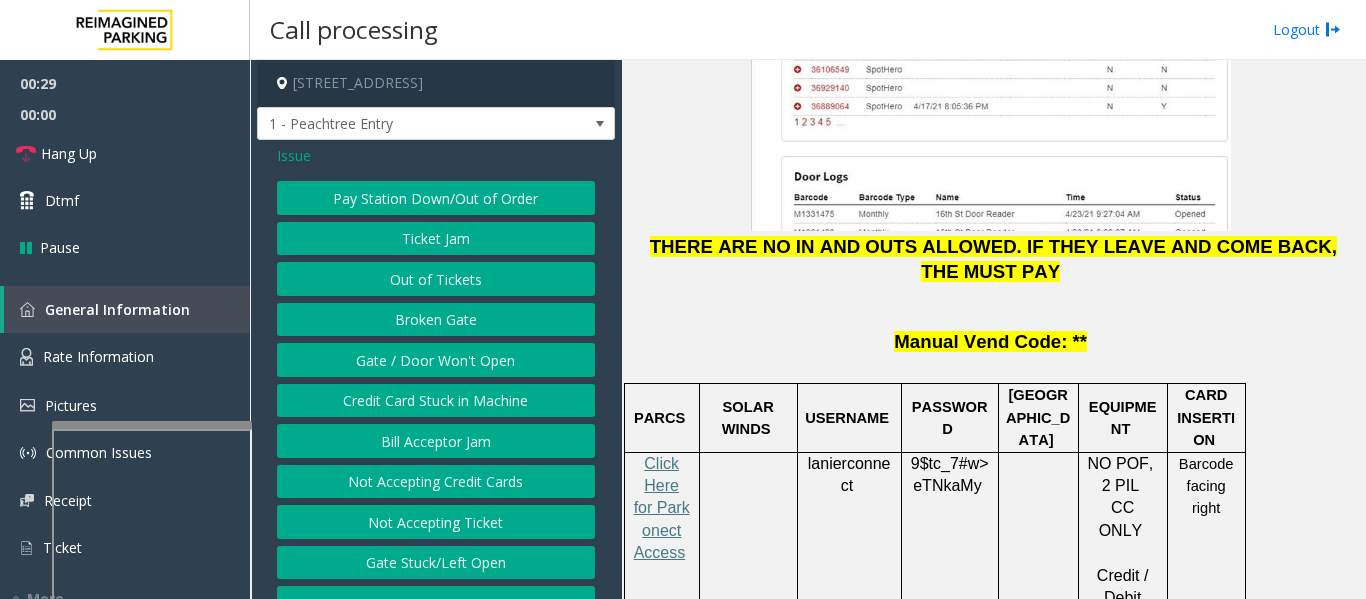 click on "Gate / Door Won't Open" 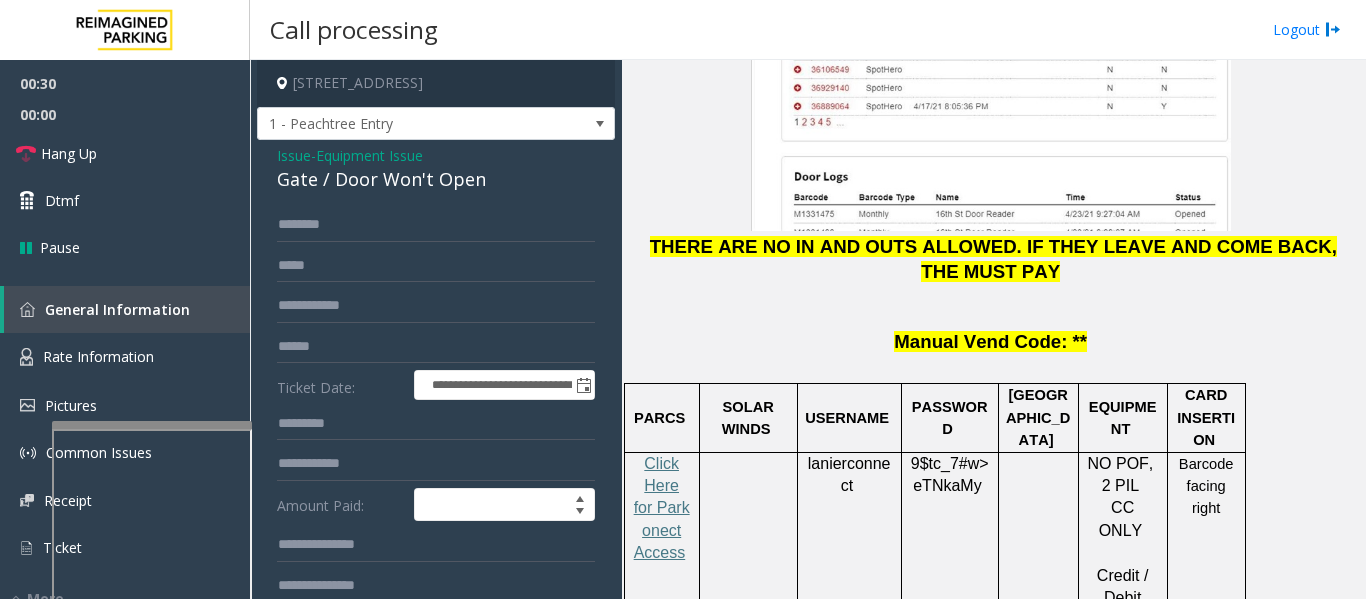 click on "Gate / Door Won't Open" 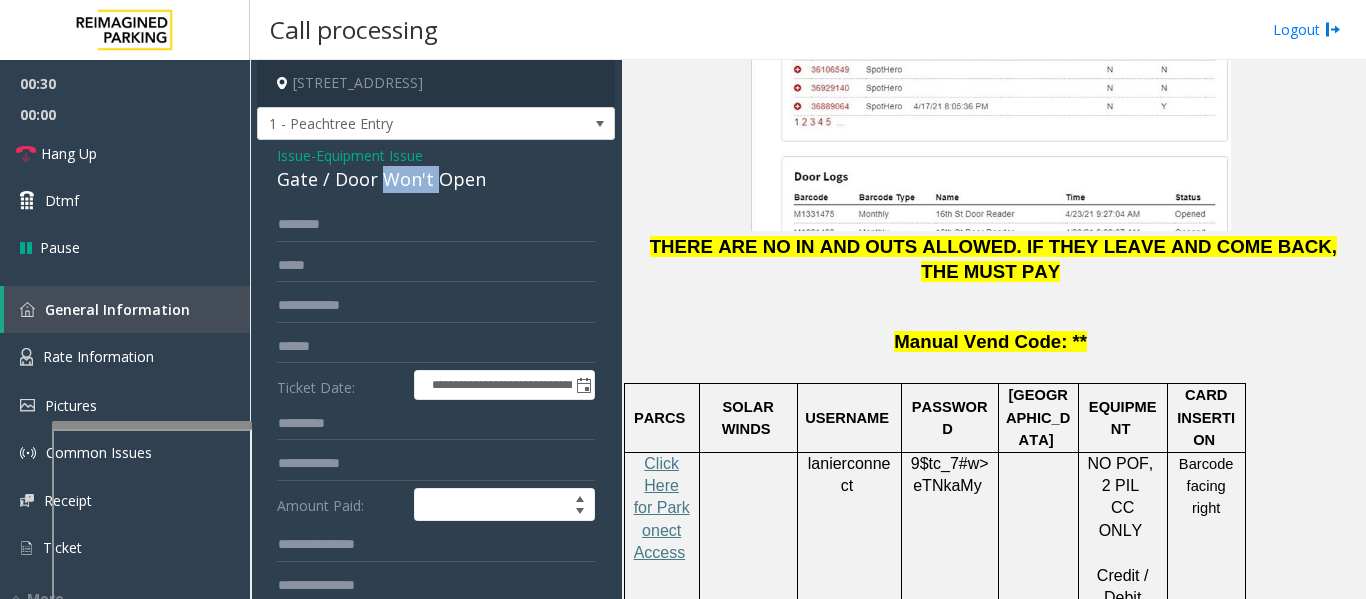 click on "Gate / Door Won't Open" 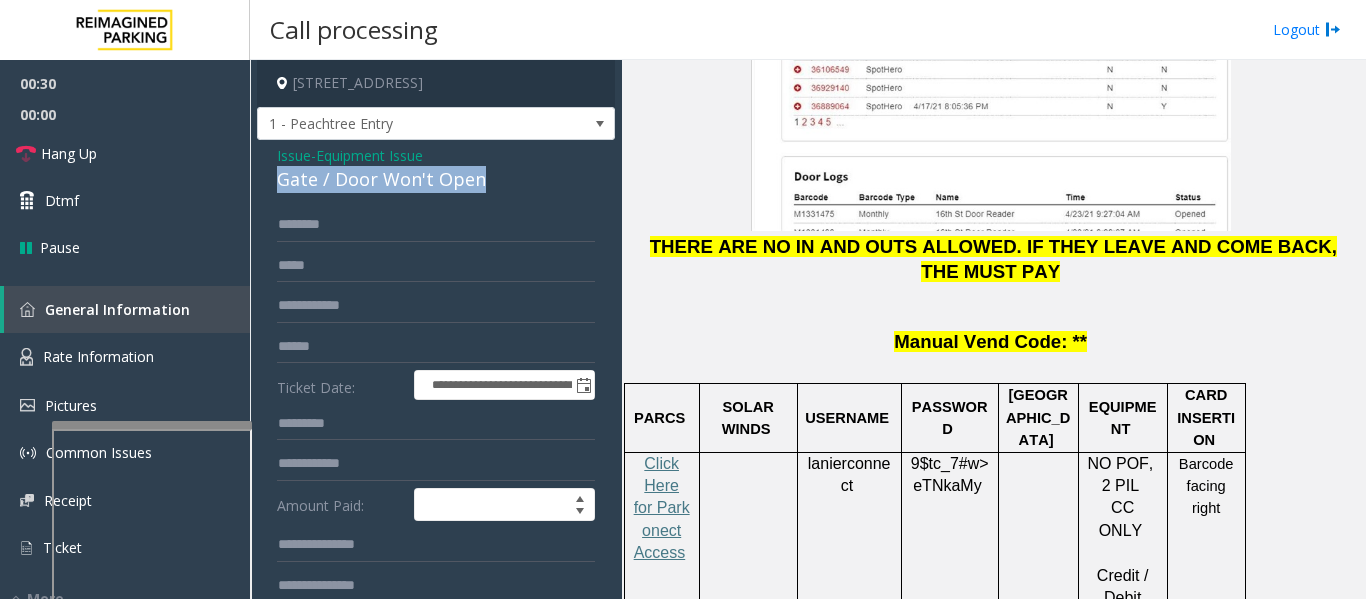 click on "Gate / Door Won't Open" 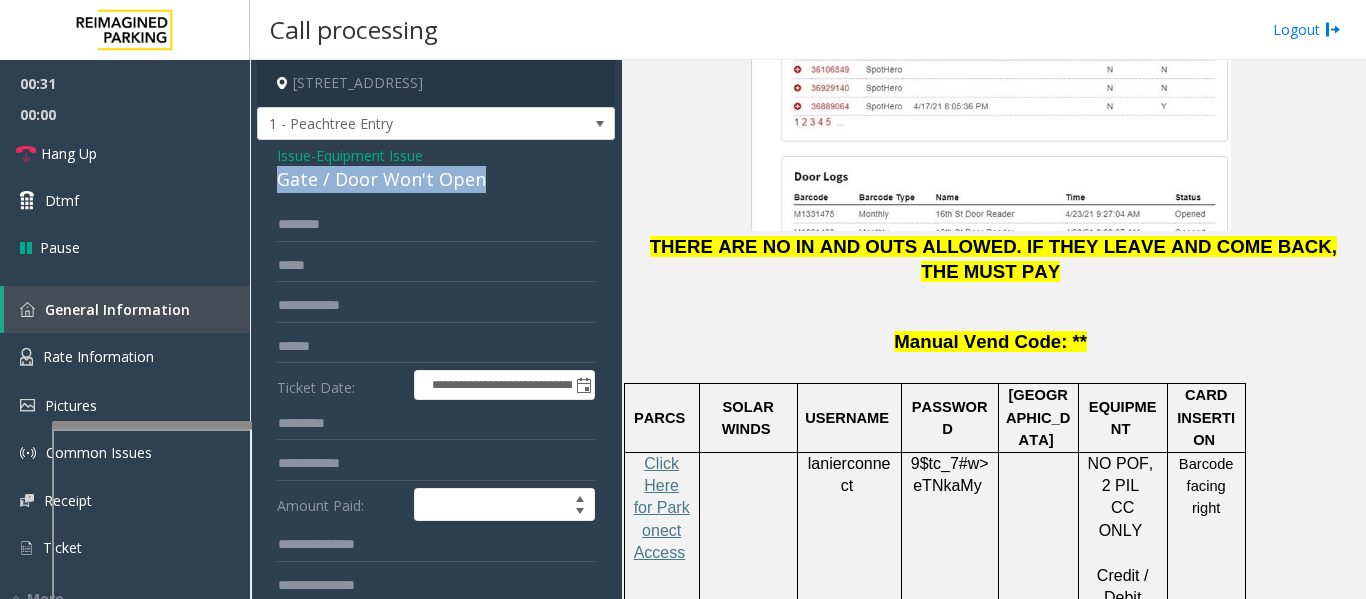 copy on "Gate / Door Won't Open" 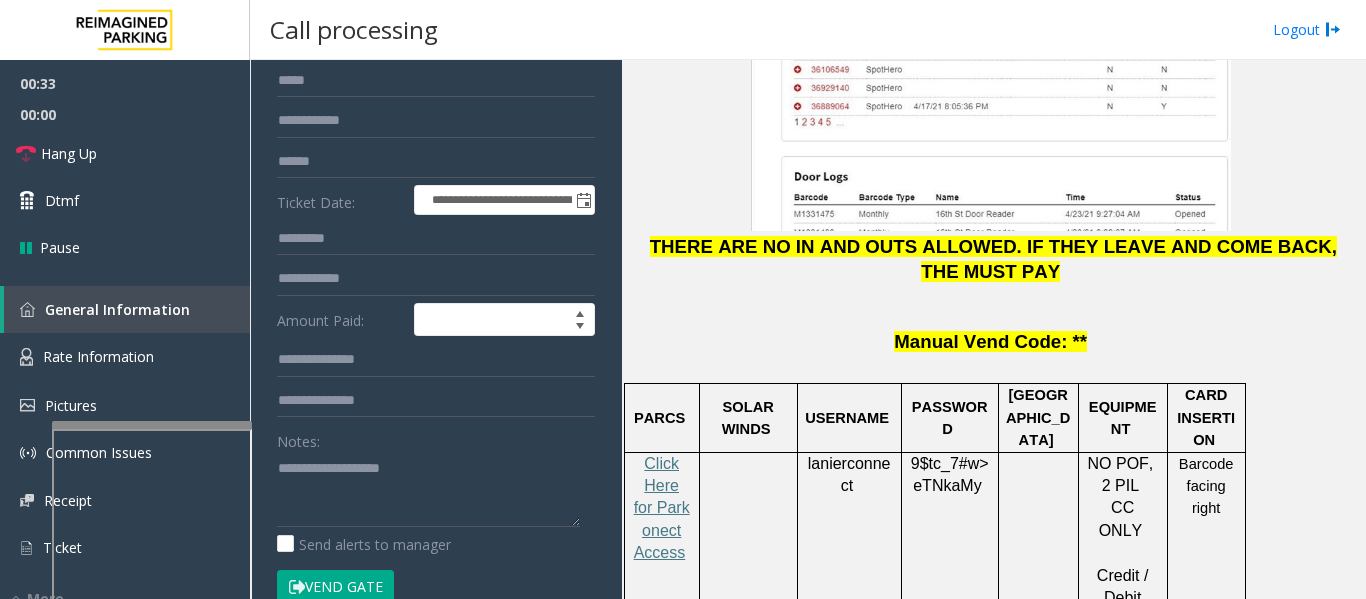 scroll, scrollTop: 207, scrollLeft: 0, axis: vertical 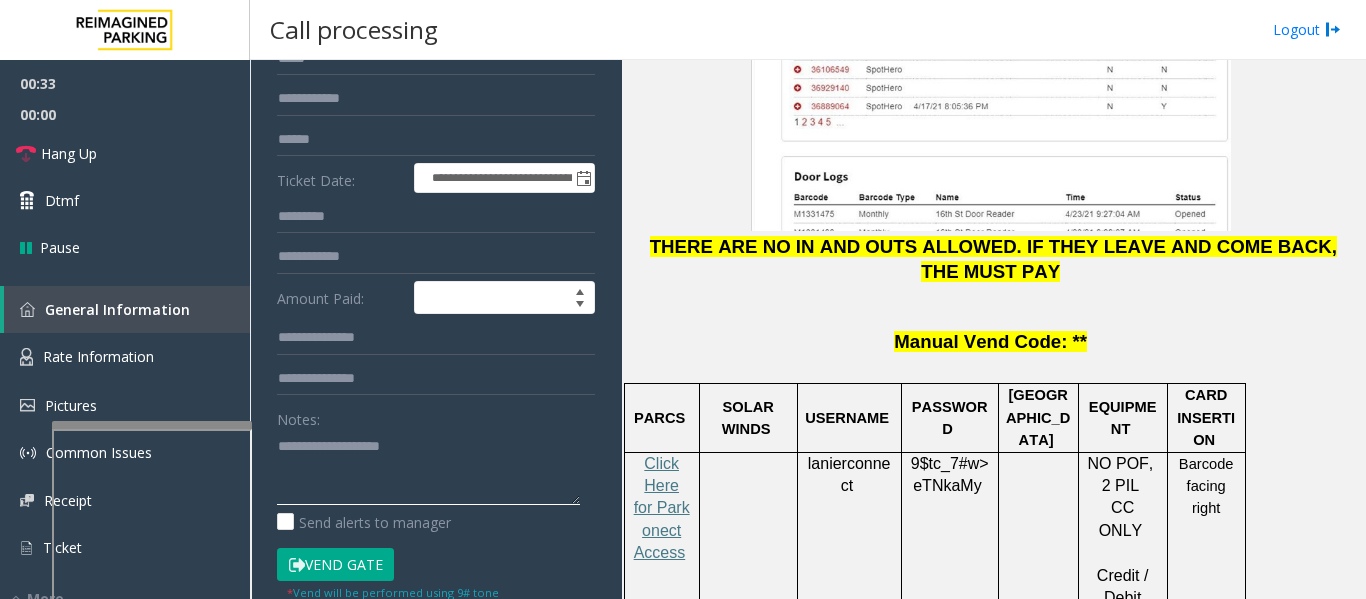 click 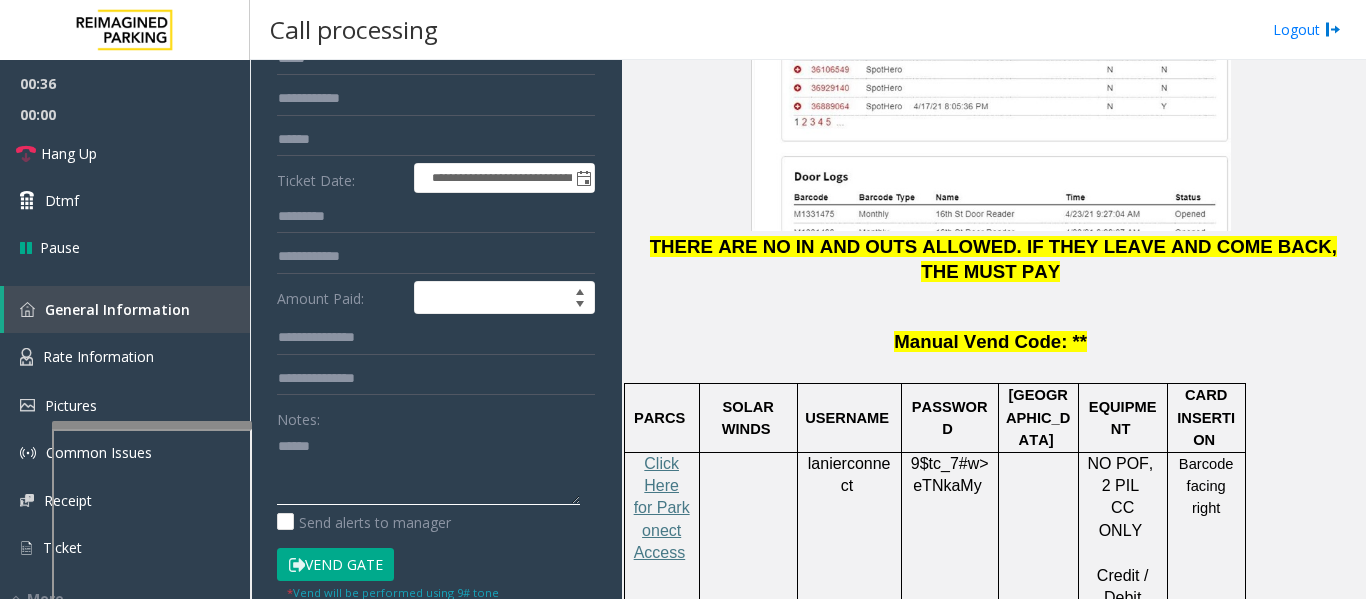 paste on "**********" 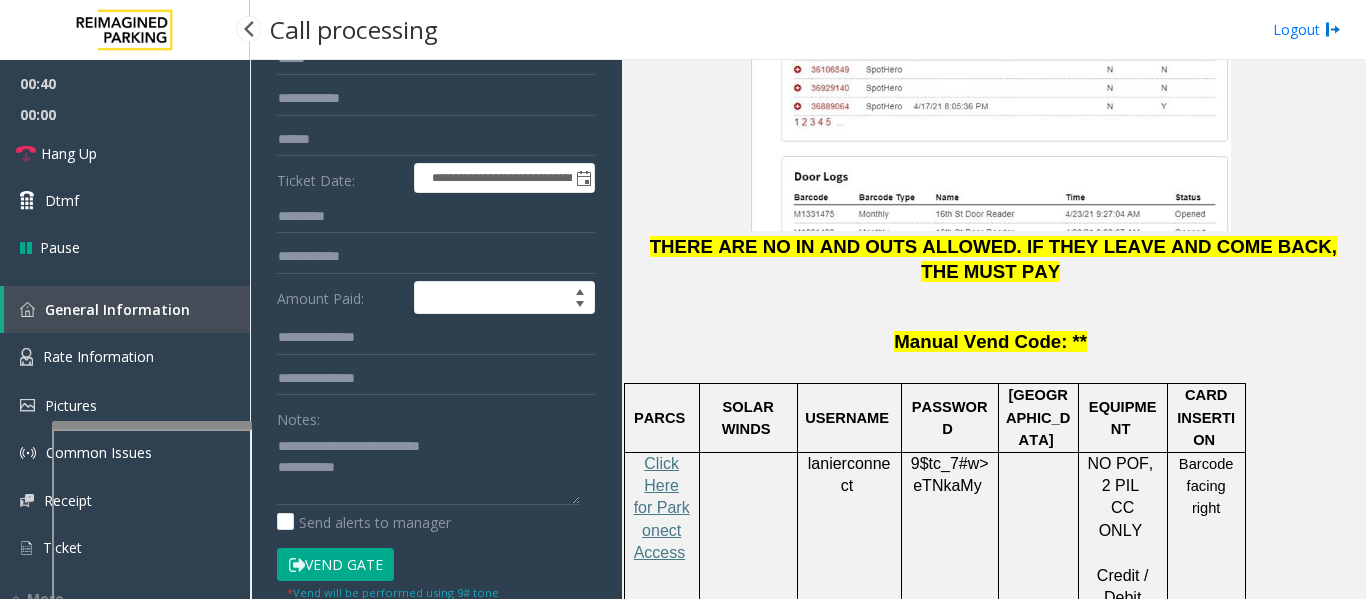 click on "00:00" at bounding box center (125, 114) 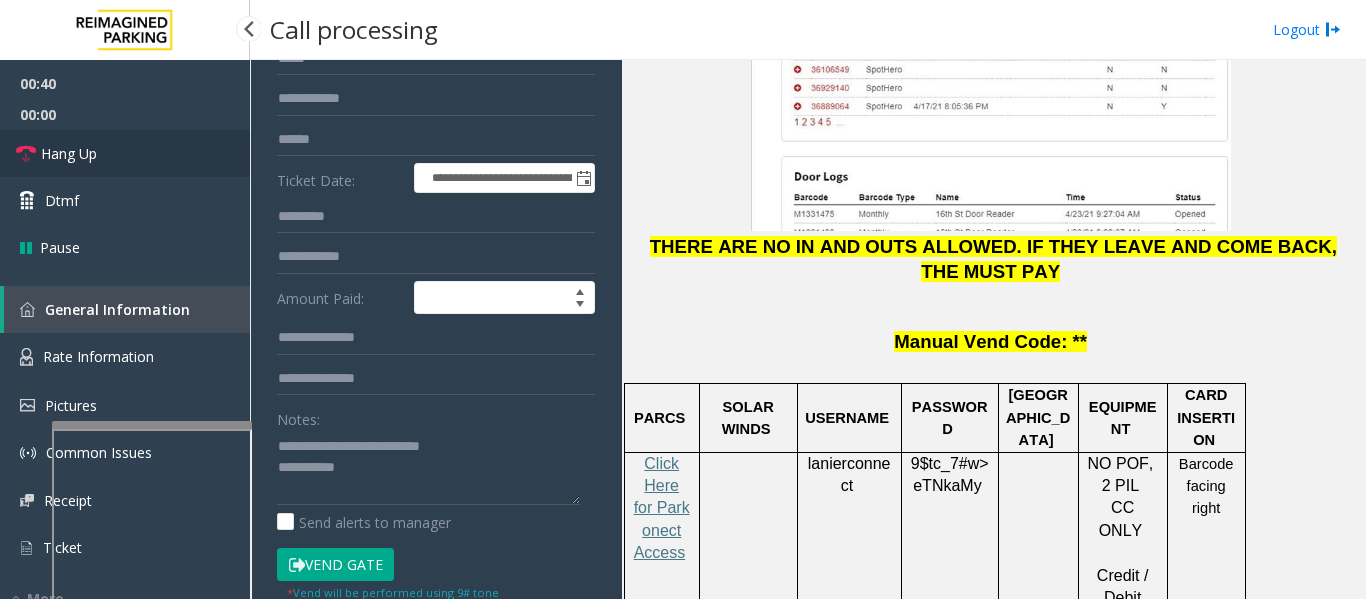 click on "Hang Up" at bounding box center (69, 153) 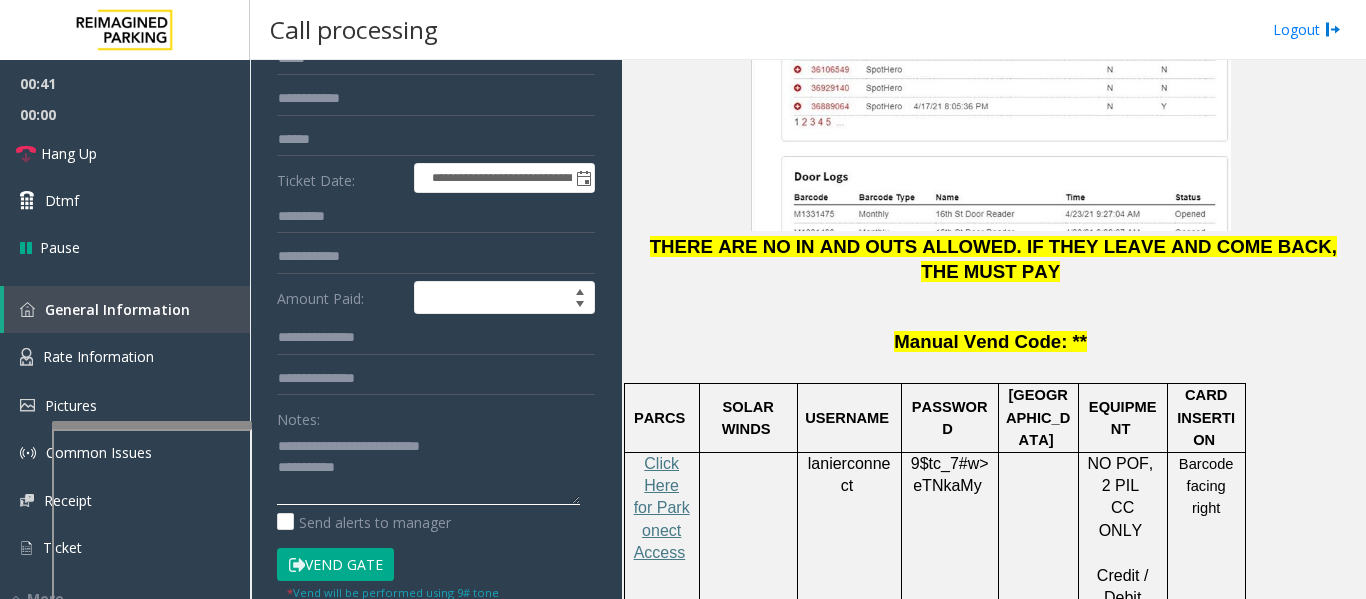 click 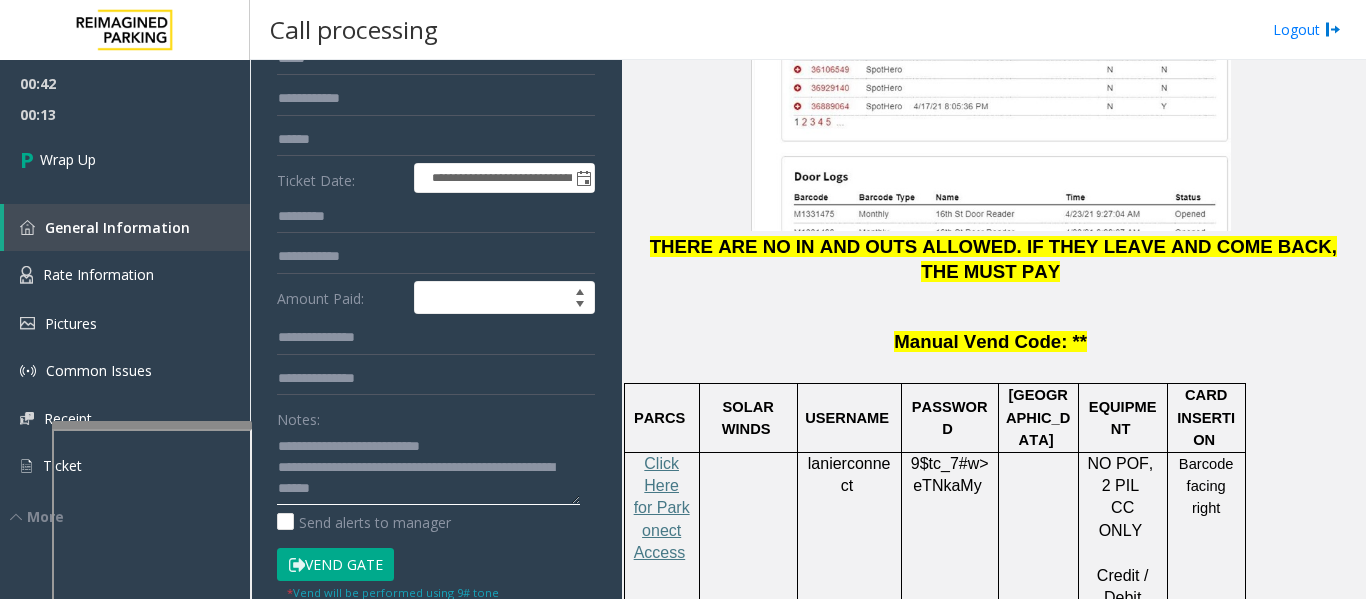 type on "**********" 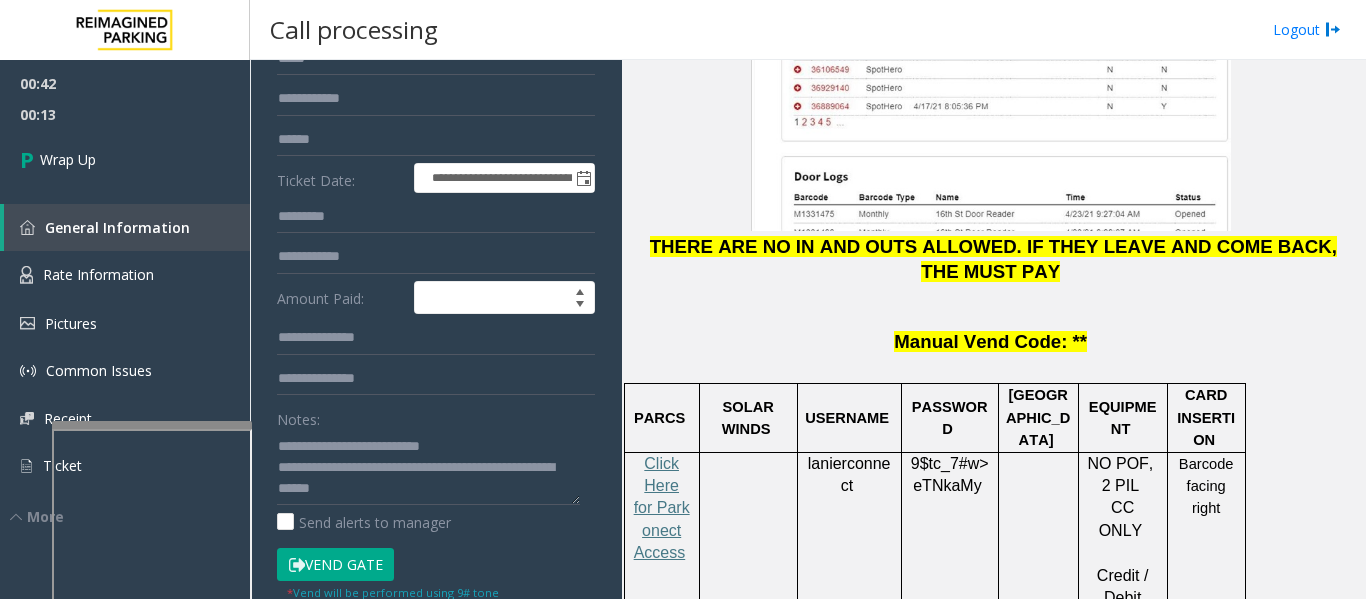 click on "lanierconnect" 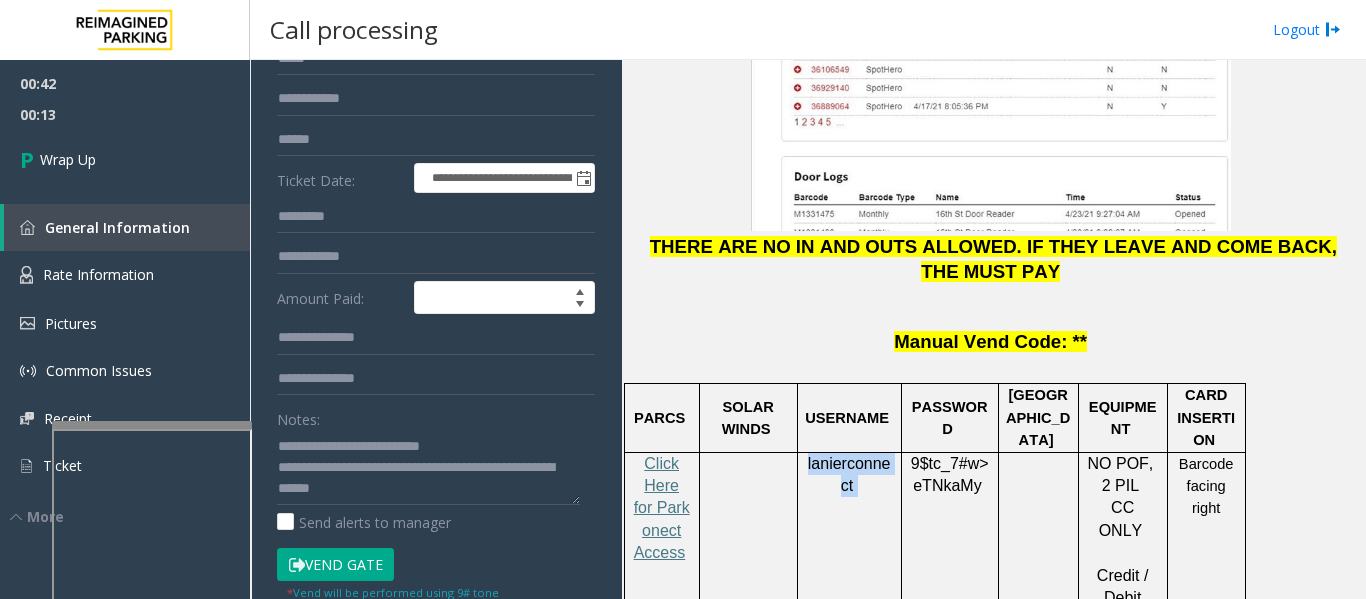 click on "lanierconnect" 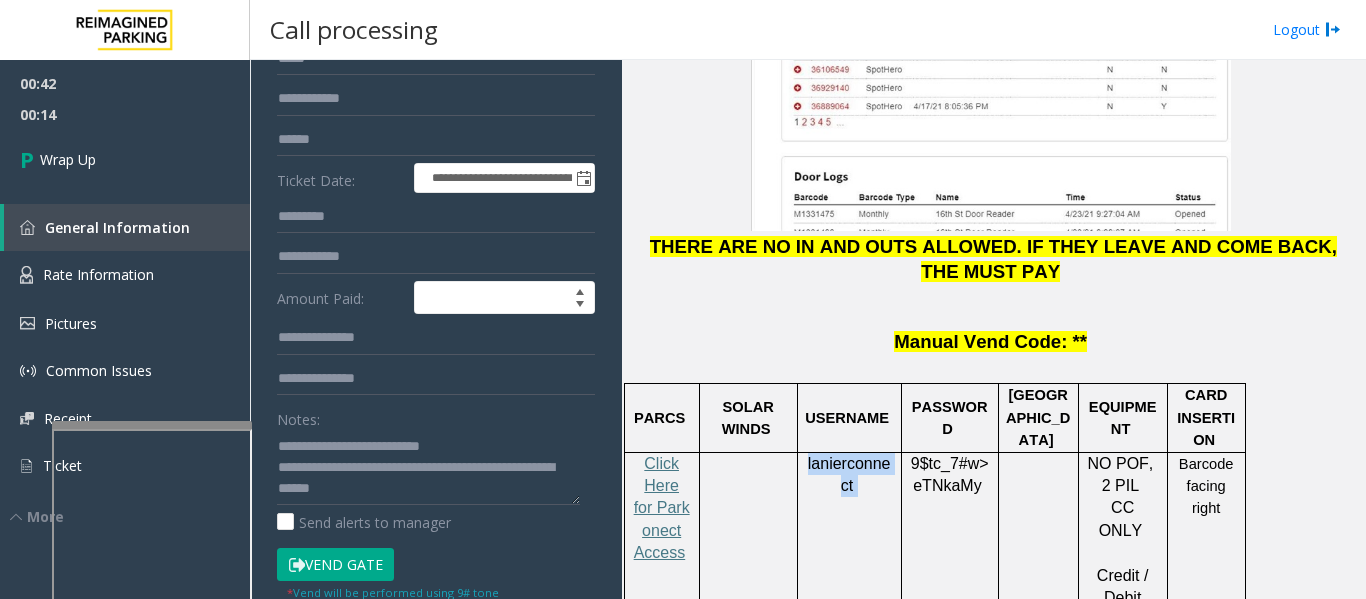 copy on "lanierconnect" 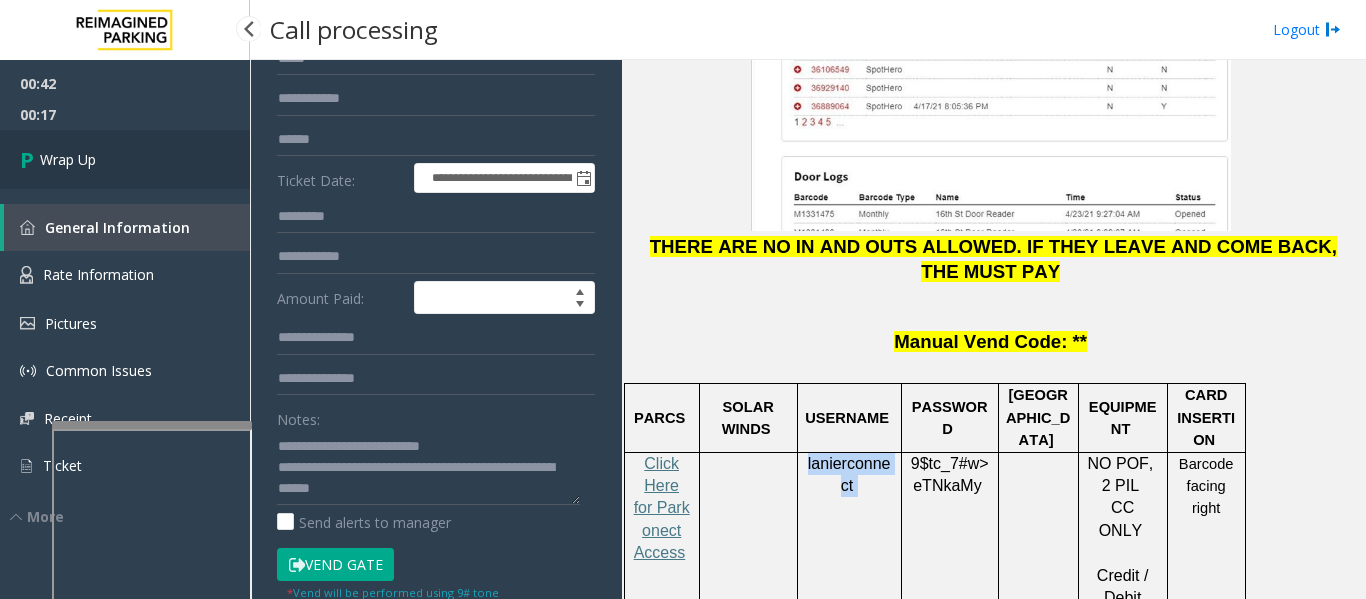 click on "Wrap Up" at bounding box center (125, 159) 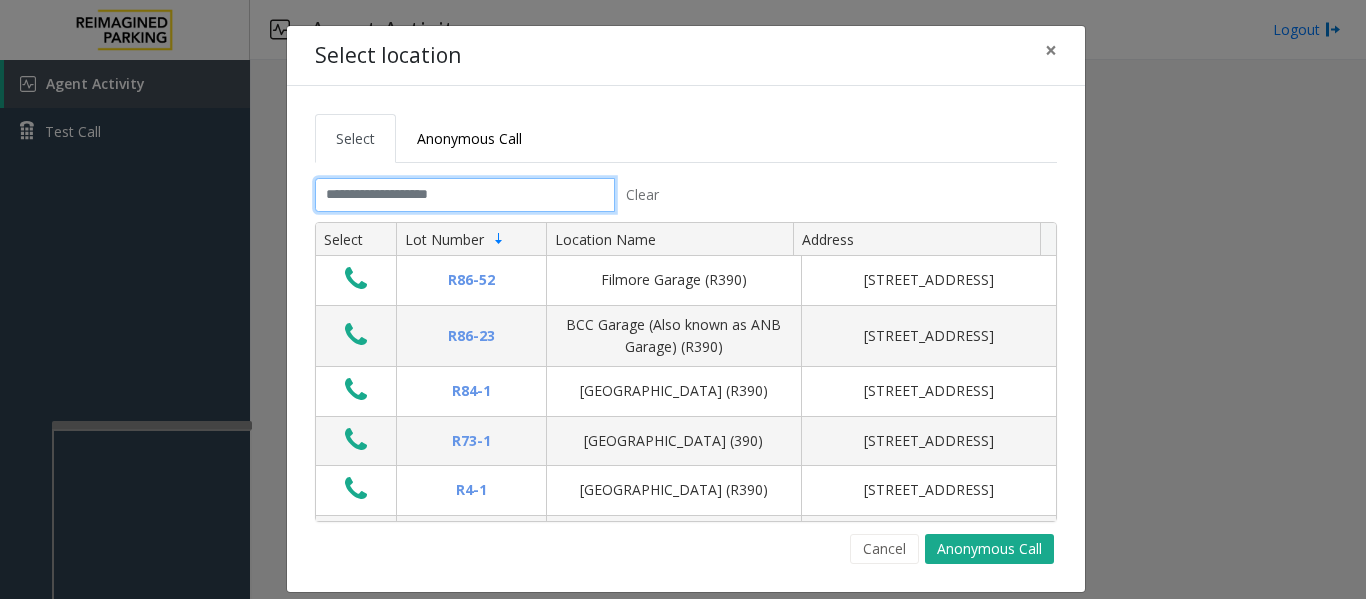 click 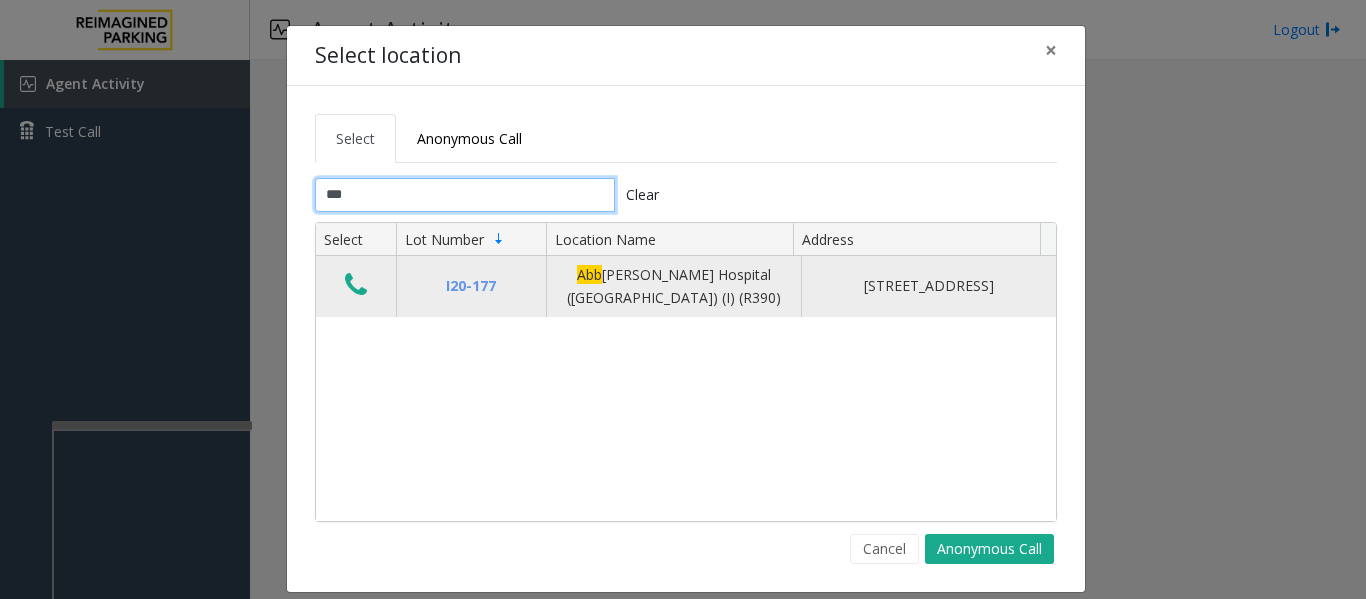 type on "***" 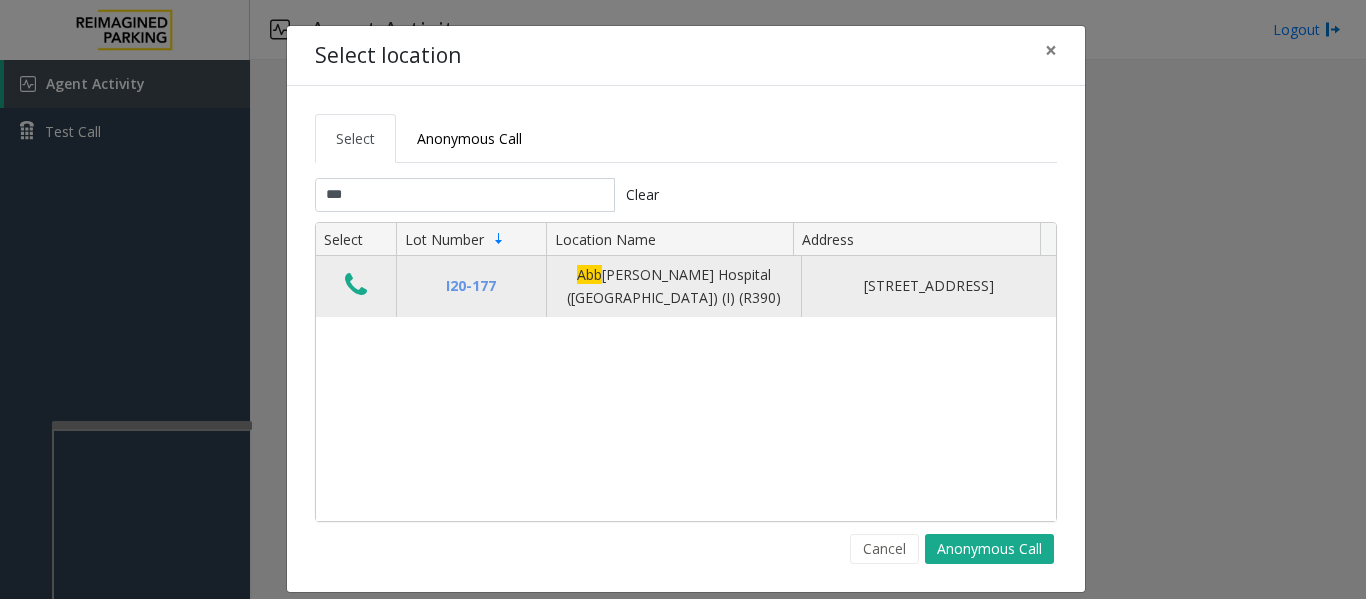 click 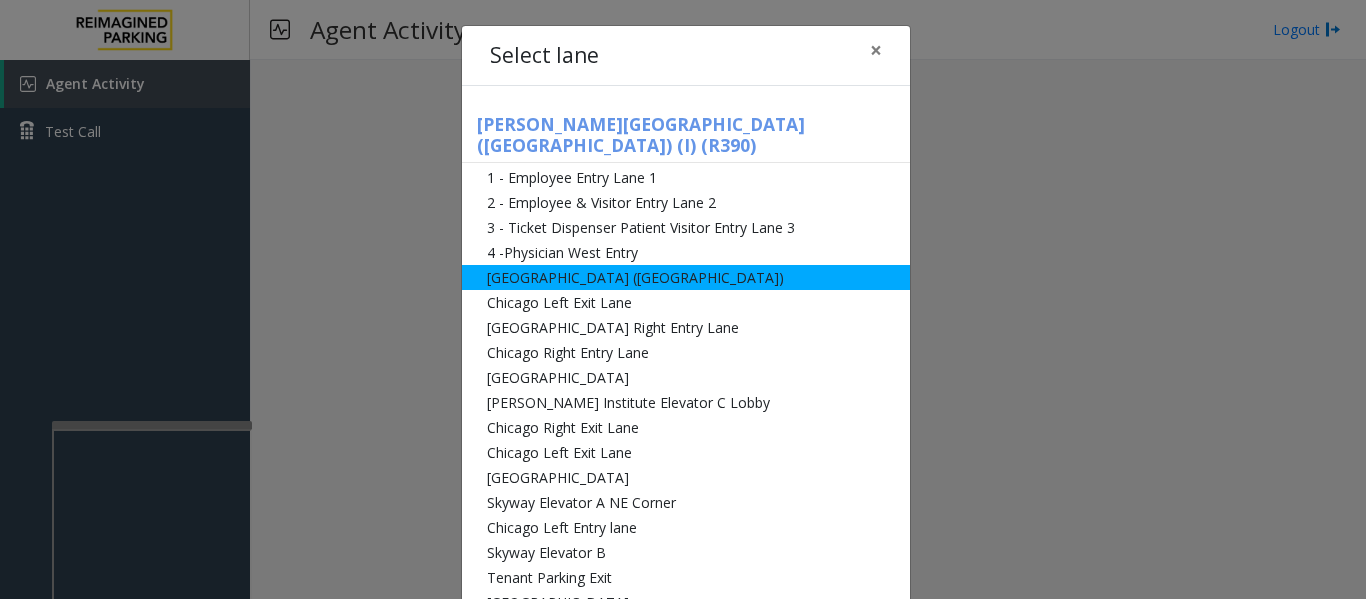 click on "[GEOGRAPHIC_DATA] ([GEOGRAPHIC_DATA])" 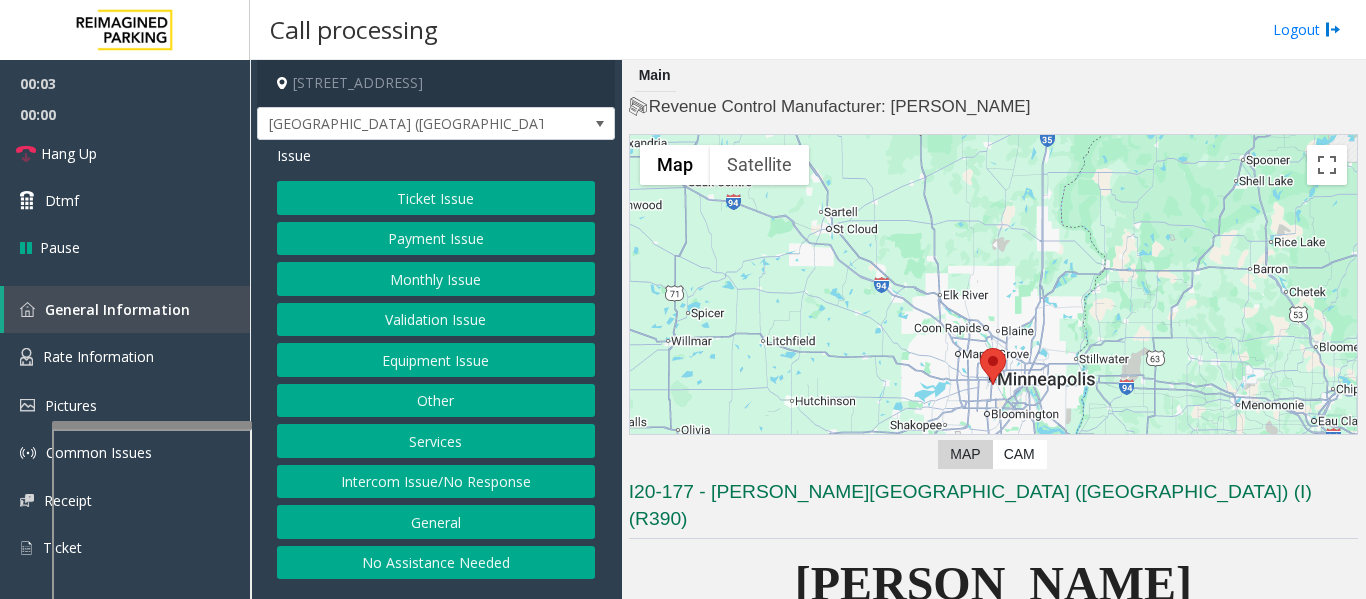 click on "Monthly Issue" 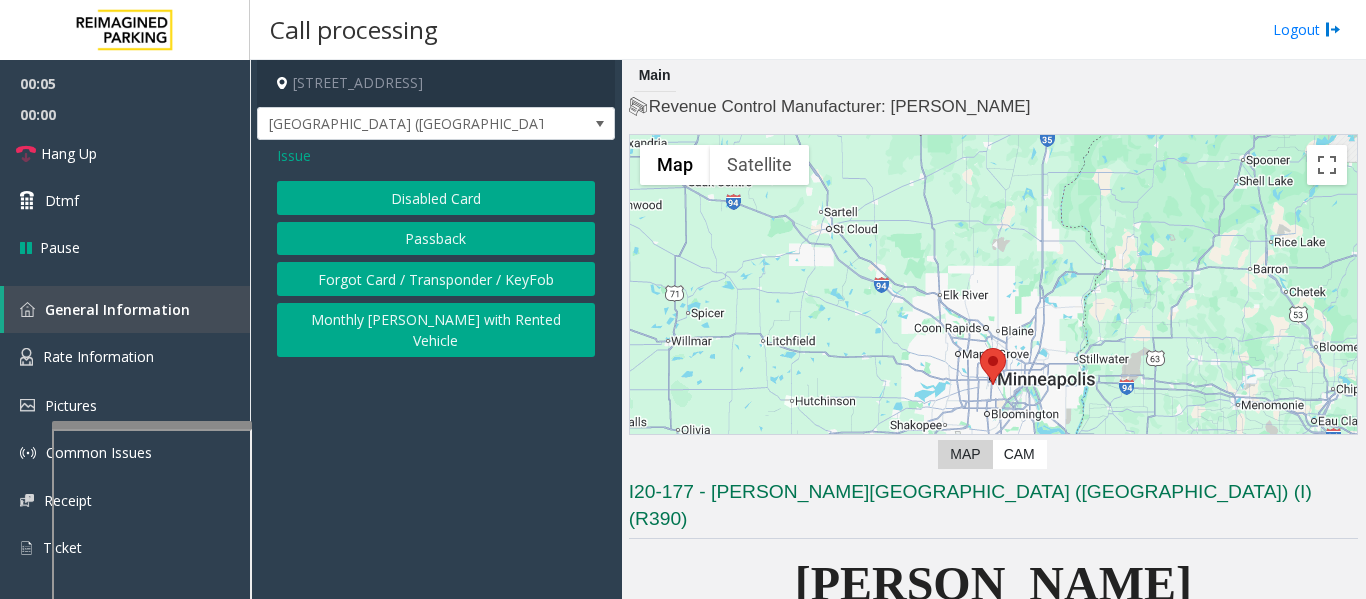 click on "Disabled Card" 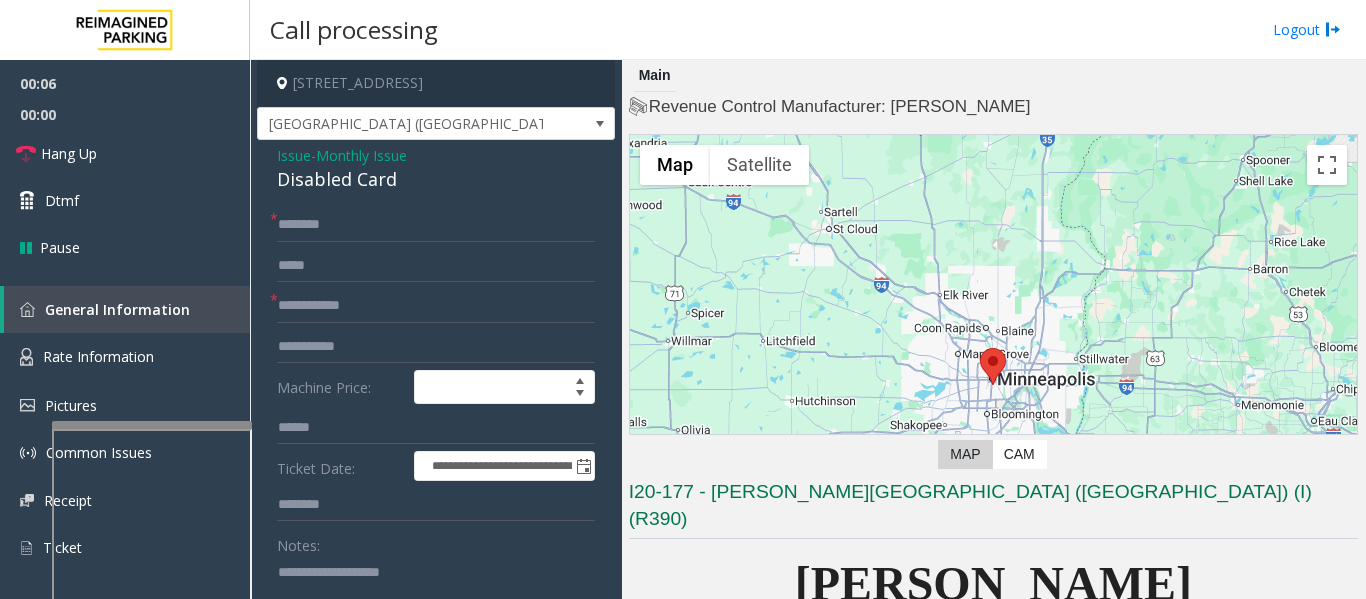 click on "Disabled Card" 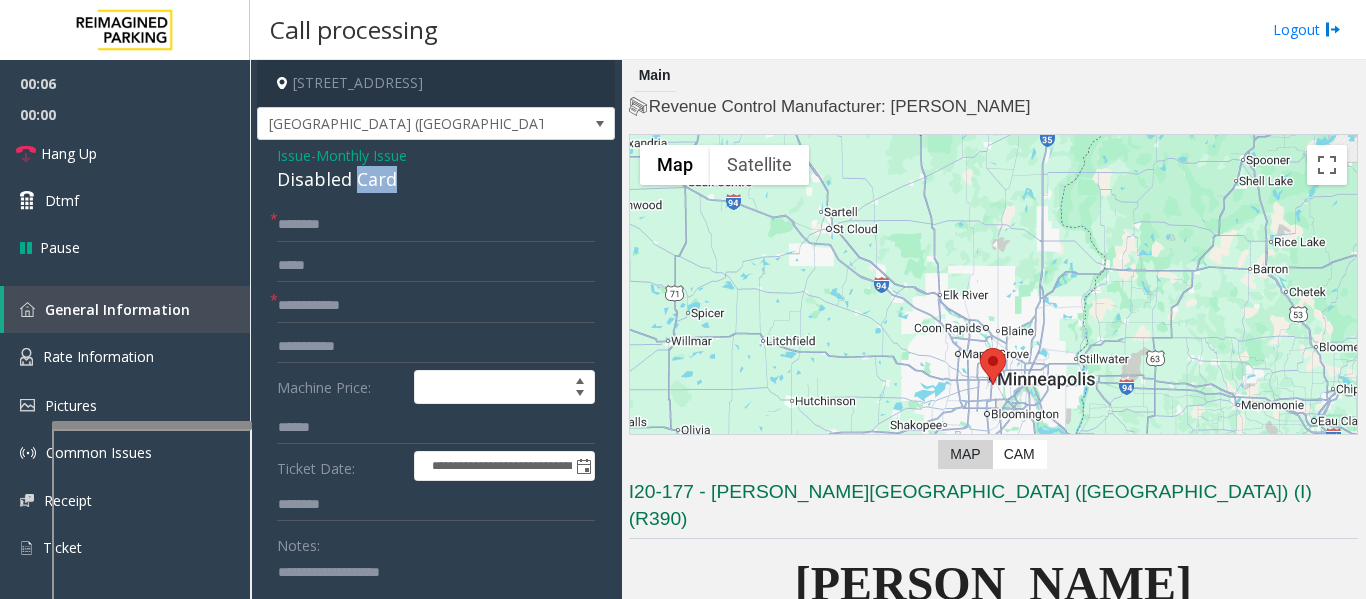 click on "Disabled Card" 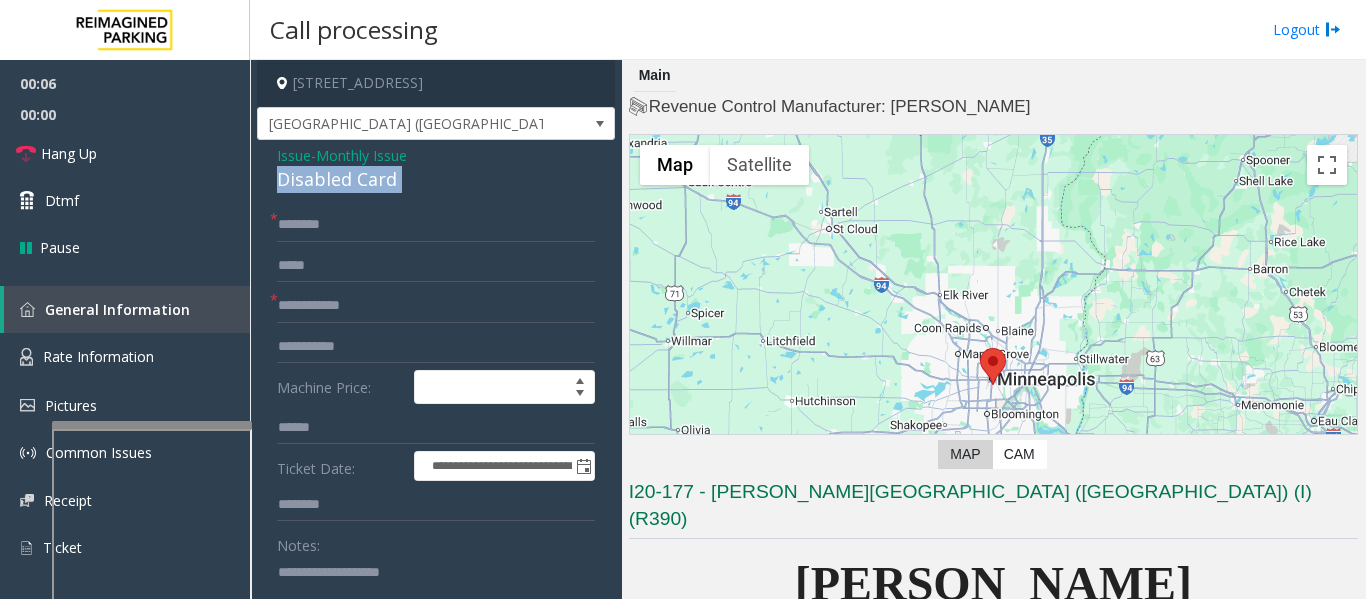 click on "Disabled Card" 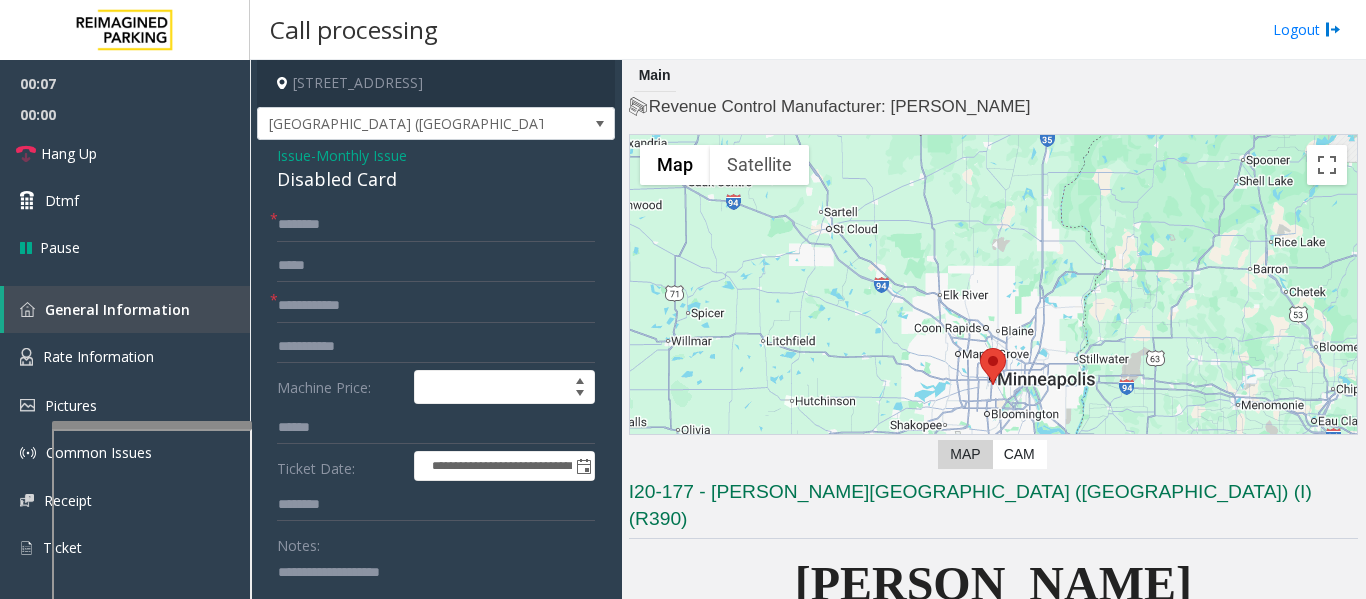 click 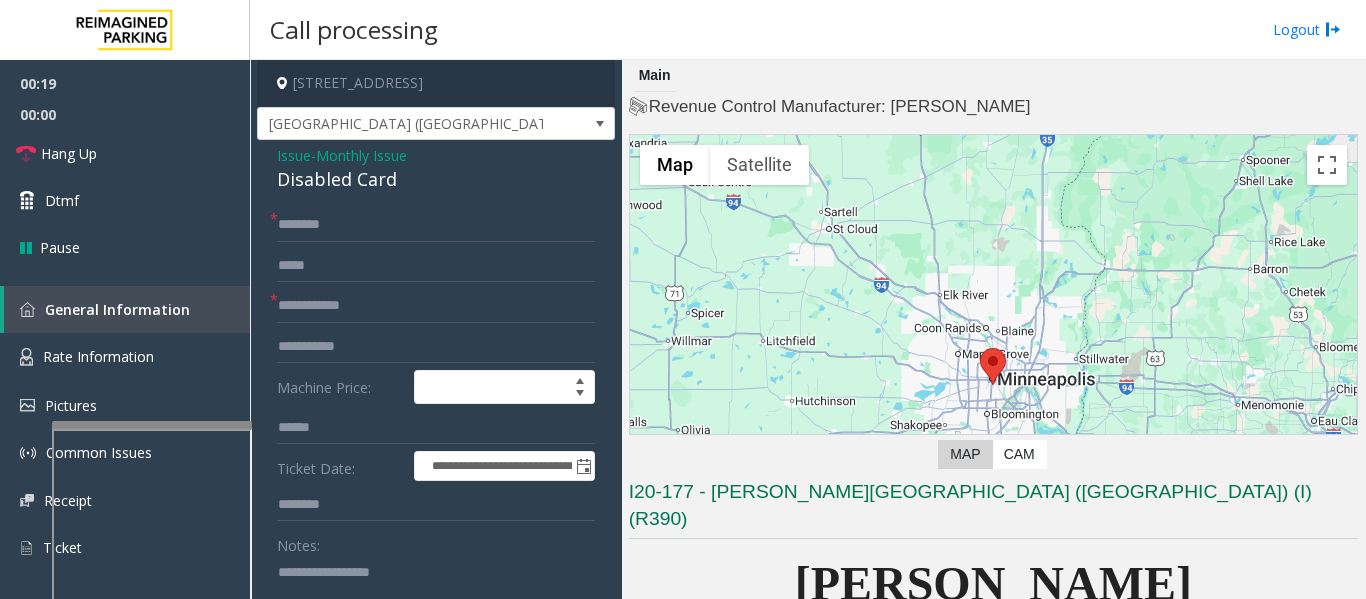 drag, startPoint x: 324, startPoint y: 572, endPoint x: 519, endPoint y: 580, distance: 195.16403 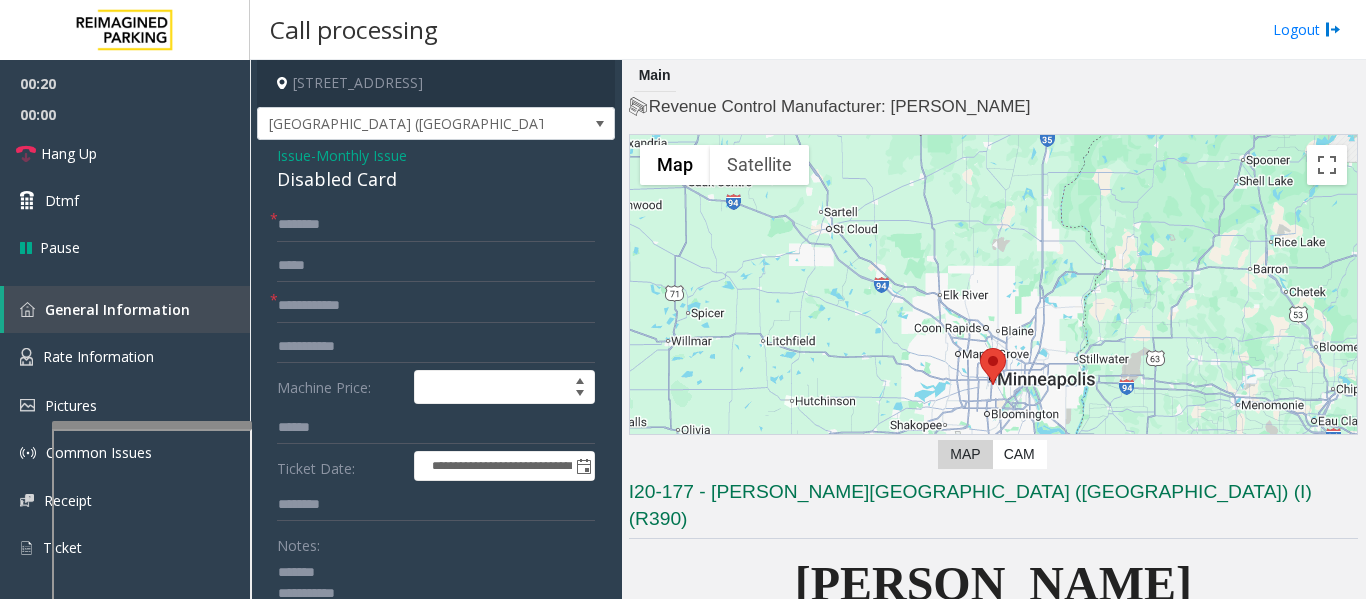scroll, scrollTop: 4, scrollLeft: 0, axis: vertical 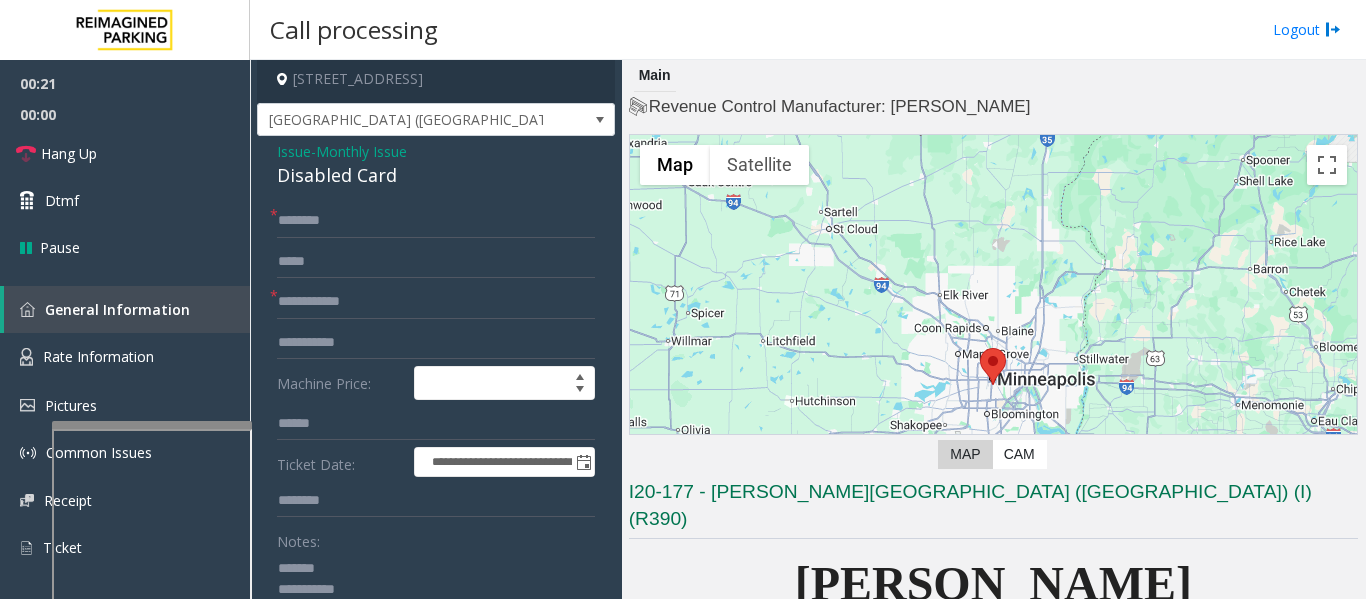 click 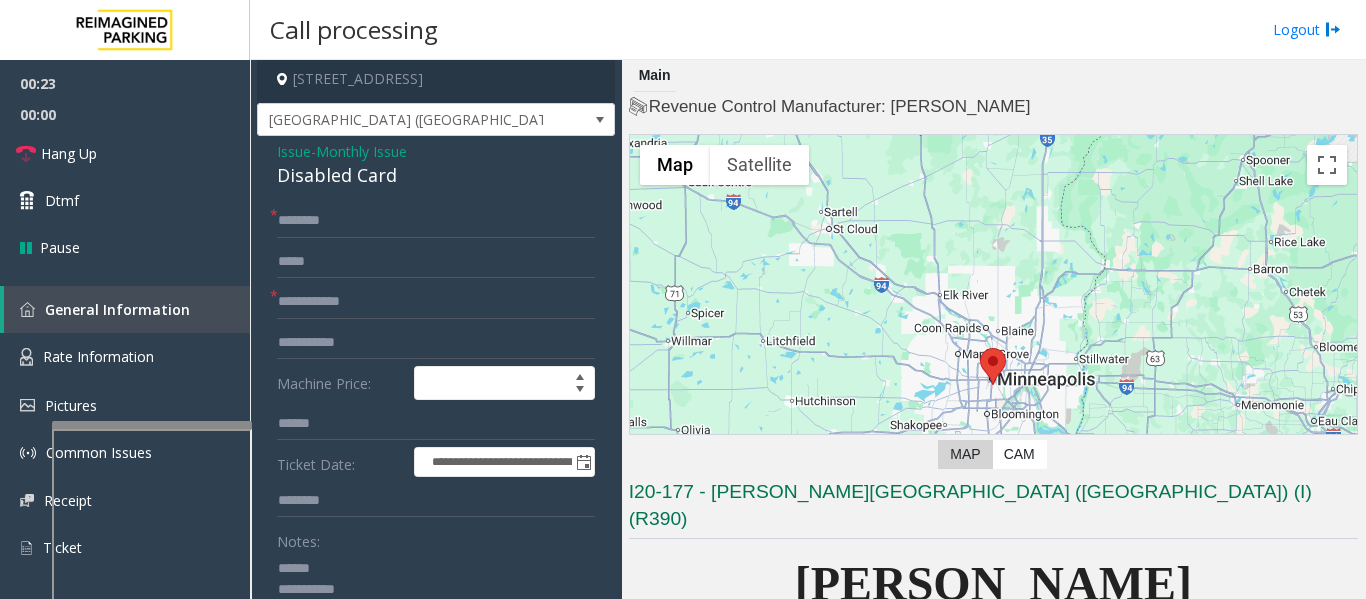 paste on "**********" 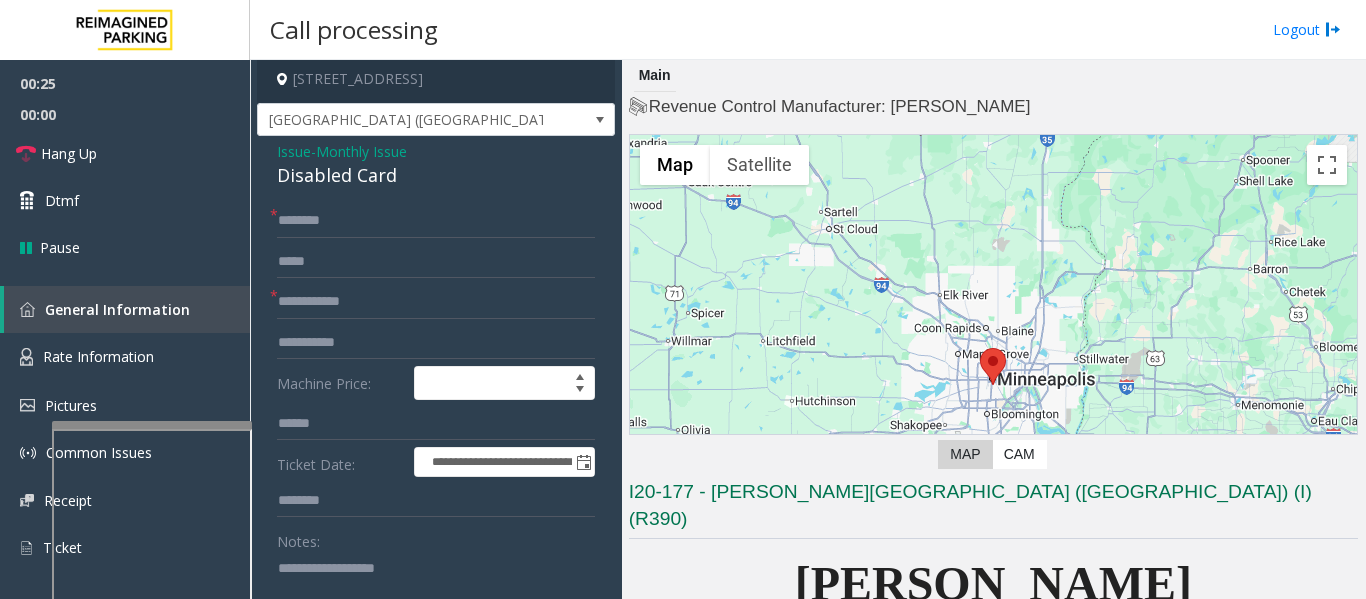 type on "**********" 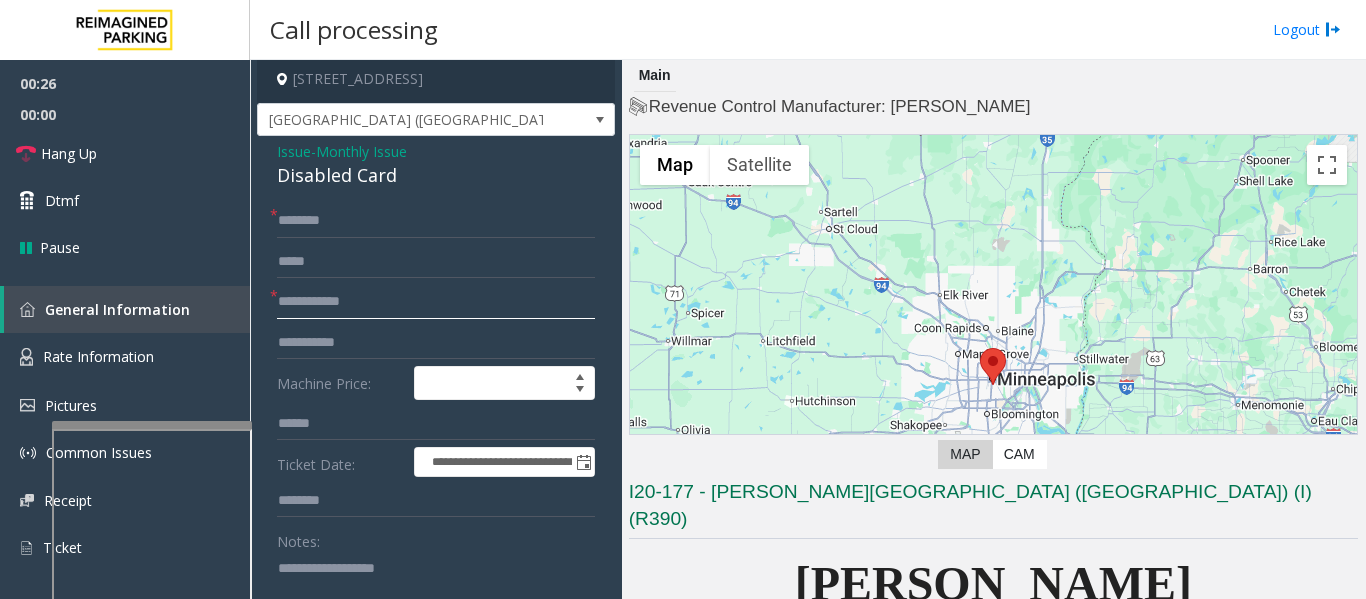 click 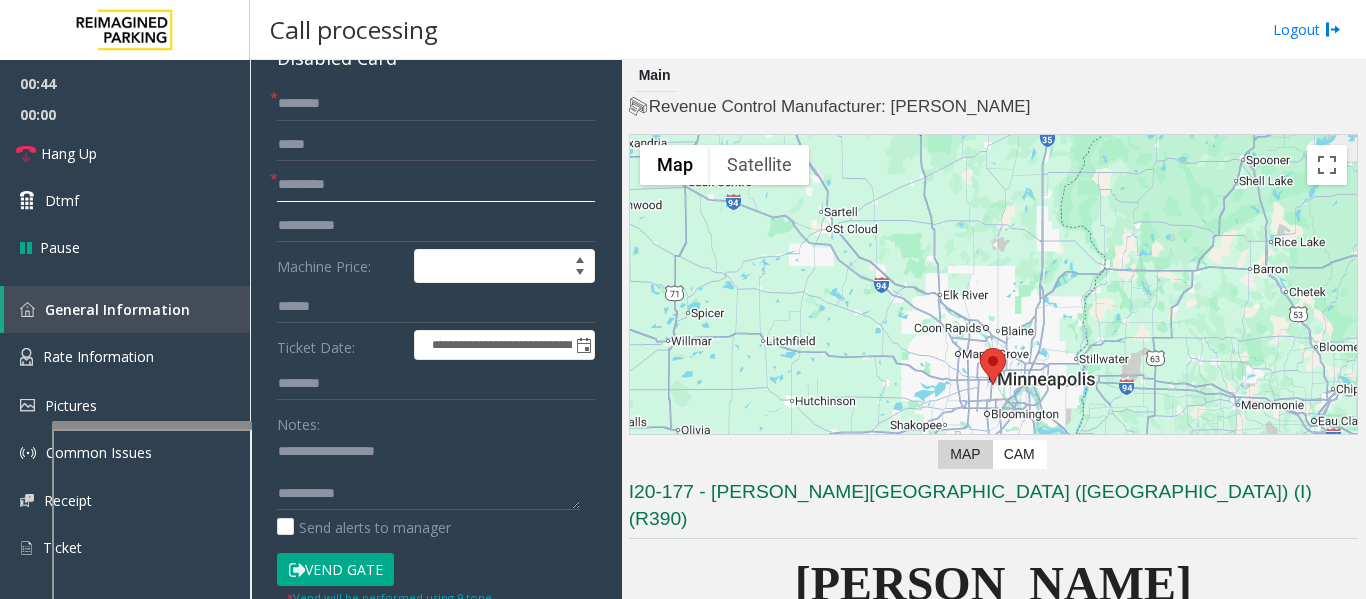 scroll, scrollTop: 164, scrollLeft: 0, axis: vertical 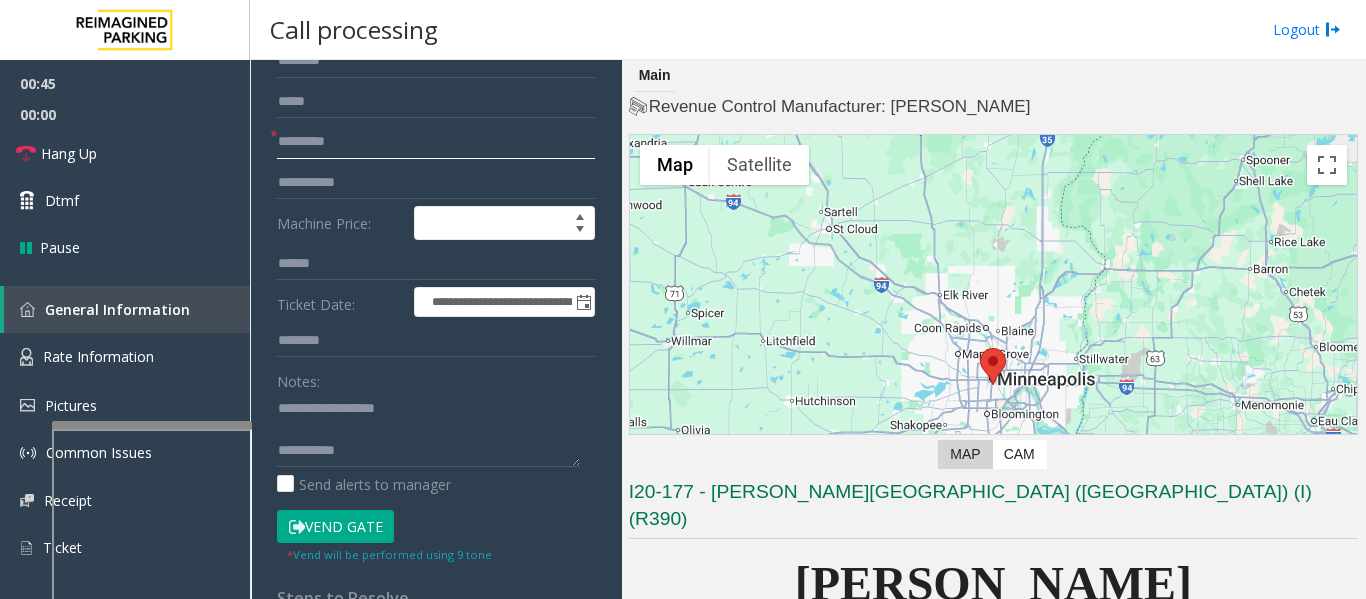 type on "*********" 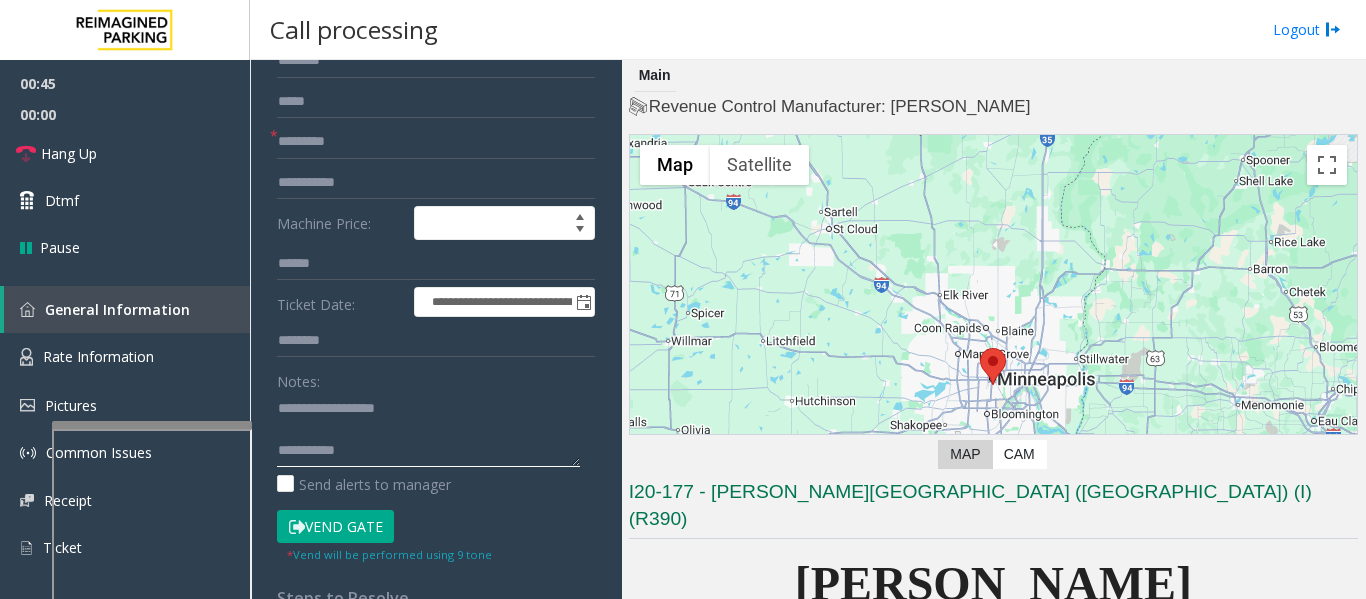 click 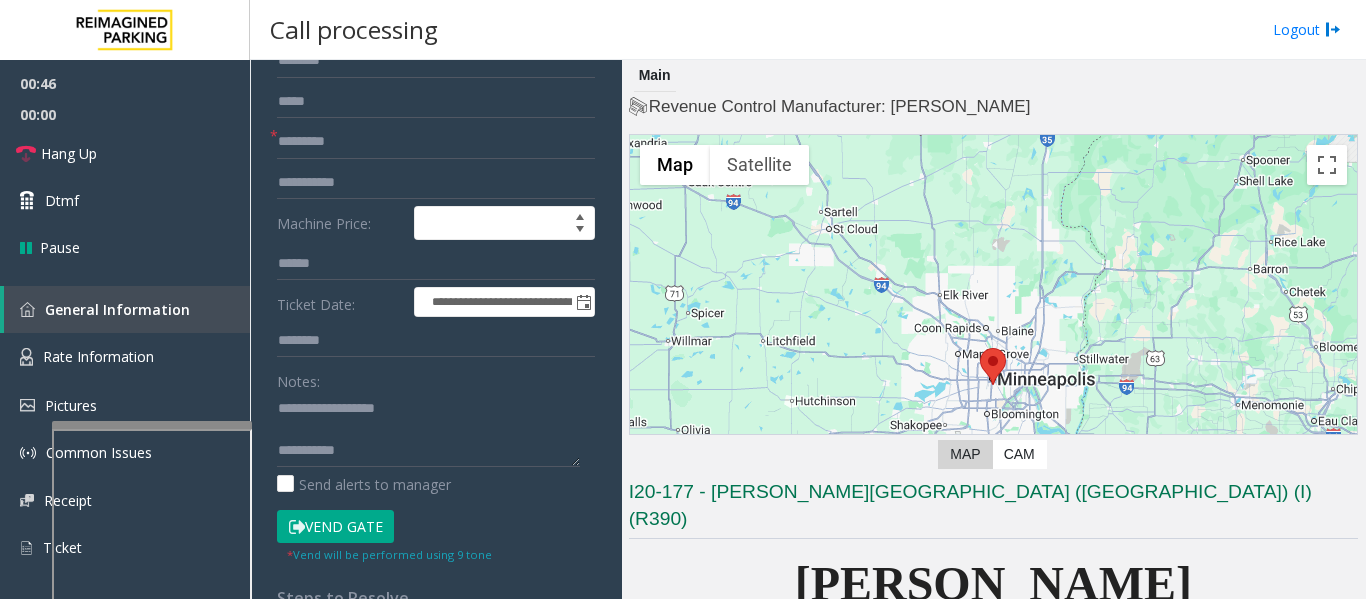 click on "Vend Gate" 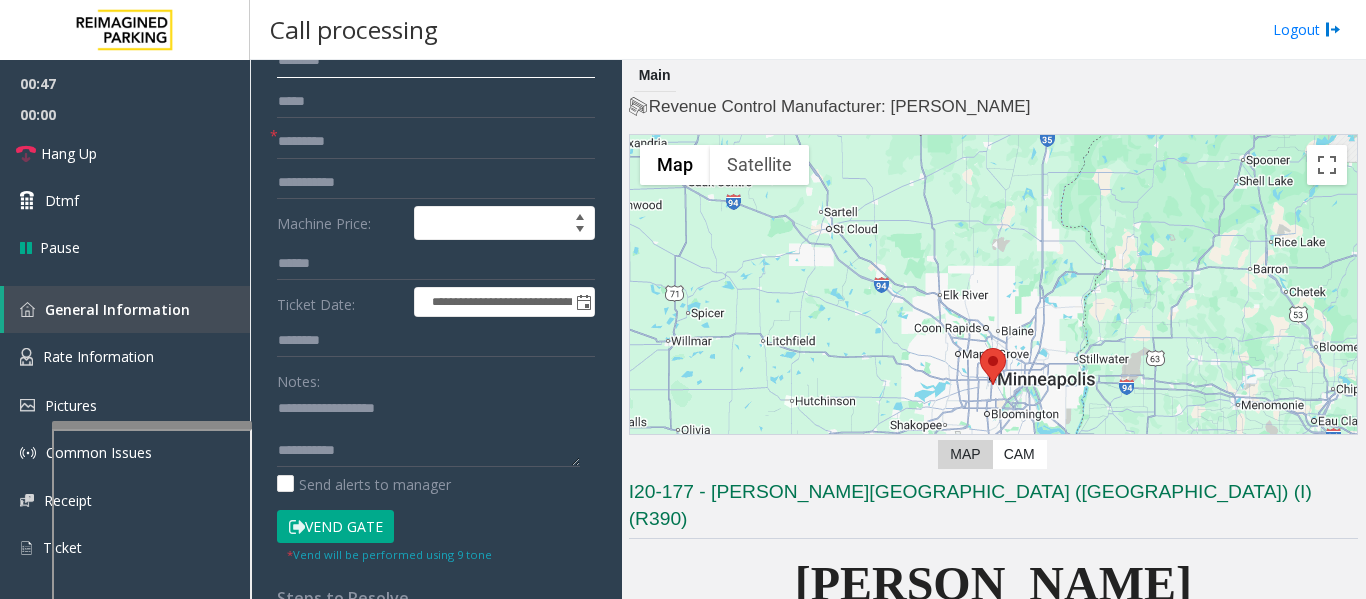 scroll, scrollTop: 148, scrollLeft: 0, axis: vertical 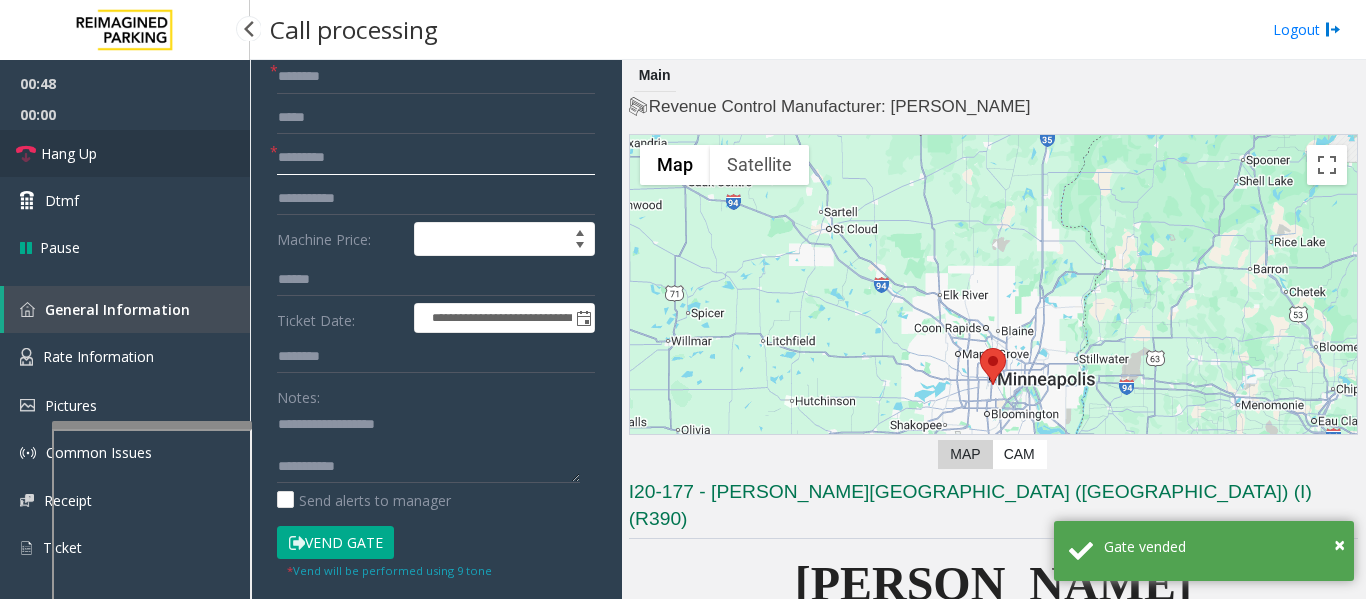 drag, startPoint x: 400, startPoint y: 161, endPoint x: 240, endPoint y: 155, distance: 160.11246 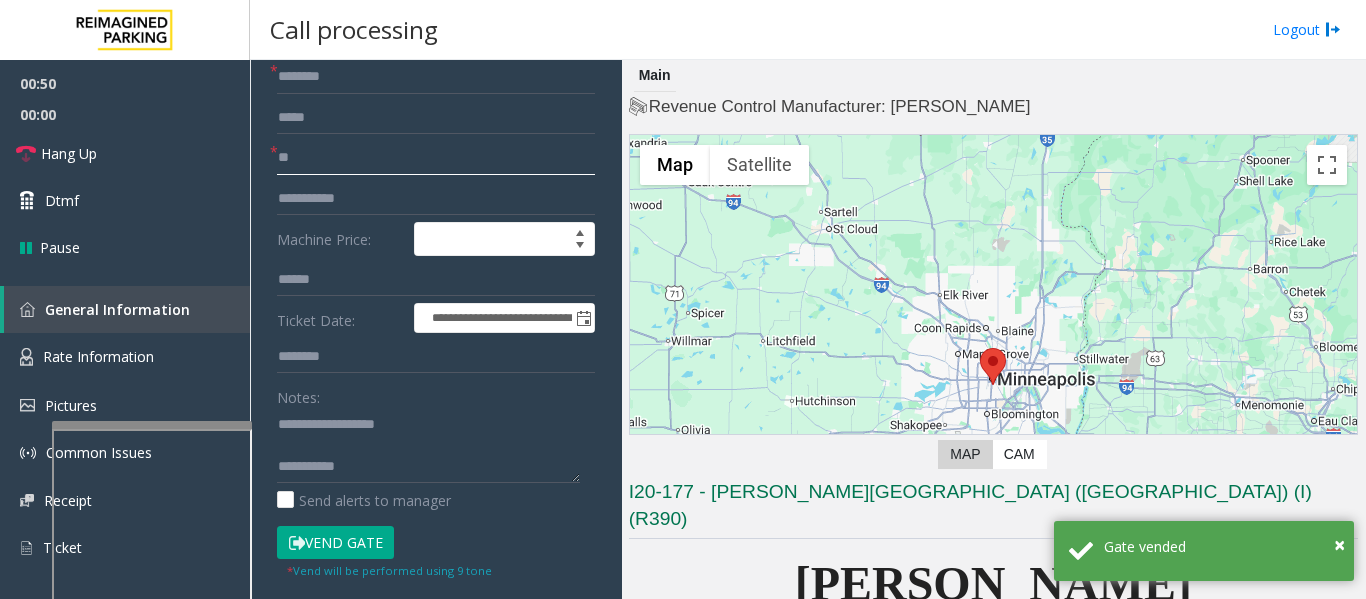 type on "**" 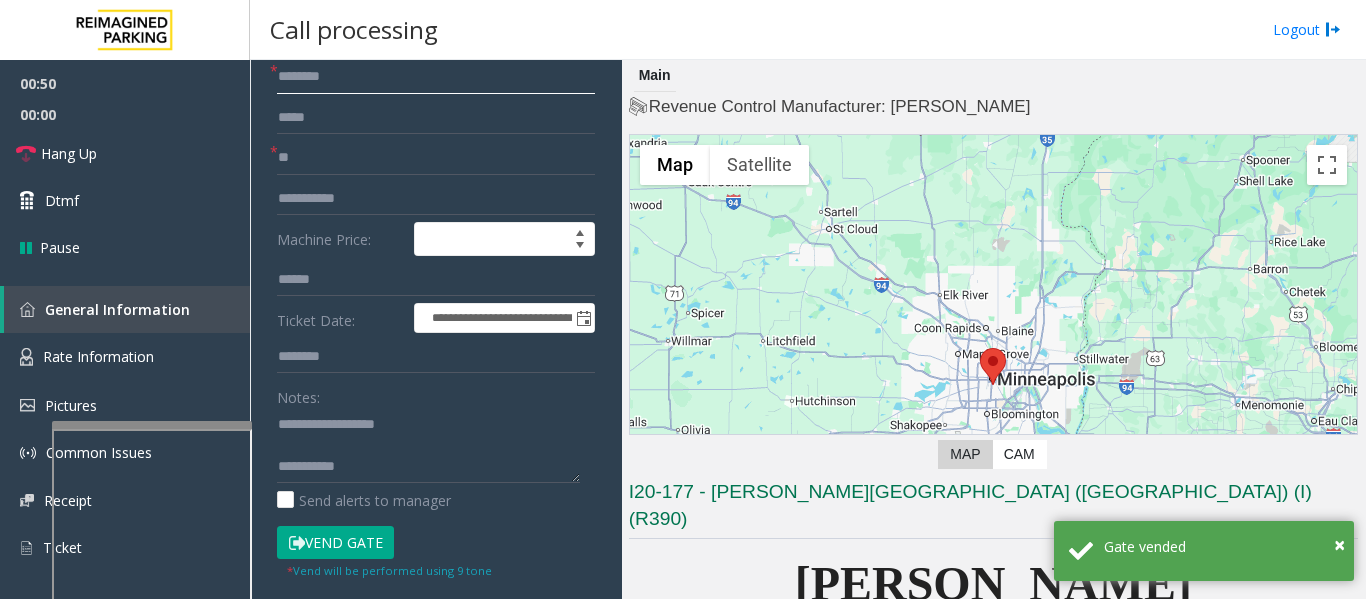 click 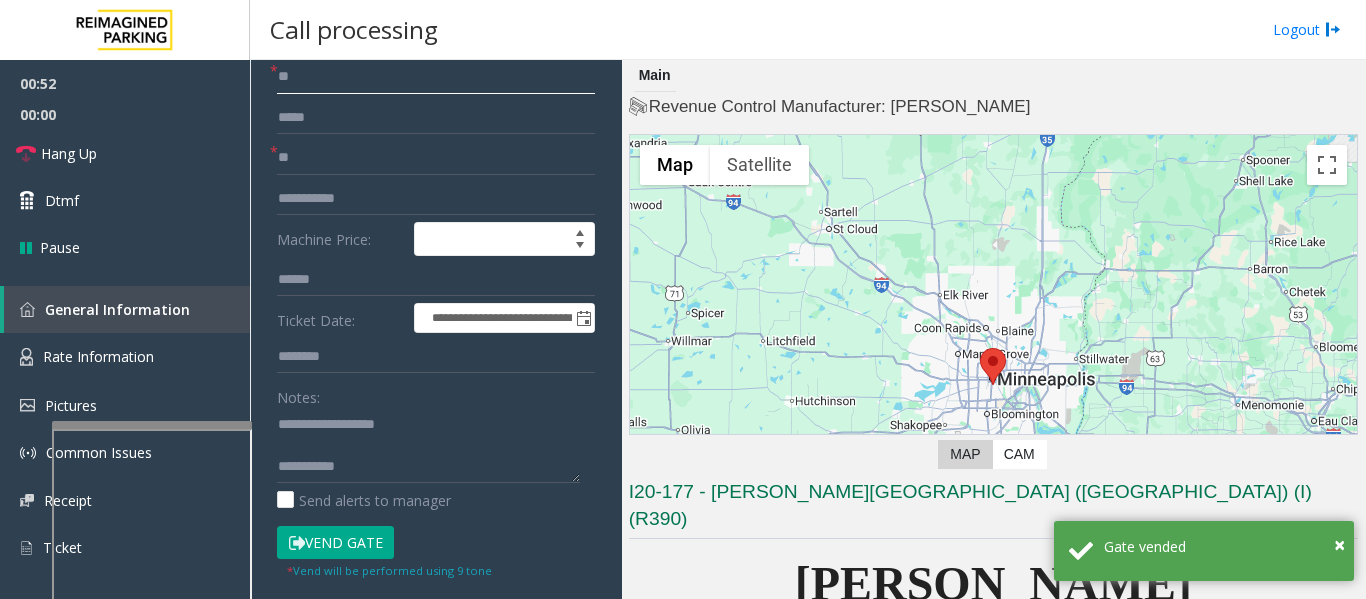 type on "**" 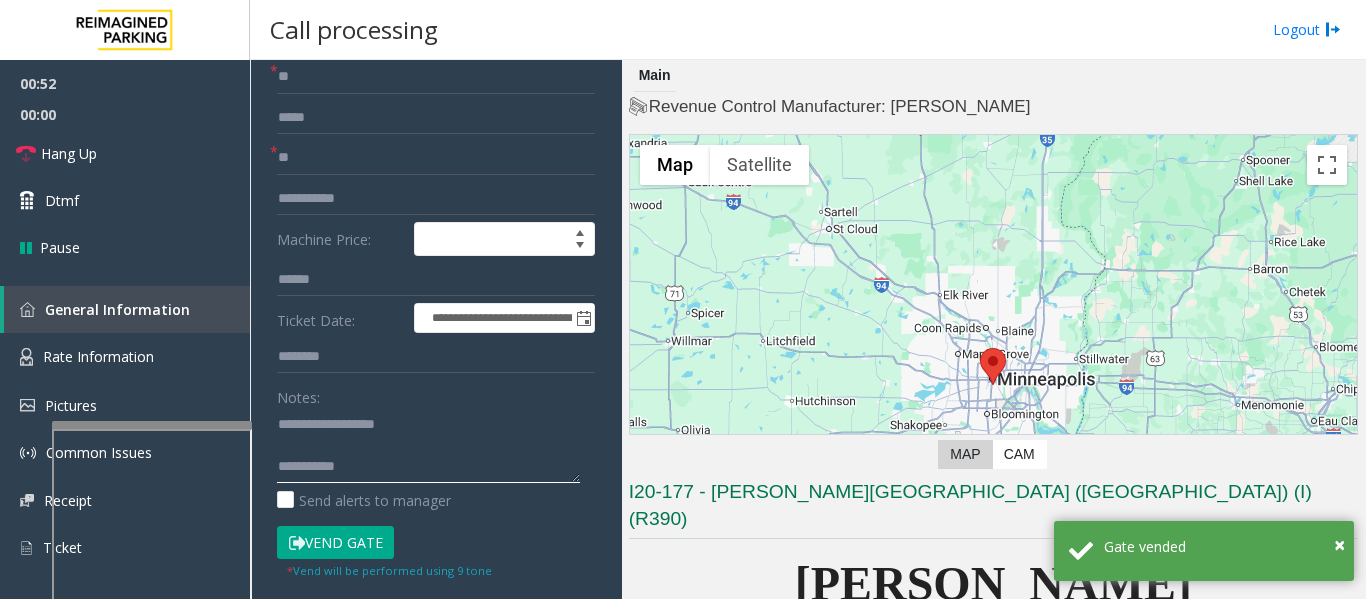 click 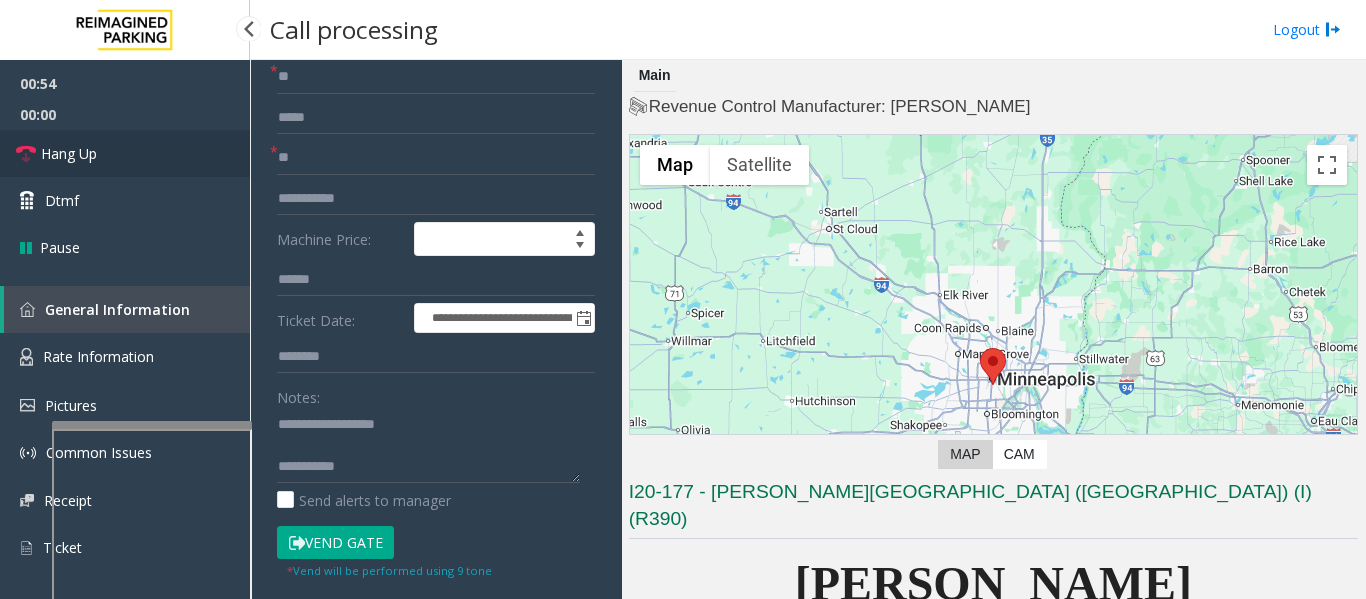 click on "Hang Up" at bounding box center (69, 153) 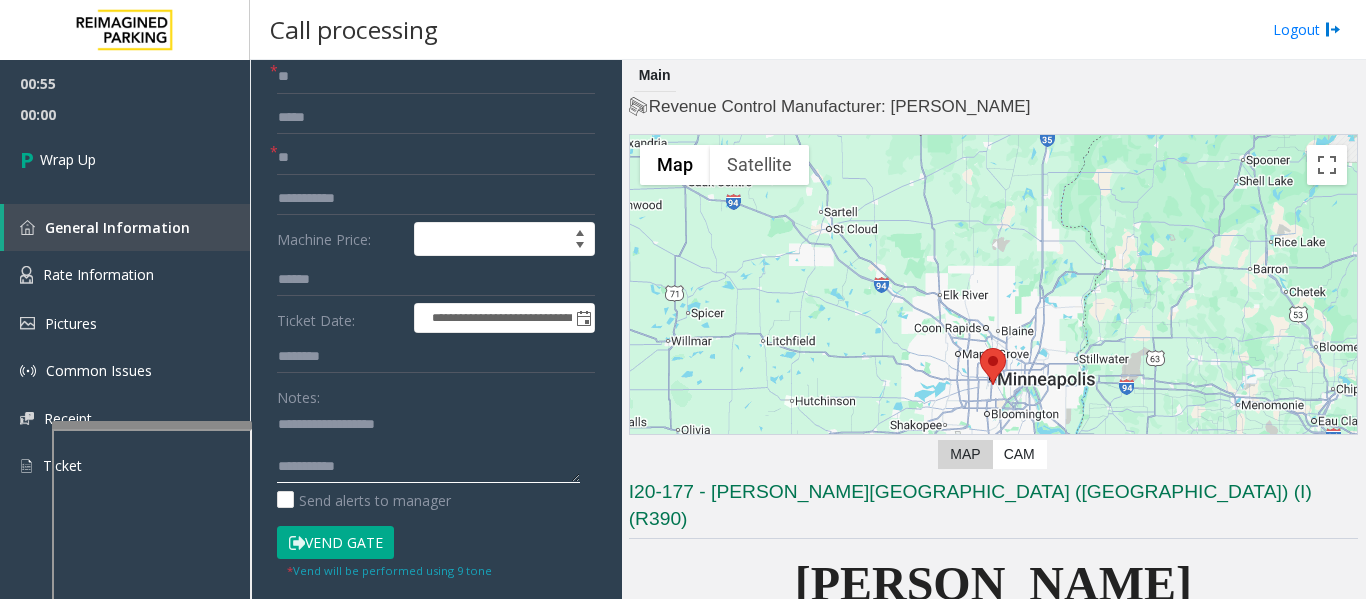click 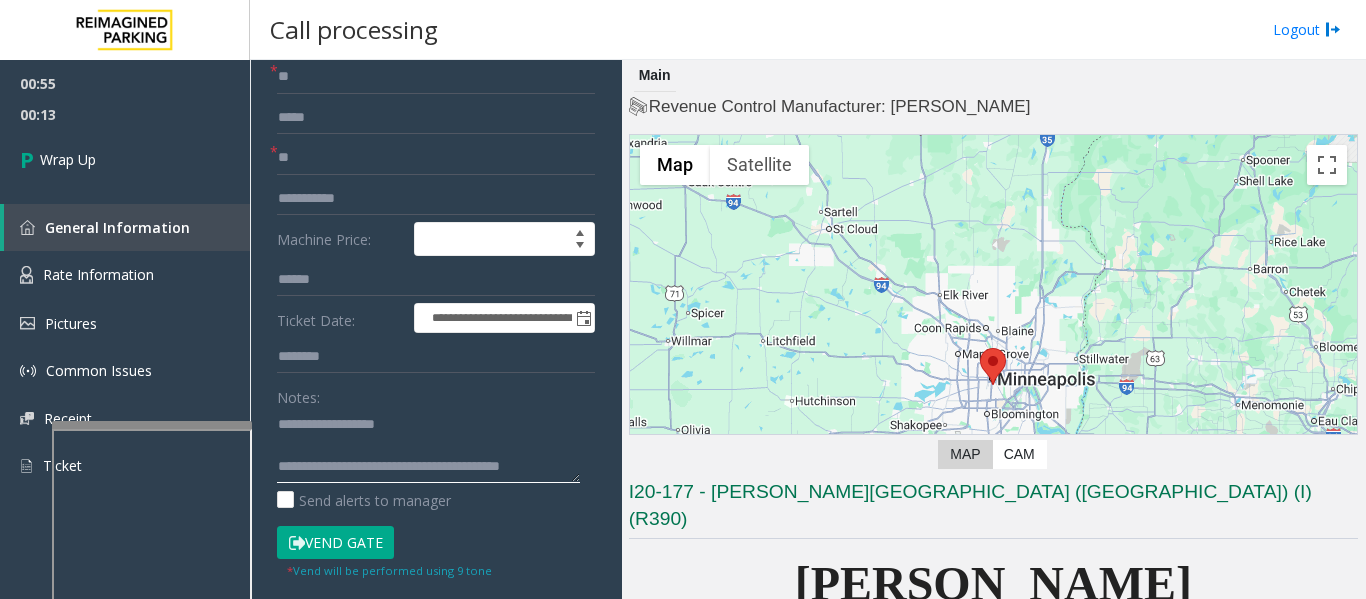scroll, scrollTop: 15, scrollLeft: 0, axis: vertical 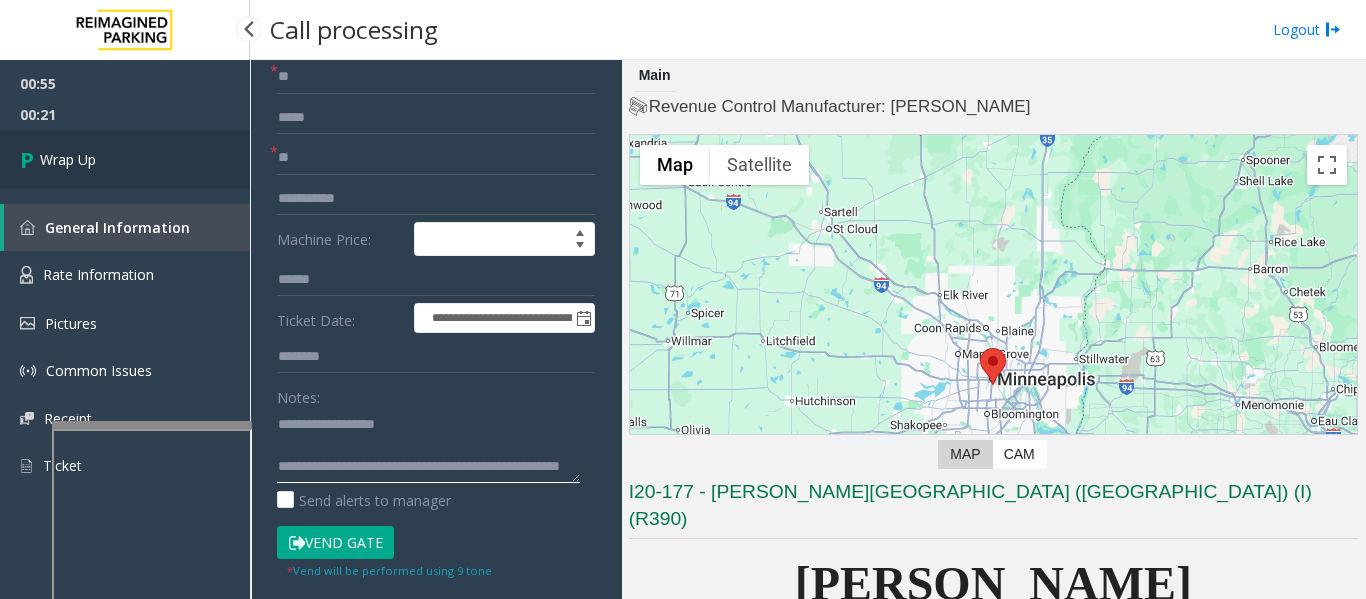 type on "**********" 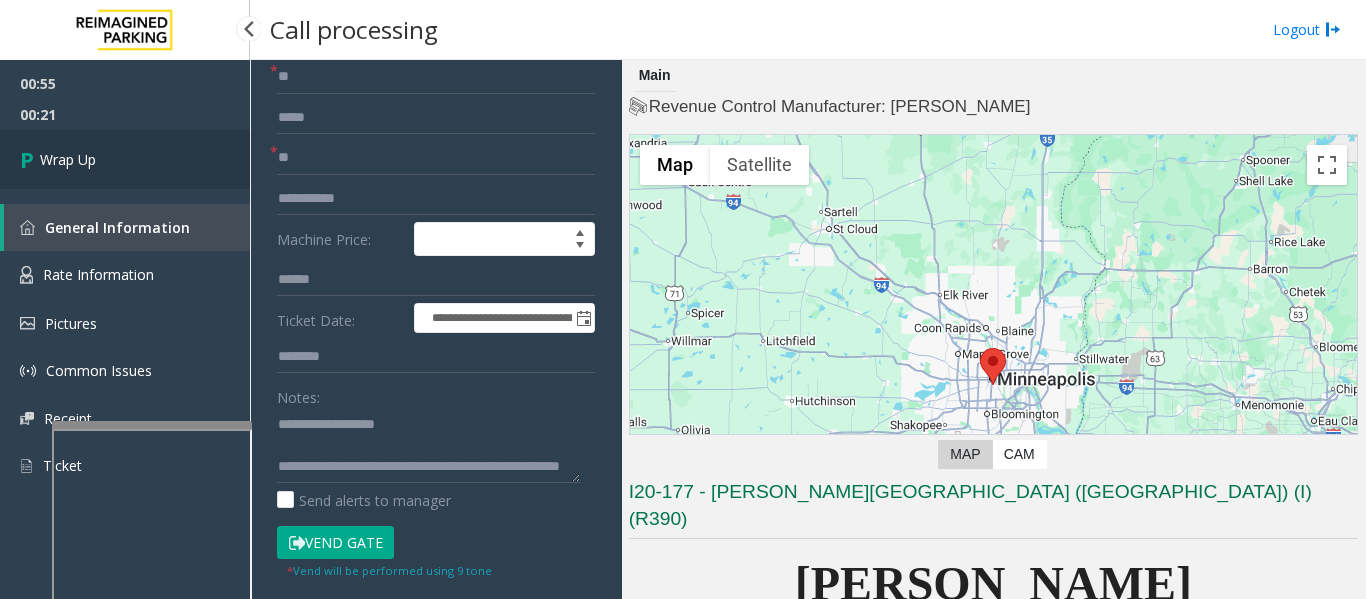 click on "Wrap Up" at bounding box center (125, 159) 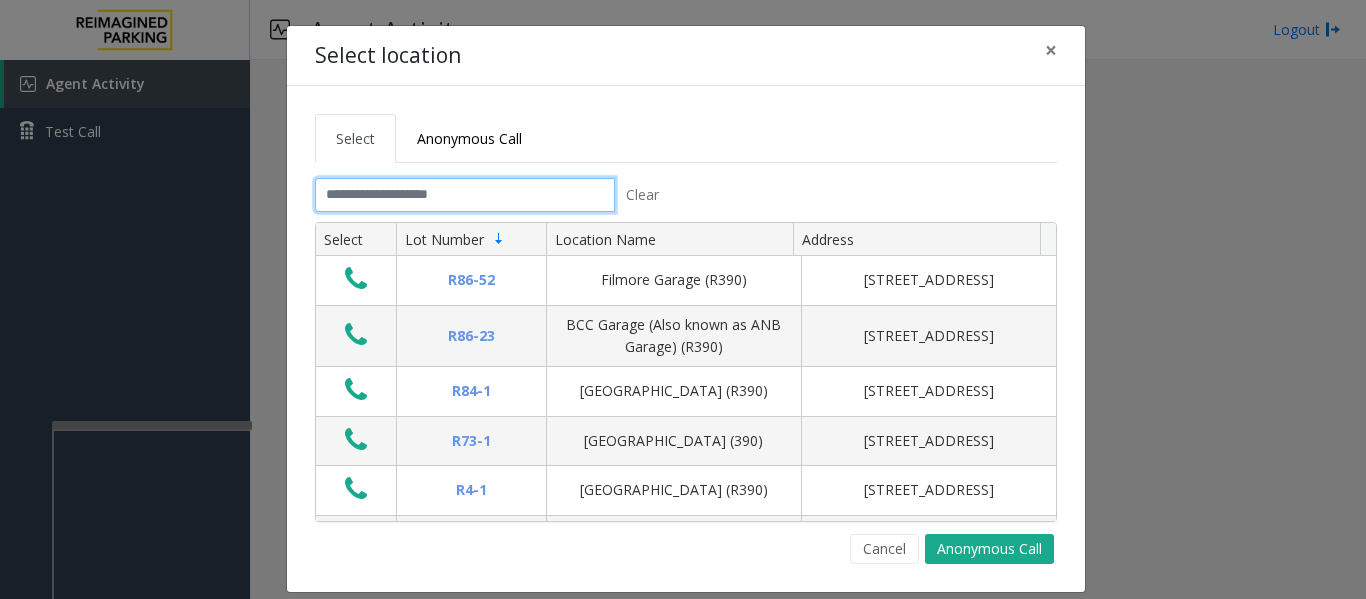 click 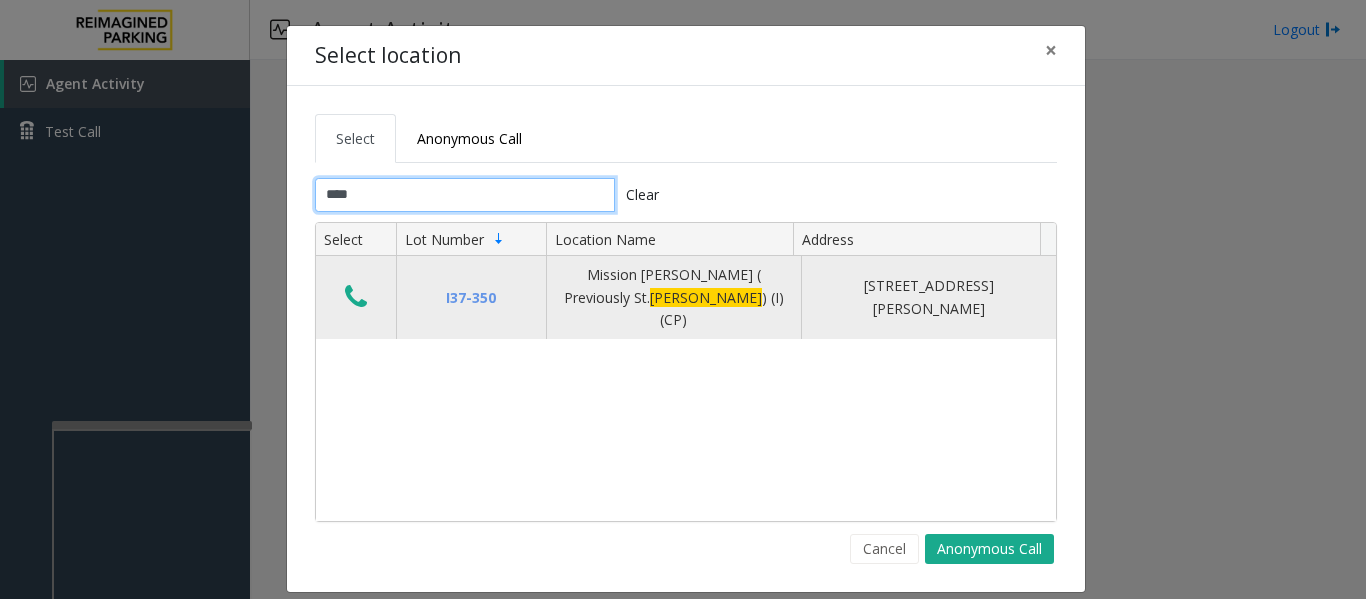 type on "****" 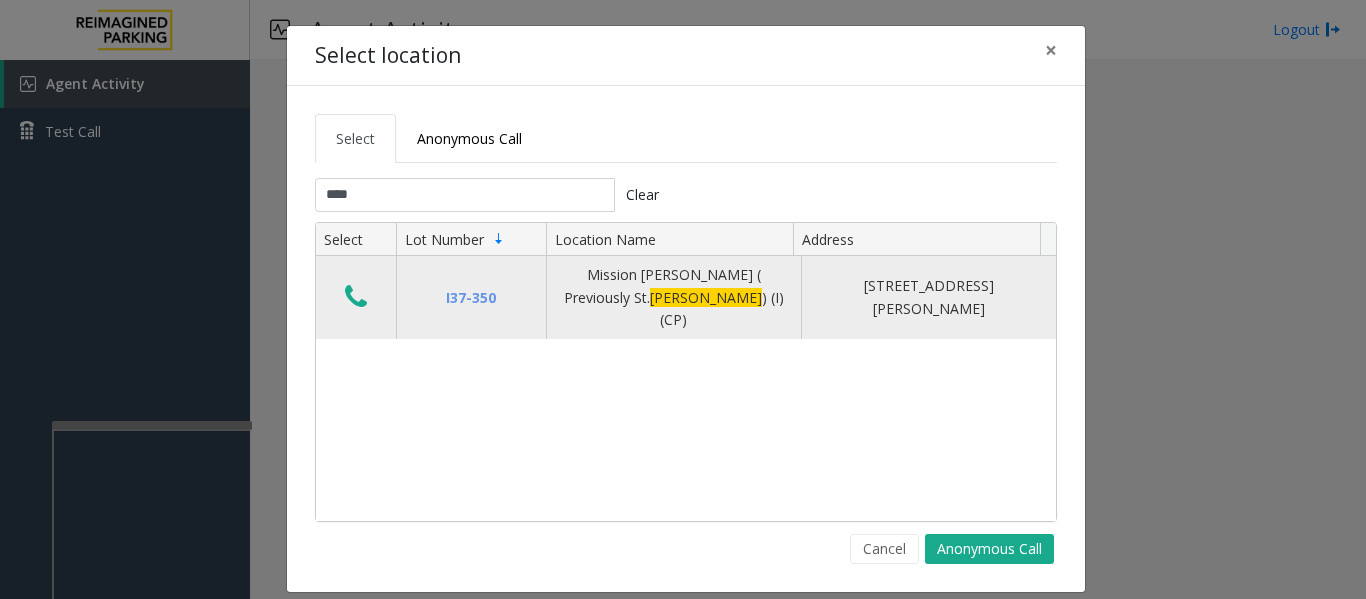 click 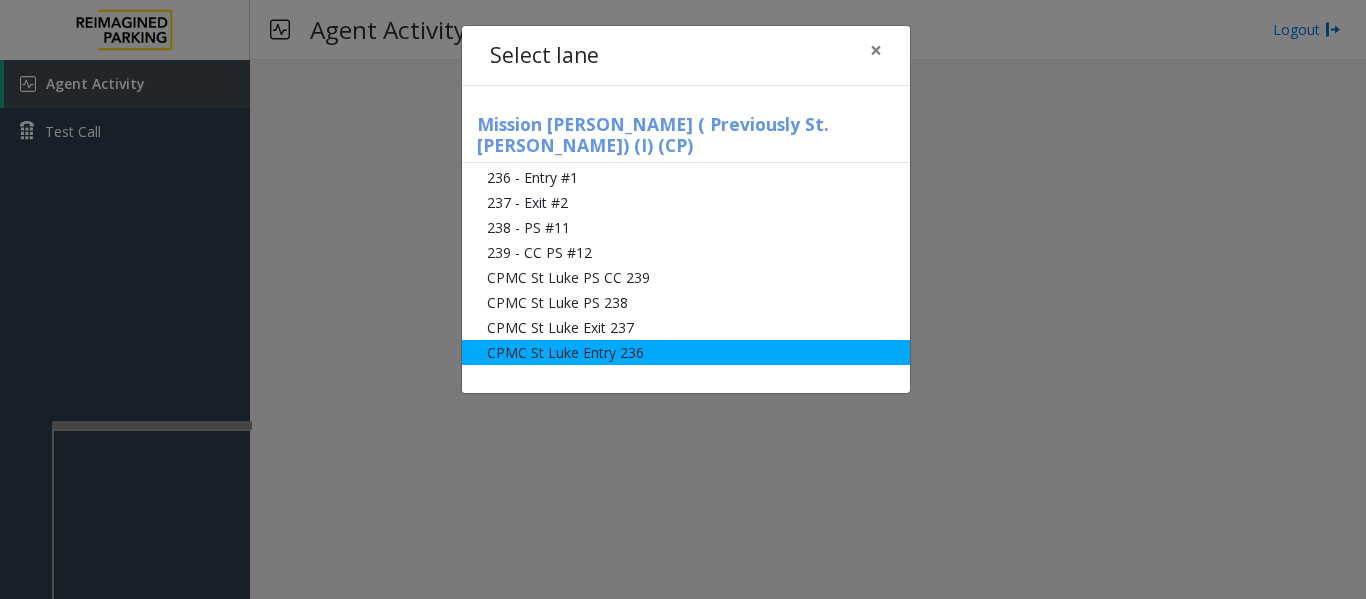 click on "CPMC St Luke Entry 236" 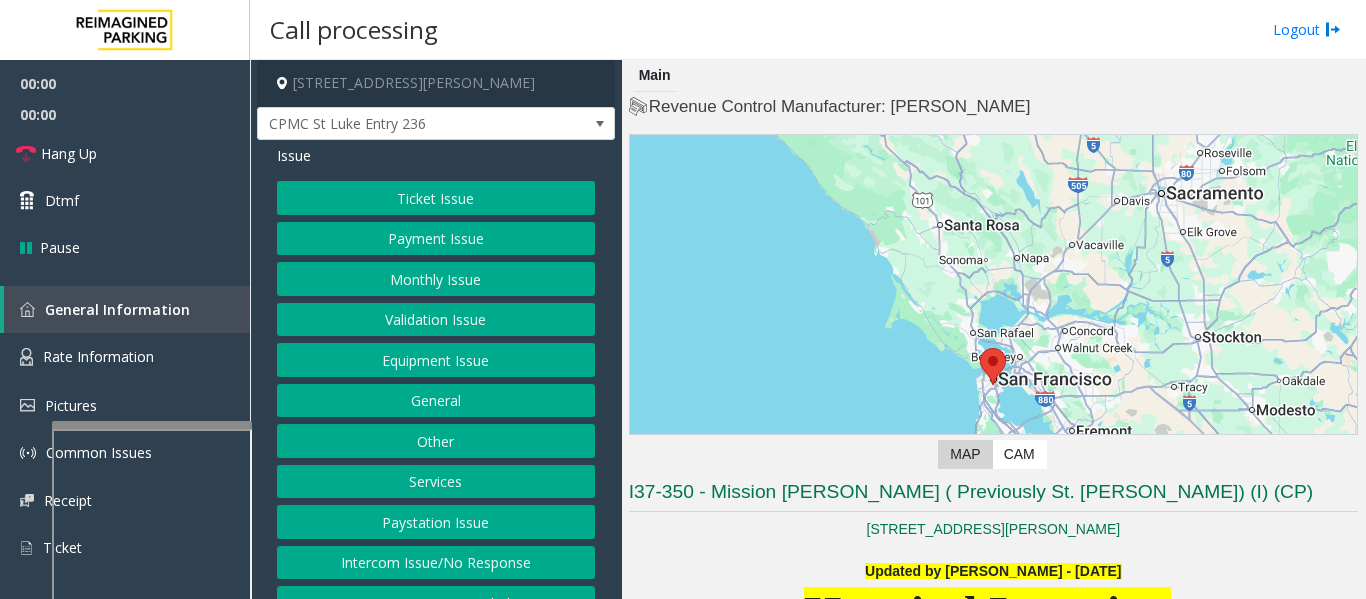 click on "Ticket Issue   Payment Issue   Monthly Issue   Validation Issue   Equipment Issue   General   Other   Services   Paystation Issue   Intercom Issue/No Response   No Assistance Needed" 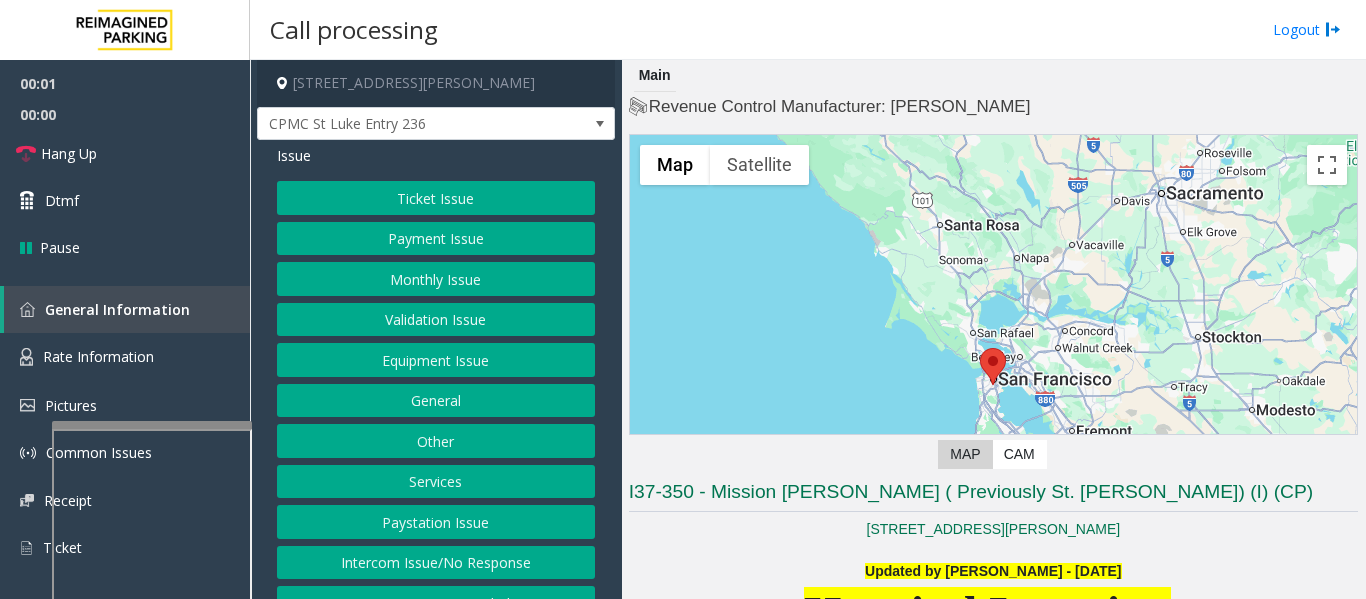 click on "Intercom Issue/No Response" 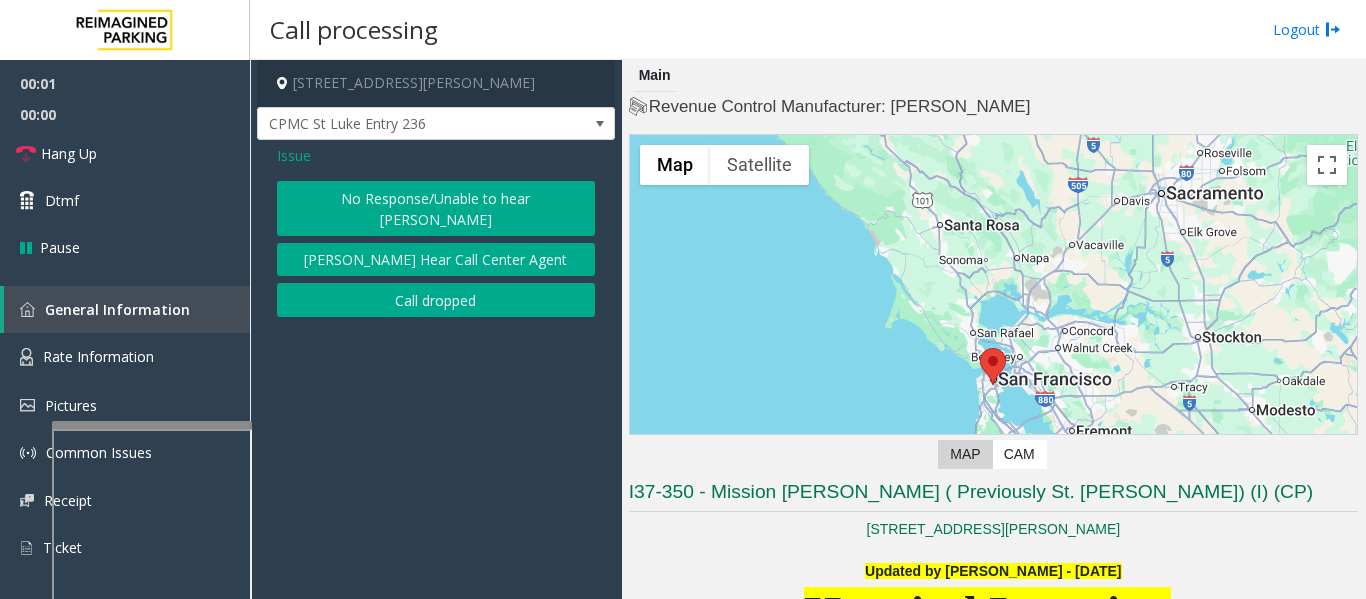 click on "No Response/Unable to hear [PERSON_NAME]" 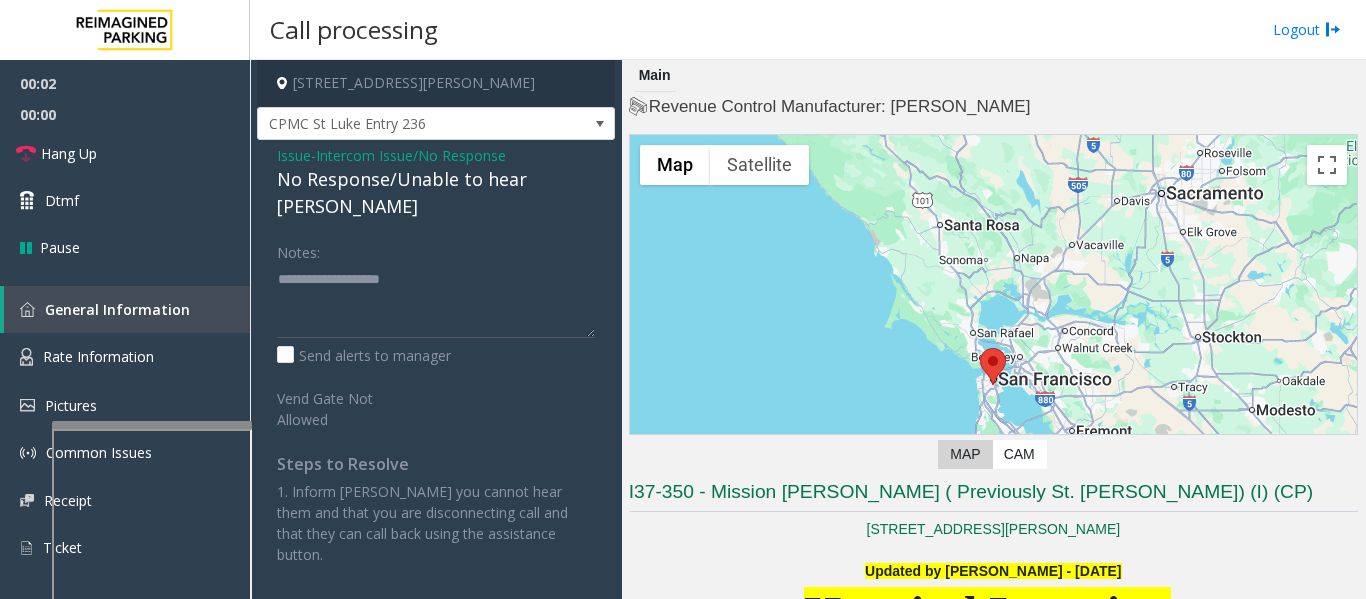 click on "No Response/Unable to hear [PERSON_NAME]" 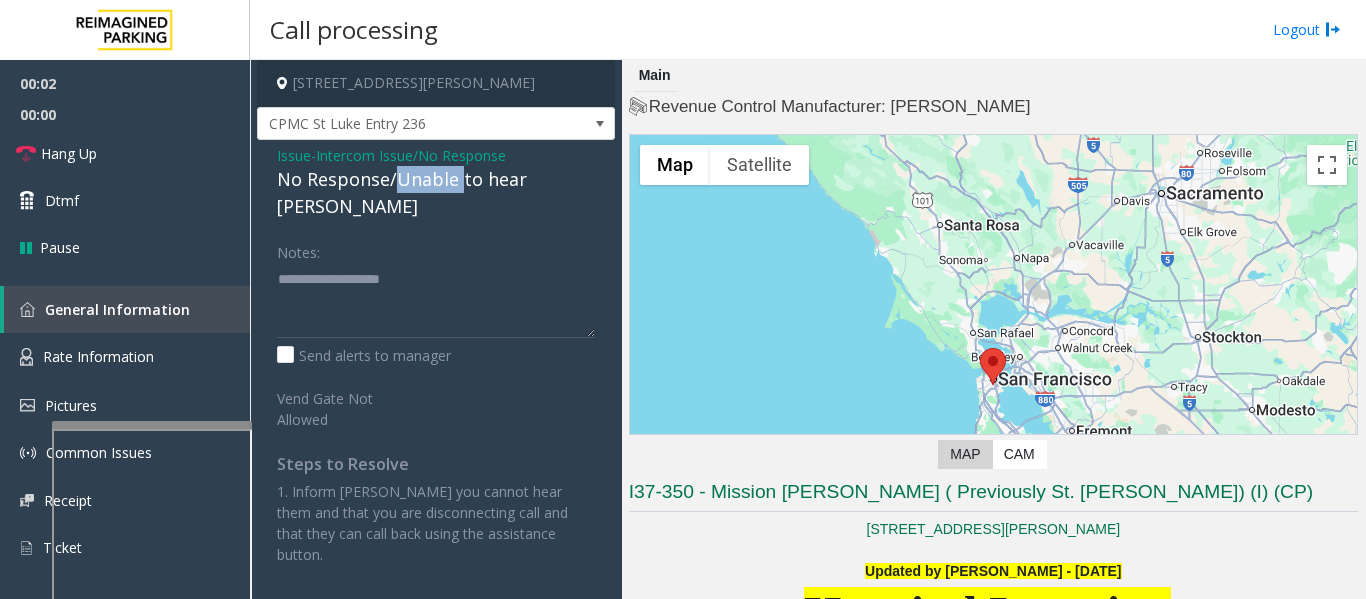 click on "No Response/Unable to hear [PERSON_NAME]" 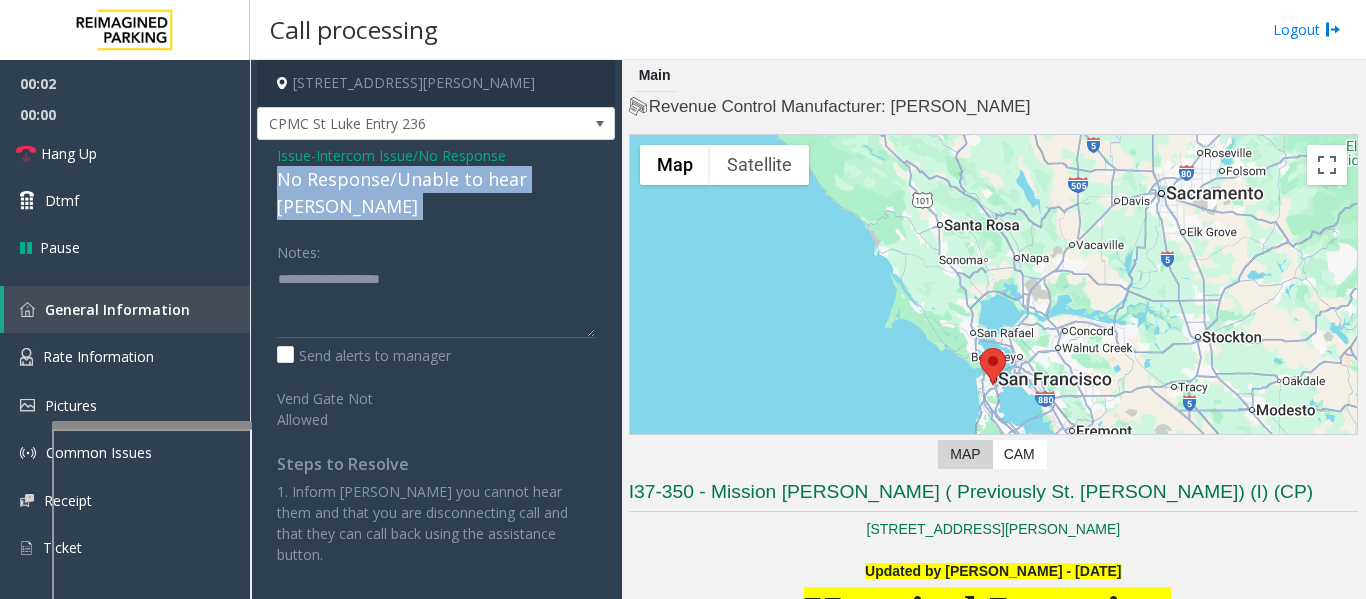 click on "No Response/Unable to hear [PERSON_NAME]" 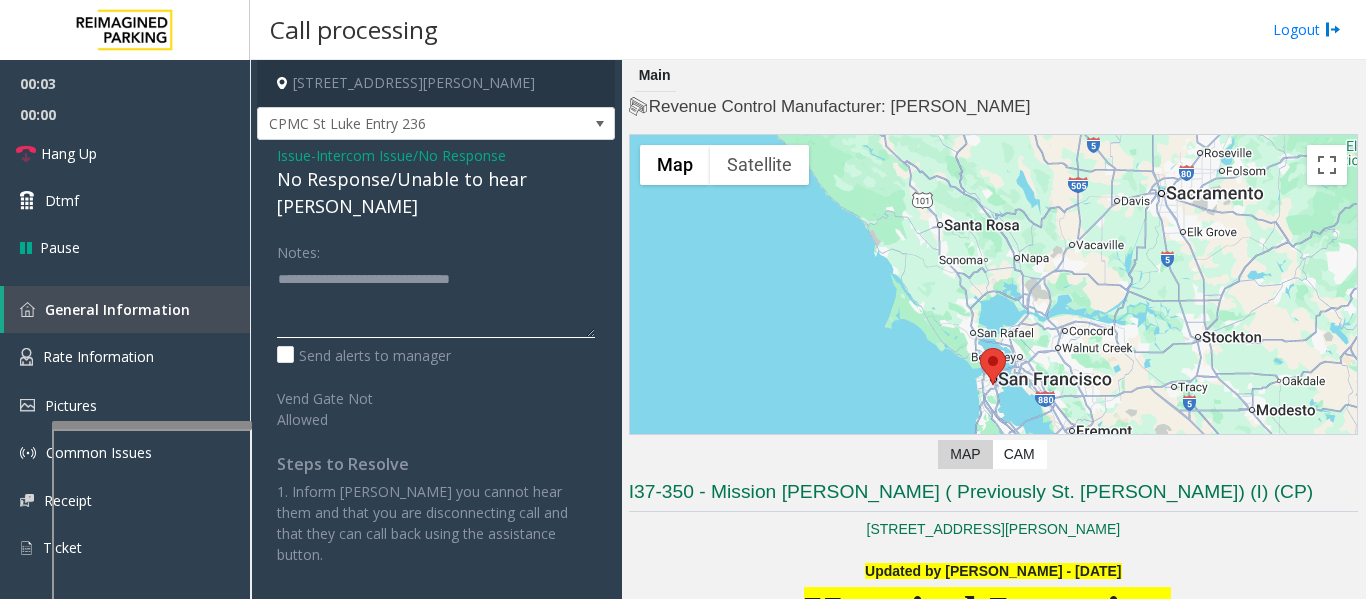 click 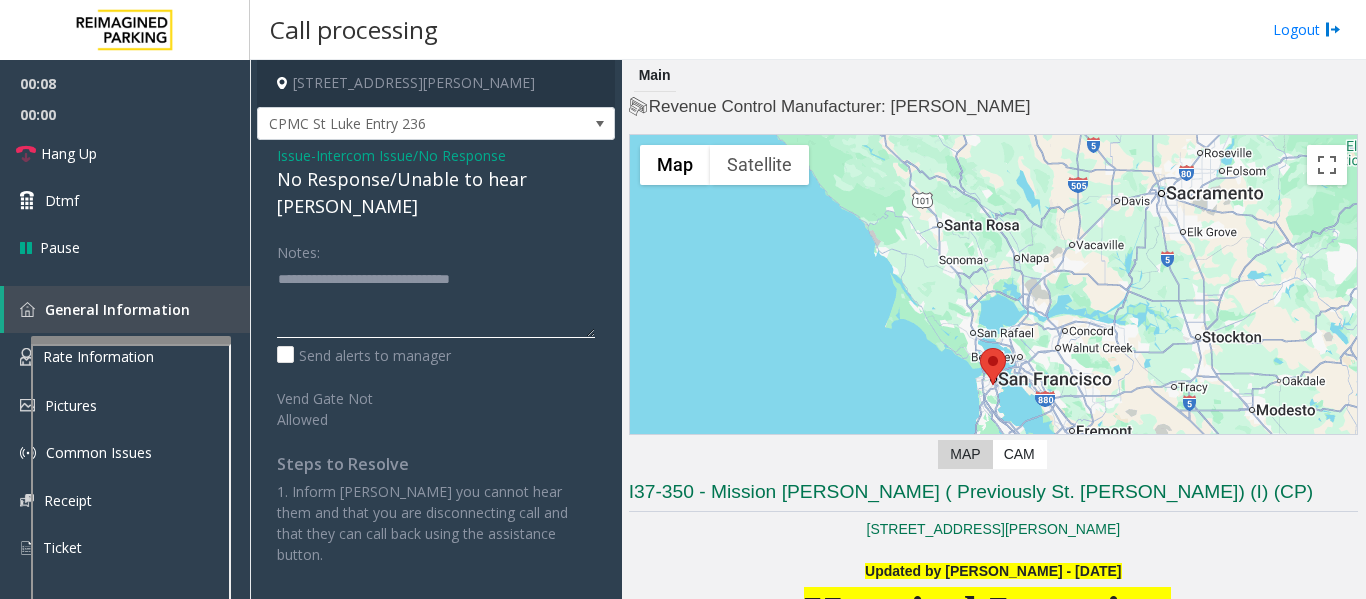 click at bounding box center [131, 340] 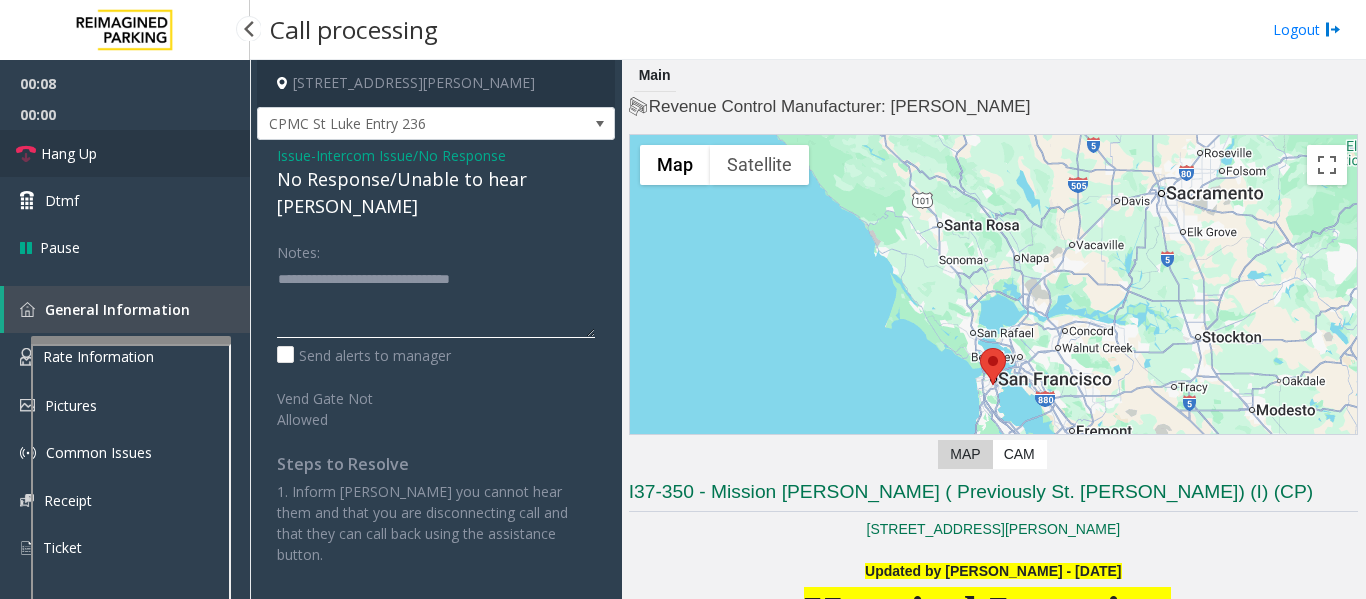type on "**********" 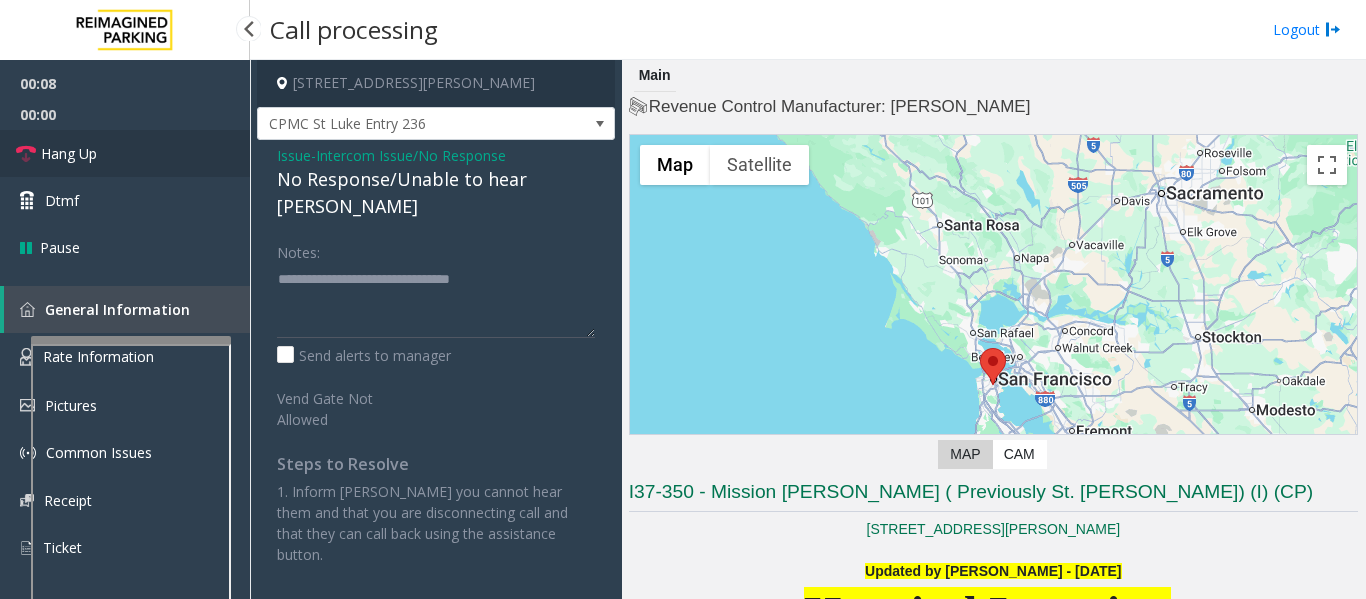click on "Hang Up" at bounding box center [125, 153] 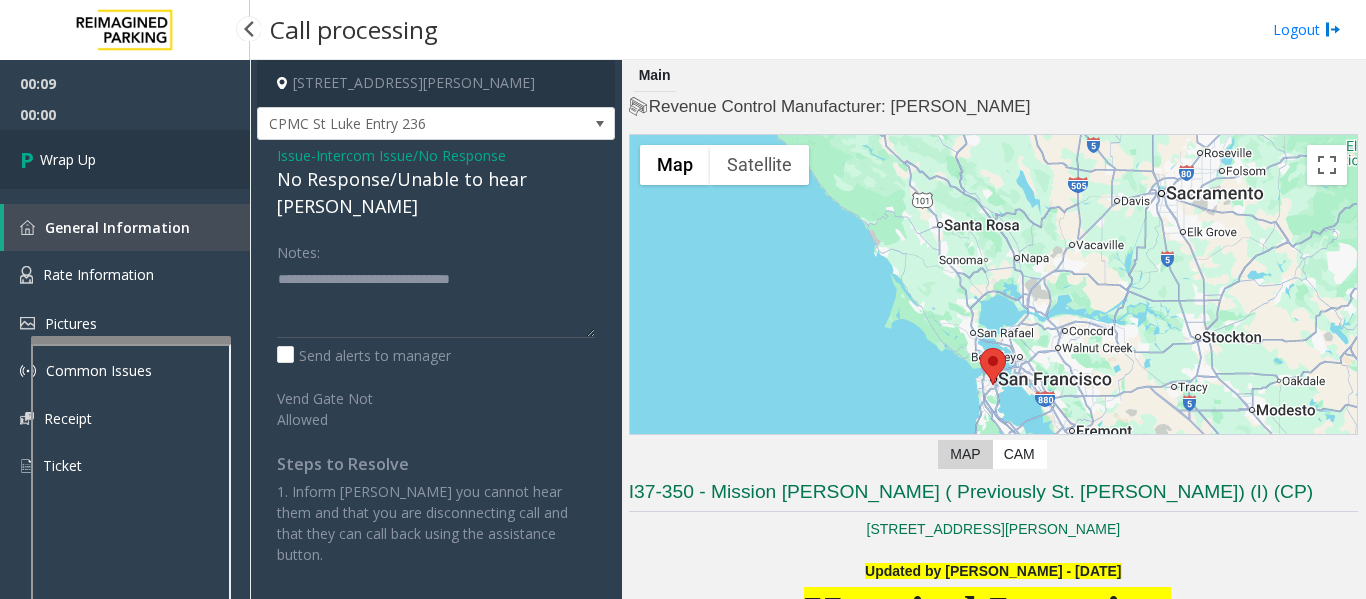 click on "Wrap Up" at bounding box center (125, 159) 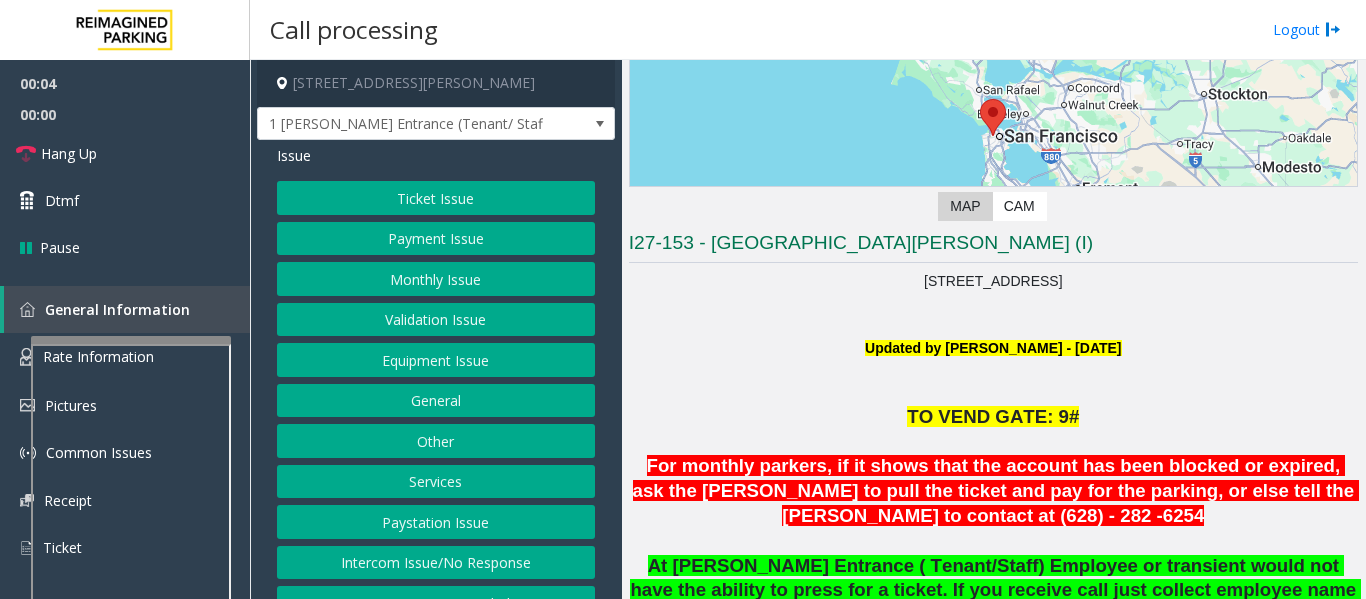 scroll, scrollTop: 450, scrollLeft: 0, axis: vertical 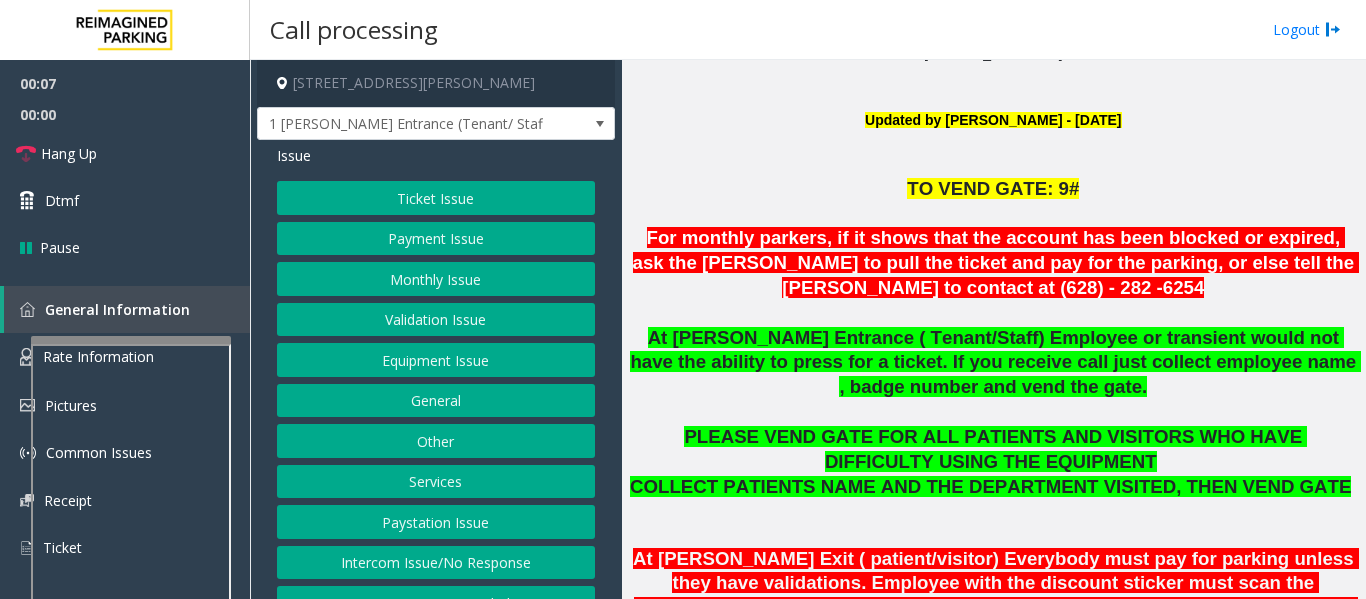 click on "Monthly Issue" 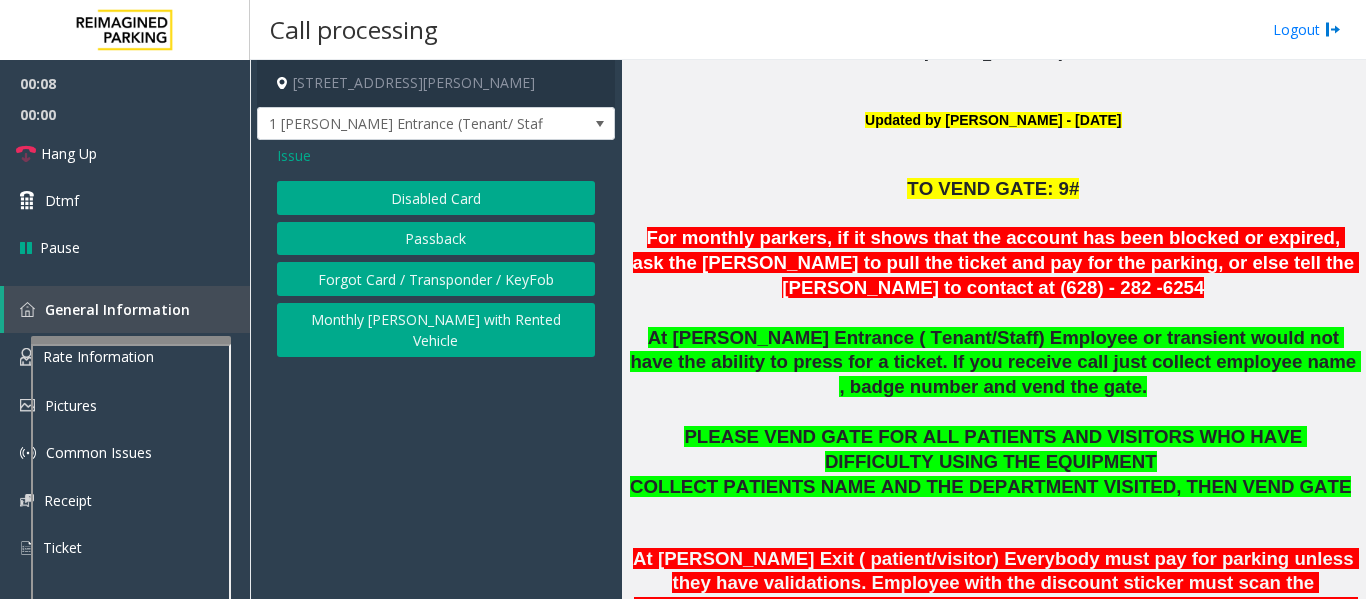click on "Disabled Card" 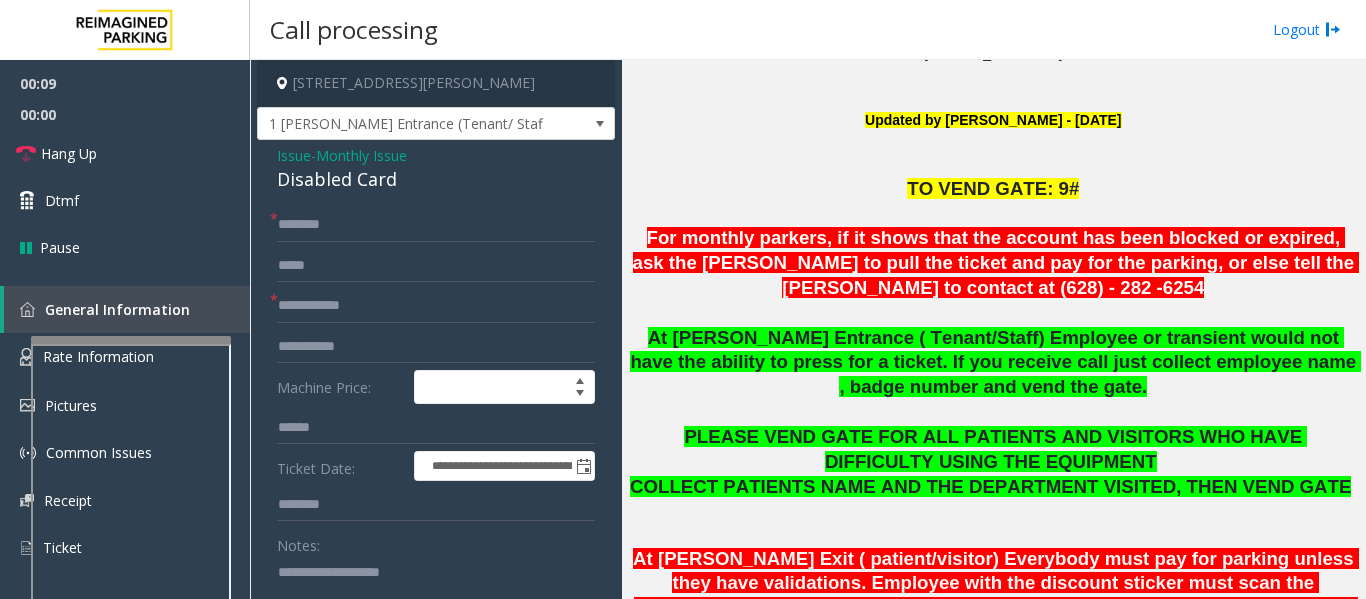 click on "Disabled Card" 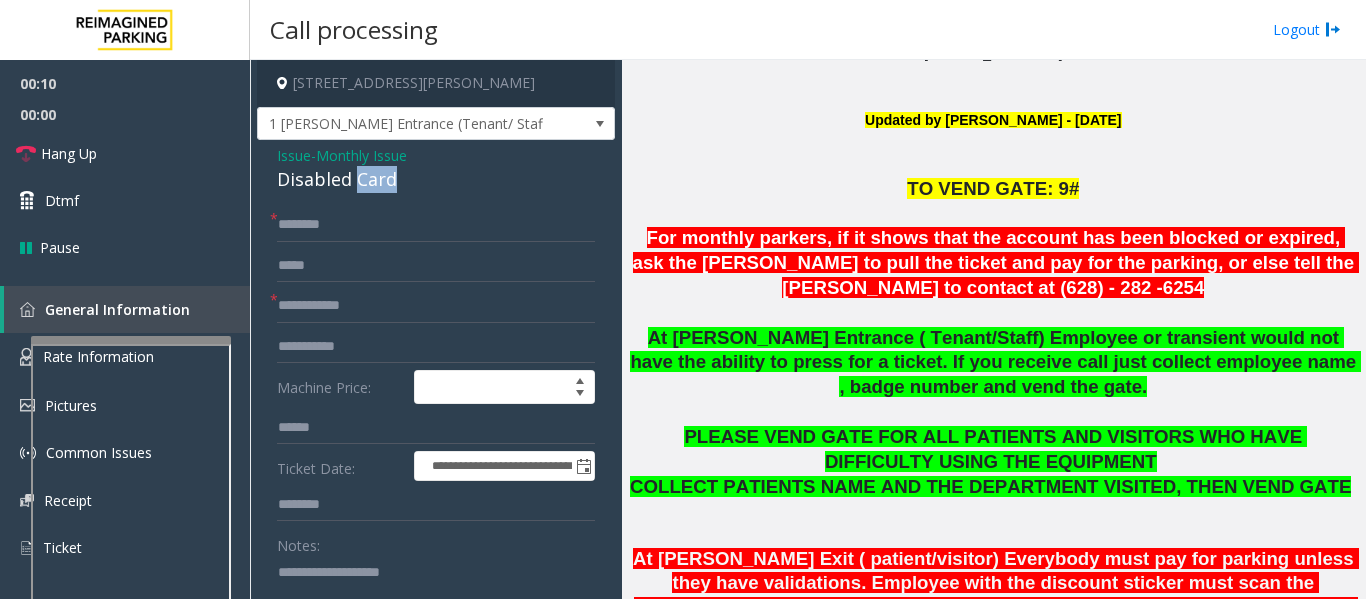 click on "Disabled Card" 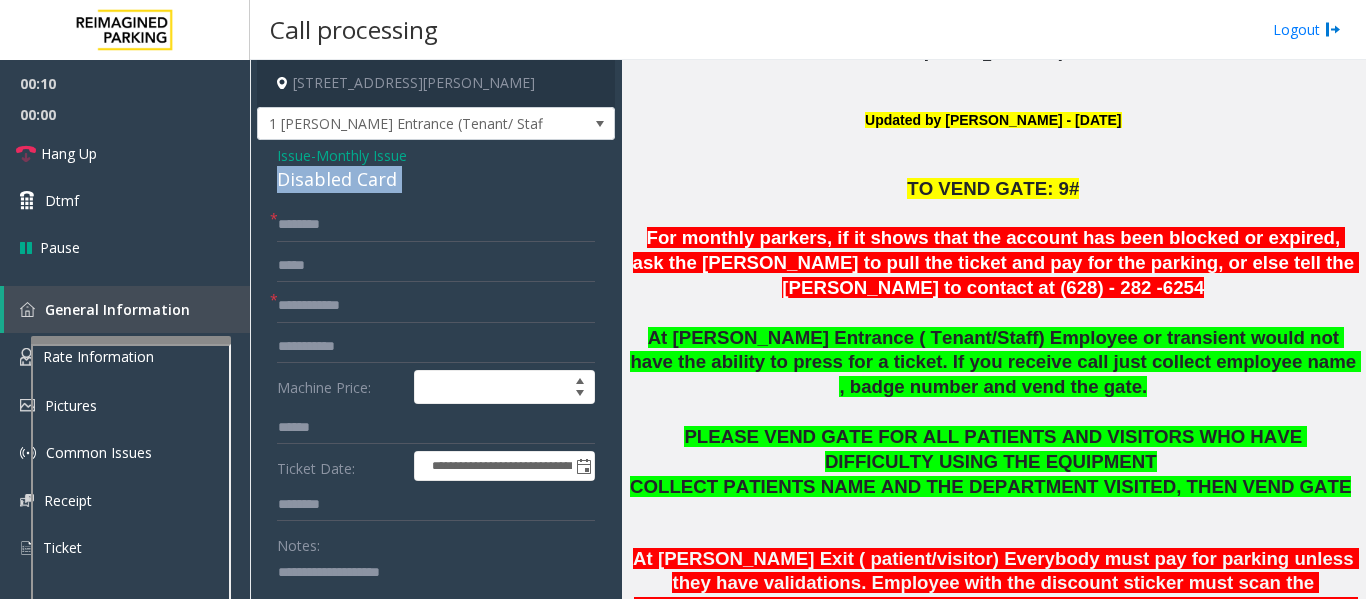 click on "Disabled Card" 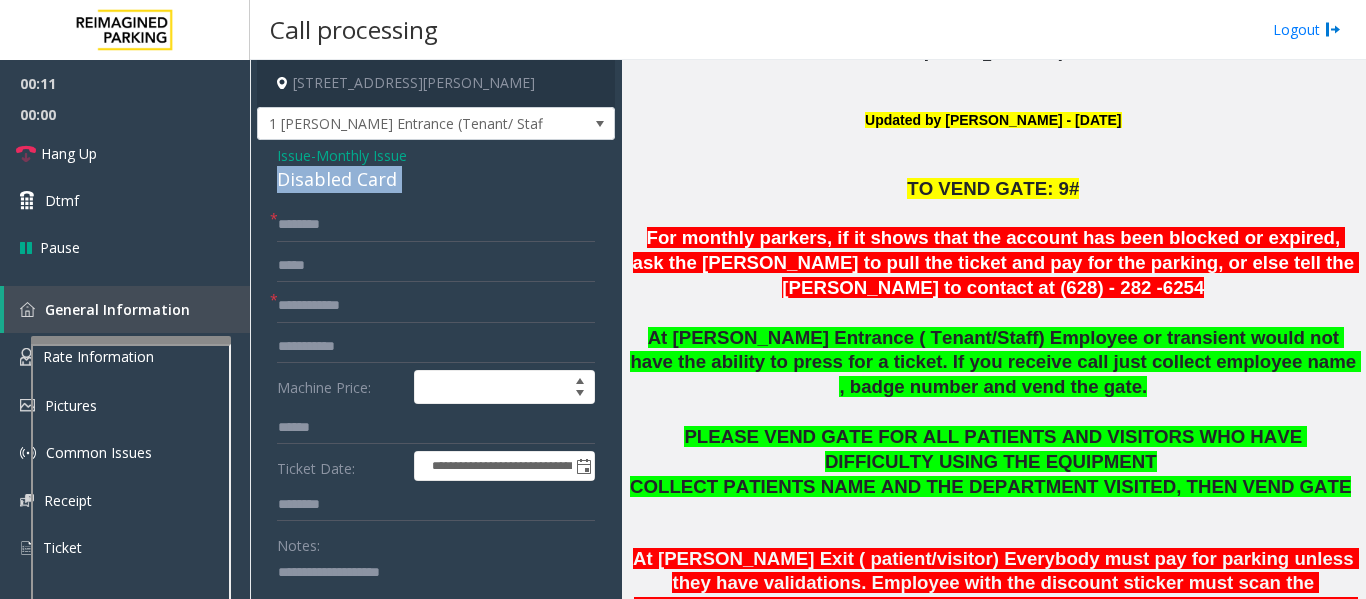 copy on "Disabled Card" 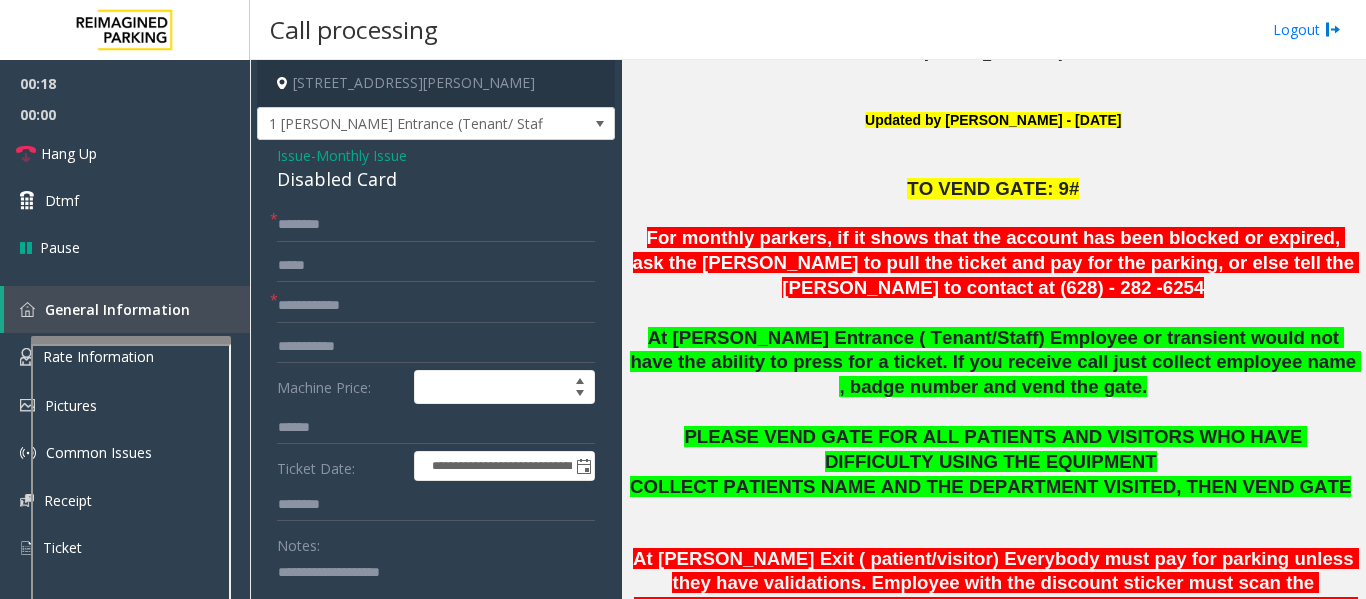 click 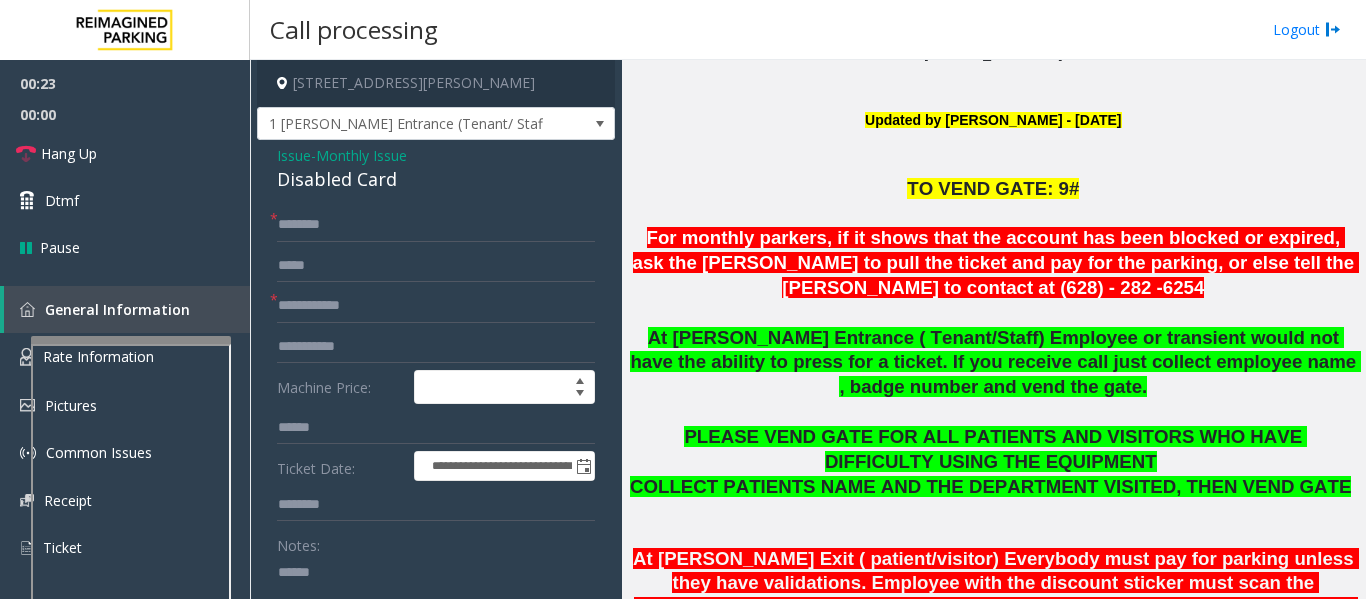 paste on "**********" 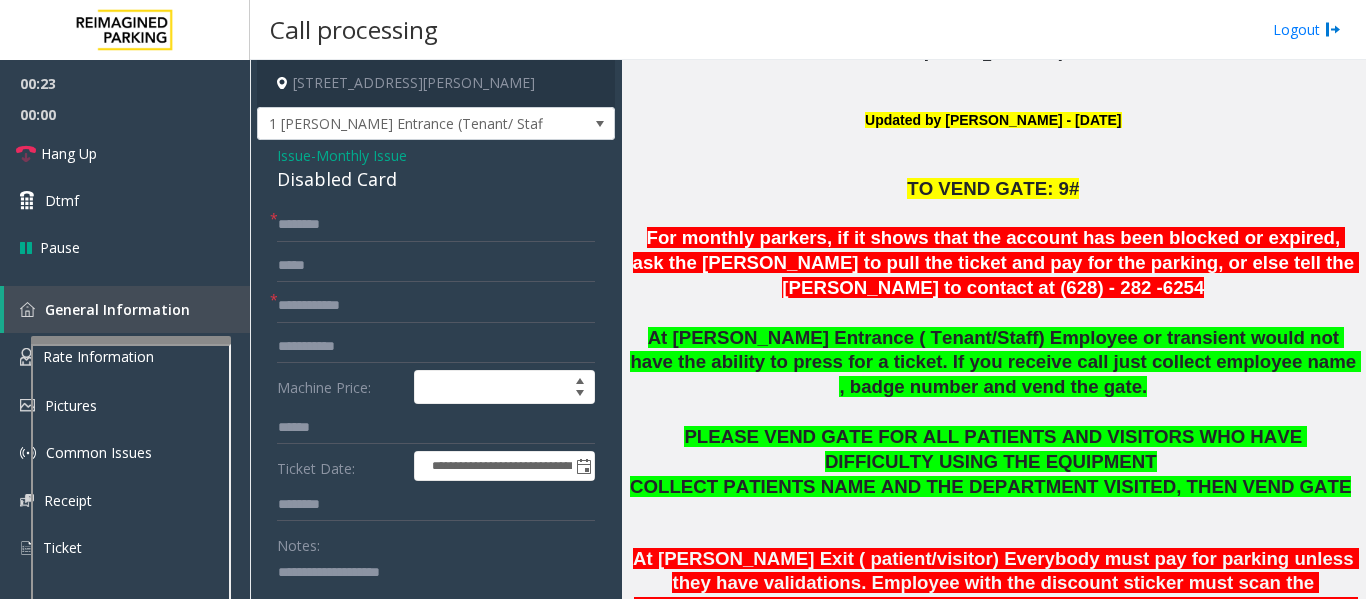 scroll, scrollTop: 4, scrollLeft: 0, axis: vertical 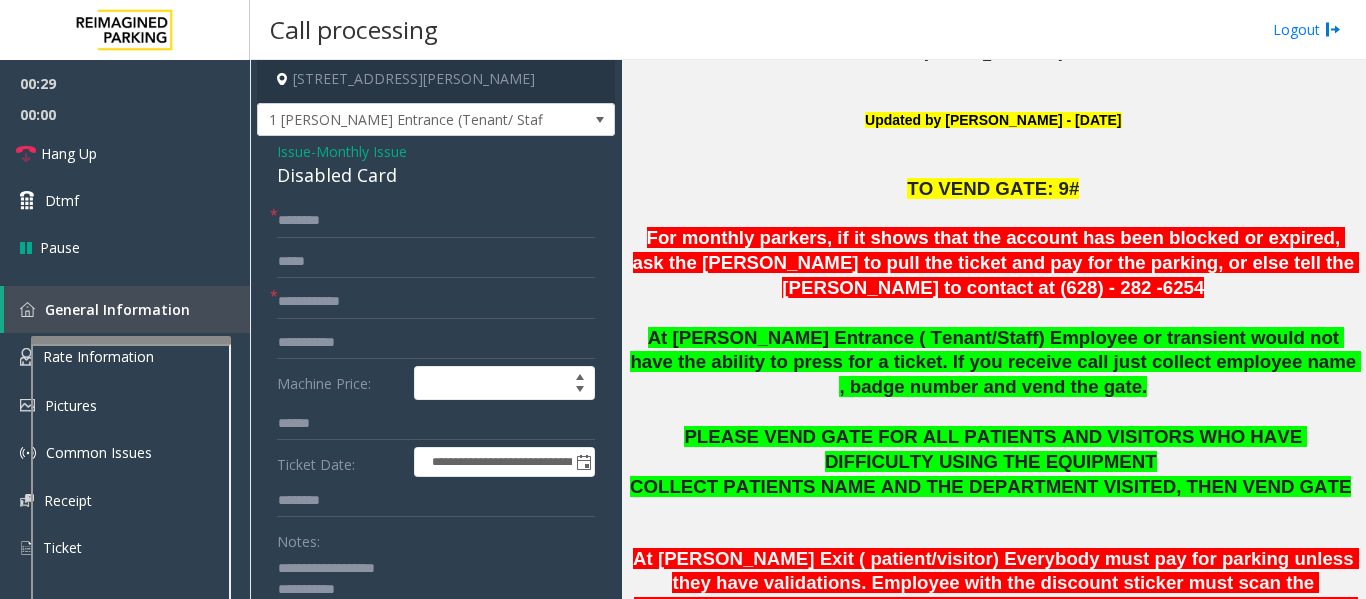 type on "**********" 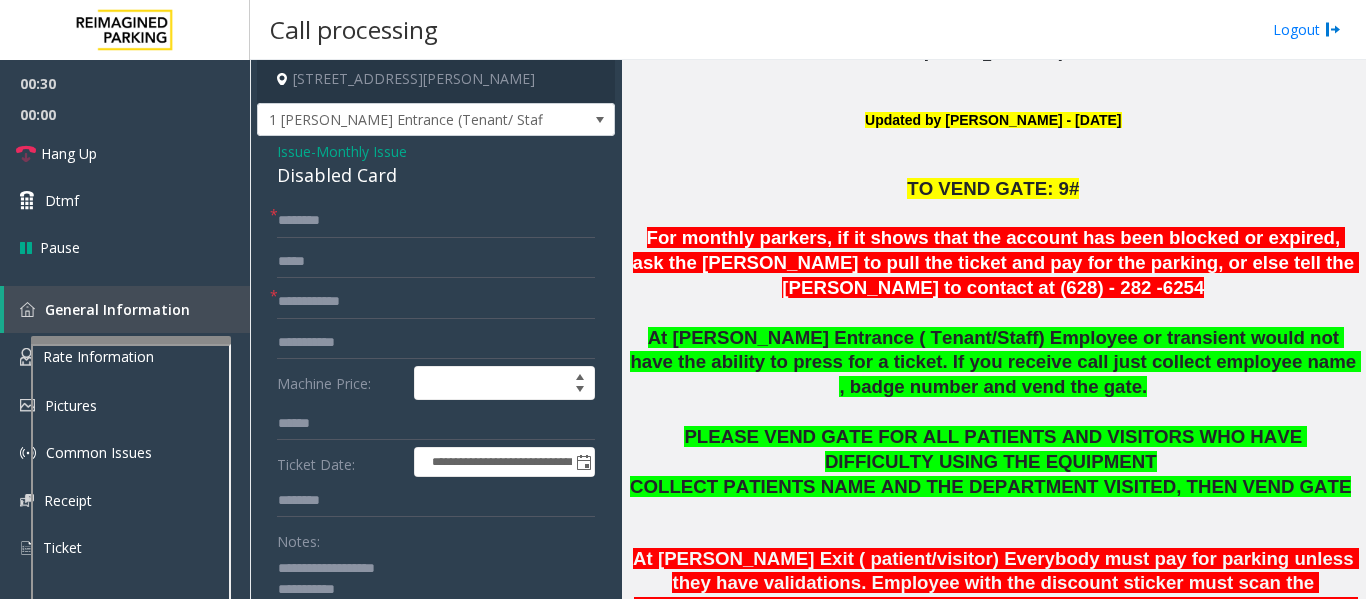 scroll, scrollTop: 60, scrollLeft: 0, axis: vertical 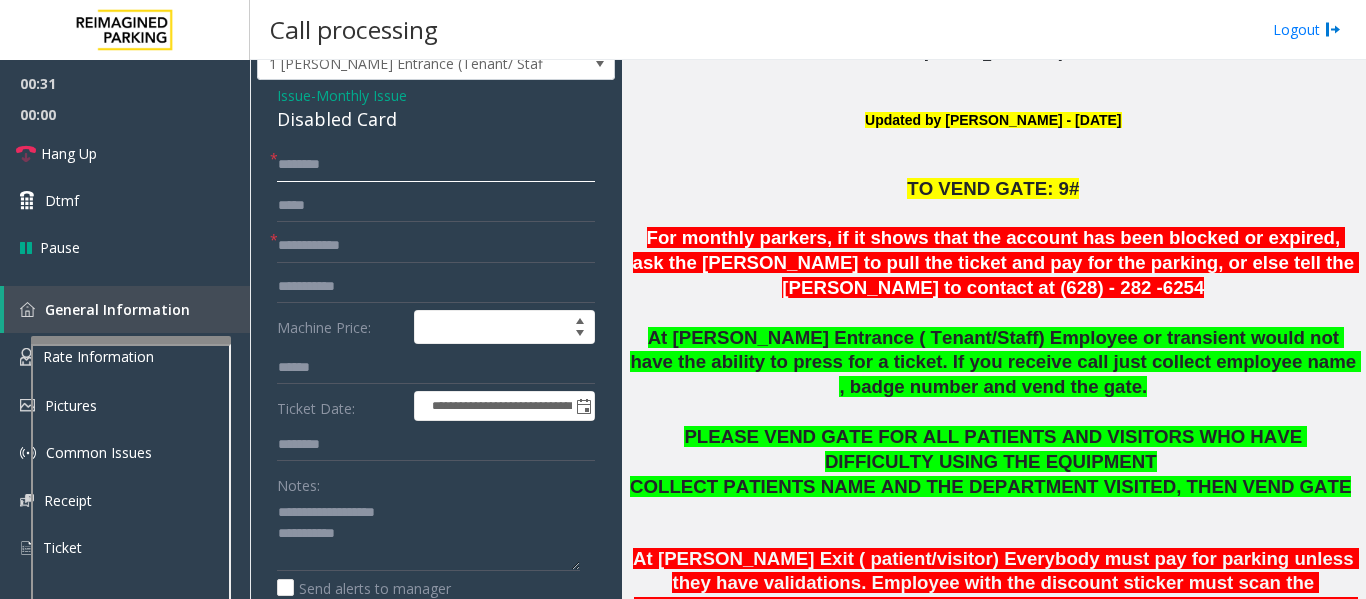 click 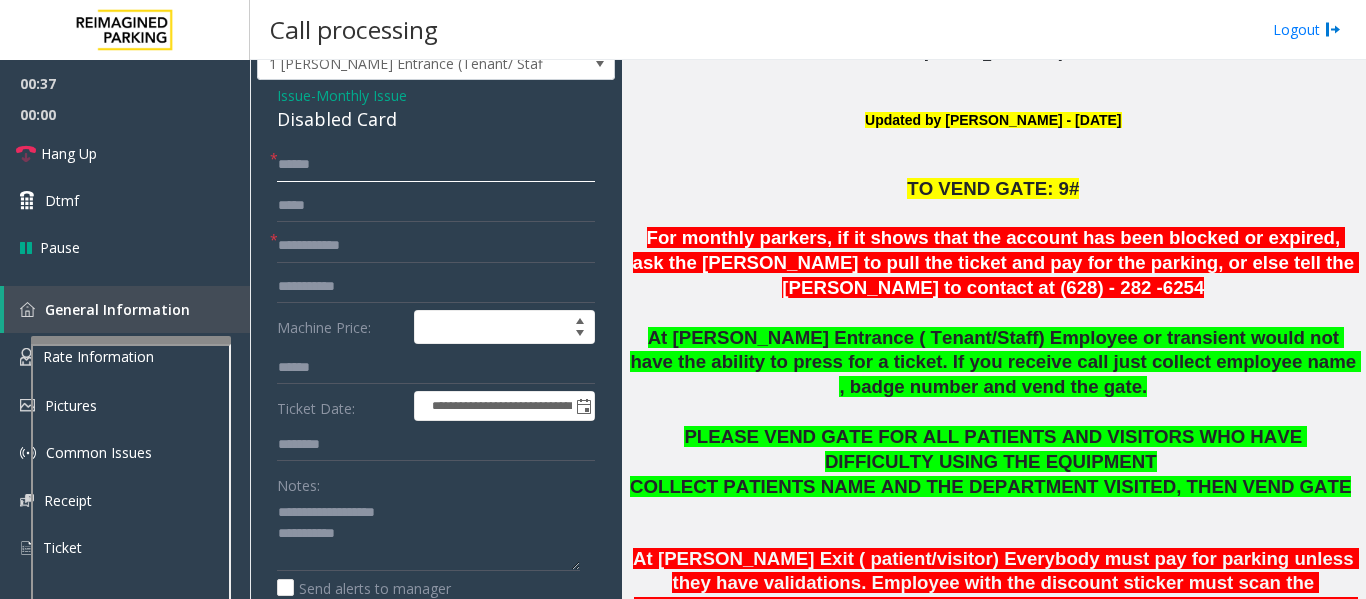 type on "*****" 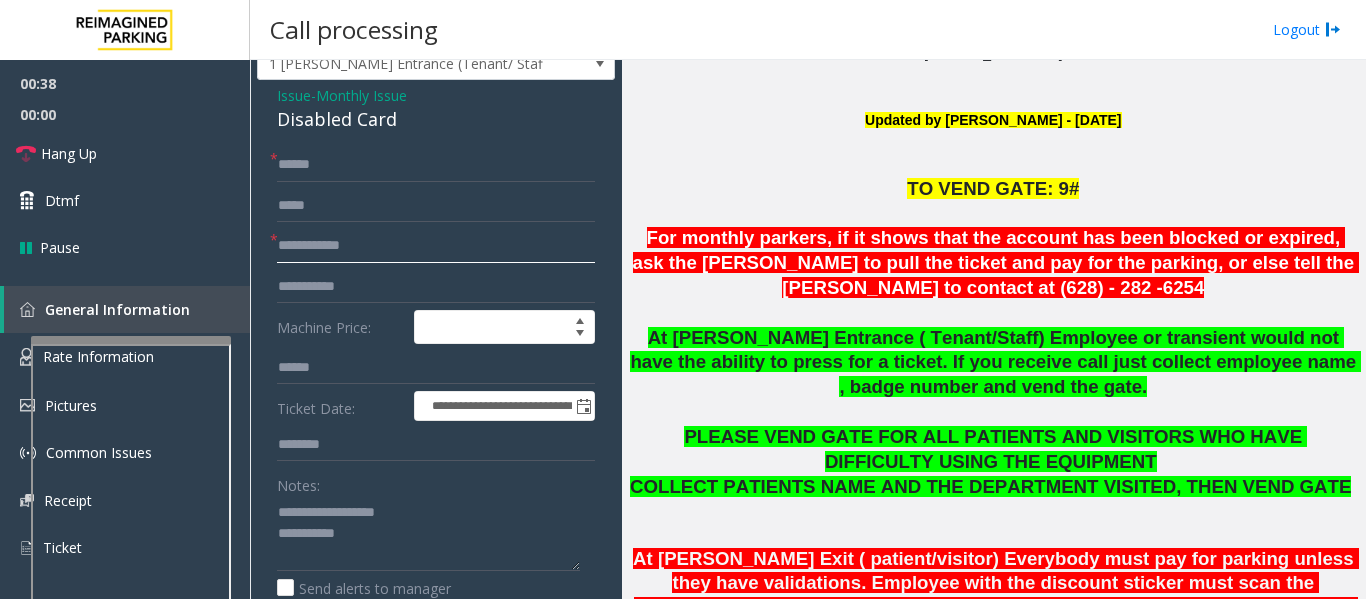 click 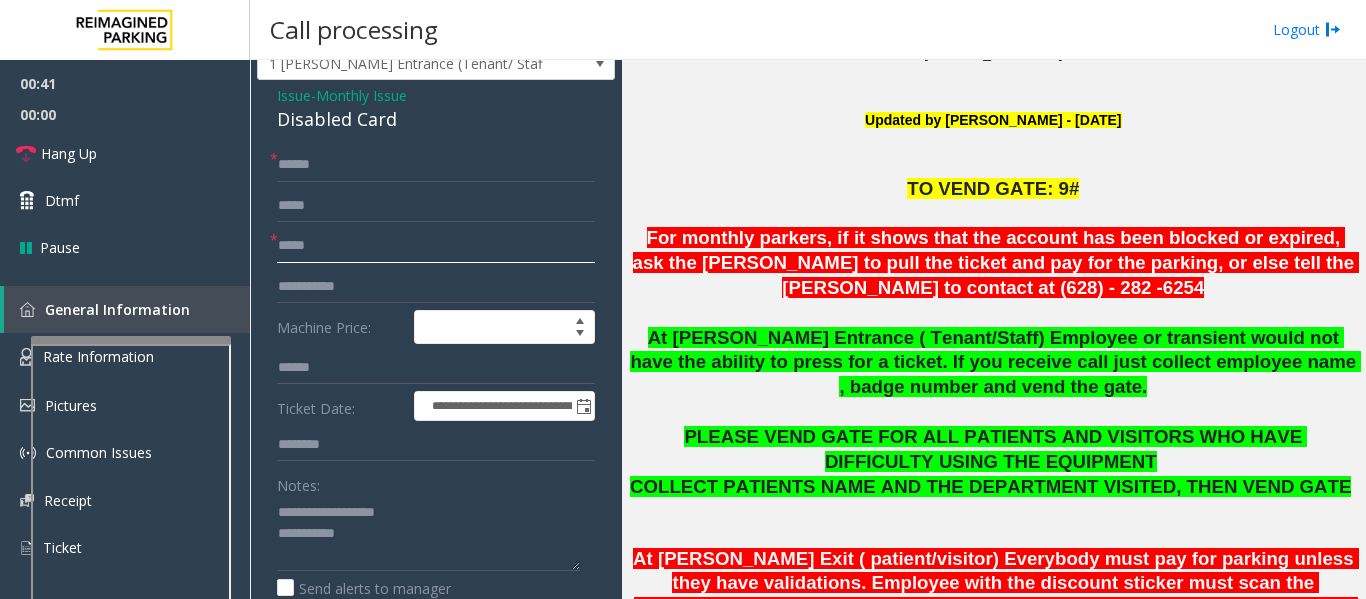 type on "*****" 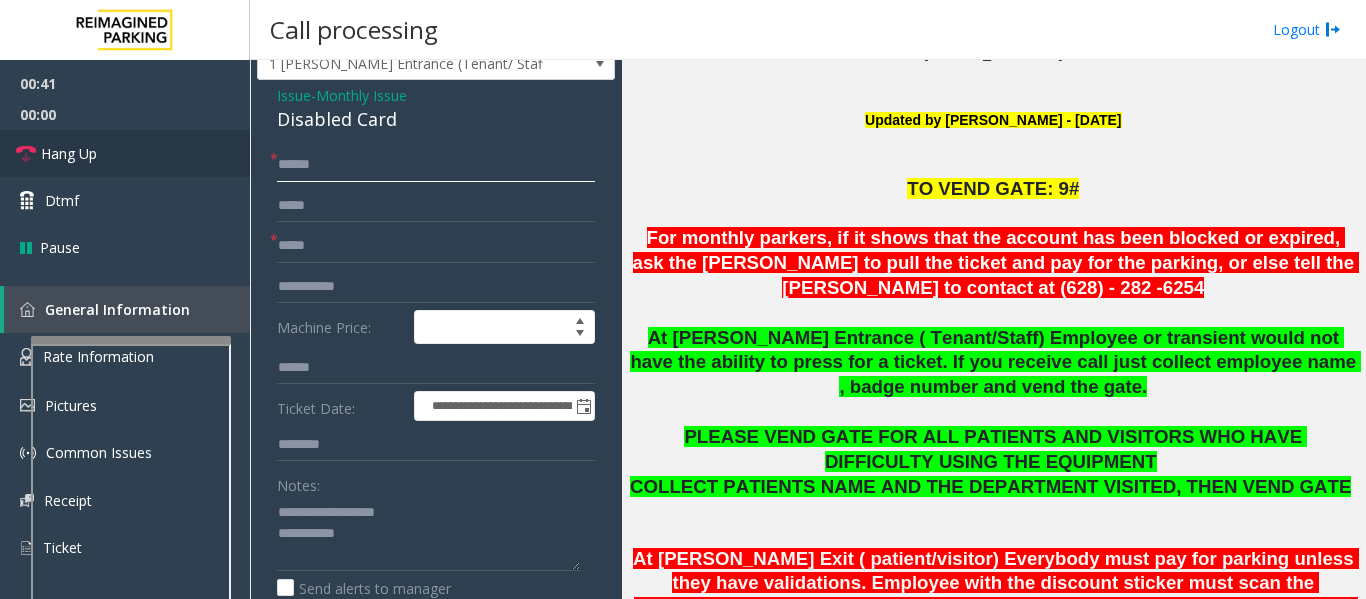 drag, startPoint x: 352, startPoint y: 169, endPoint x: 249, endPoint y: 169, distance: 103 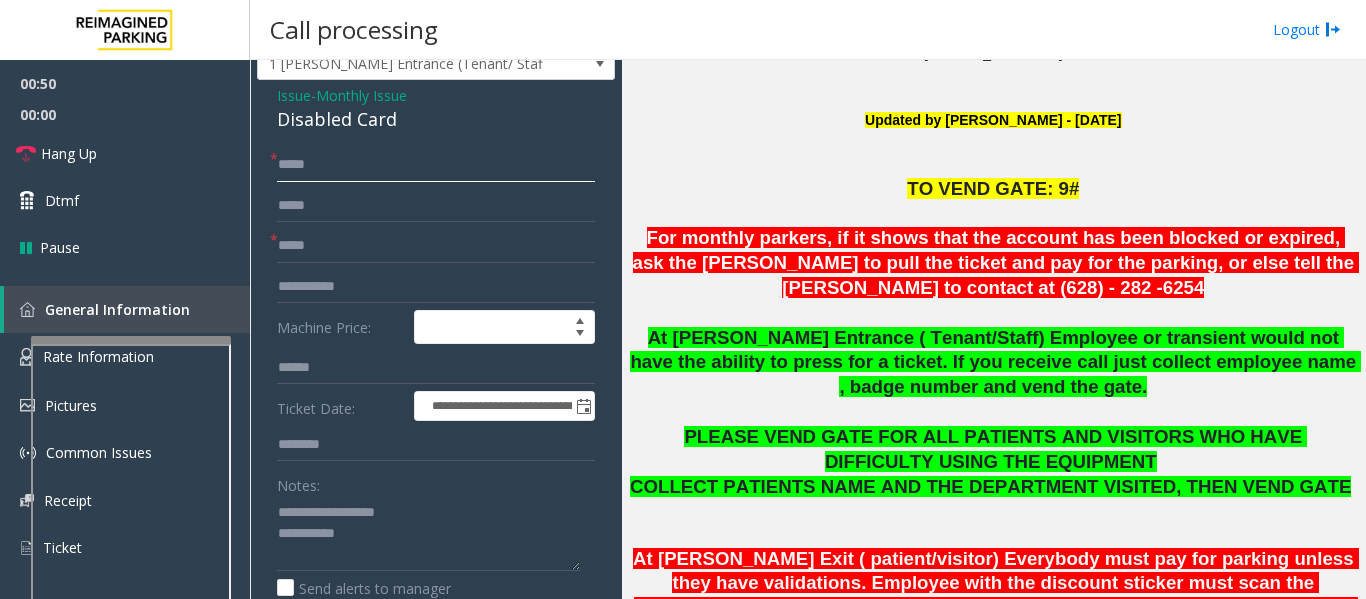 scroll, scrollTop: 354, scrollLeft: 0, axis: vertical 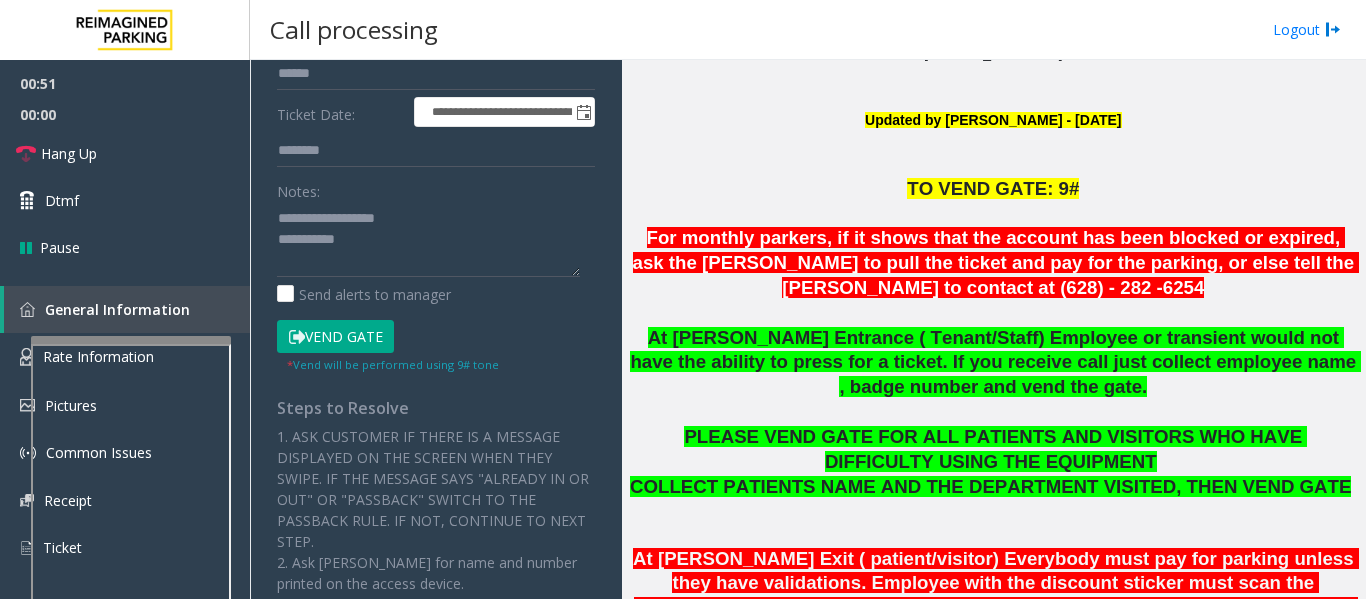 type on "*****" 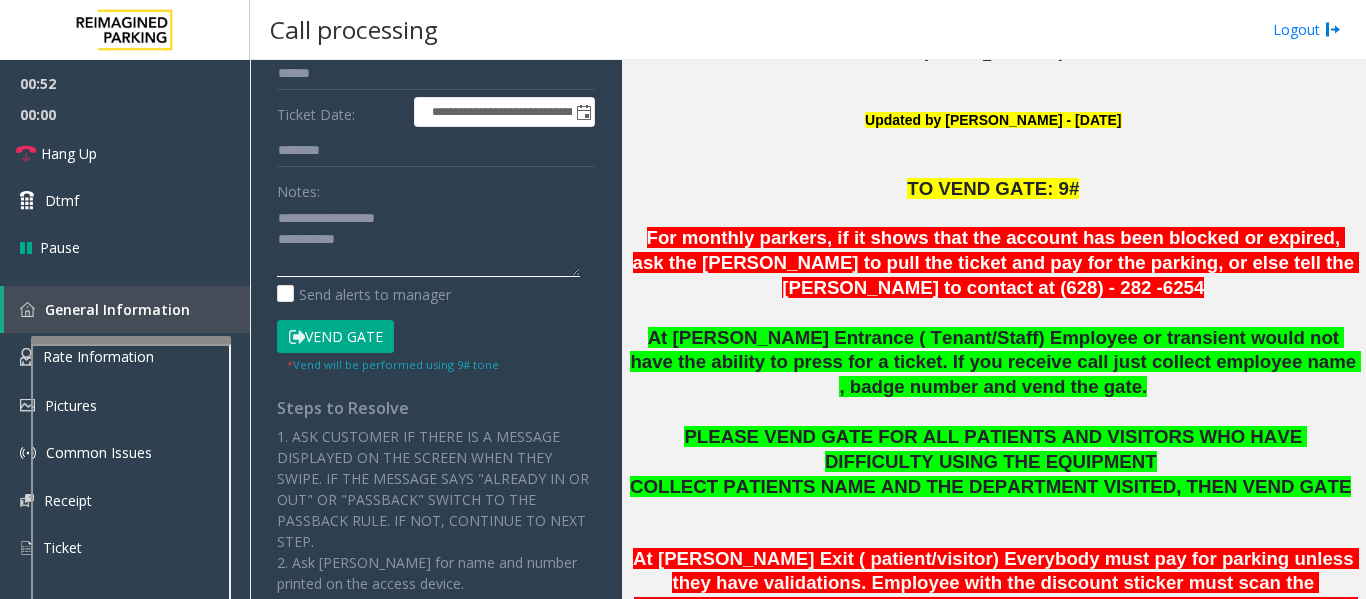 click 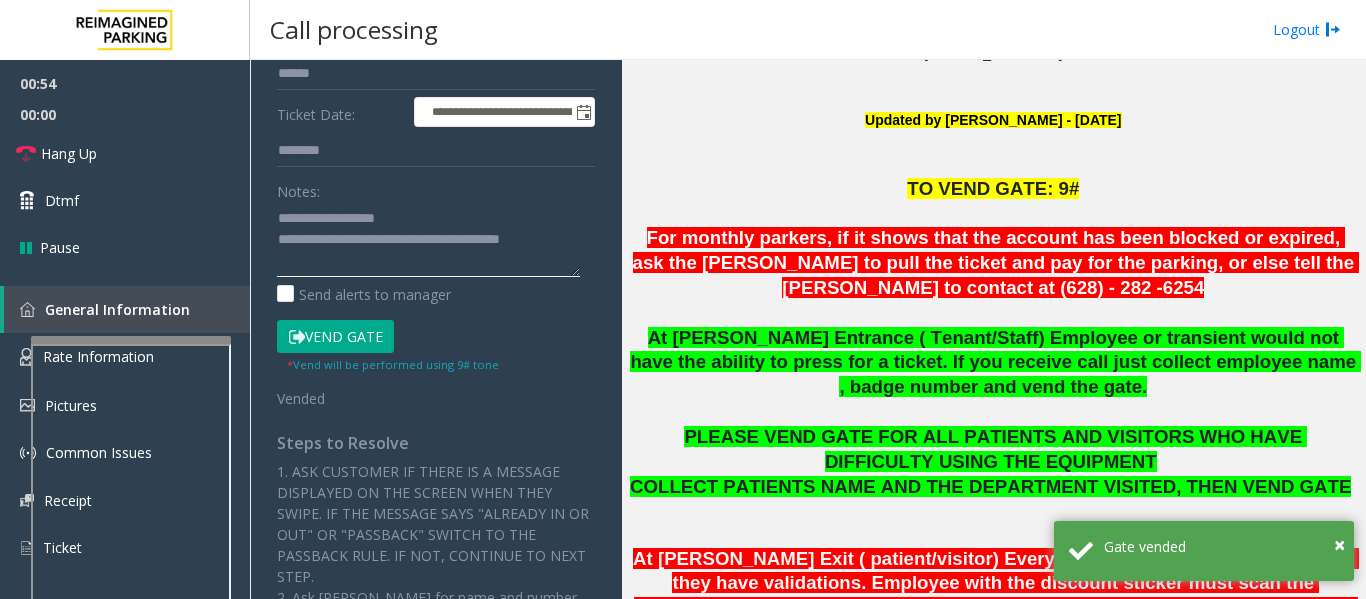 type on "**********" 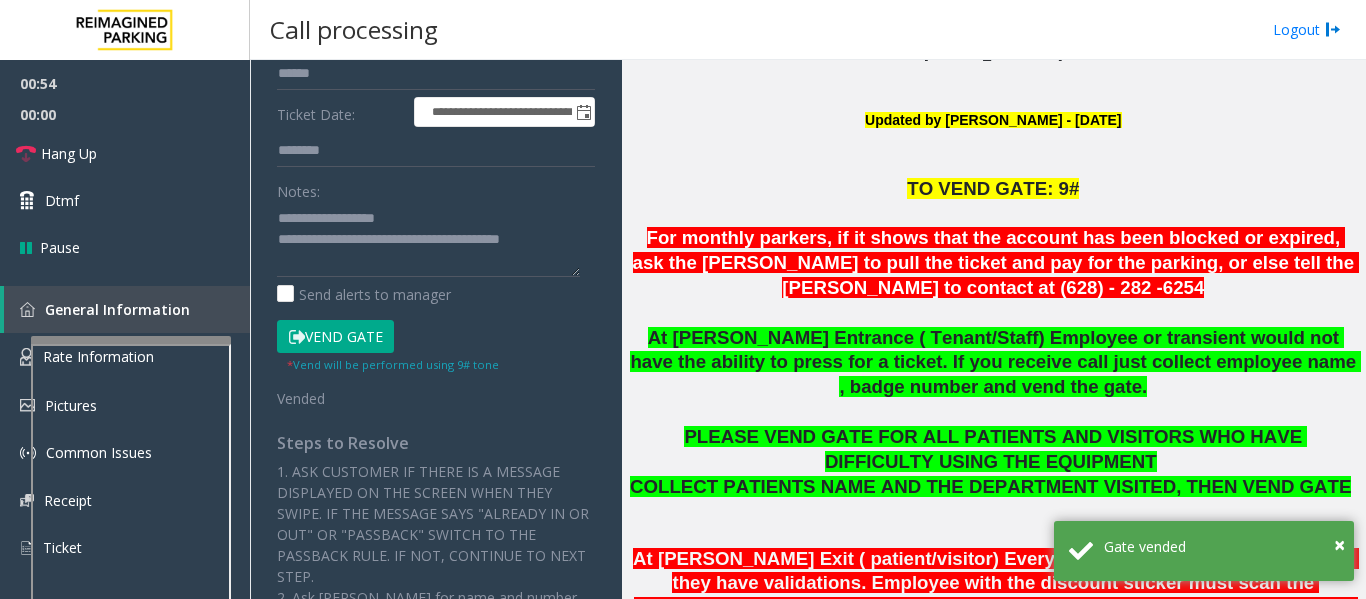 click on "**********" 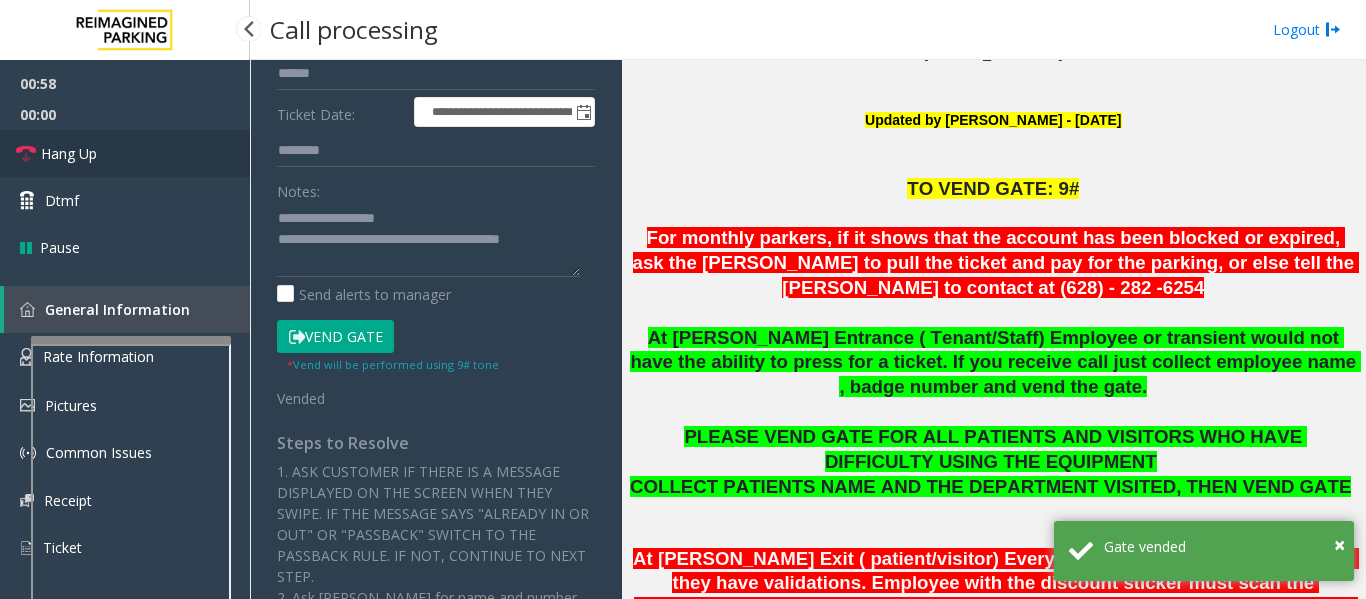click on "Hang Up" at bounding box center (125, 153) 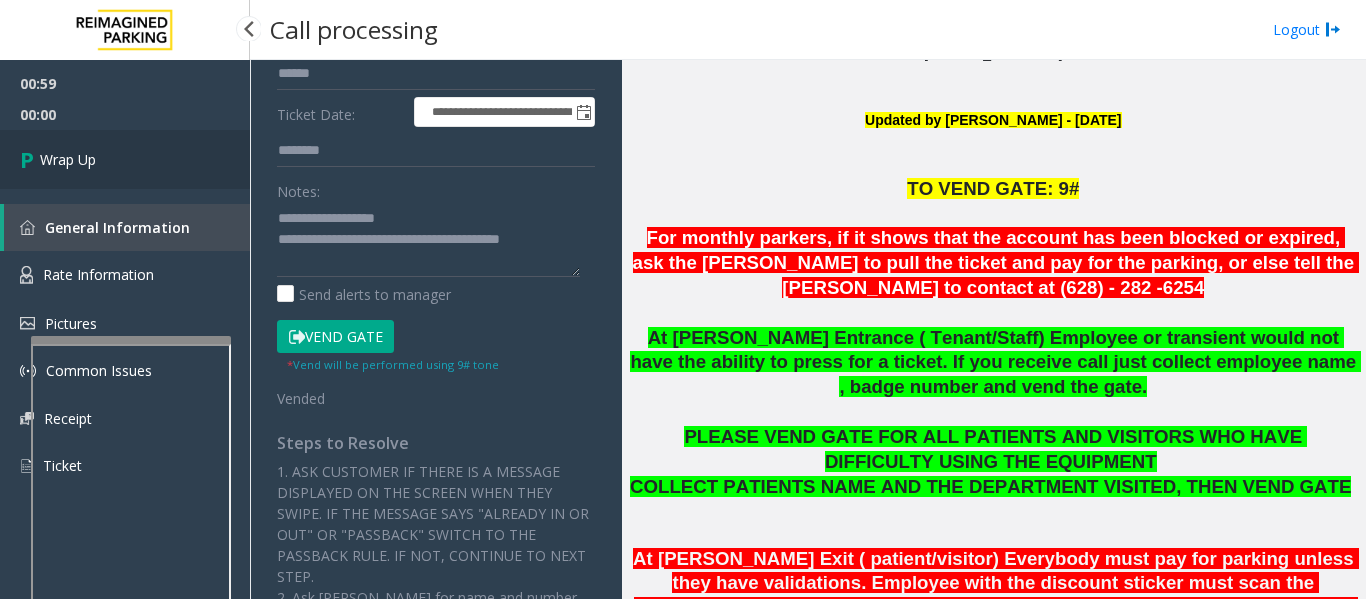 click on "Wrap Up" at bounding box center [125, 159] 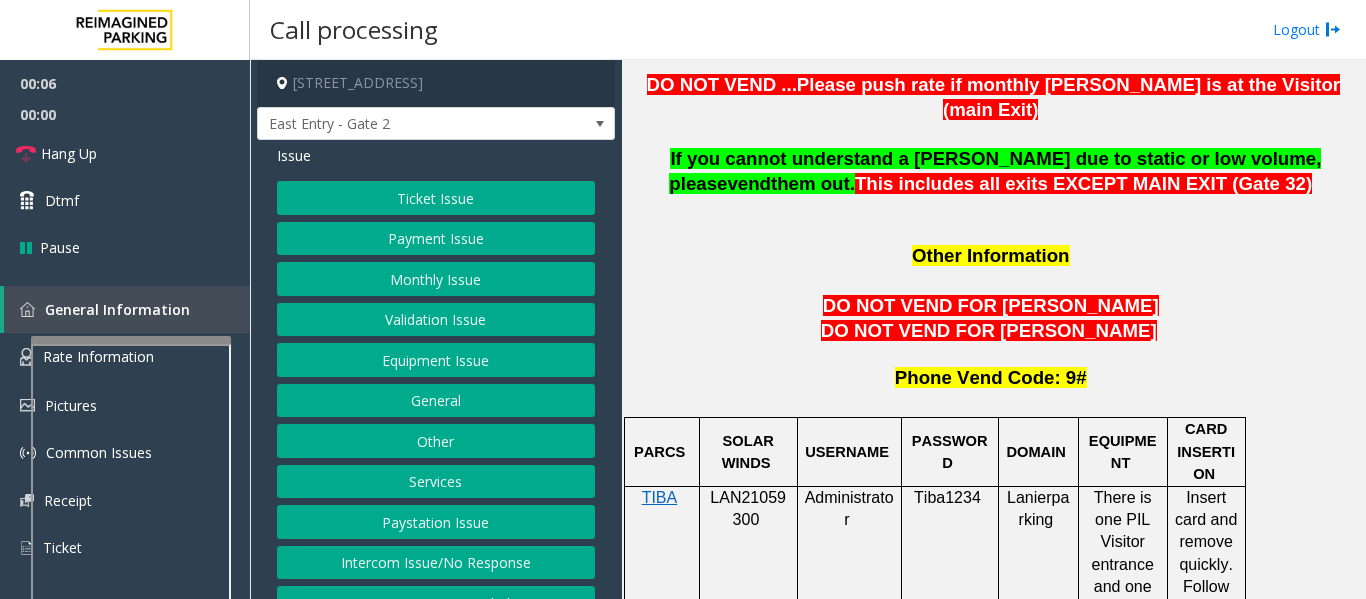 scroll, scrollTop: 1676, scrollLeft: 0, axis: vertical 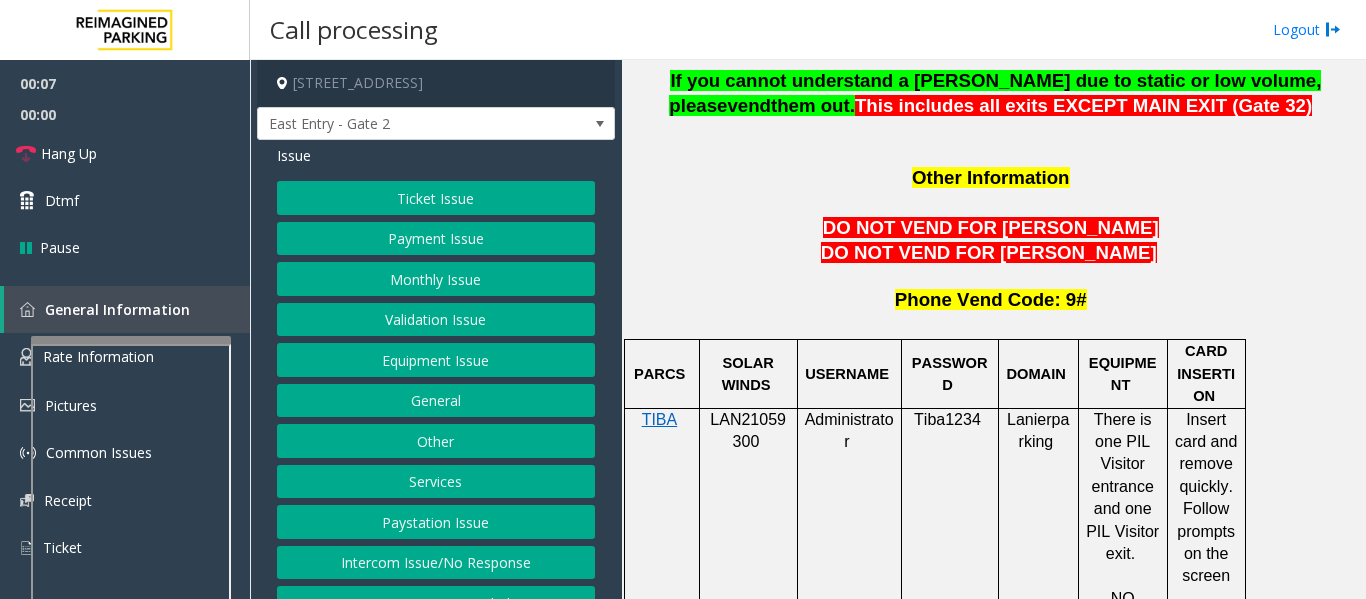 click on "LAN21059300" 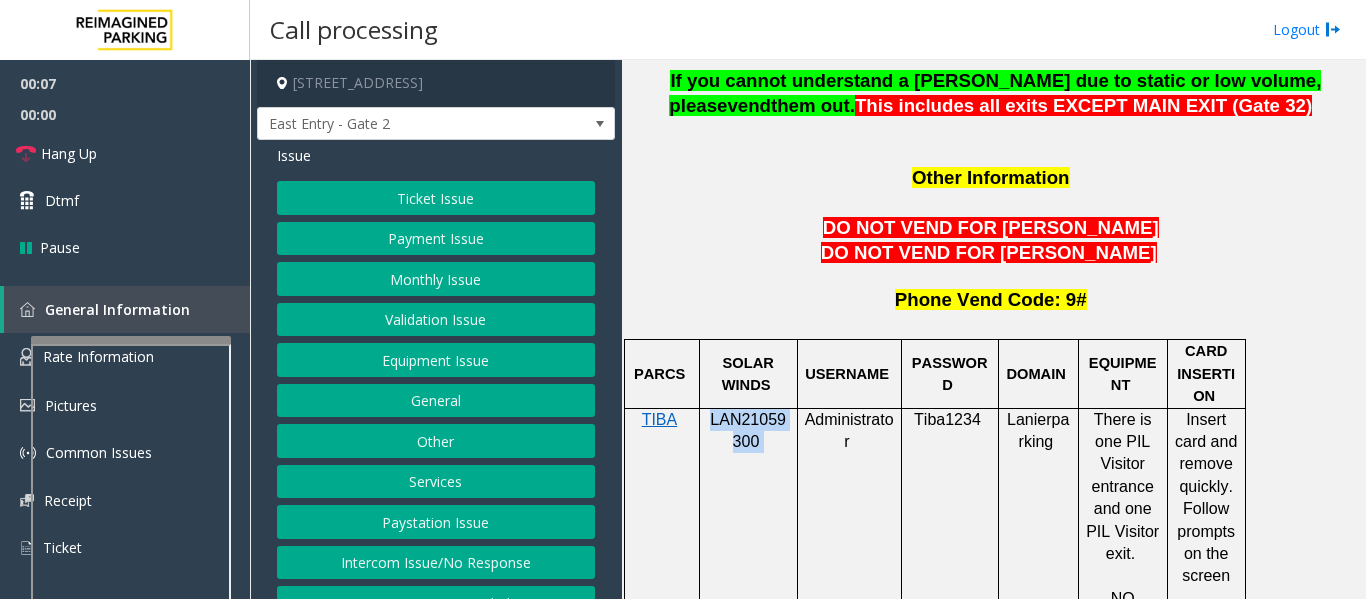 click on "LAN21059300" 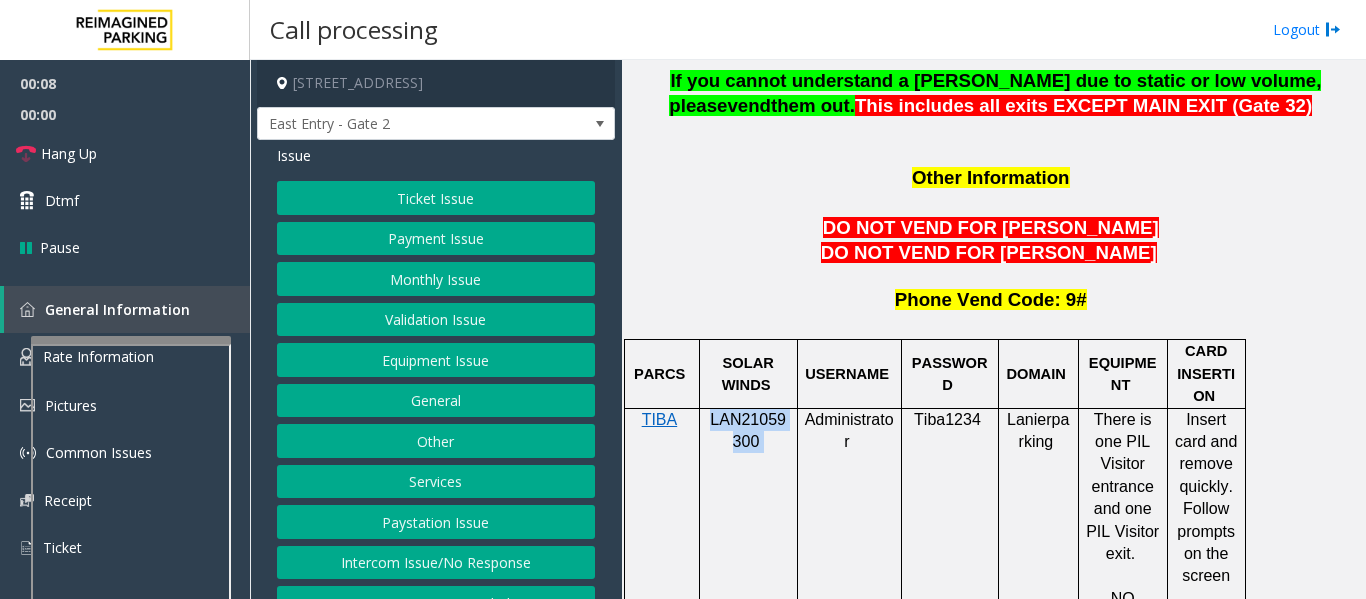 copy on "LAN21059300" 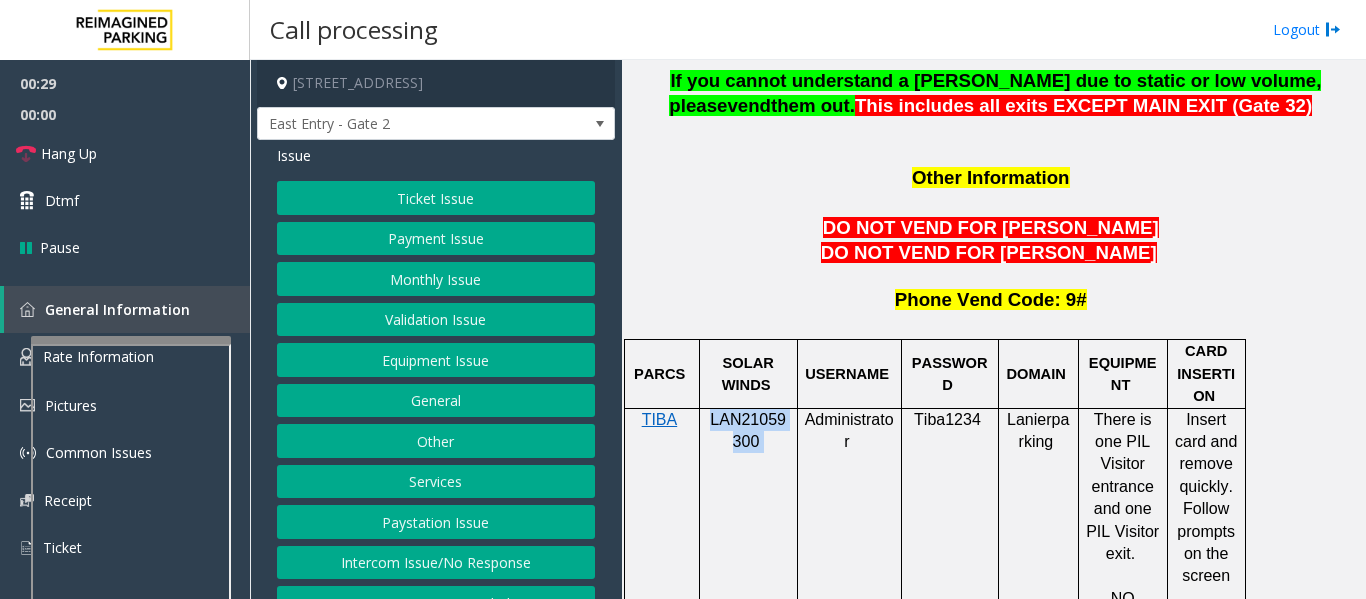 click on "Equipment Issue" 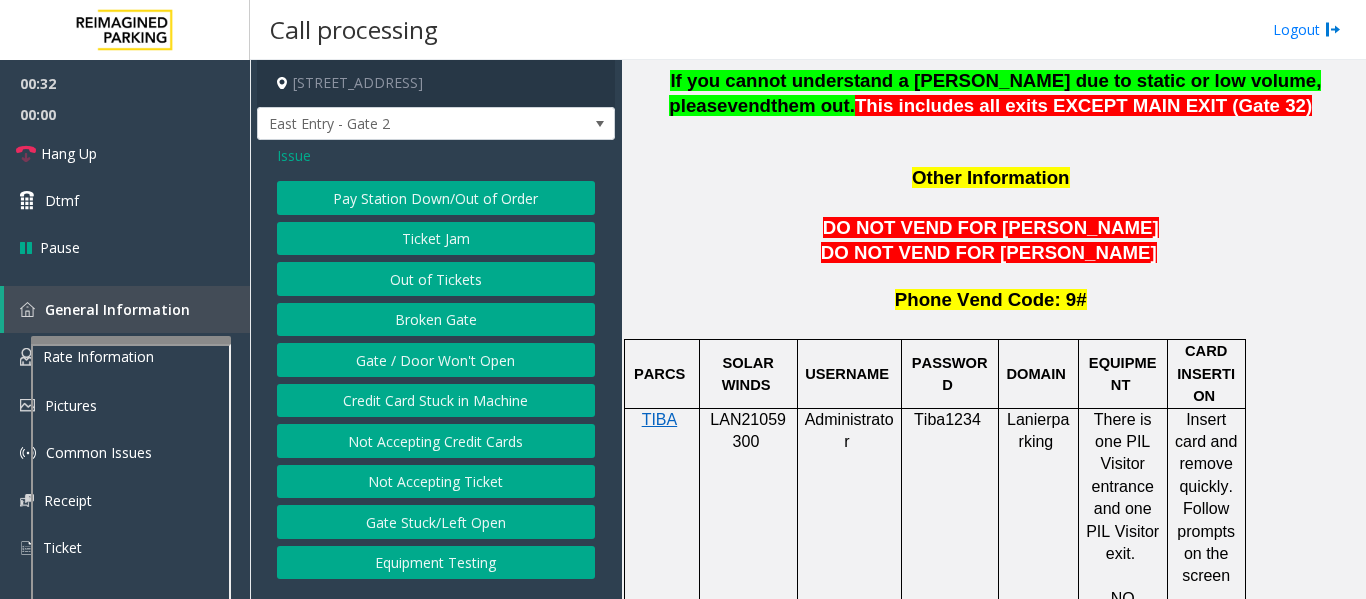 click on "Issue" 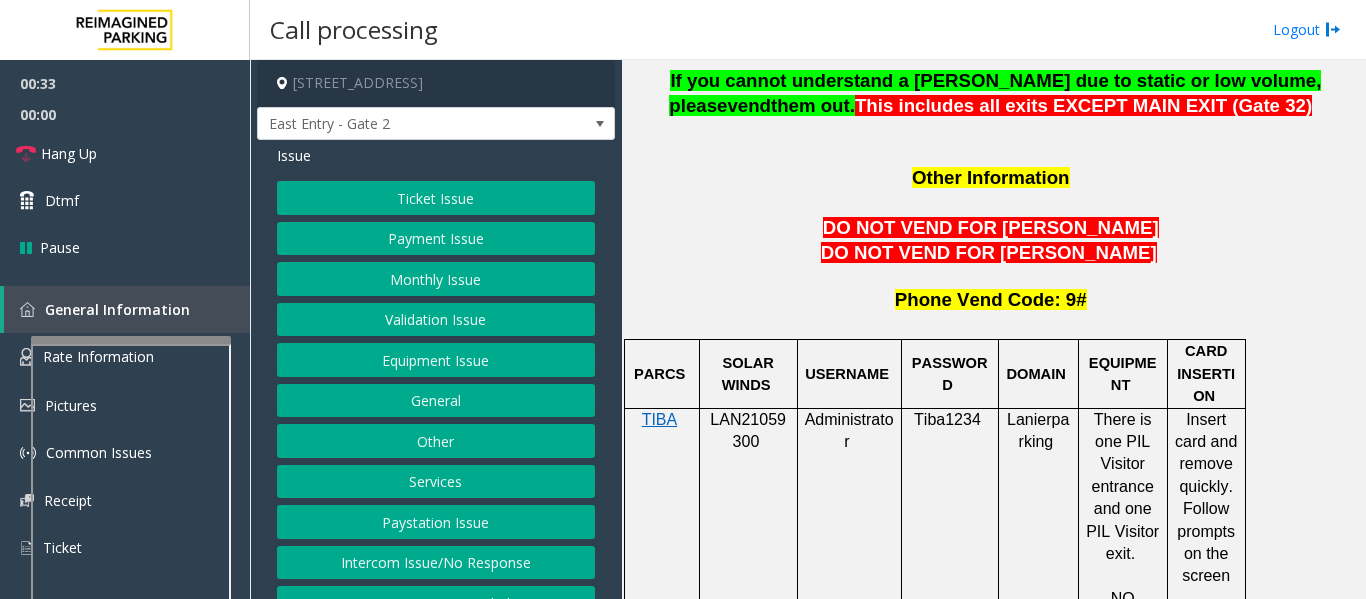 click on "Other" 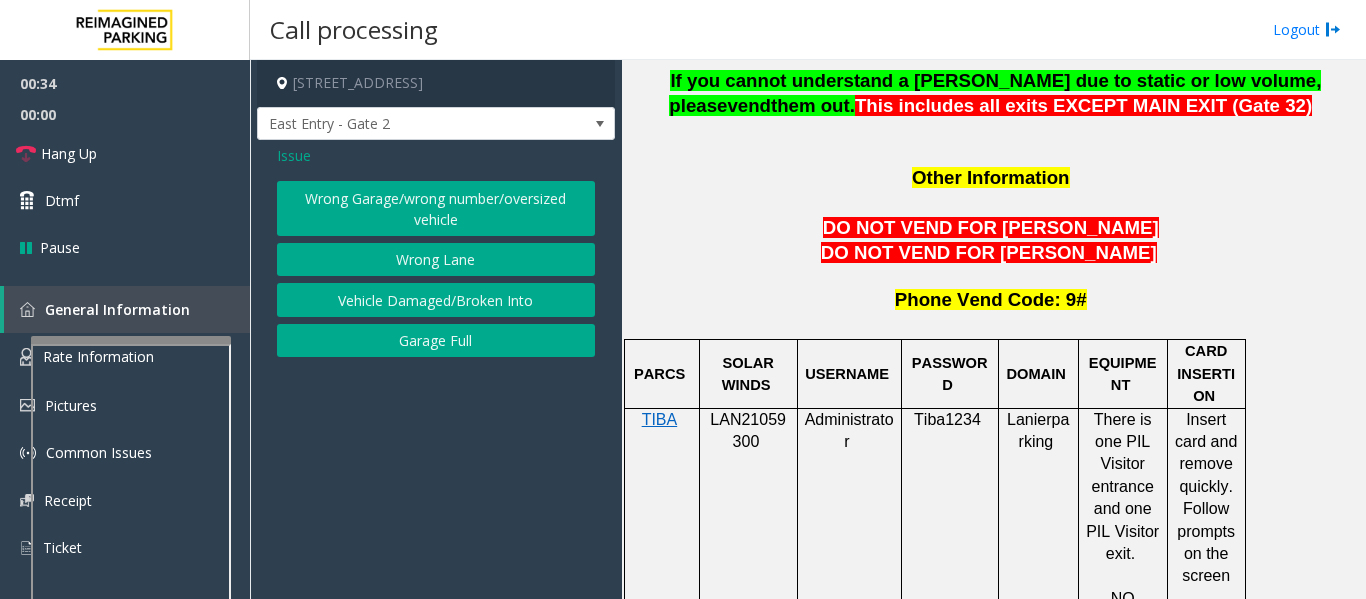 click on "Wrong Lane" 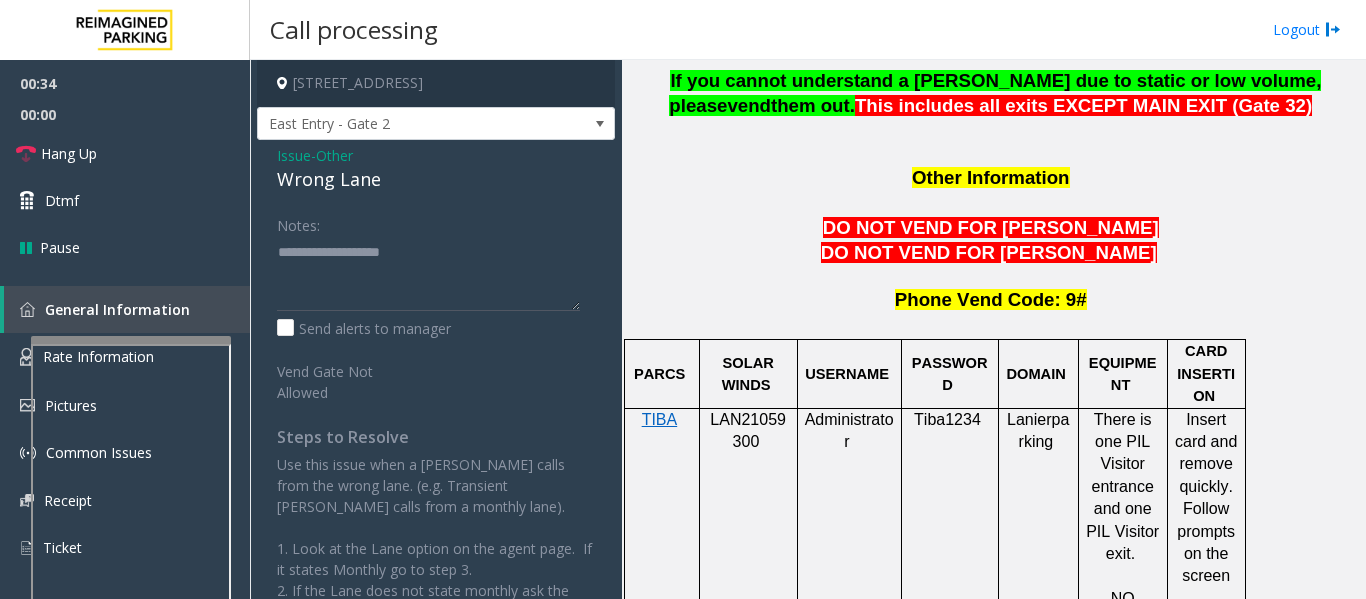 click on "Wrong Lane" 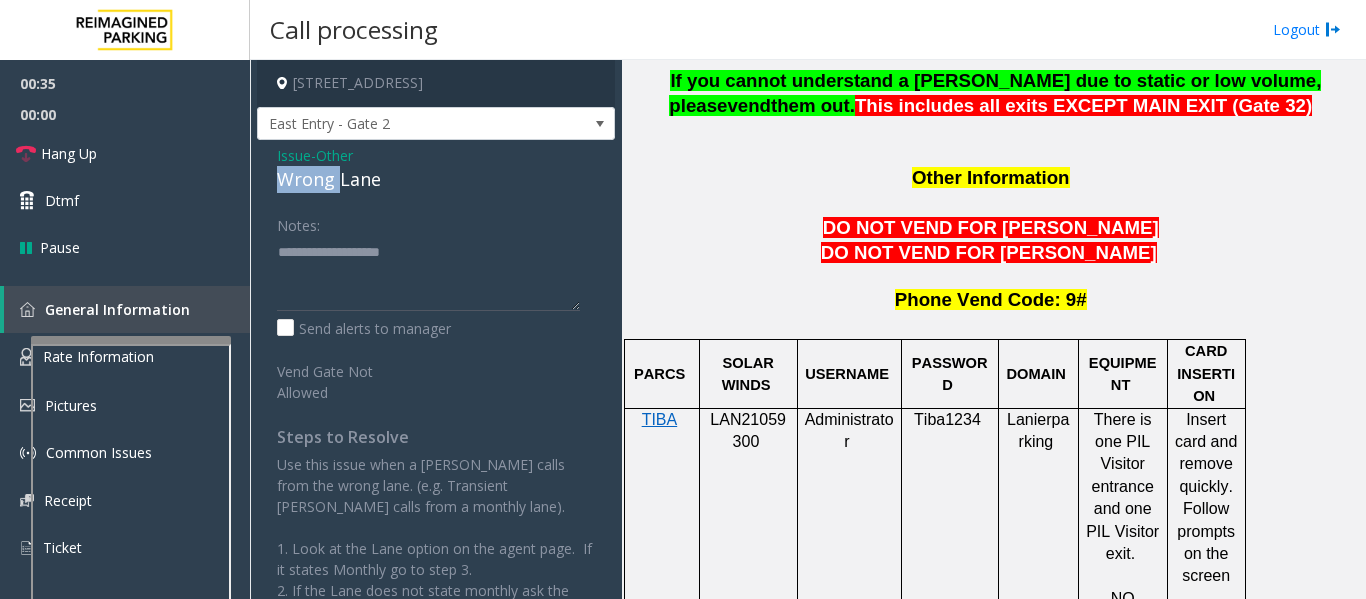 click on "Wrong Lane" 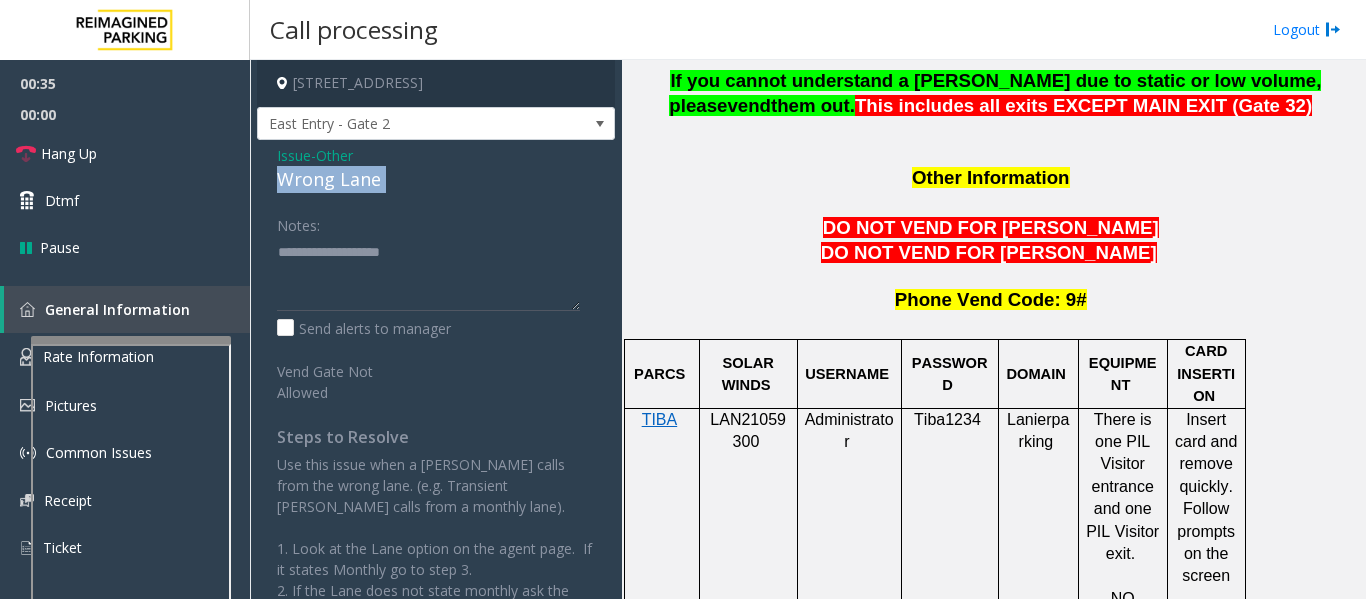 click on "Wrong Lane" 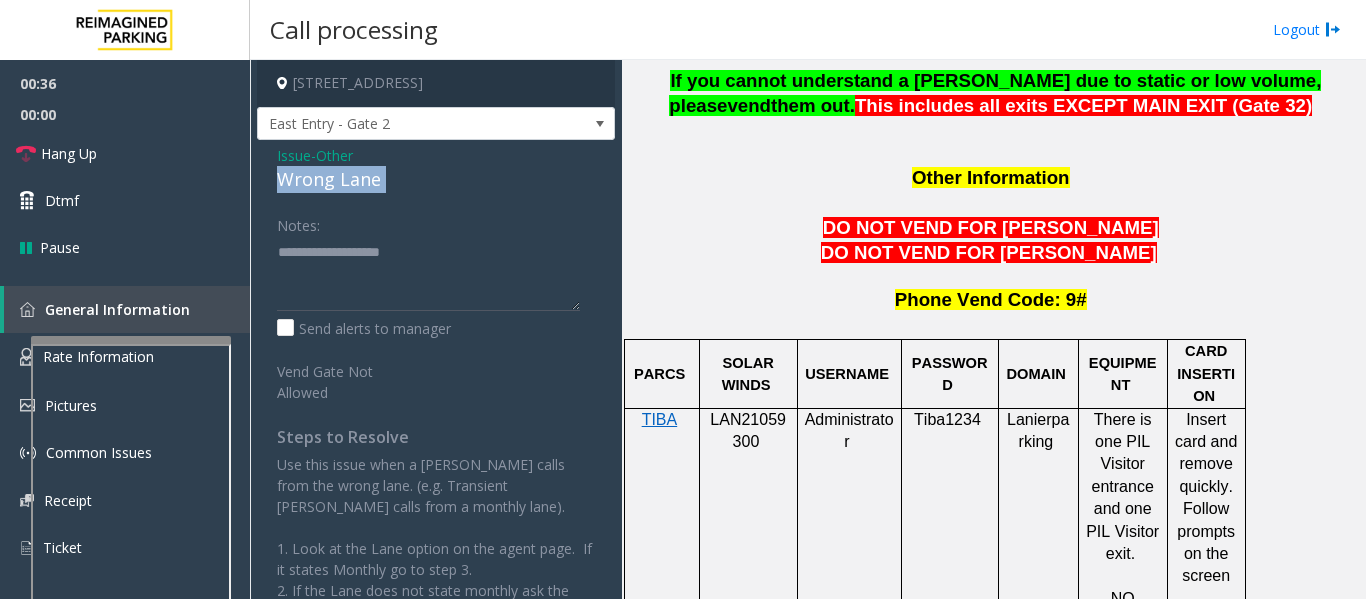 copy on "Wrong Lane" 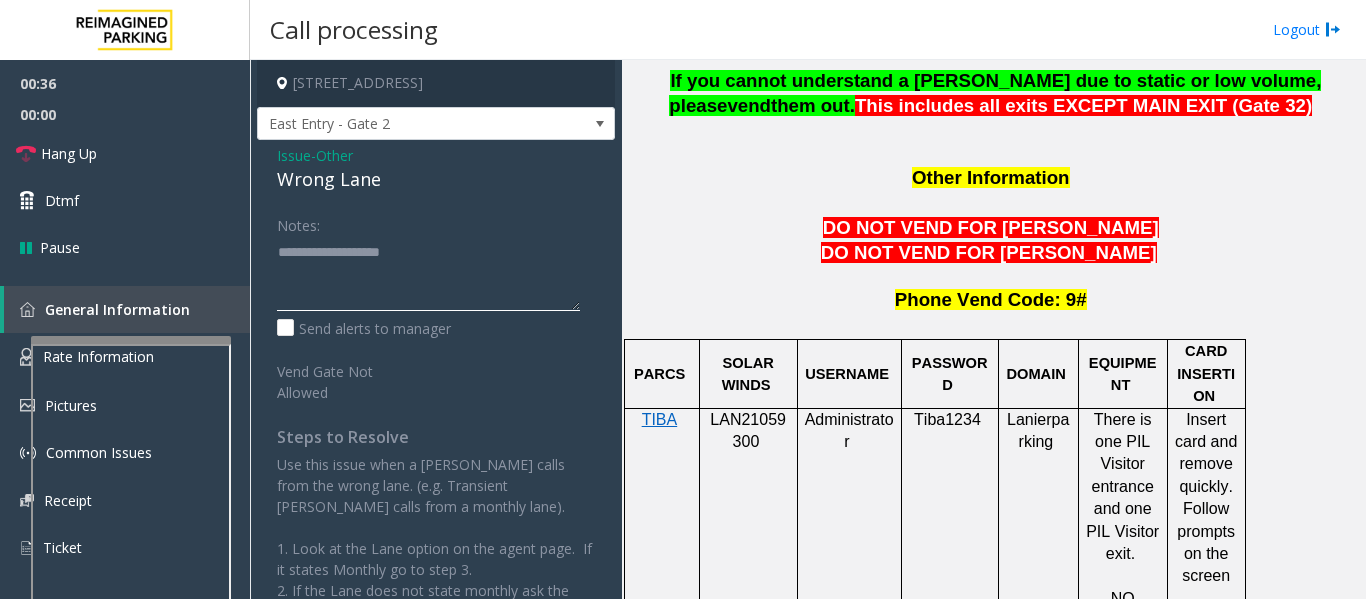 click 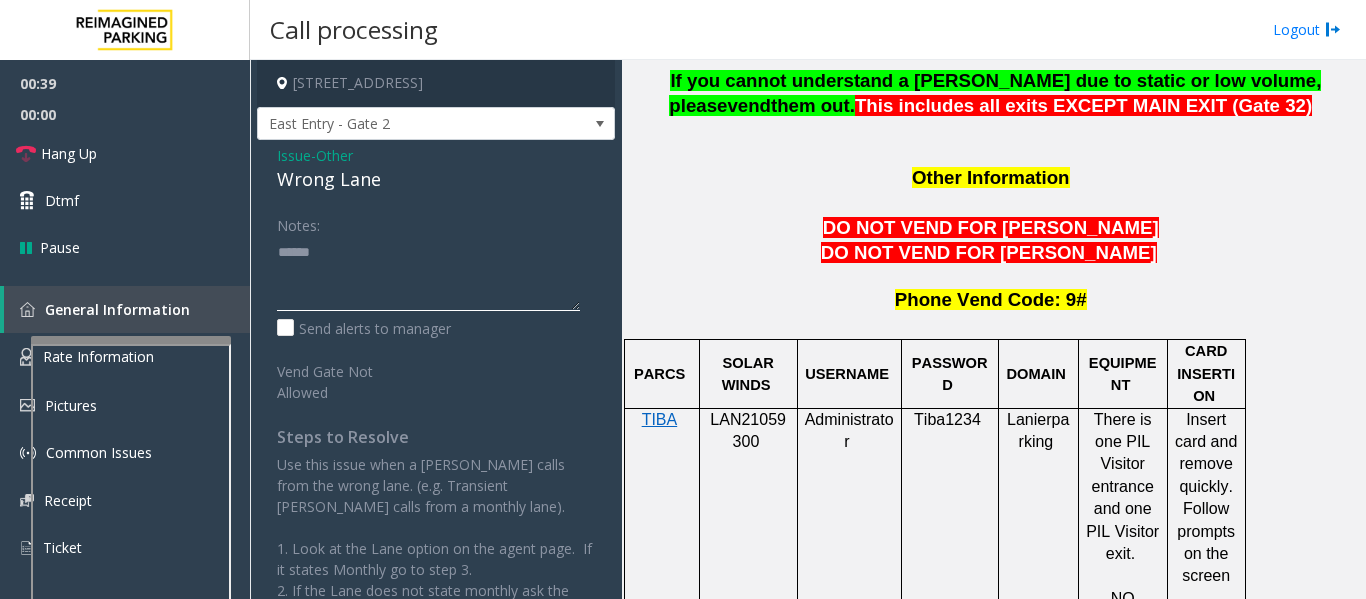 paste on "**********" 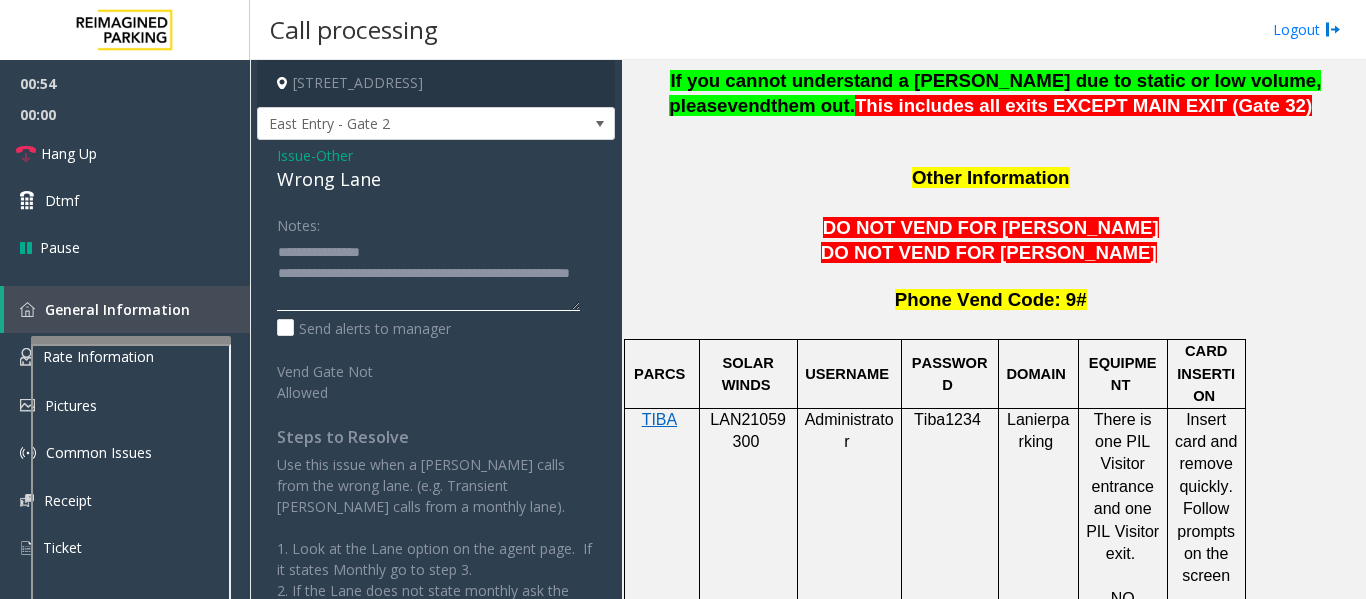 click 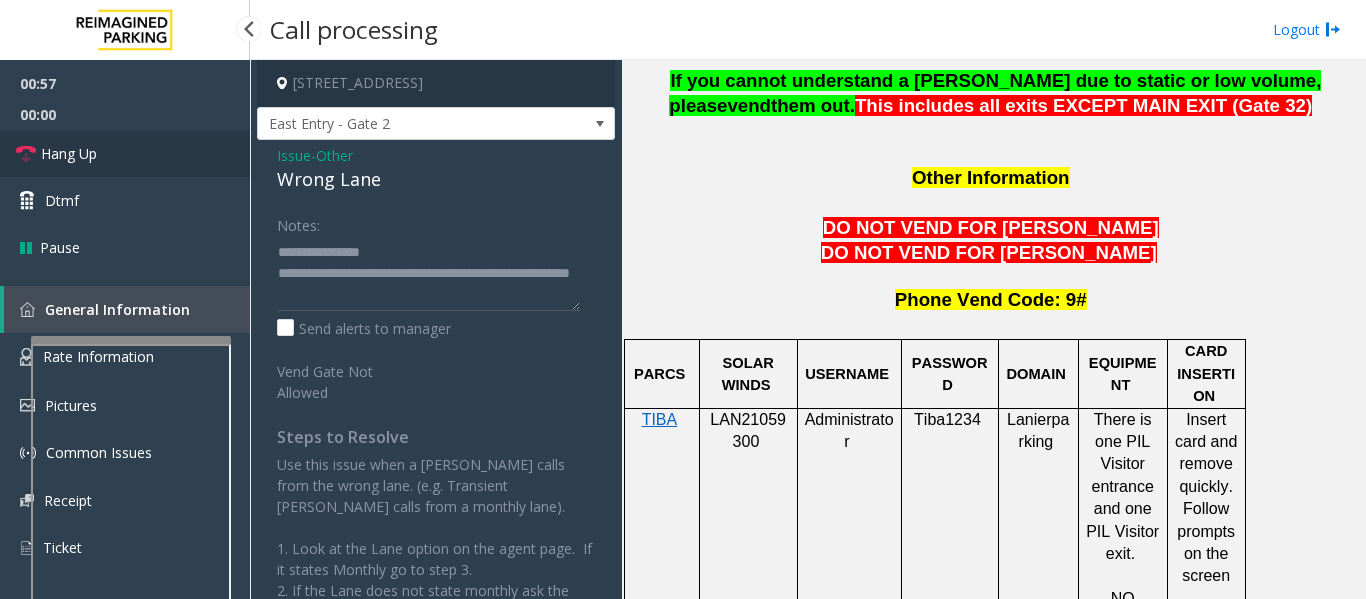 click on "Hang Up" at bounding box center (69, 153) 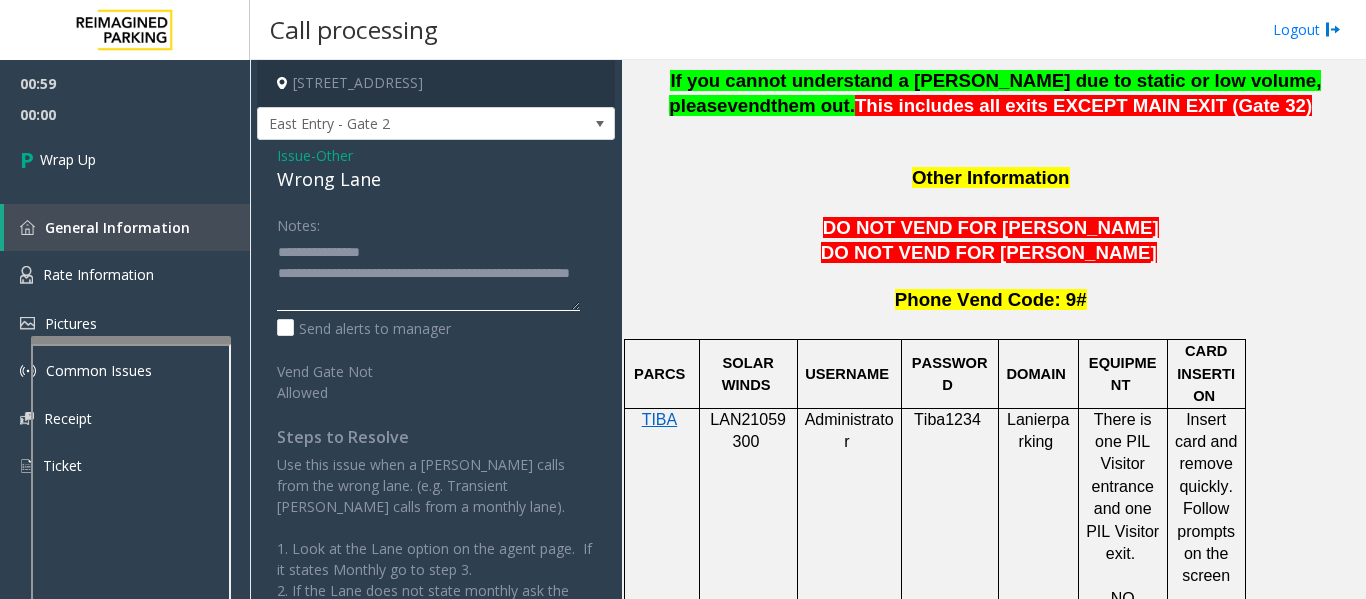 drag, startPoint x: 297, startPoint y: 293, endPoint x: 415, endPoint y: 304, distance: 118.511604 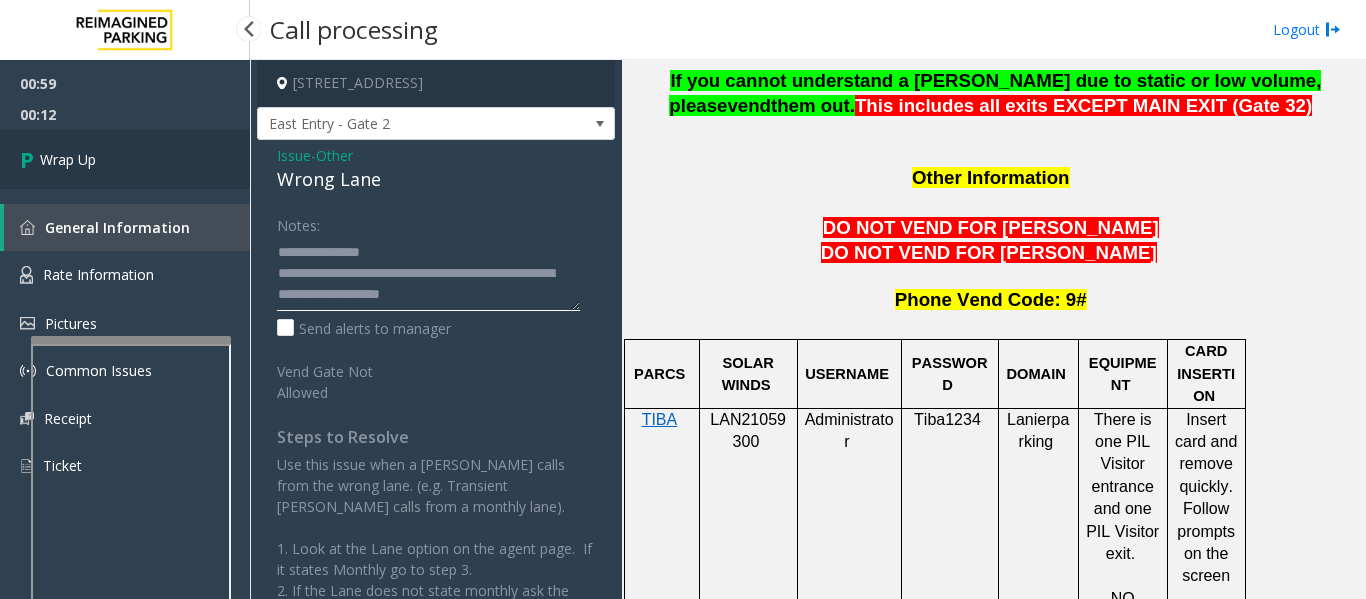 type on "**********" 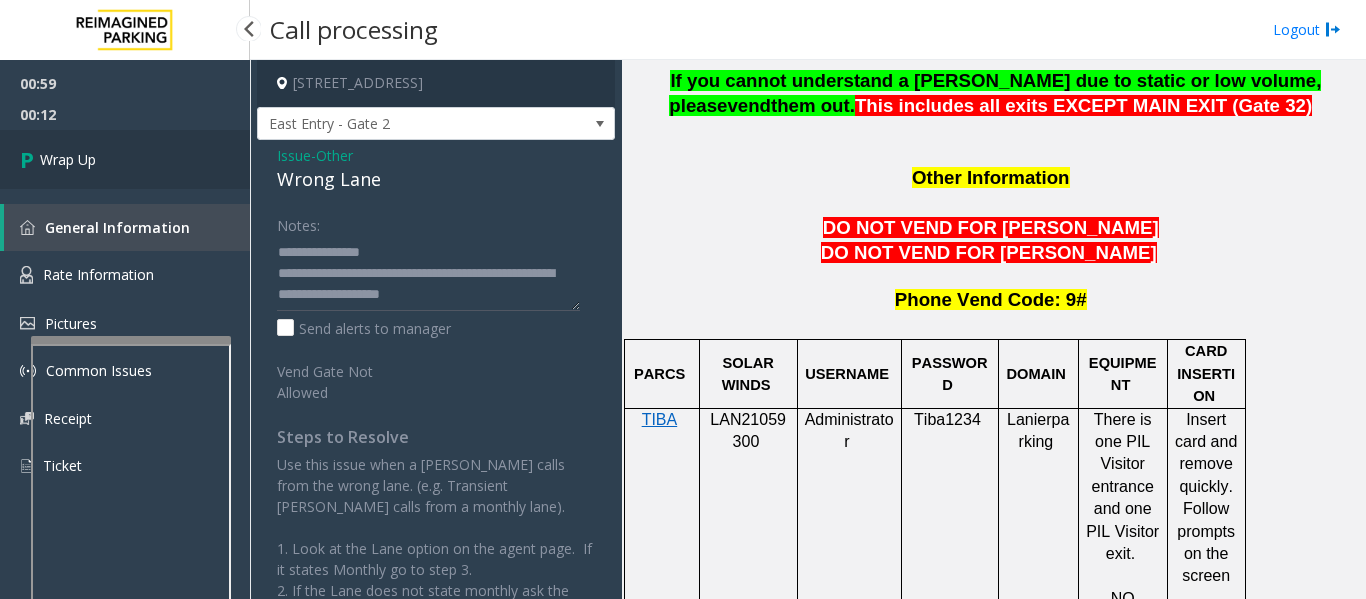 click on "Wrap Up" at bounding box center (125, 159) 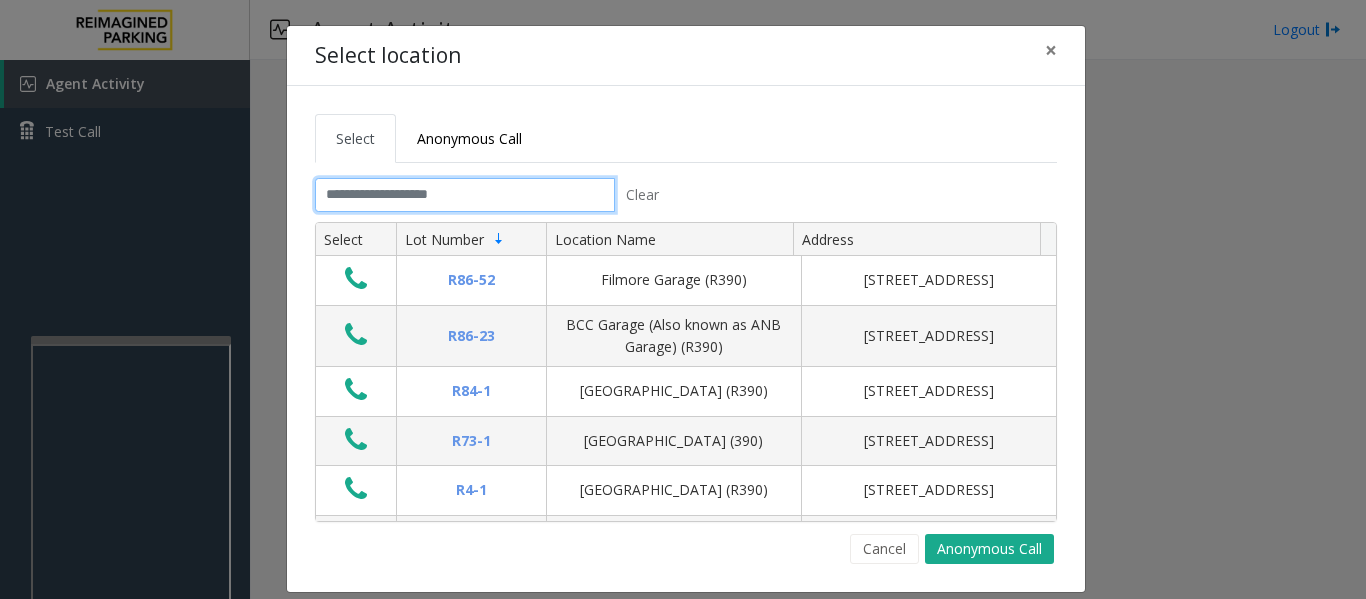 click 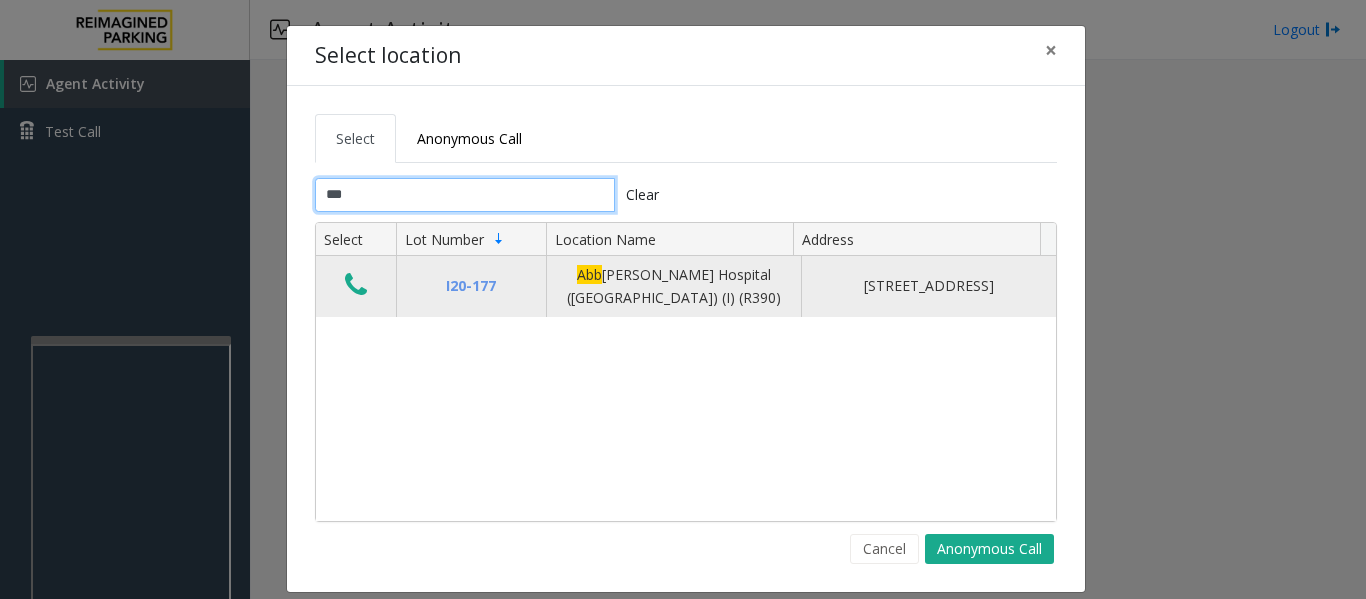type on "***" 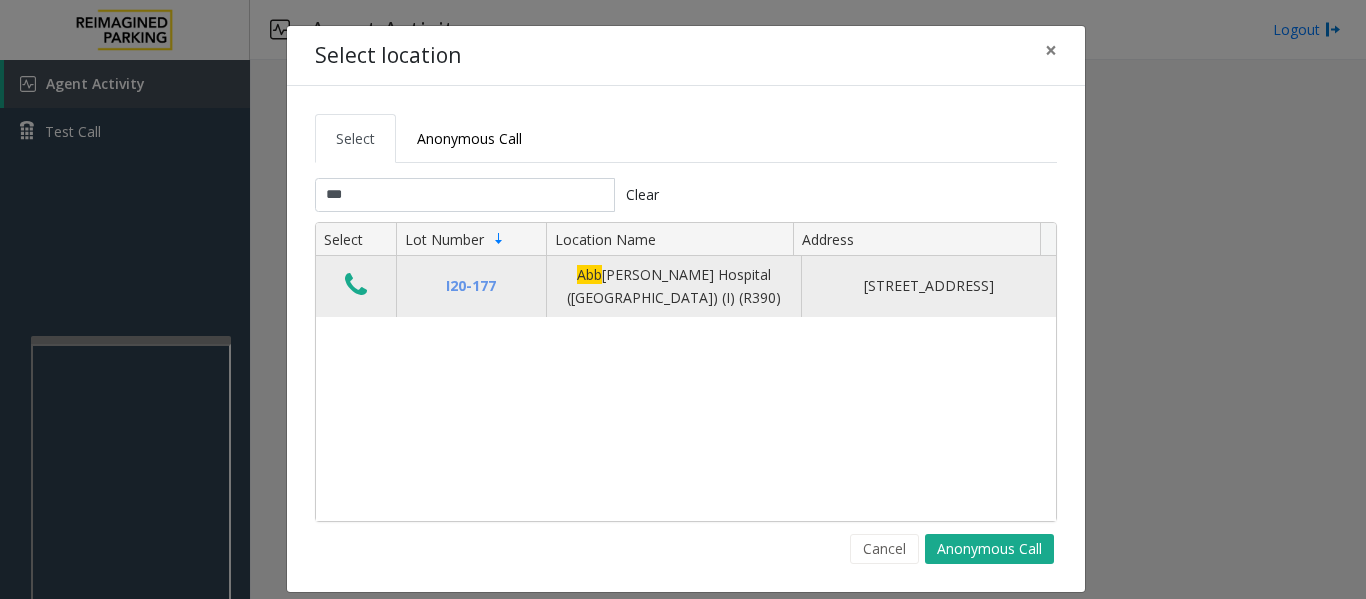 click 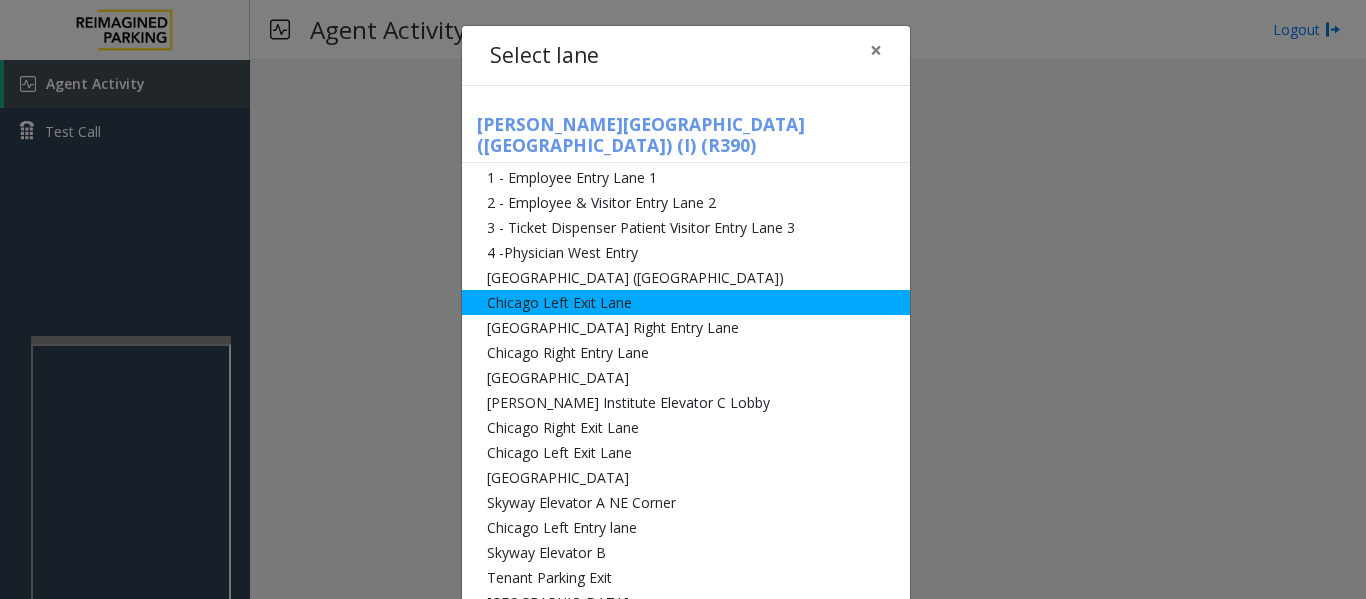 click on "Chicago Left Exit Lane" 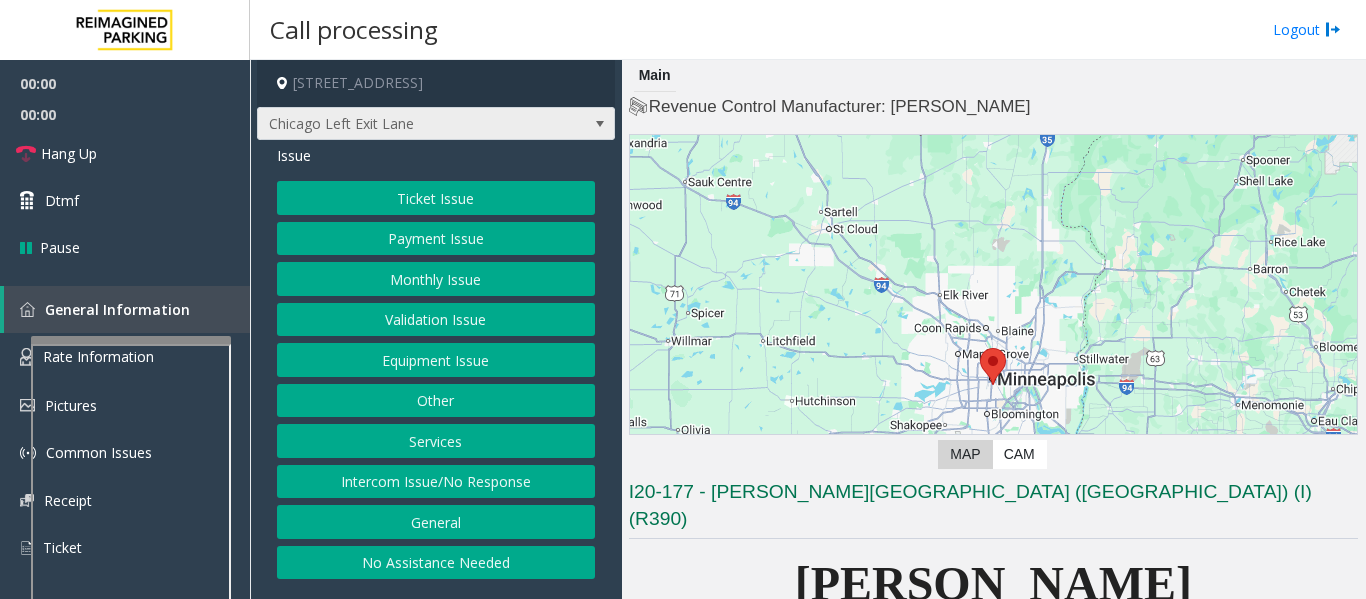 click on "Chicago Left Exit Lane" at bounding box center [400, 124] 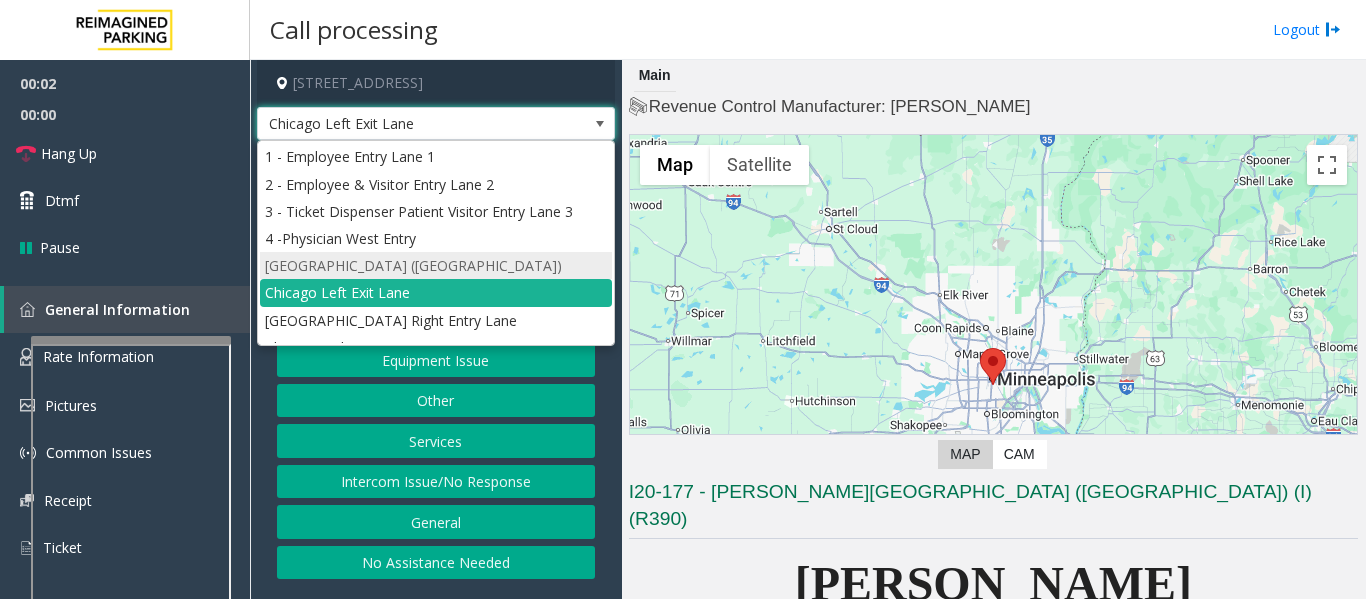 click on "[GEOGRAPHIC_DATA] ([GEOGRAPHIC_DATA])" at bounding box center [436, 265] 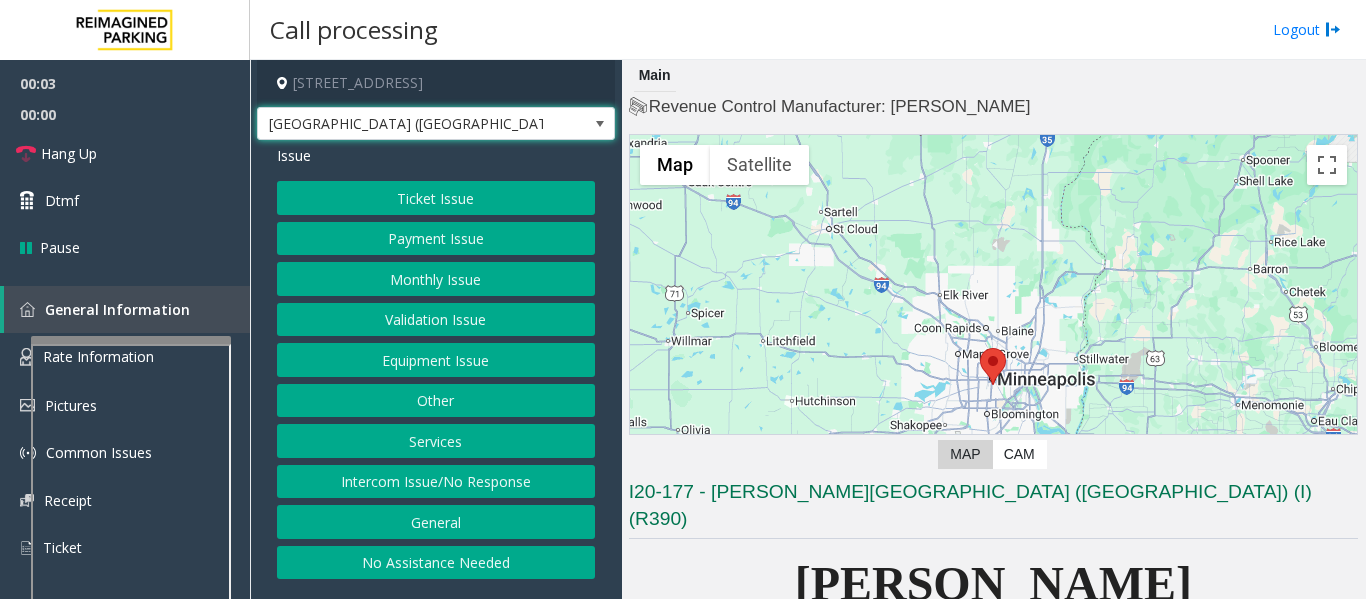 click on "Intercom Issue/No Response" 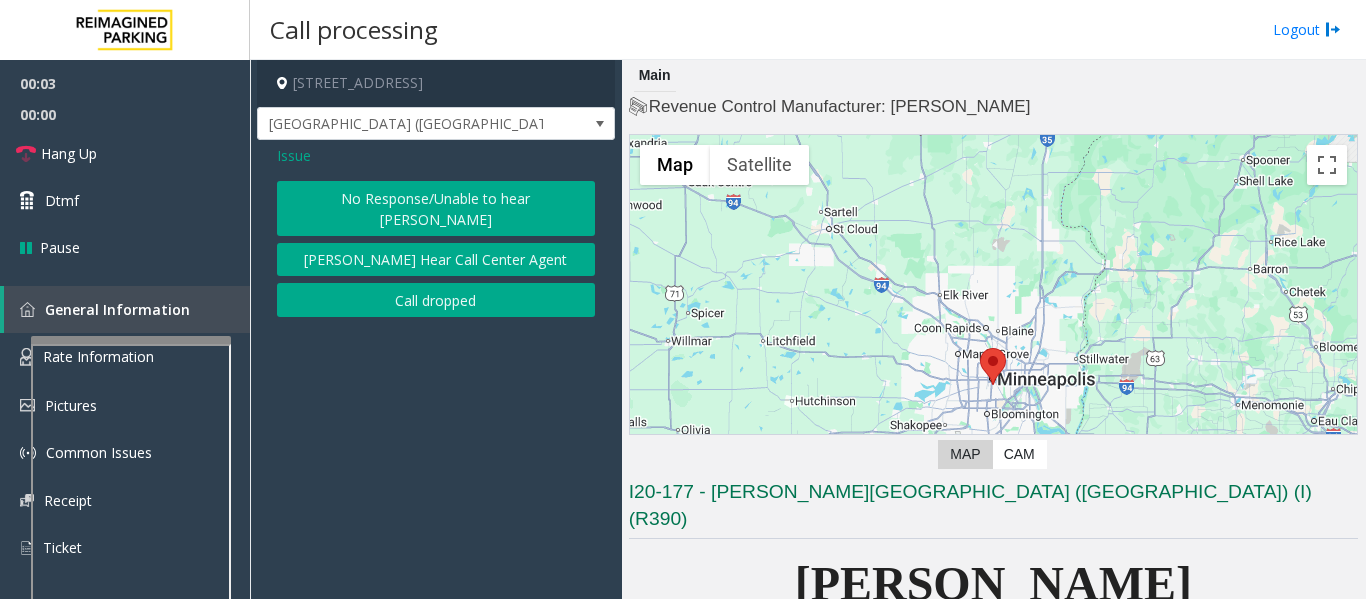 click on "No Response/Unable to hear [PERSON_NAME]" 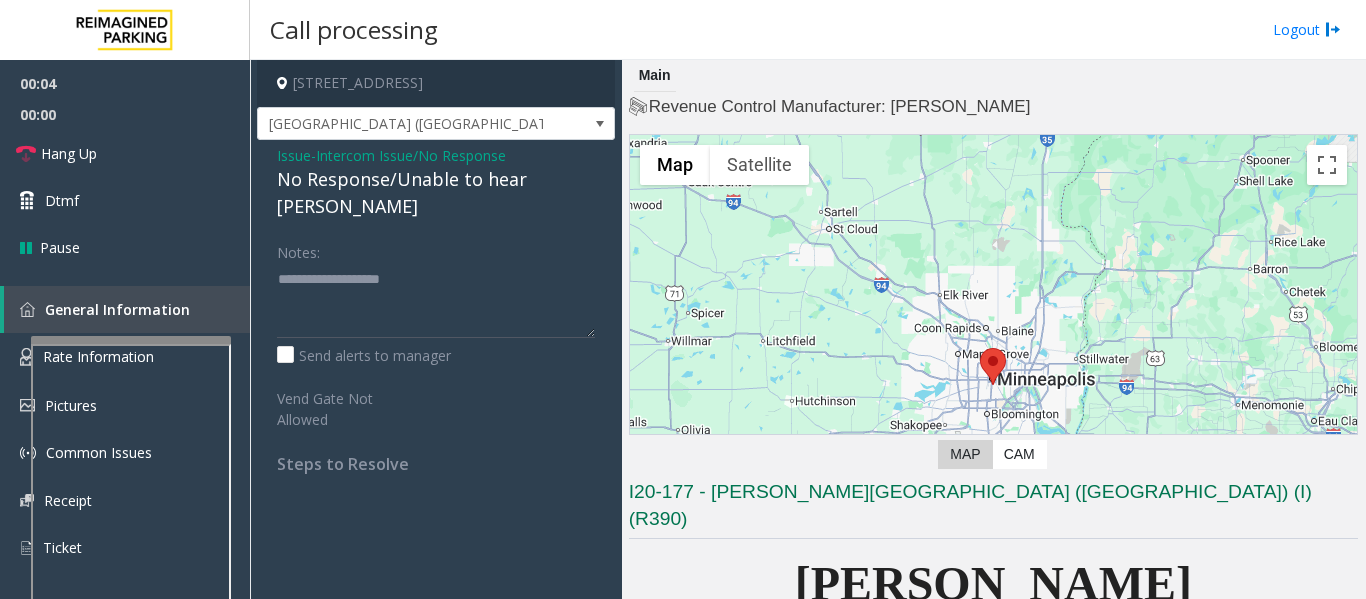 click on "No Response/Unable to hear [PERSON_NAME]" 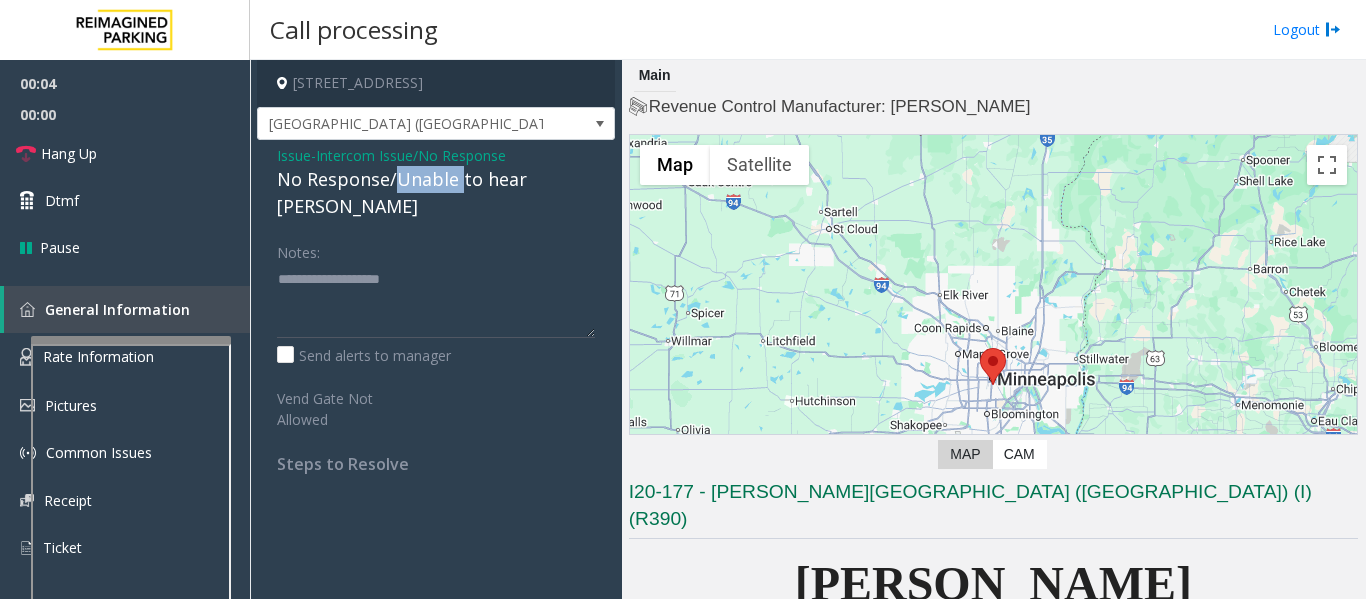 click on "No Response/Unable to hear [PERSON_NAME]" 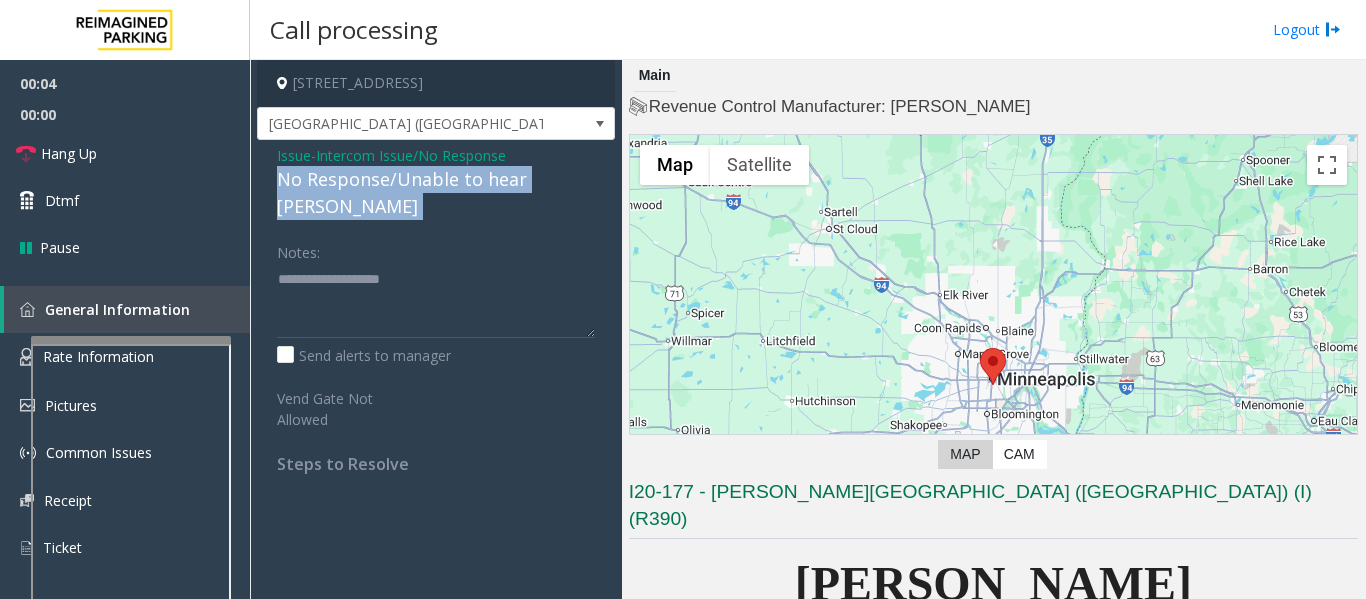 click on "No Response/Unable to hear [PERSON_NAME]" 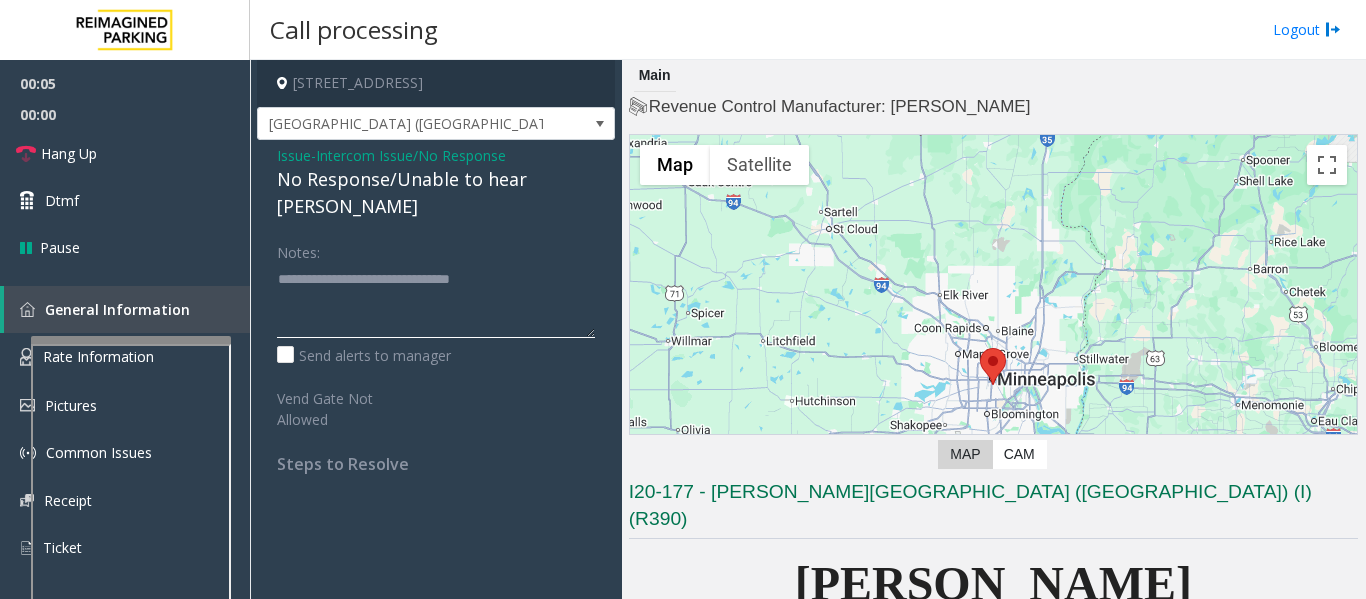 click 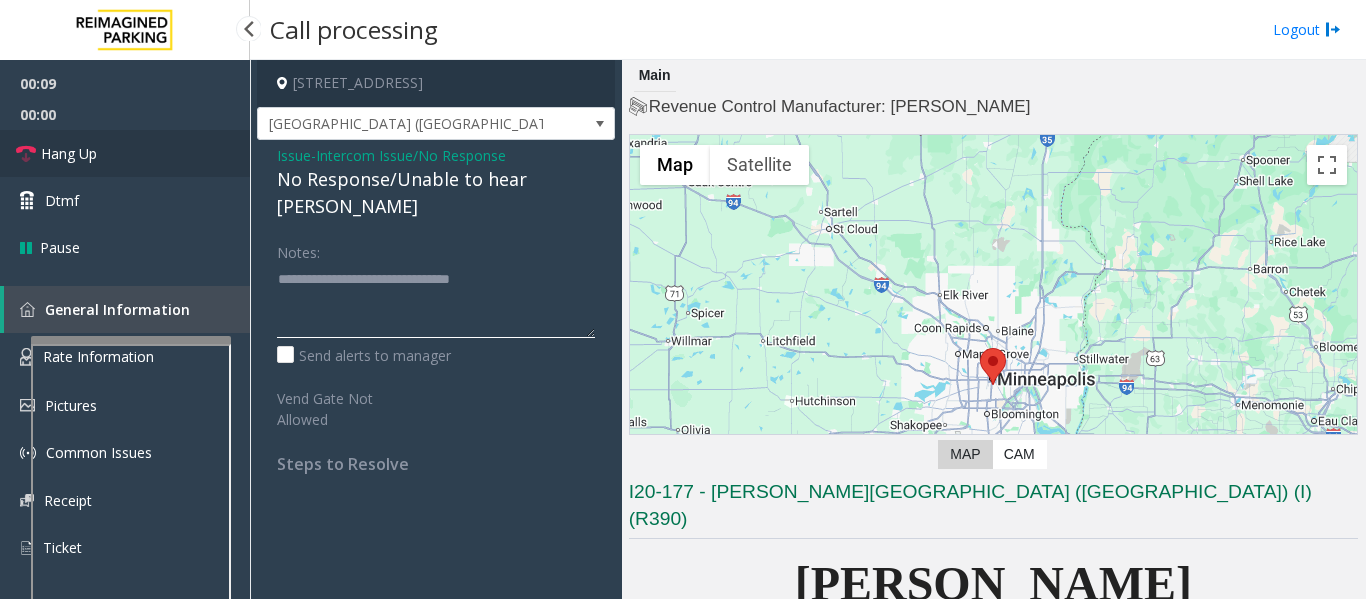 type on "**********" 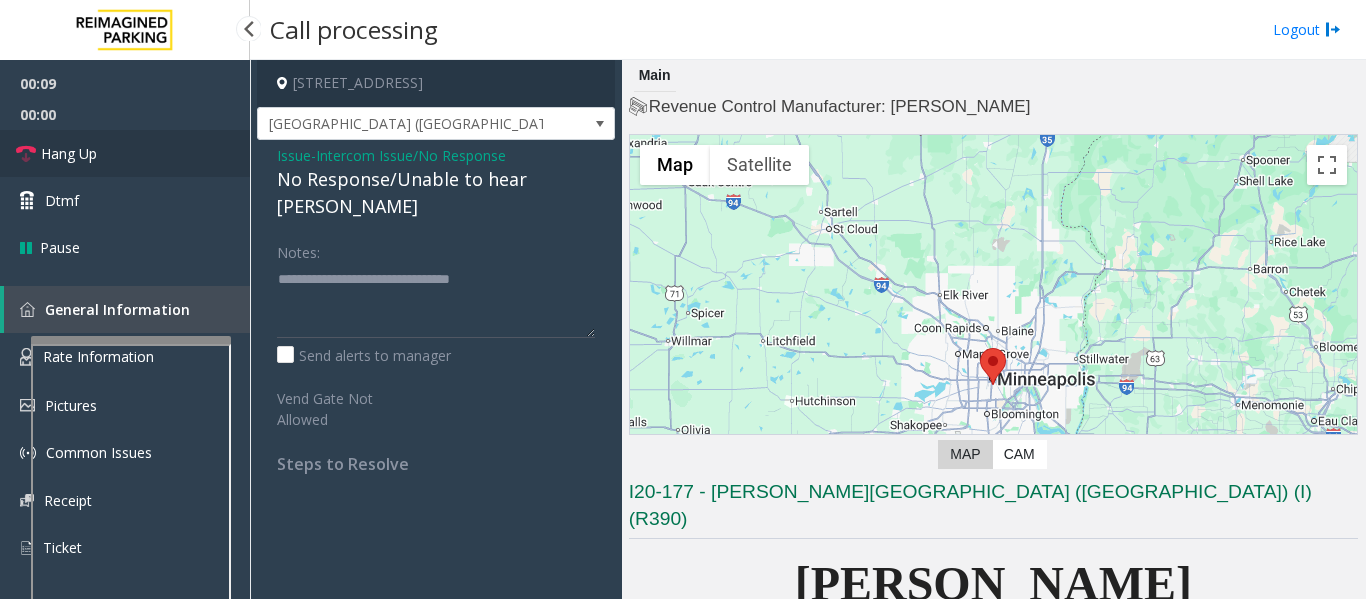 click on "Hang Up" at bounding box center (125, 153) 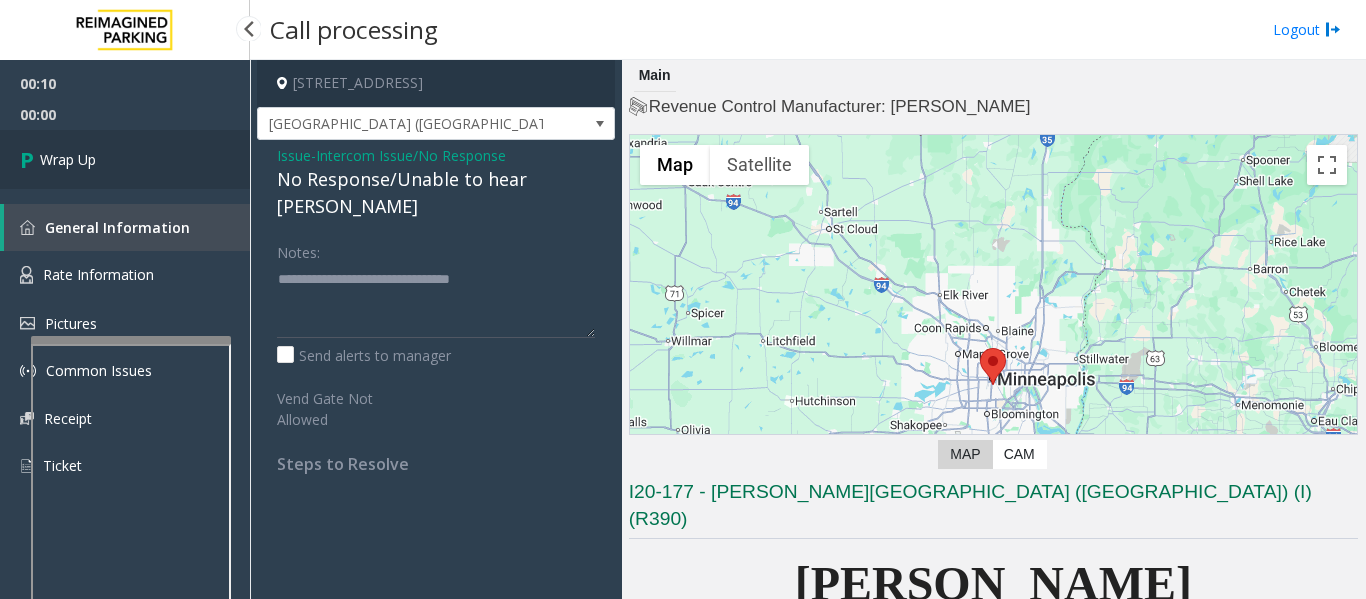 drag, startPoint x: 34, startPoint y: 156, endPoint x: 114, endPoint y: 164, distance: 80.399 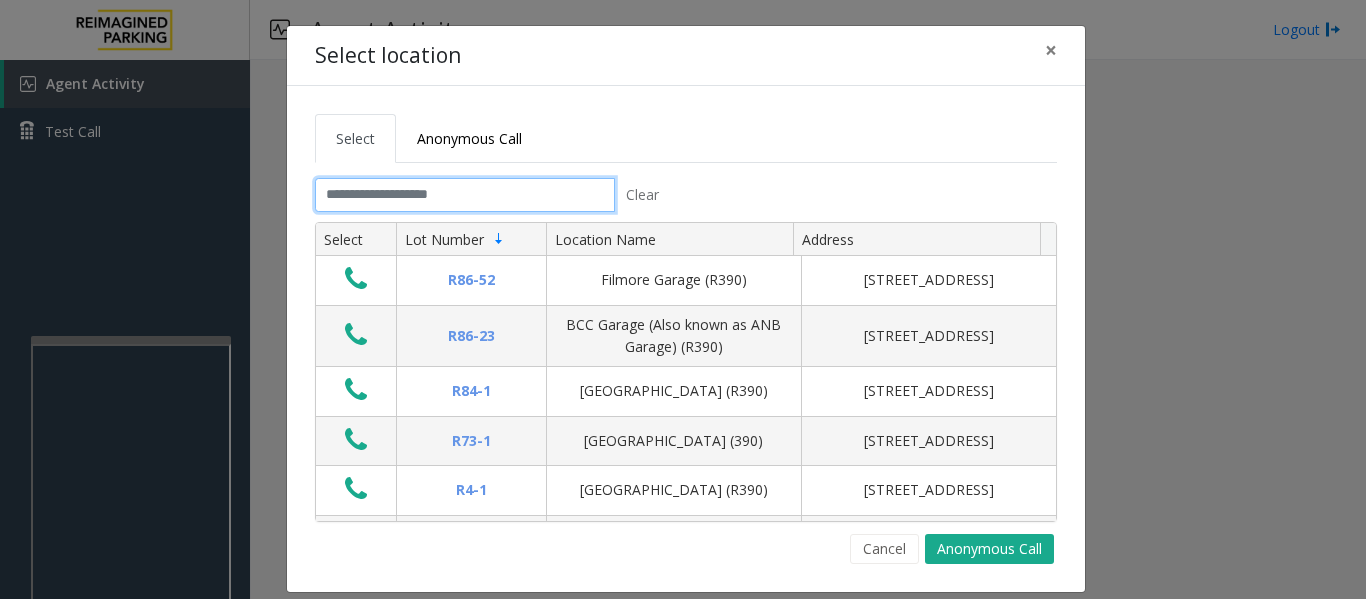 click 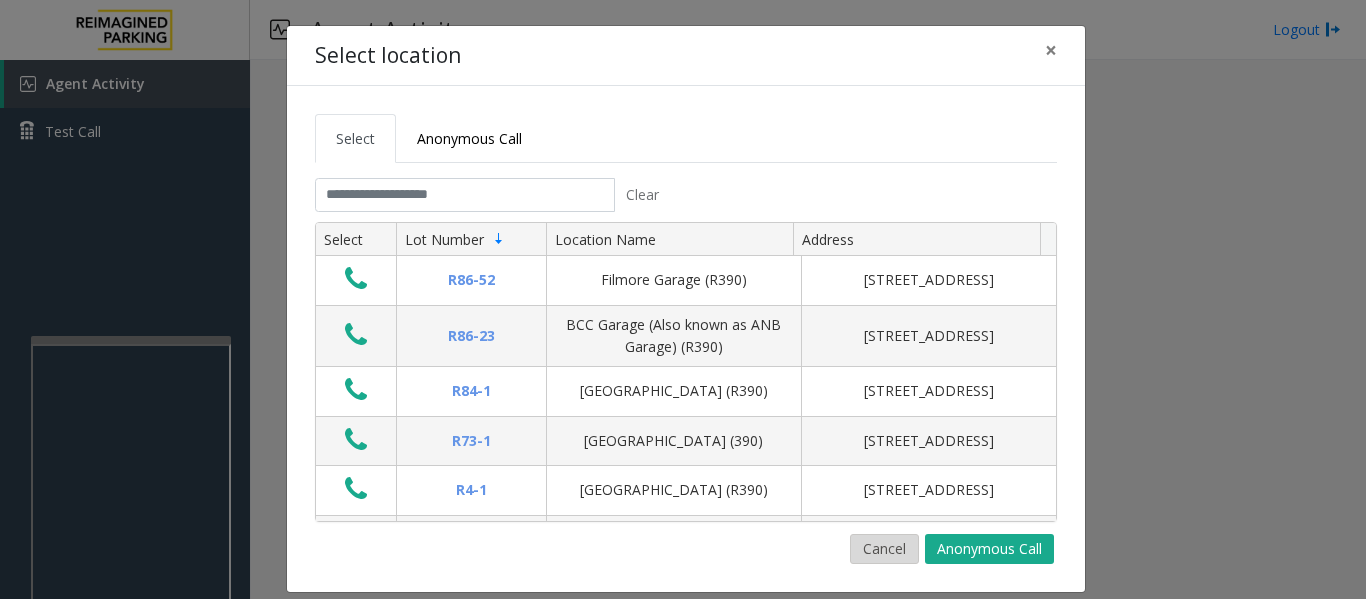 click on "Cancel" 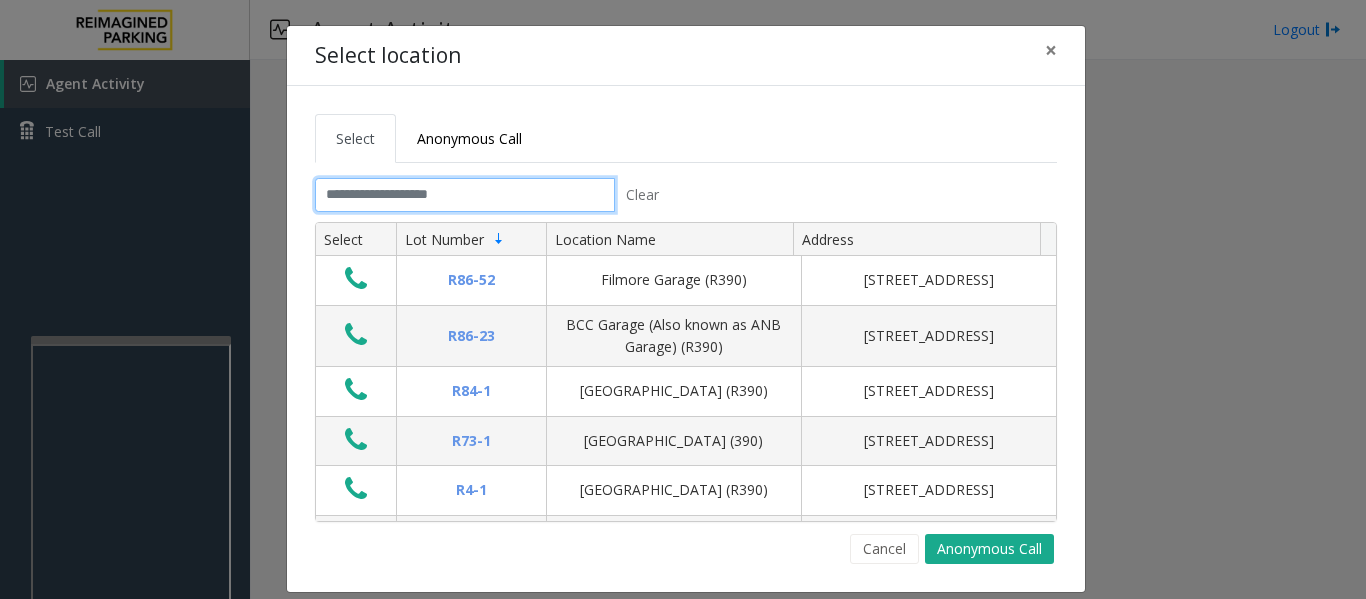 click 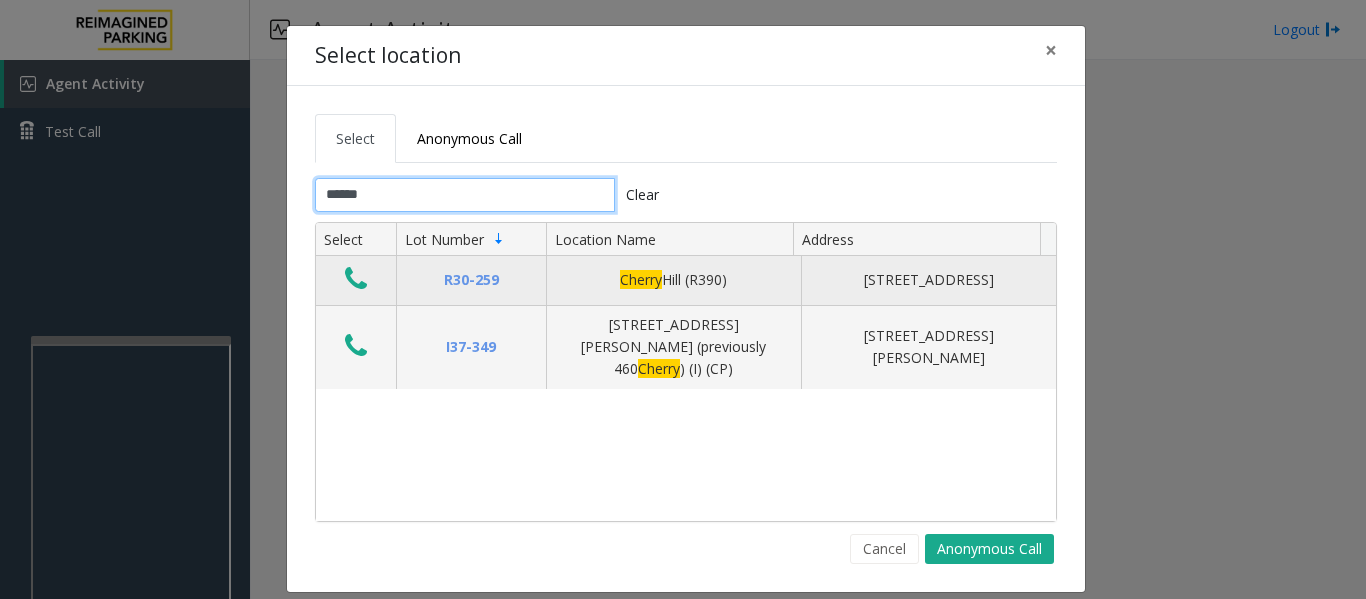 type on "******" 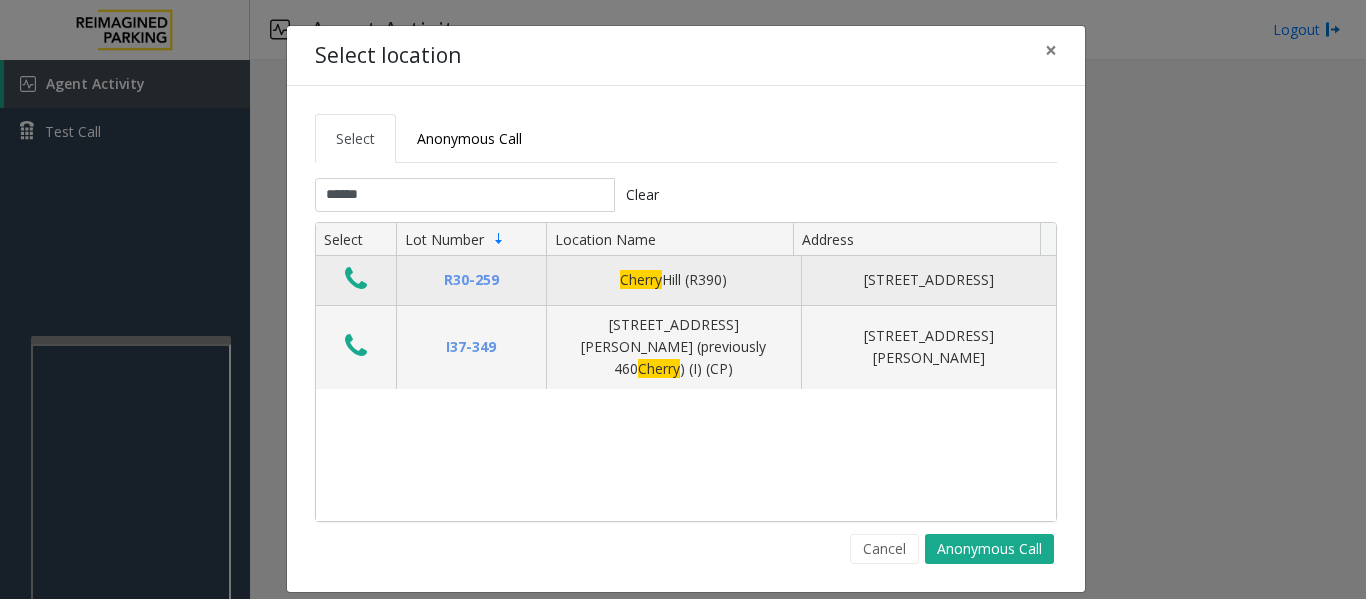 click 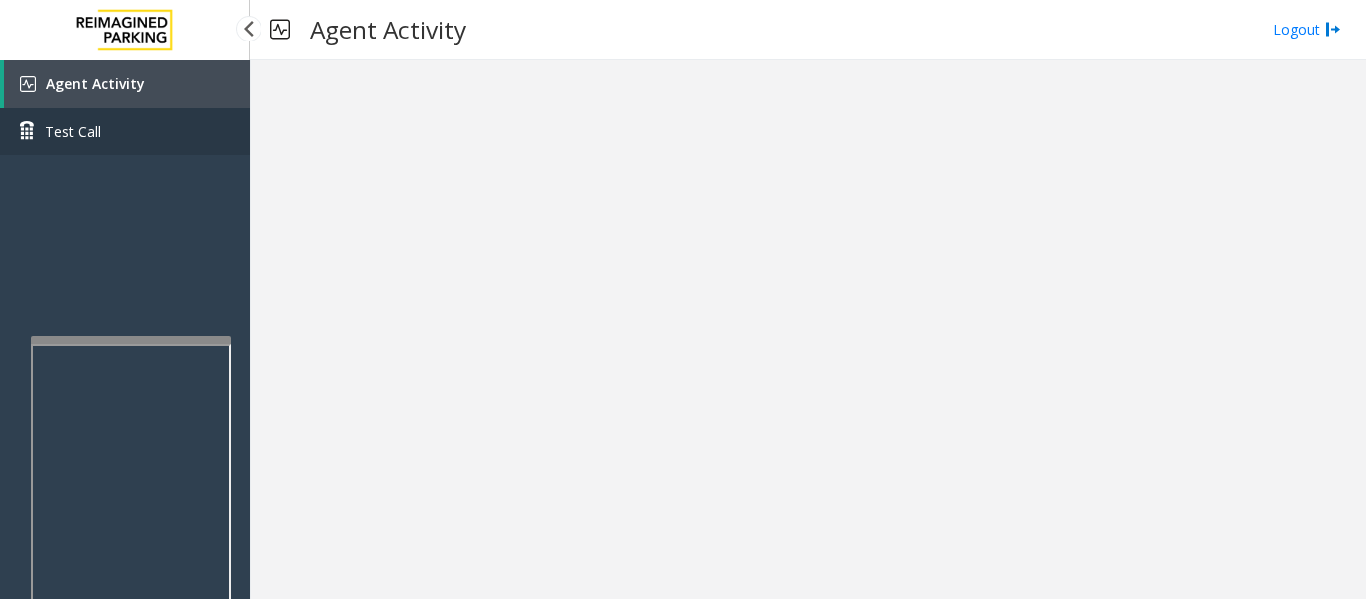 click on "Test Call" at bounding box center (73, 131) 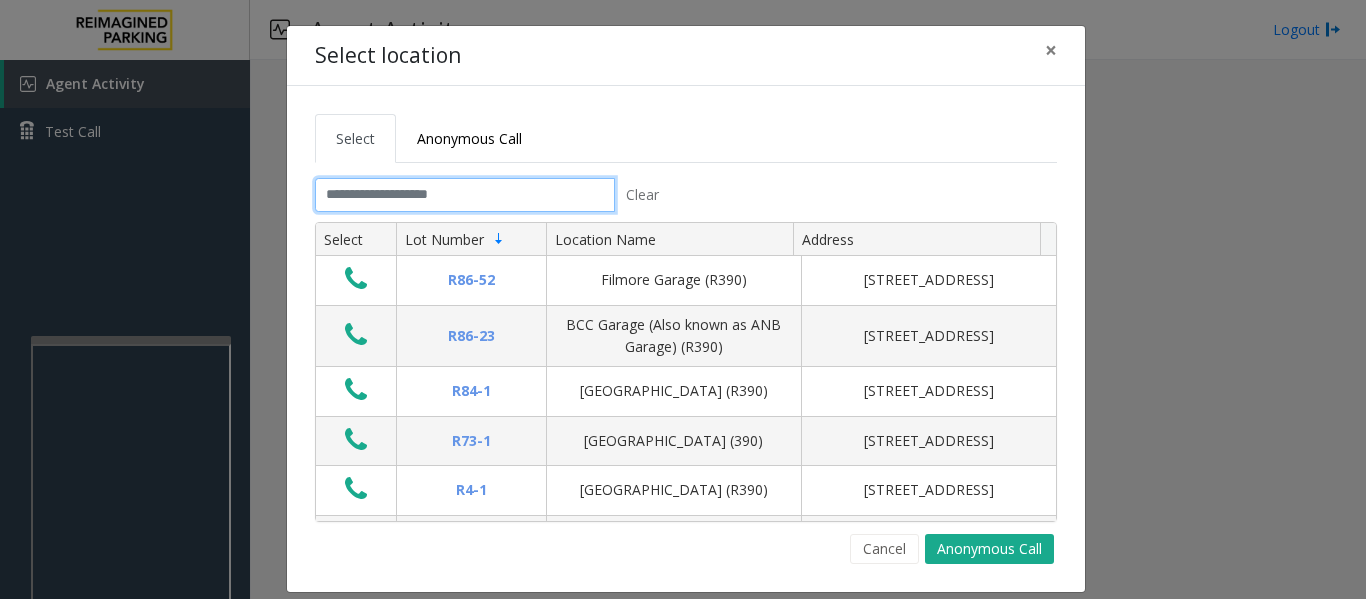 click 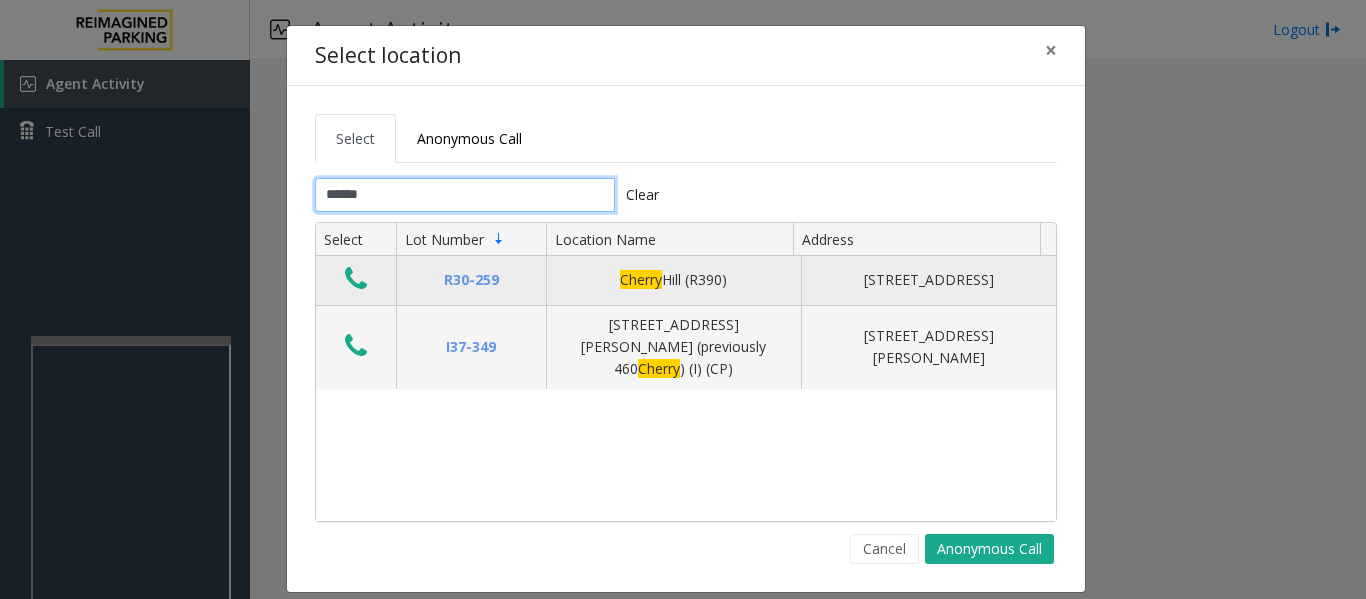 type on "******" 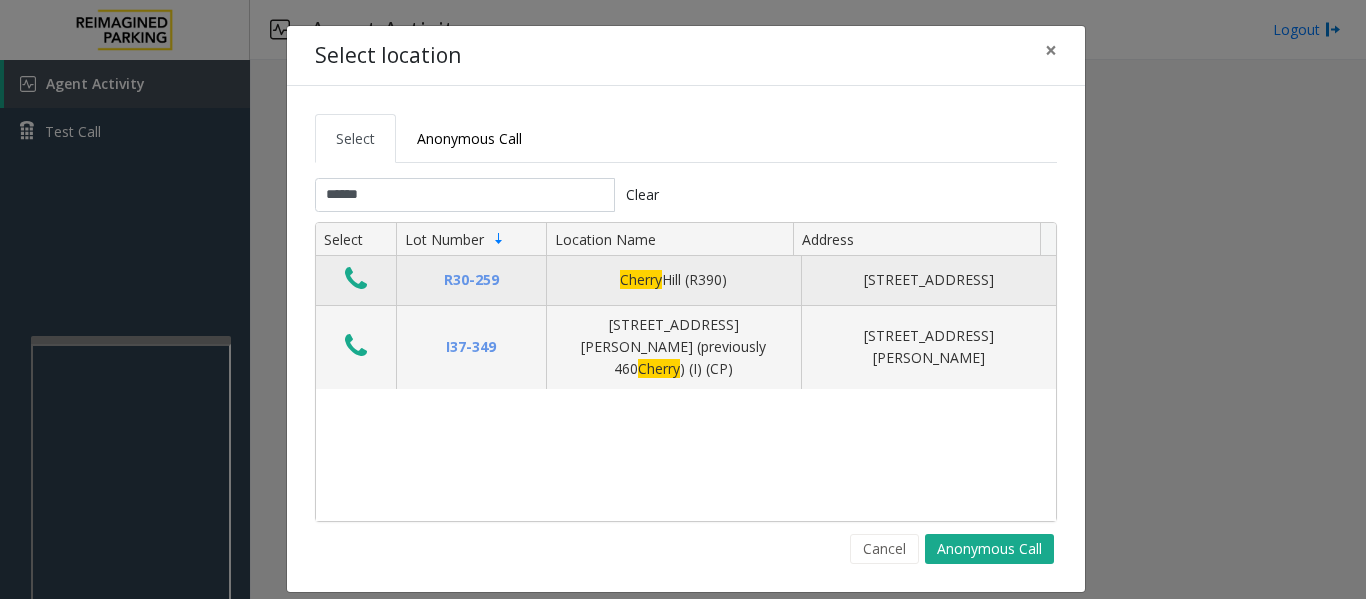click 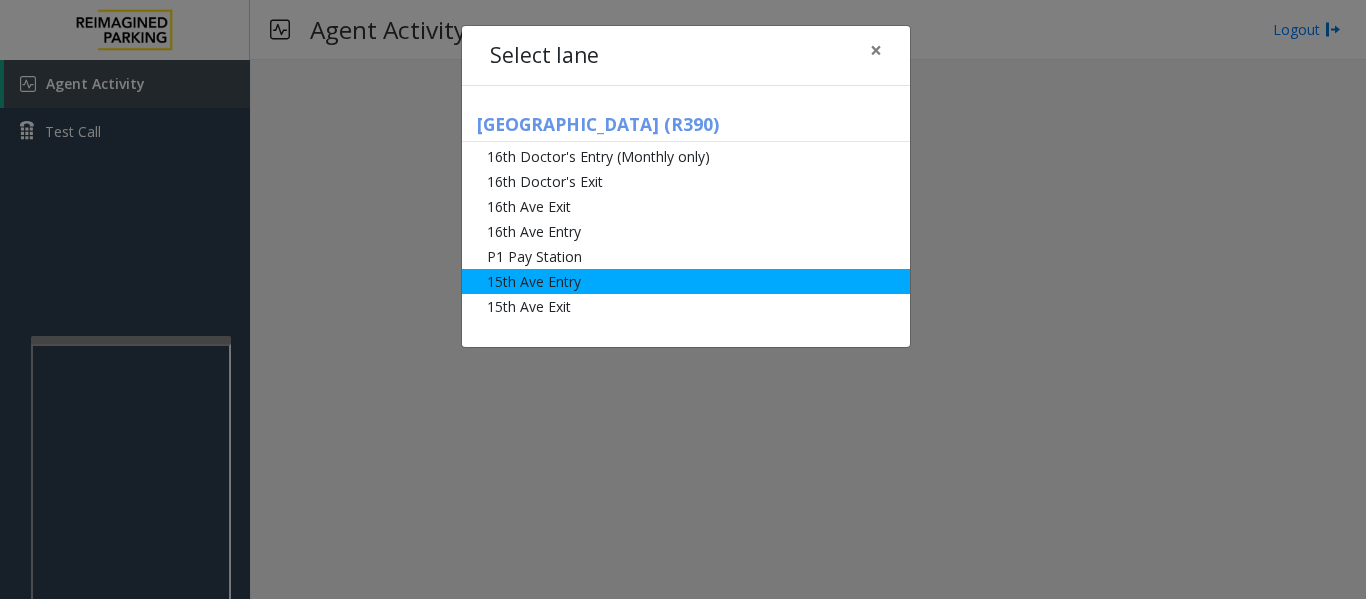 click on "15th Ave Entry" 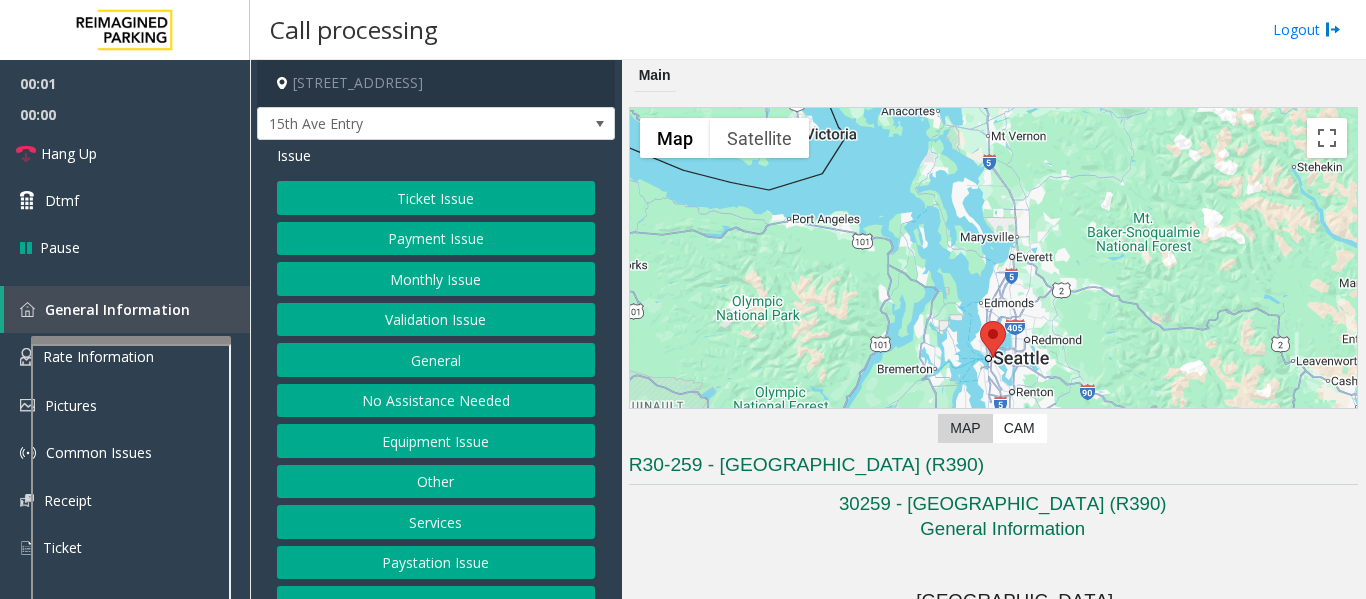 click on "Monthly Issue" 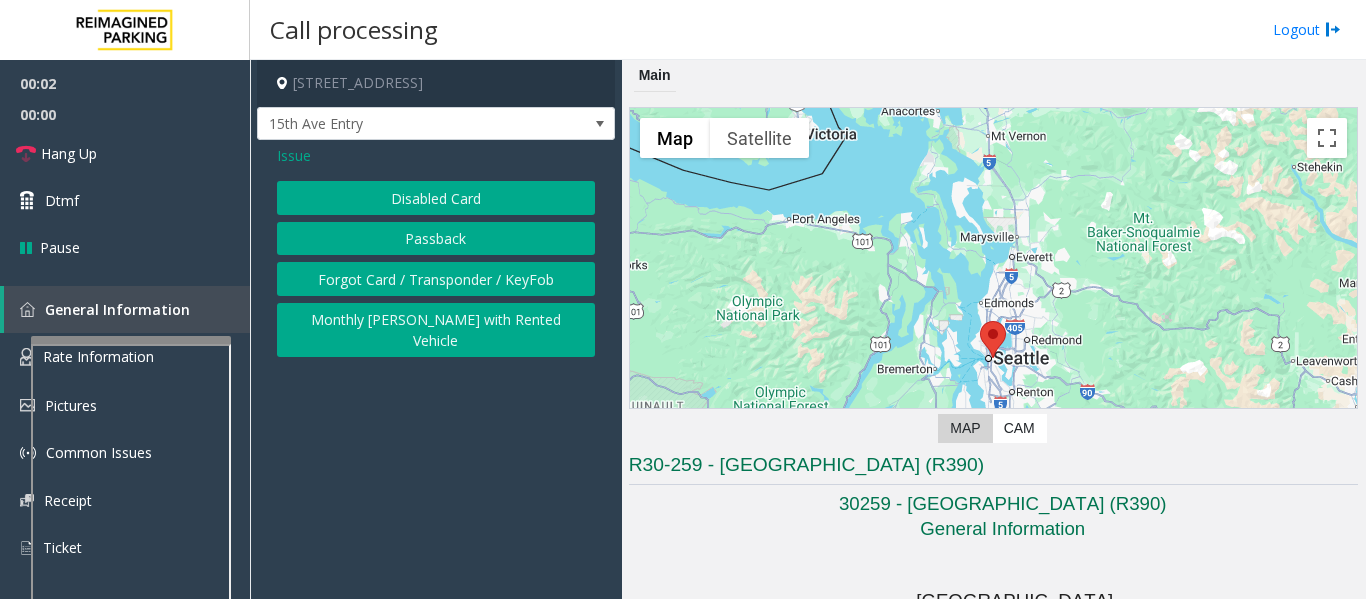 click on "Disabled Card" 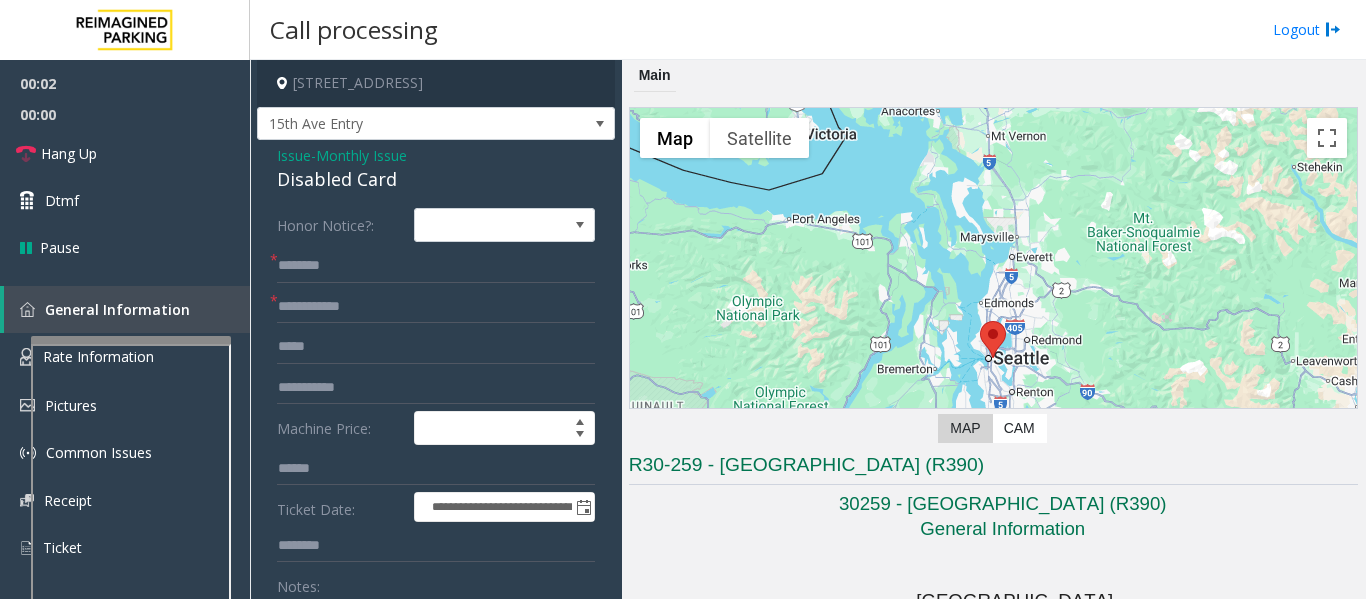 click on "Disabled Card" 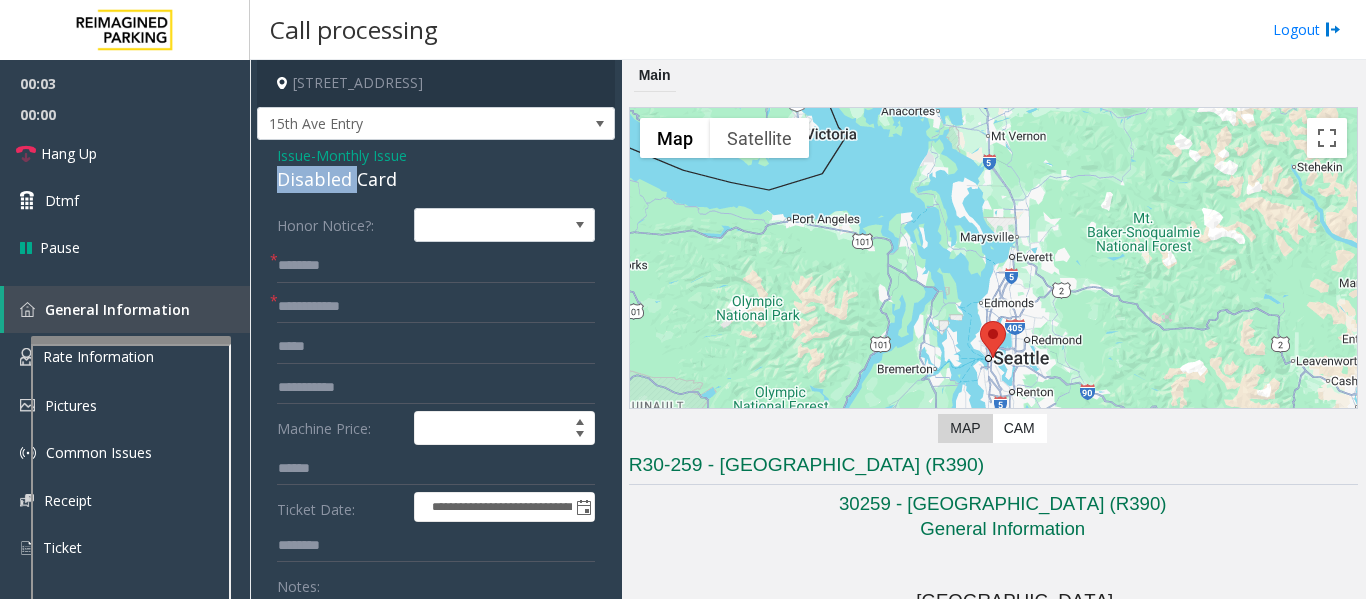 click on "Disabled Card" 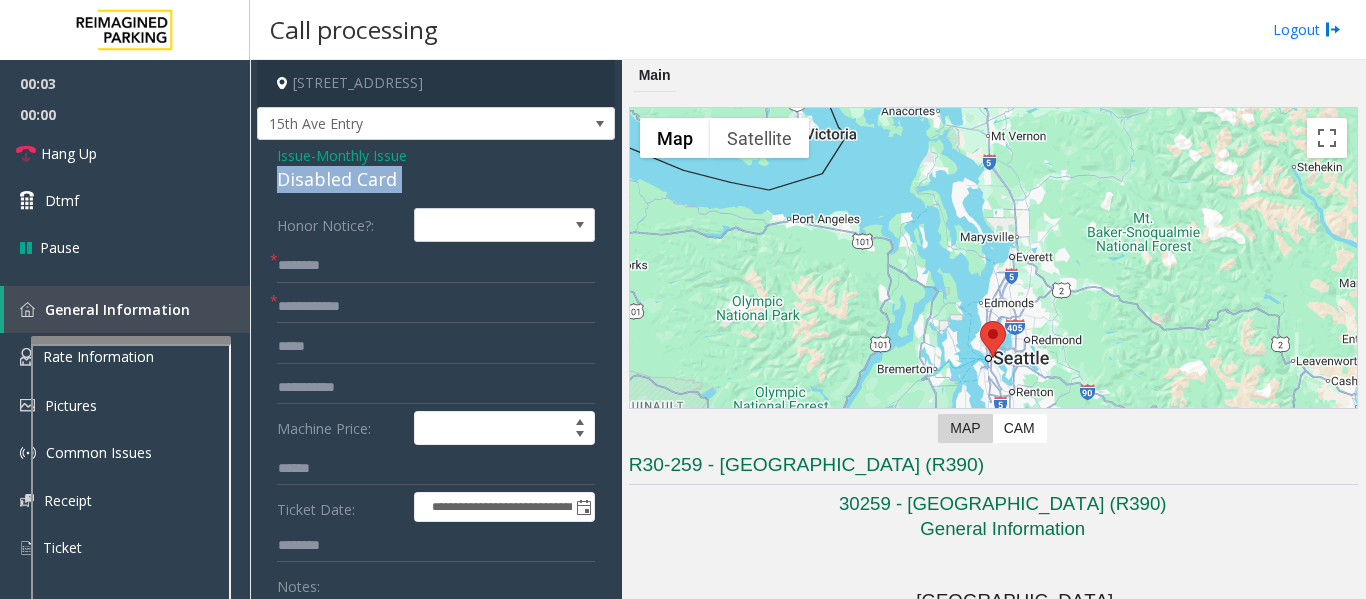 click on "Disabled Card" 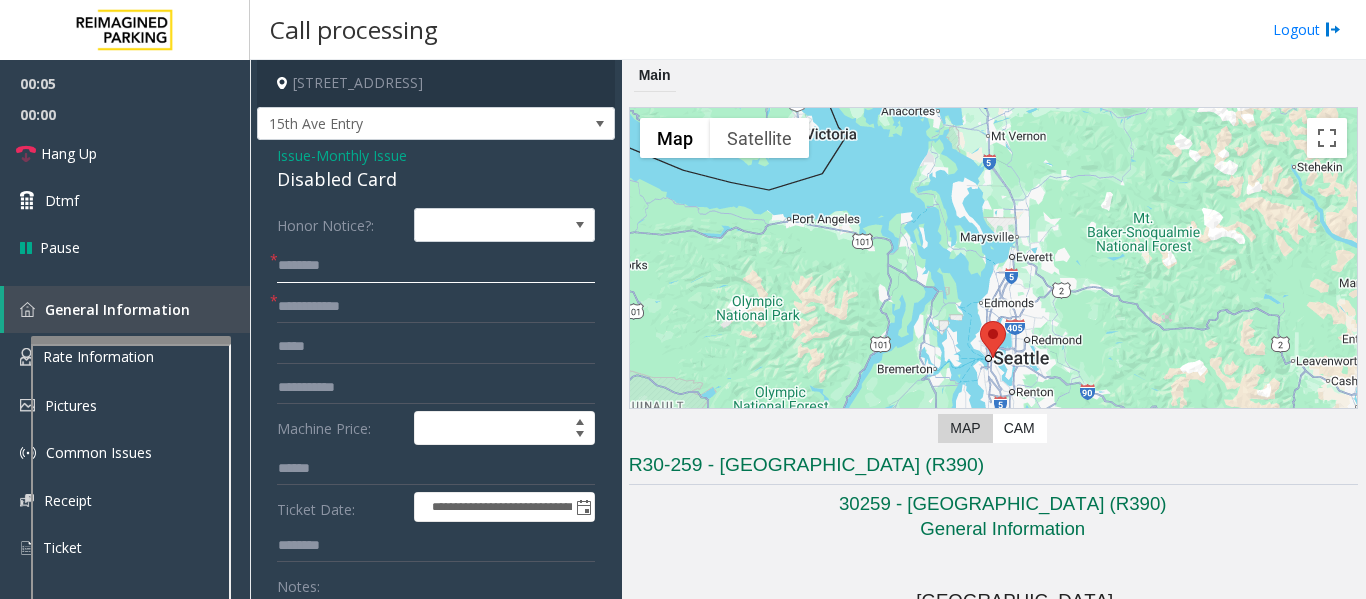 click 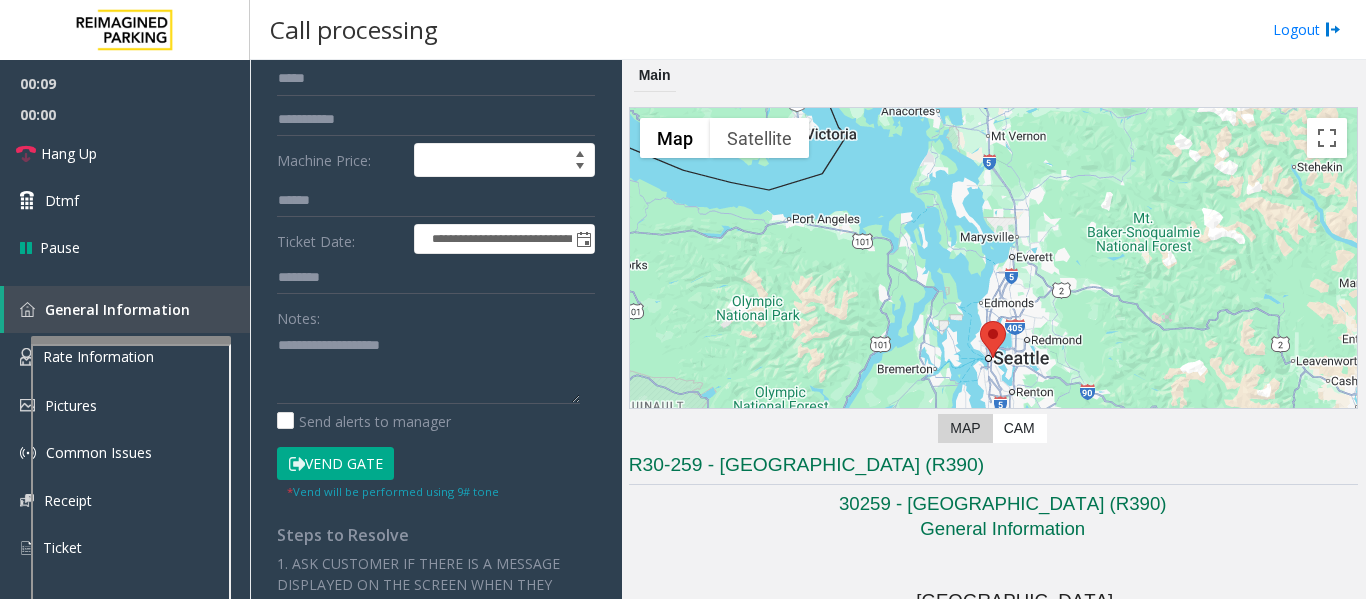 scroll, scrollTop: 354, scrollLeft: 0, axis: vertical 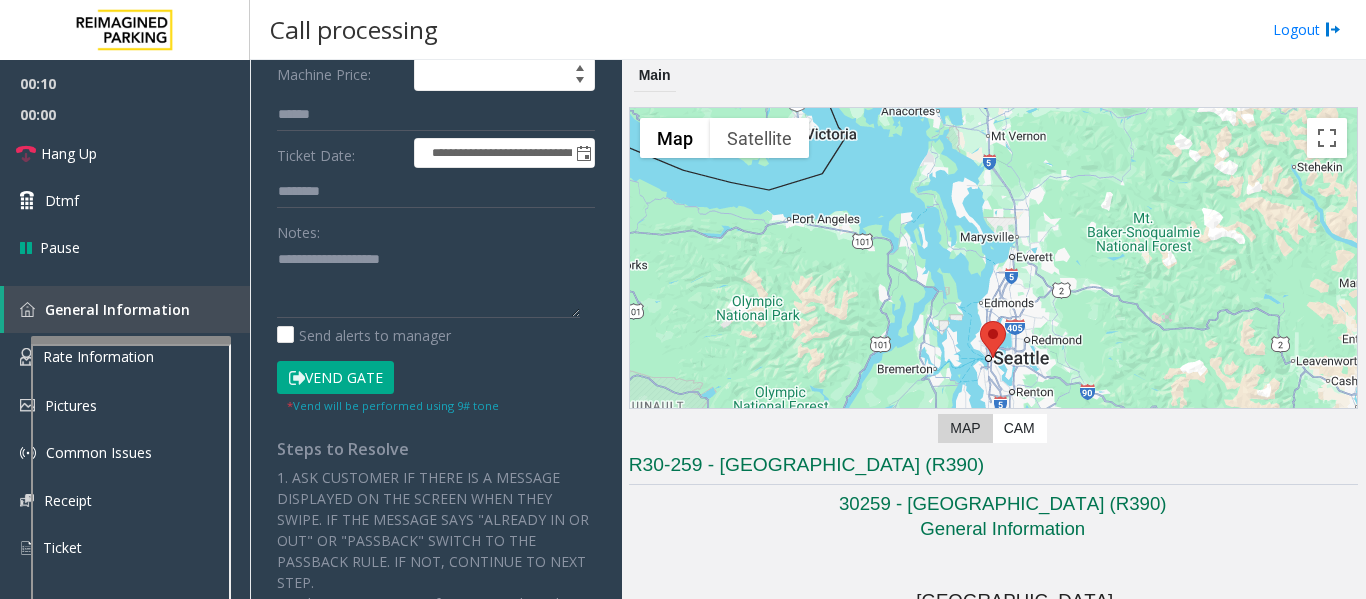 type on "****" 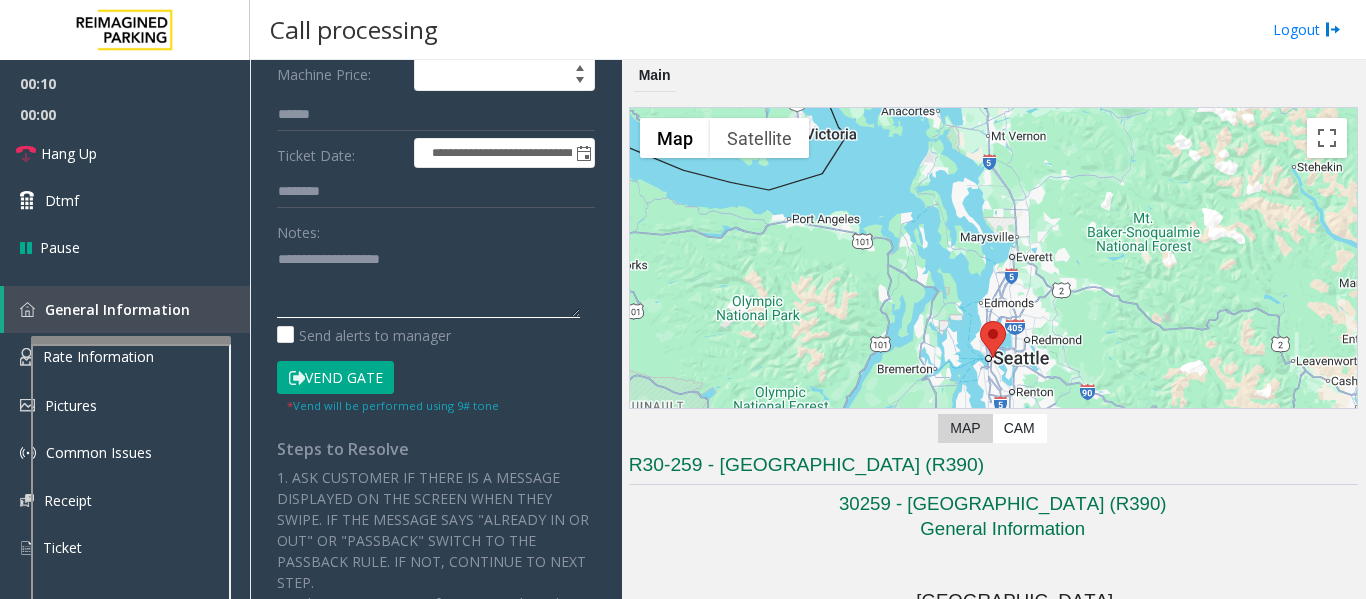 click 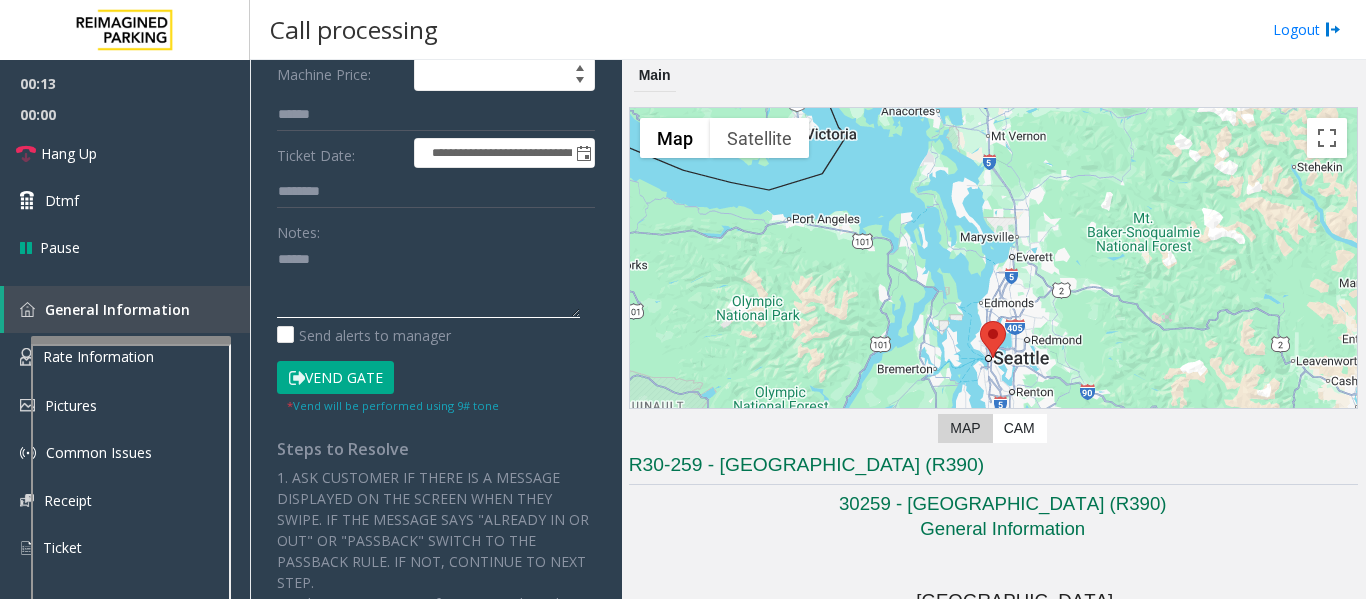 paste on "**********" 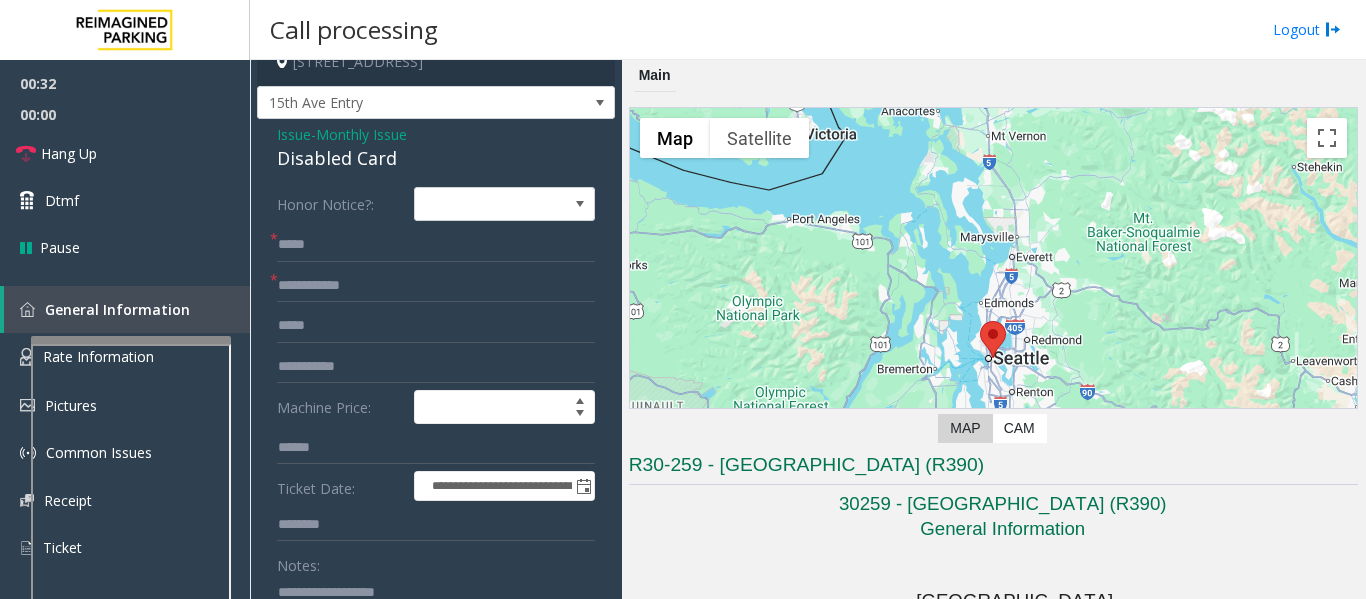 scroll, scrollTop: 0, scrollLeft: 0, axis: both 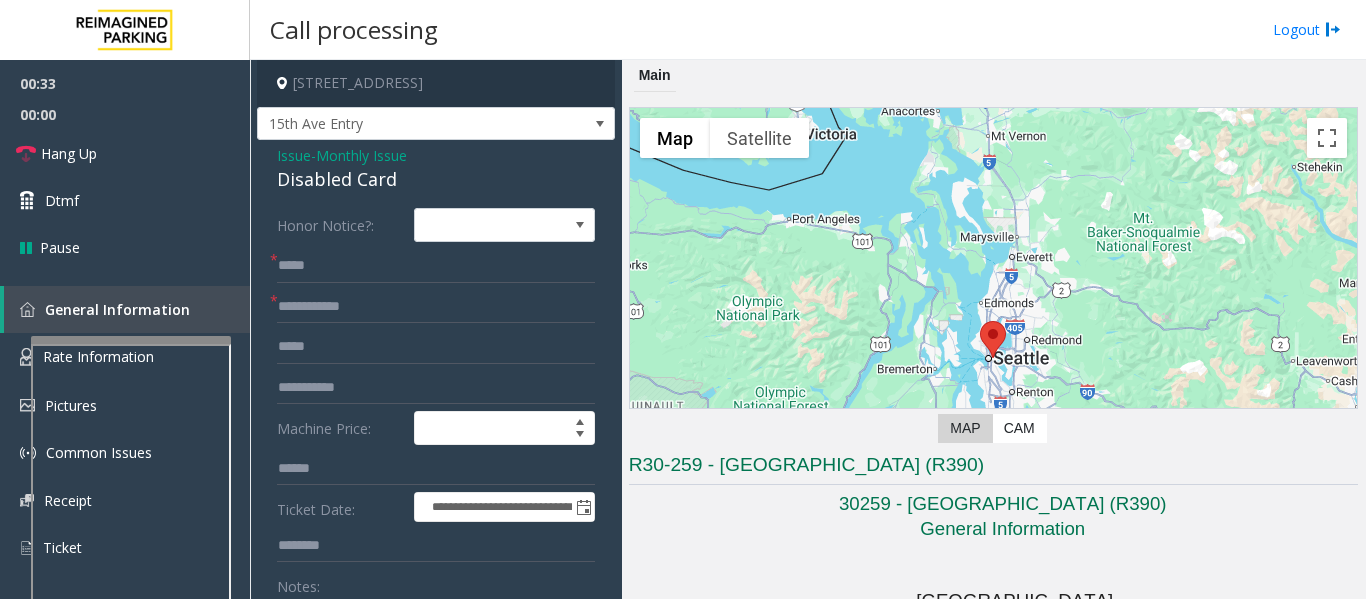 type on "**********" 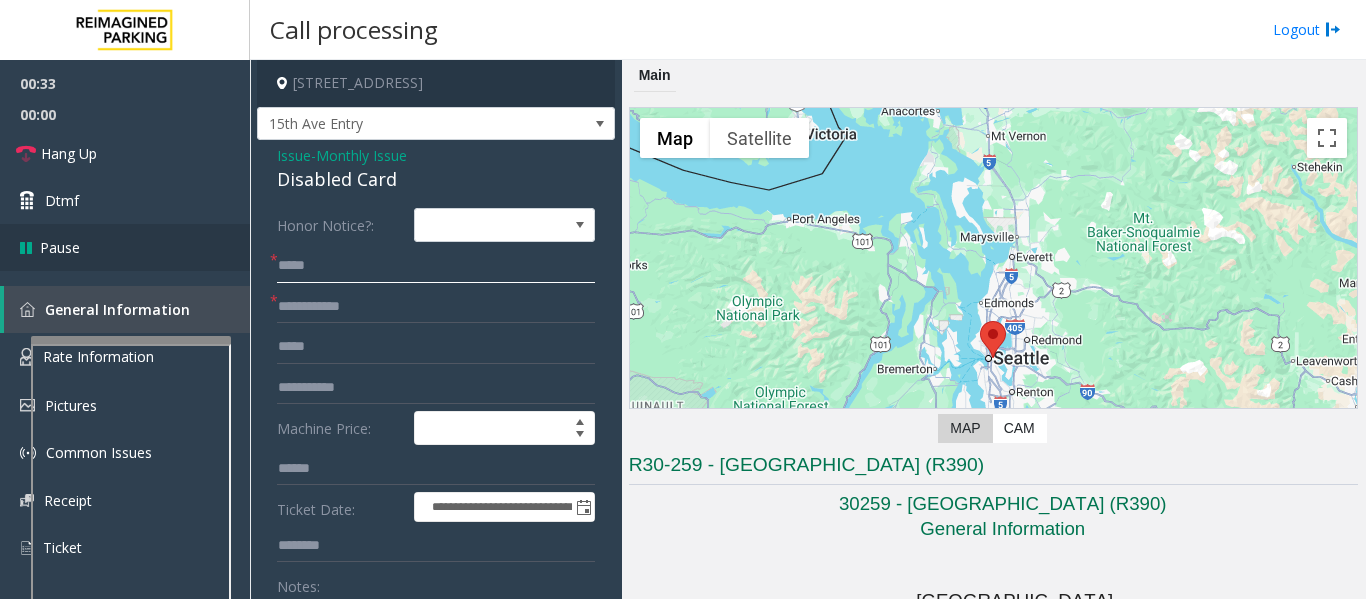 drag, startPoint x: 344, startPoint y: 260, endPoint x: 97, endPoint y: 263, distance: 247.01822 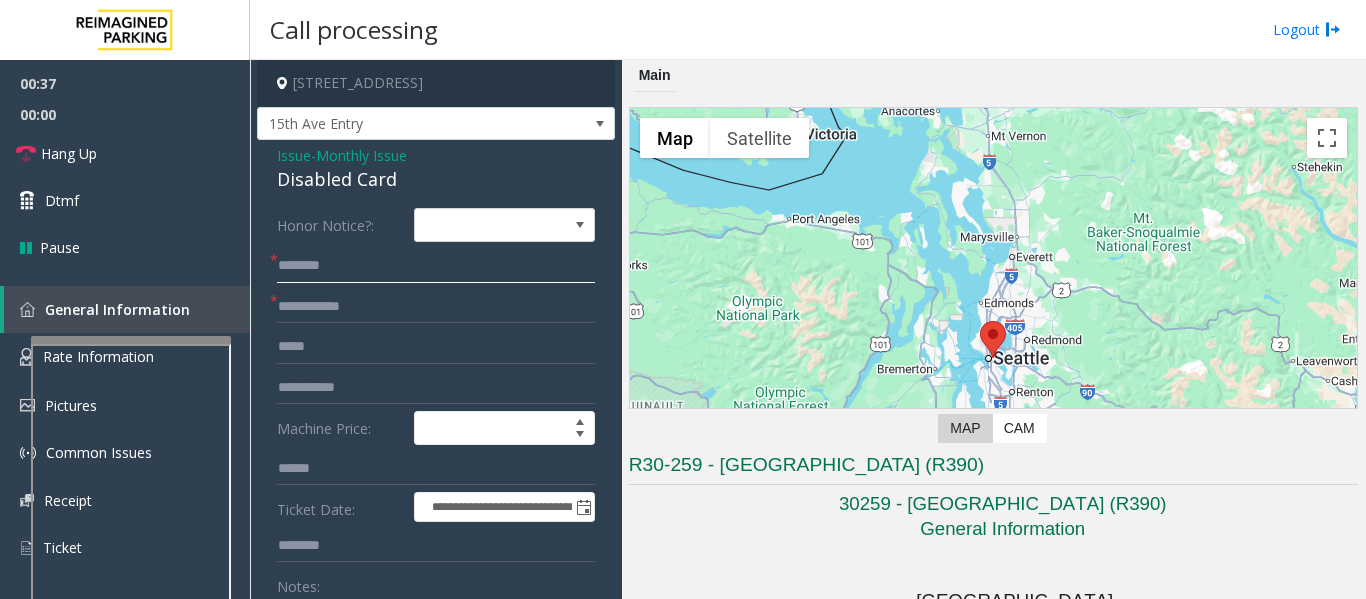 type 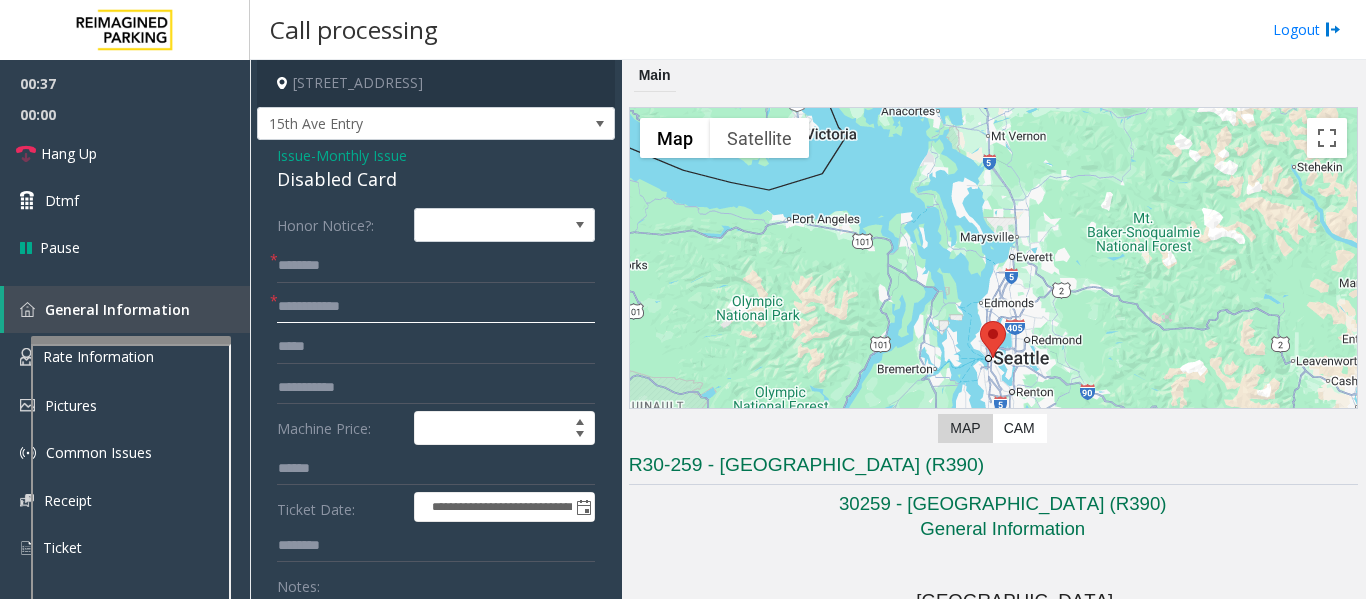 click 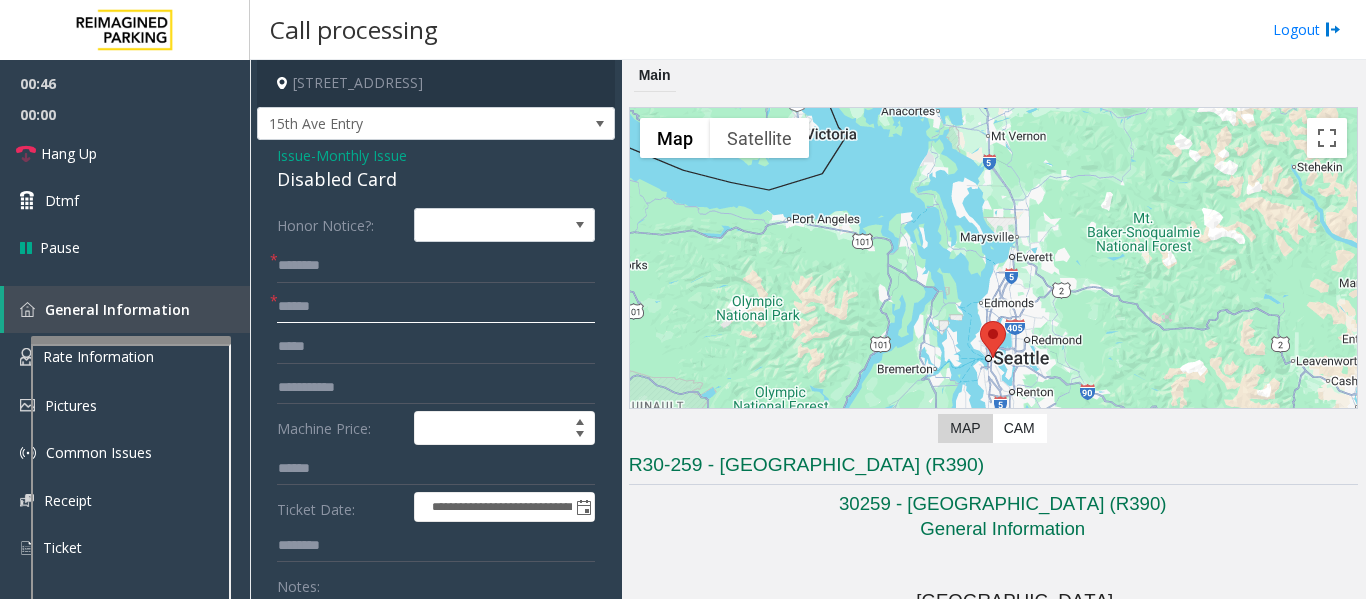 type on "******" 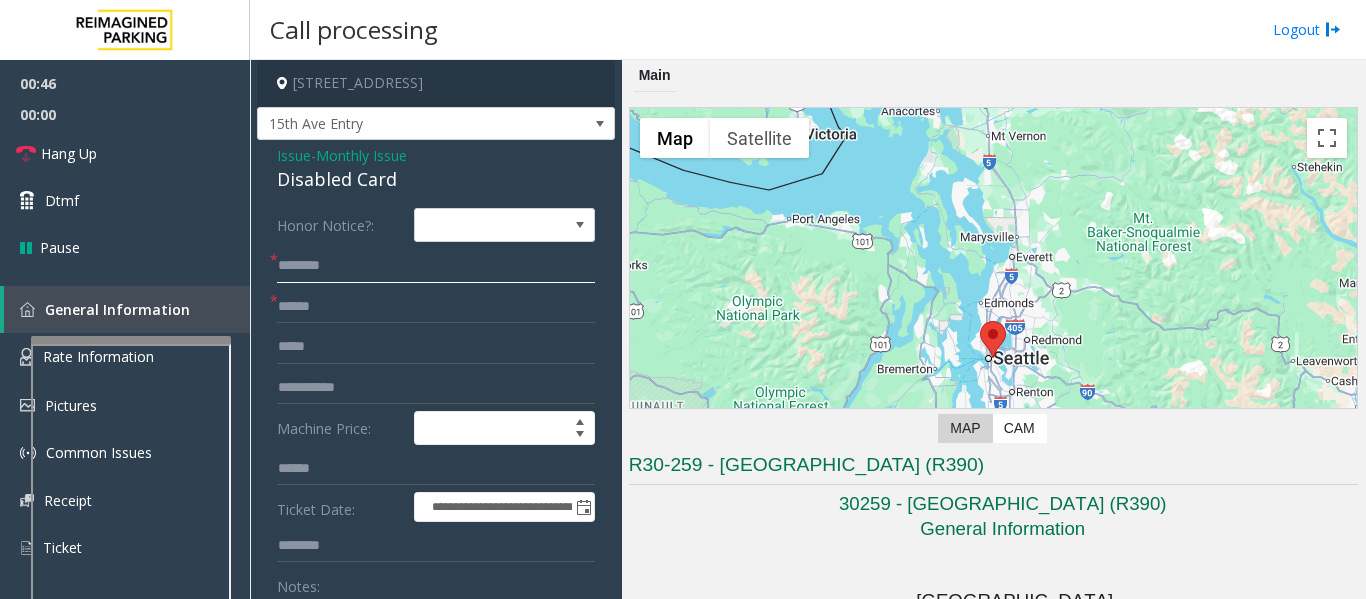 click 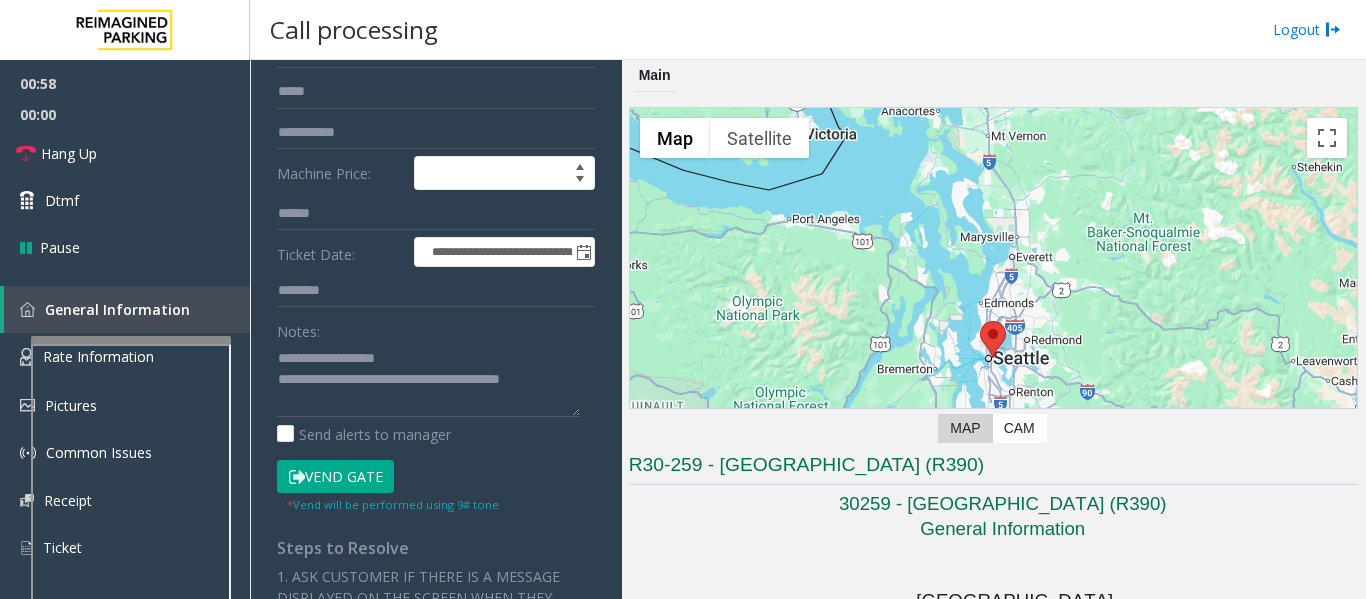 scroll, scrollTop: 315, scrollLeft: 0, axis: vertical 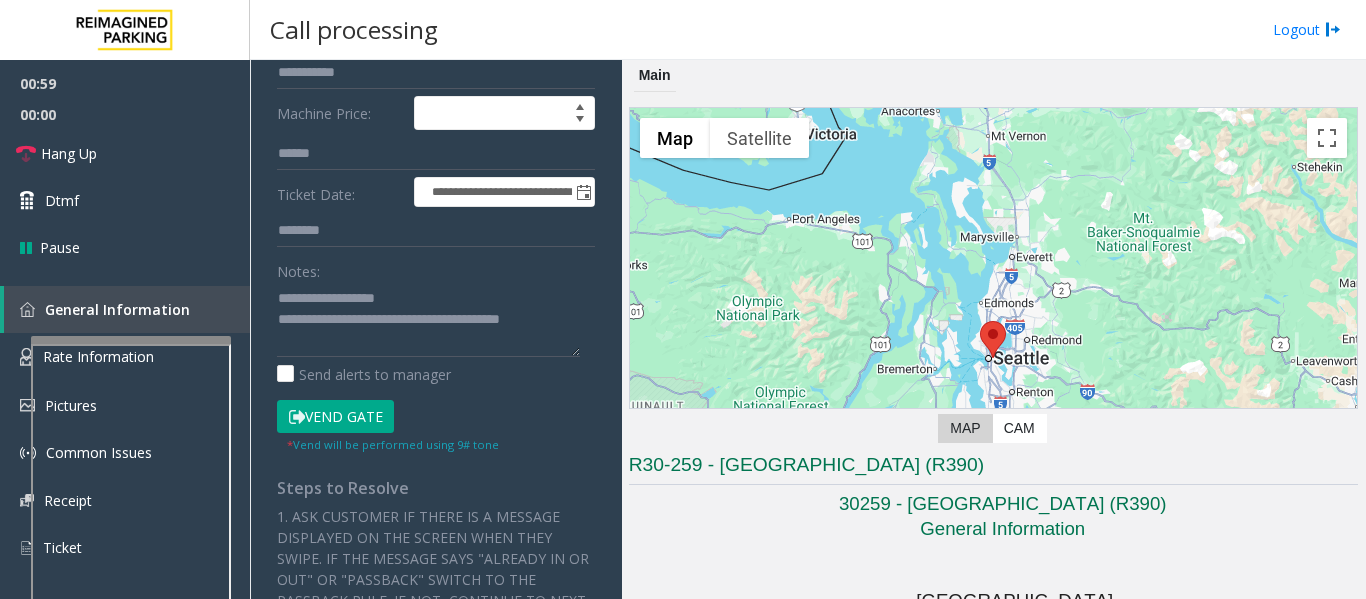 type on "****" 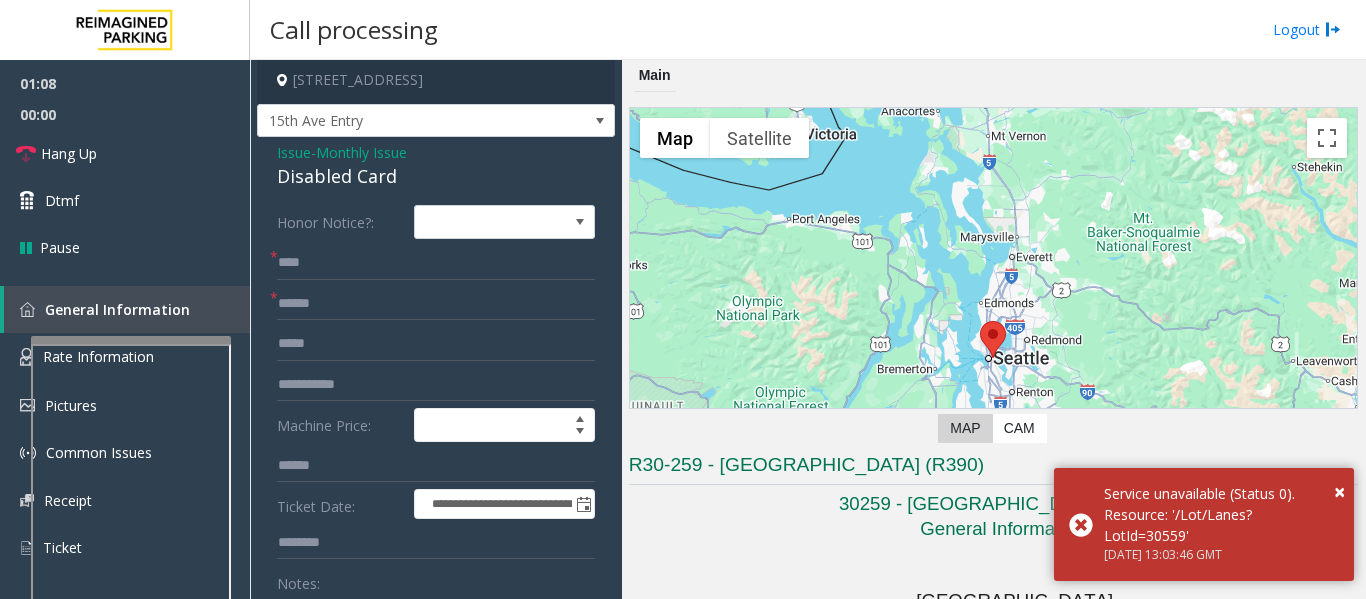 scroll, scrollTop: 0, scrollLeft: 0, axis: both 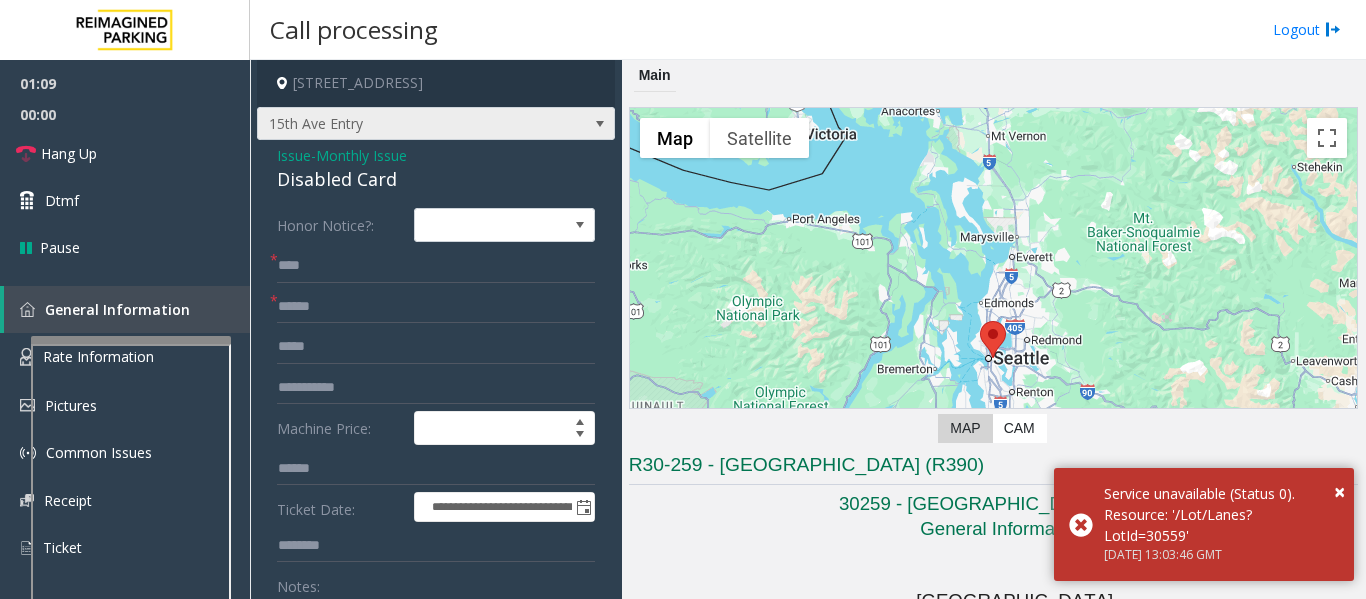 click on "15th Ave Entry" at bounding box center [436, 124] 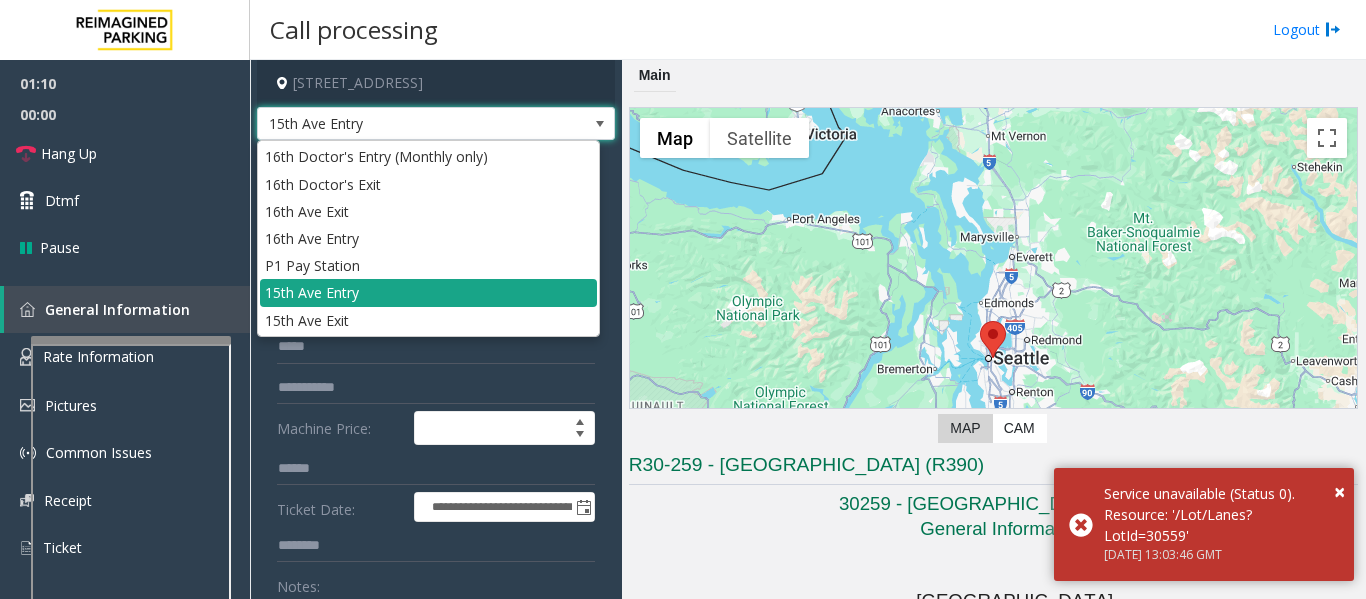 click on "15th Ave Entry" at bounding box center [428, 292] 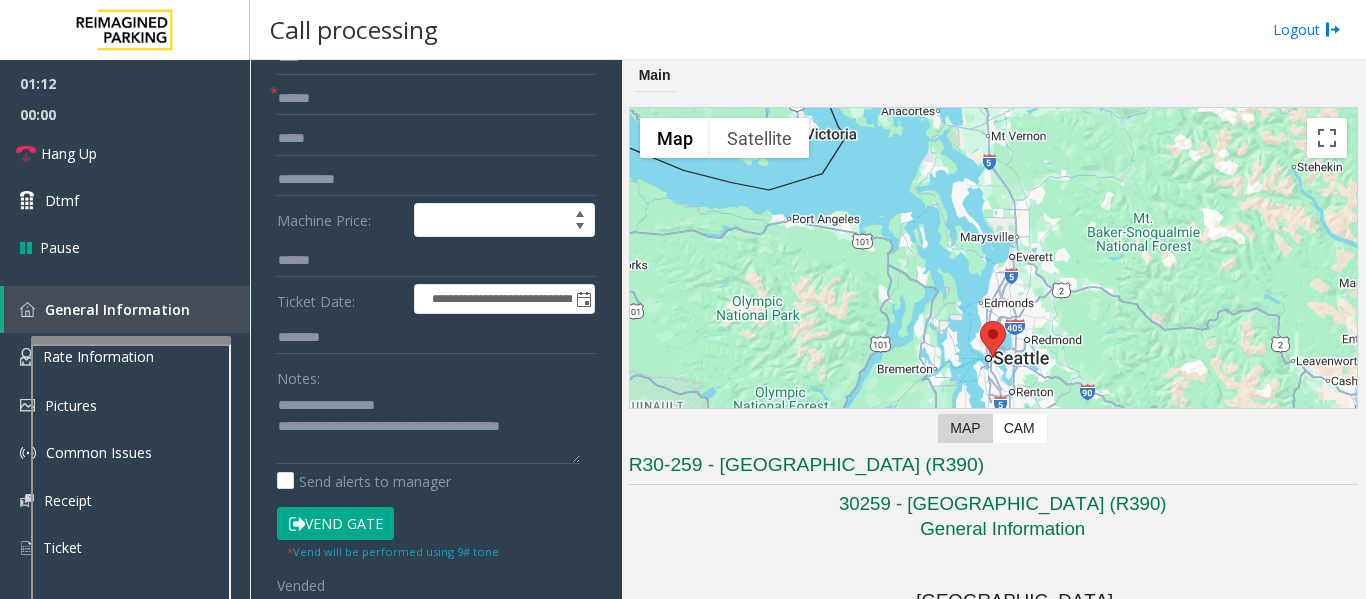 scroll, scrollTop: 261, scrollLeft: 0, axis: vertical 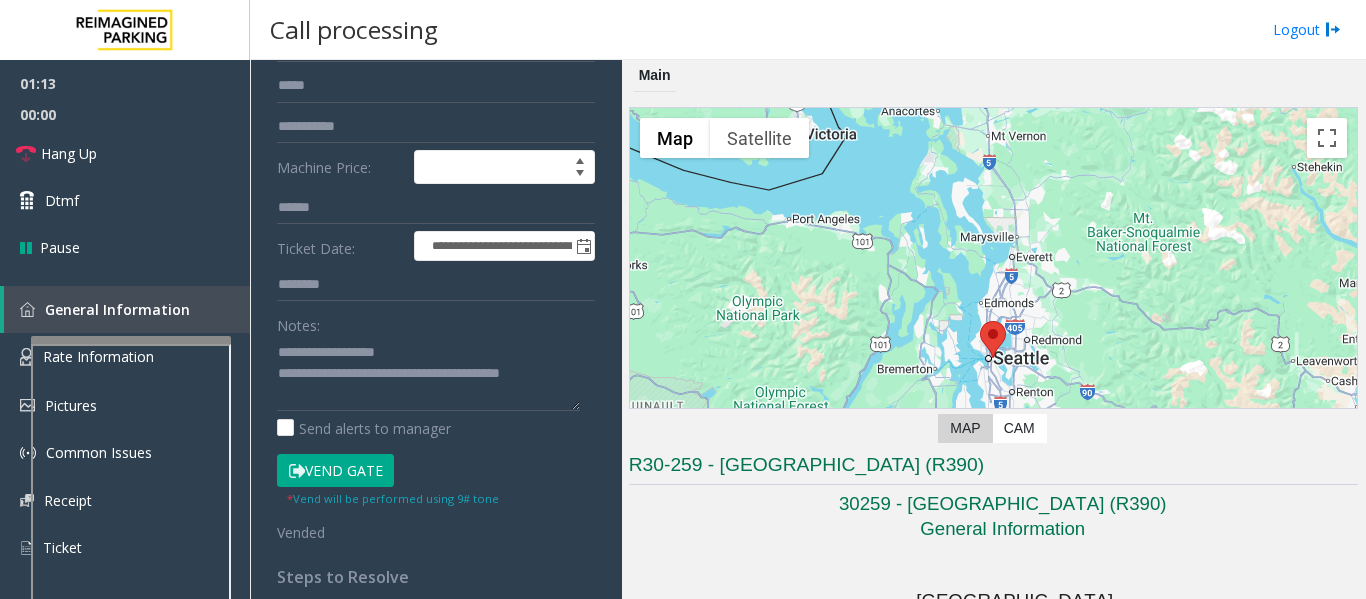 click on "Vend Gate" 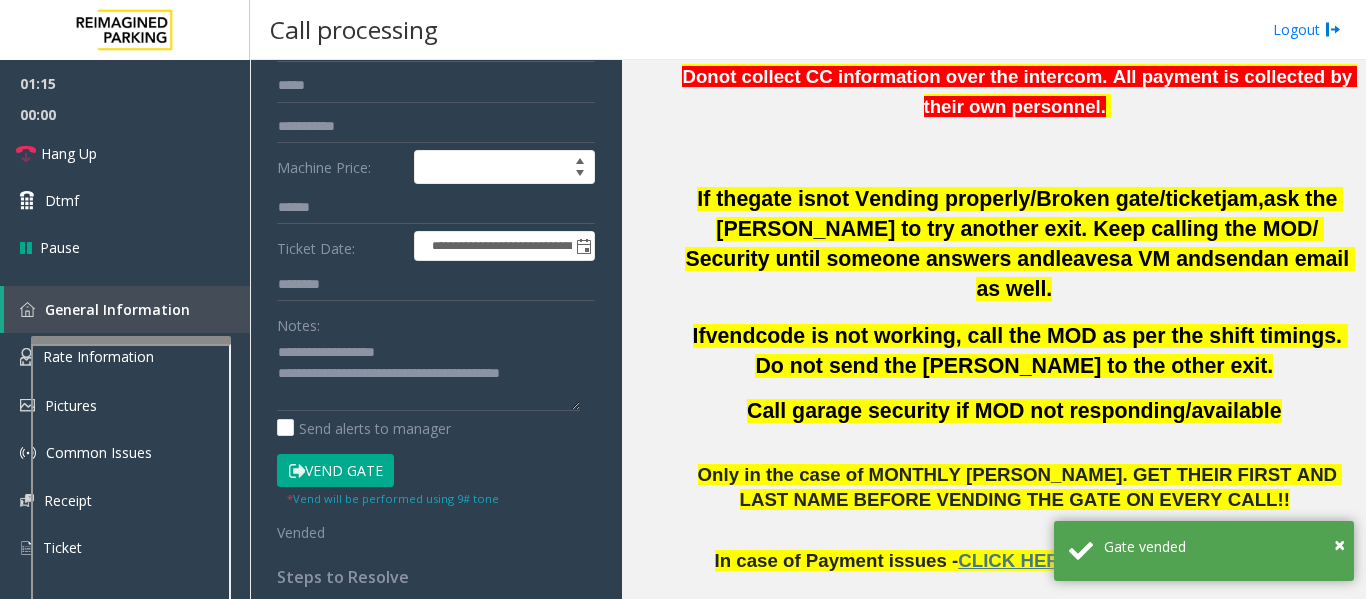 scroll, scrollTop: 841, scrollLeft: 0, axis: vertical 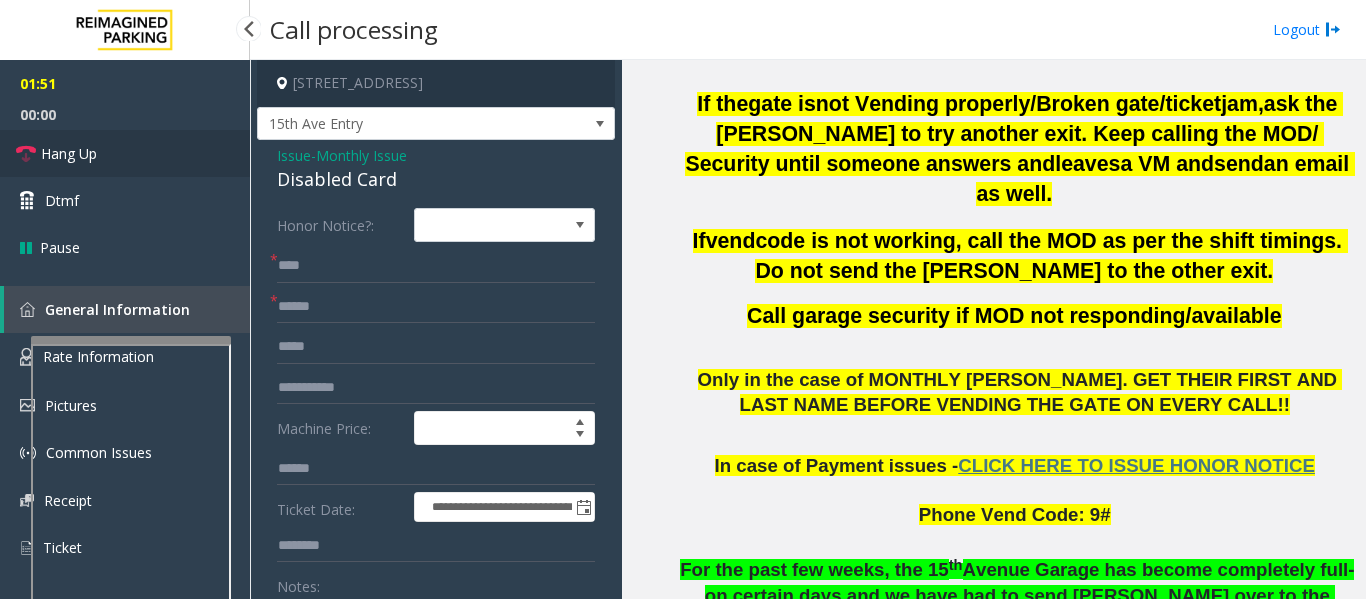 click on "Hang Up" at bounding box center (69, 153) 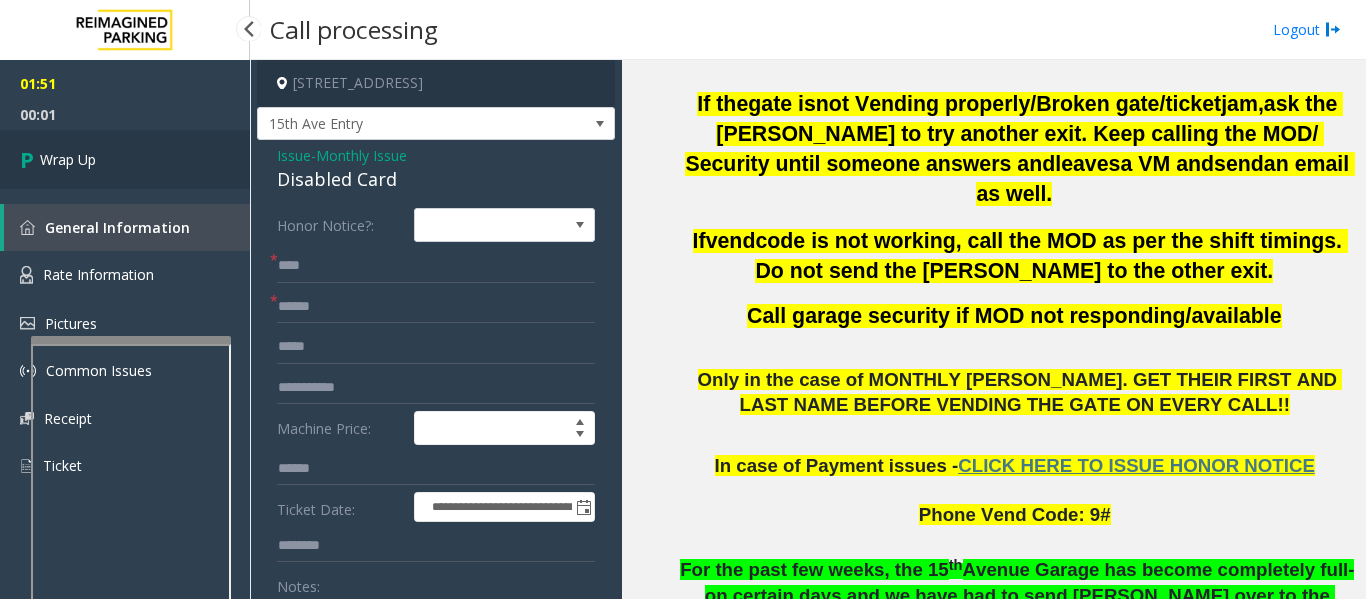 click on "Wrap Up" at bounding box center (125, 159) 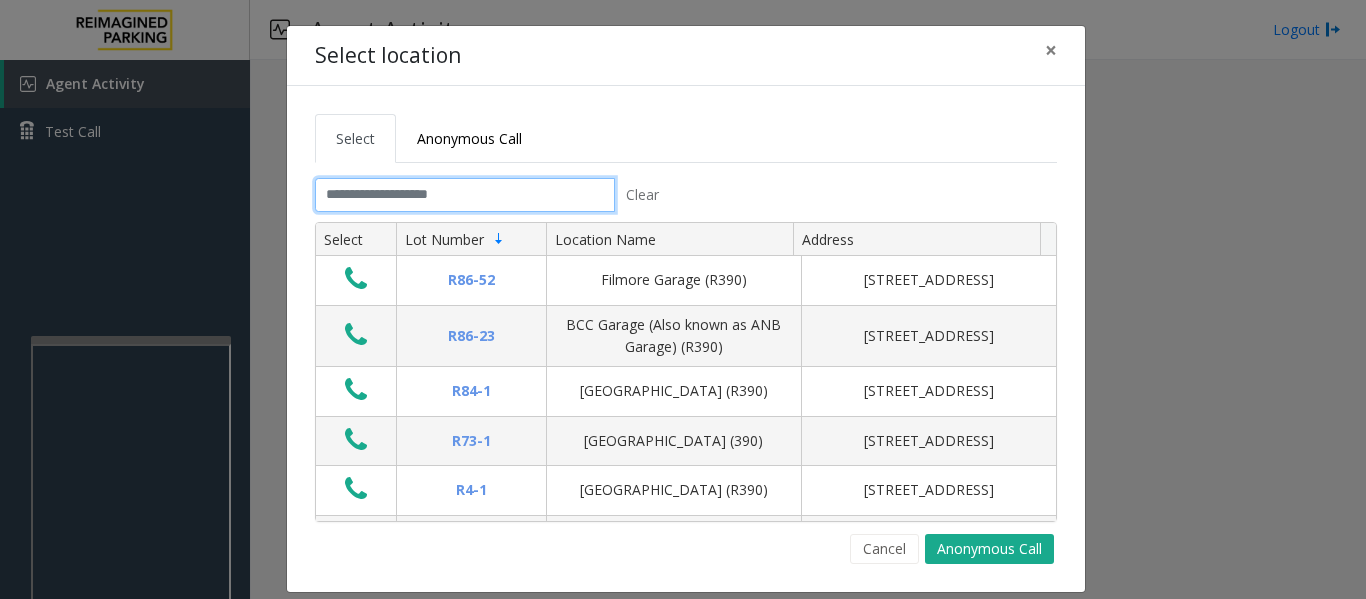 click 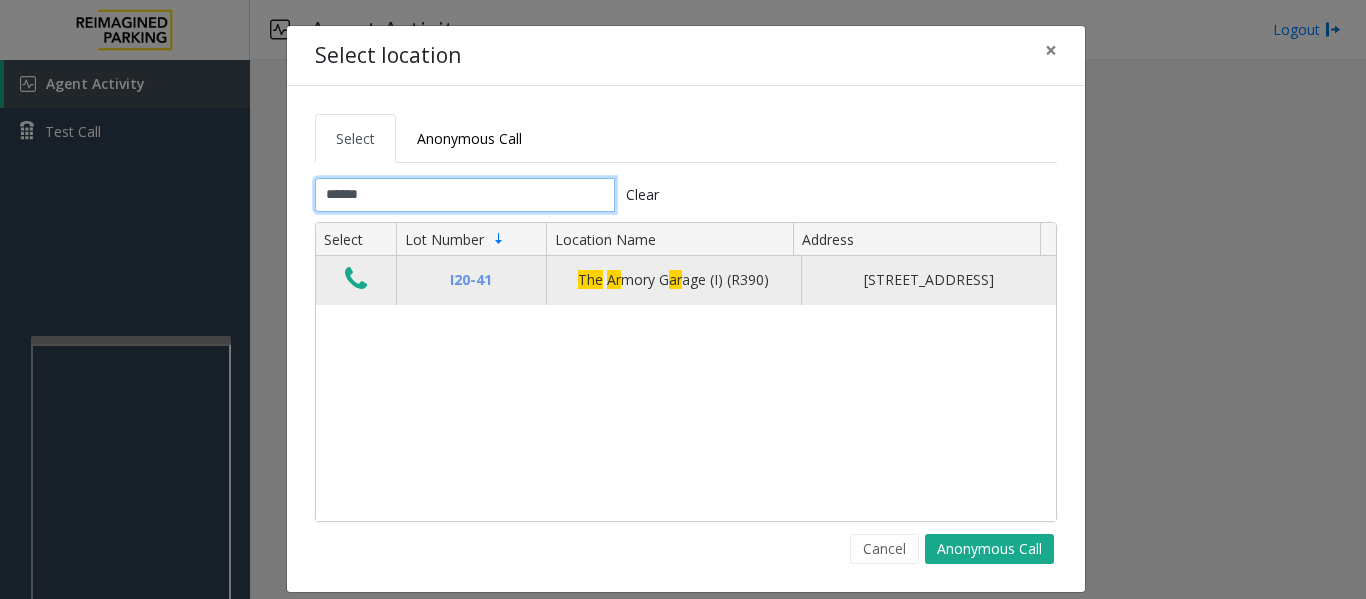 type on "******" 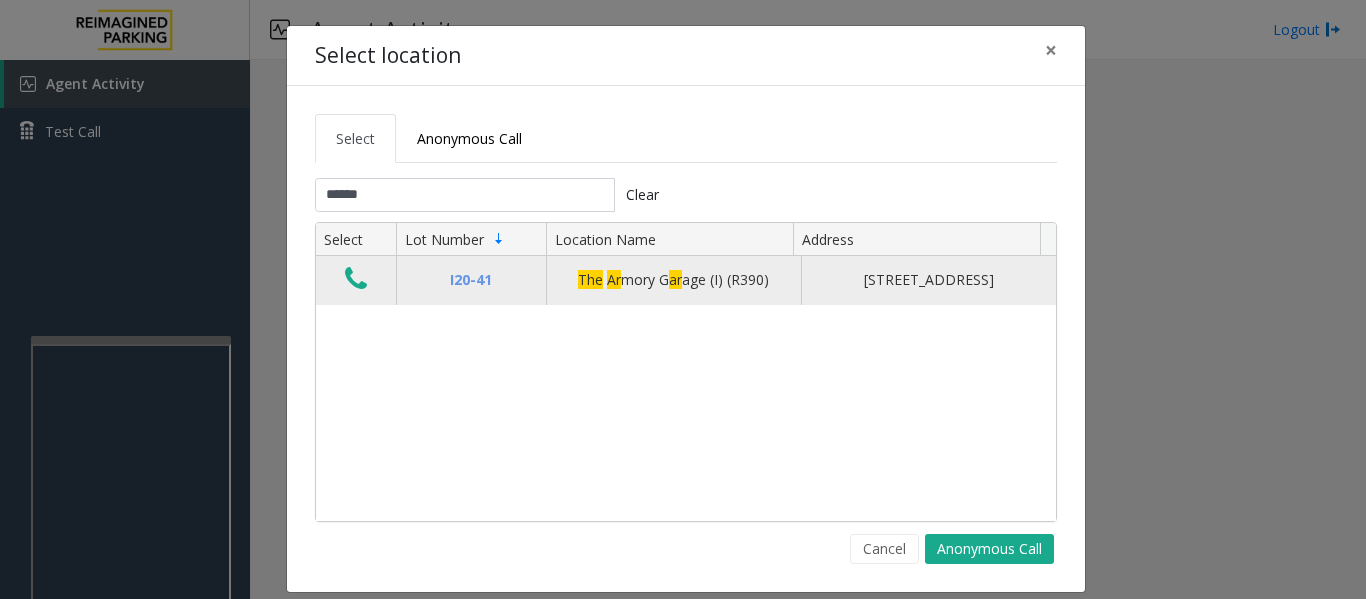 click 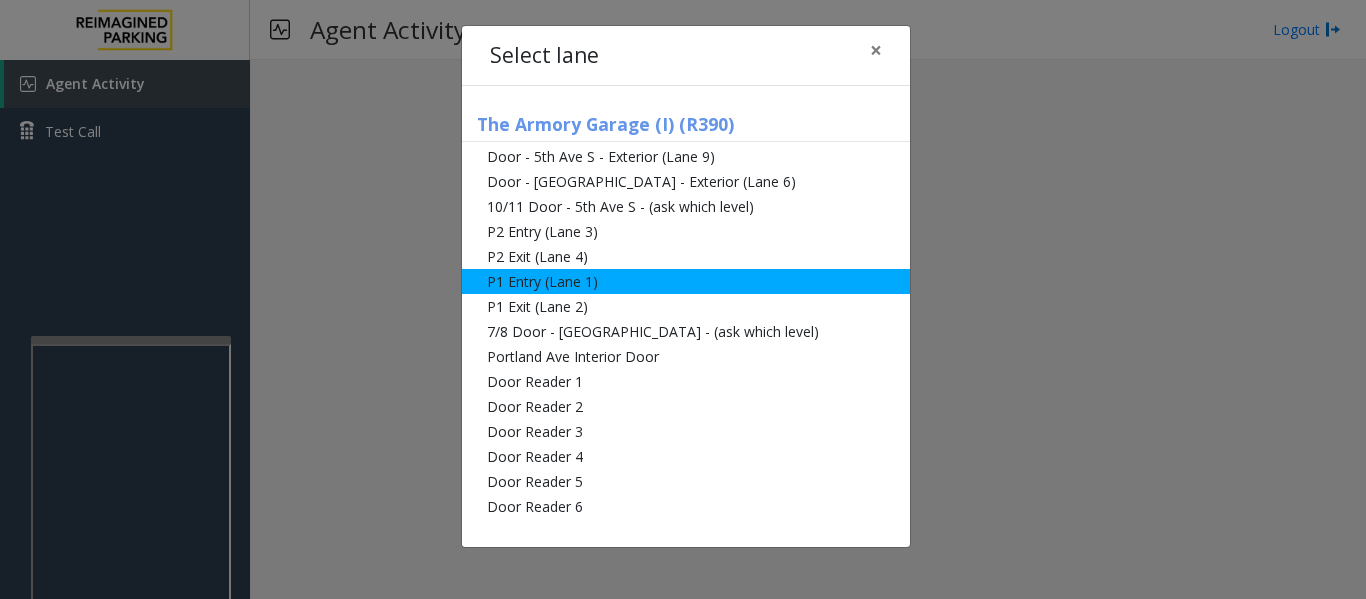 click on "P1 Entry (Lane 1)" 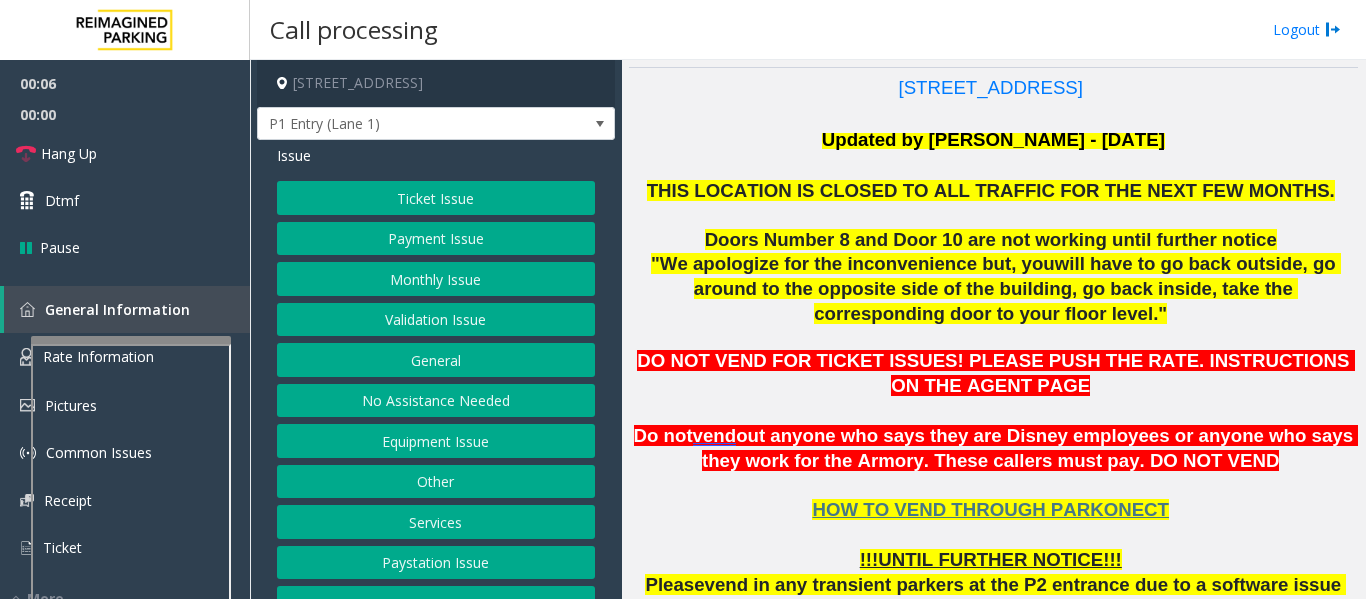 scroll, scrollTop: 620, scrollLeft: 0, axis: vertical 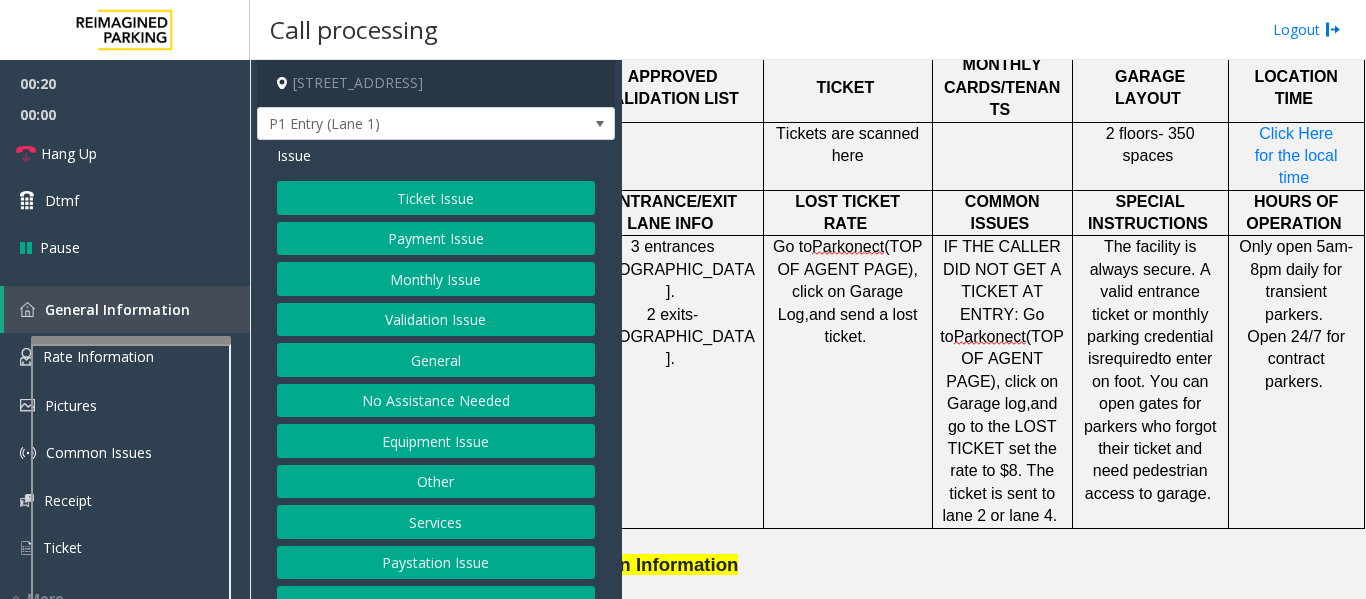 click on "Equipment Issue" 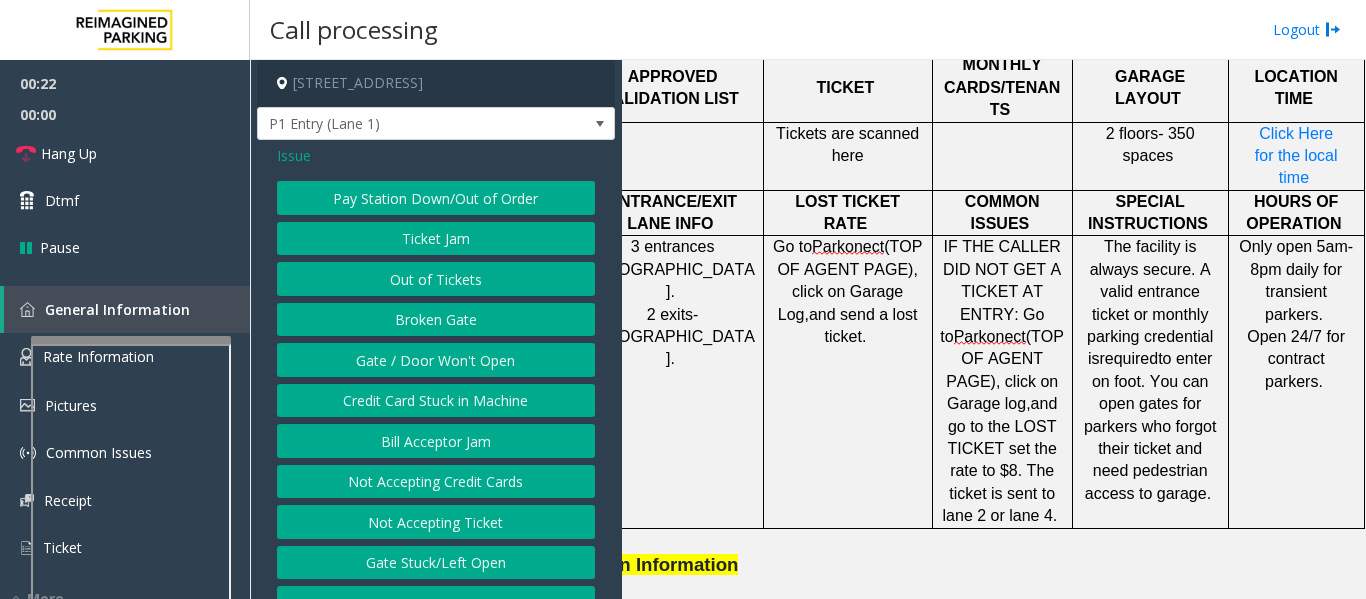 click on "Gate / Door Won't Open" 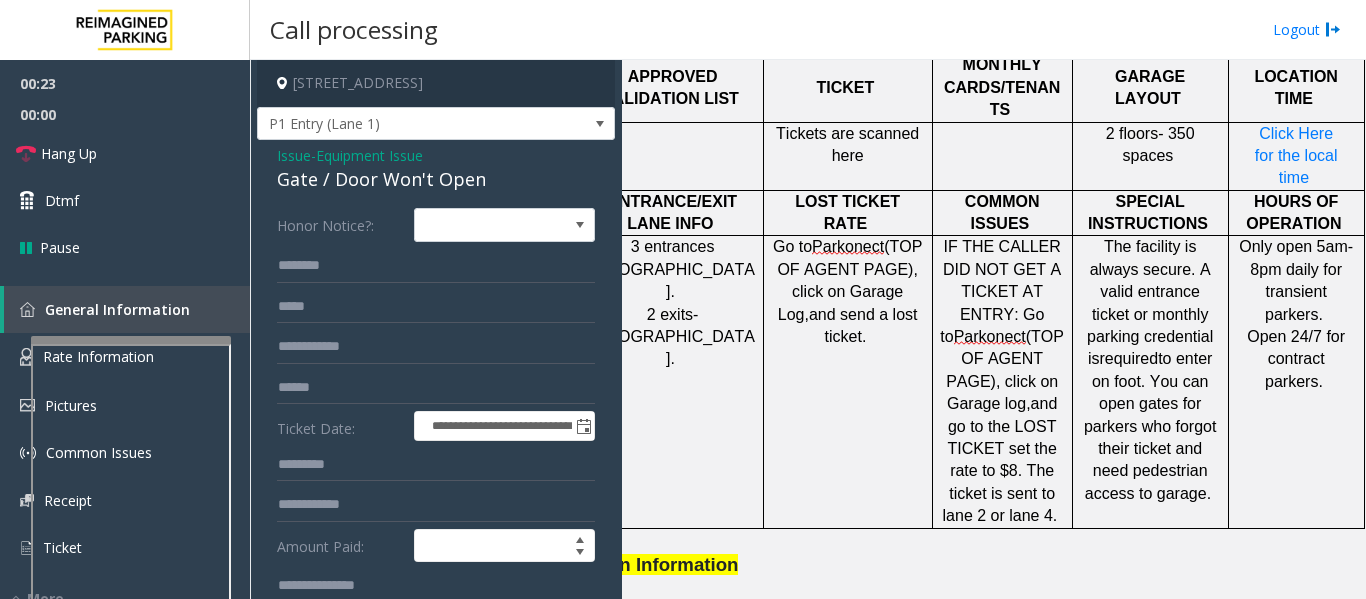 click on "**********" 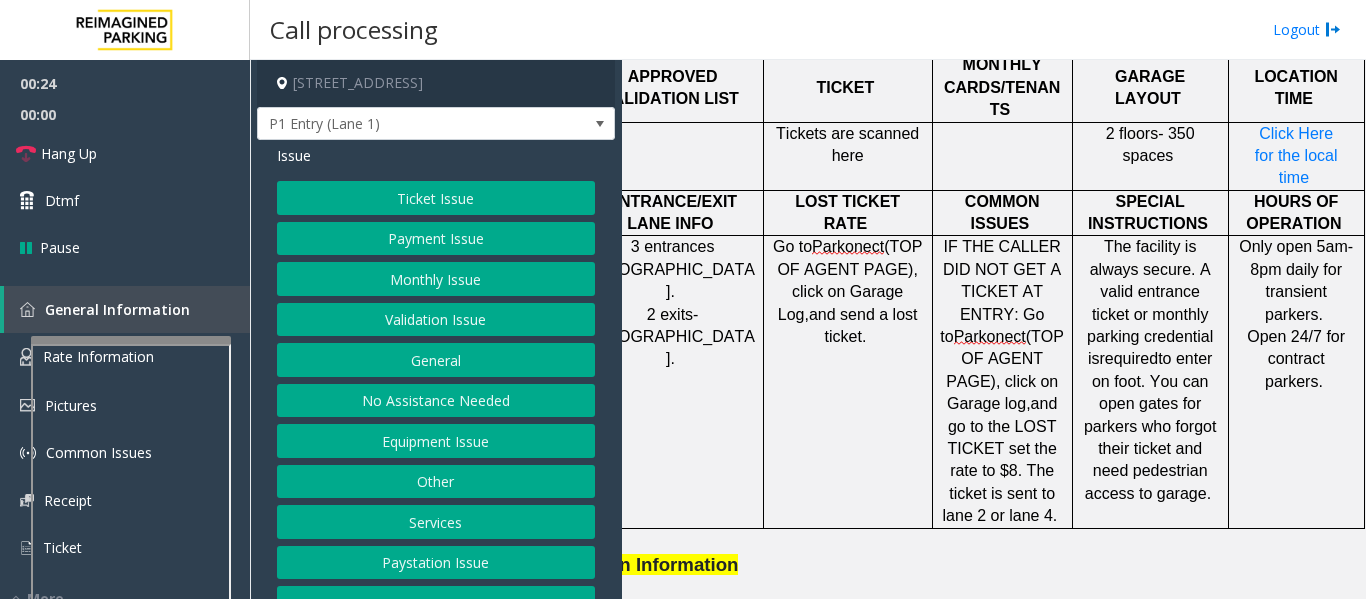 click on "Equipment Issue" 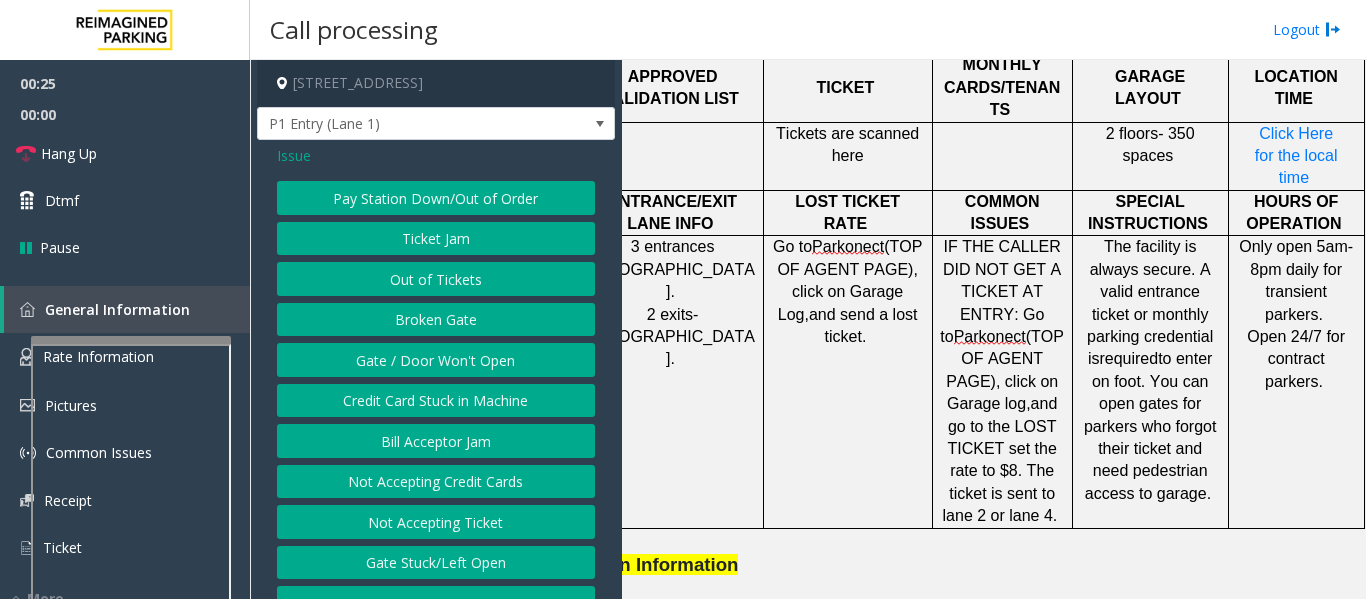 click on "Out of Tickets" 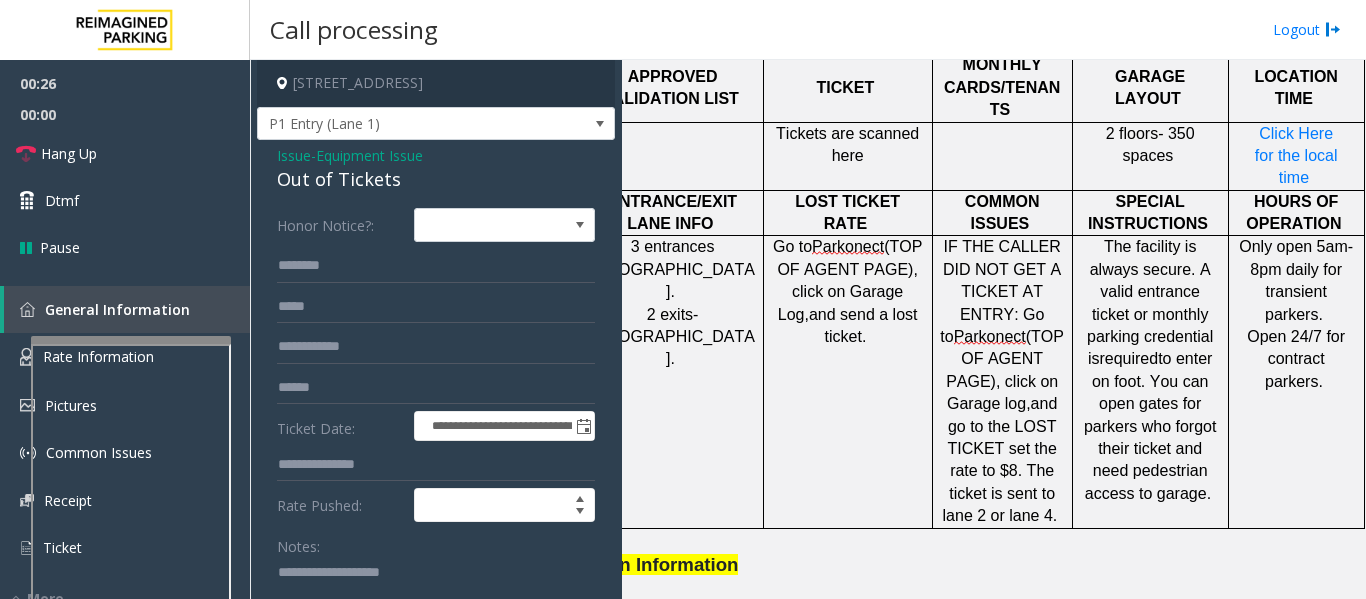 click on "Out of Tickets" 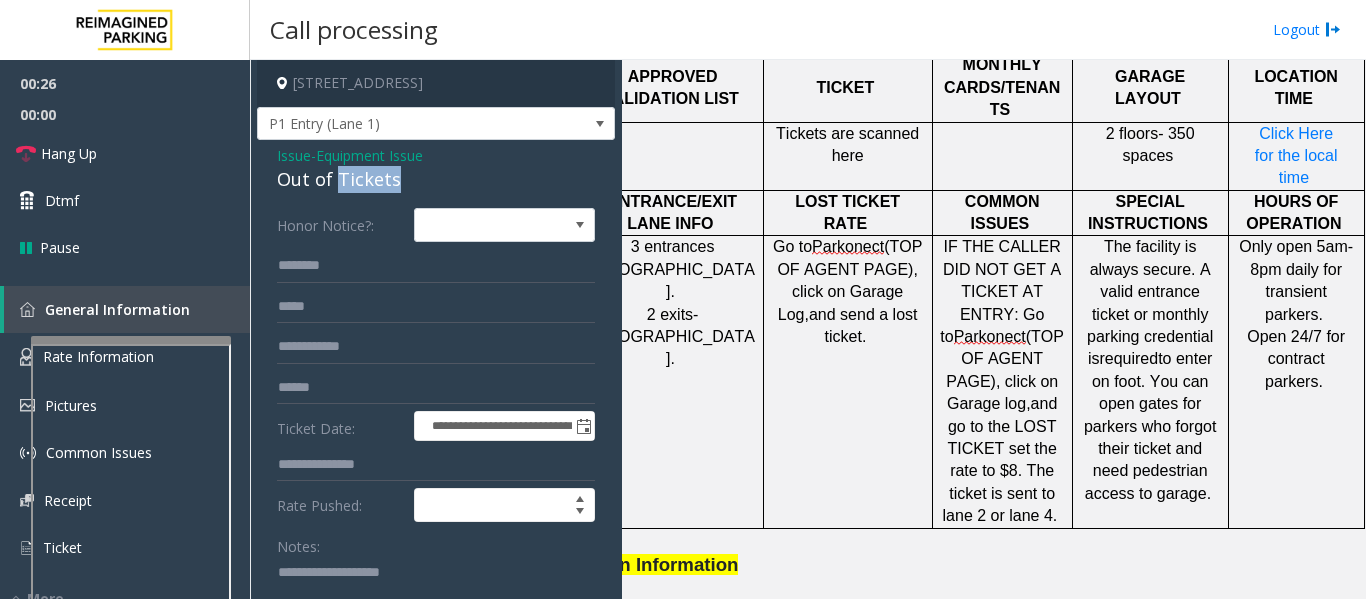 click on "Out of Tickets" 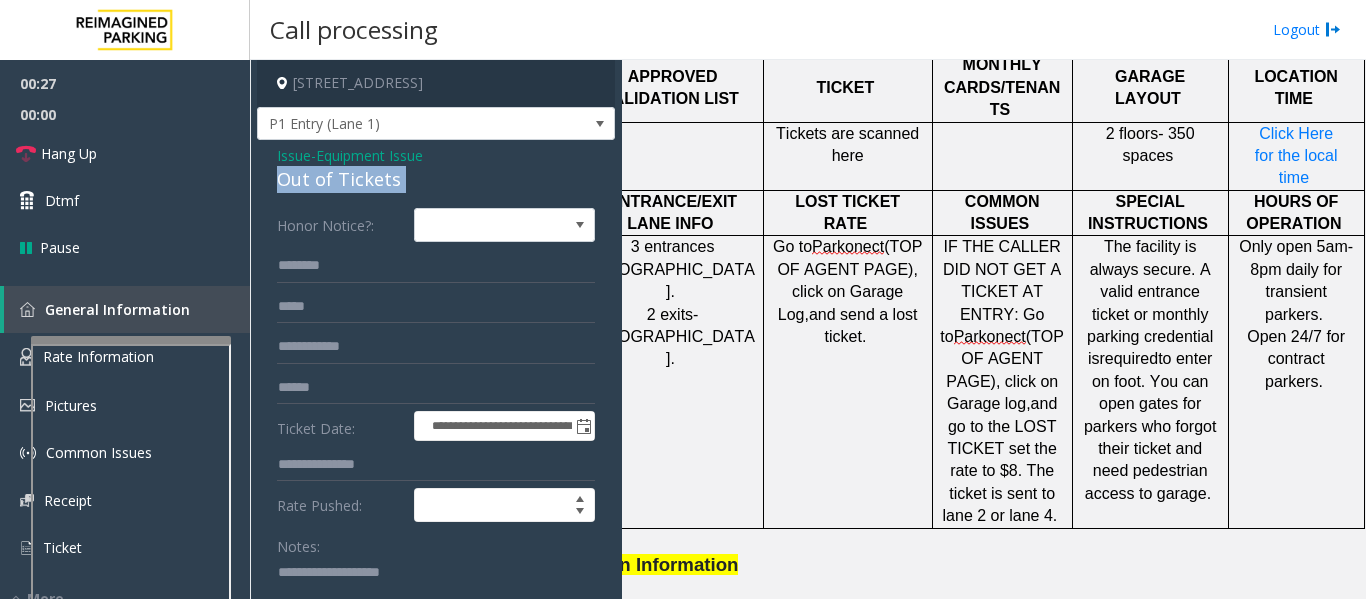 click on "Out of Tickets" 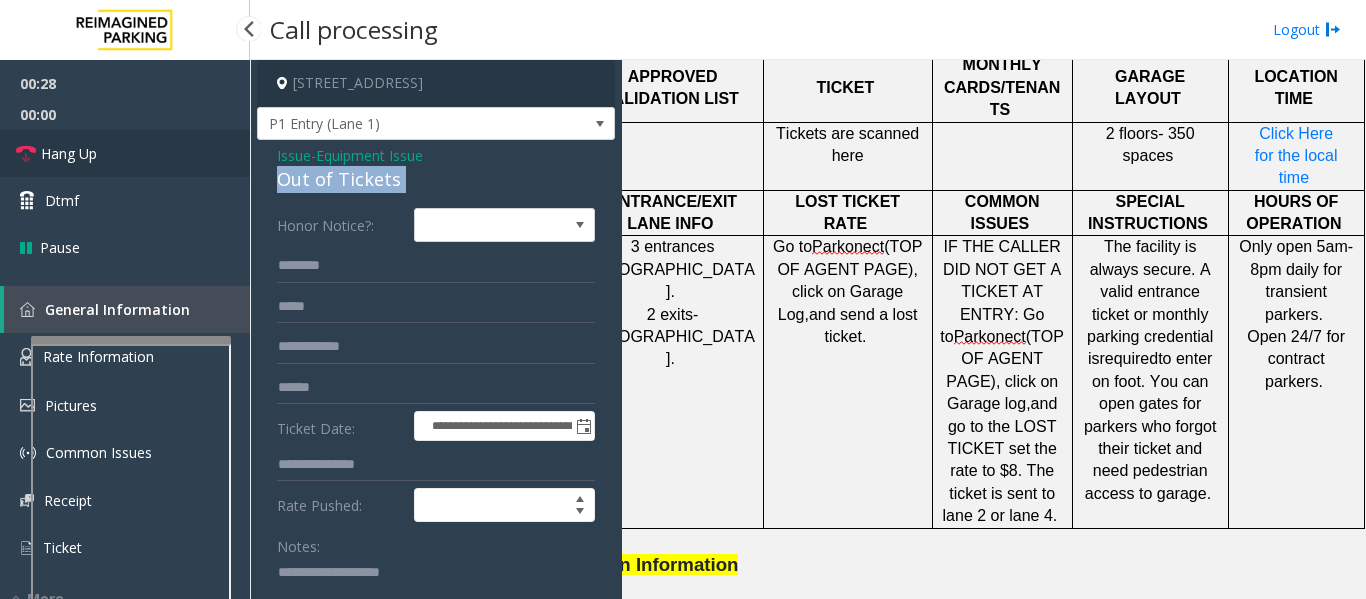click on "Hang Up" at bounding box center (125, 153) 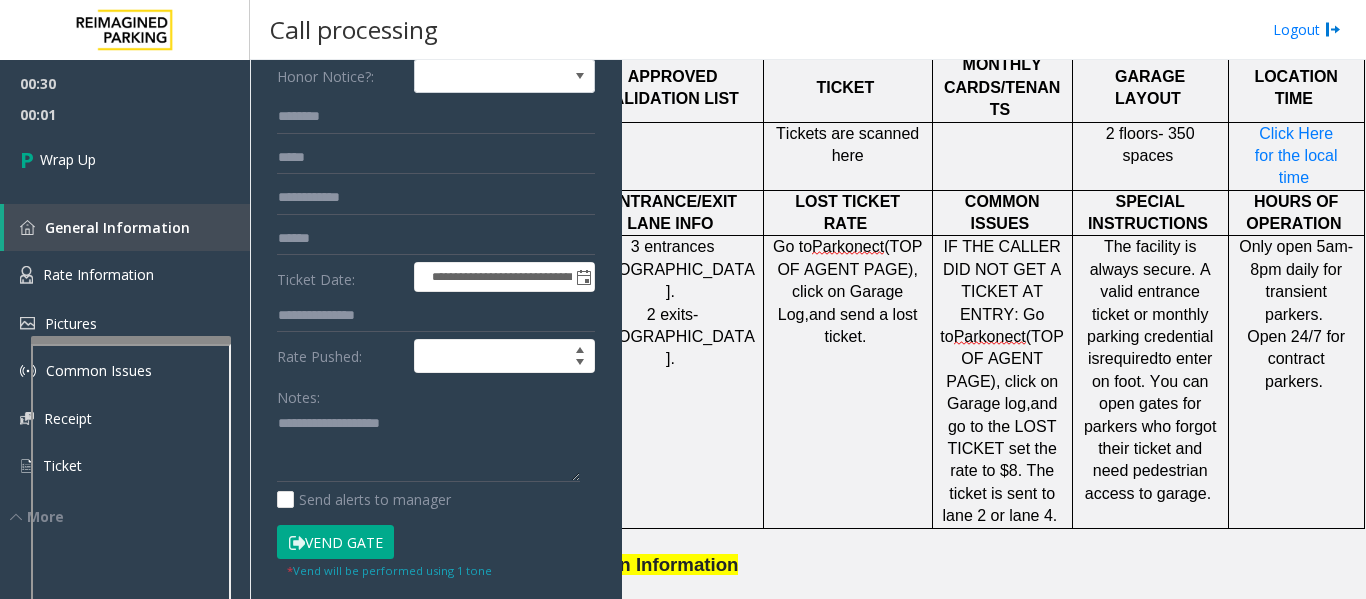 scroll, scrollTop: 198, scrollLeft: 0, axis: vertical 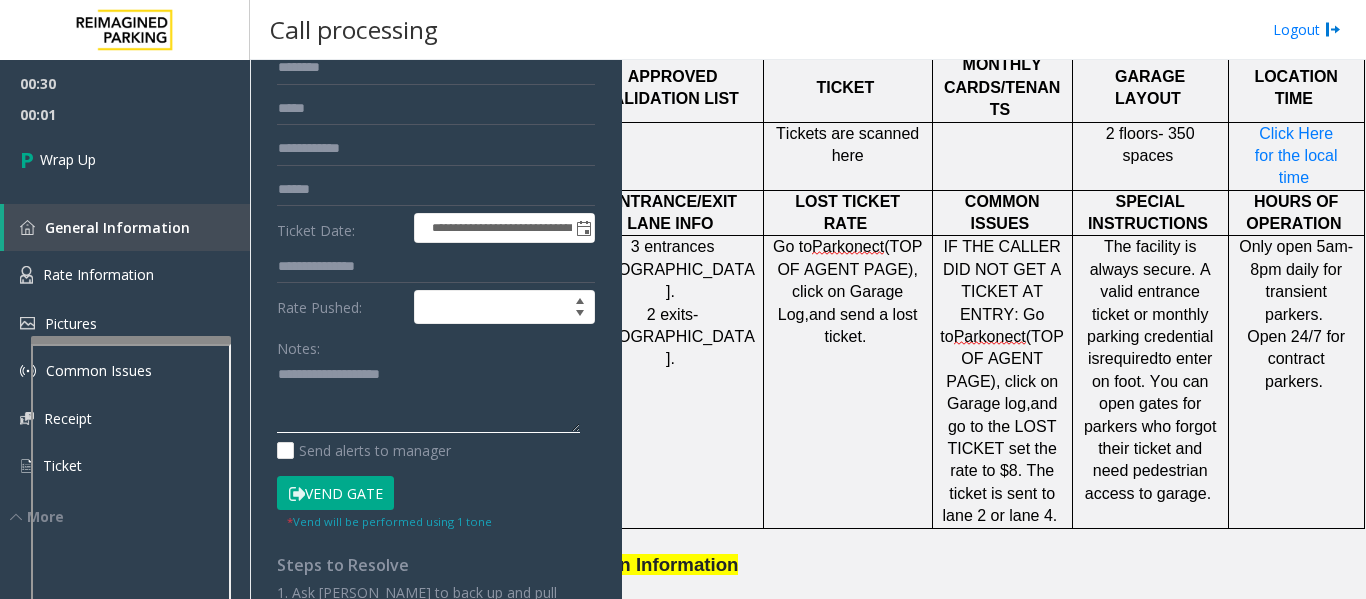 click 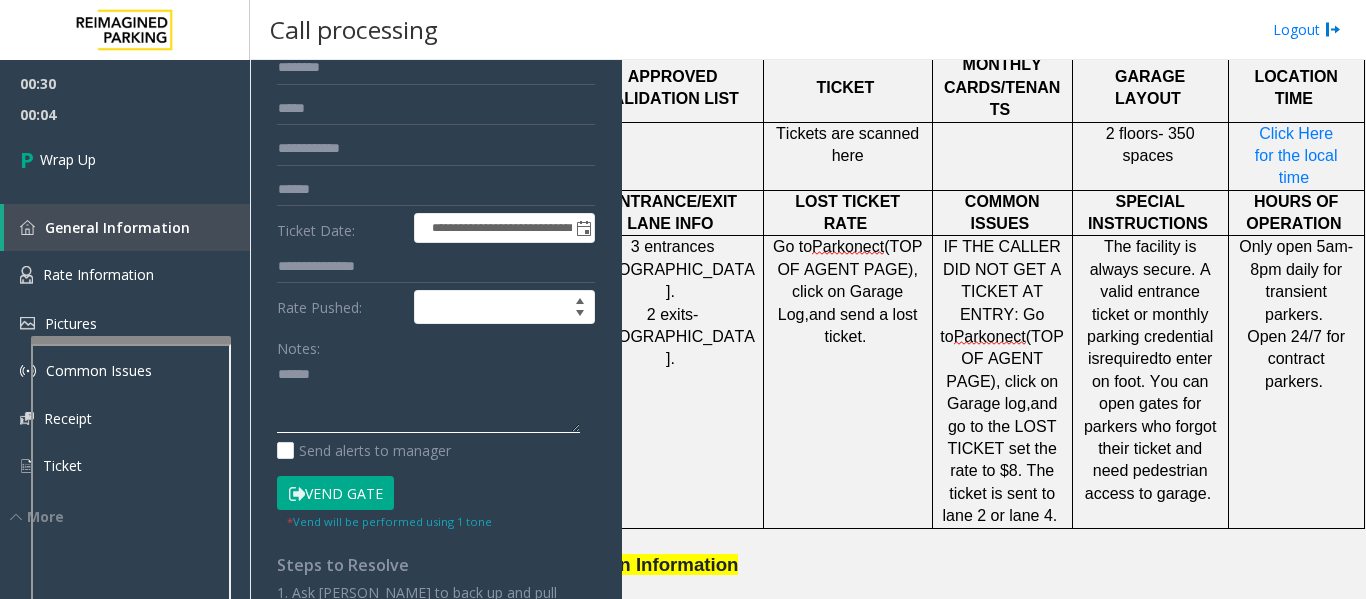 paste on "**********" 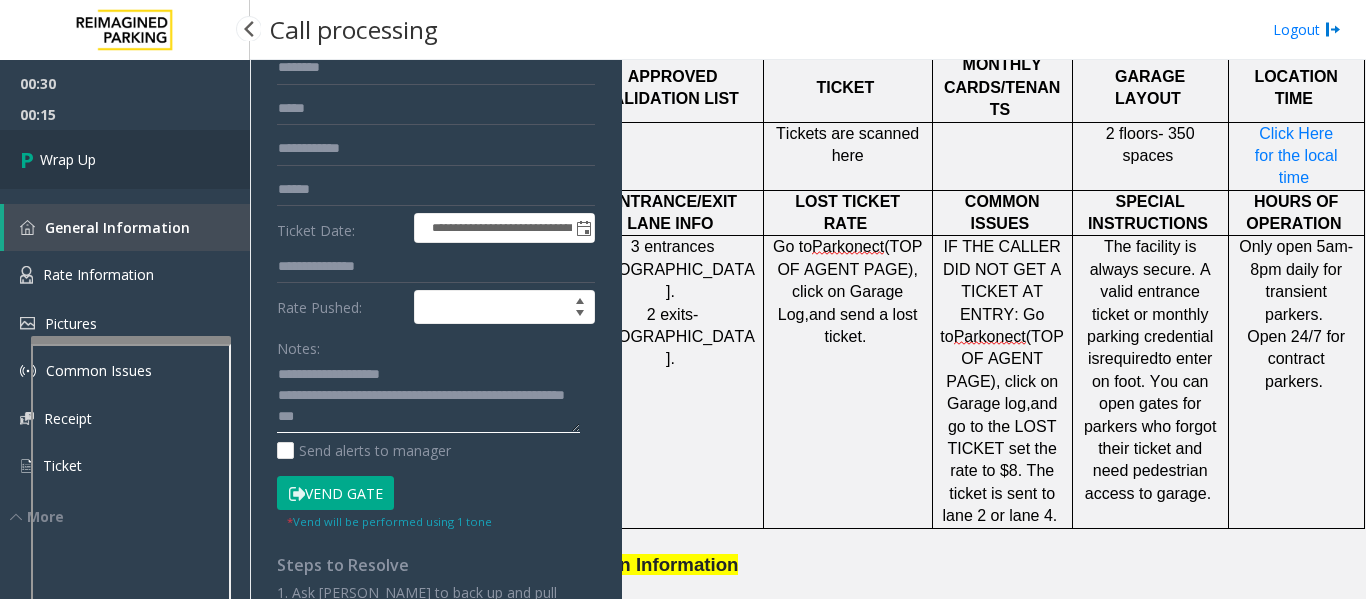 type on "**********" 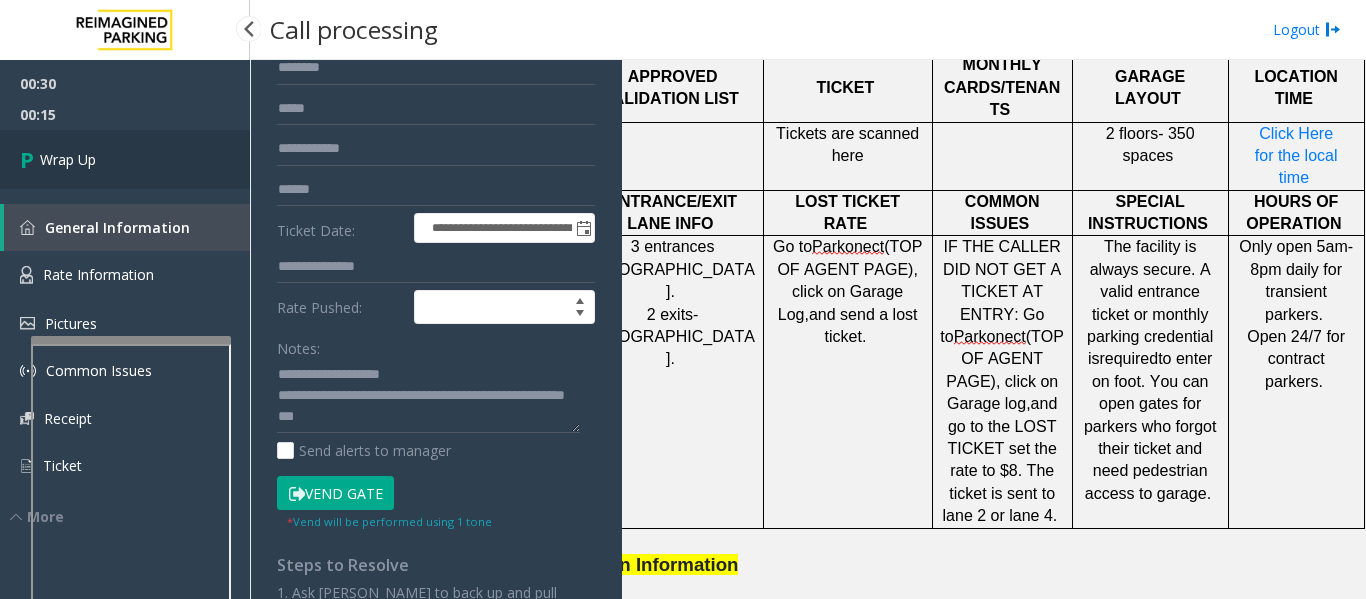 click on "Wrap Up" at bounding box center [125, 159] 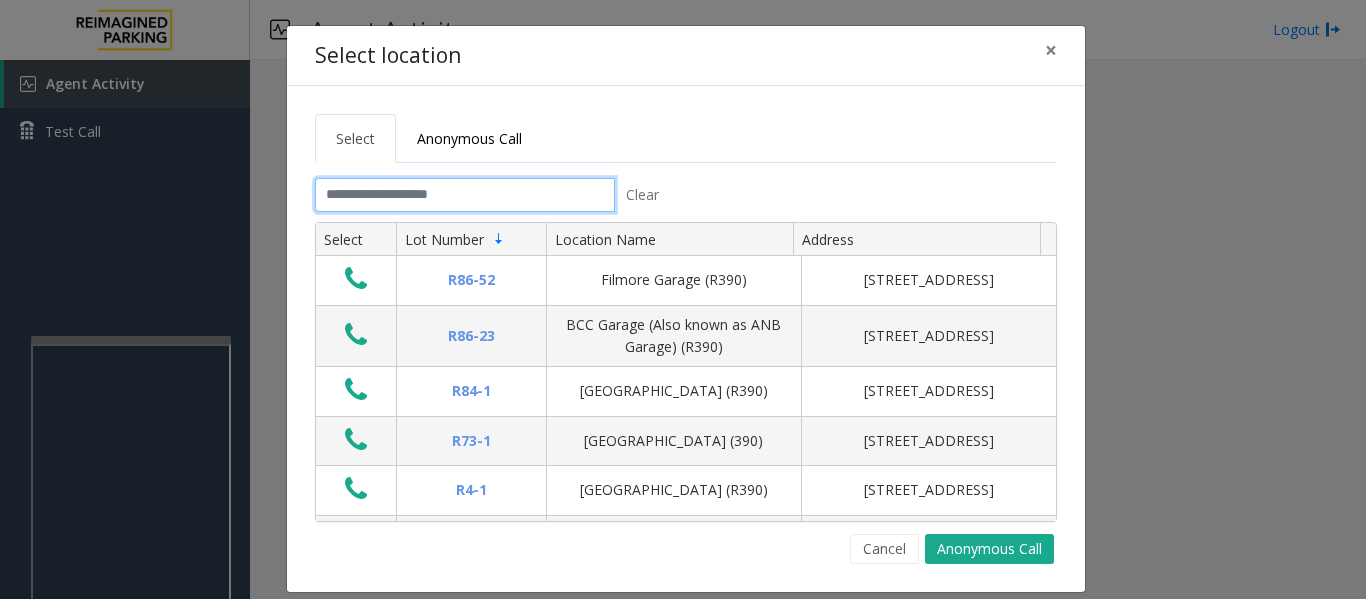 click 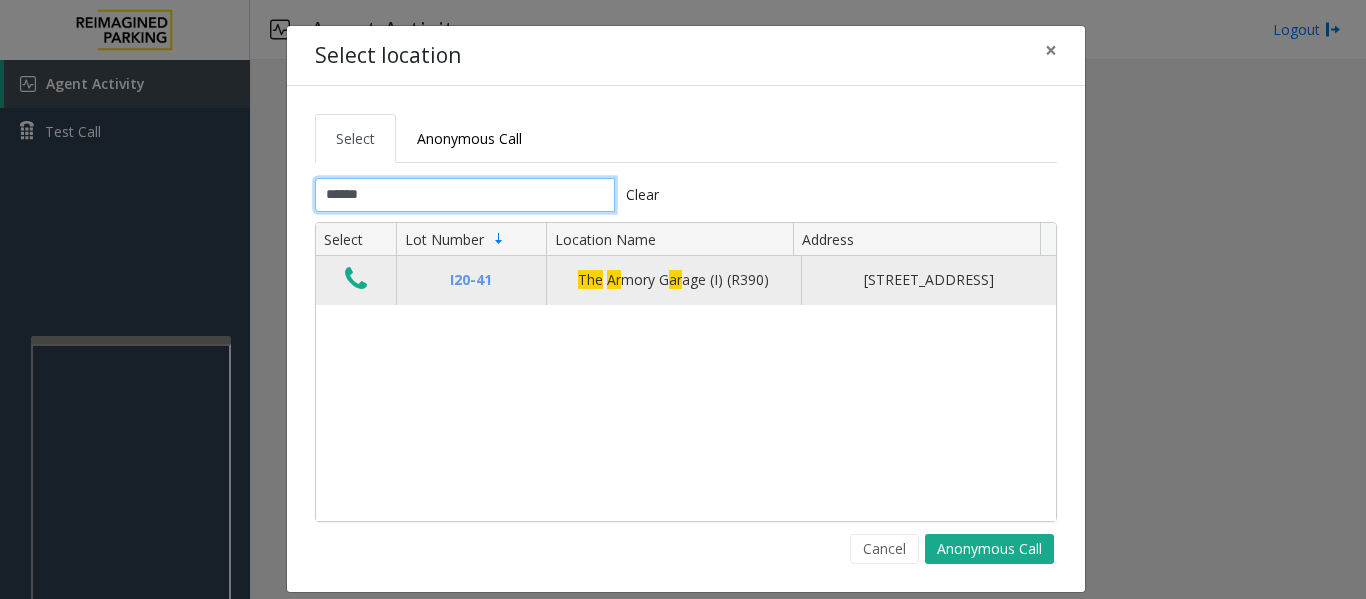 type on "******" 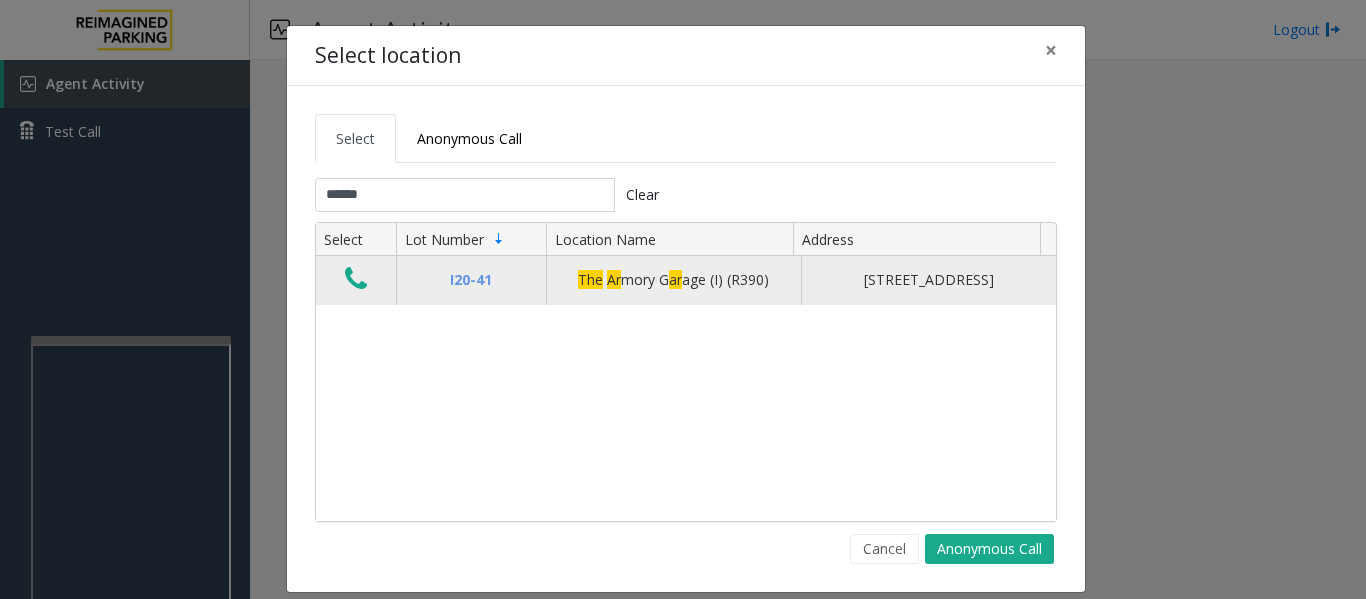 click 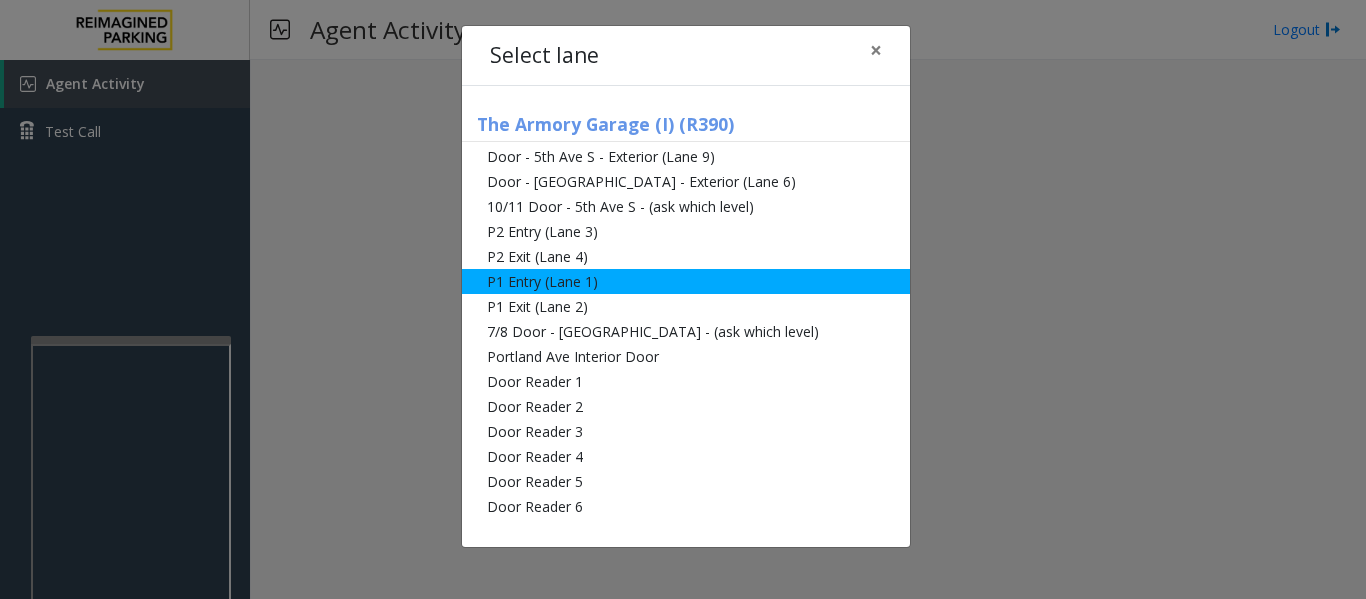 click on "P1 Entry (Lane 1)" 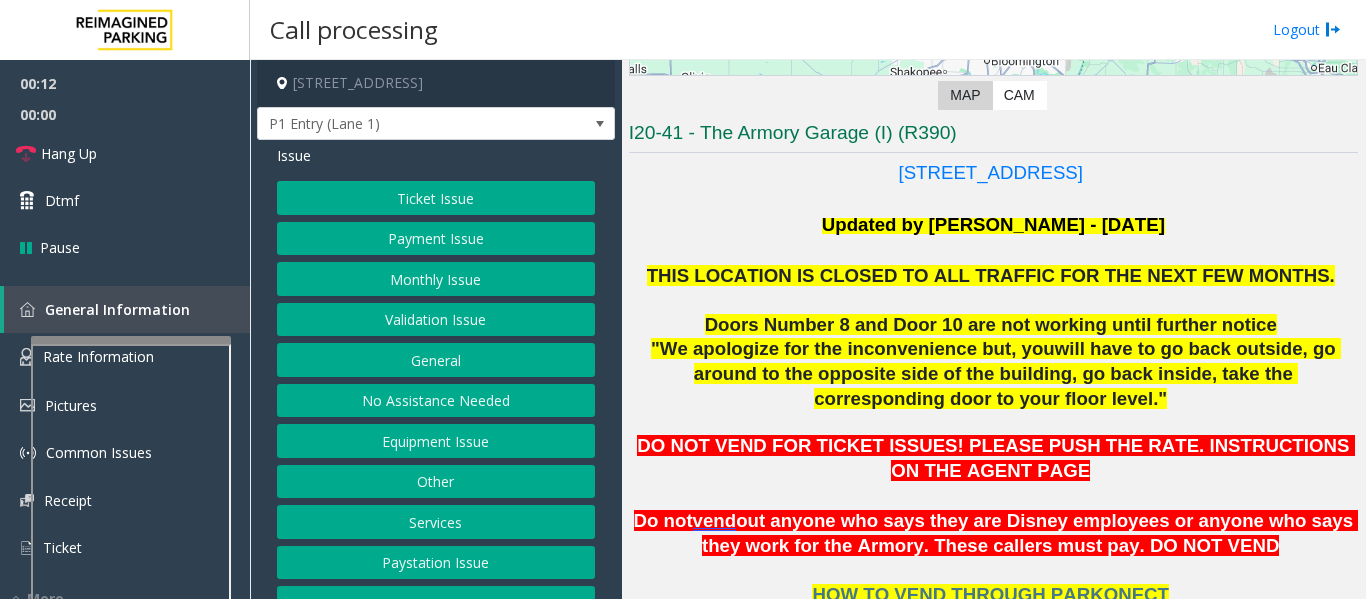 scroll, scrollTop: 479, scrollLeft: 0, axis: vertical 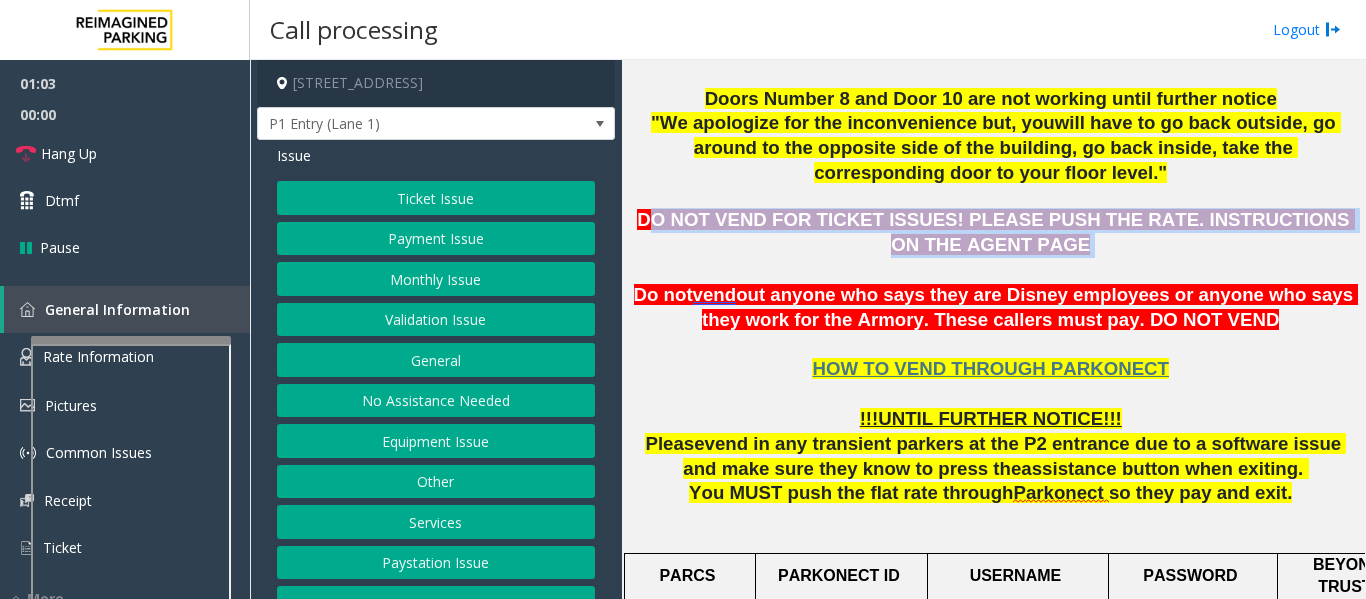 drag, startPoint x: 642, startPoint y: 223, endPoint x: 1092, endPoint y: 254, distance: 451.06653 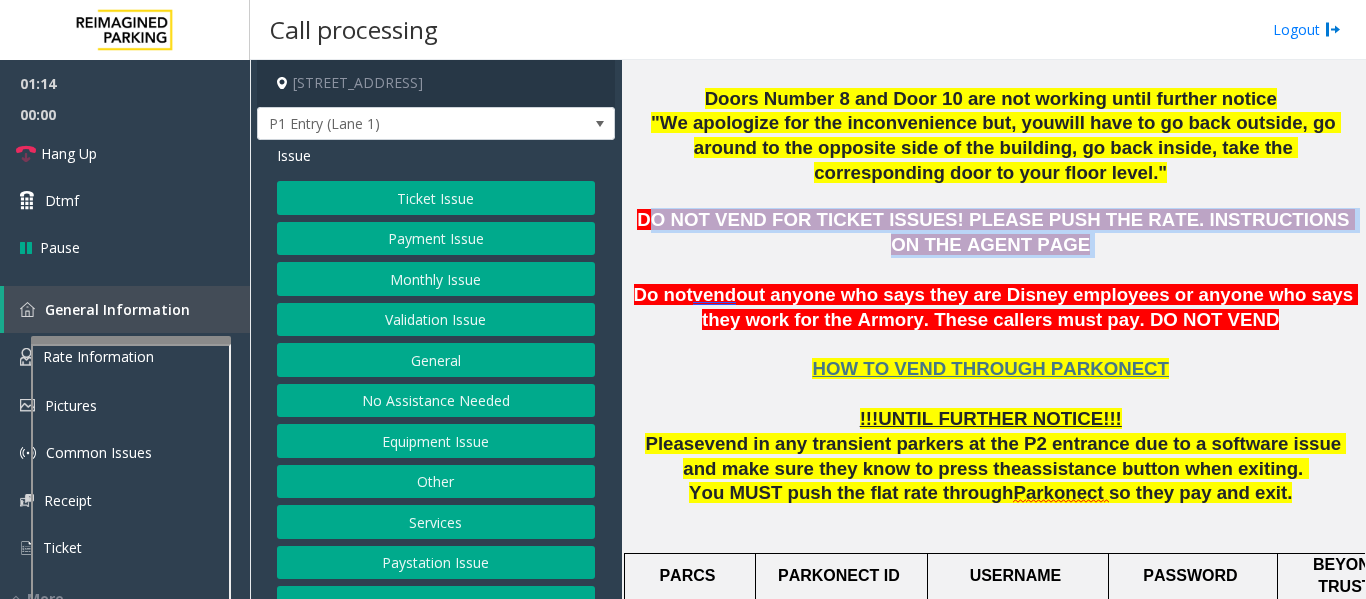 click on "DO NOT VEND FOR TICKET ISSUES! PLEASE PUSH THE RATE. INSTRUCTIONS ON THE AGENT PAGE" 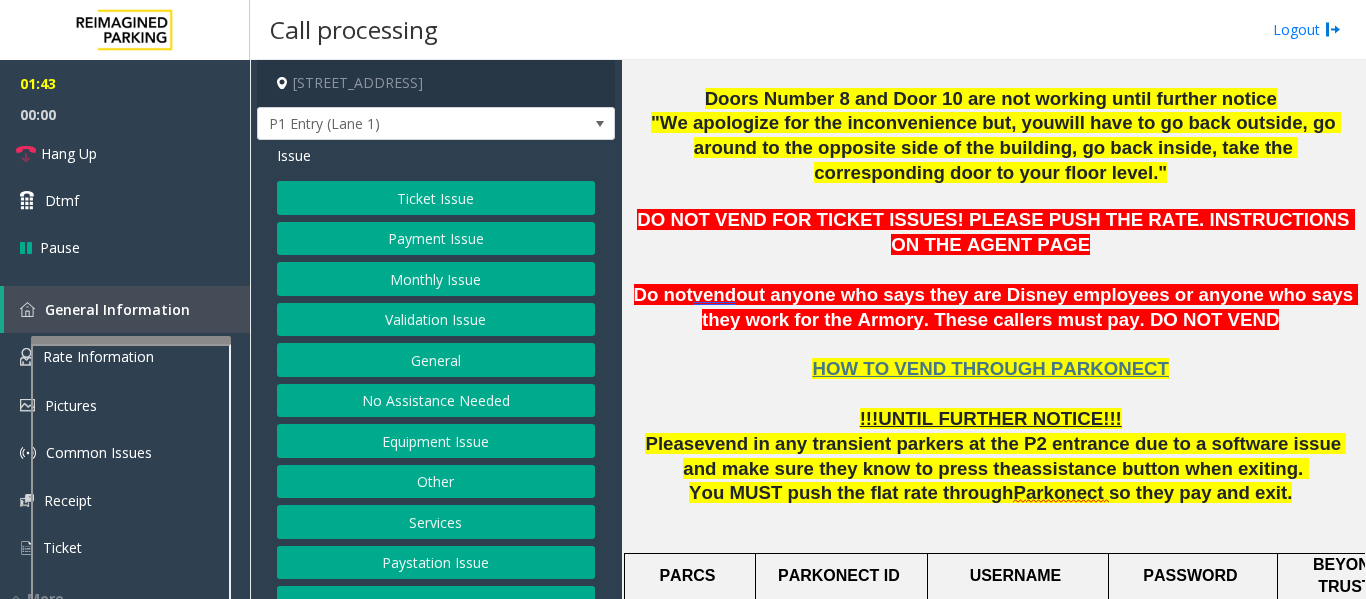 click on "Equipment Issue" 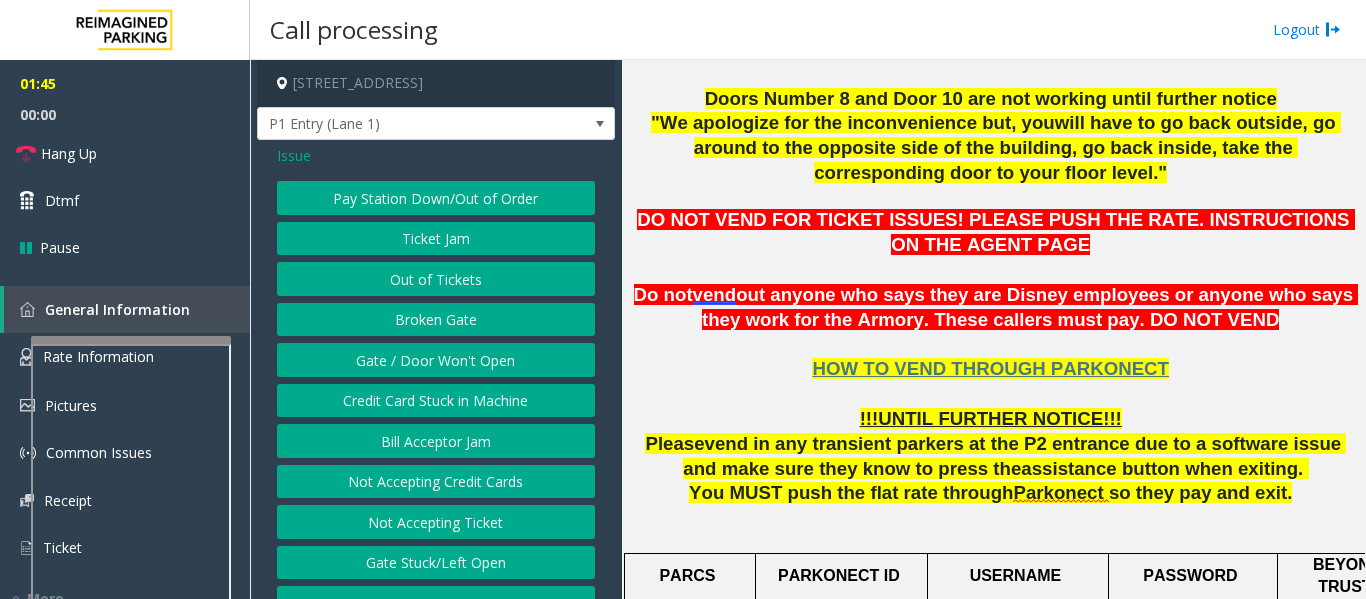 click on "Out of Tickets" 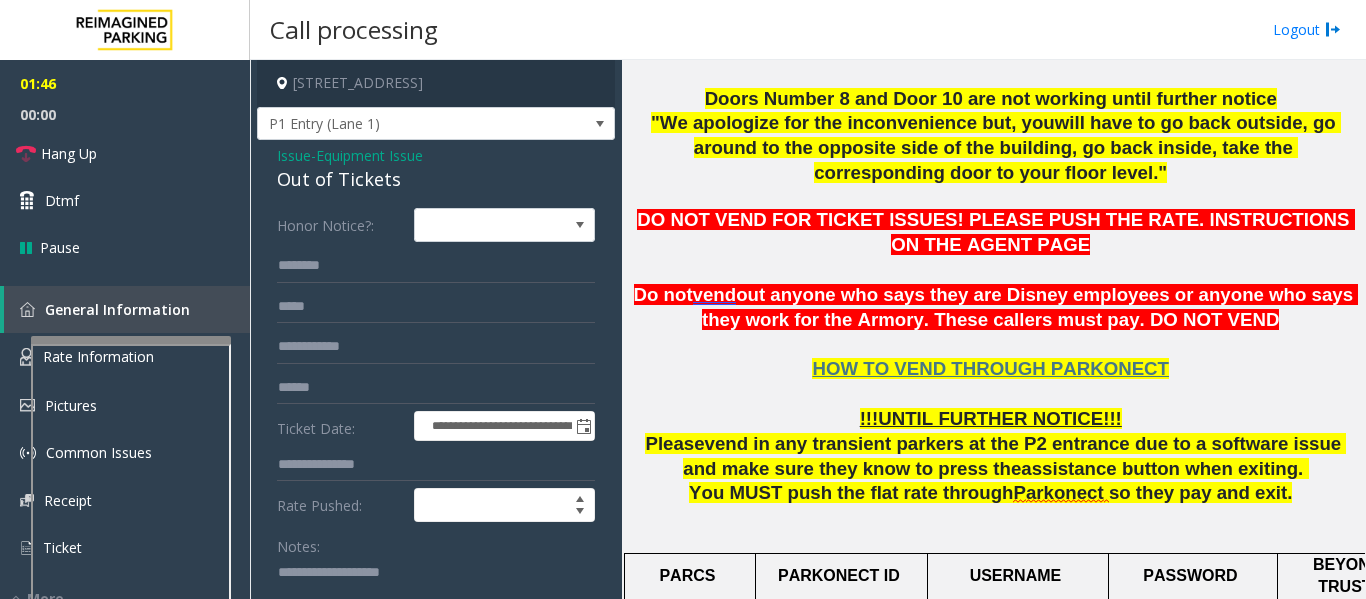 click on "Out of Tickets" 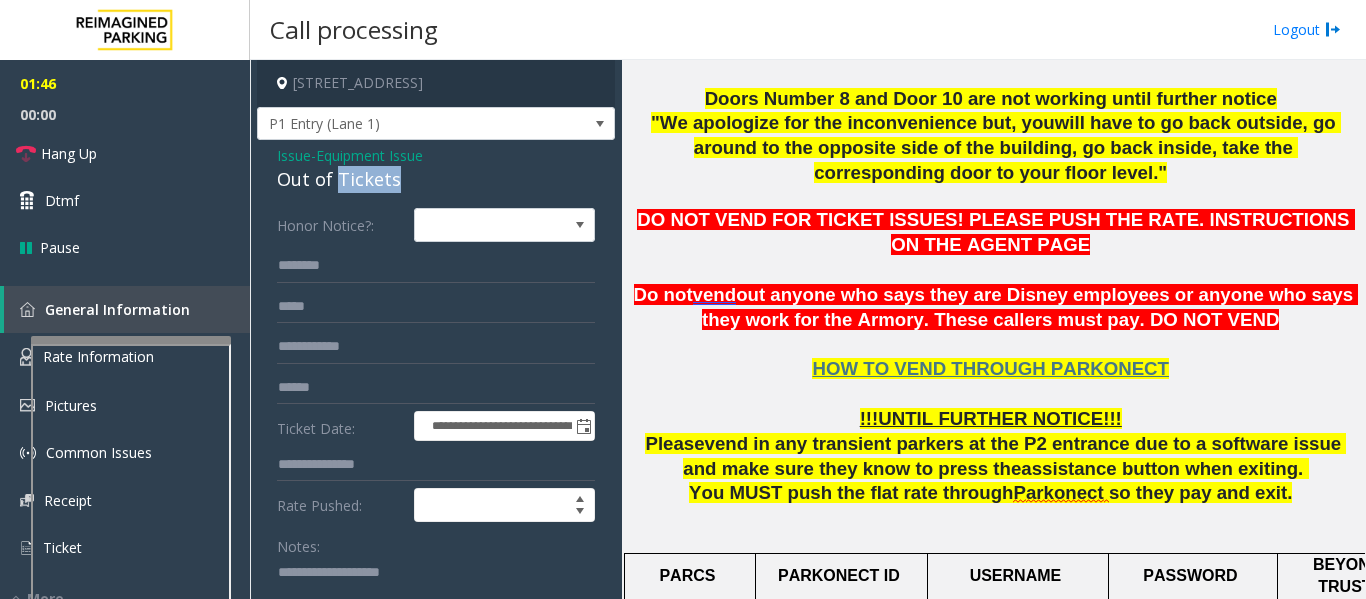 click on "Out of Tickets" 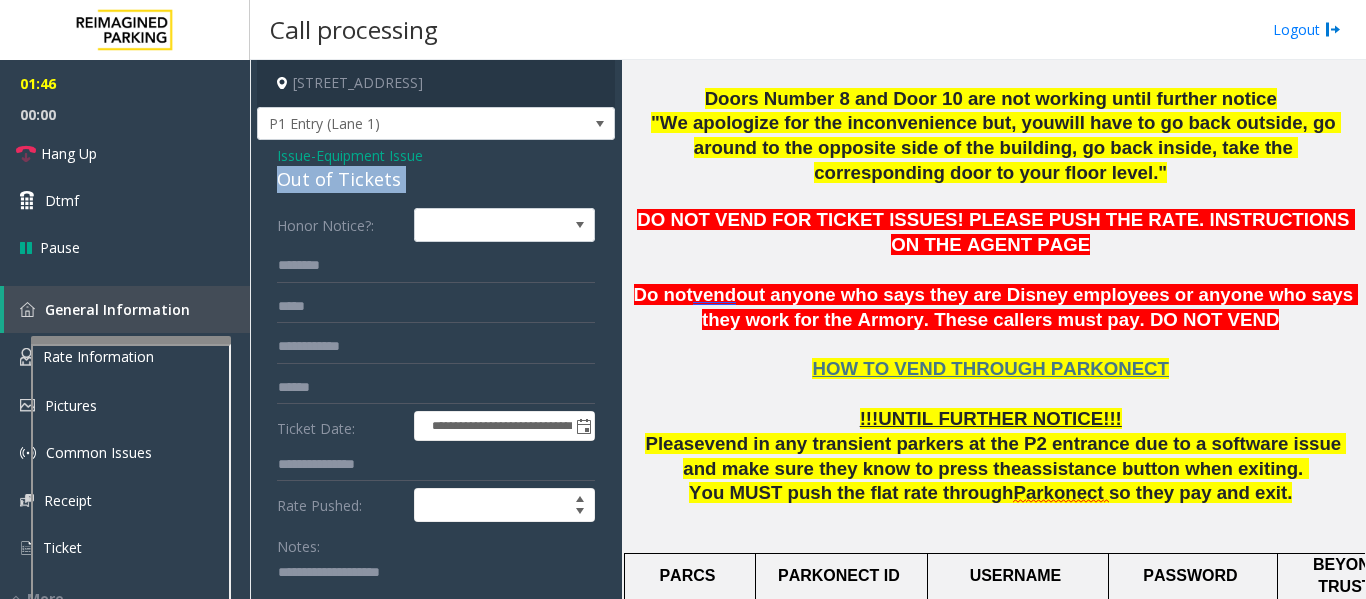 click on "Out of Tickets" 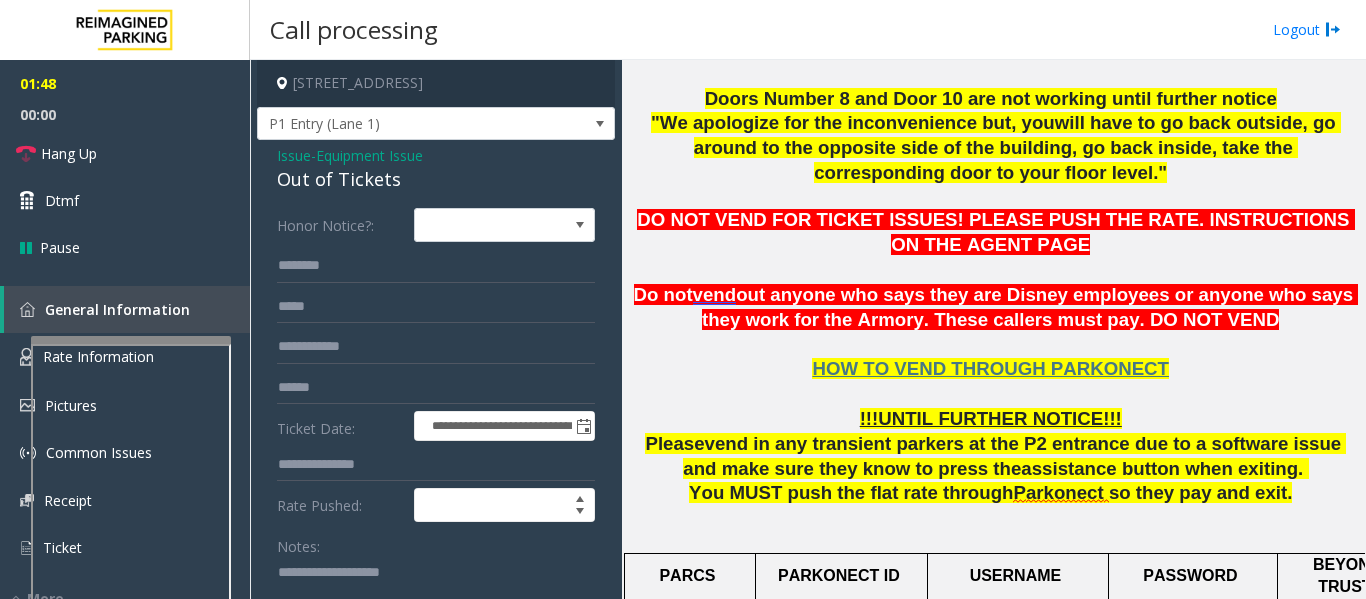 click 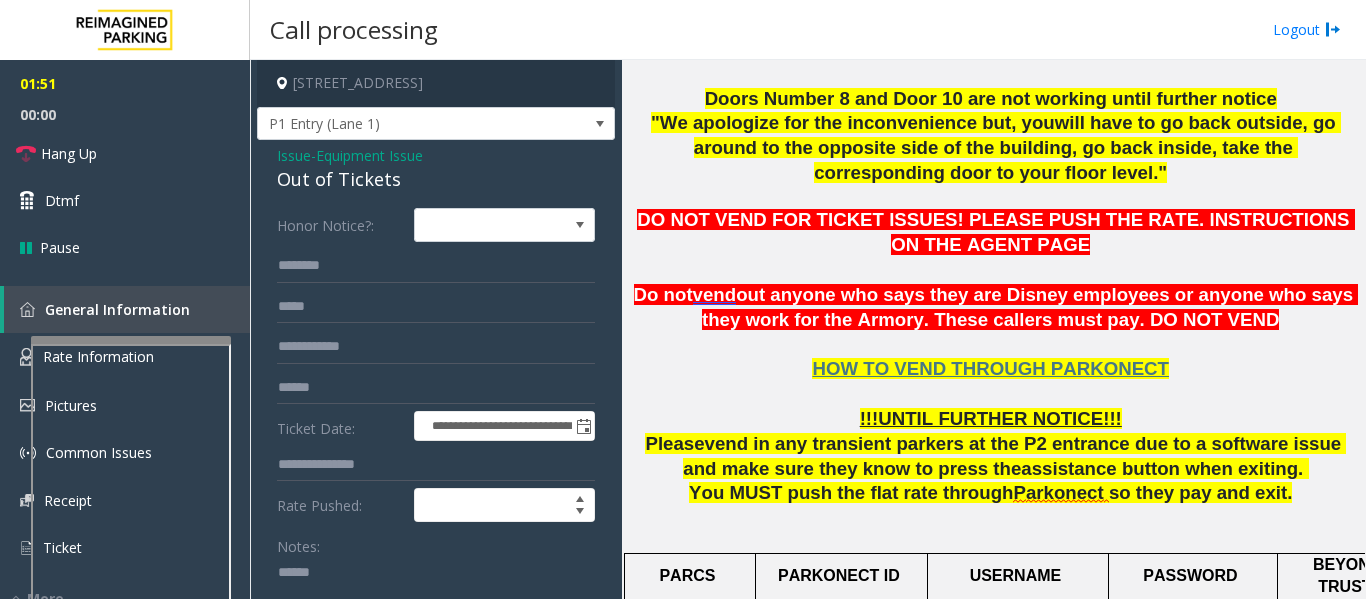 paste on "**********" 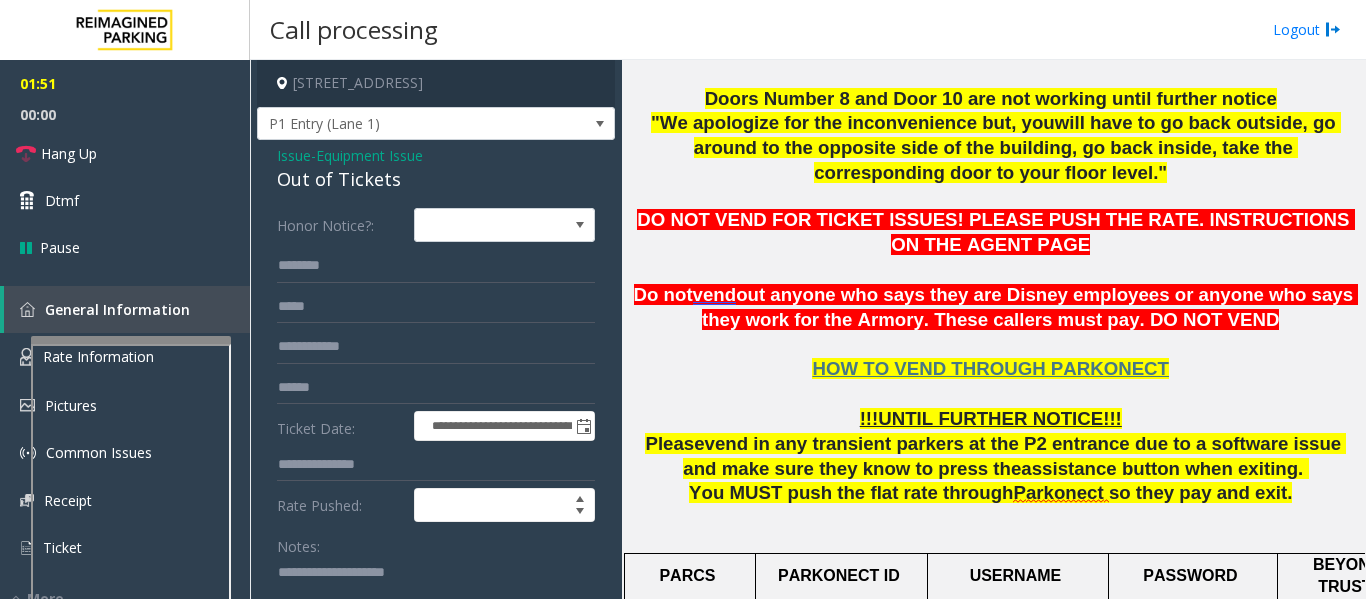 scroll, scrollTop: 5, scrollLeft: 0, axis: vertical 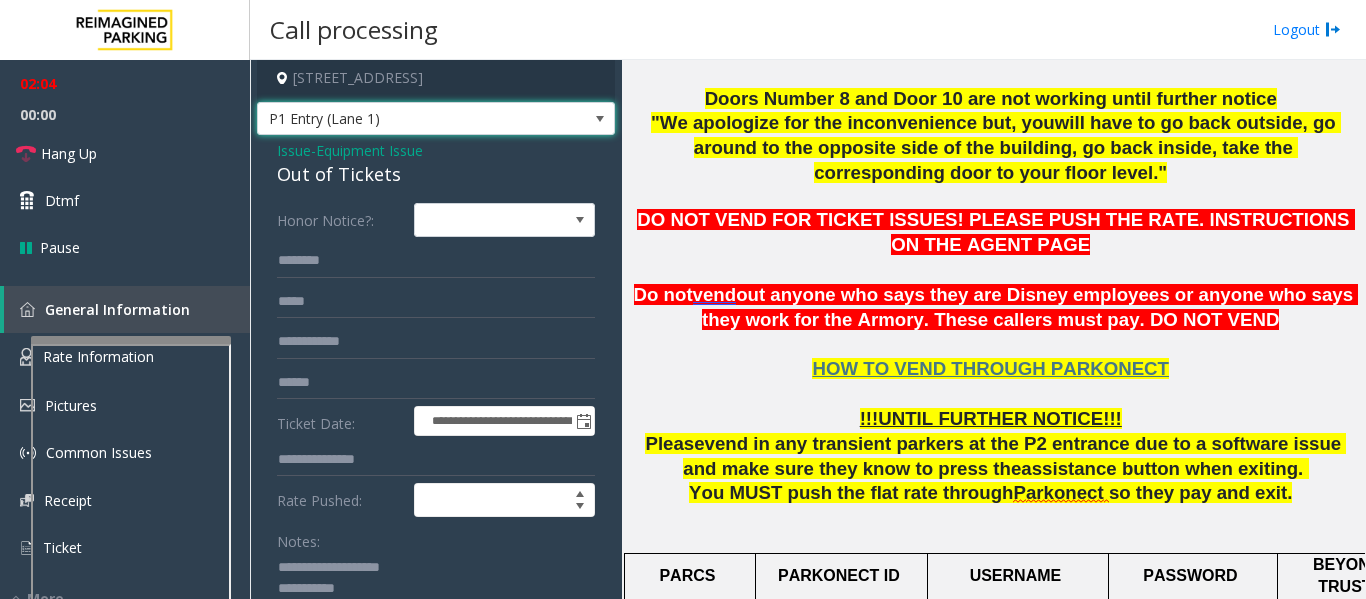 click on "P1 Entry (Lane 1)" at bounding box center [400, 119] 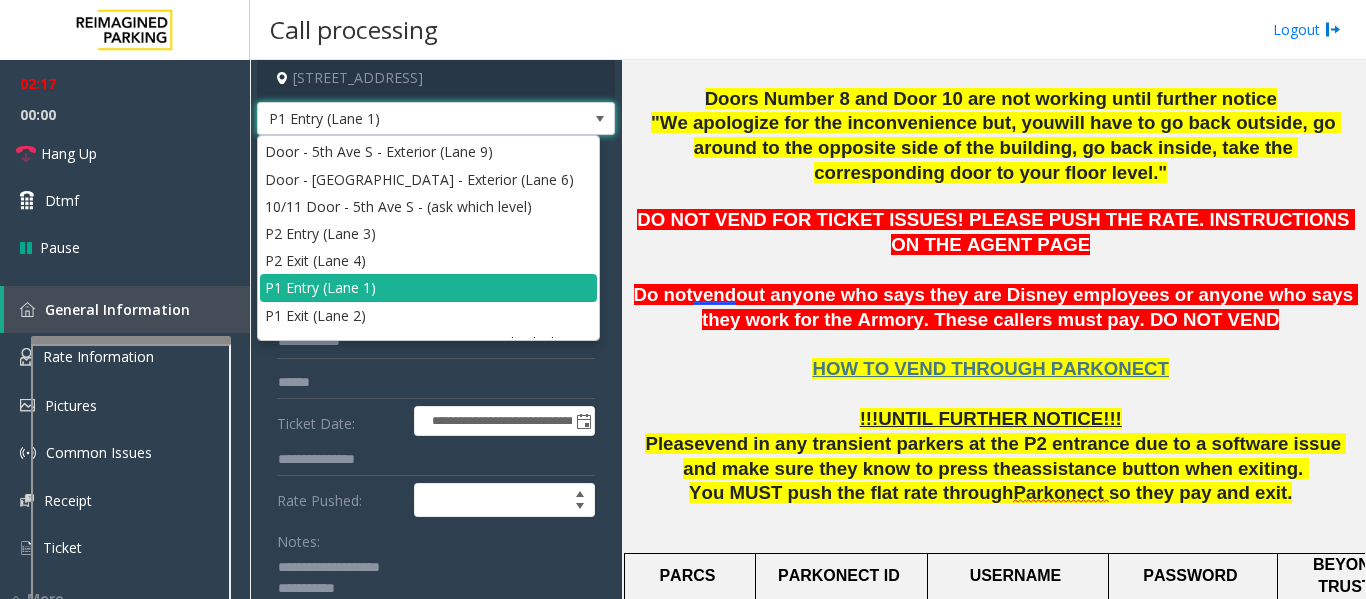 click on "P1 Entry (Lane 1)" at bounding box center (400, 119) 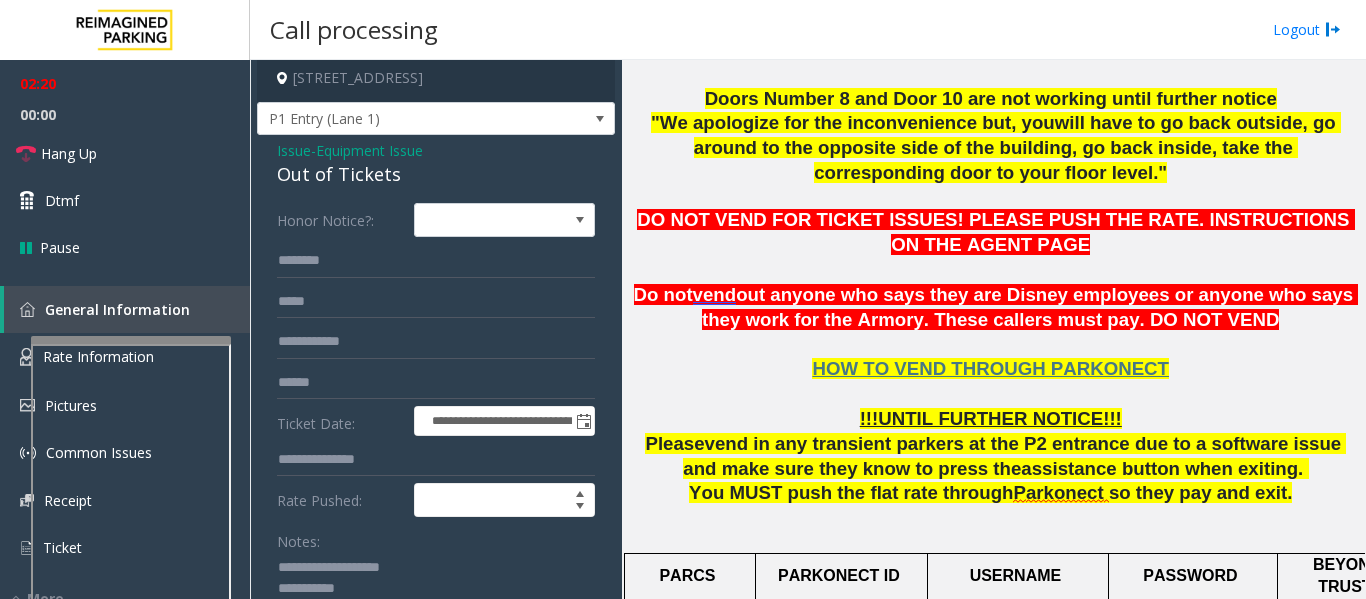 scroll, scrollTop: 894, scrollLeft: 0, axis: vertical 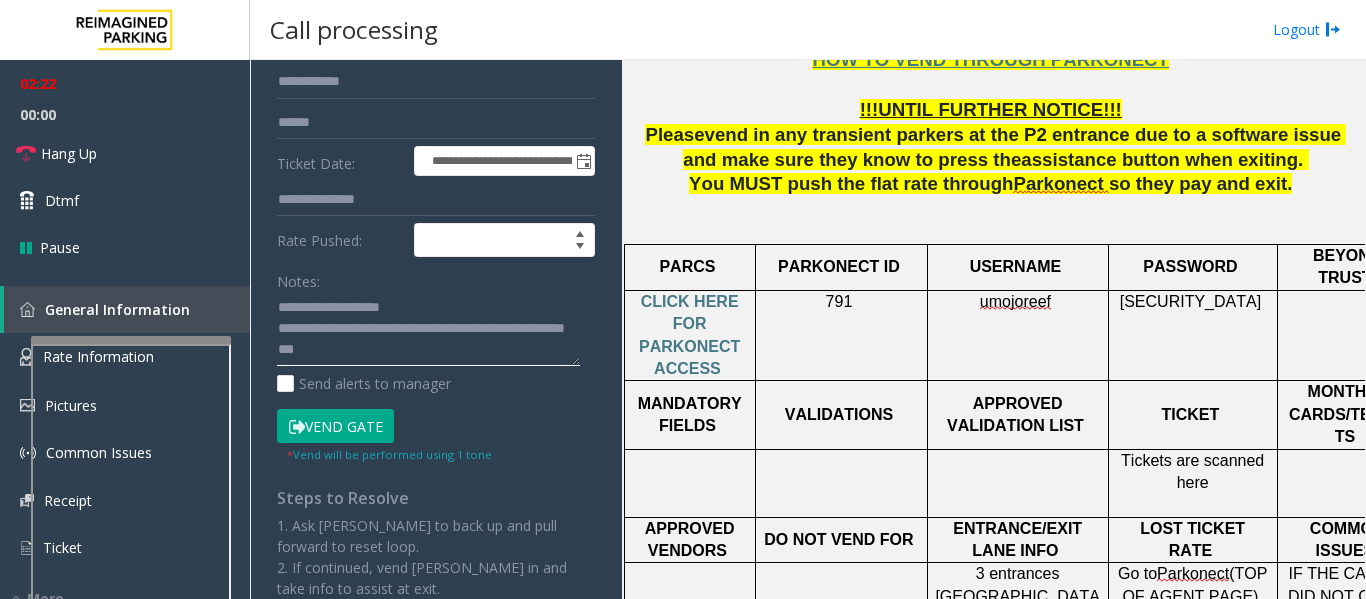 click 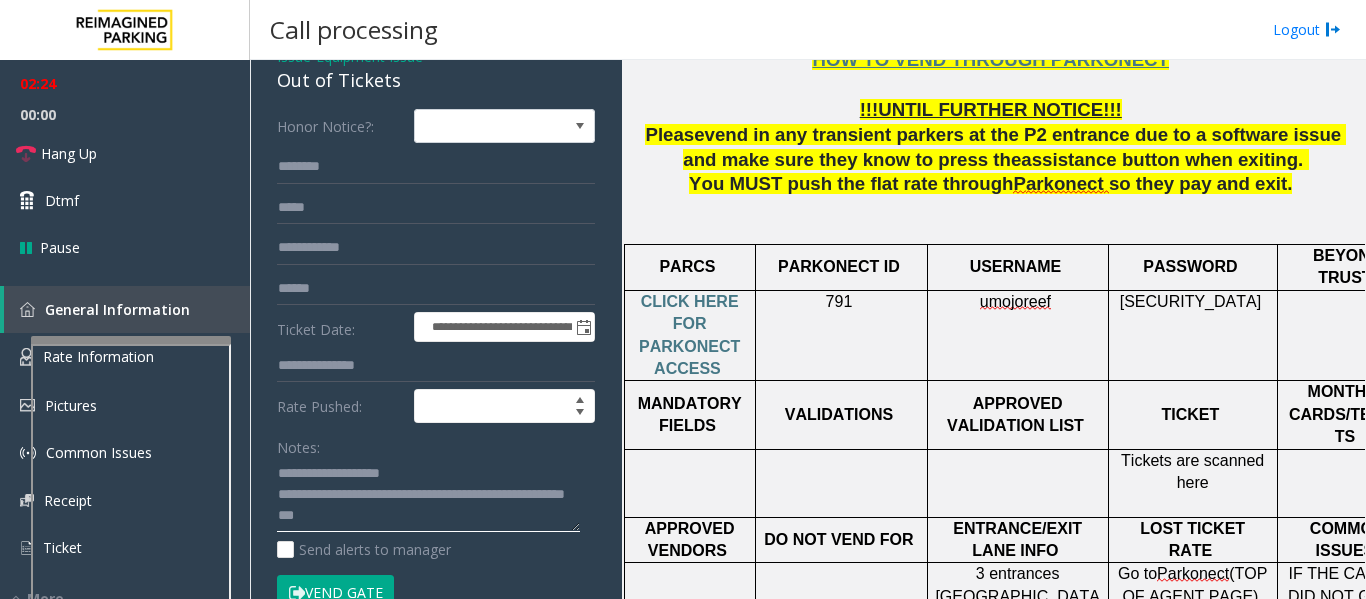 scroll, scrollTop: 0, scrollLeft: 0, axis: both 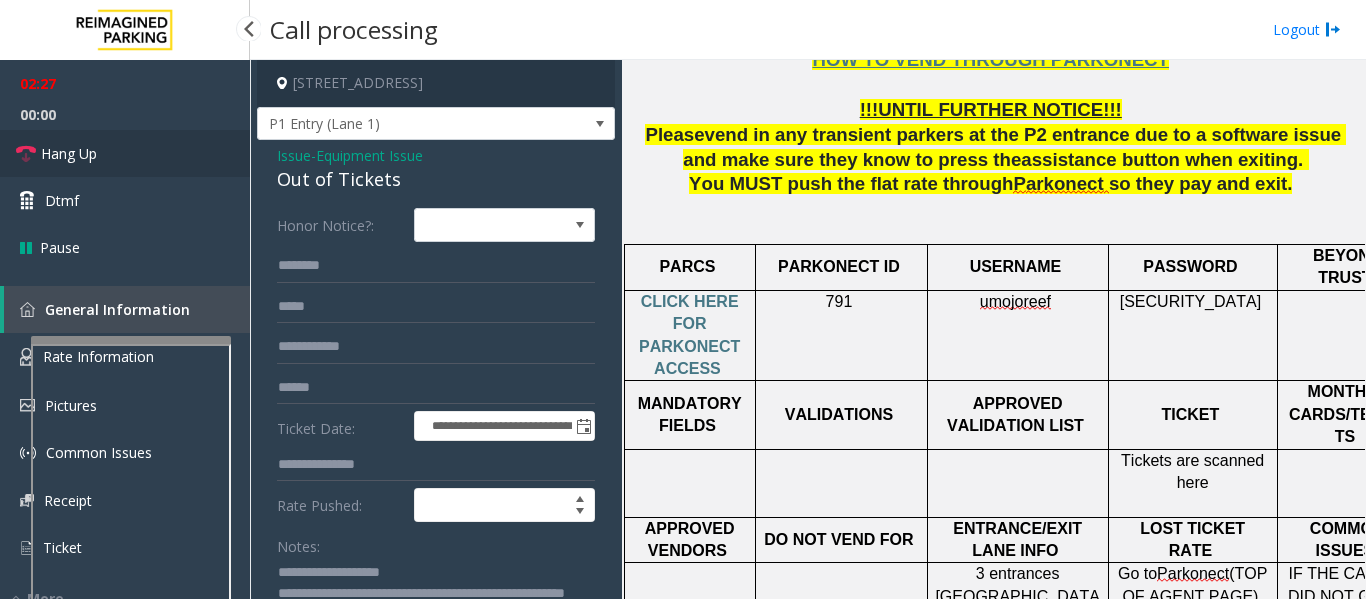type on "**********" 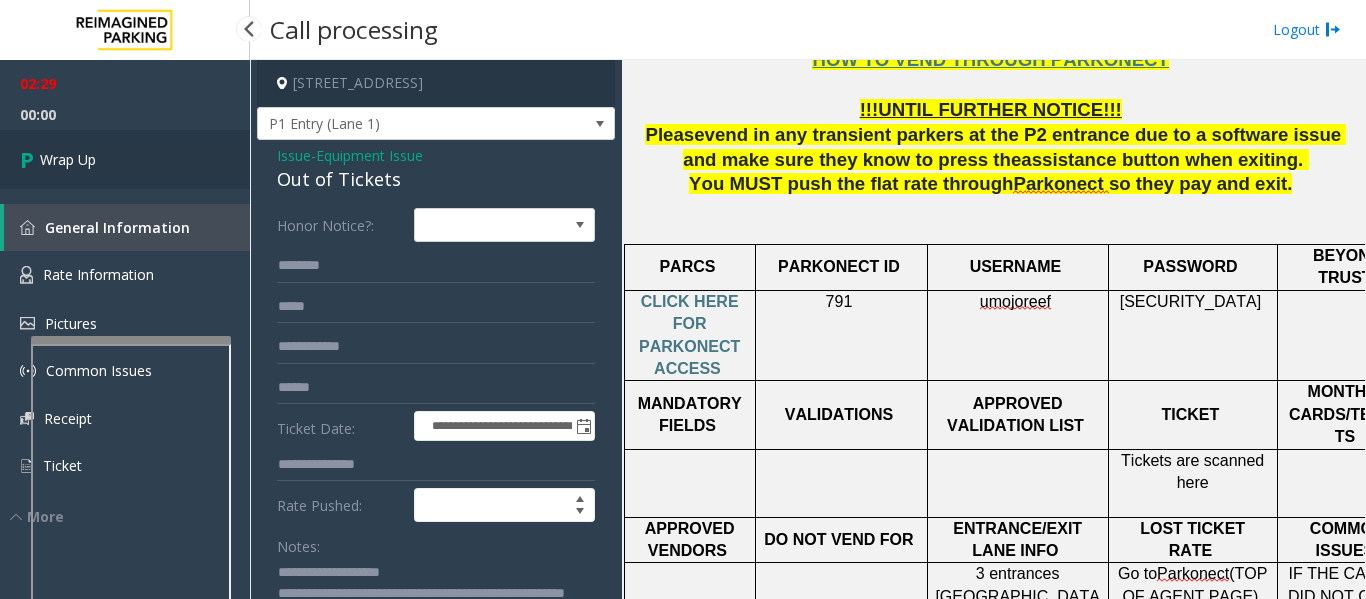 click on "Wrap Up" at bounding box center (68, 159) 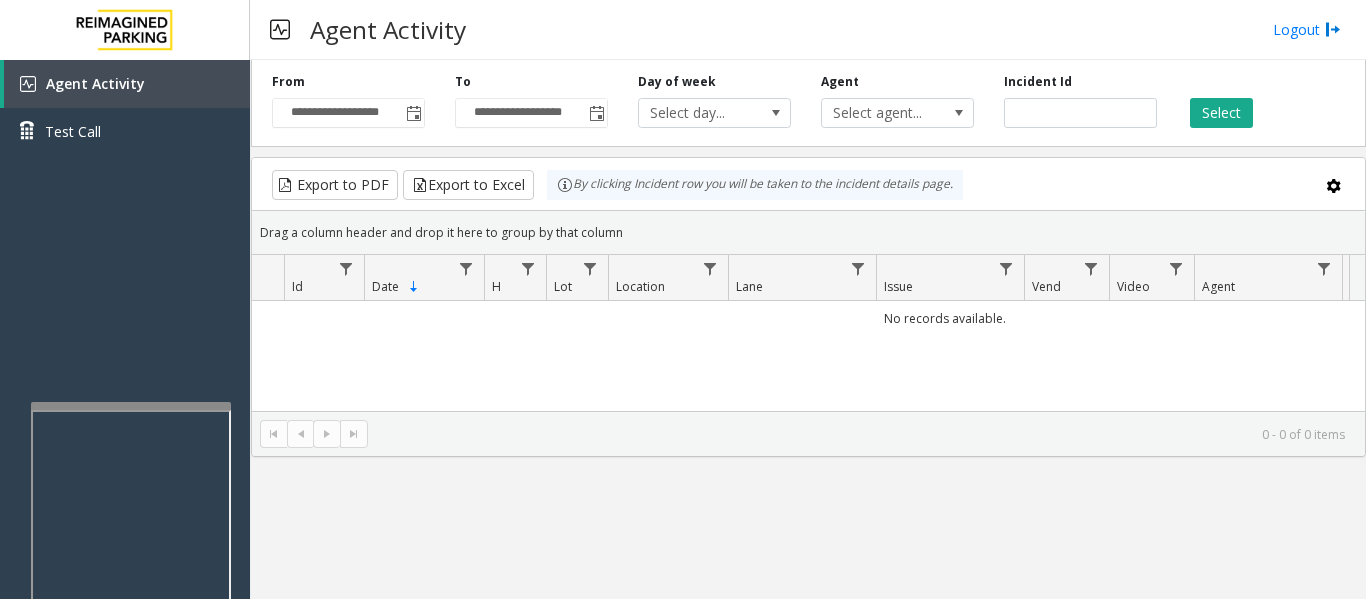 click at bounding box center [131, 406] 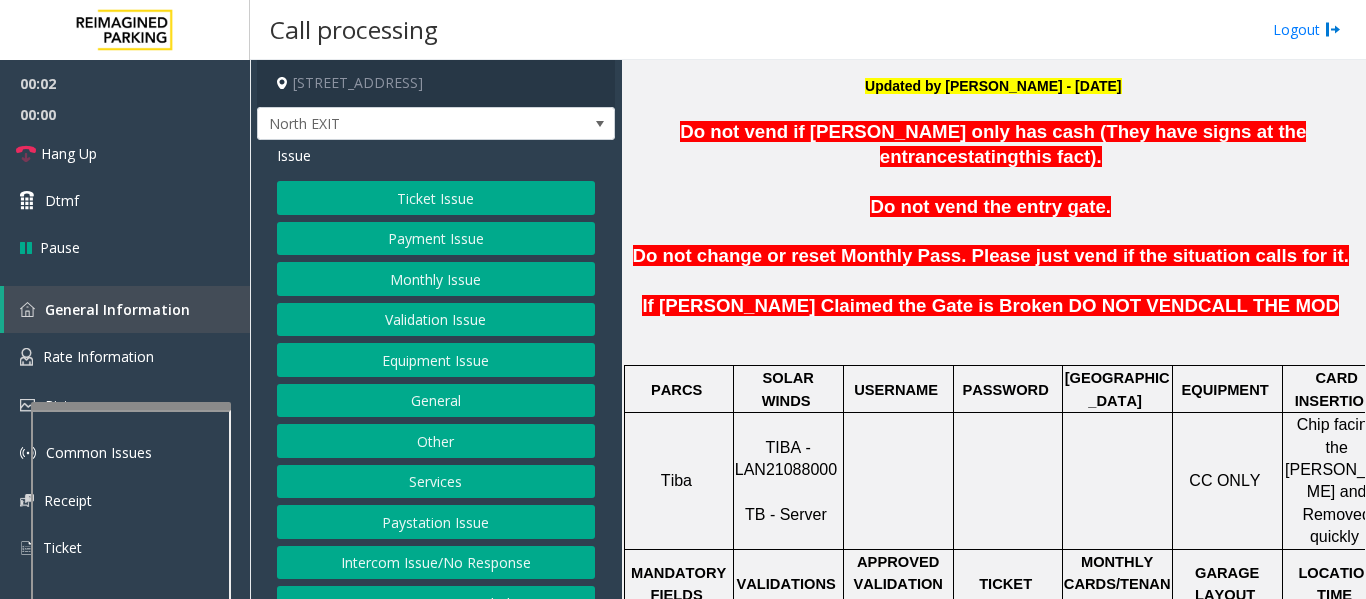 scroll, scrollTop: 522, scrollLeft: 0, axis: vertical 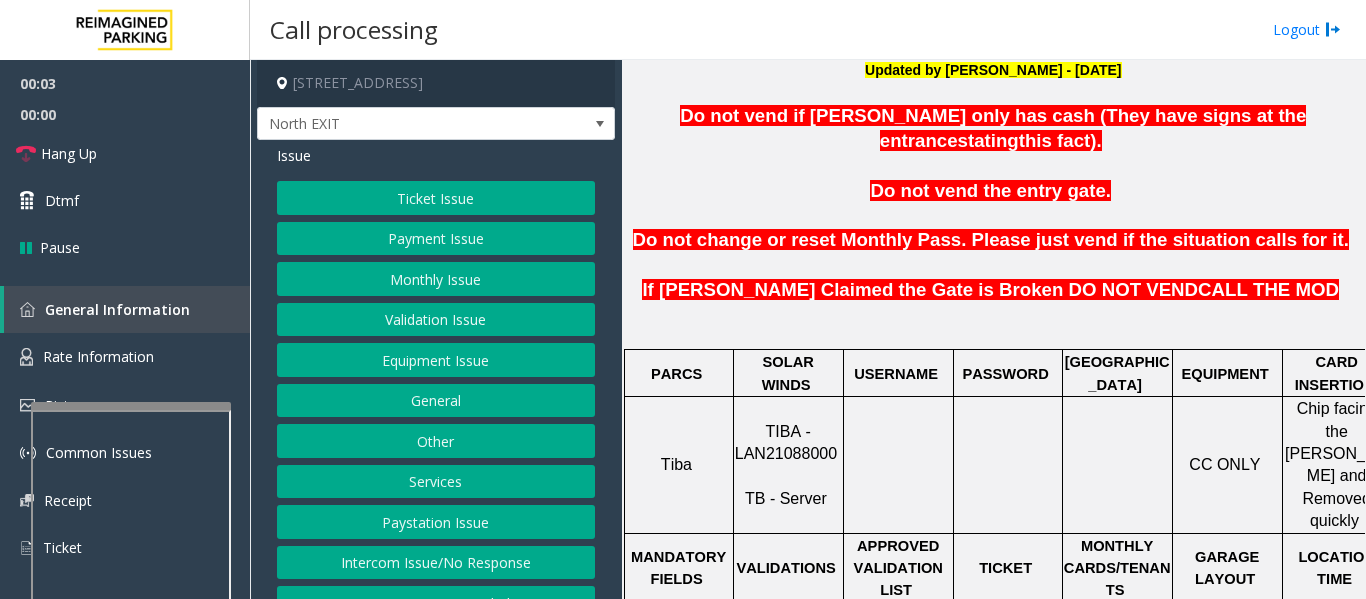 click on "TIBA - LAN21088000" 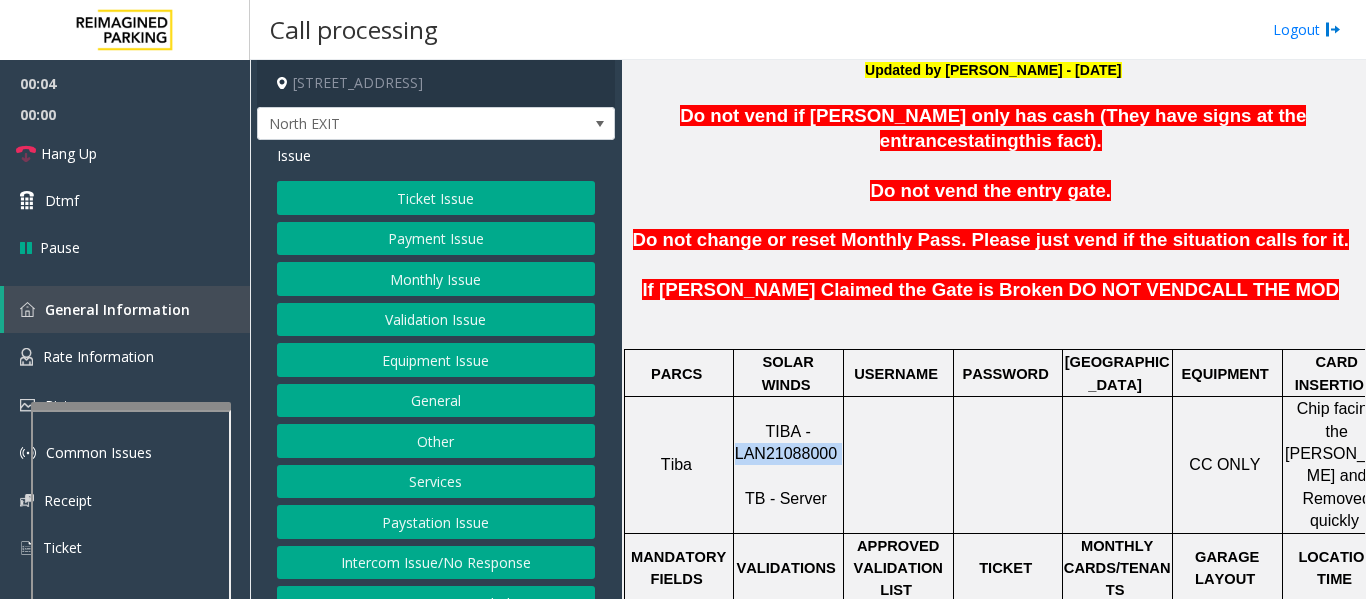 click on "TIBA - LAN21088000" 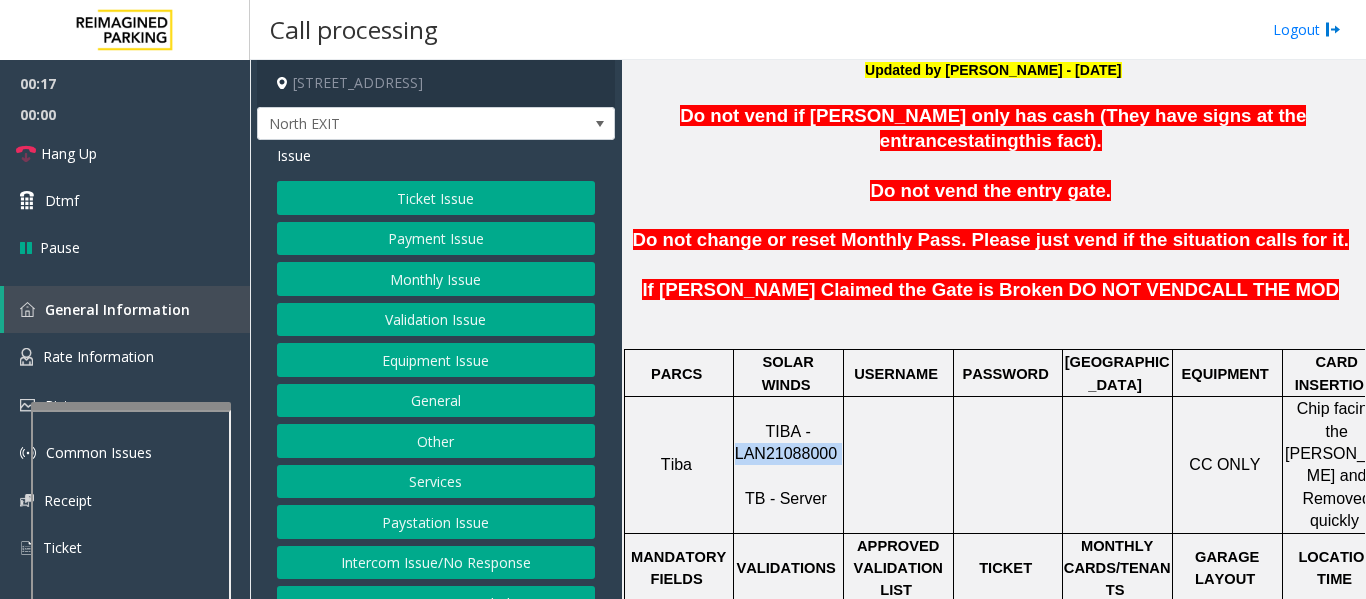 click on "Validation Issue" 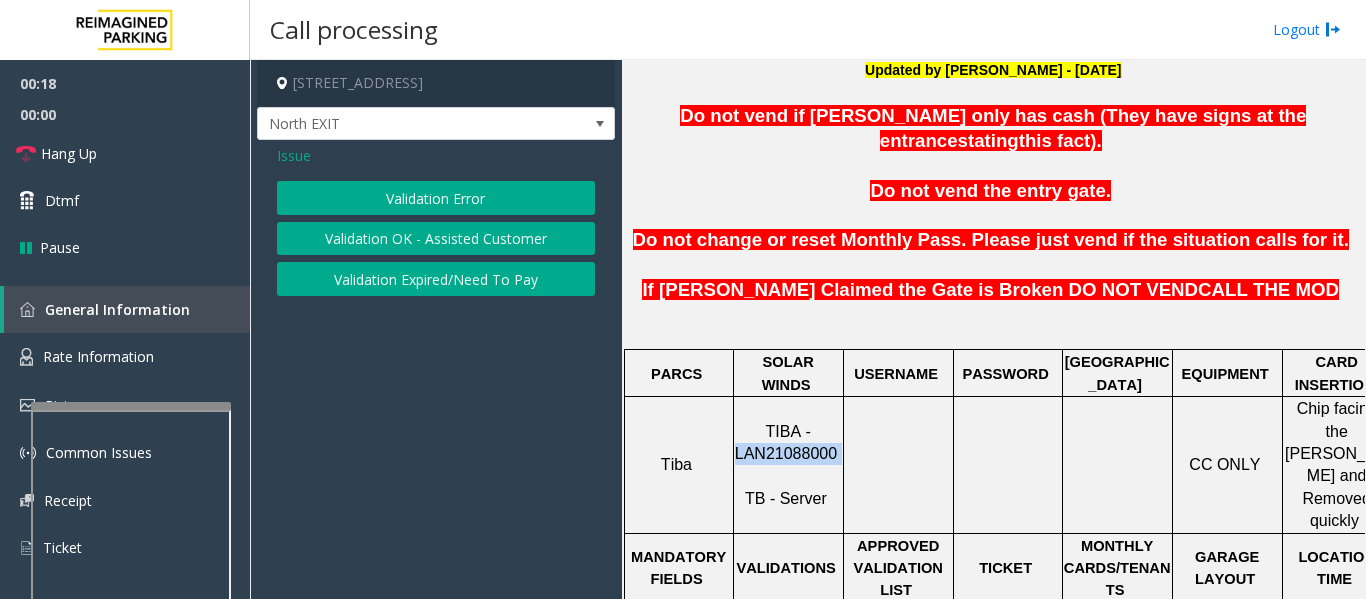 click on "Validation Error" 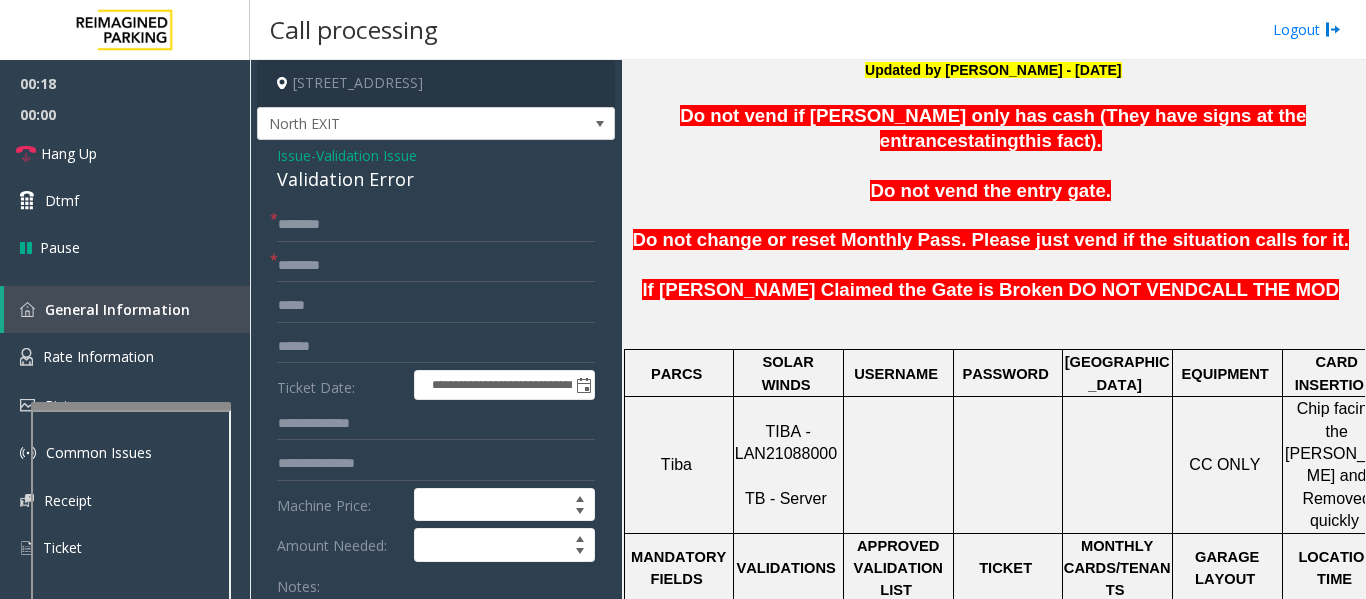 click on "Validation Error" 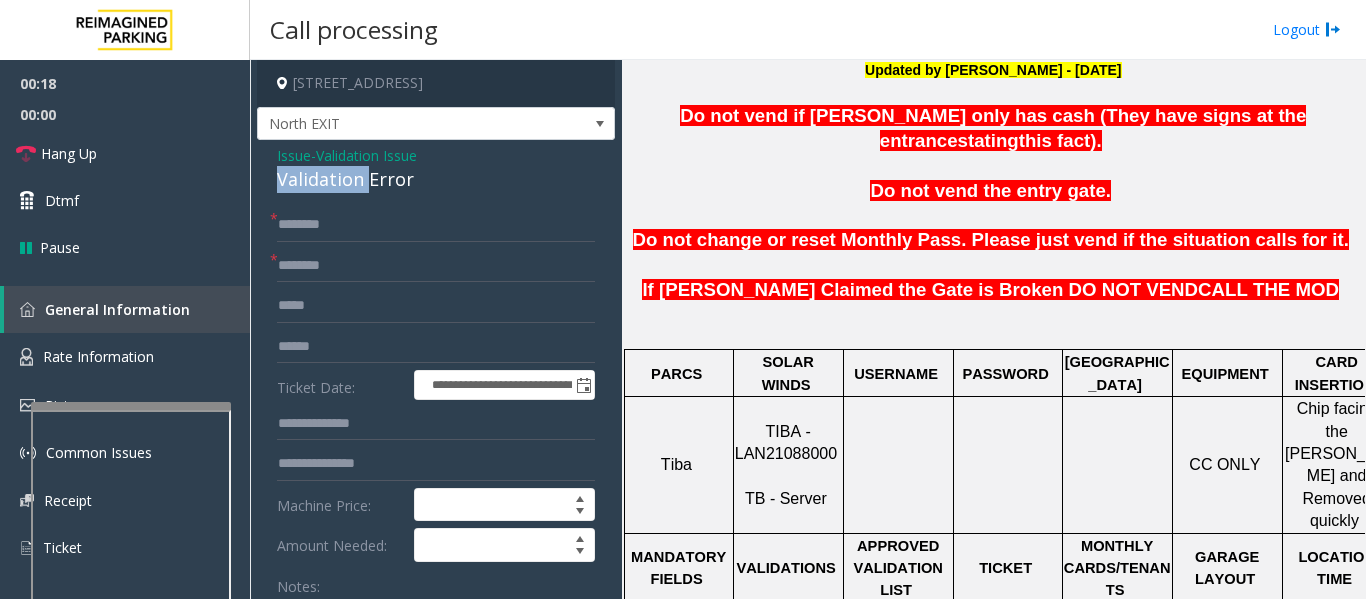 click on "Validation Error" 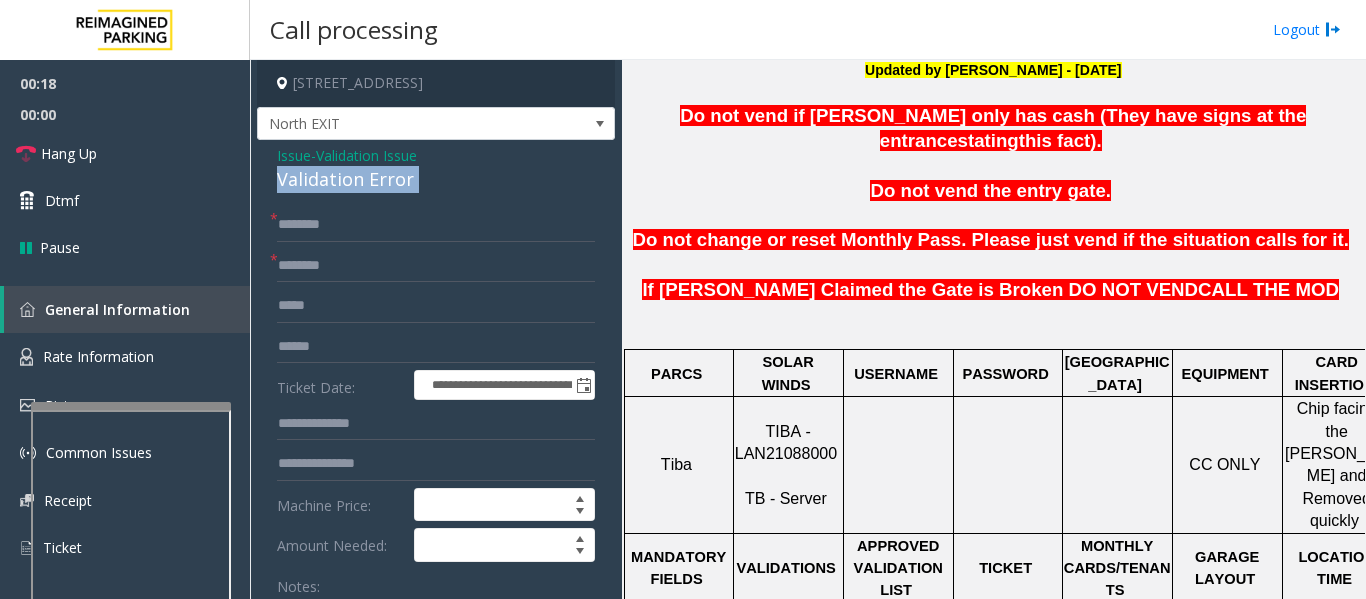 click on "Validation Error" 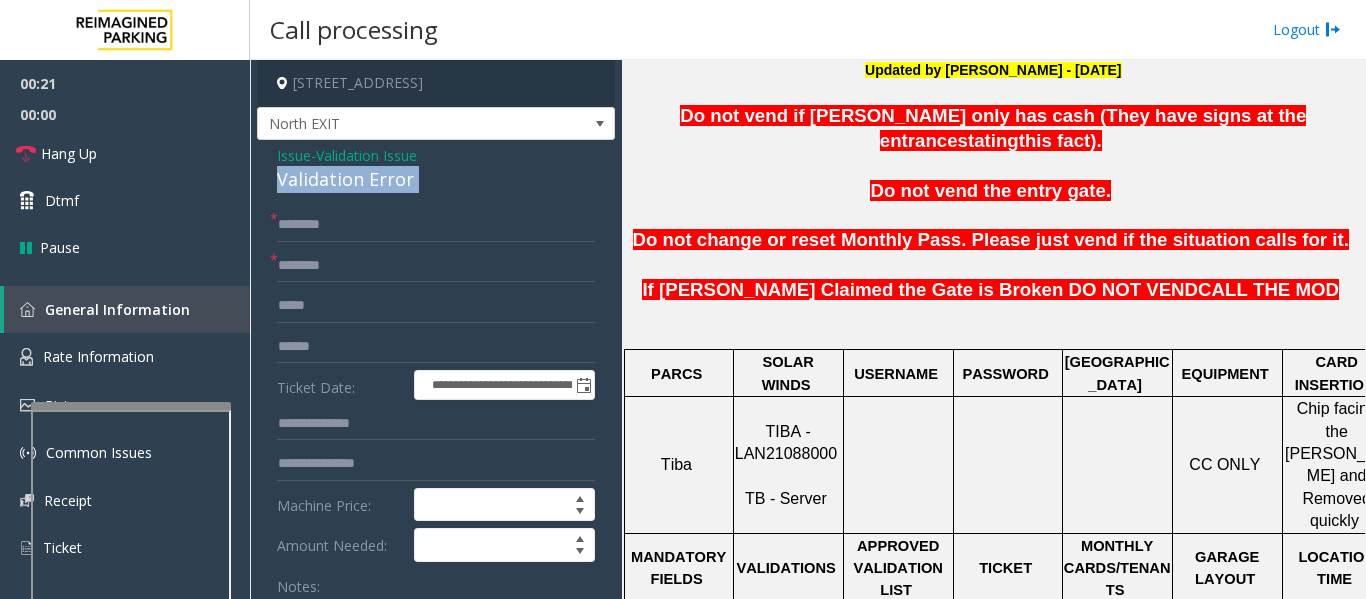 scroll, scrollTop: 215, scrollLeft: 0, axis: vertical 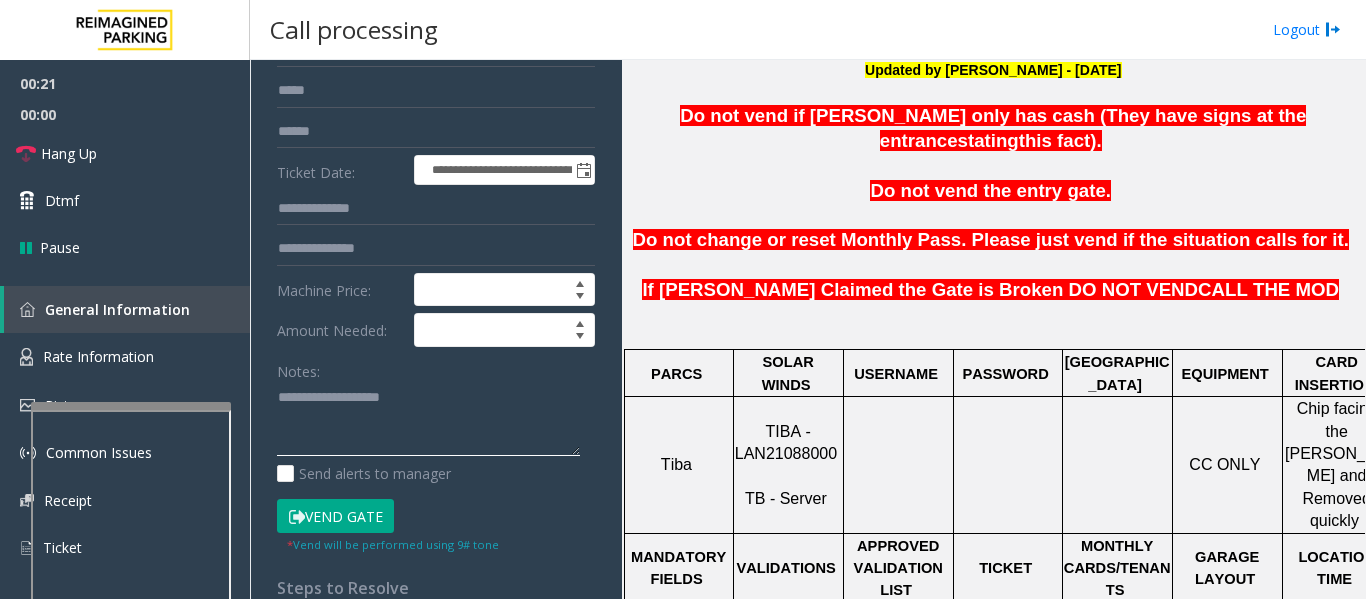 click 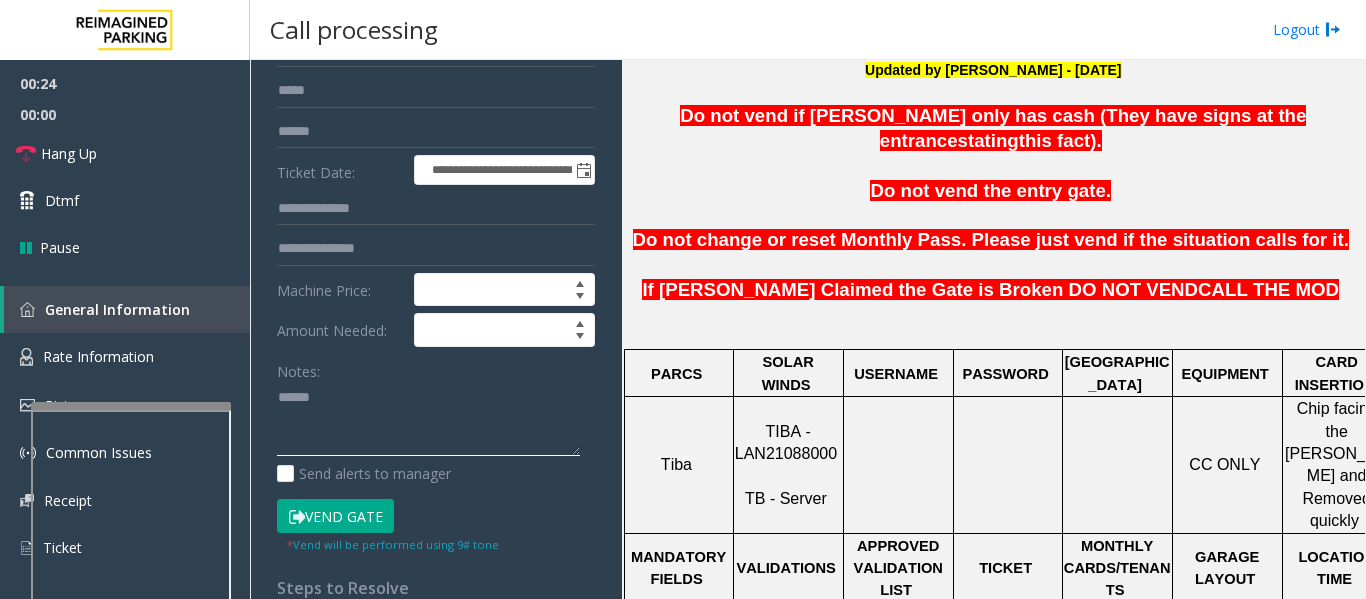 paste on "**********" 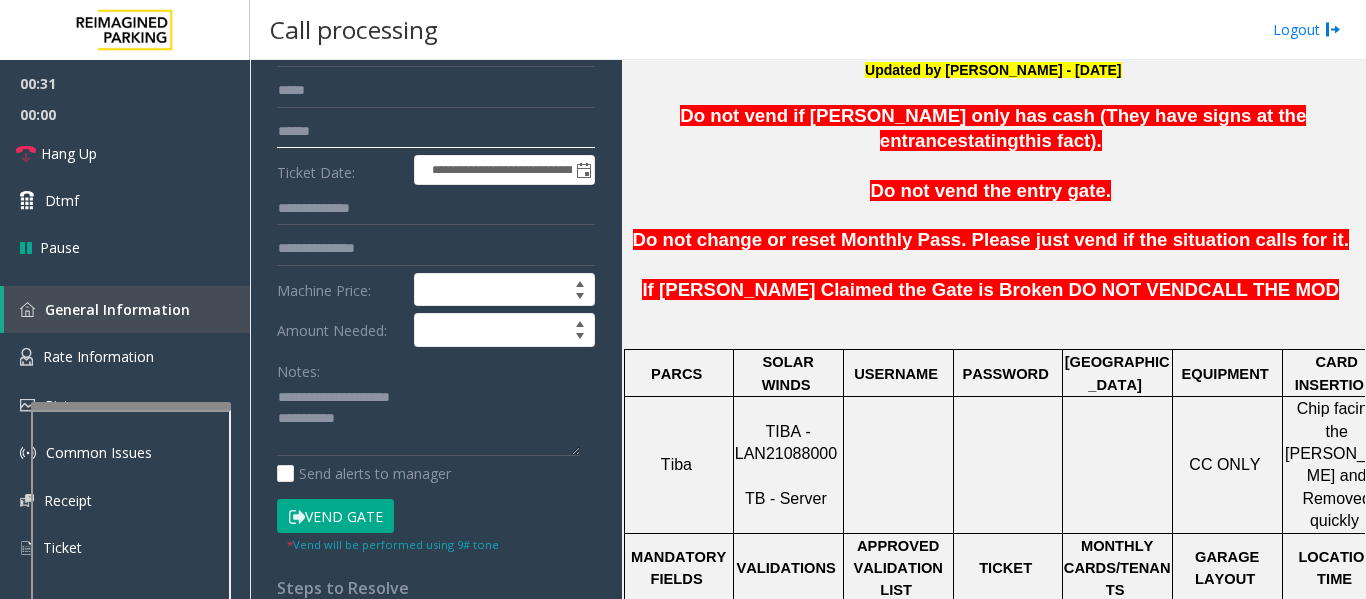click 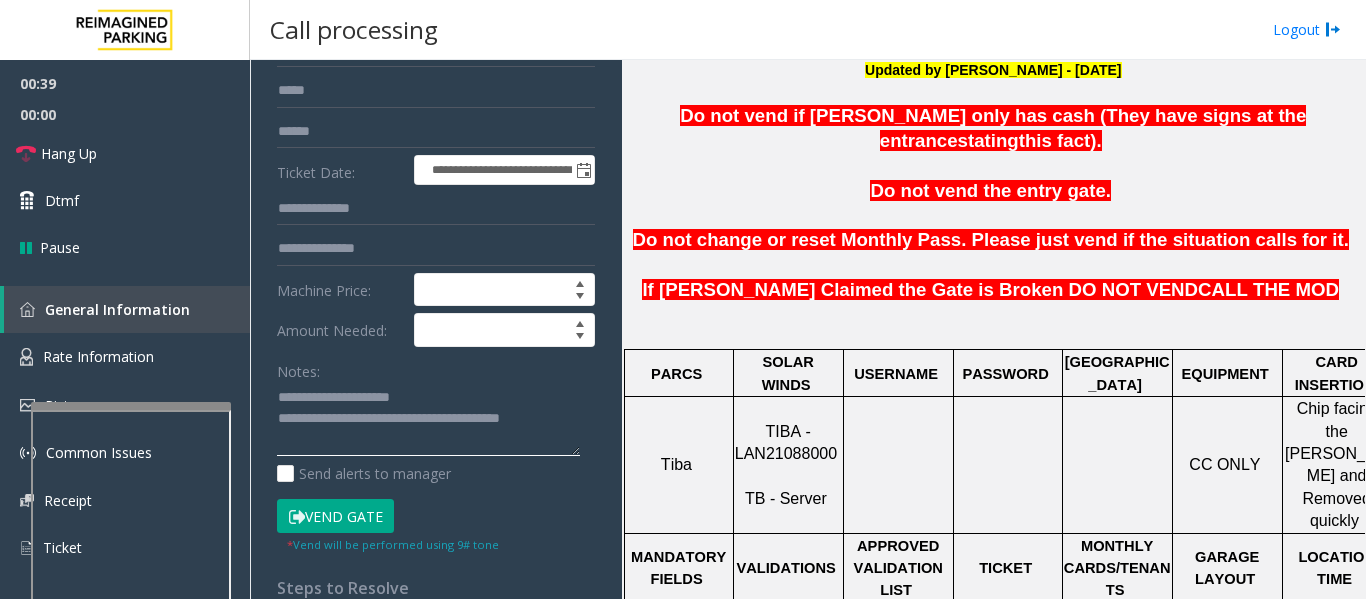 type on "**********" 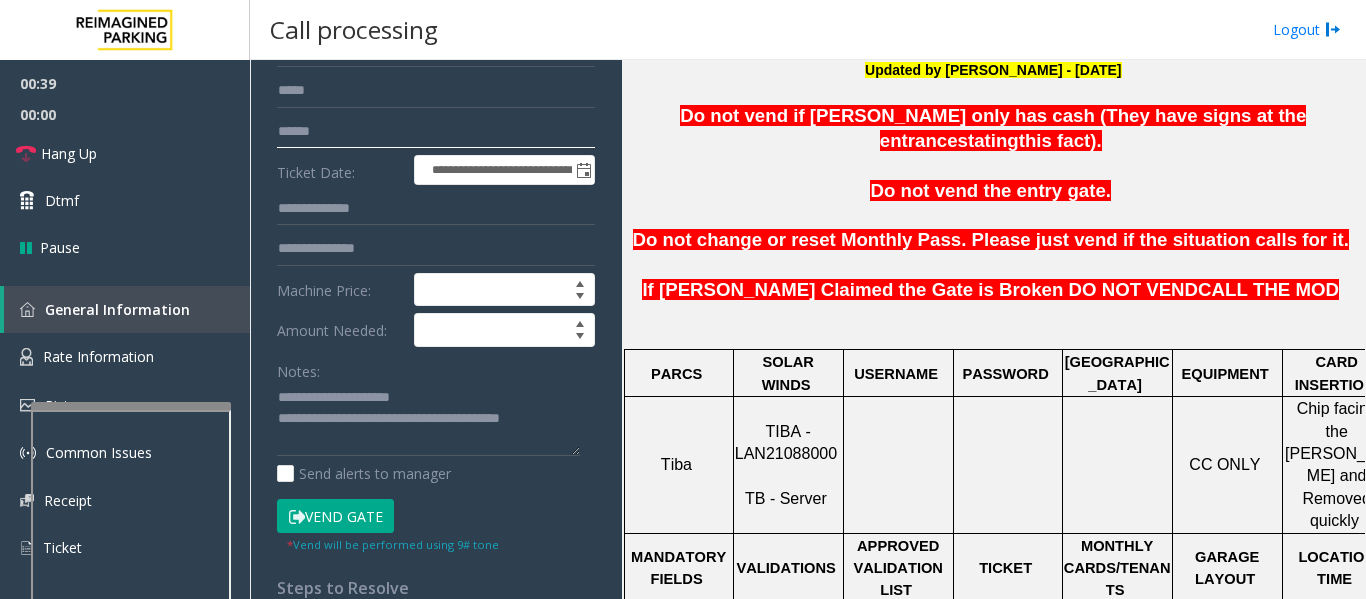 click 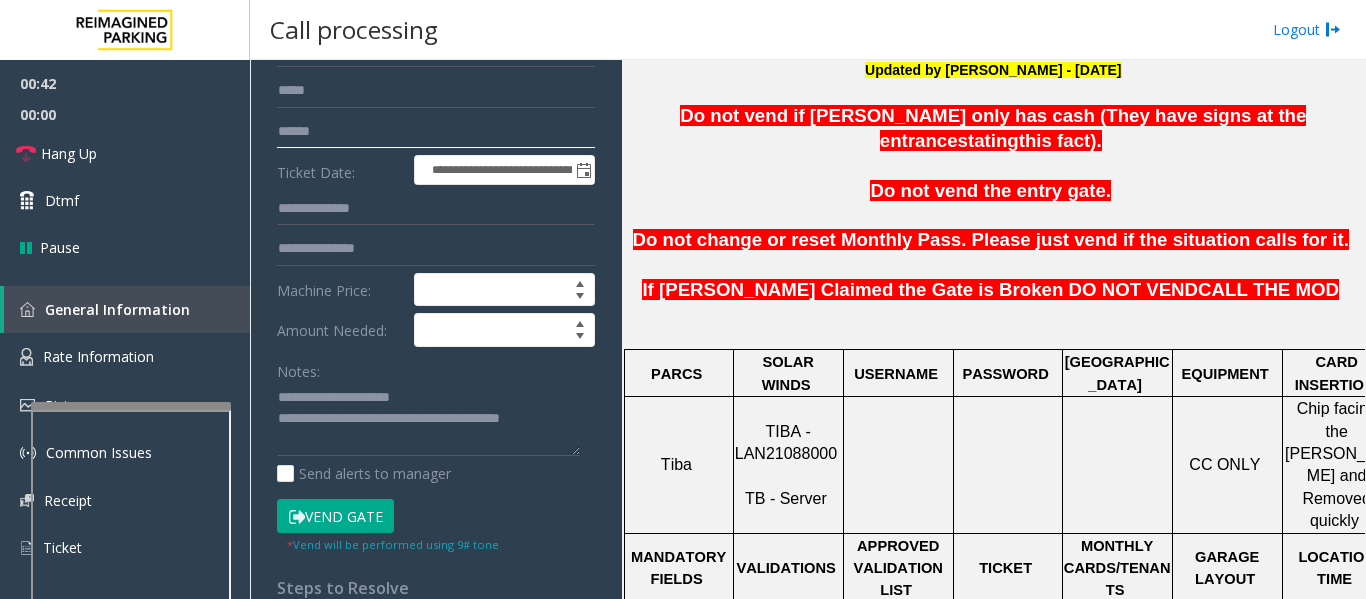 drag, startPoint x: 410, startPoint y: 128, endPoint x: 476, endPoint y: 128, distance: 66 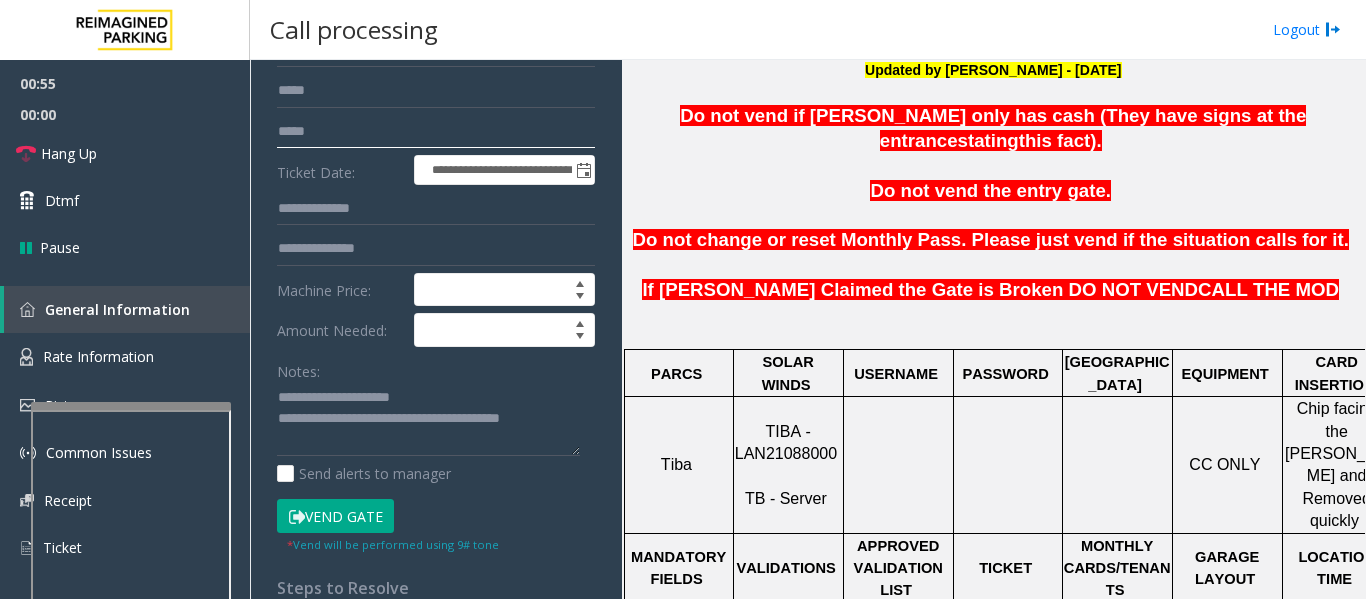 type on "*****" 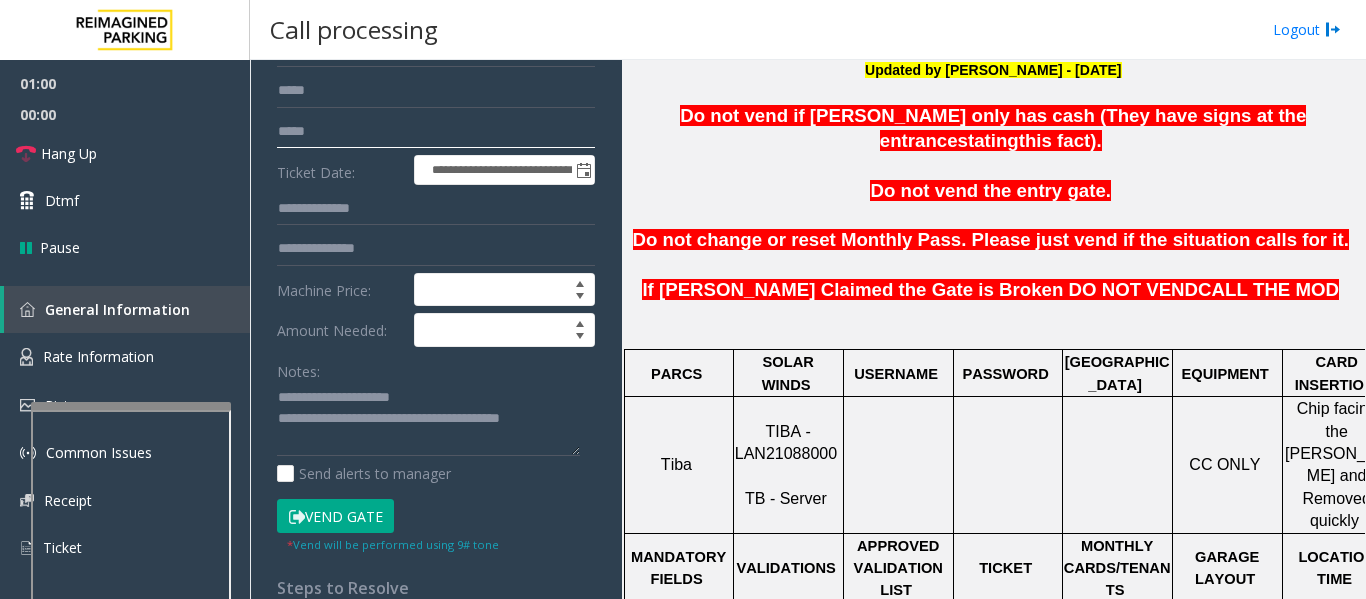 scroll, scrollTop: 0, scrollLeft: 0, axis: both 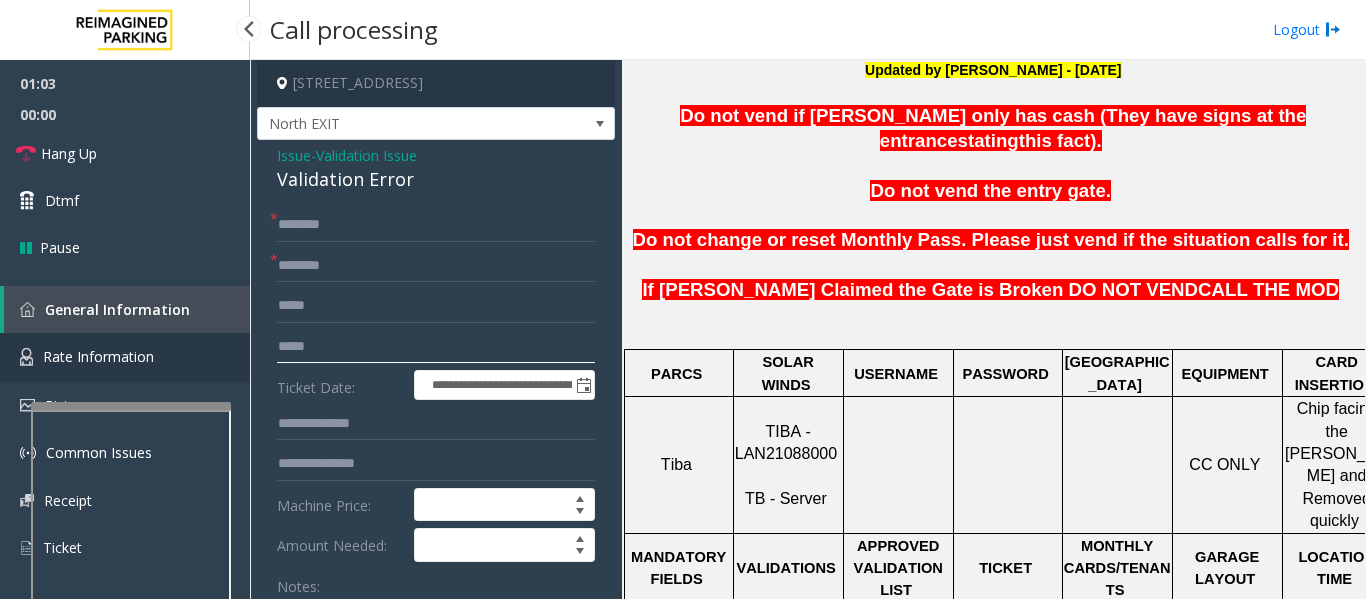 drag, startPoint x: 340, startPoint y: 350, endPoint x: 211, endPoint y: 335, distance: 129.86917 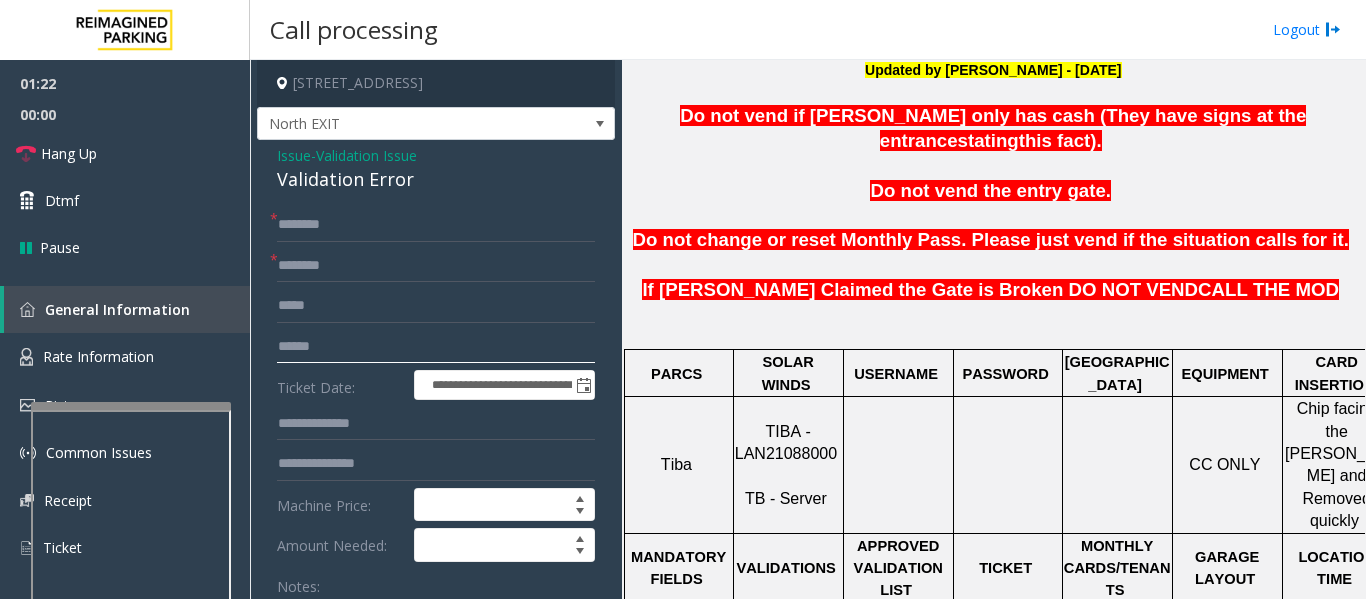 drag, startPoint x: 311, startPoint y: 338, endPoint x: 1267, endPoint y: 458, distance: 963.50195 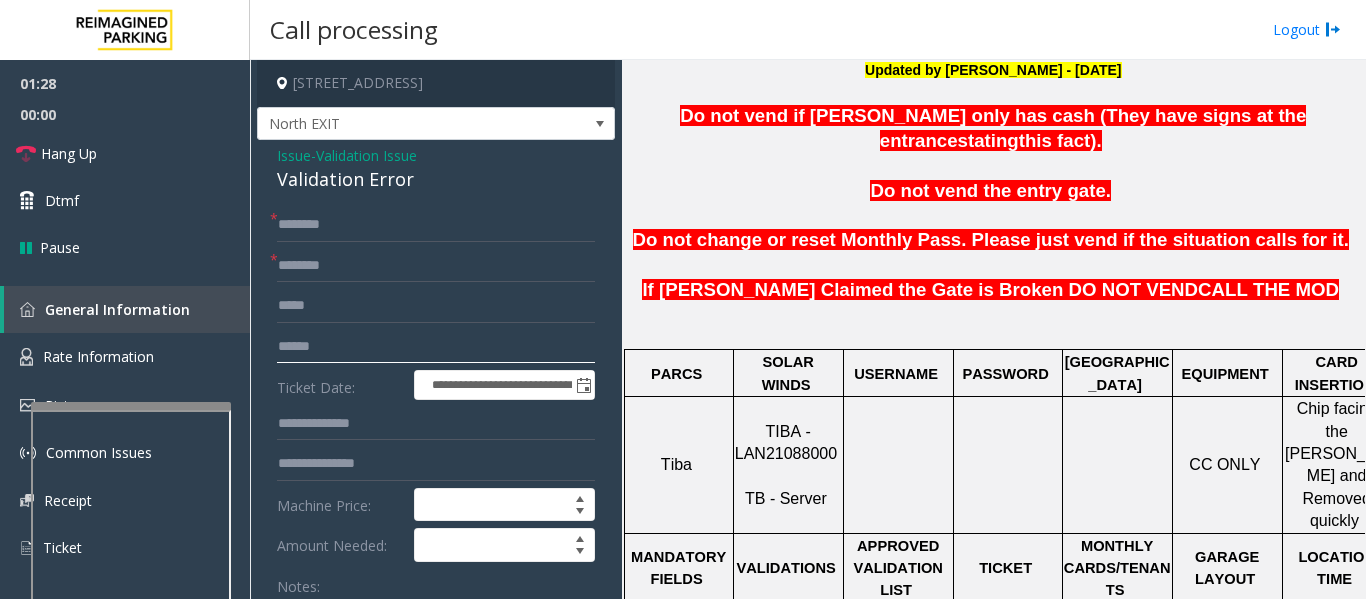 type on "******" 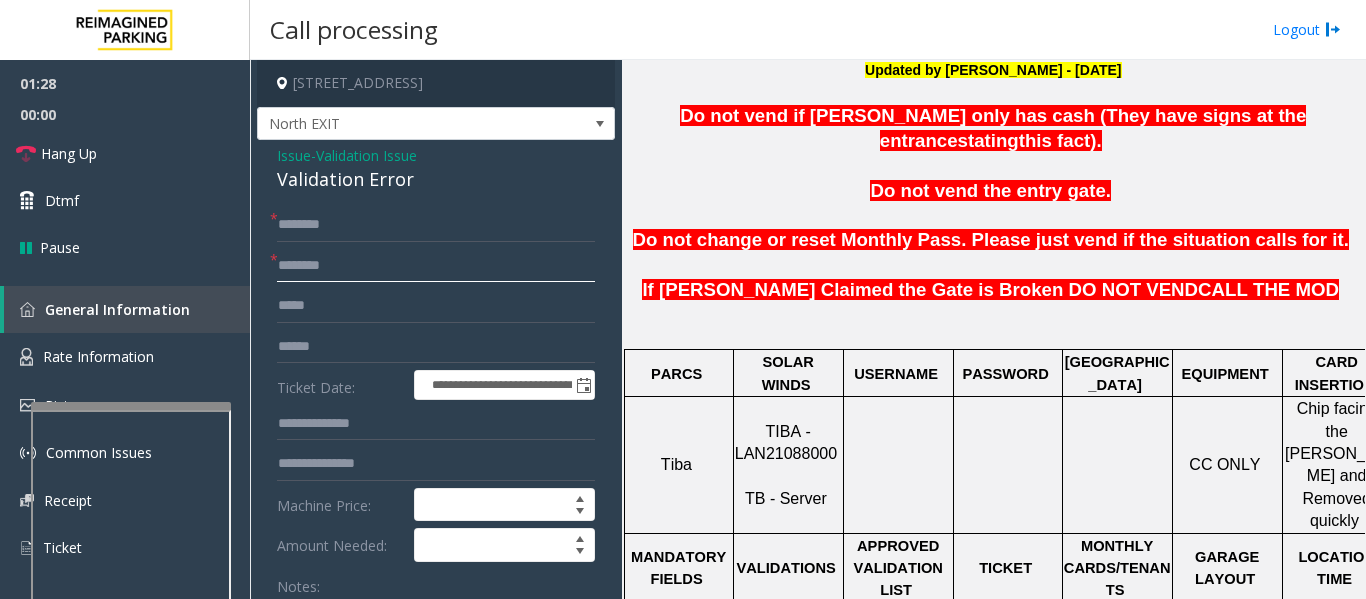 click 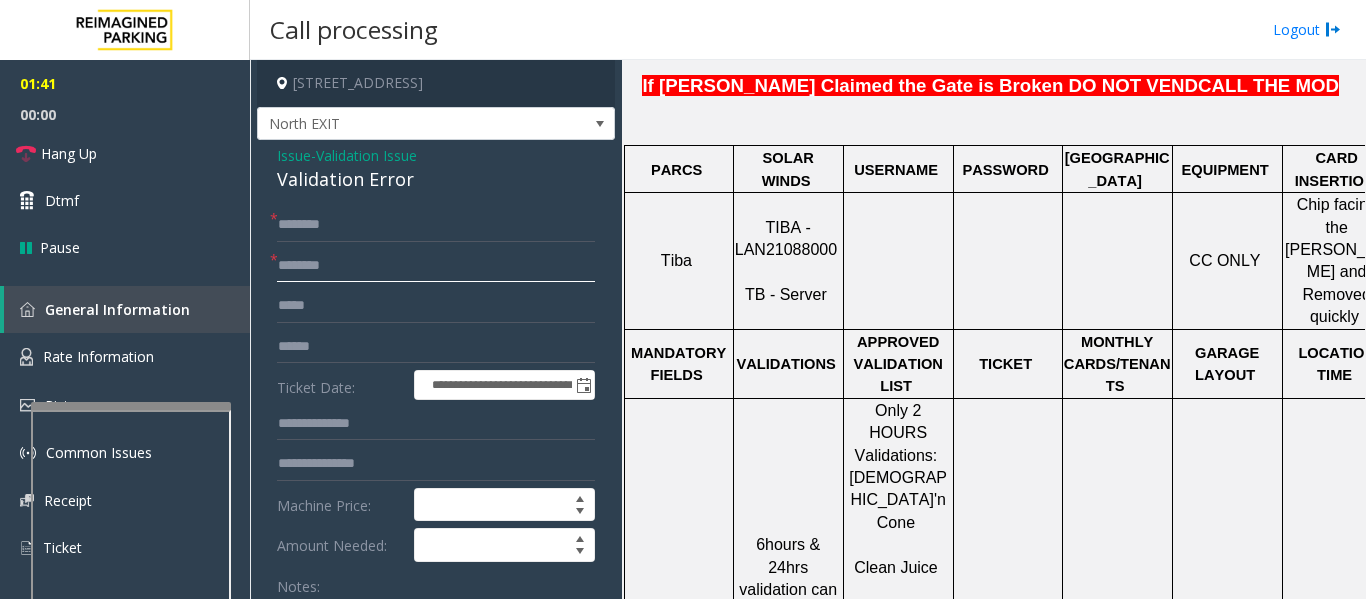 scroll, scrollTop: 834, scrollLeft: 0, axis: vertical 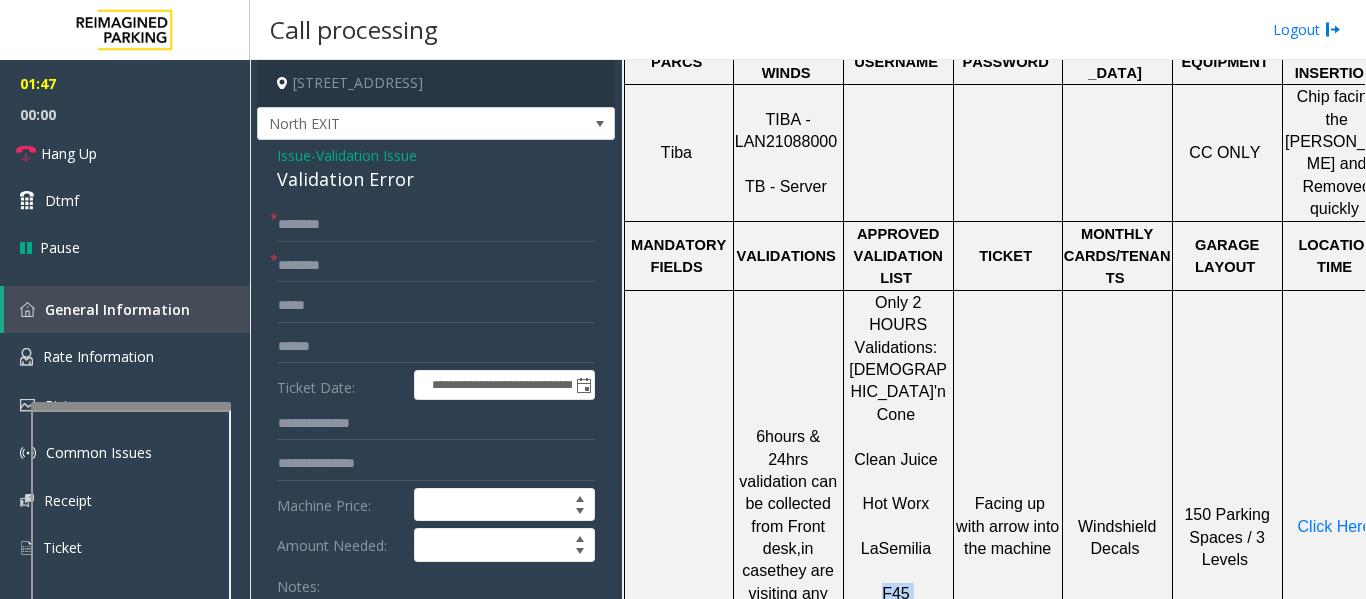 drag, startPoint x: 913, startPoint y: 457, endPoint x: 866, endPoint y: 457, distance: 47 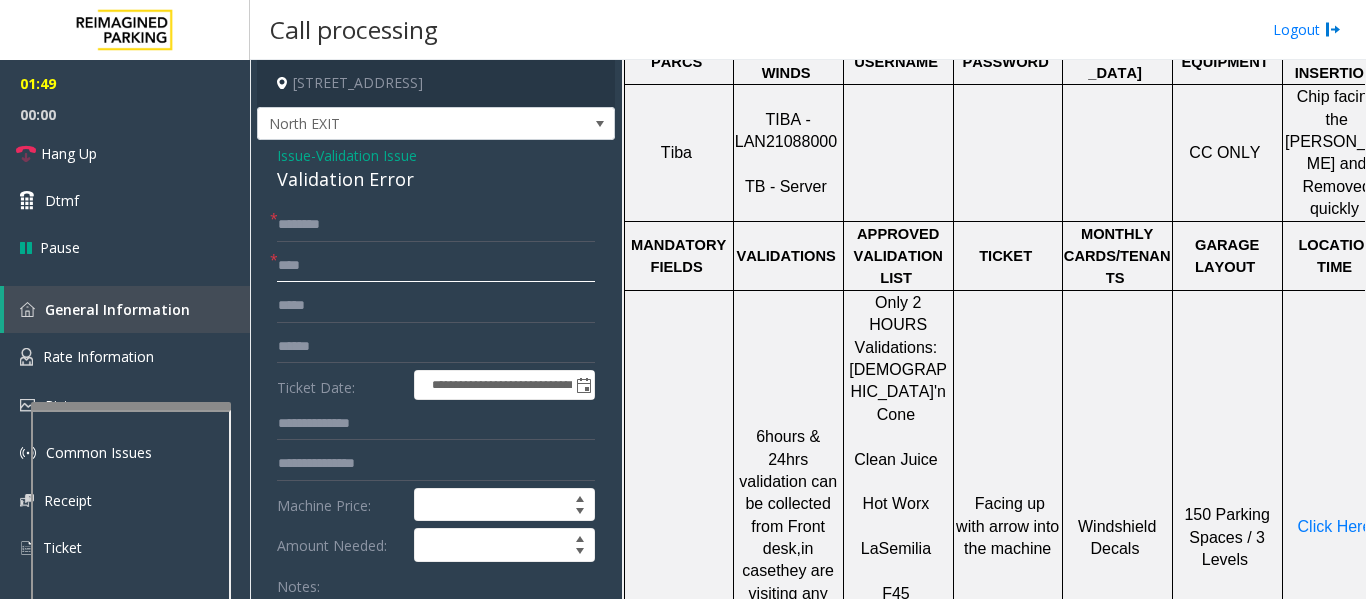 click on "***" 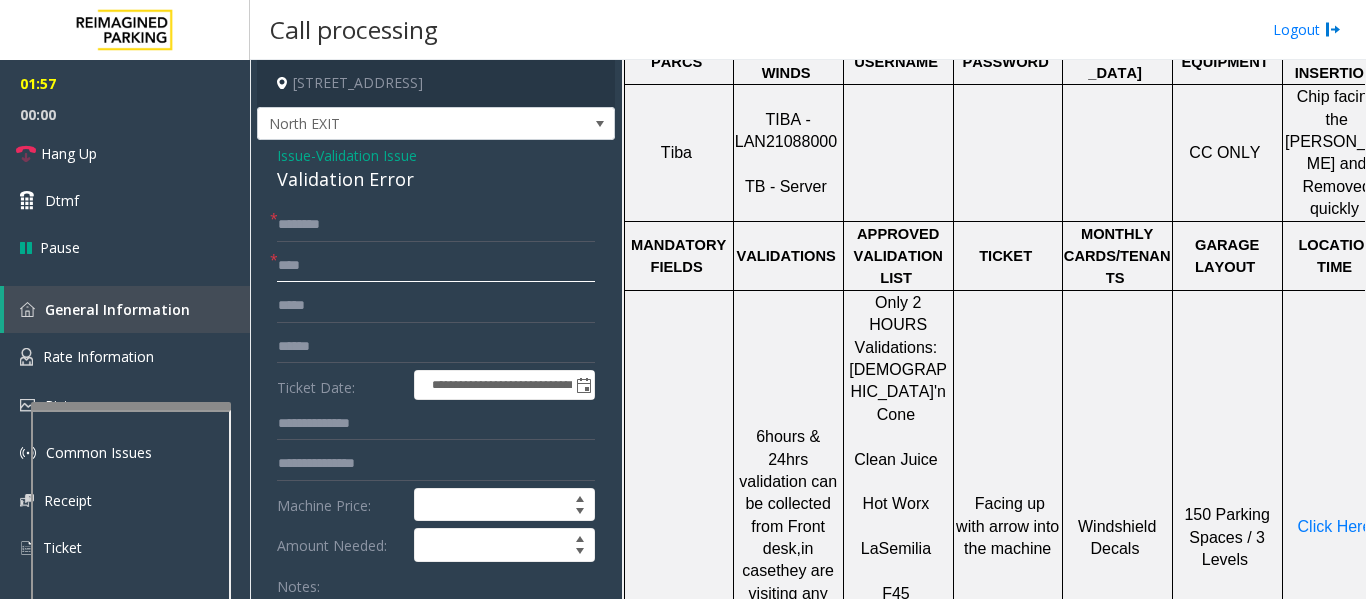 type on "***" 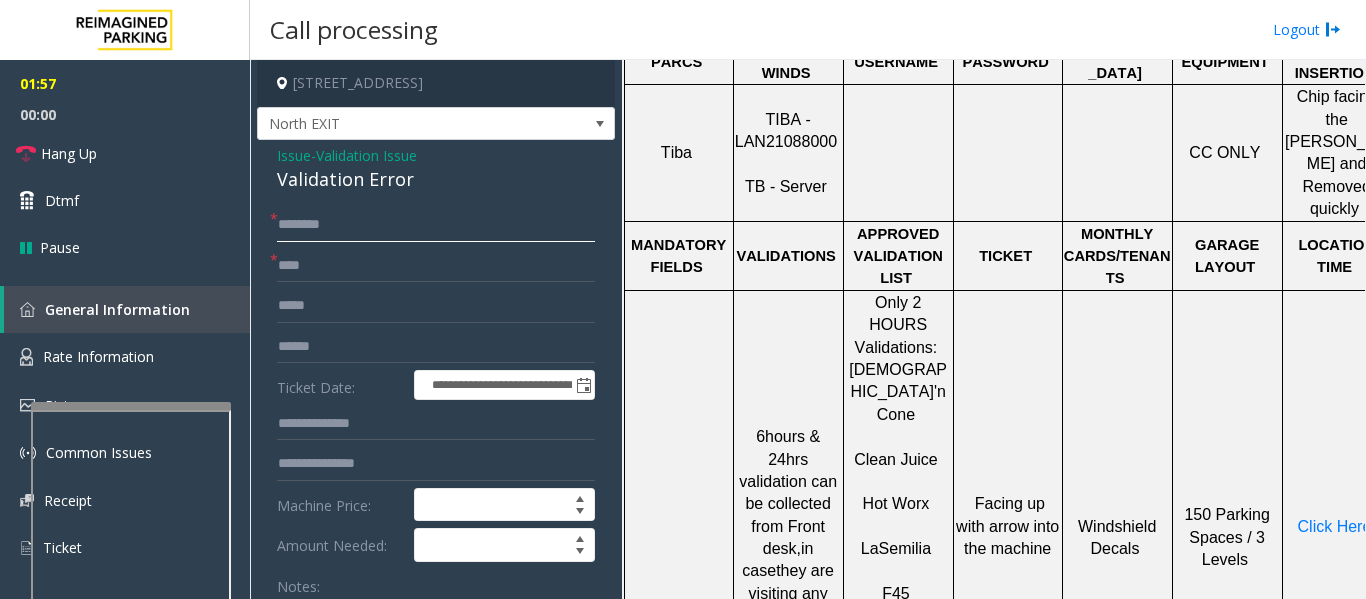 click 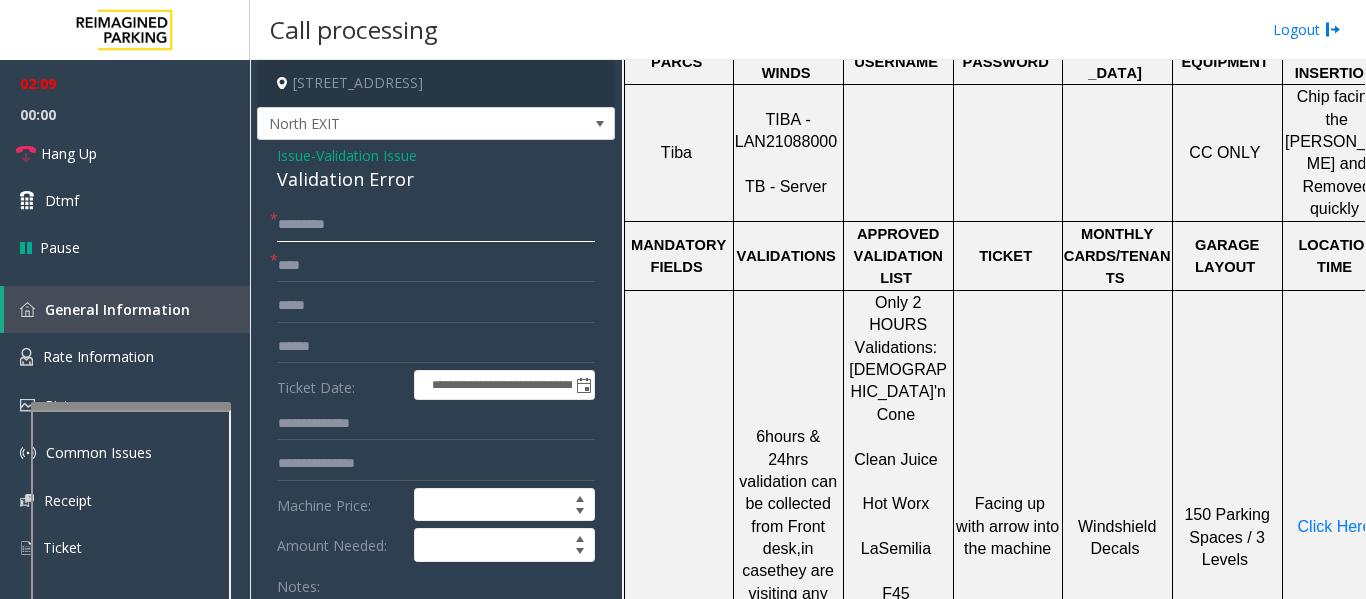 scroll, scrollTop: 1292, scrollLeft: 0, axis: vertical 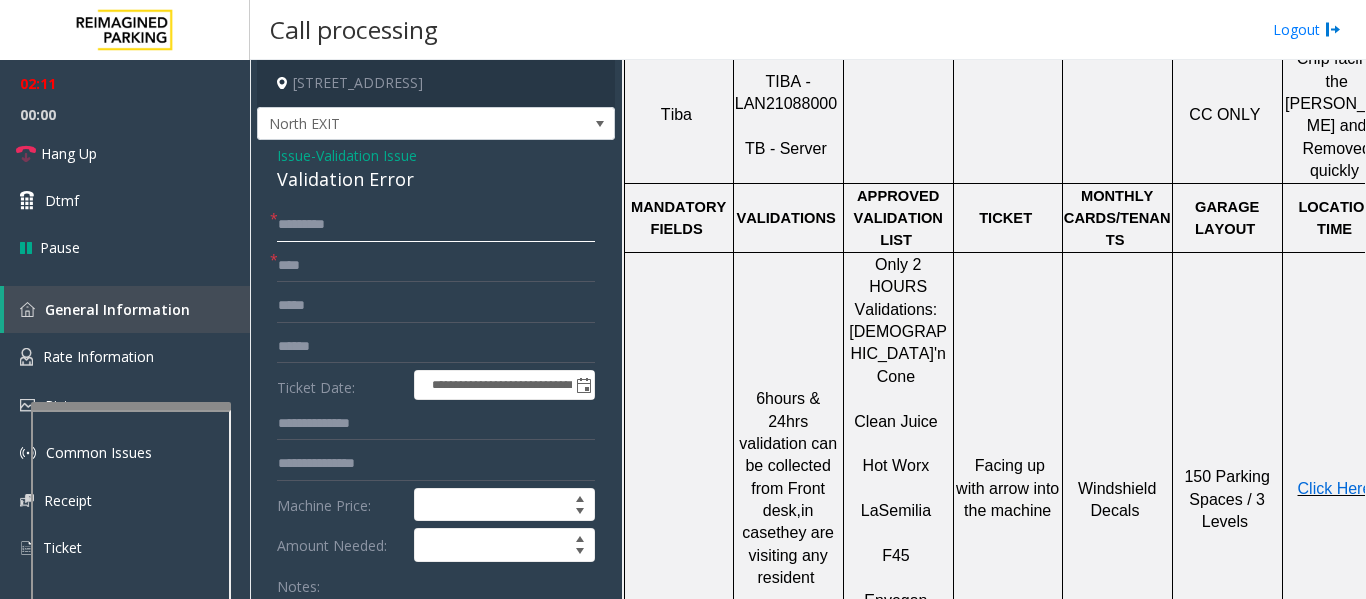 type on "********" 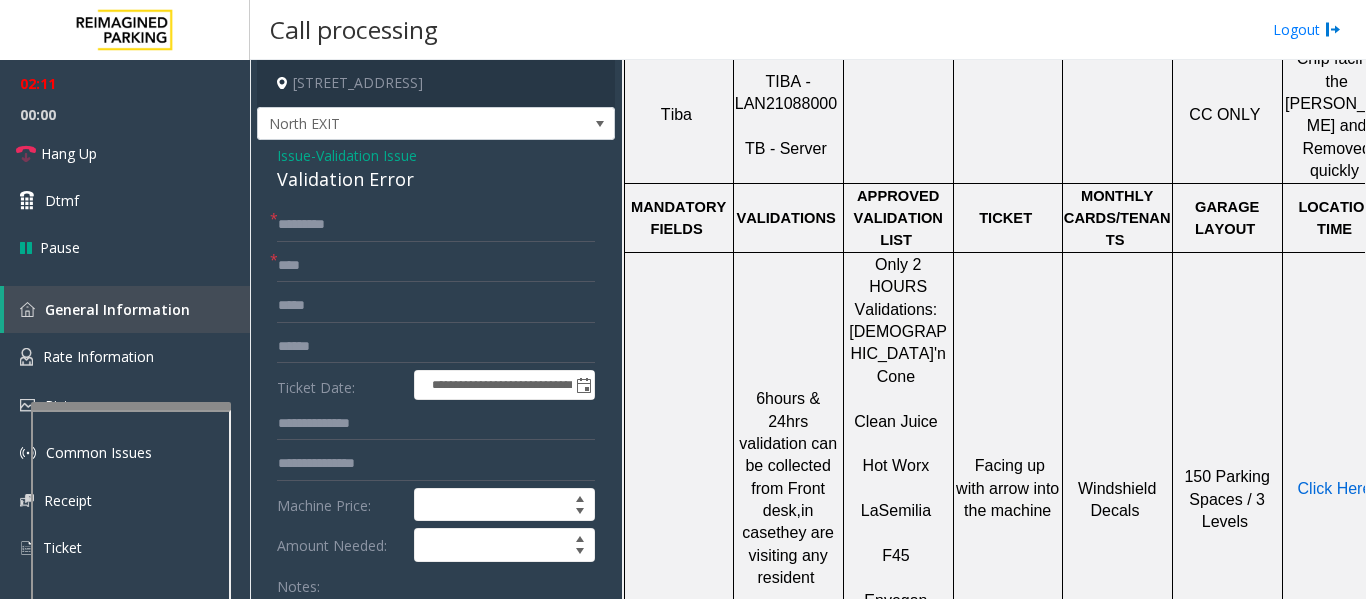 click on "Click Here" 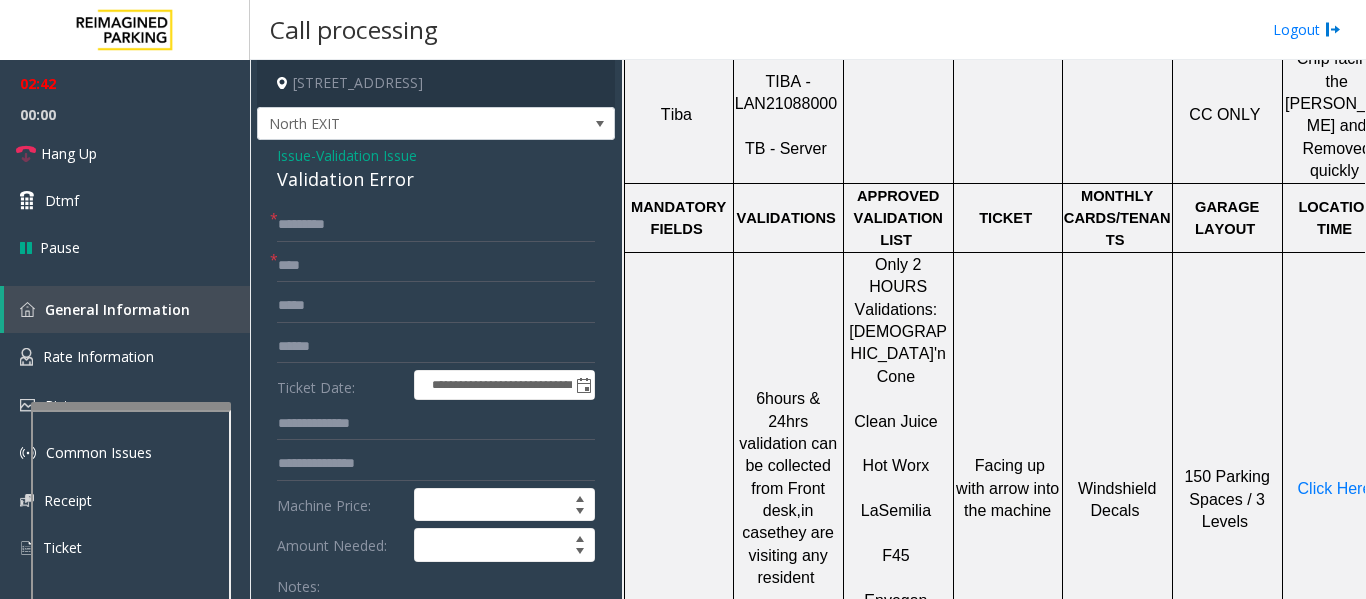 scroll, scrollTop: 288, scrollLeft: 0, axis: vertical 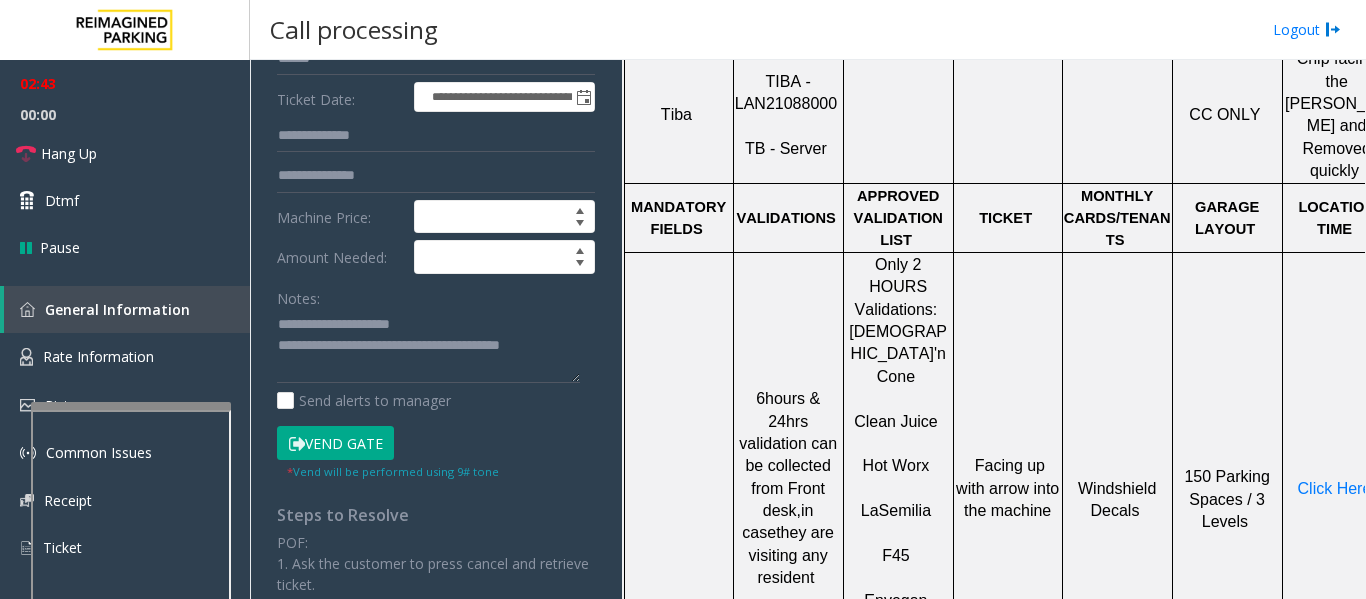 drag, startPoint x: 368, startPoint y: 451, endPoint x: 406, endPoint y: 423, distance: 47.201694 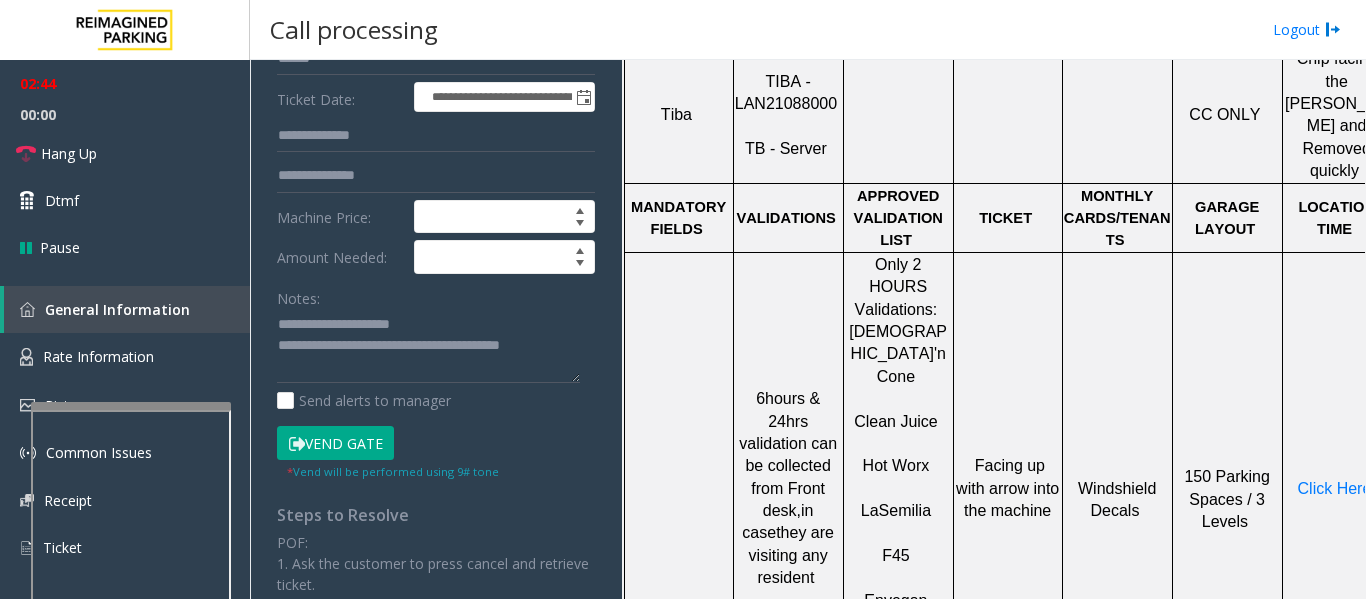 scroll, scrollTop: 0, scrollLeft: 0, axis: both 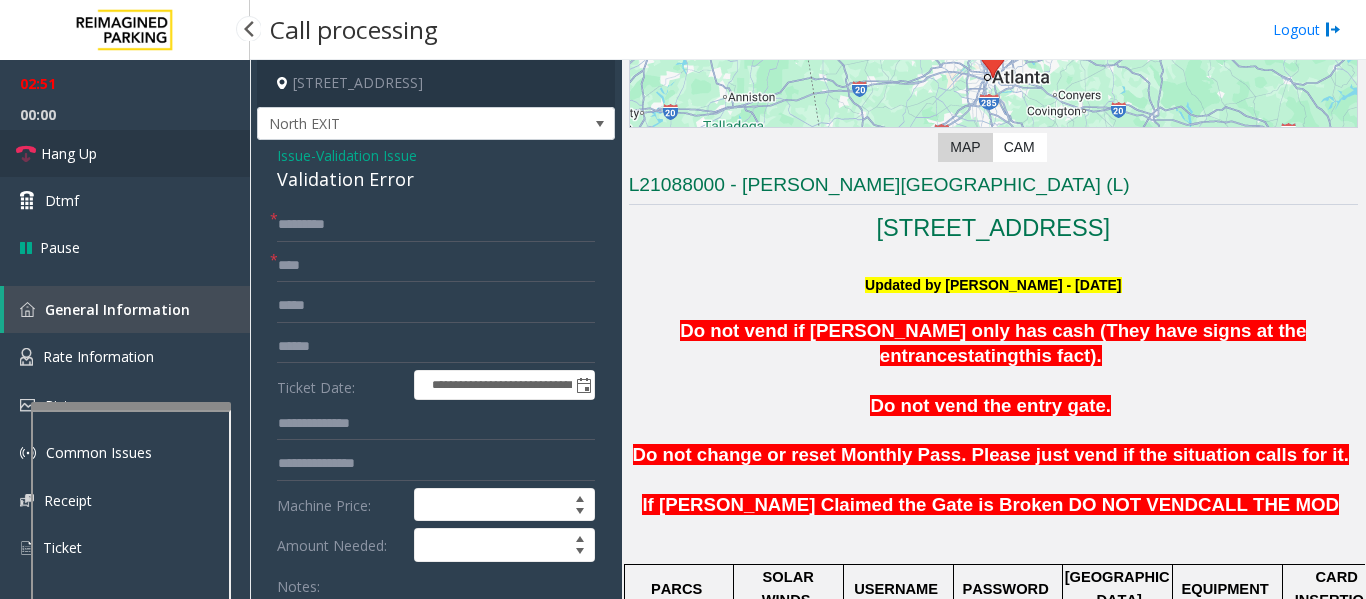 click on "Hang Up" at bounding box center (125, 153) 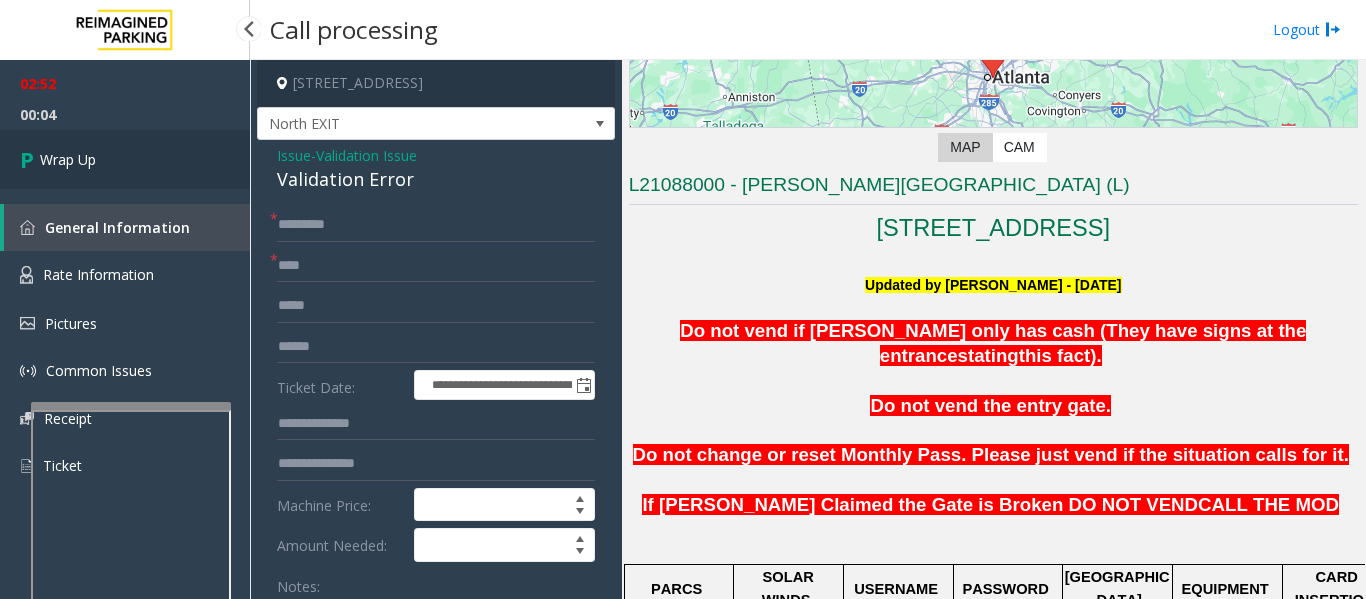 click on "Wrap Up" at bounding box center (68, 159) 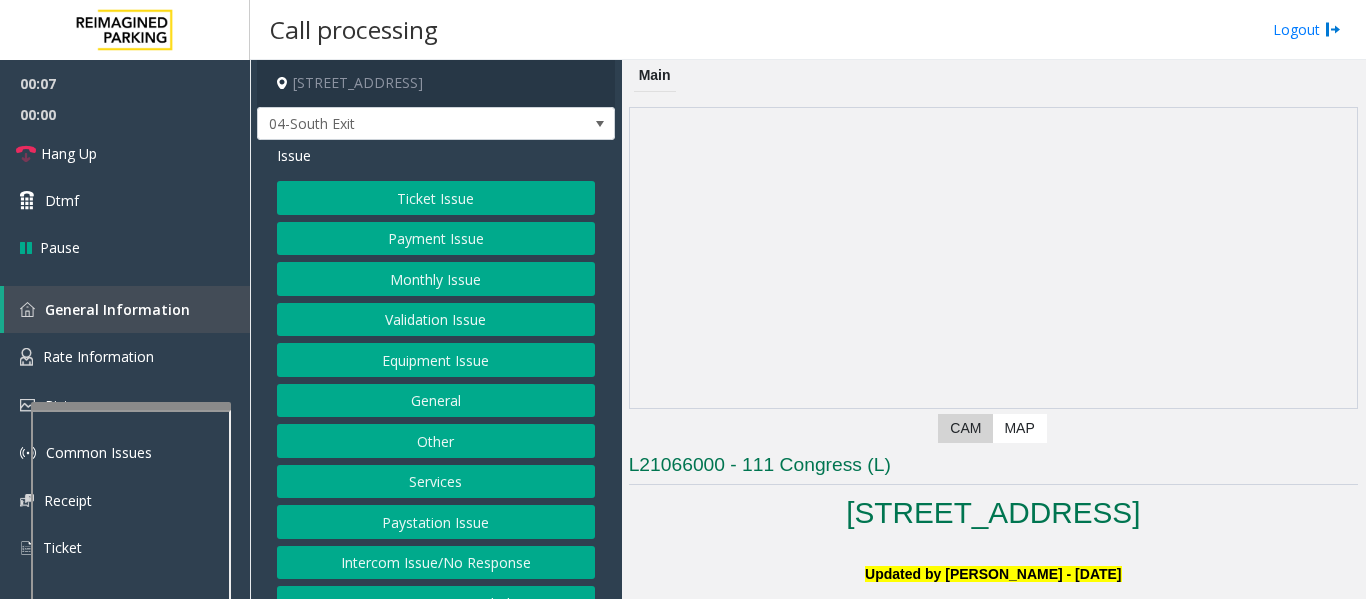 click on "Intercom Issue/No Response" 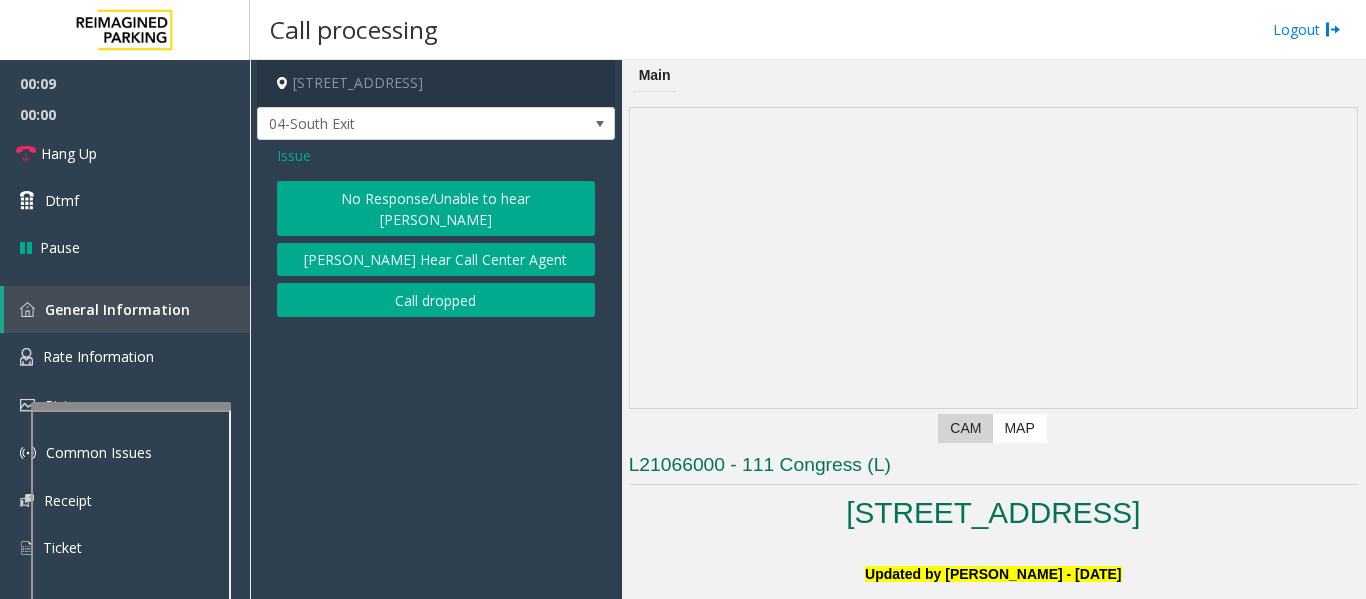 click on "No Response/Unable to hear [PERSON_NAME]" 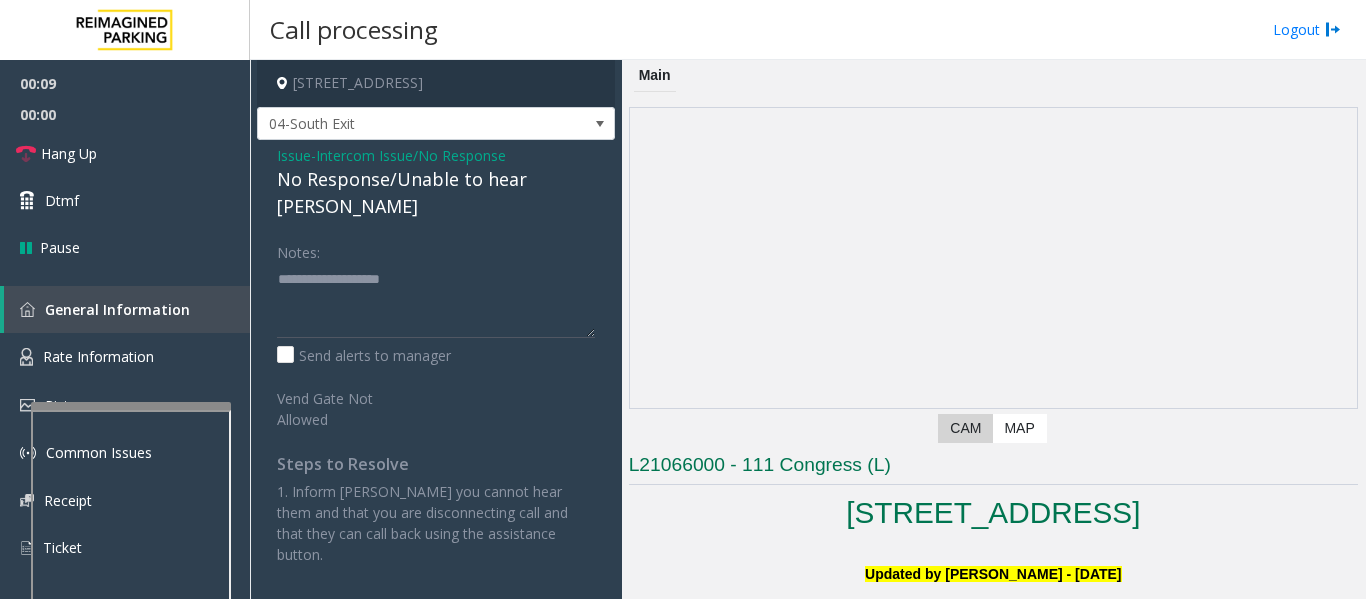 click on "No Response/Unable to hear [PERSON_NAME]" 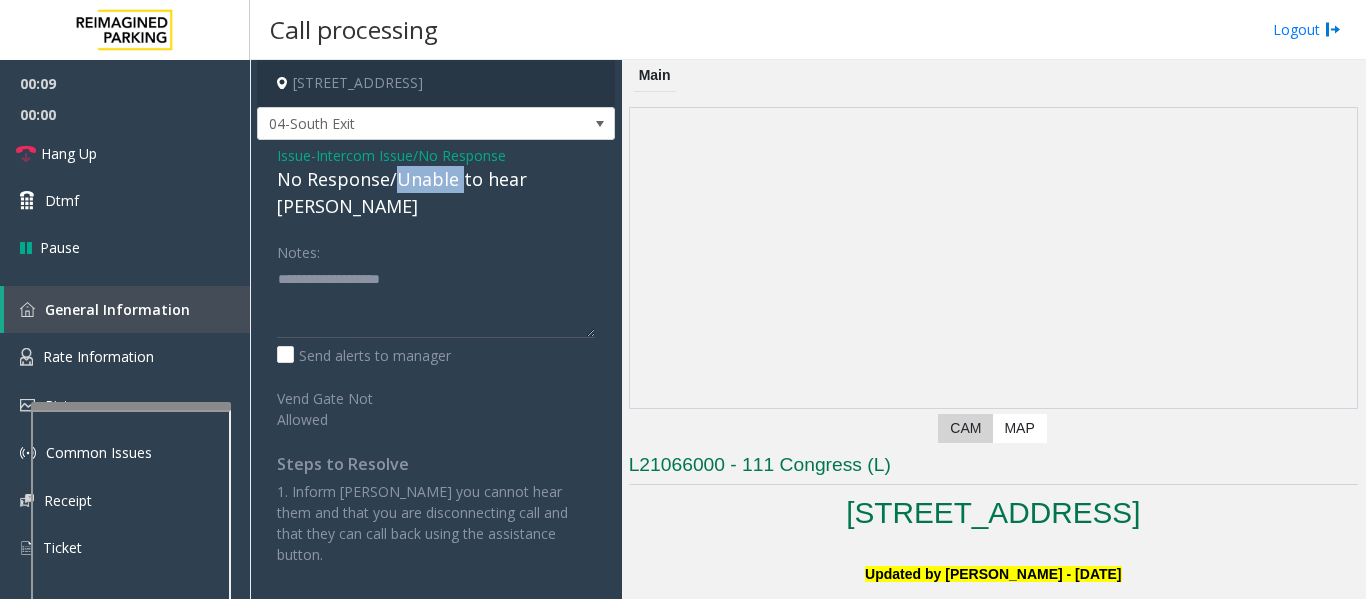 click on "No Response/Unable to hear [PERSON_NAME]" 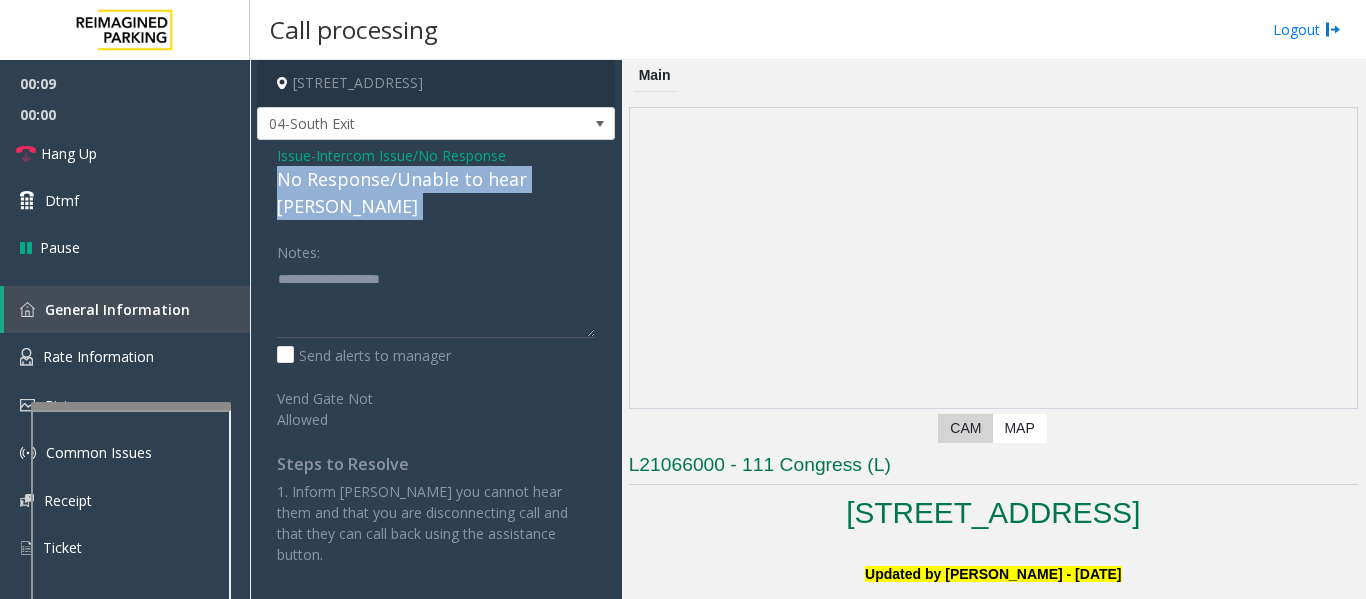 click on "No Response/Unable to hear [PERSON_NAME]" 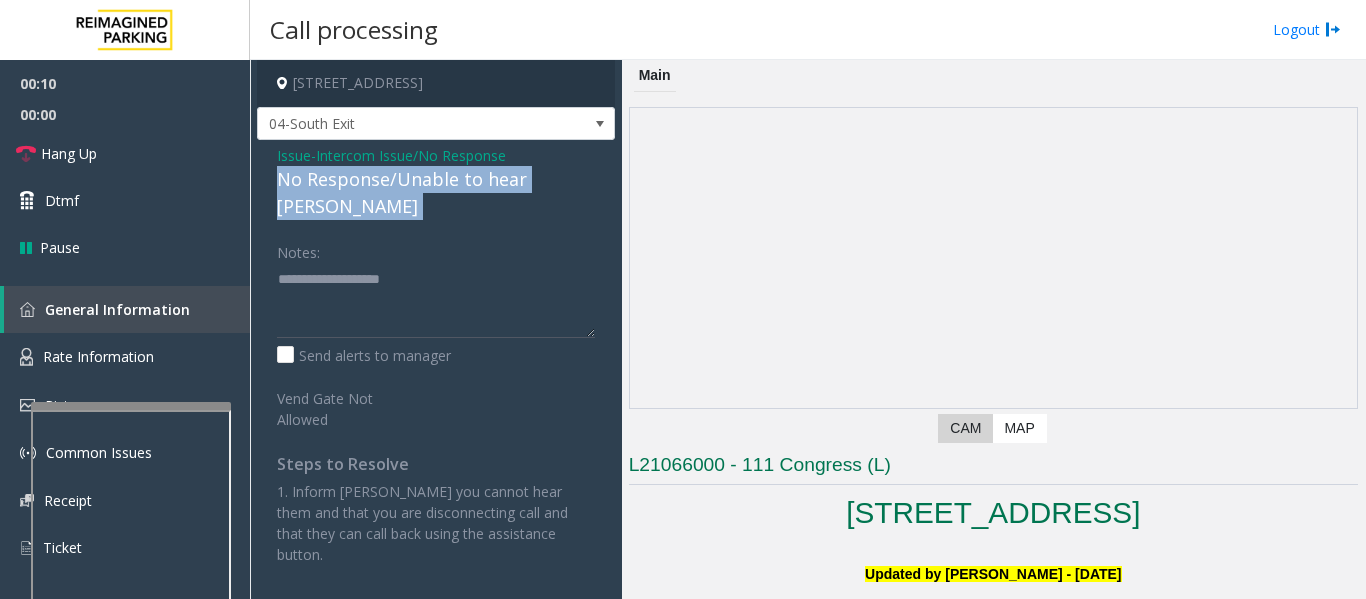 drag, startPoint x: 451, startPoint y: 193, endPoint x: 460, endPoint y: 176, distance: 19.235384 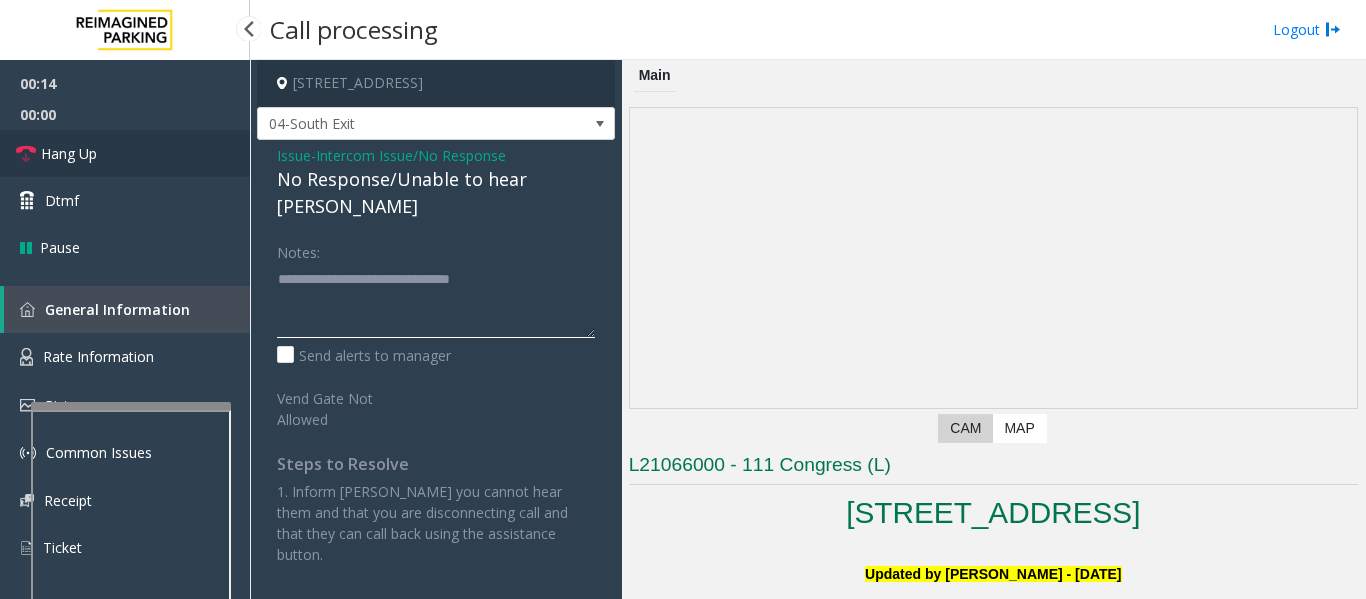 type on "**********" 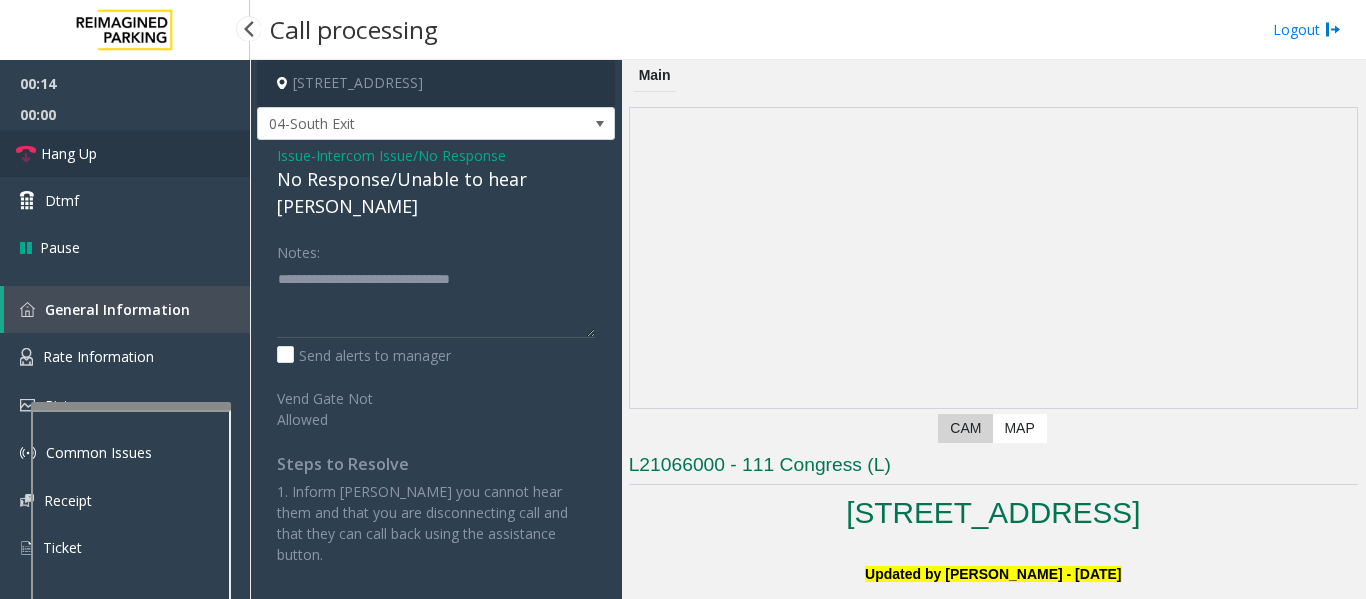 click on "Hang Up" at bounding box center (69, 153) 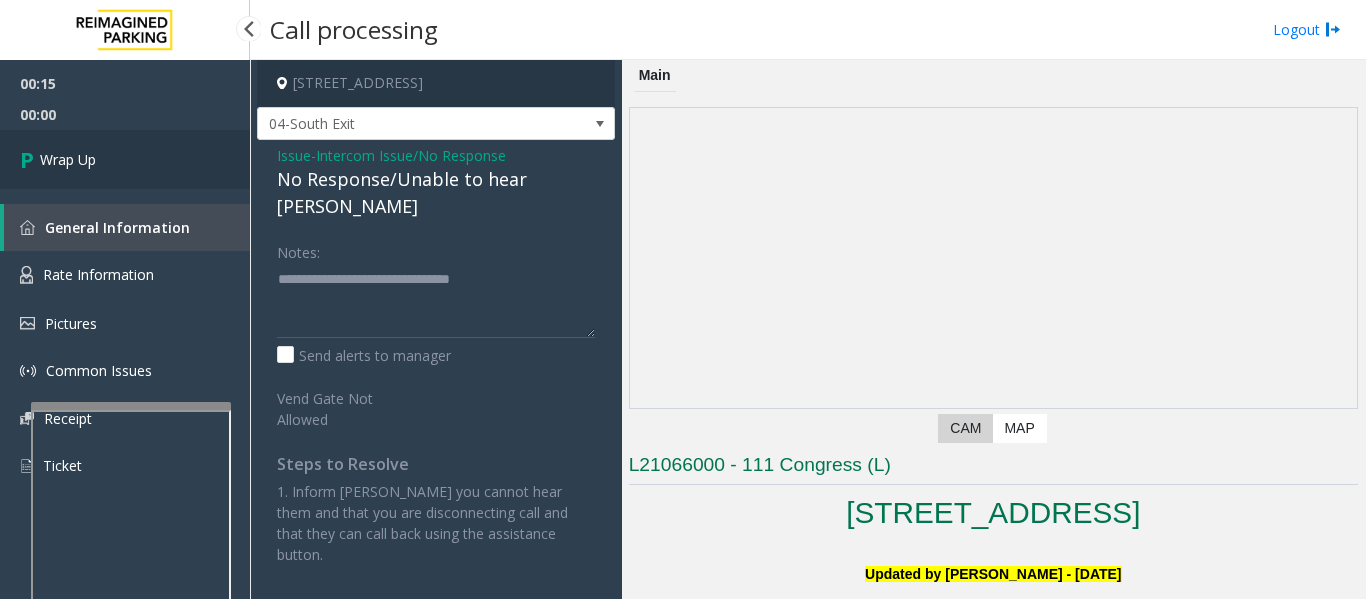 click on "Wrap Up" at bounding box center (125, 159) 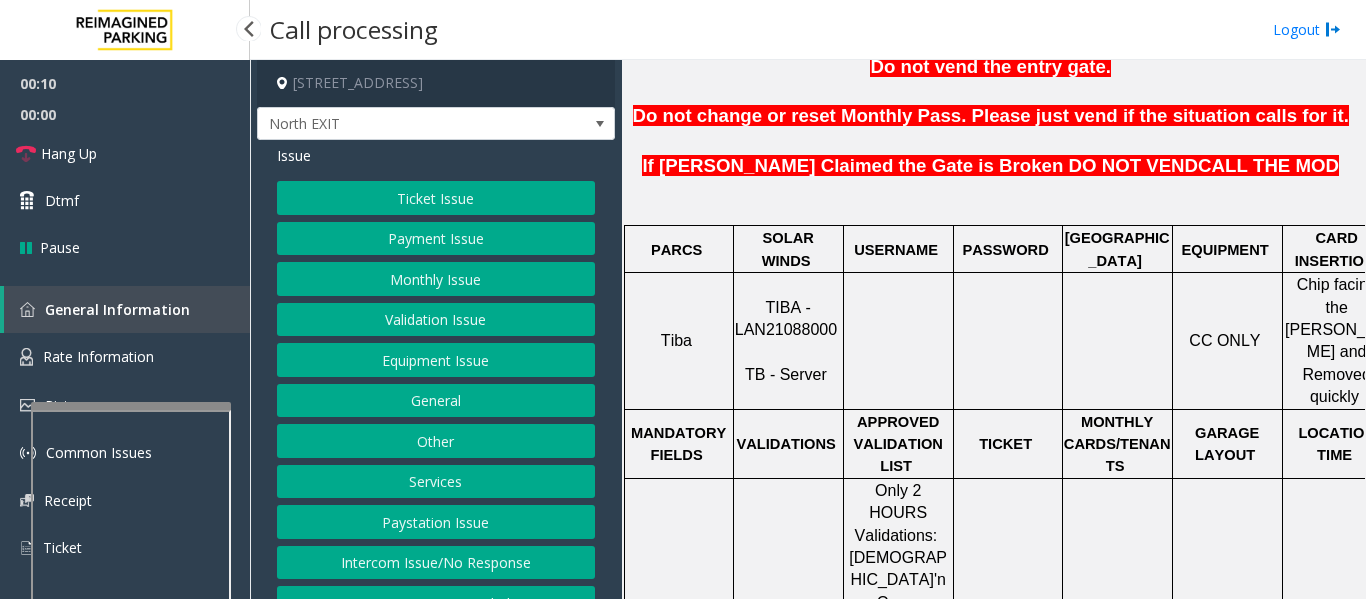scroll, scrollTop: 775, scrollLeft: 0, axis: vertical 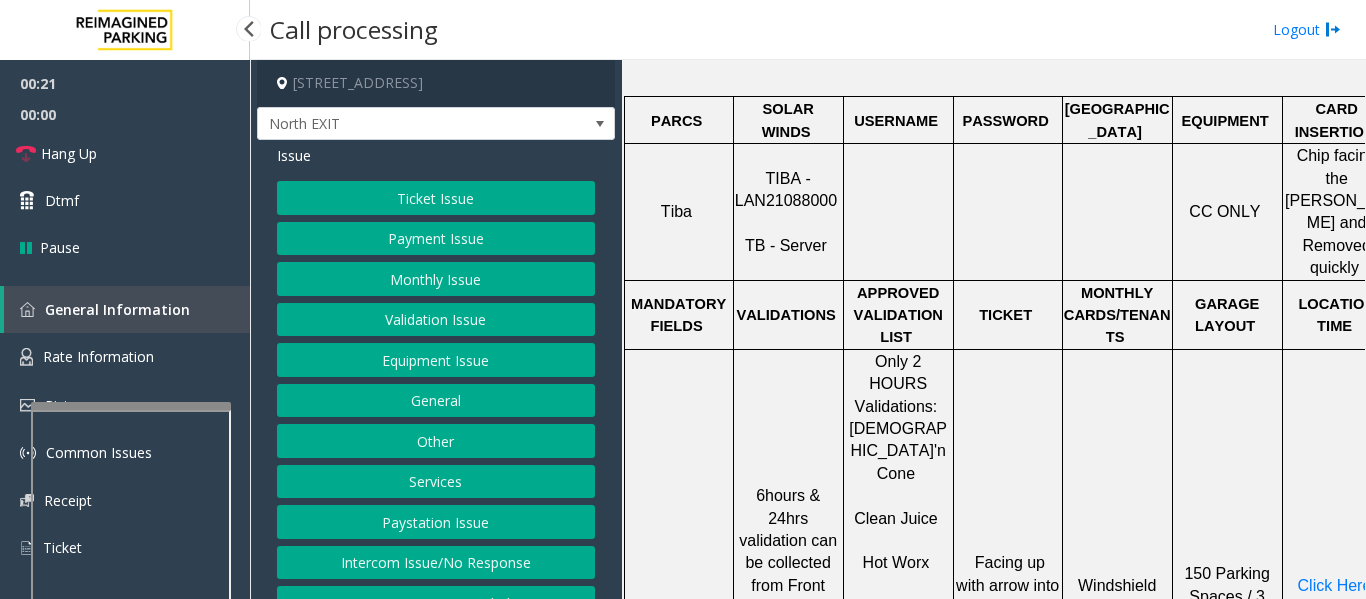 click on "Ticket Issue" 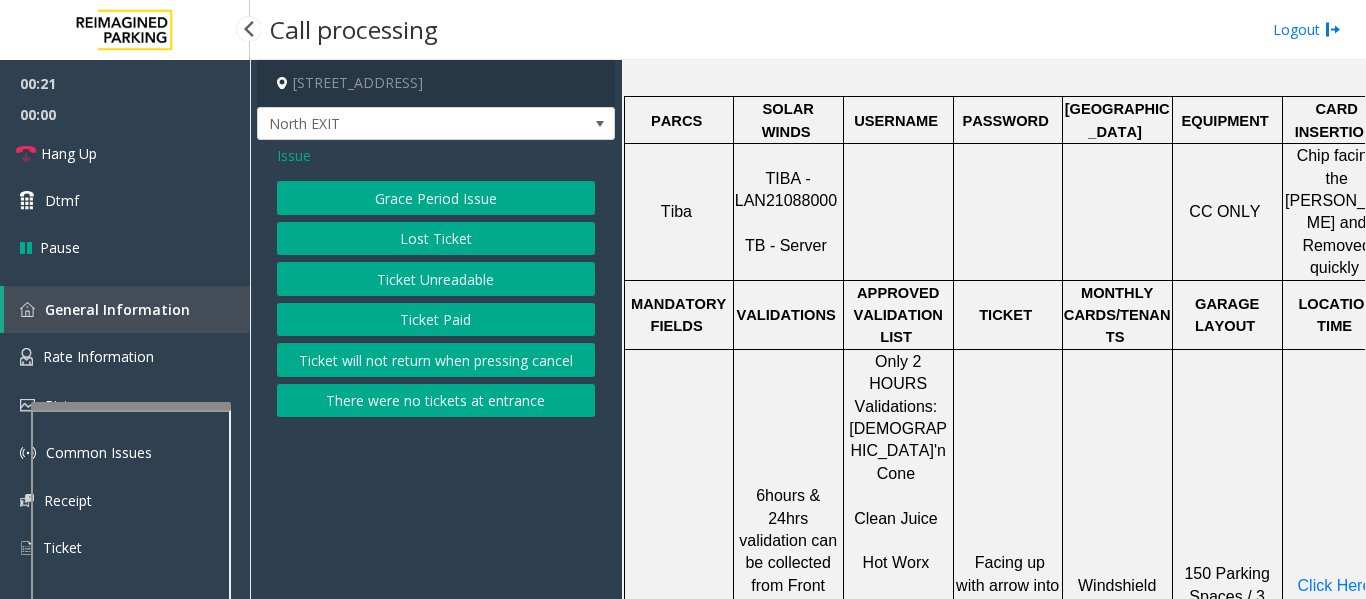 click on "Ticket Unreadable" 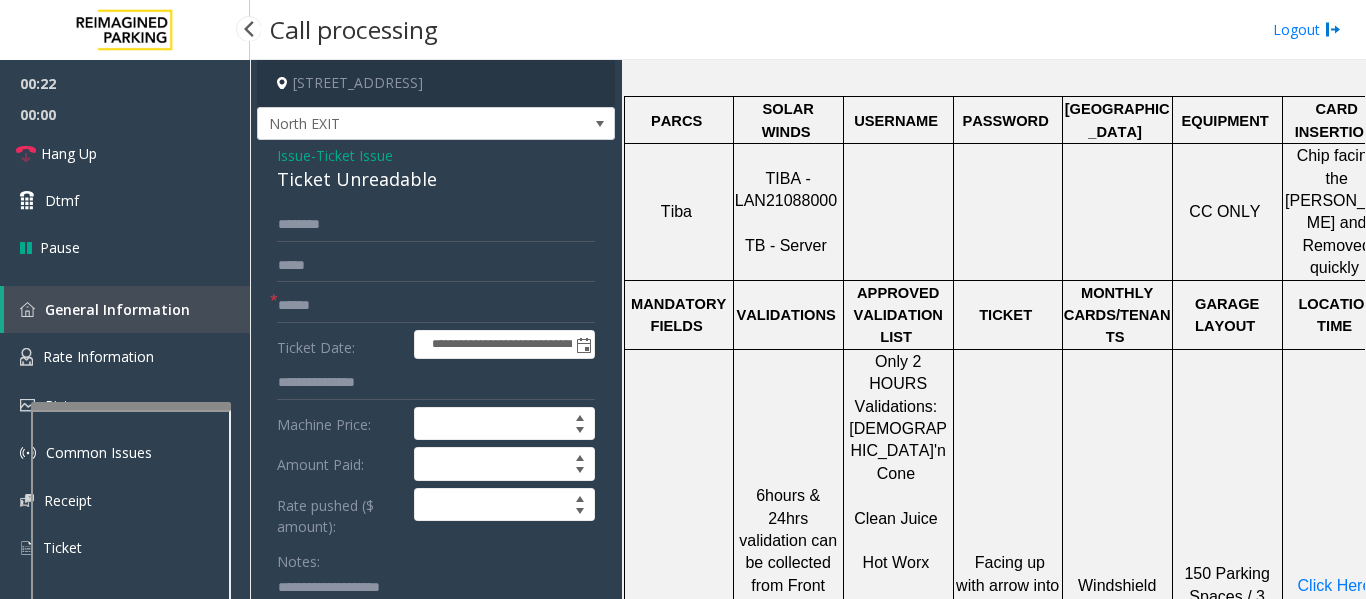 click on "Ticket Unreadable" 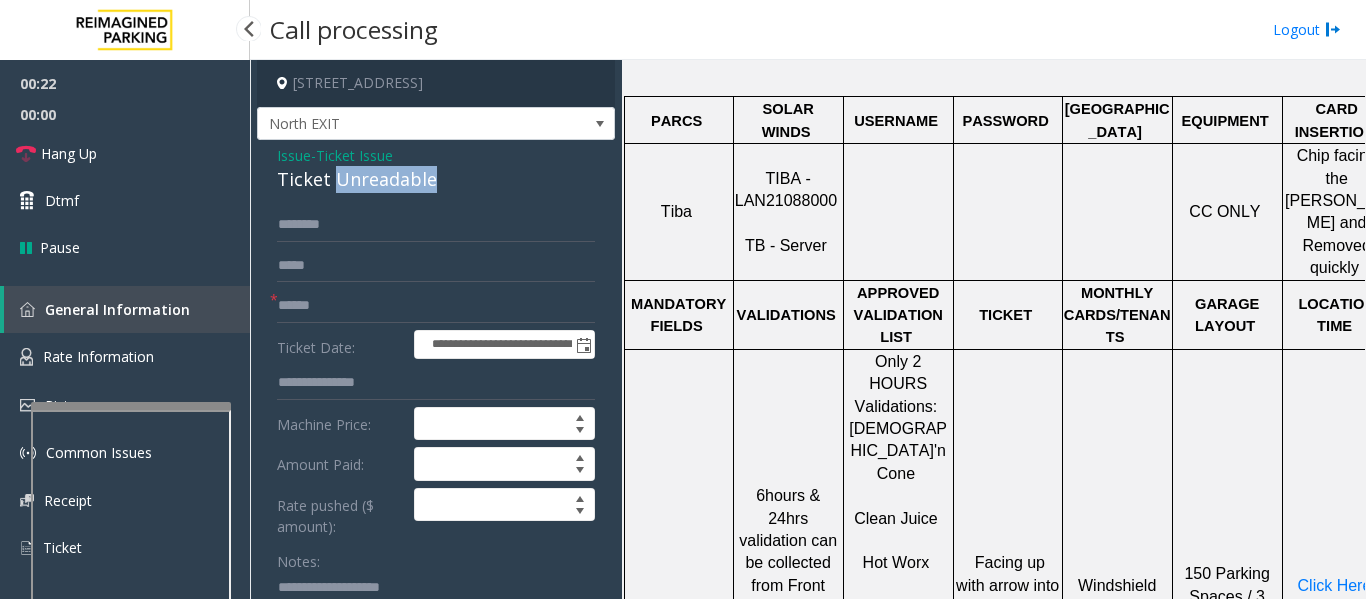 click on "Ticket Unreadable" 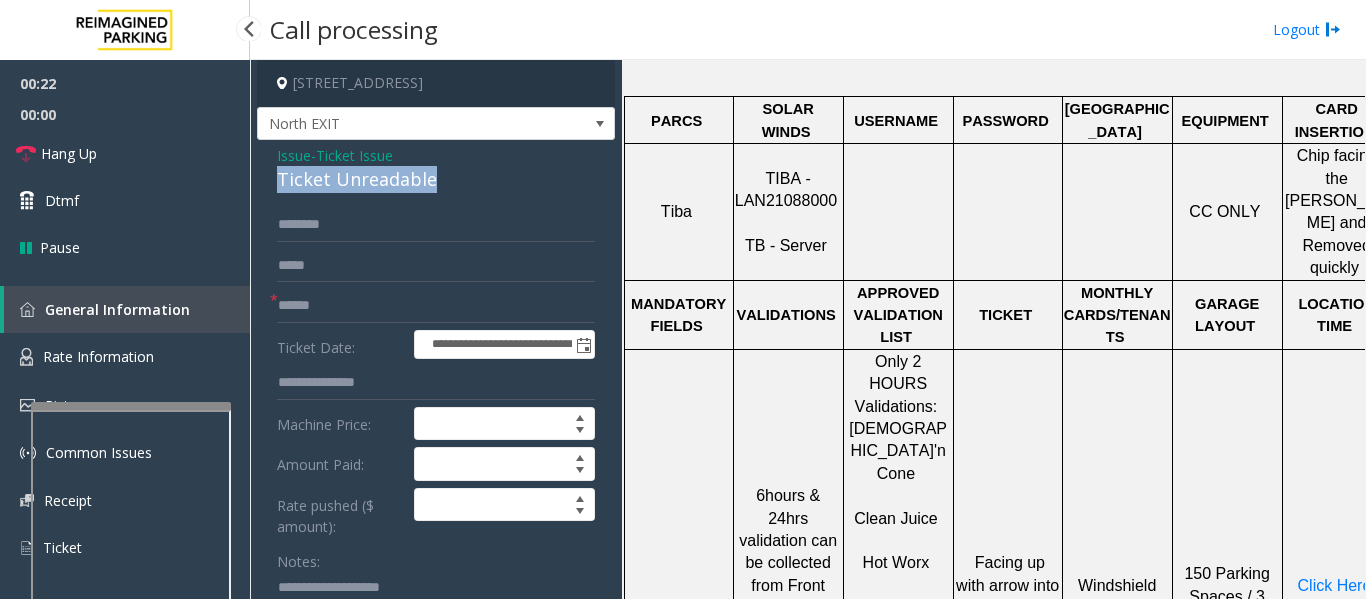 click on "Ticket Unreadable" 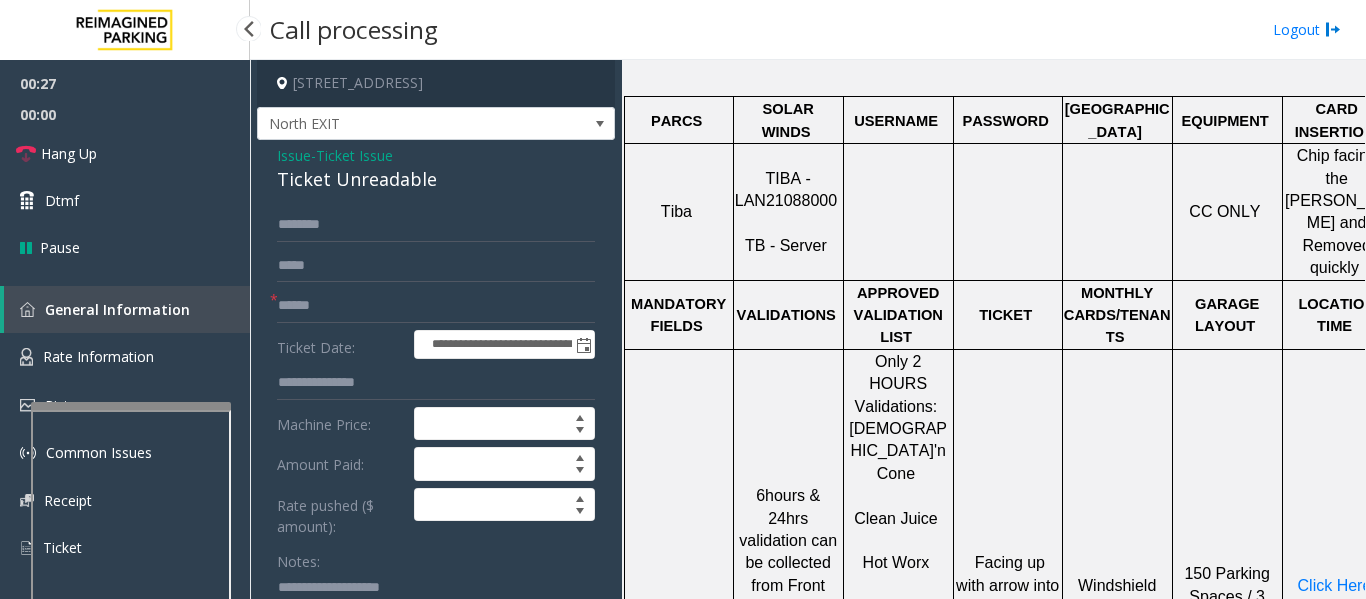 click on "Notes:" 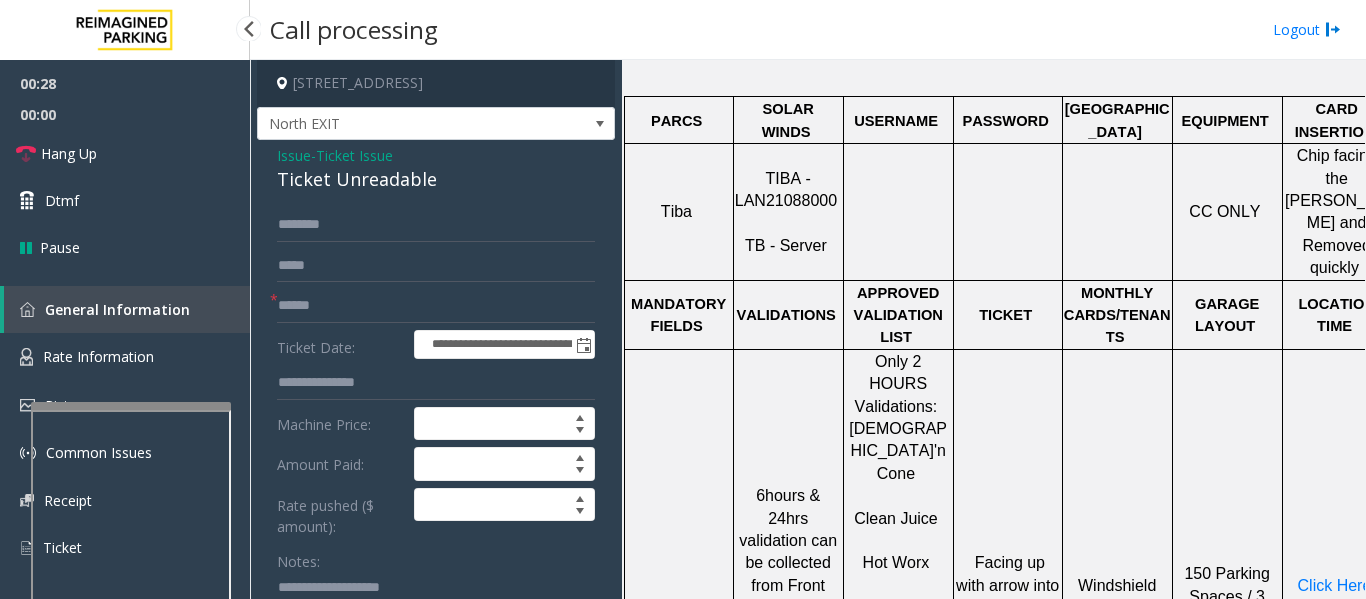click 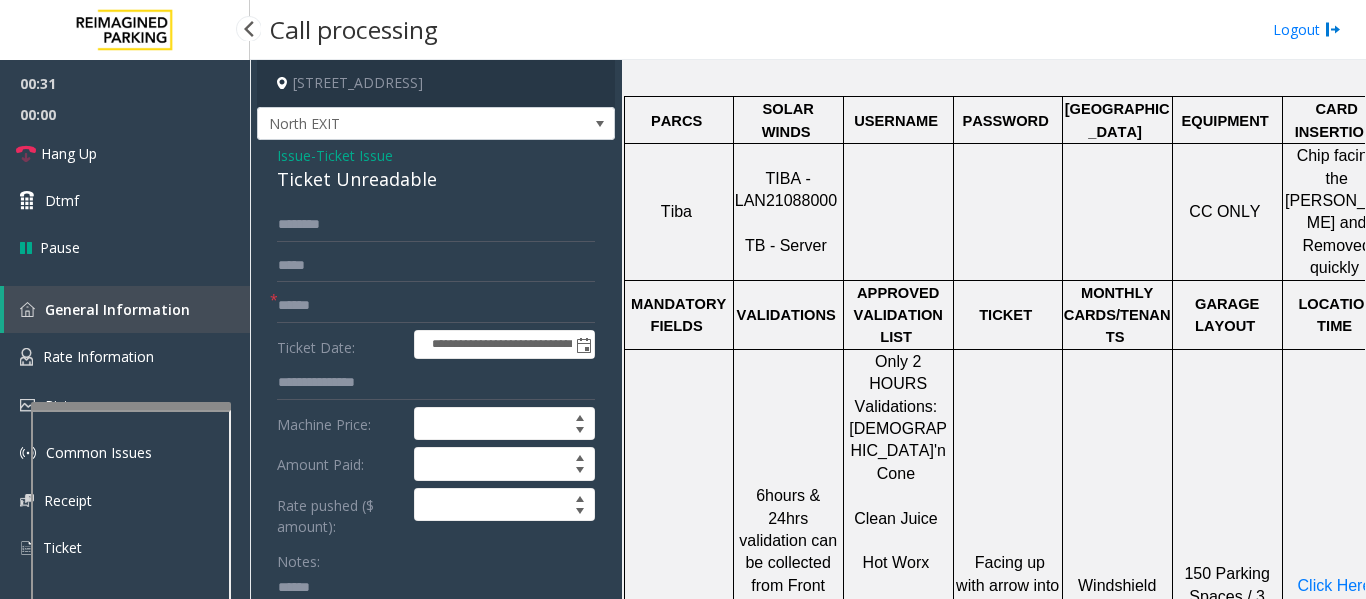 paste on "**********" 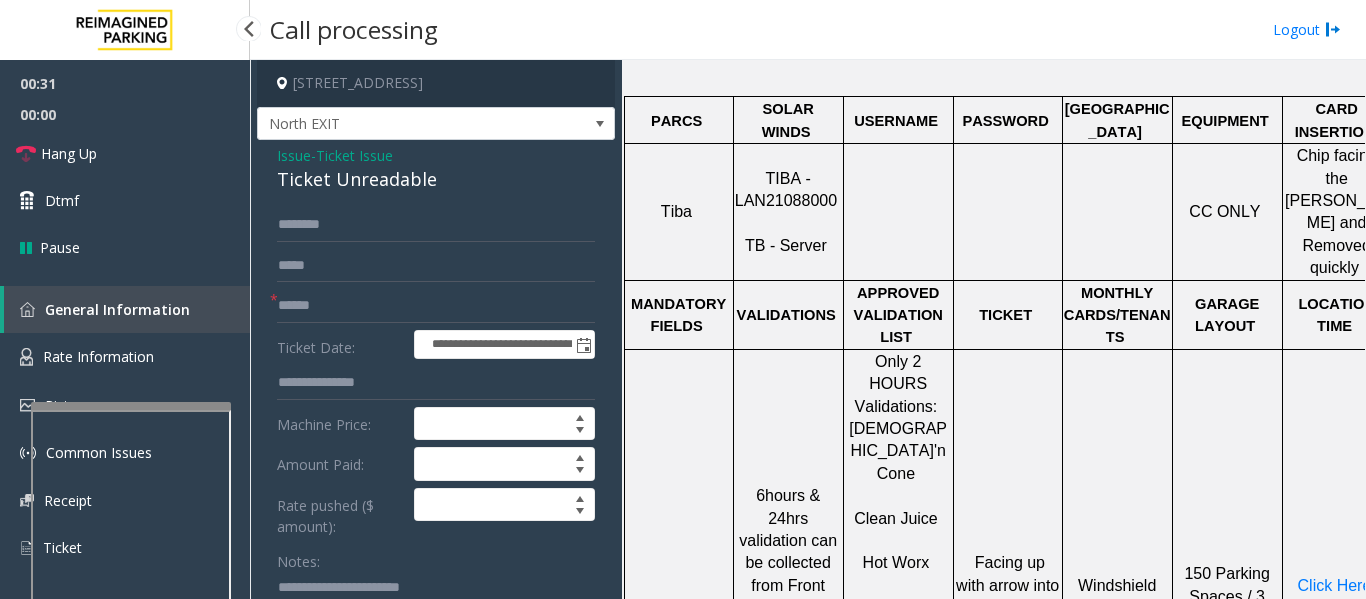 scroll, scrollTop: 20, scrollLeft: 0, axis: vertical 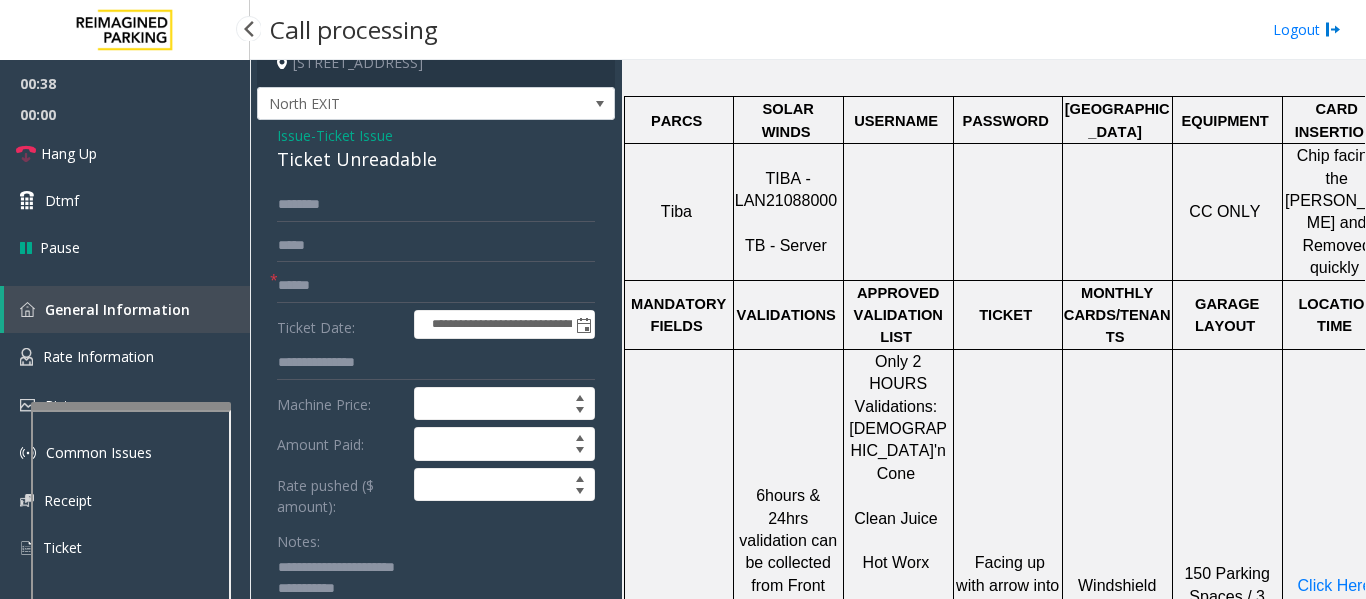 type on "**********" 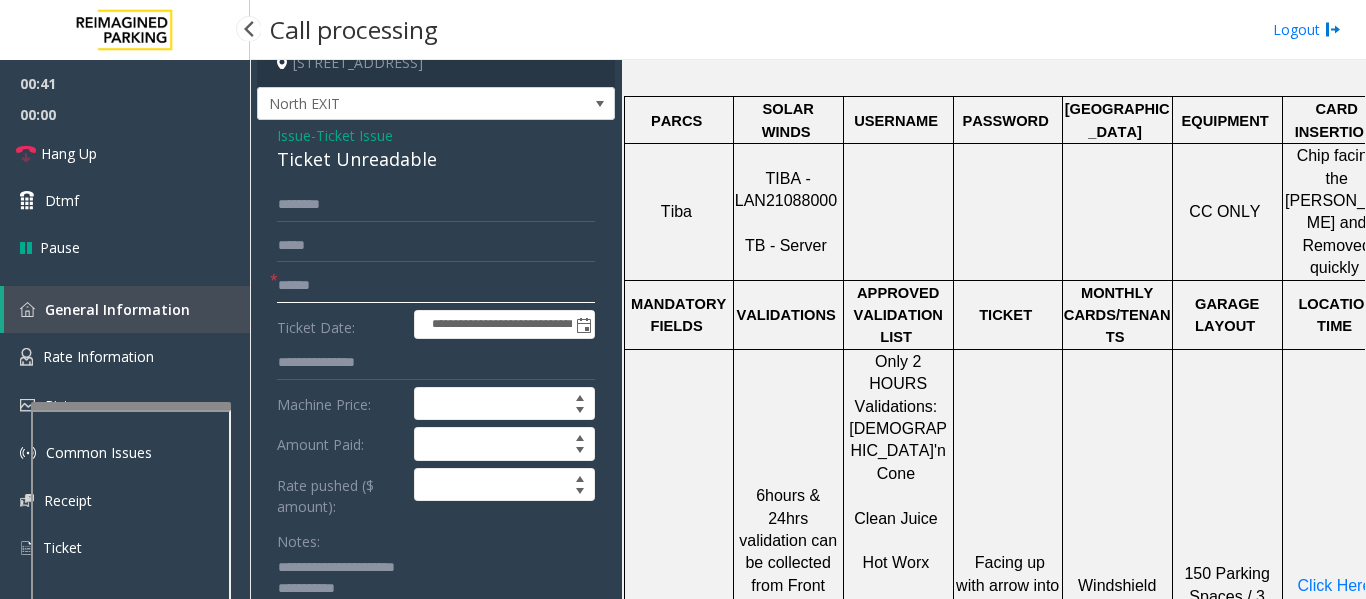 click 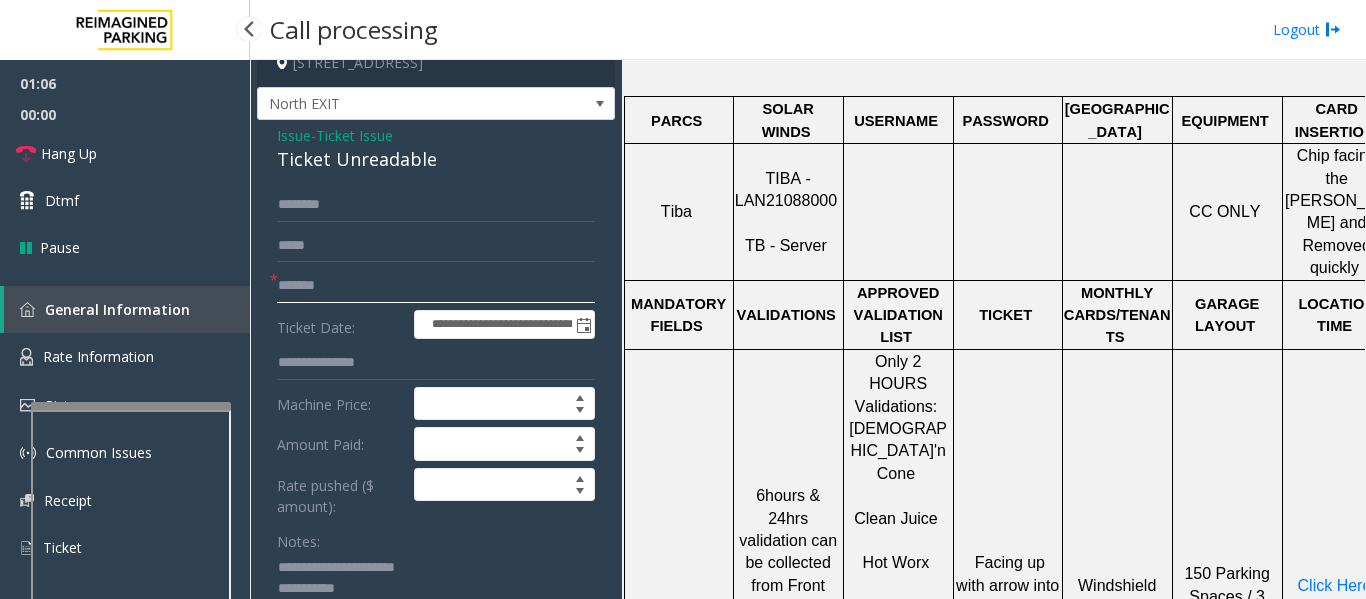 type on "*******" 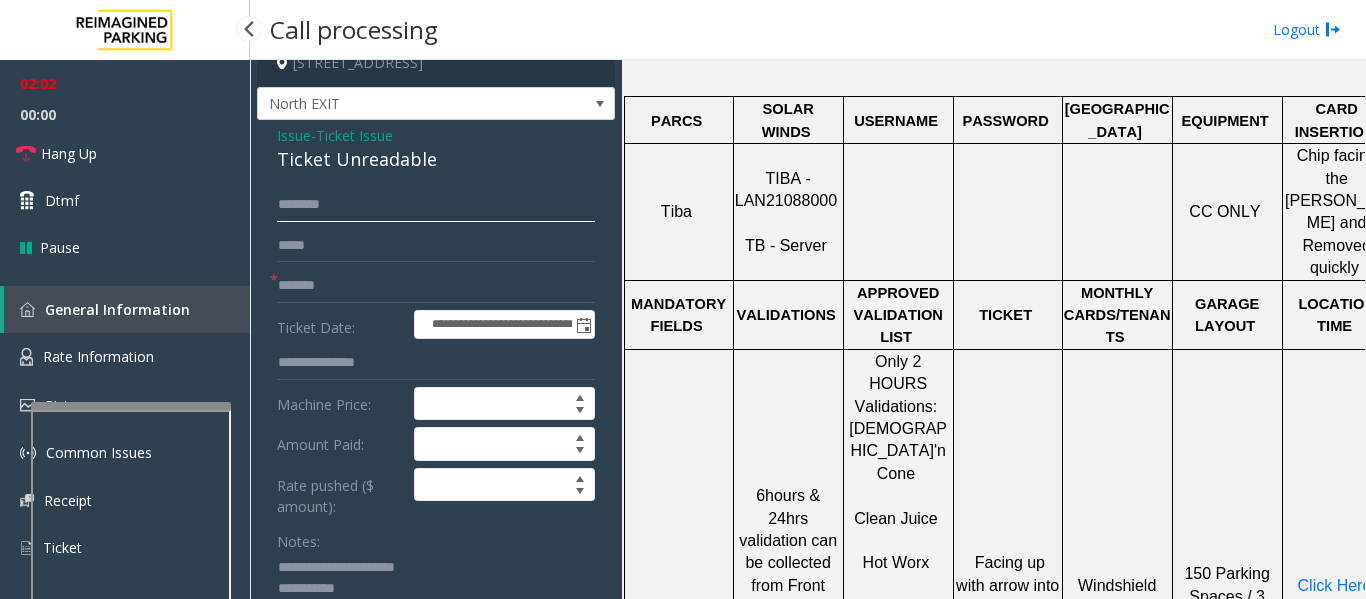 click 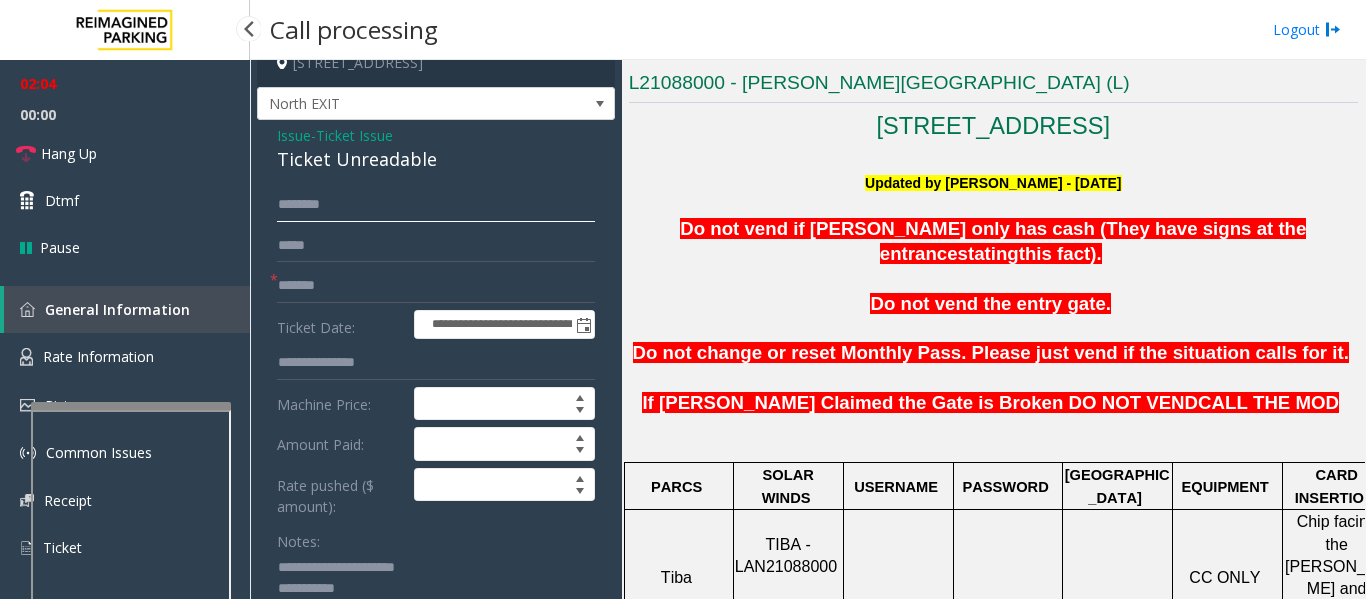 scroll, scrollTop: 317, scrollLeft: 0, axis: vertical 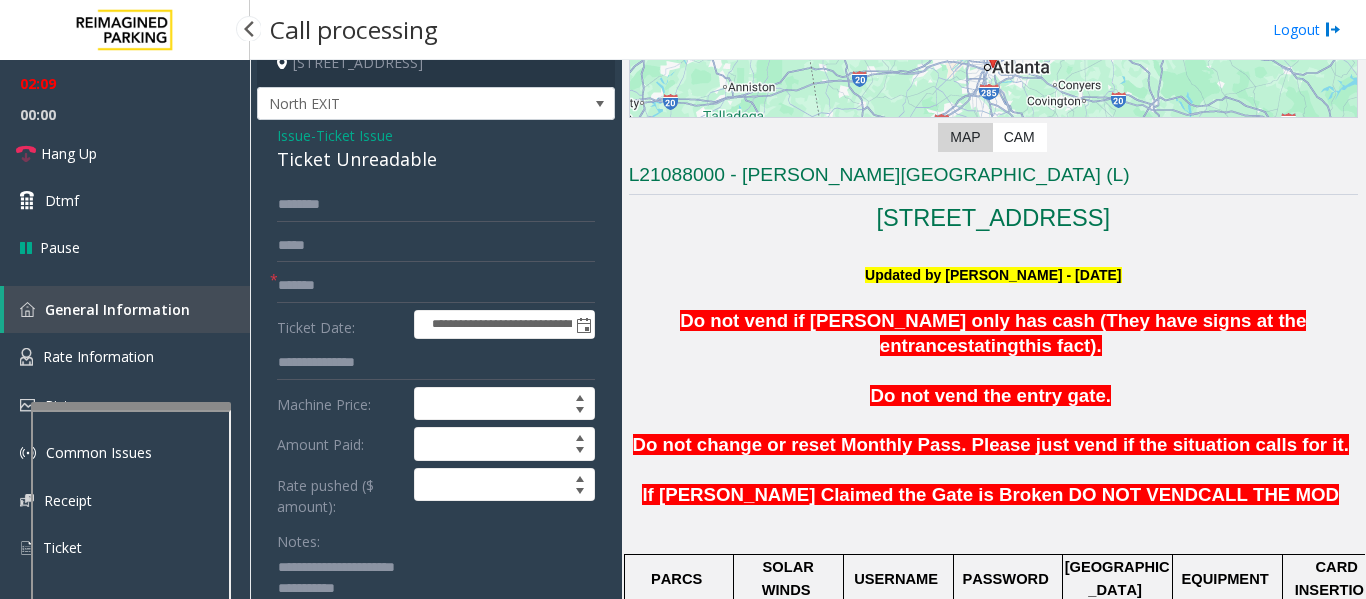 click 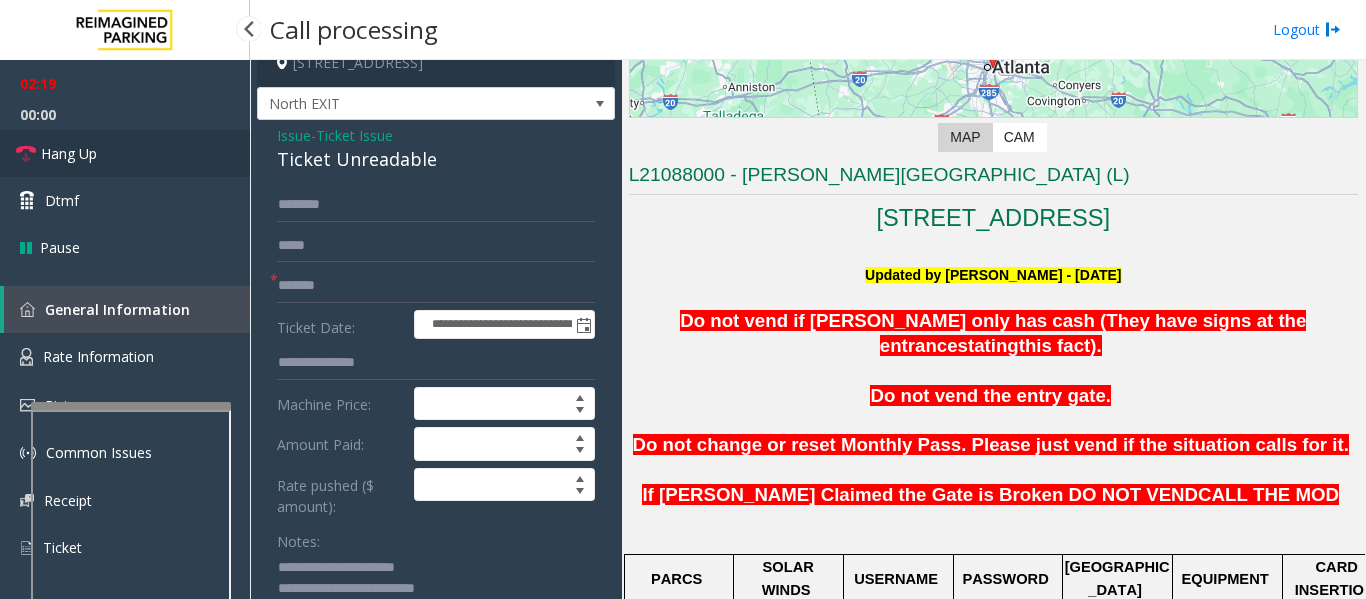 click on "Hang Up" at bounding box center [125, 153] 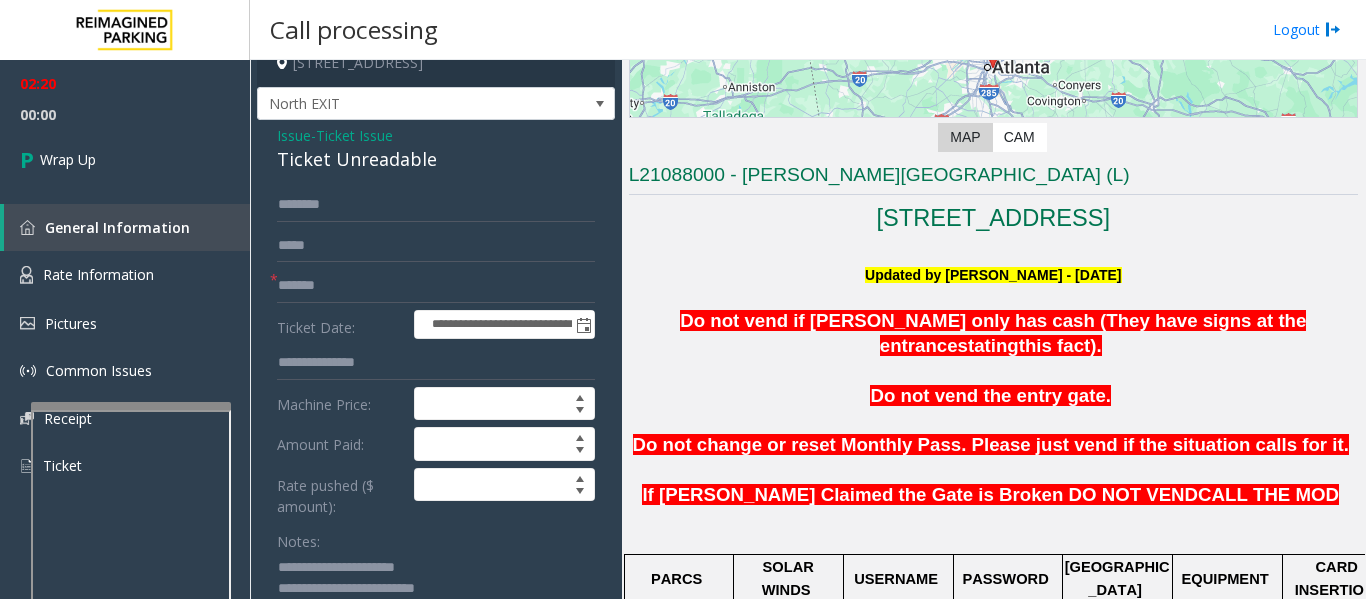 click 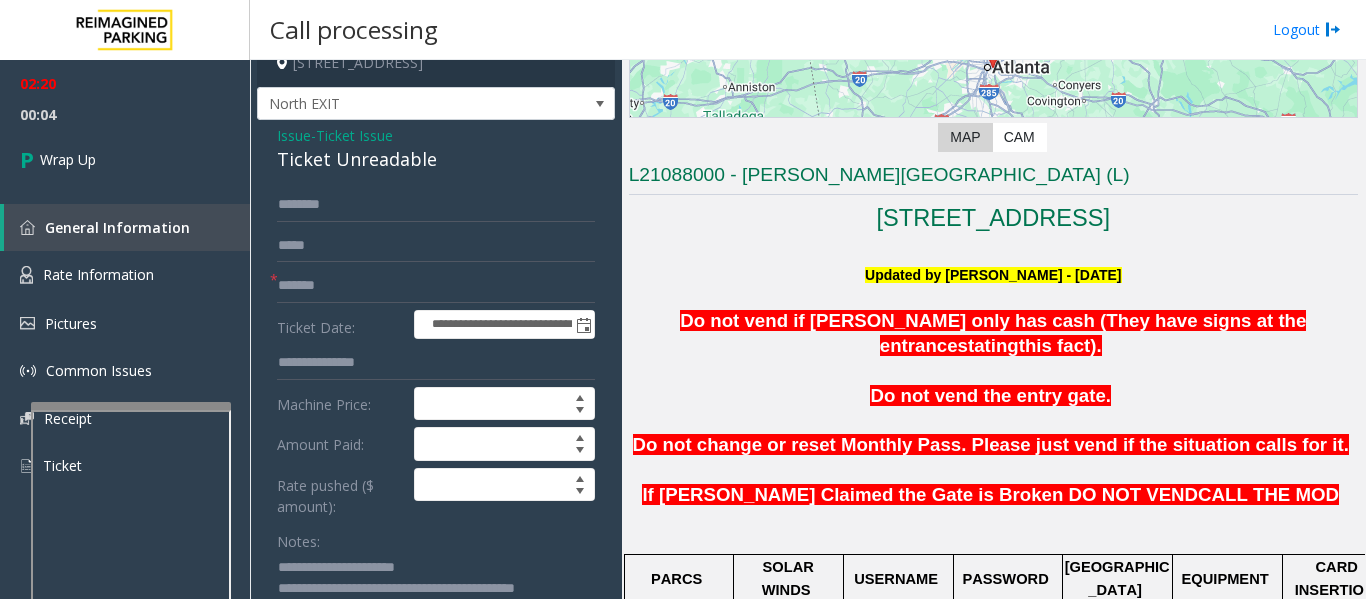 scroll, scrollTop: 41, scrollLeft: 0, axis: vertical 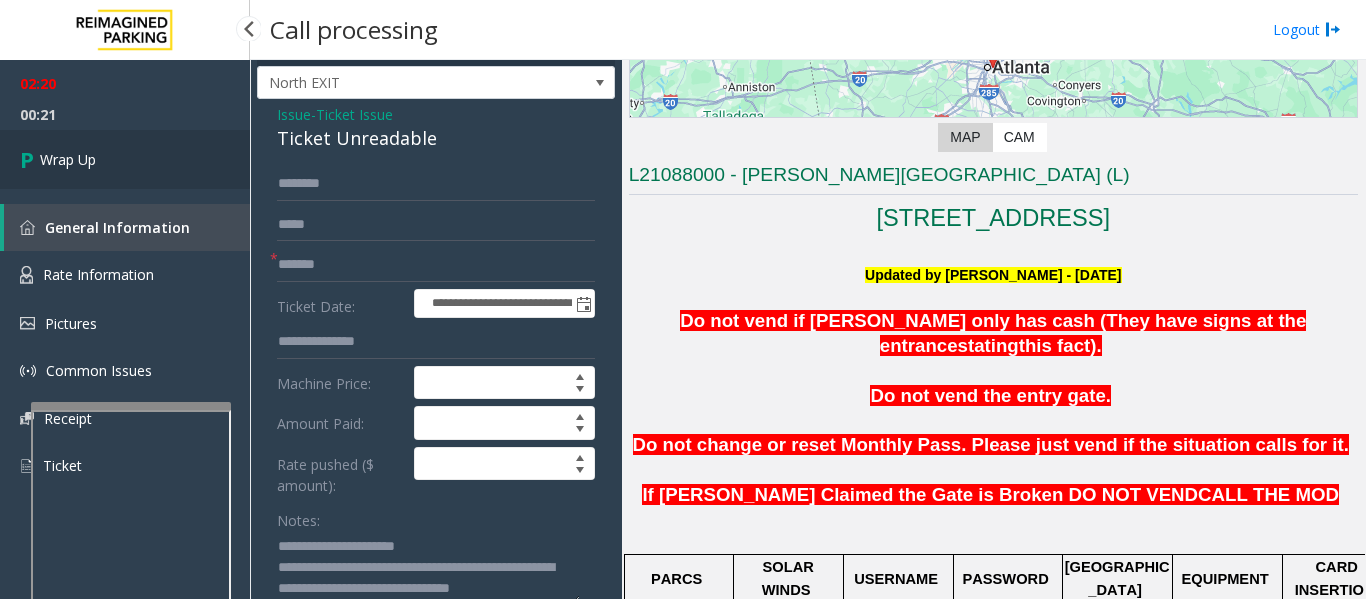 type on "**********" 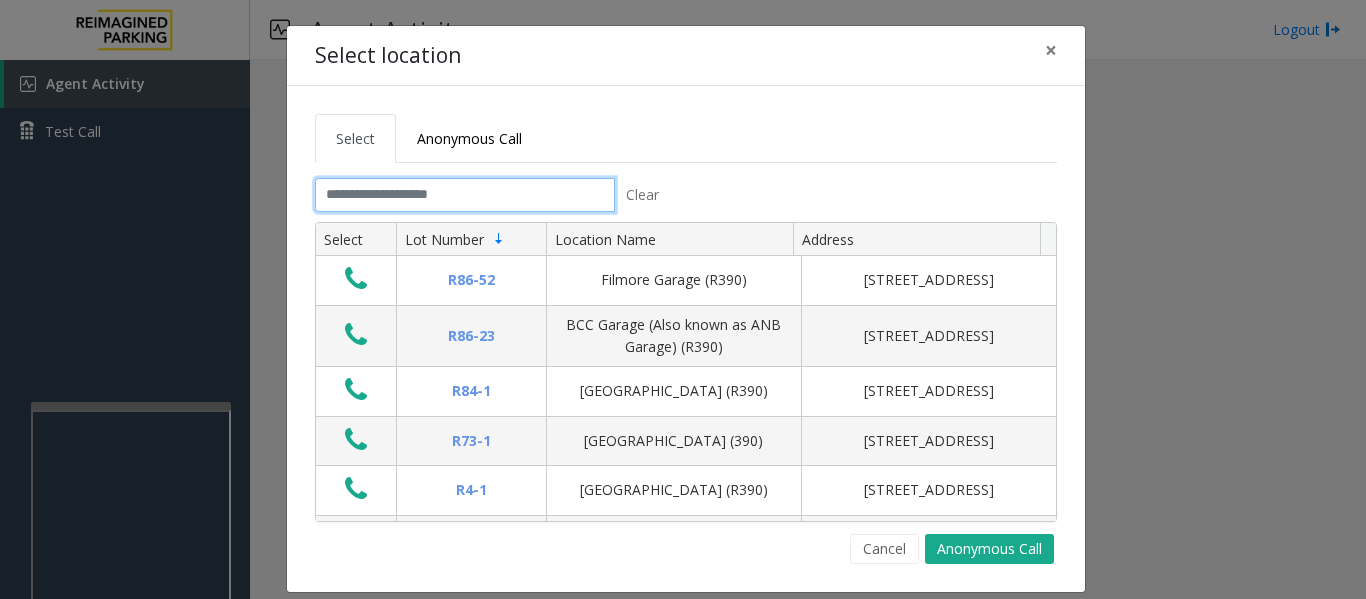 click 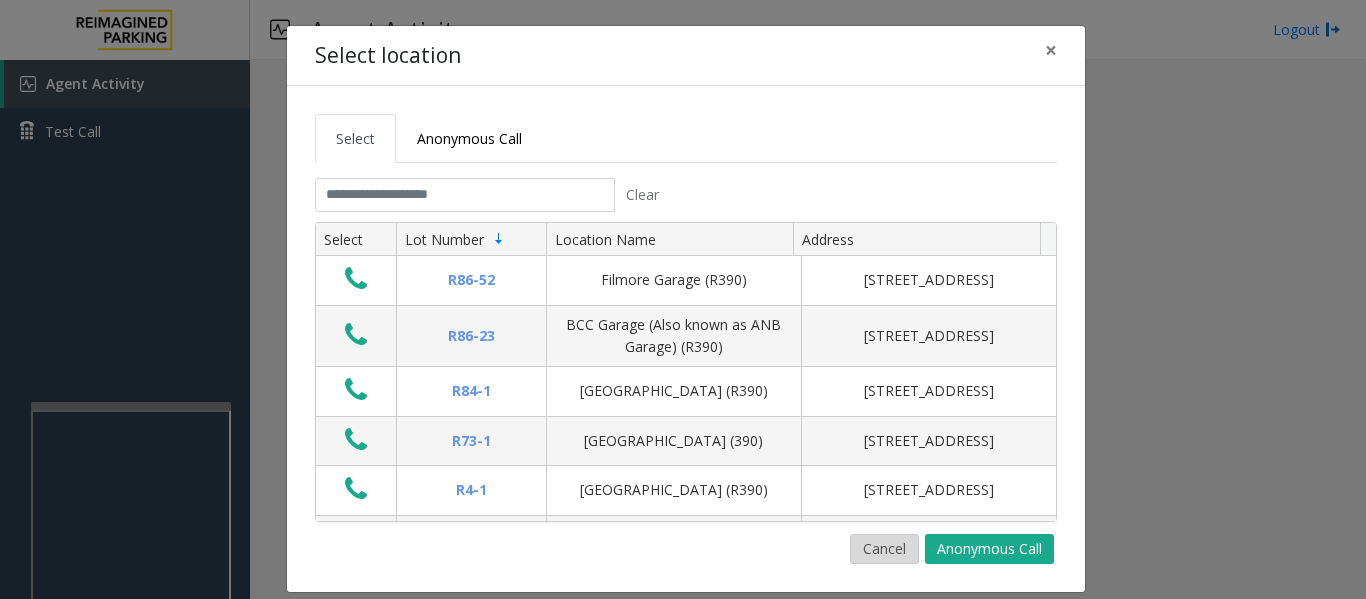 click on "Cancel" 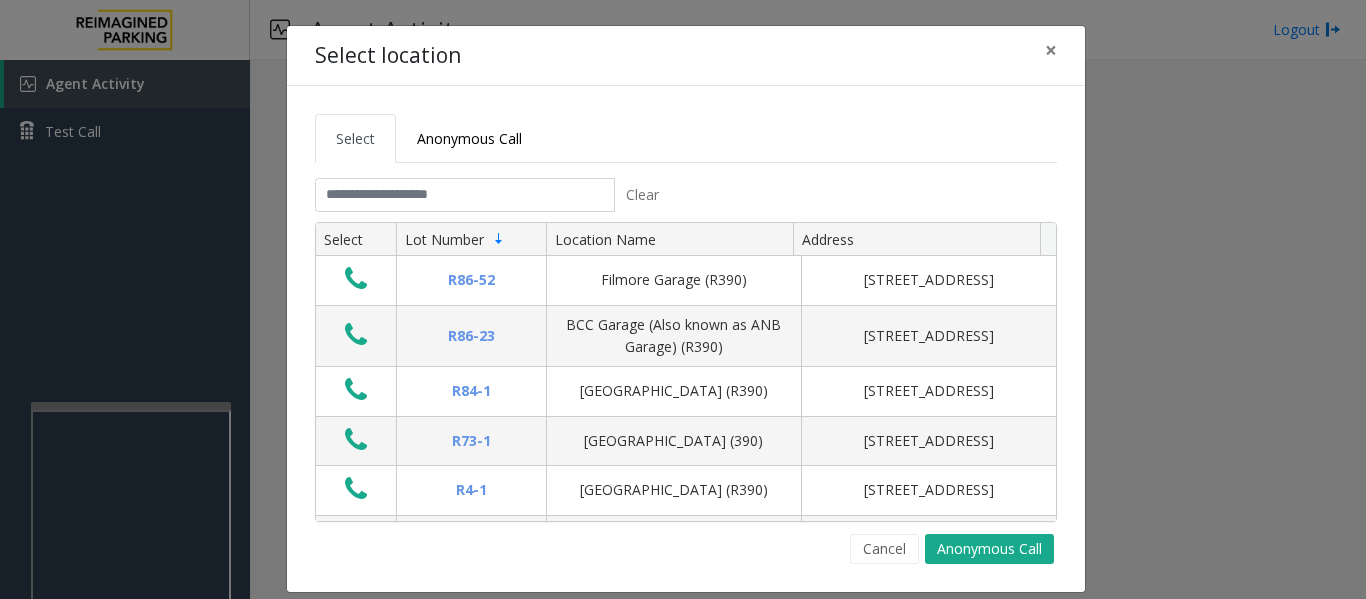 click on "Clear Select Lot Number Location Name Address R86-52 Filmore Garage (R390) 175 Milwaukee Street, Denver, CO R86-23 BCC Garage (Also known as ANB Garage) (R390)  3033 East 1st Avenue, Denver, CO R84-1 University Park Airport (R390) 2493 Fox Hill Road, State College, PA R73-1 Montrose Regional Airport (390) 2100 Airport Road, Montrose, CO R4-1 Lafayette Regional Airport (R390) 200 Terminal Drive, Lafayette, LA R31-35 Sunset Corporate Campus (R390) 13920 Southeast Eastgate Way, Bellevue, WA R31-3 Bell Street Garage (R390) 2323 Elliott Avenue, Seattle, WA R31-3 Bellevue Technology Center (R390) 2125 158th Court Northeast, Bellevue, WA R31-1 Meydenbauer Center (MBC)(R390) 11100 Northeast 6th Street, Bellevue, WA R30-259 Cherry Hill (R390) 511 16th Avenue, Seattle, WA R30-259 First (1st) Hill Medical Pavilion (R390) 1124 Columbia Street, Seattle, WA R30-216 G2 Garage (R390) 5601 6th Avenue South, Seattle, WA R30-204 Pacific Tower West Garage (R390) 1200 12th Avenue South, Seattle, WA R30-20 R26-529 R26-509 R210-52" 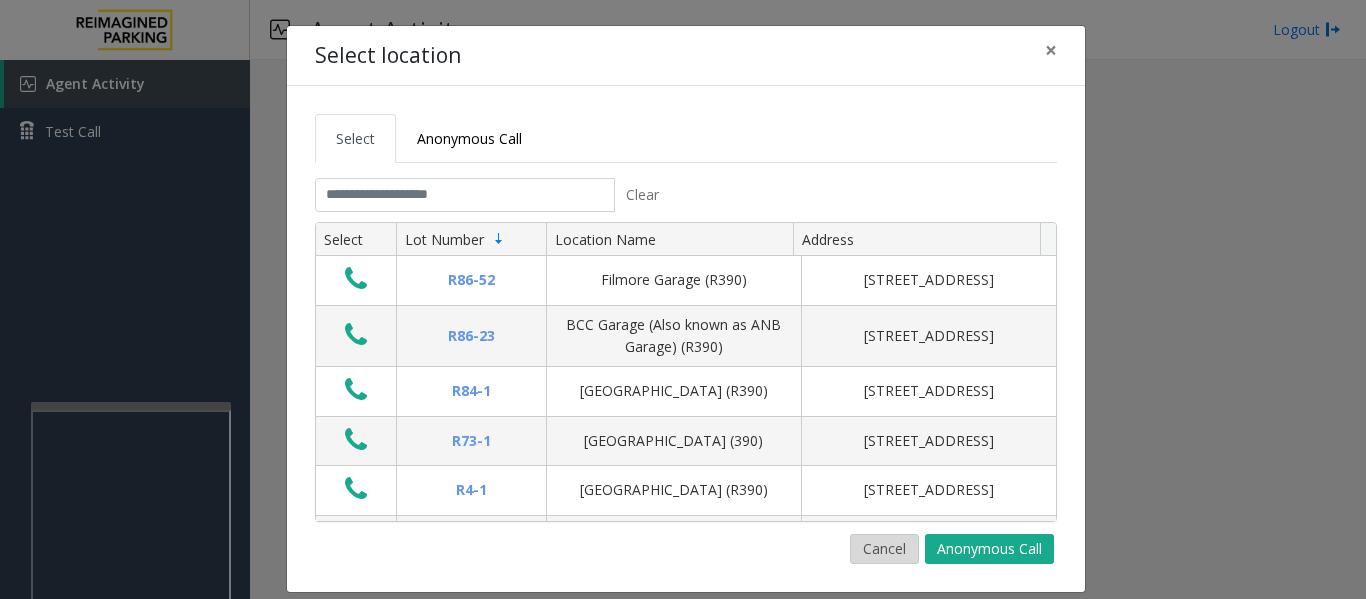 click on "Cancel" 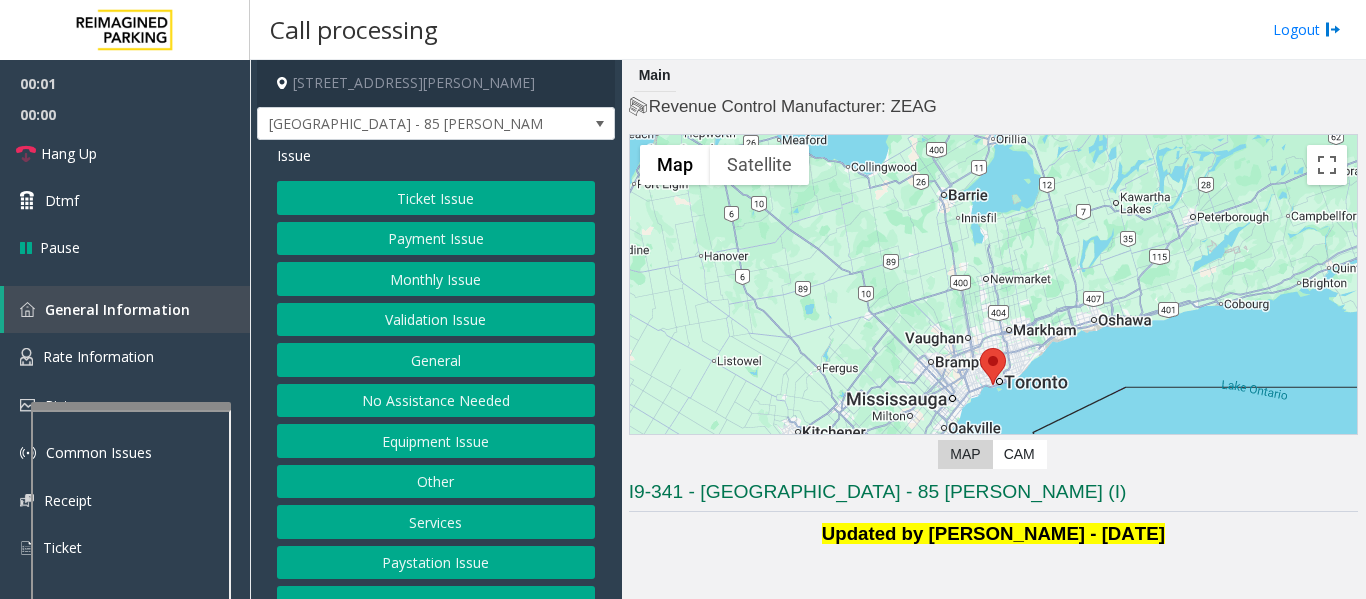 click on "Validation Issue" 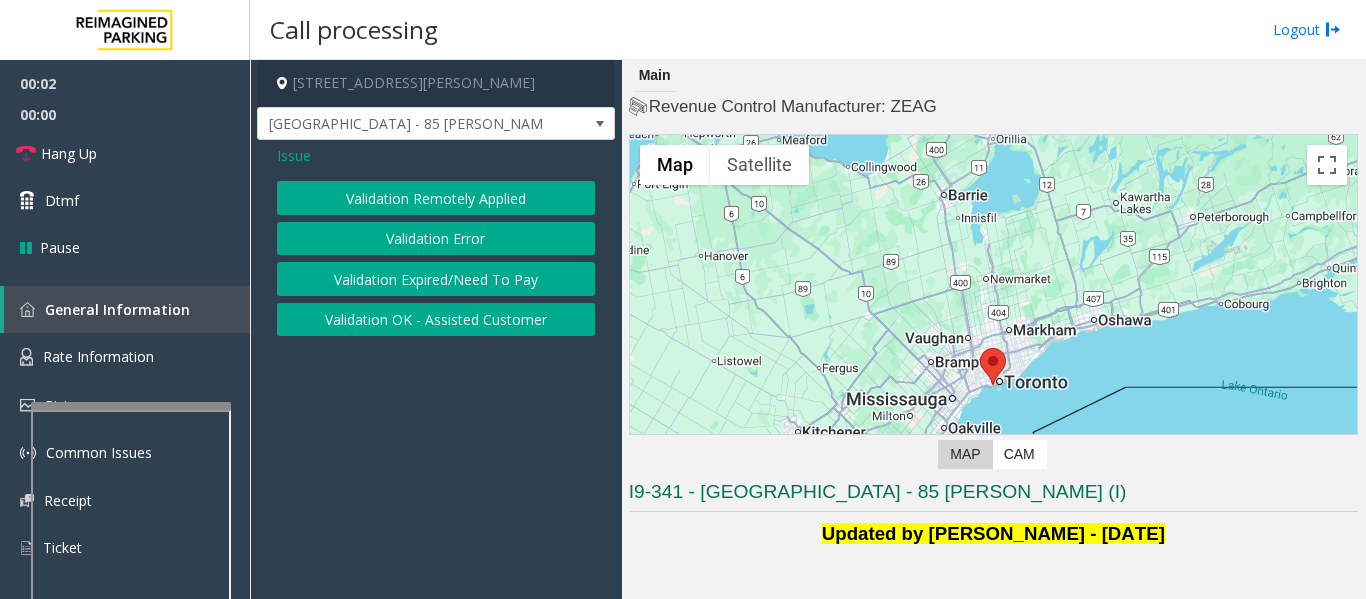 click on "Validation Error" 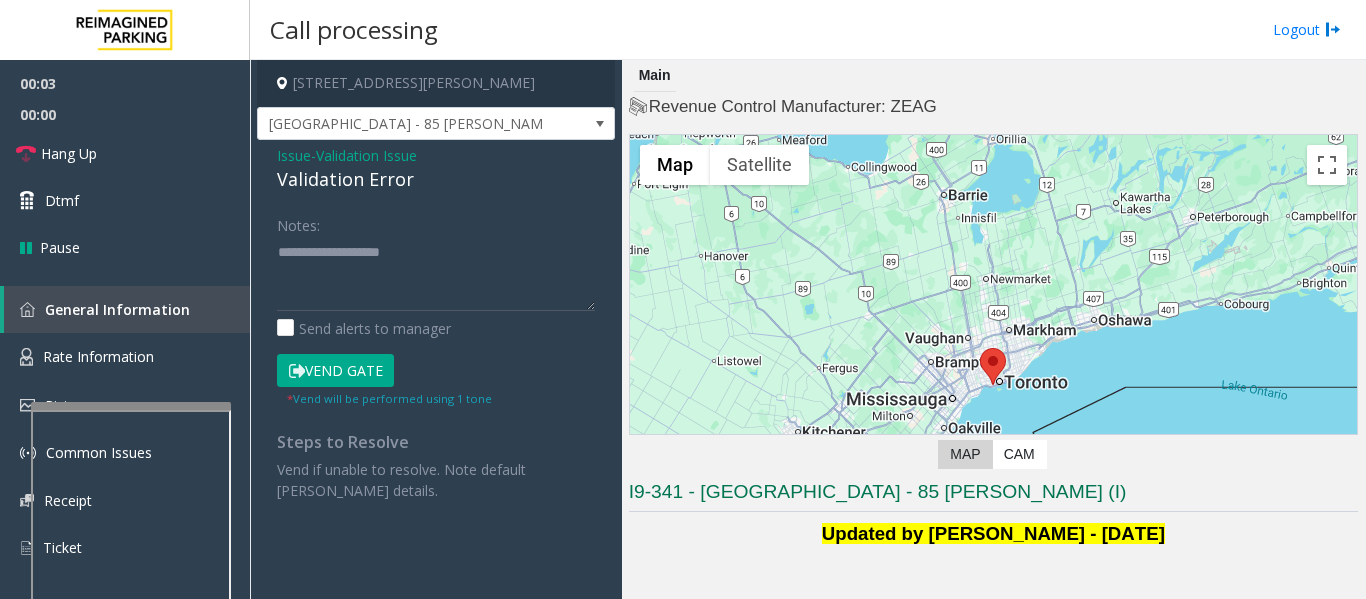 click on "Validation Error" 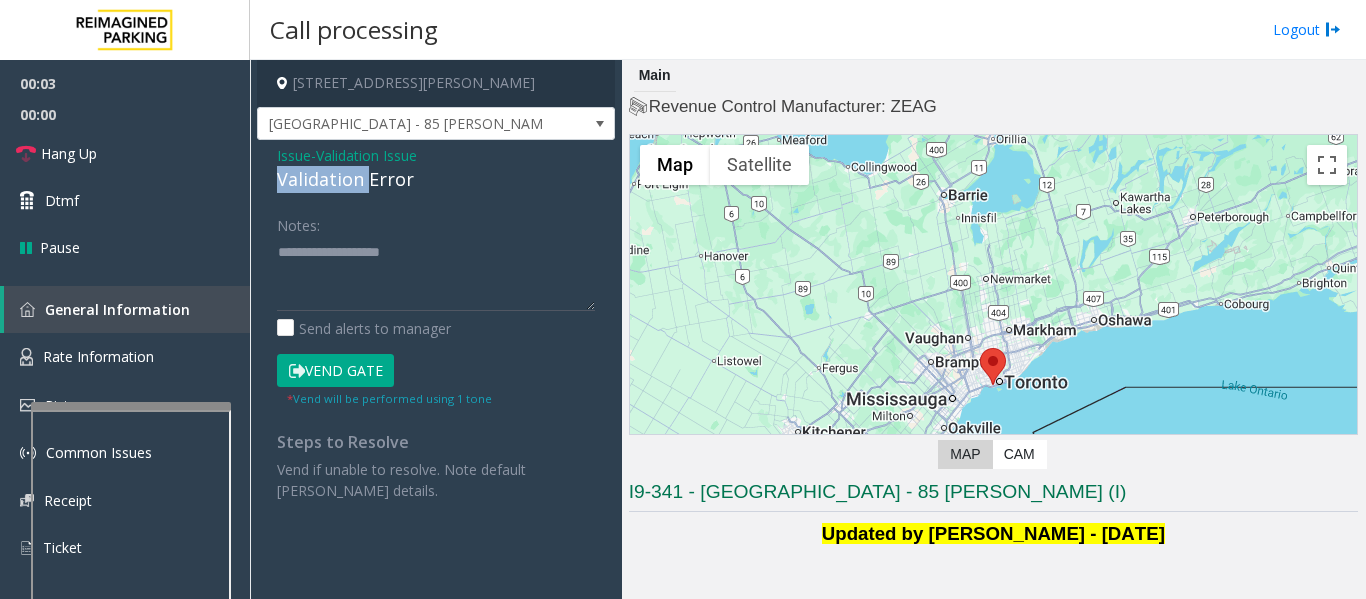click on "Validation Error" 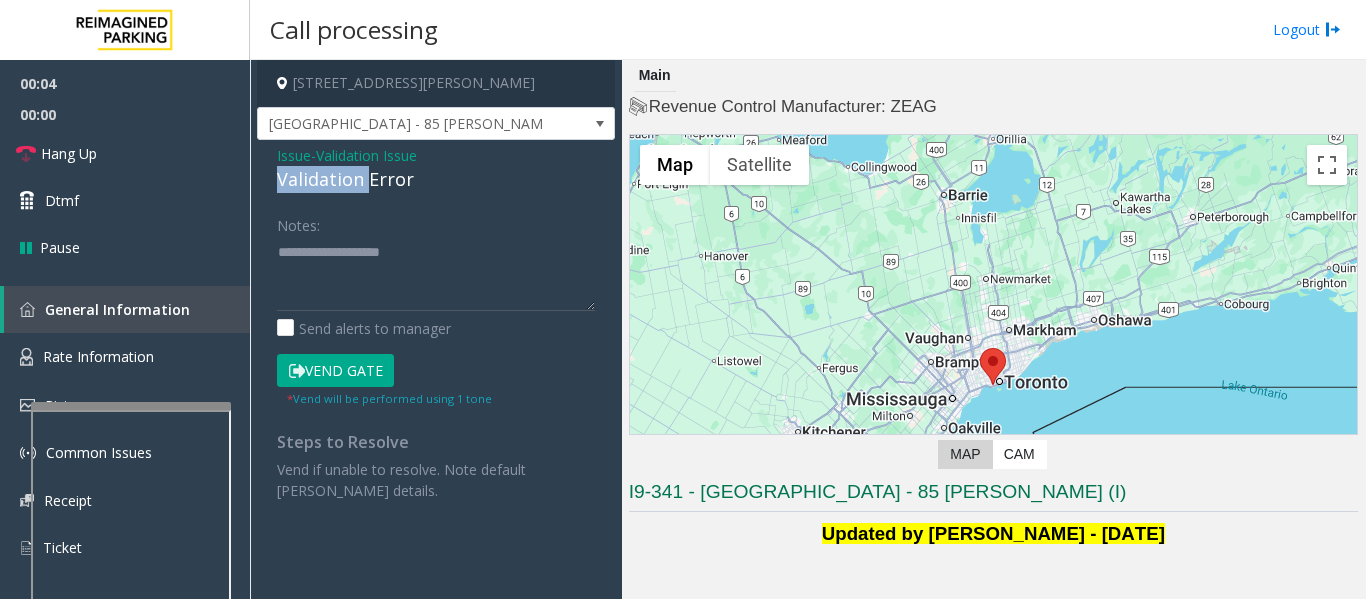 click on "Validation Error" 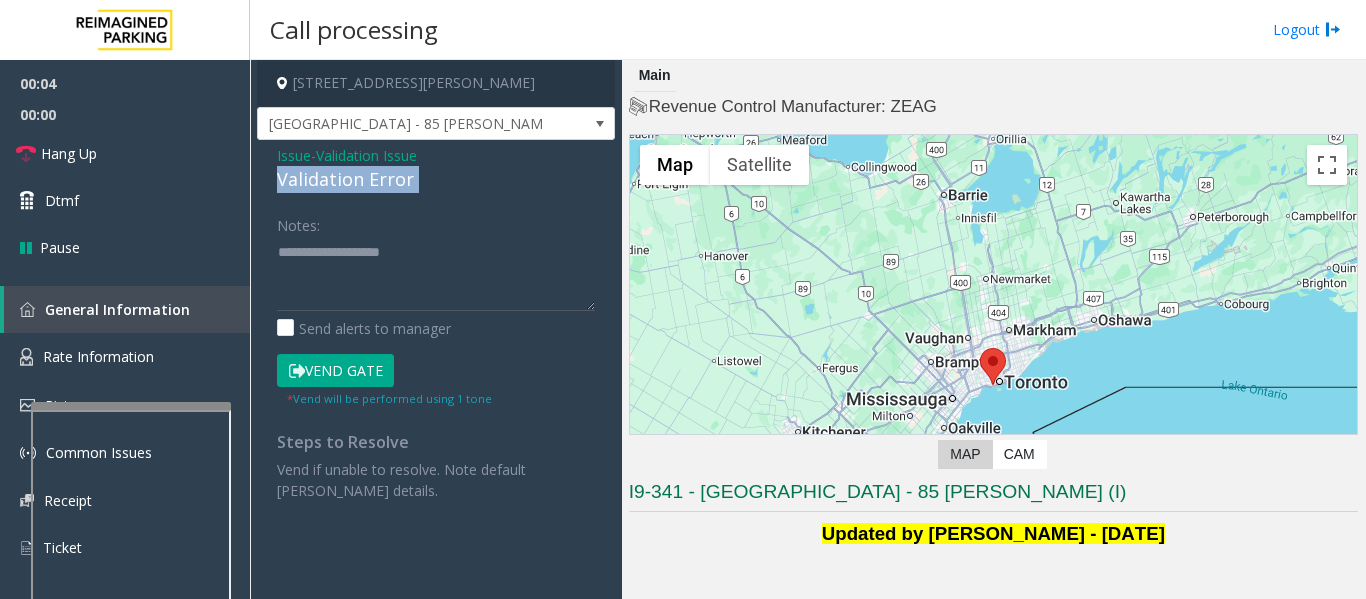 click on "Validation Error" 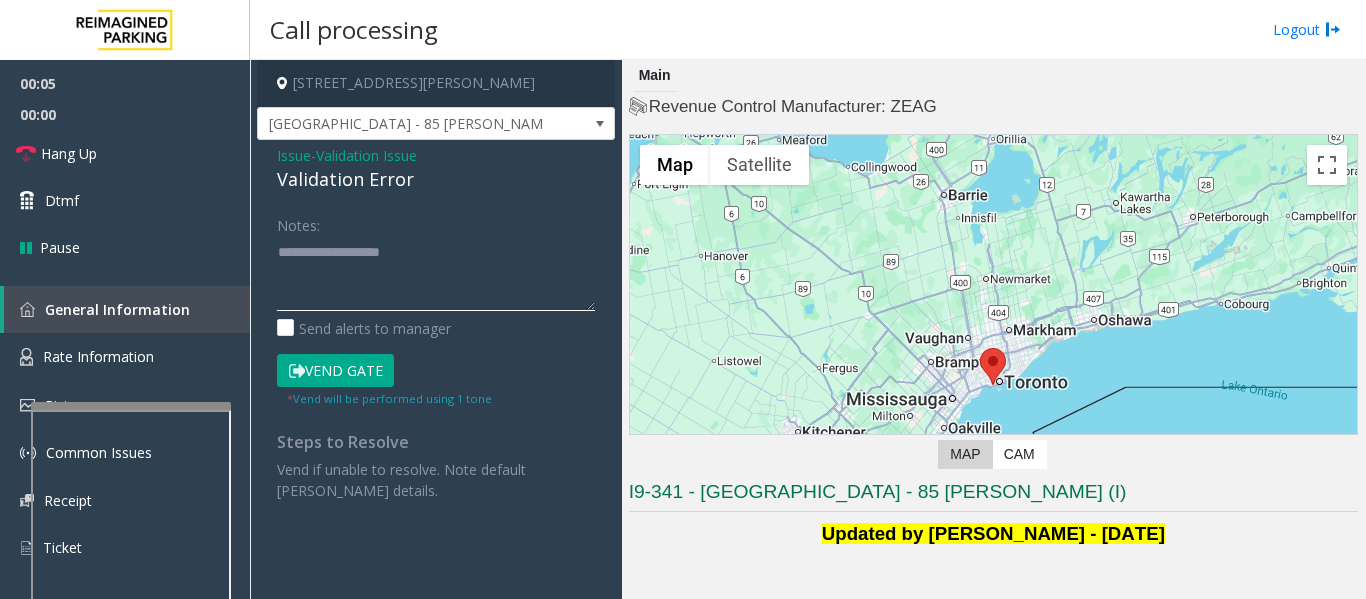click 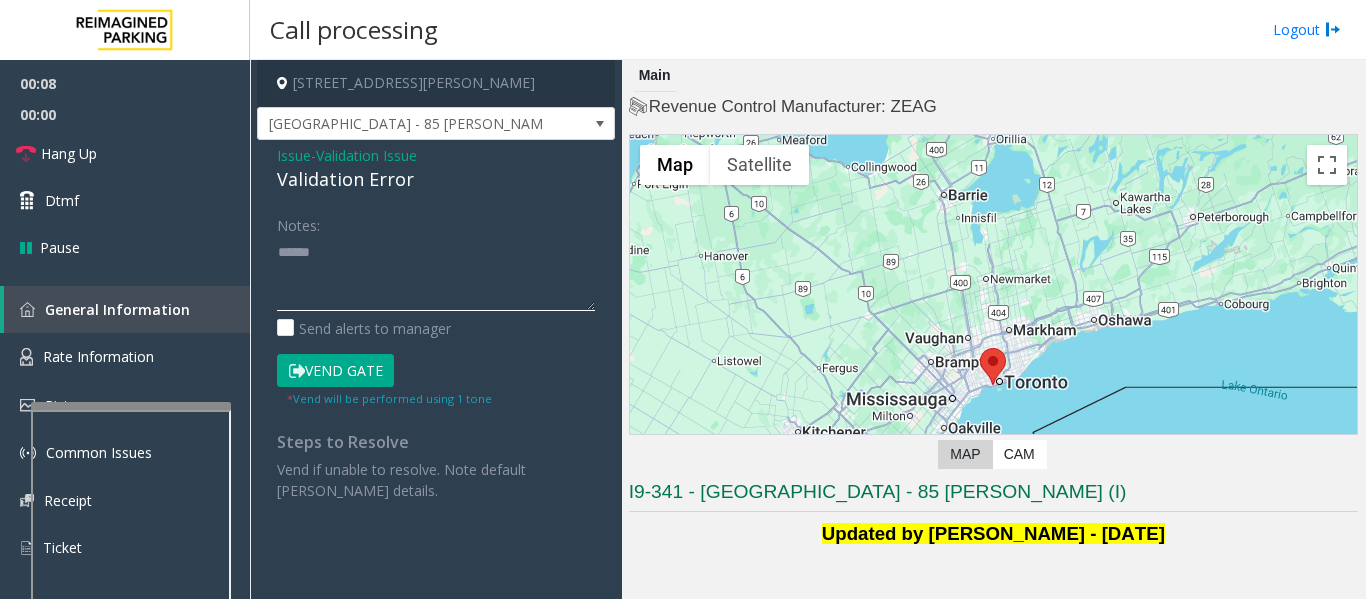 paste on "**********" 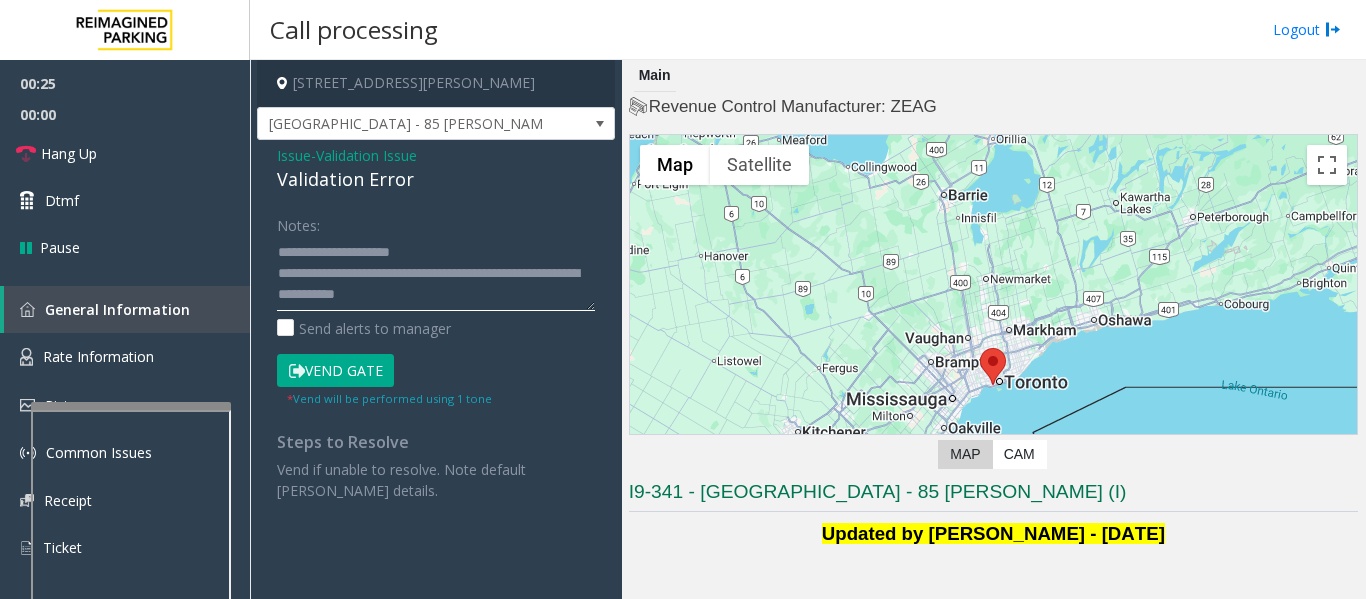 click 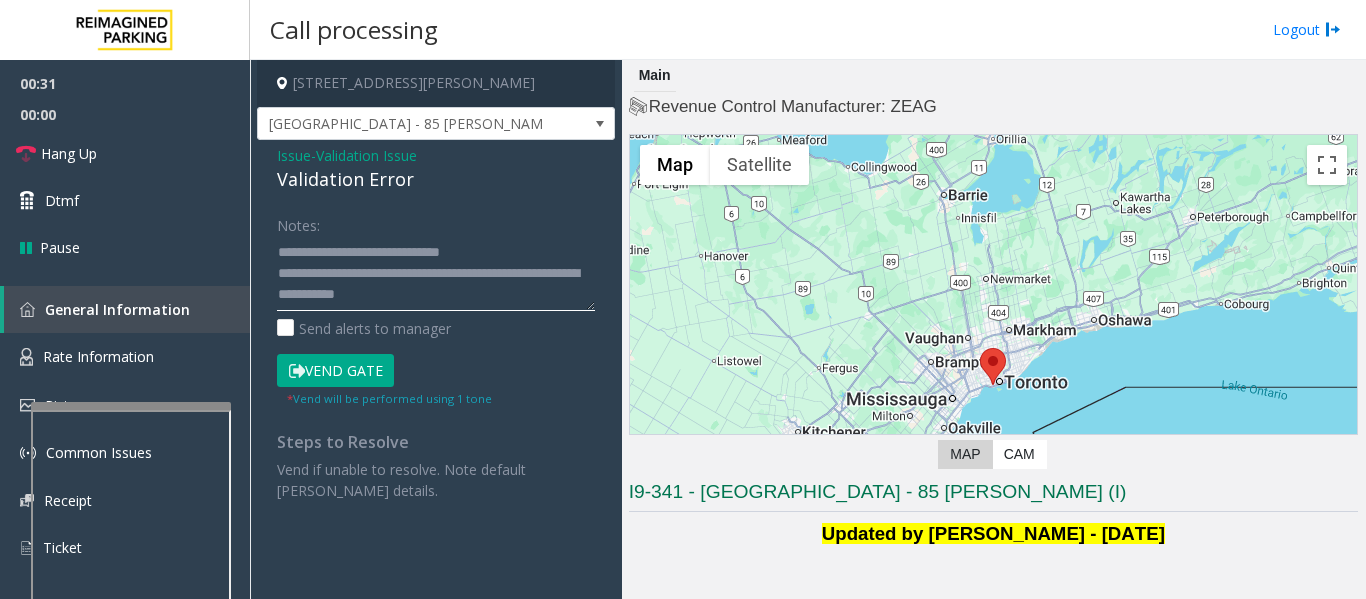 click 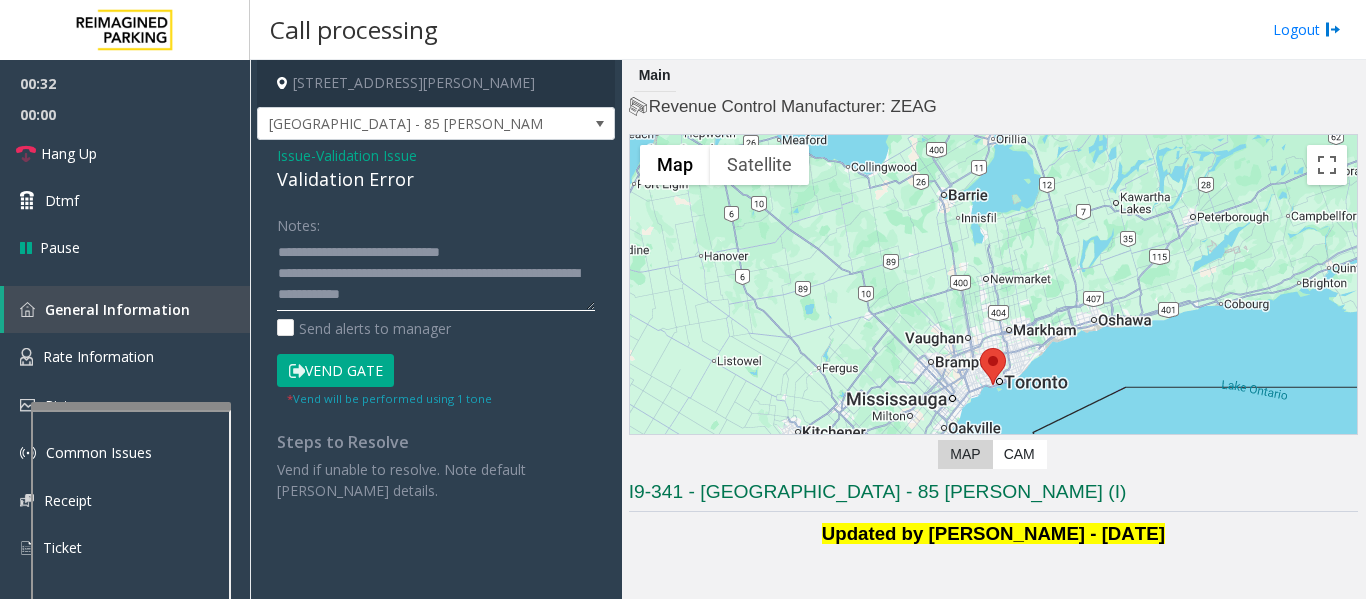 scroll, scrollTop: 15, scrollLeft: 0, axis: vertical 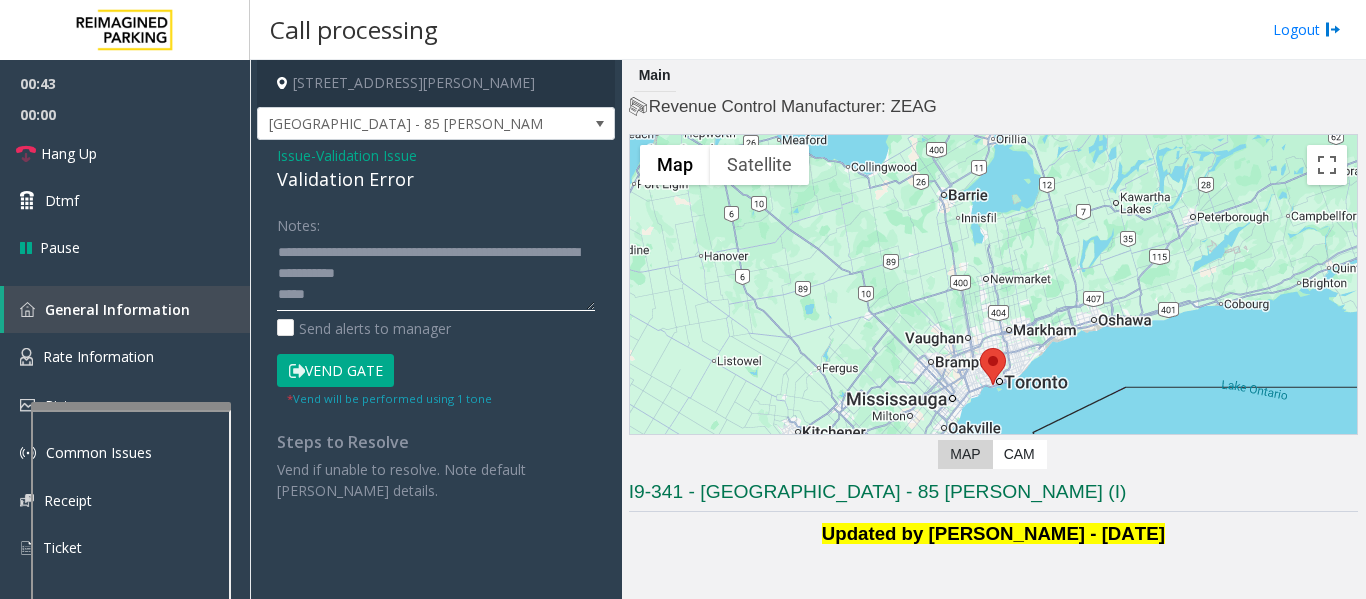 drag, startPoint x: 349, startPoint y: 267, endPoint x: 481, endPoint y: 340, distance: 150.84097 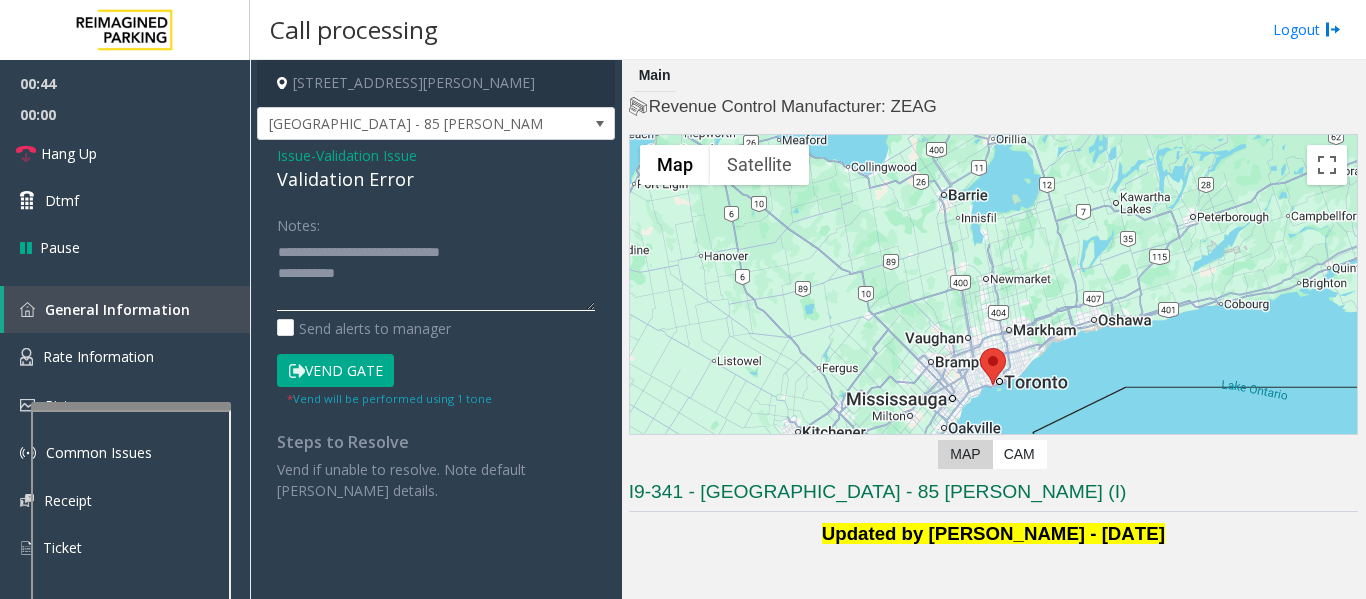 scroll, scrollTop: 0, scrollLeft: 0, axis: both 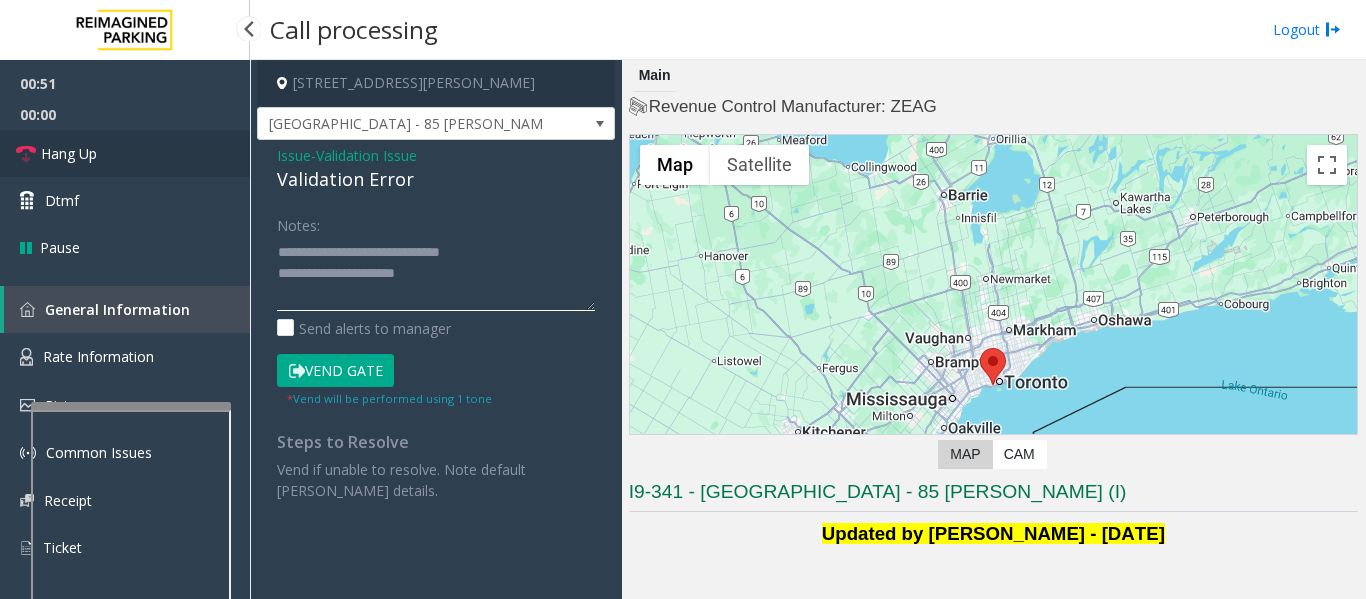 type on "**********" 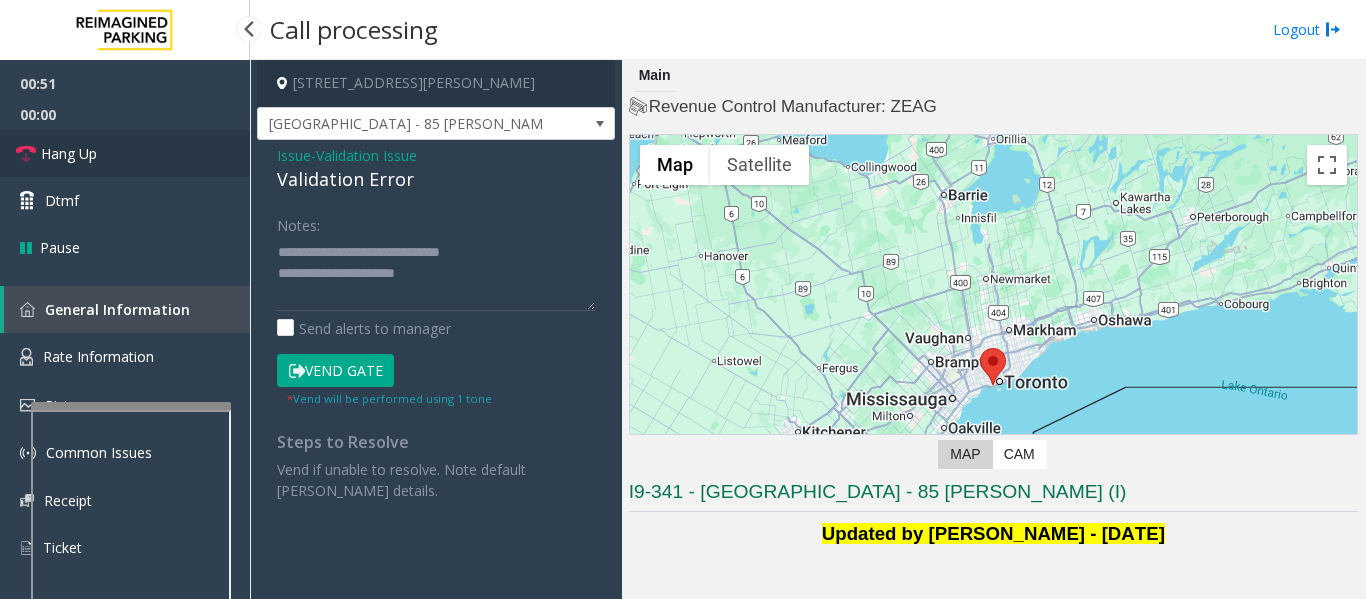 click at bounding box center [26, 154] 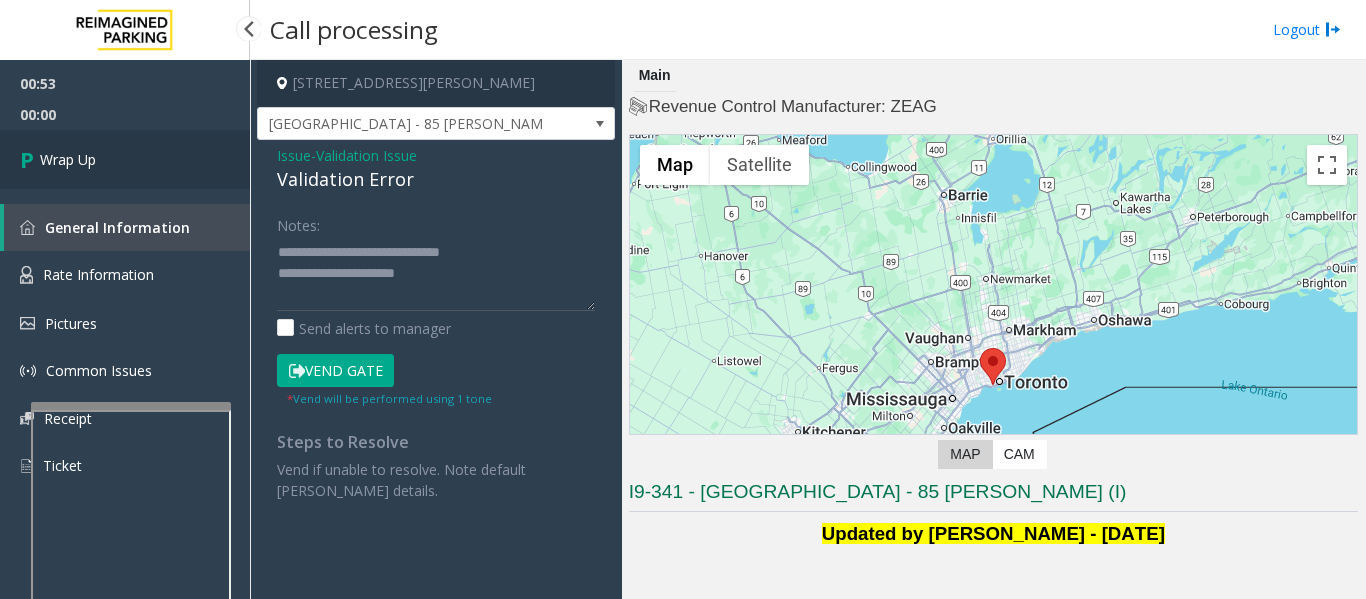click on "Wrap Up" at bounding box center (68, 159) 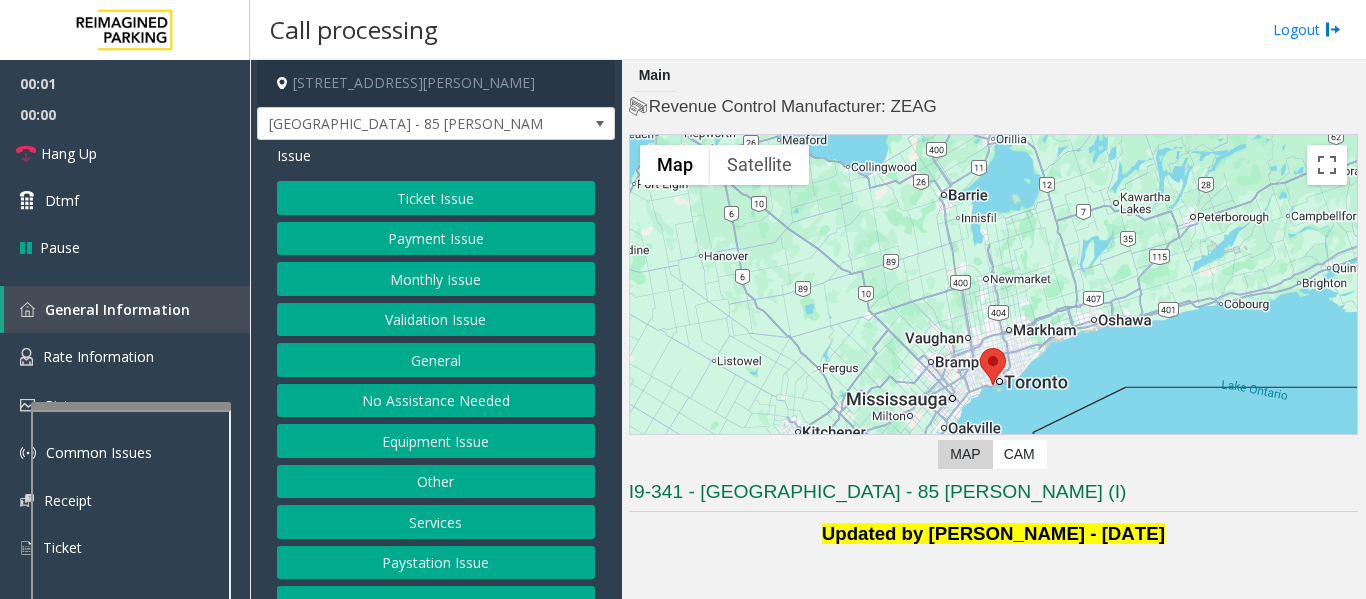 click on "Validation Issue" 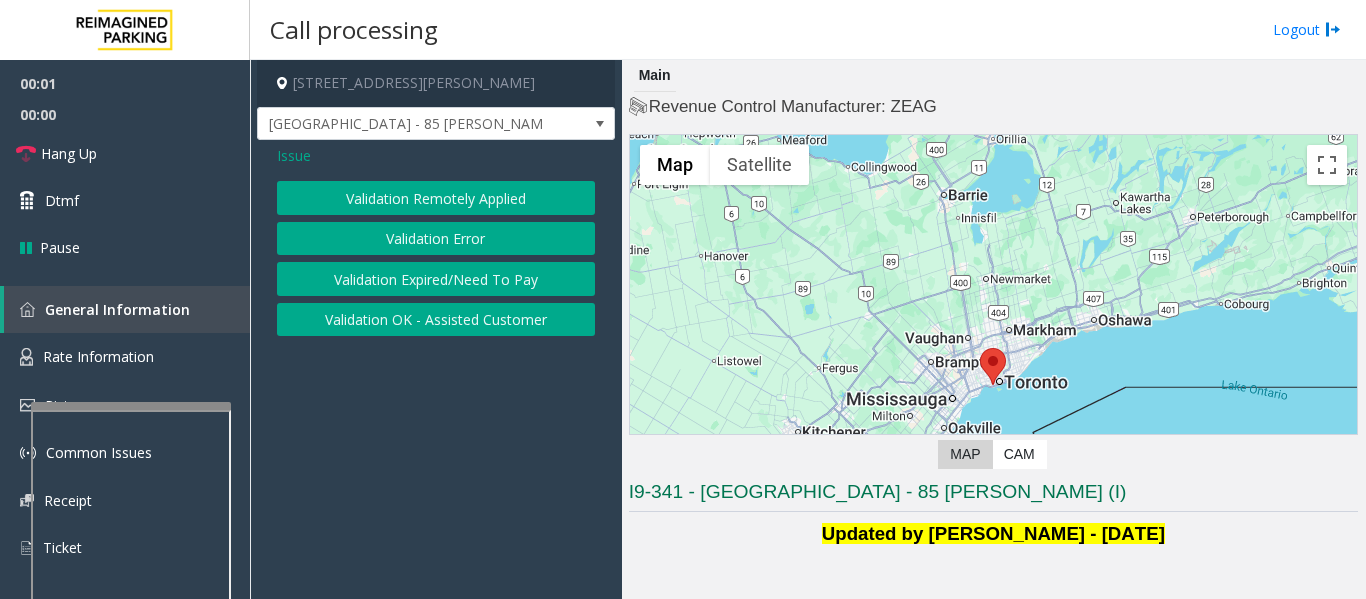 click on "Validation Remotely Applied   Validation Error   Validation Expired/Need To Pay   Validation OK - Assisted Customer" 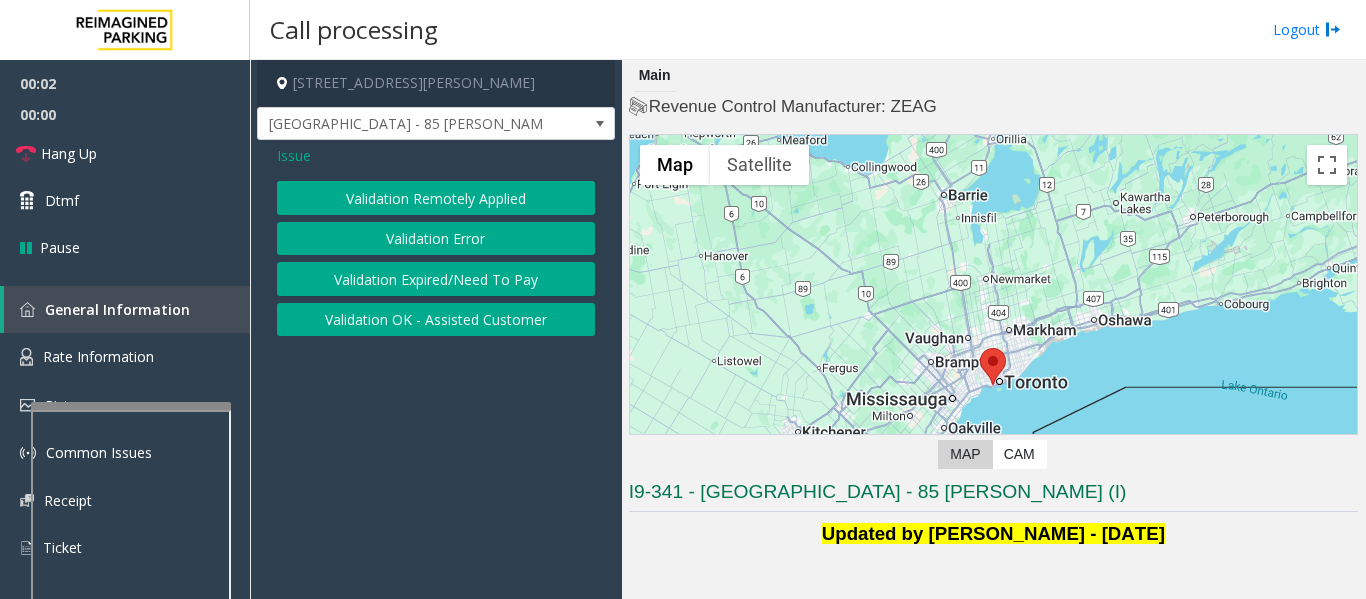 click on "Validation Error" 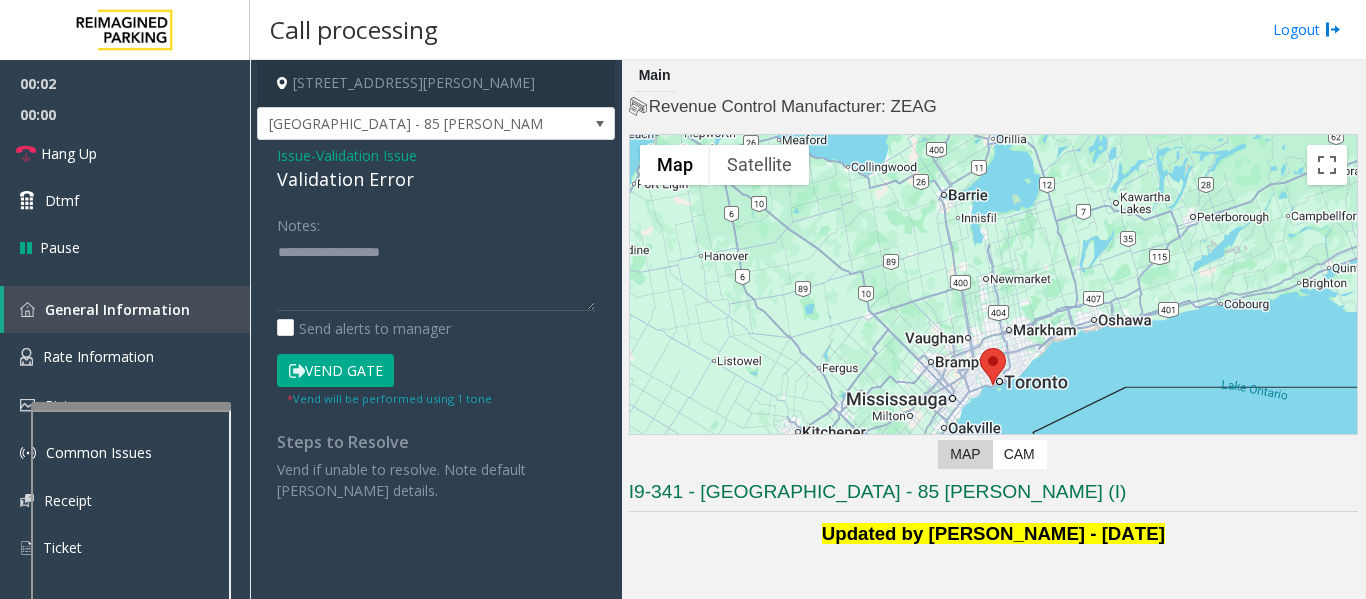 click on "Validation Error" 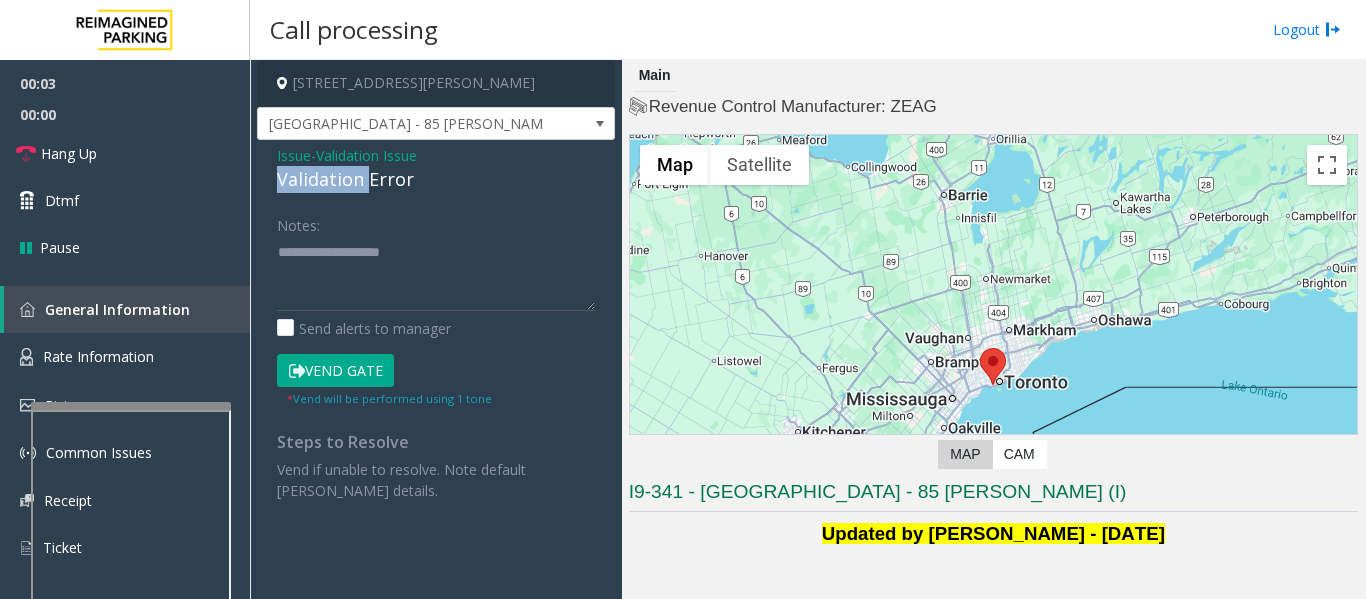 click on "Validation Error" 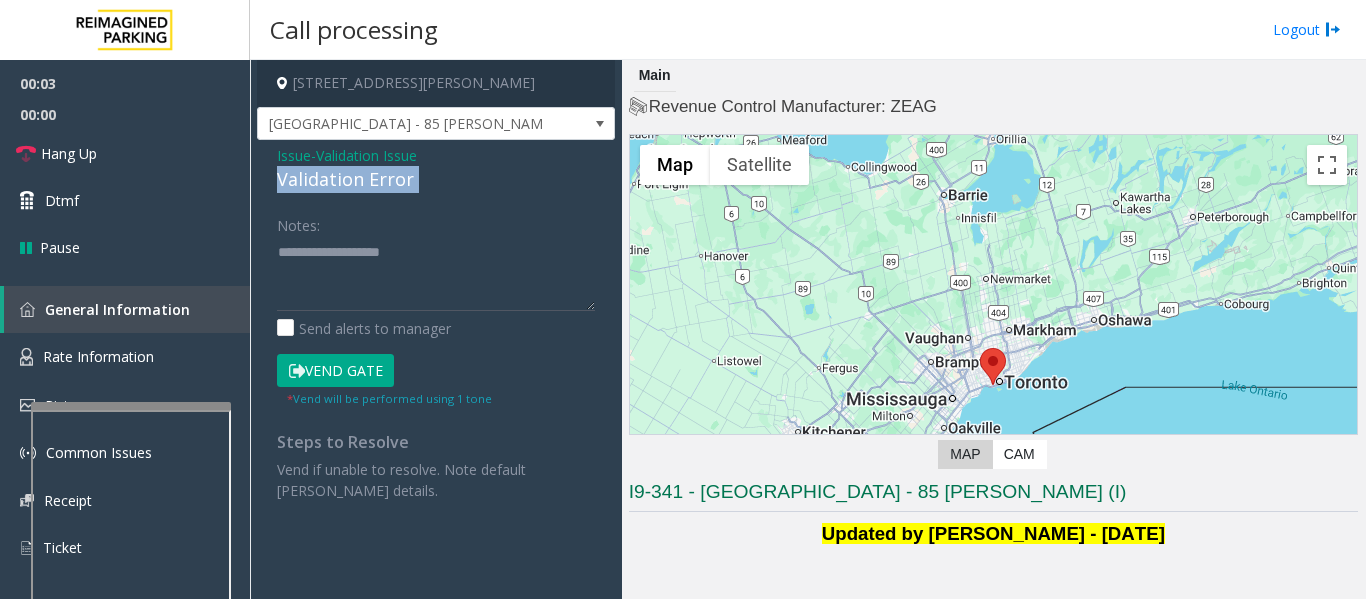 click on "Validation Error" 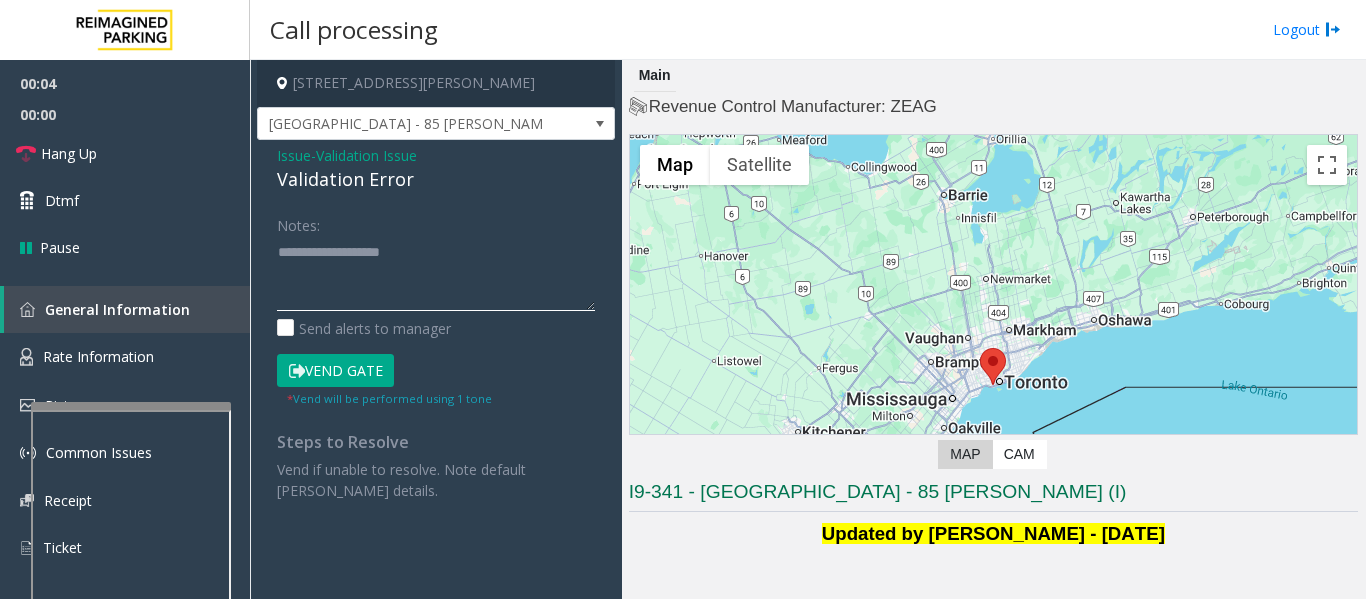 click 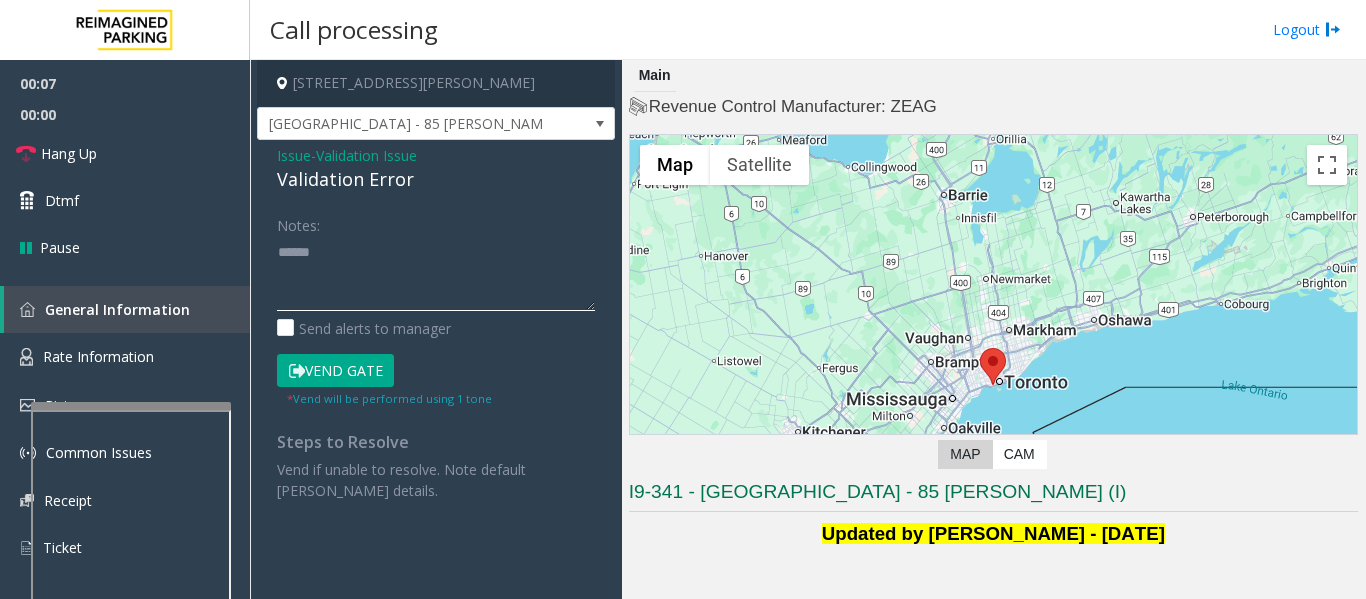 paste on "**********" 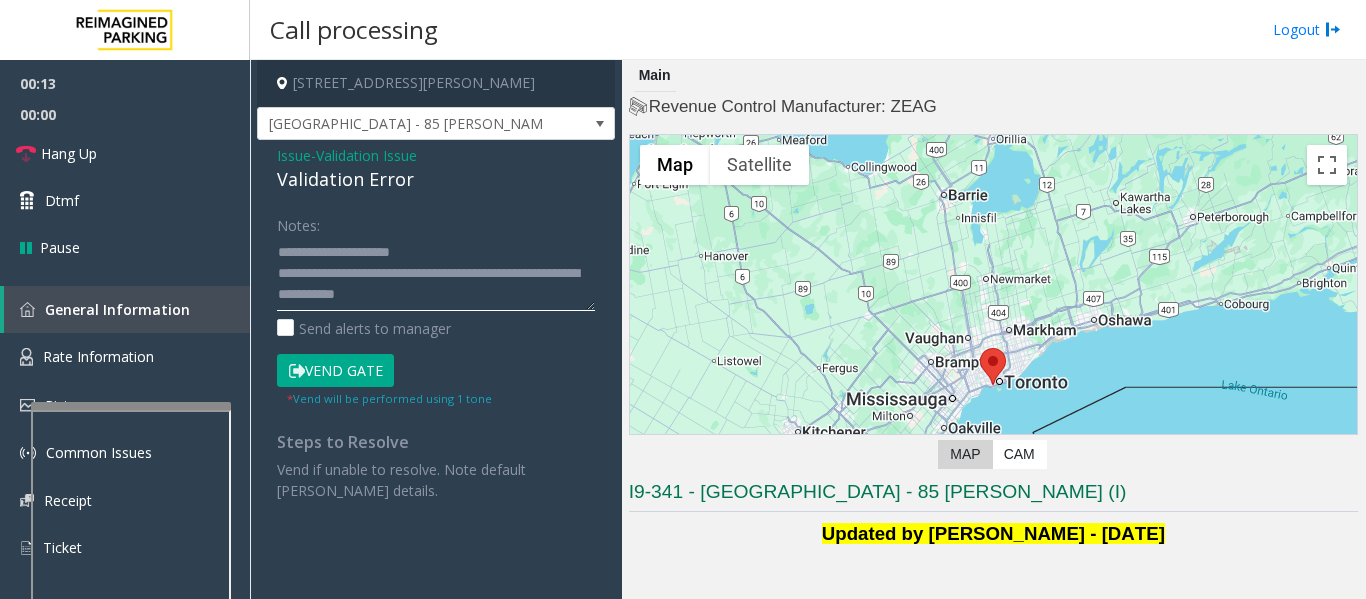 click 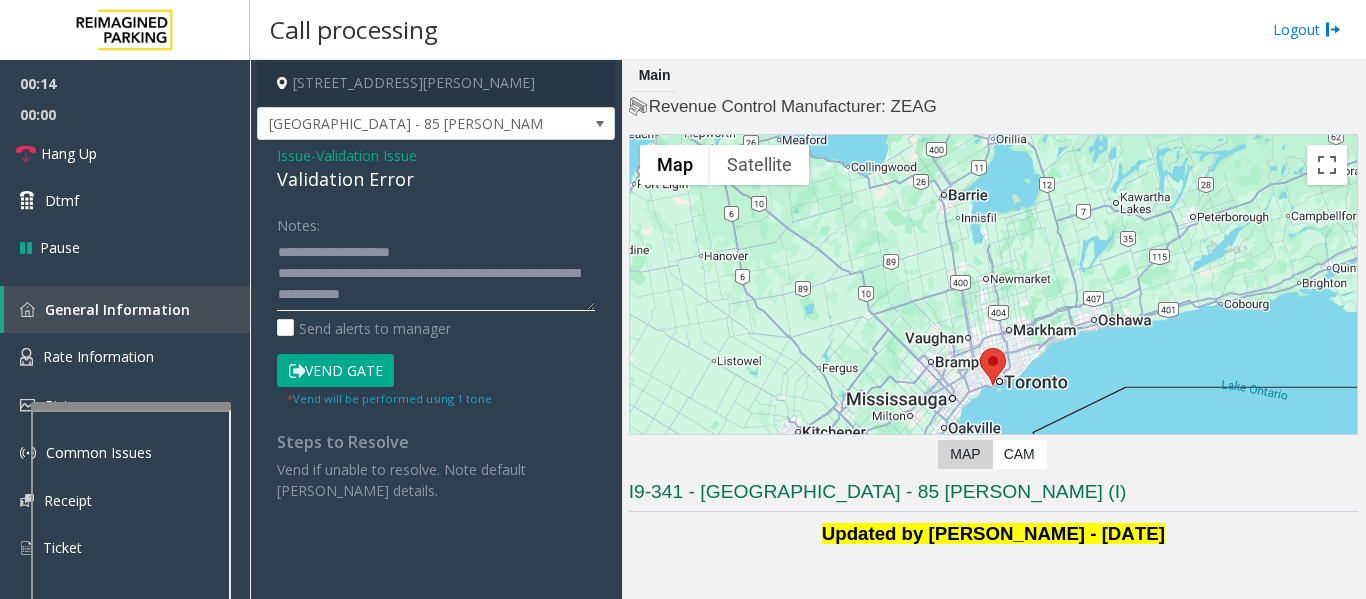 scroll, scrollTop: 15, scrollLeft: 0, axis: vertical 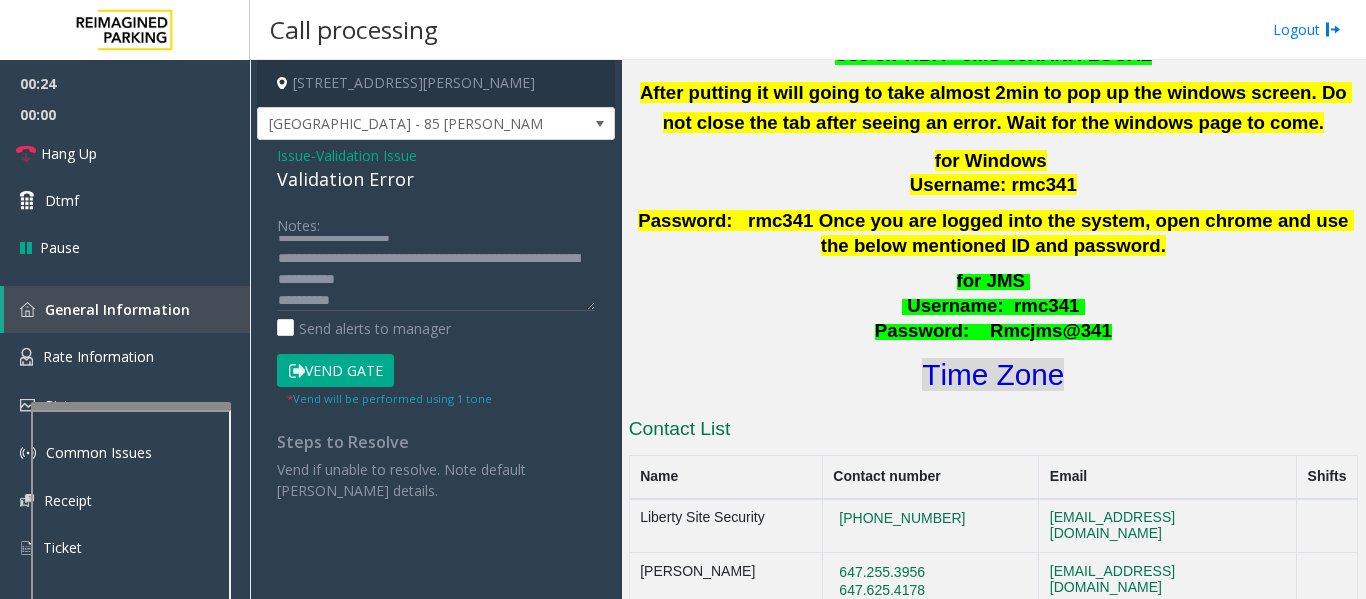 click on "Time Zone" 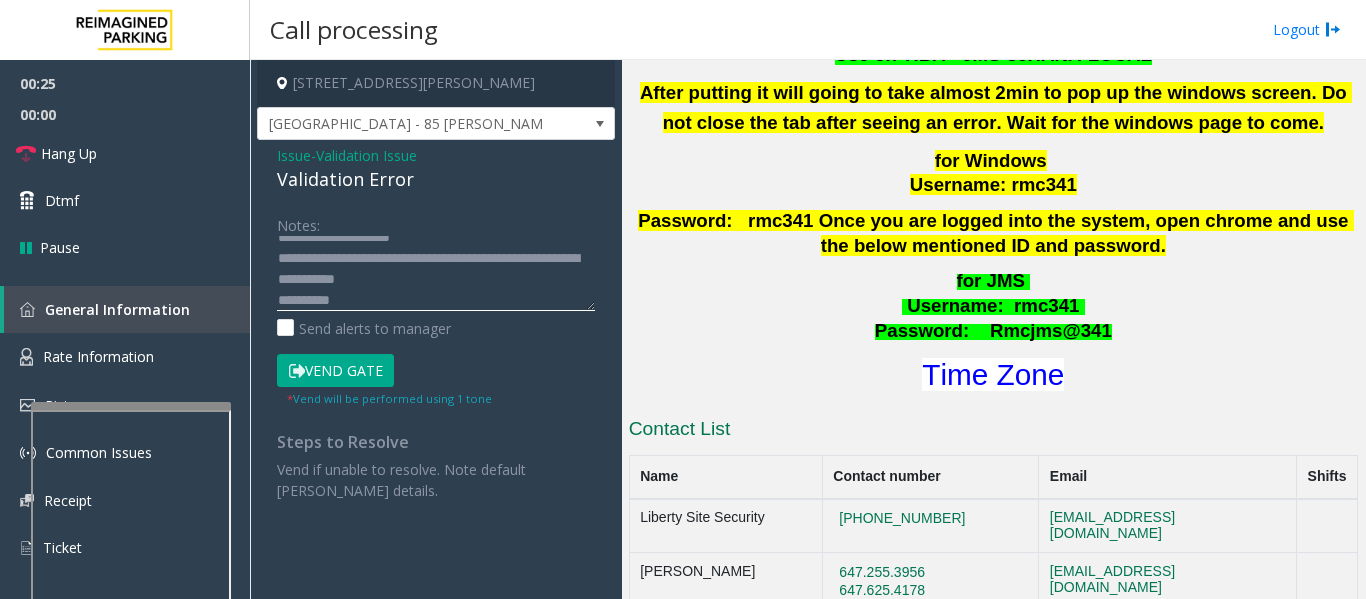 click 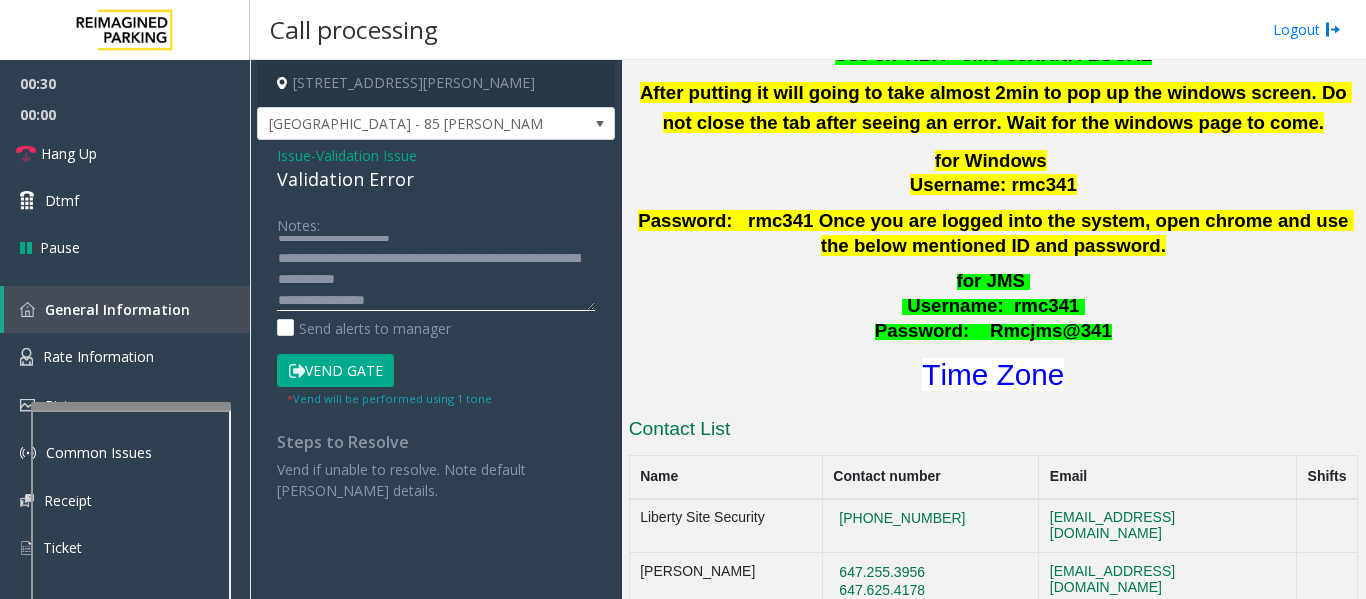 scroll, scrollTop: 36, scrollLeft: 0, axis: vertical 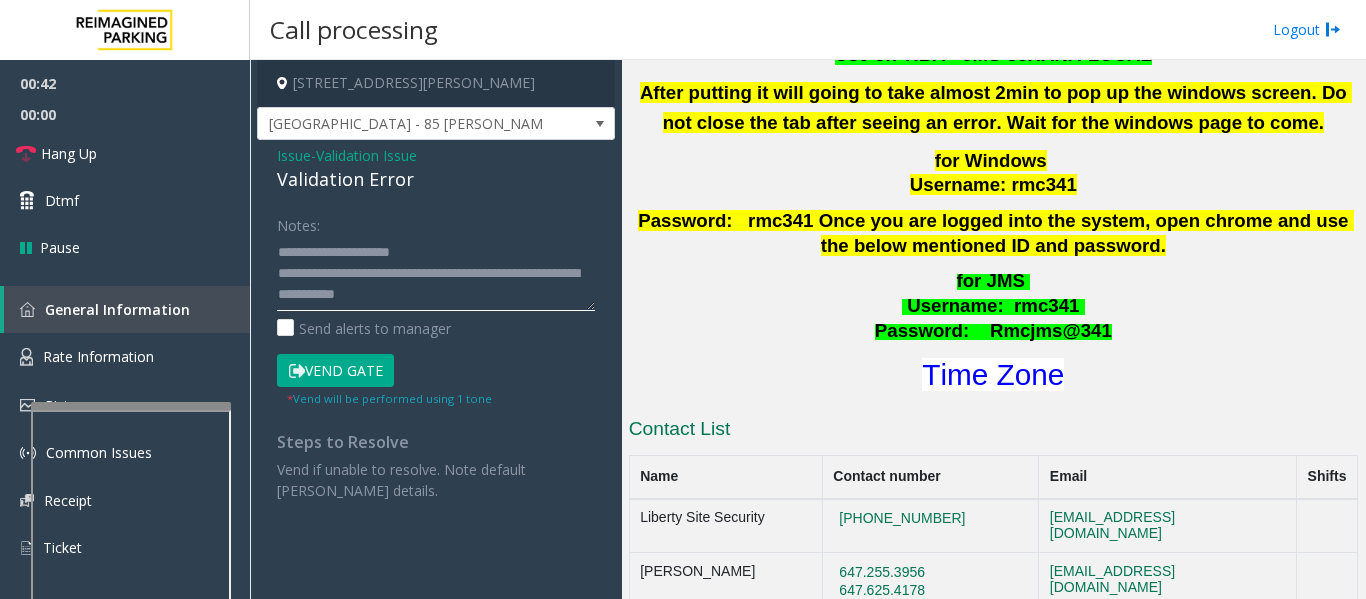 click 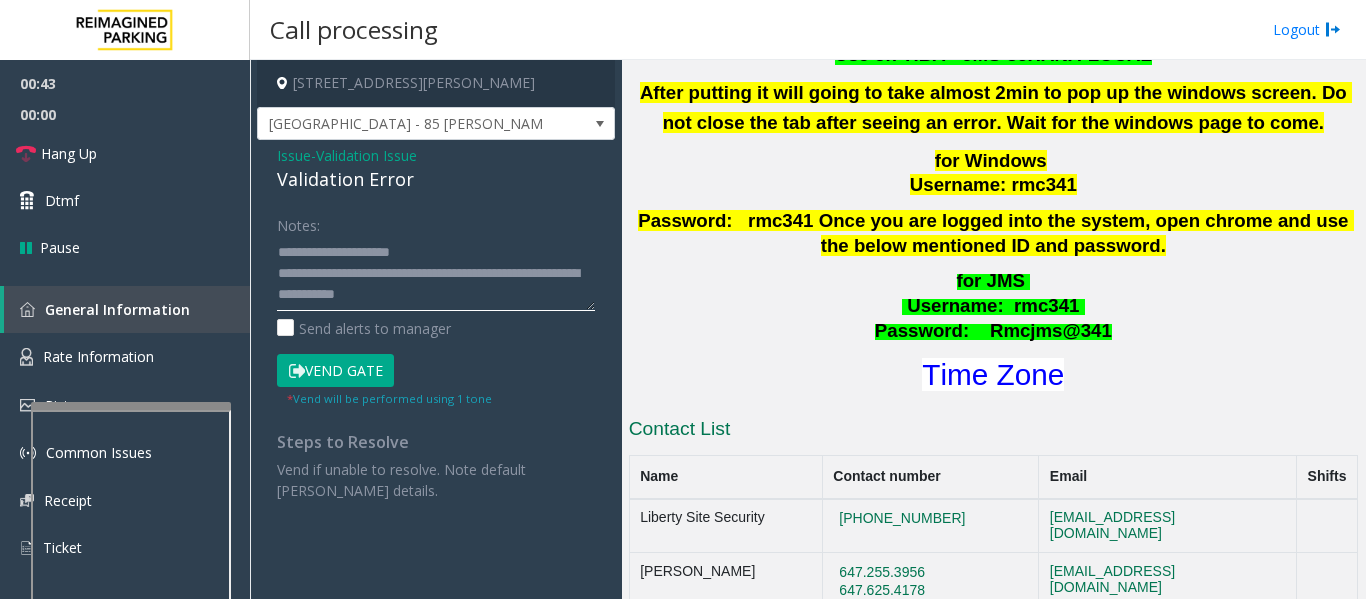 click 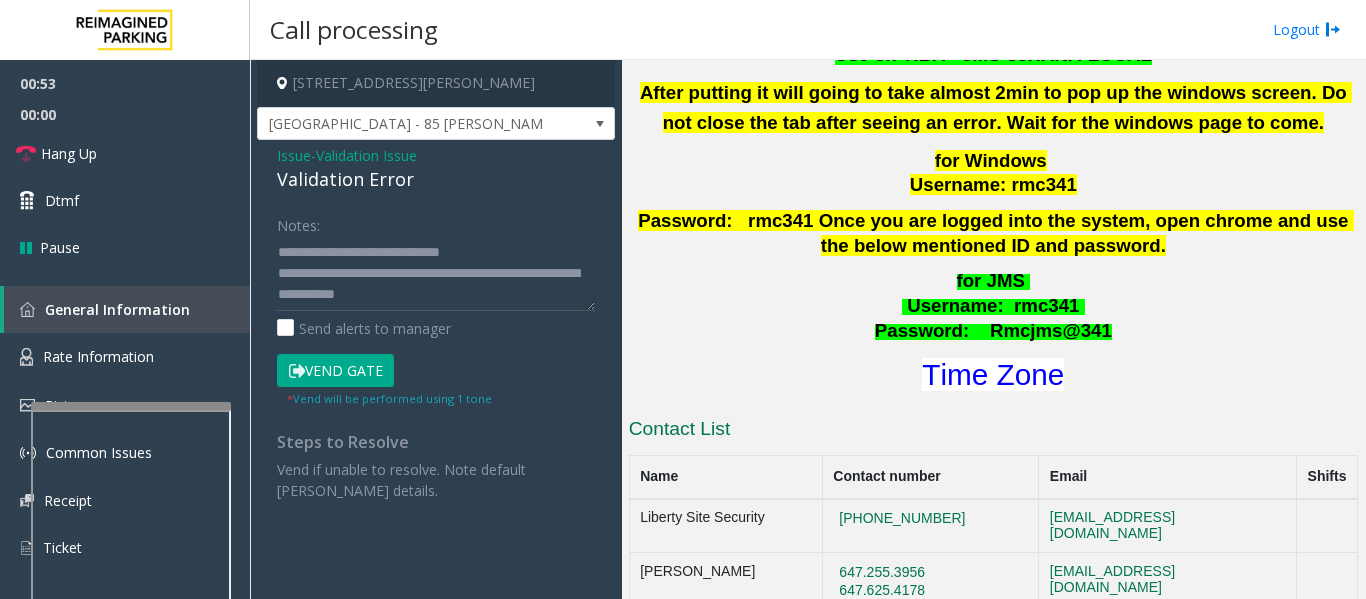 click on "Vend Gate" 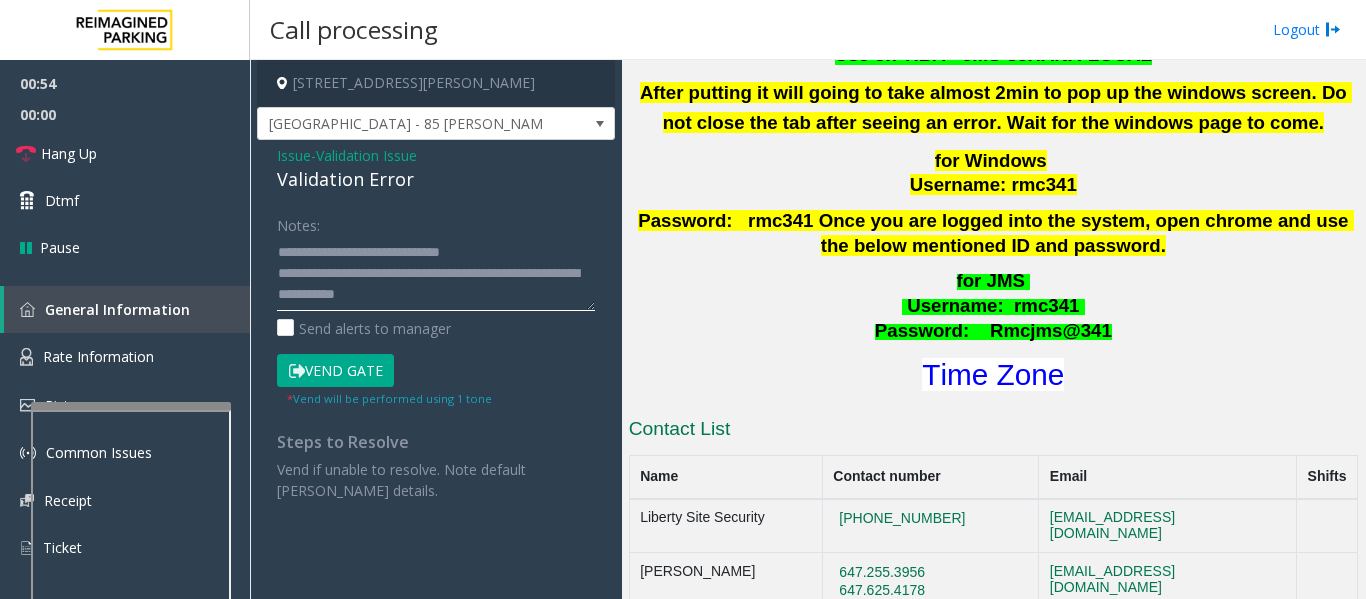 click 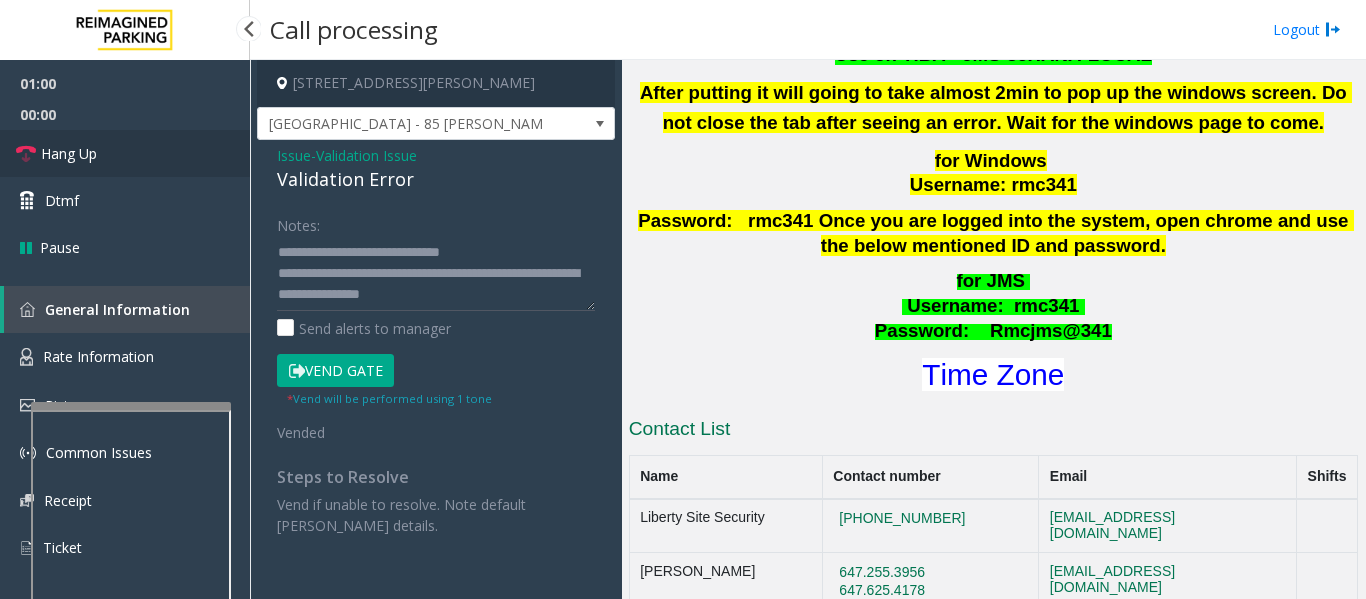 click on "Hang Up" at bounding box center [125, 153] 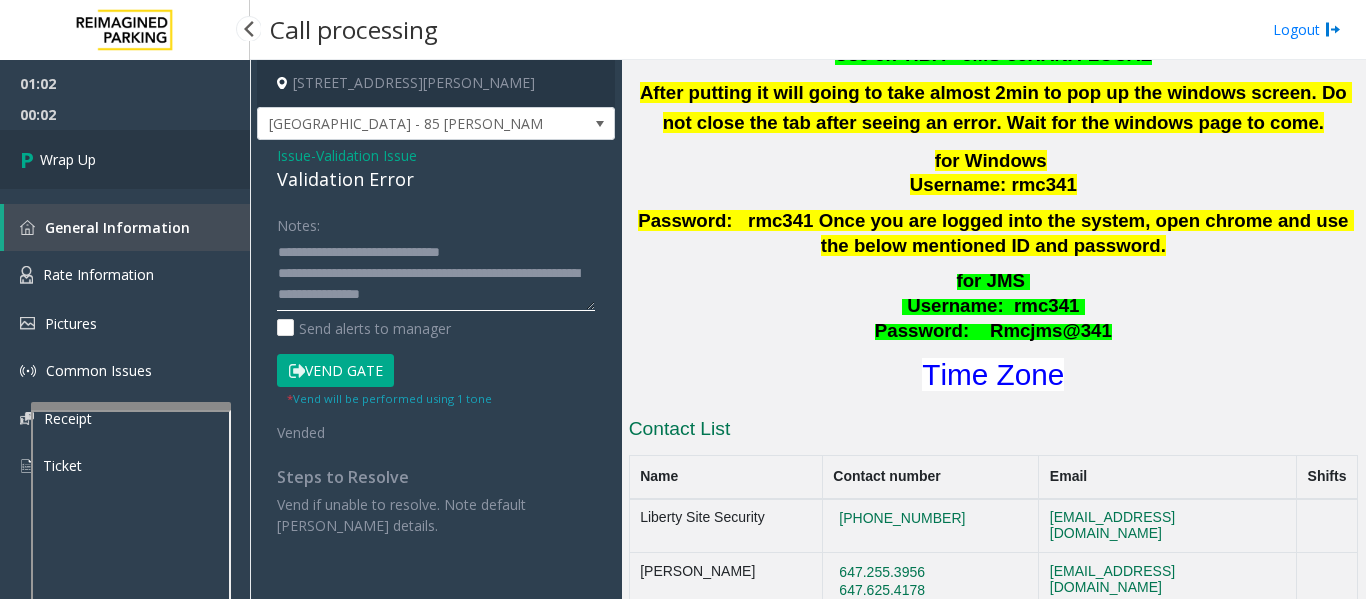 type on "**********" 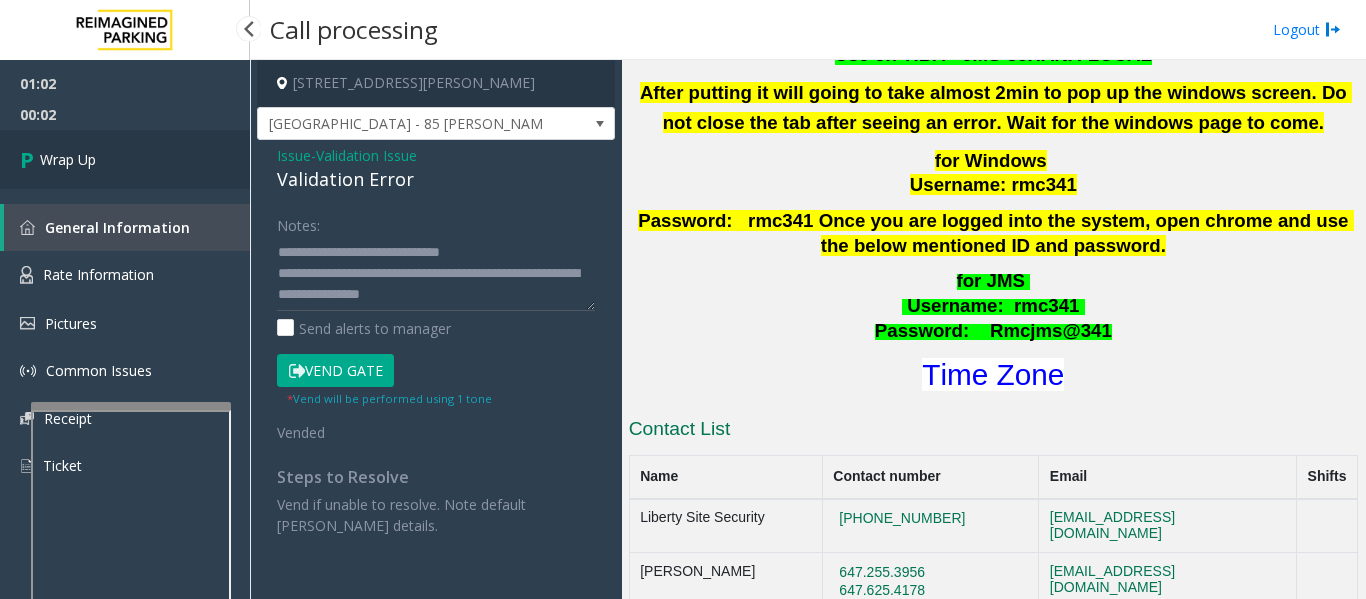 click on "Wrap Up" at bounding box center [125, 159] 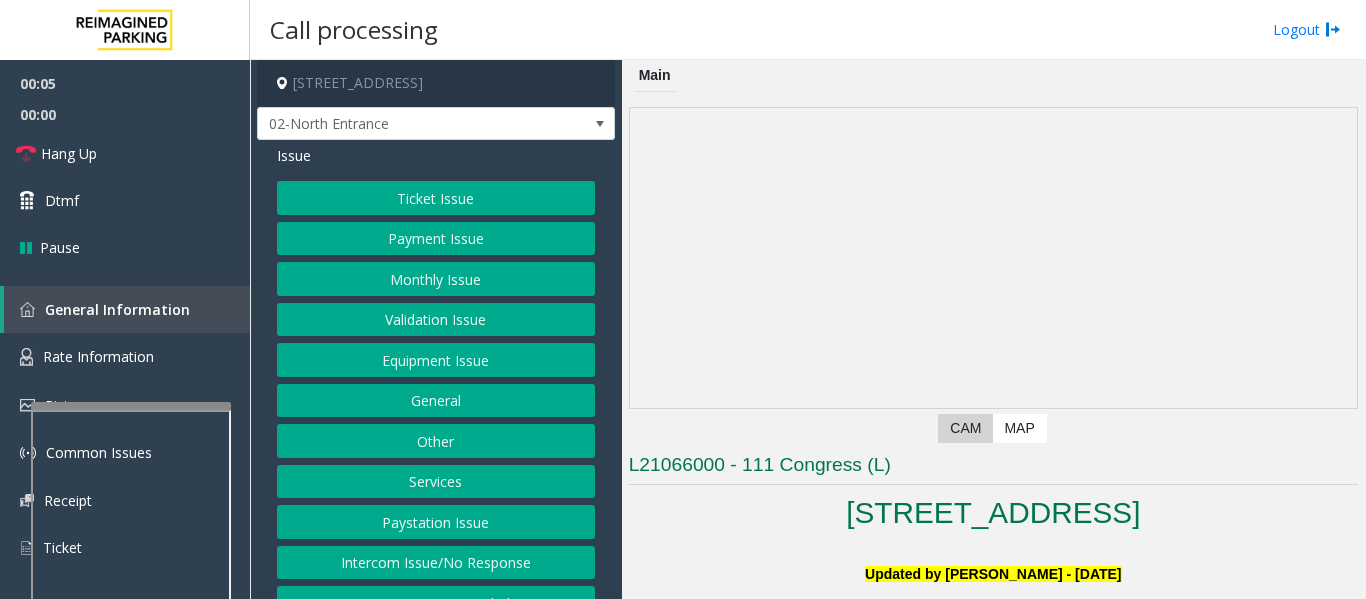 scroll, scrollTop: 787, scrollLeft: 0, axis: vertical 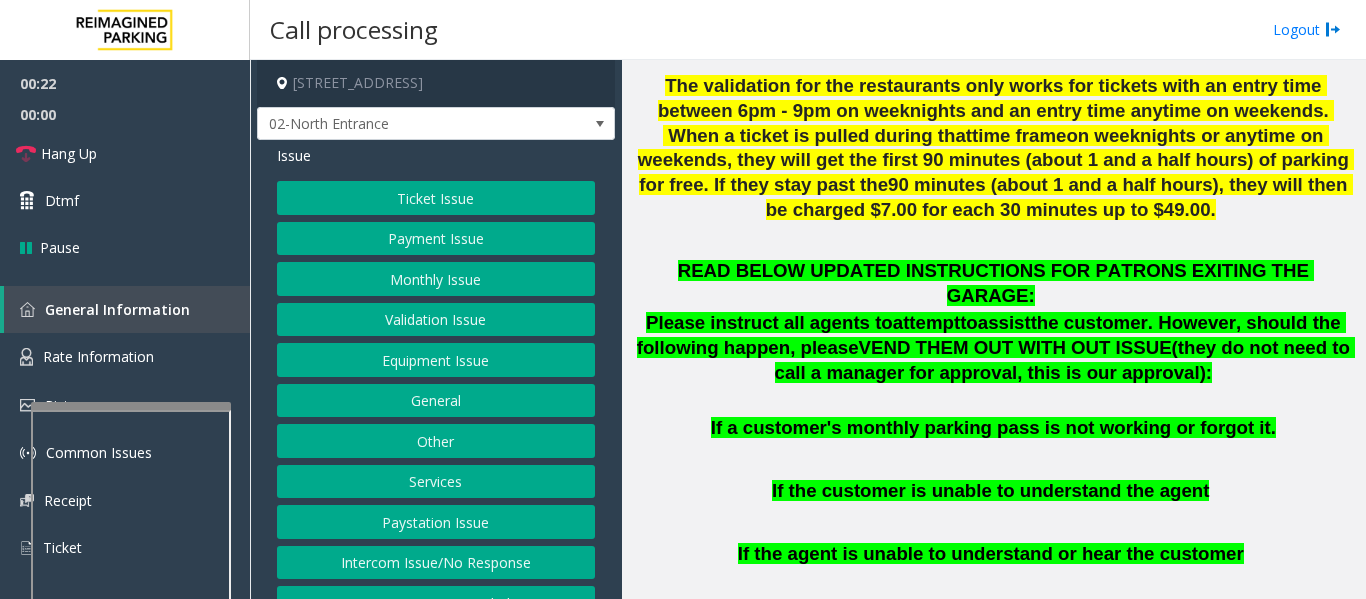 click on "Monthly Issue" 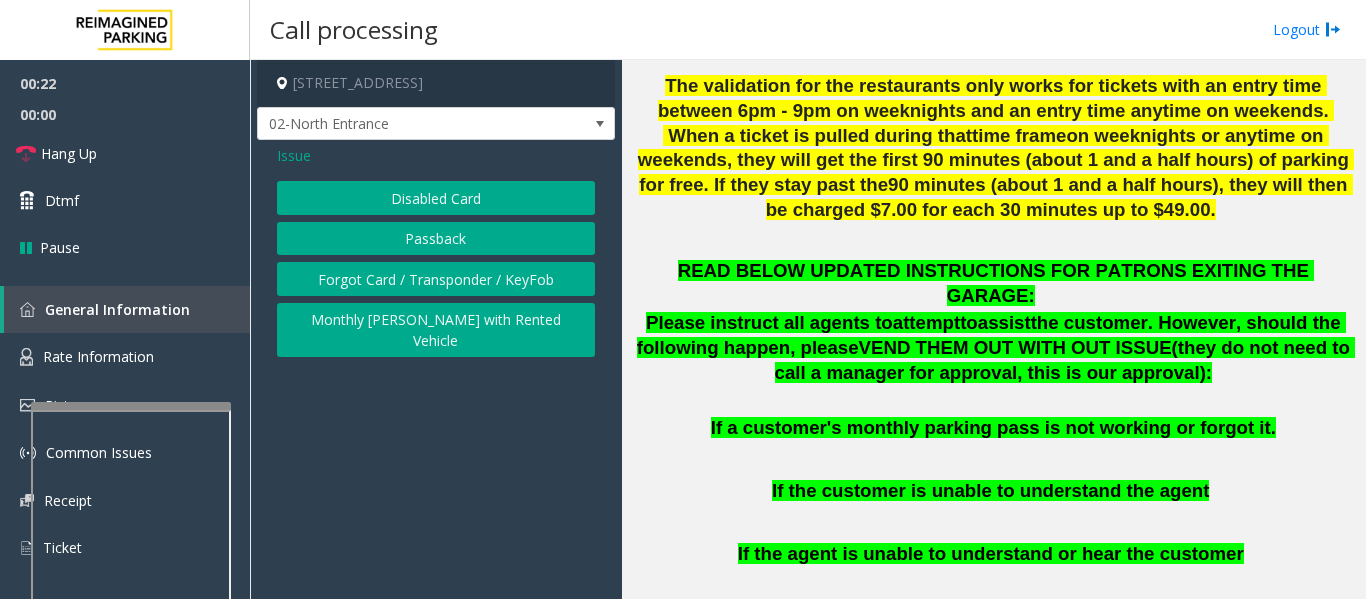 click on "Disabled Card" 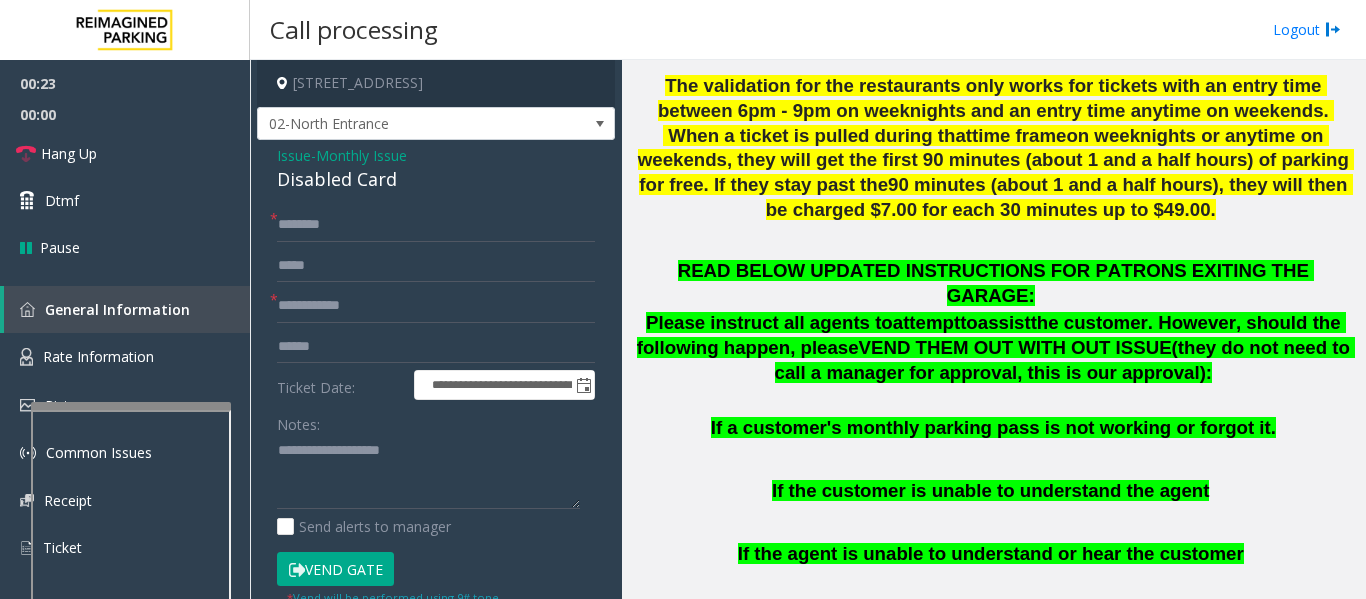 click on "Disabled Card" 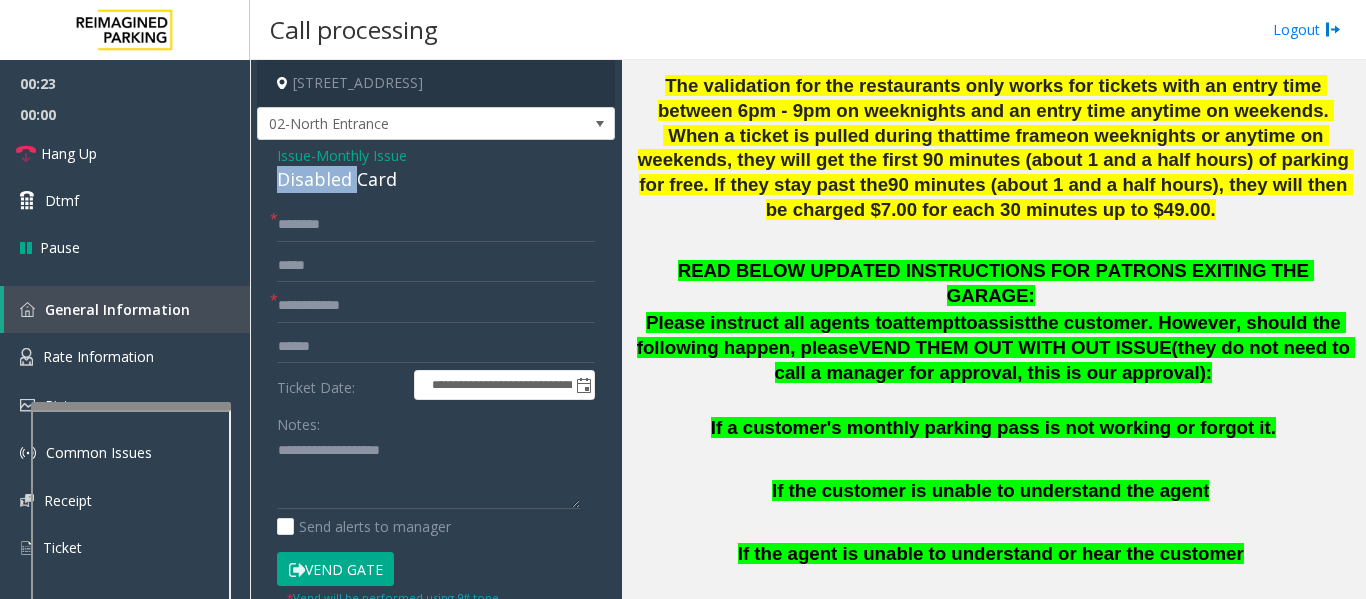 click on "Disabled Card" 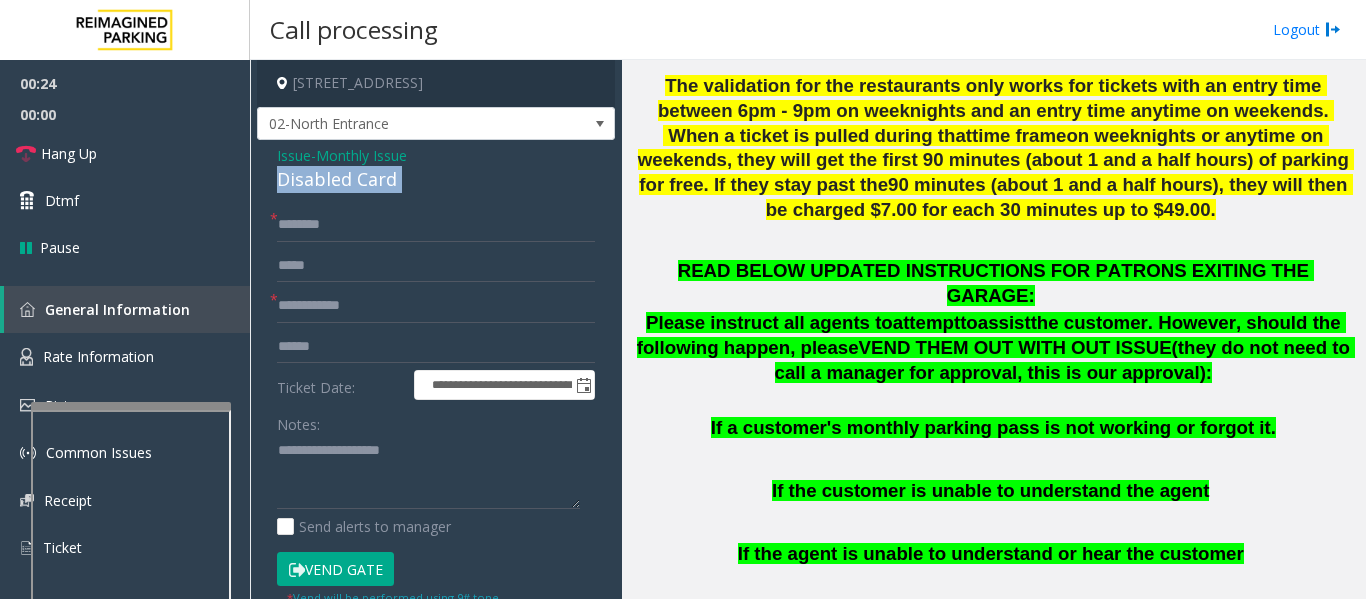 click on "Disabled Card" 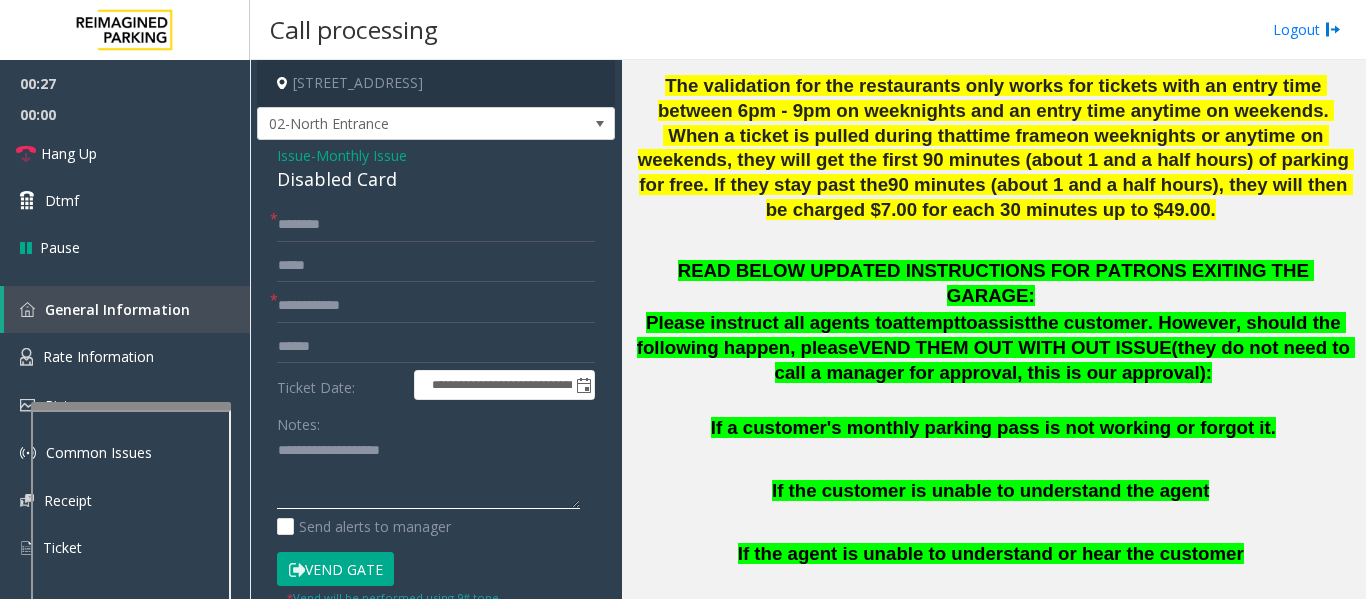 click 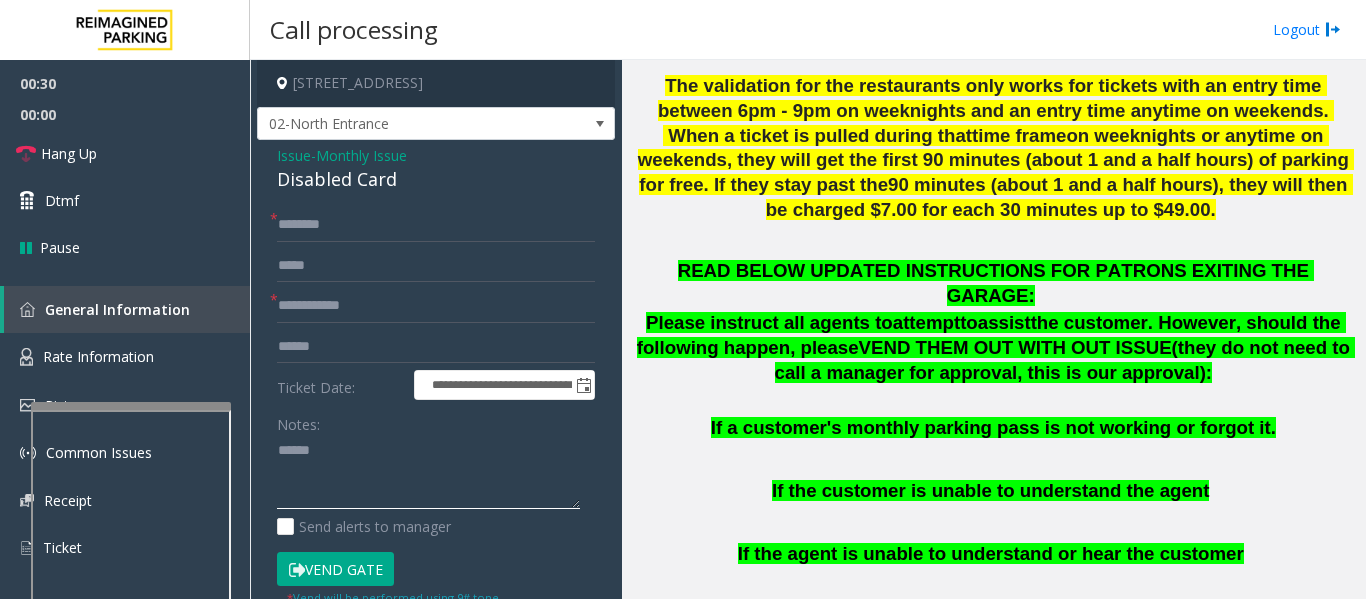 paste on "**********" 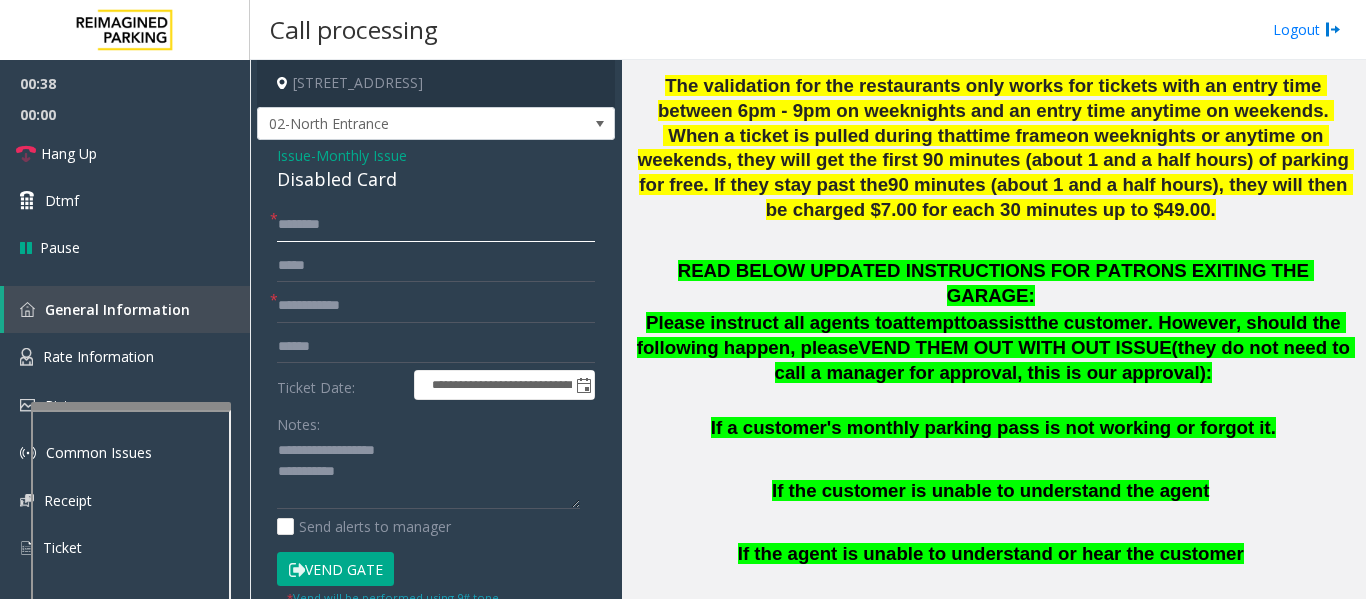 click 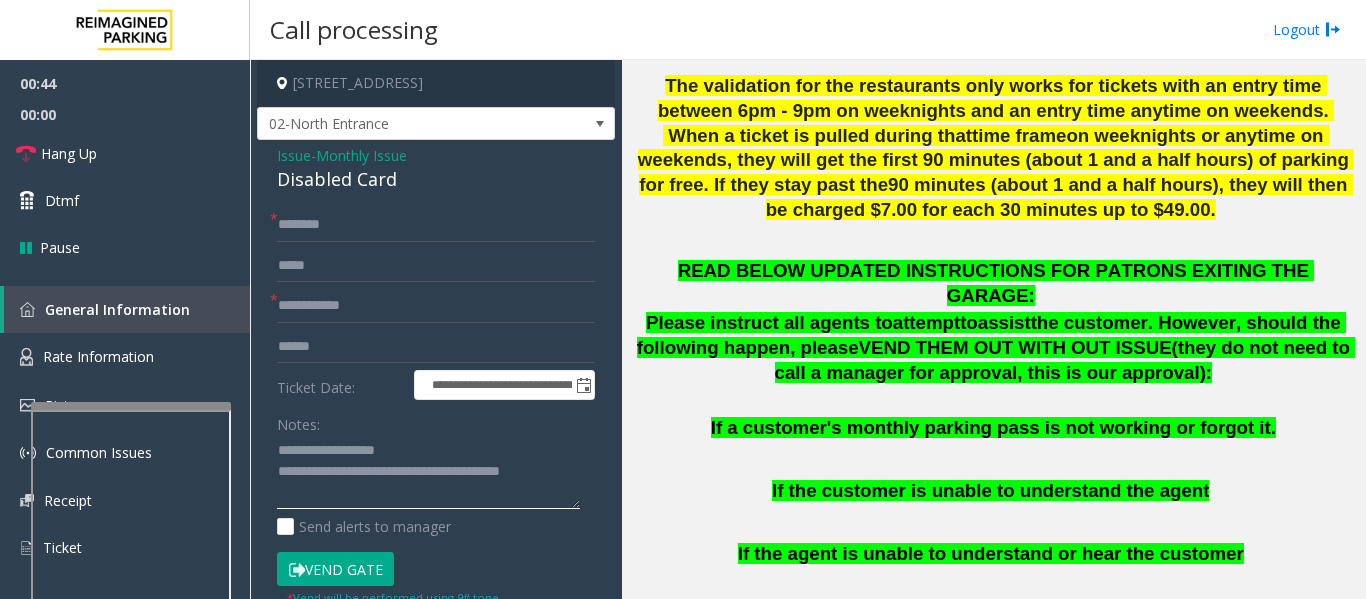 type on "**********" 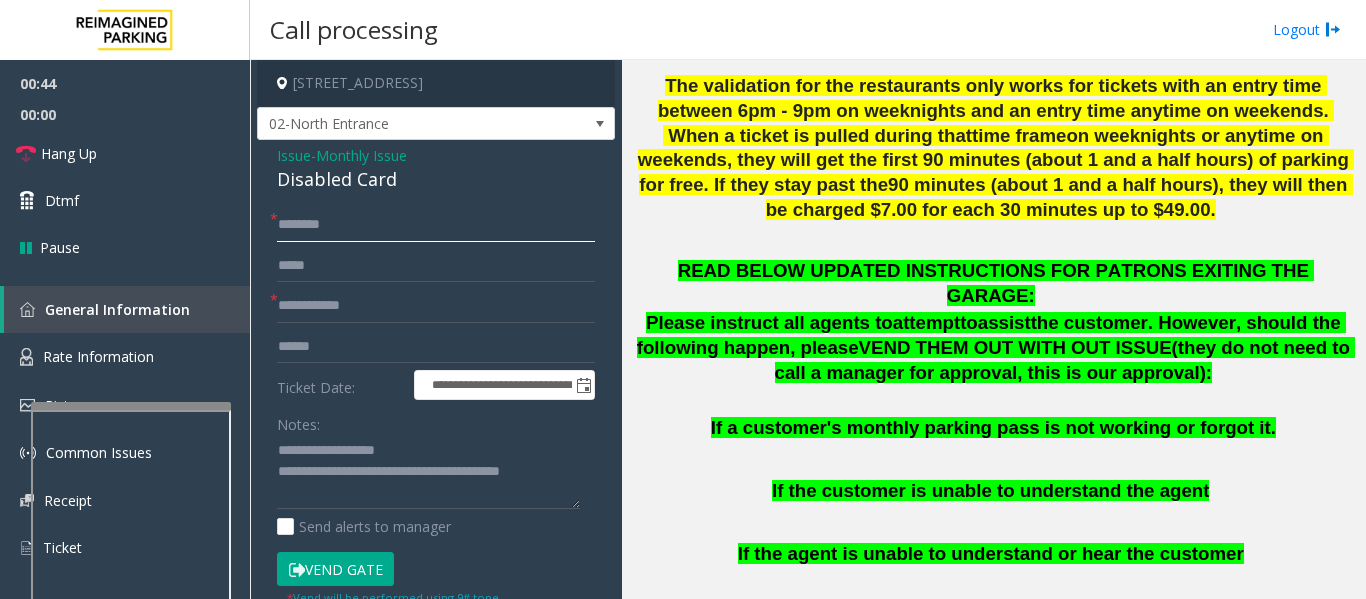 click 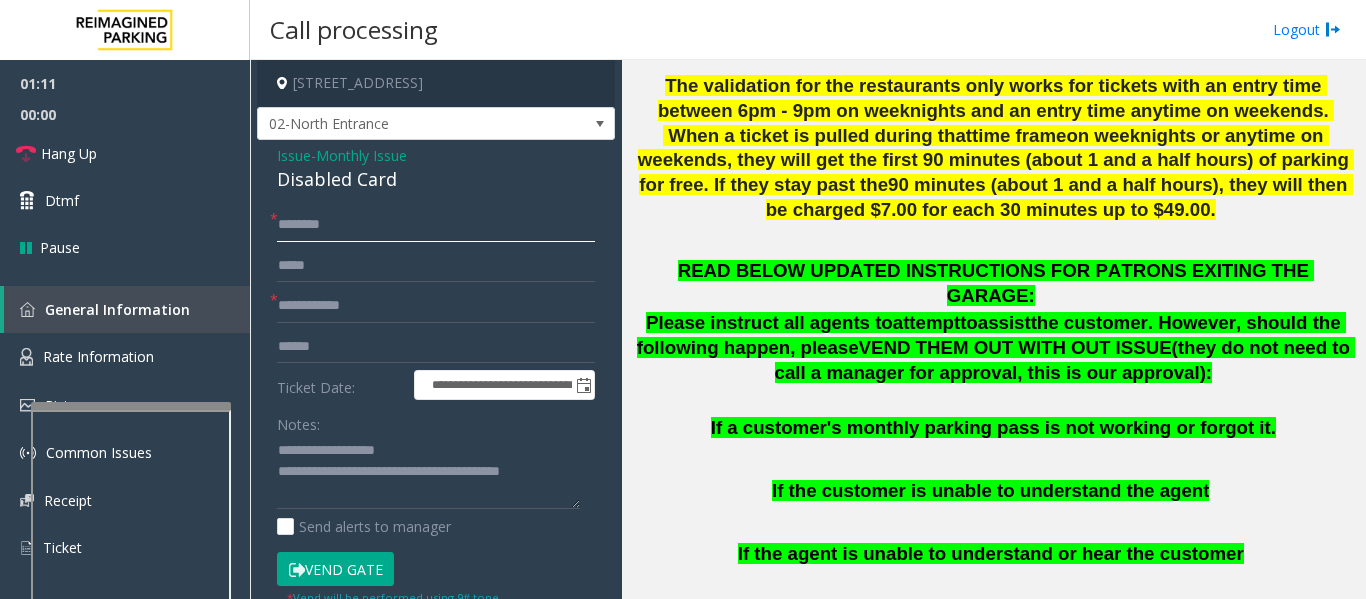 type on "*******" 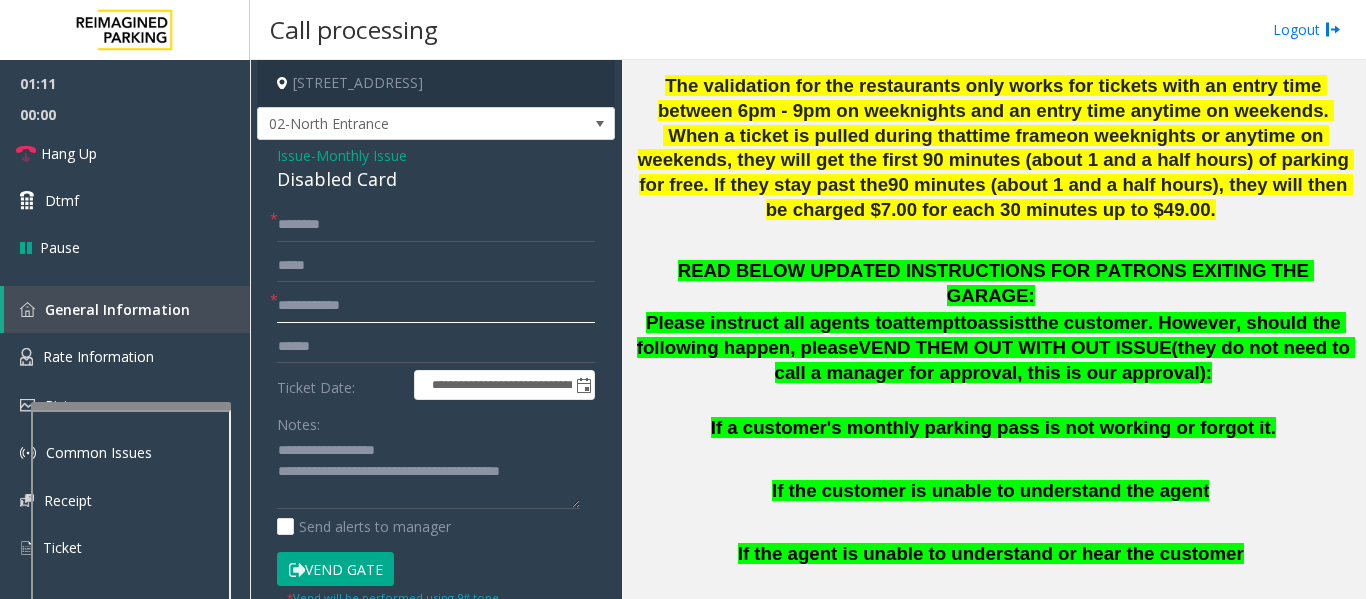 click 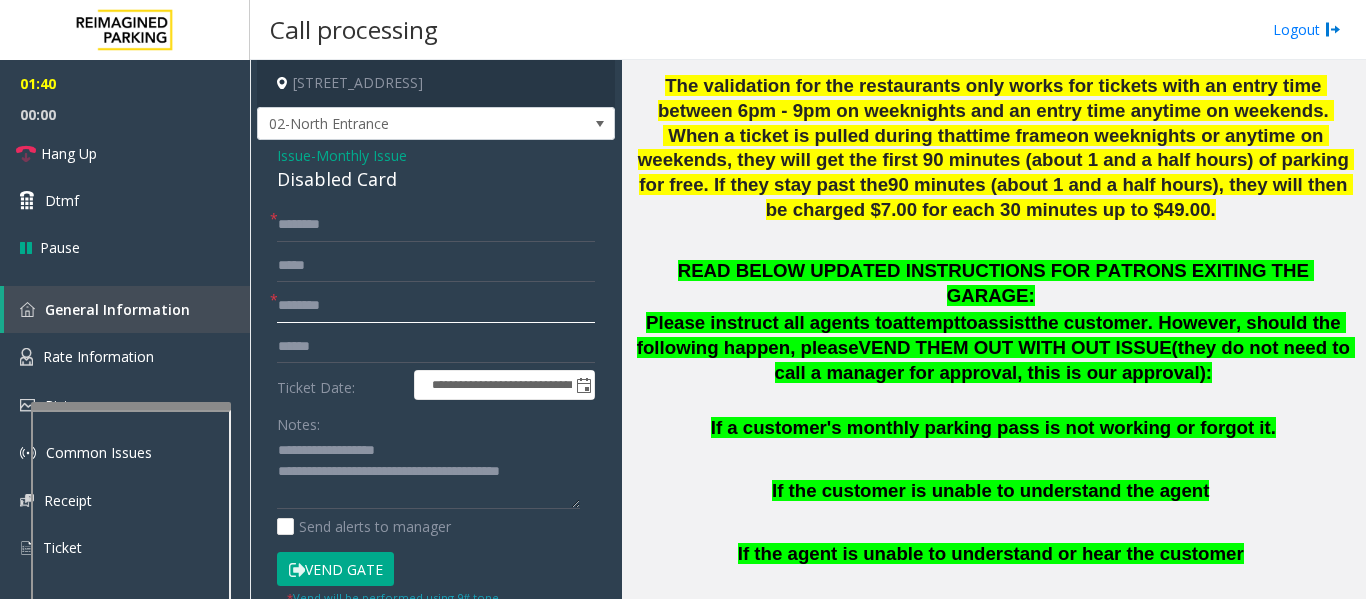 scroll, scrollTop: 113, scrollLeft: 0, axis: vertical 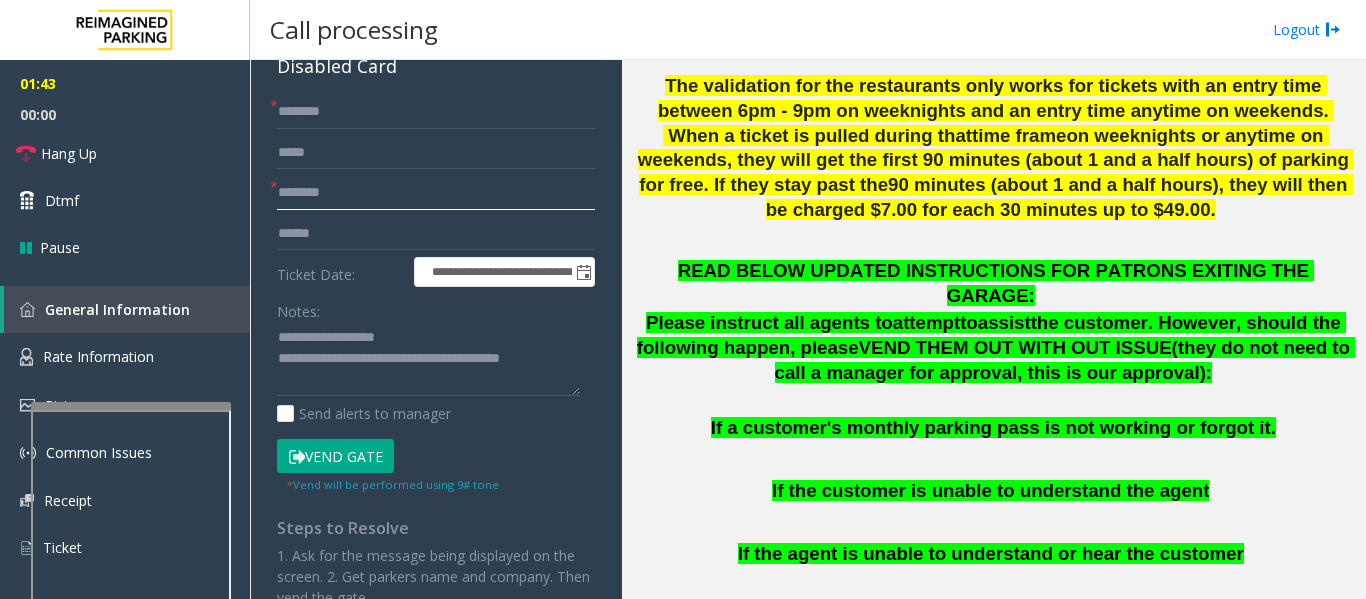 click on "********" 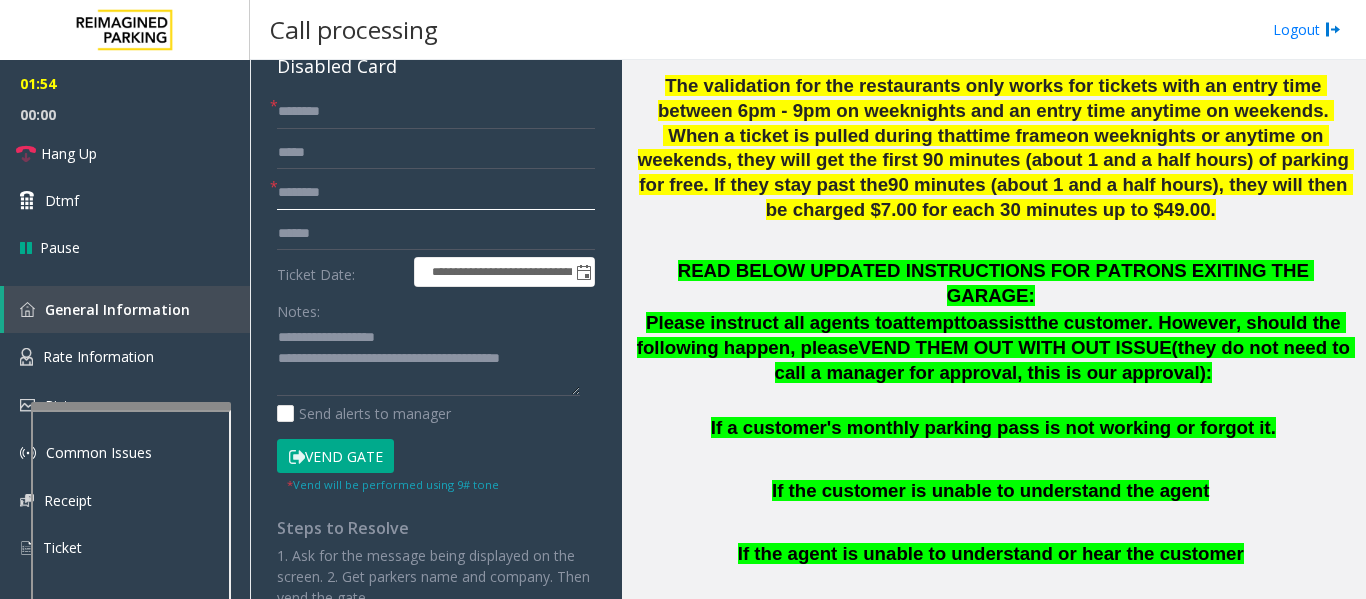 type on "********" 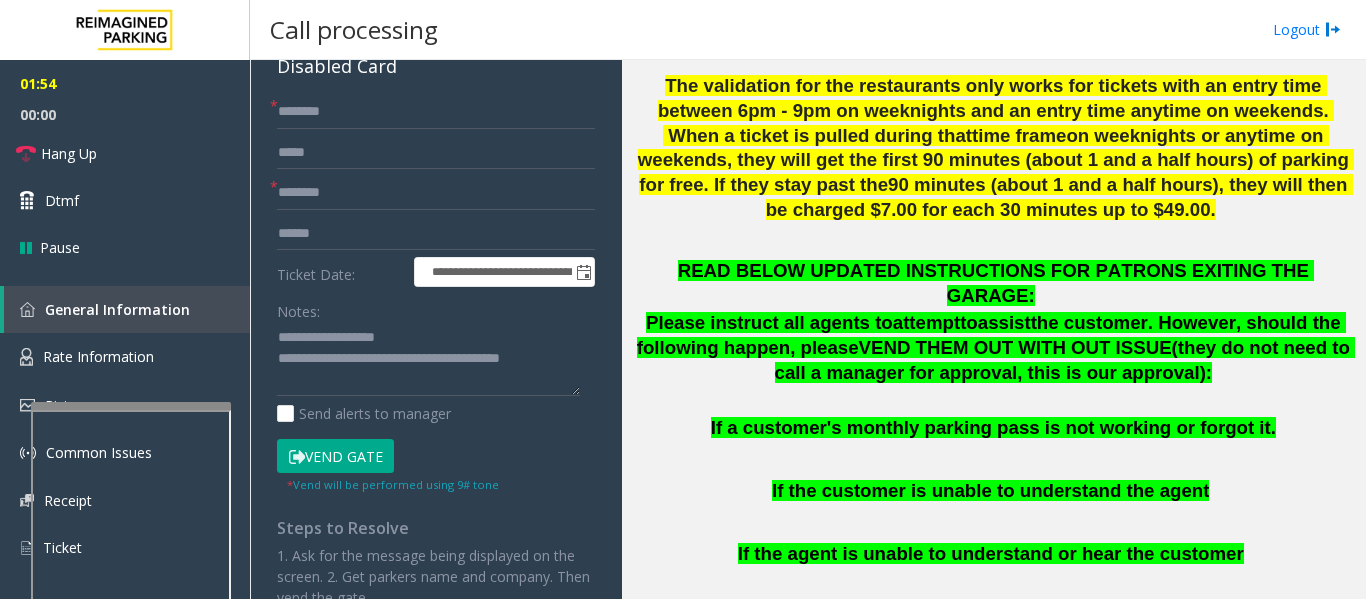 click on "Vend Gate" 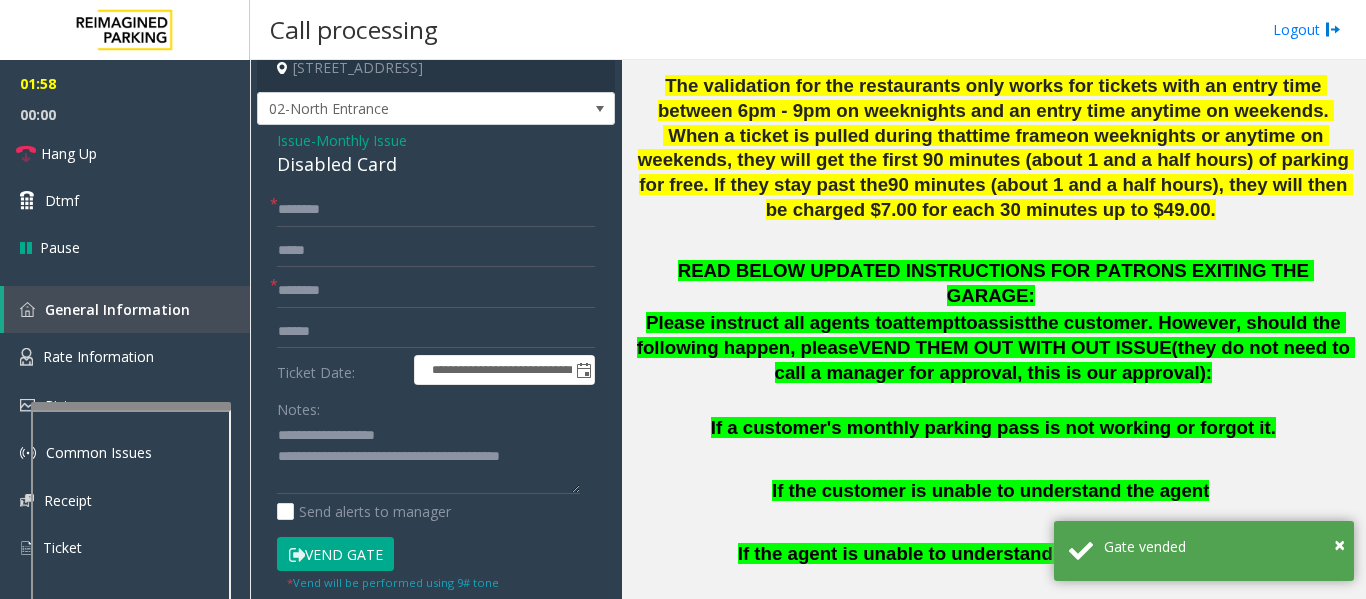 scroll, scrollTop: 0, scrollLeft: 0, axis: both 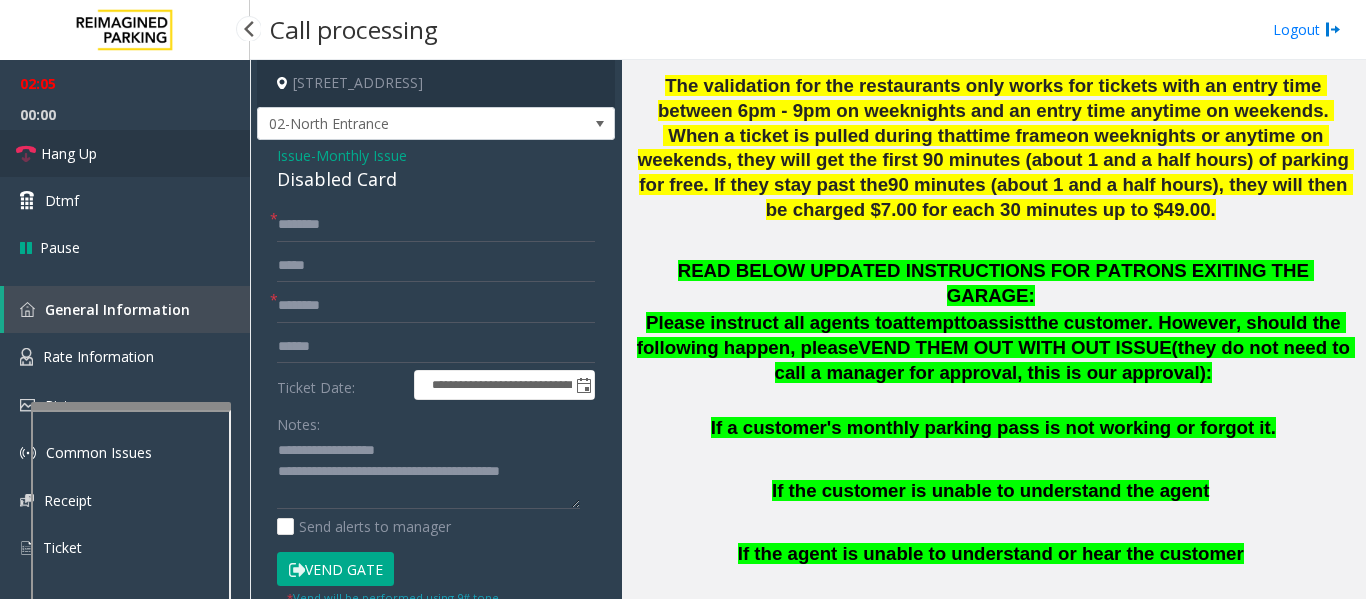 click on "Hang Up" at bounding box center [125, 153] 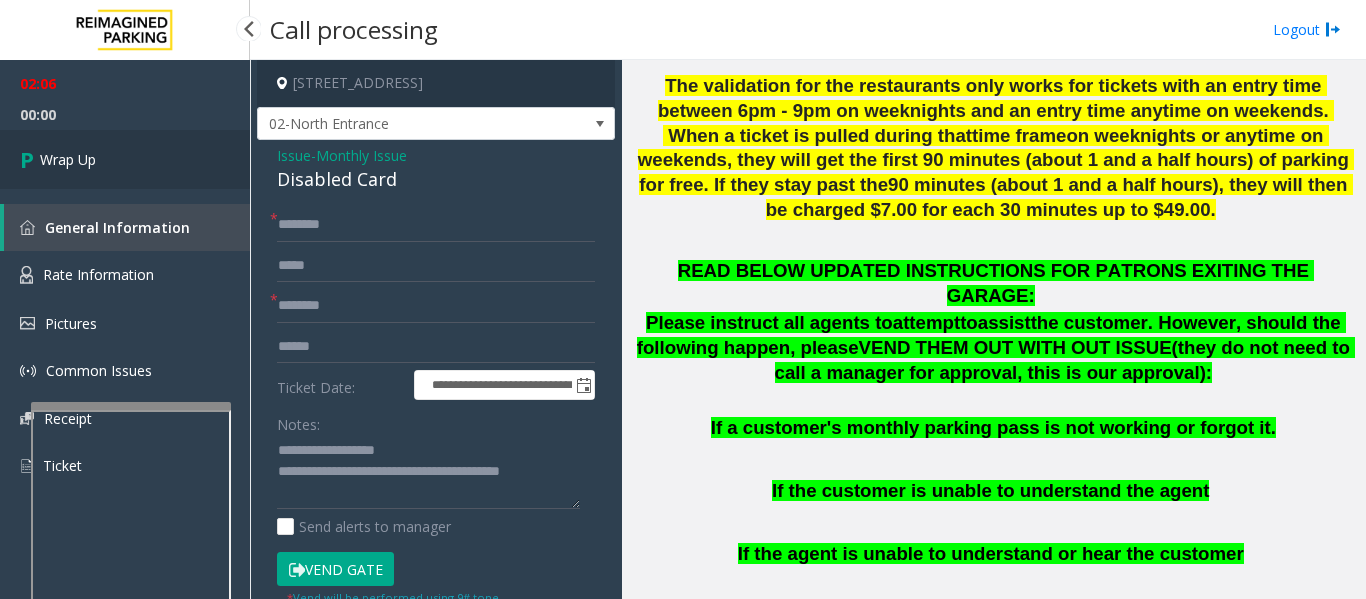 click on "Wrap Up" at bounding box center (125, 159) 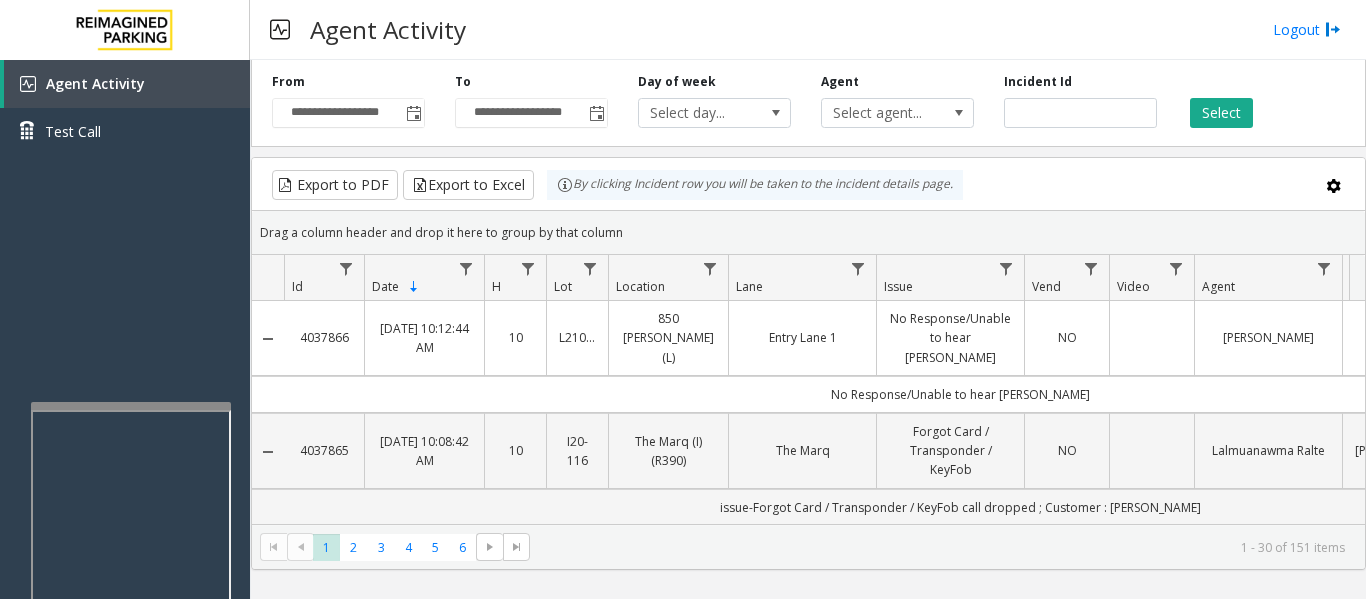 scroll, scrollTop: 0, scrollLeft: 0, axis: both 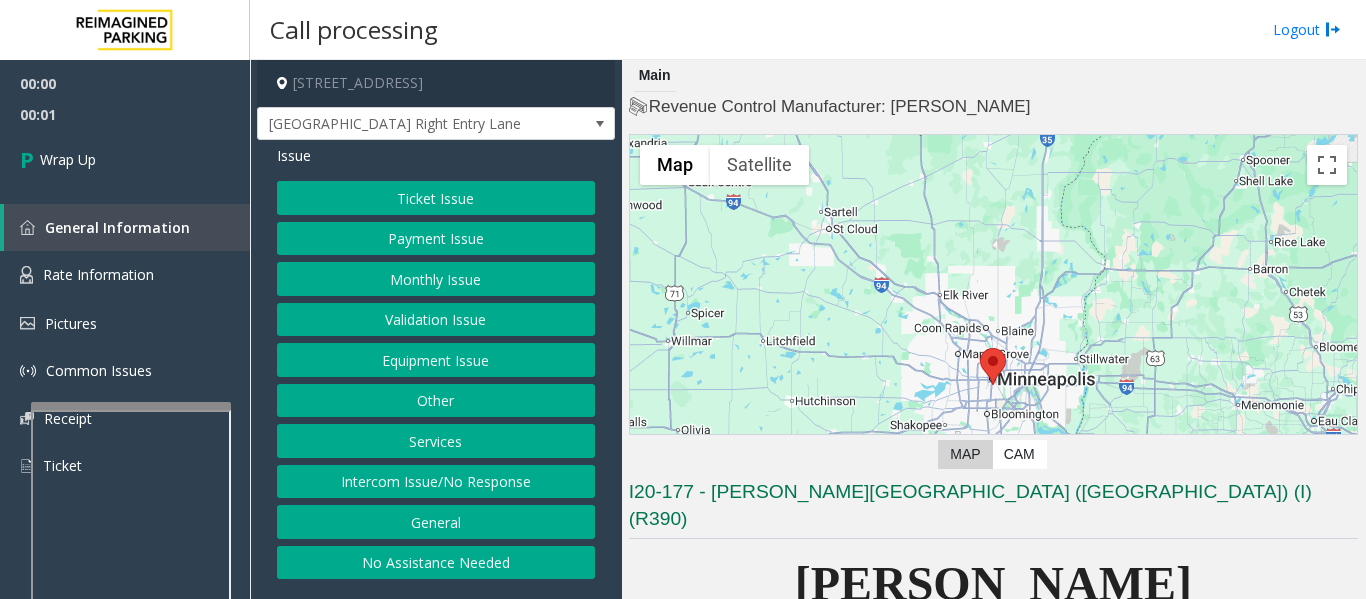 click on "Intercom Issue/No Response" 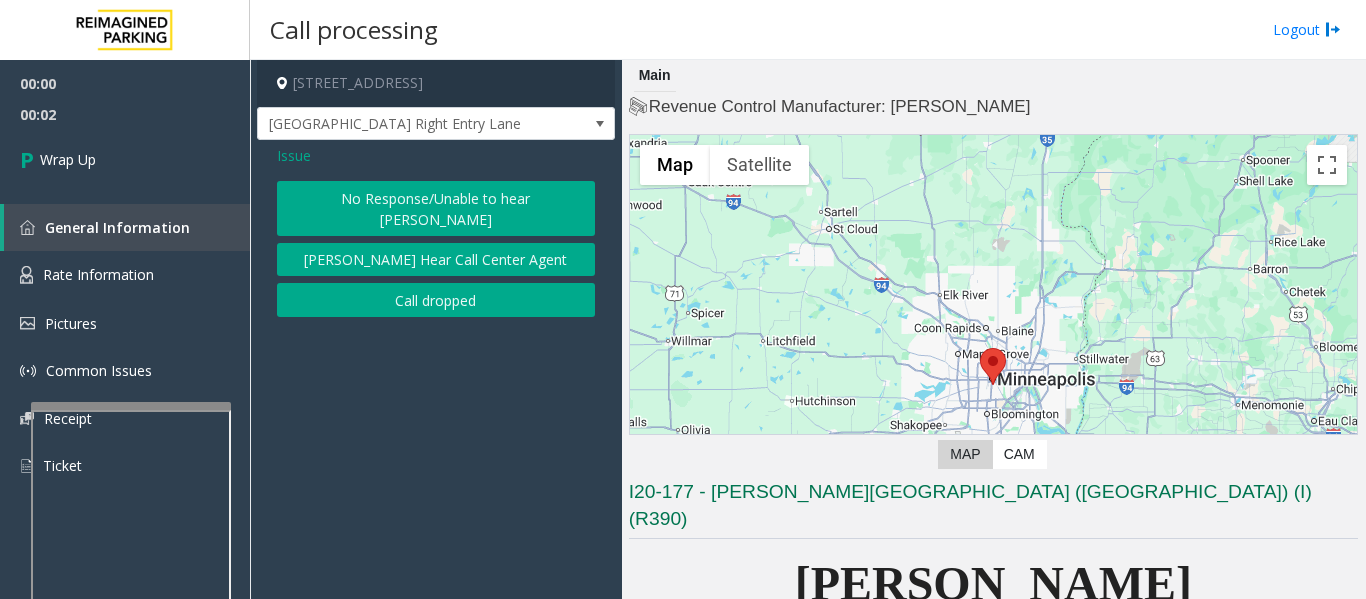 click on "Issue  No Response/Unable to hear parker   Parker Cannot Hear Call Center Agent   Call dropped" 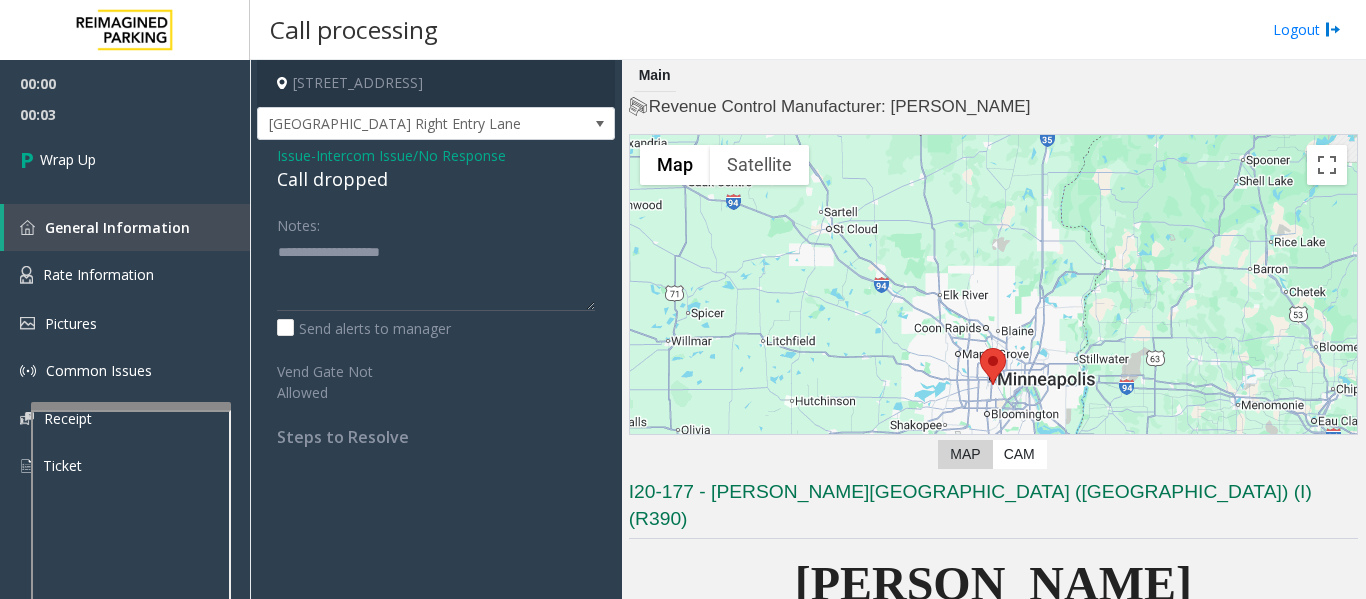 click on "Call dropped" 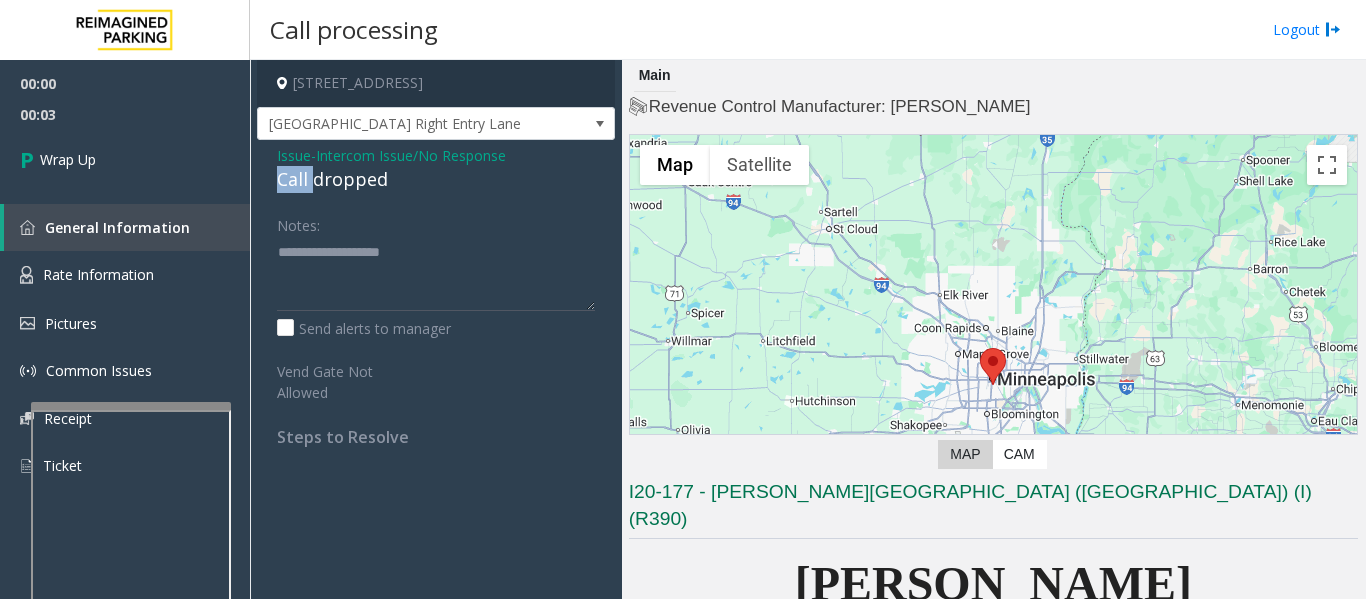 click on "Call dropped" 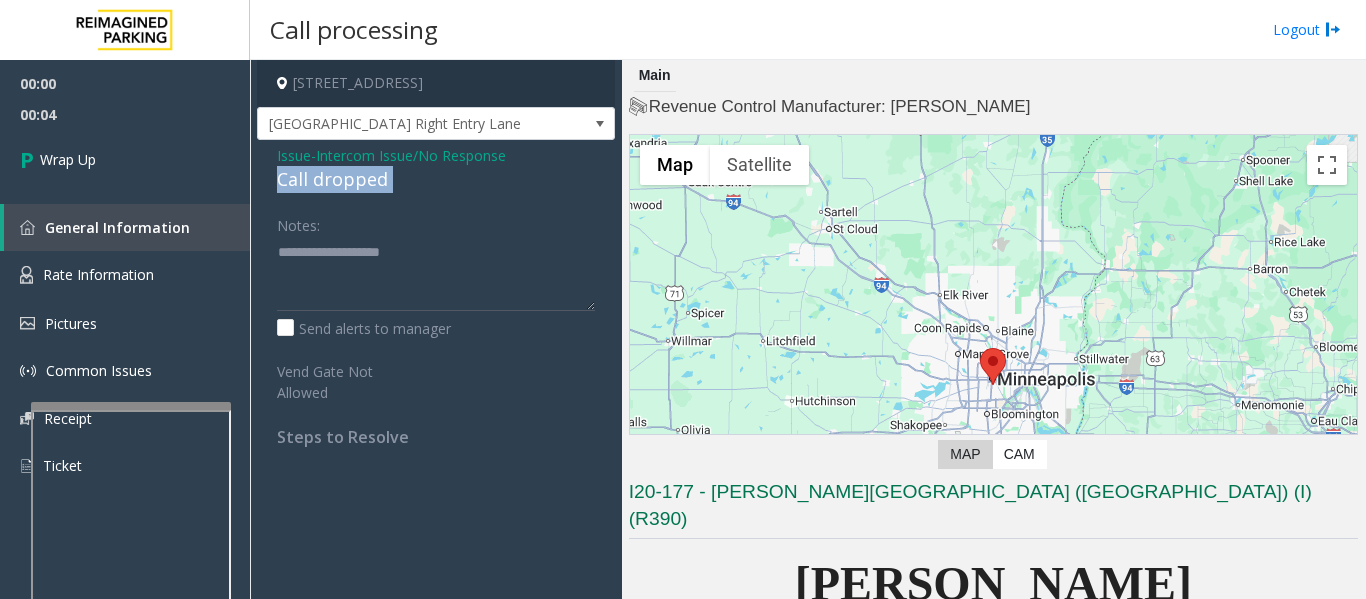 click on "Call dropped" 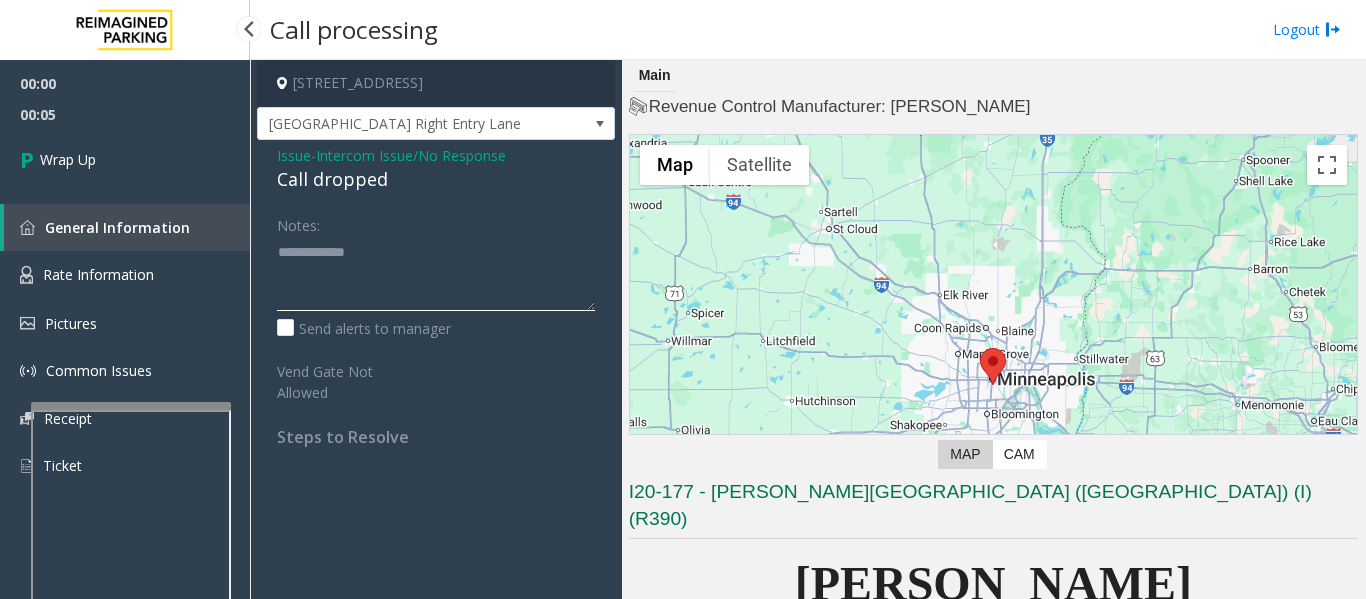 type on "**********" 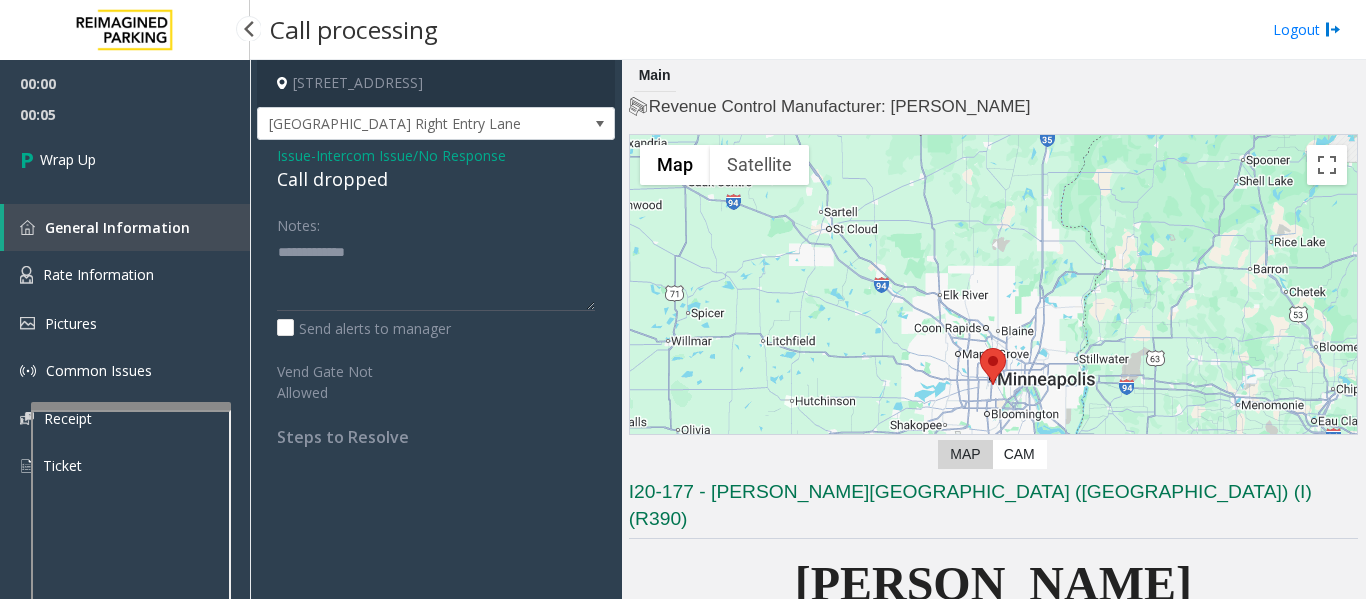 click on "00:00   00:05  Wrap Up General Information Rate Information Pictures Common Issues Receipt Ticket" at bounding box center [125, 283] 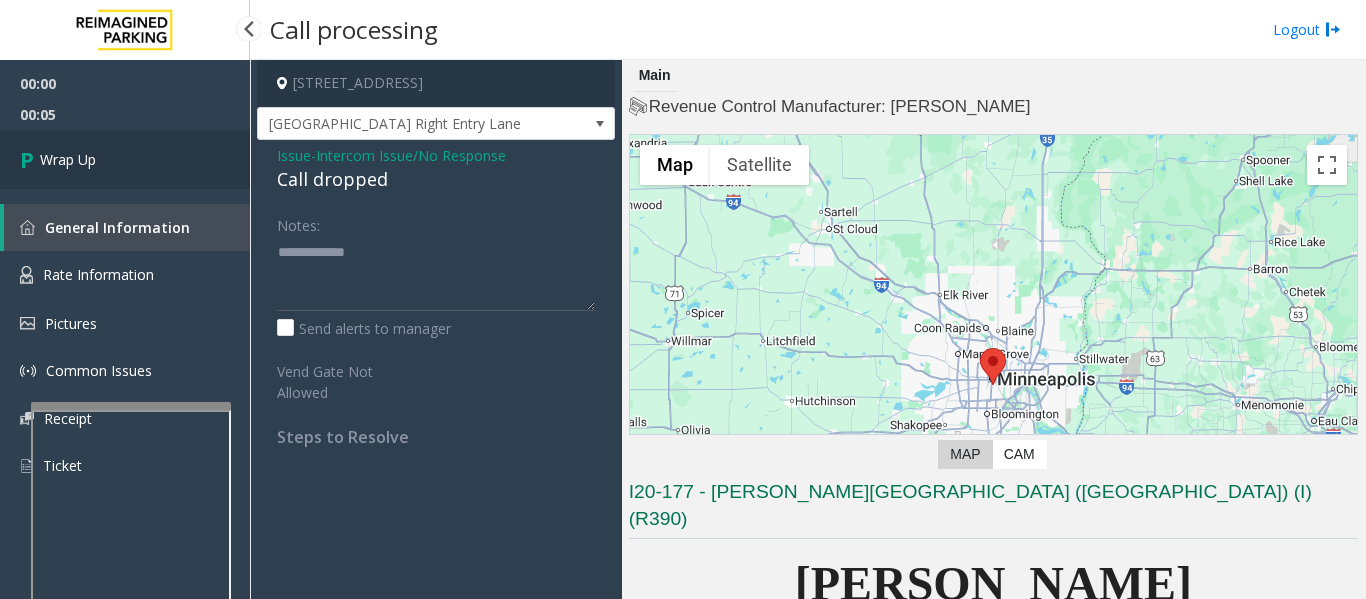 click on "Wrap Up" at bounding box center [125, 159] 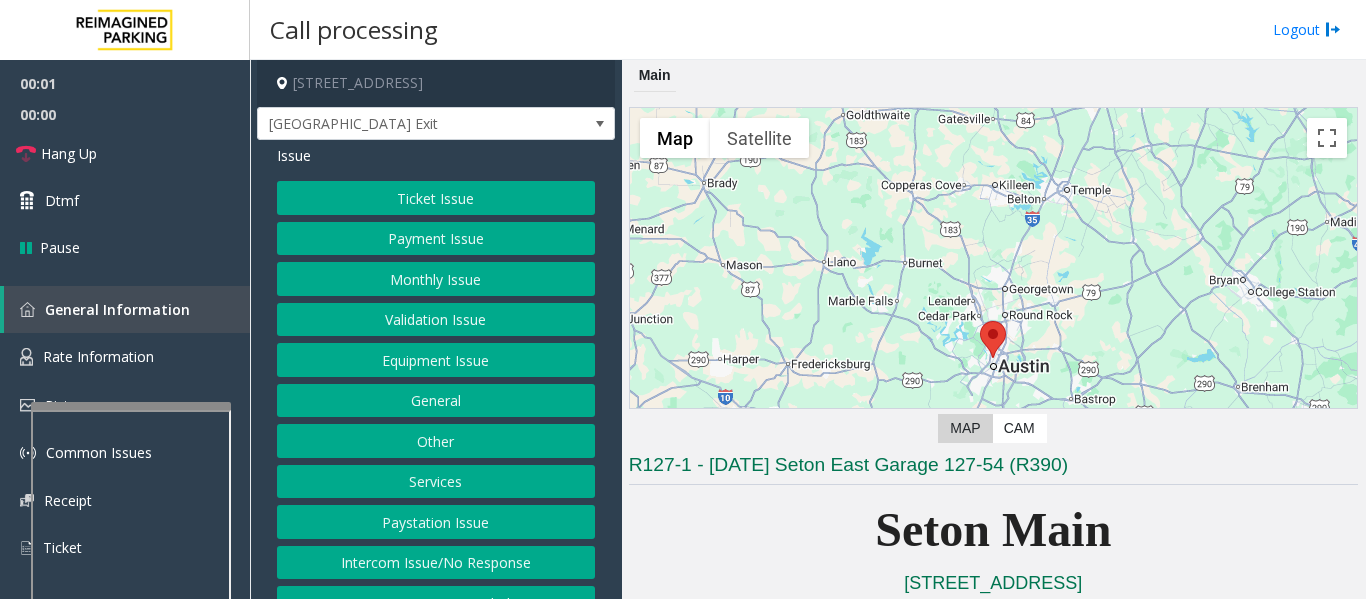 click on "Equipment Issue" 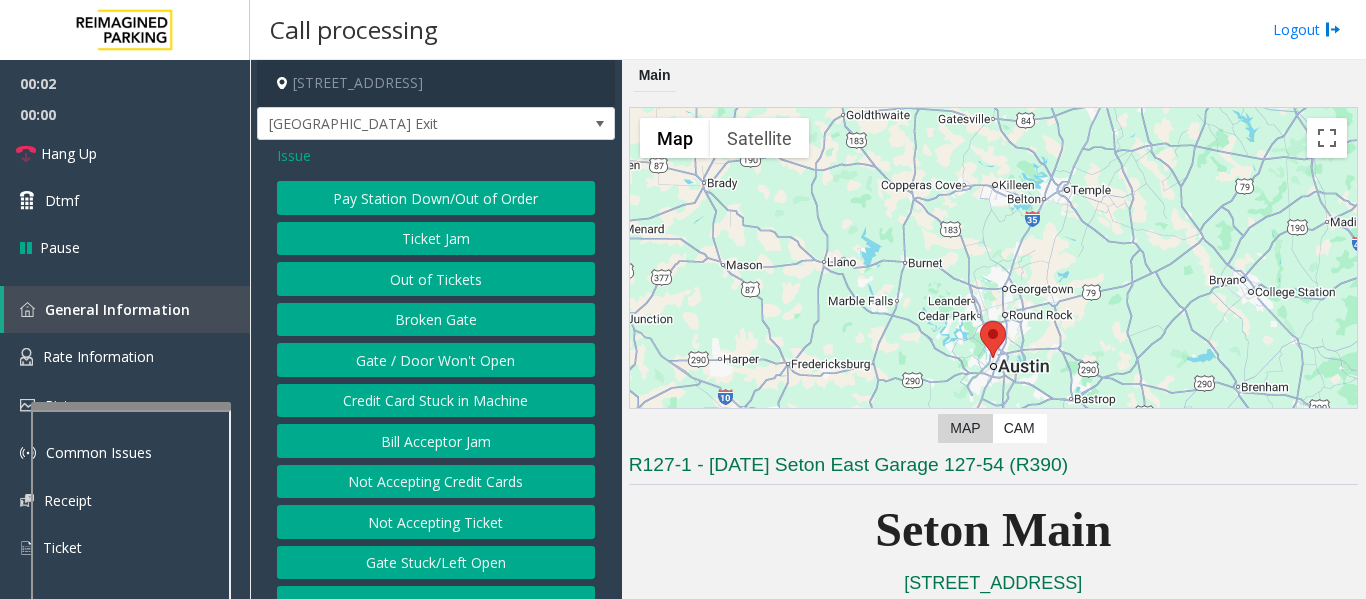 click on "Gate / Door Won't Open" 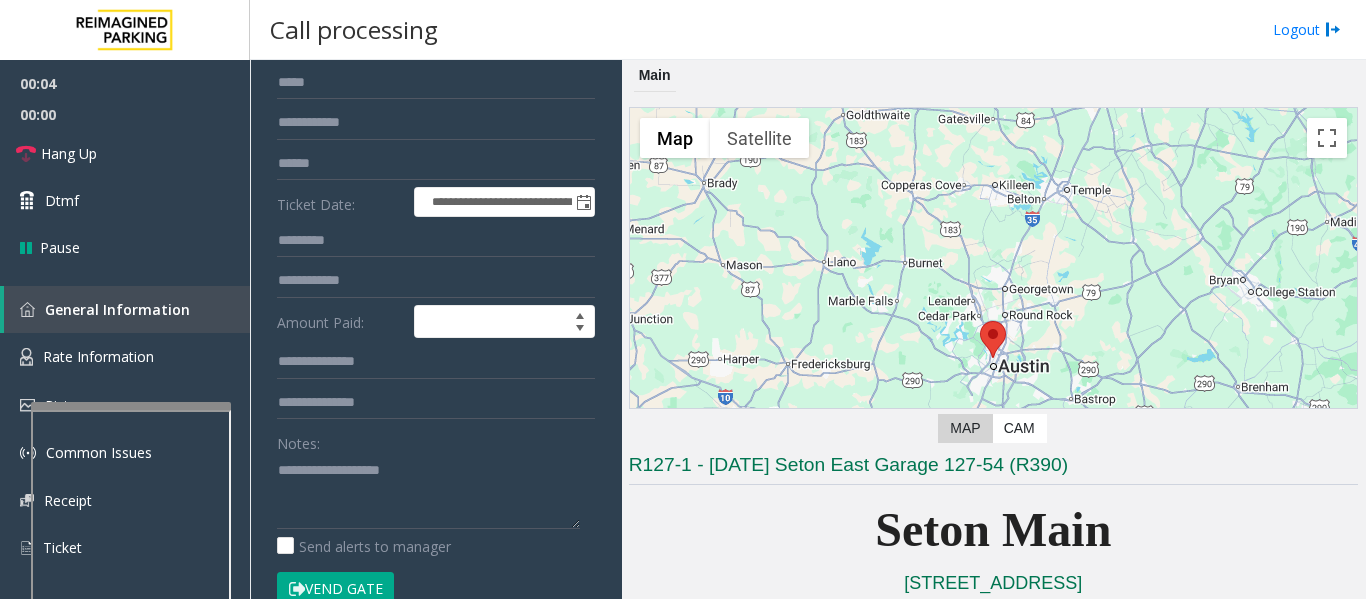 scroll, scrollTop: 300, scrollLeft: 0, axis: vertical 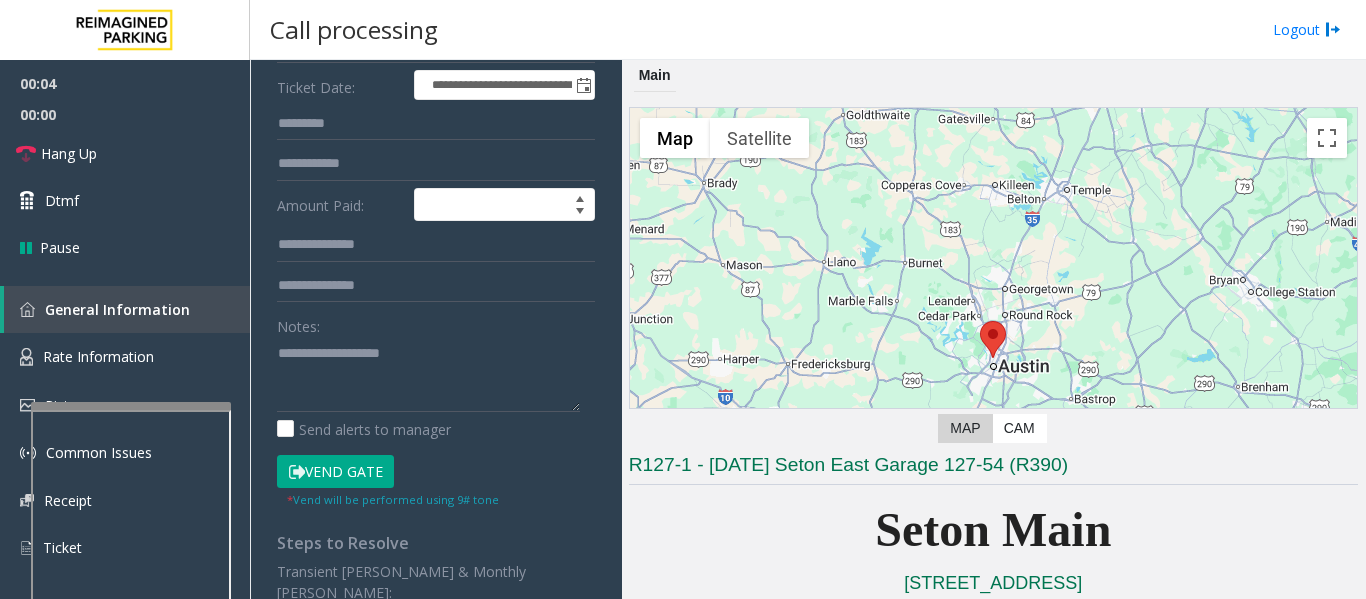 click on "Vend Gate" 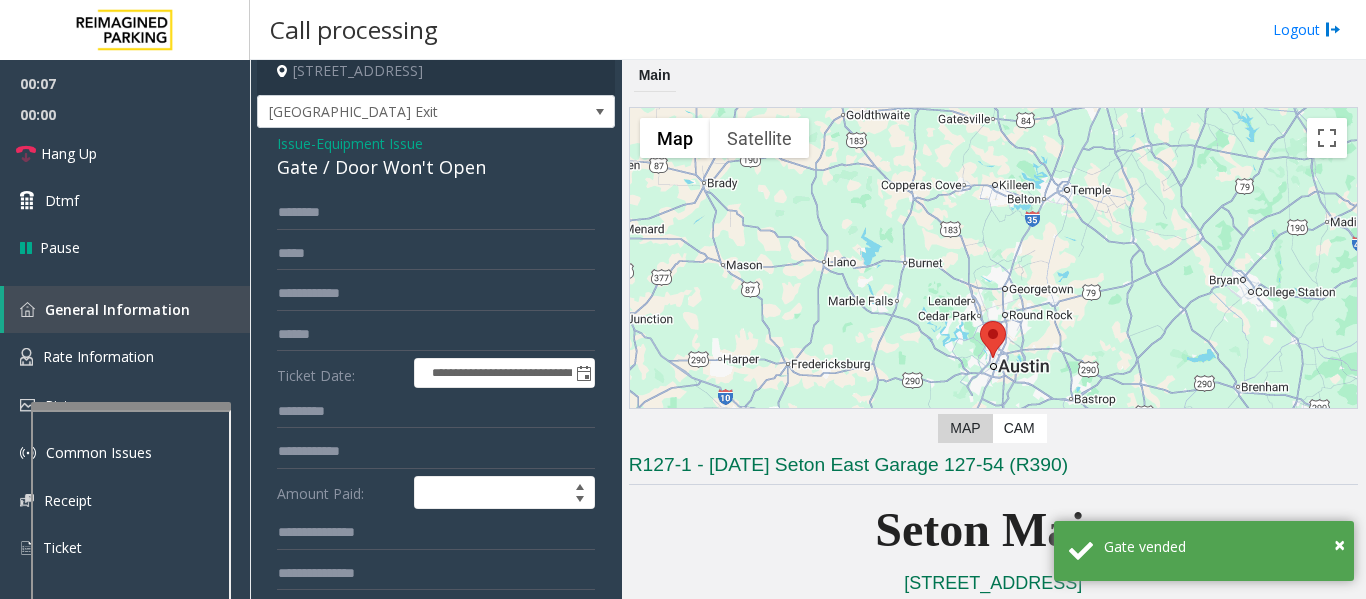 scroll, scrollTop: 7, scrollLeft: 0, axis: vertical 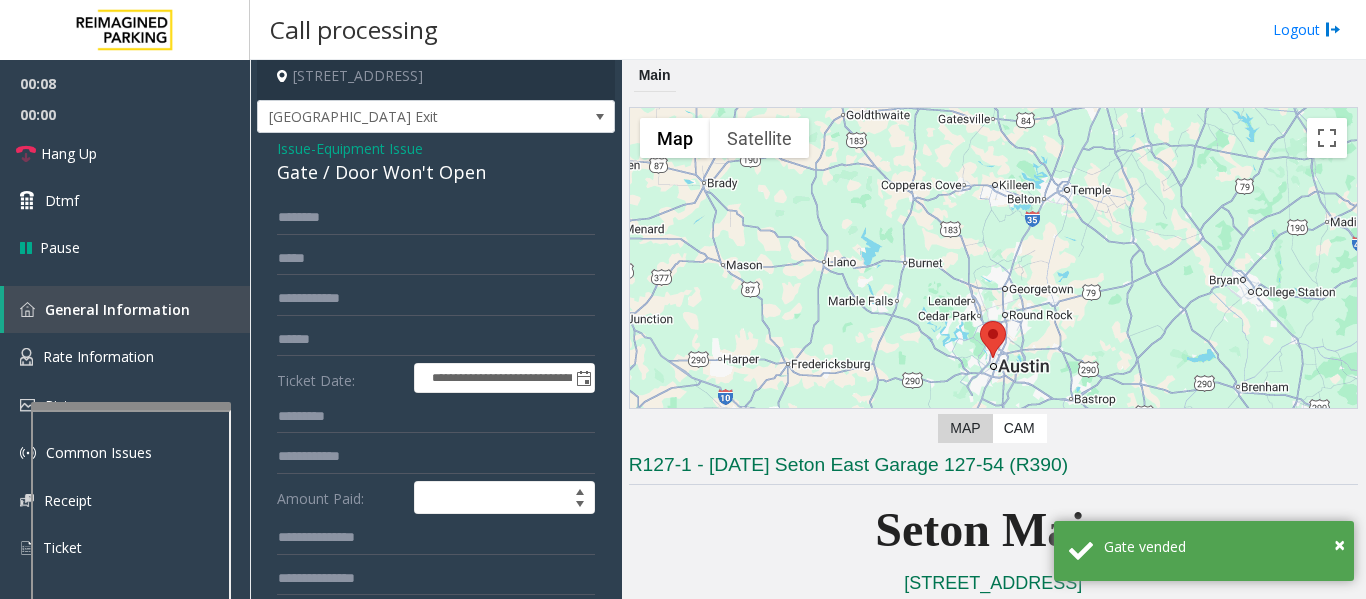click on "Gate / Door Won't Open" 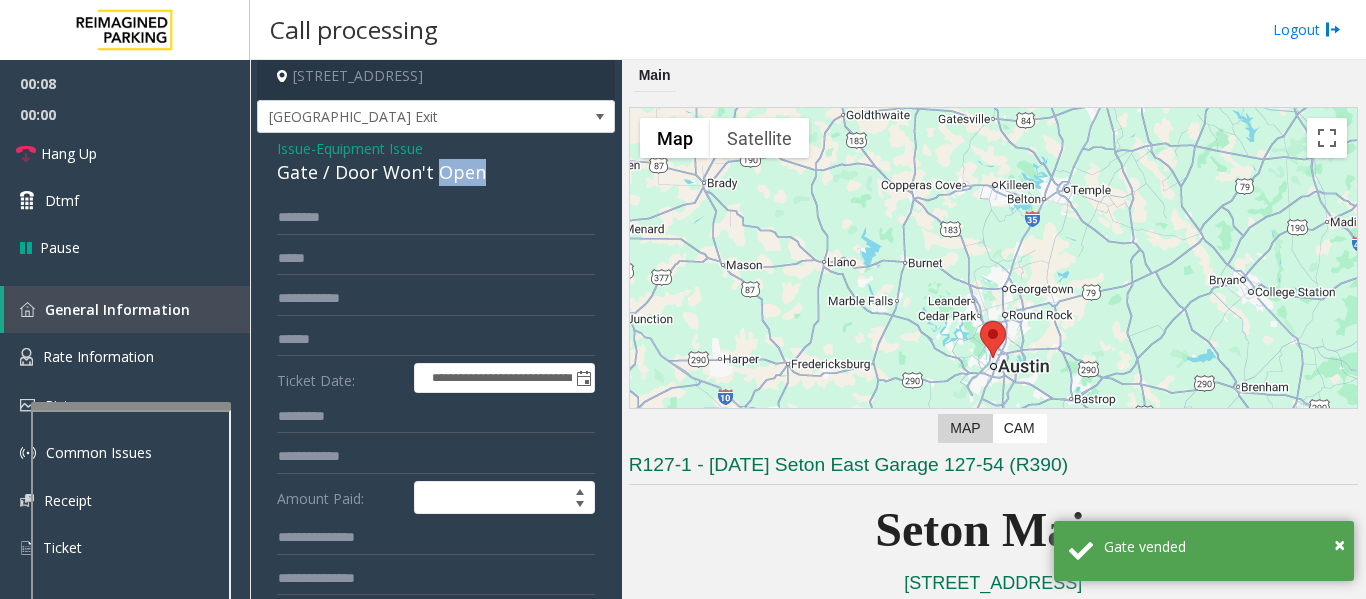 click on "Gate / Door Won't Open" 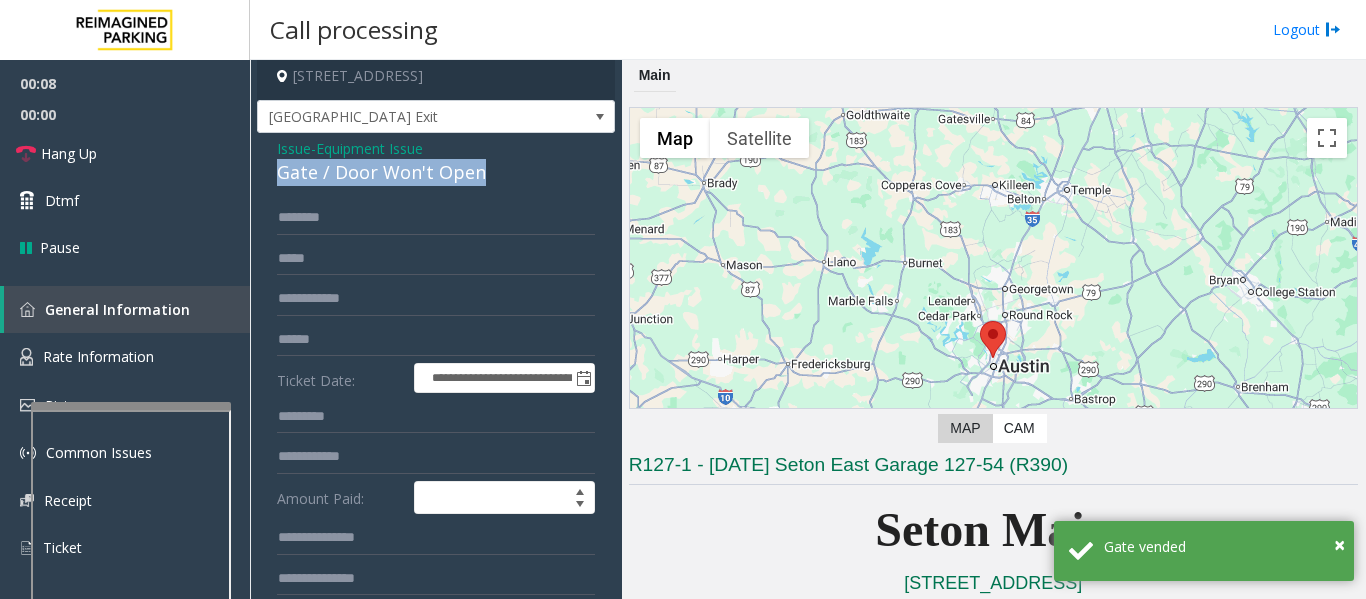 click on "Gate / Door Won't Open" 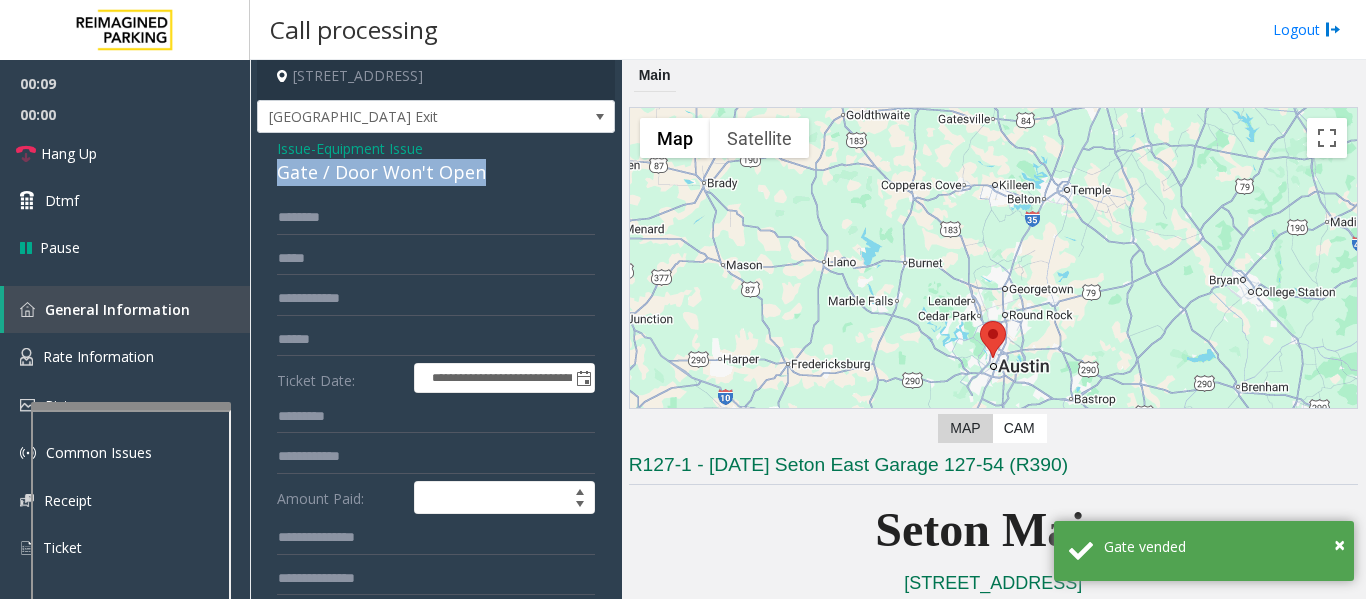 copy on "Gate / Door Won't Open" 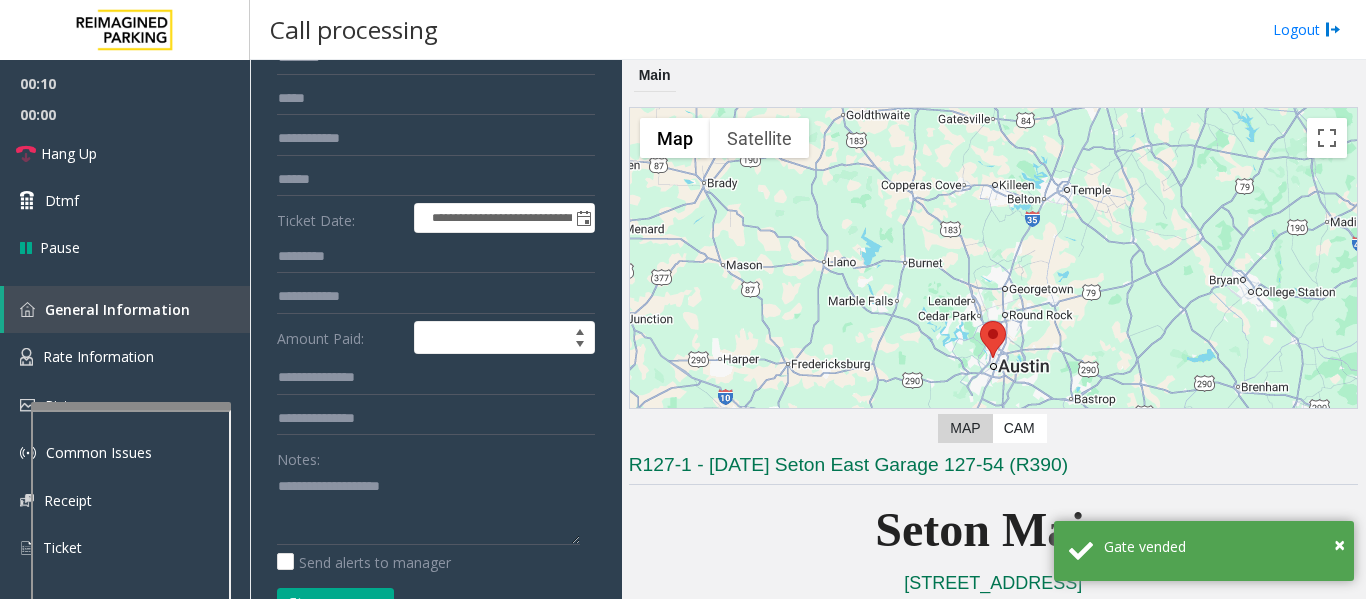 scroll, scrollTop: 207, scrollLeft: 0, axis: vertical 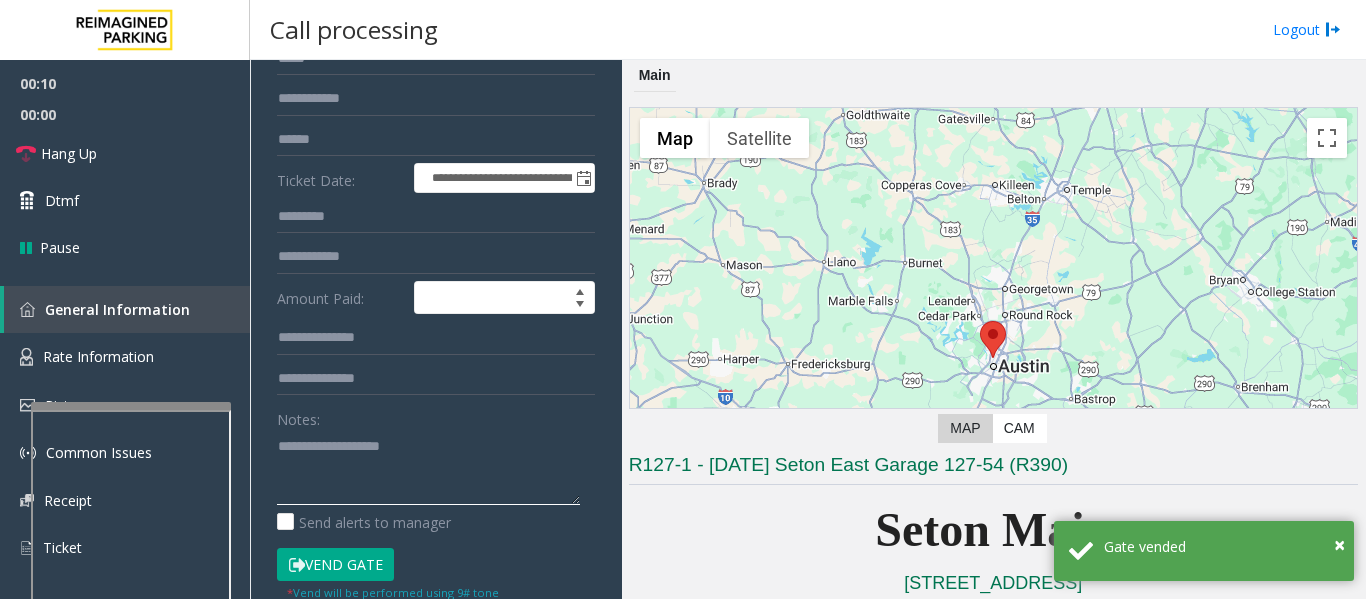 click 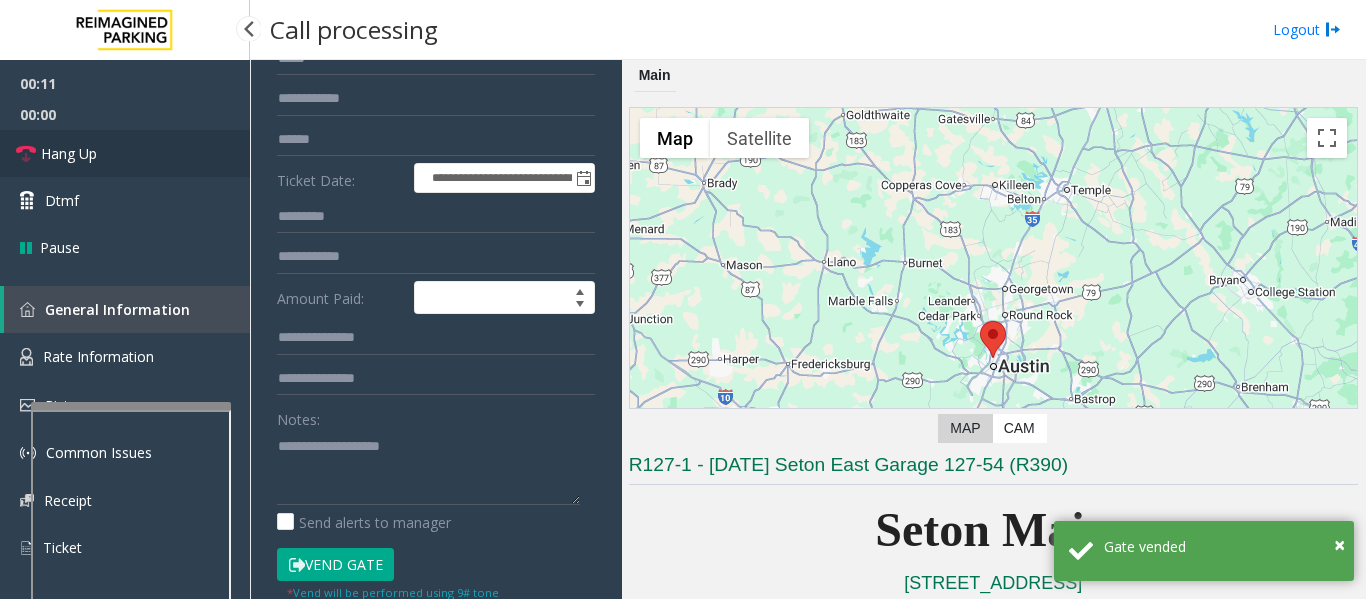 click on "Hang Up" at bounding box center (69, 153) 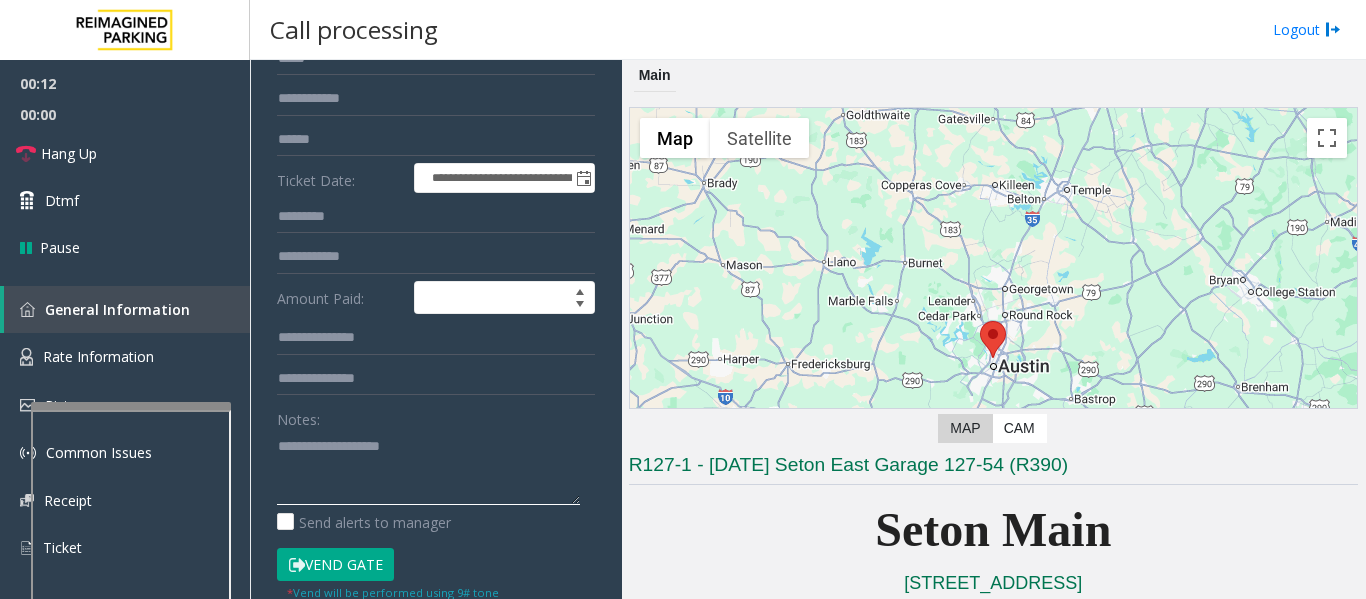 click 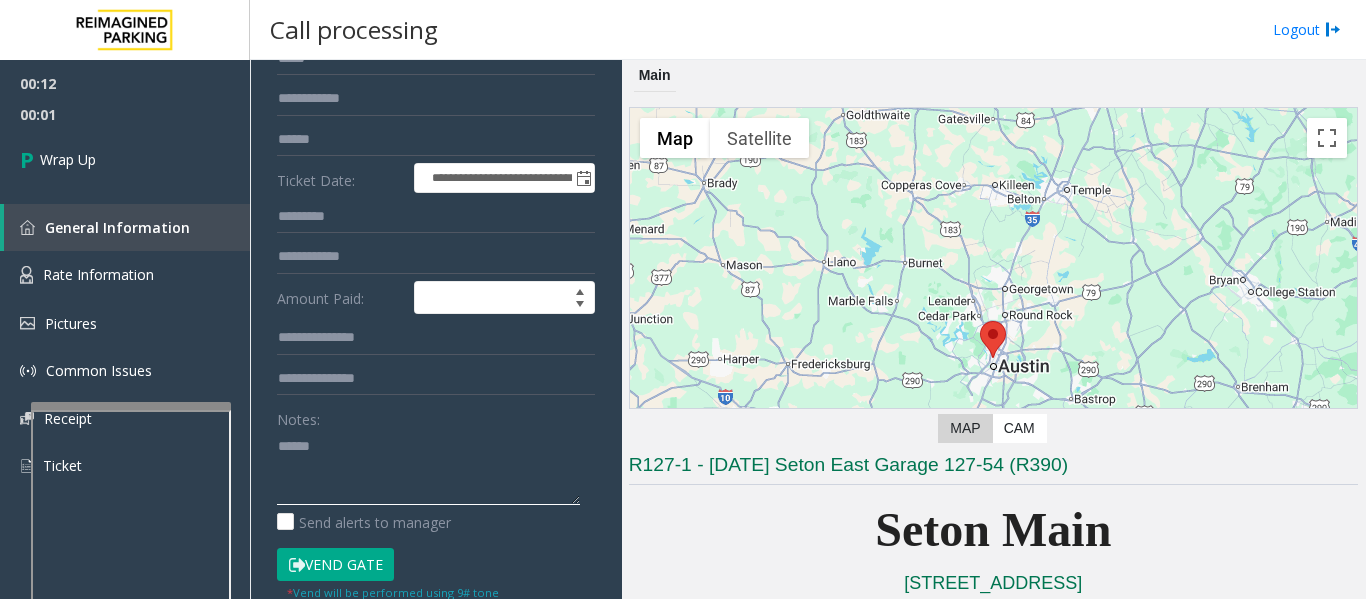 paste on "**********" 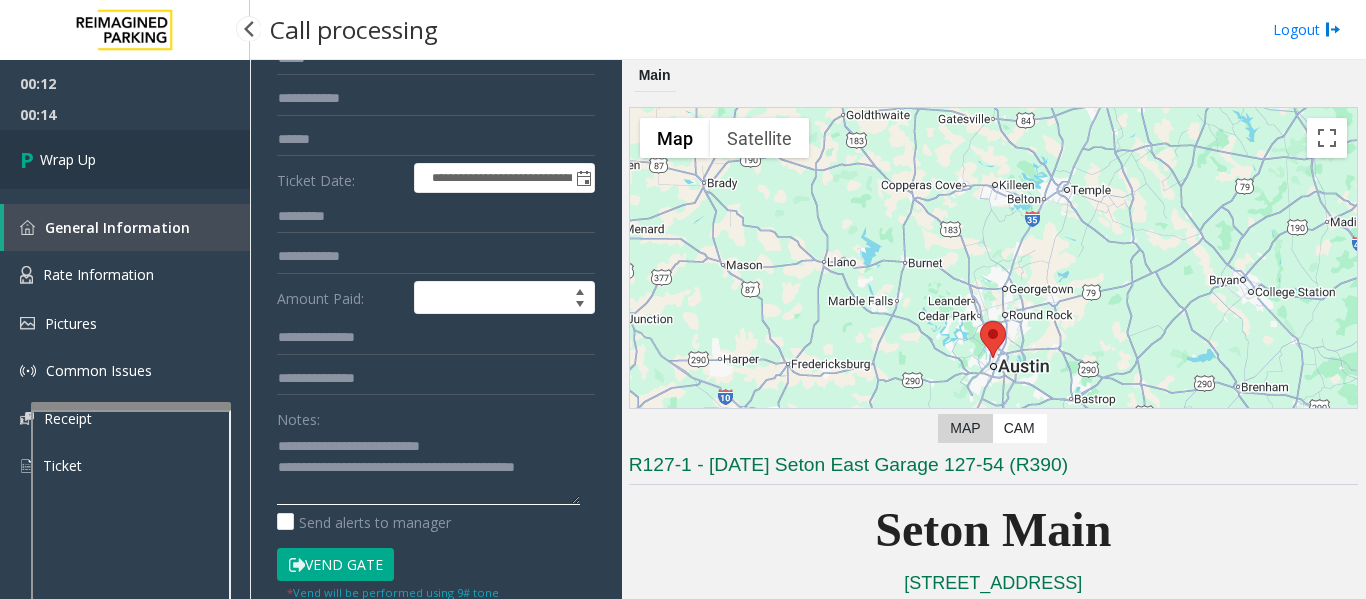 type on "**********" 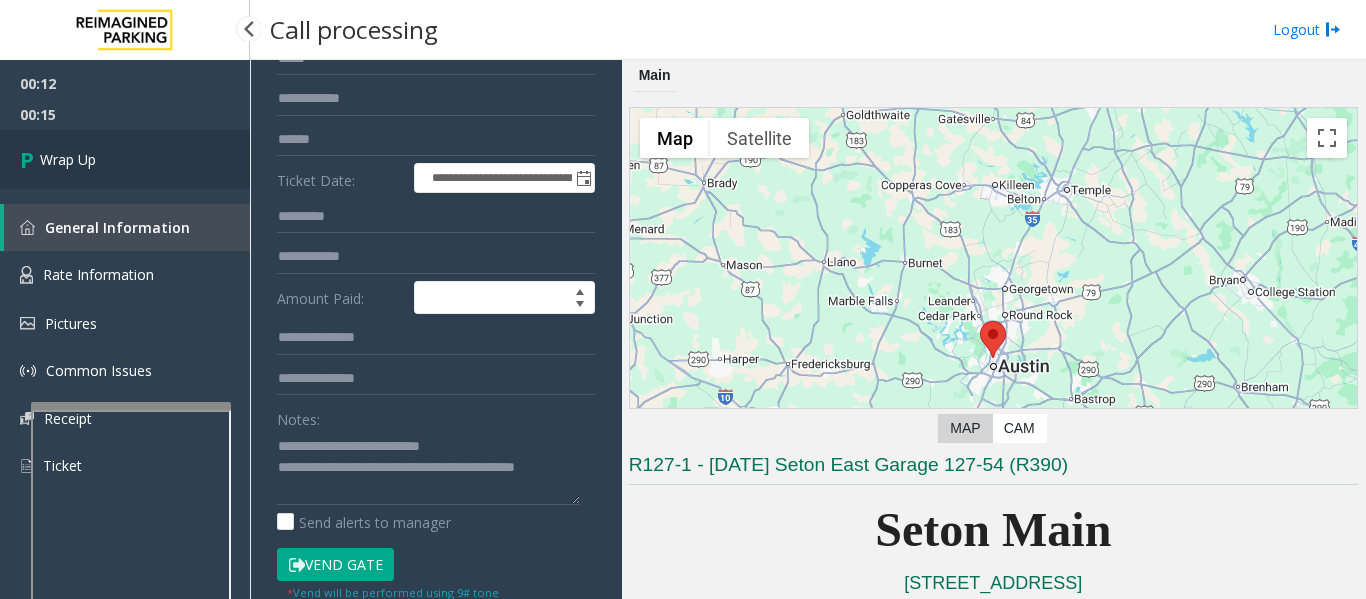click on "Wrap Up" at bounding box center (125, 159) 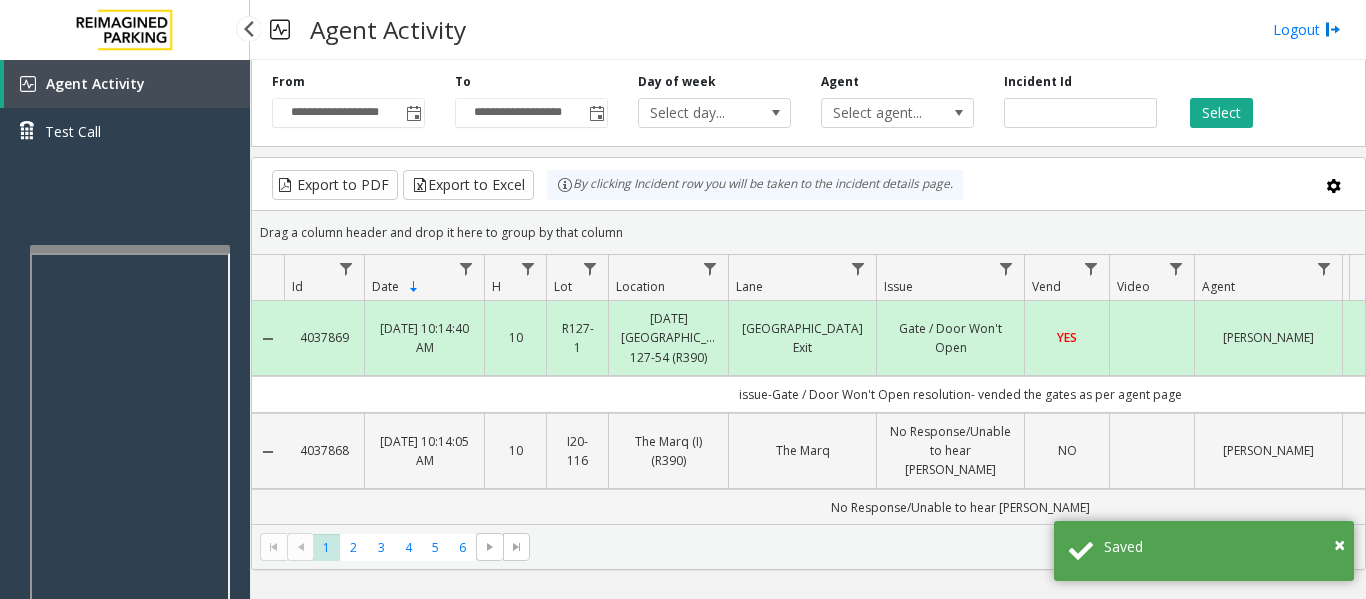 click on "**********" at bounding box center (683, 299) 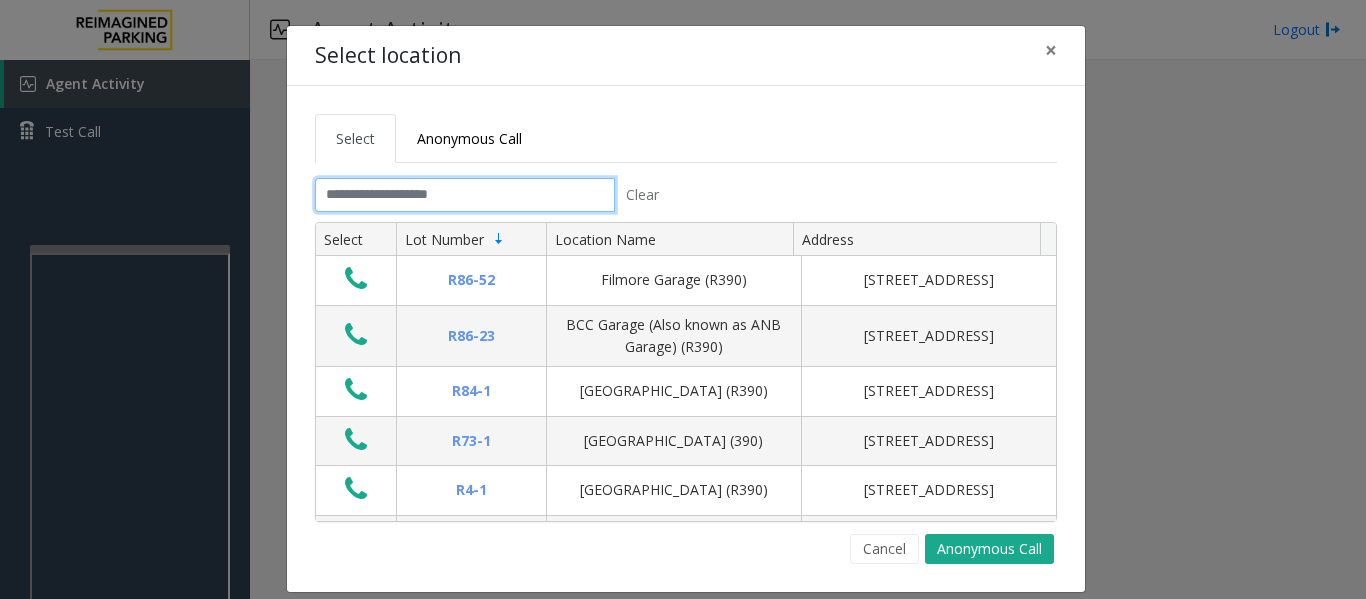 click 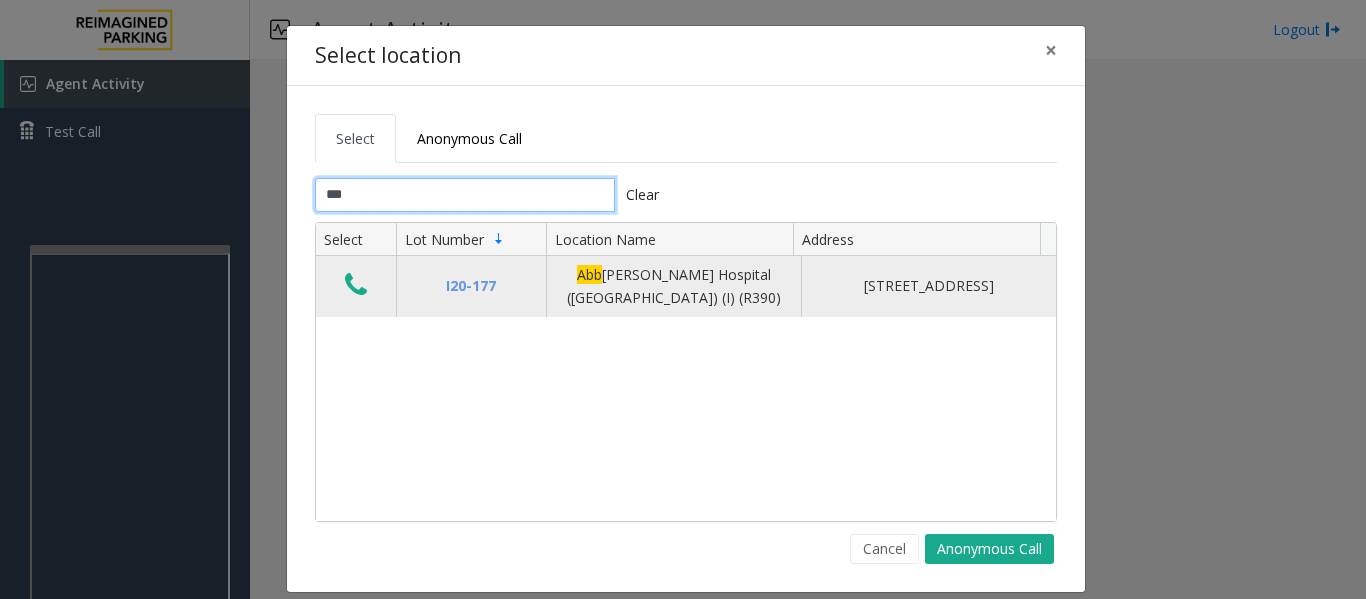 type on "***" 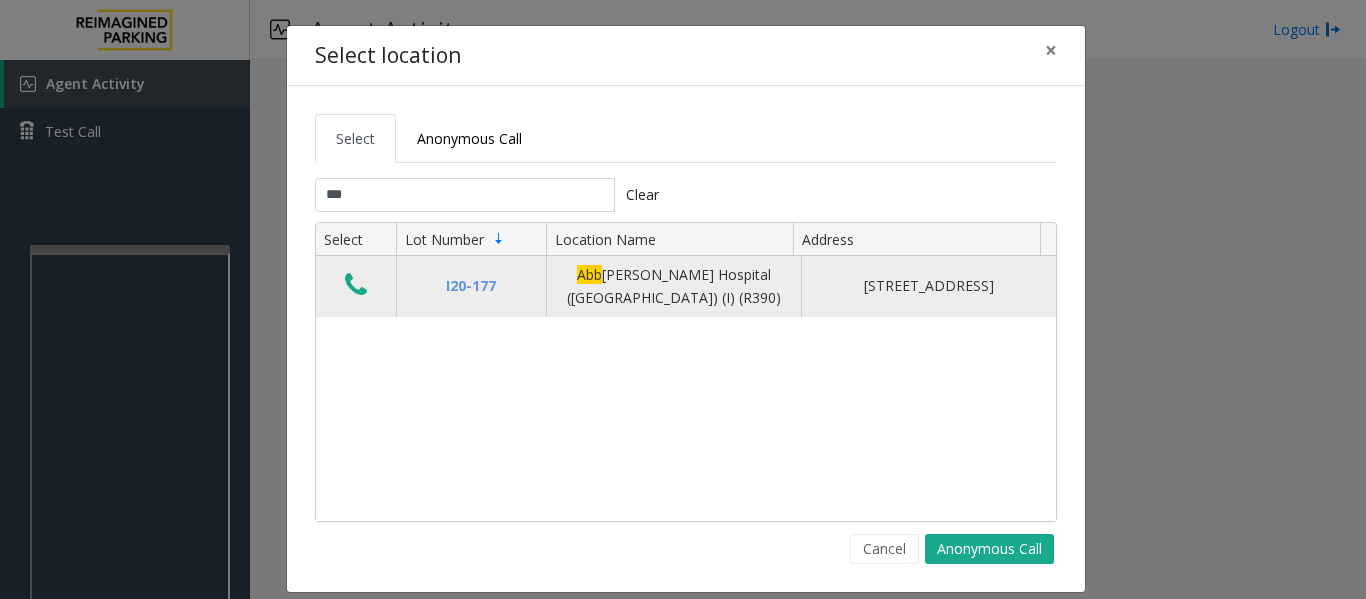 click 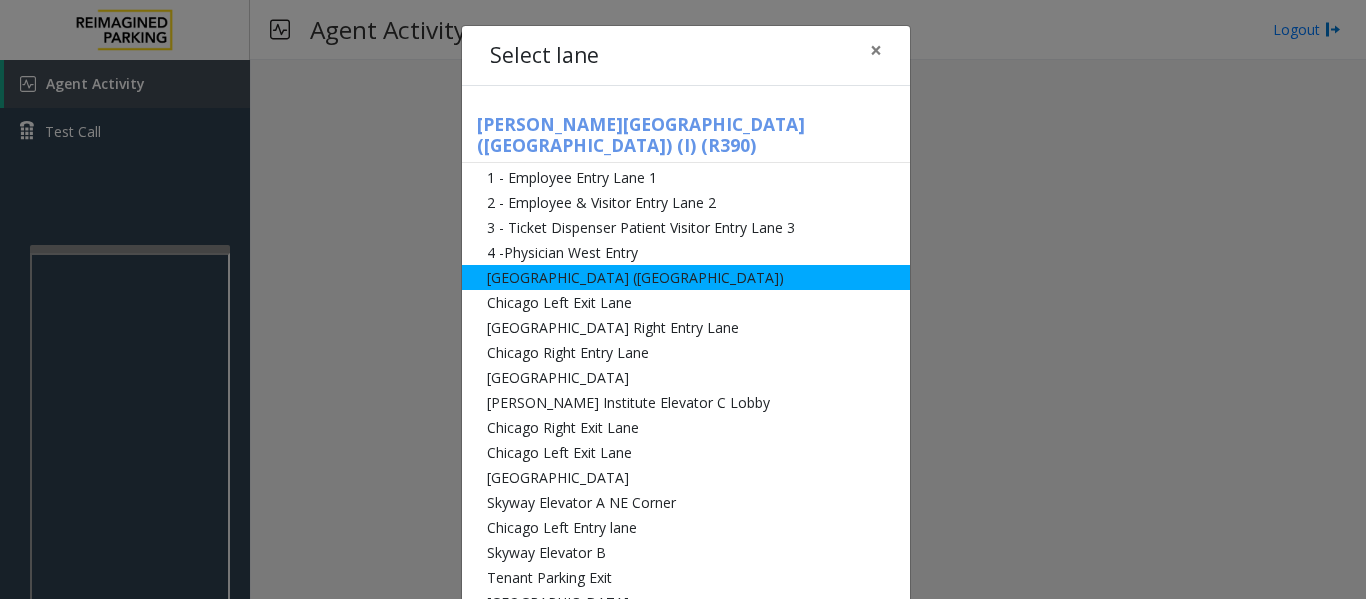 click on "[GEOGRAPHIC_DATA] ([GEOGRAPHIC_DATA])" 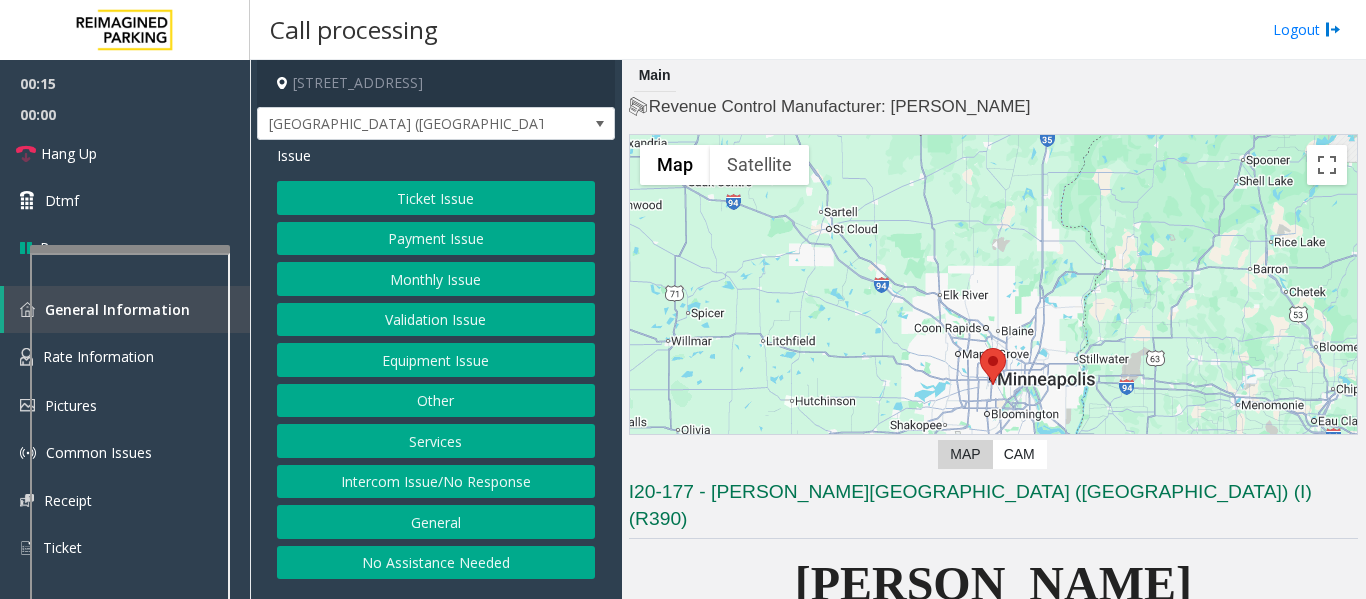 click on "Intercom Issue/No Response" 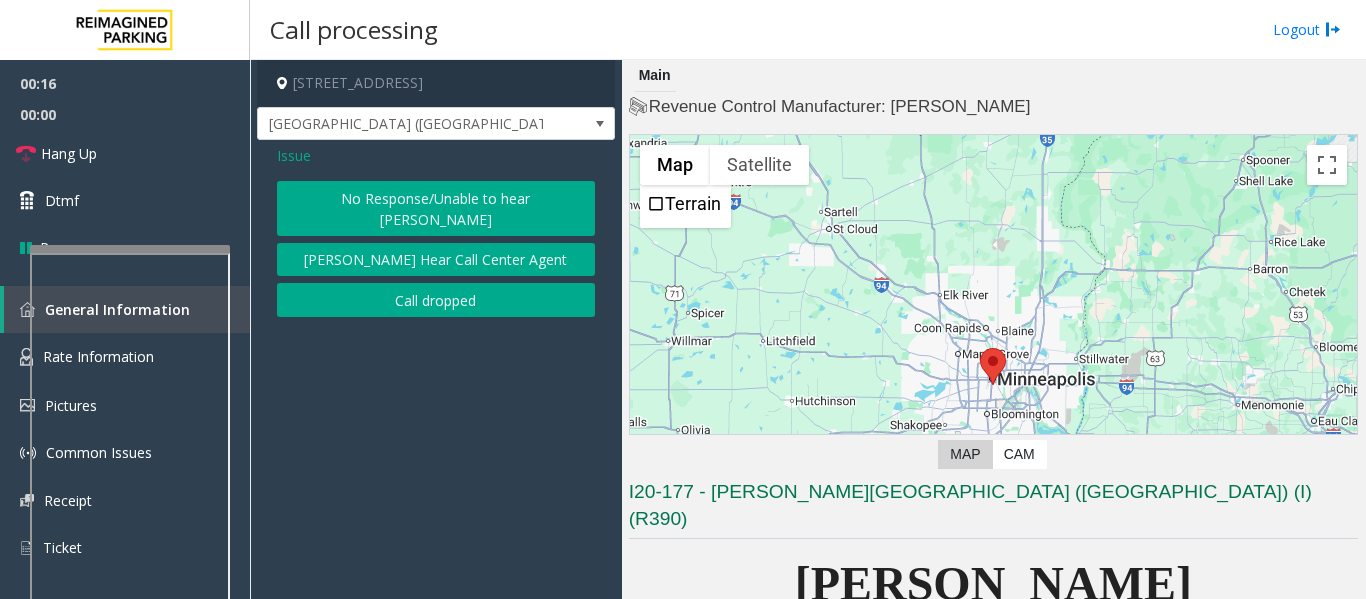 click on "No Response/Unable to hear [PERSON_NAME]" 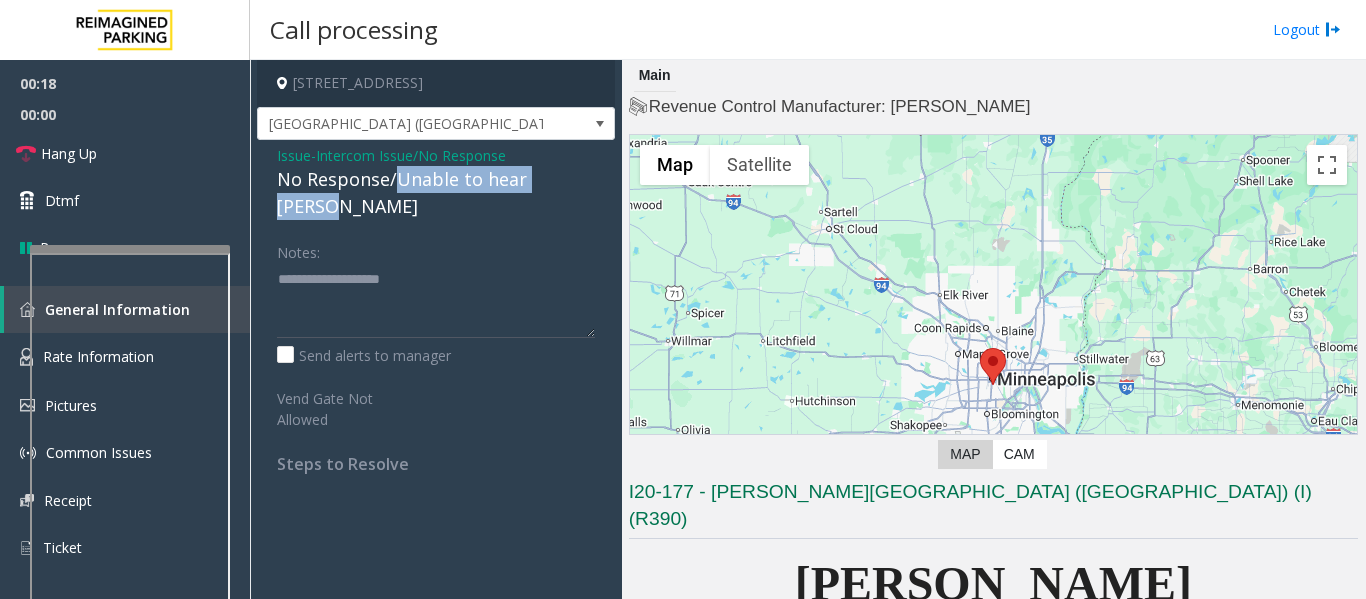 drag, startPoint x: 396, startPoint y: 174, endPoint x: 551, endPoint y: 175, distance: 155.00322 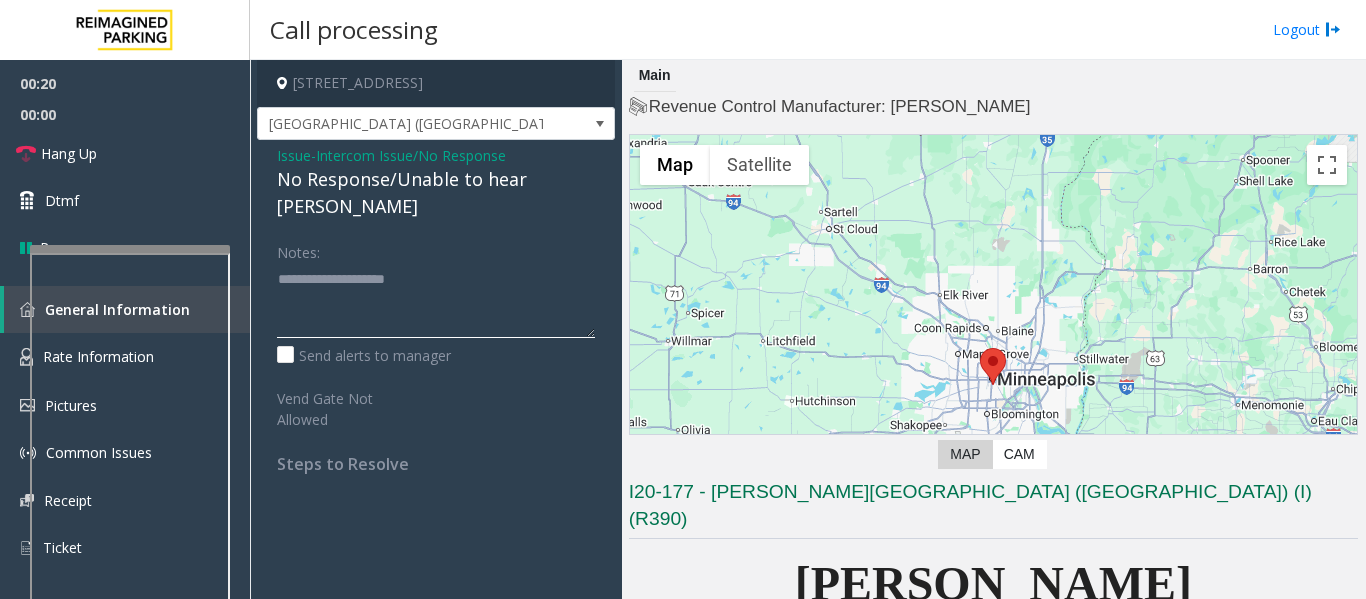 click 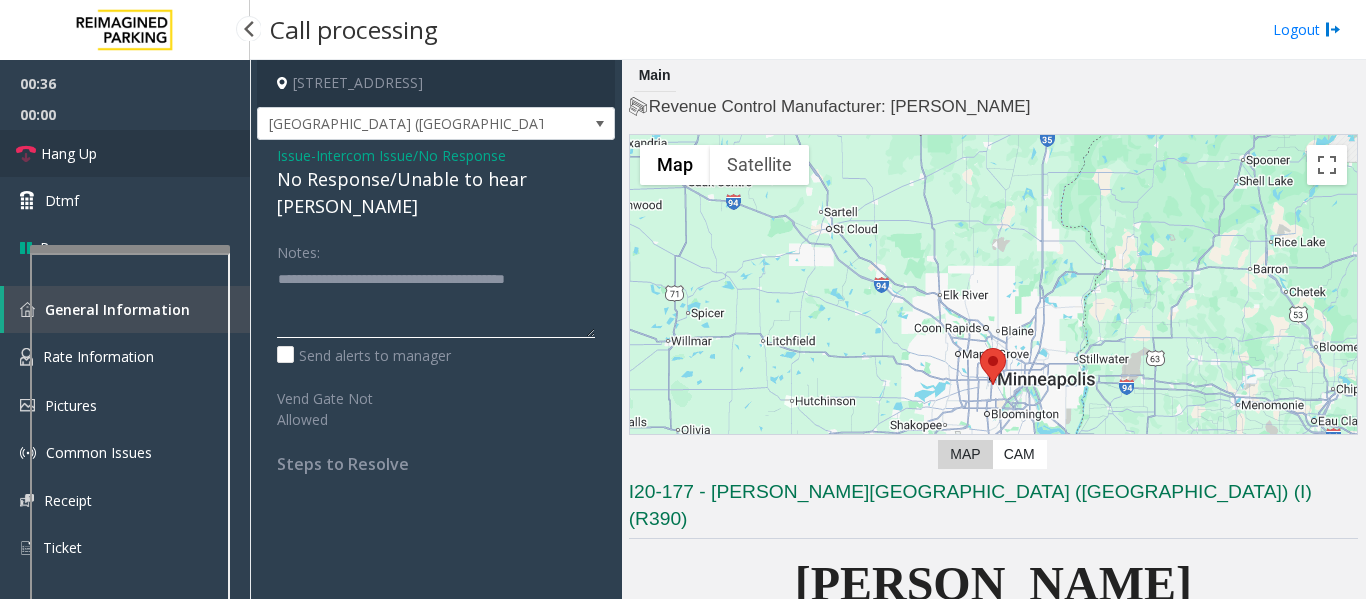 type on "**********" 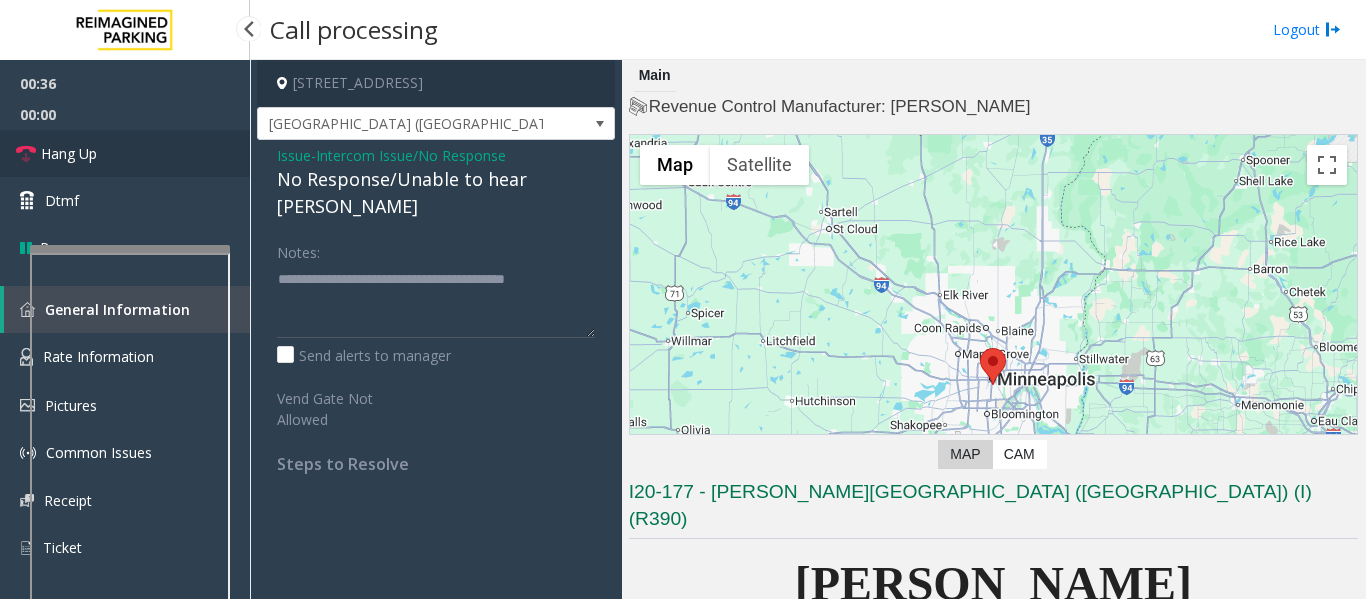 click on "Hang Up" at bounding box center (125, 153) 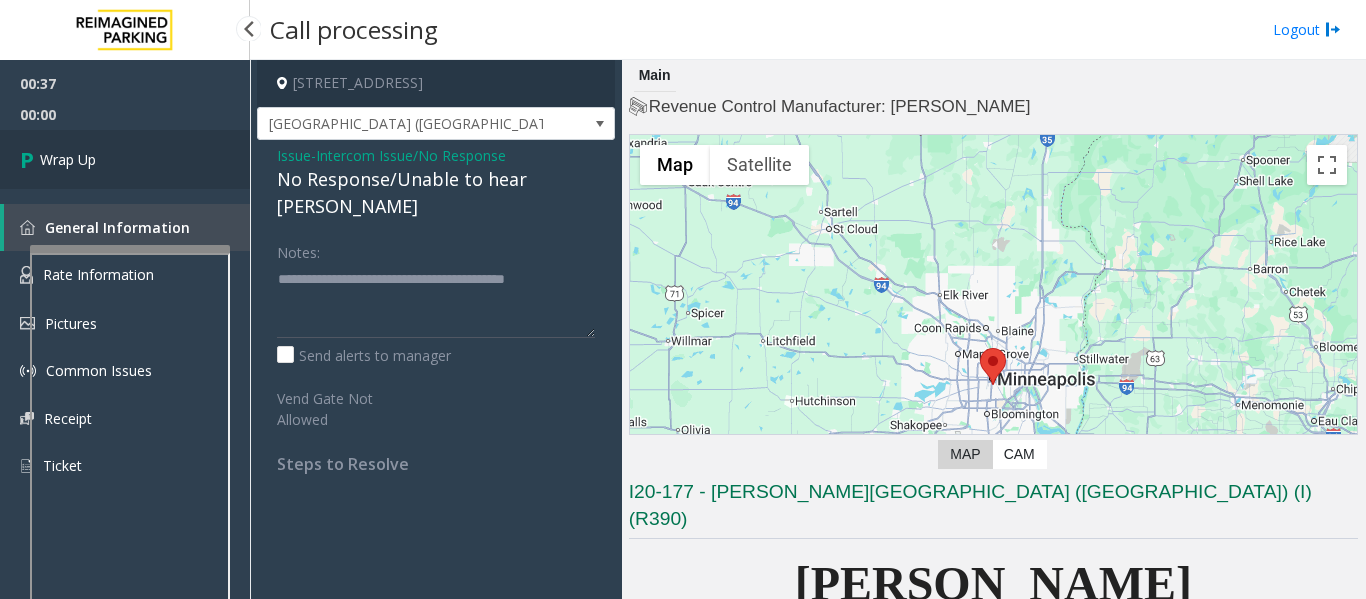 click on "Wrap Up" at bounding box center (125, 159) 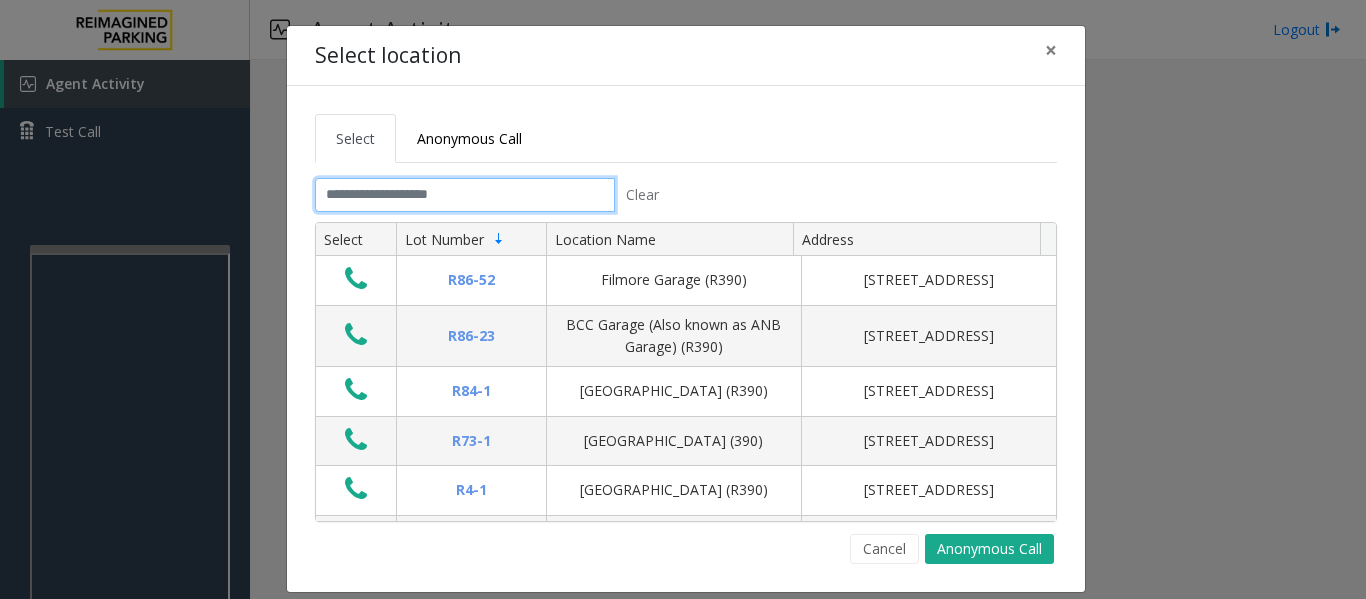 click 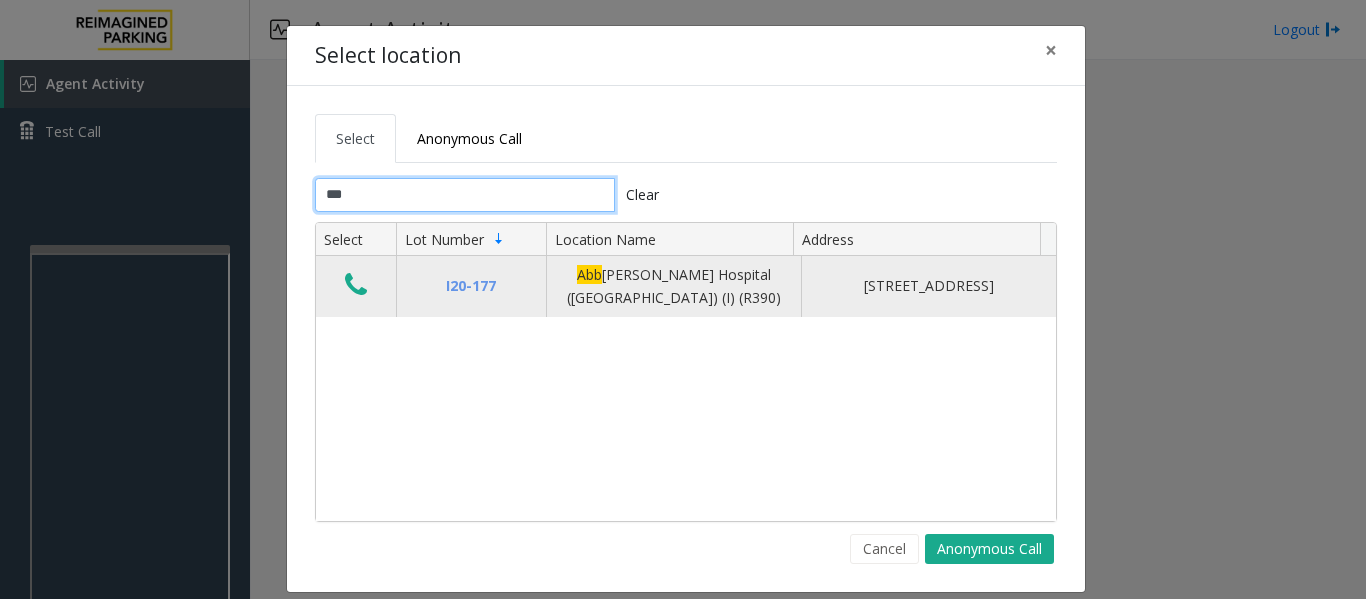 type on "***" 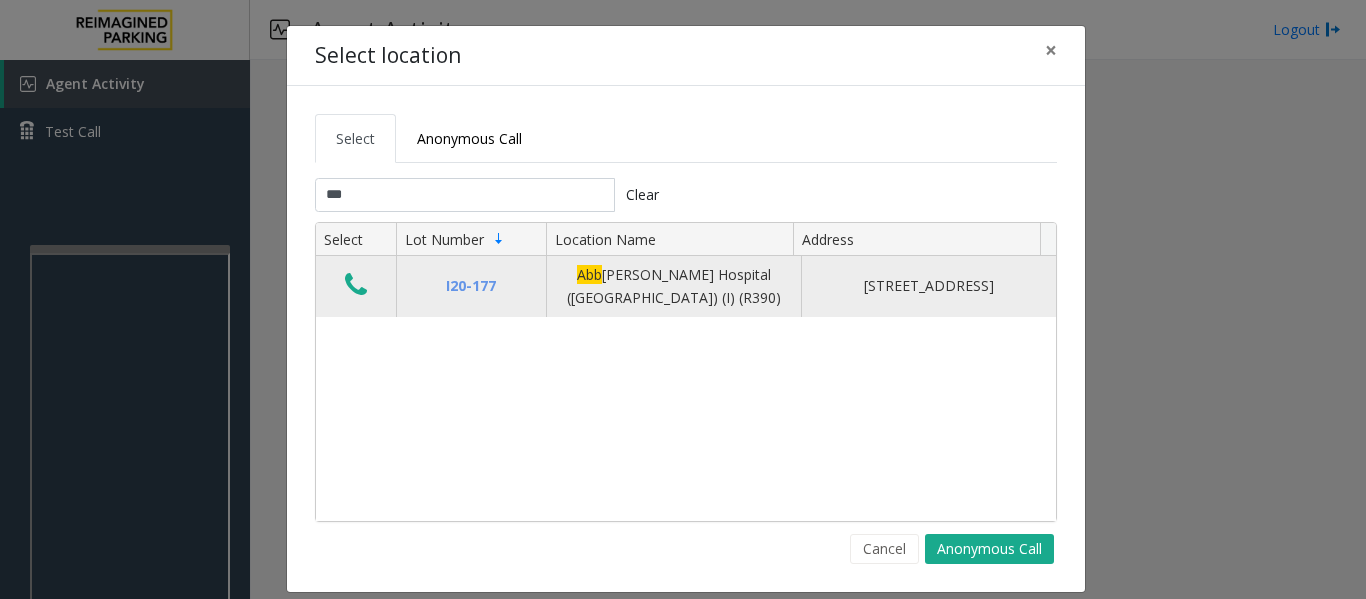 click 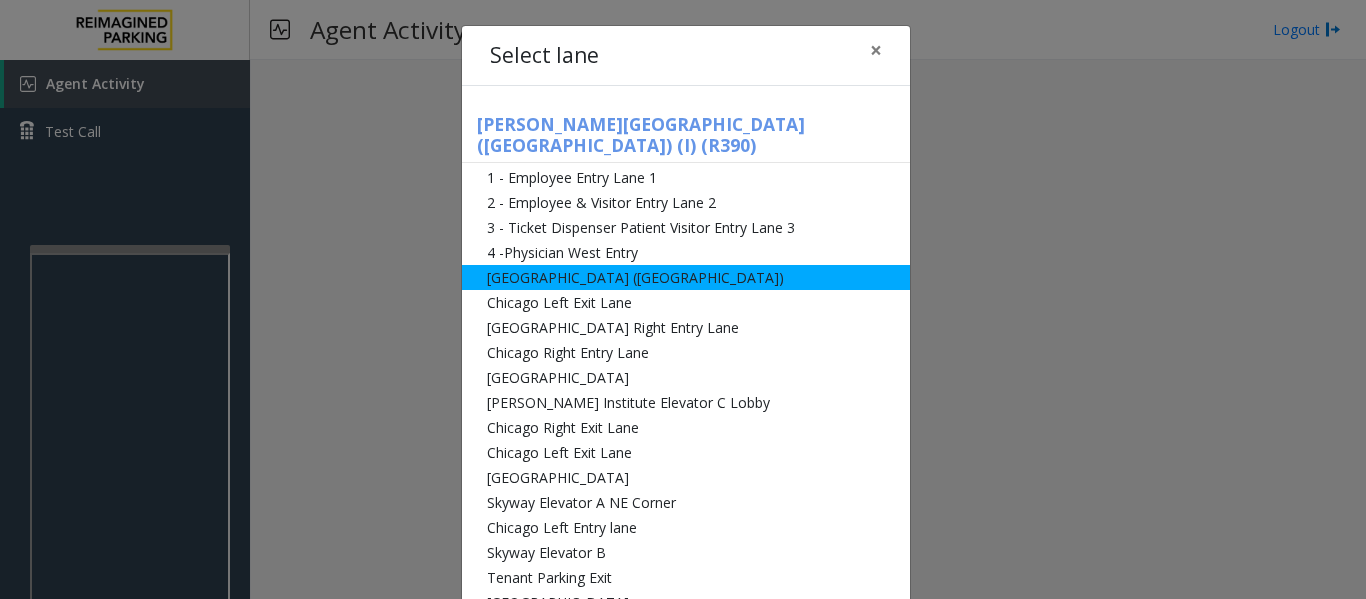 click on "[GEOGRAPHIC_DATA] ([GEOGRAPHIC_DATA])" 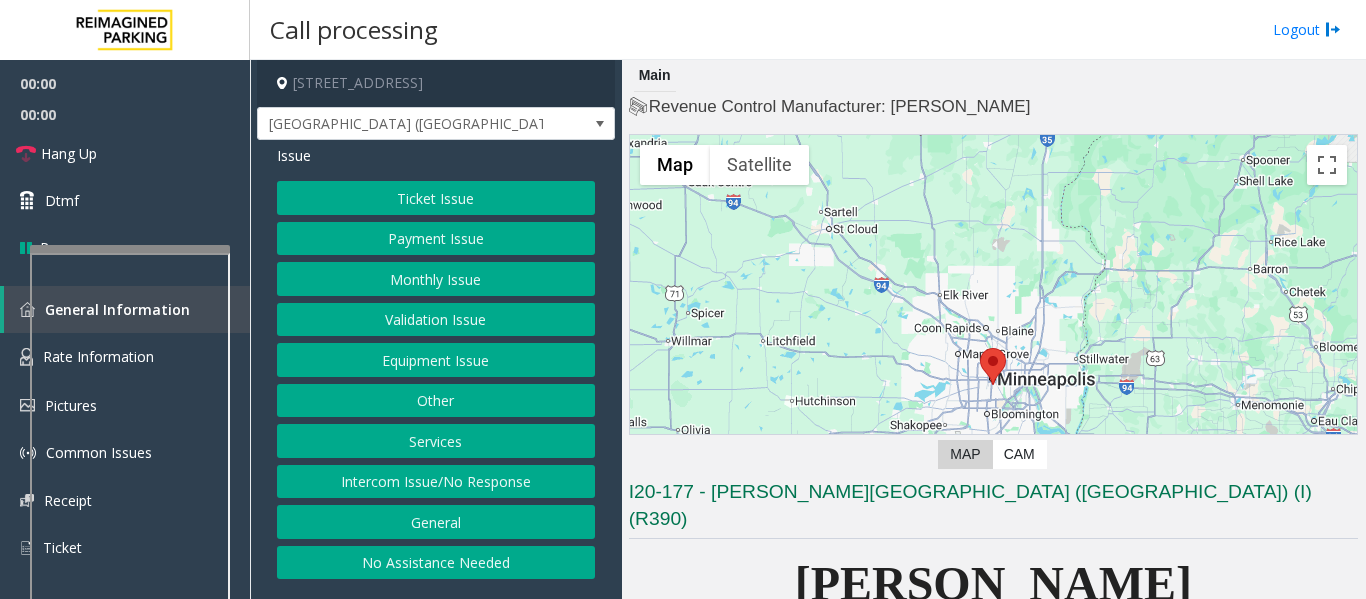click on "Intercom Issue/No Response" 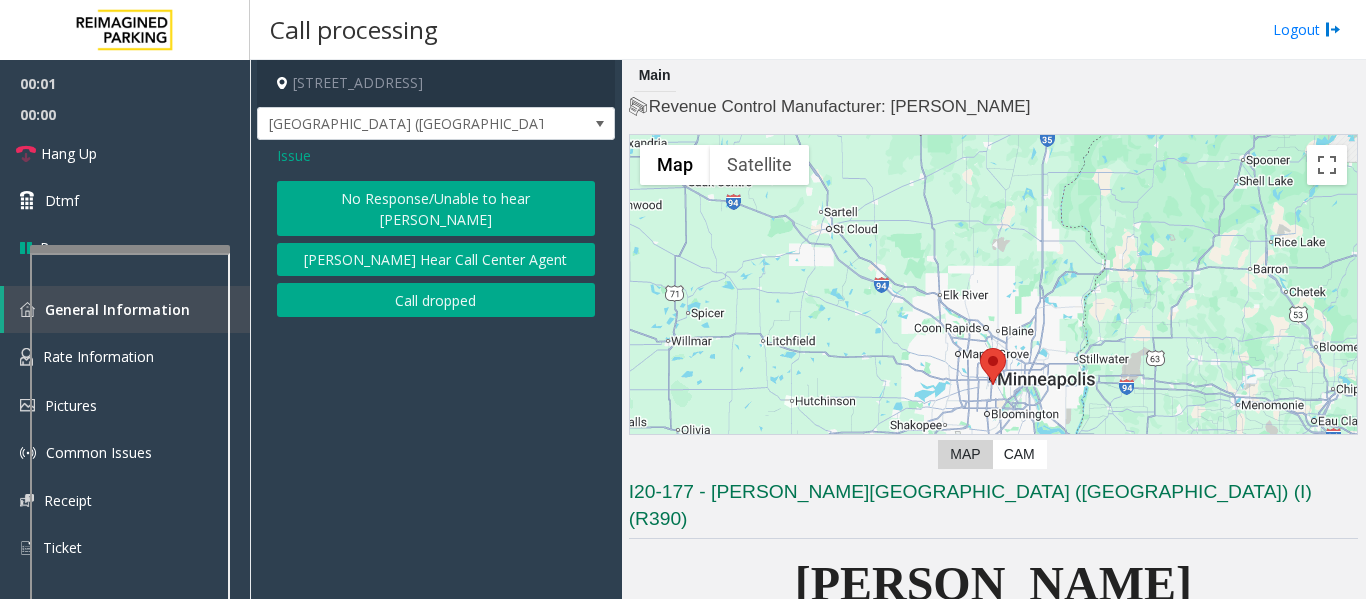 click on "No Response/Unable to hear [PERSON_NAME]" 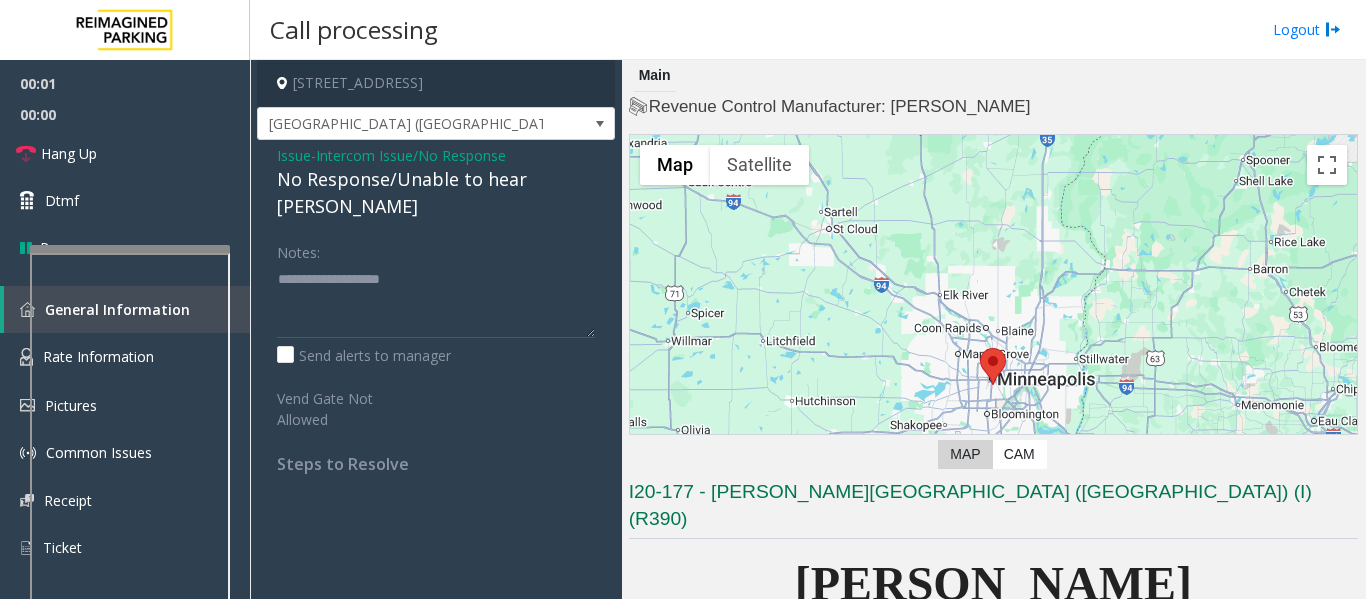 click on "No Response/Unable to hear [PERSON_NAME]" 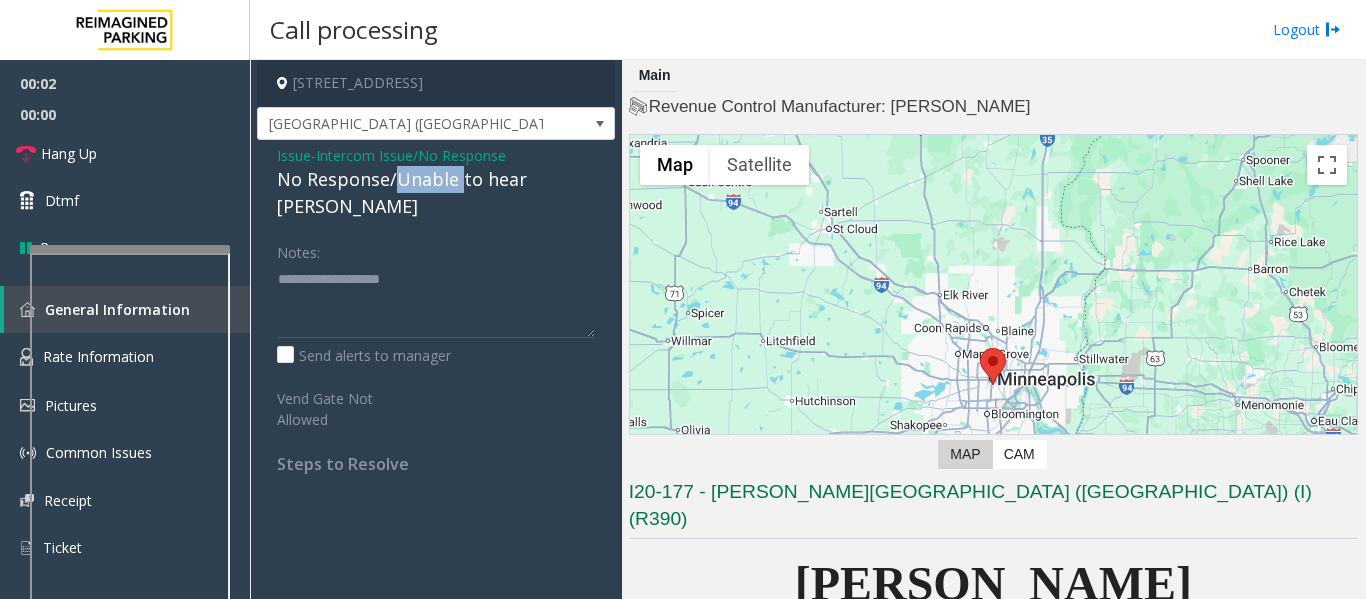 click on "No Response/Unable to hear [PERSON_NAME]" 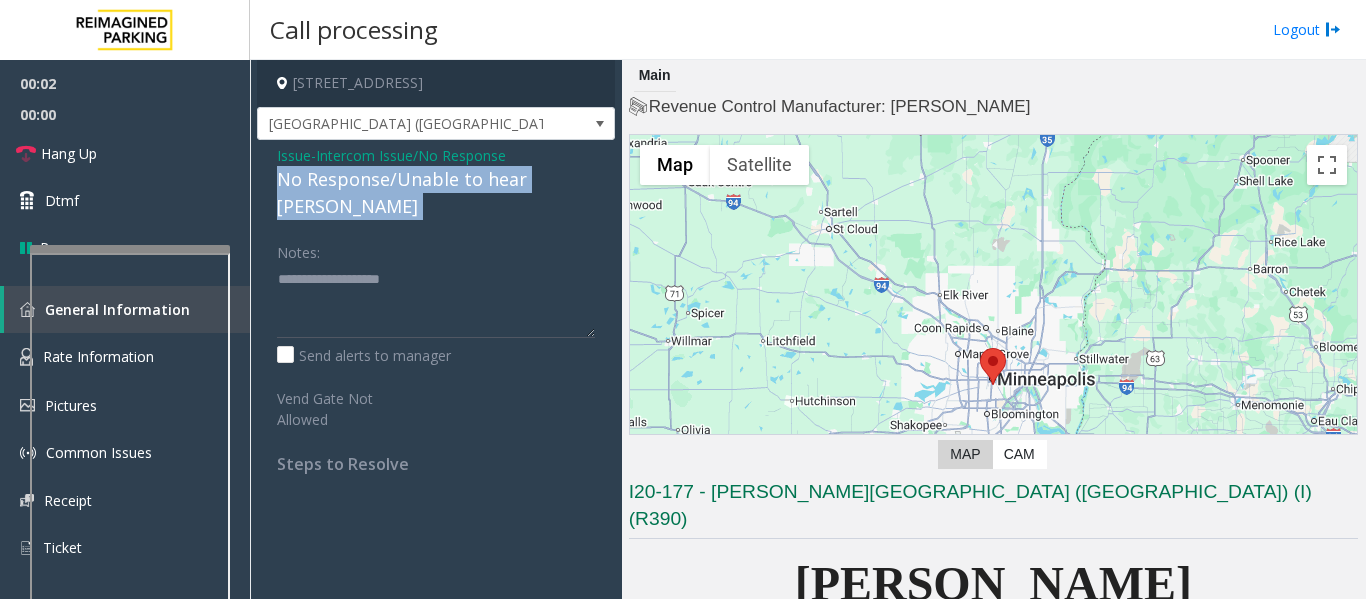 click on "No Response/Unable to hear [PERSON_NAME]" 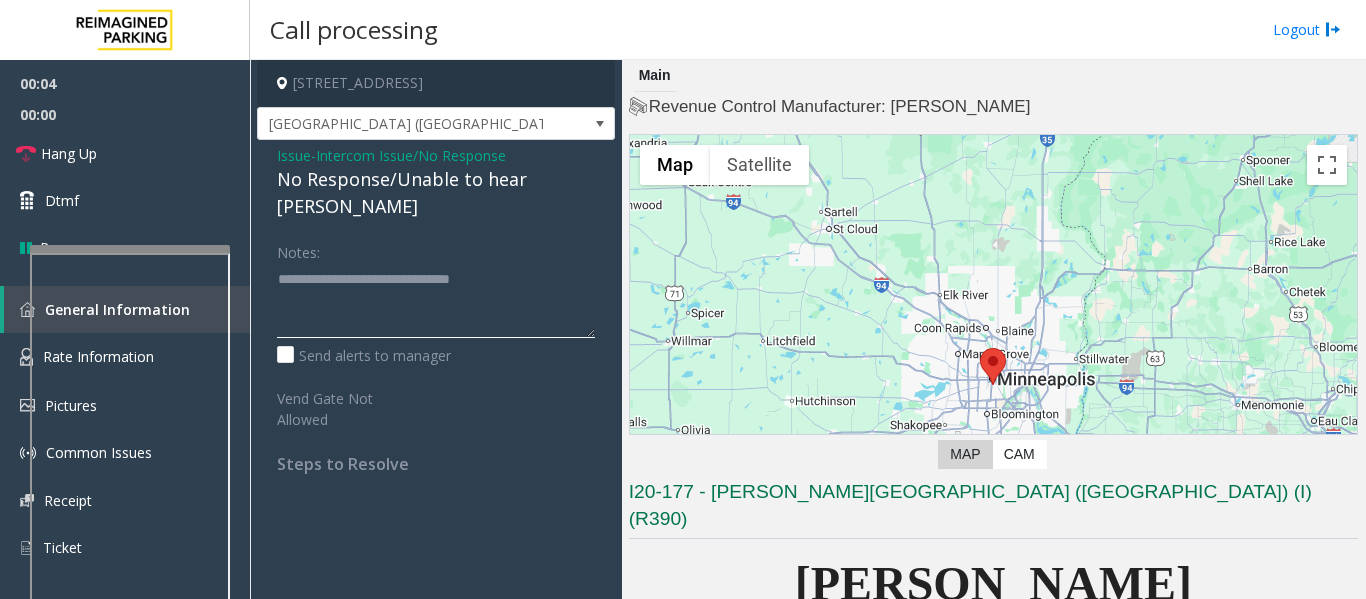 click 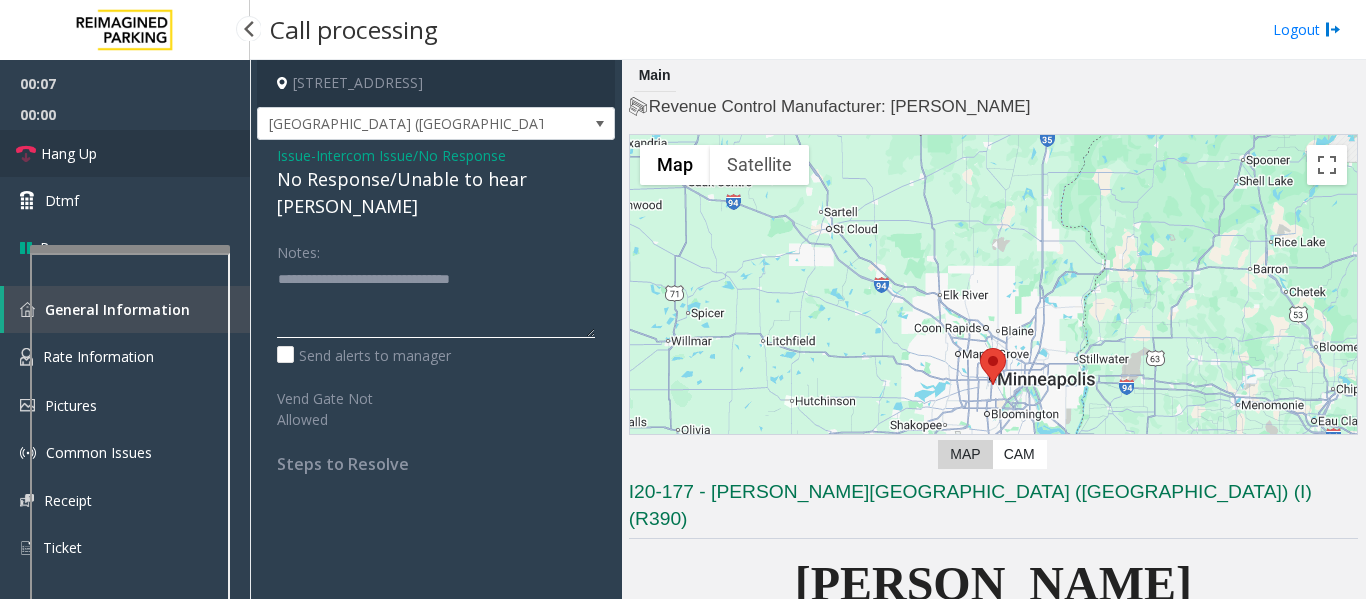 type on "**********" 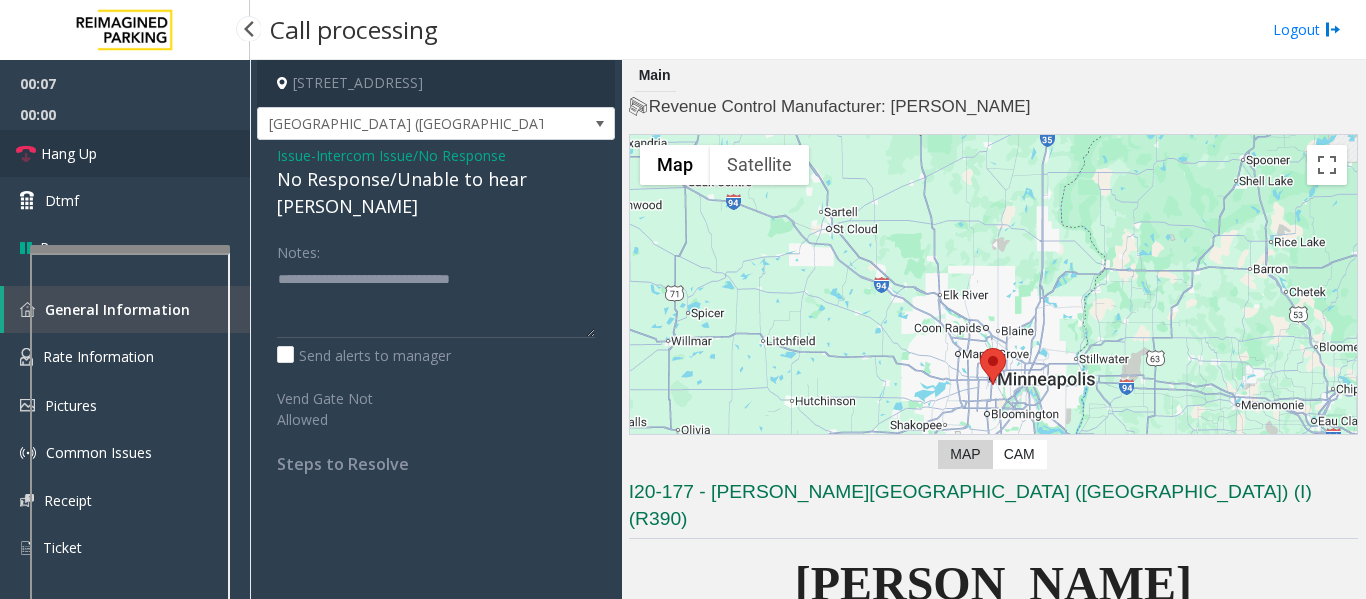 click on "Hang Up" at bounding box center (69, 153) 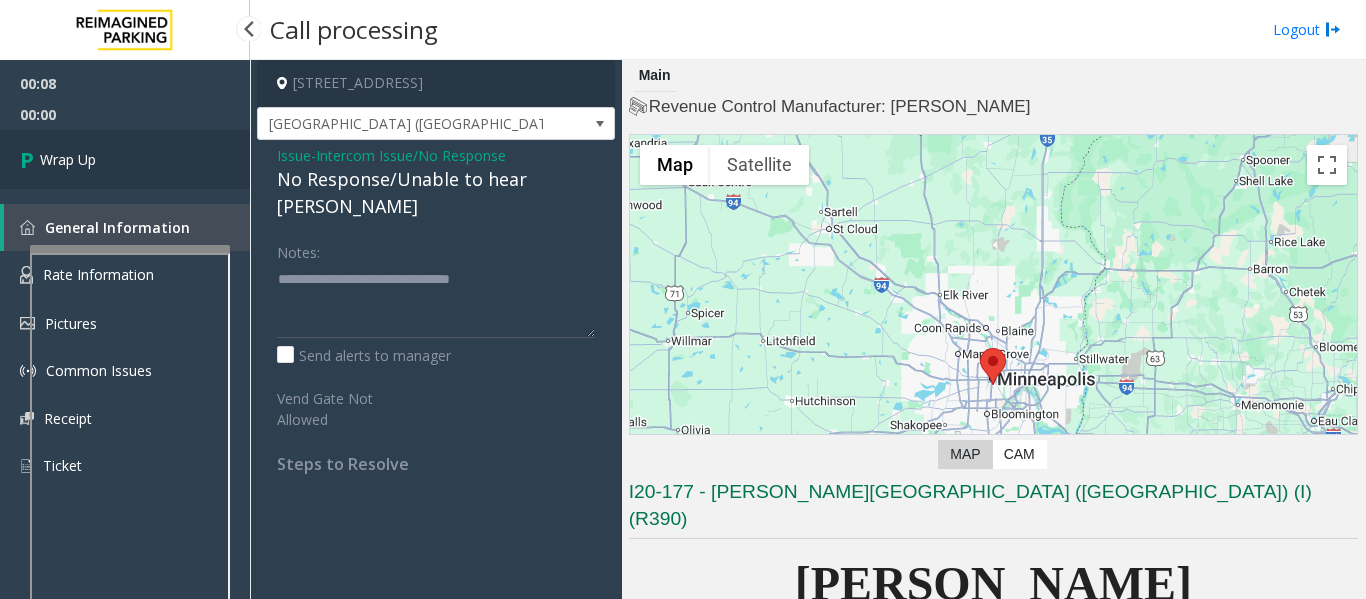 click on "Wrap Up" at bounding box center [68, 159] 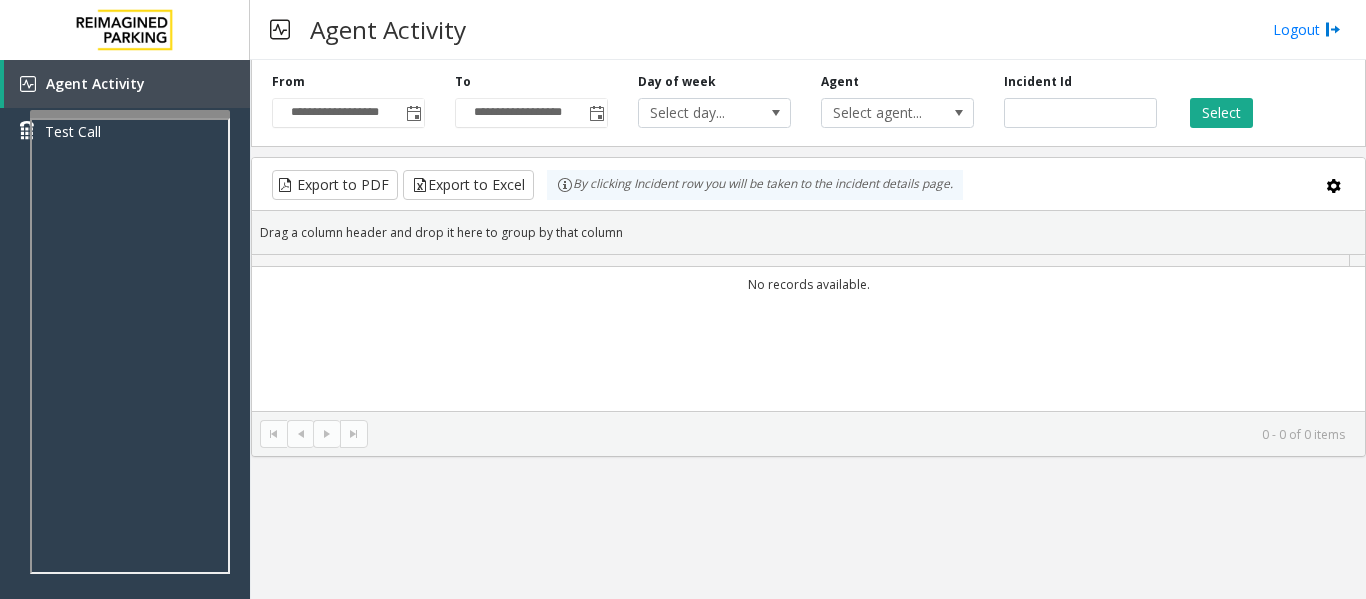 scroll, scrollTop: 0, scrollLeft: 0, axis: both 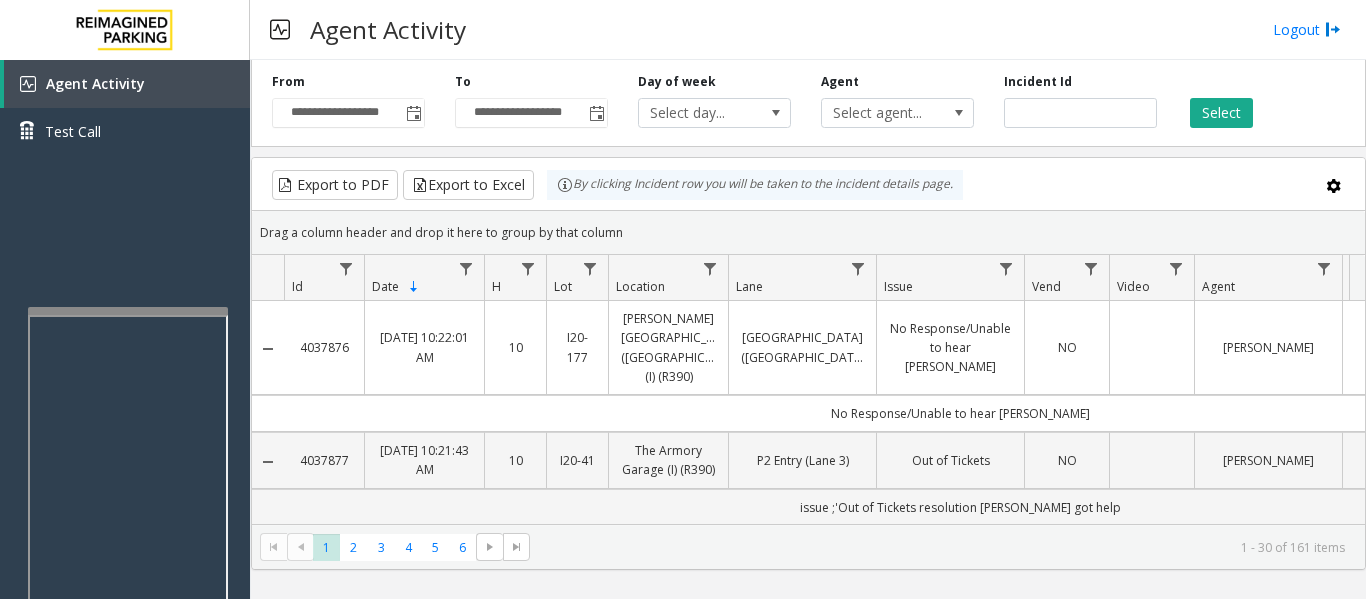 click at bounding box center (128, 311) 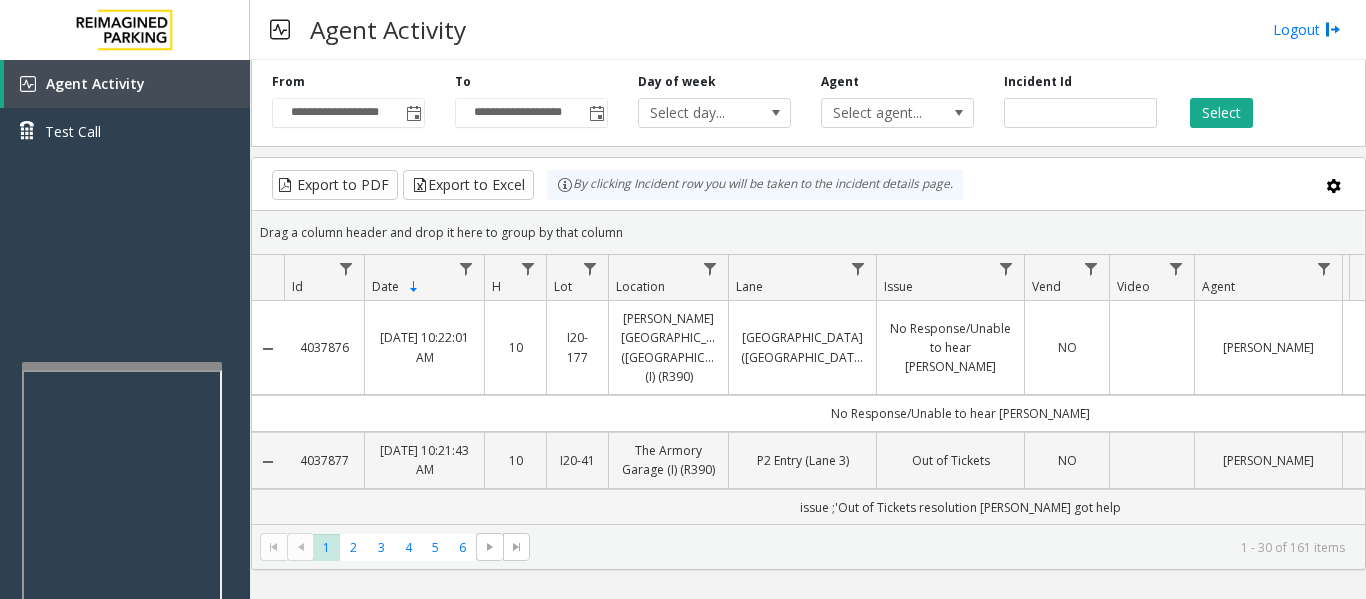 click at bounding box center [122, 366] 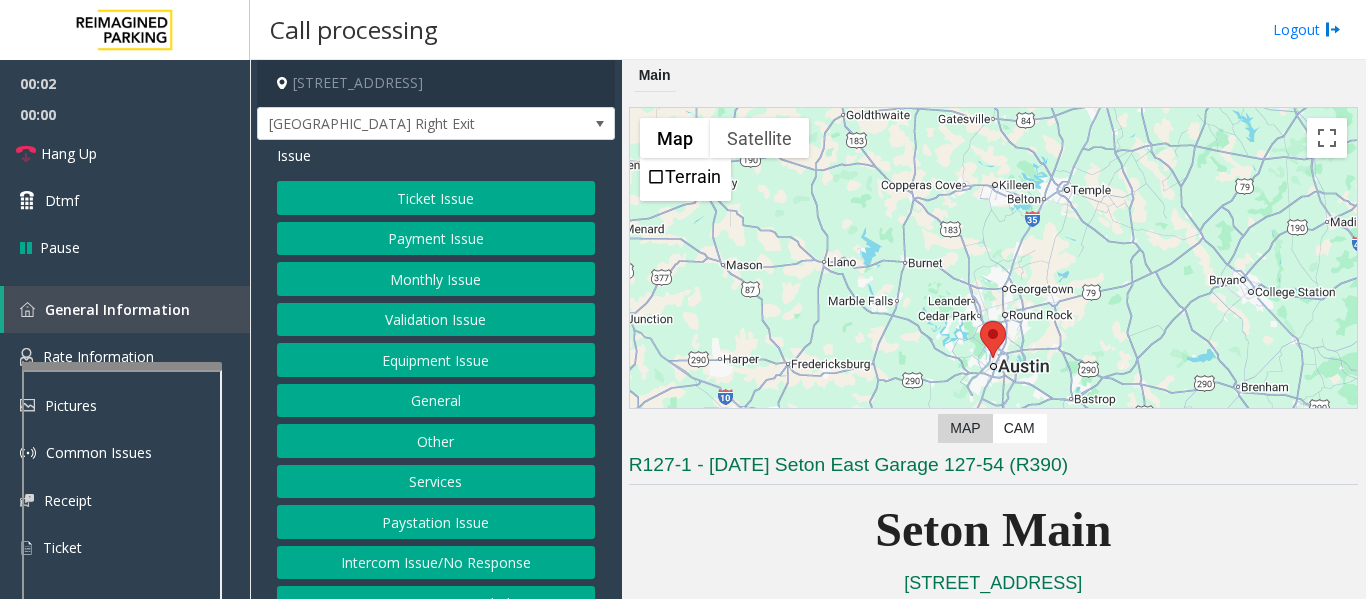 click on "Equipment Issue" 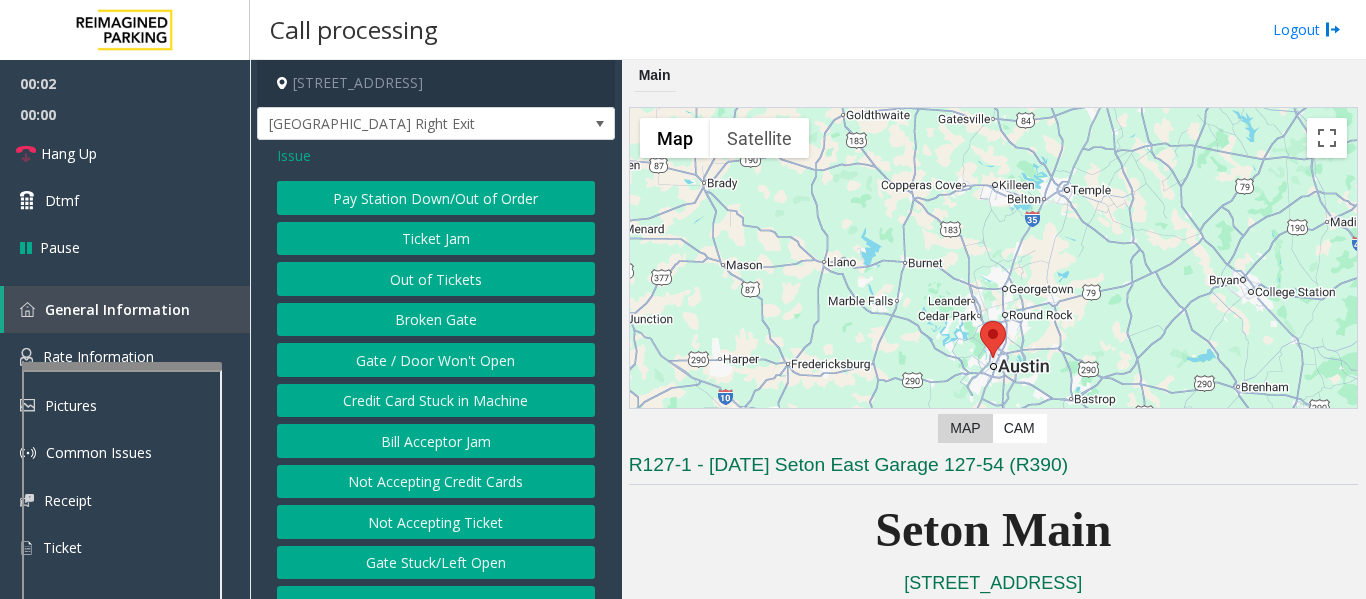click on "Gate / Door Won't Open" 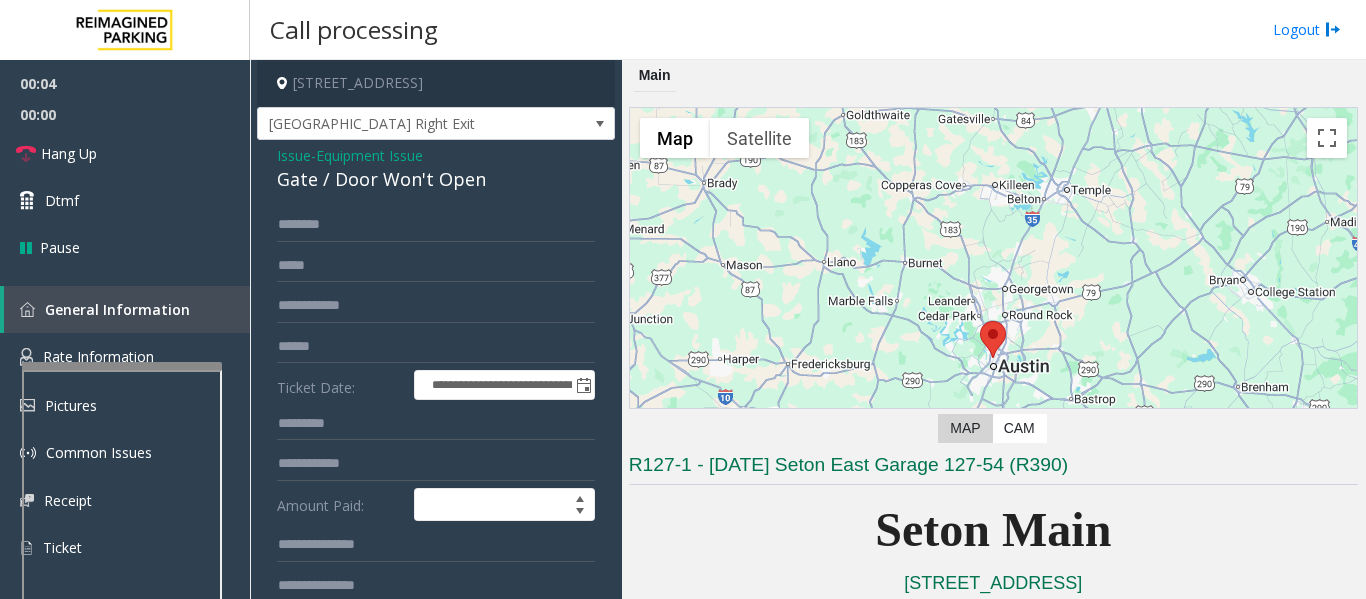 scroll, scrollTop: 363, scrollLeft: 0, axis: vertical 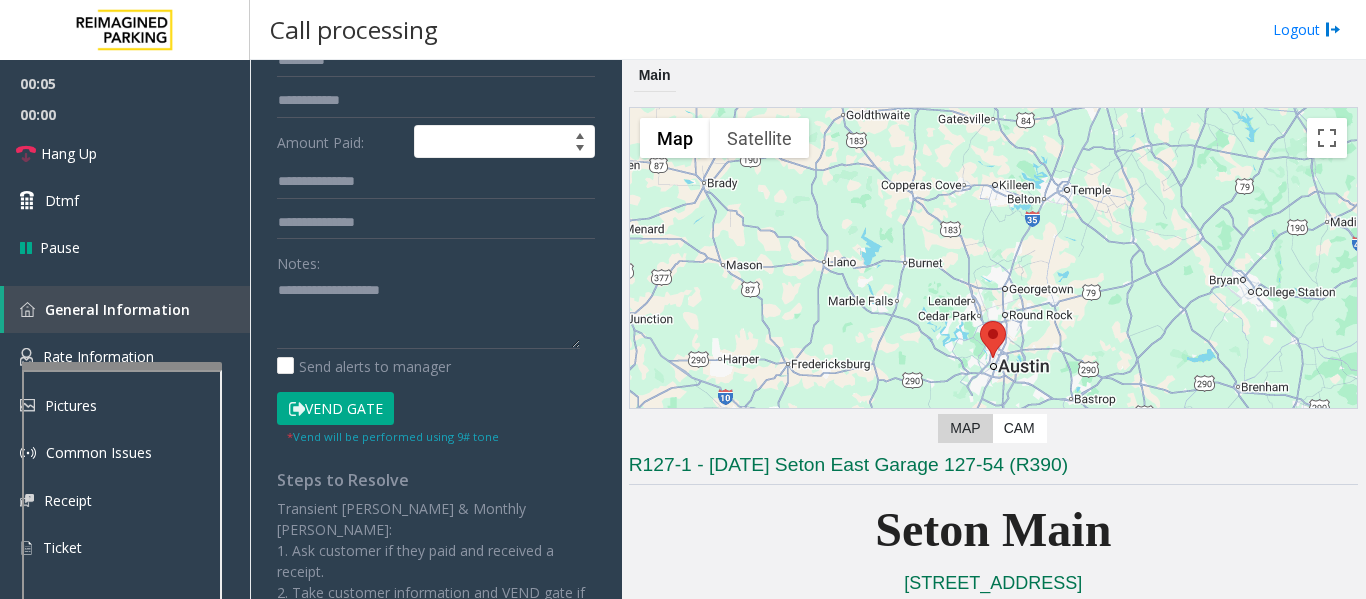 click on "Vend Gate" 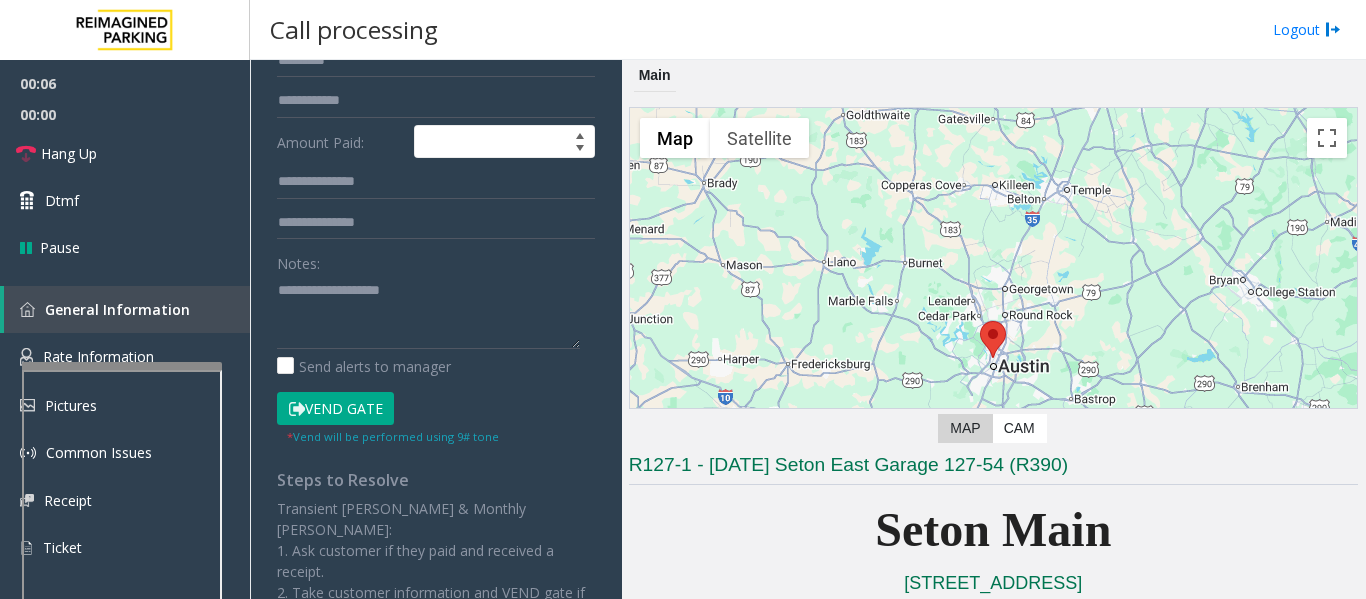 scroll, scrollTop: 0, scrollLeft: 0, axis: both 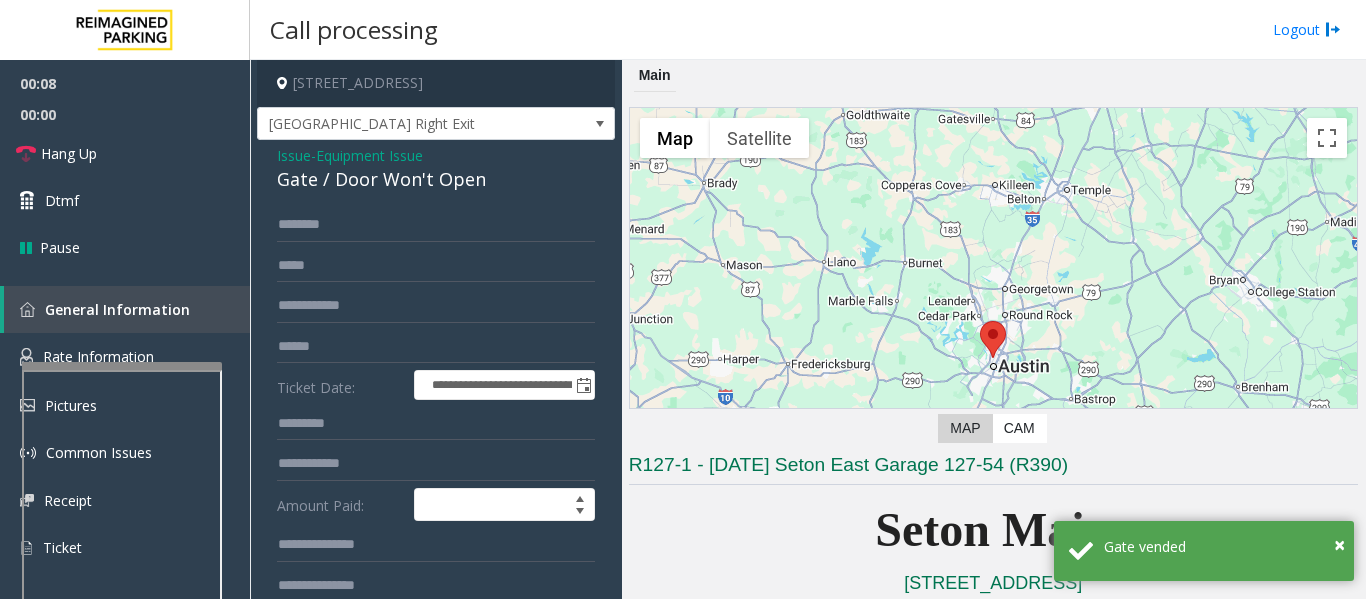 click on "Gate / Door Won't Open" 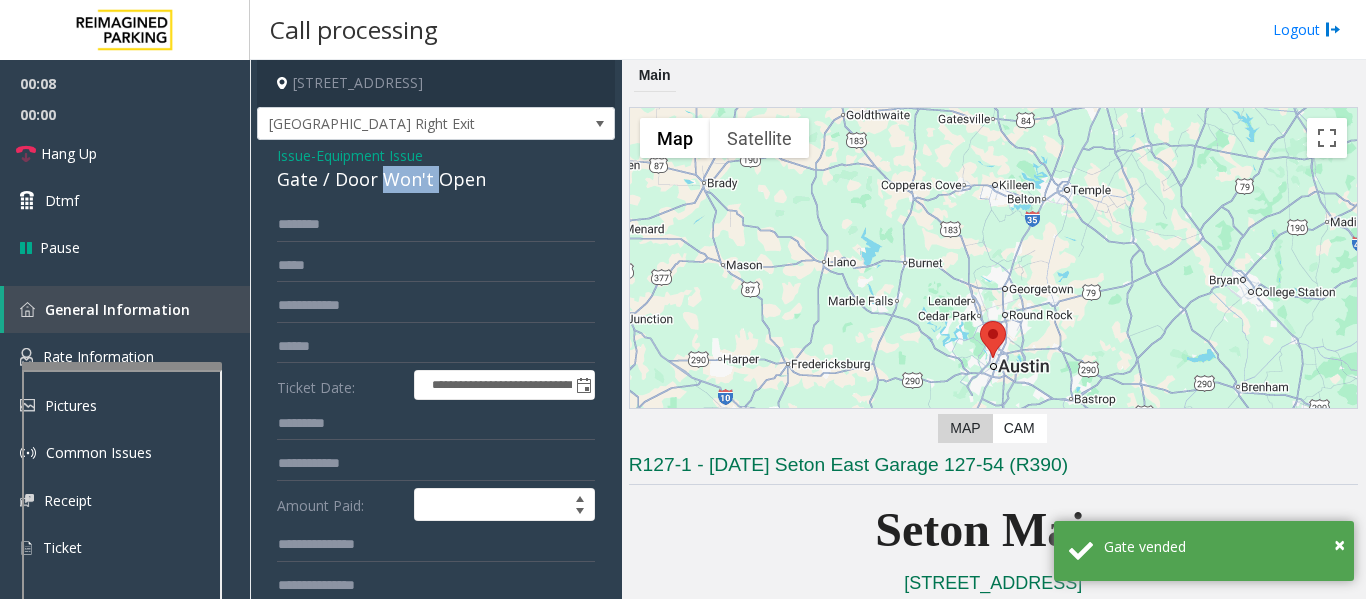 click on "Gate / Door Won't Open" 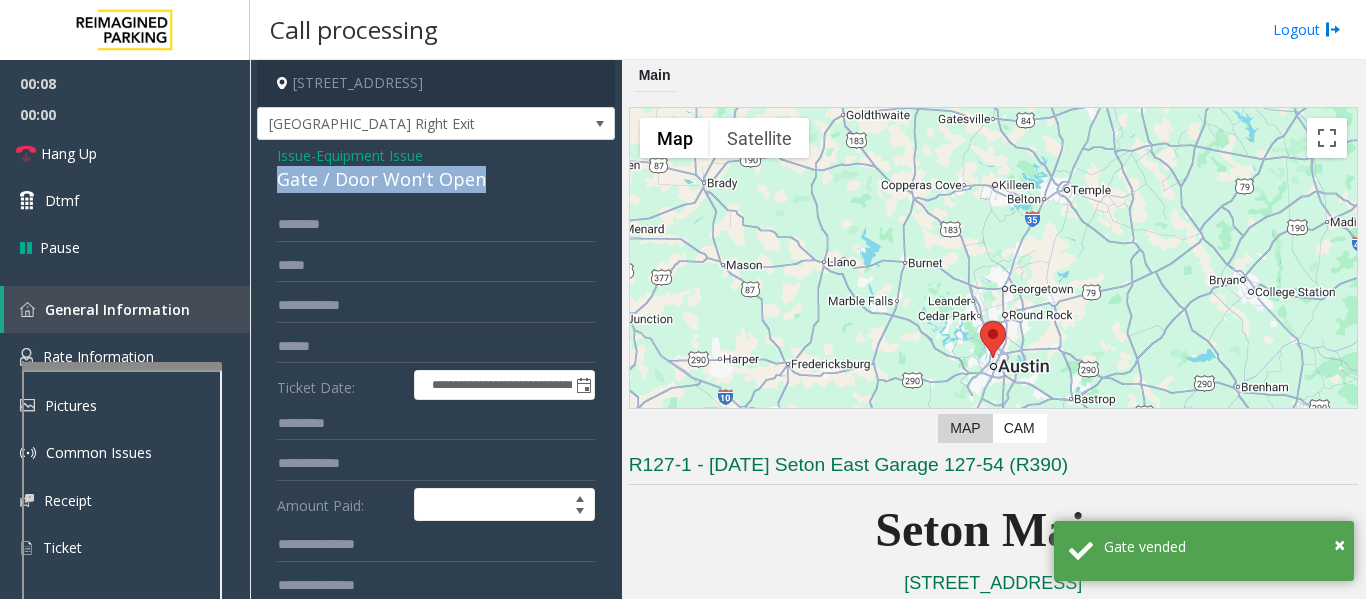 click on "Gate / Door Won't Open" 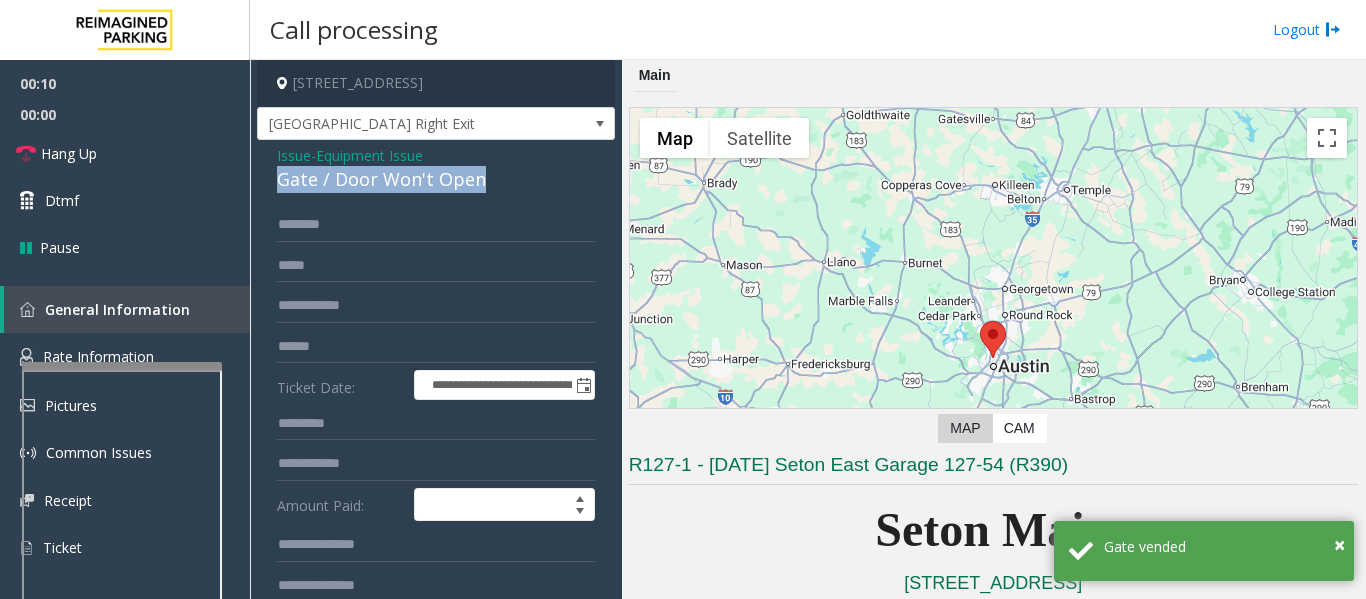 scroll, scrollTop: 460, scrollLeft: 0, axis: vertical 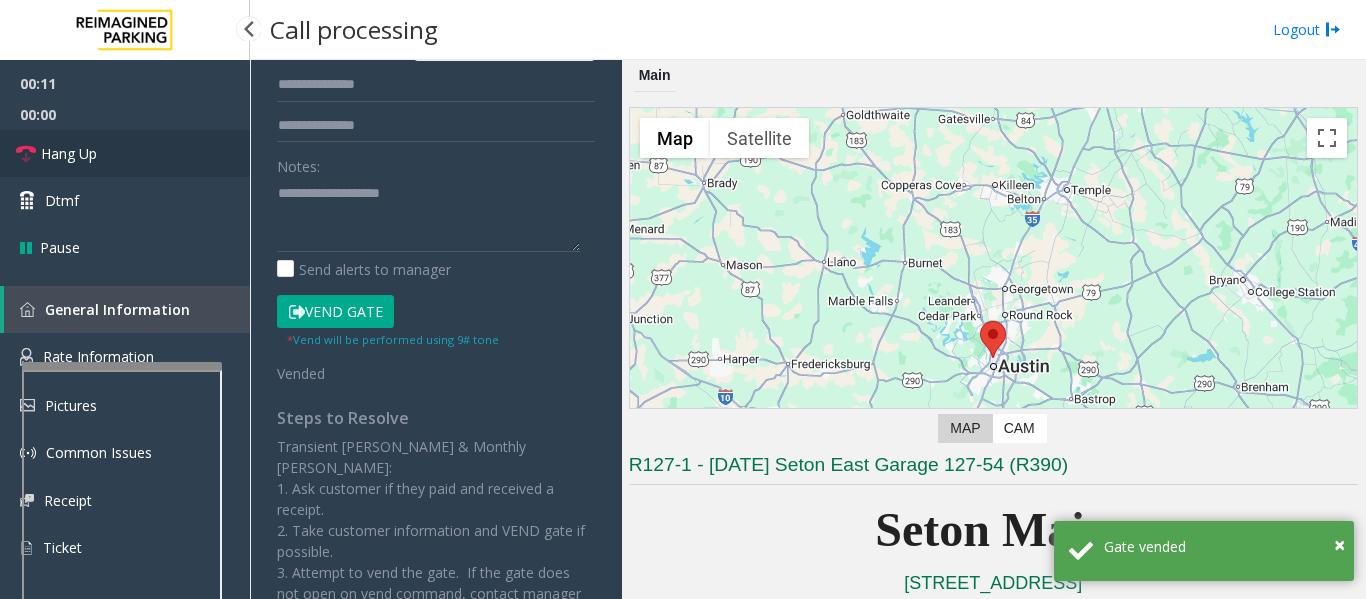 click on "Hang Up" at bounding box center [125, 153] 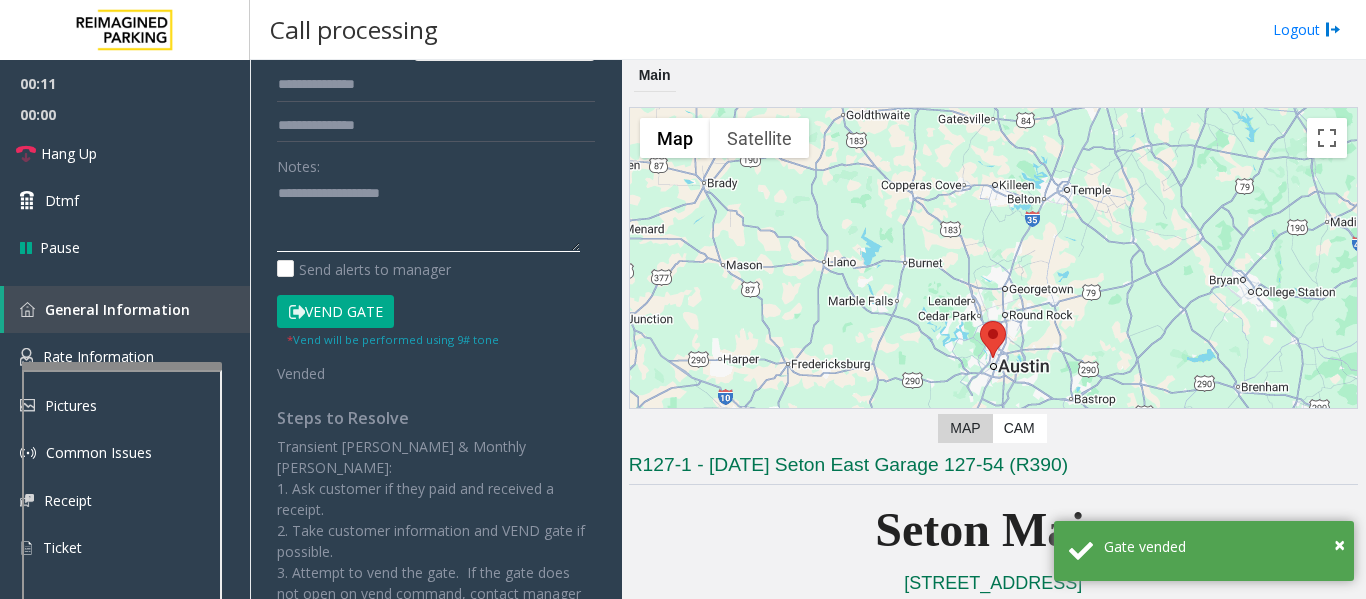 click 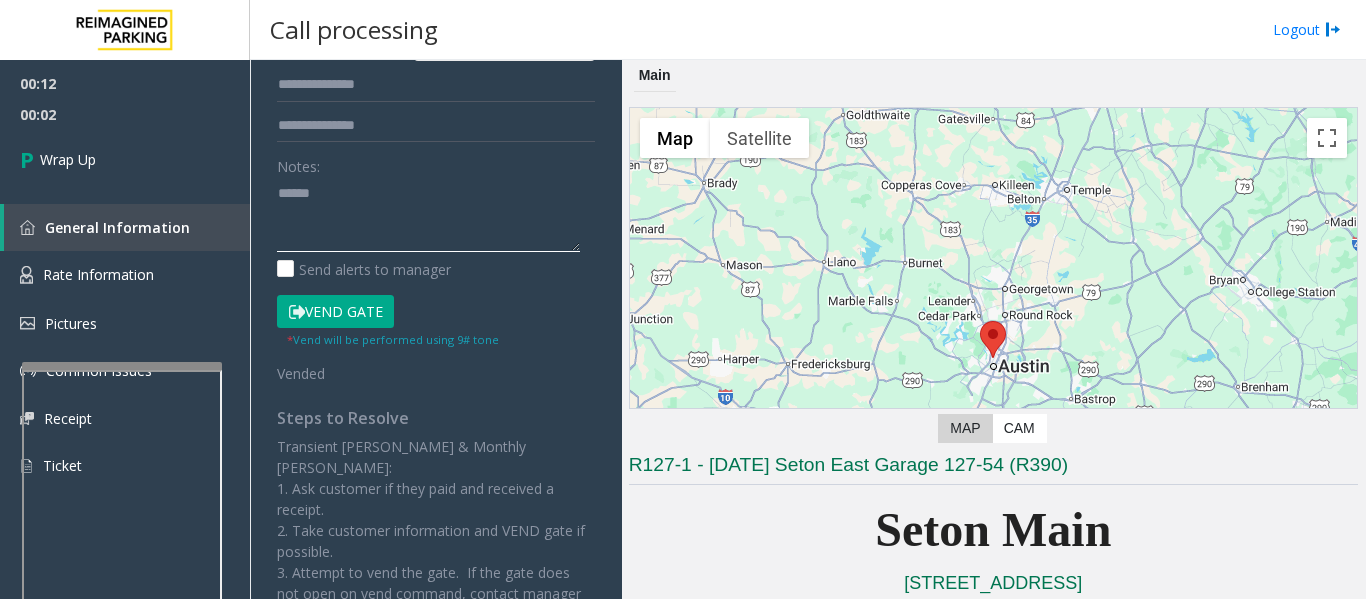 paste on "**********" 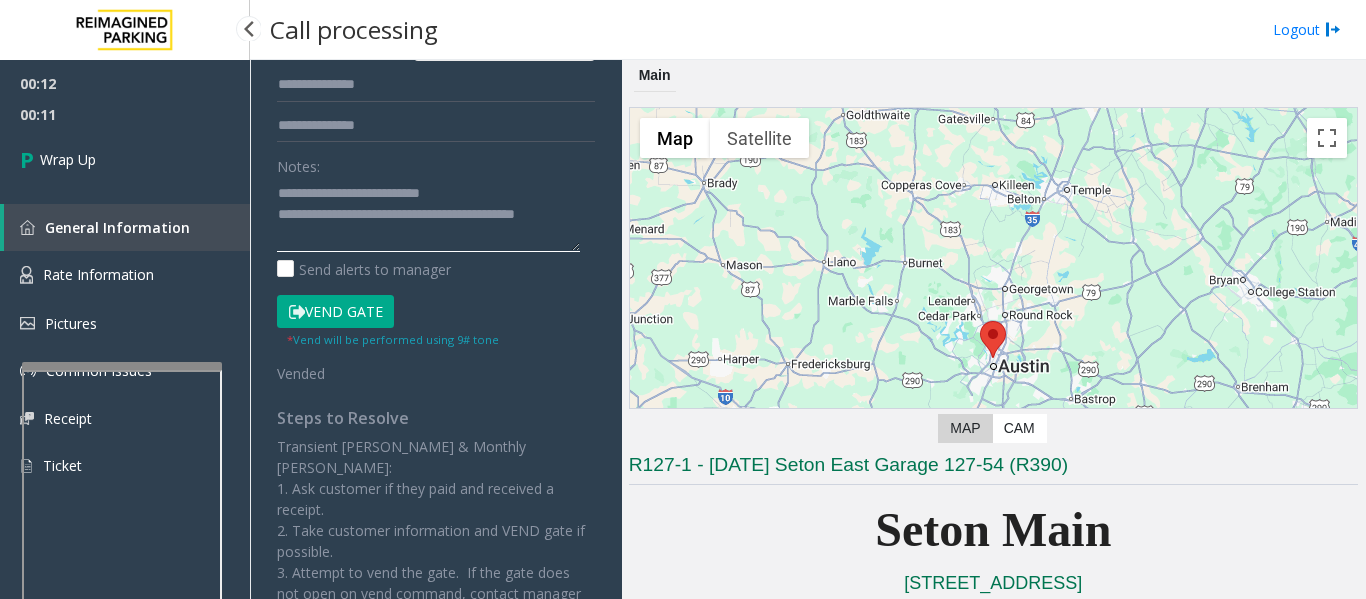 type on "**********" 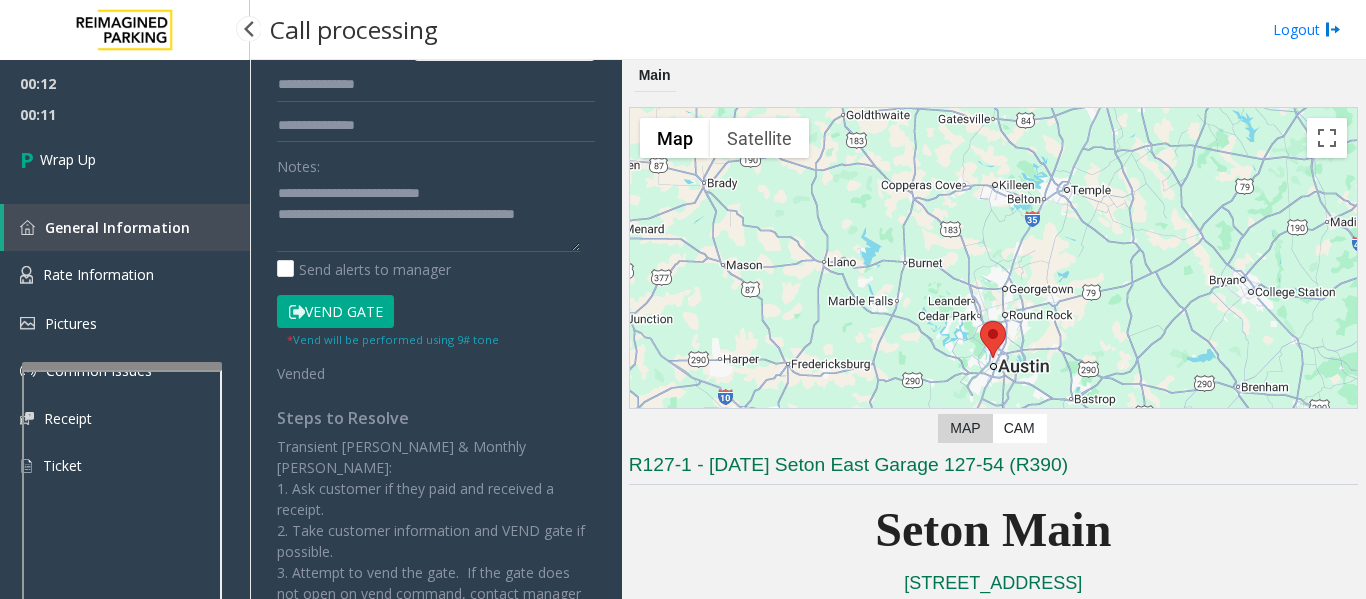 click on "00:11" at bounding box center (125, 114) 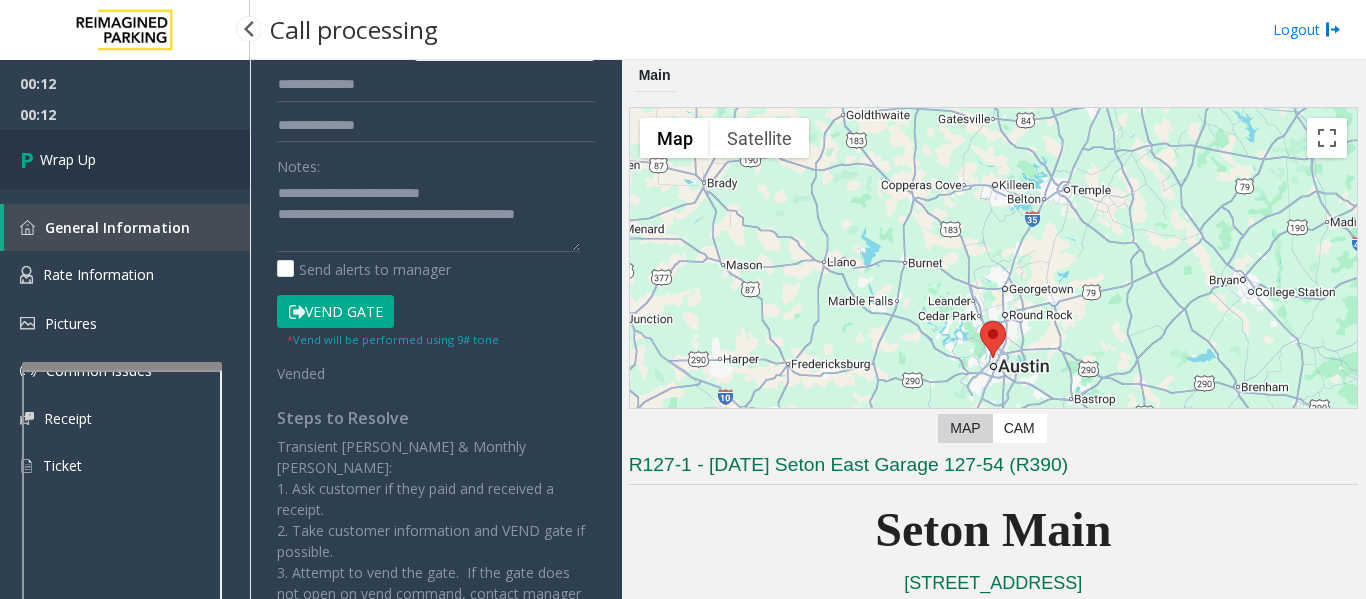 click at bounding box center (30, 159) 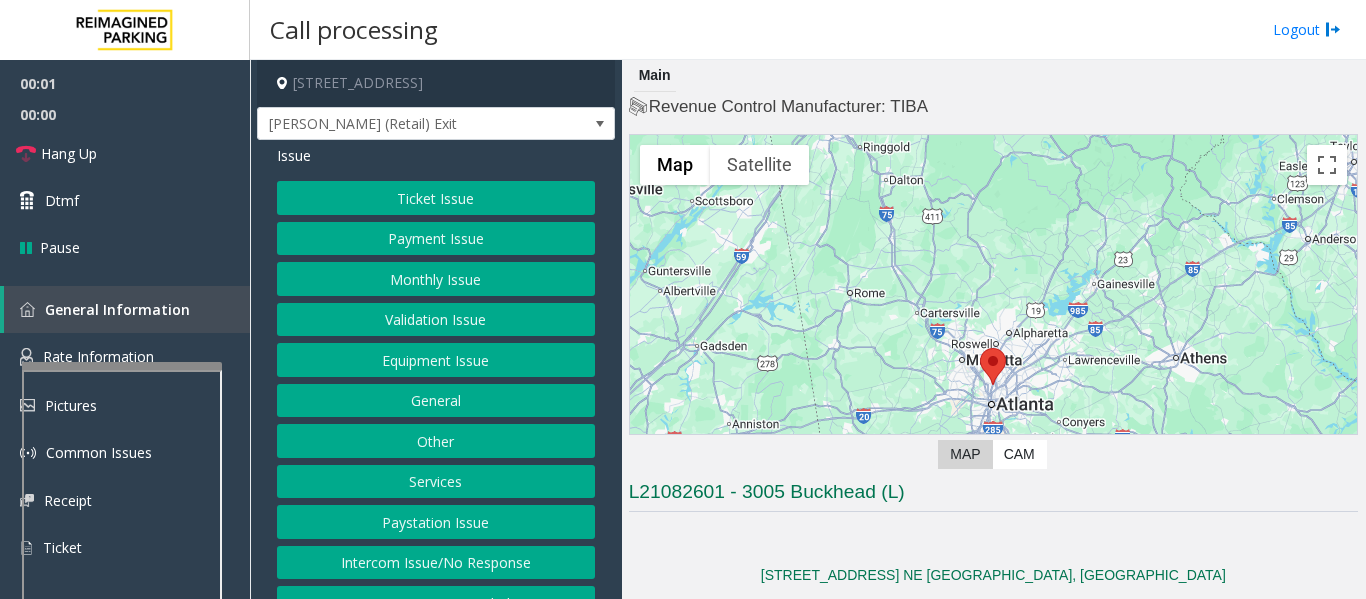 click on "Equipment Issue" 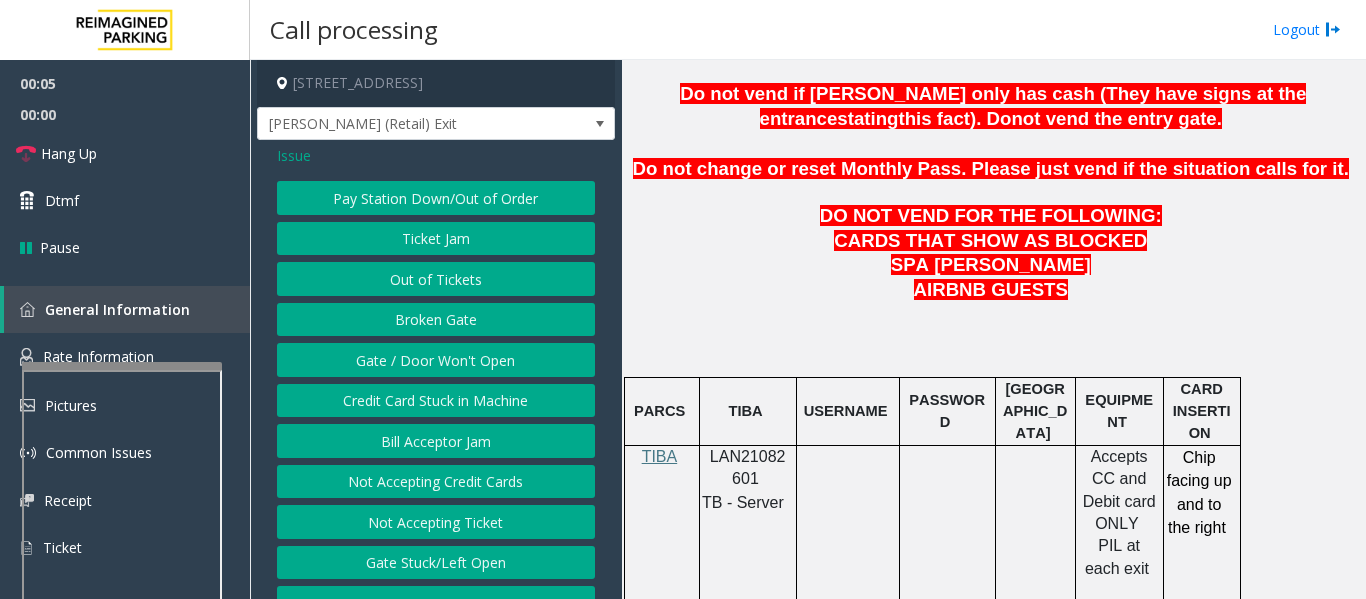 scroll, scrollTop: 912, scrollLeft: 0, axis: vertical 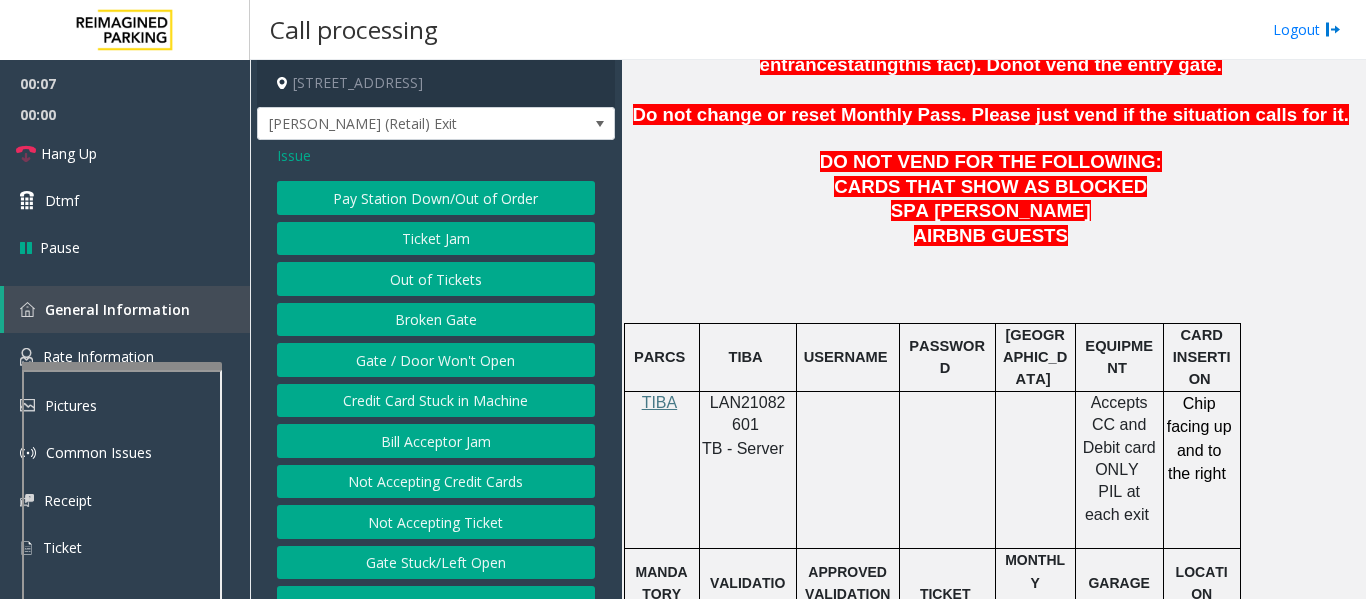 click on "Issue" 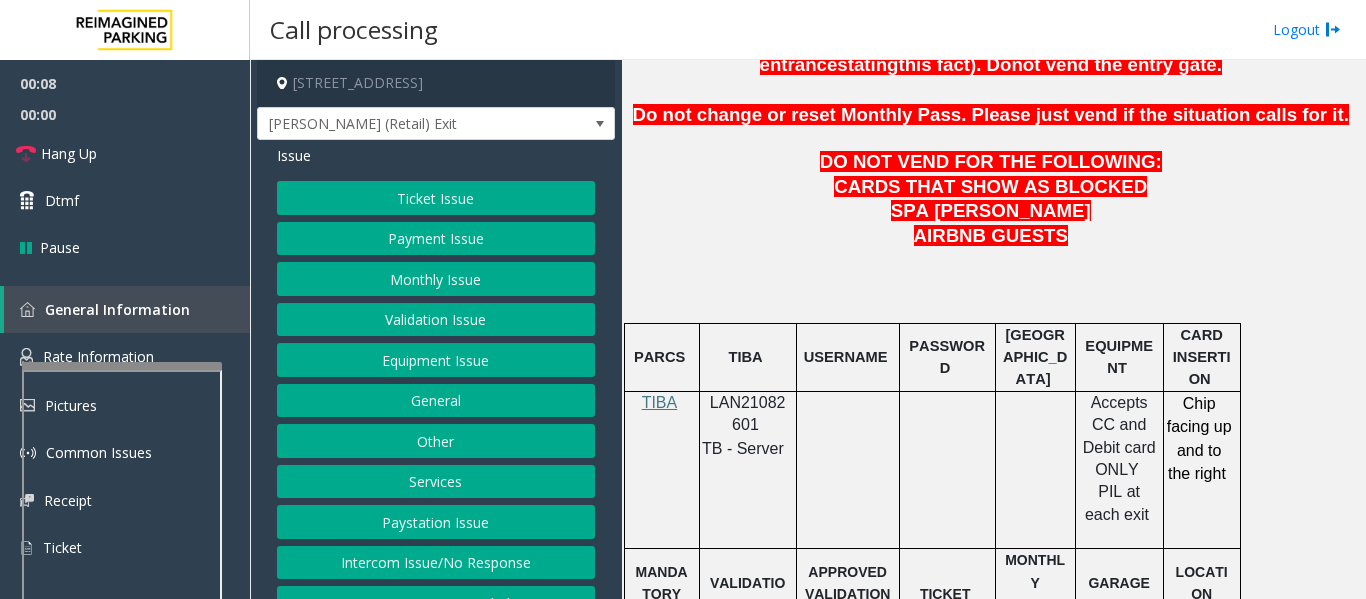 click on "Intercom Issue/No Response" 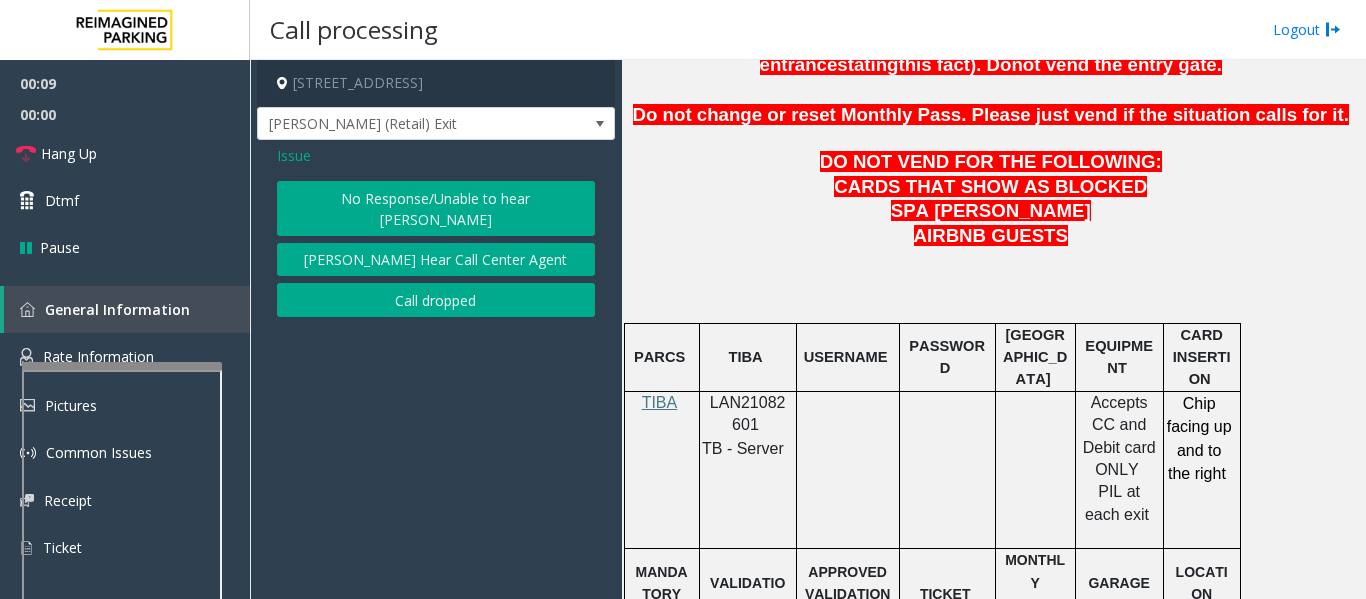 click on "No Response/Unable to hear [PERSON_NAME]" 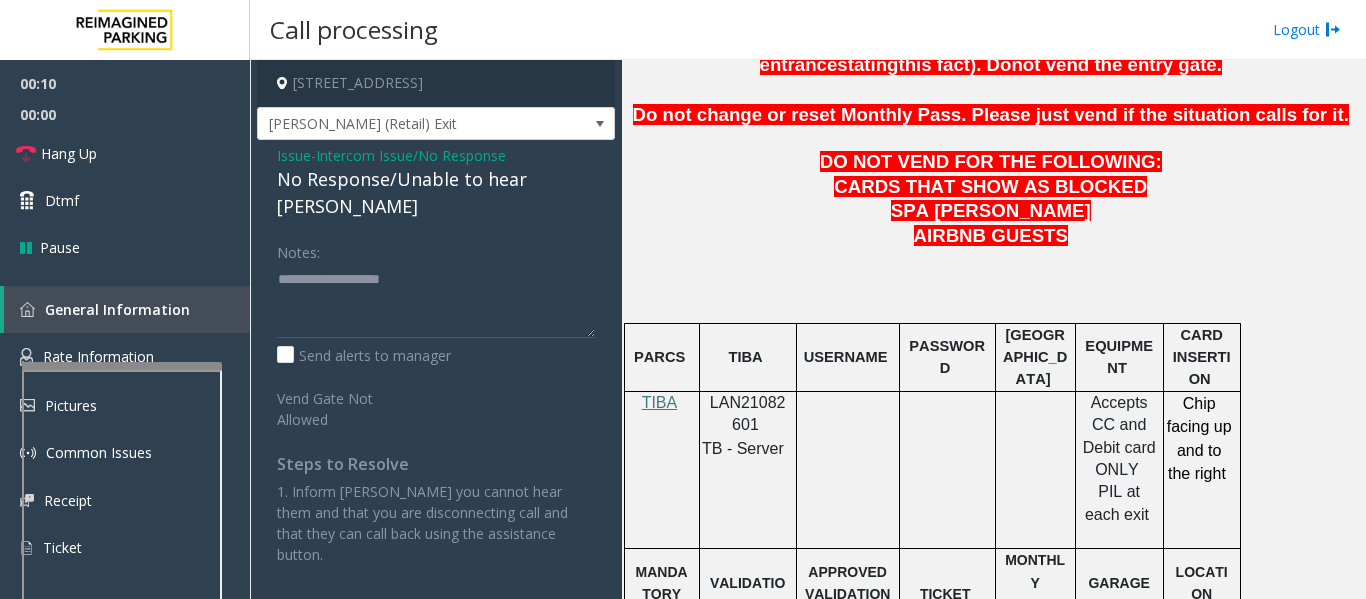 click on "No Response/Unable to hear [PERSON_NAME]" 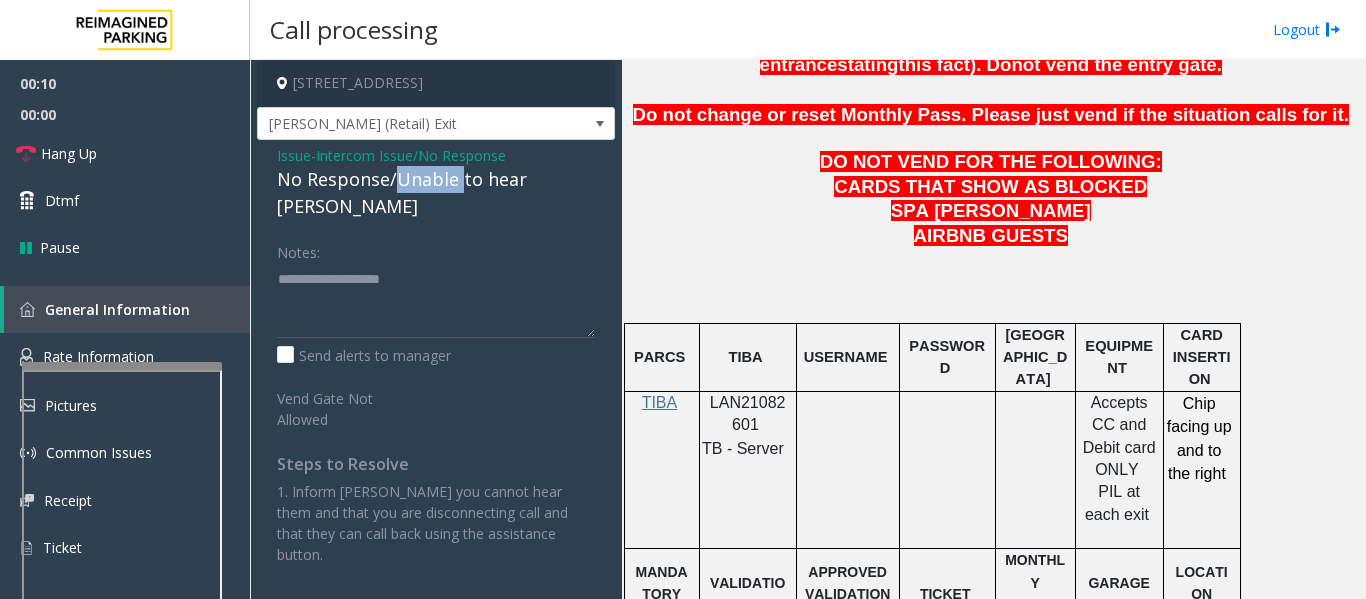 click on "No Response/Unable to hear [PERSON_NAME]" 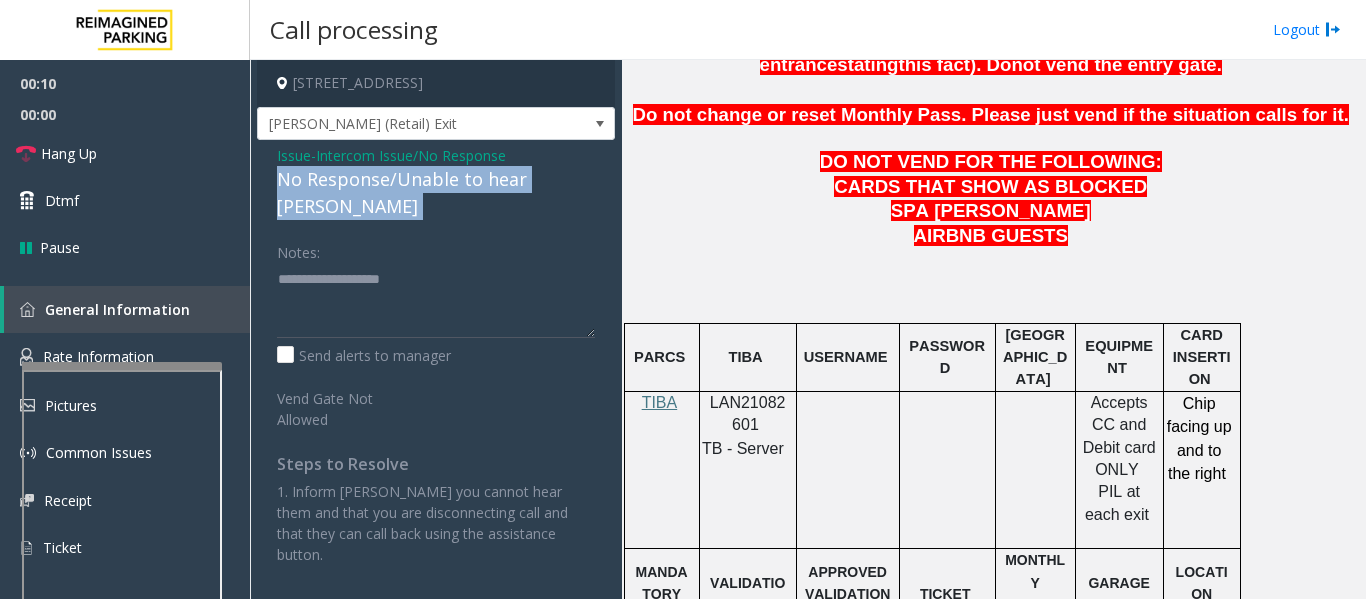 click on "No Response/Unable to hear [PERSON_NAME]" 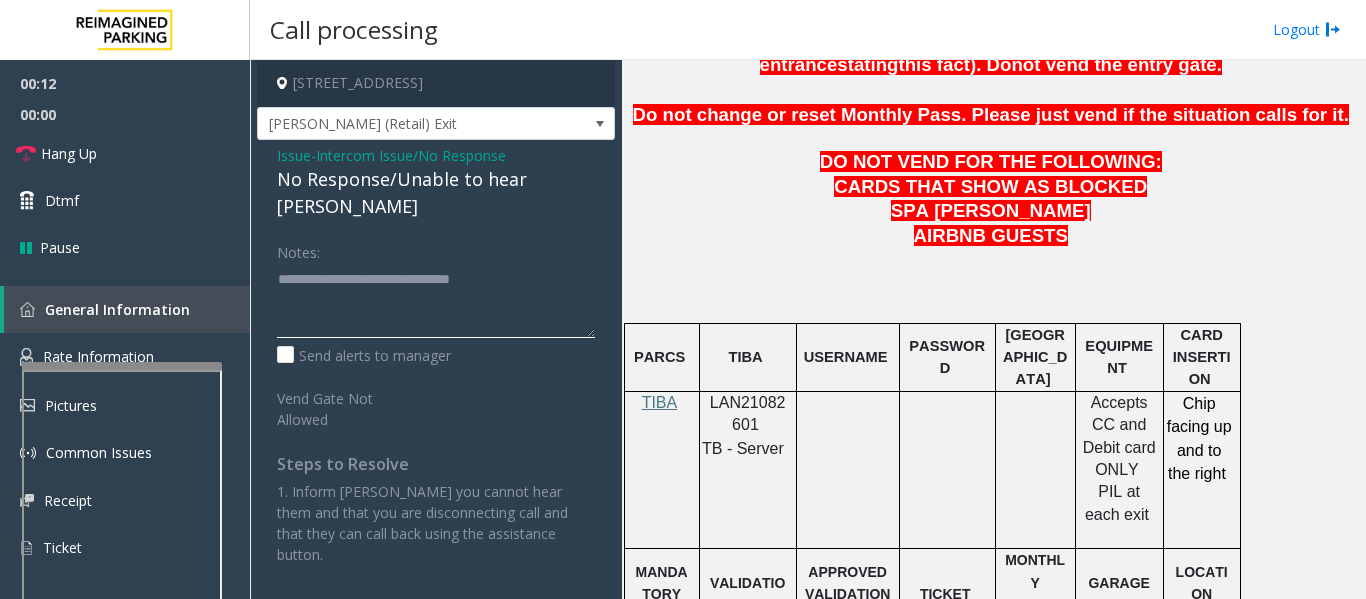click 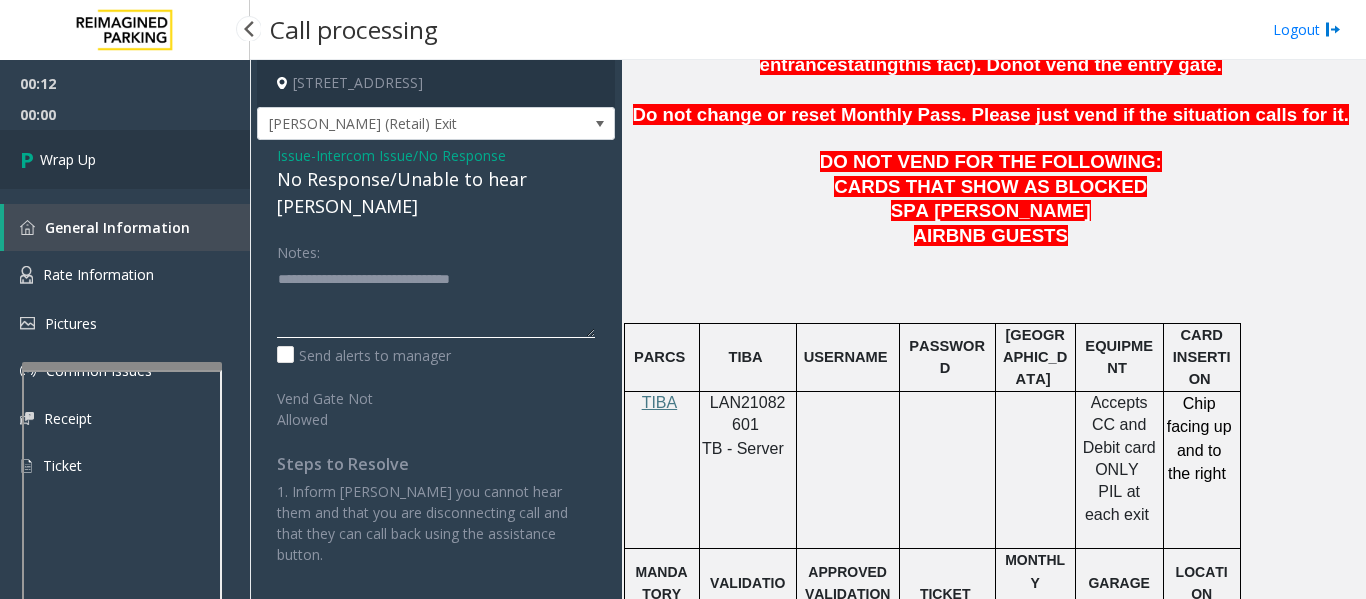 type on "**********" 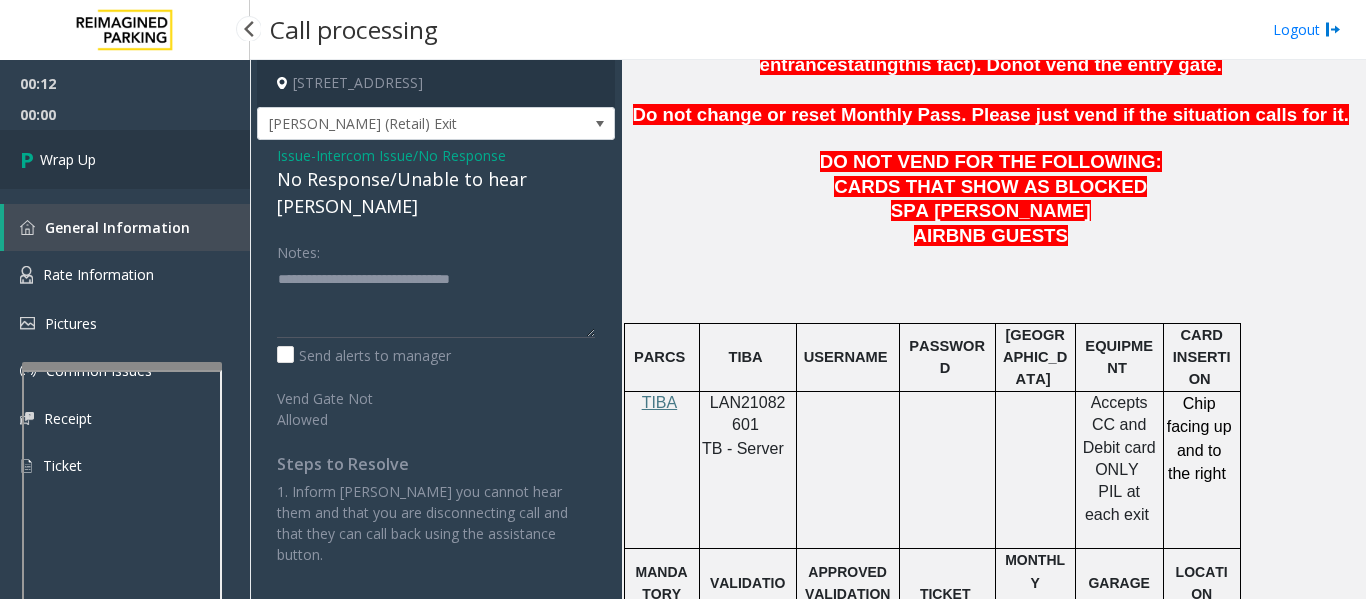 click on "Wrap Up" at bounding box center (125, 159) 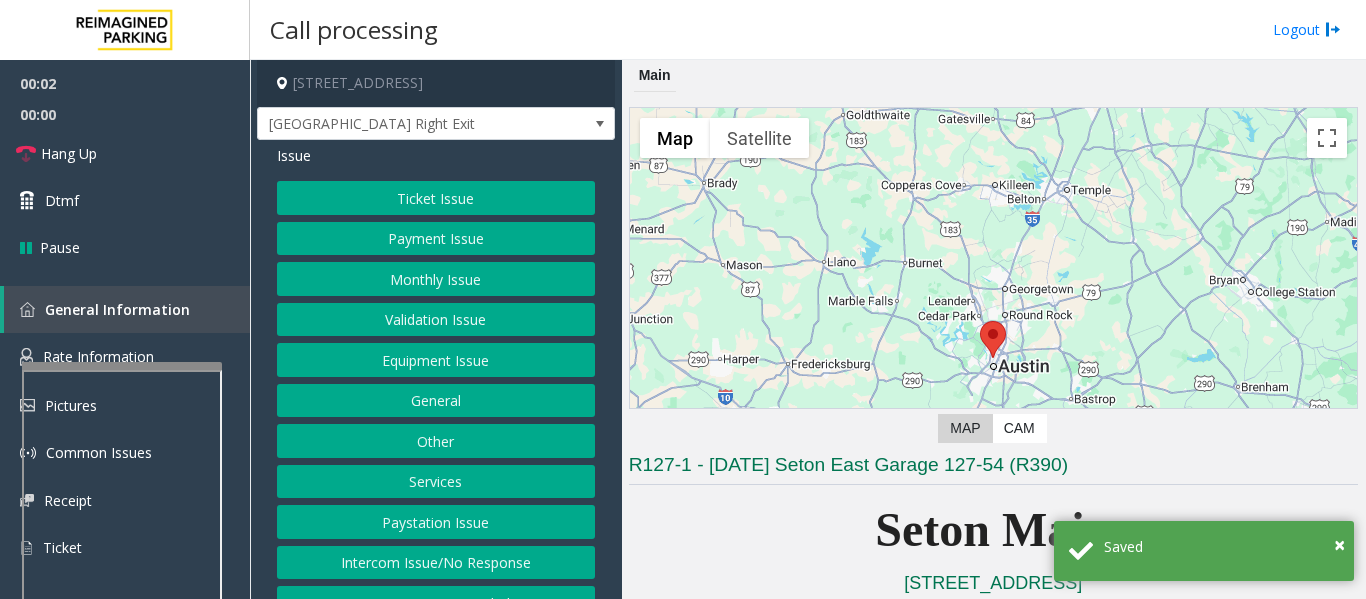 click on "Equipment Issue" 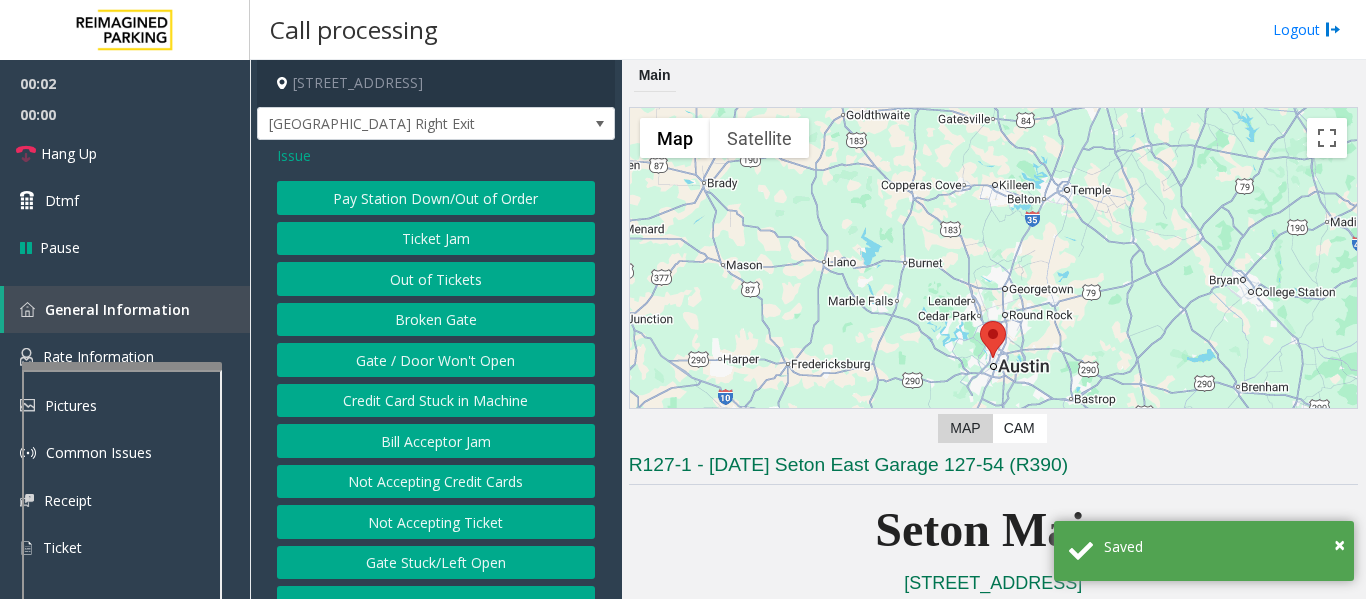 click on "Gate / Door Won't Open" 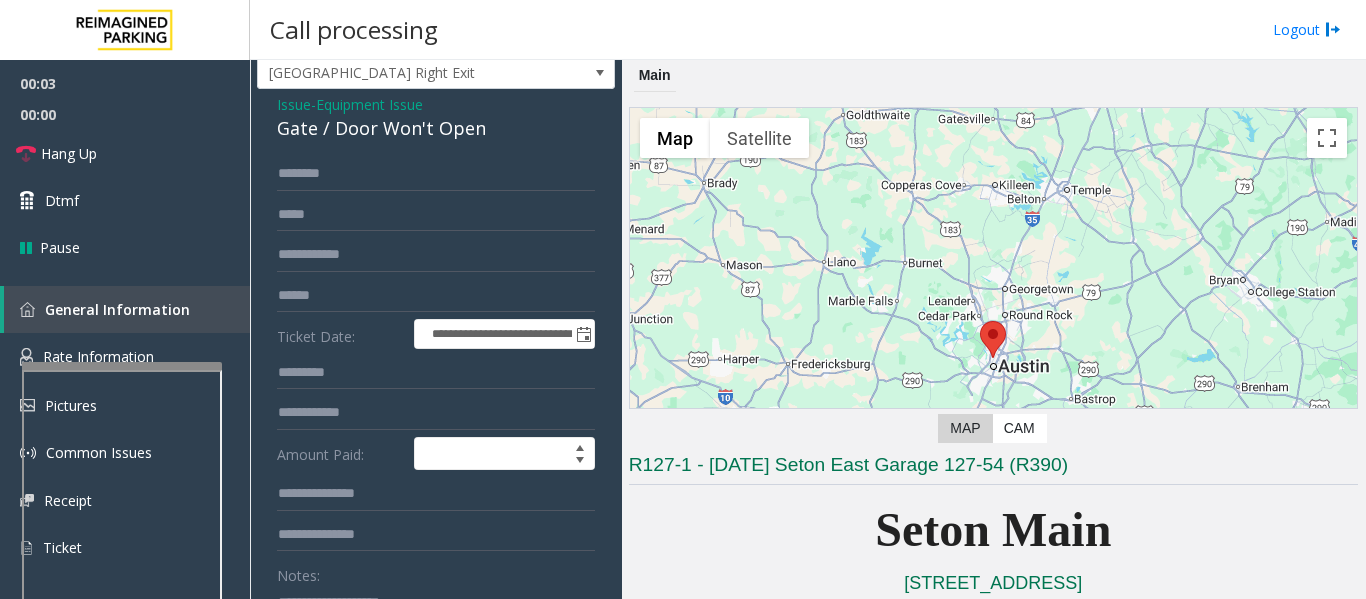 scroll, scrollTop: 0, scrollLeft: 0, axis: both 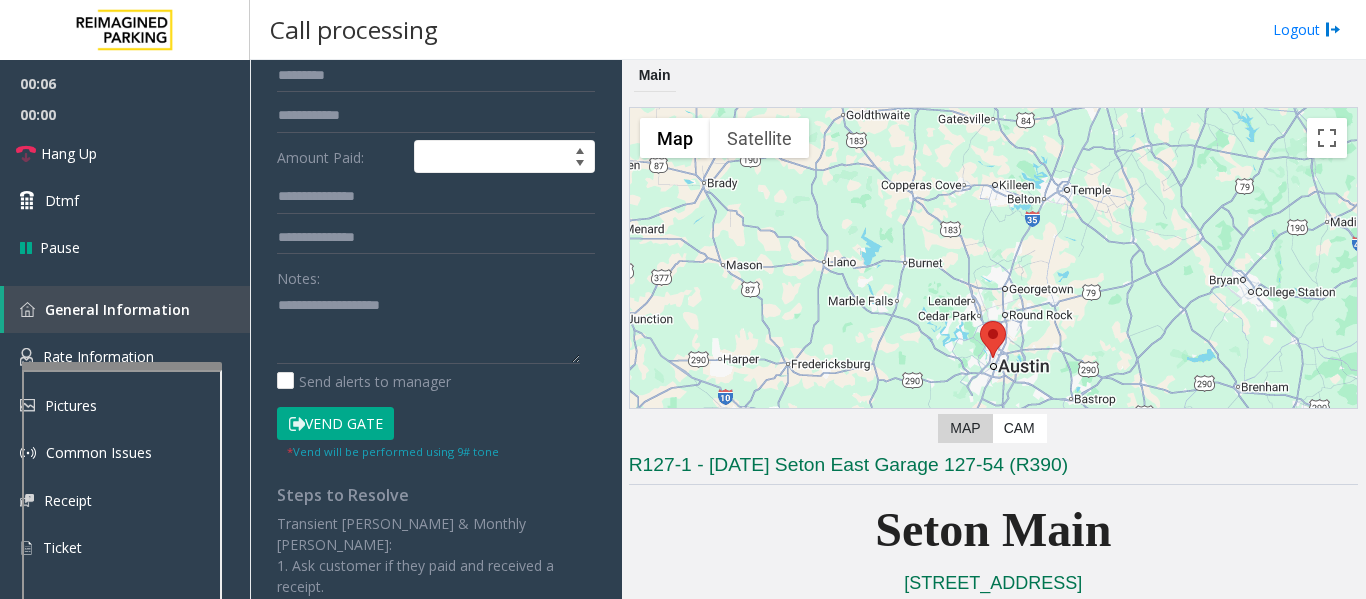 click on "Vend Gate" 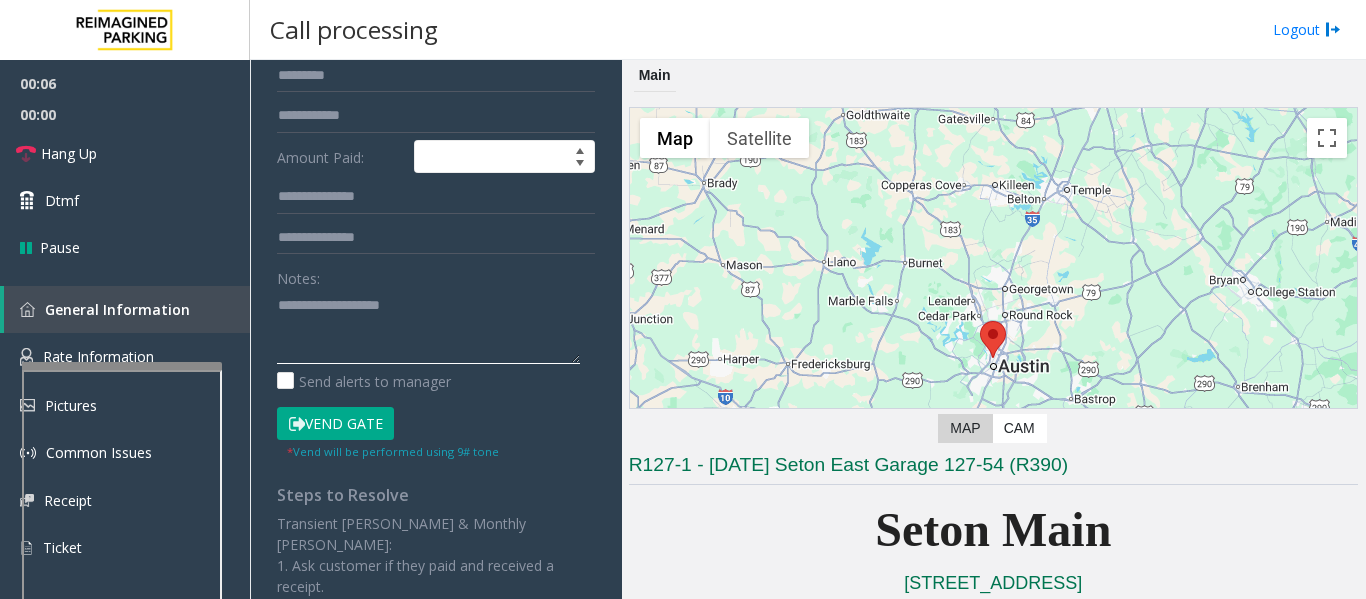click 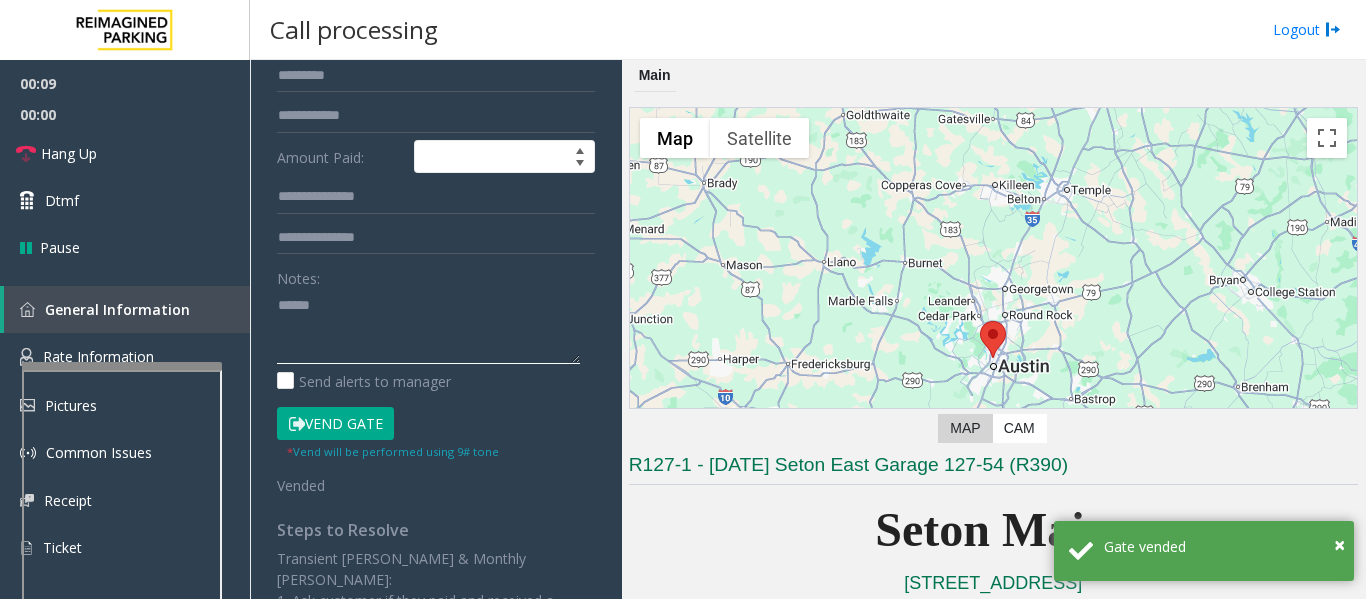 paste on "**********" 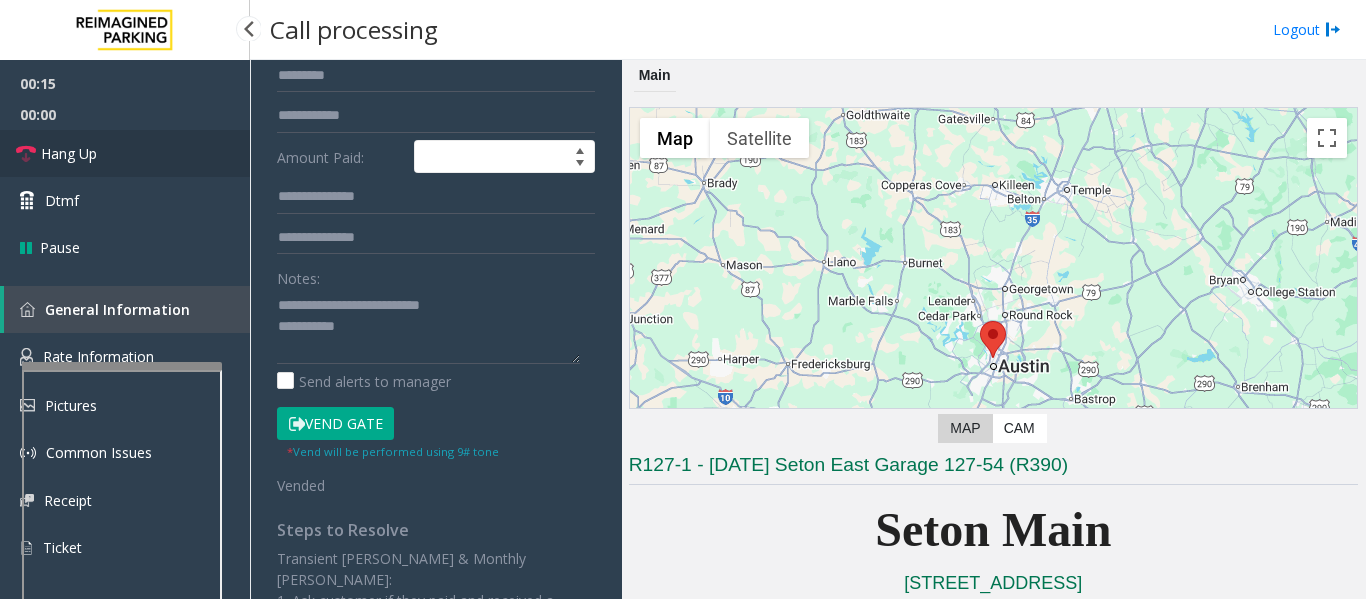 click on "Hang Up" at bounding box center [125, 153] 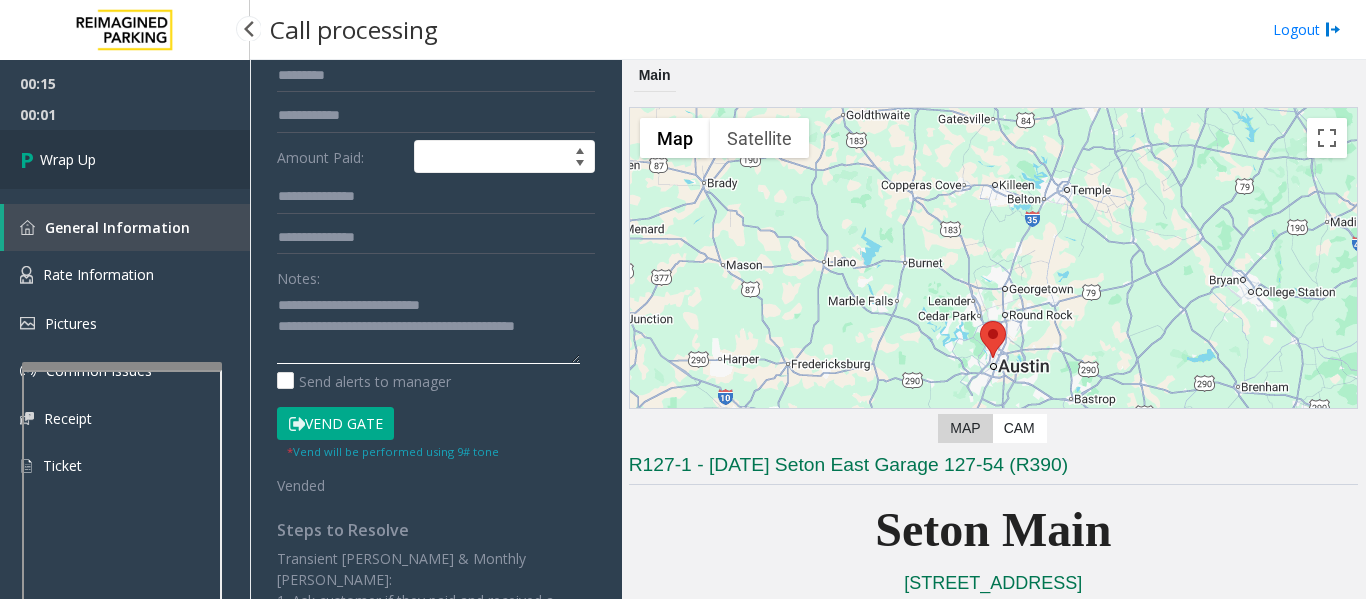 type on "**********" 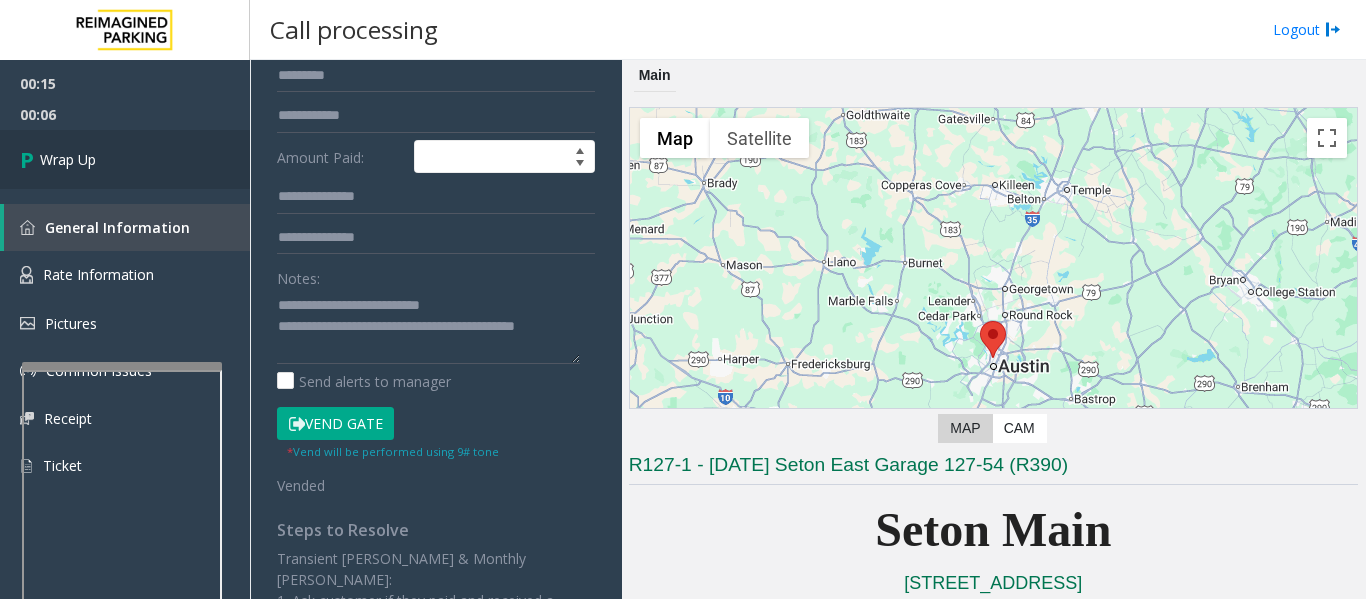 scroll, scrollTop: 359, scrollLeft: 0, axis: vertical 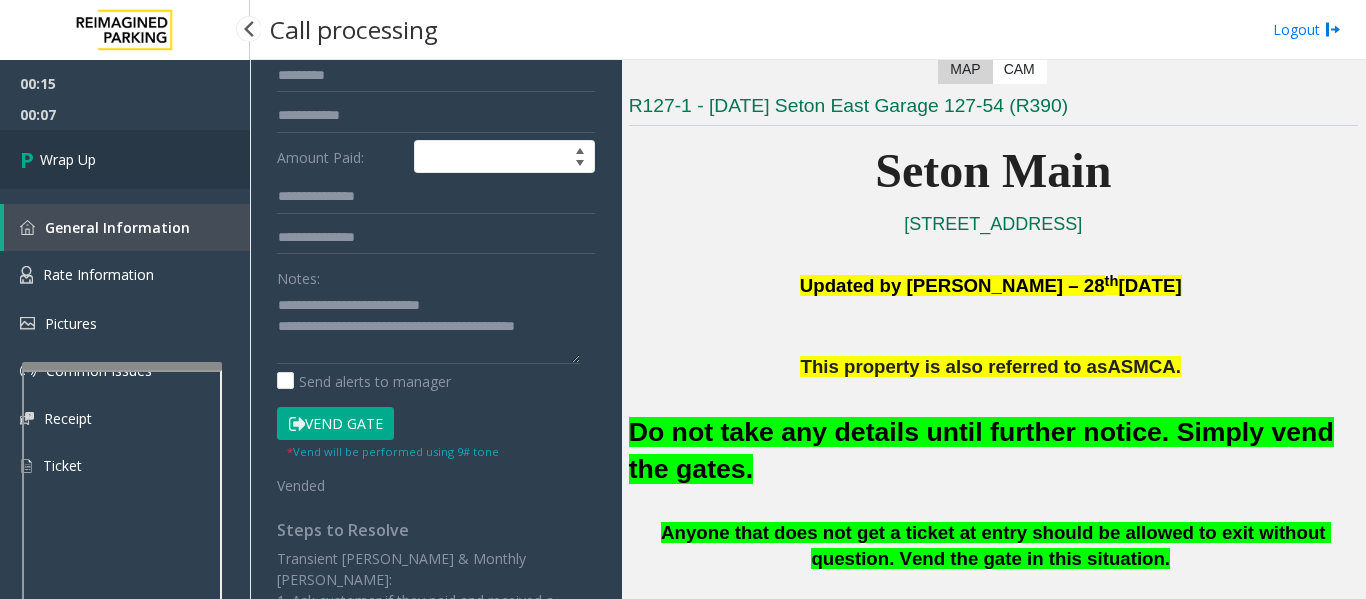 click on "Wrap Up" at bounding box center [125, 159] 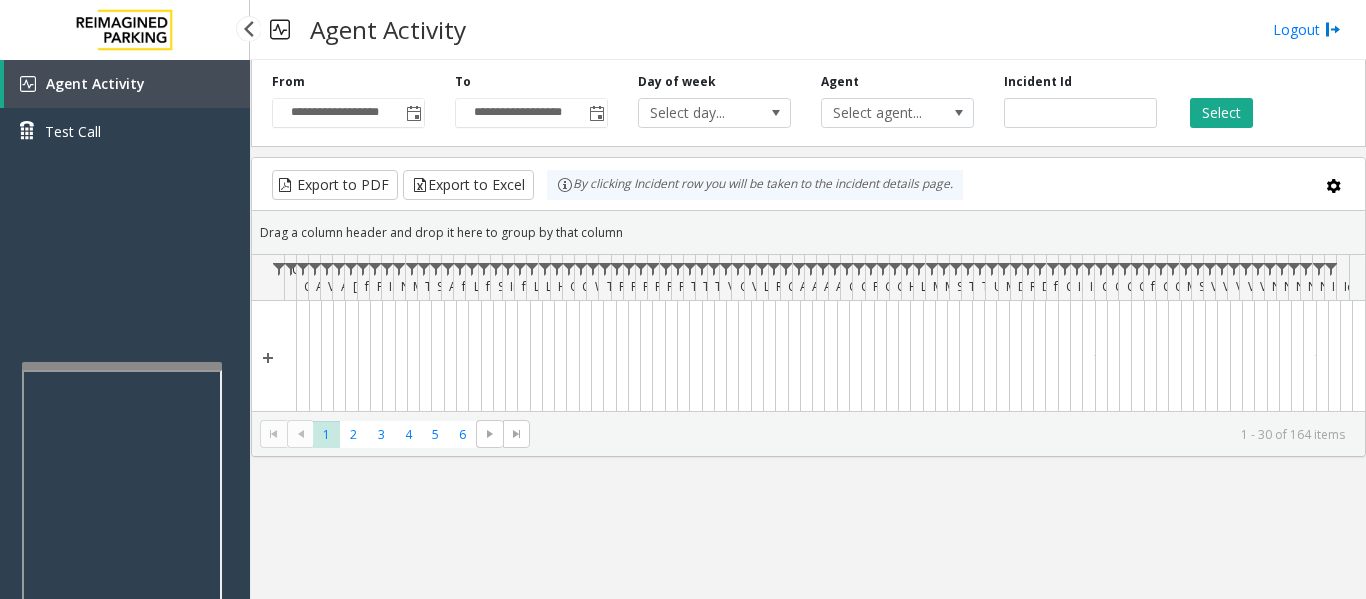 click on "Test Call" at bounding box center (125, 131) 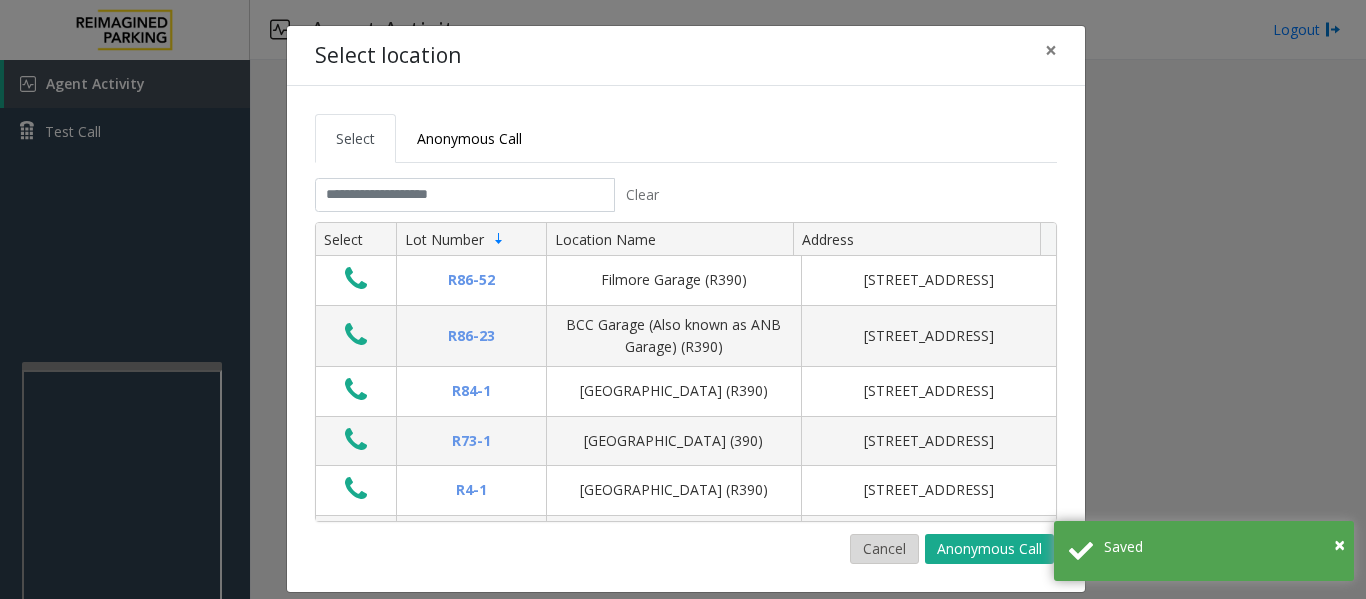 click on "Cancel" 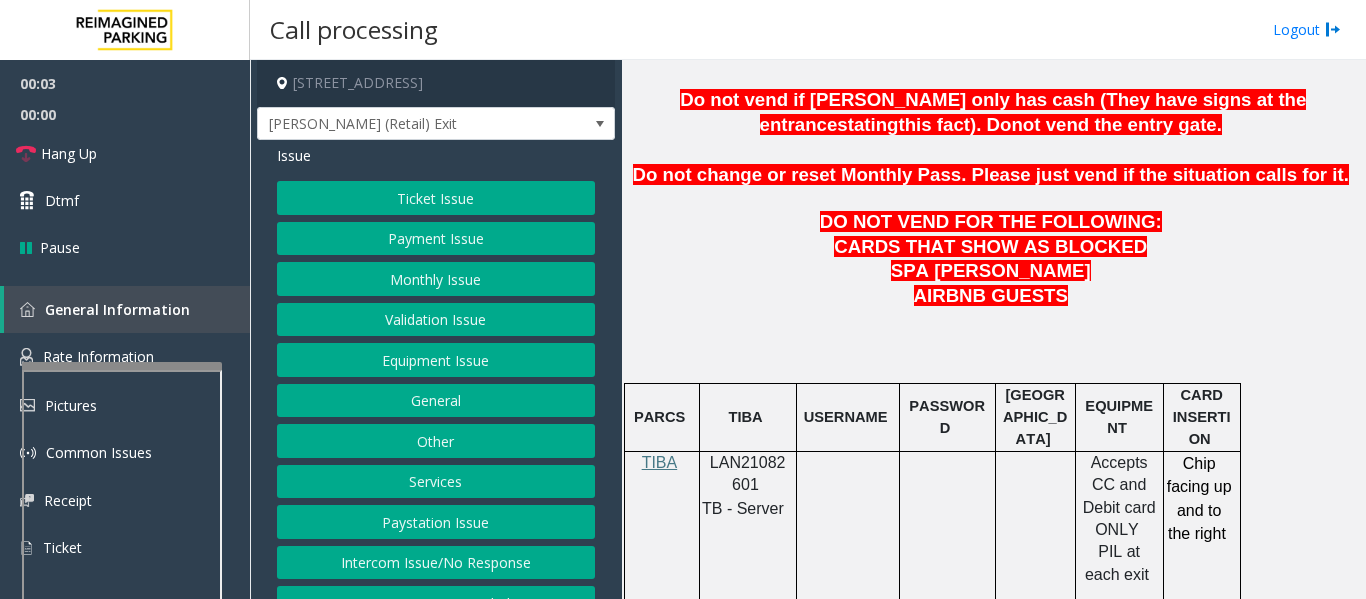 scroll, scrollTop: 938, scrollLeft: 0, axis: vertical 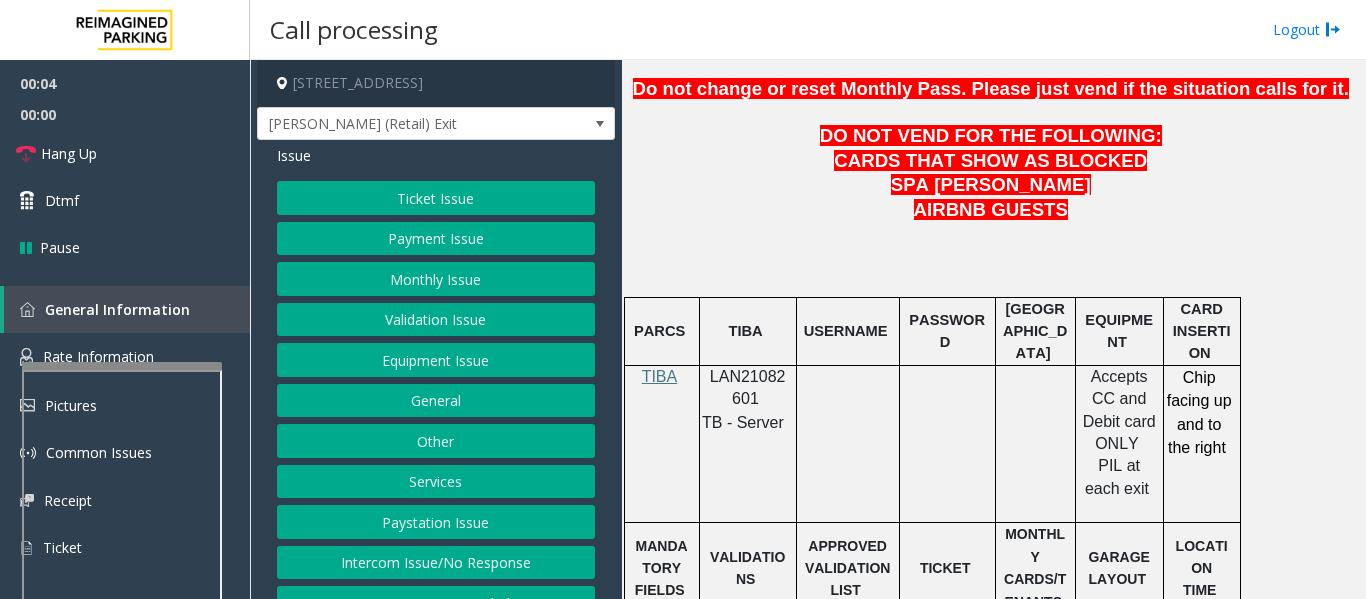 click on "LAN21082601" 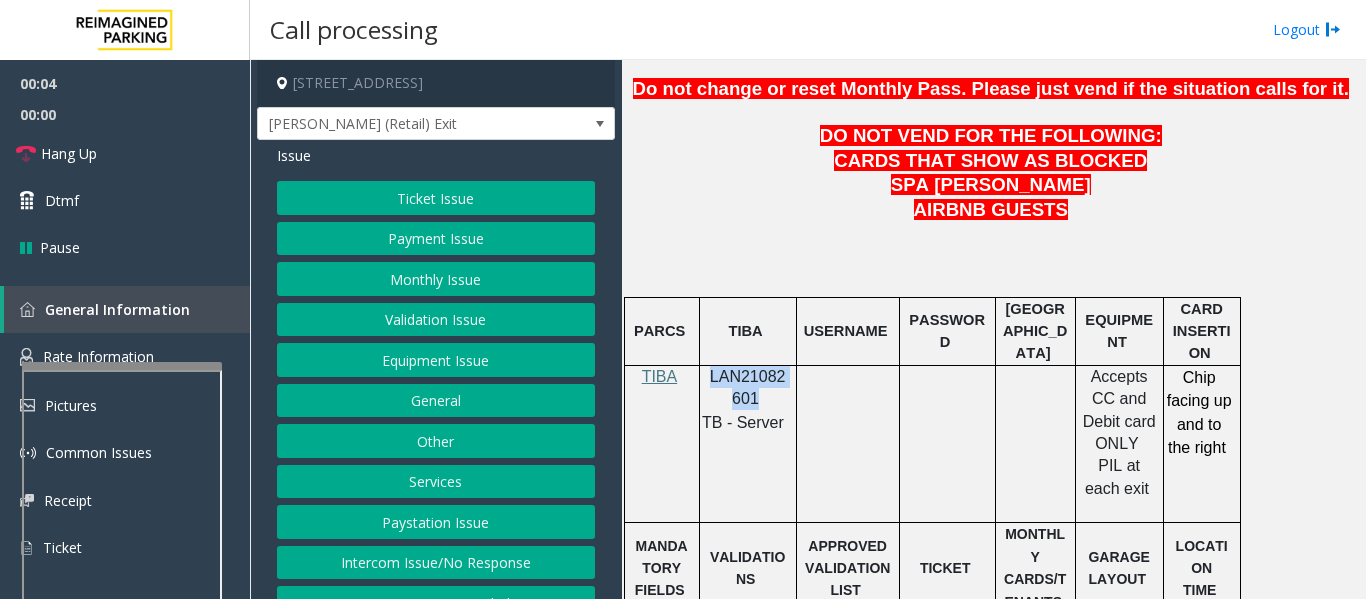 click on "LAN21082601" 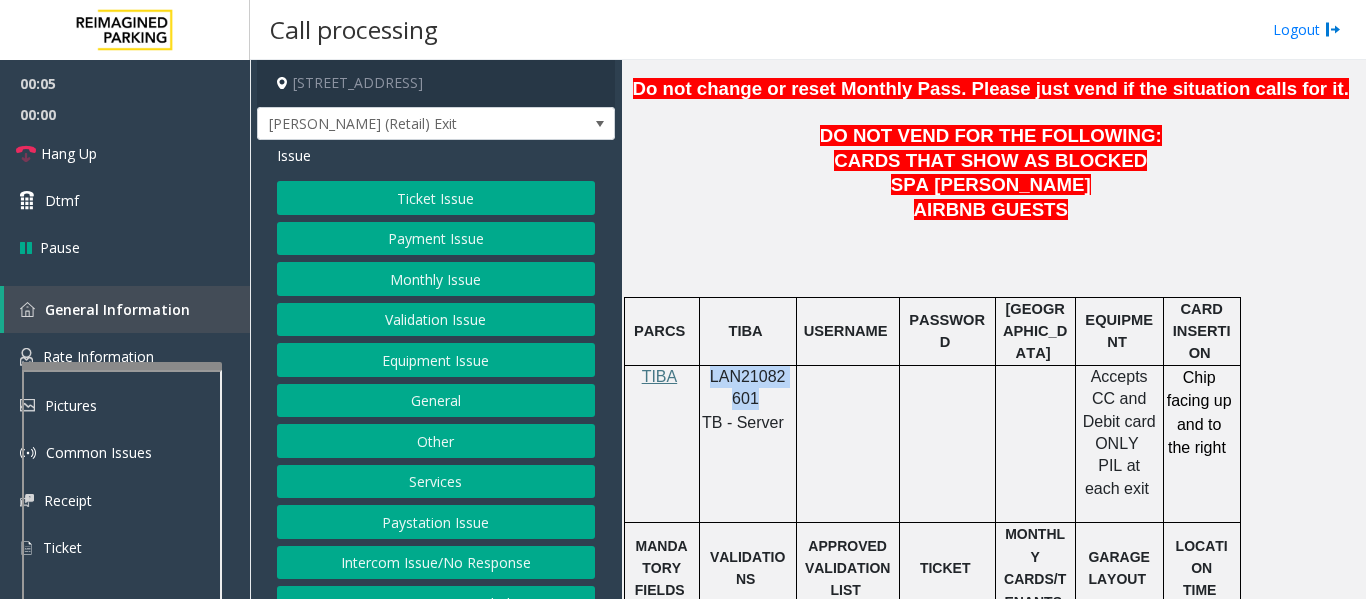 copy on "LAN21082601" 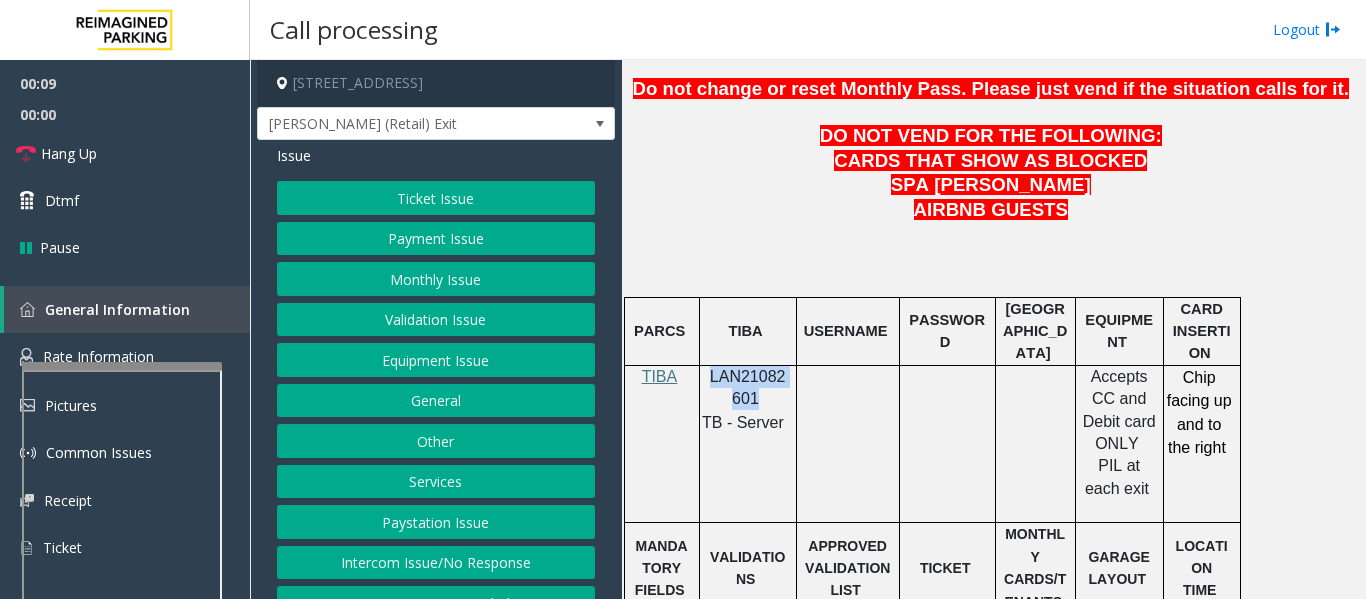 click on "Intercom Issue/No Response" 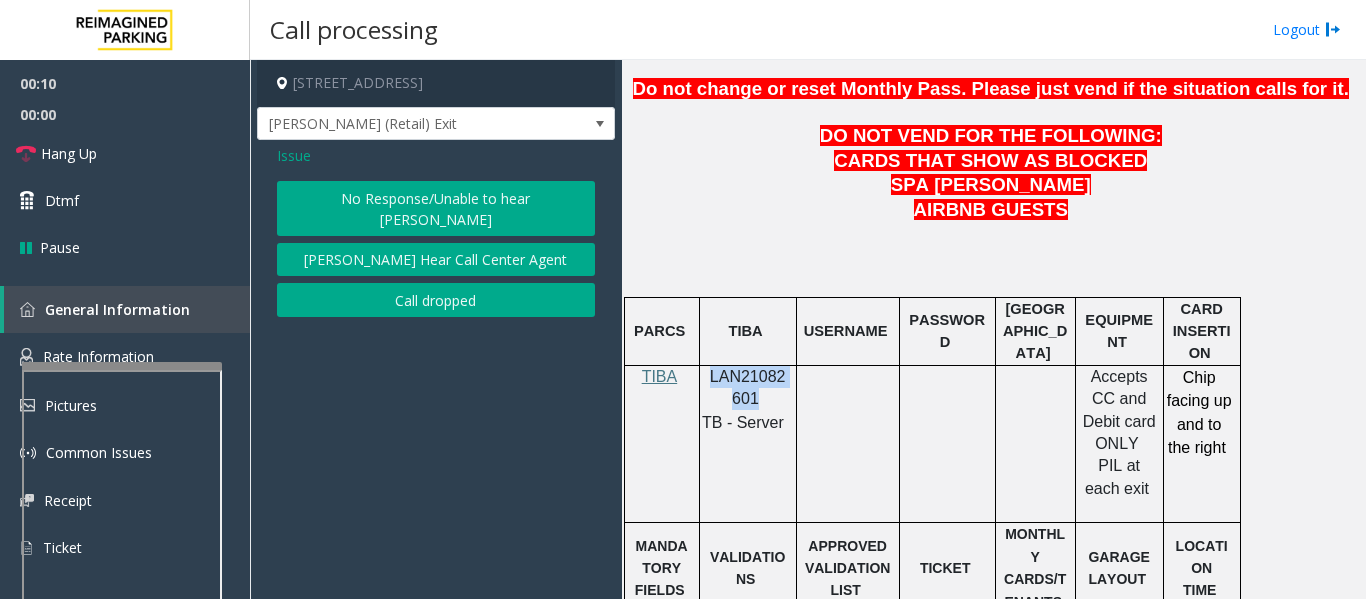 click on "No Response/Unable to hear [PERSON_NAME]" 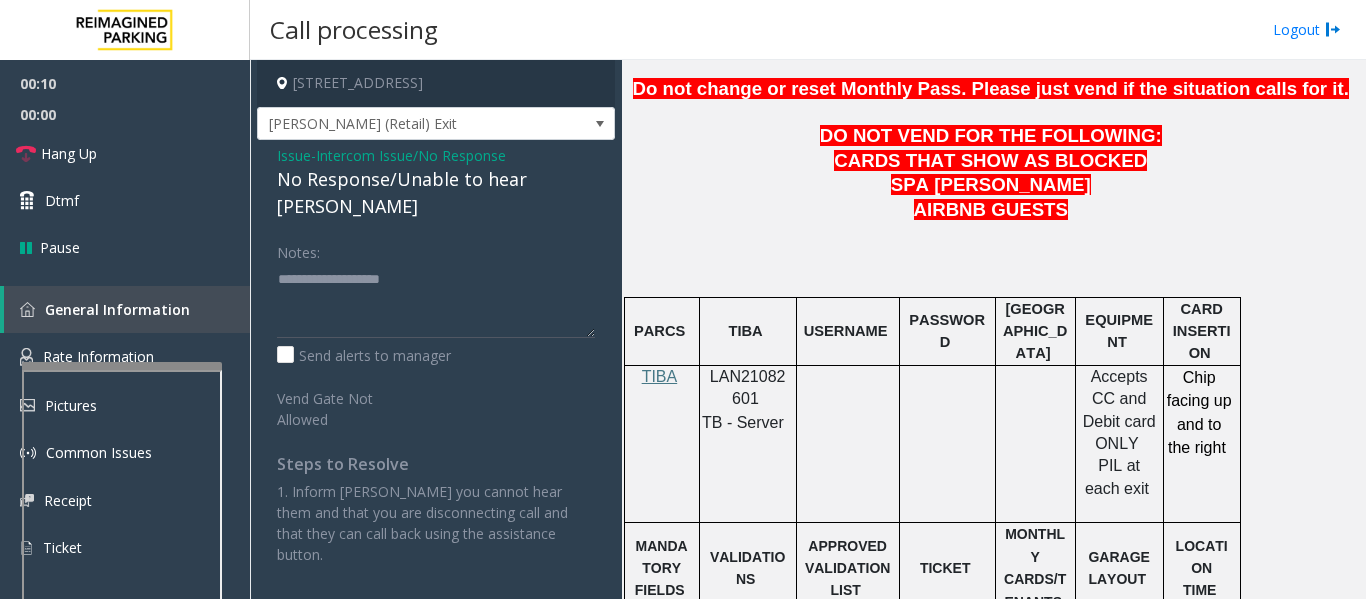 click on "No Response/Unable to hear [PERSON_NAME]" 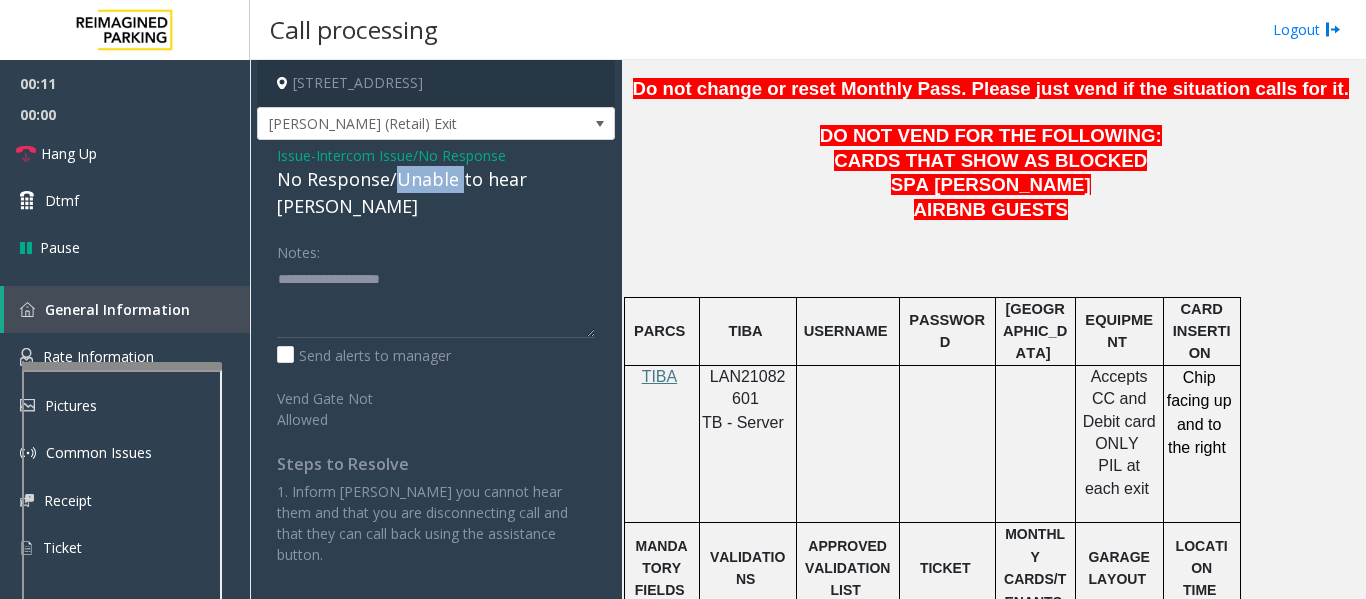 click on "No Response/Unable to hear [PERSON_NAME]" 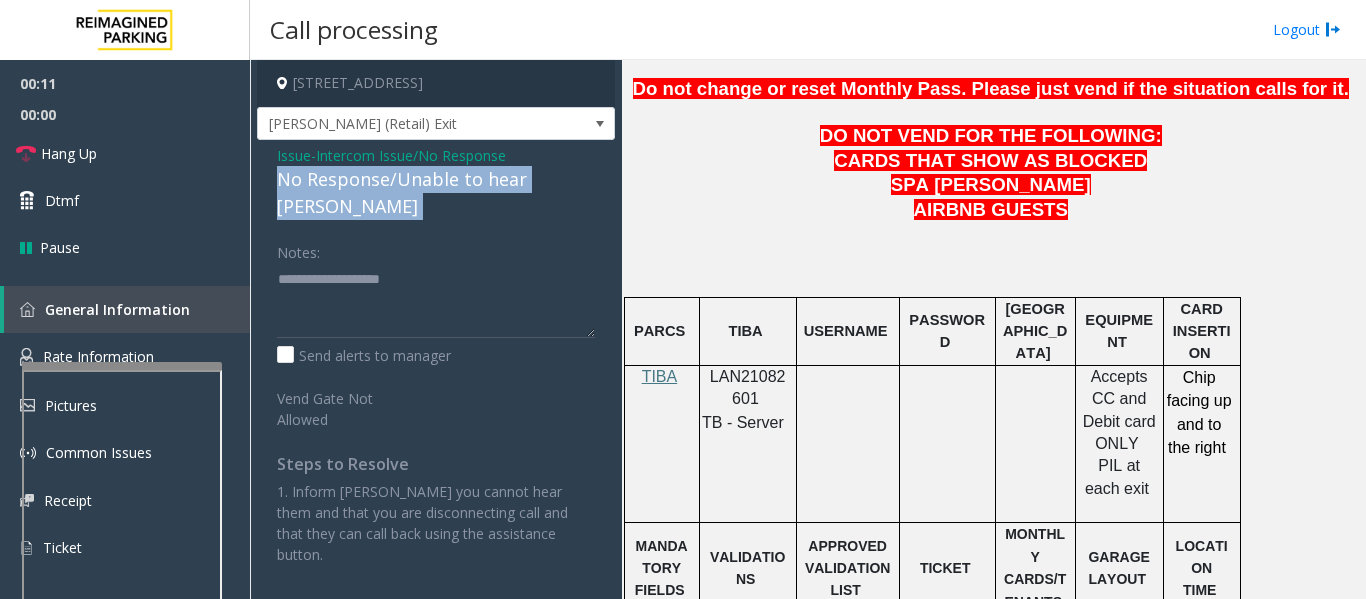click on "No Response/Unable to hear [PERSON_NAME]" 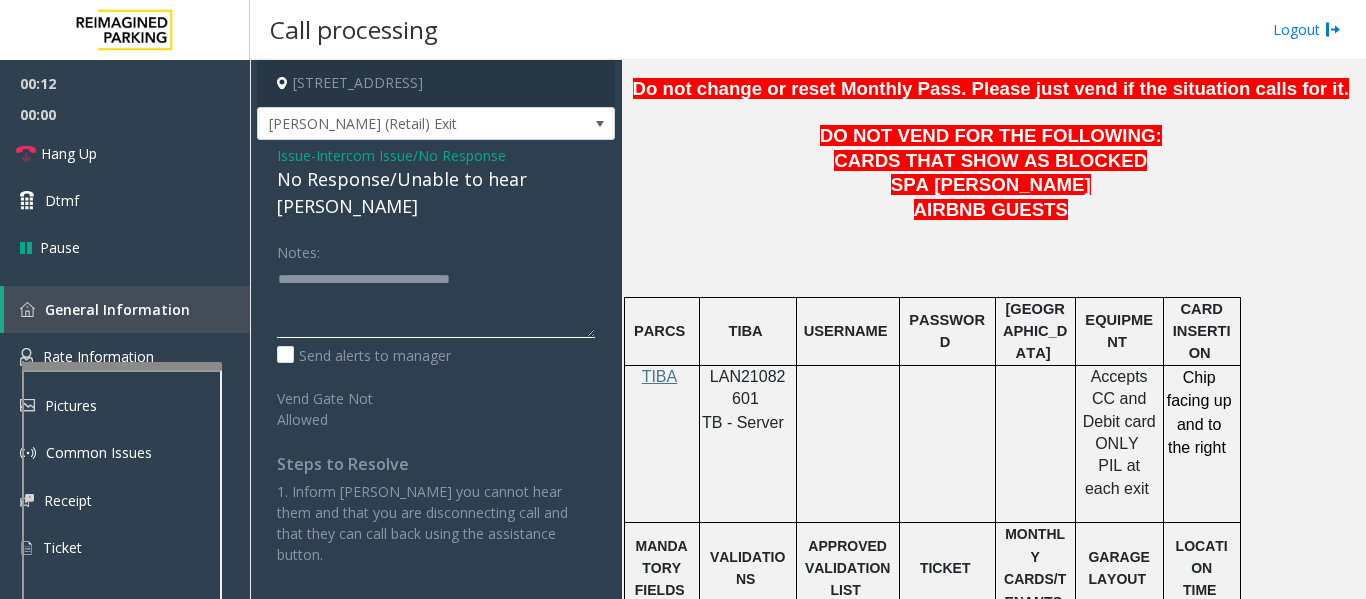 click 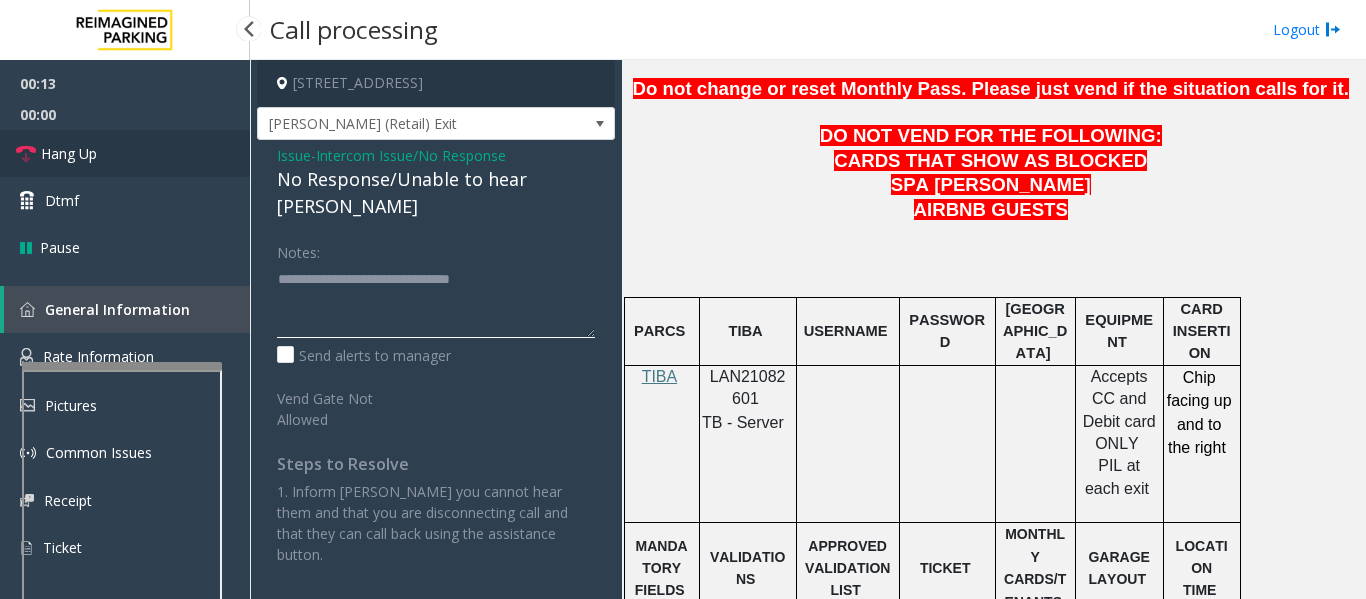 type on "**********" 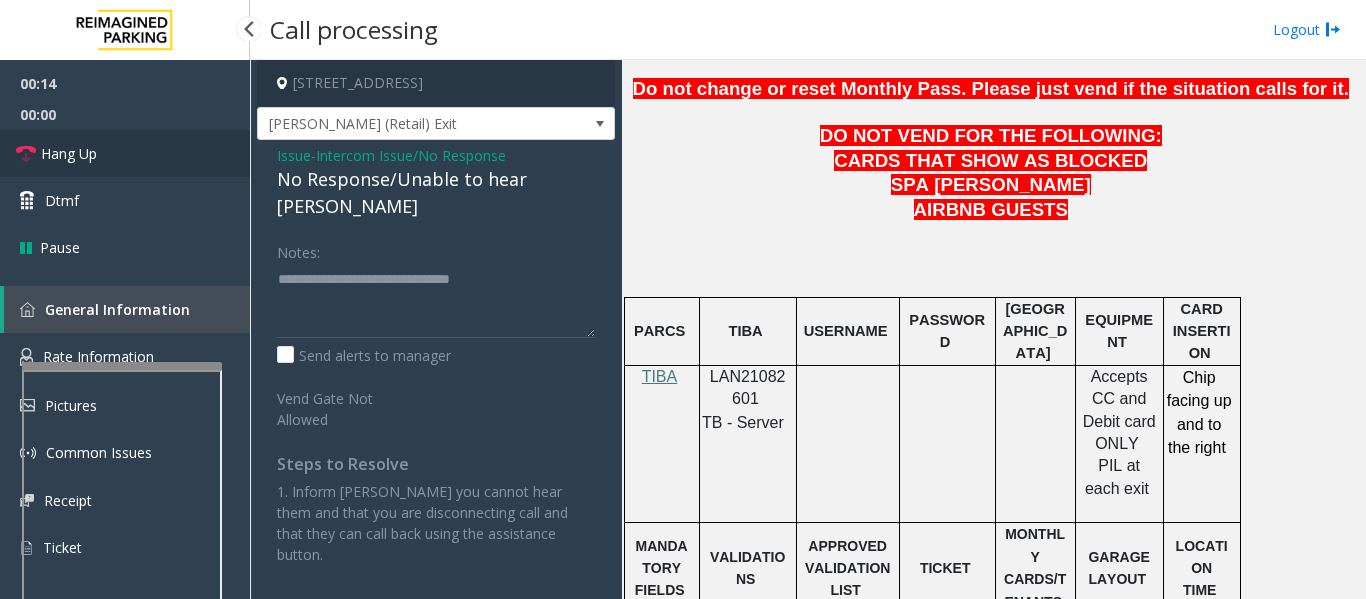 click on "Hang Up" at bounding box center (69, 153) 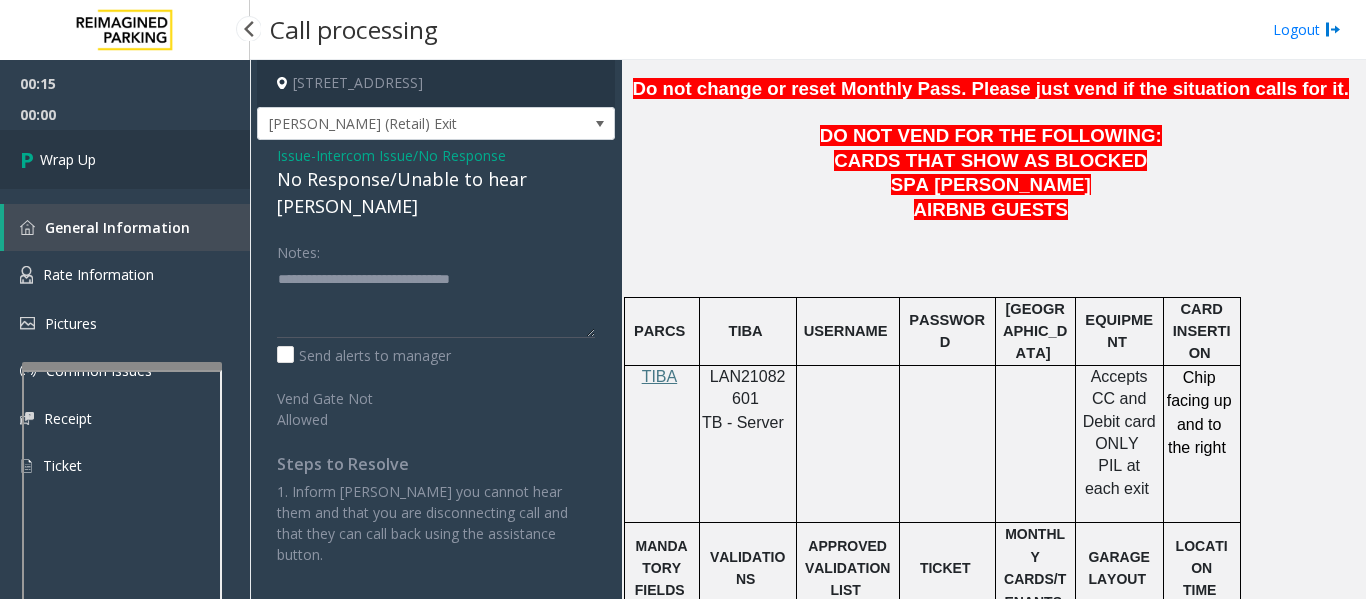 click on "Wrap Up" at bounding box center [68, 159] 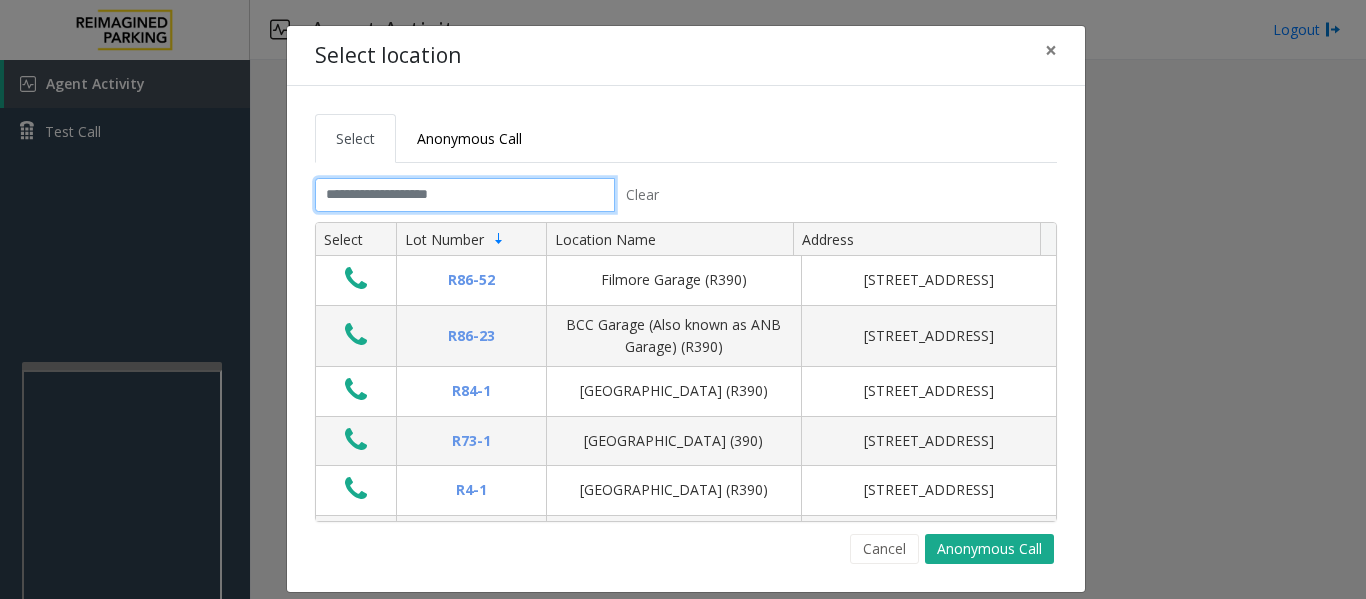 click 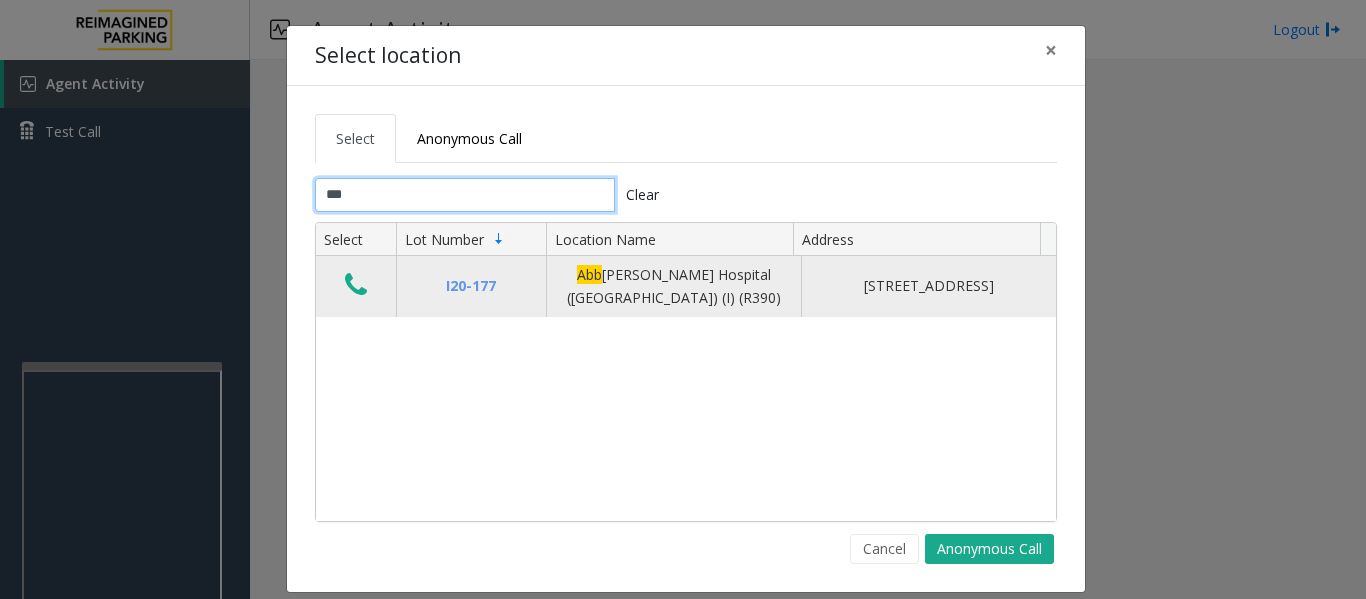 type on "***" 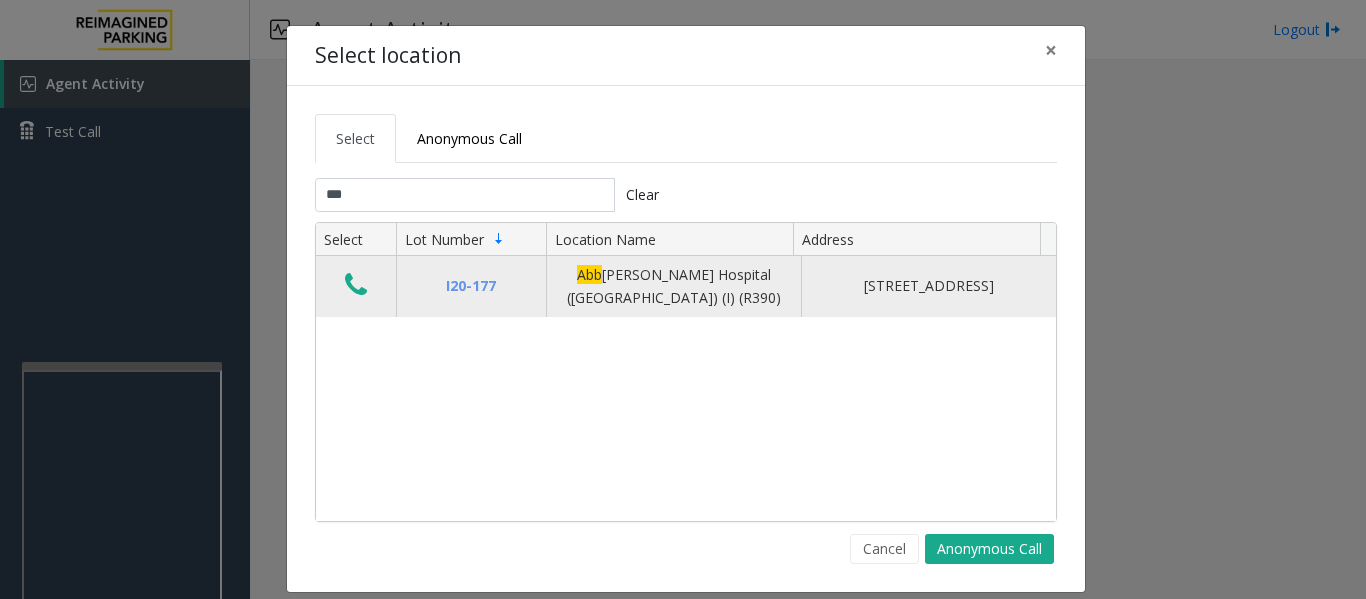 click 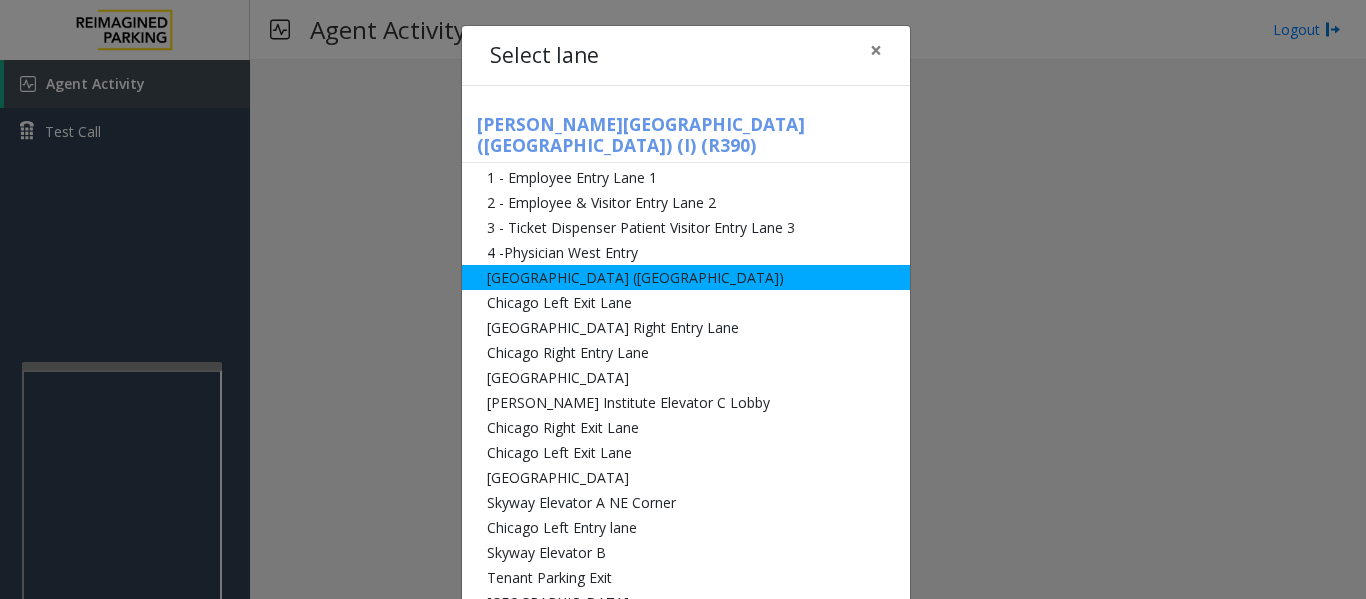 click on "[GEOGRAPHIC_DATA] ([GEOGRAPHIC_DATA])" 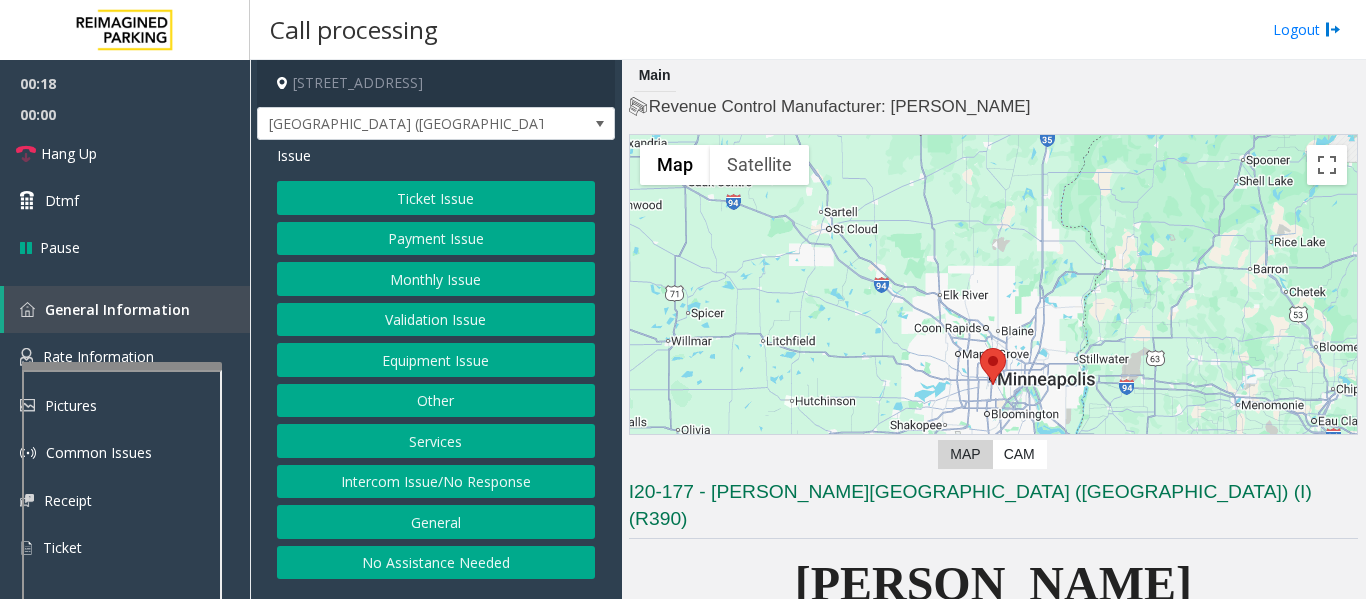 click on "Equipment Issue" 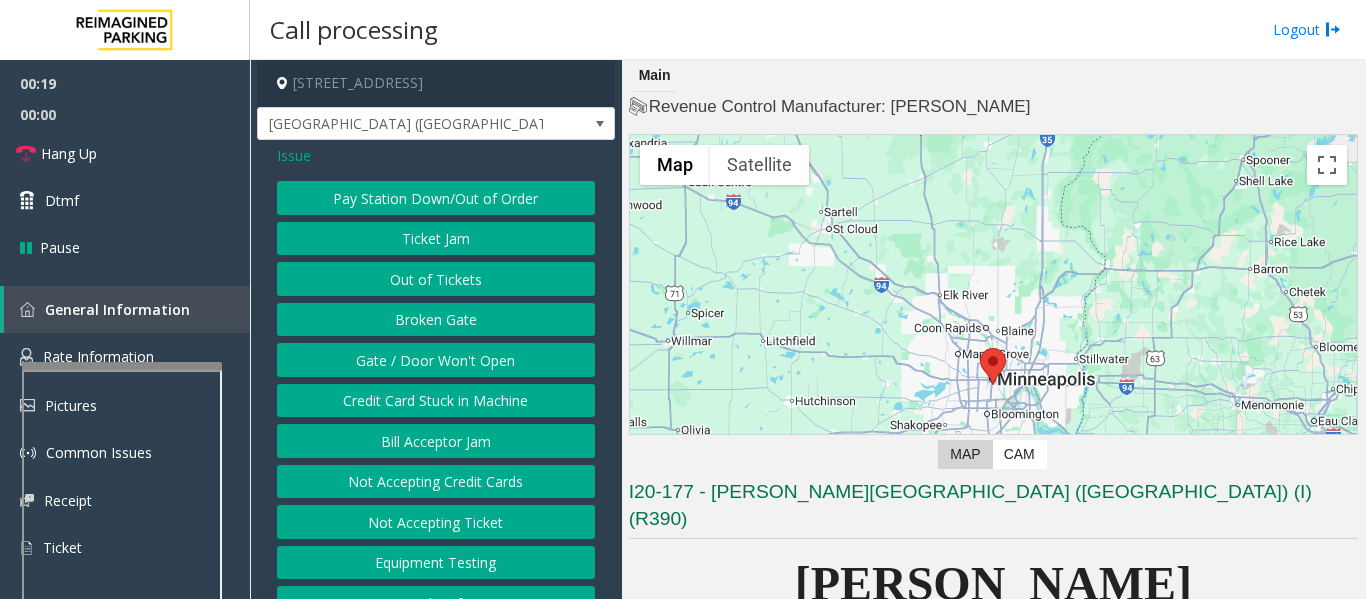 click on "Out of Tickets" 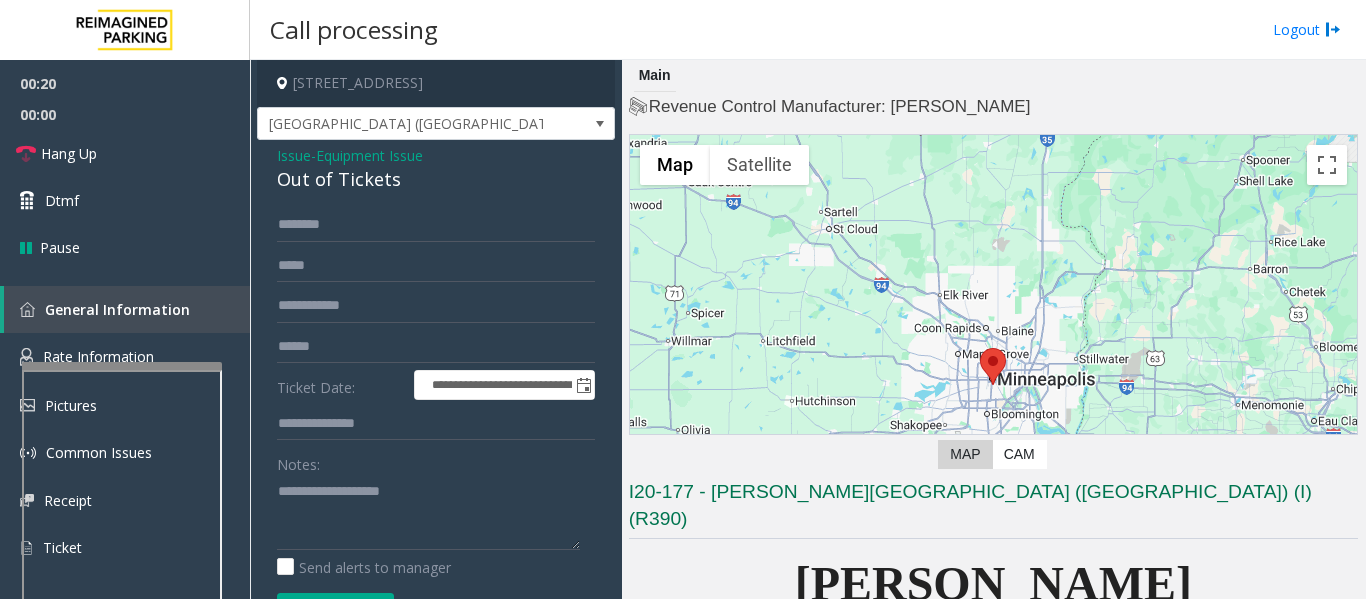 click on "Out of Tickets" 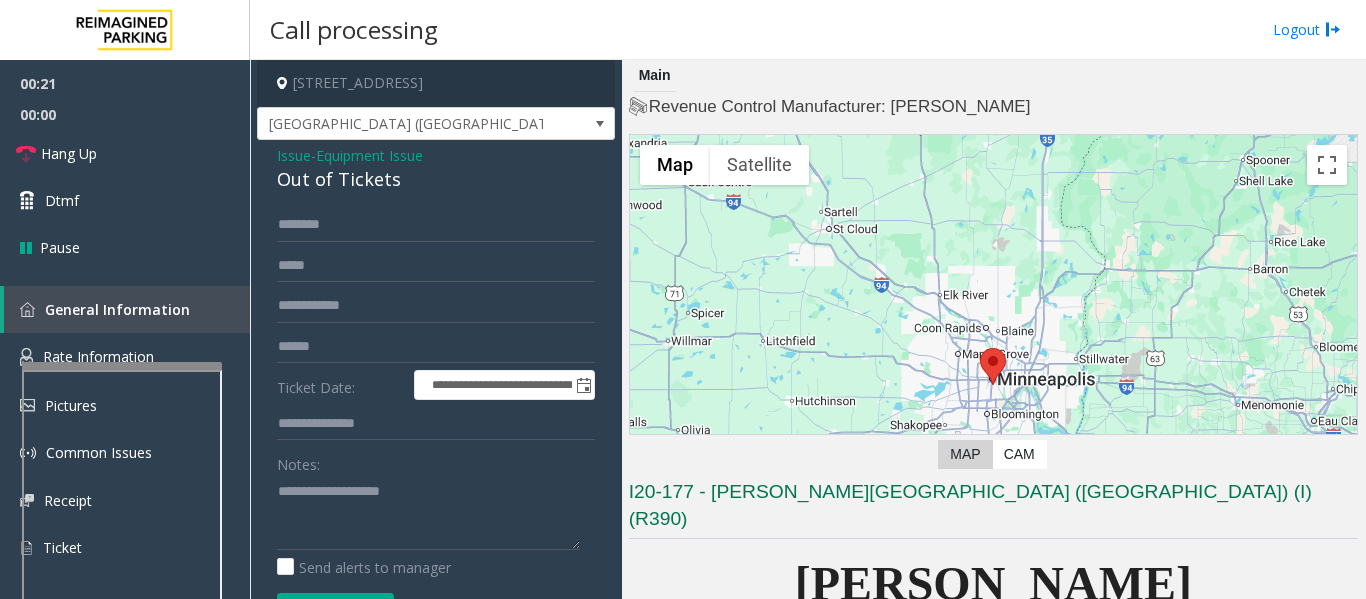 click on "Out of Tickets" 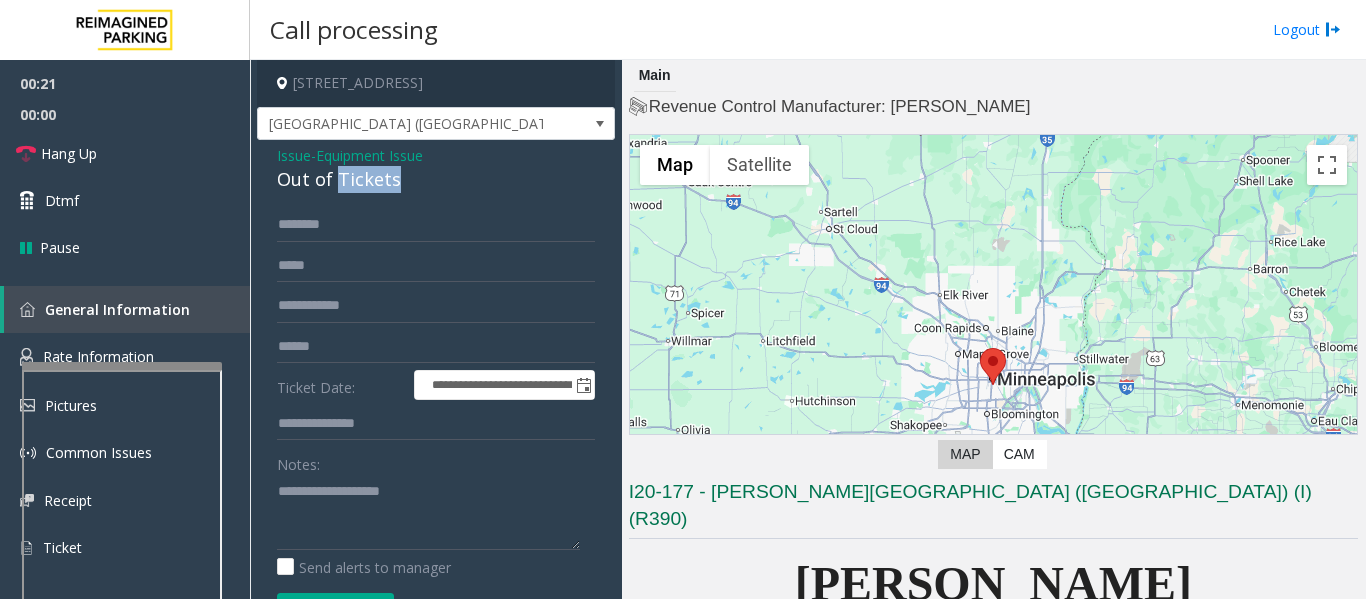 click on "Out of Tickets" 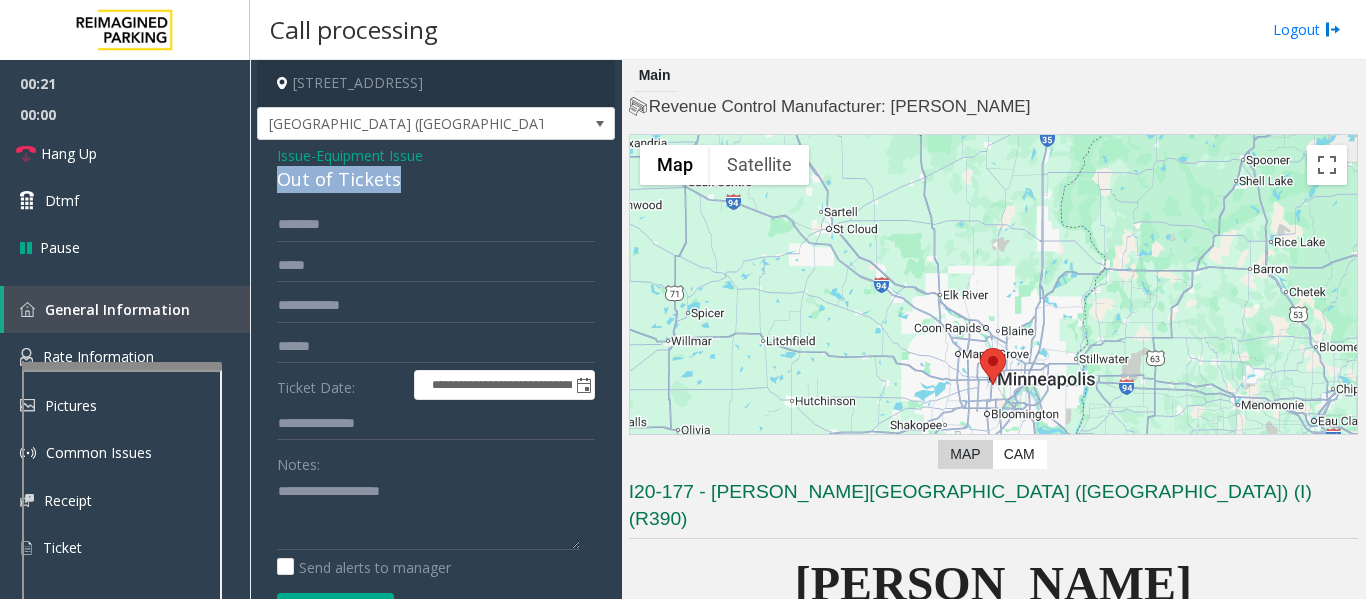 click on "Out of Tickets" 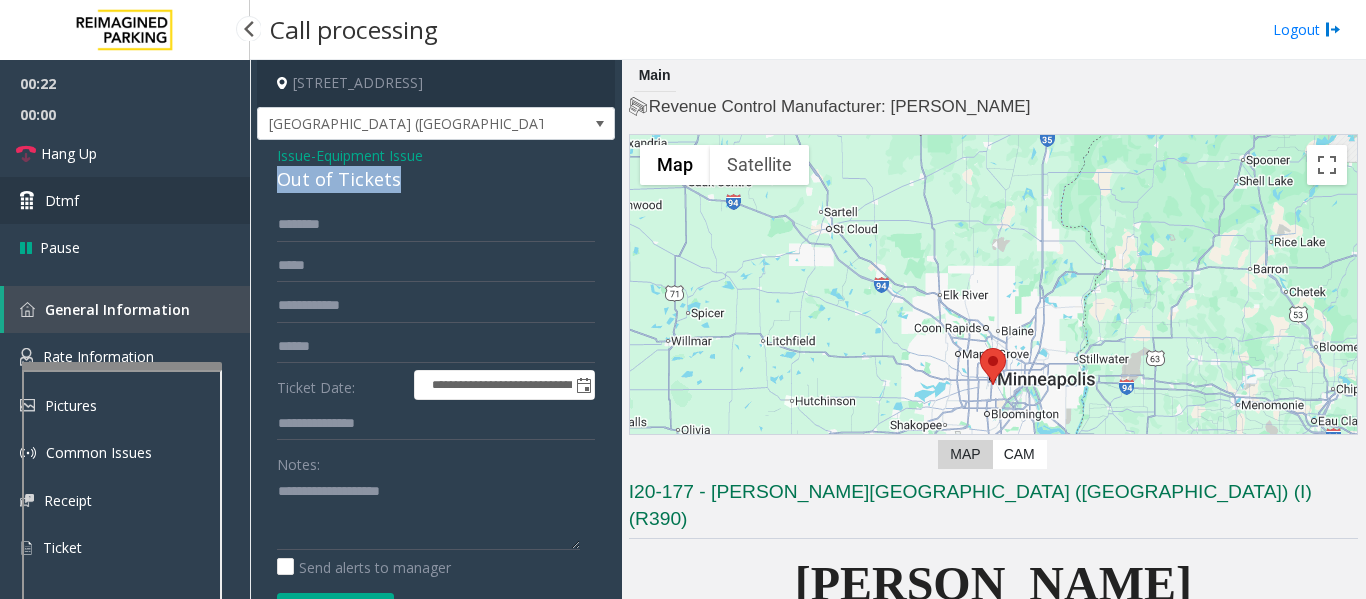 copy on "Out of Tickets" 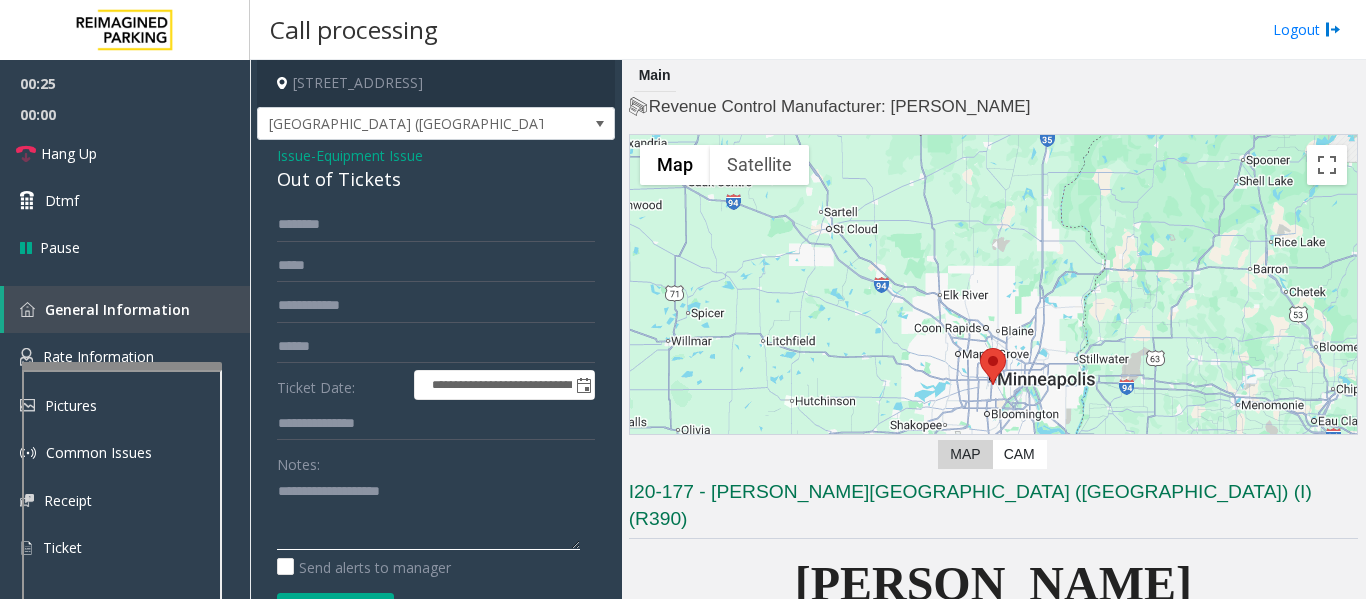 drag, startPoint x: 371, startPoint y: 496, endPoint x: 776, endPoint y: 596, distance: 417.16302 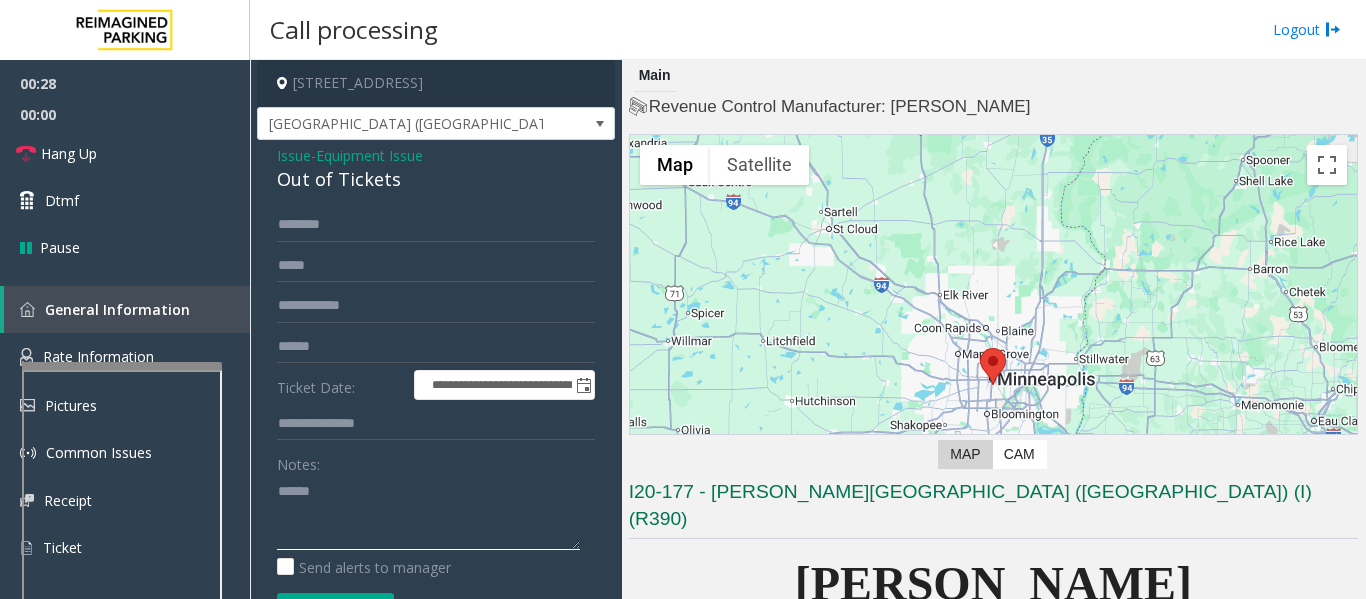 paste on "**********" 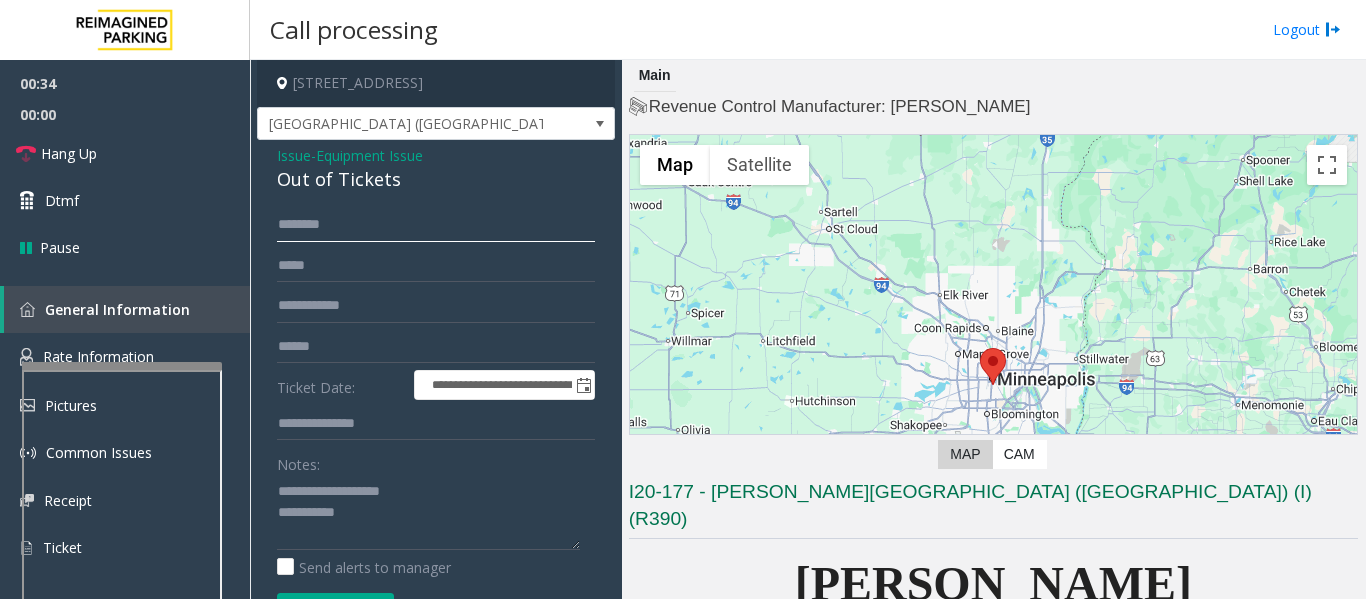 click 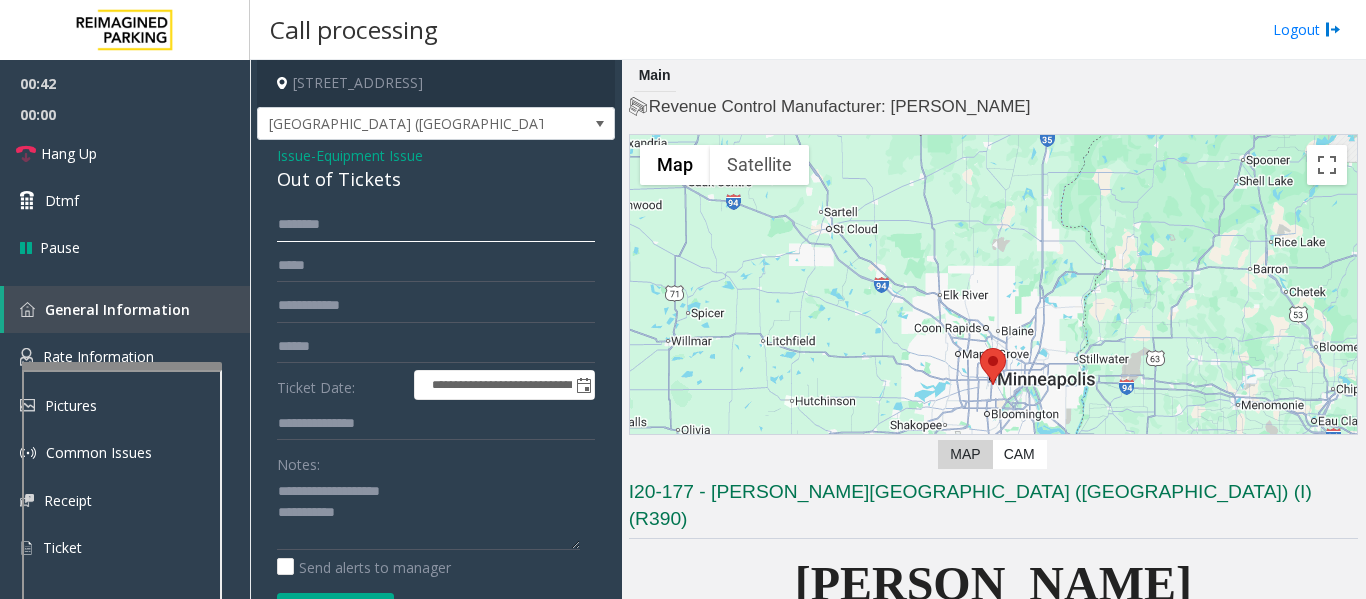 scroll, scrollTop: 76, scrollLeft: 0, axis: vertical 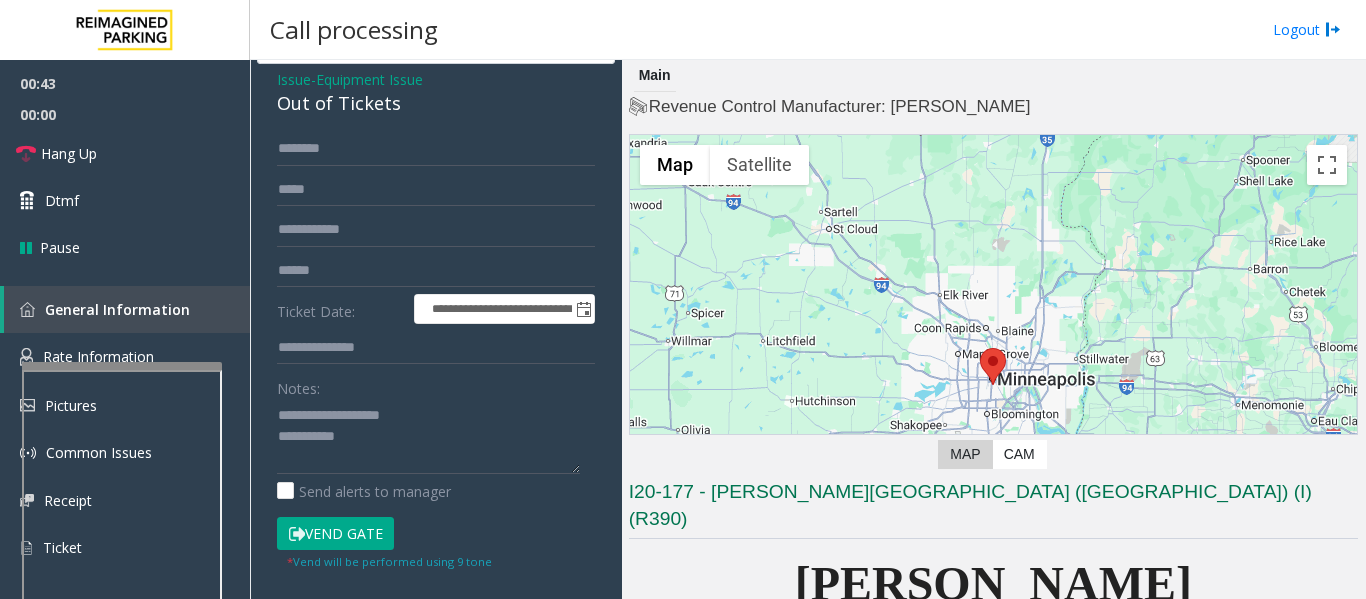 click on "Vend Gate" 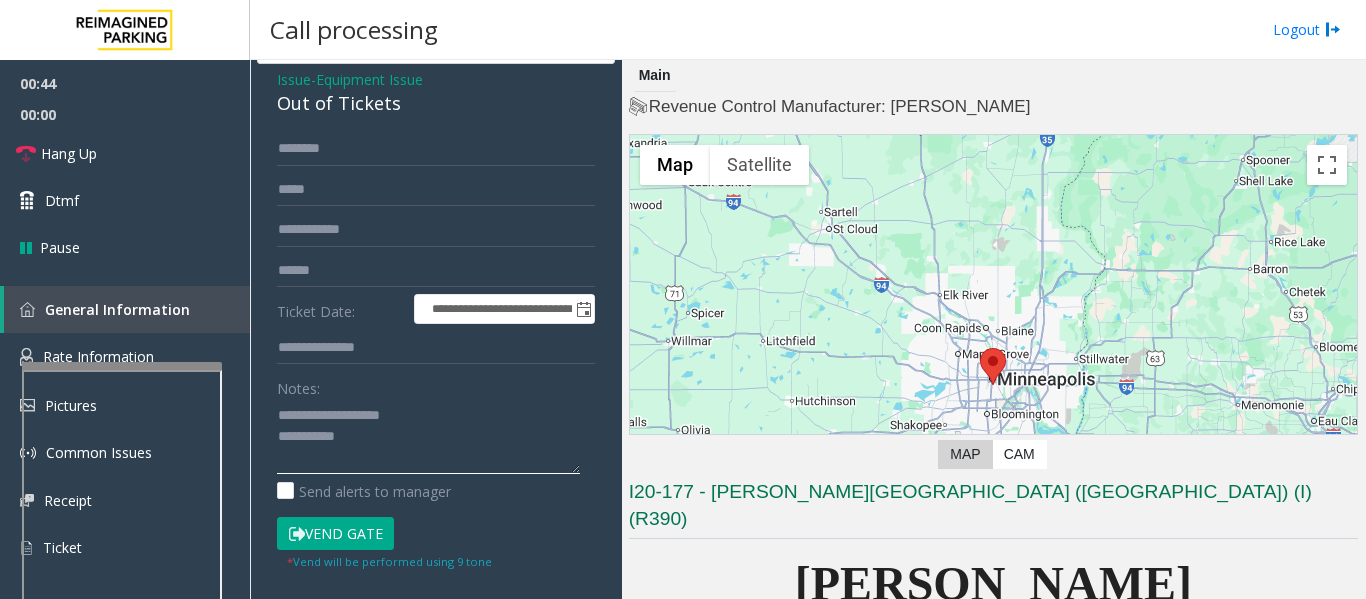 click 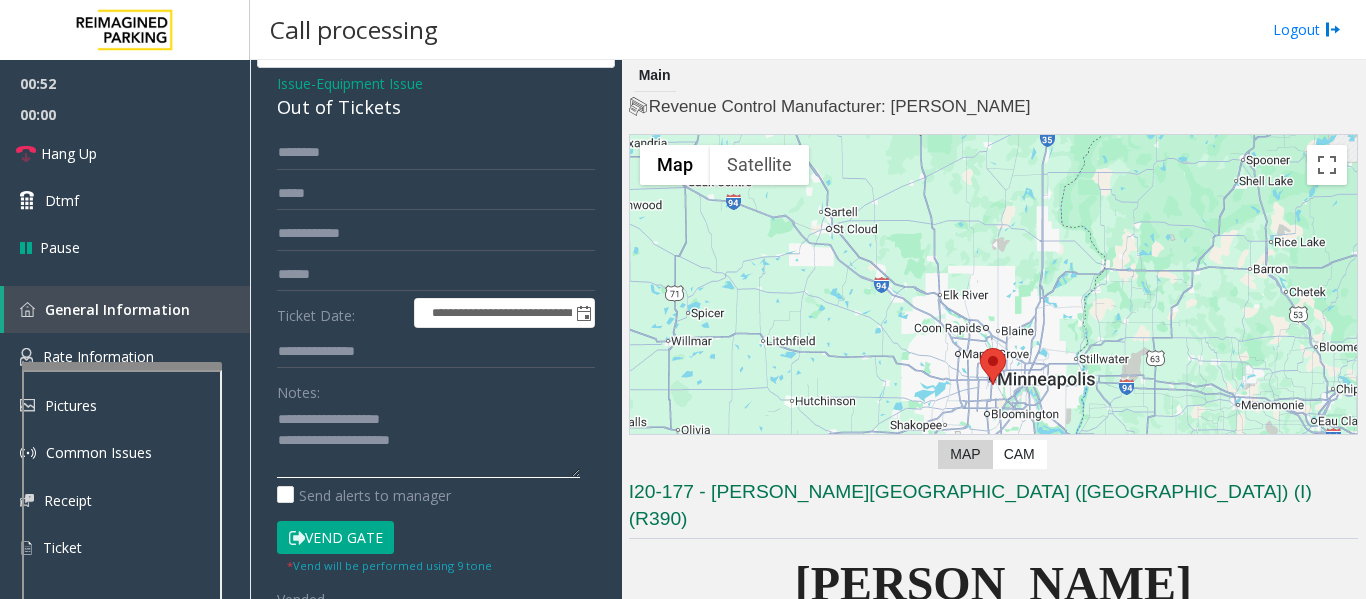 scroll, scrollTop: 0, scrollLeft: 0, axis: both 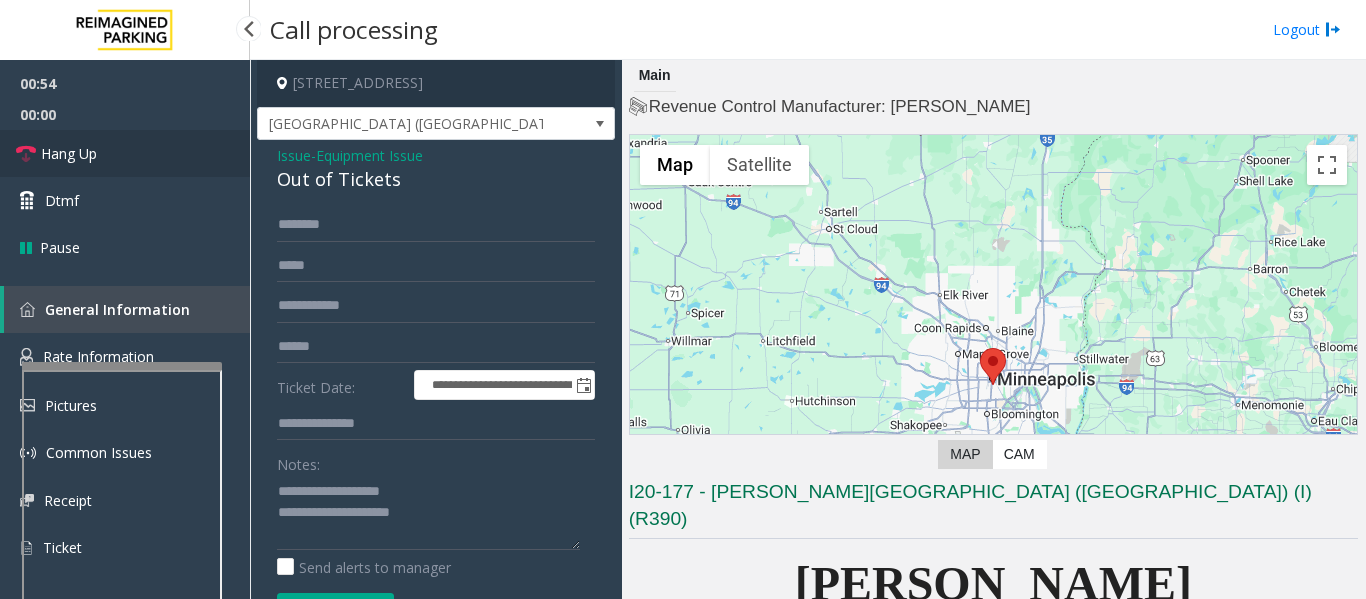 click on "Hang Up" at bounding box center [125, 153] 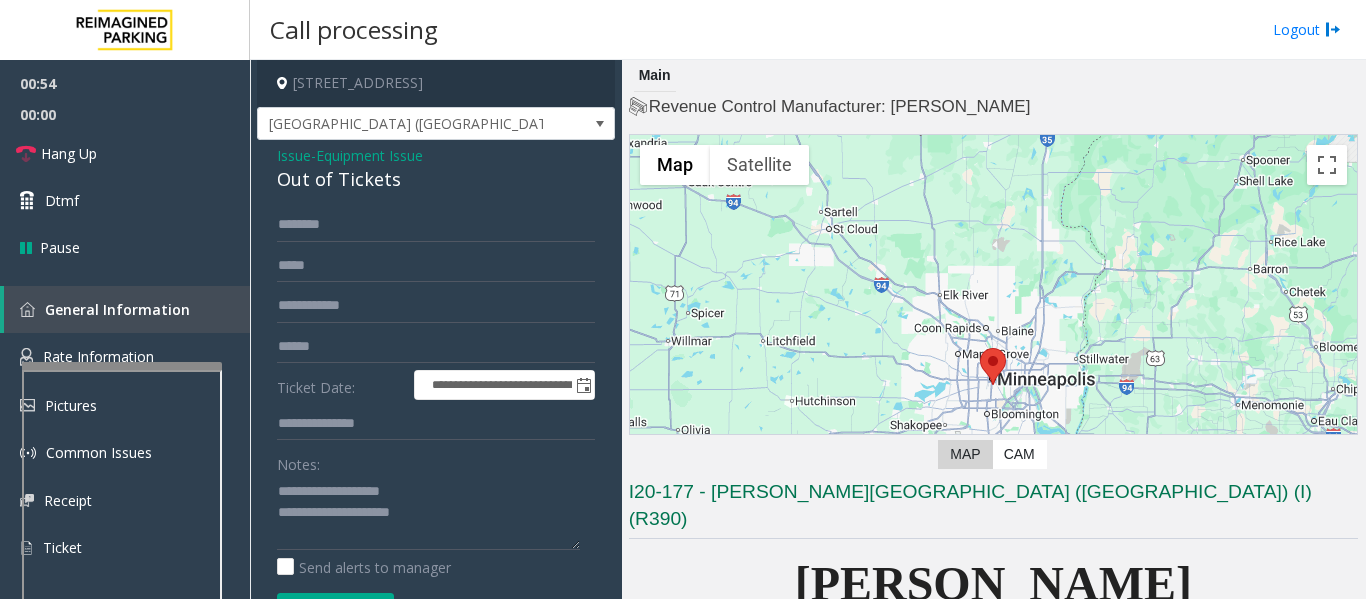 click on "Send alerts to manager" 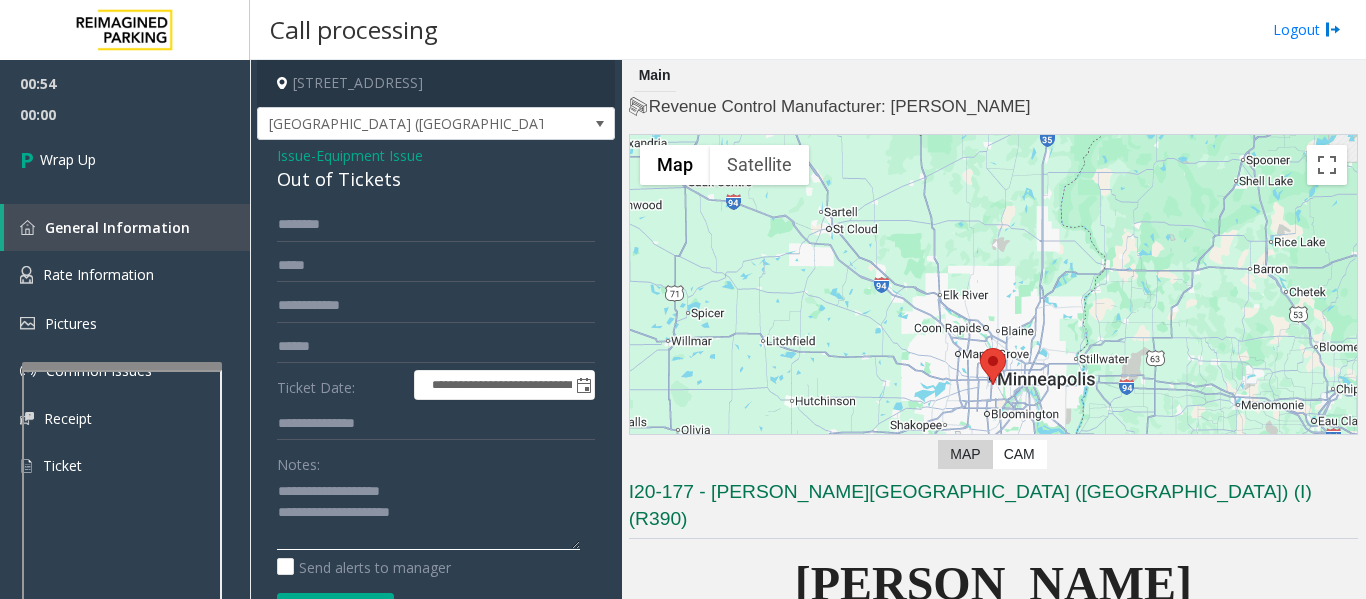 click 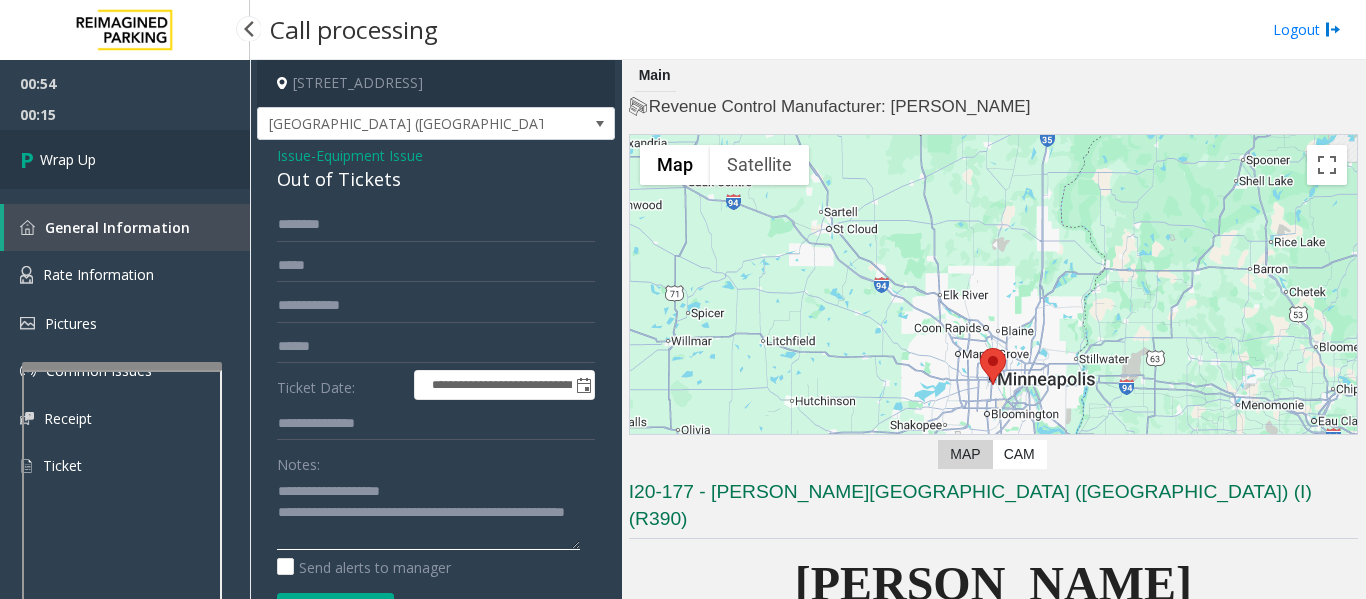 type on "**********" 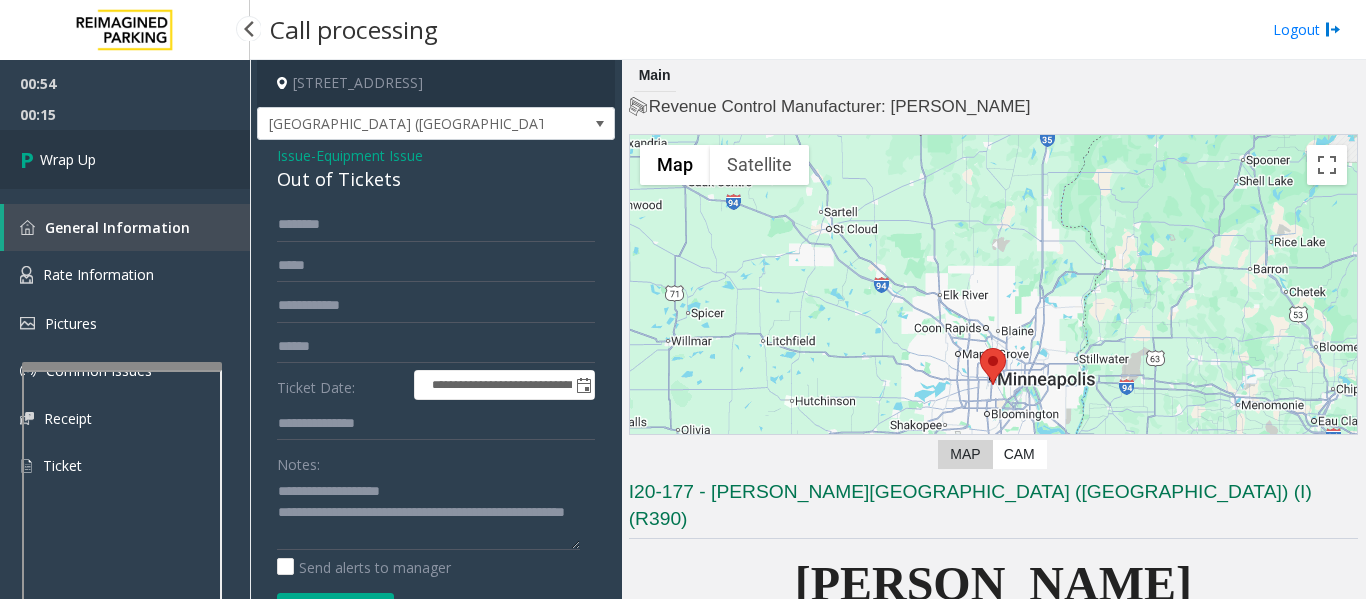 click on "Wrap Up" at bounding box center [125, 159] 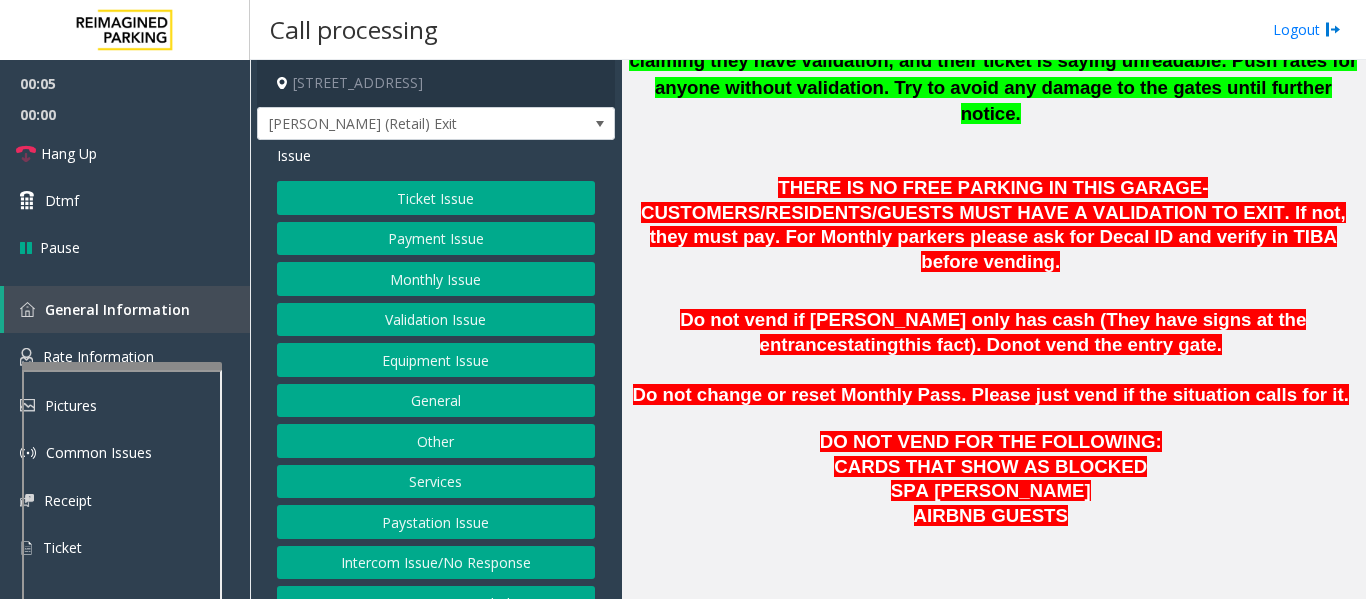 scroll, scrollTop: 1085, scrollLeft: 0, axis: vertical 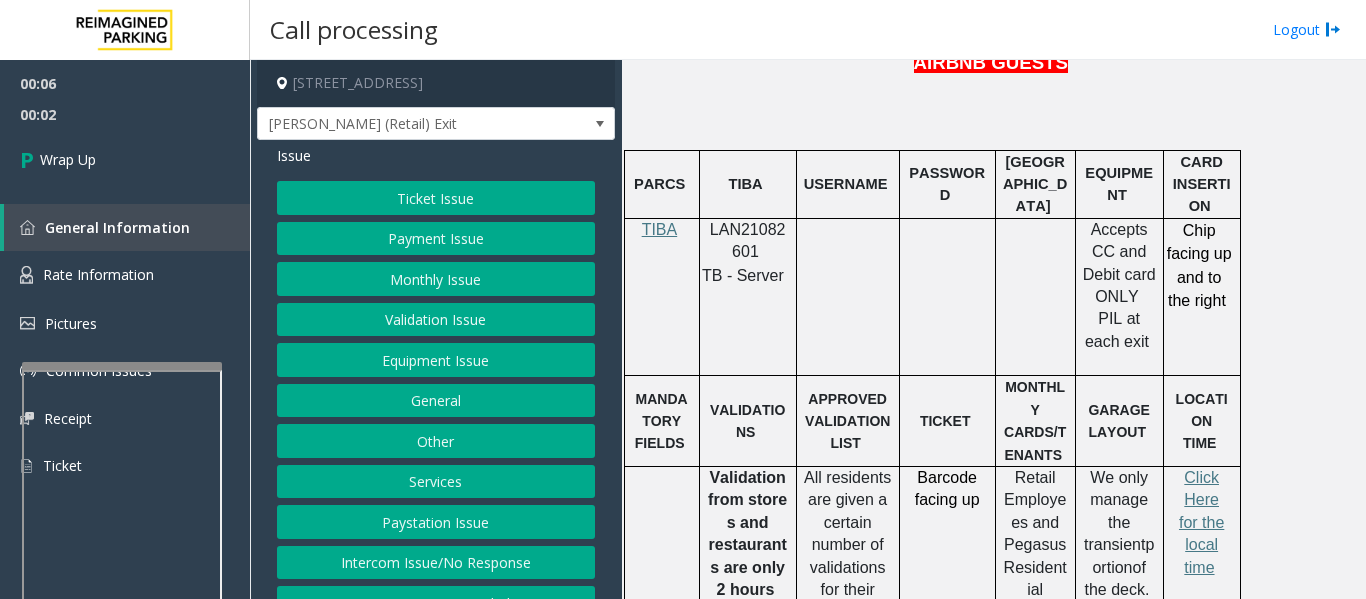 click on "Intercom Issue/No Response" 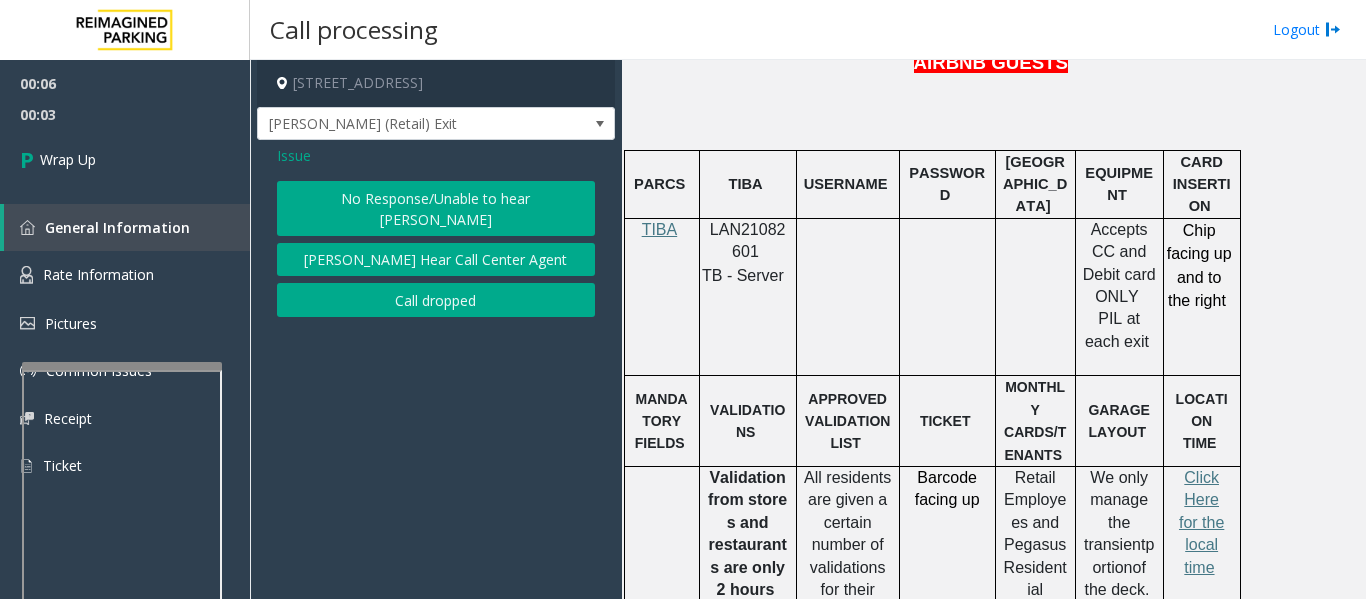 click on "Call dropped" 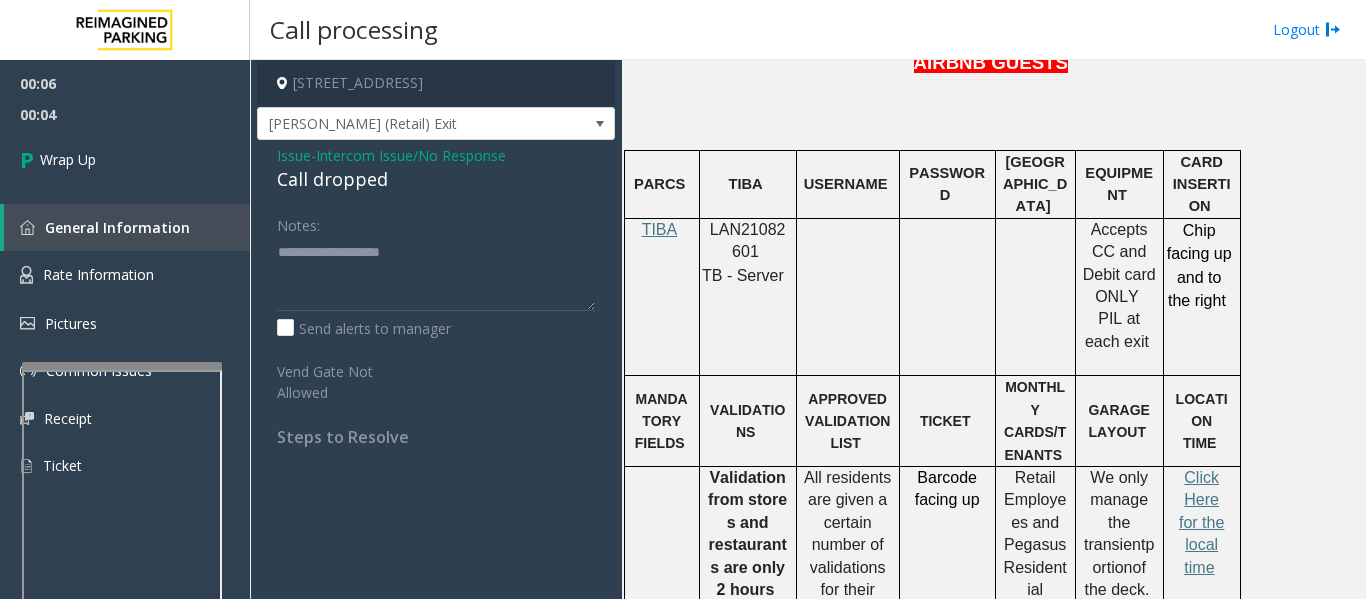 click on "Intercom Issue/No Response" 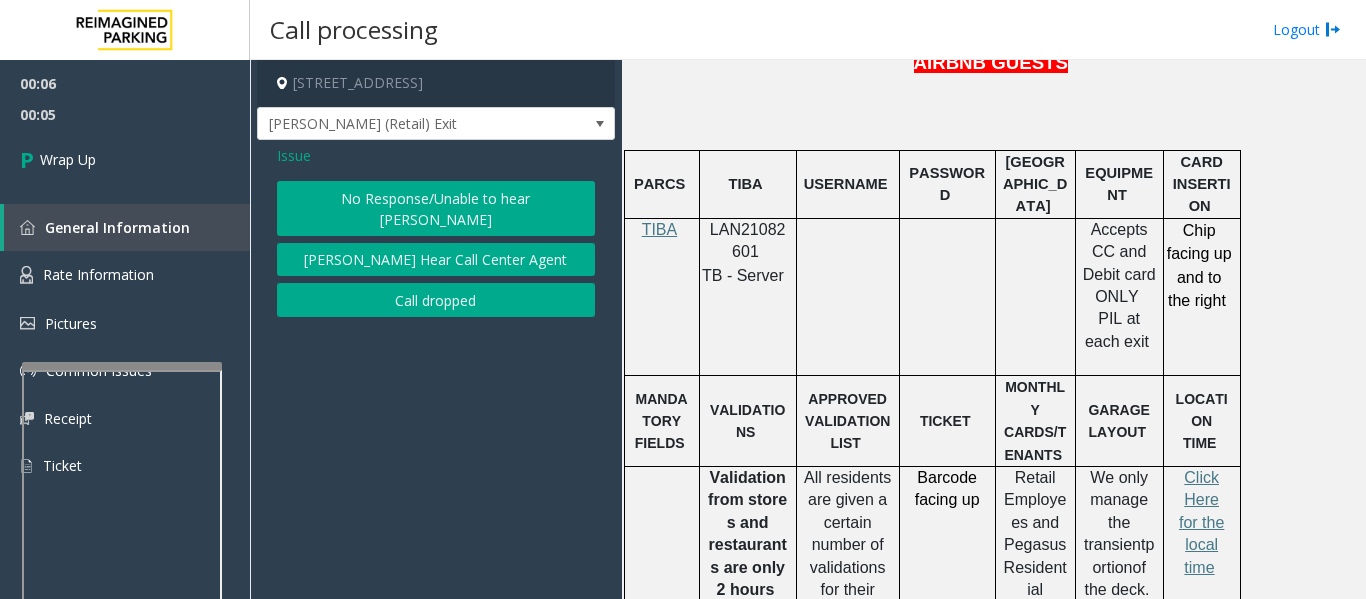 click on "Call dropped" 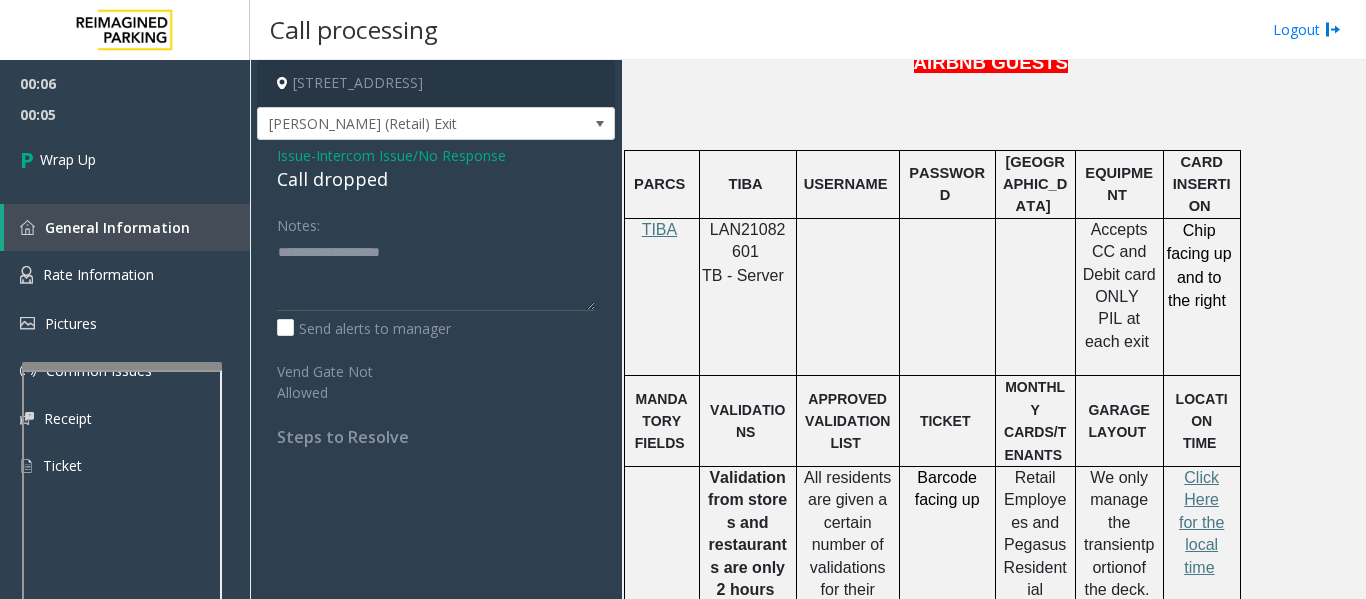 click on "Call dropped" 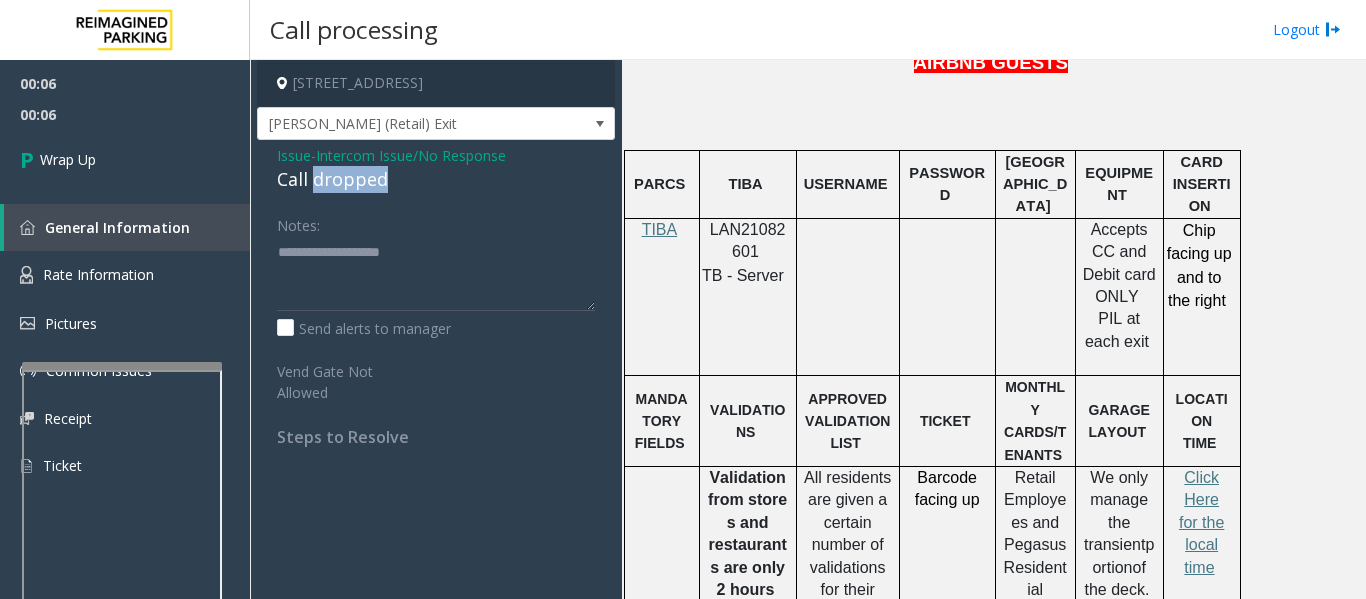 click on "Call dropped" 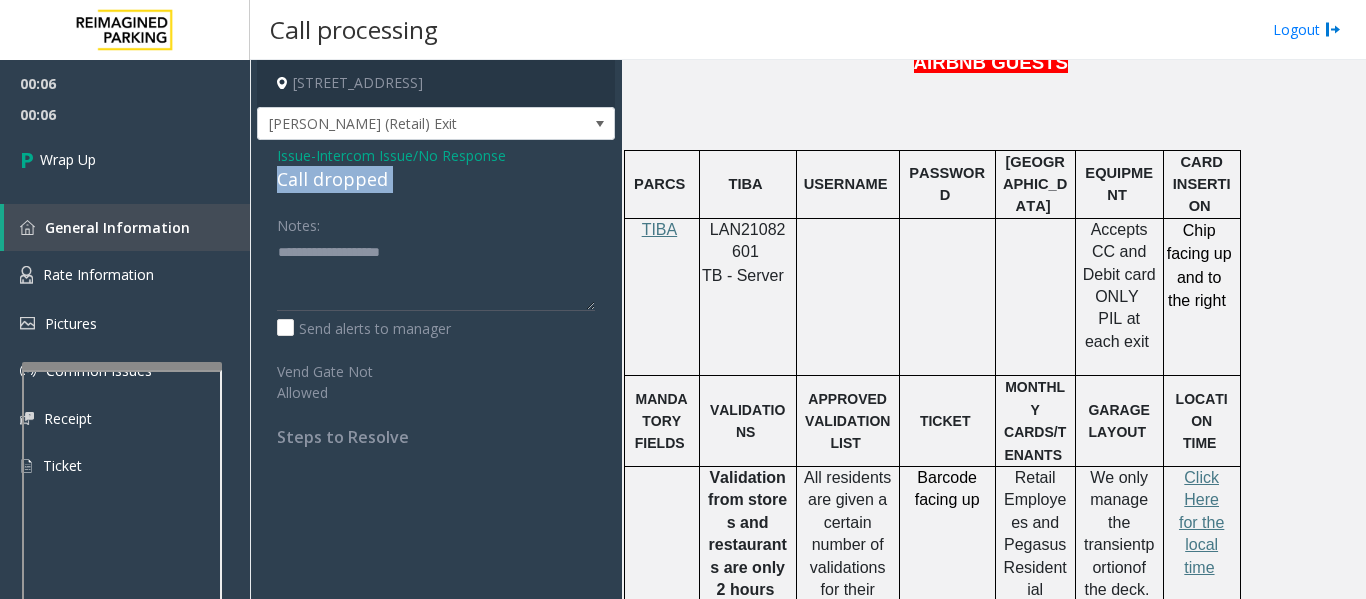 click on "Call dropped" 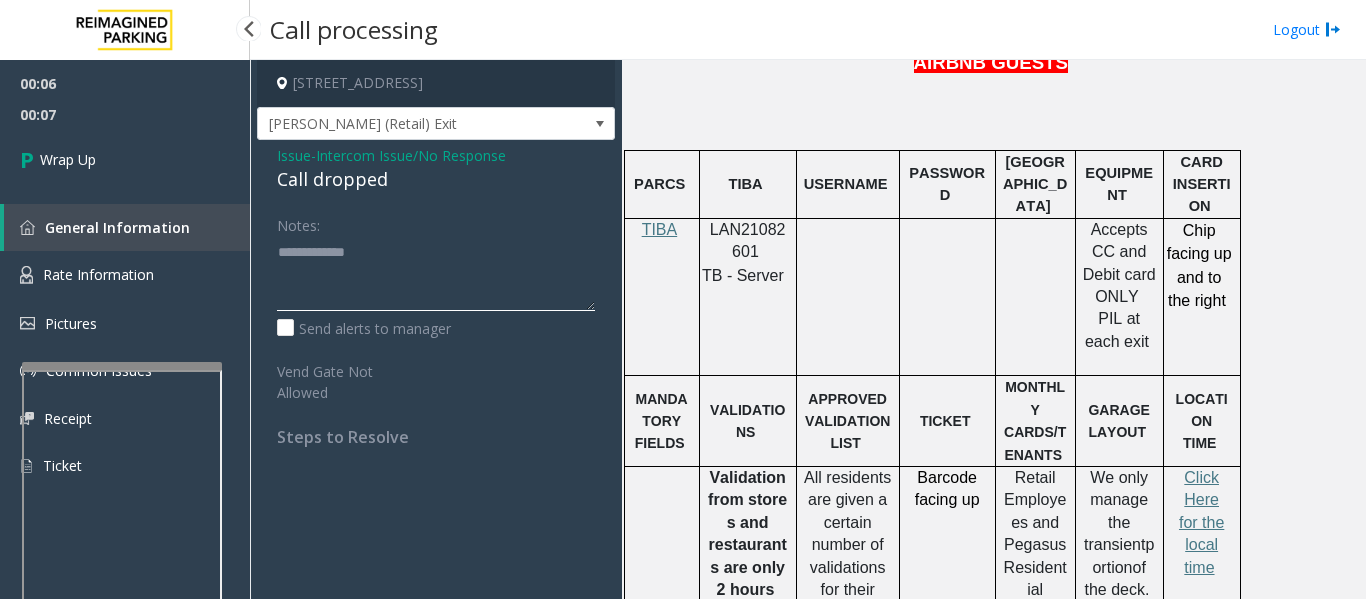 type on "**********" 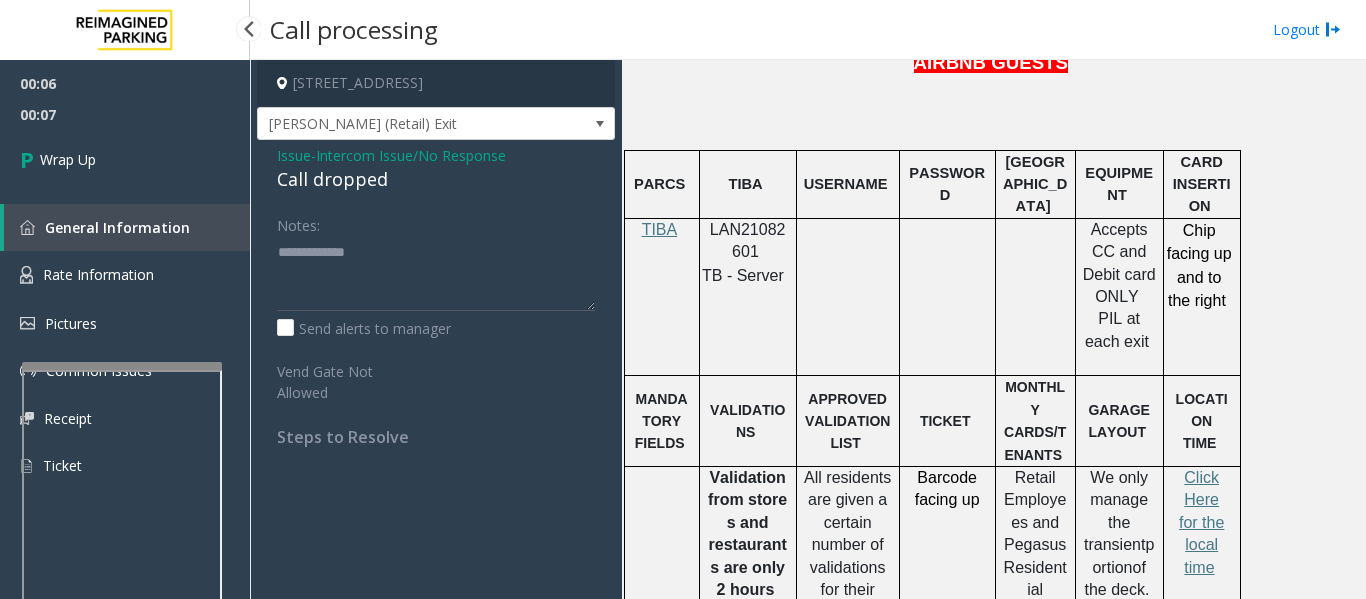 click on "00:06   00:07  Wrap Up General Information Rate Information Pictures Common Issues Receipt Ticket" at bounding box center [125, 283] 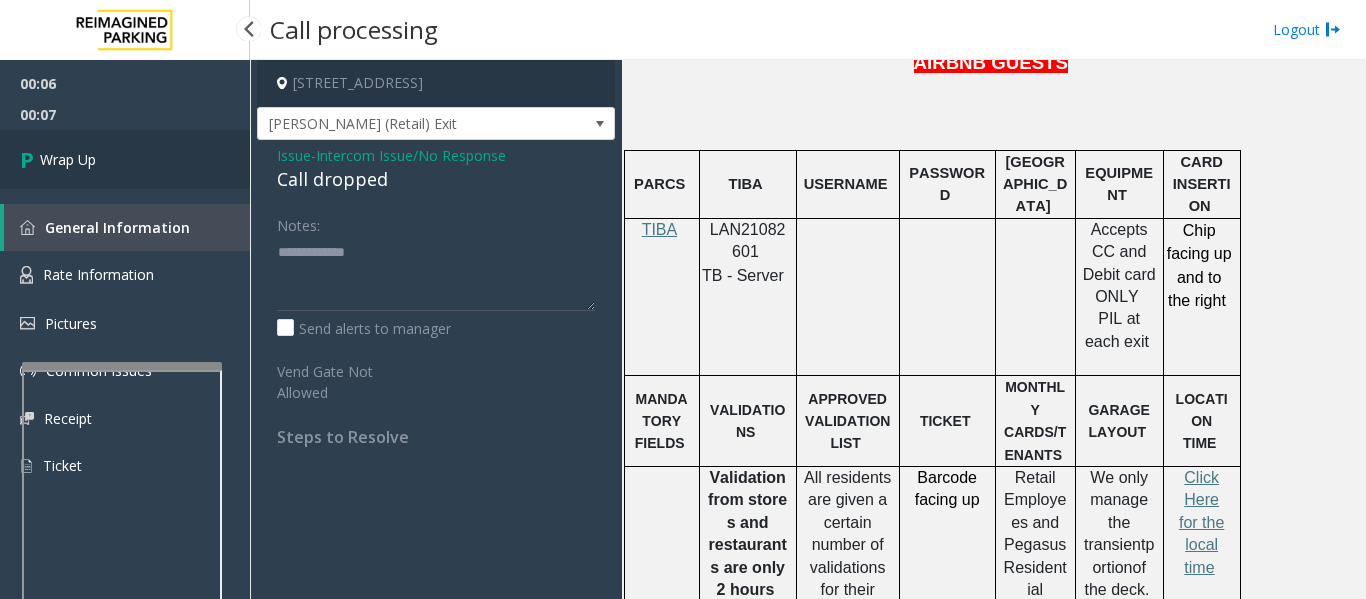 click on "Wrap Up" at bounding box center (125, 159) 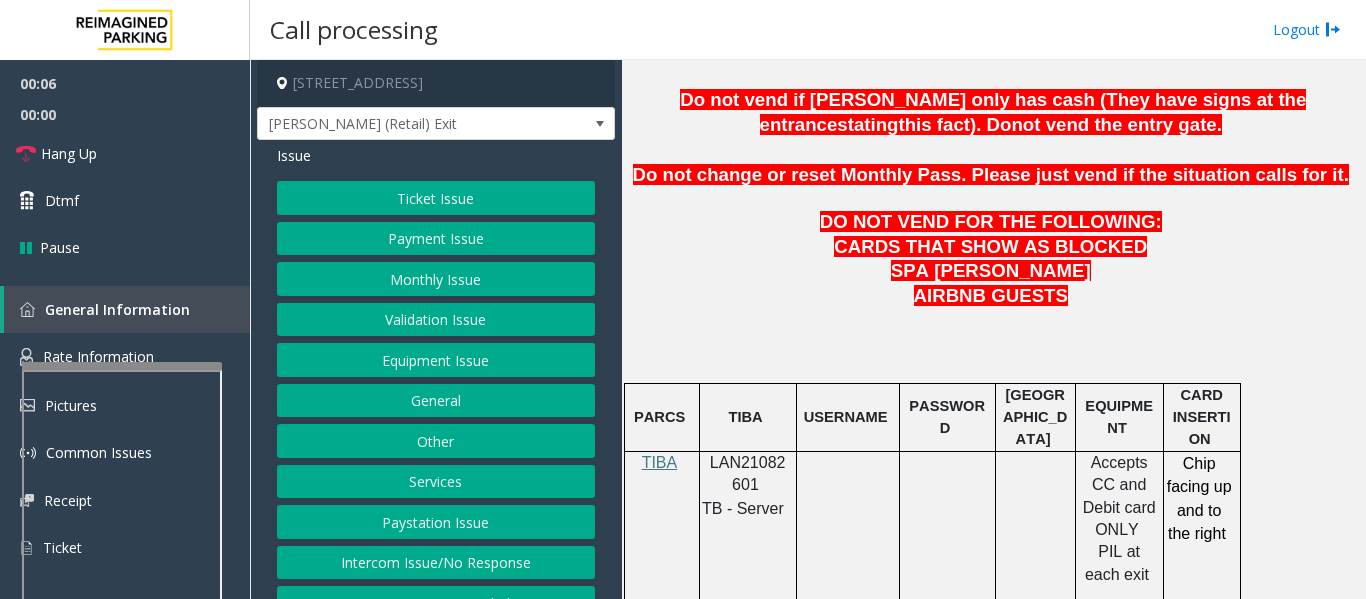 scroll, scrollTop: 965, scrollLeft: 0, axis: vertical 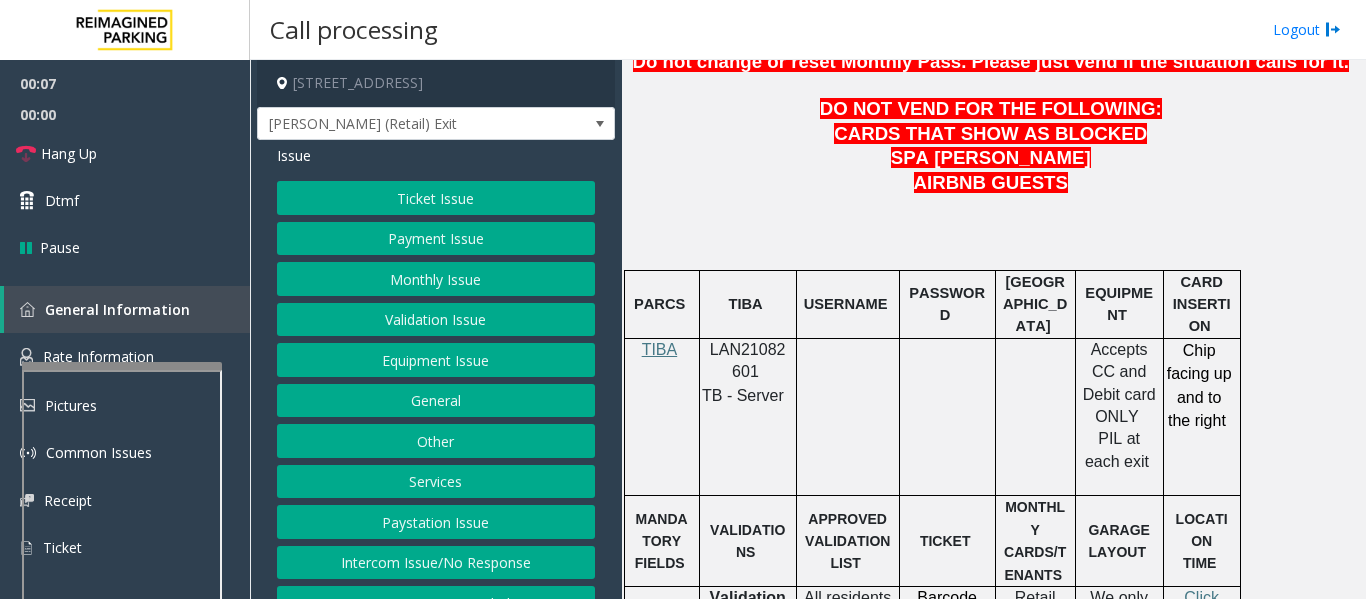 click on "LAN21082601" 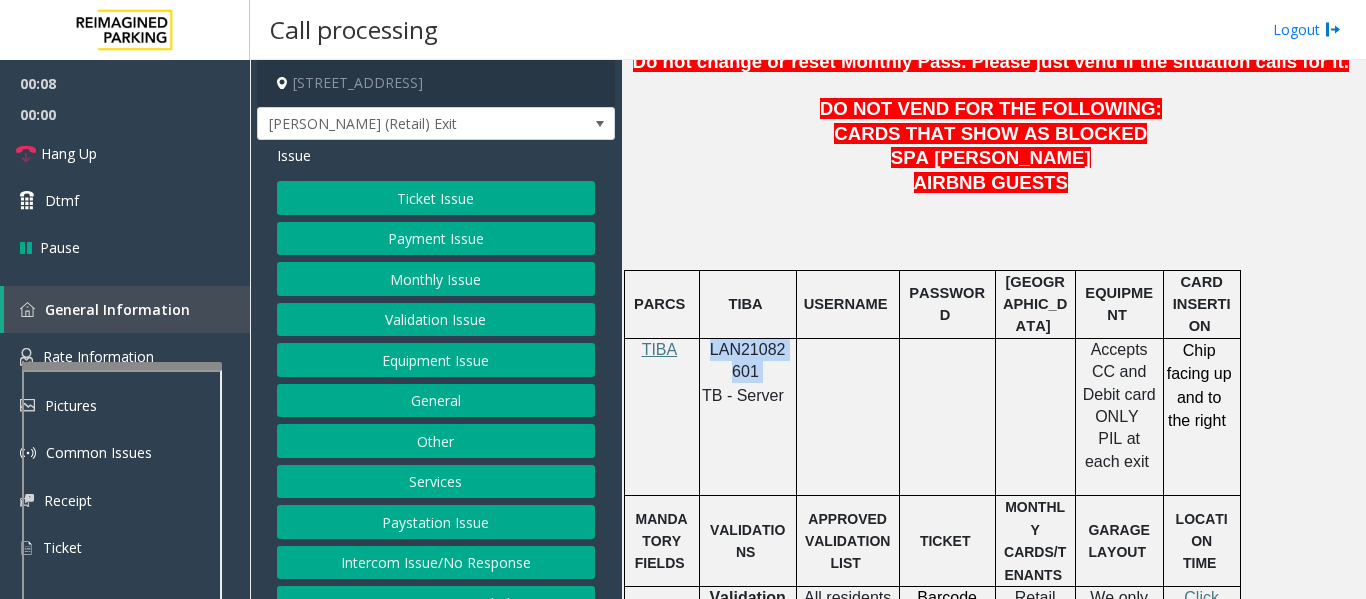 click on "LAN21082601" 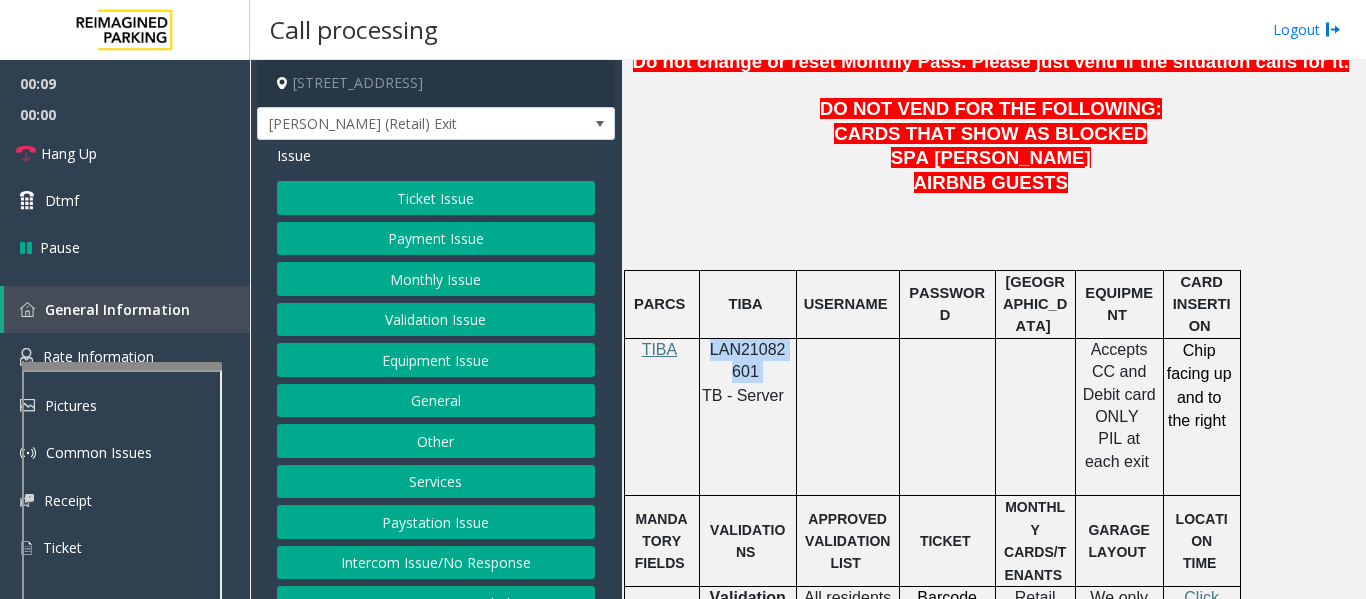 copy on "LAN21082601" 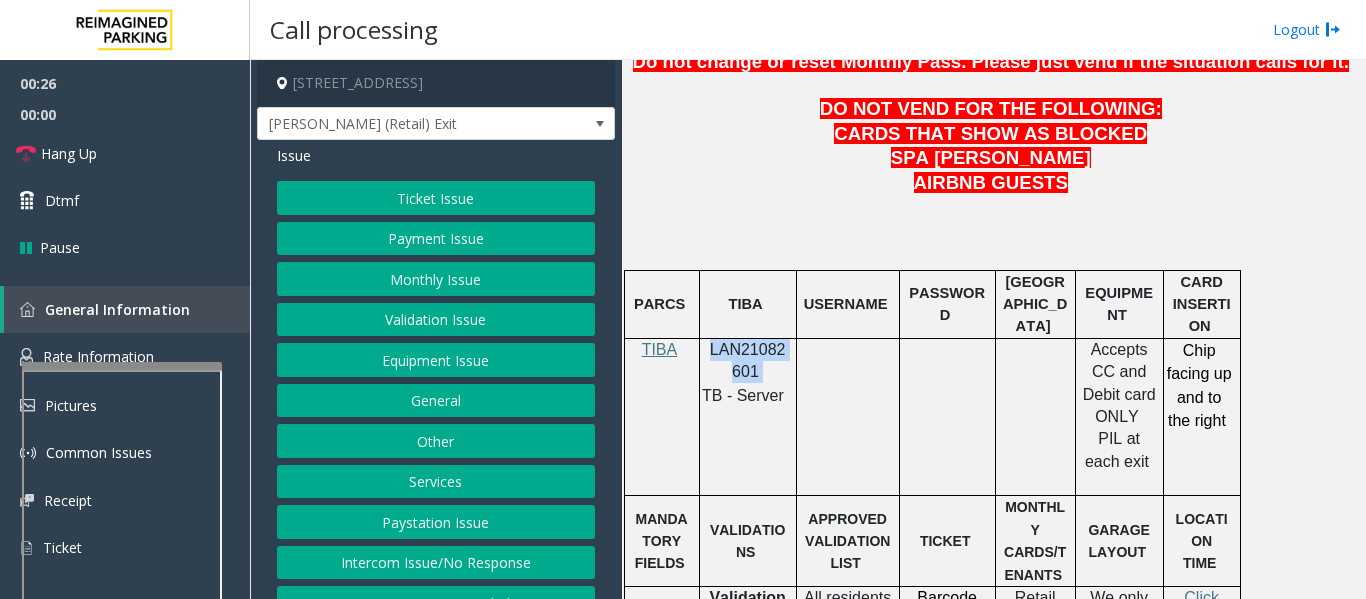 drag, startPoint x: 482, startPoint y: 576, endPoint x: 481, endPoint y: 560, distance: 16.03122 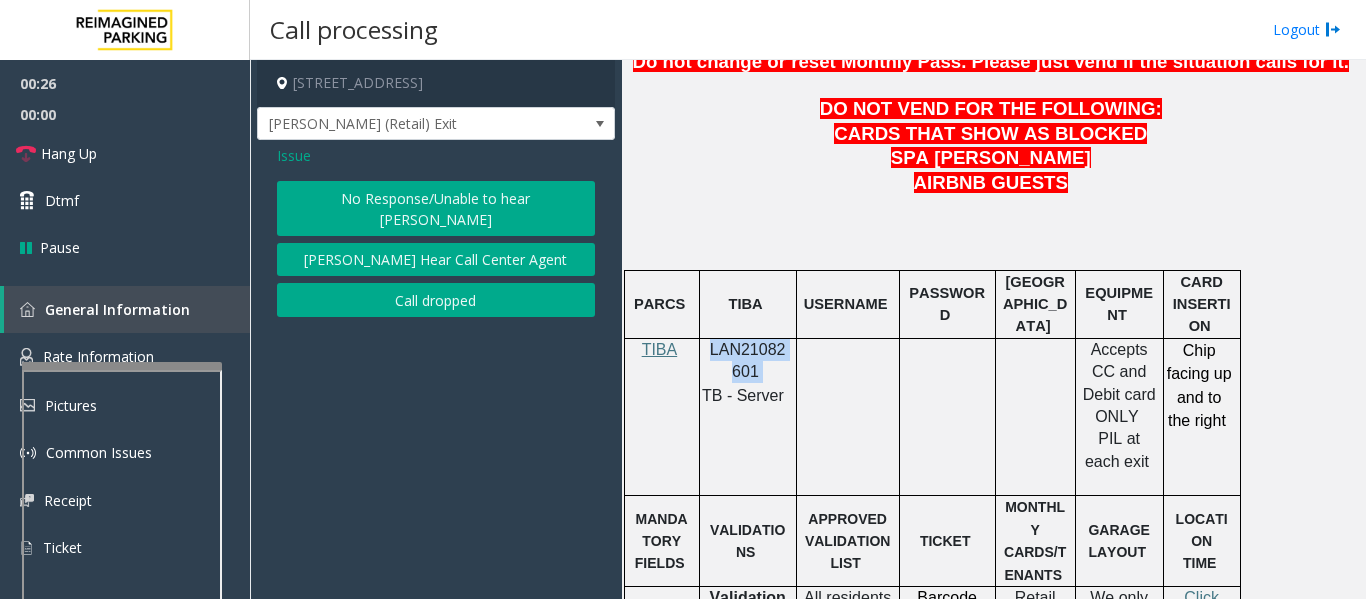 click on "No Response/Unable to hear [PERSON_NAME]" 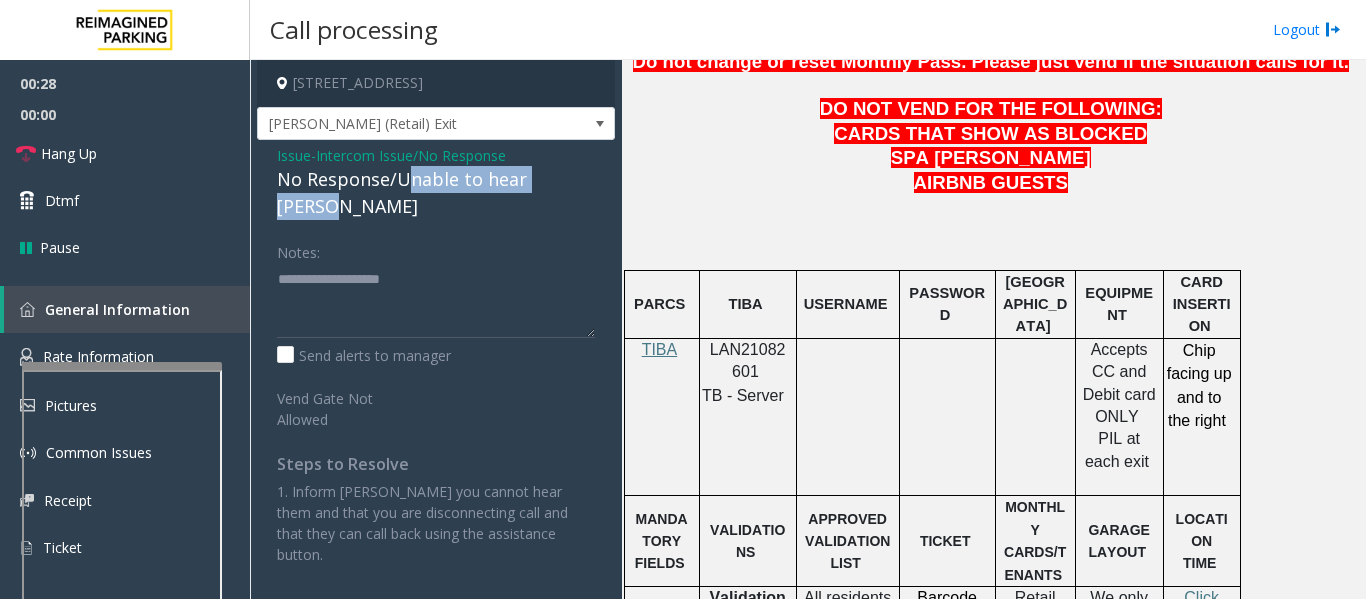 drag, startPoint x: 401, startPoint y: 175, endPoint x: 587, endPoint y: 188, distance: 186.45375 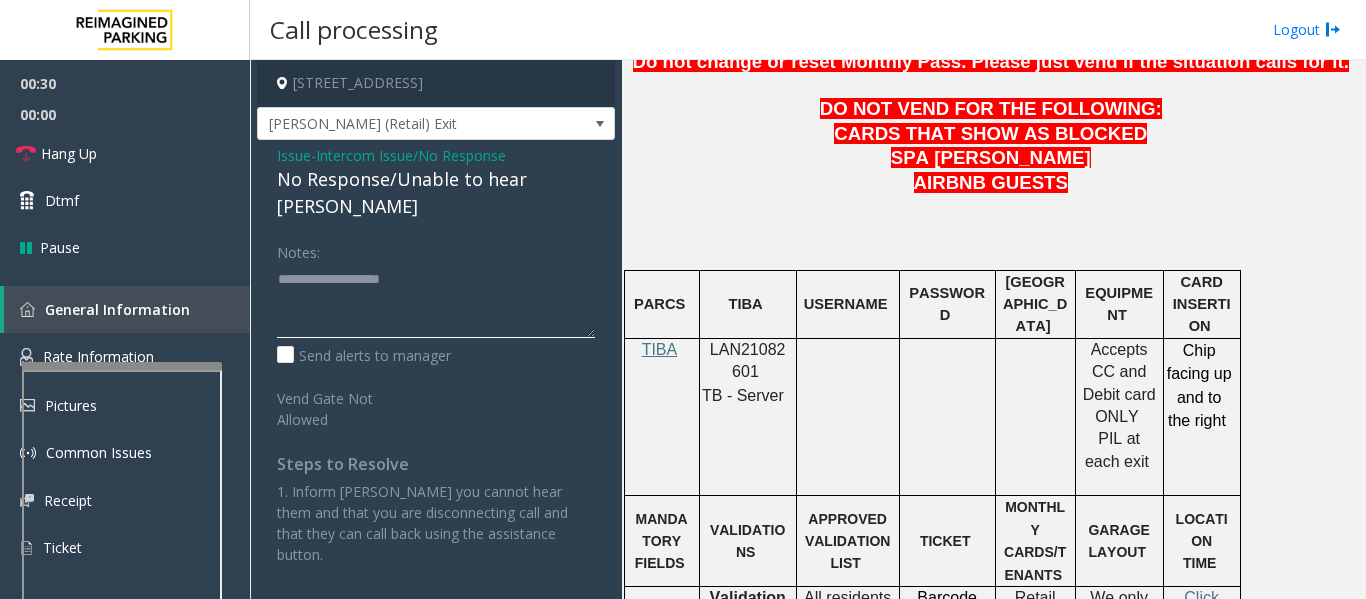 click 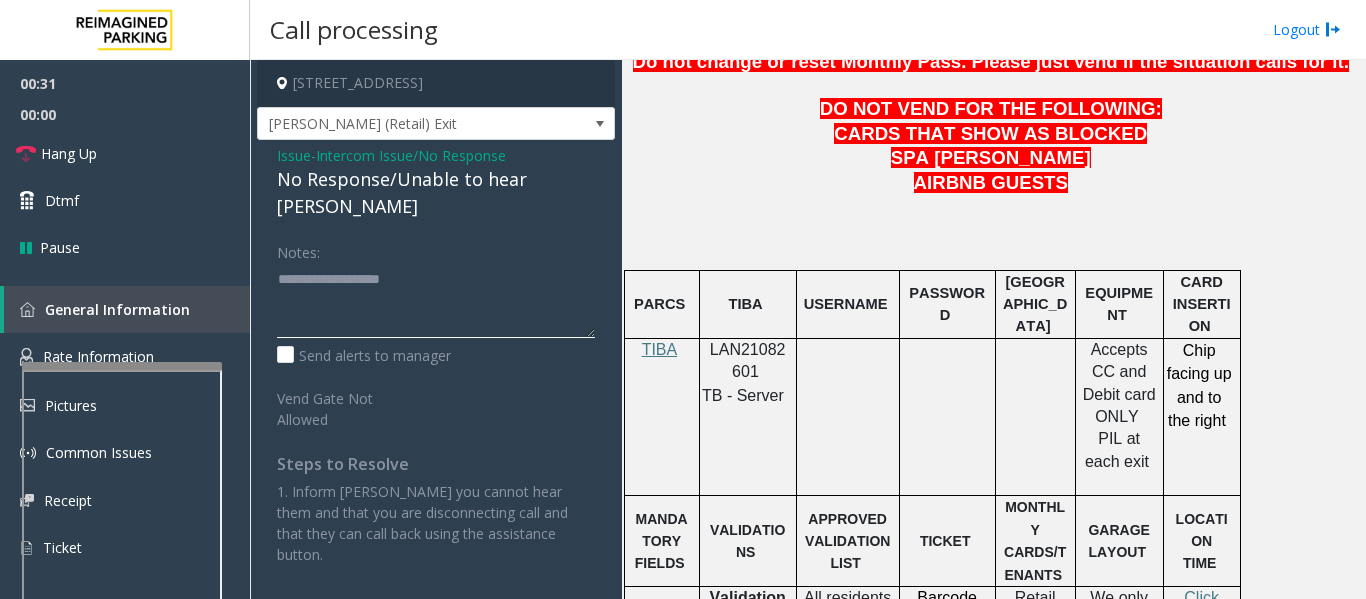 click 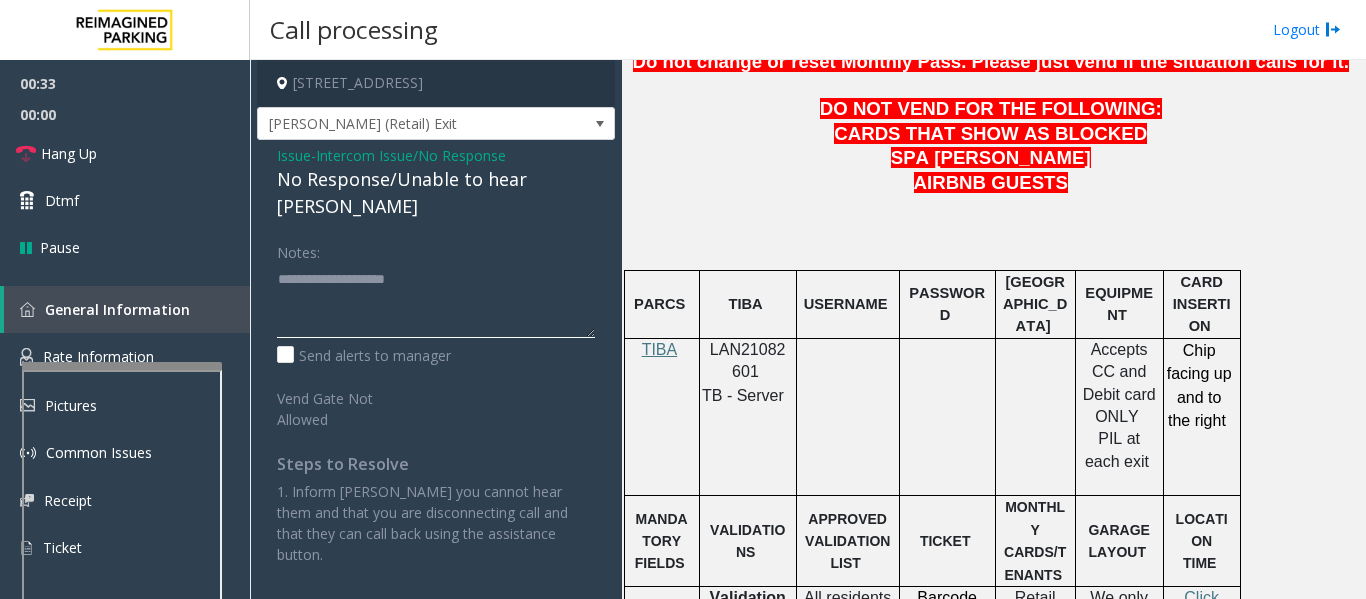click 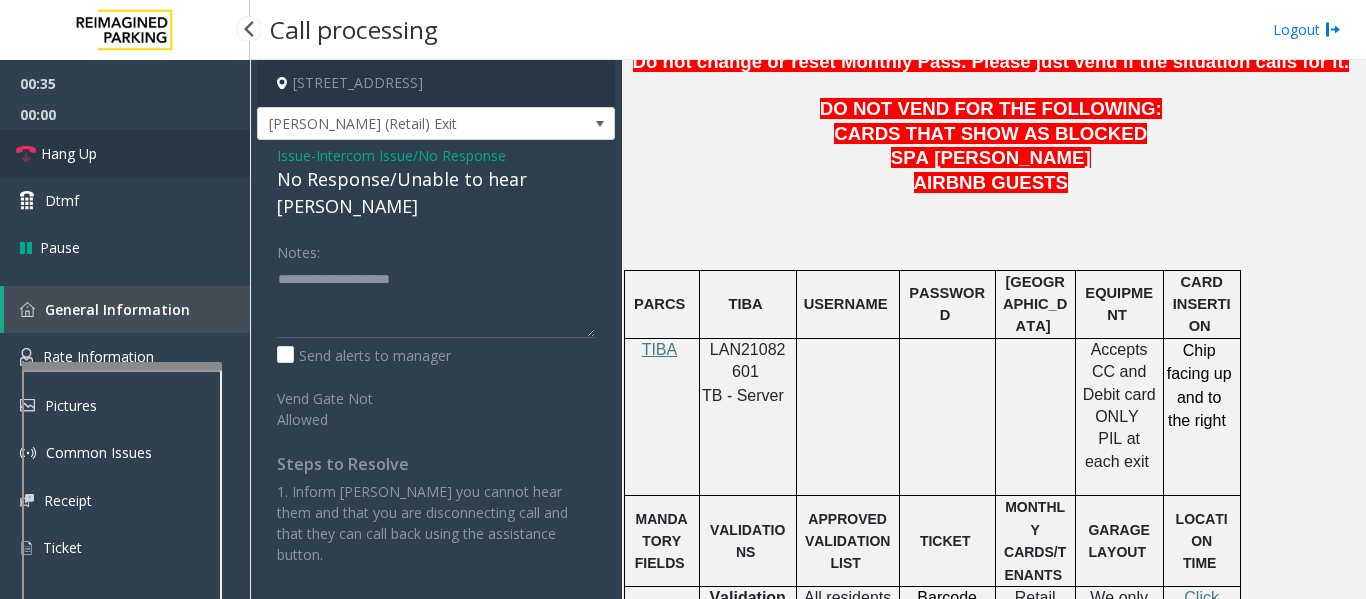 click on "Hang Up" at bounding box center [125, 153] 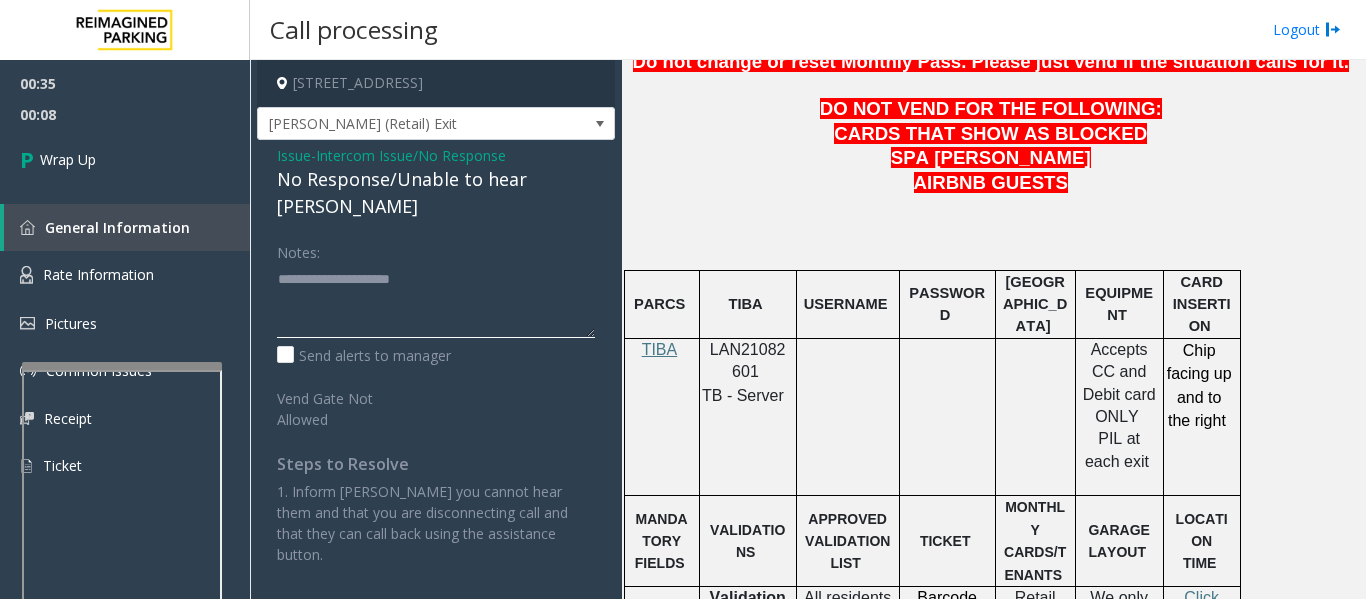 click 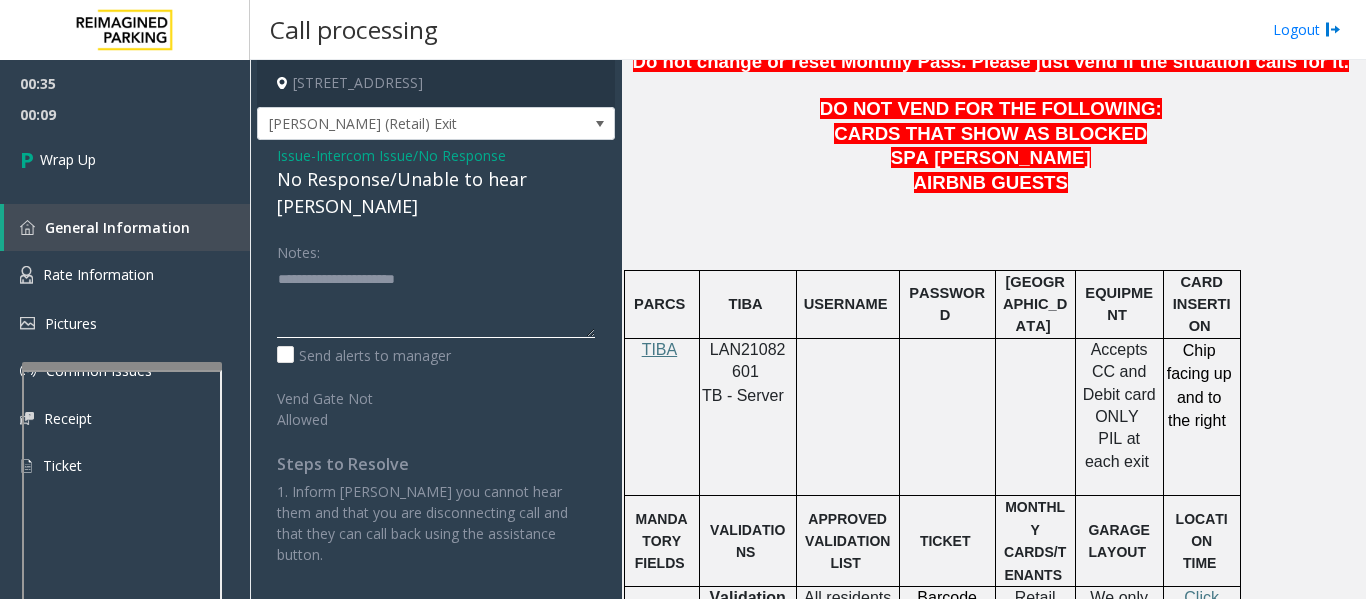 paste on "**********" 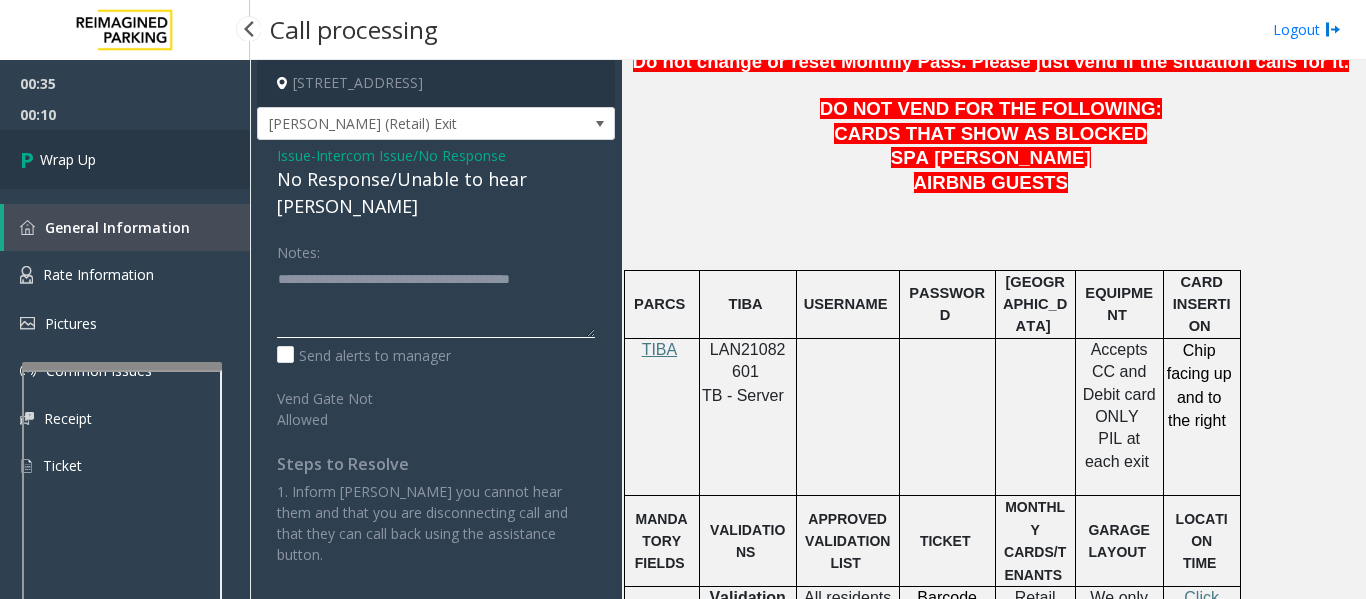 type on "**********" 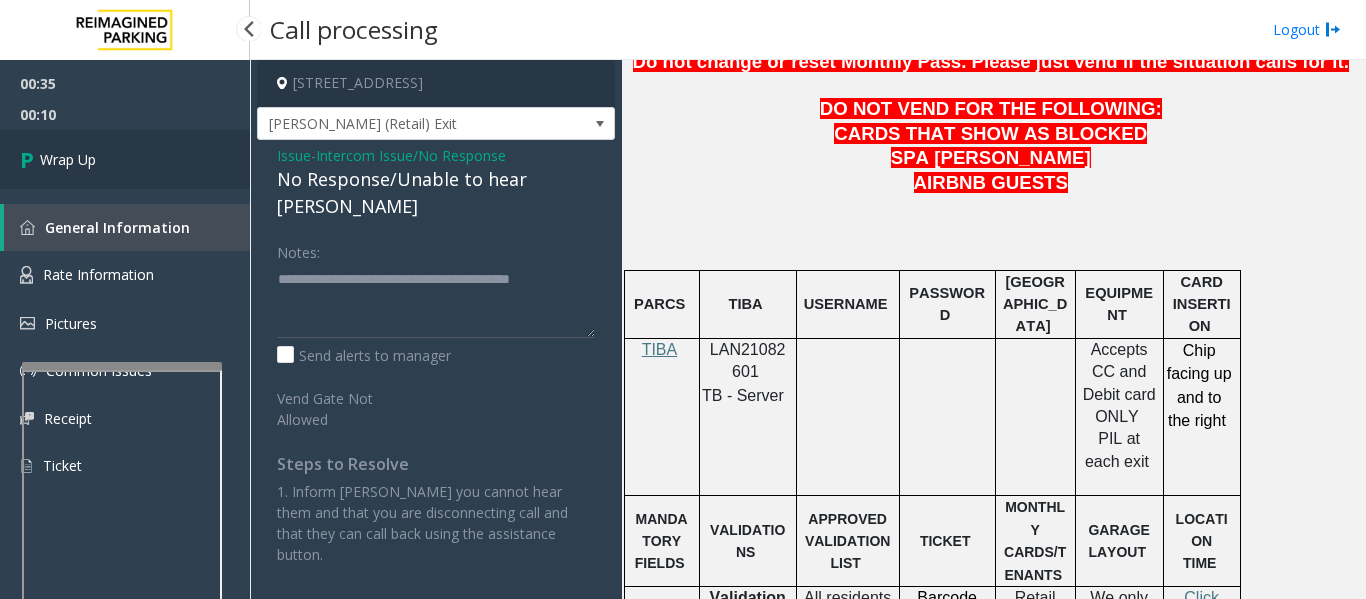 click on "Wrap Up" at bounding box center (125, 159) 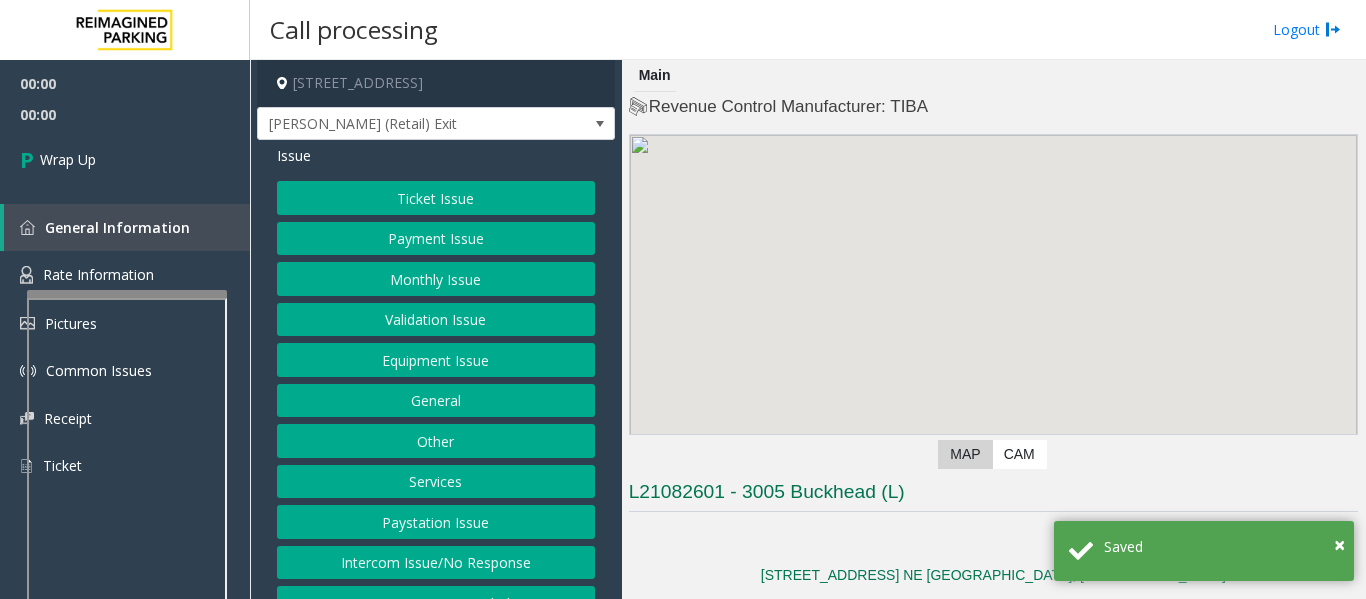 click at bounding box center [127, 524] 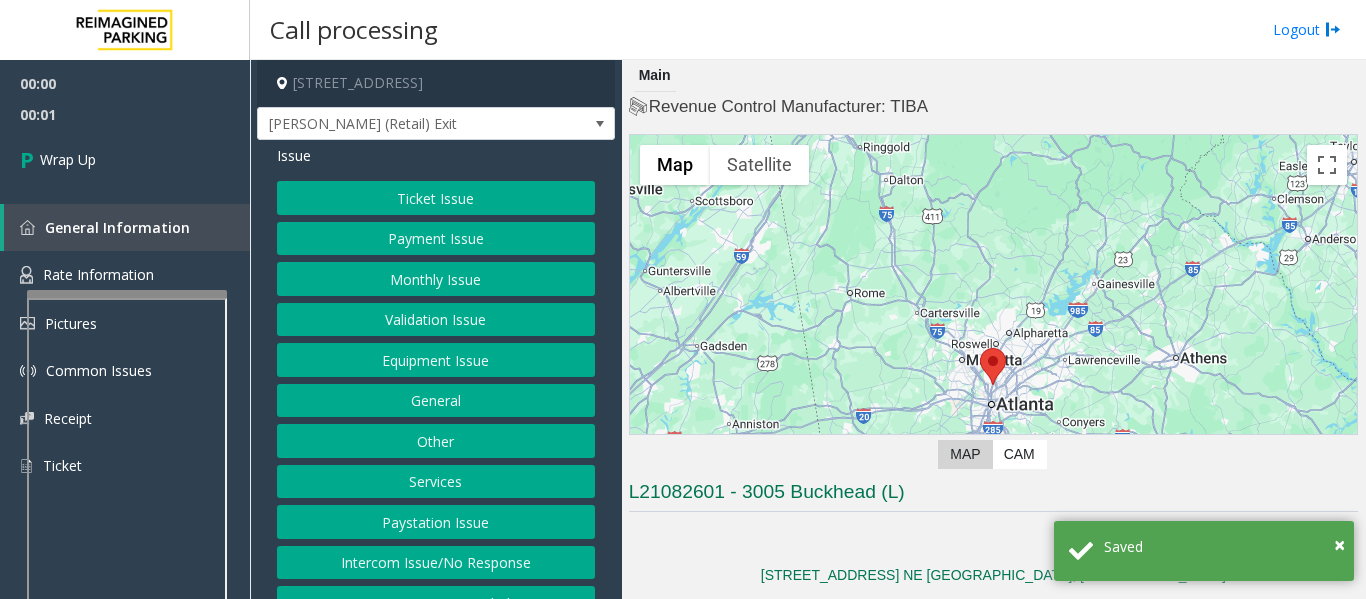 click on "Intercom Issue/No Response" 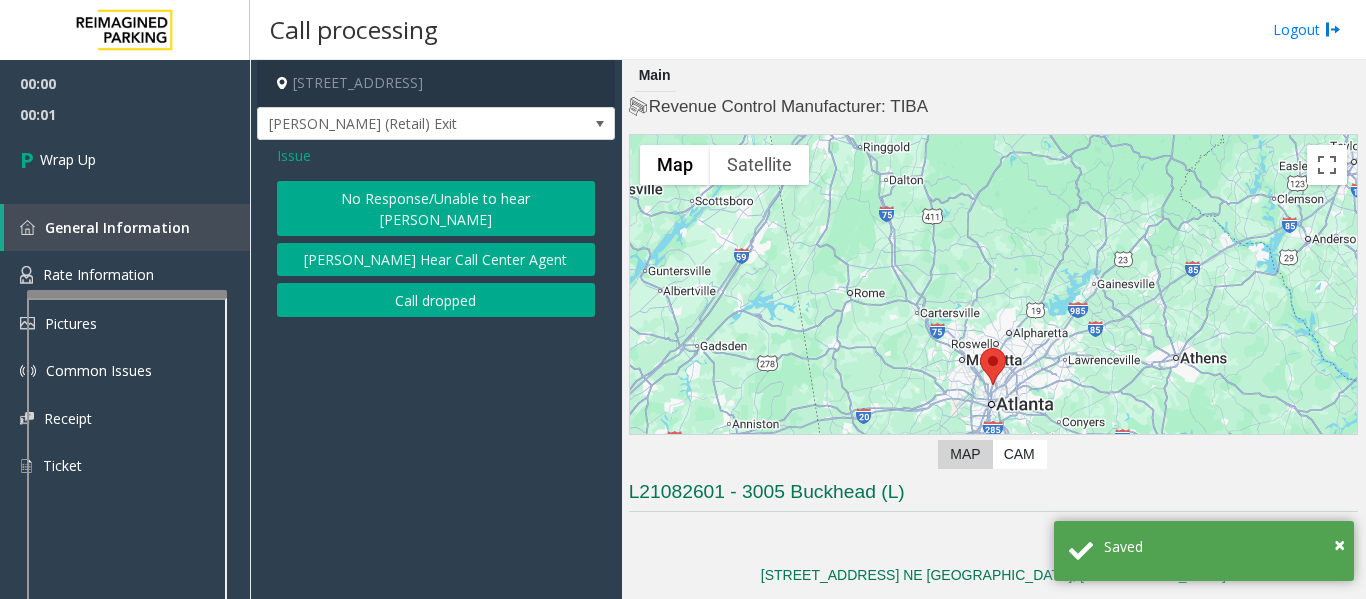 click on "Call dropped" 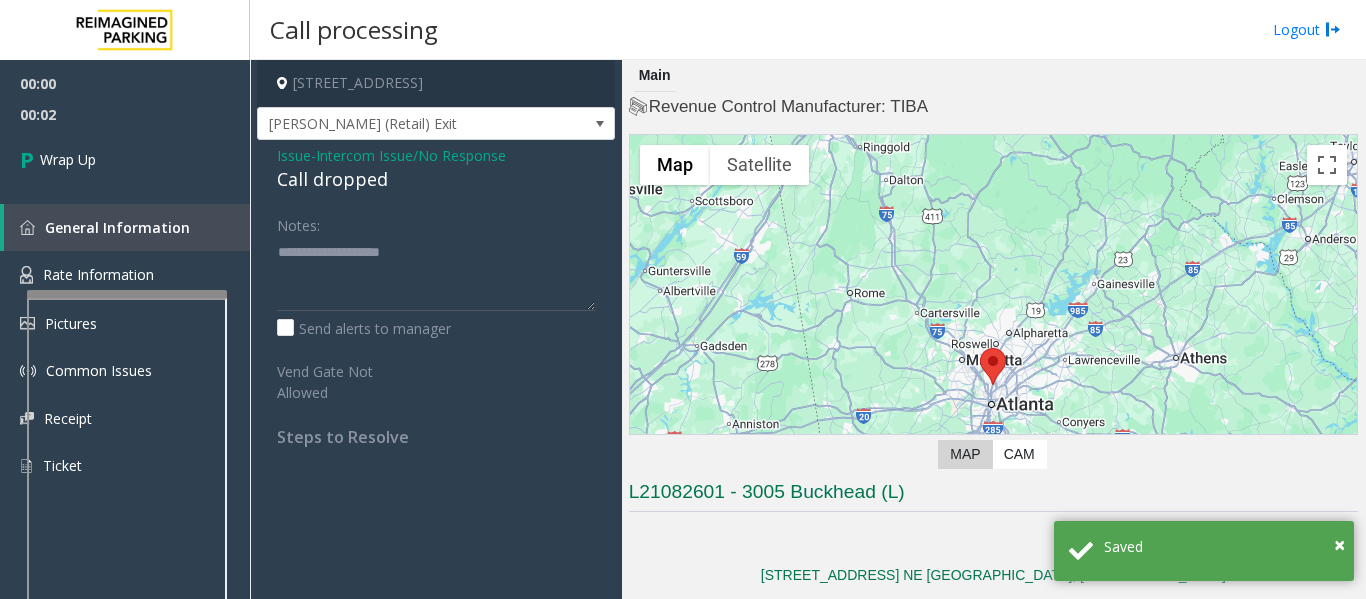 click on "Call dropped" 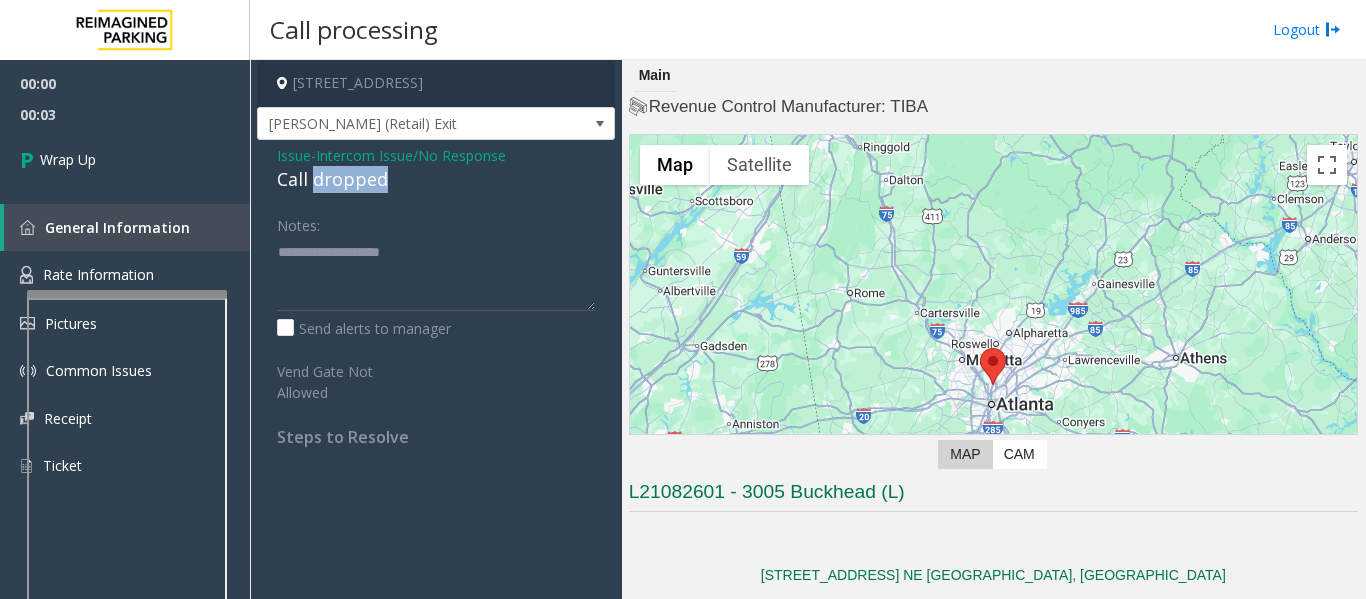 click on "Call dropped" 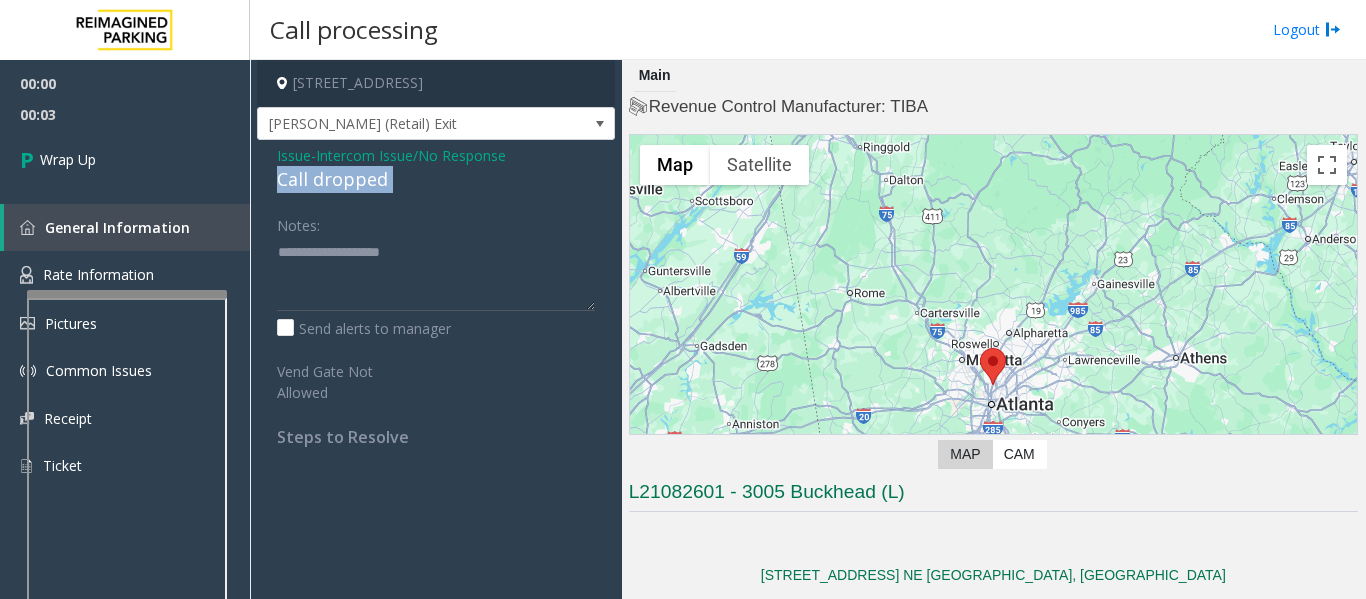 click on "Call dropped" 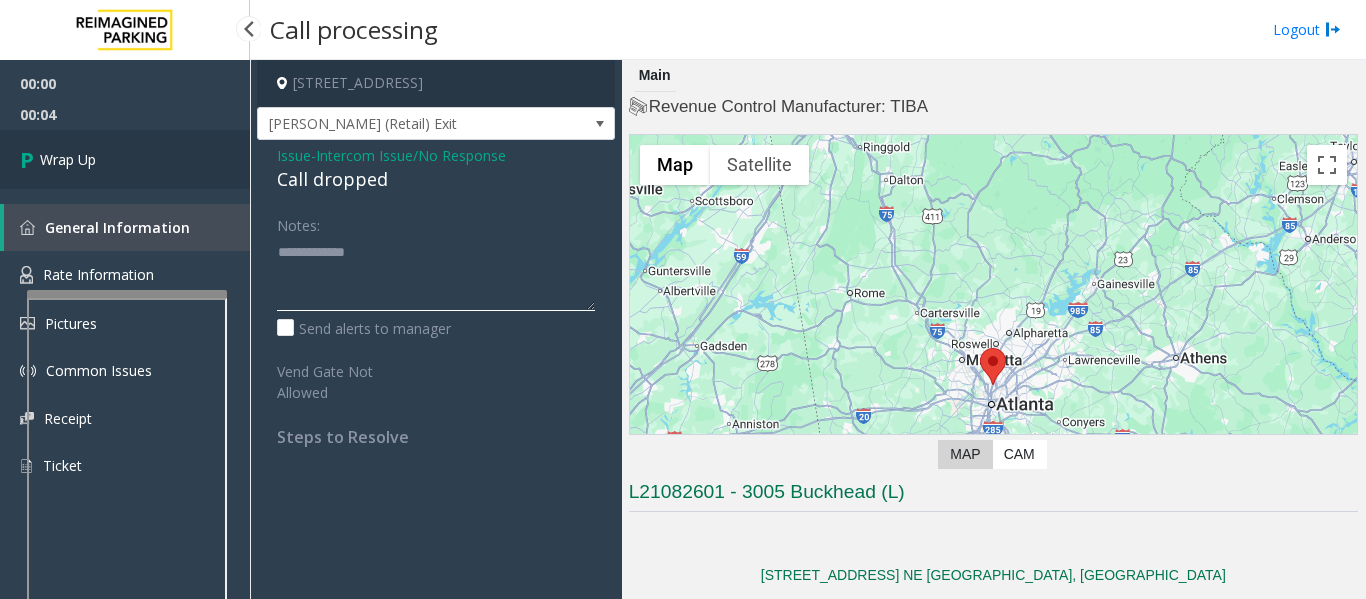 type on "**********" 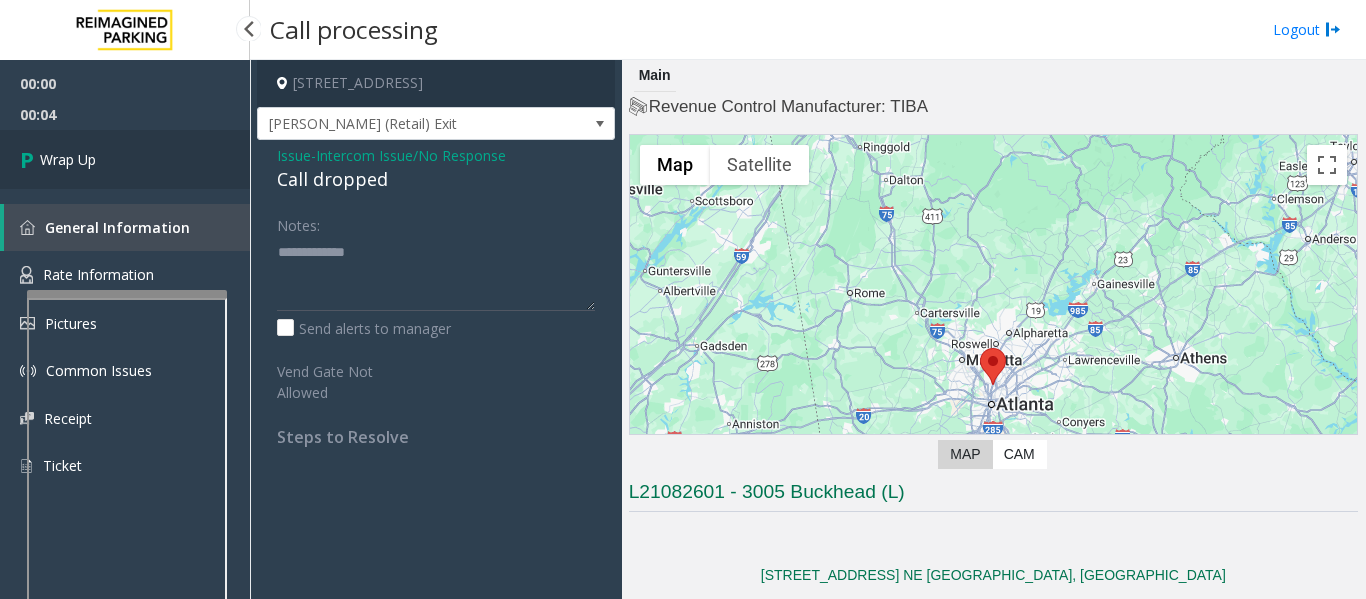 click on "Wrap Up" at bounding box center (125, 159) 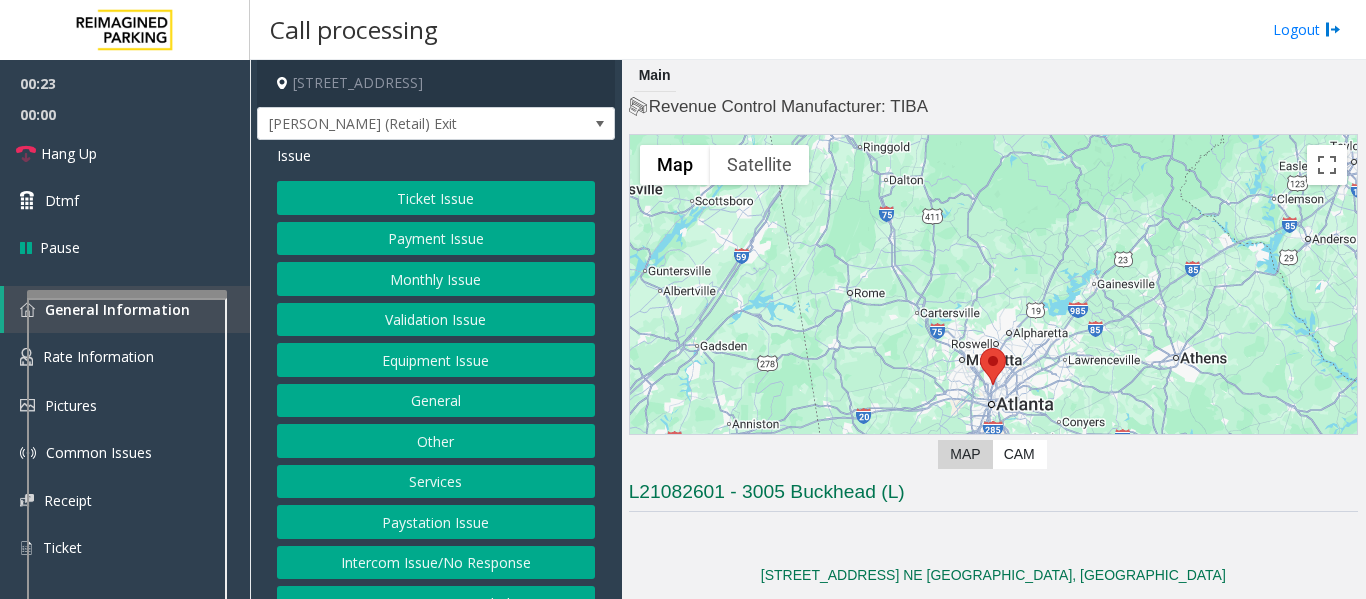 drag, startPoint x: 518, startPoint y: 568, endPoint x: 533, endPoint y: 561, distance: 16.552946 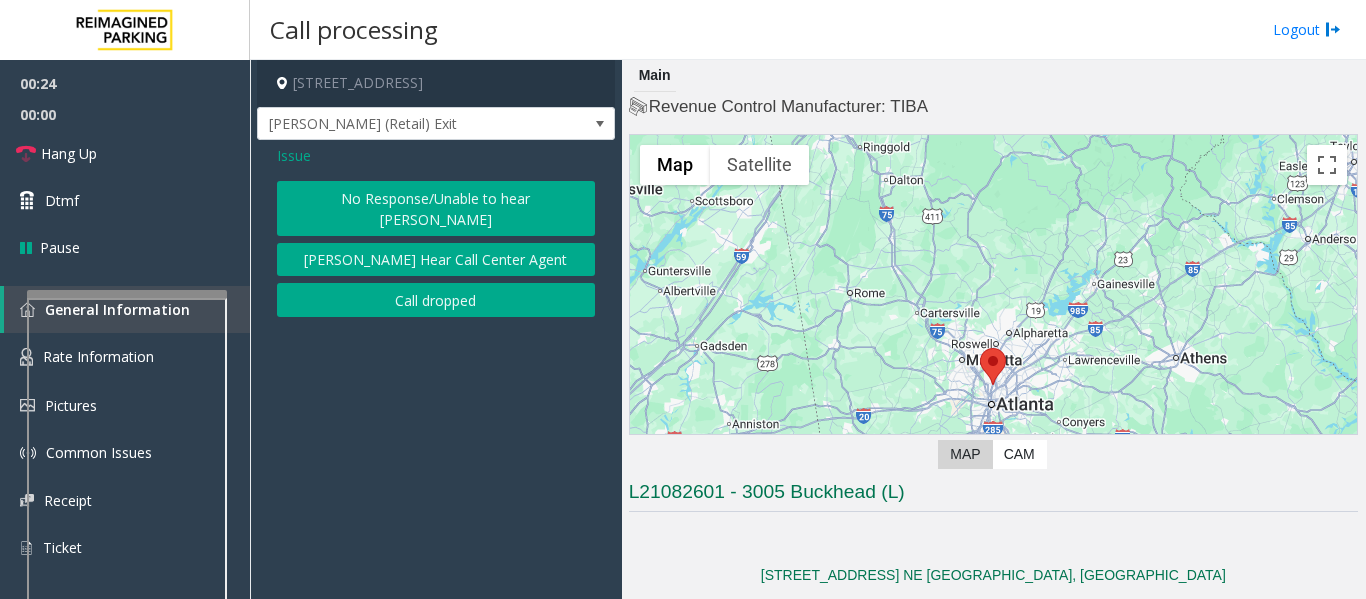 click on "No Response/Unable to hear [PERSON_NAME]" 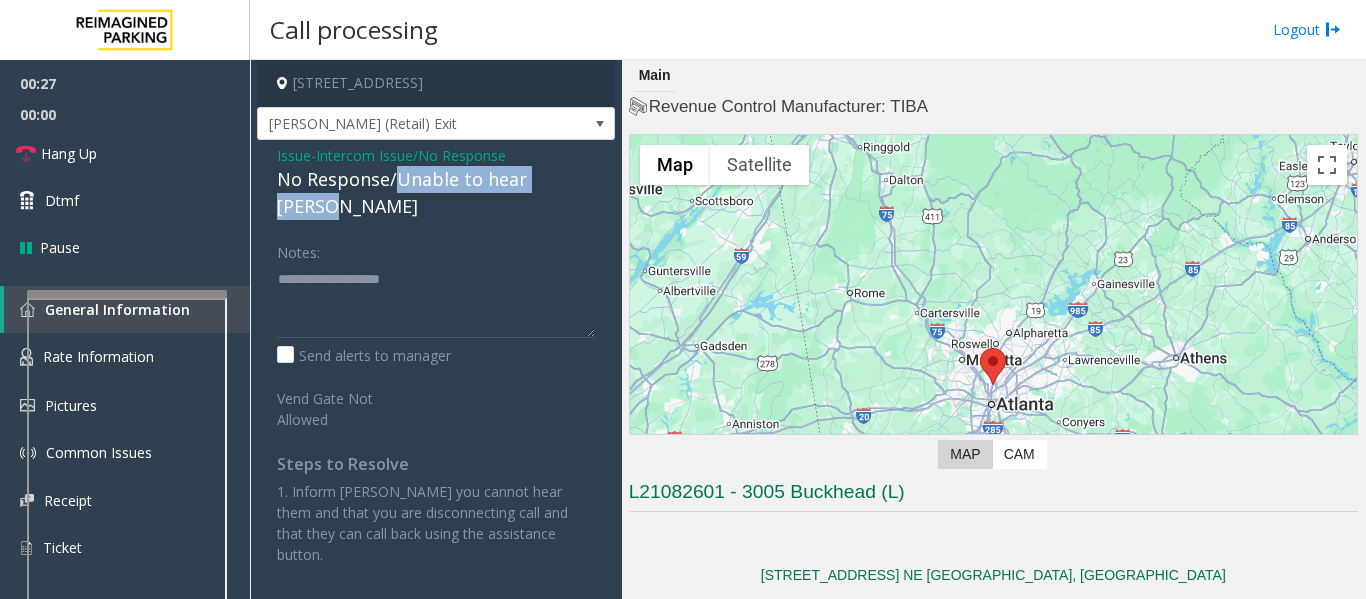 drag, startPoint x: 400, startPoint y: 179, endPoint x: 577, endPoint y: 175, distance: 177.0452 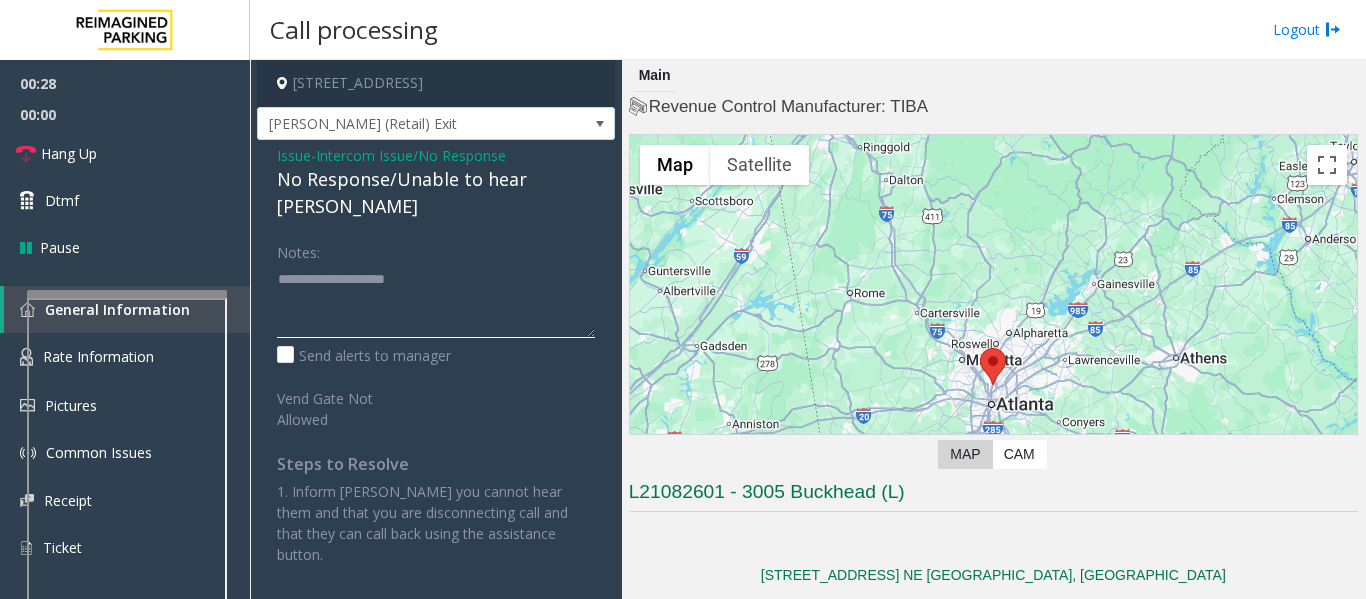 click 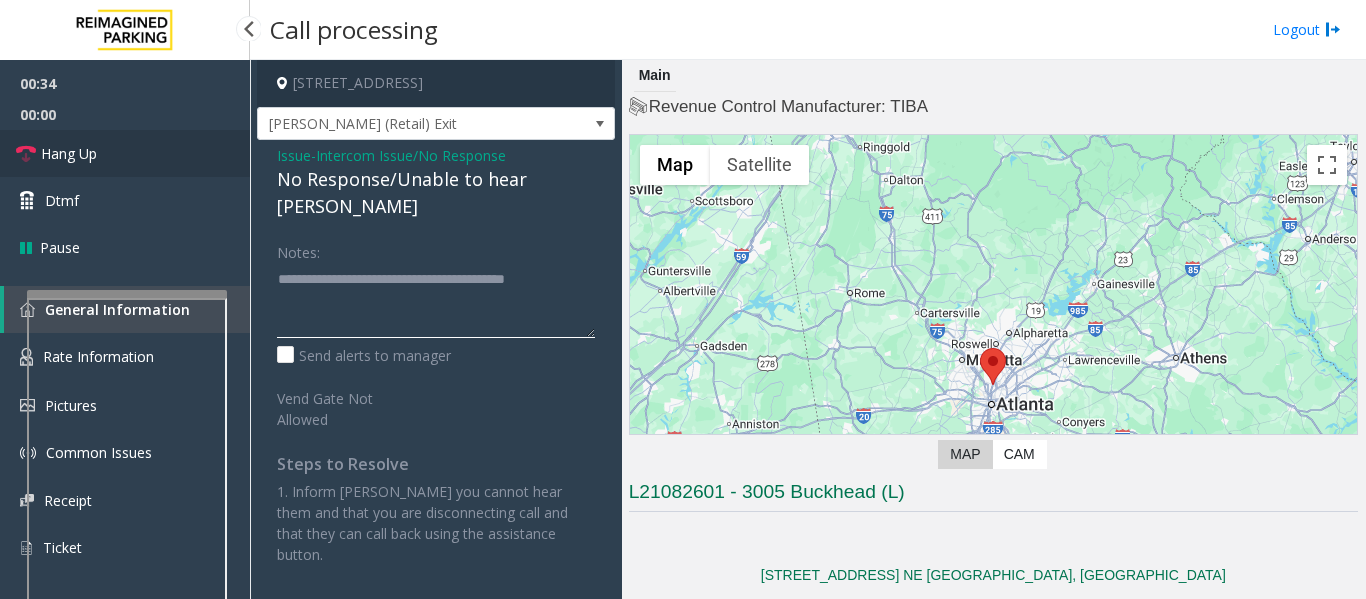 type on "**********" 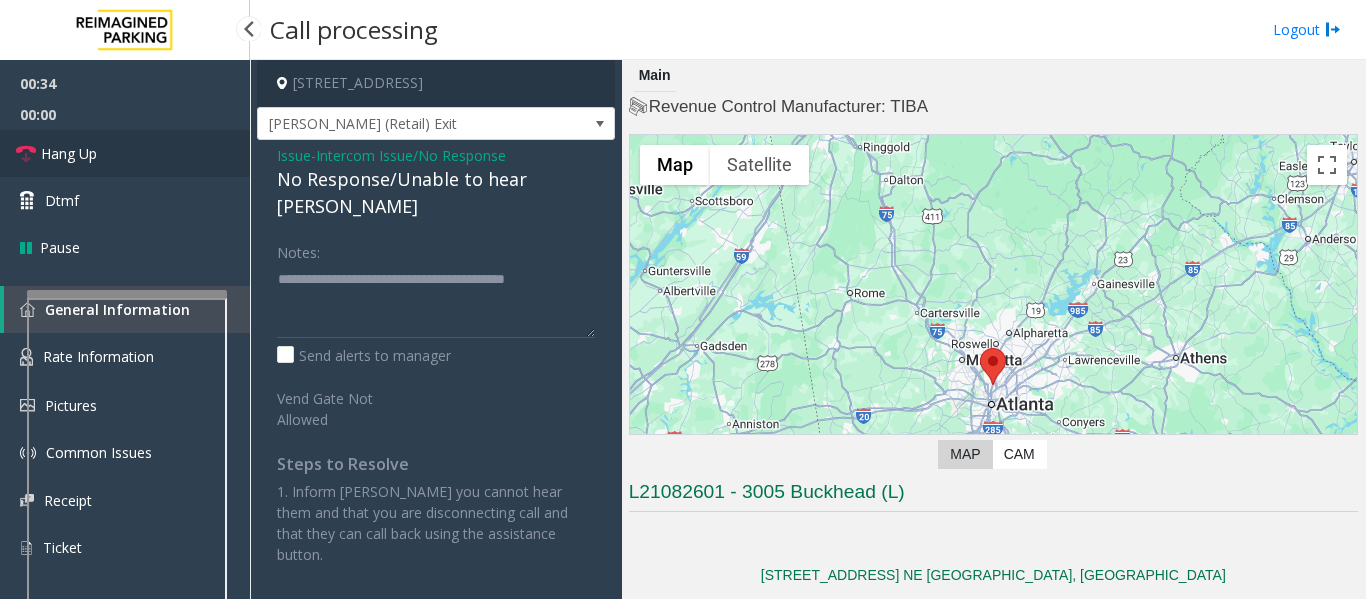 click on "Hang Up" at bounding box center (69, 153) 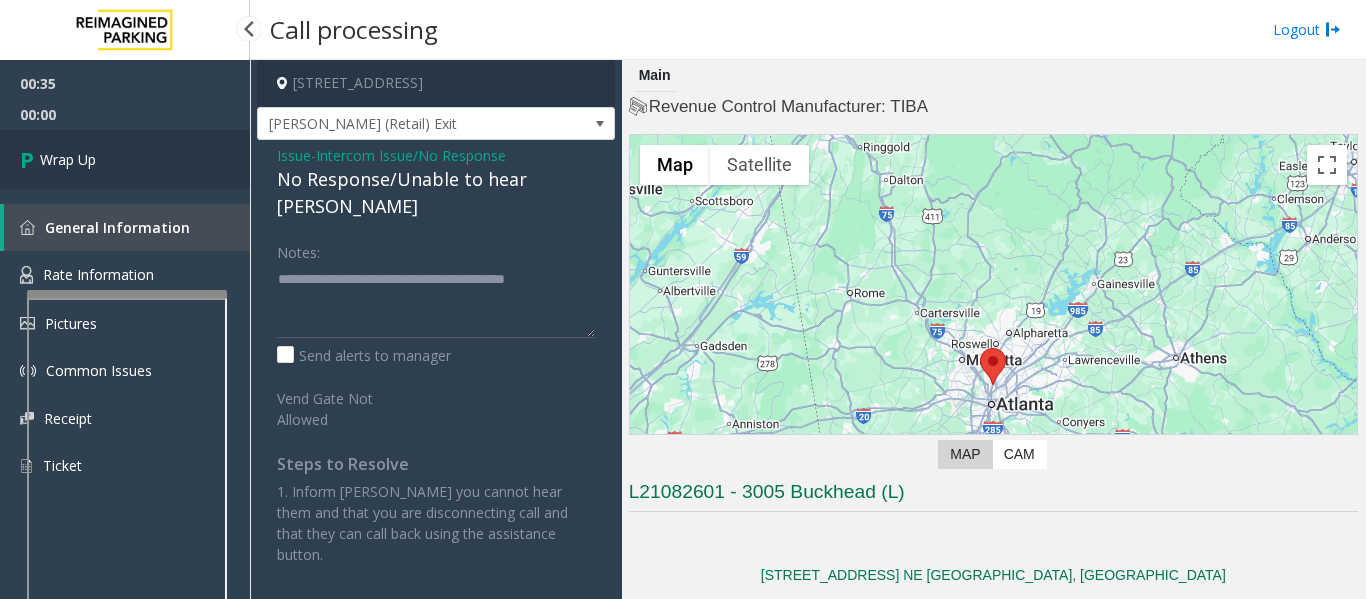 click on "Wrap Up" at bounding box center [125, 159] 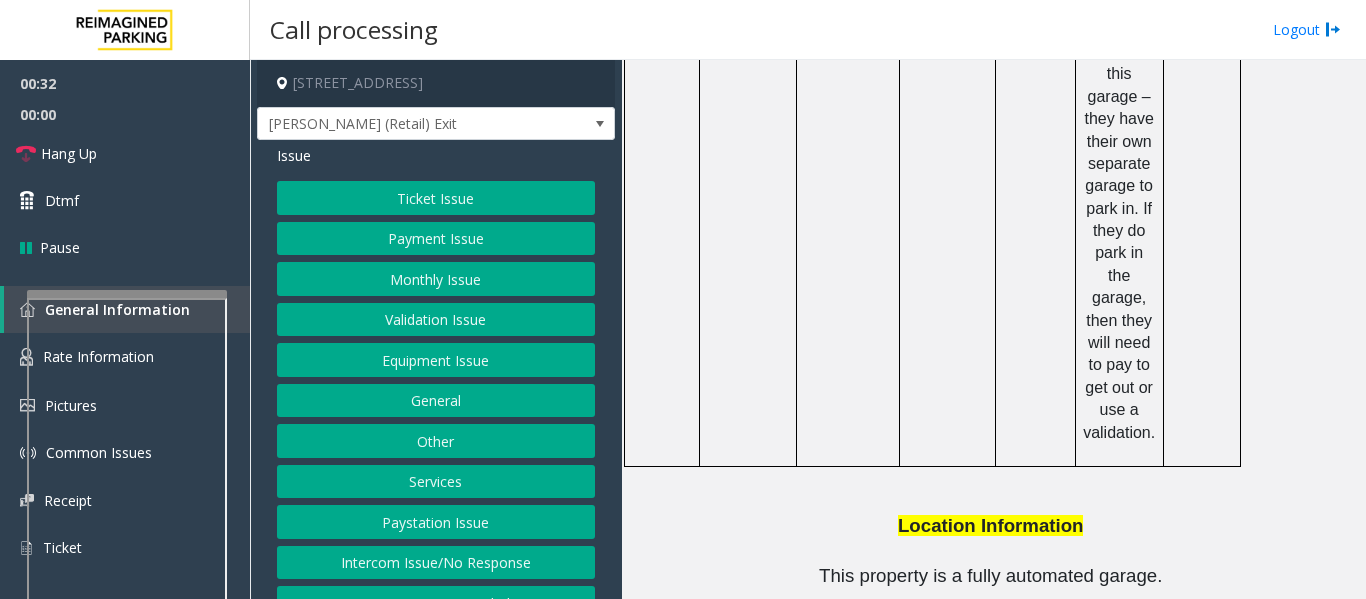 scroll, scrollTop: 2808, scrollLeft: 0, axis: vertical 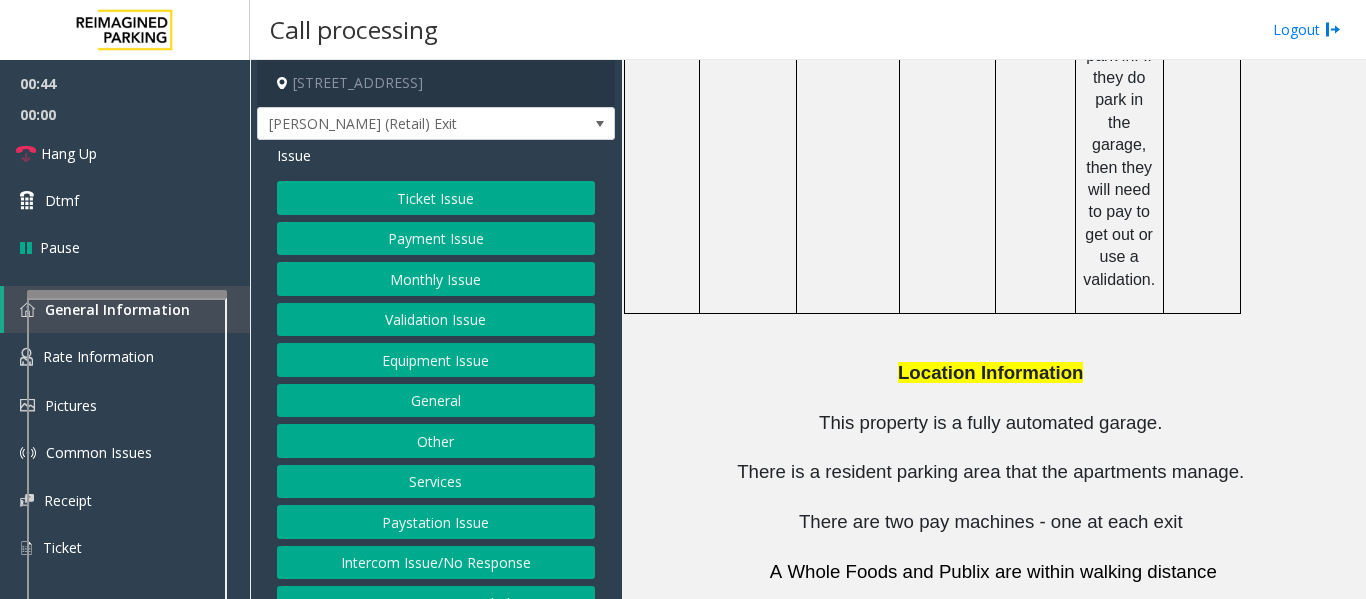 click on "Intercom Issue/No Response" 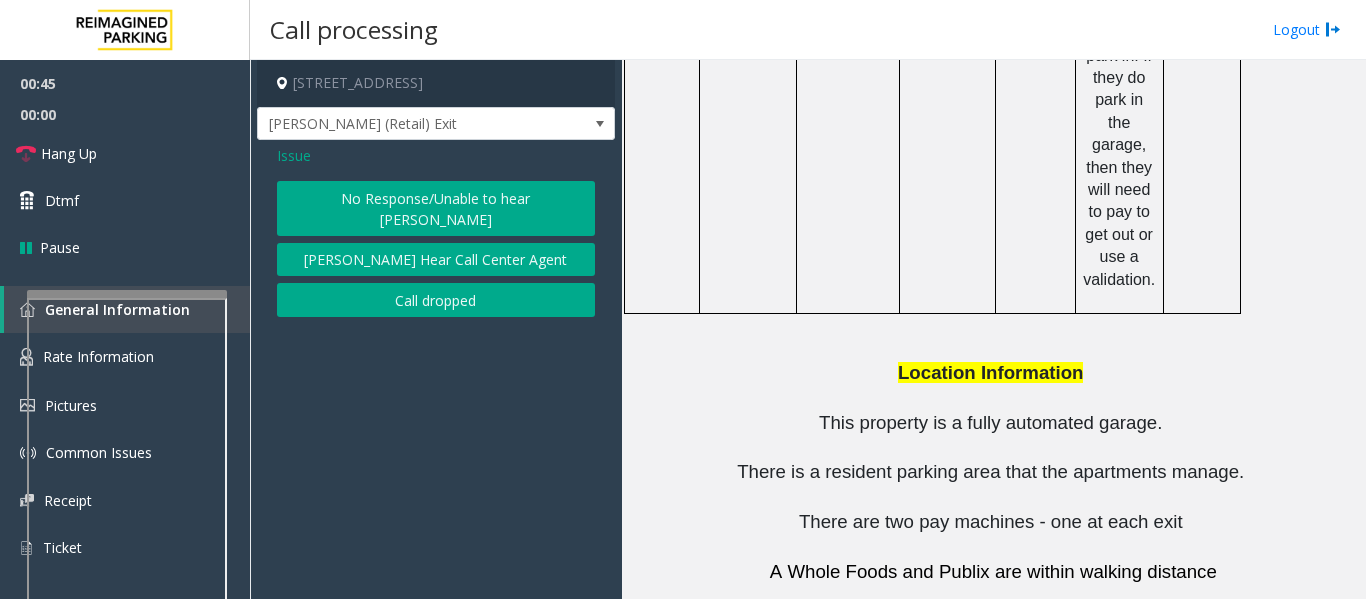 click on "No Response/Unable to hear [PERSON_NAME]" 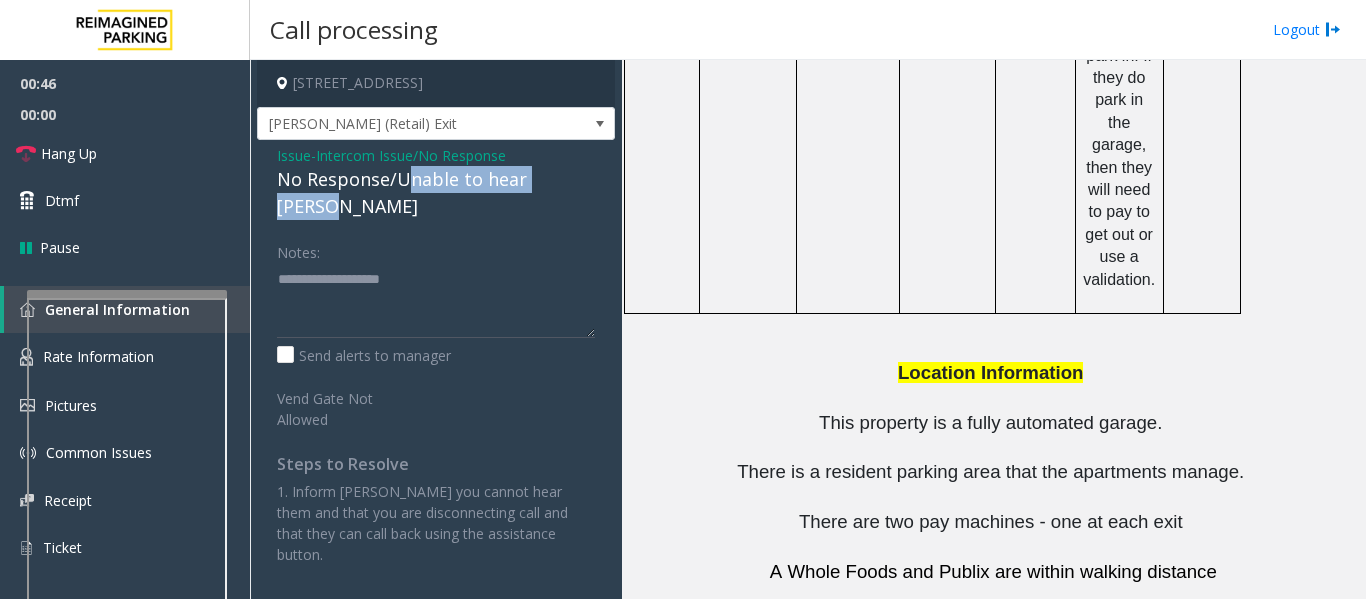 drag, startPoint x: 401, startPoint y: 174, endPoint x: 591, endPoint y: 176, distance: 190.01053 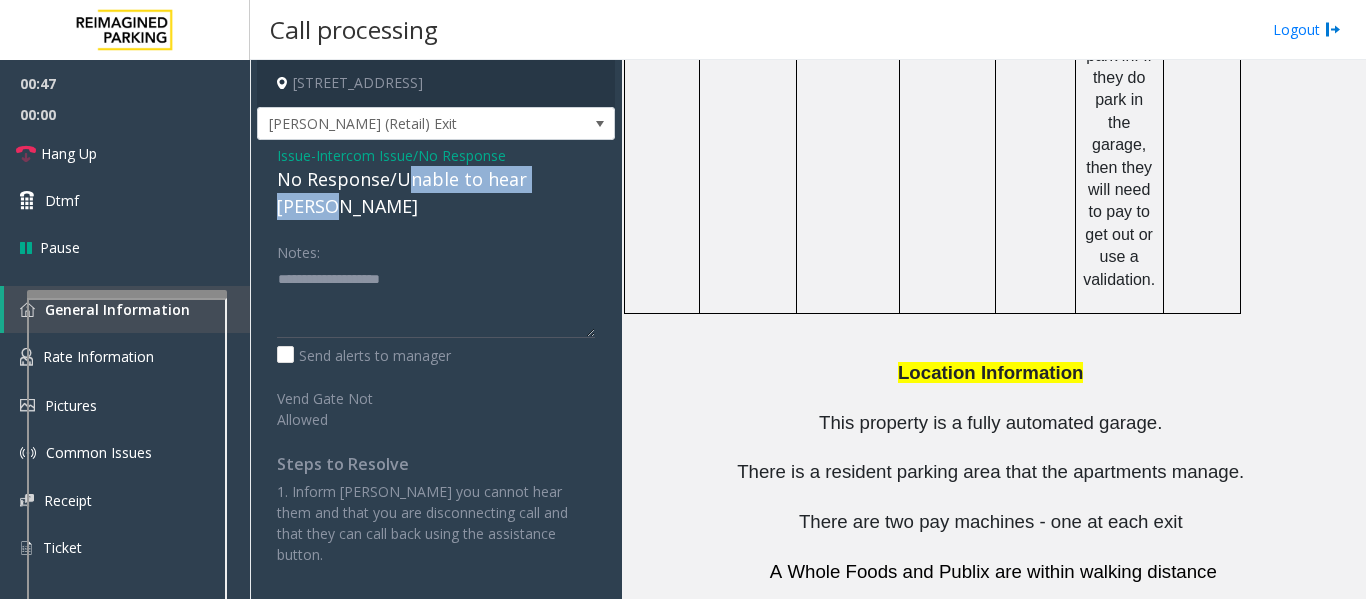 click on "No Response/Unable to hear [PERSON_NAME]" 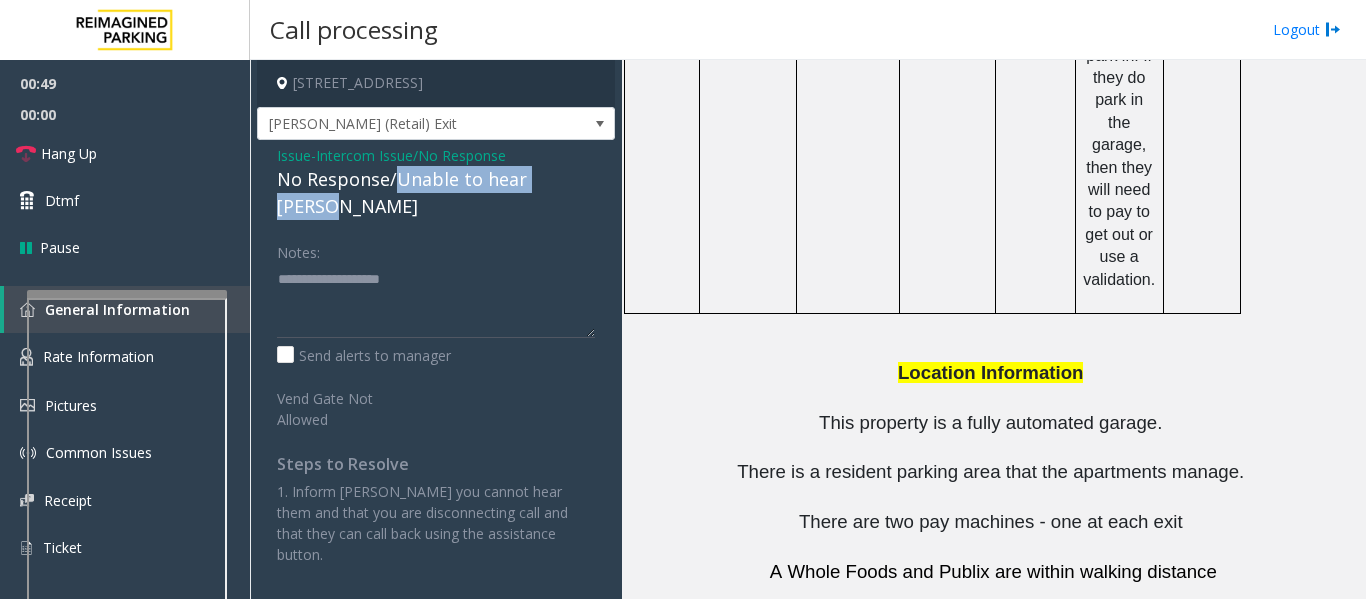 drag, startPoint x: 589, startPoint y: 173, endPoint x: 399, endPoint y: 186, distance: 190.44421 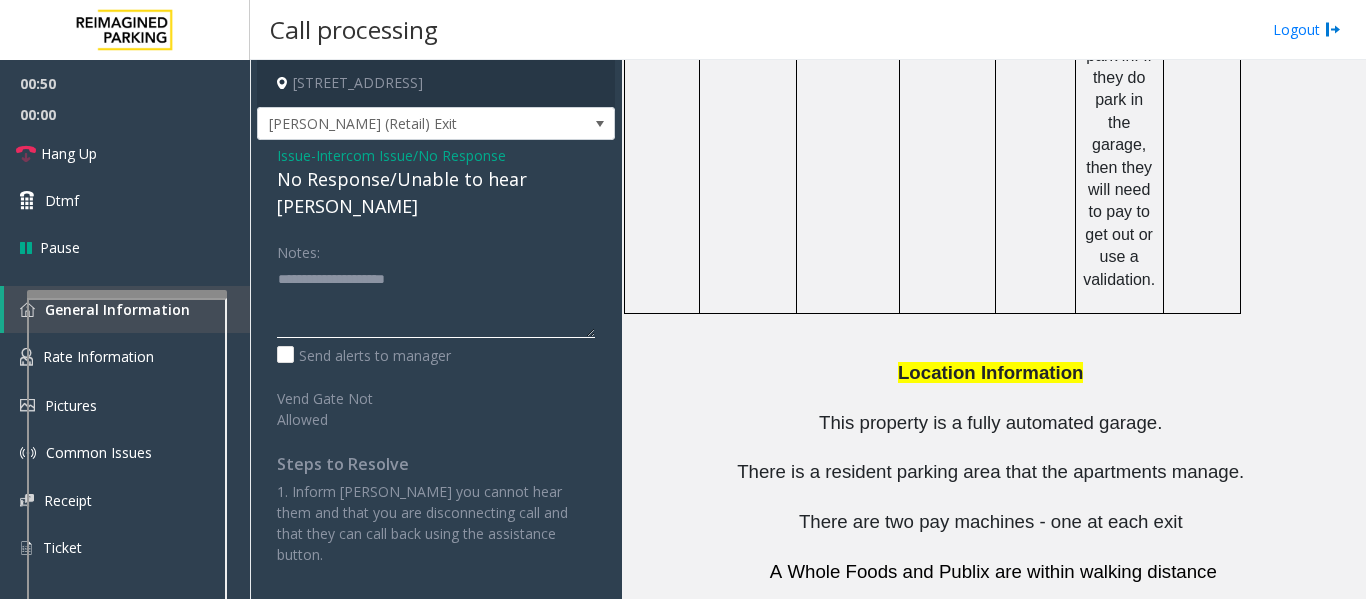 click 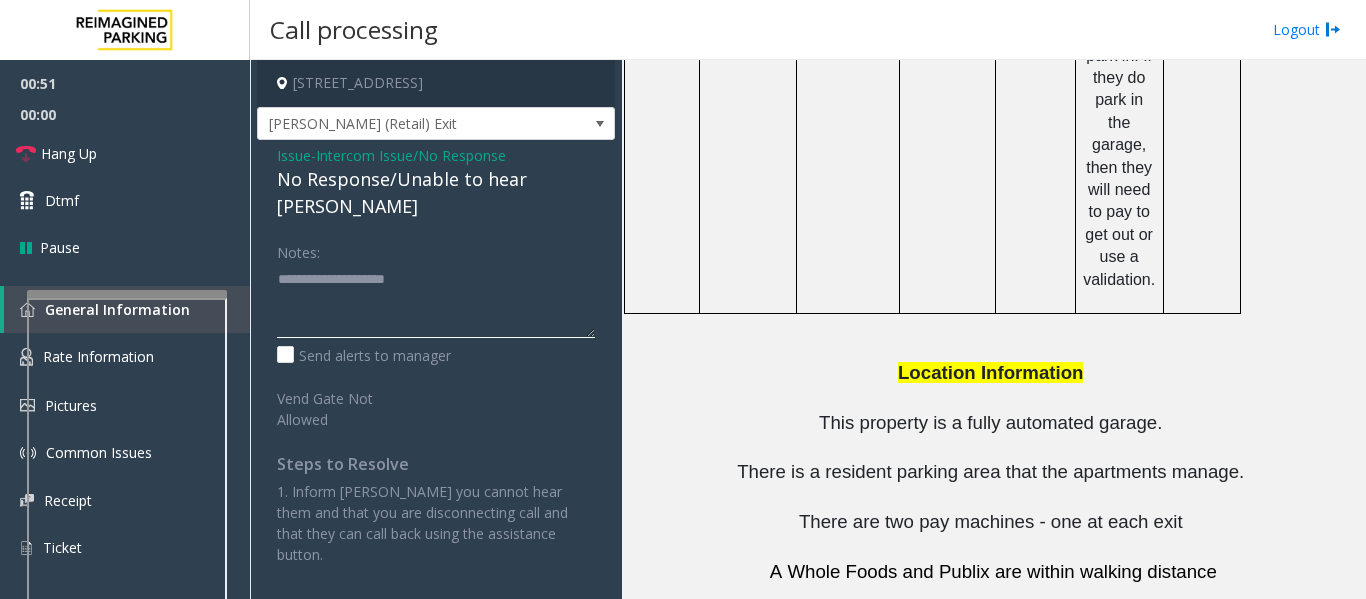 click 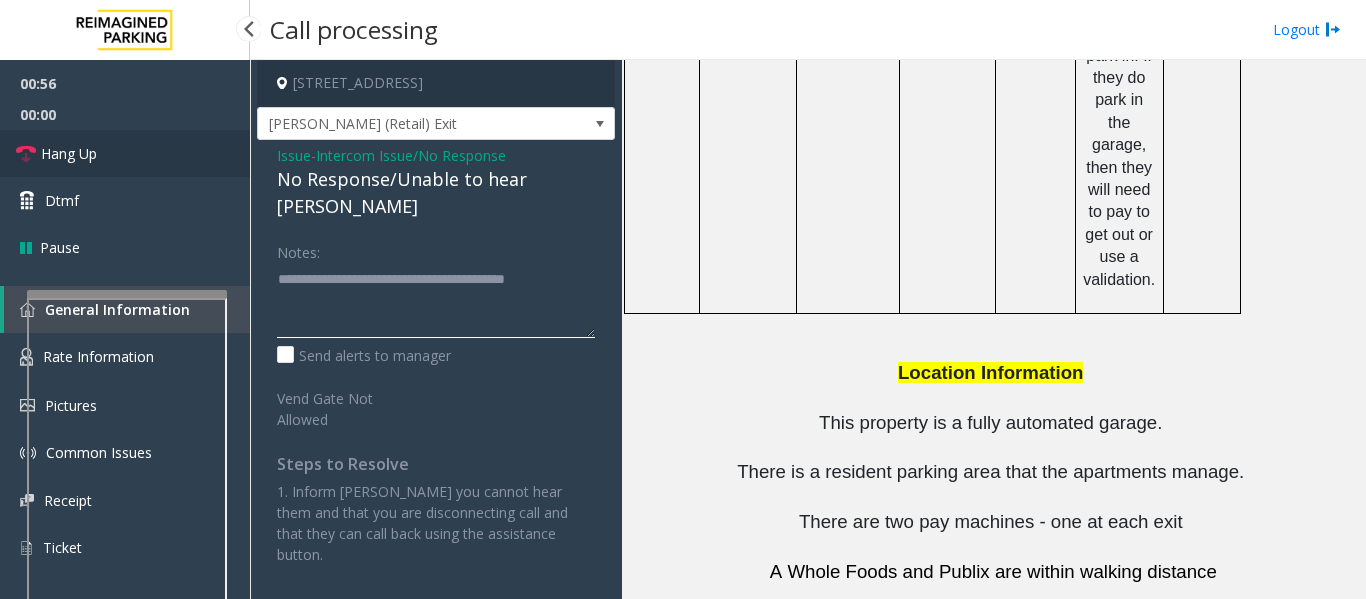 type on "**********" 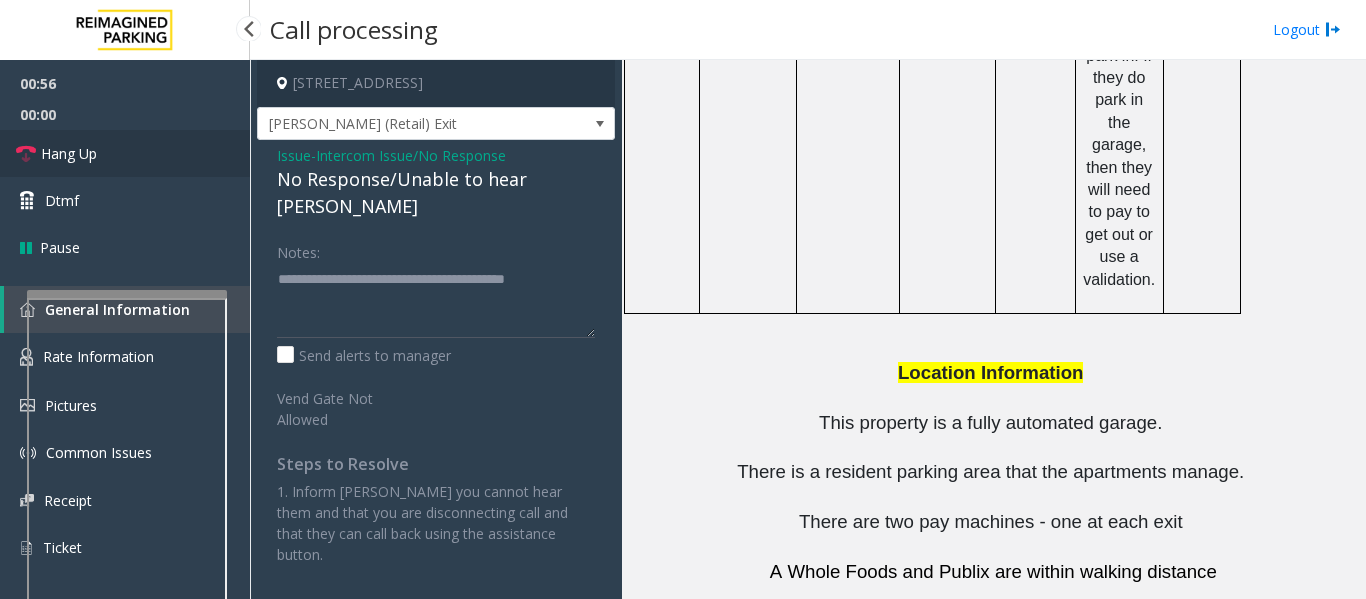 click at bounding box center [26, 154] 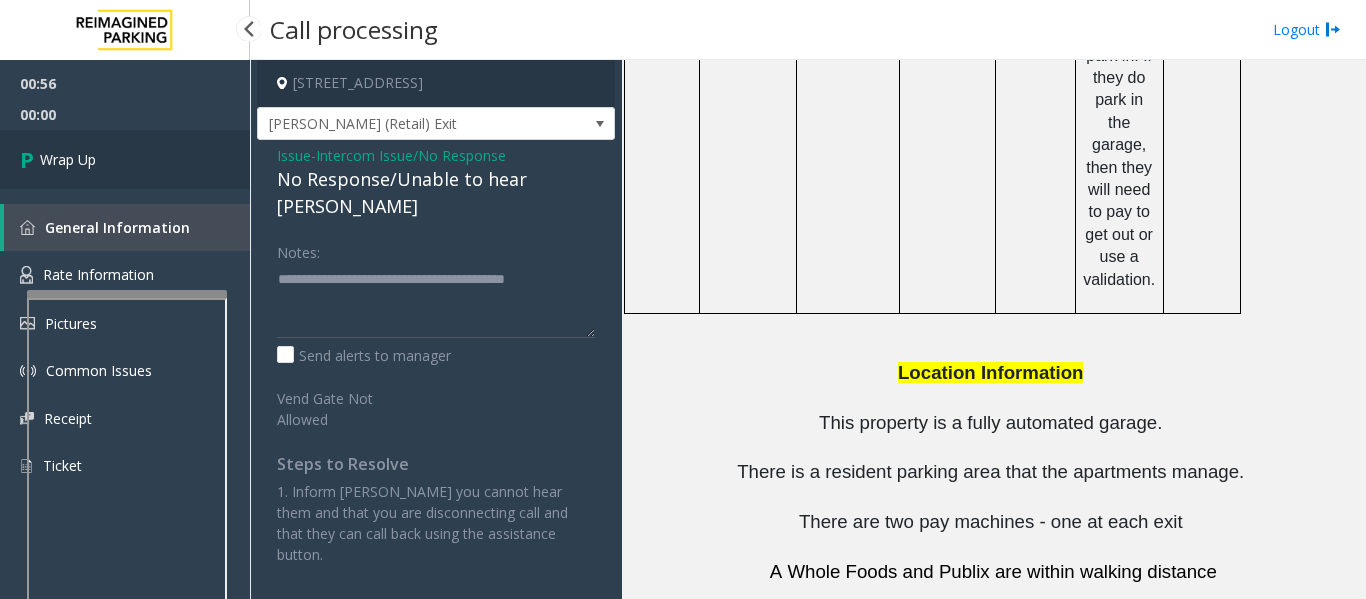 click on "Wrap Up" at bounding box center [125, 159] 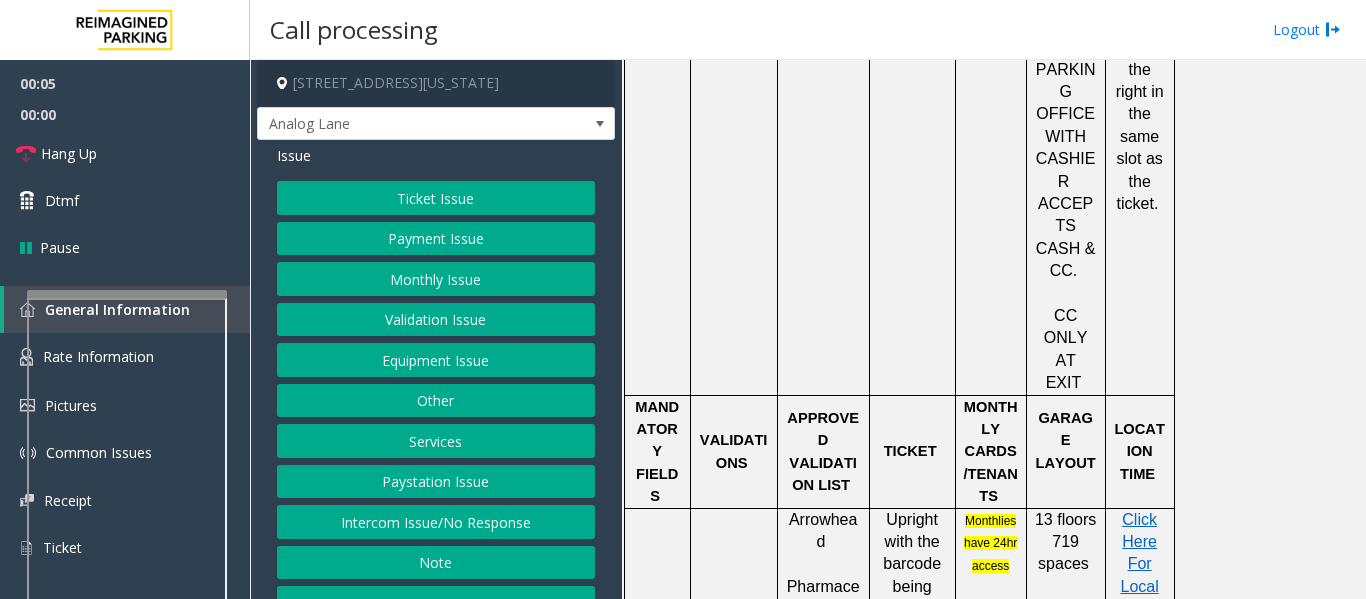 scroll, scrollTop: 1213, scrollLeft: 0, axis: vertical 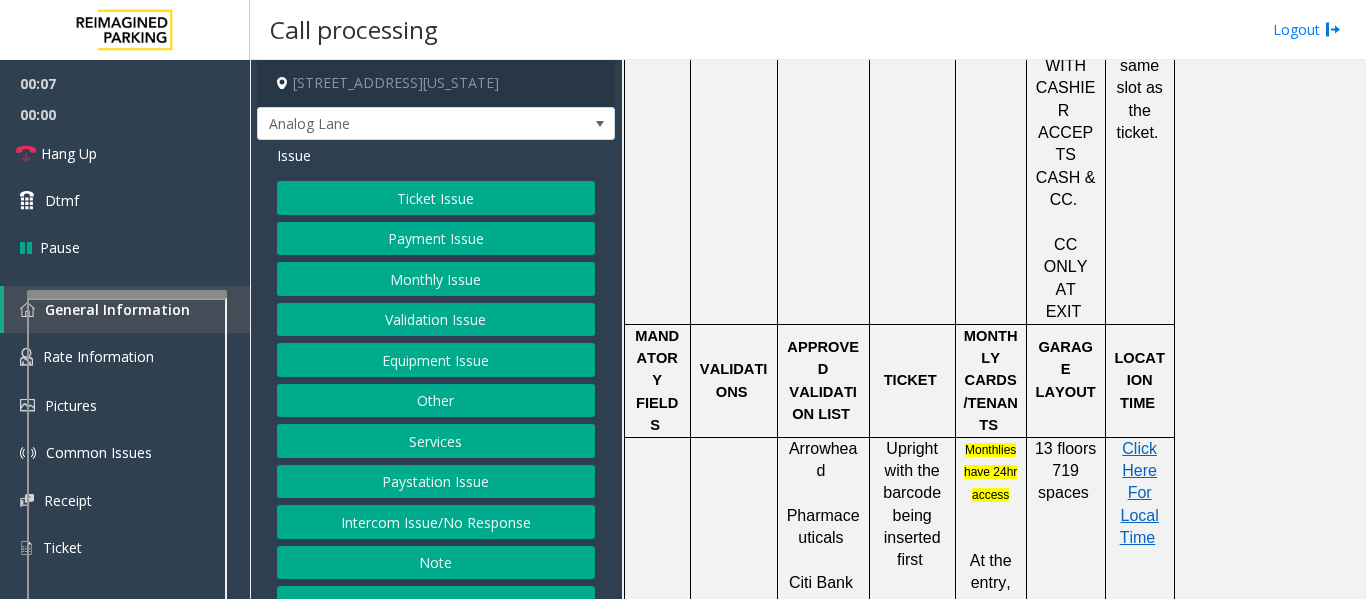 click on "Intercom Issue/No Response" 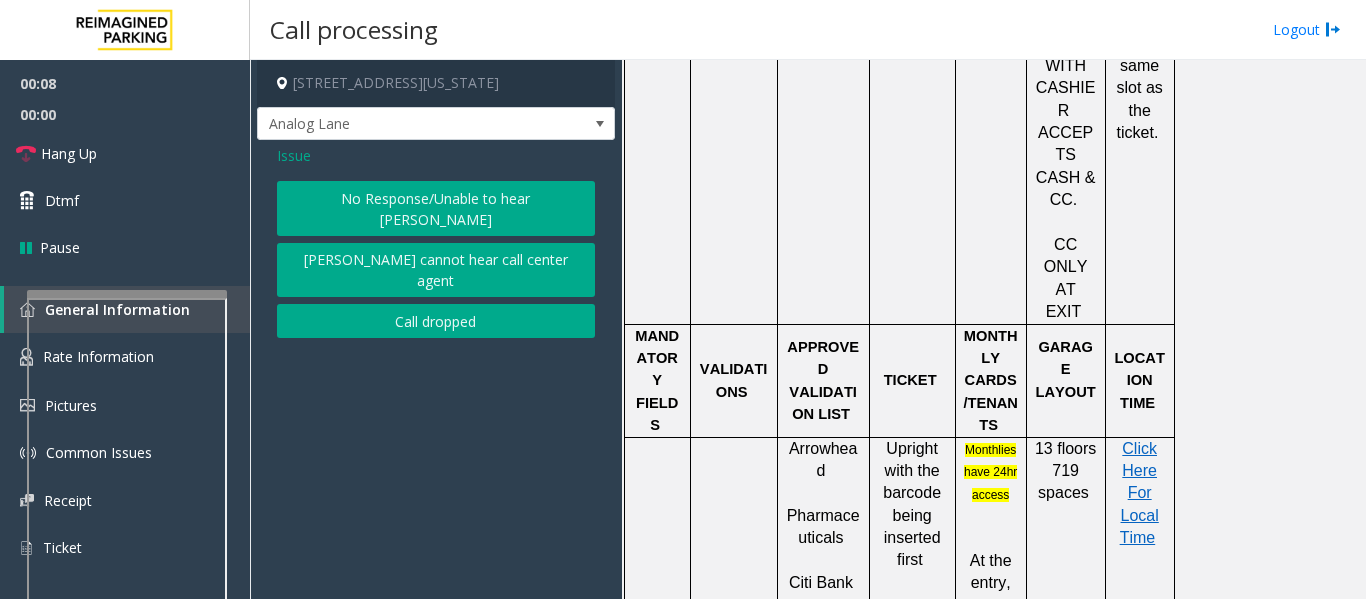 click on "No Response/Unable to hear [PERSON_NAME]" 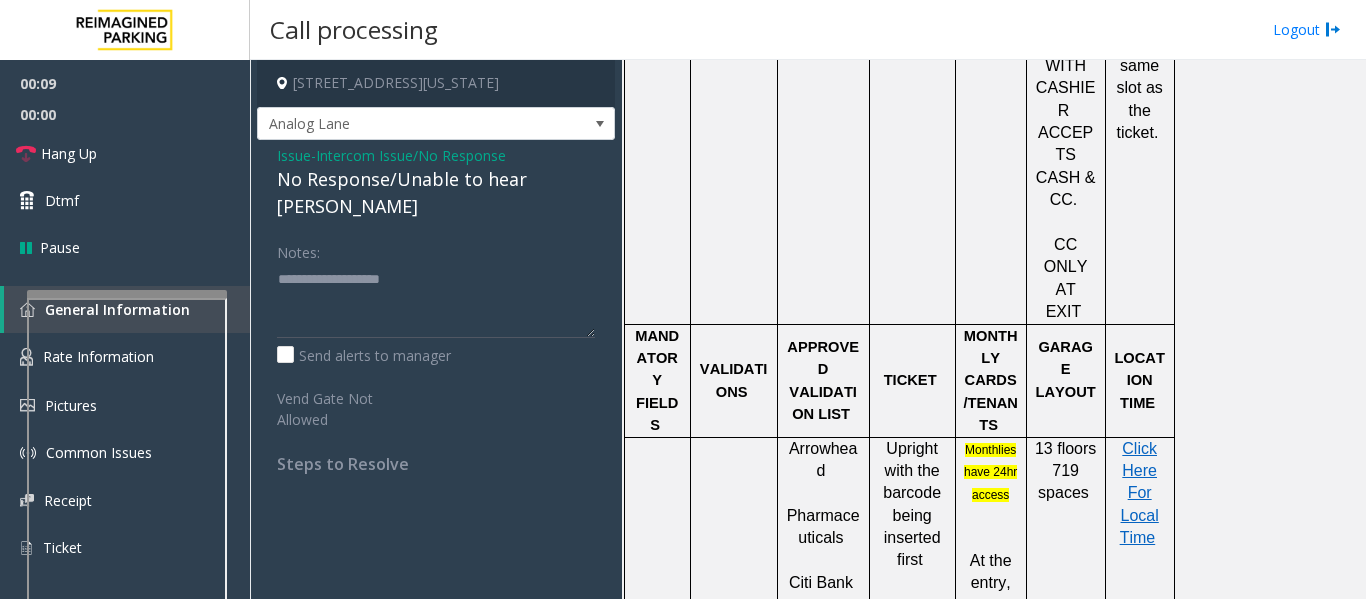 click on "No Response/Unable to hear [PERSON_NAME]" 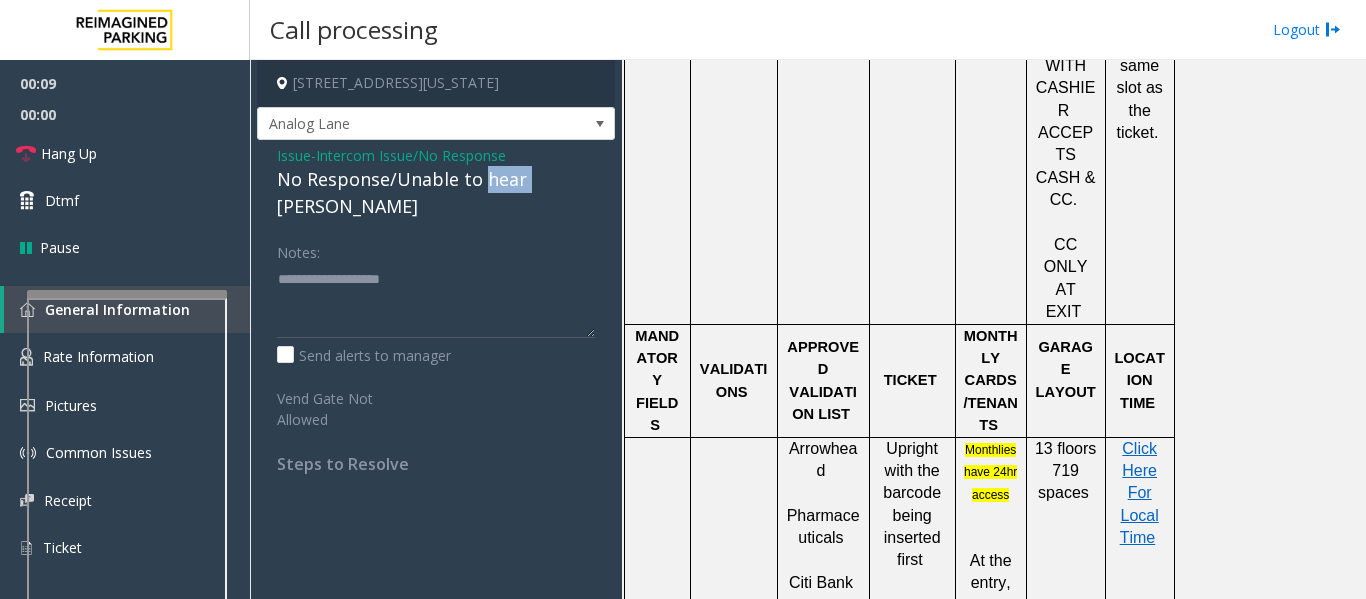 click on "No Response/Unable to hear [PERSON_NAME]" 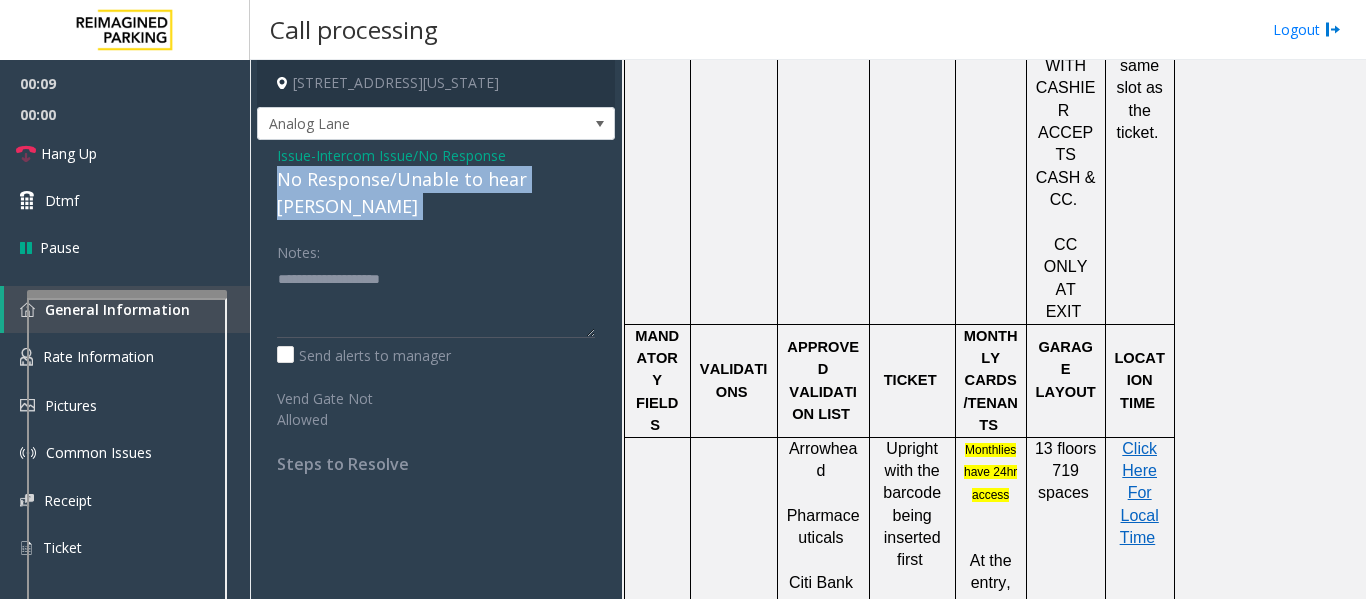 click on "No Response/Unable to hear [PERSON_NAME]" 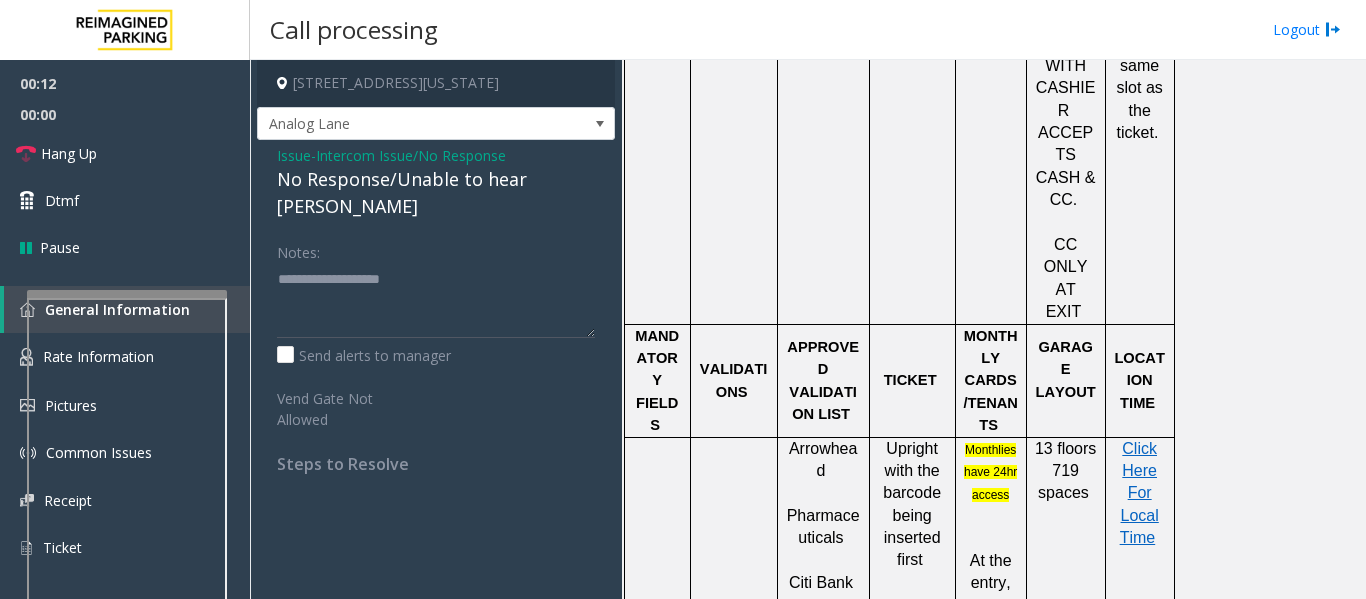 click on "Intercom Issue/No Response" 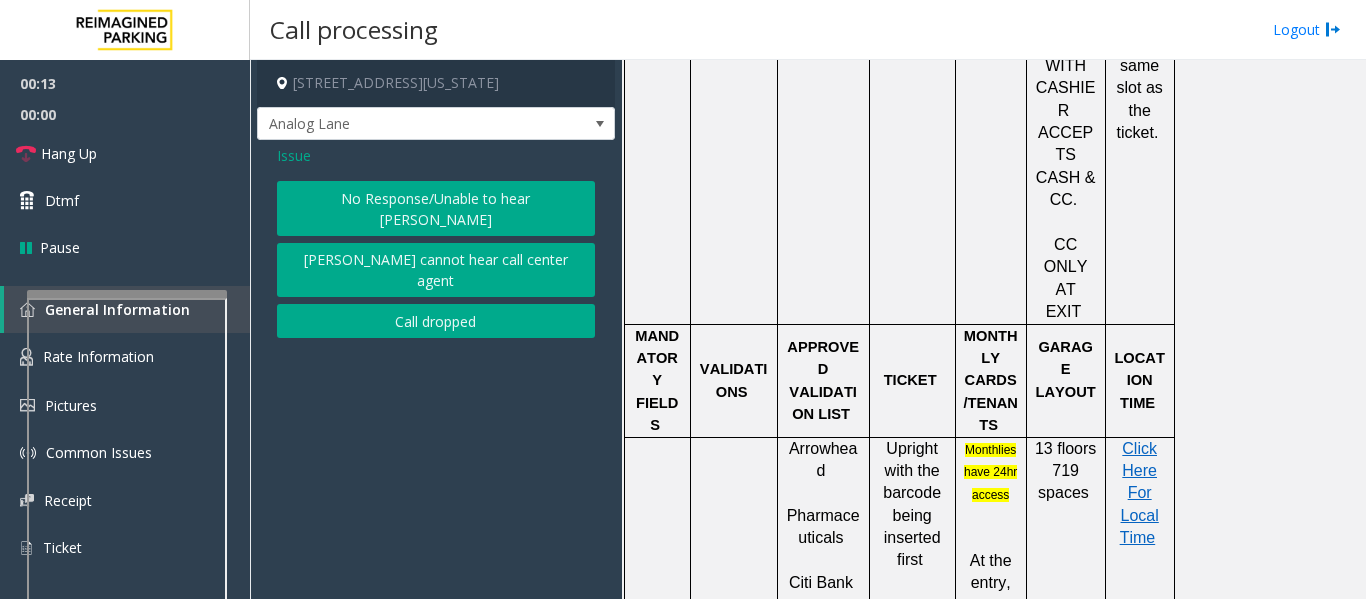 click on "Issue" 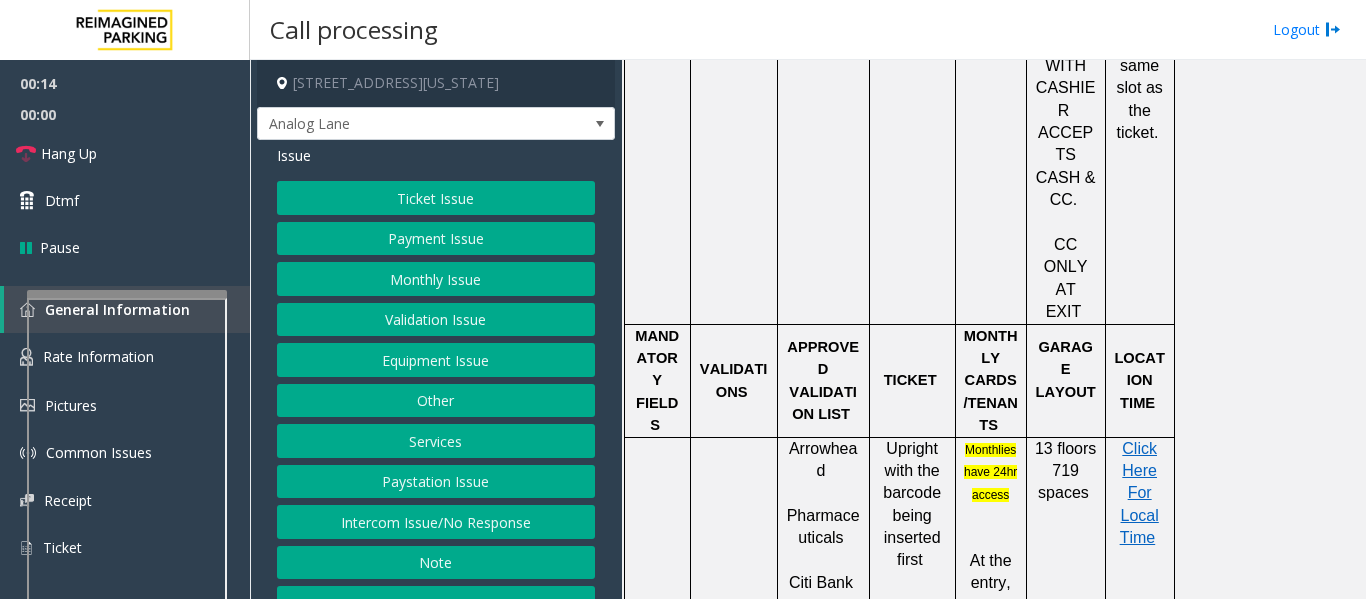 click on "Validation Issue" 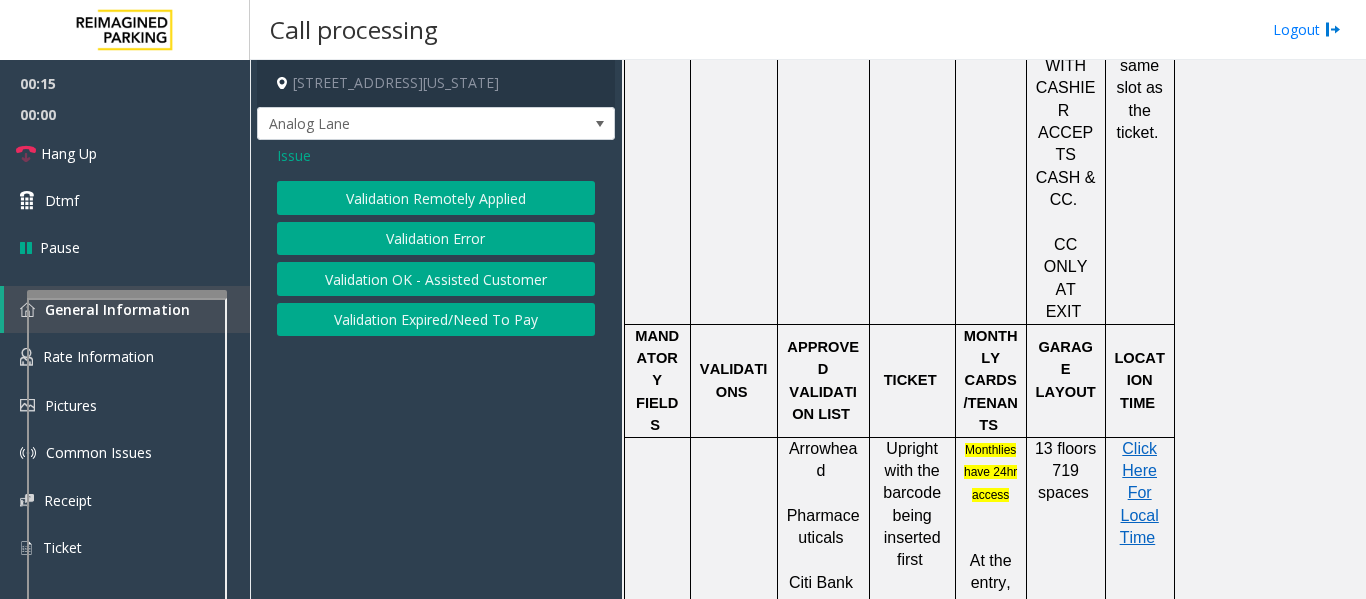 click on "Validation Error" 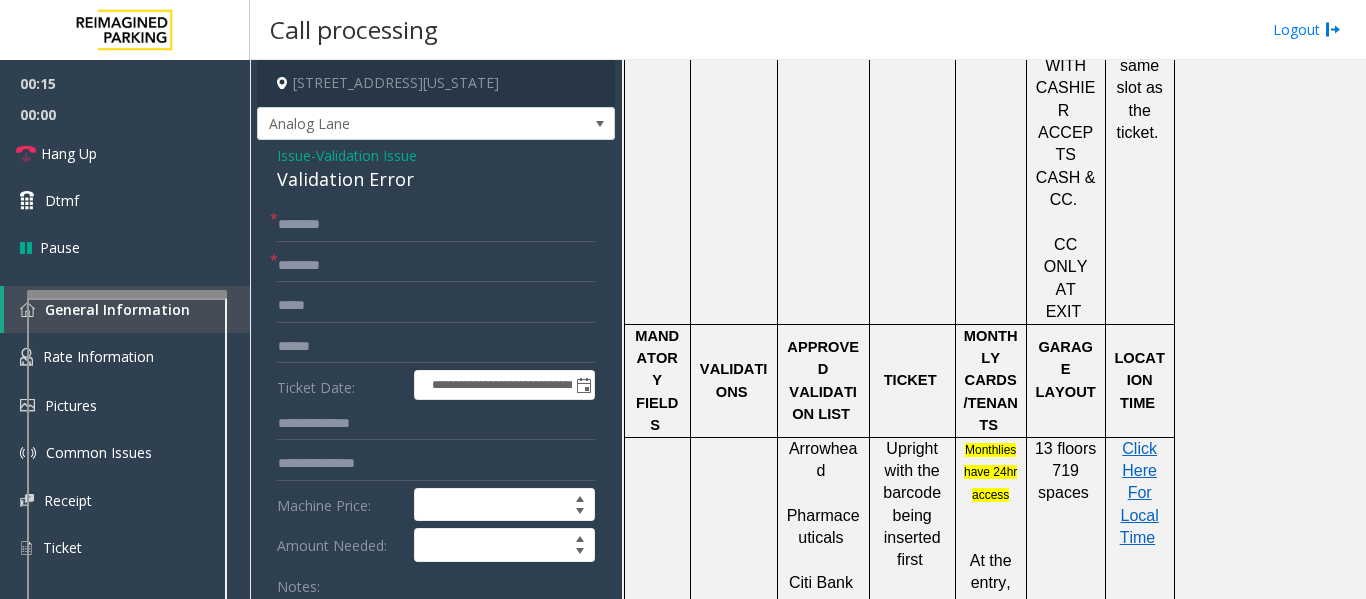 click on "Validation Error" 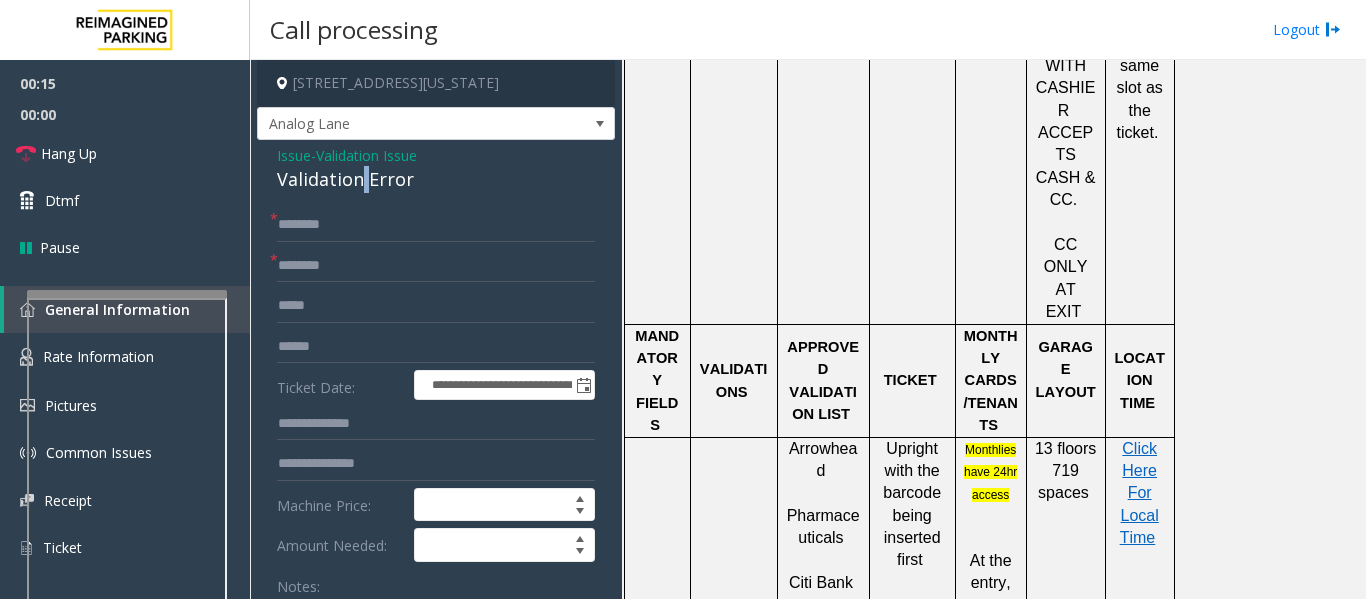 click on "Validation Error" 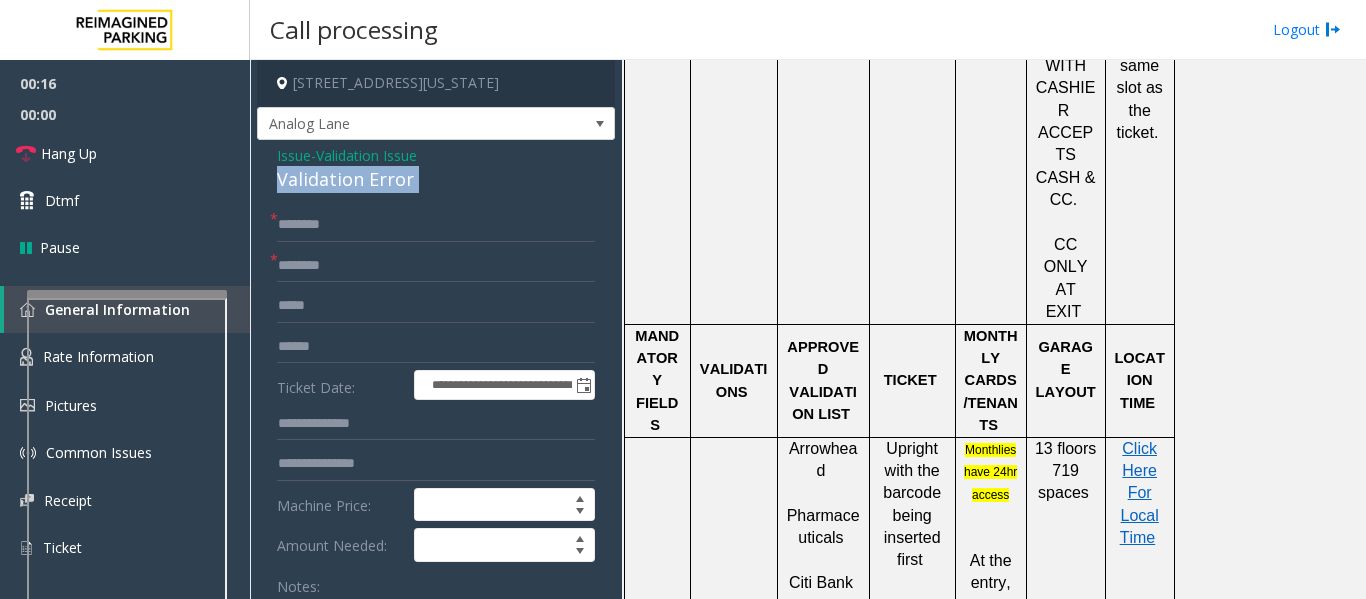 click on "Validation Error" 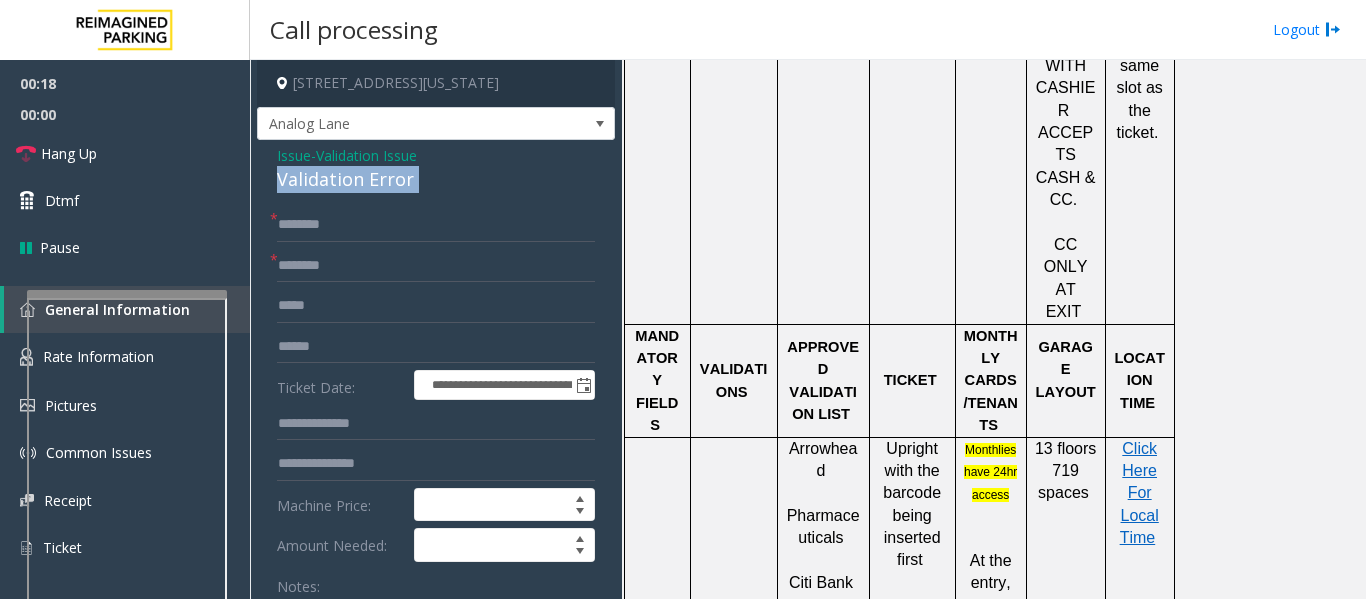 copy on "Validation Error" 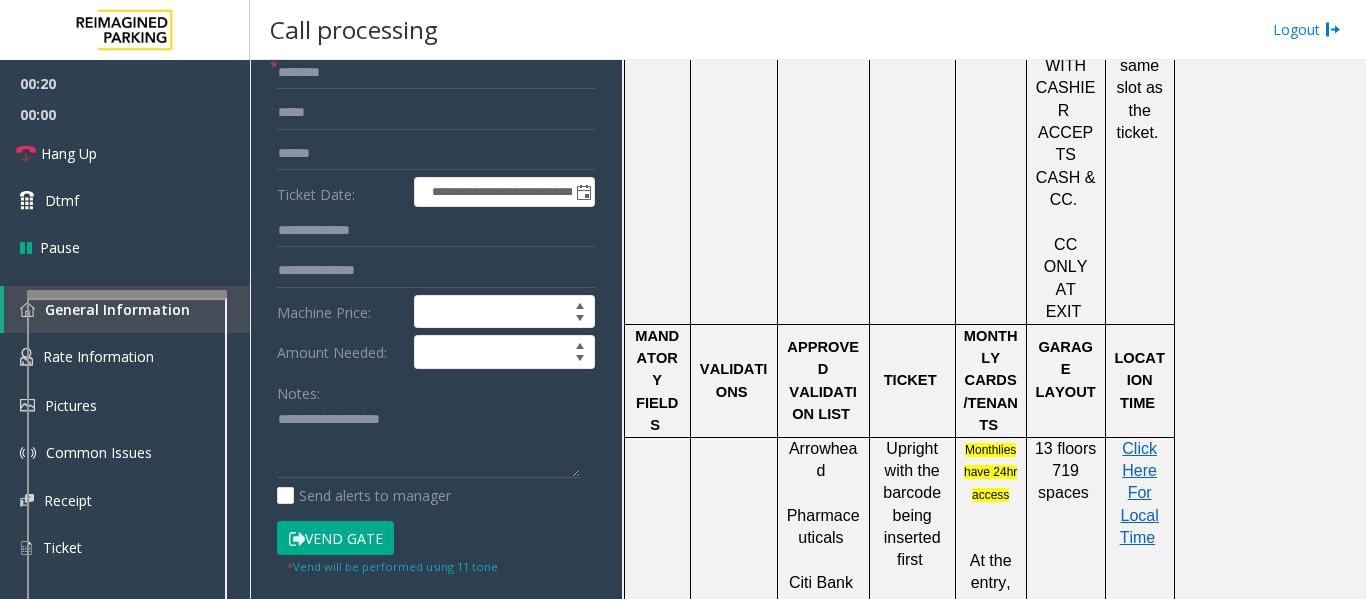 scroll, scrollTop: 281, scrollLeft: 0, axis: vertical 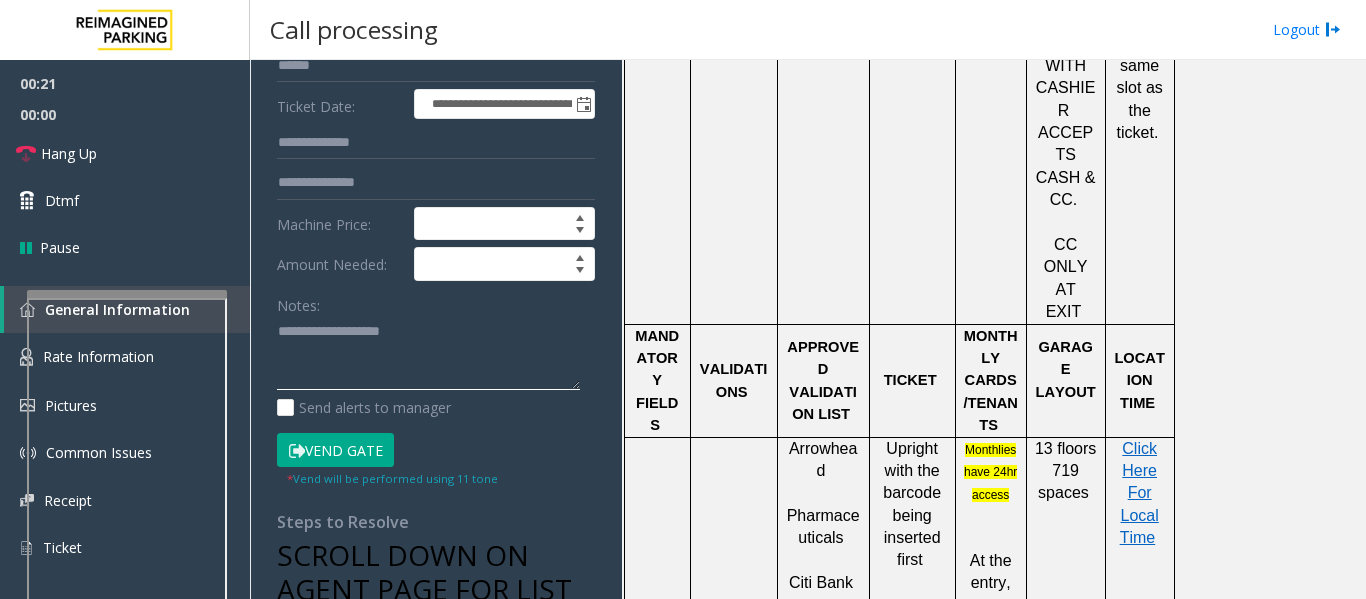 click 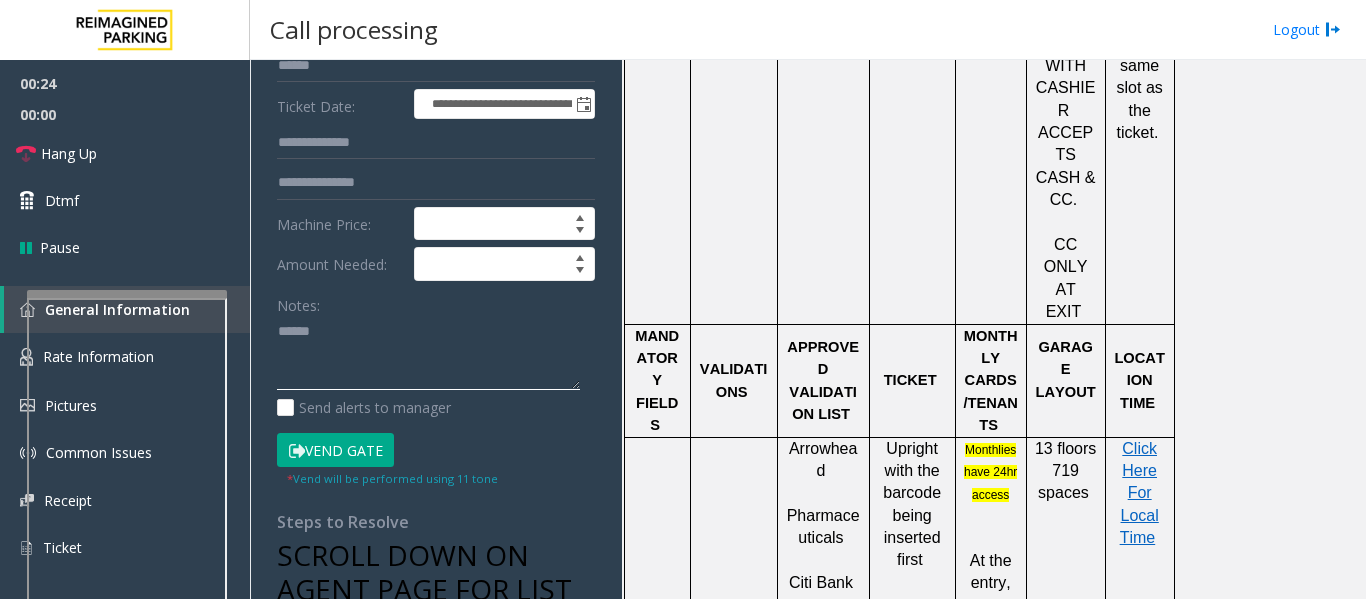 paste on "**********" 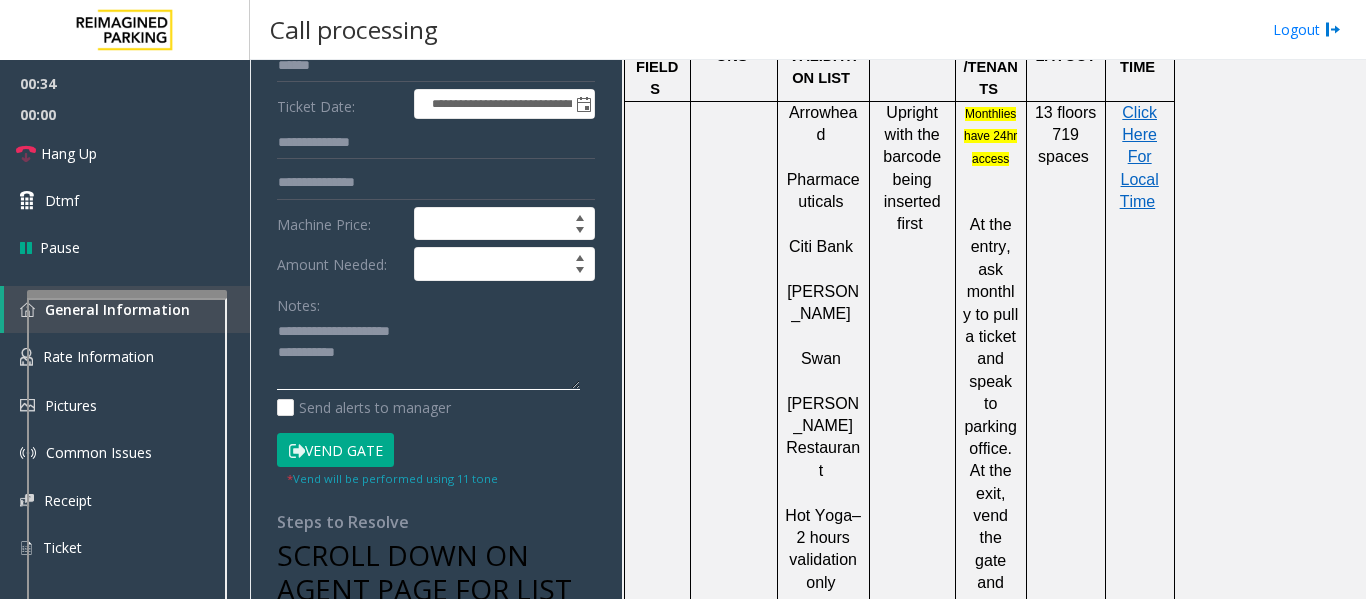 scroll, scrollTop: 1519, scrollLeft: 0, axis: vertical 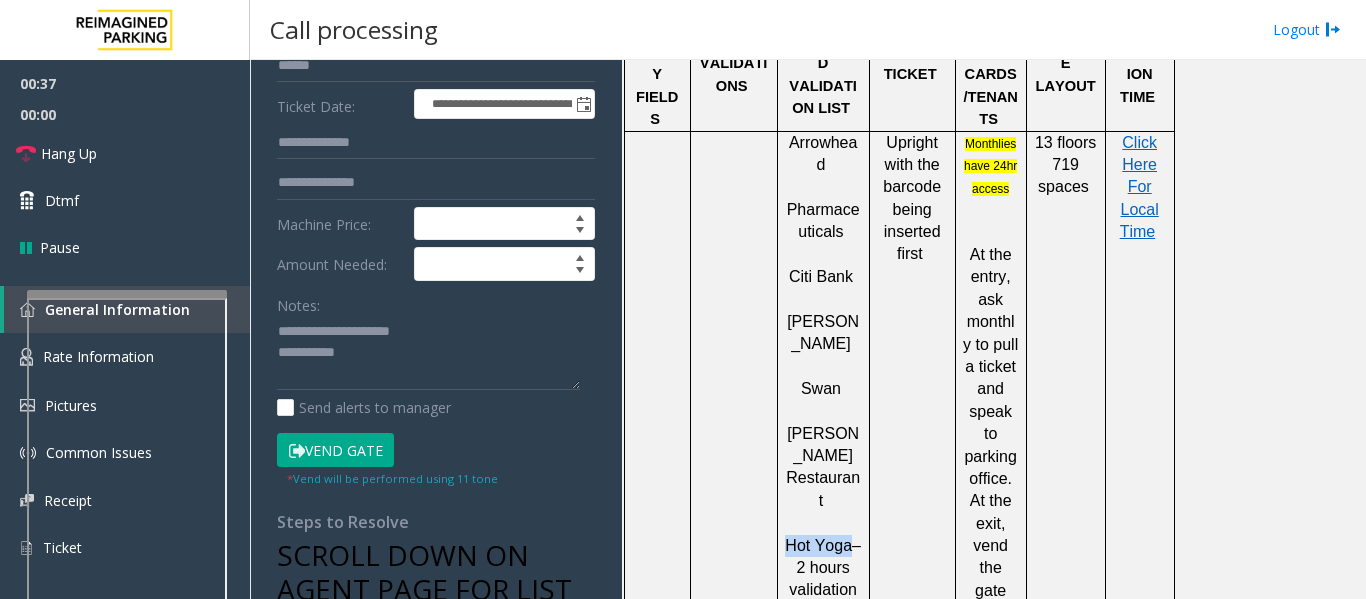 drag, startPoint x: 787, startPoint y: 325, endPoint x: 844, endPoint y: 324, distance: 57.00877 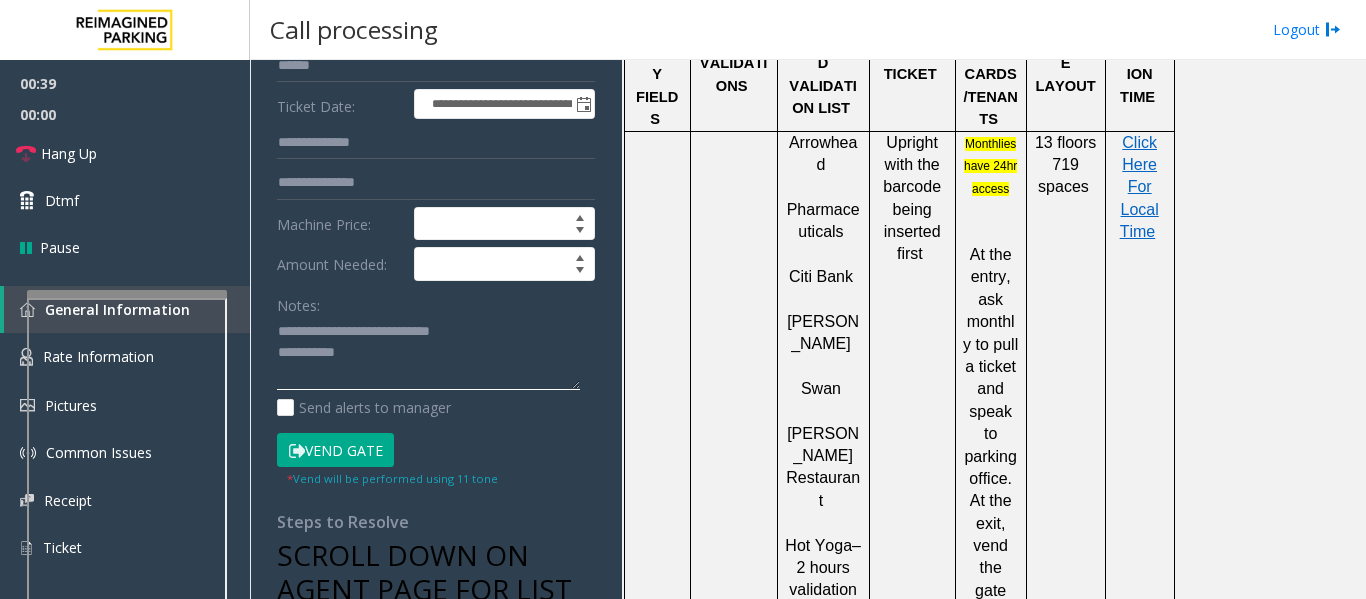 click 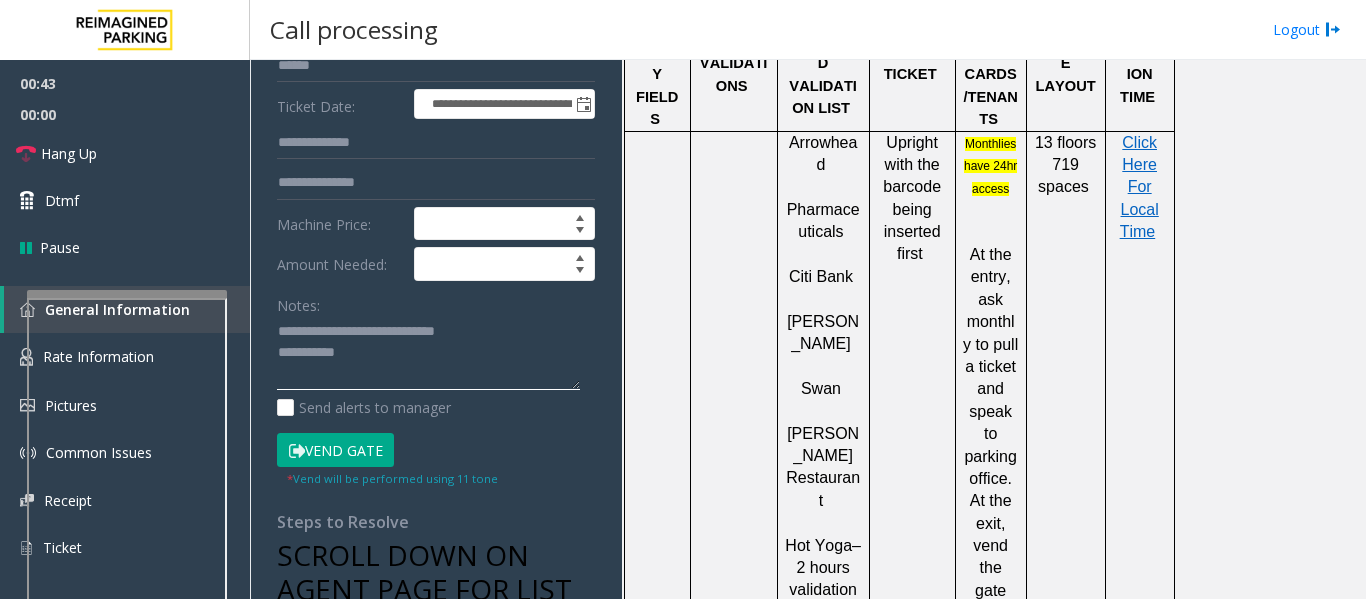 click 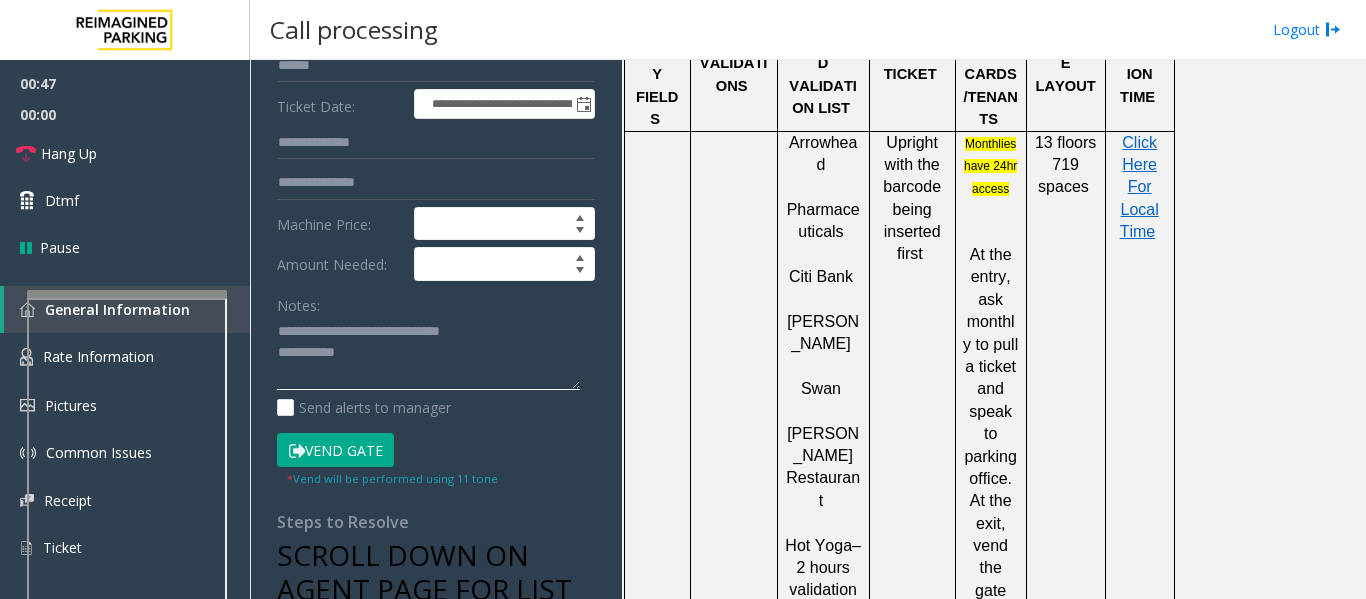 click 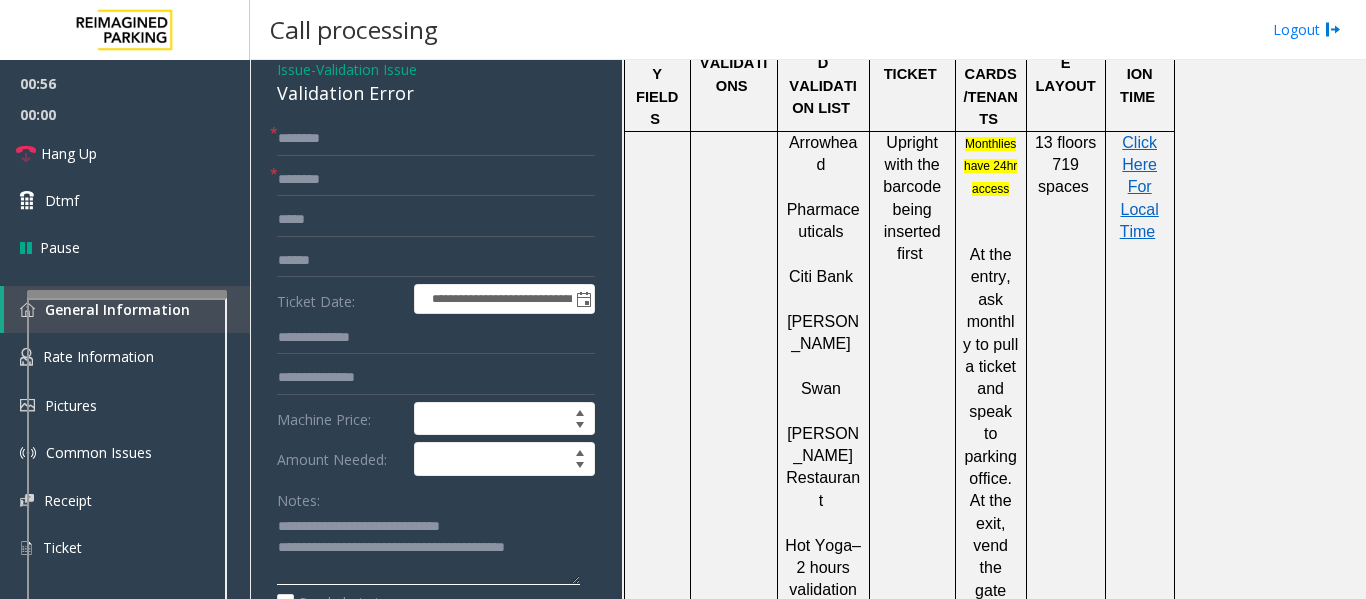 scroll, scrollTop: 0, scrollLeft: 0, axis: both 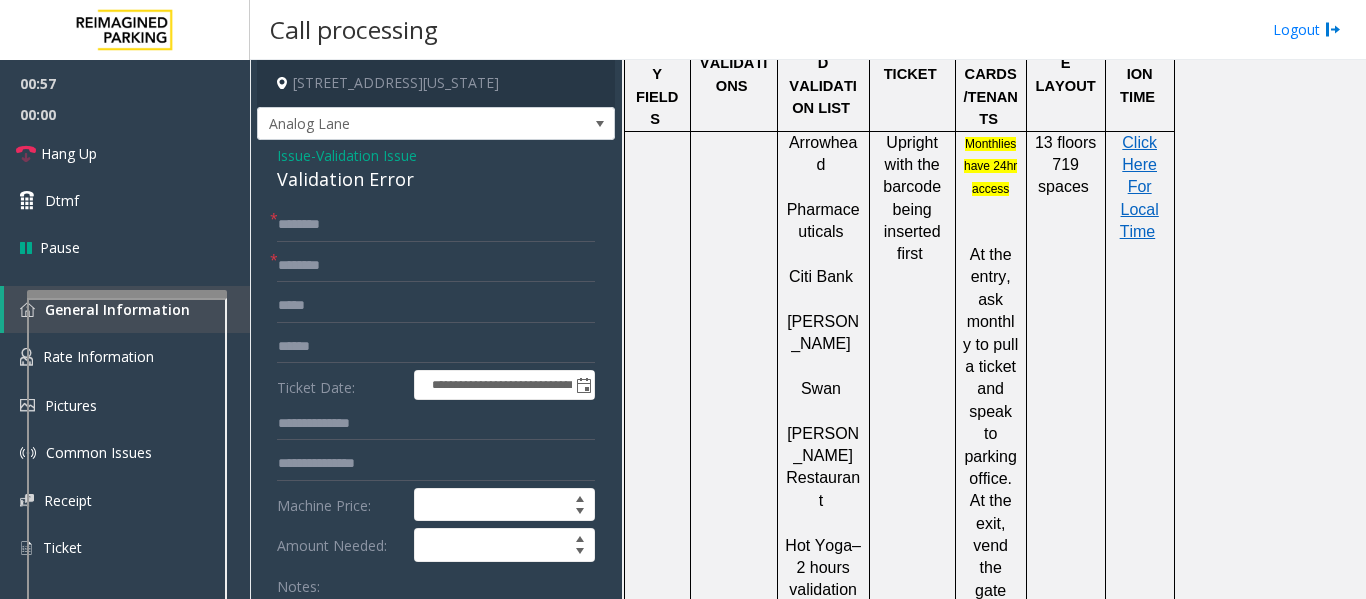 type on "**********" 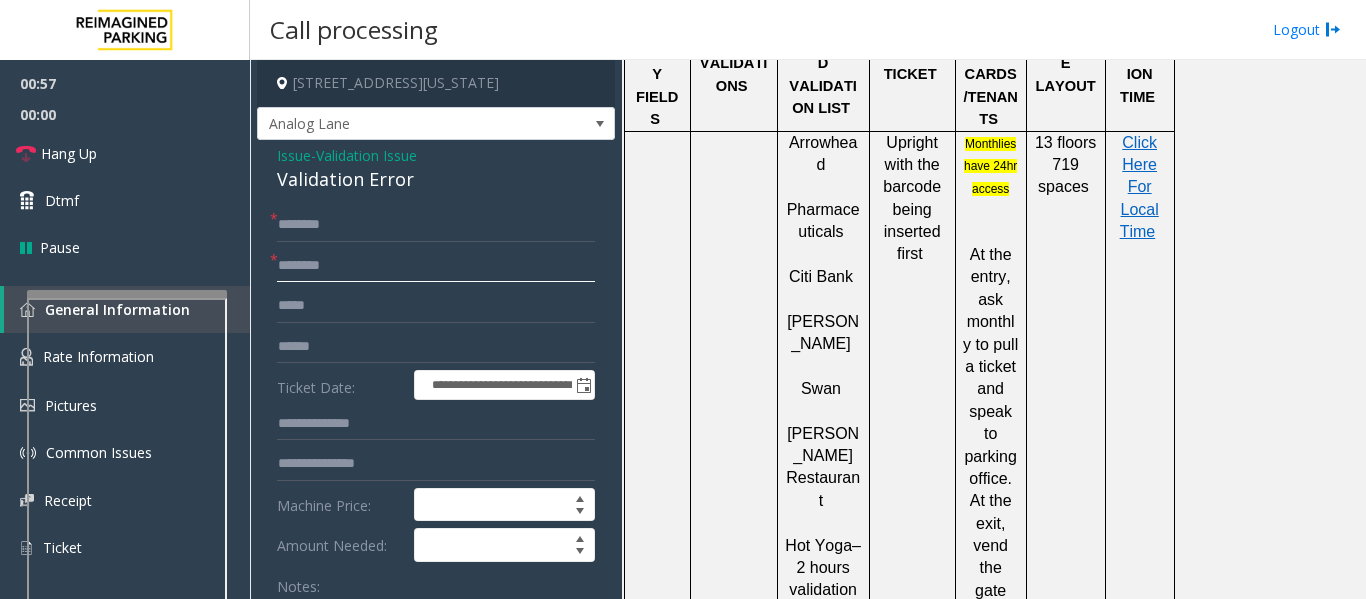 click 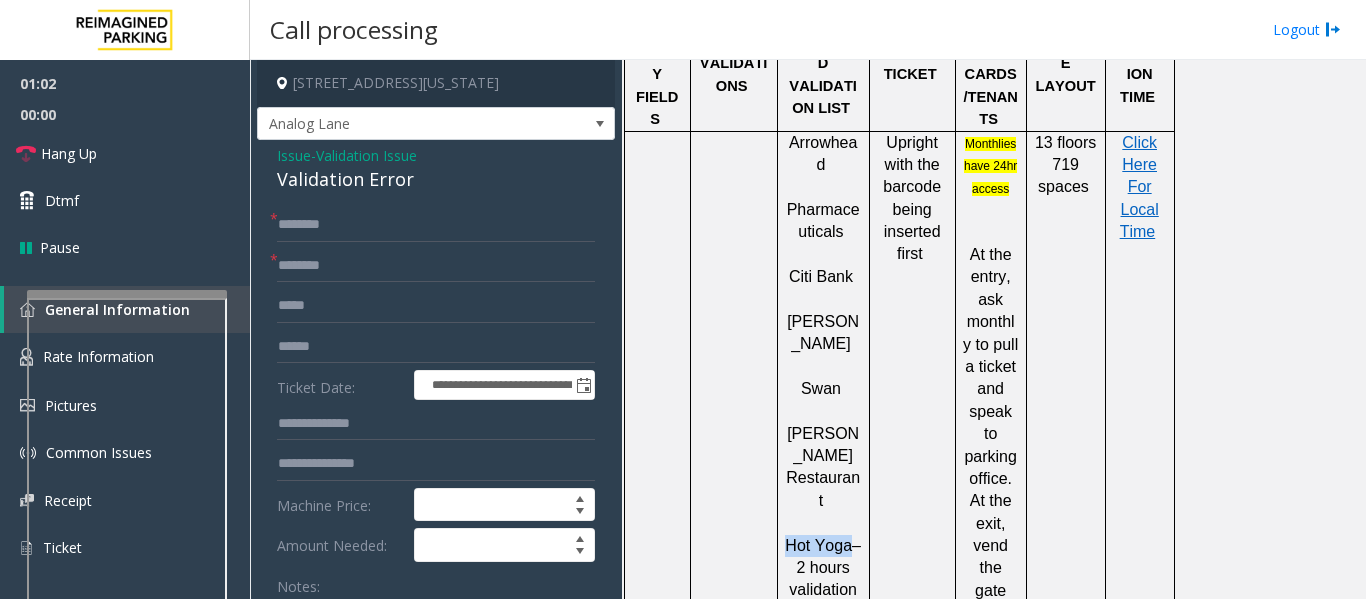 drag, startPoint x: 843, startPoint y: 328, endPoint x: 789, endPoint y: 332, distance: 54.147945 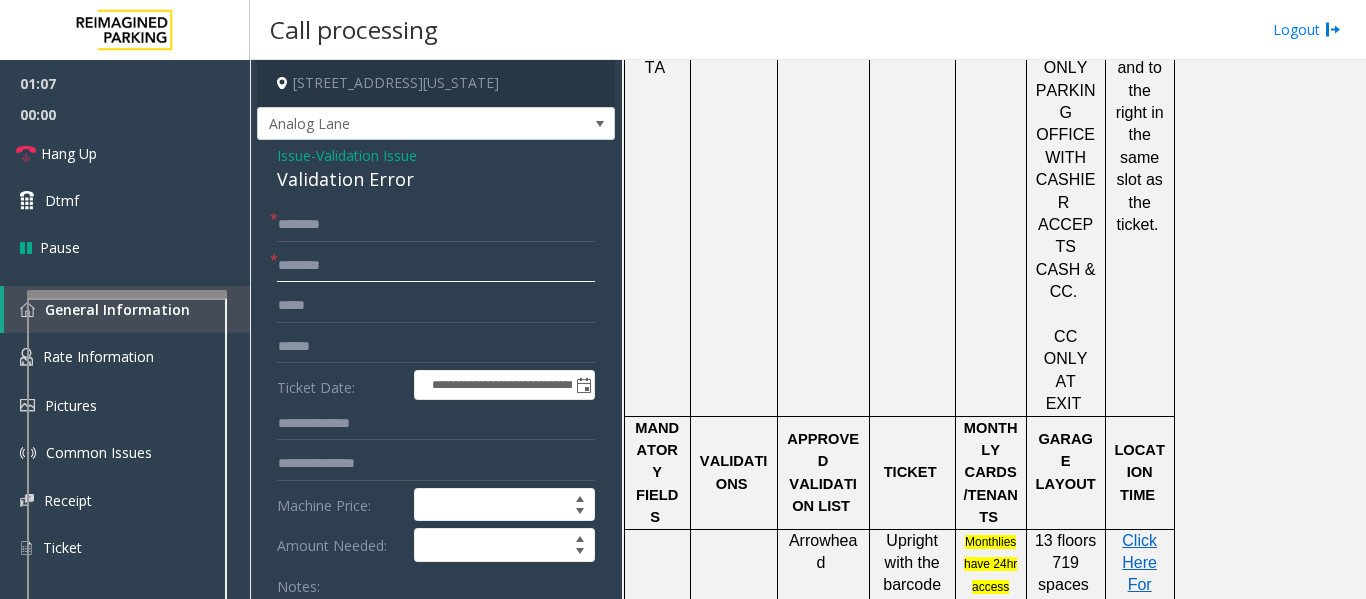 scroll, scrollTop: 673, scrollLeft: 0, axis: vertical 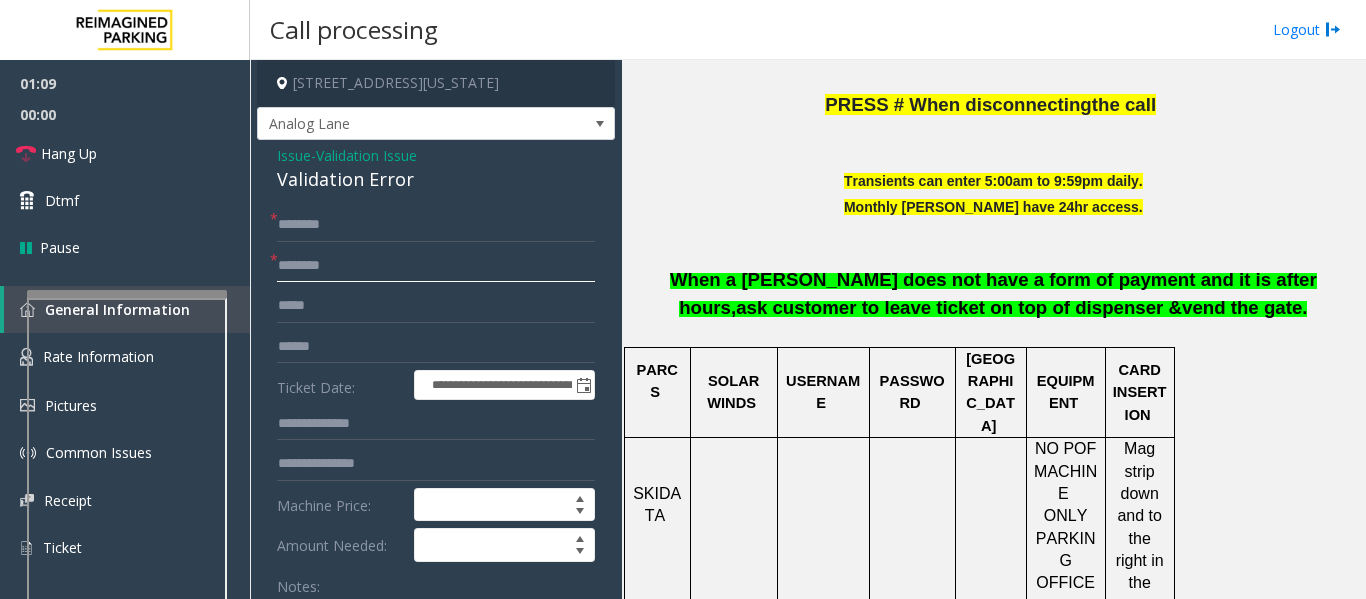 type on "********" 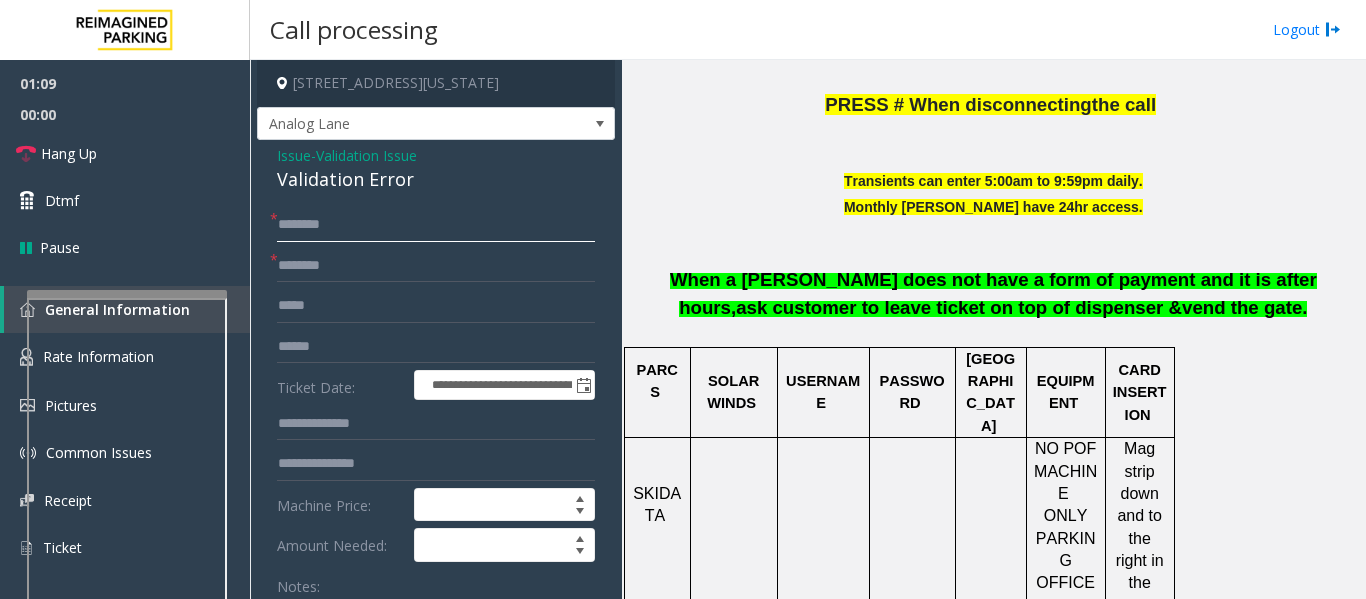 click 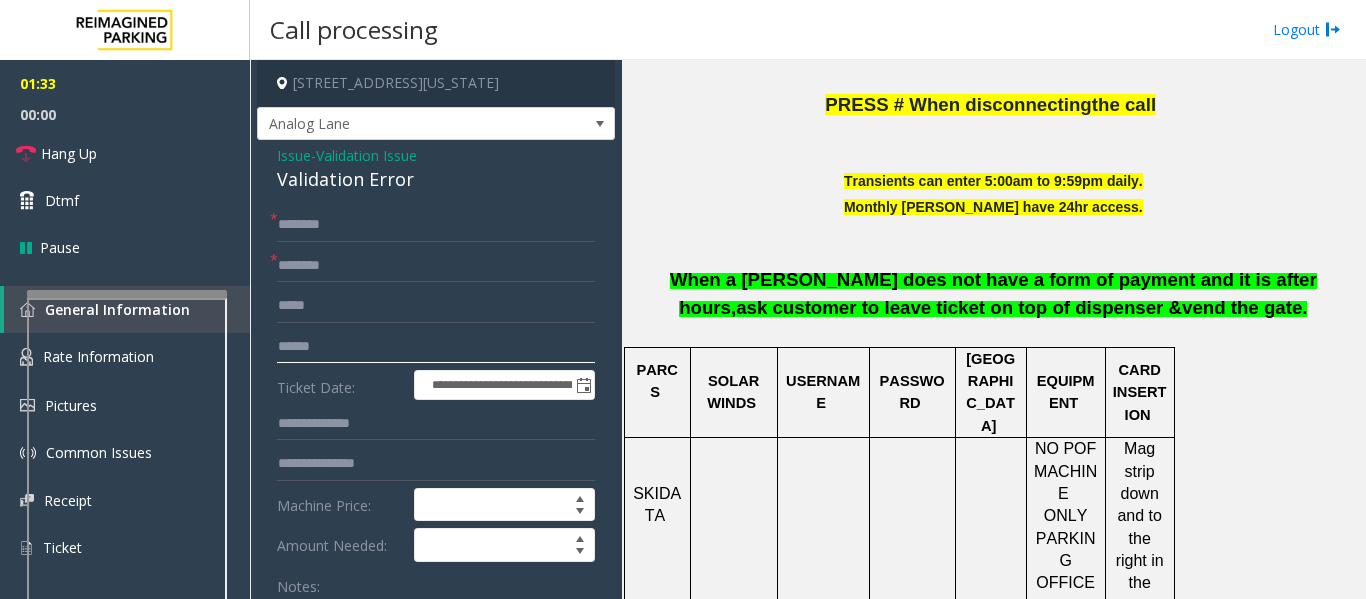 click 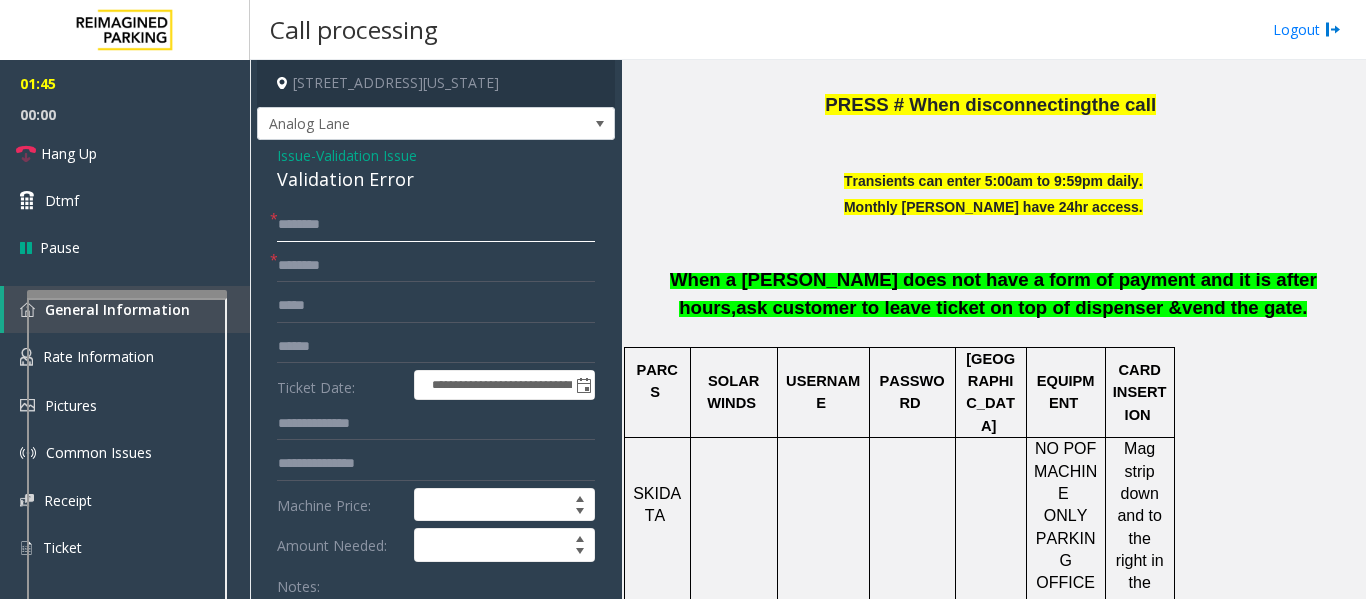 click 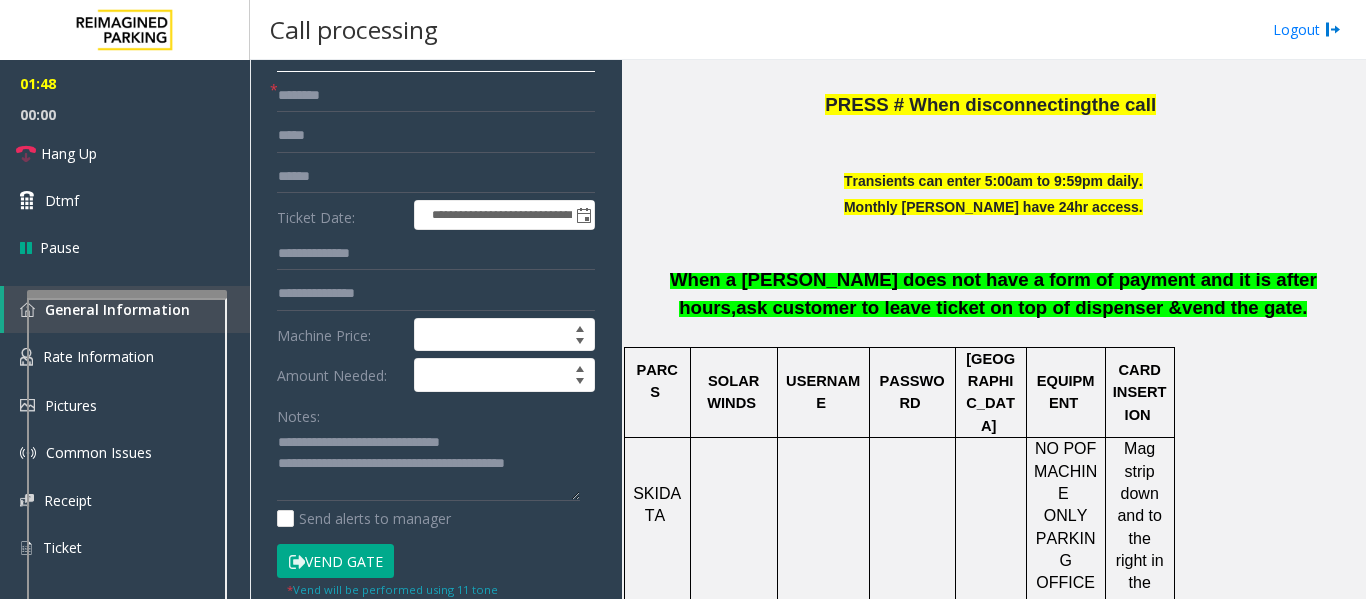 scroll, scrollTop: 200, scrollLeft: 0, axis: vertical 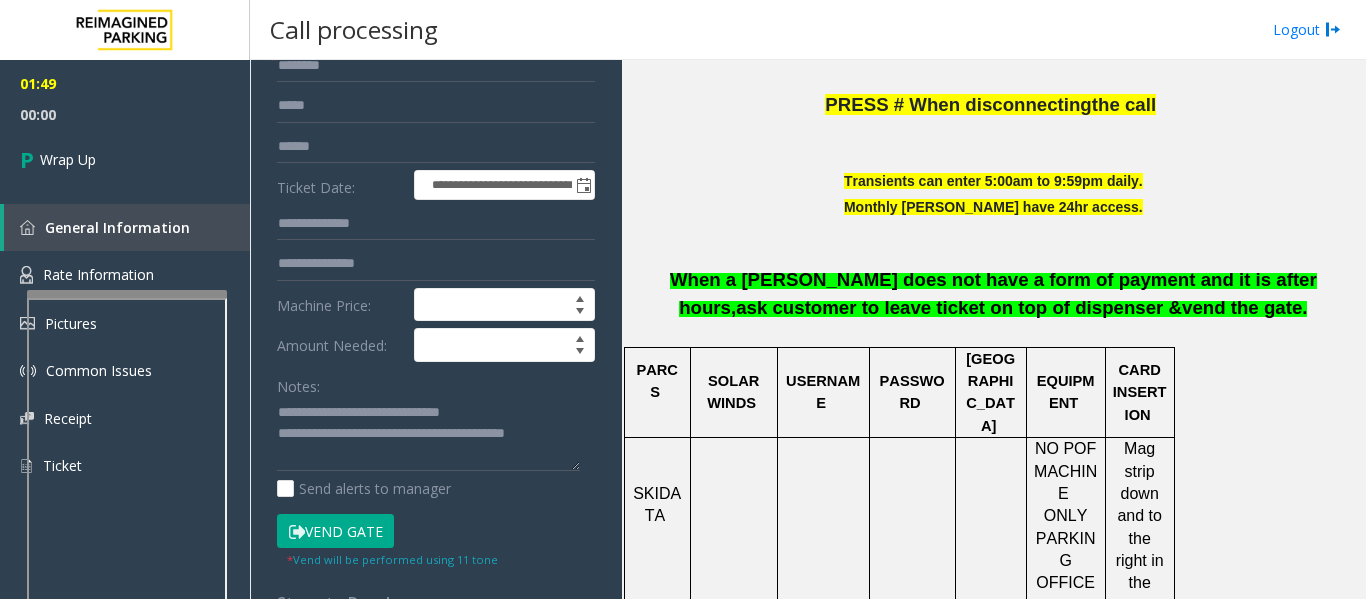 type on "**" 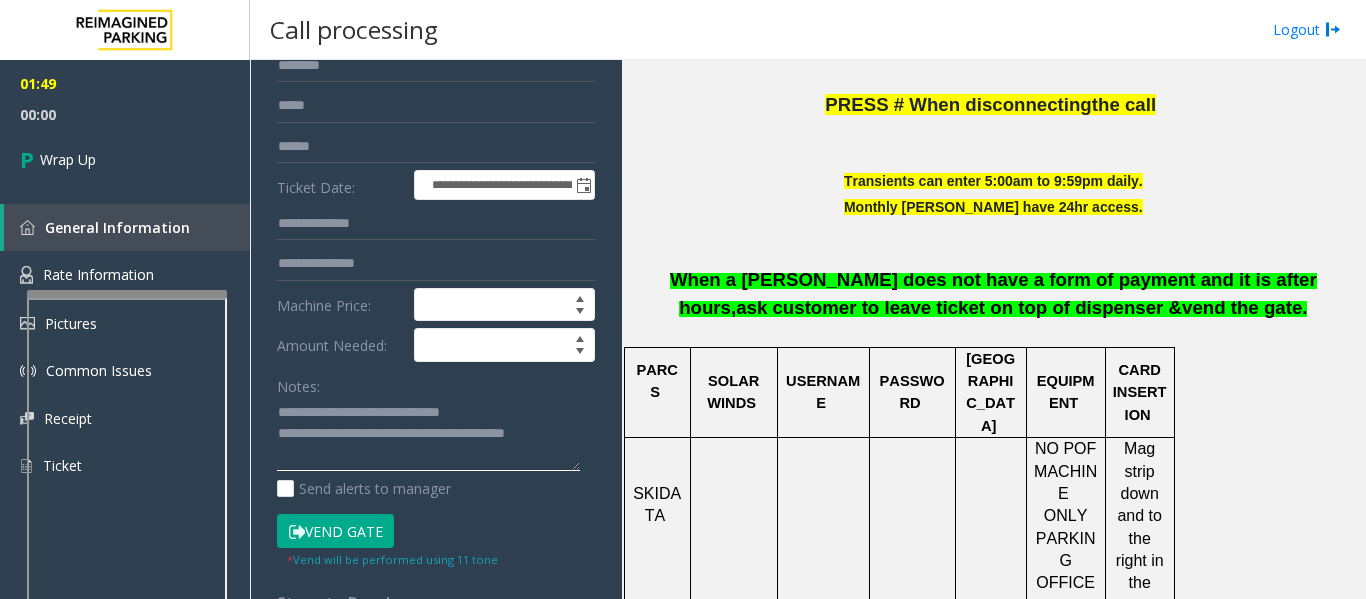 drag, startPoint x: 349, startPoint y: 450, endPoint x: 606, endPoint y: 480, distance: 258.74506 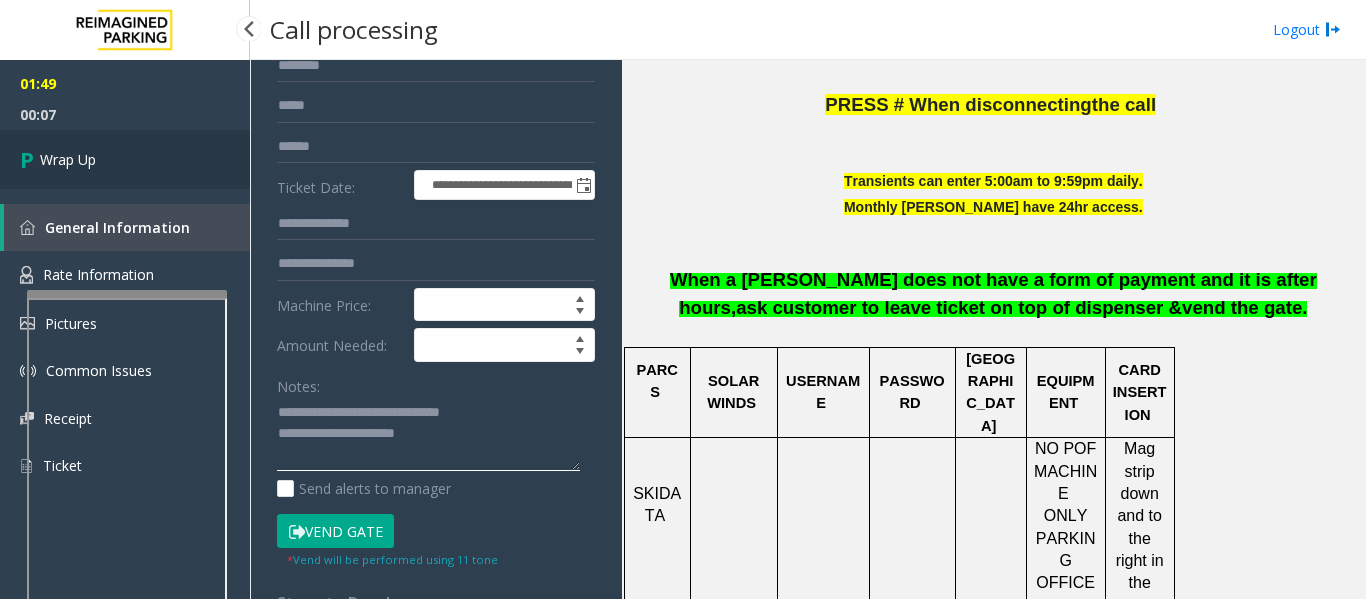 type on "**********" 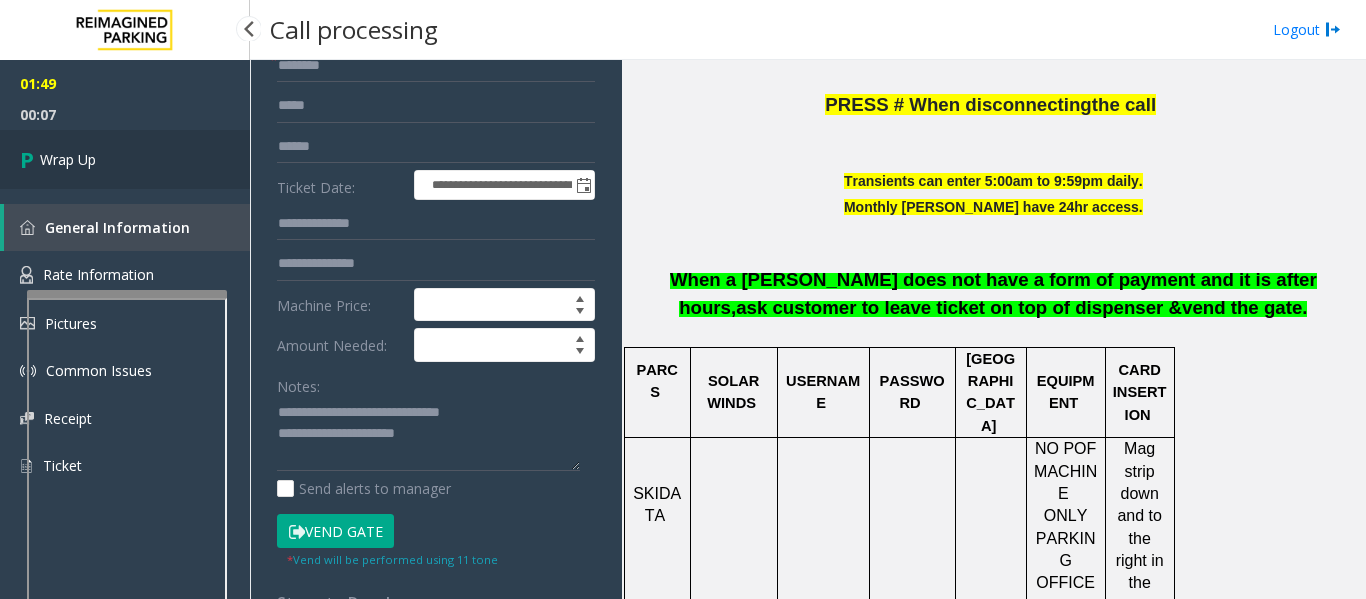 click on "Wrap Up" at bounding box center (125, 159) 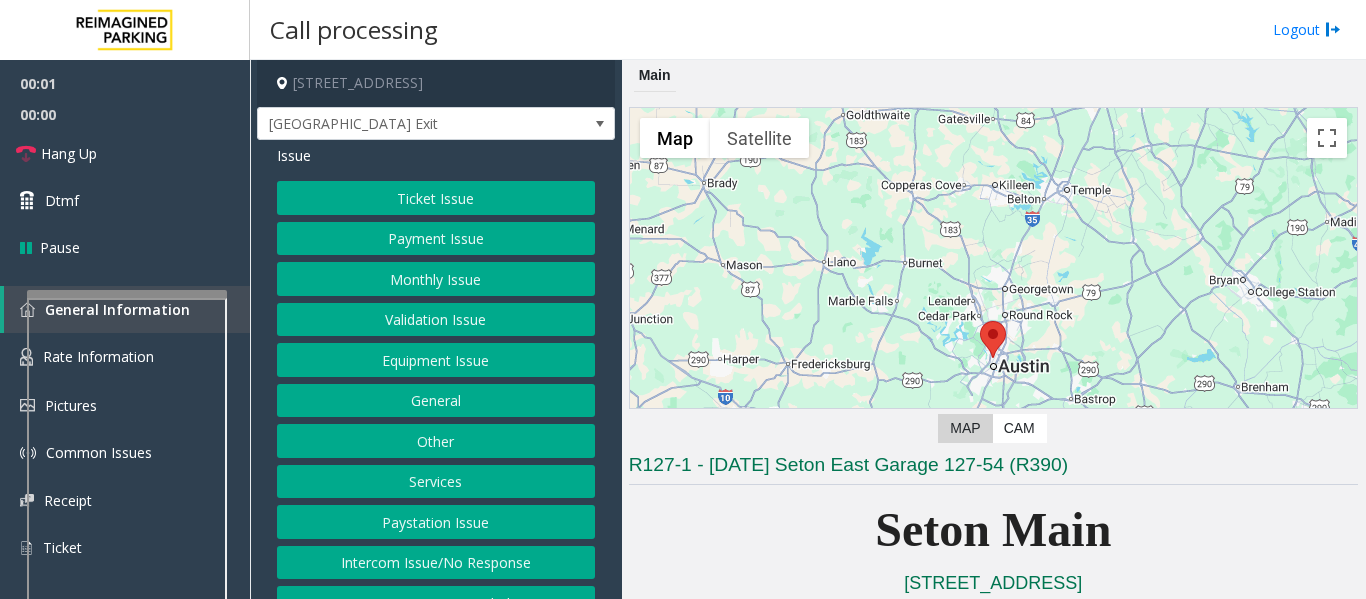 click on "Equipment Issue" 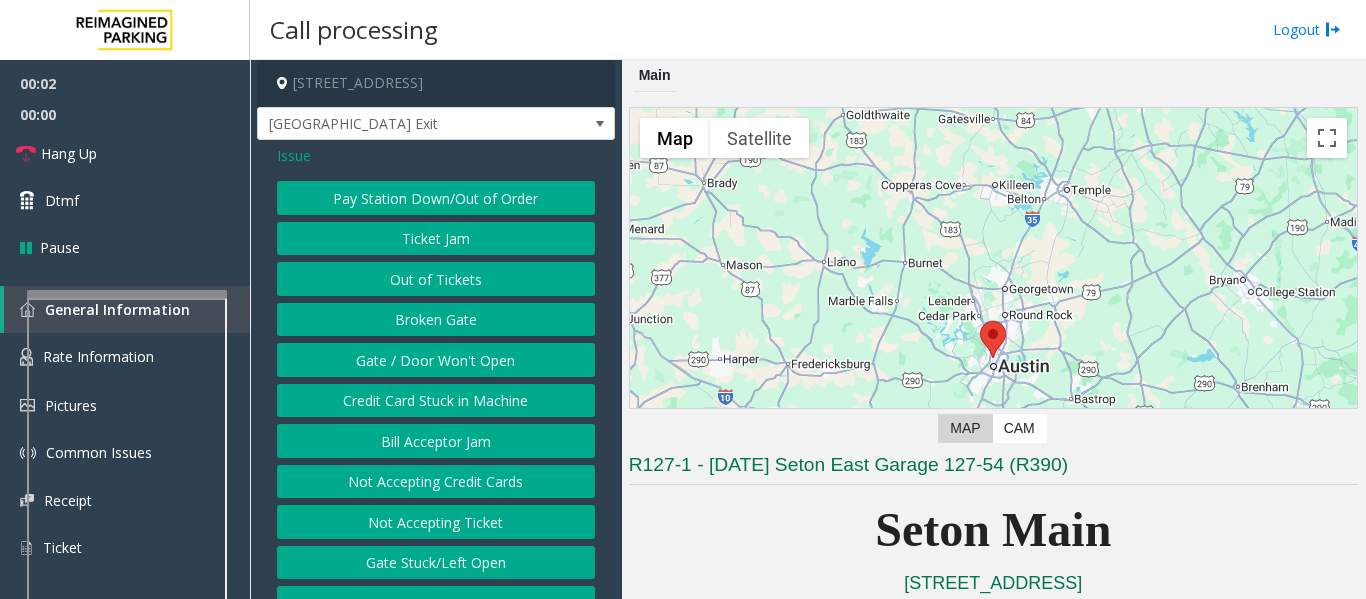 click on "Gate / Door Won't Open" 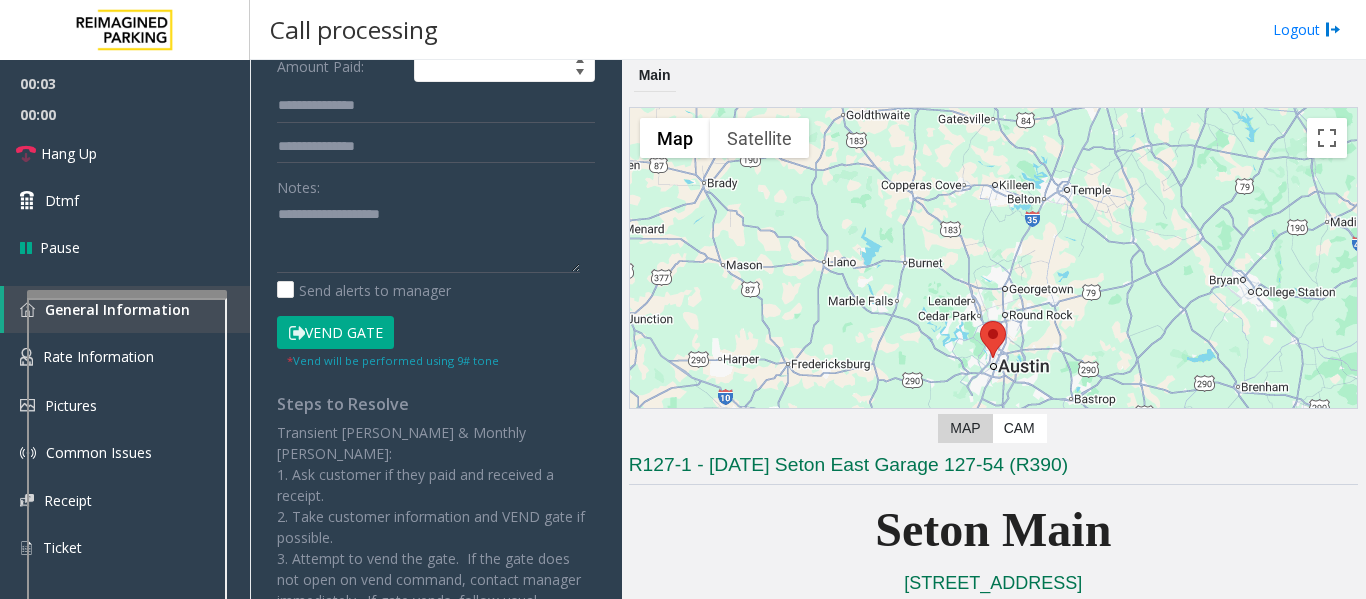 scroll, scrollTop: 441, scrollLeft: 0, axis: vertical 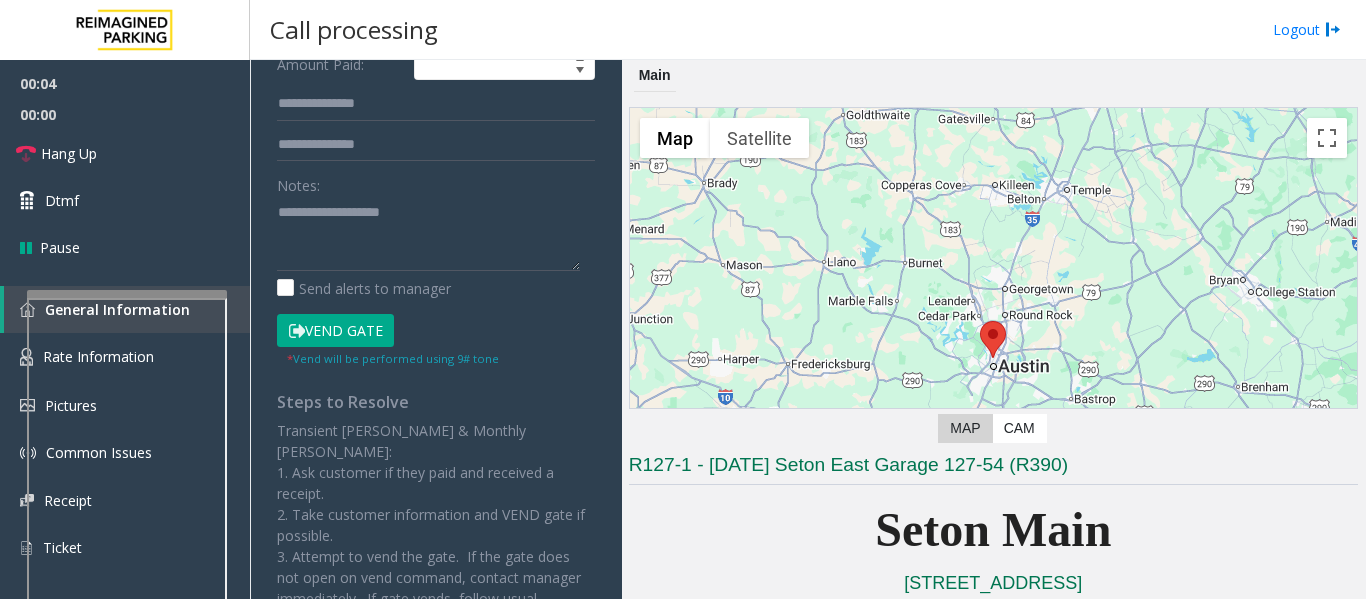 click on "Vend Gate" 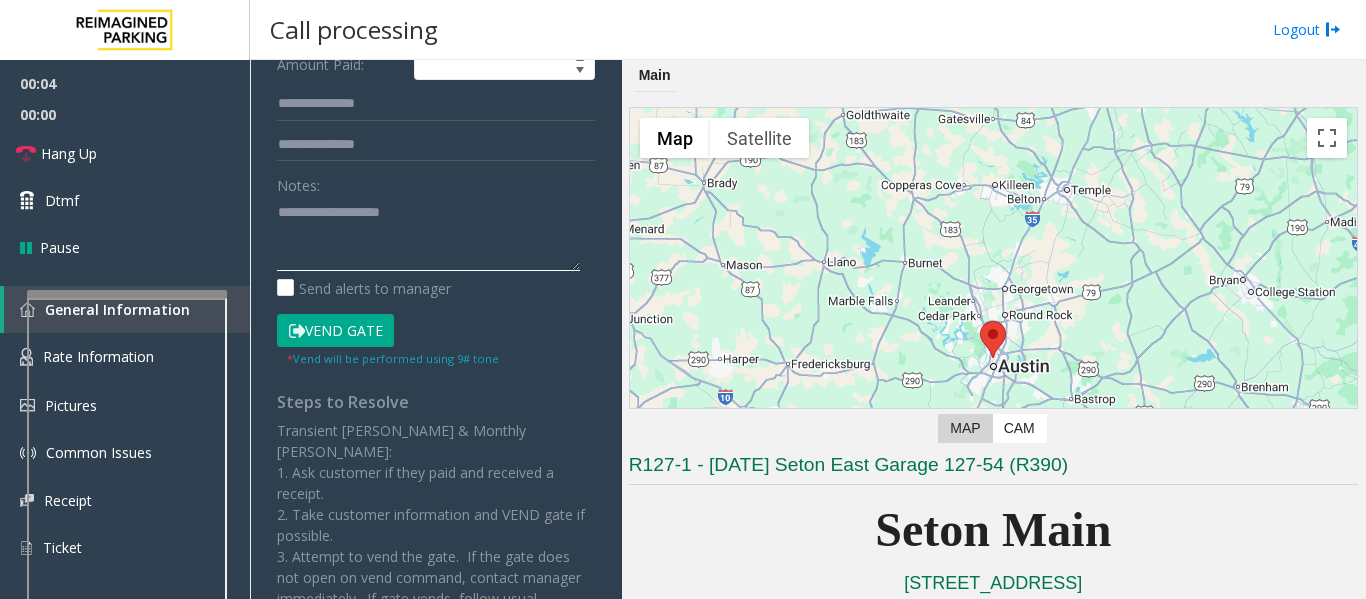 click 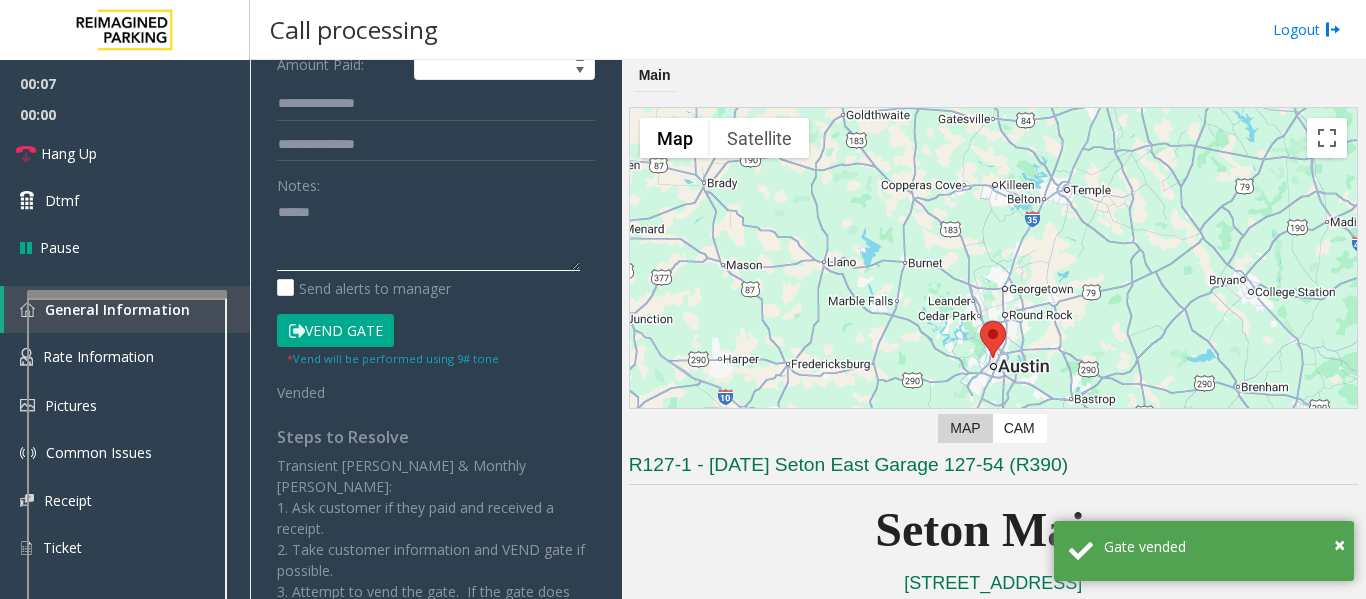 paste on "**********" 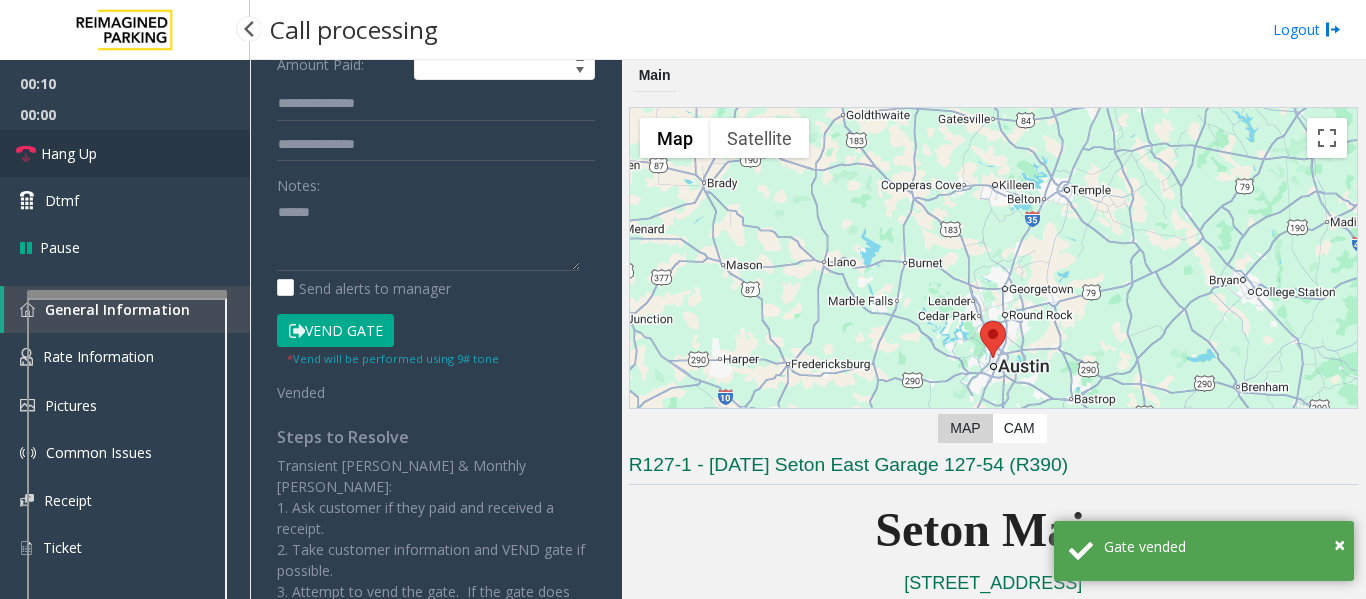 click on "Hang Up" at bounding box center [69, 153] 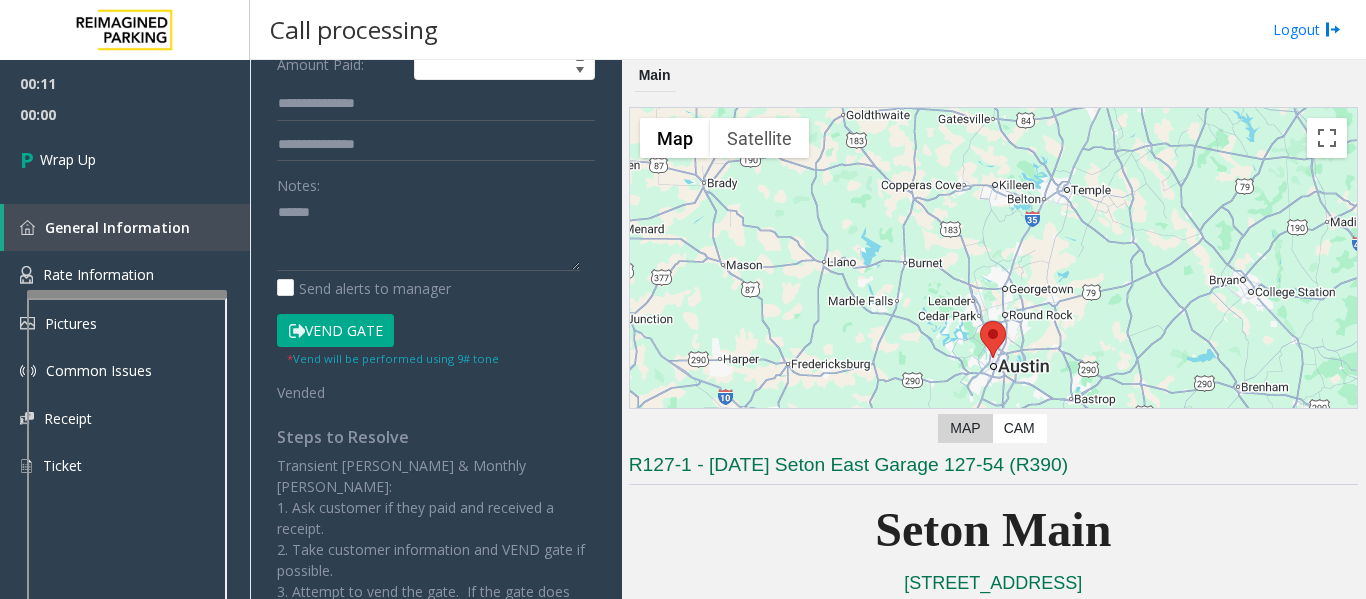 scroll, scrollTop: 0, scrollLeft: 0, axis: both 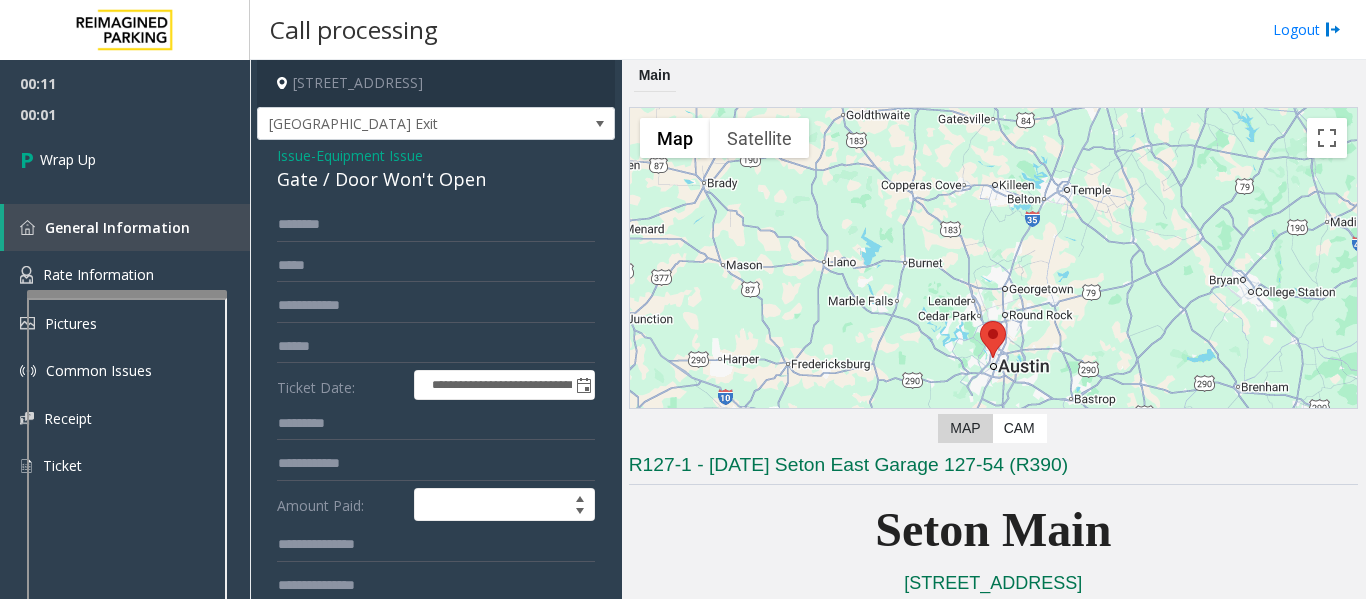 click on "Gate / Door Won't Open" 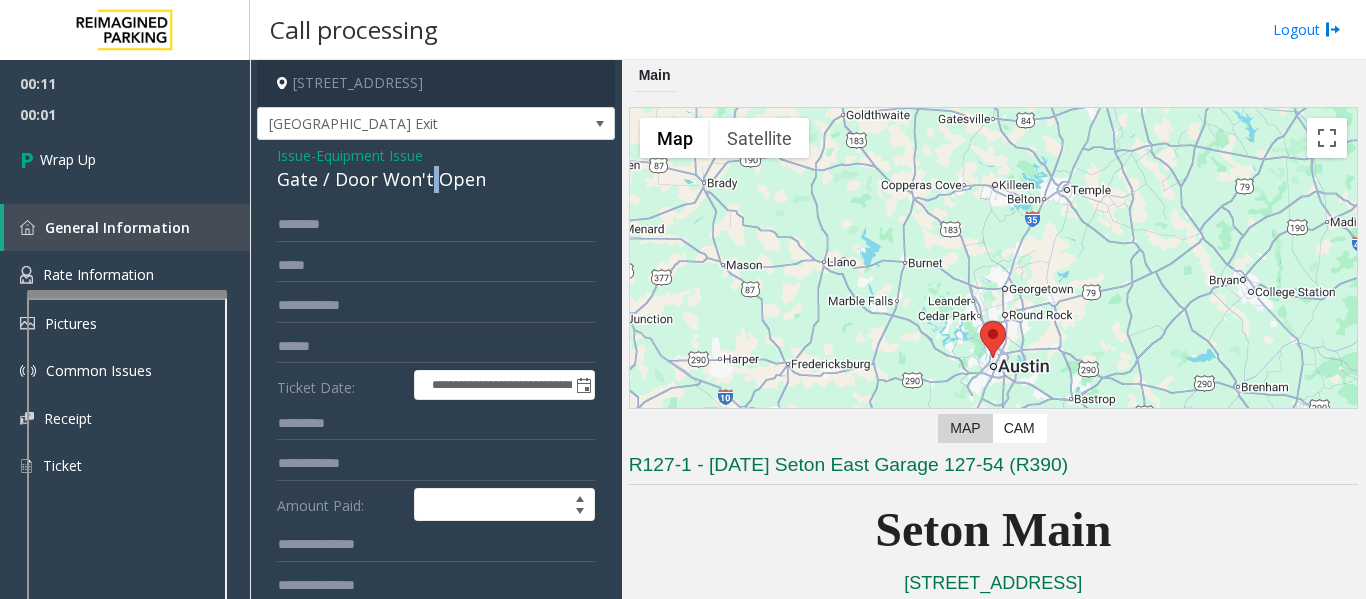 click on "Gate / Door Won't Open" 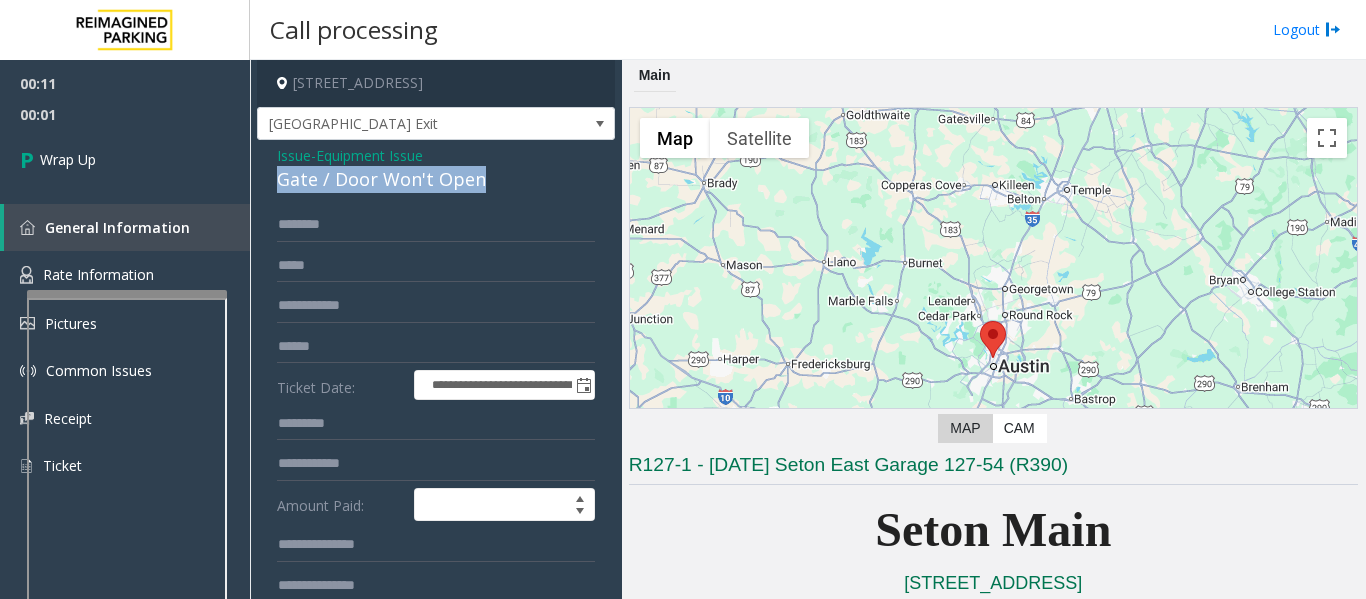 click on "Gate / Door Won't Open" 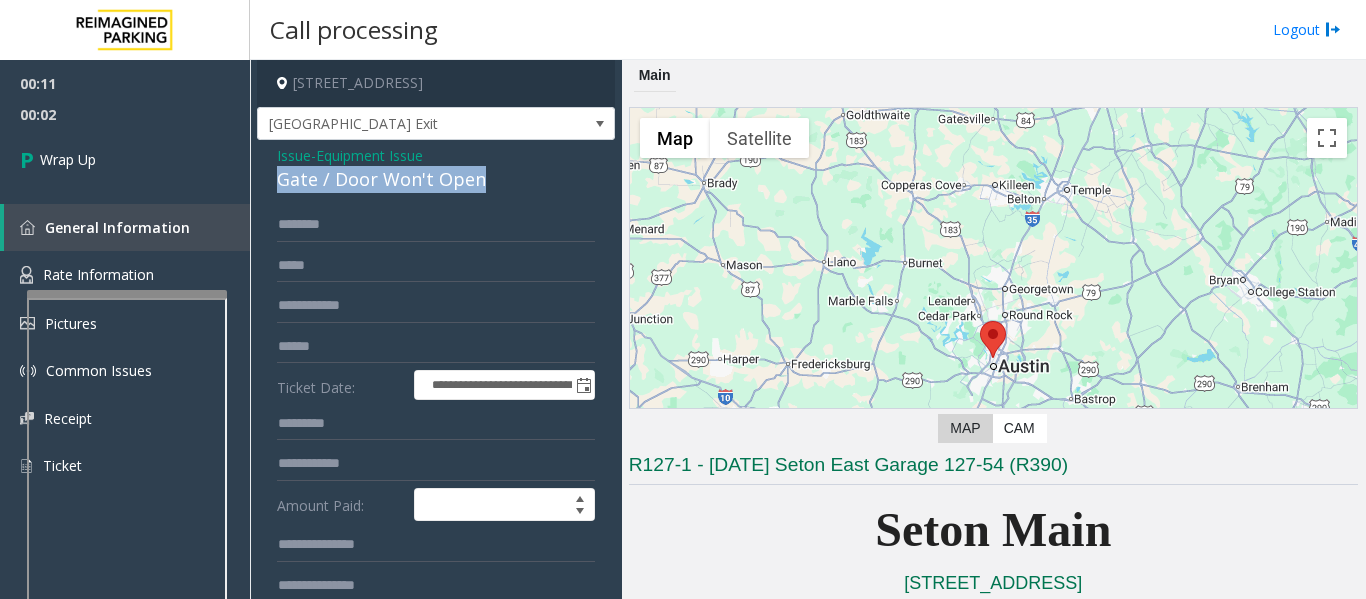 copy on "Gate / Door Won't Open" 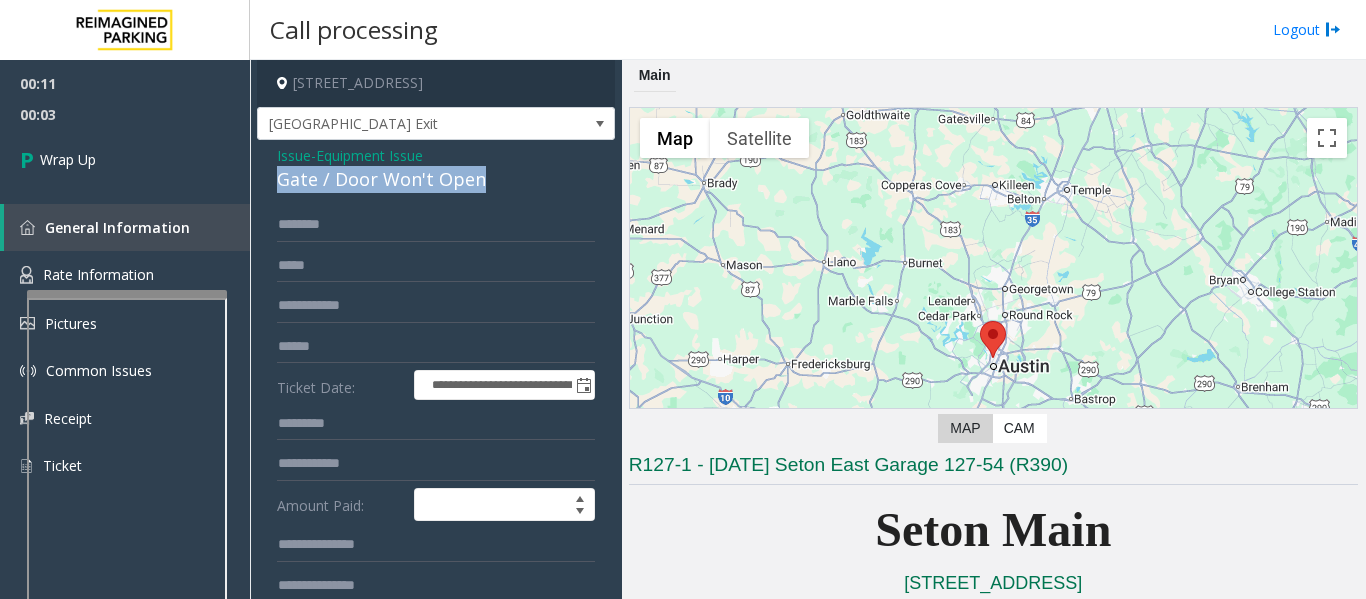 scroll, scrollTop: 300, scrollLeft: 0, axis: vertical 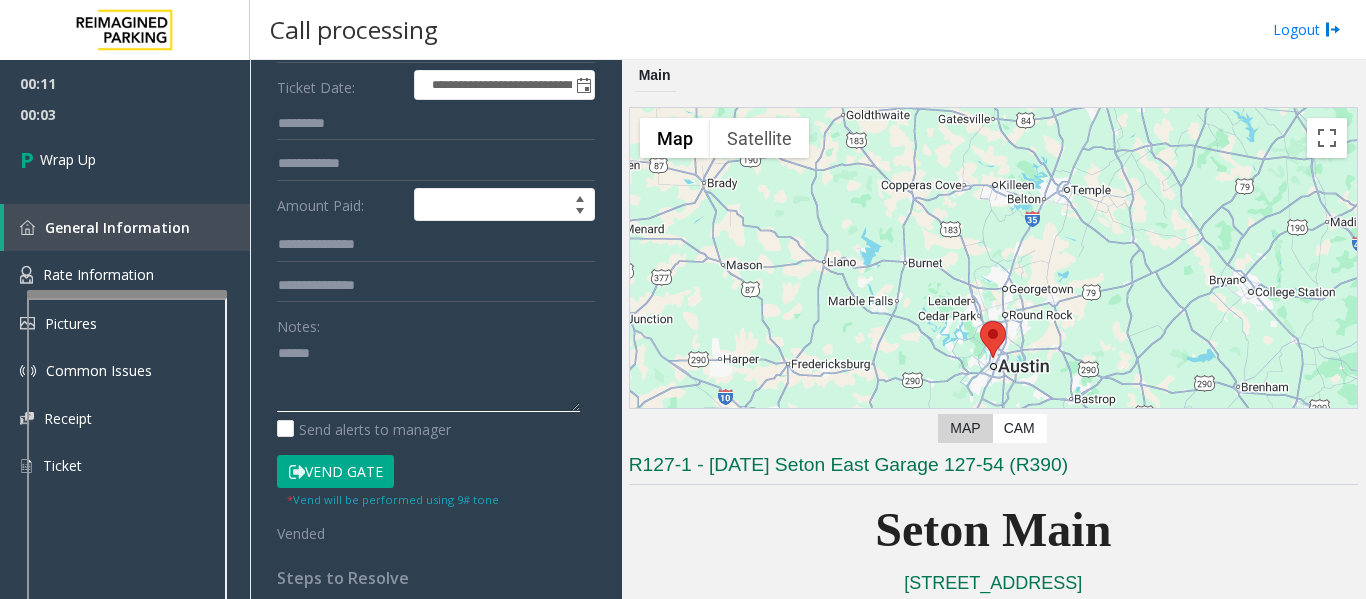 click 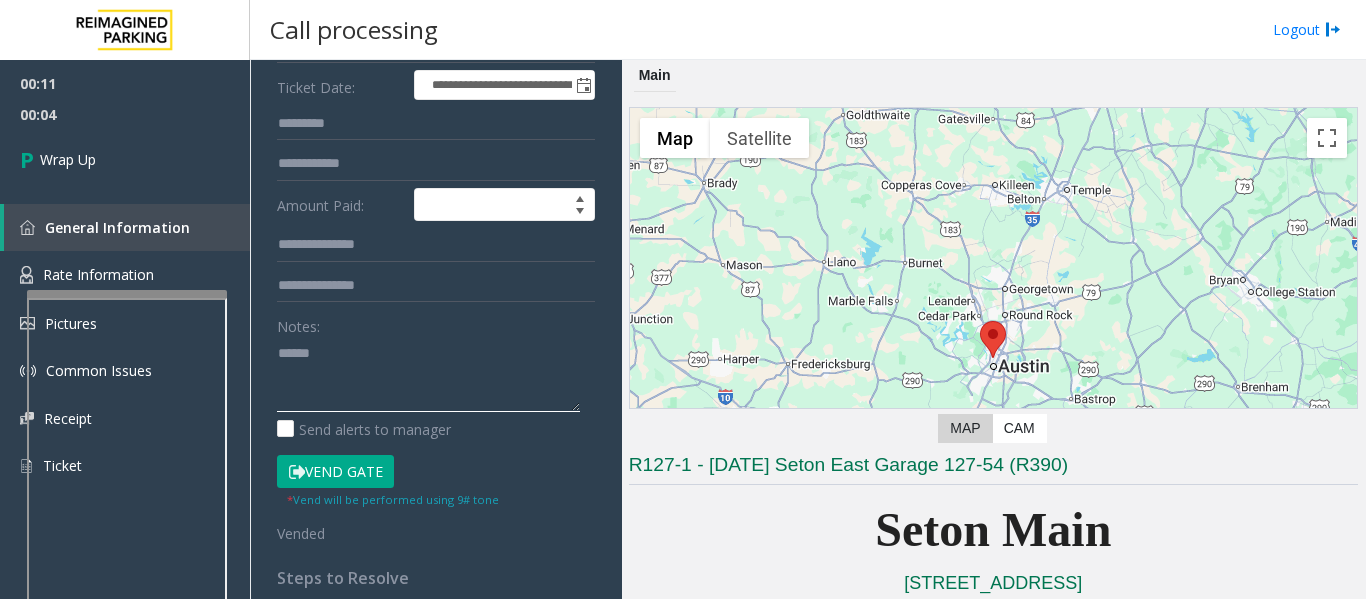 paste on "**********" 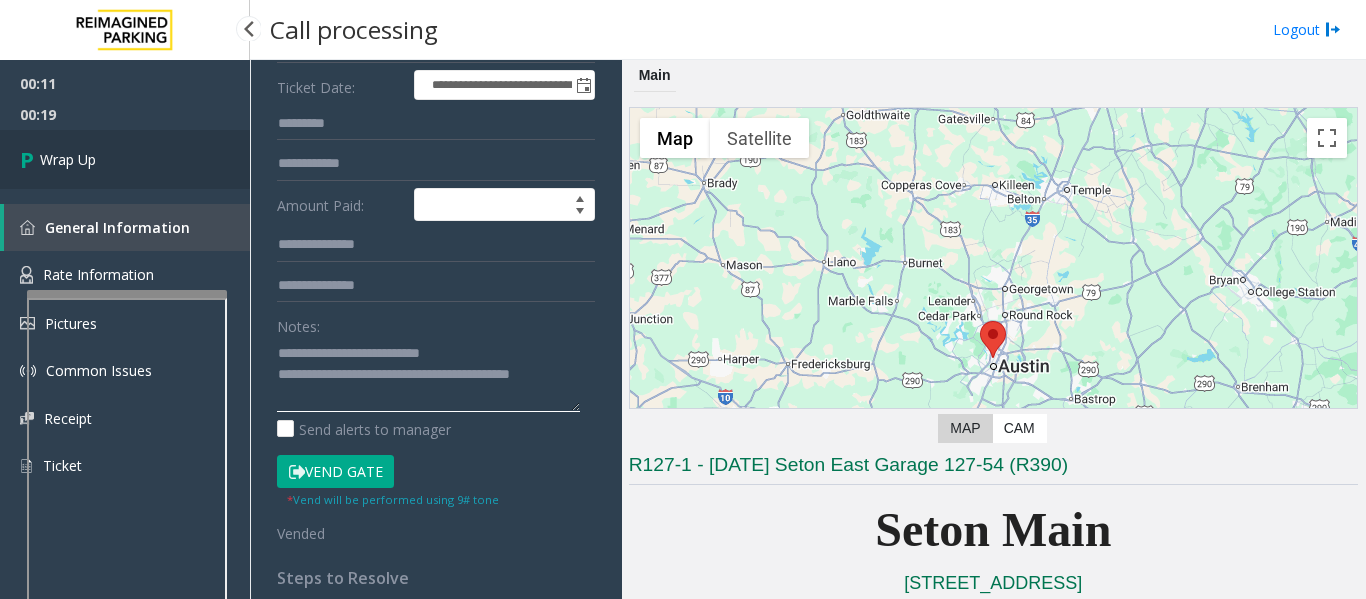 type on "**********" 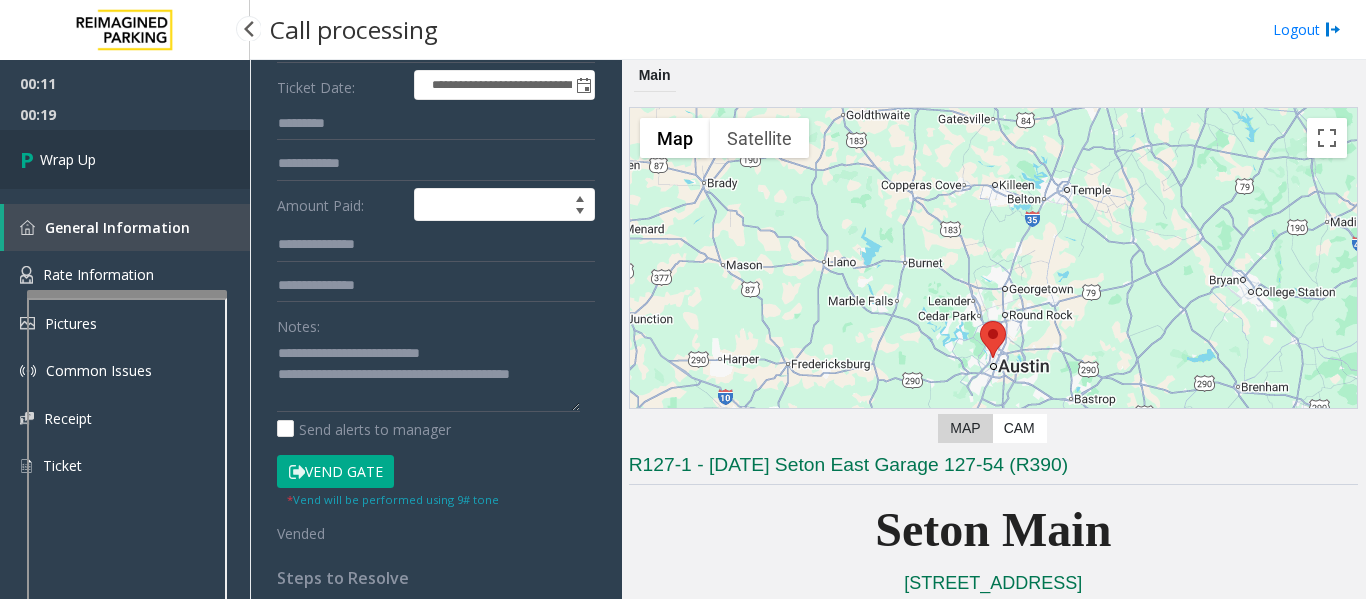 click at bounding box center (30, 159) 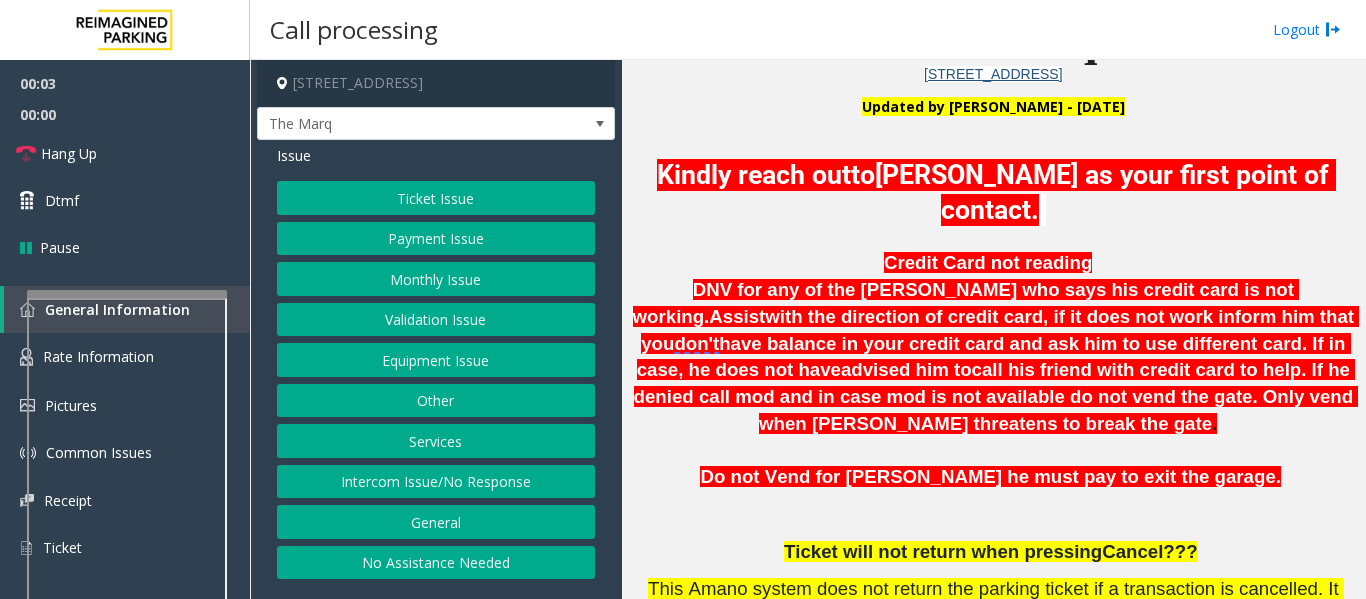 scroll, scrollTop: 552, scrollLeft: 0, axis: vertical 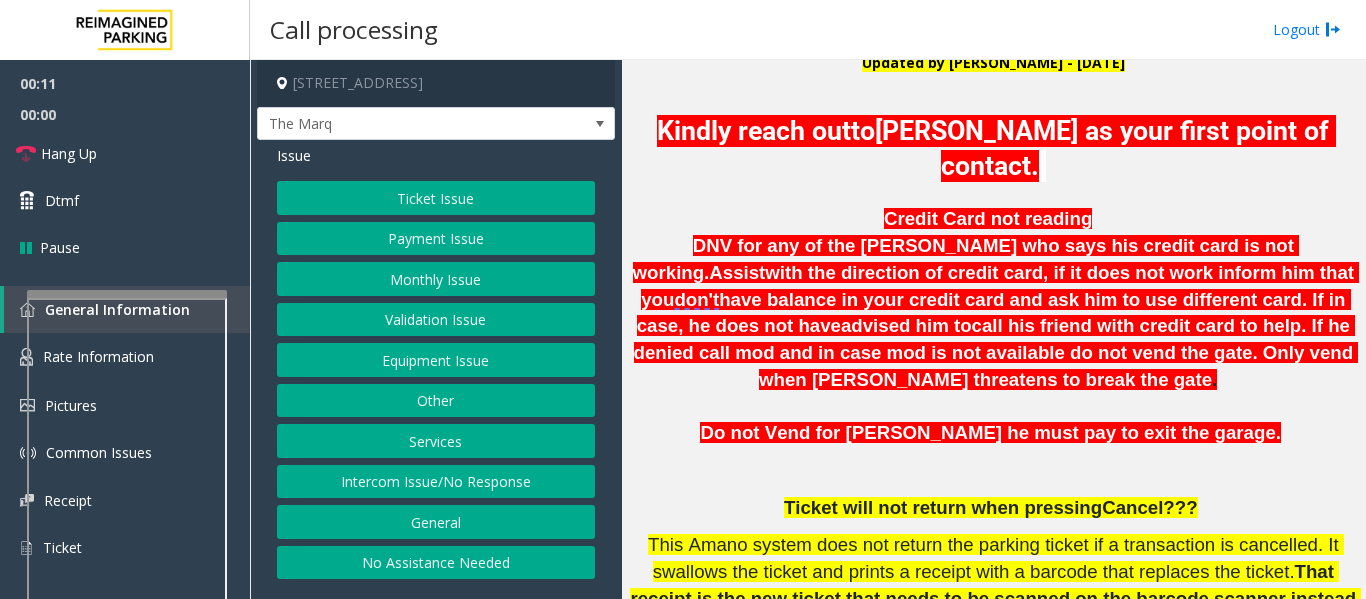 click on "Payment Issue" 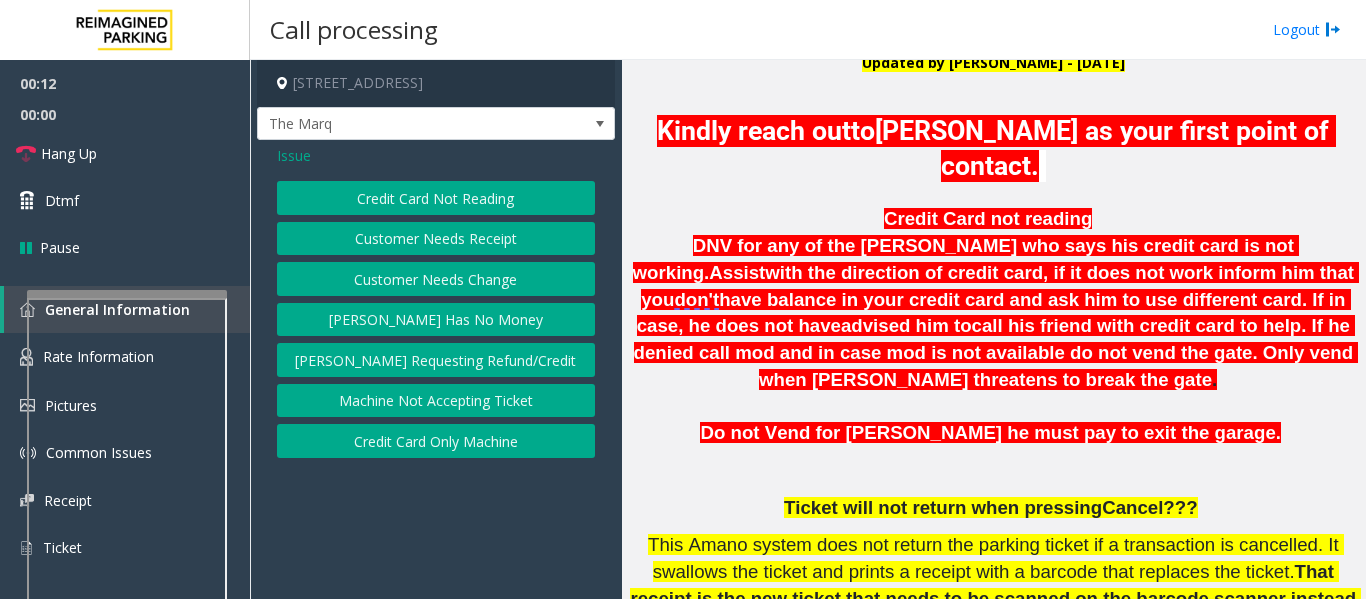 click on "Credit Card Not Reading" 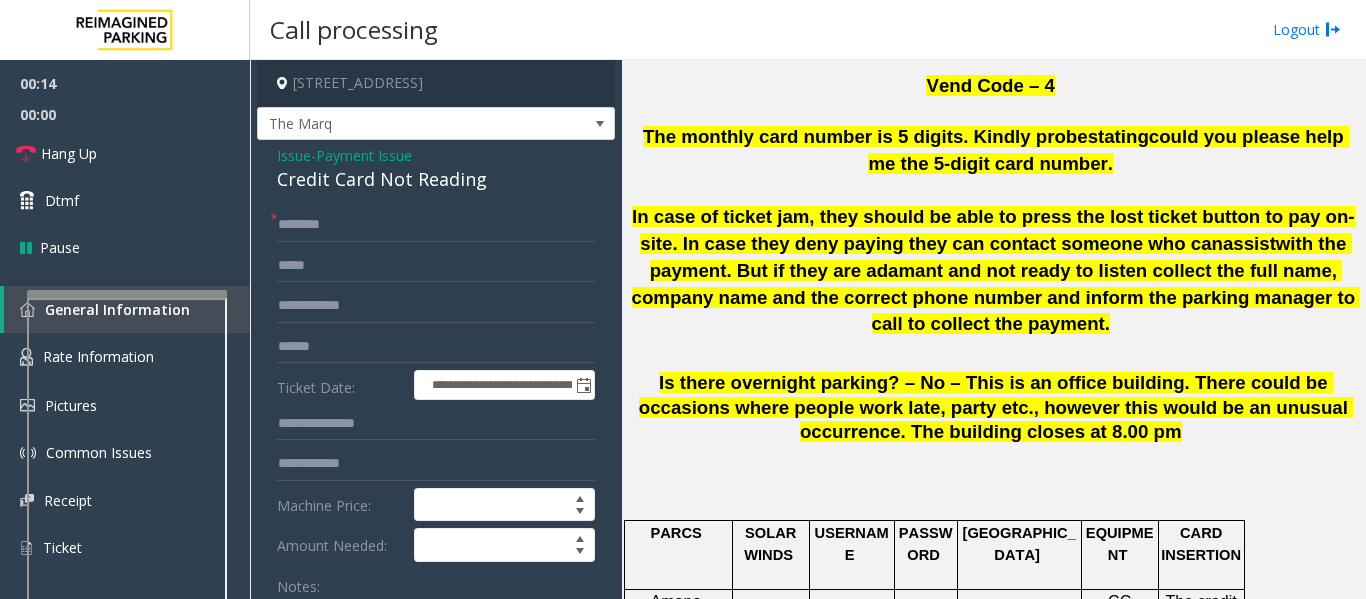 scroll, scrollTop: 1639, scrollLeft: 0, axis: vertical 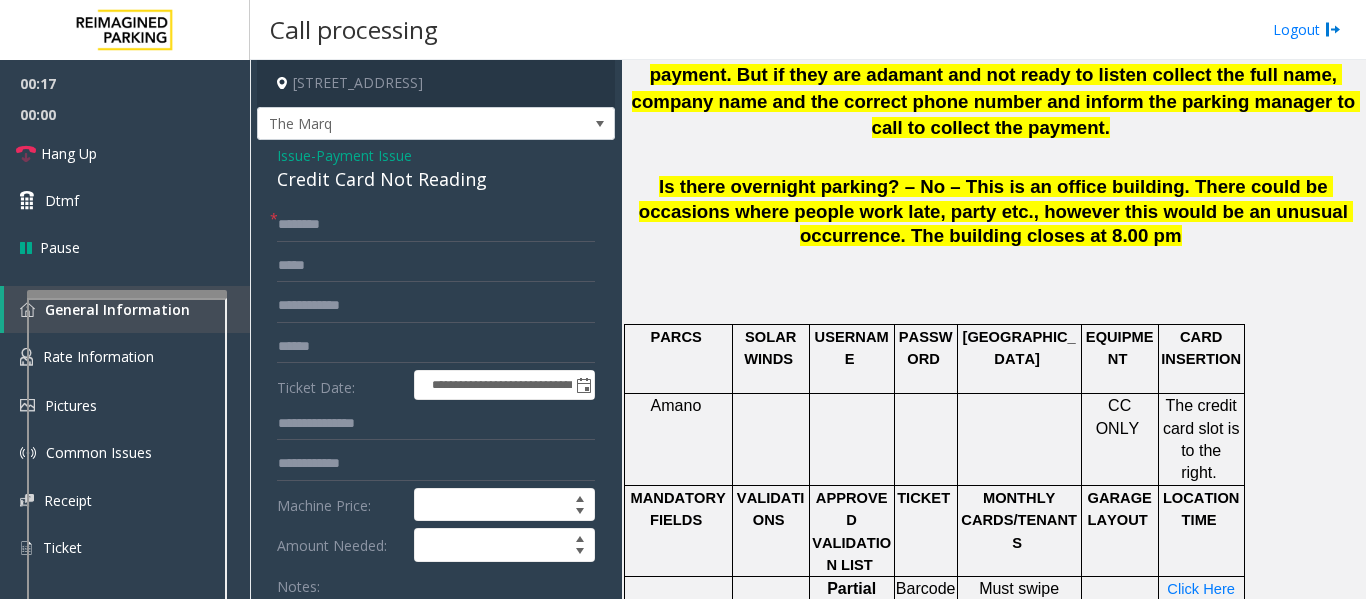 click on "Credit Card Not Reading" 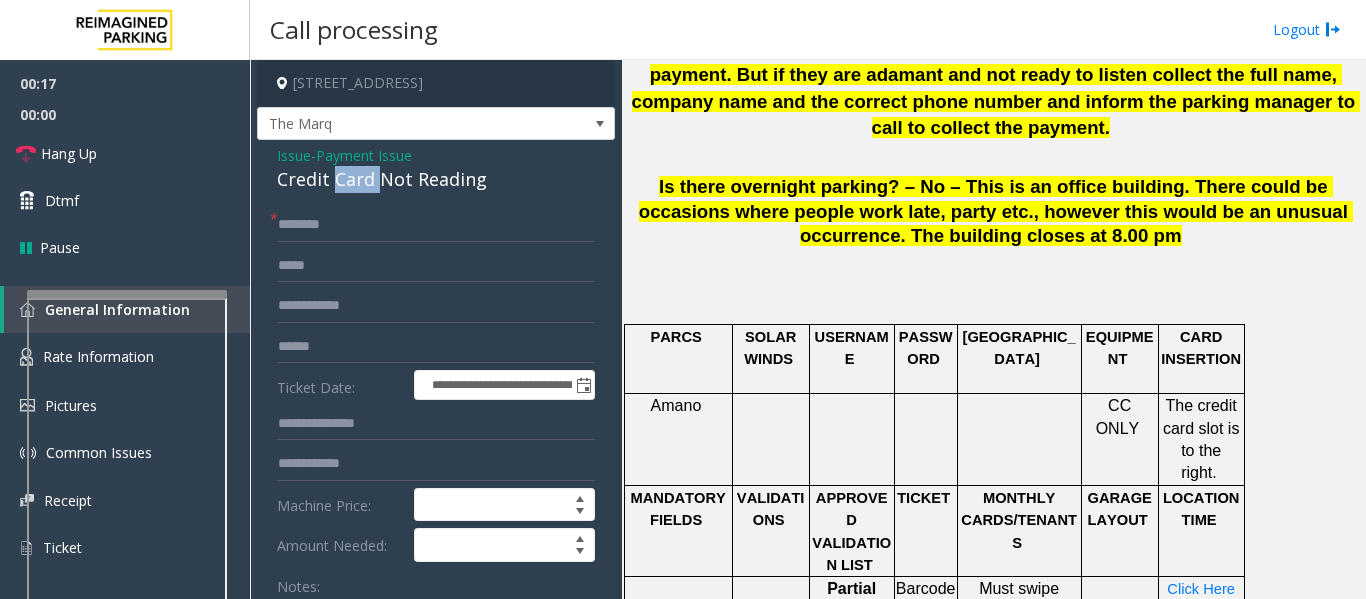 click on "Credit Card Not Reading" 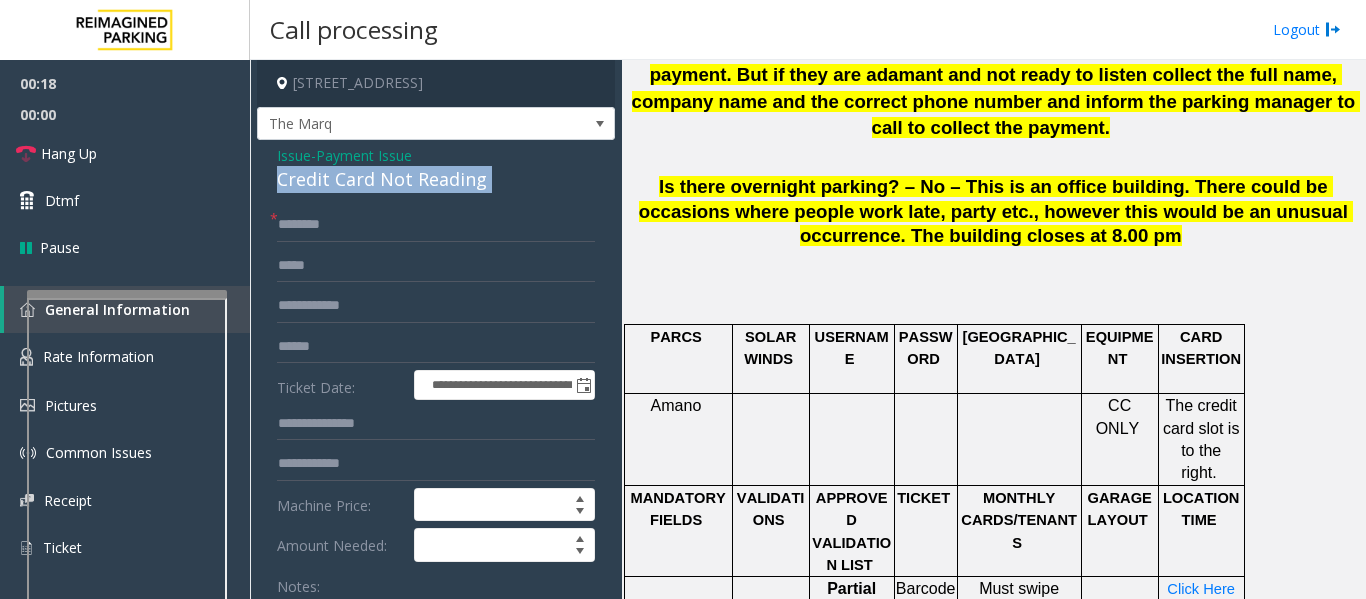 click on "Credit Card Not Reading" 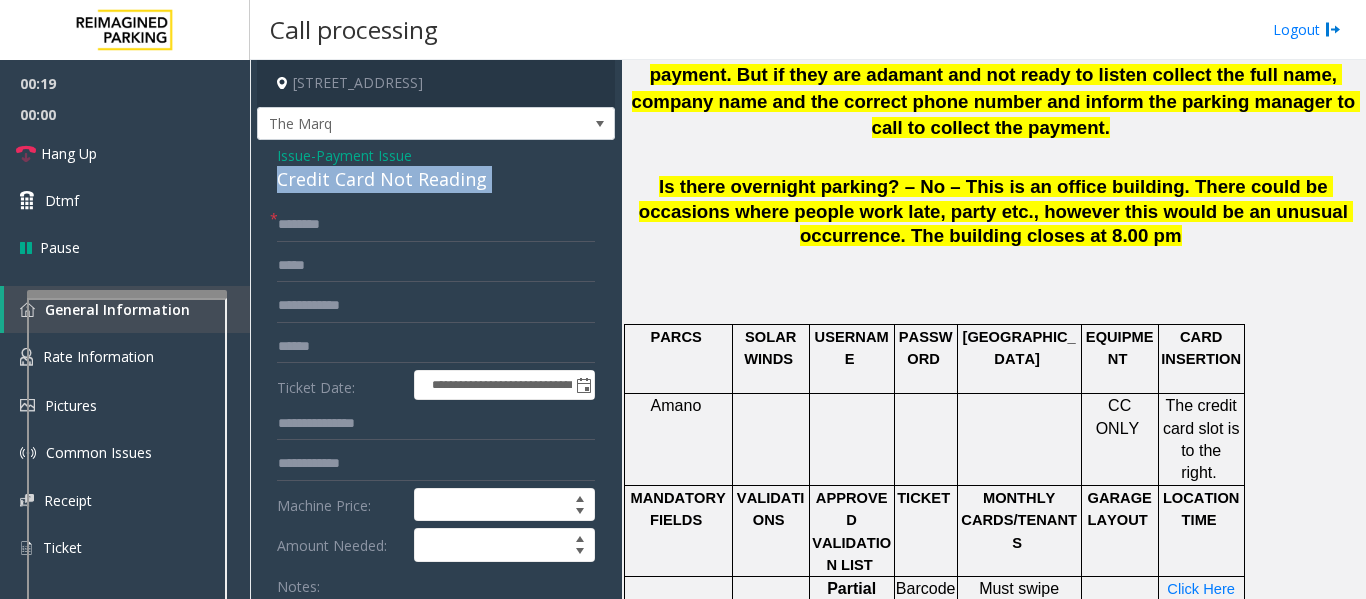 copy on "Credit Card Not Reading" 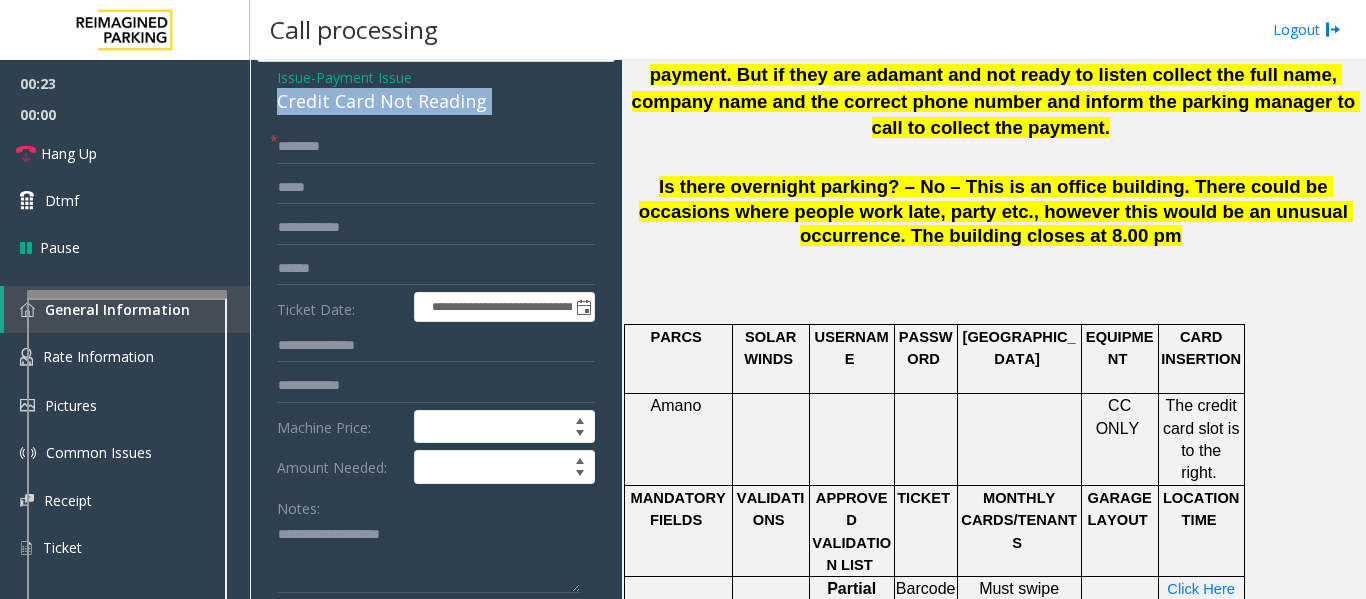 scroll, scrollTop: 104, scrollLeft: 0, axis: vertical 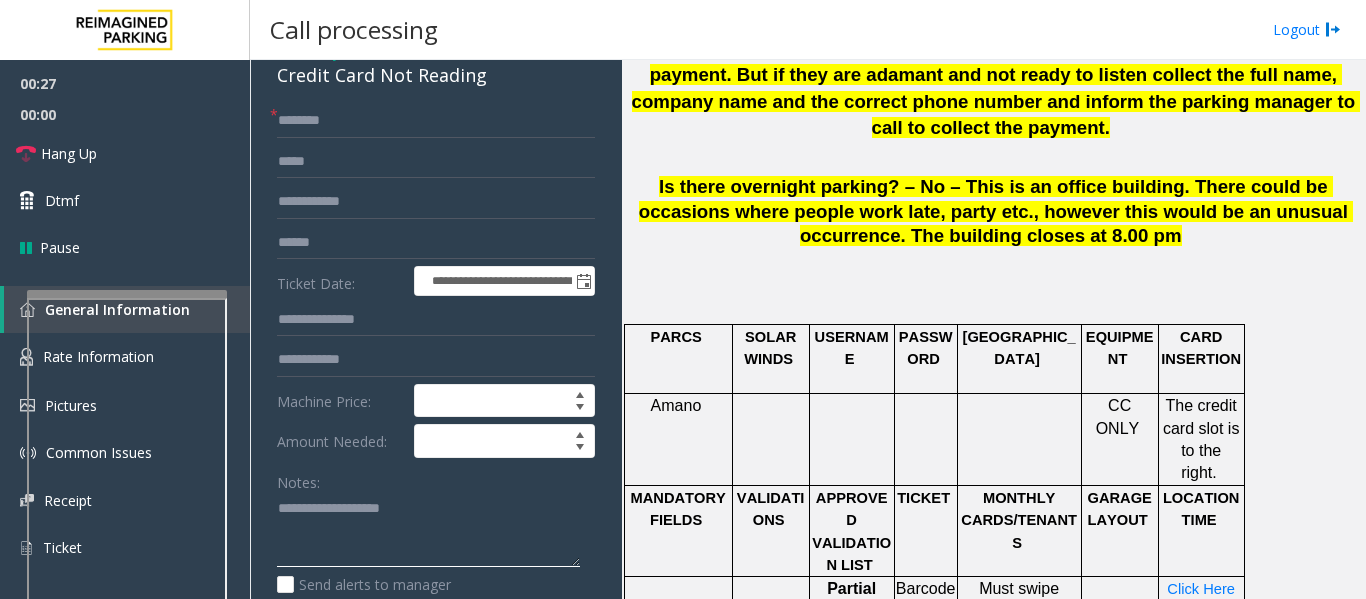 click 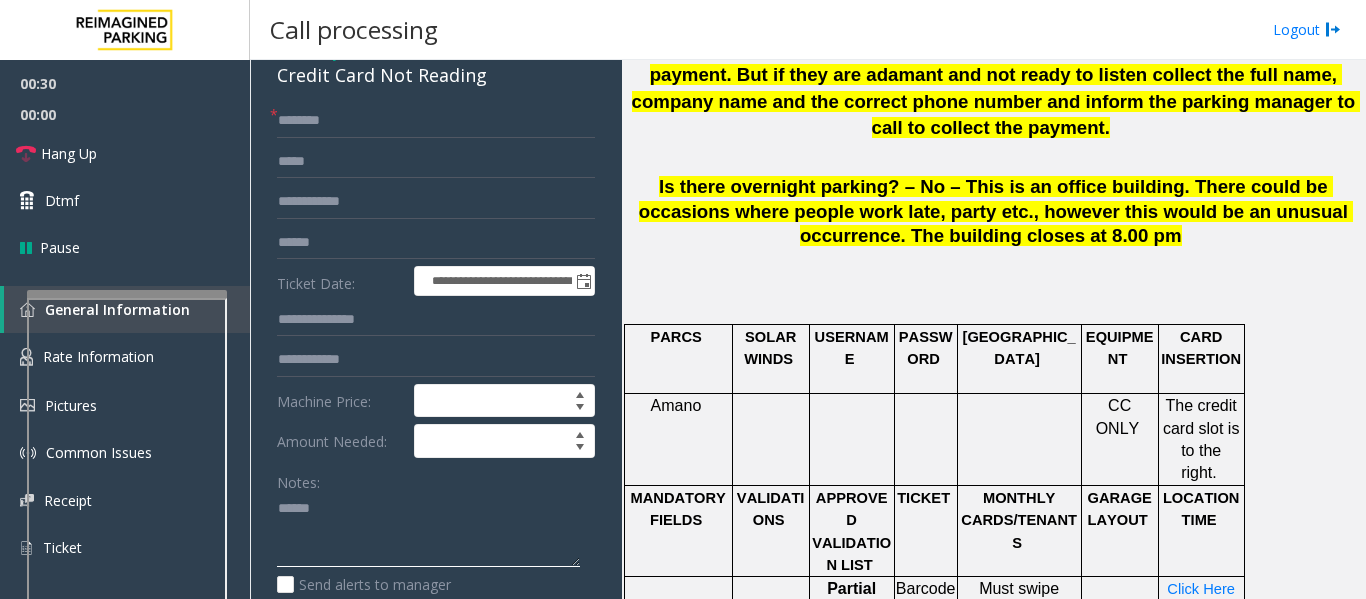 paste on "**********" 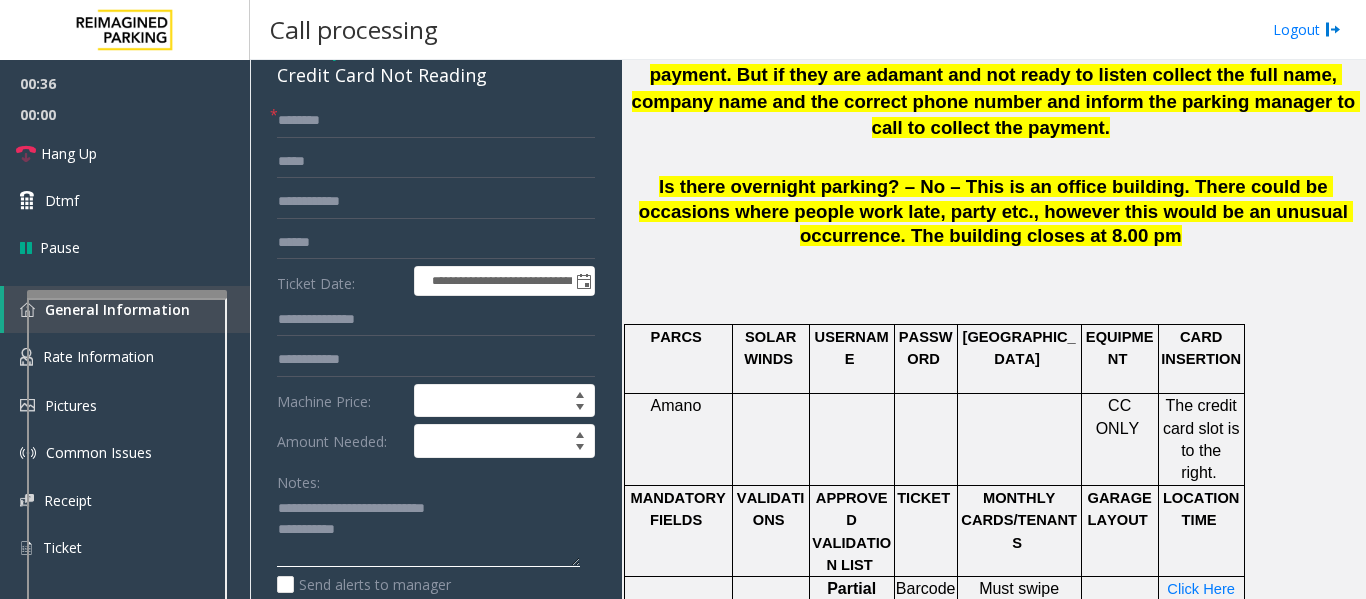 type on "**********" 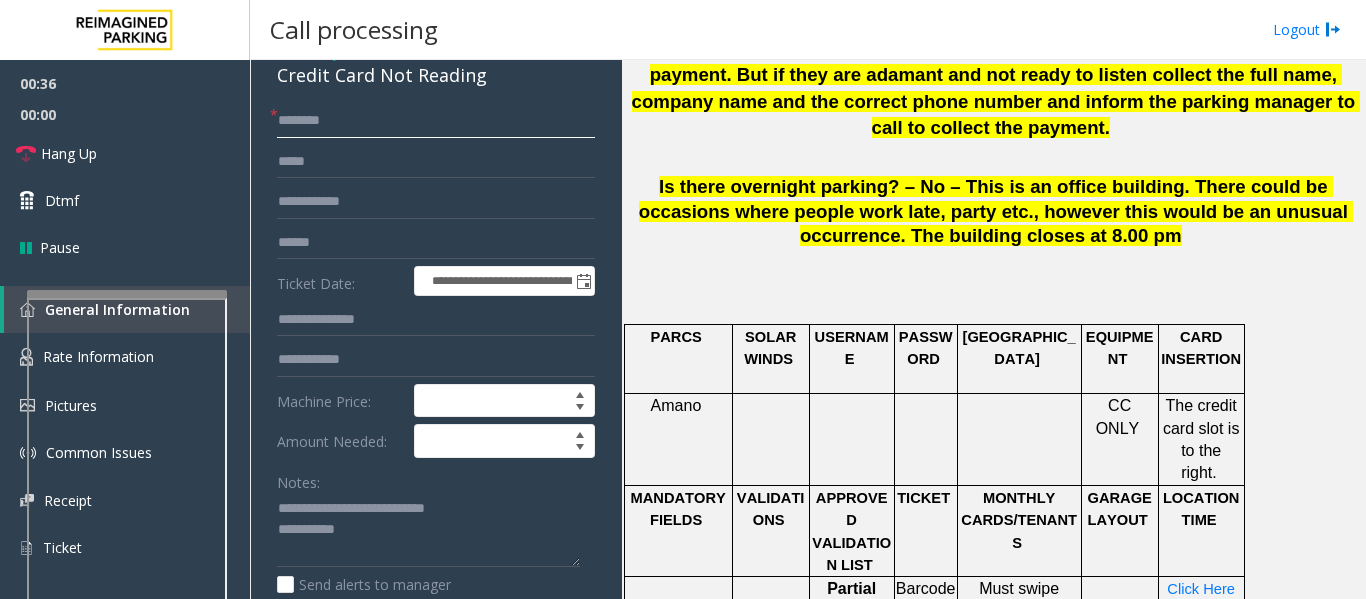 click 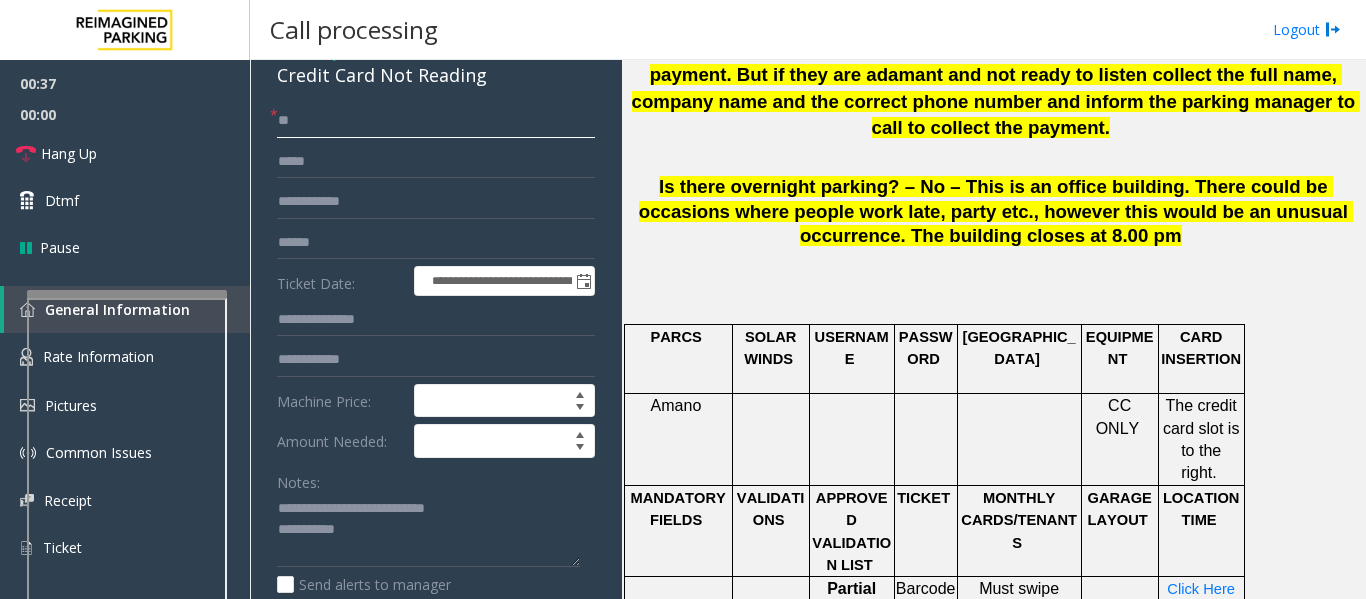 type on "**" 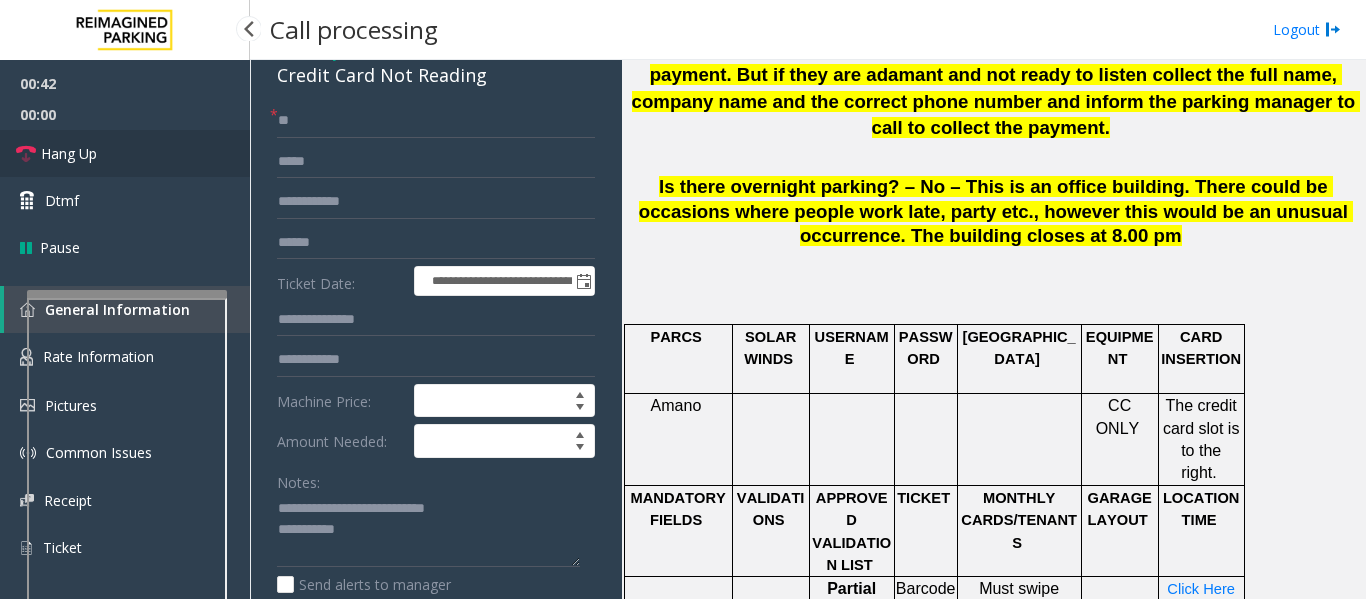 drag, startPoint x: 201, startPoint y: 148, endPoint x: 272, endPoint y: 150, distance: 71.02816 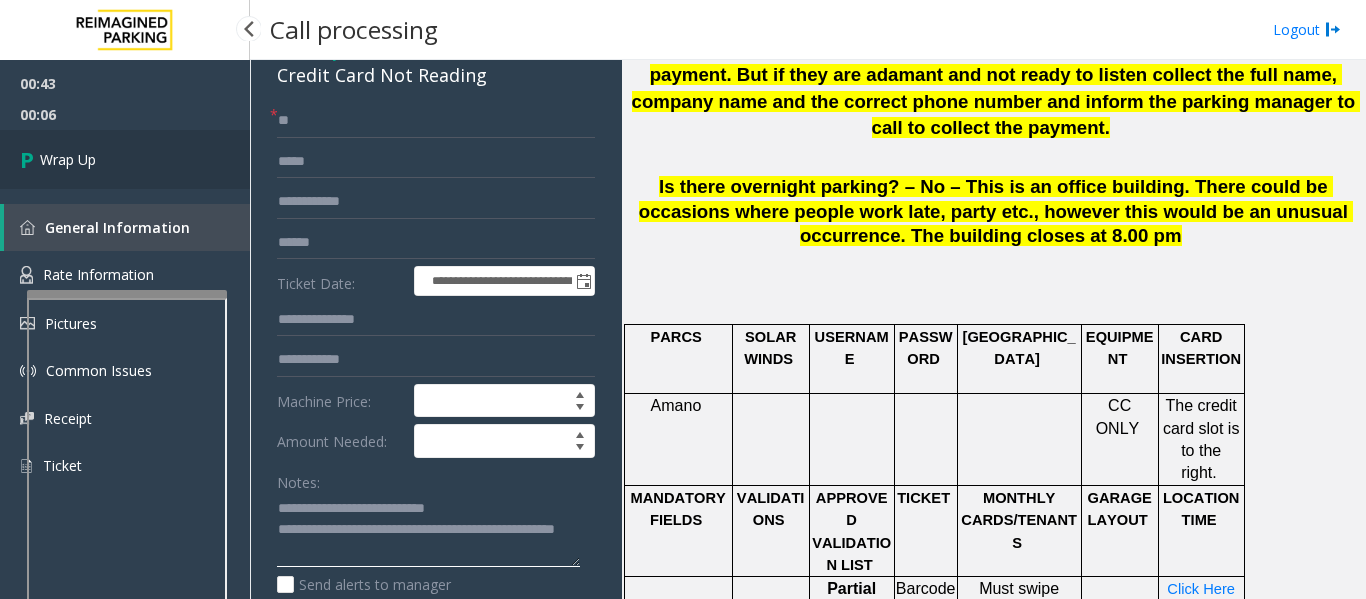 type on "**********" 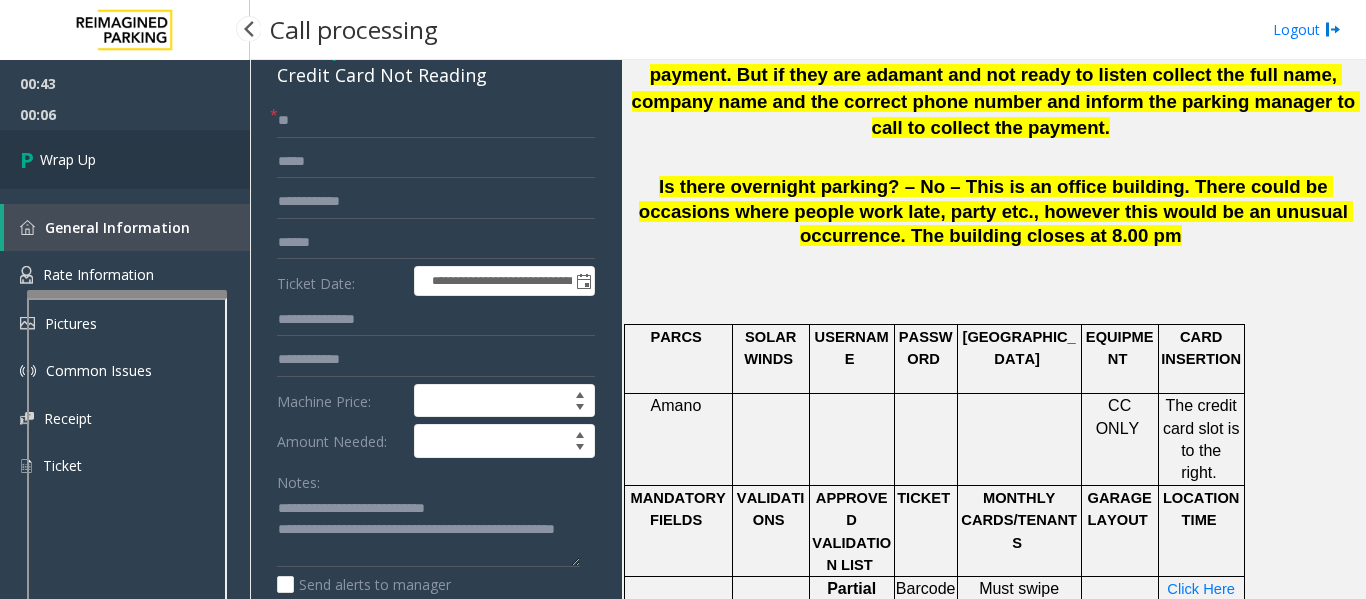 click on "Wrap Up" at bounding box center [68, 159] 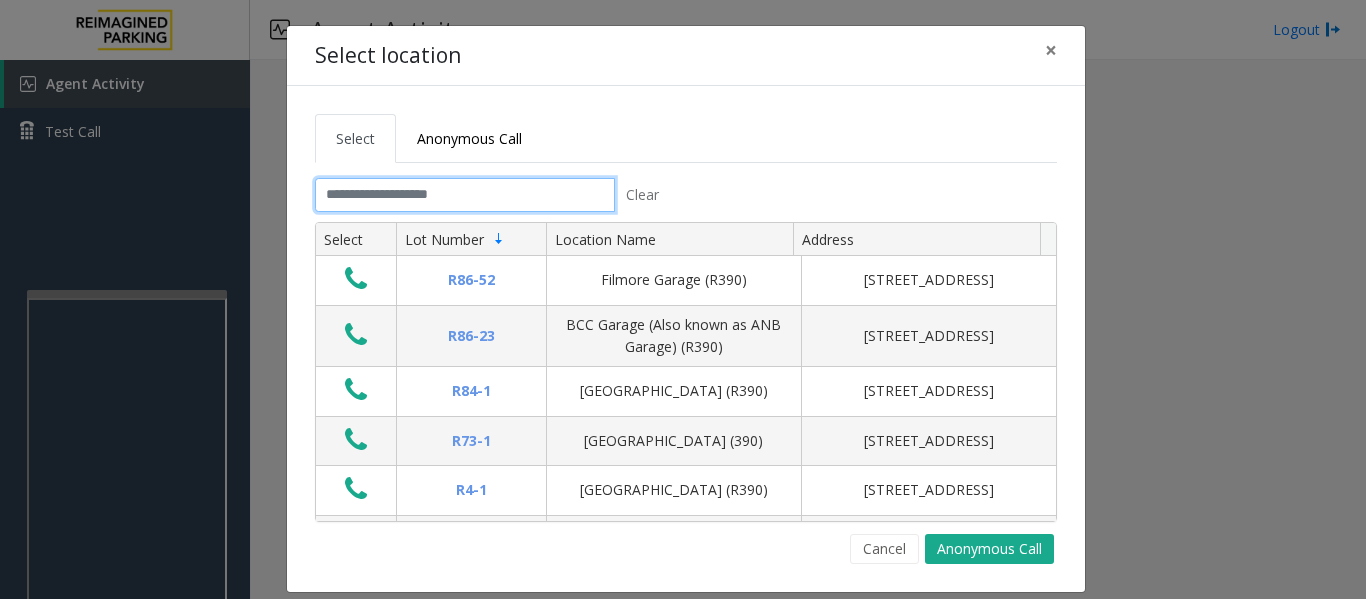 click 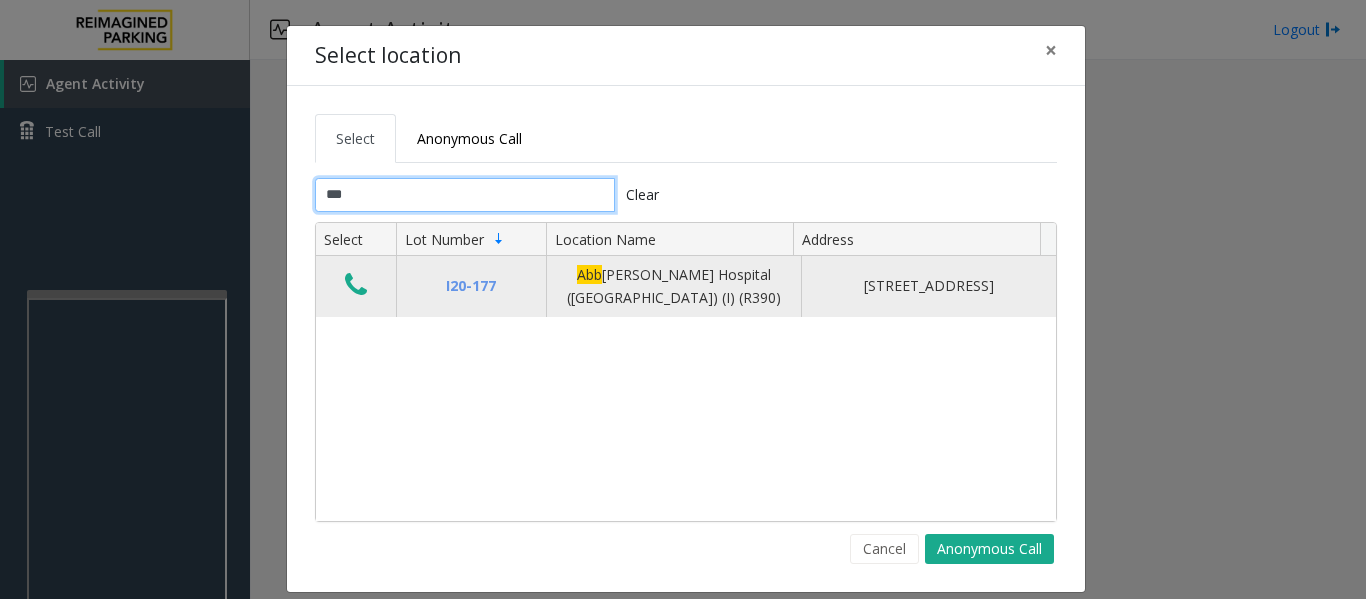 type on "***" 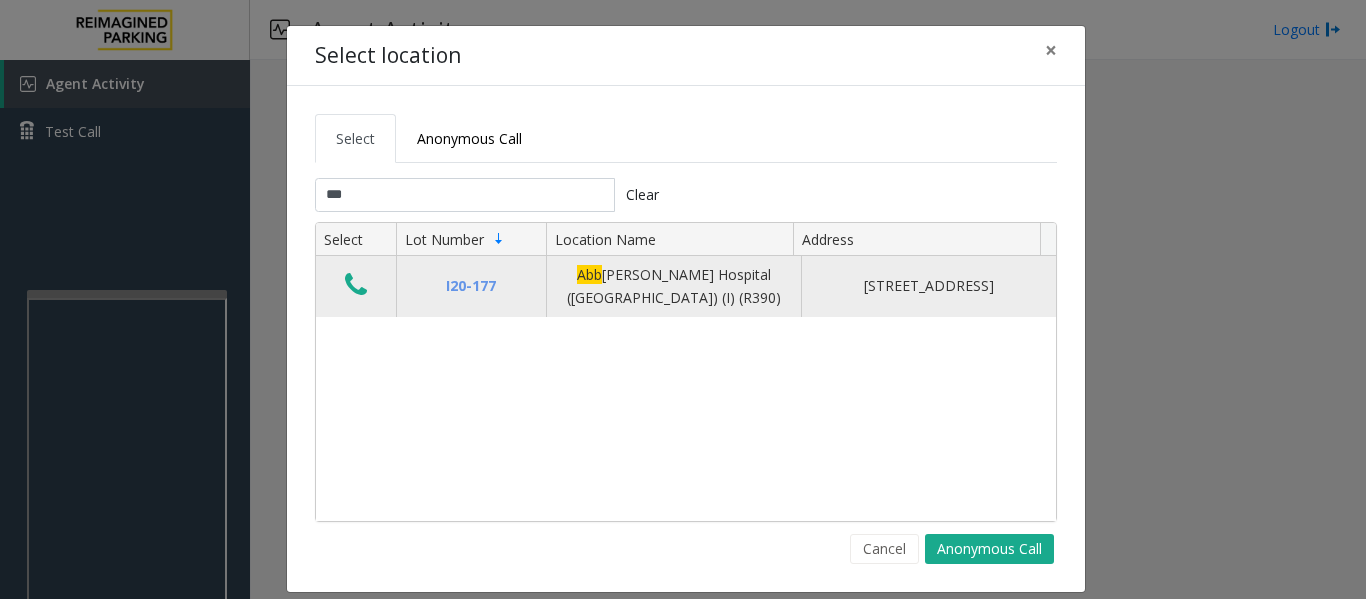 click 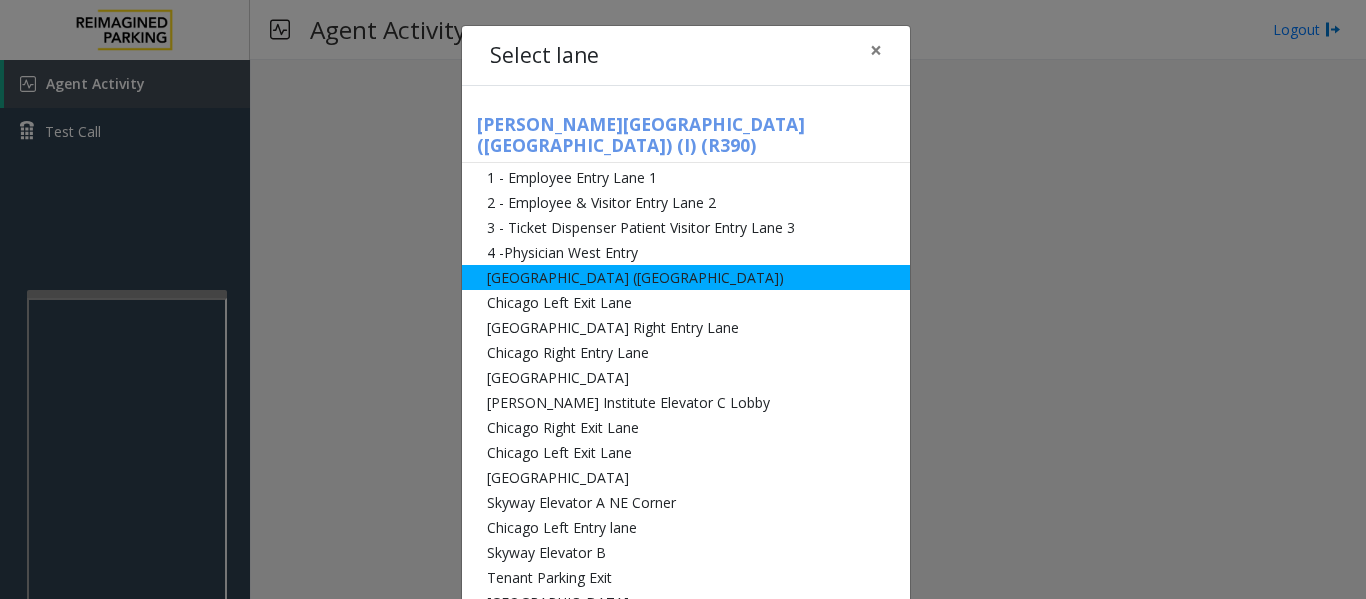 click on "[GEOGRAPHIC_DATA] ([GEOGRAPHIC_DATA])" 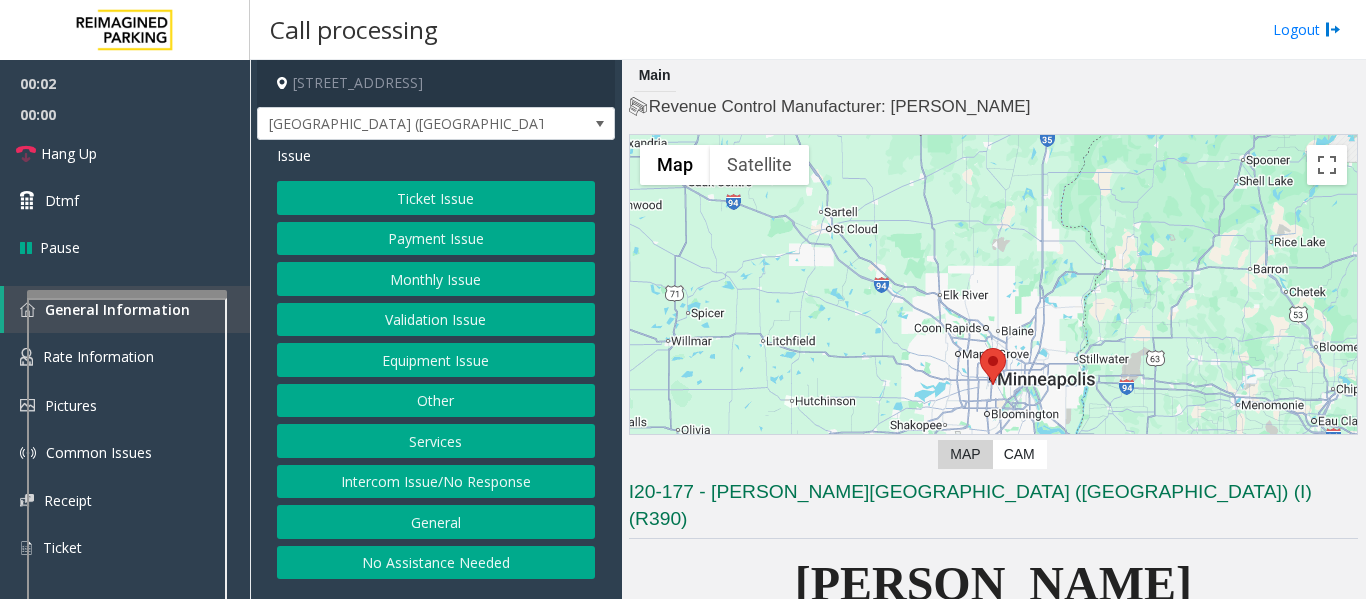 click on "Ticket Issue" 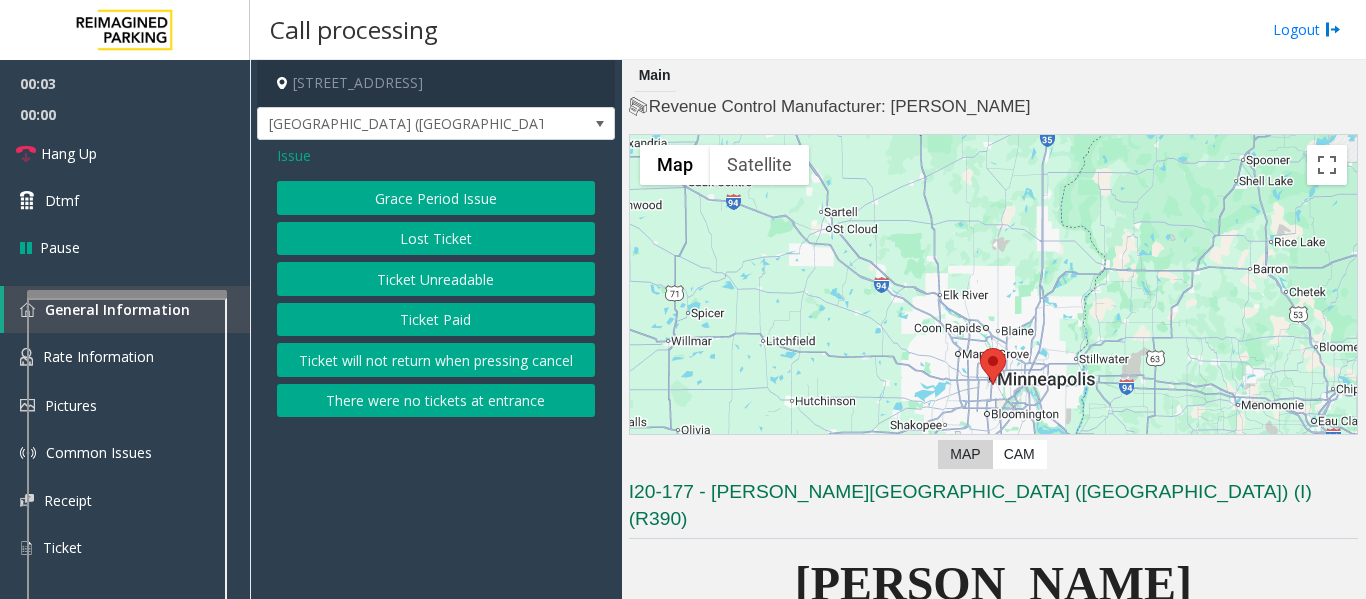 click on "Ticket Unreadable" 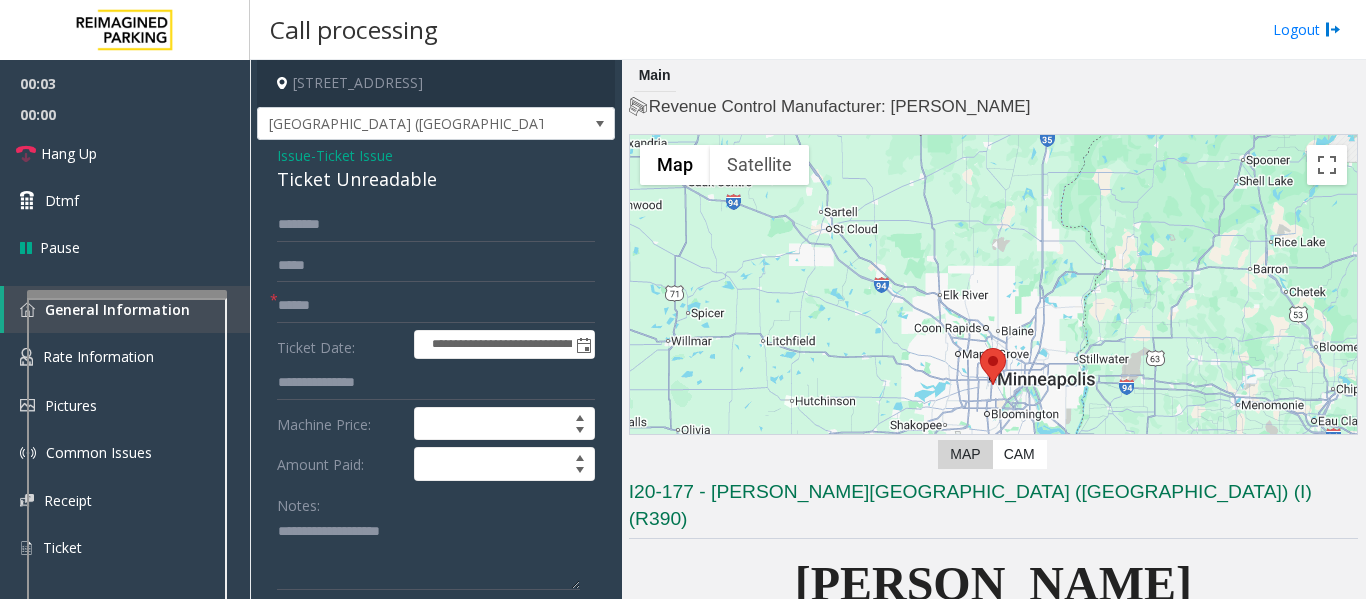 click on "Ticket Unreadable" 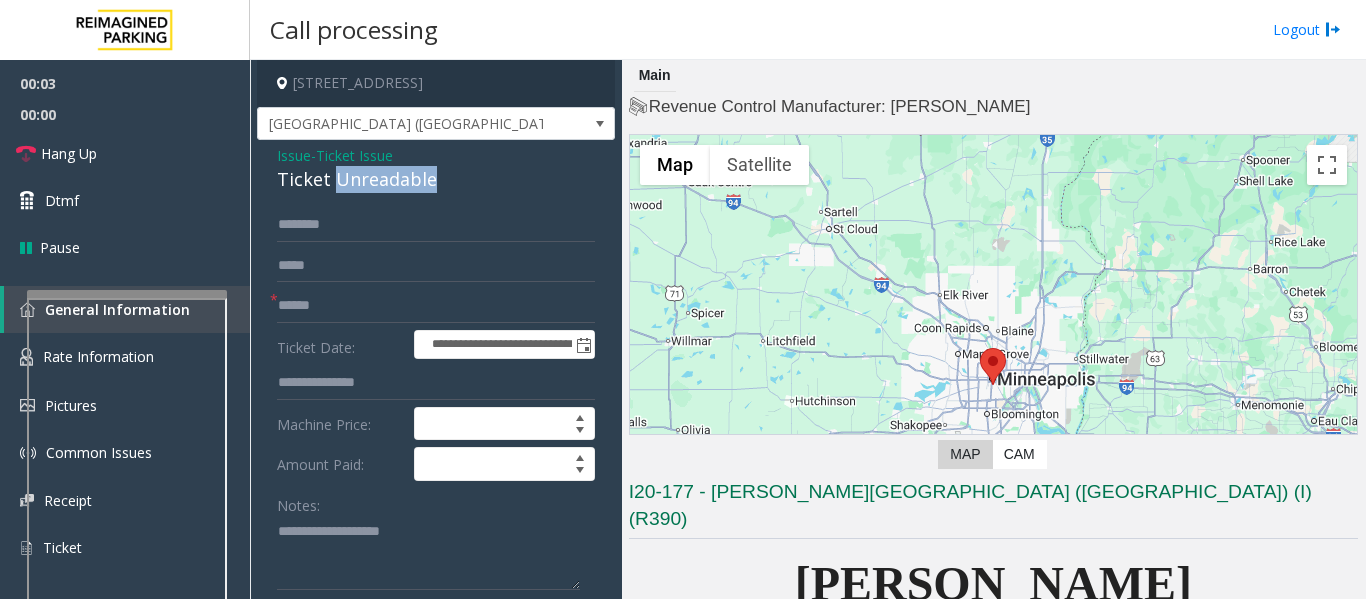 click on "Ticket Unreadable" 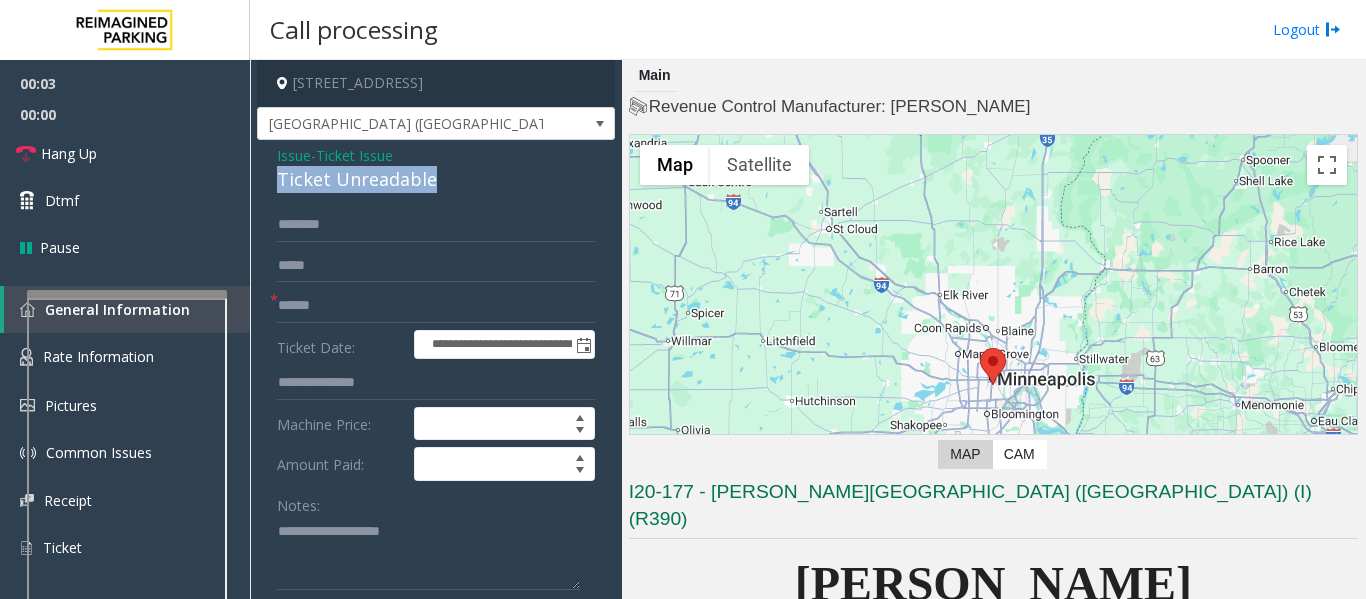 click on "Ticket Unreadable" 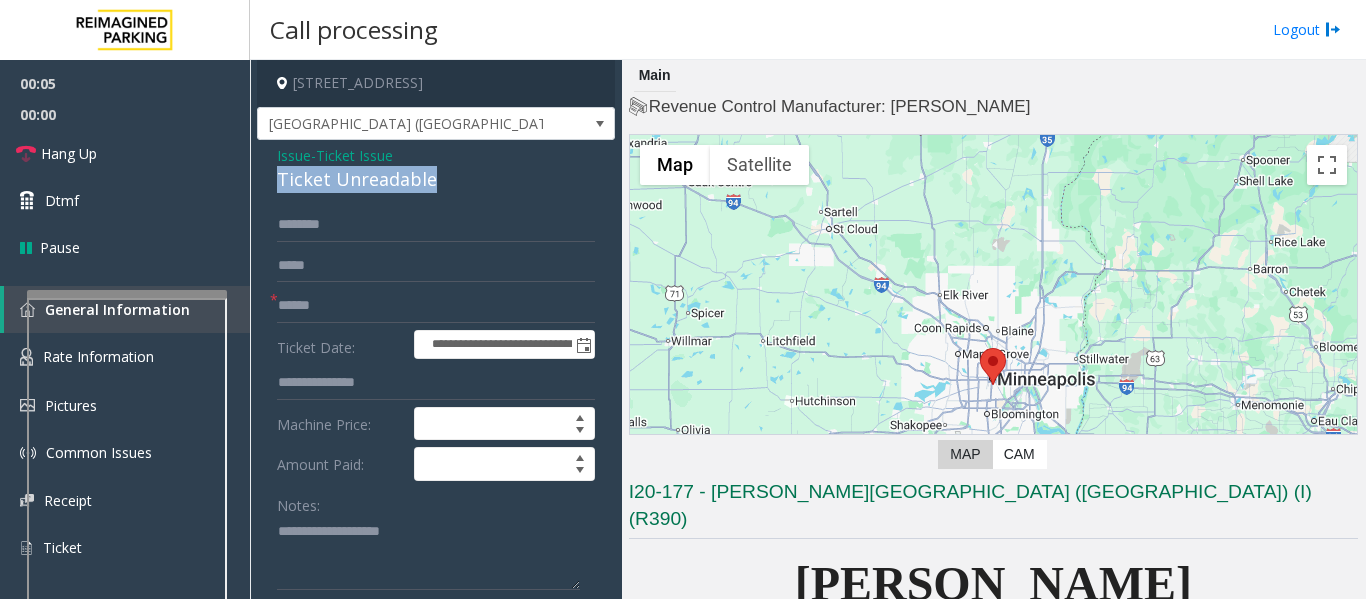 copy on "Ticket Unreadable" 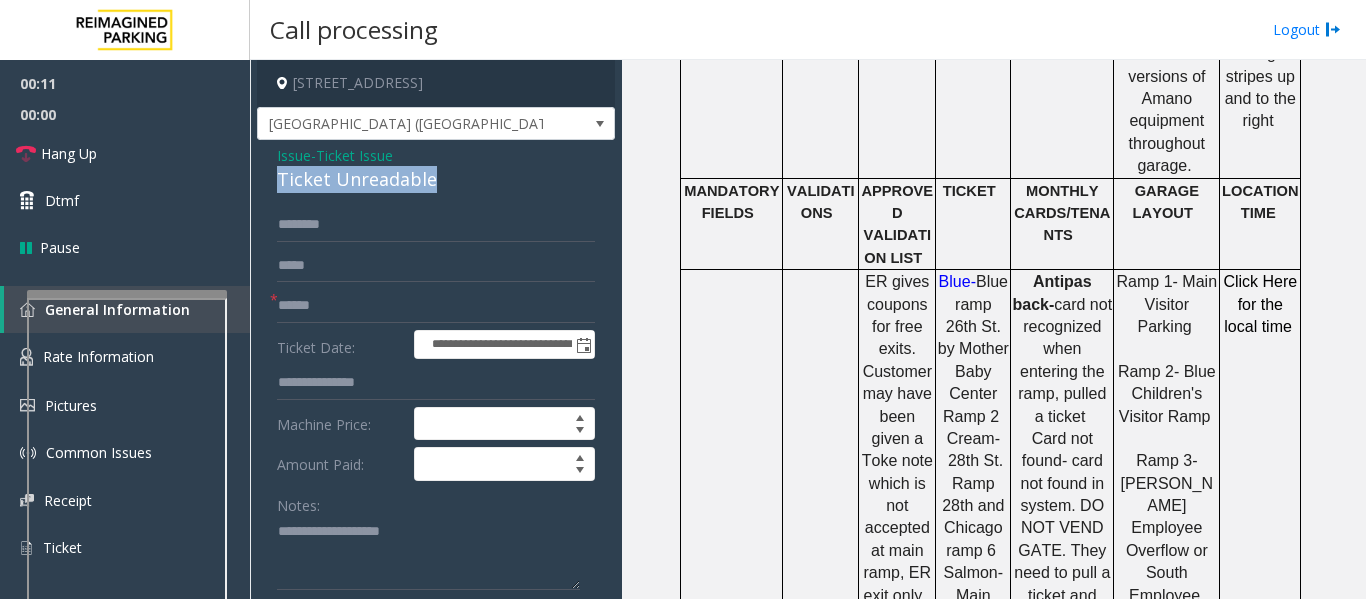 scroll, scrollTop: 917, scrollLeft: 0, axis: vertical 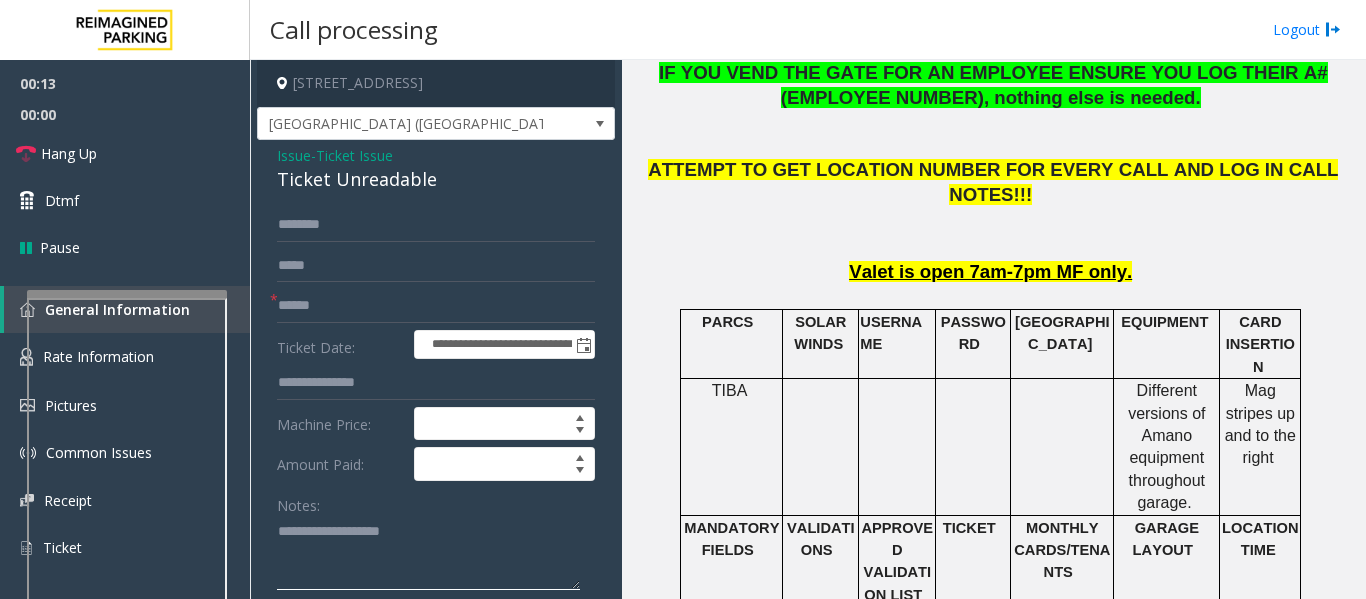 click 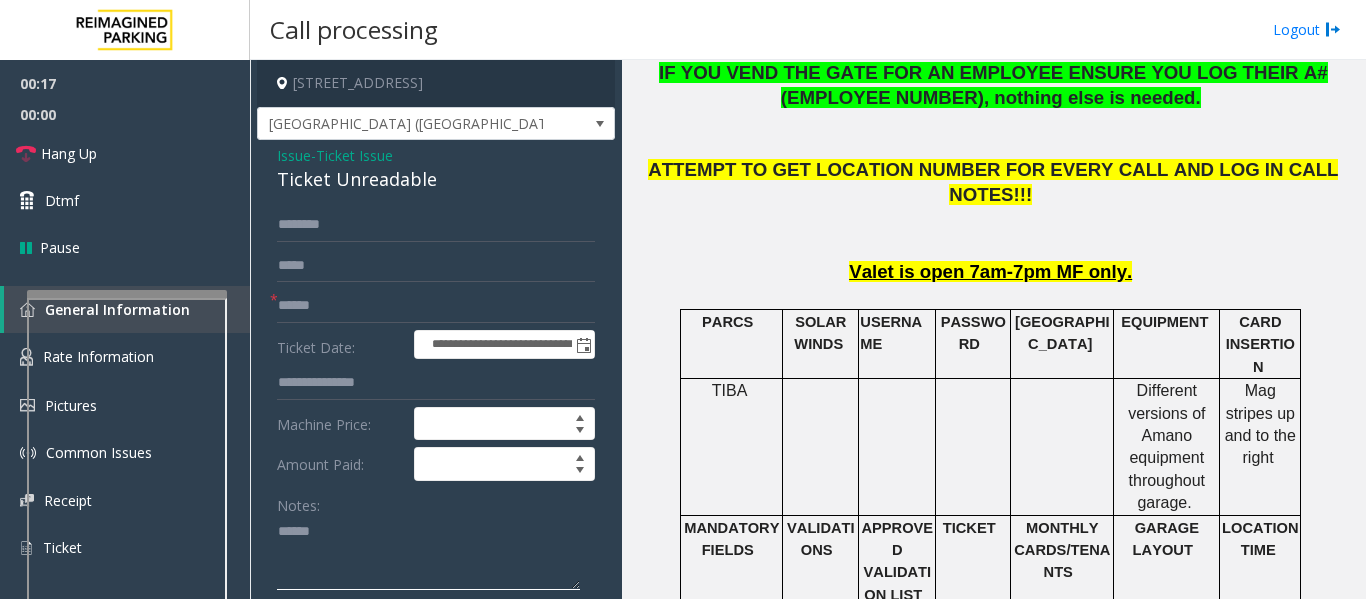paste on "**********" 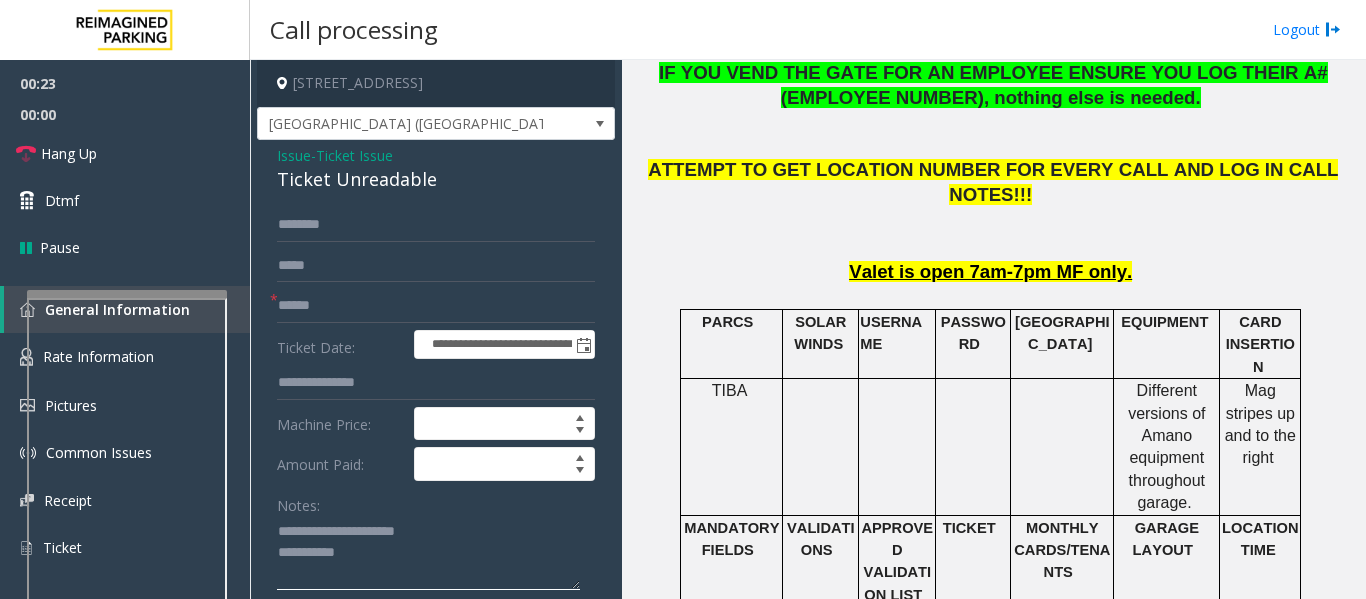 type on "**********" 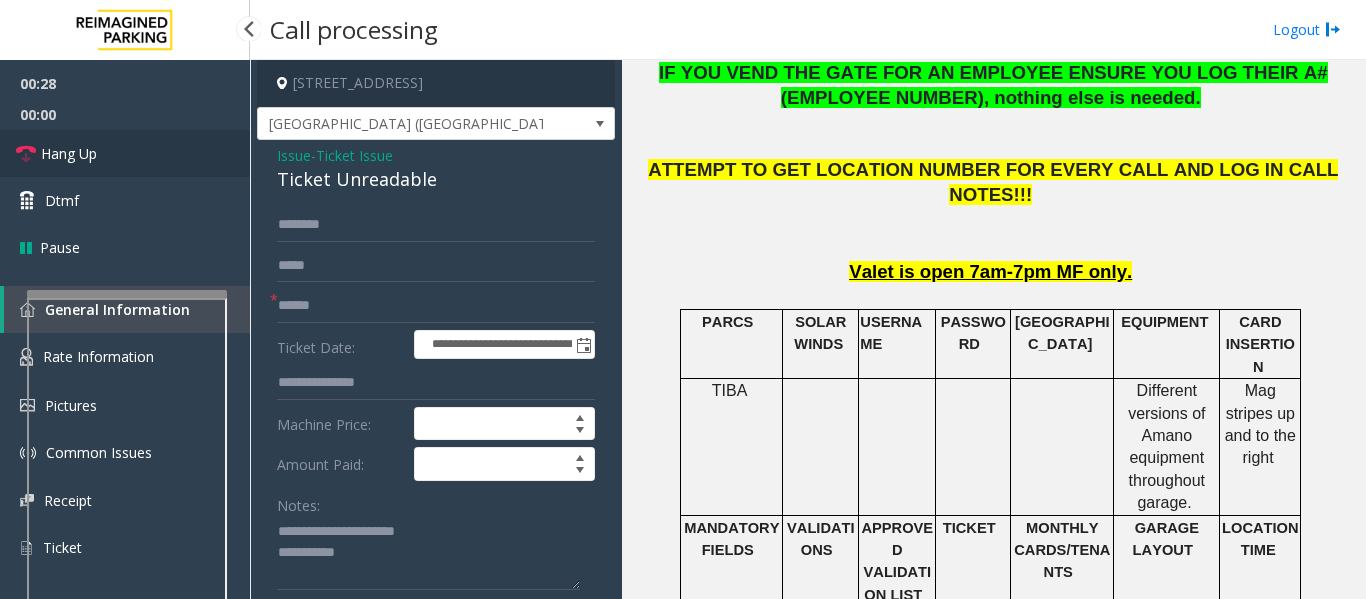 click on "Hang Up" at bounding box center (125, 153) 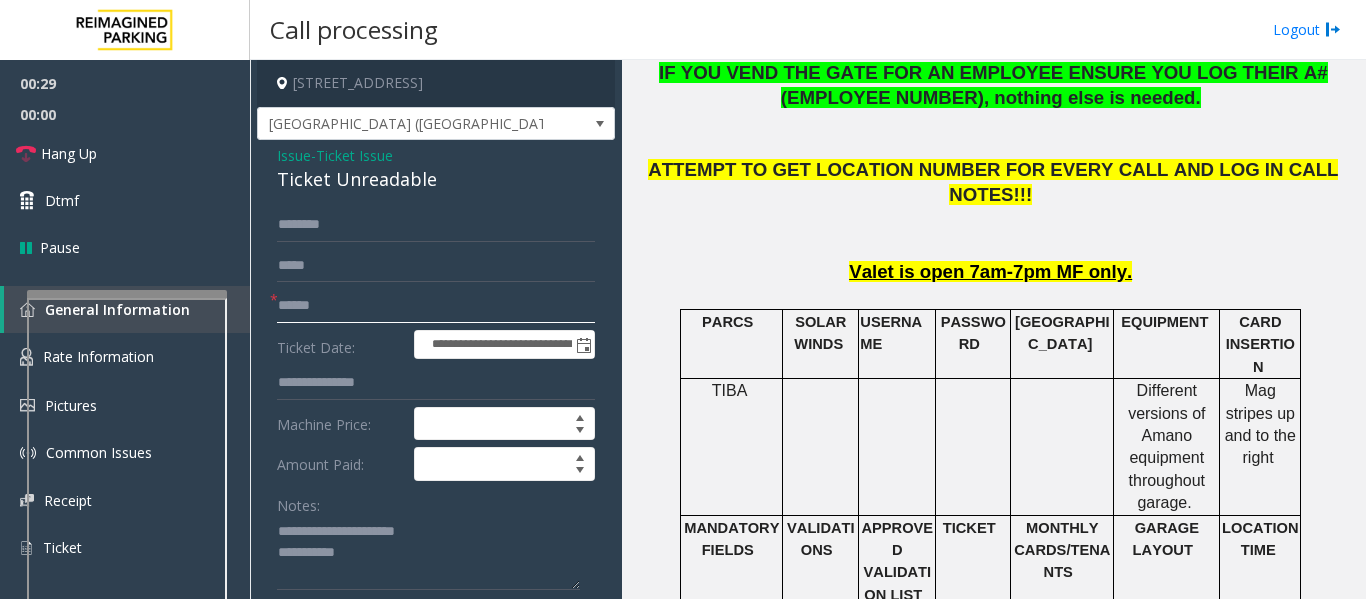 click 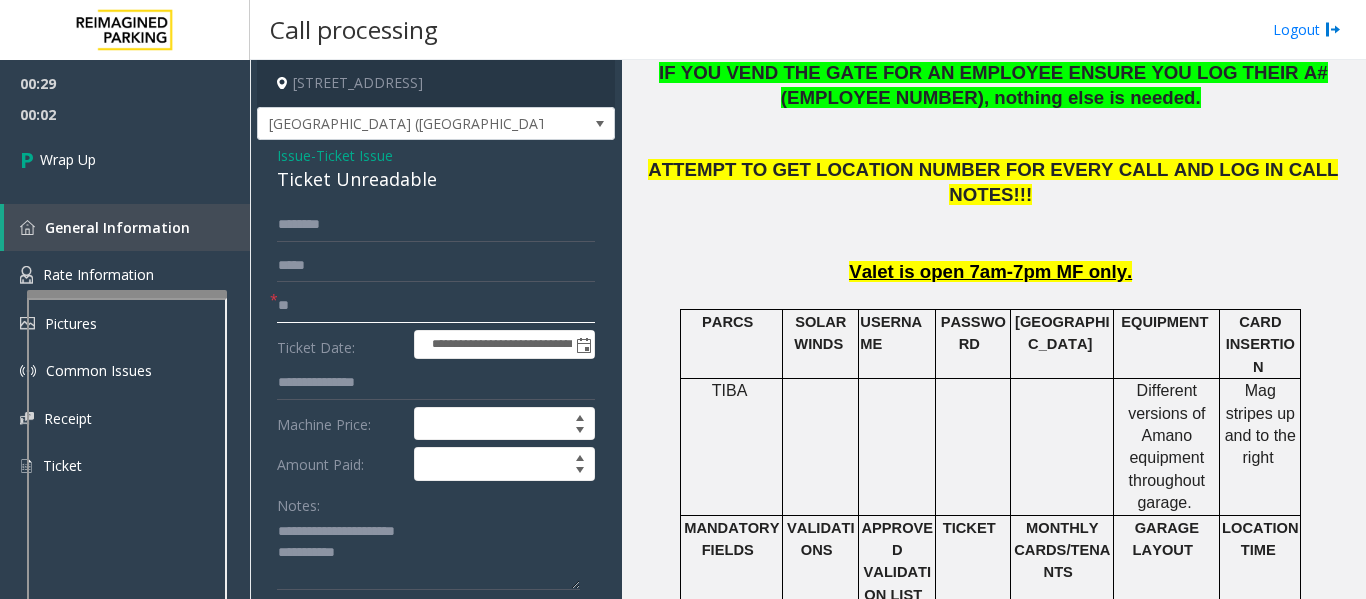type on "**" 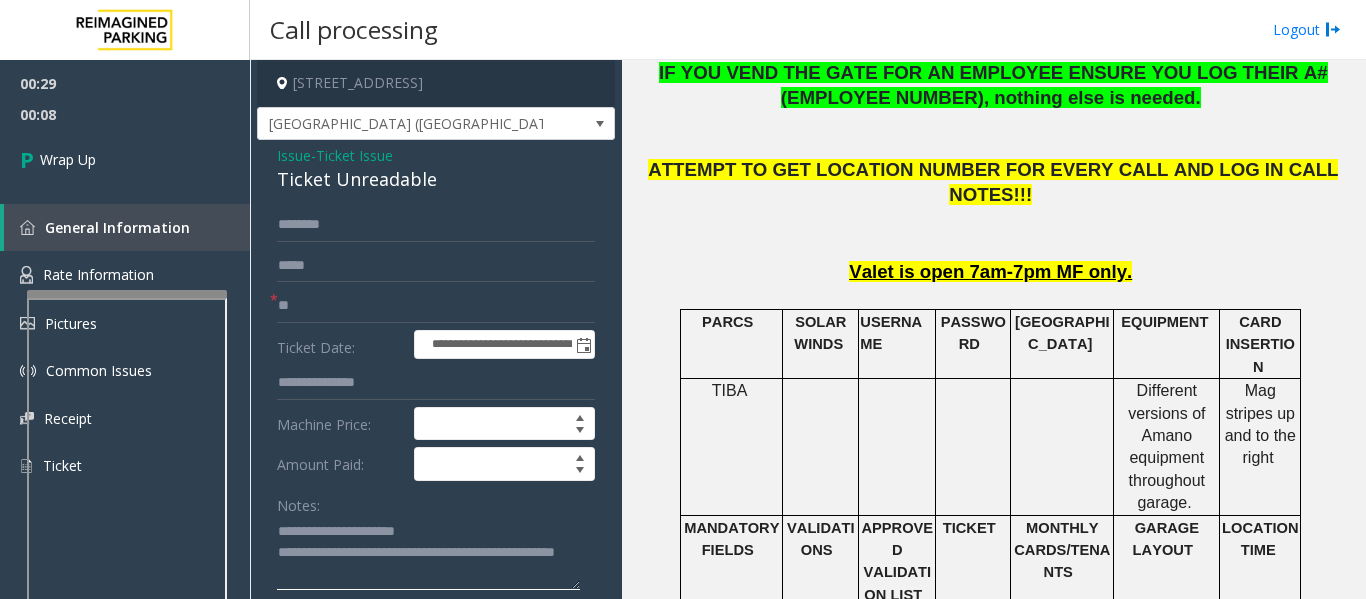 type on "**********" 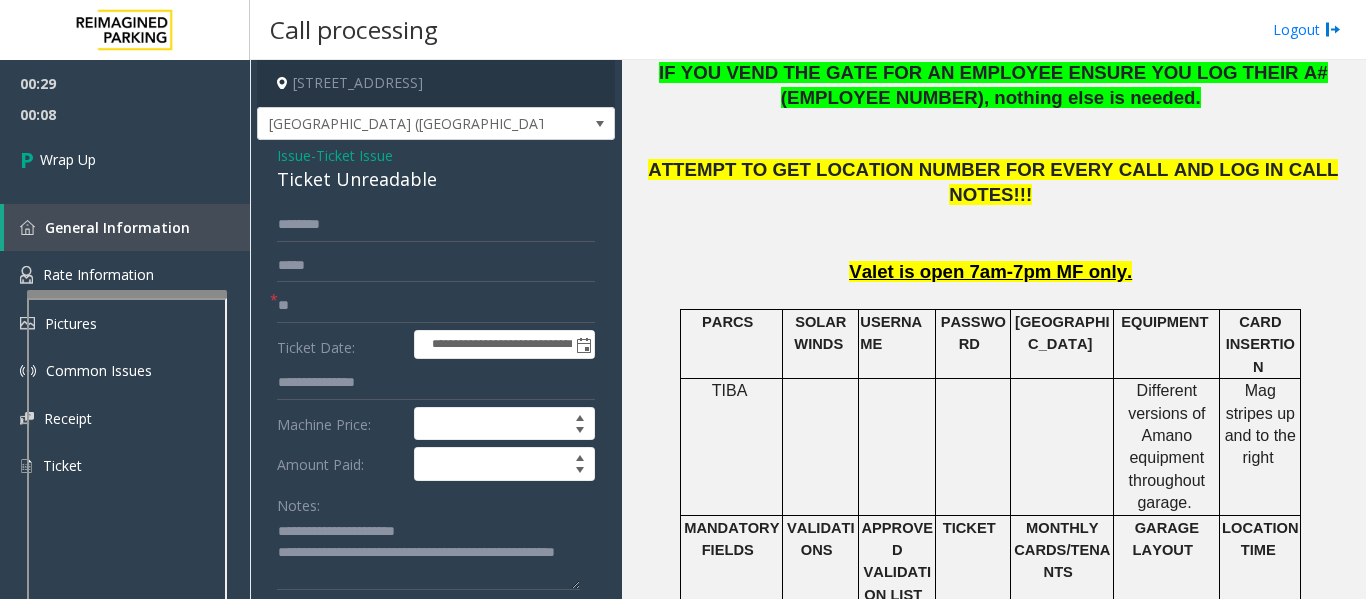 click on "Issue" 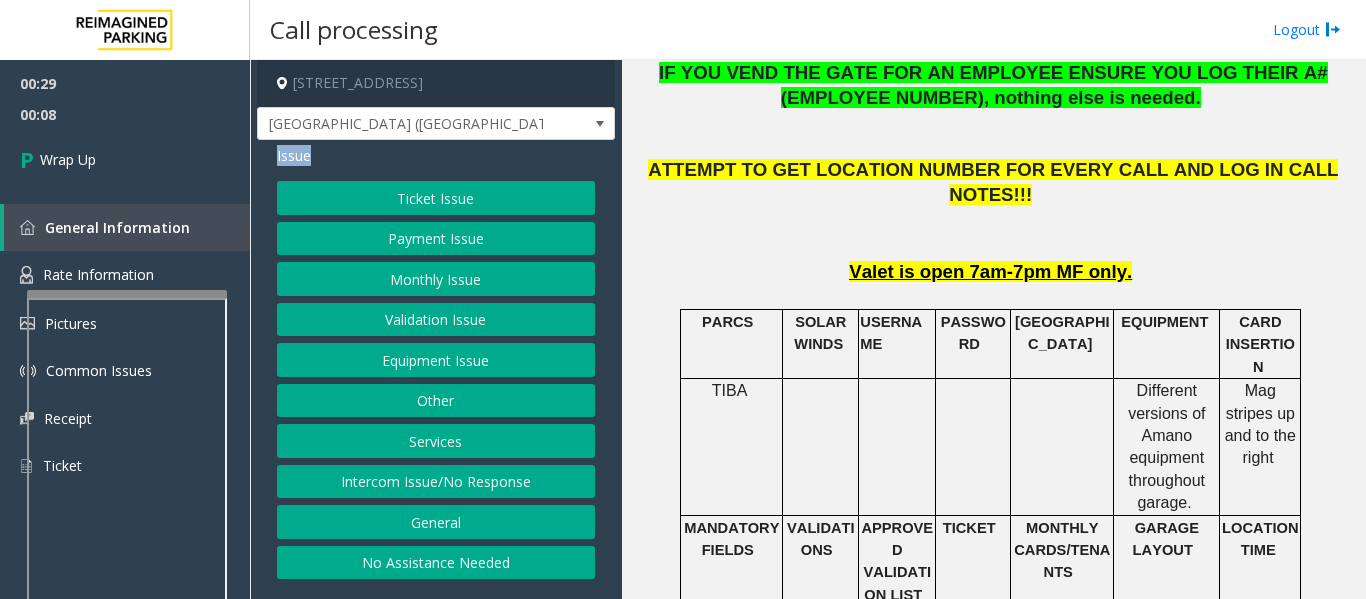 click on "Issue" 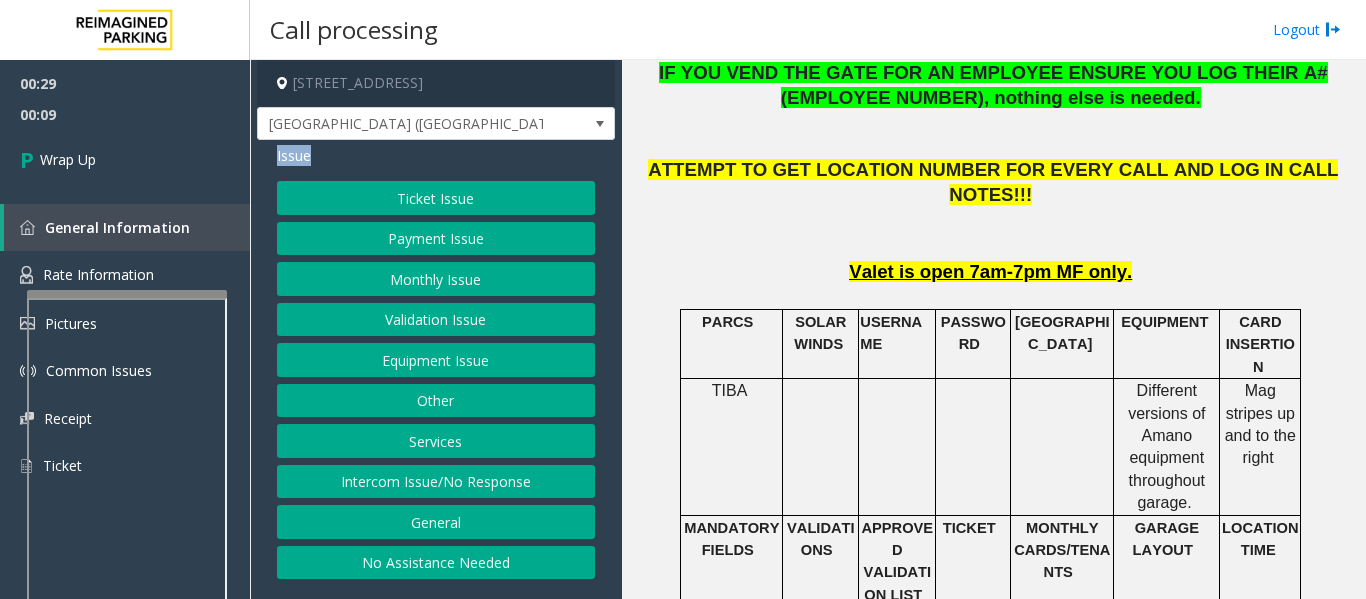 click on "Ticket Issue" 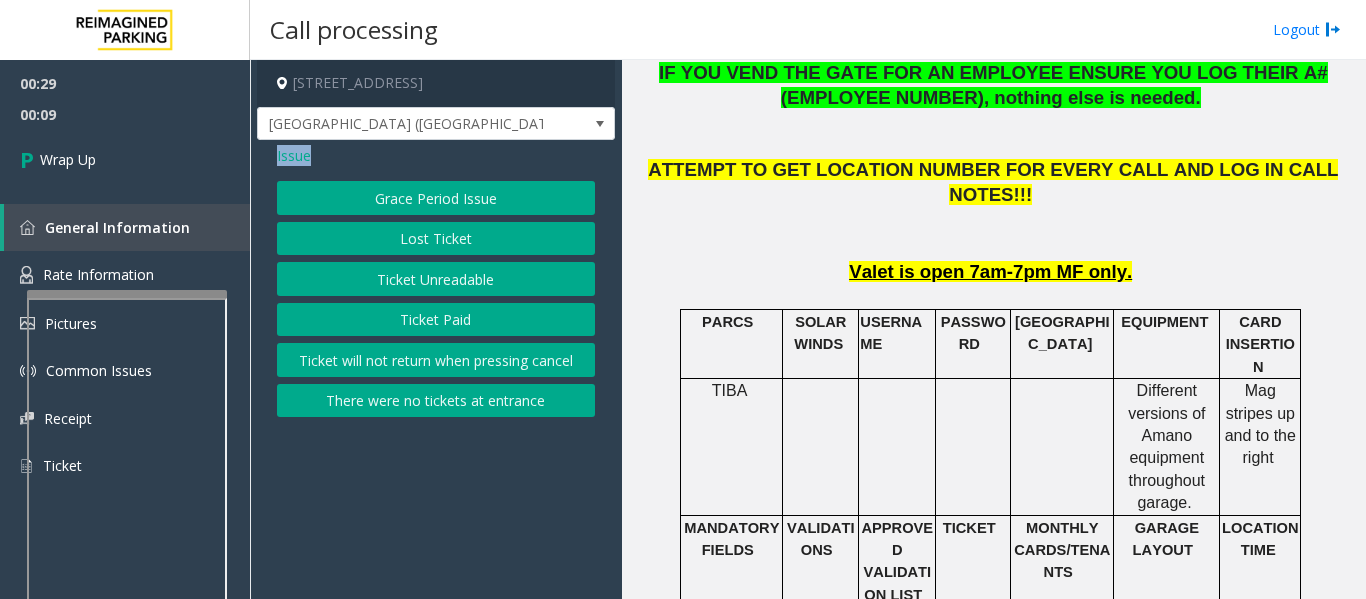 click on "Ticket Unreadable" 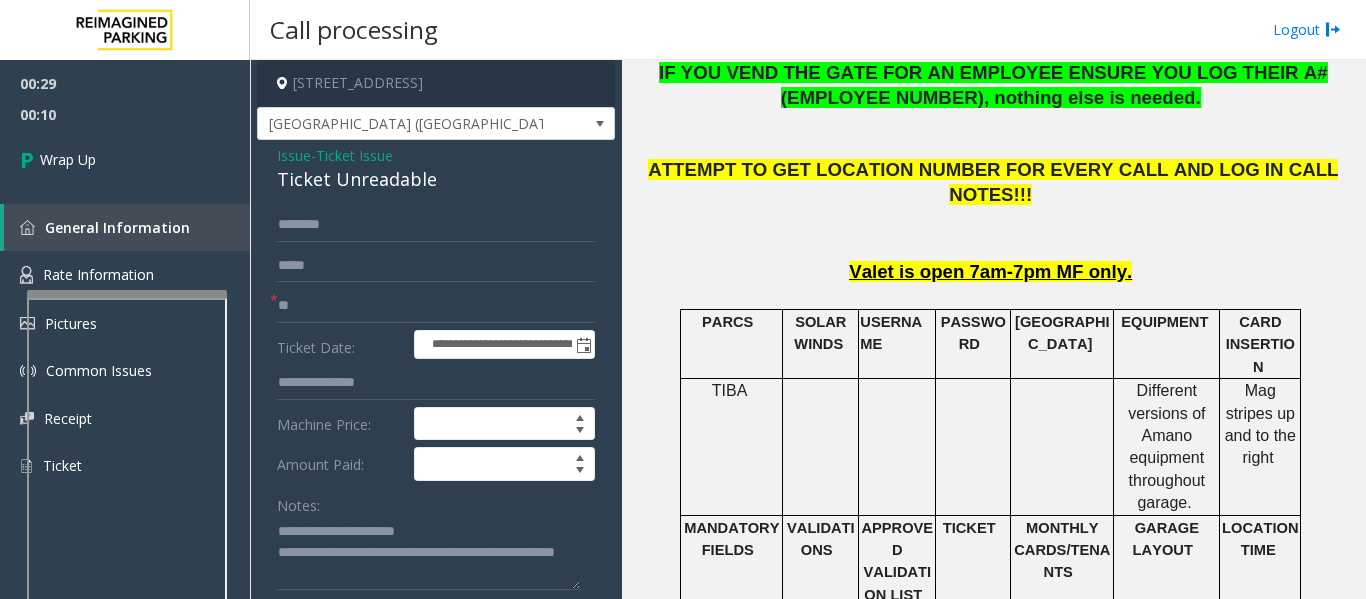 click on "Ticket Unreadable" 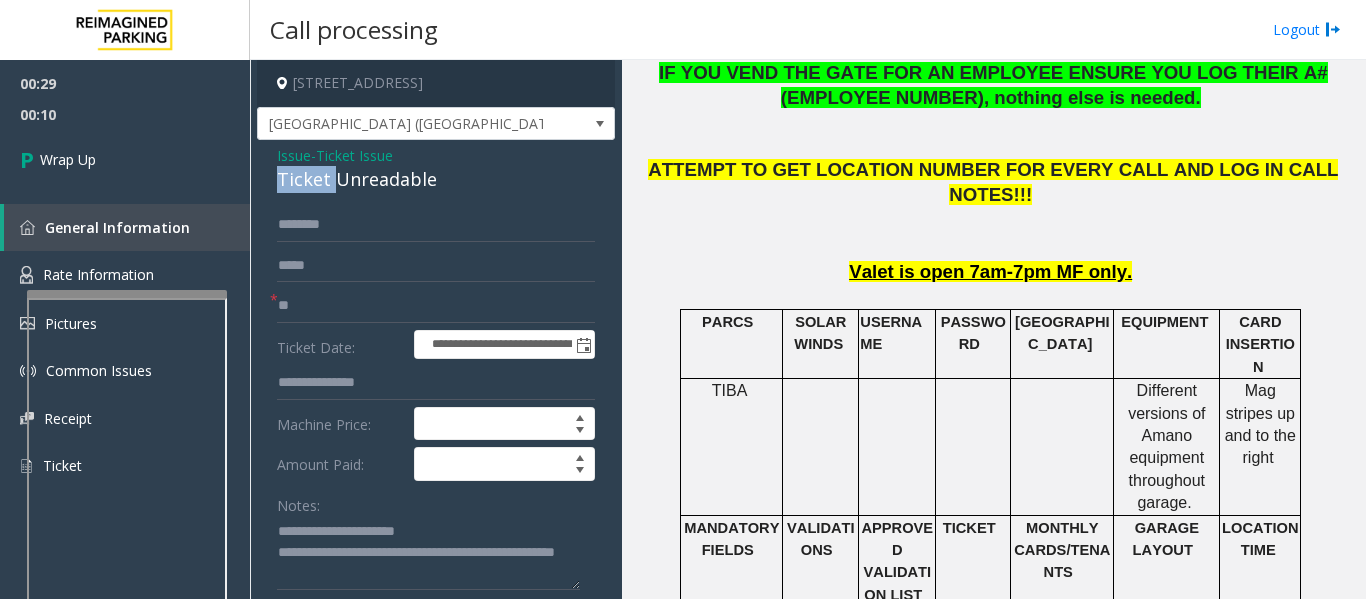 click on "Ticket Unreadable" 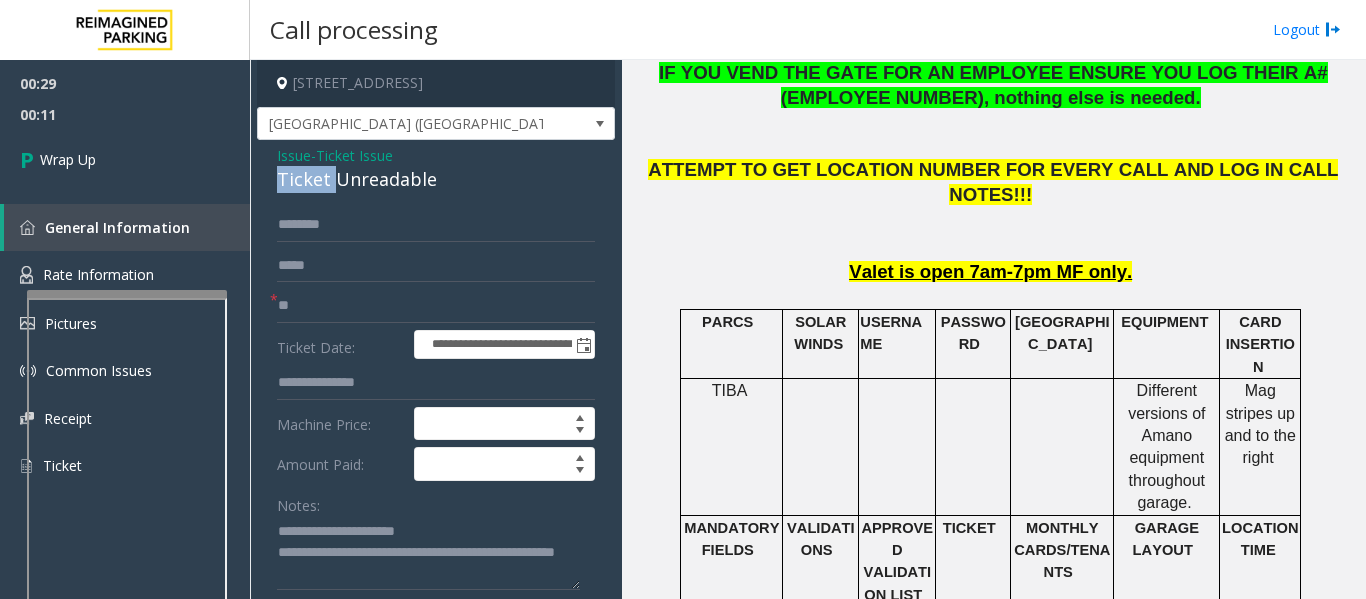 copy on "Ticket" 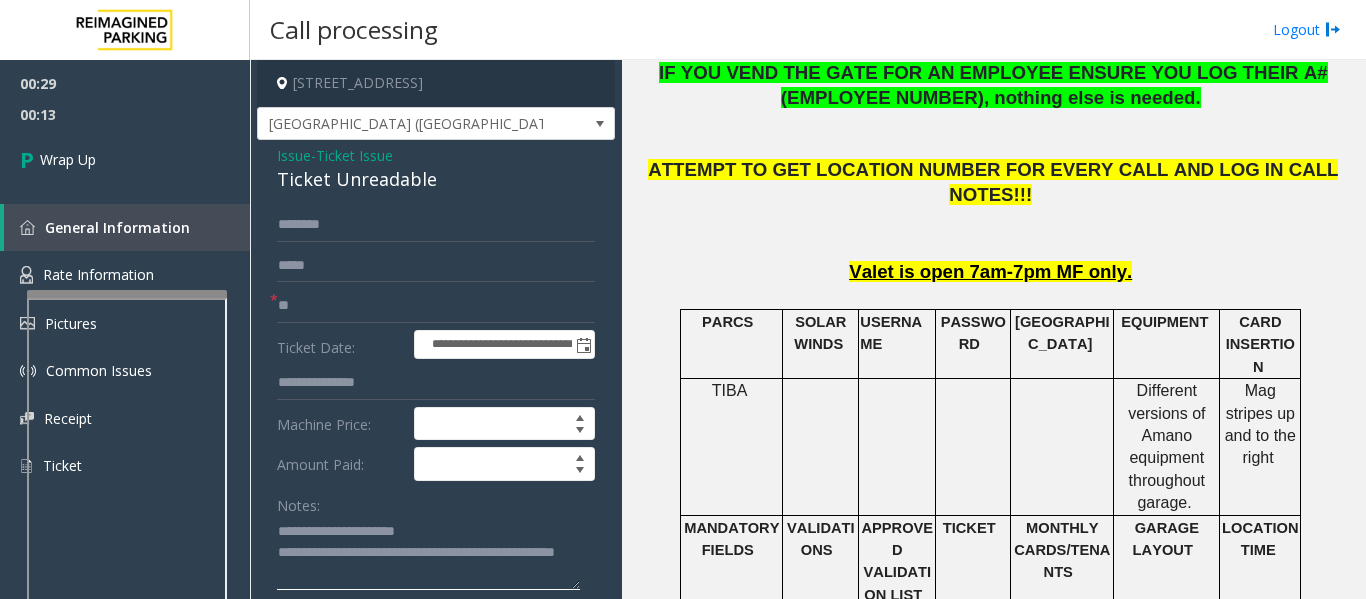 drag, startPoint x: 521, startPoint y: 552, endPoint x: 534, endPoint y: 554, distance: 13.152946 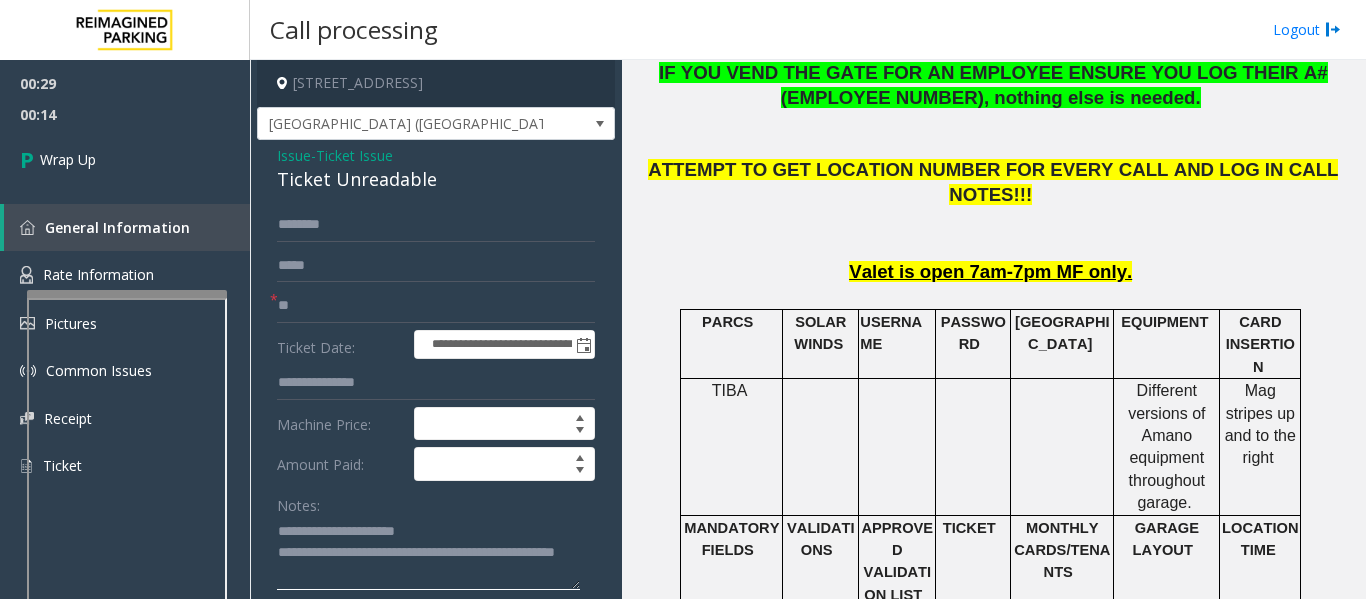 paste on "*****" 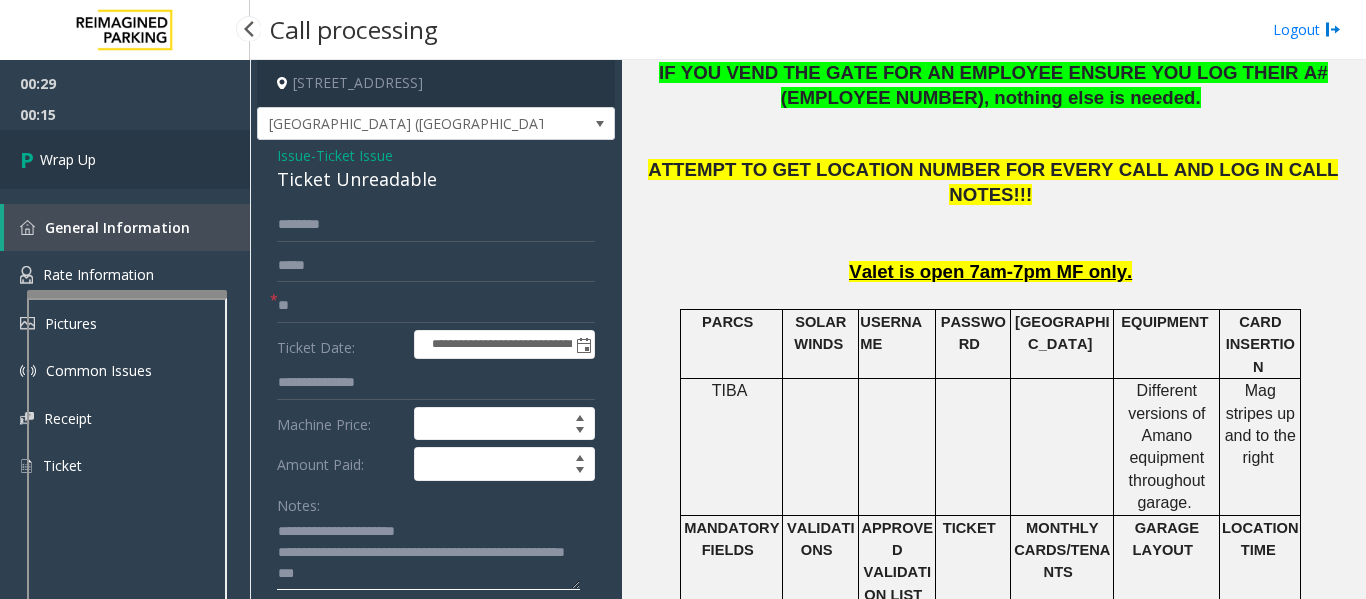 type on "**********" 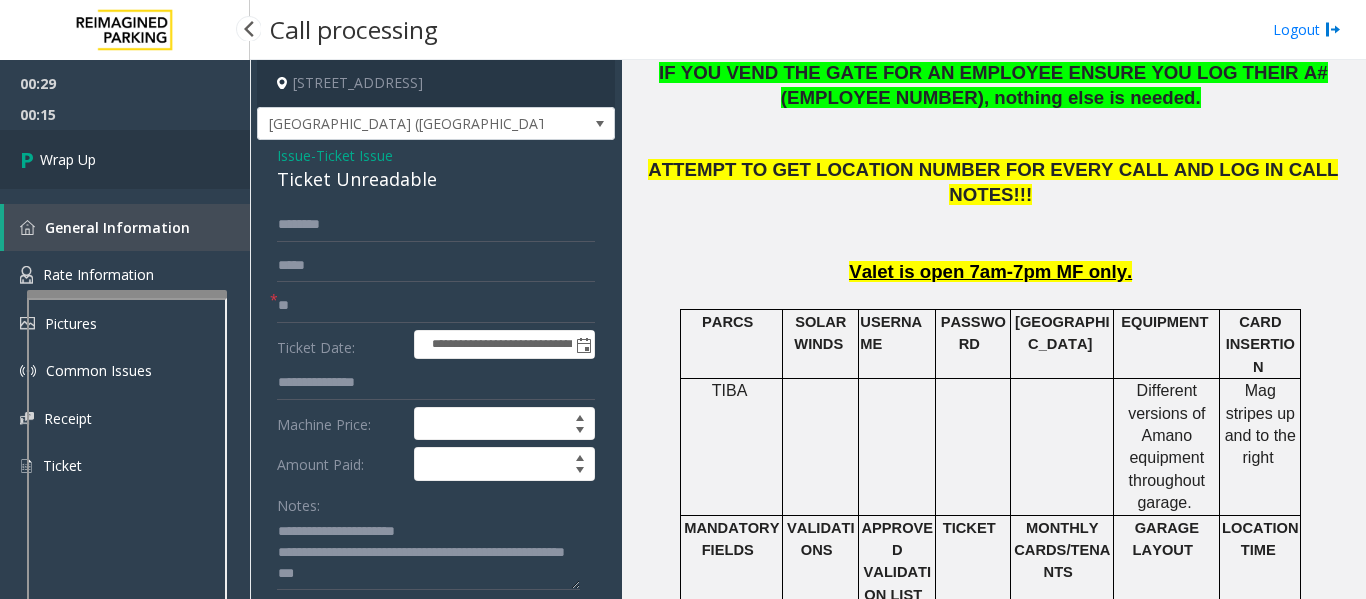click on "Wrap Up" at bounding box center [125, 159] 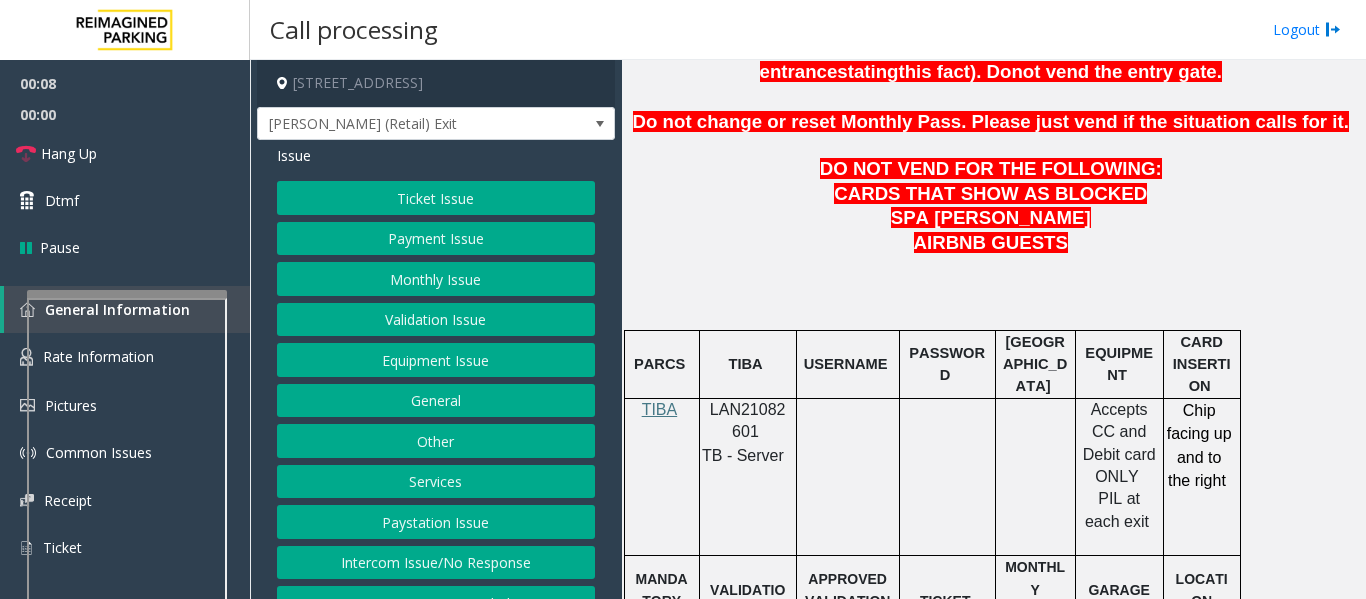 scroll, scrollTop: 958, scrollLeft: 0, axis: vertical 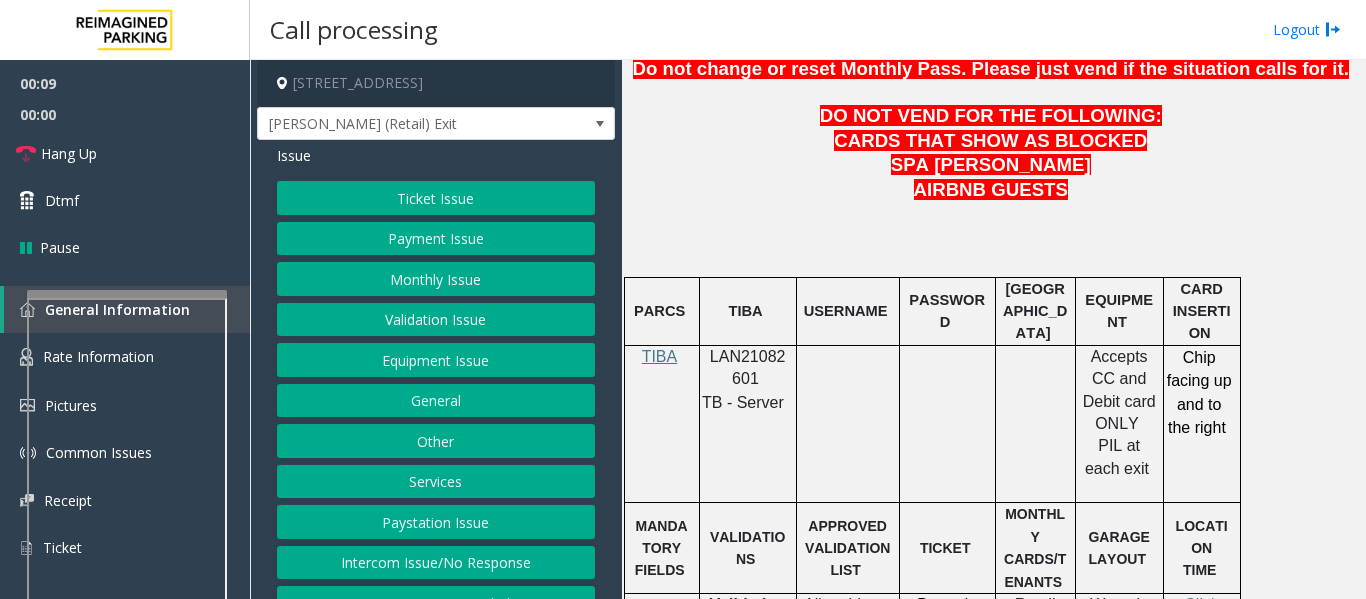 click on "LAN21082601" 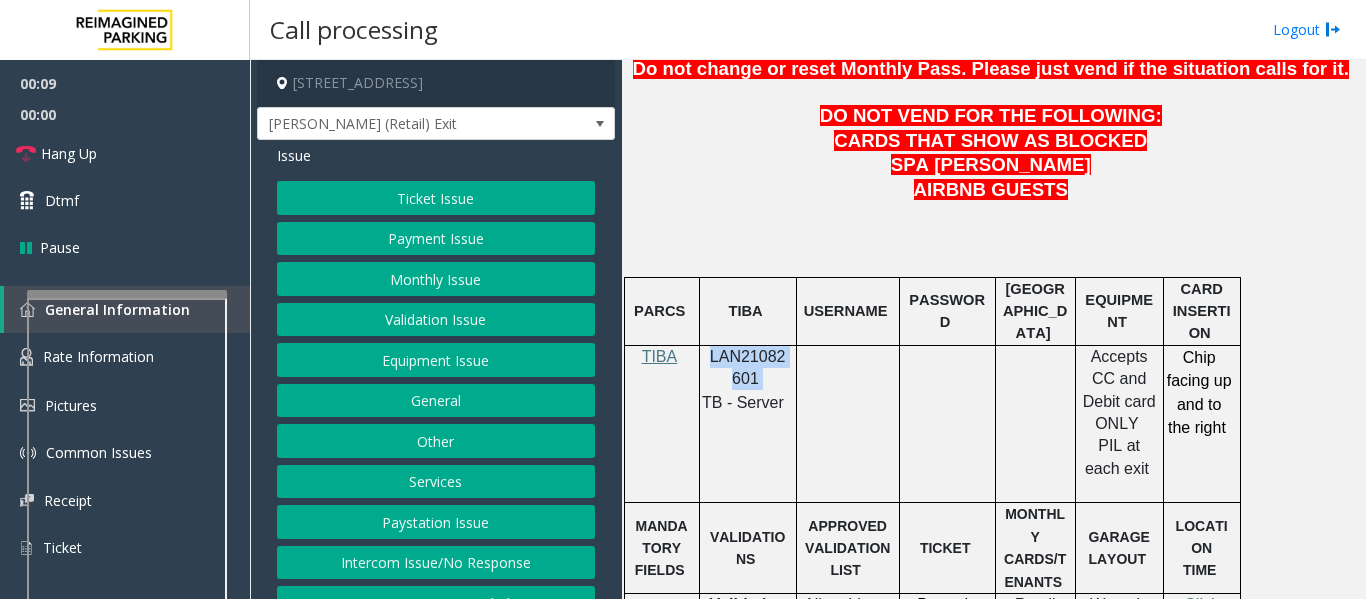 click on "LAN21082601" 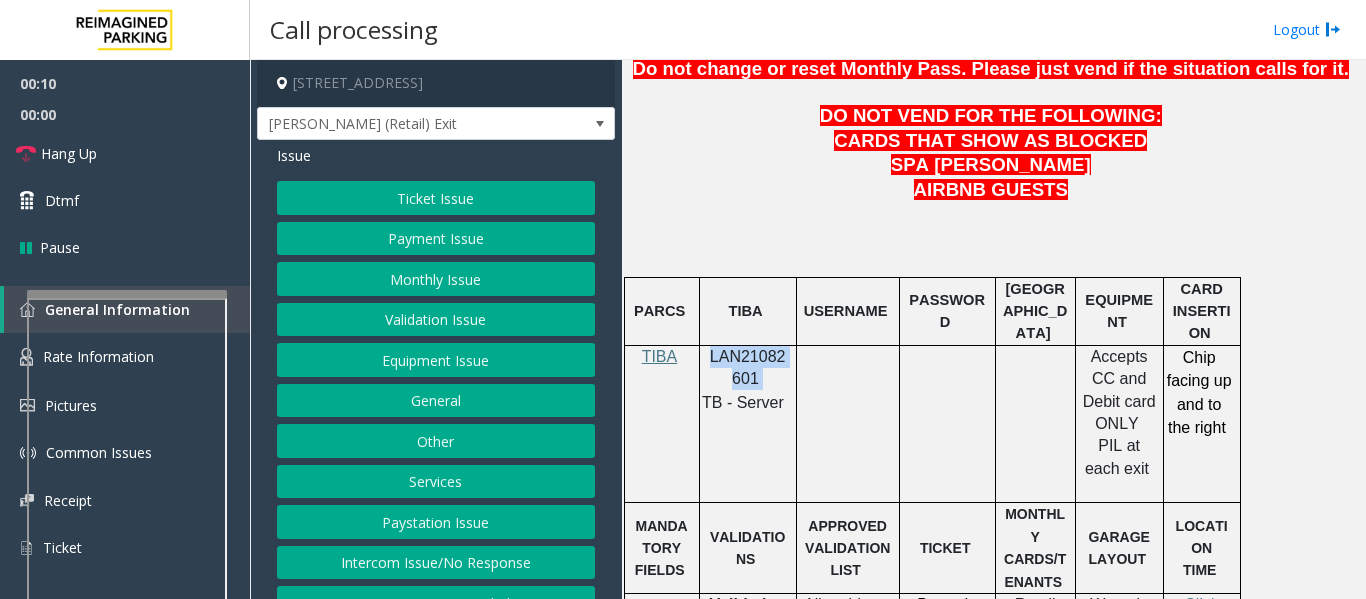 copy on "LAN21082601" 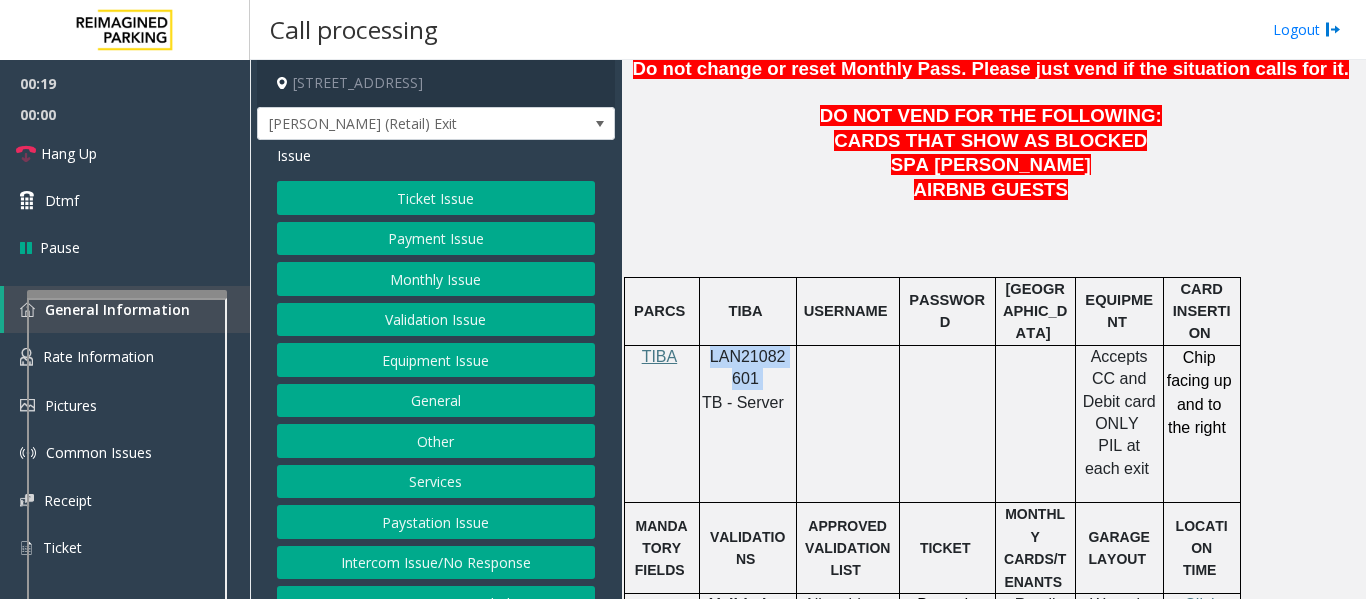 click on "Payment Issue" 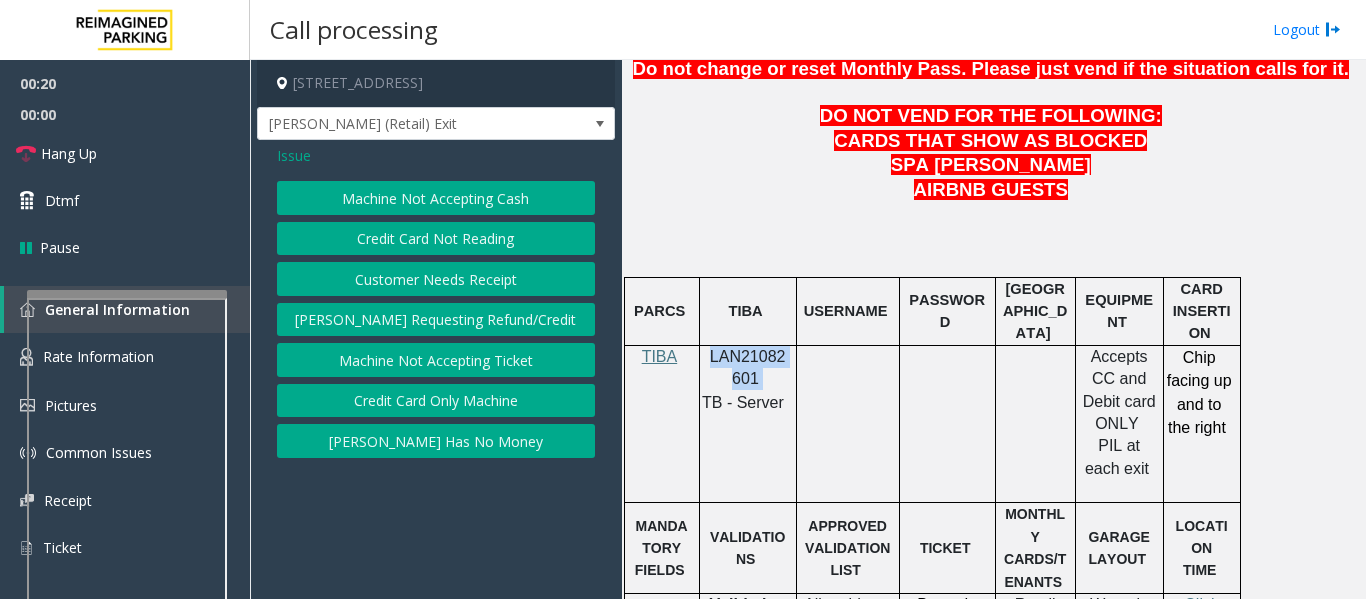 click on "Credit Card Not Reading" 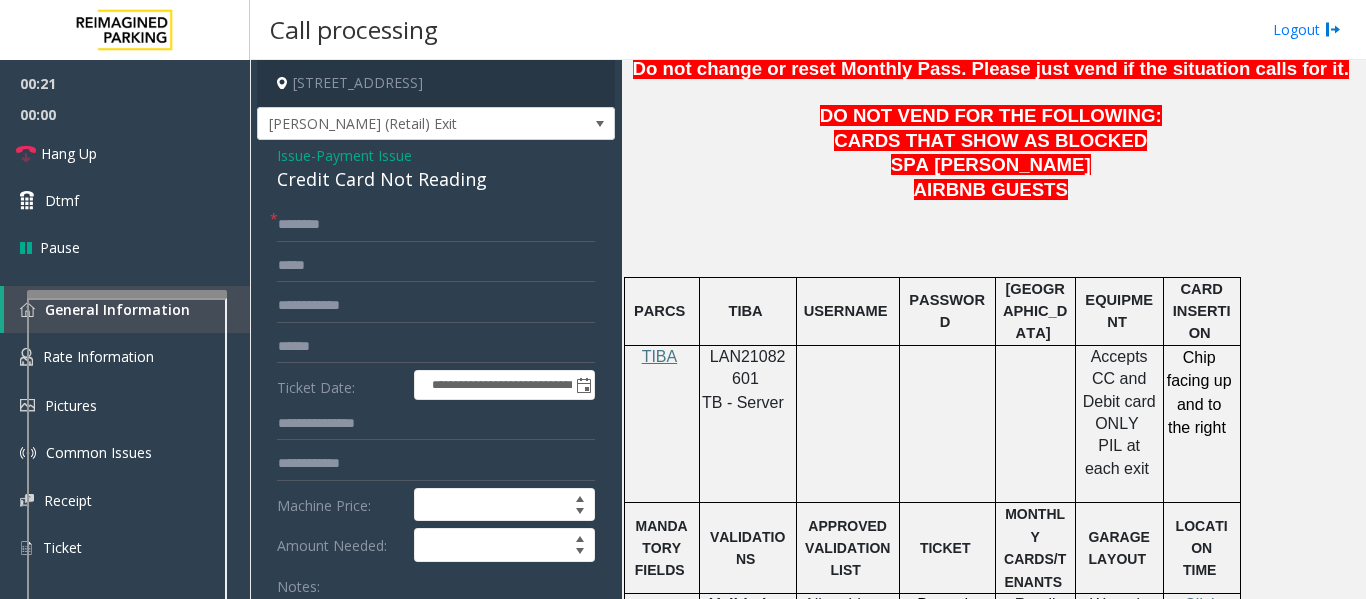 click on "Credit Card Not Reading" 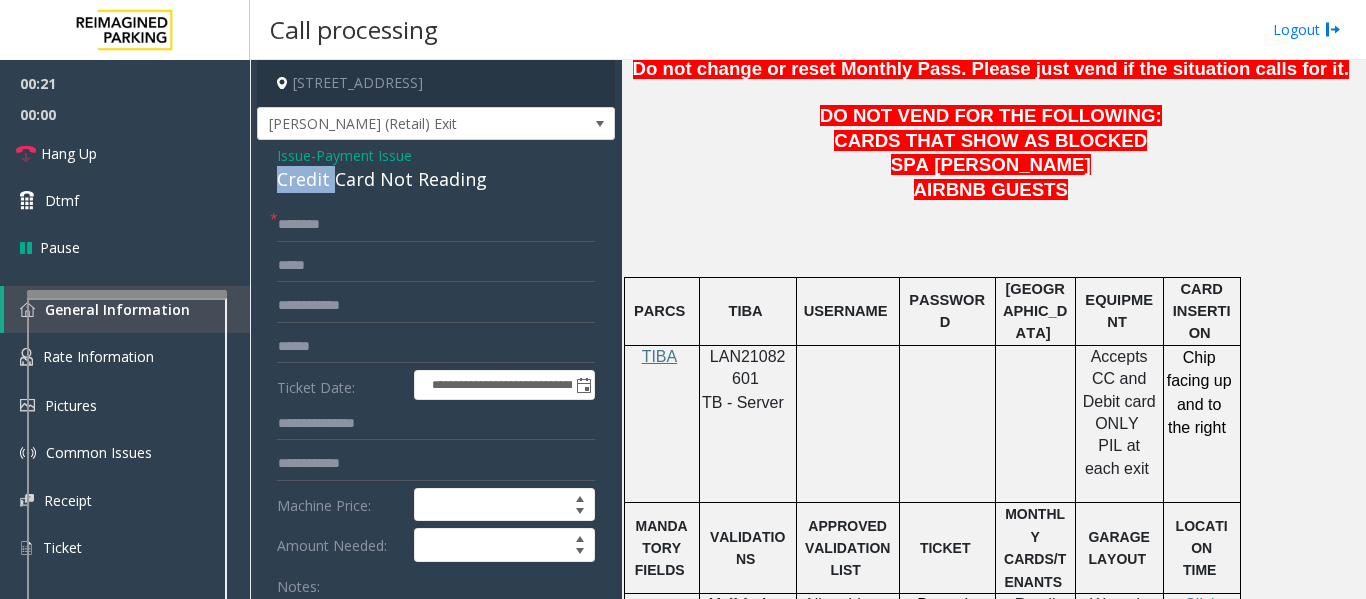 click on "Credit Card Not Reading" 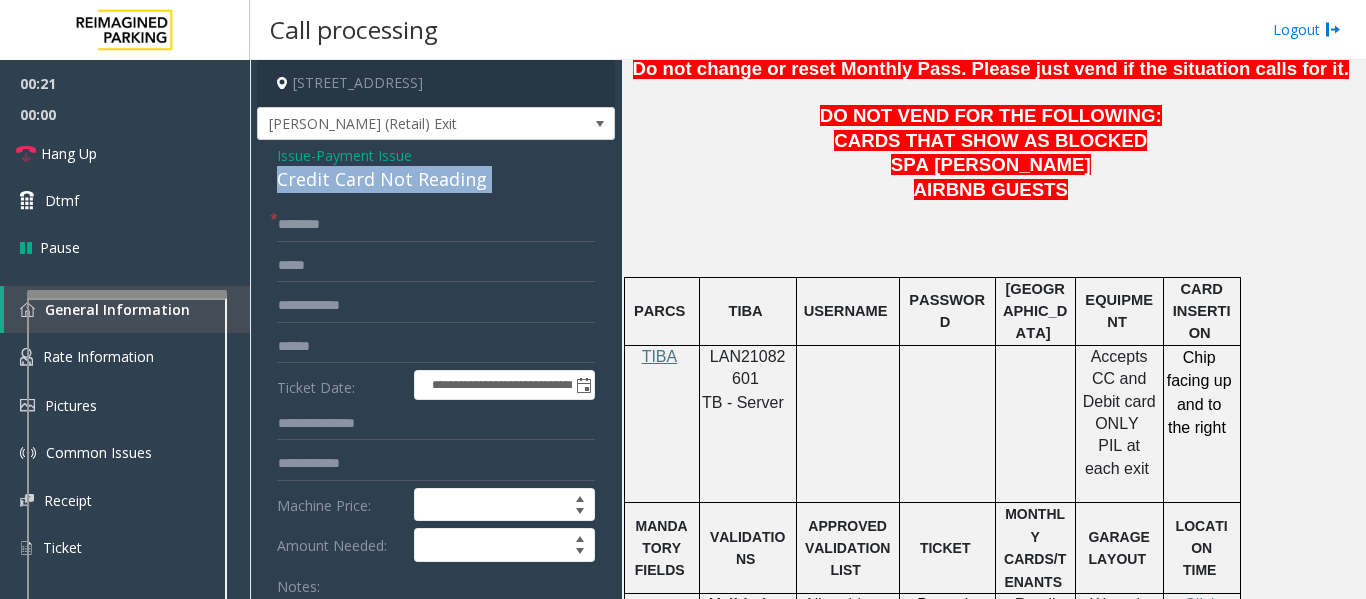 click on "Credit Card Not Reading" 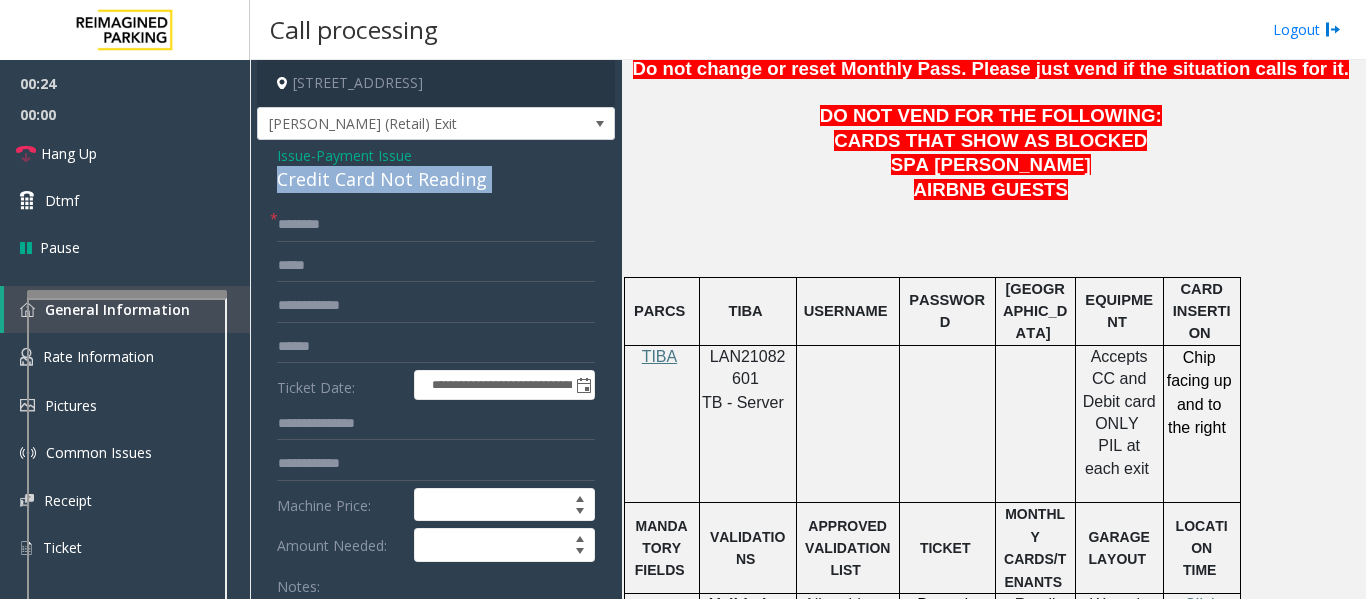scroll, scrollTop: 124, scrollLeft: 0, axis: vertical 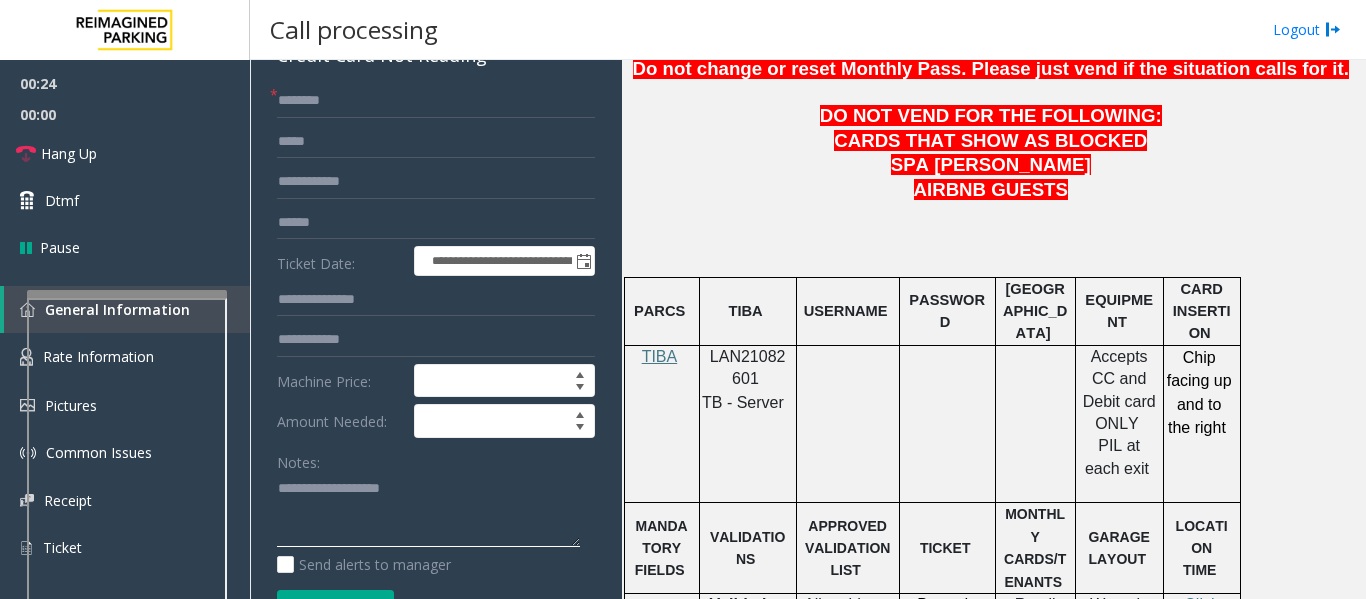 click 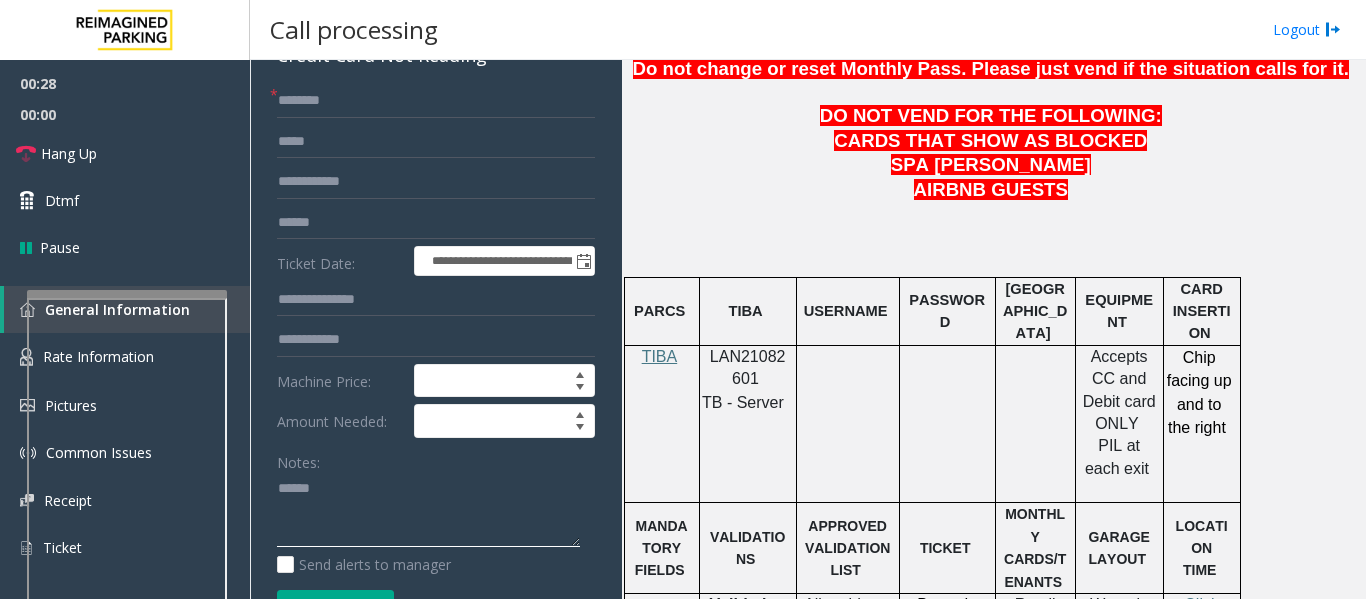 paste on "**********" 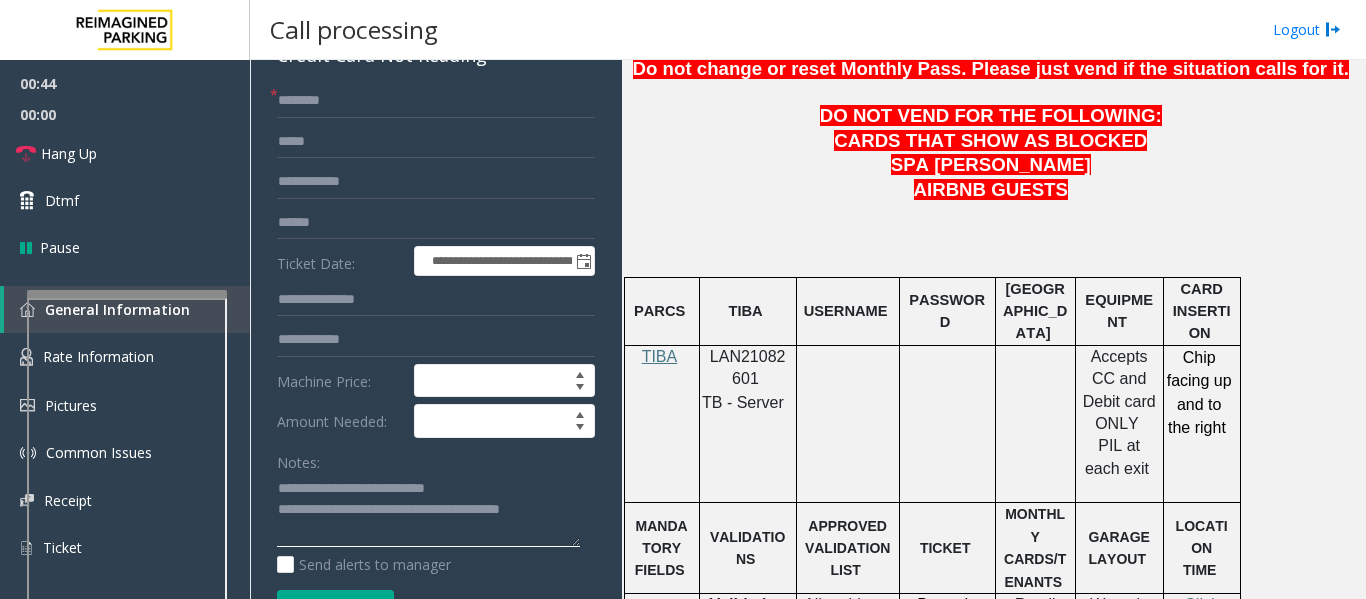 type on "**********" 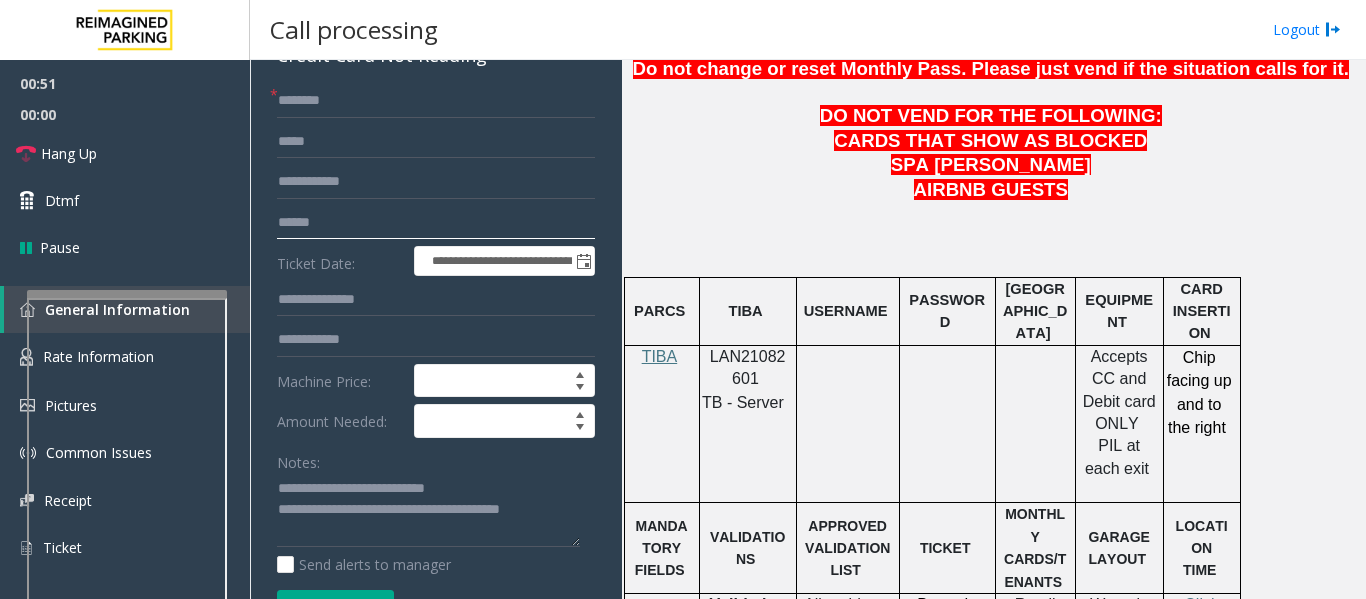 click 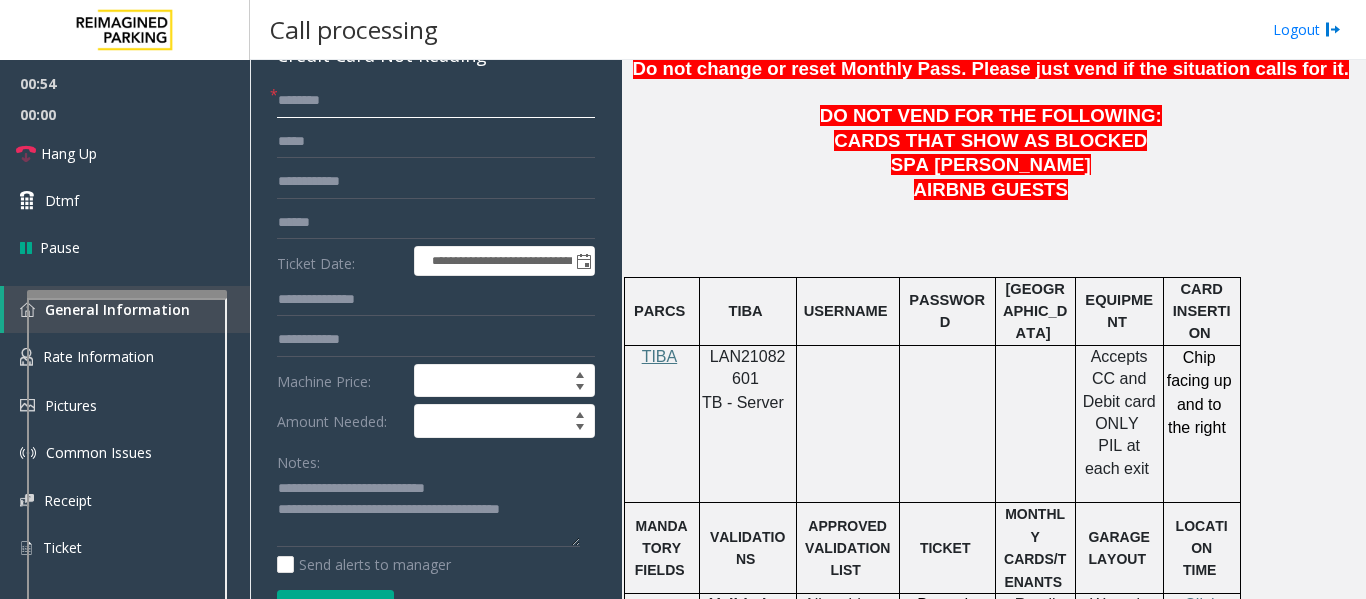 click 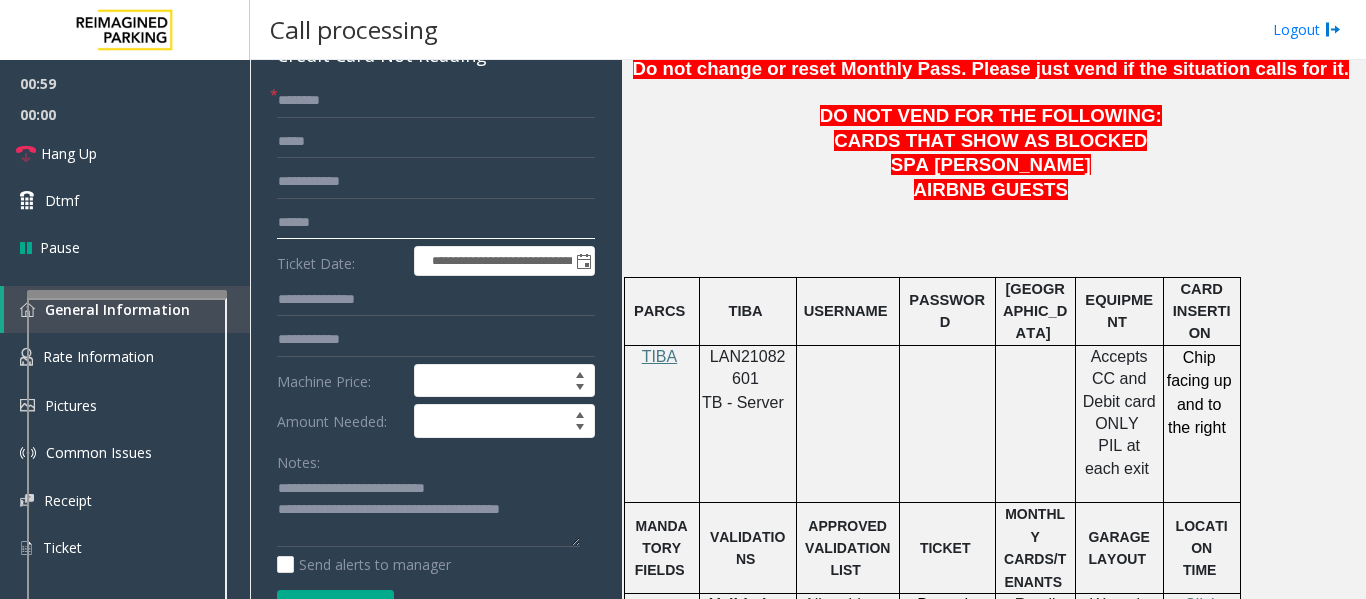 click 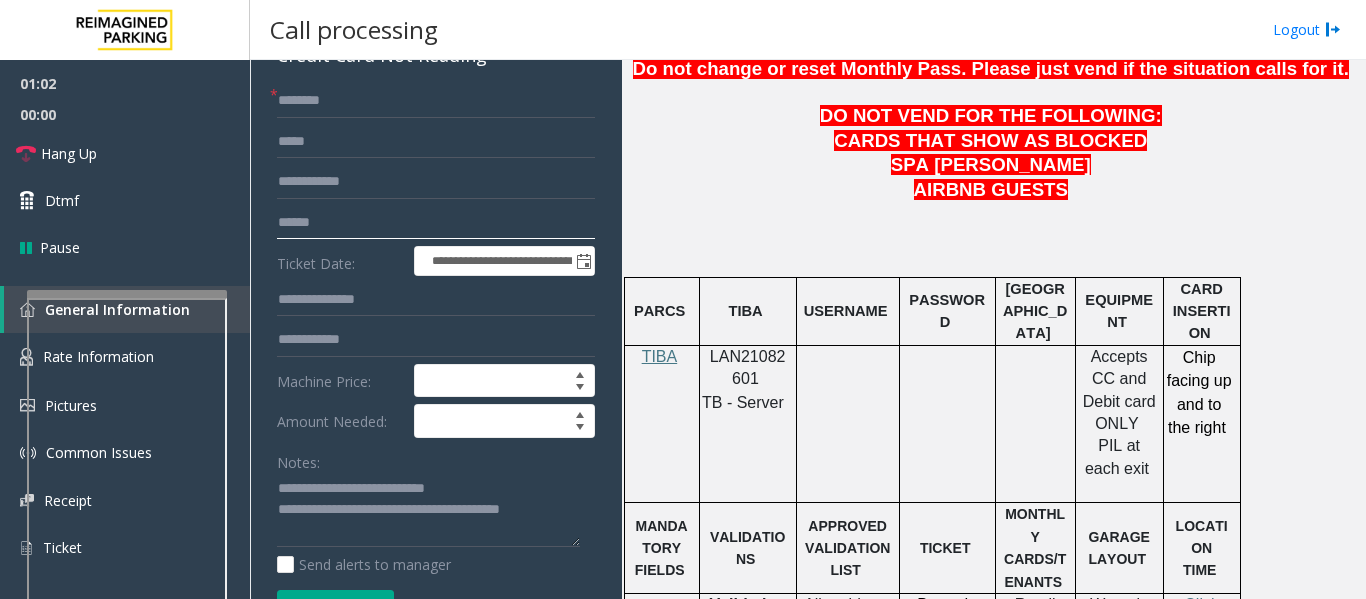 click 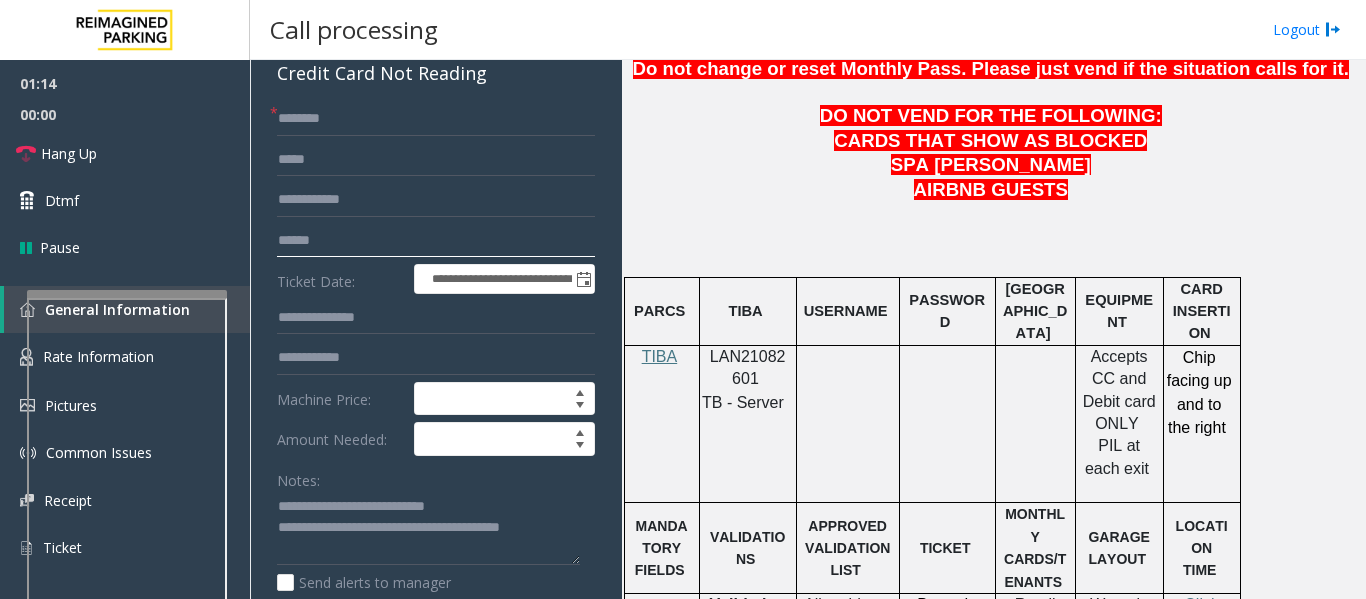 scroll, scrollTop: 0, scrollLeft: 0, axis: both 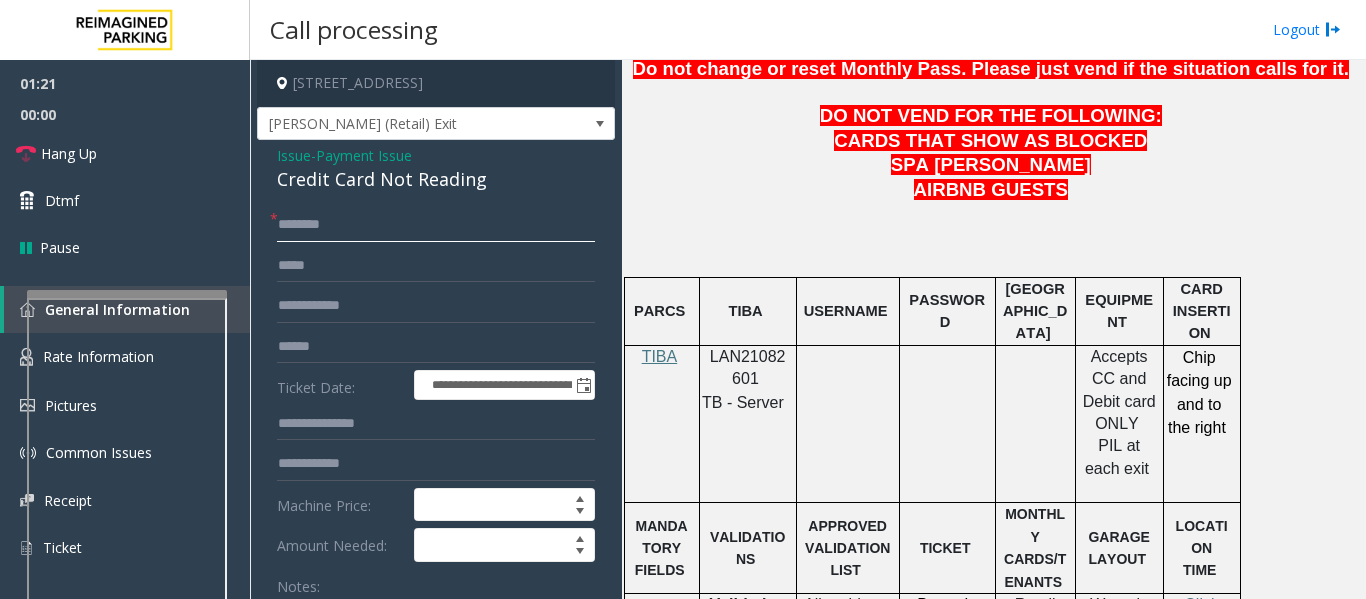 click 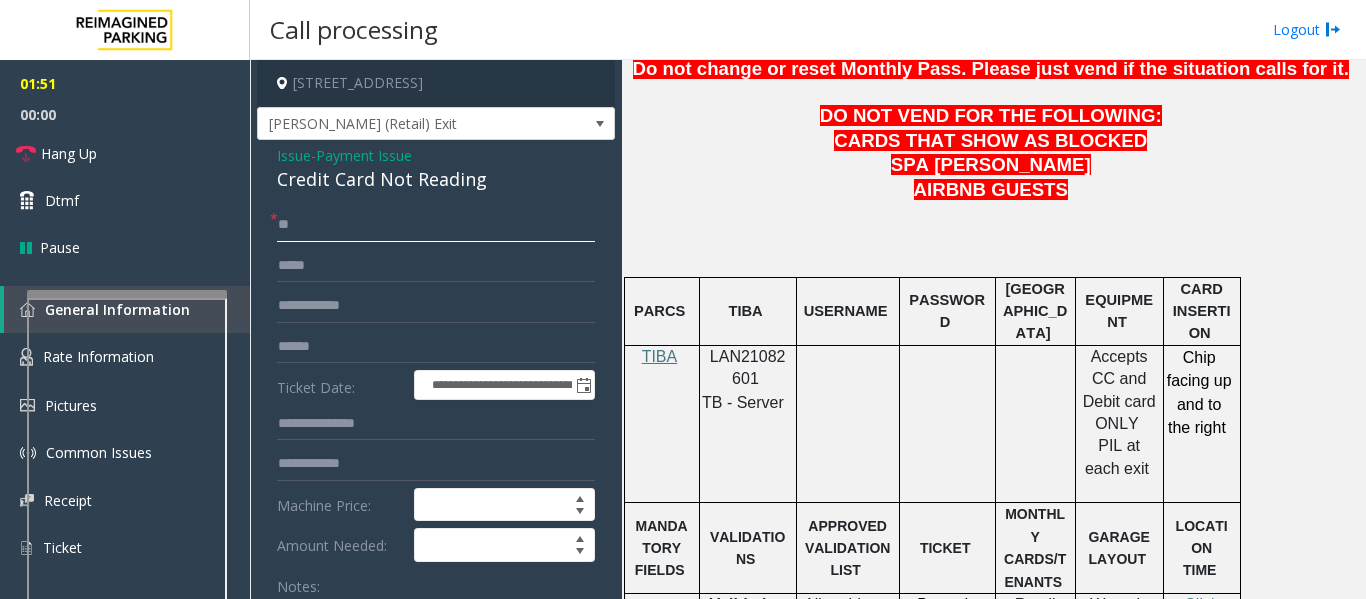 type on "*" 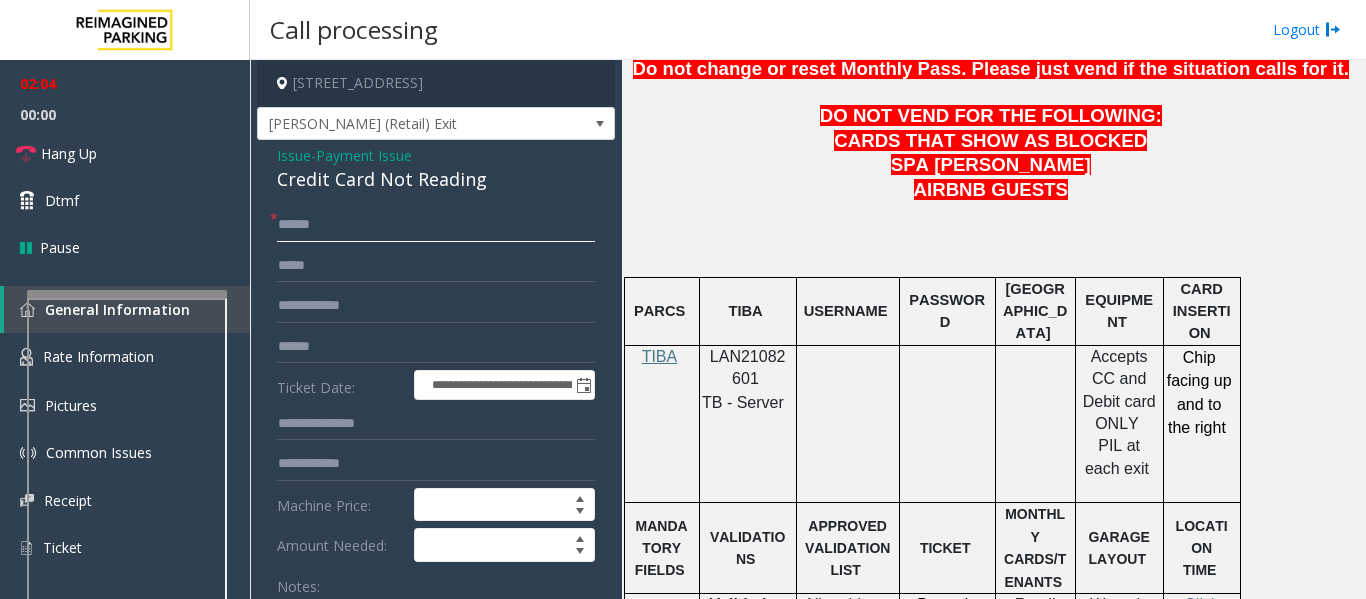 type on "*****" 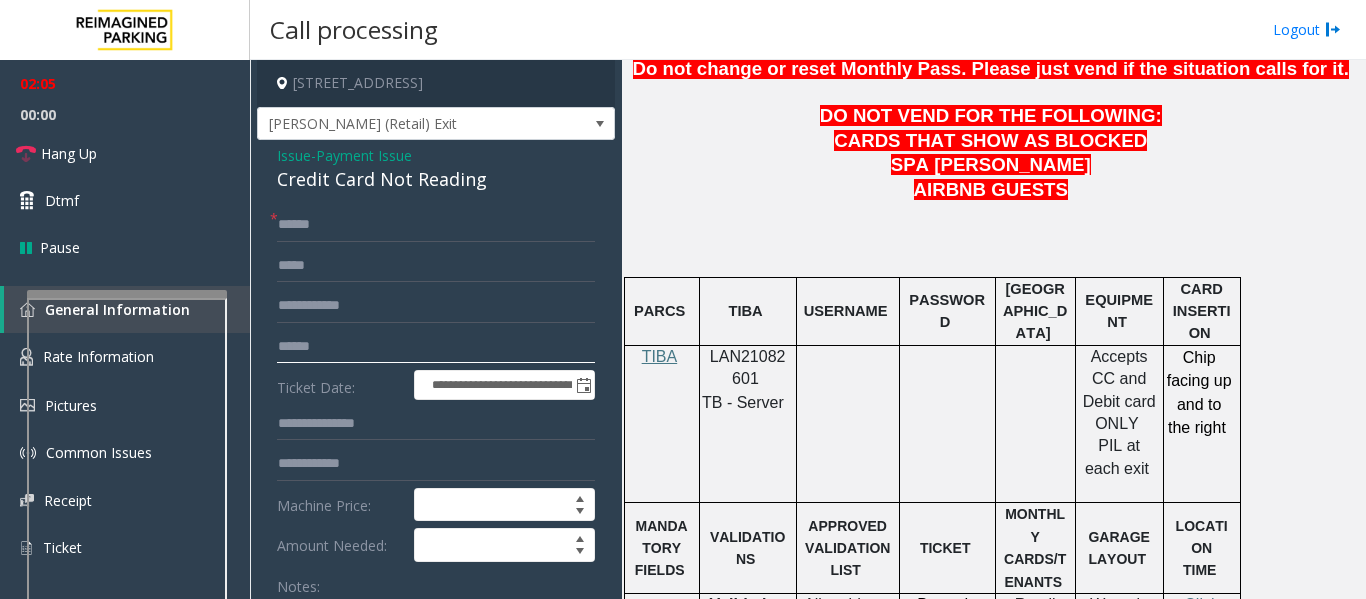 click 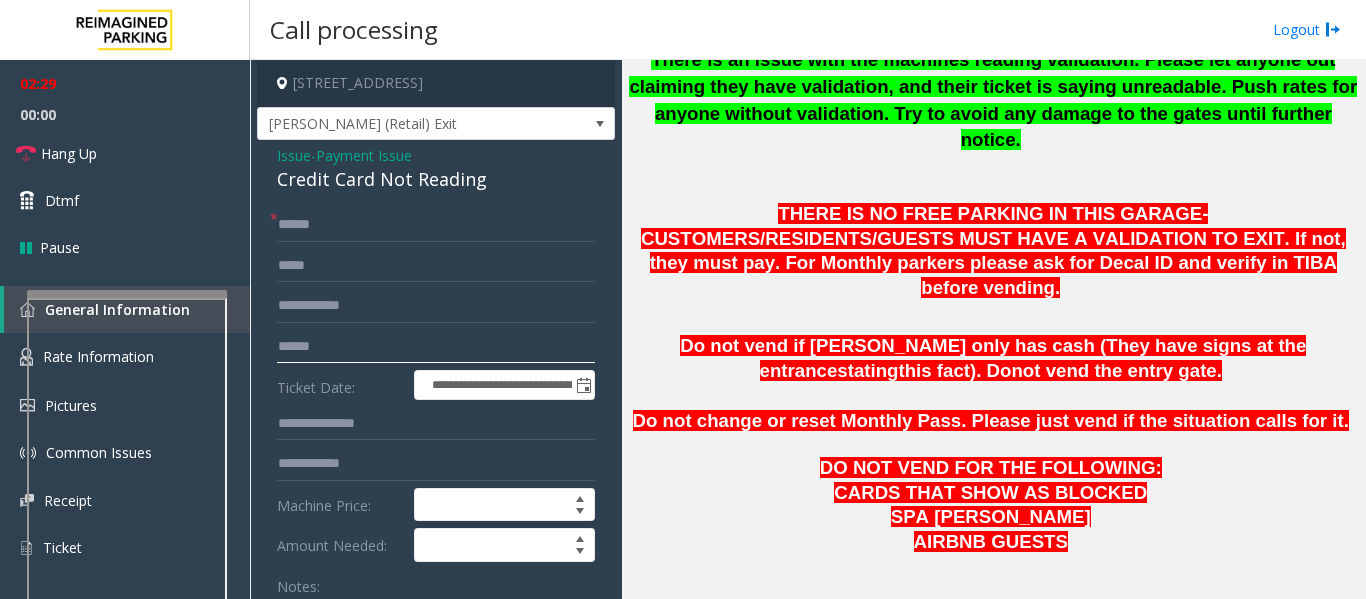 scroll, scrollTop: 586, scrollLeft: 0, axis: vertical 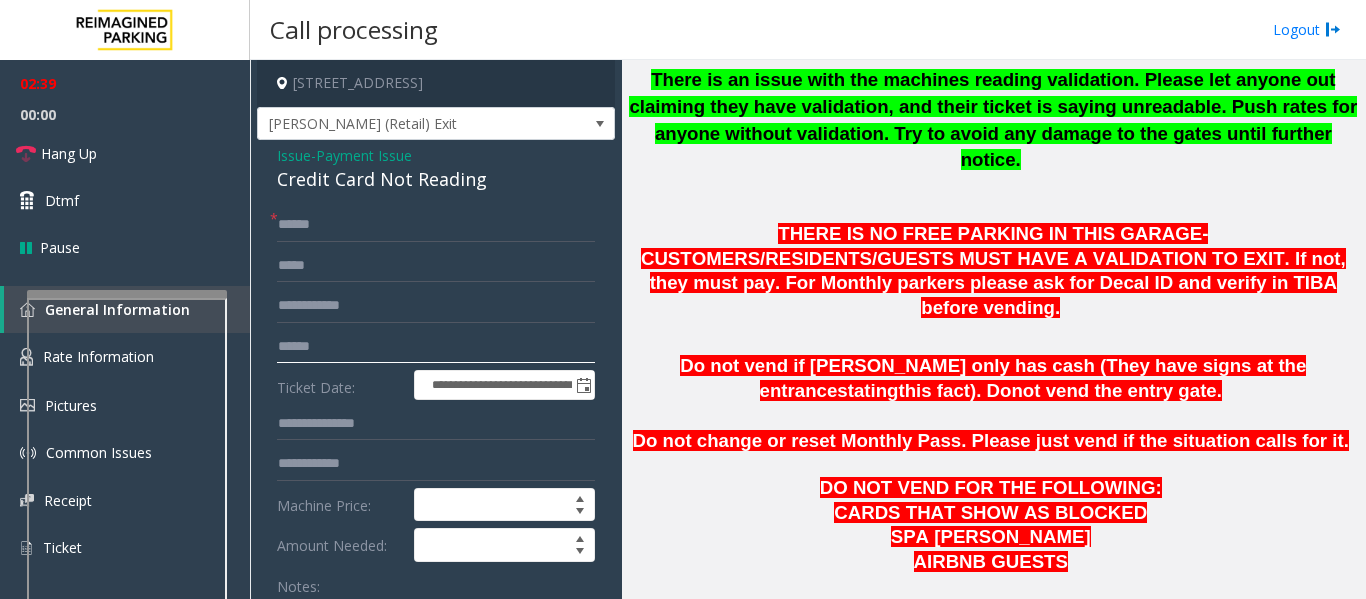 click at bounding box center [127, 294] 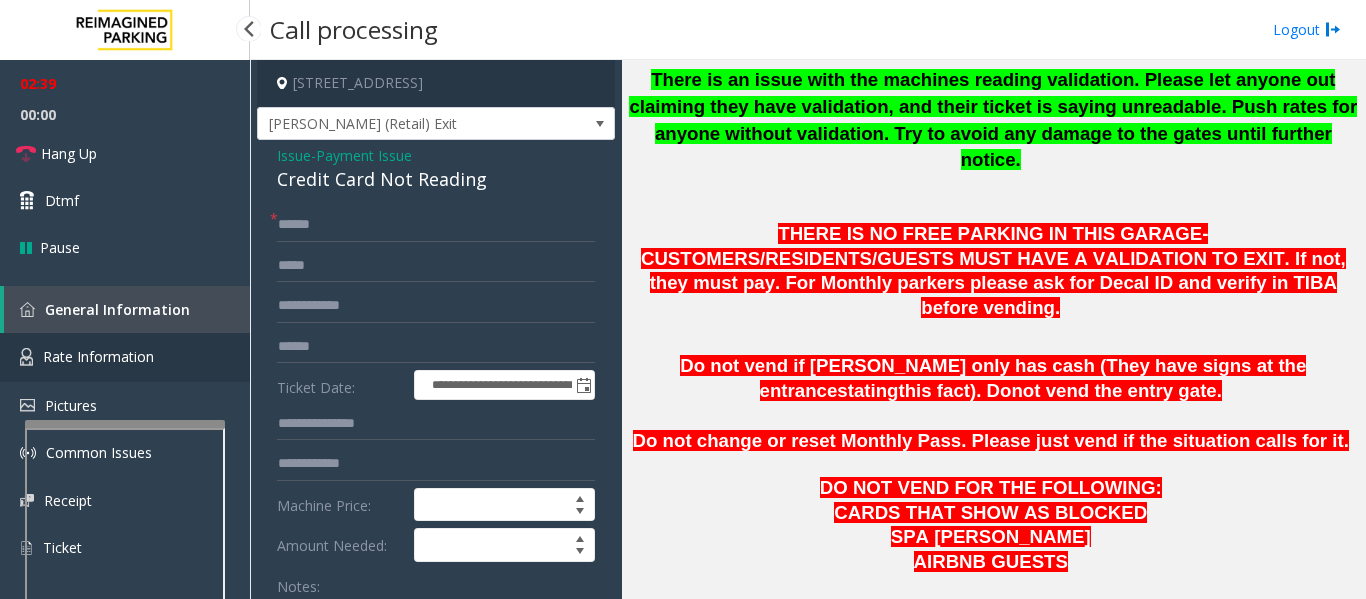 click on "Rate Information" at bounding box center [125, 357] 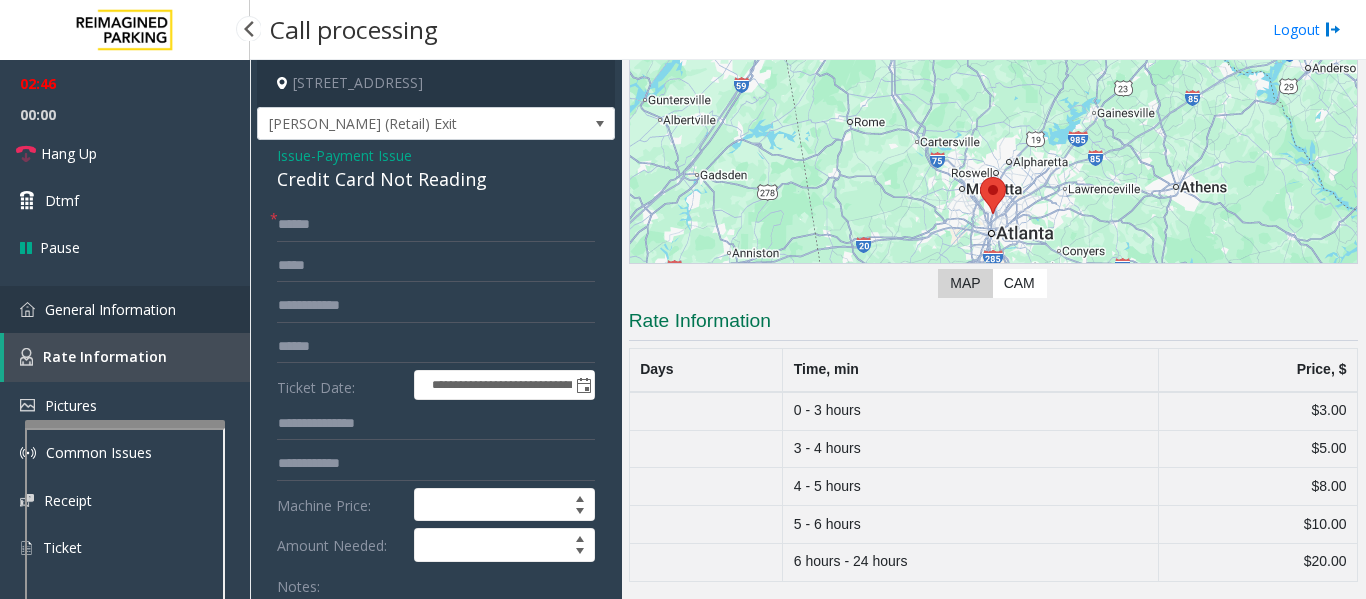 click on "General Information" at bounding box center [110, 309] 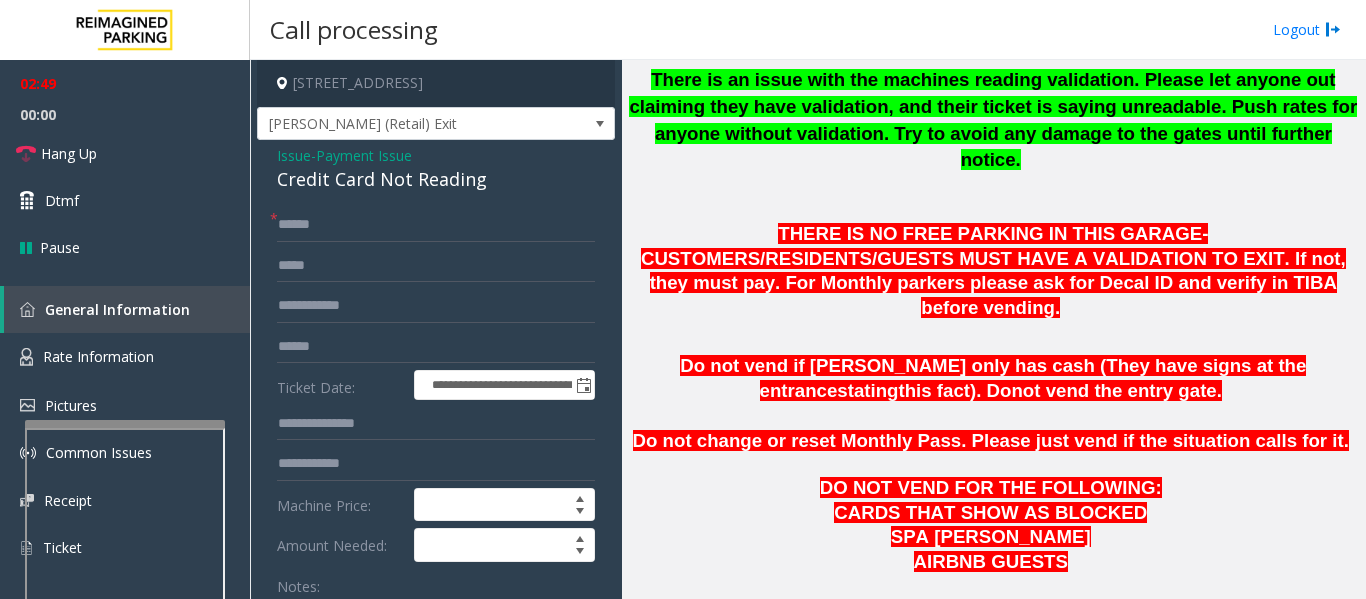 drag, startPoint x: 1349, startPoint y: 230, endPoint x: 1357, endPoint y: 304, distance: 74.431175 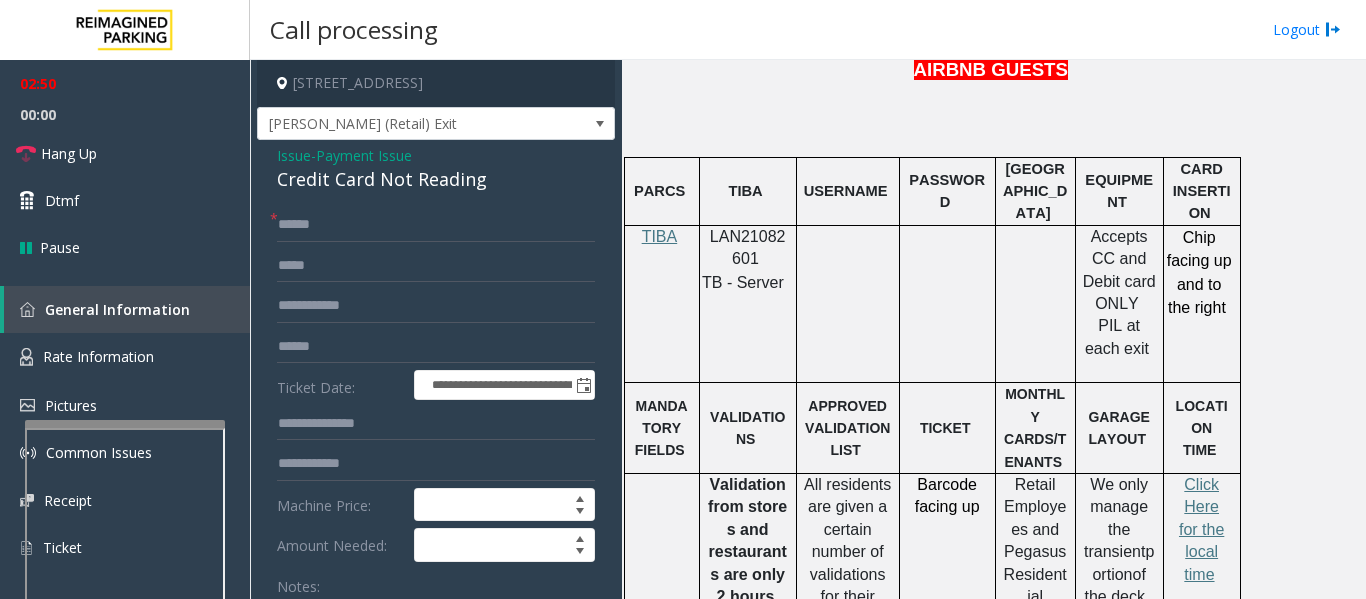 scroll, scrollTop: 1091, scrollLeft: 0, axis: vertical 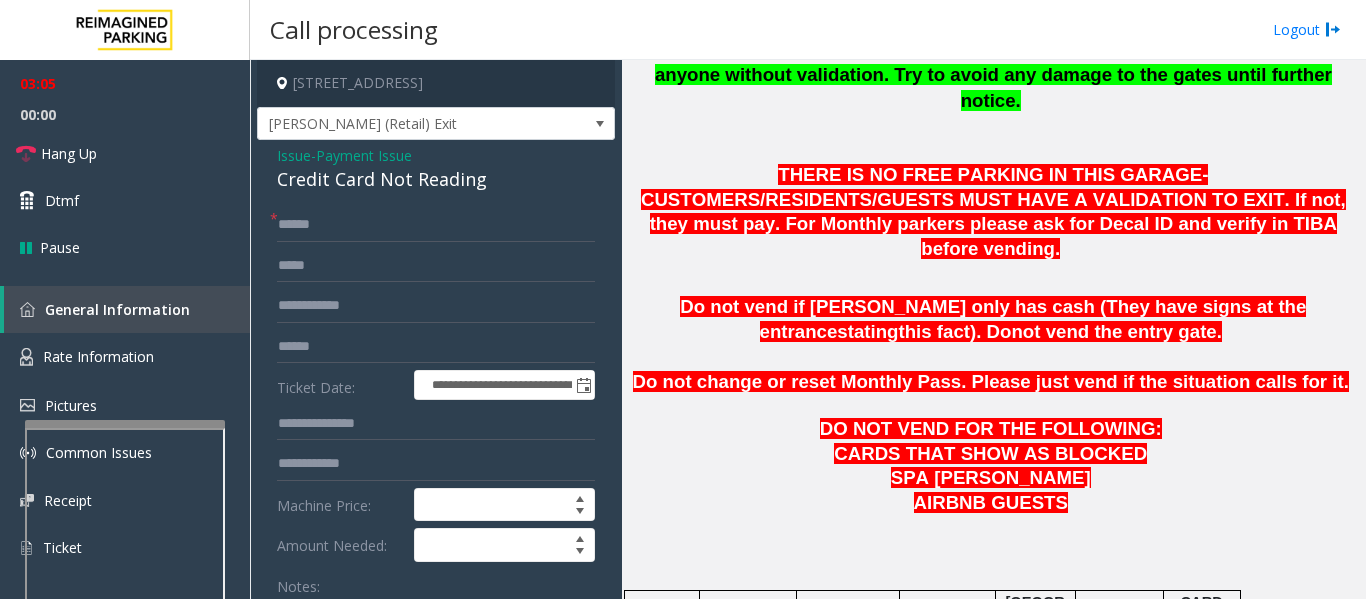 click on "Do not change or reset Monthly Pass. Please just vend if the situation calls for it." 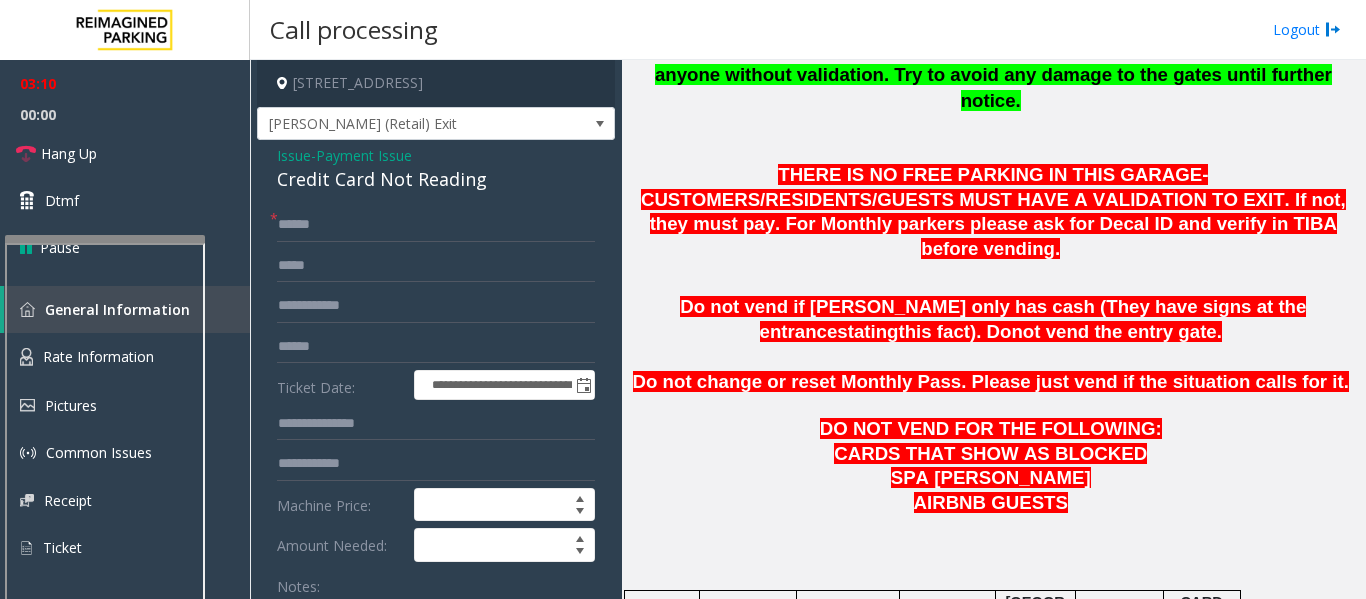 click at bounding box center (105, 239) 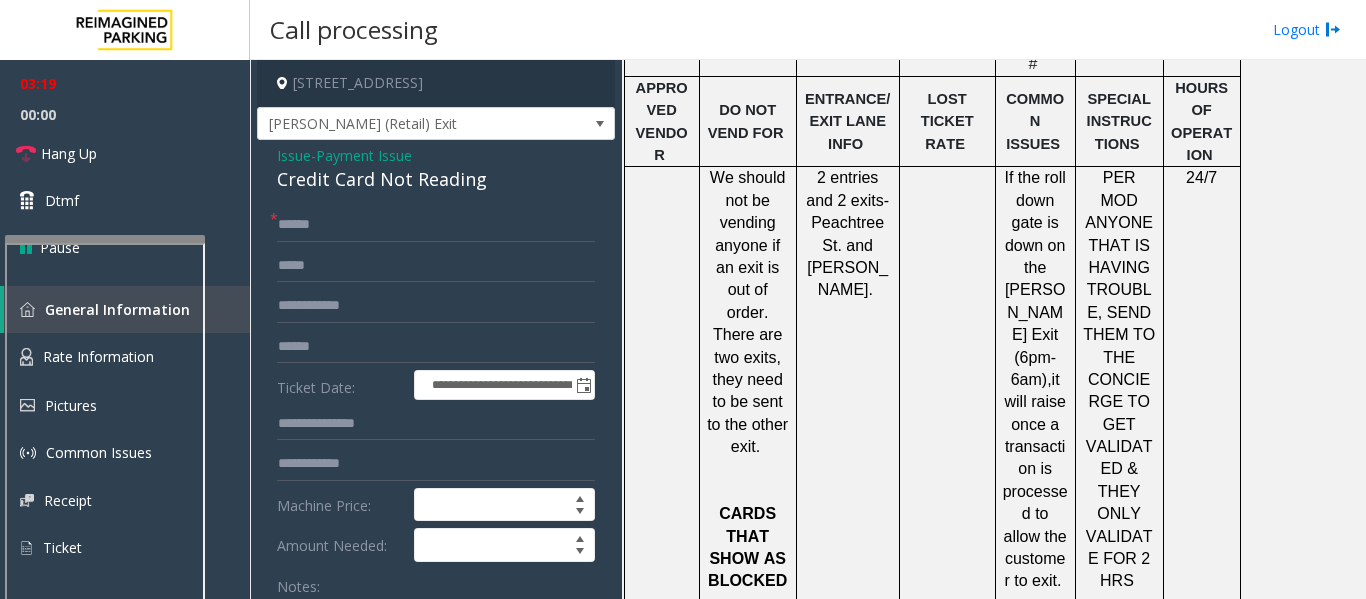scroll, scrollTop: 2808, scrollLeft: 0, axis: vertical 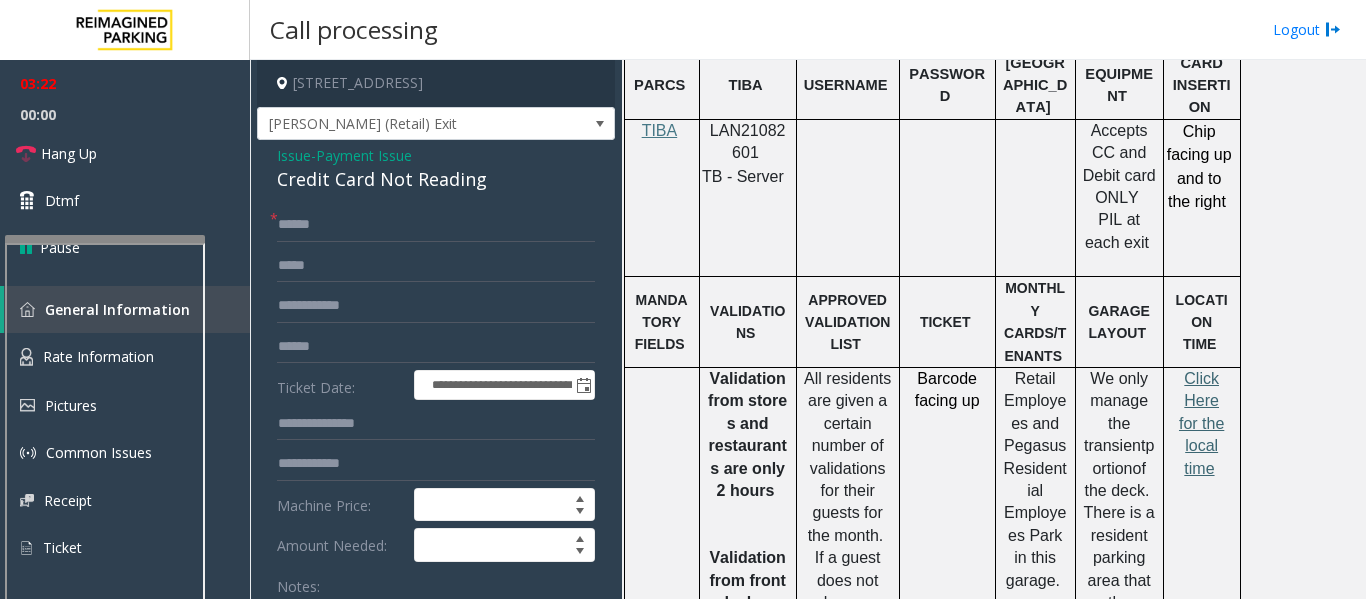 click on "Click Here for the local time" 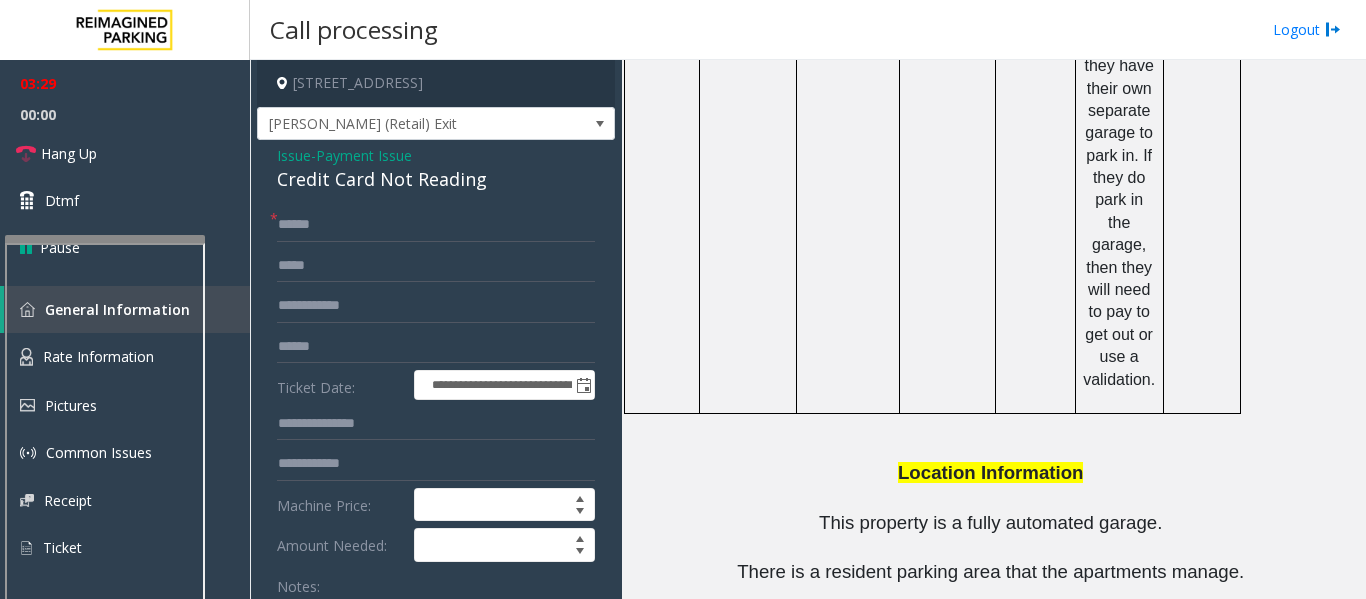 scroll, scrollTop: 2808, scrollLeft: 0, axis: vertical 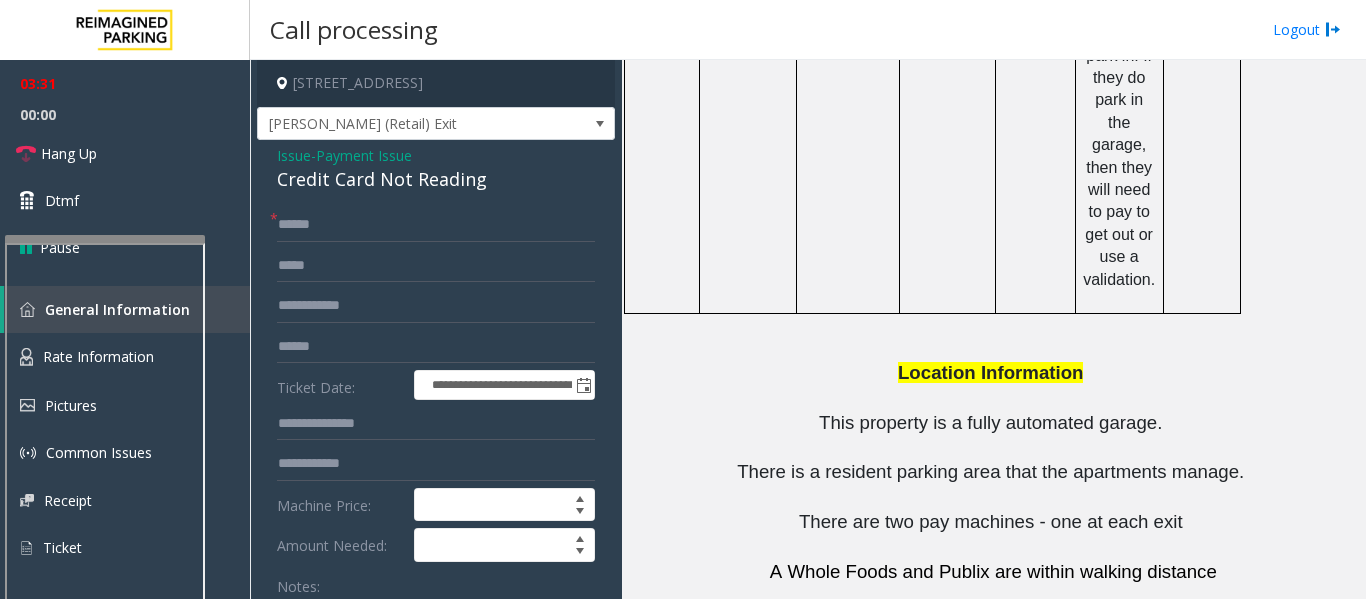 drag, startPoint x: 829, startPoint y: 468, endPoint x: 874, endPoint y: 467, distance: 45.01111 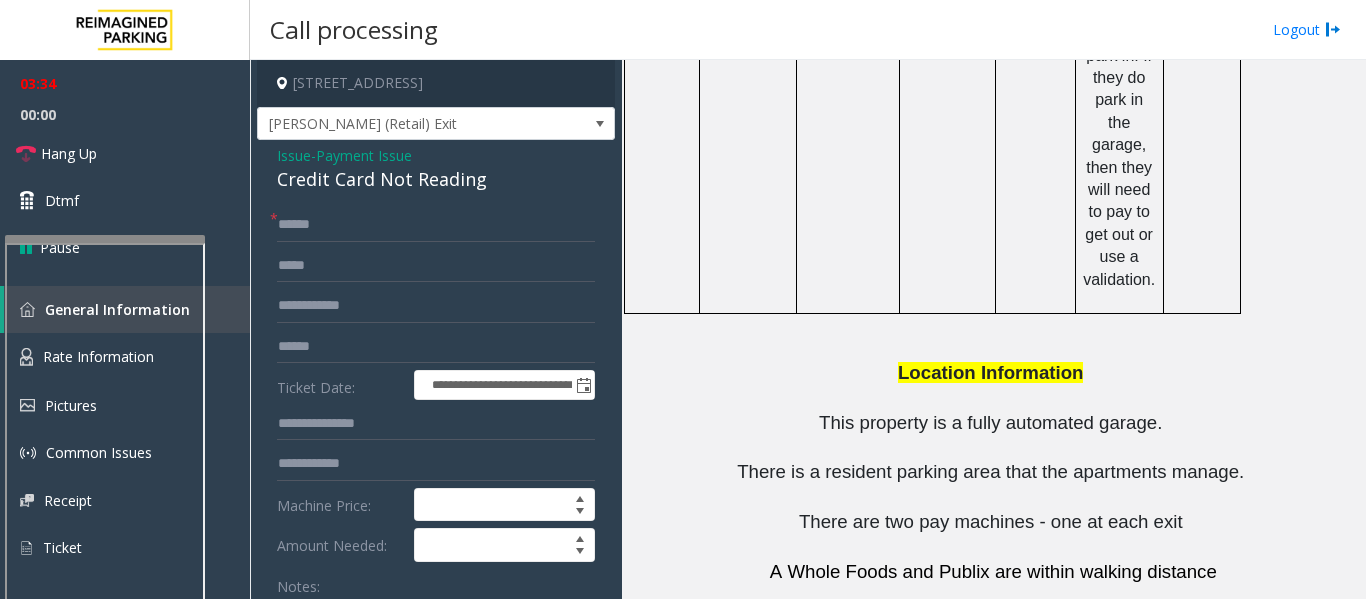 drag, startPoint x: 916, startPoint y: 461, endPoint x: 921, endPoint y: 483, distance: 22.561028 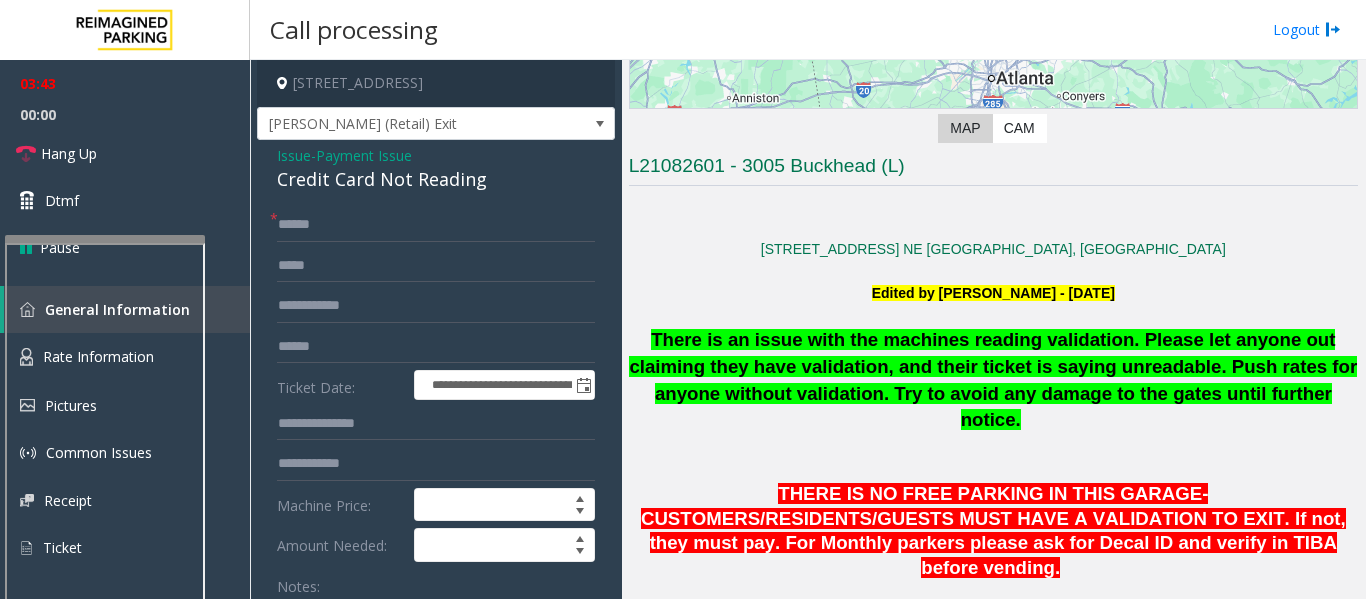 scroll, scrollTop: 266, scrollLeft: 0, axis: vertical 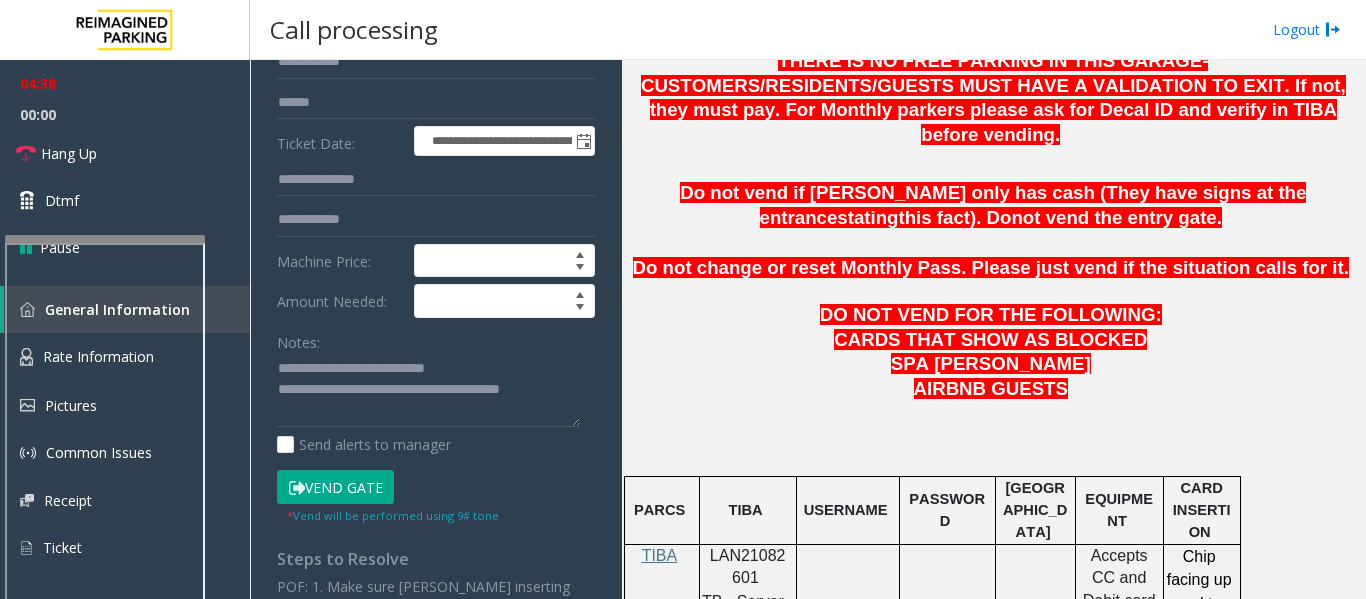 click on "Vend Gate" 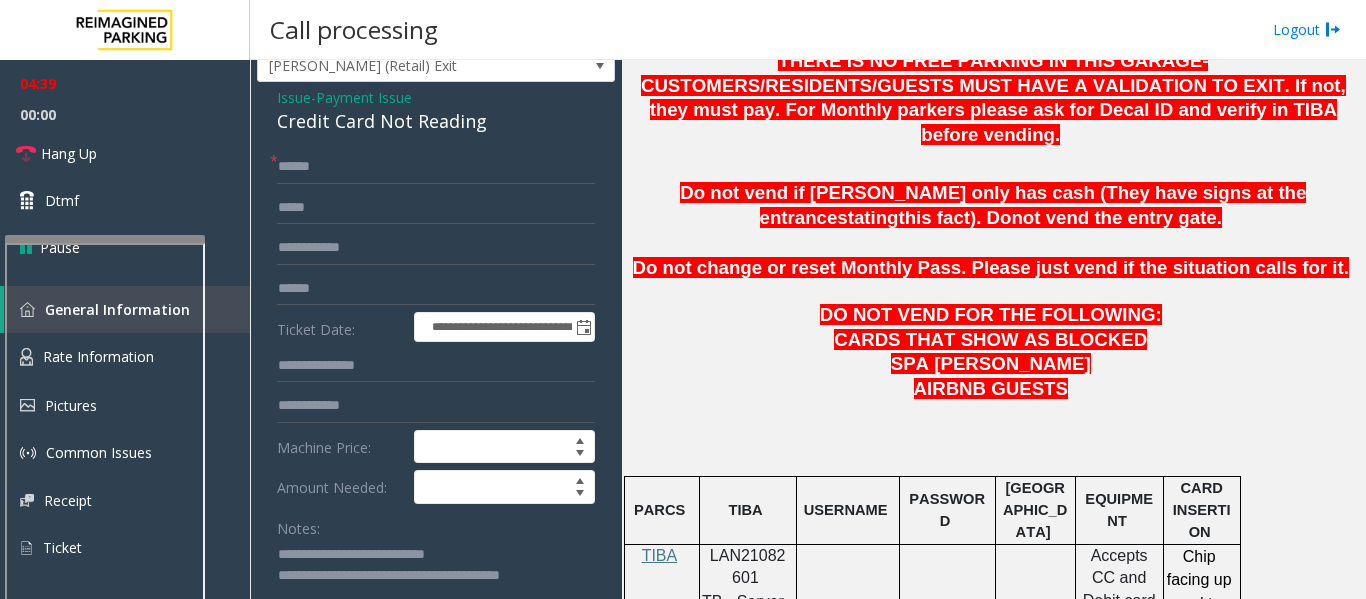 scroll, scrollTop: 0, scrollLeft: 0, axis: both 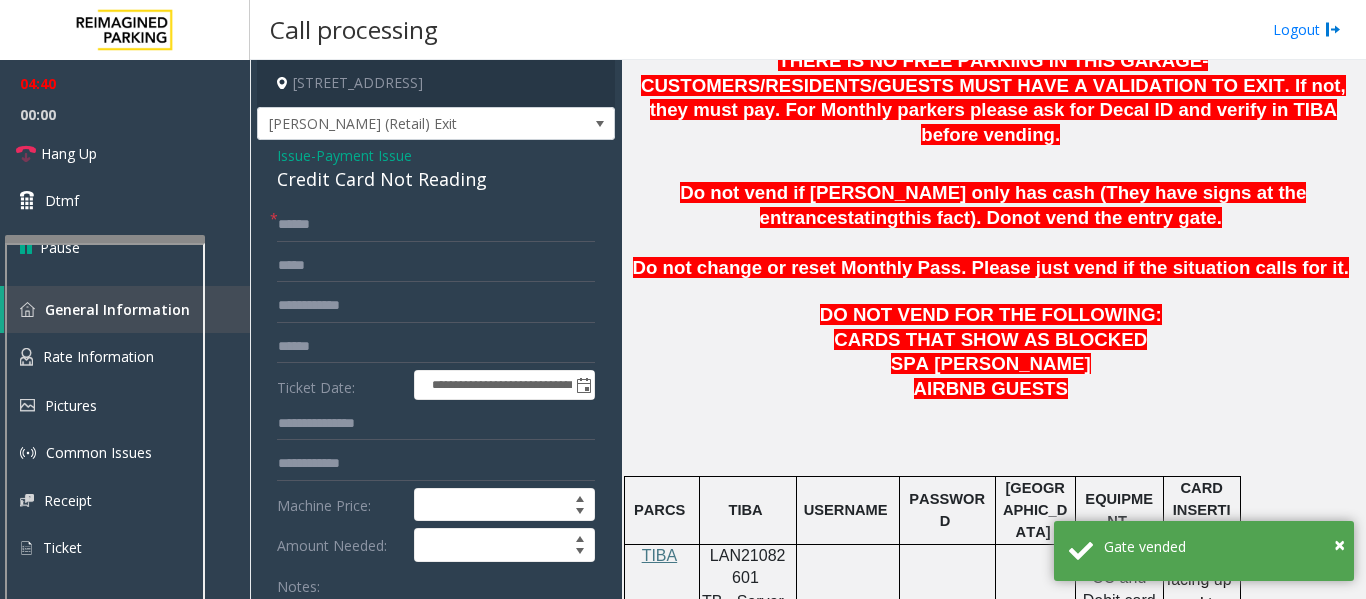 click on "Issue" 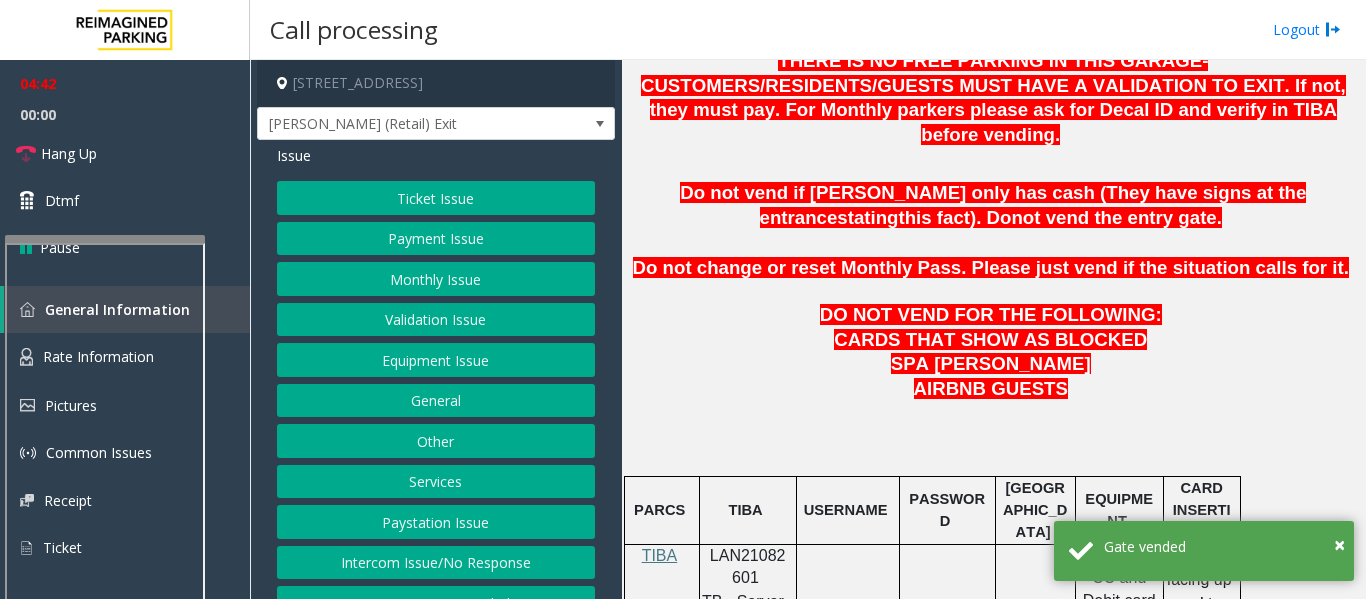 click on "Ticket Issue" 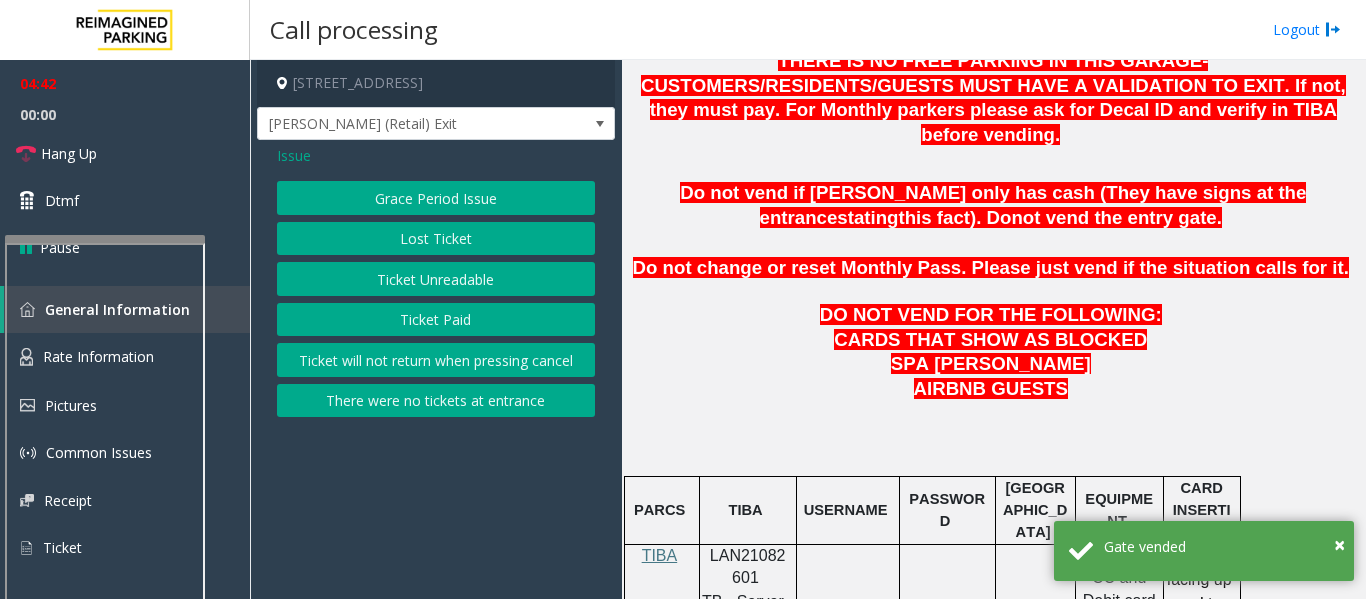 click on "Lost Ticket" 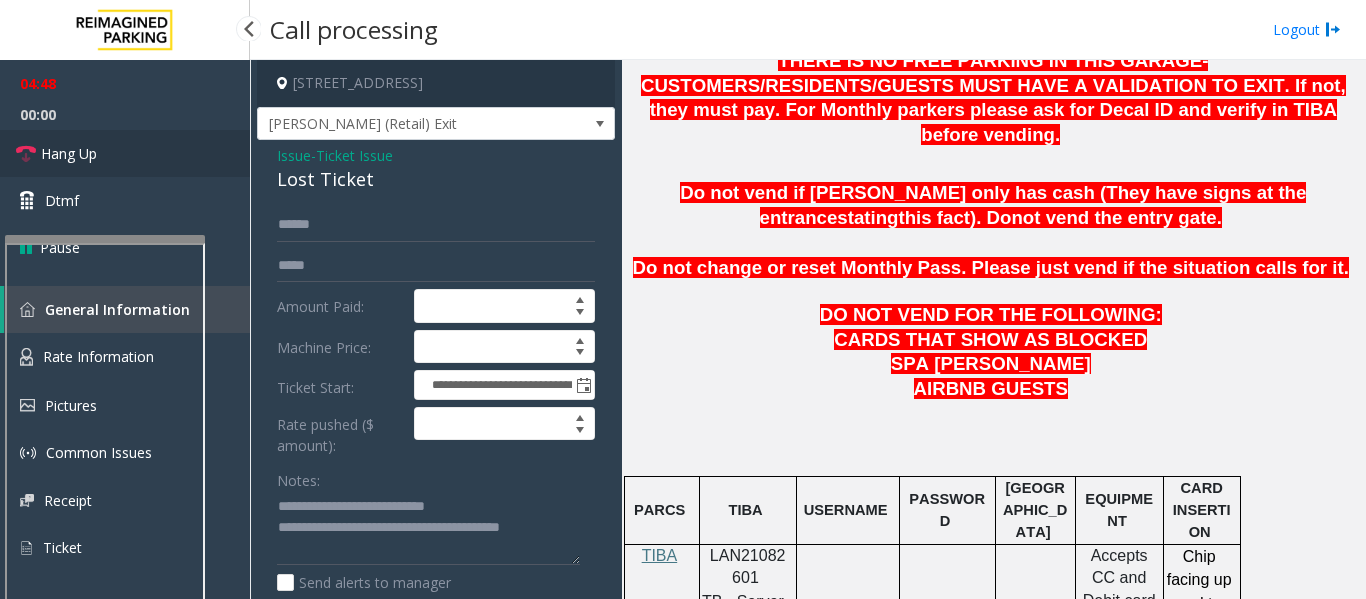 click on "Hang Up" at bounding box center [125, 153] 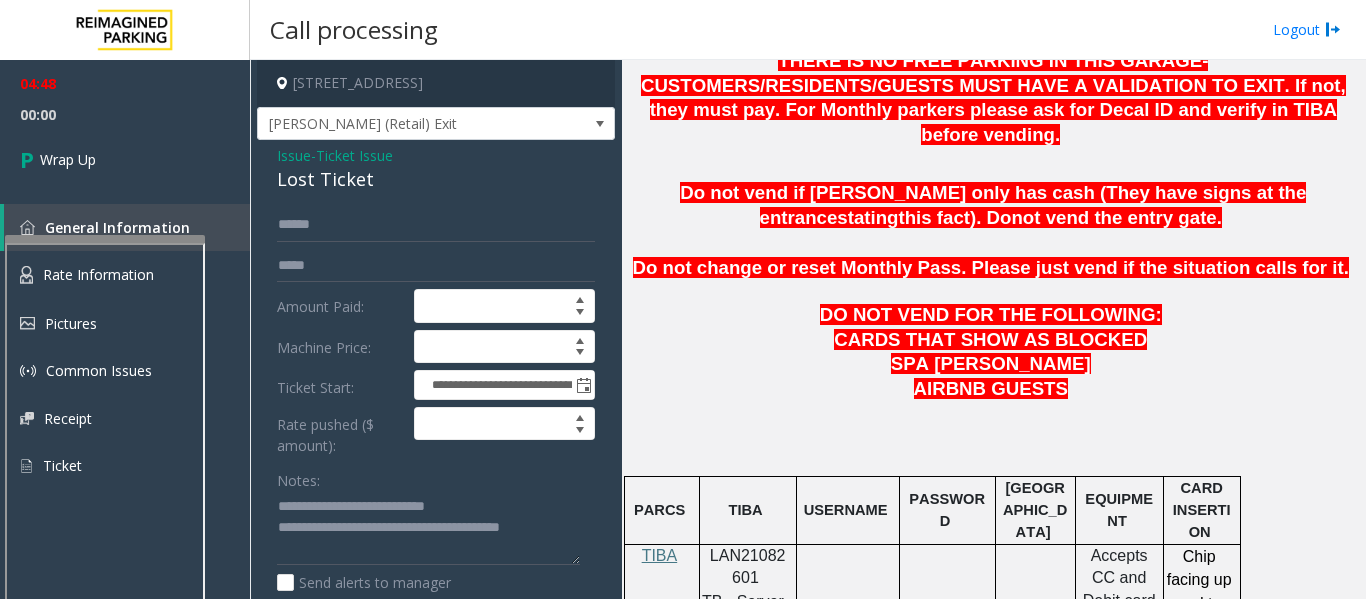 click on "Issue" 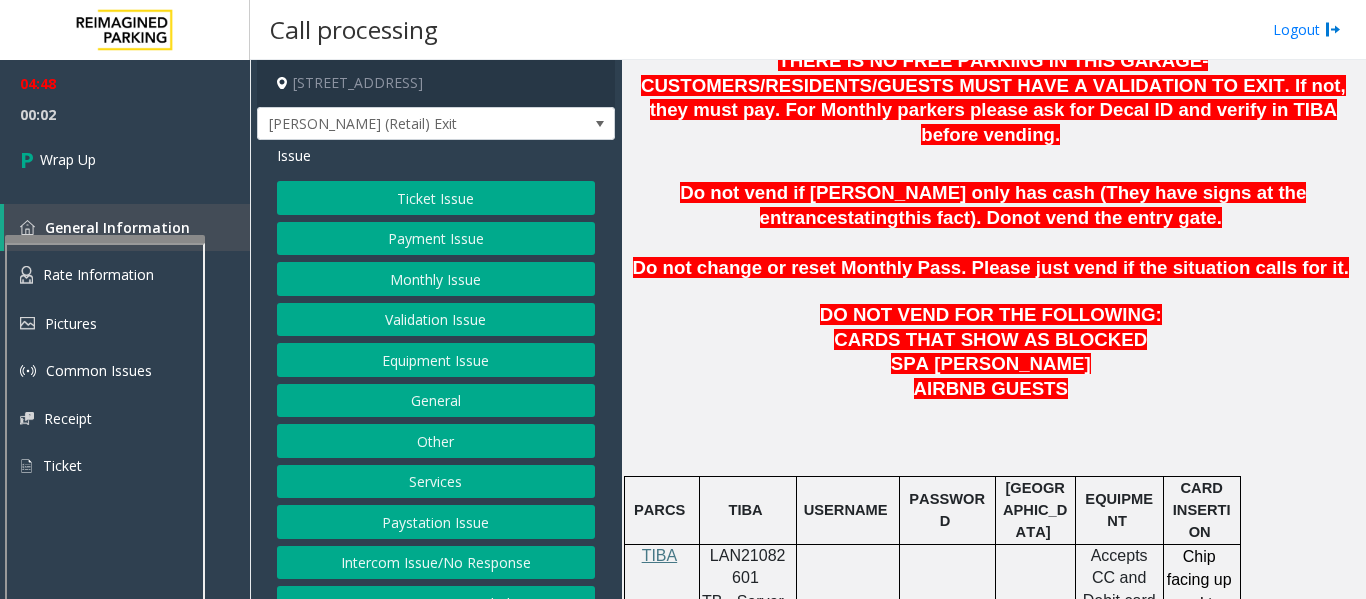 click on "Payment Issue" 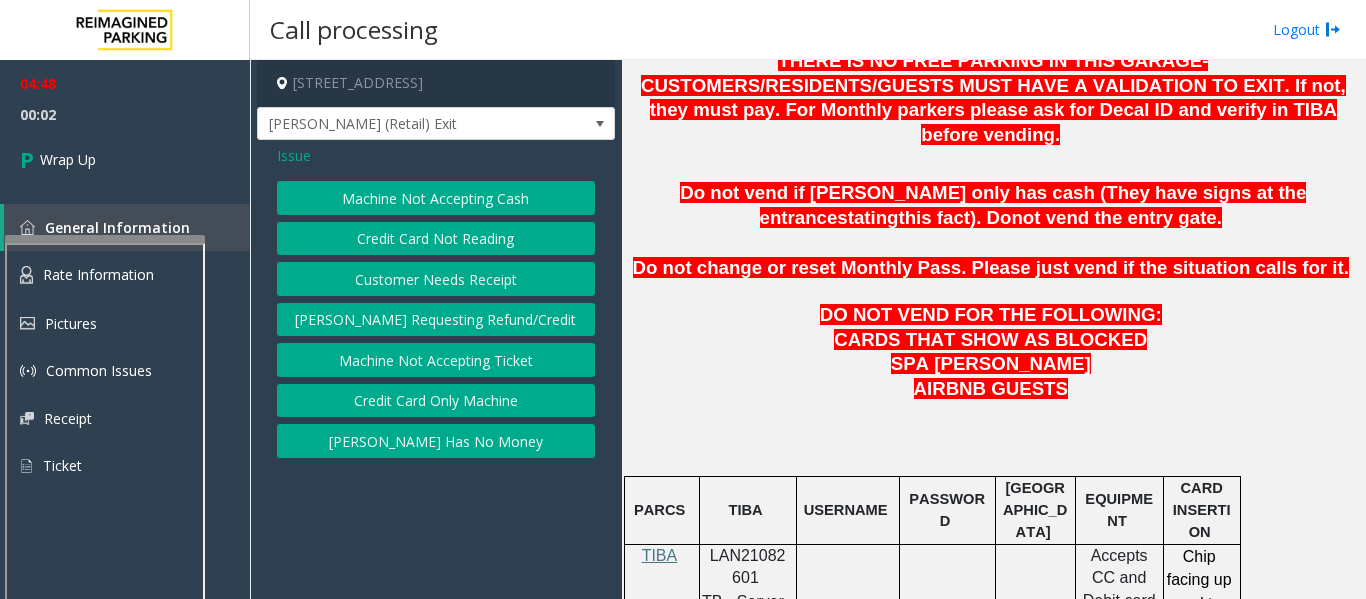 click on "Credit Card Not Reading" 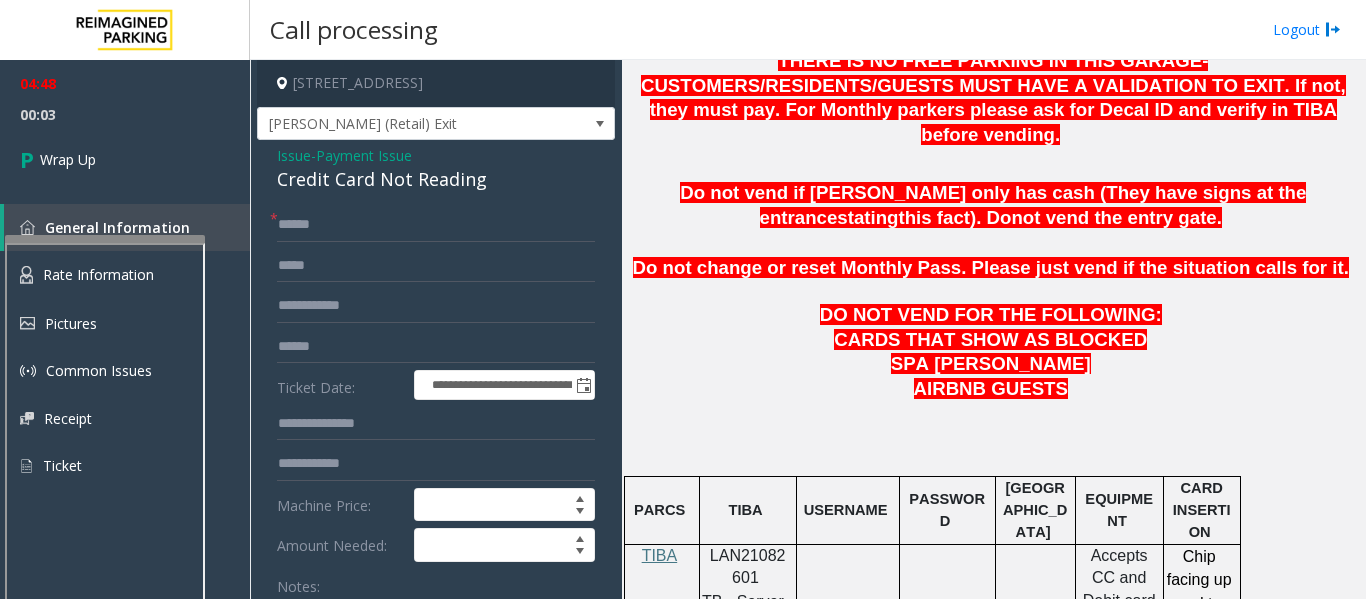 scroll, scrollTop: 226, scrollLeft: 0, axis: vertical 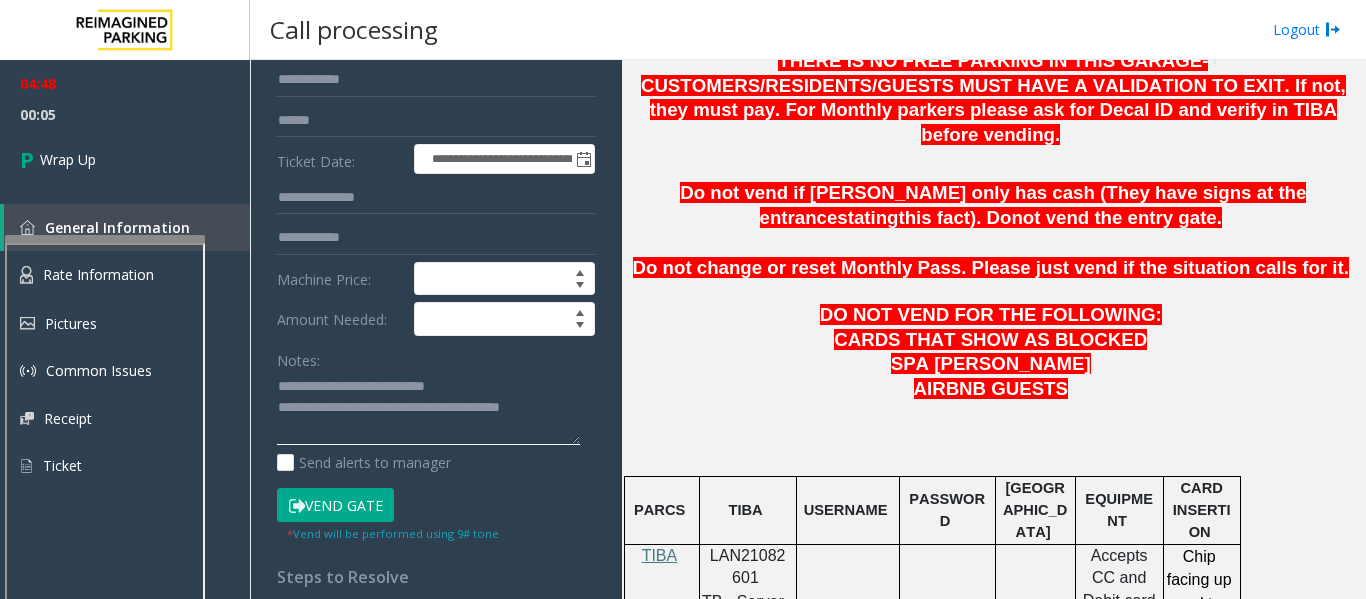 click 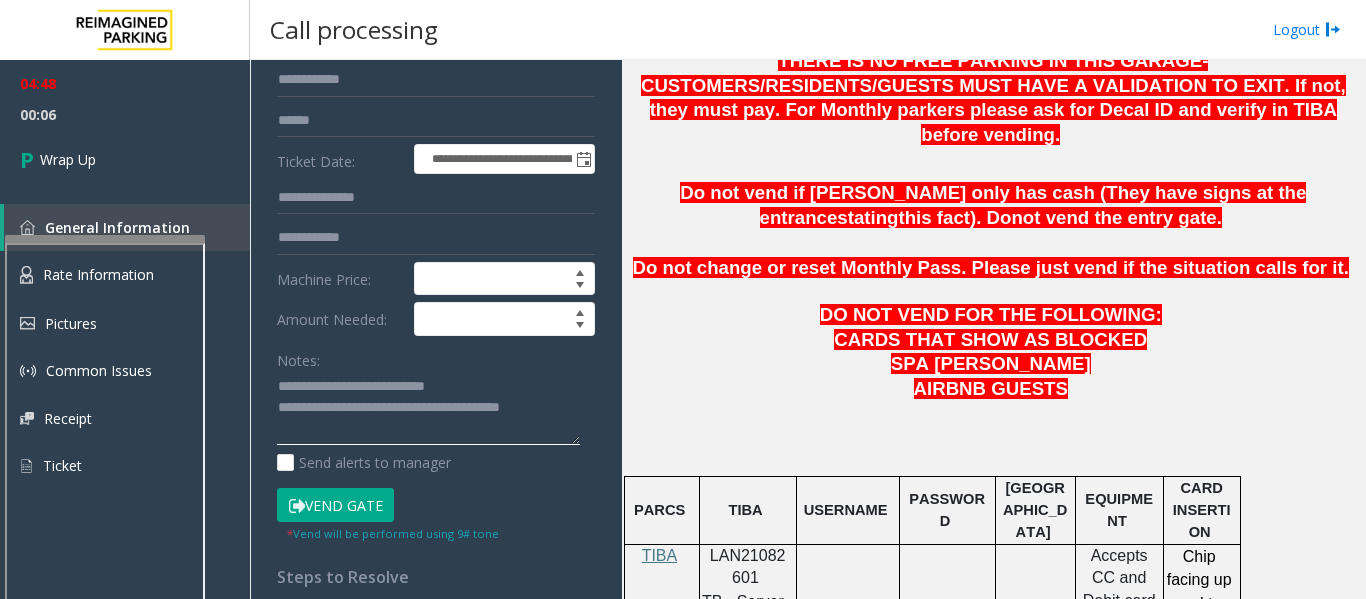 click 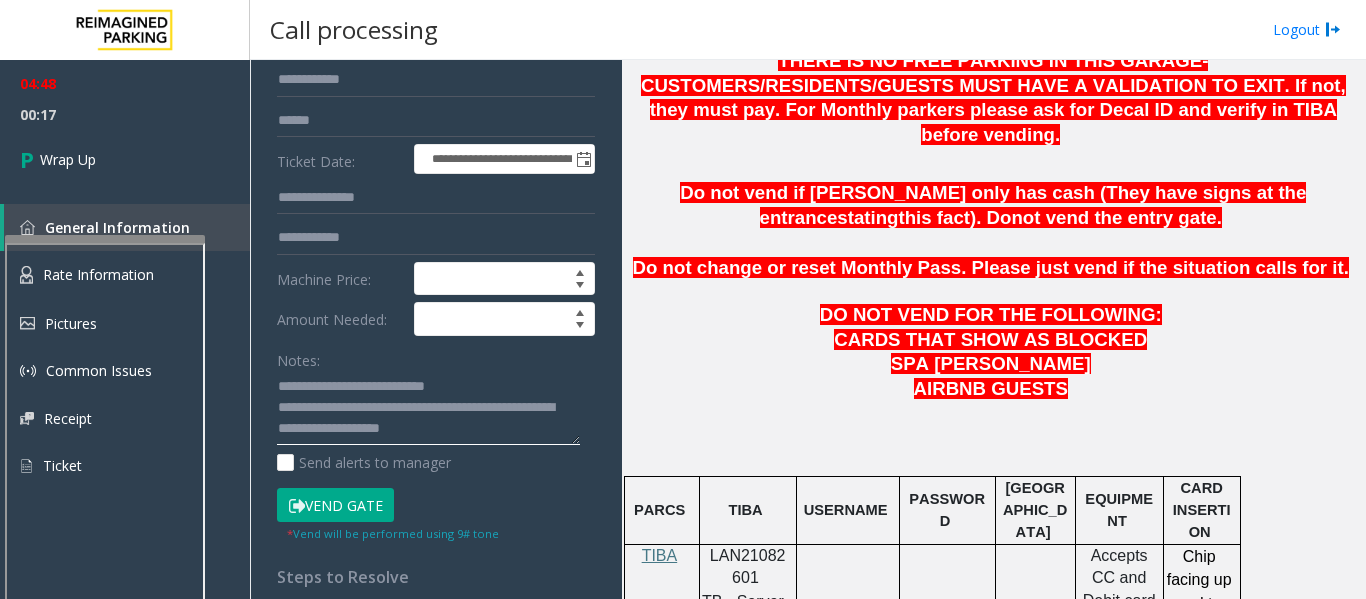 drag, startPoint x: 348, startPoint y: 422, endPoint x: 570, endPoint y: 423, distance: 222.00226 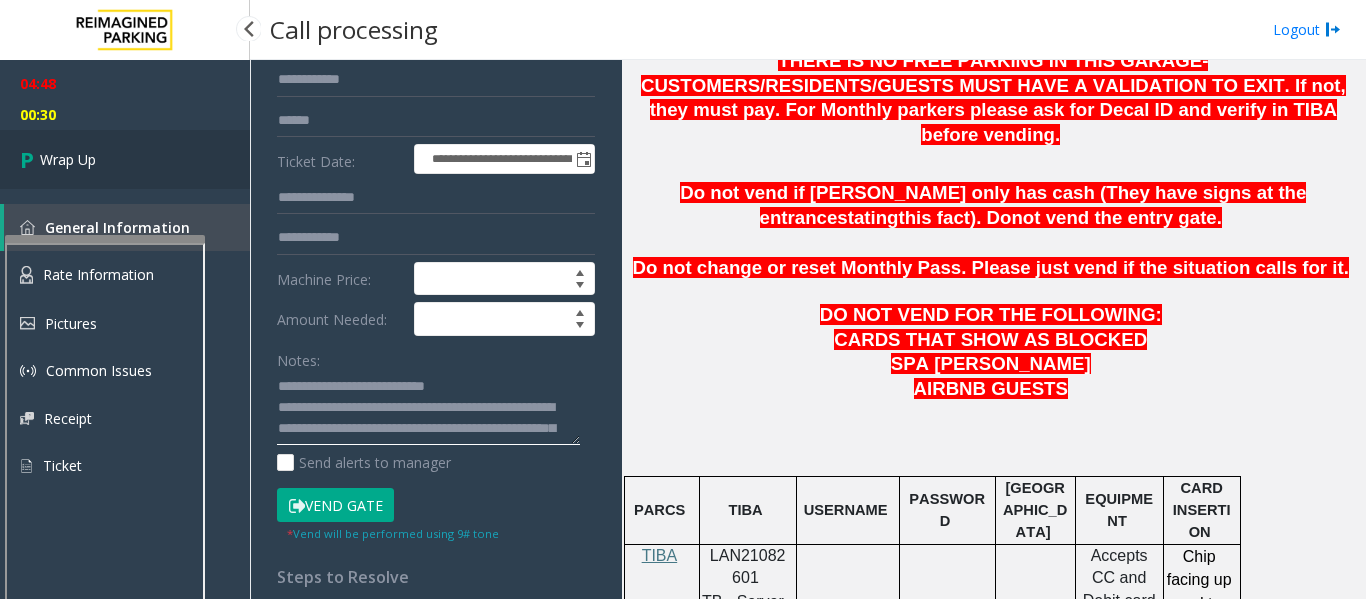 type on "**********" 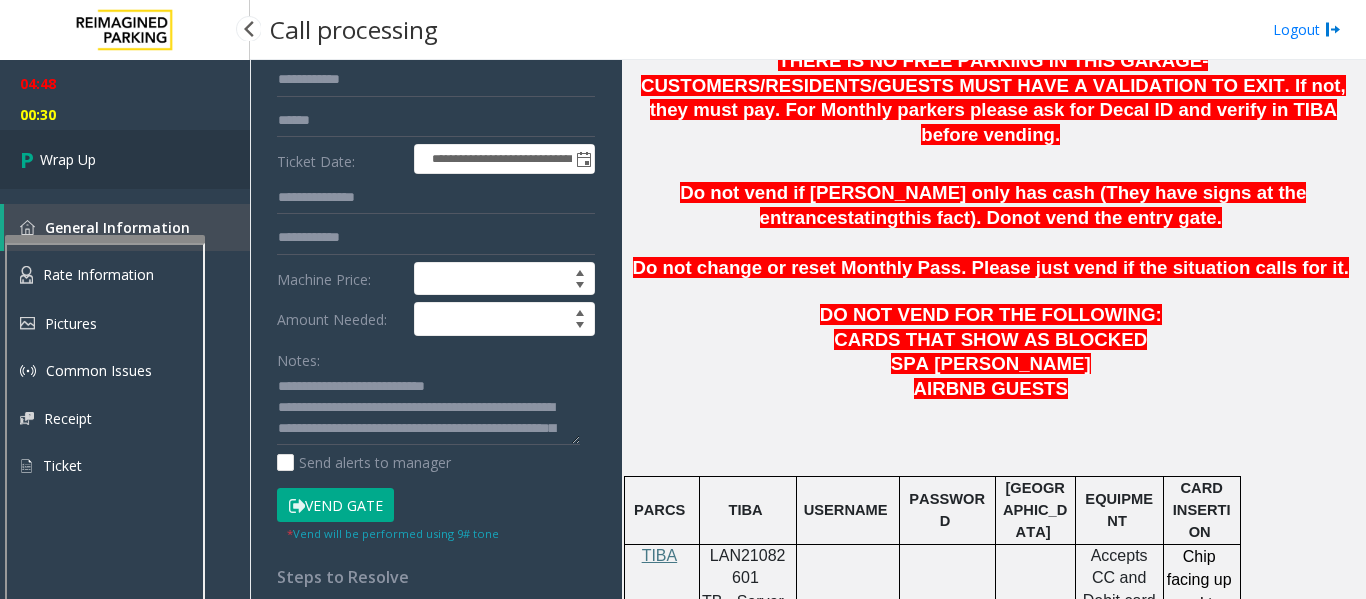 click on "Wrap Up" at bounding box center [125, 159] 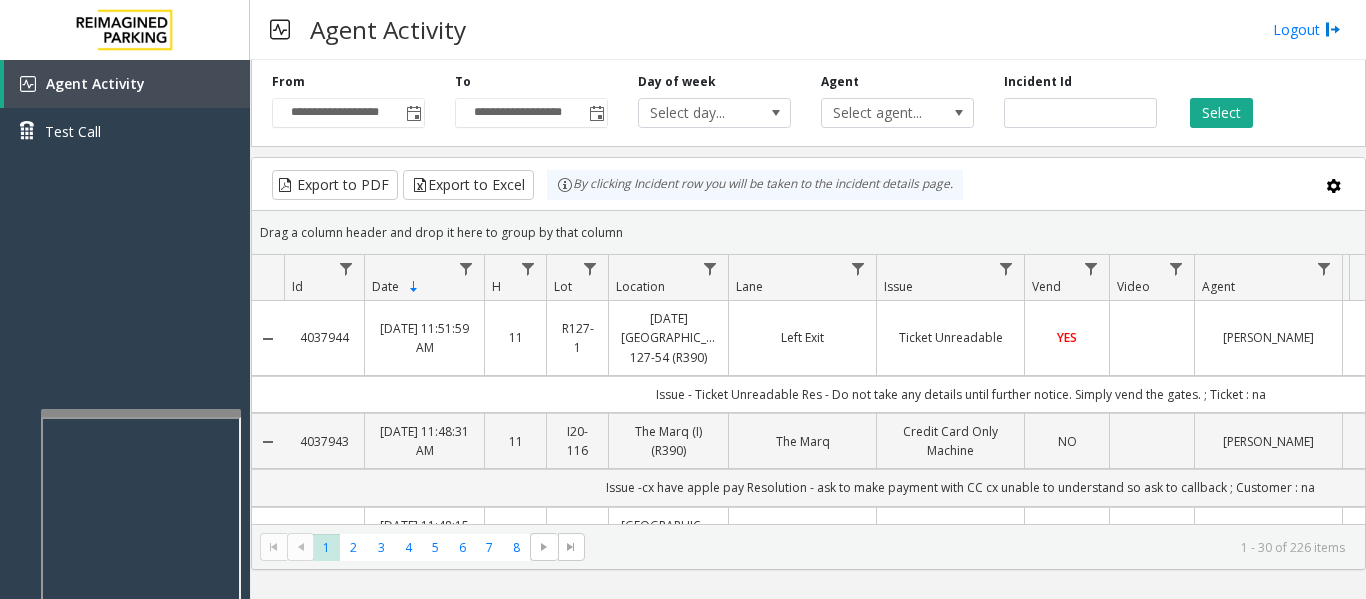 click at bounding box center [141, 413] 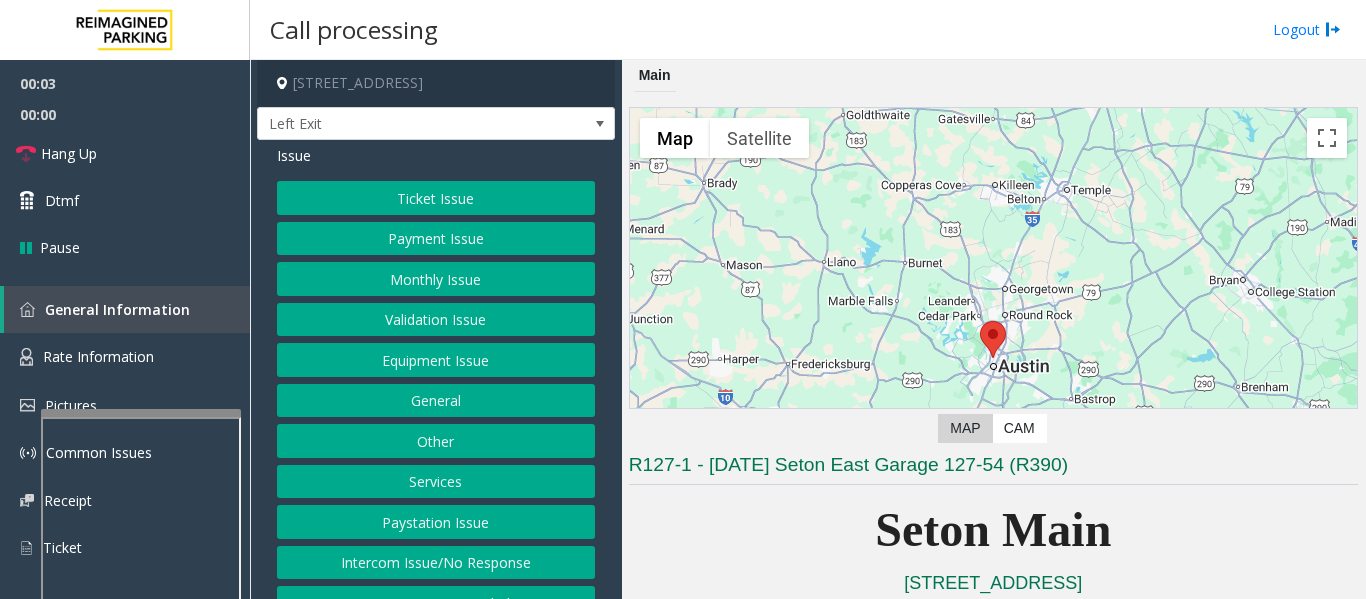 click on "Equipment Issue" 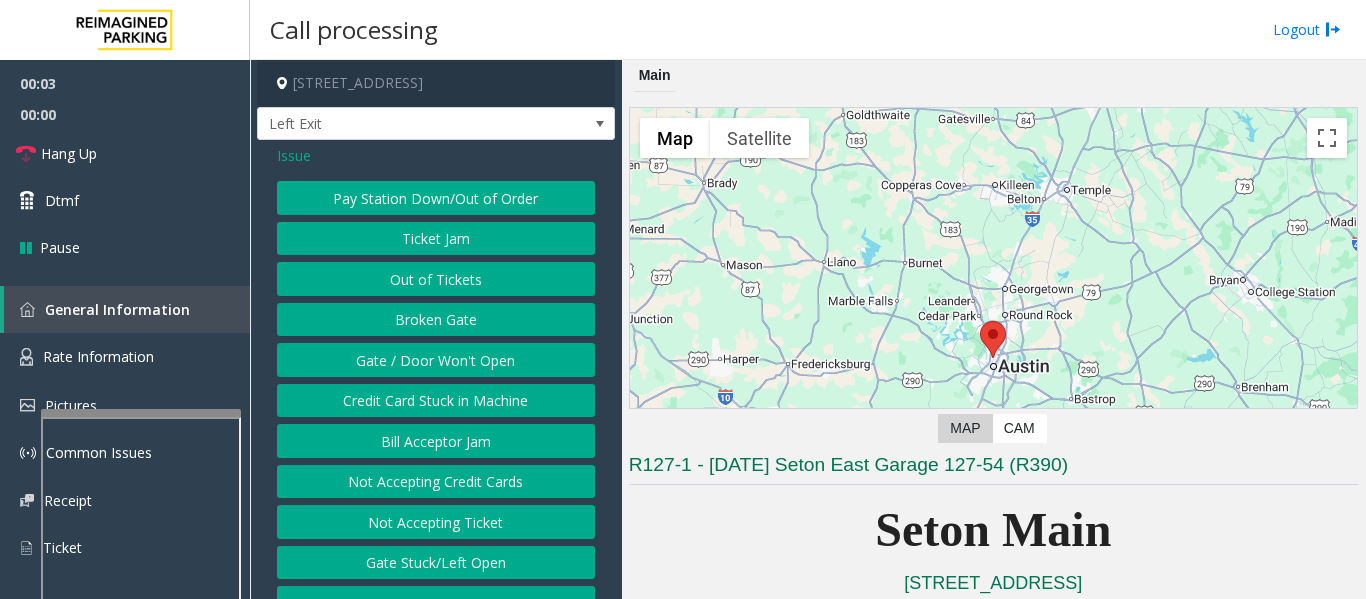 click on "Gate / Door Won't Open" 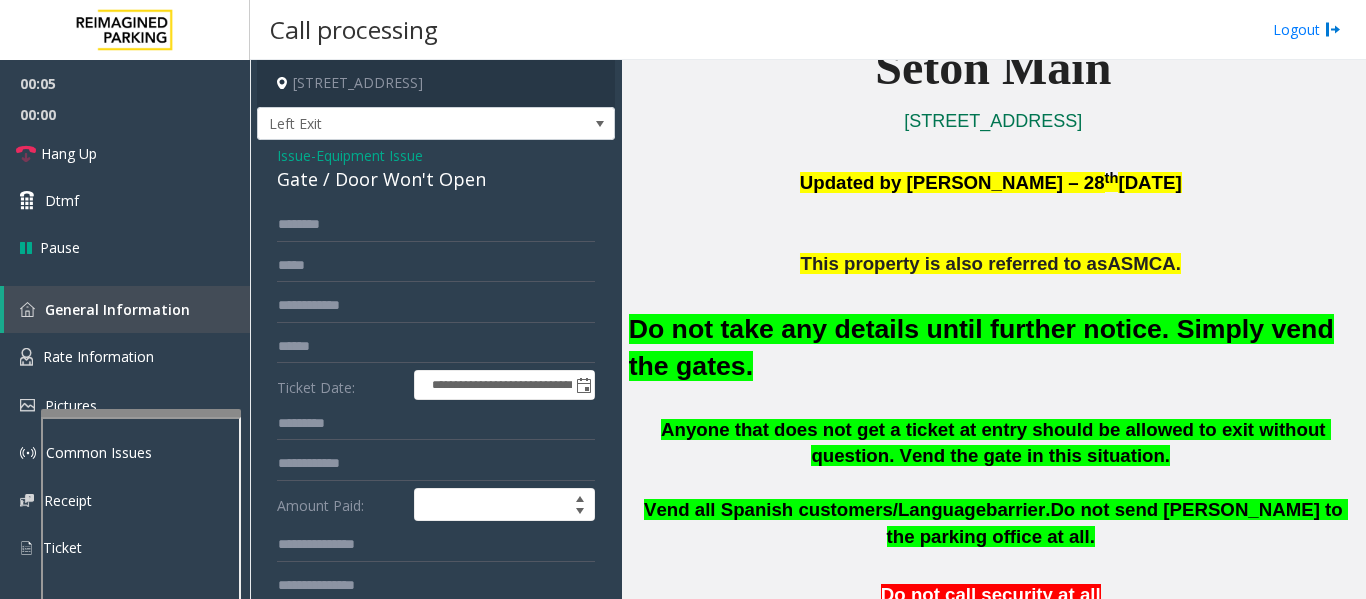 scroll, scrollTop: 477, scrollLeft: 0, axis: vertical 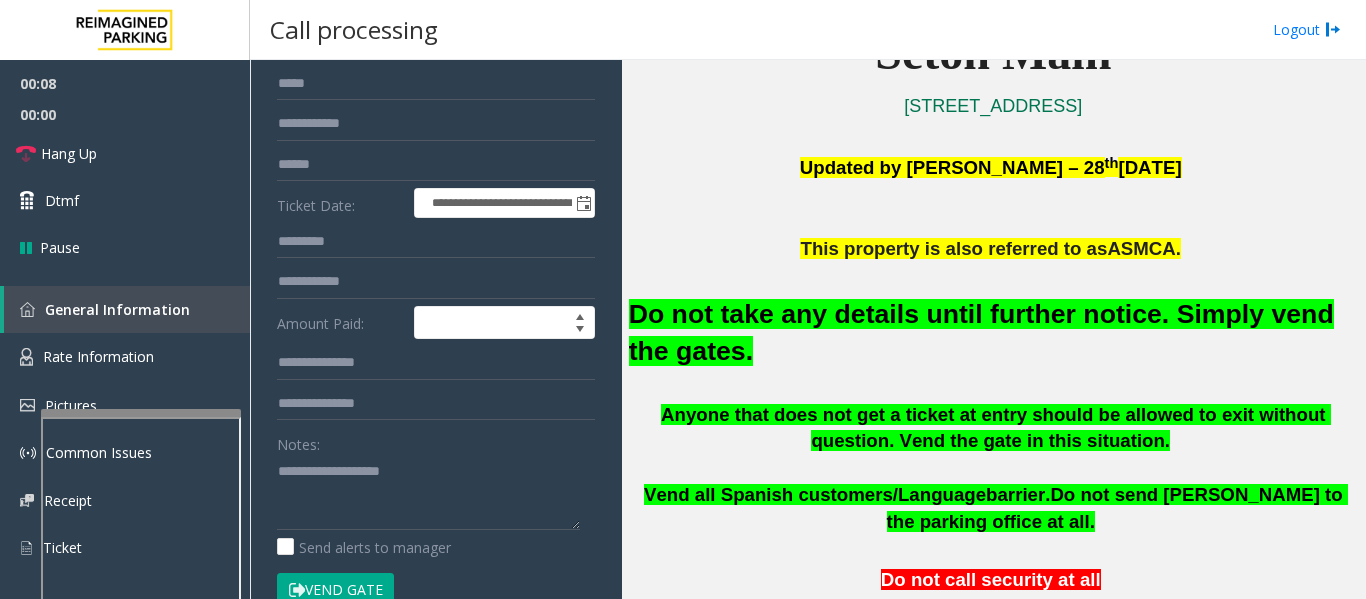click on "Vend Gate" 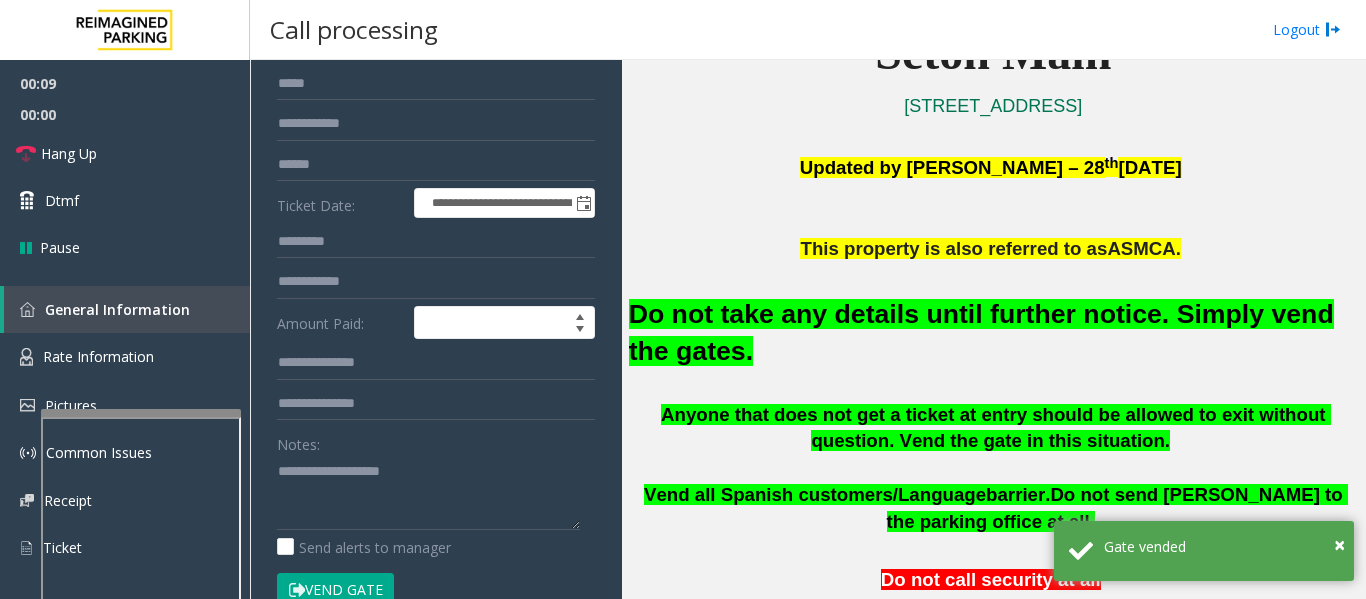 scroll, scrollTop: 0, scrollLeft: 0, axis: both 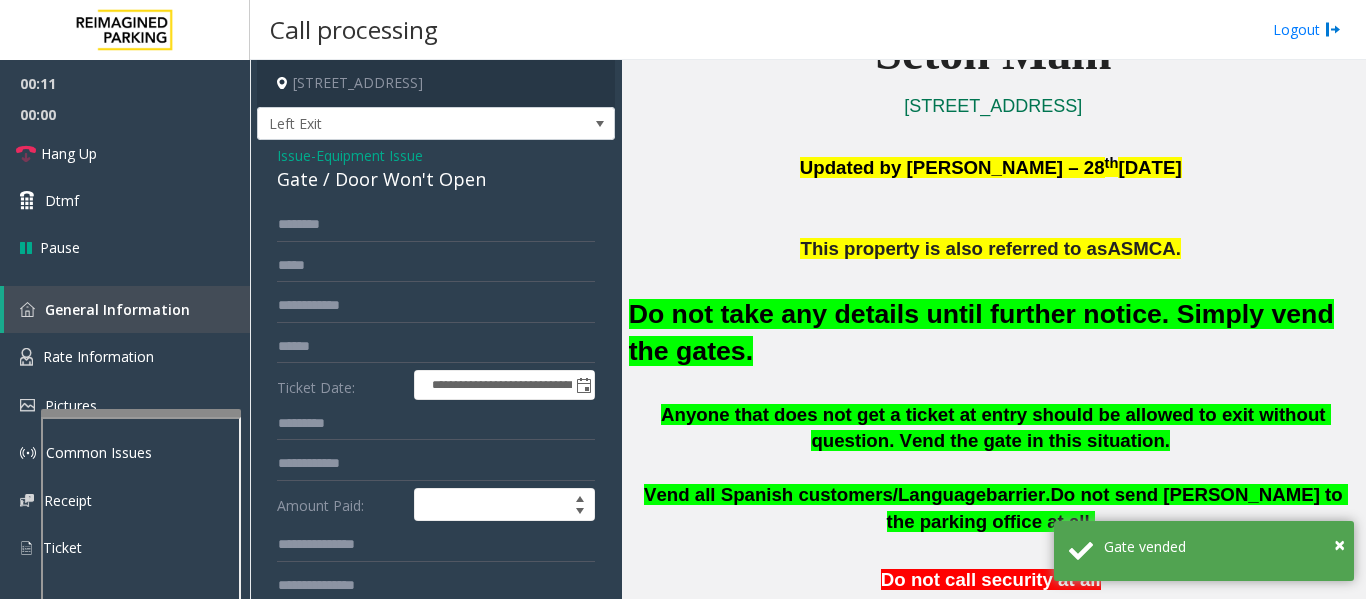 click on "Gate / Door Won't Open" 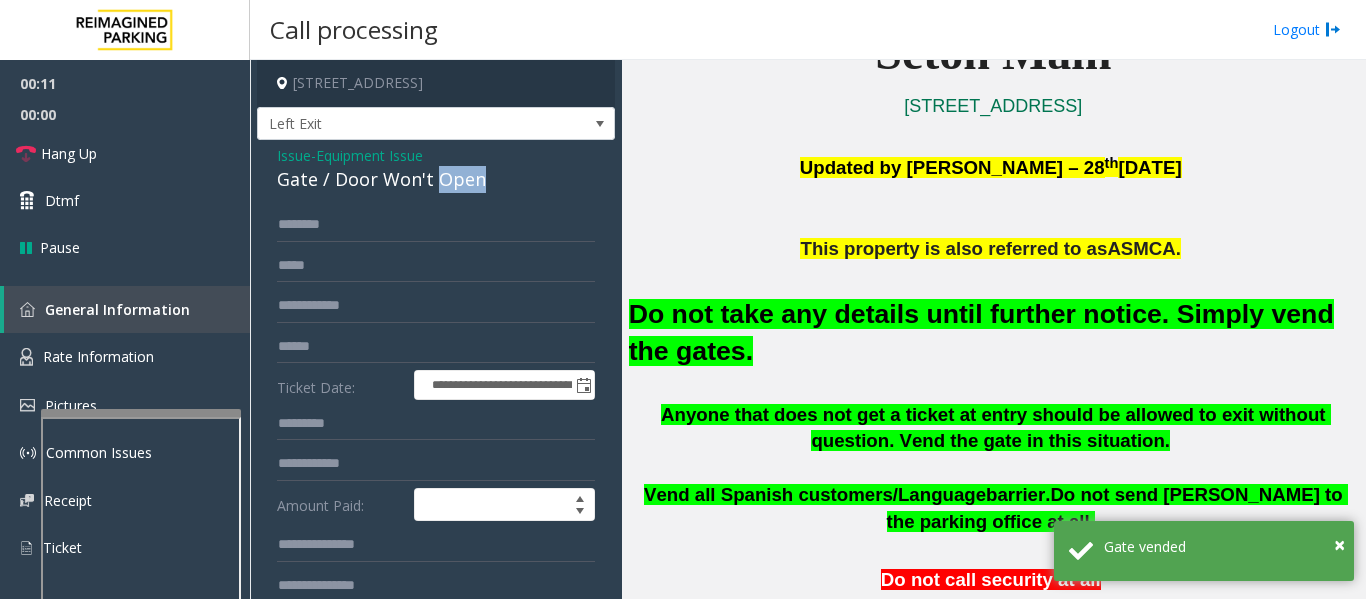 click on "Gate / Door Won't Open" 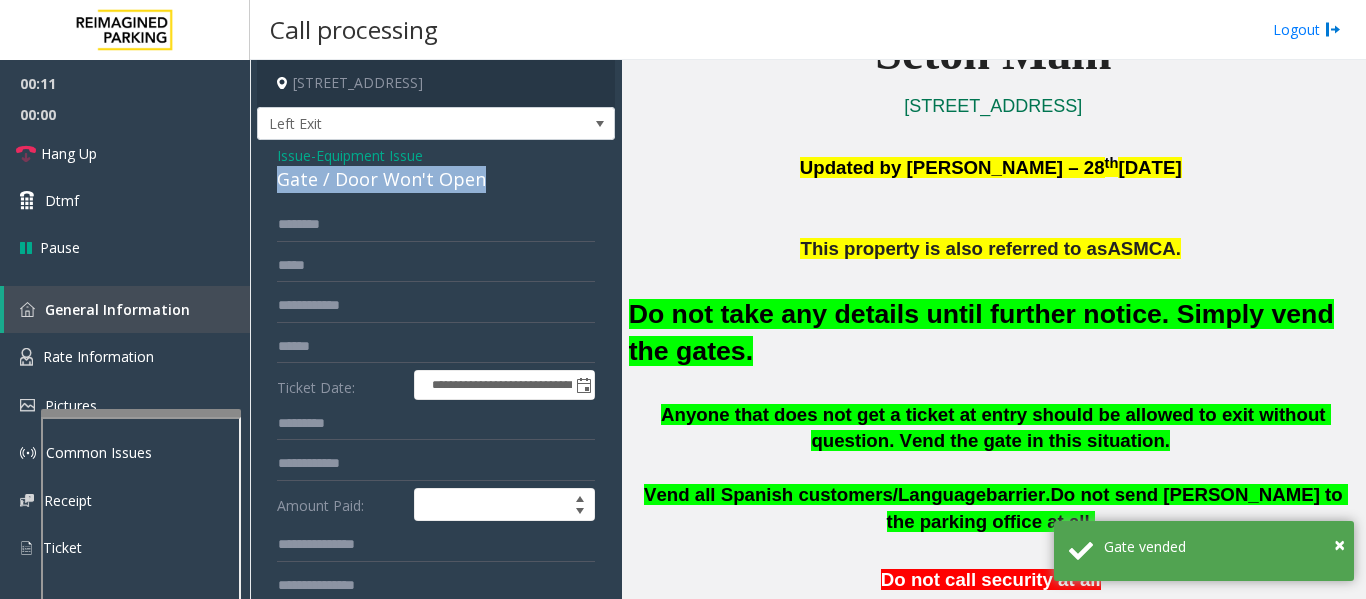 click on "Gate / Door Won't Open" 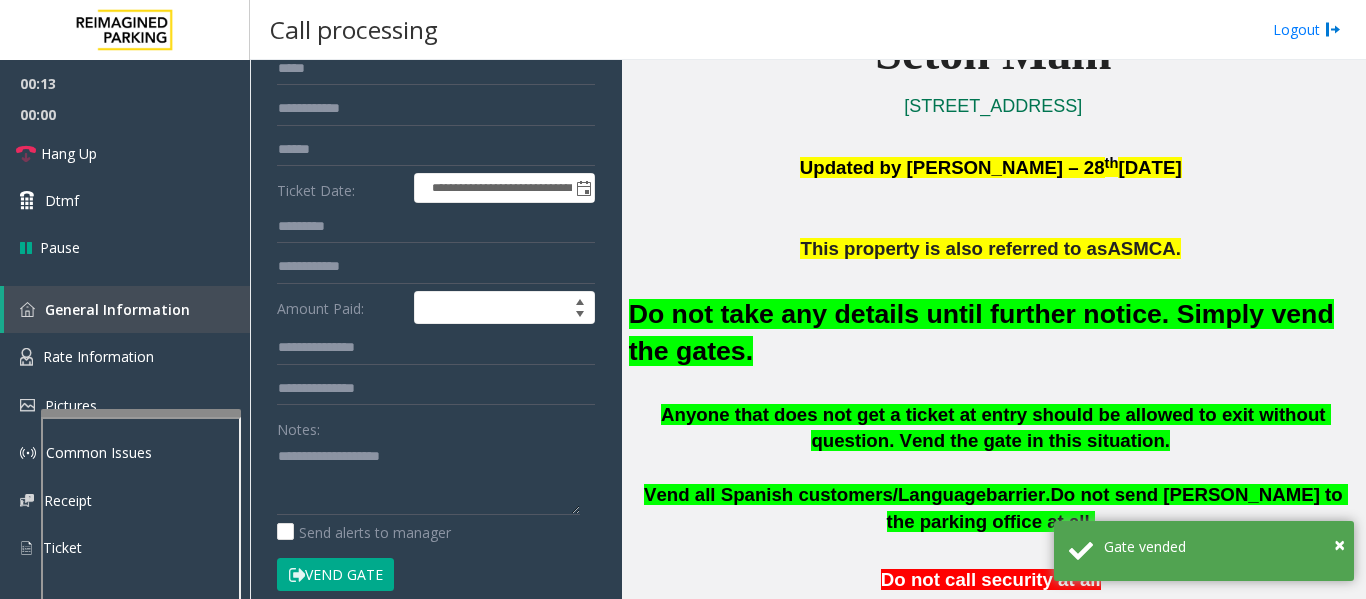 scroll, scrollTop: 220, scrollLeft: 0, axis: vertical 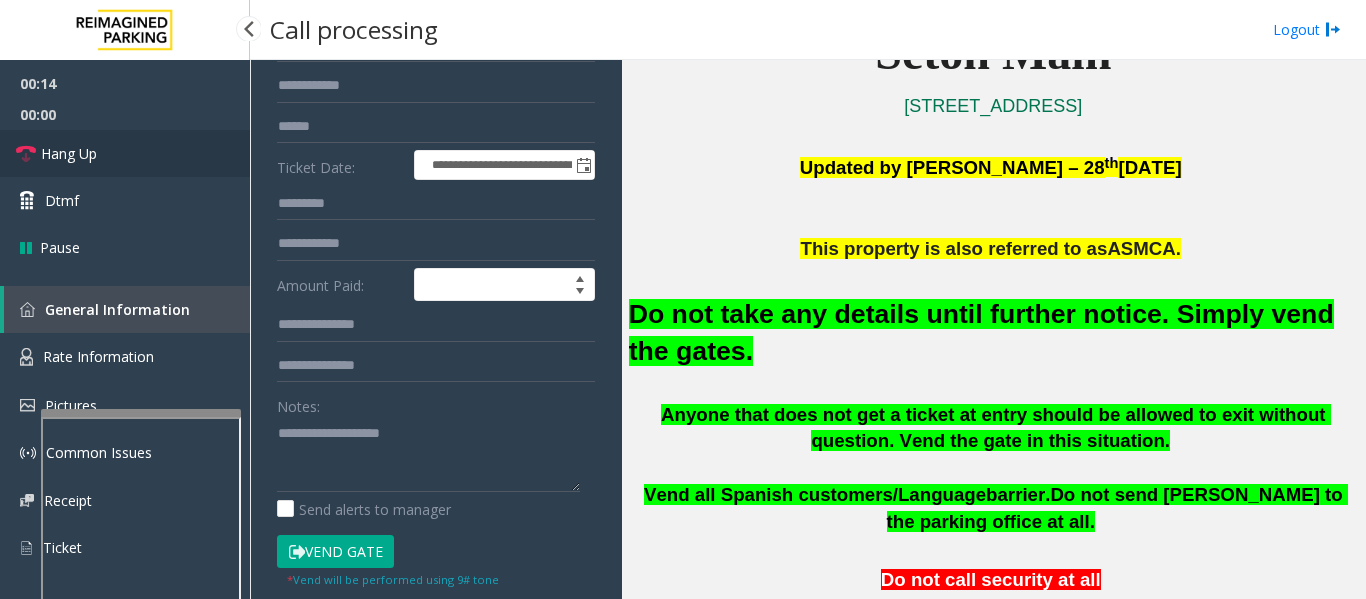 click on "Hang Up" at bounding box center [125, 153] 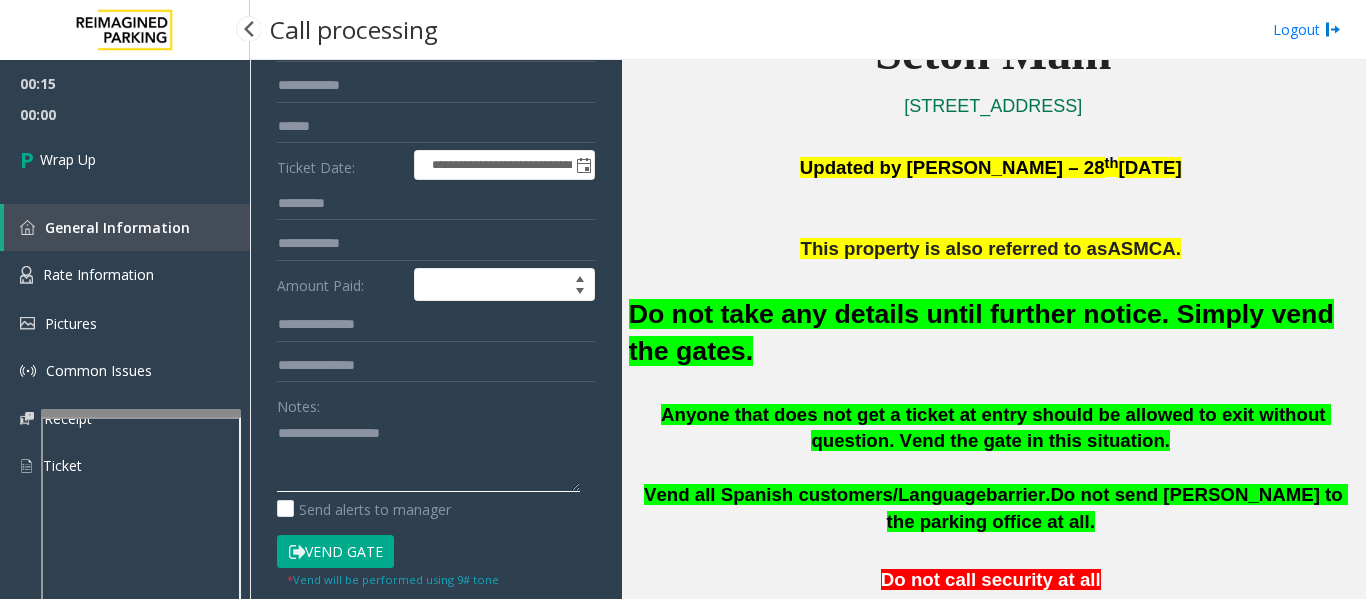 click 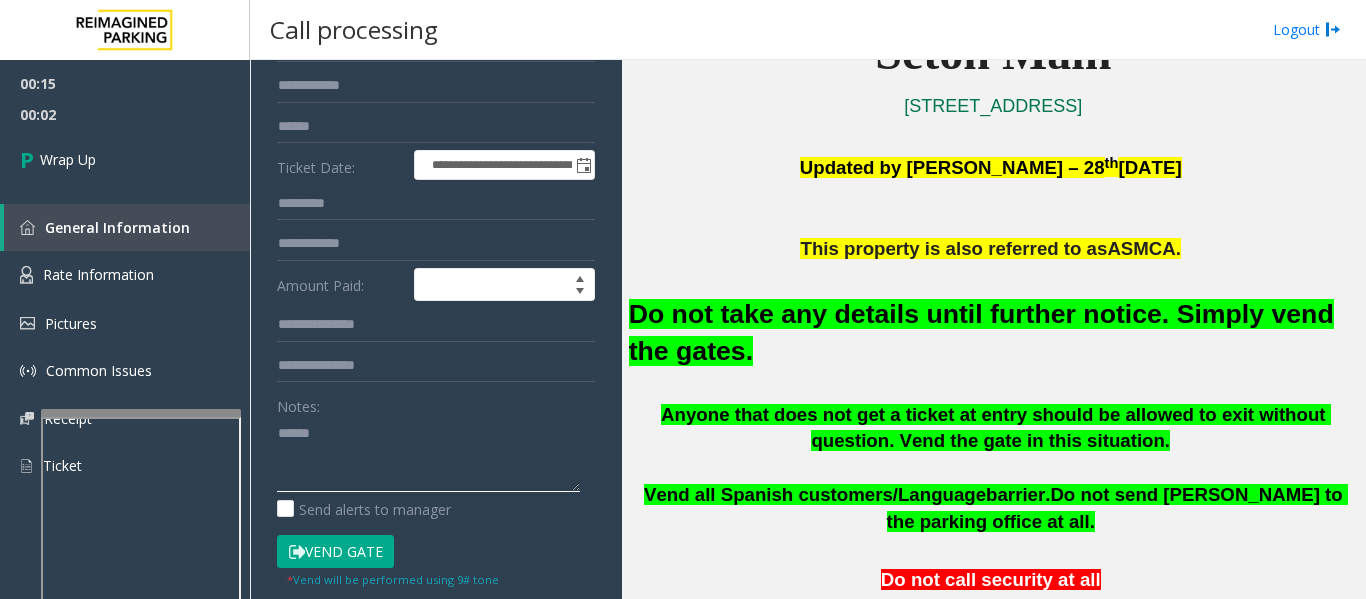 paste on "**********" 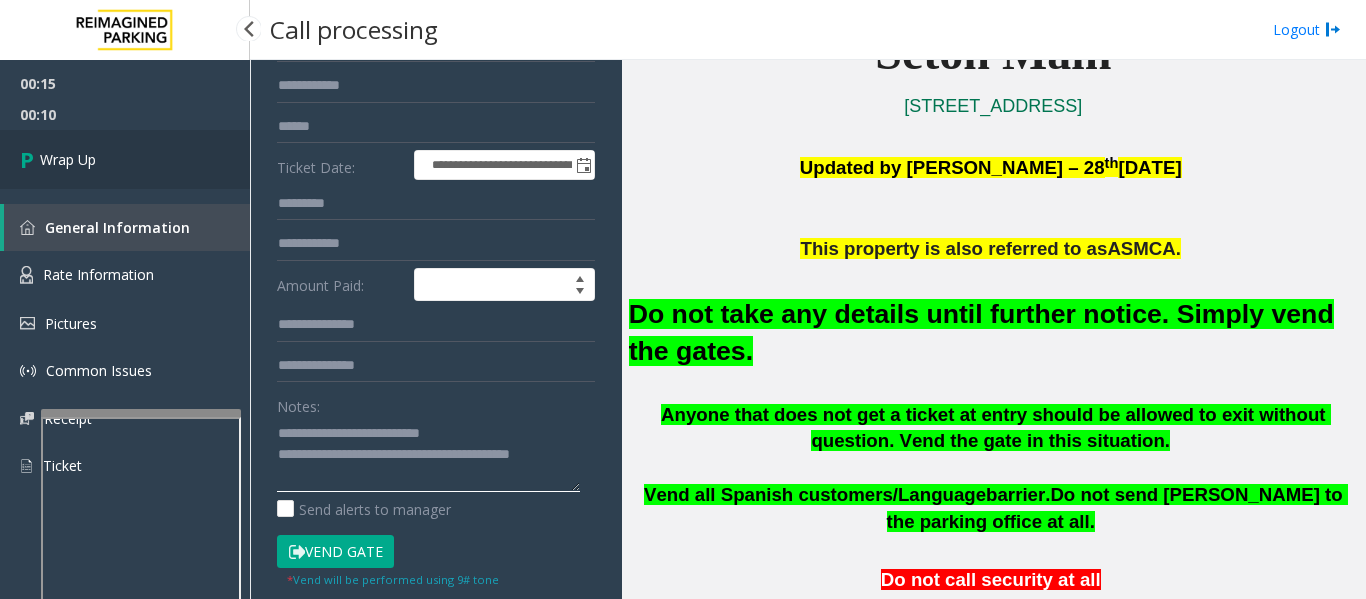type on "**********" 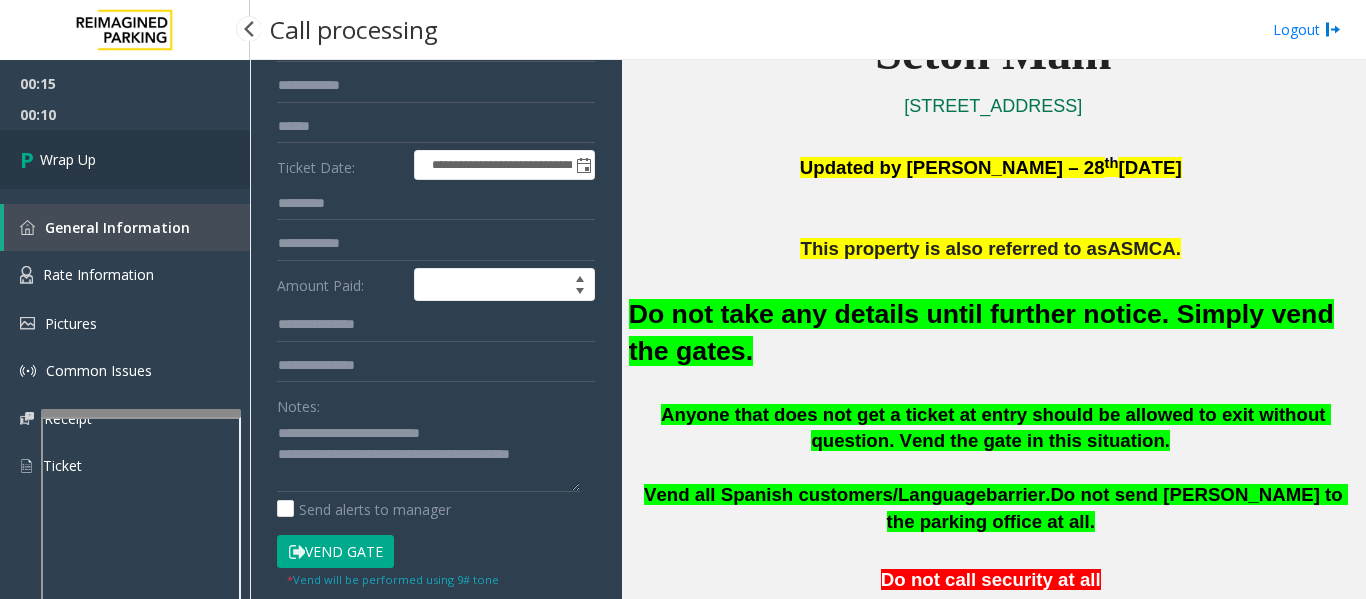 click on "Wrap Up" at bounding box center (125, 159) 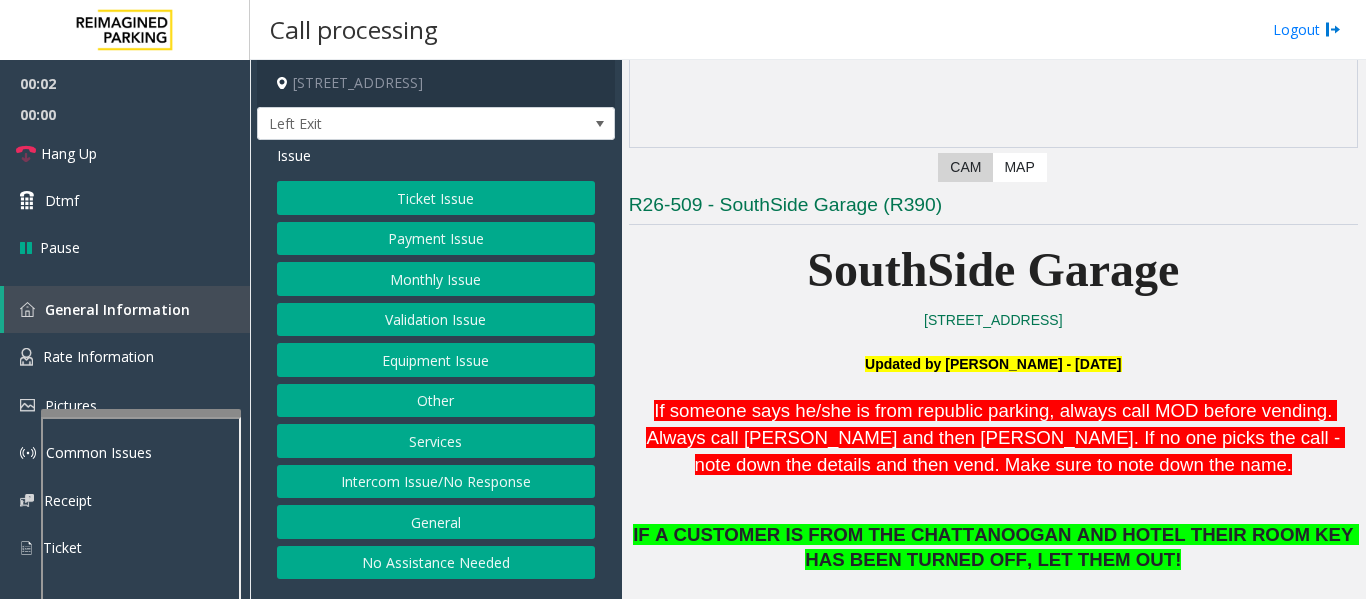 scroll, scrollTop: 462, scrollLeft: 0, axis: vertical 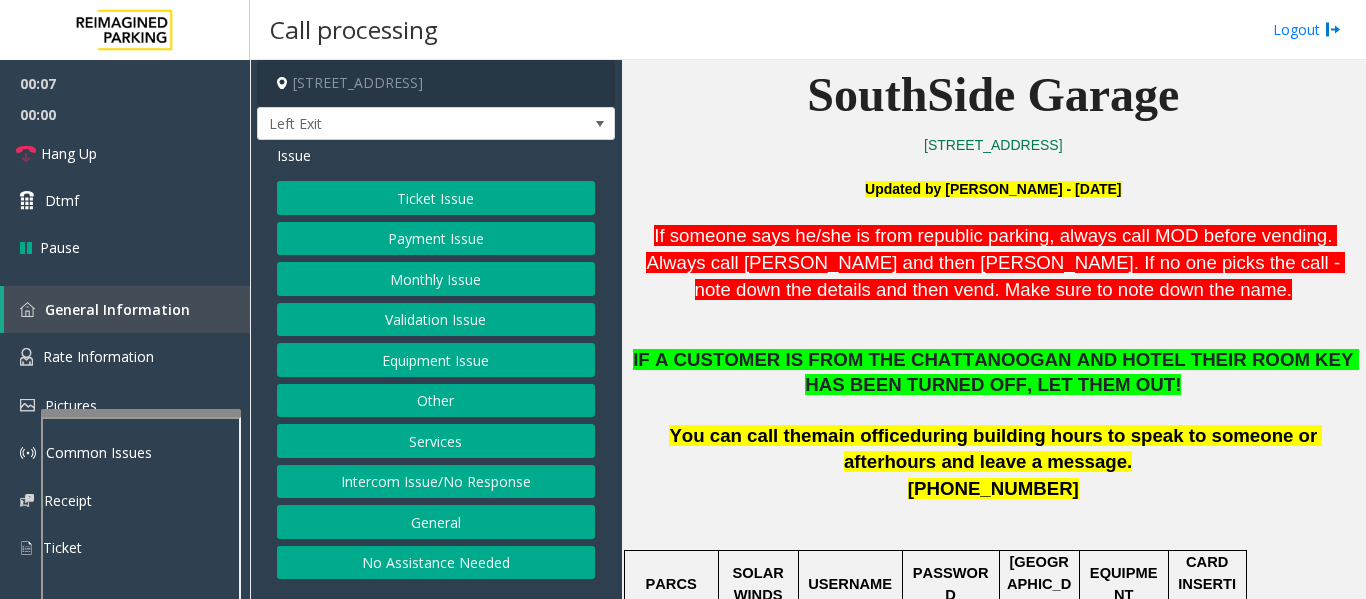 click on "Services" 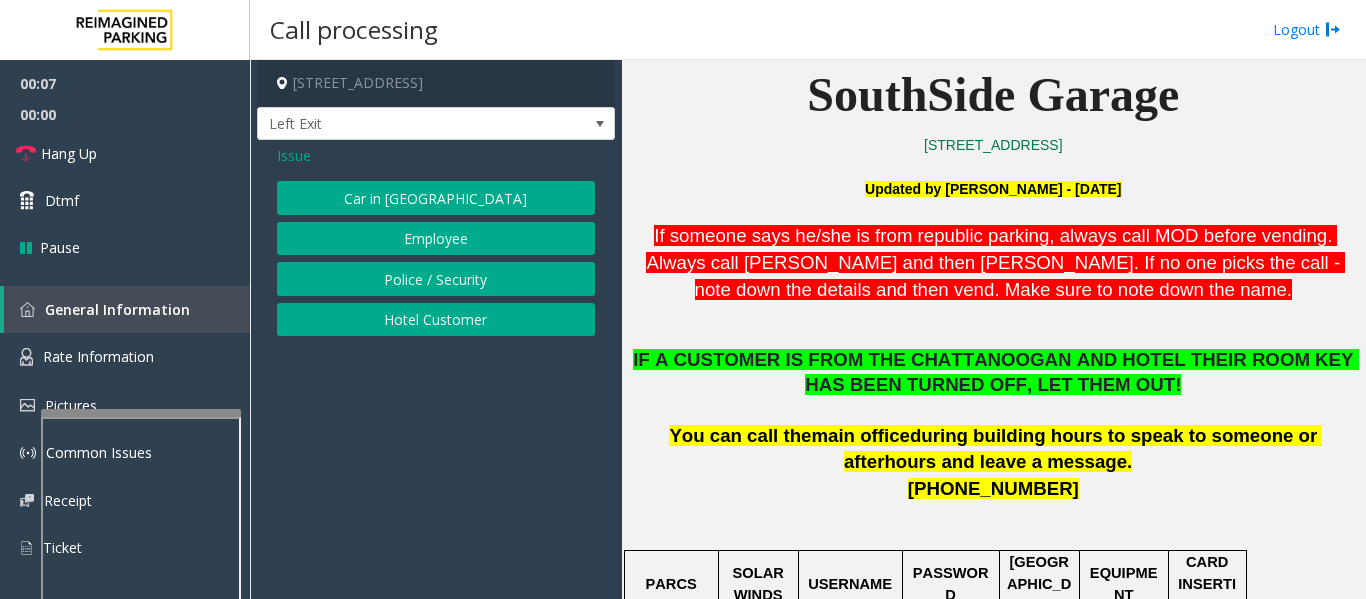 click on "Hotel Customer" 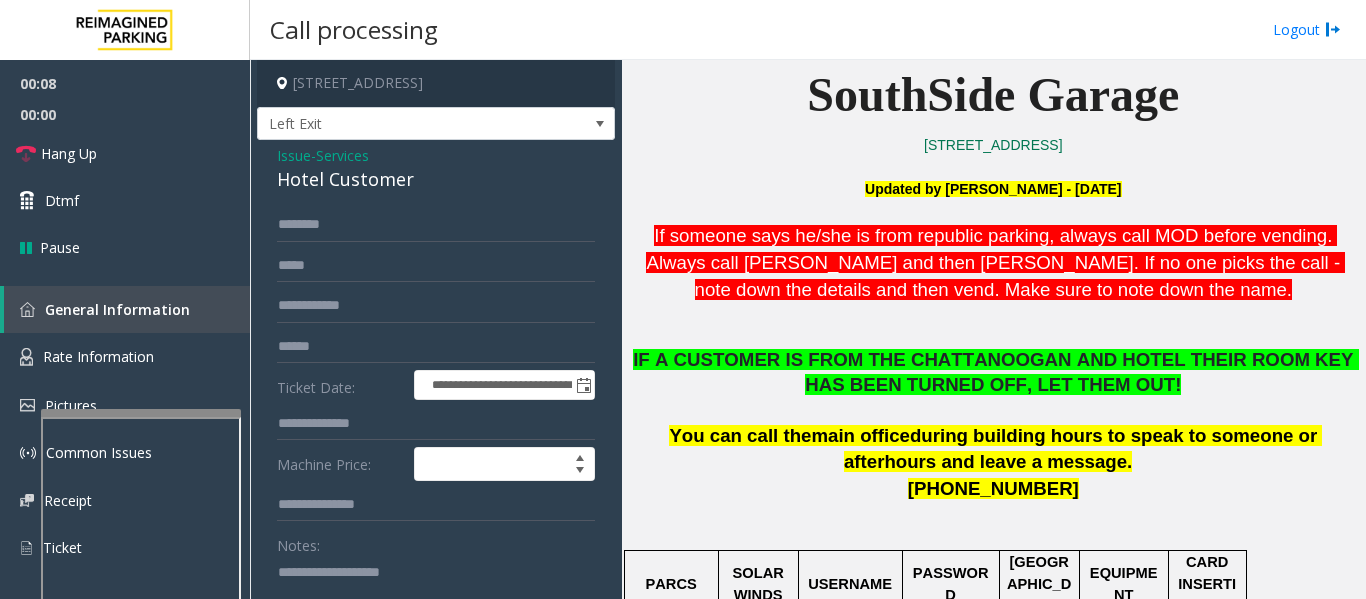 click on "Hotel Customer" 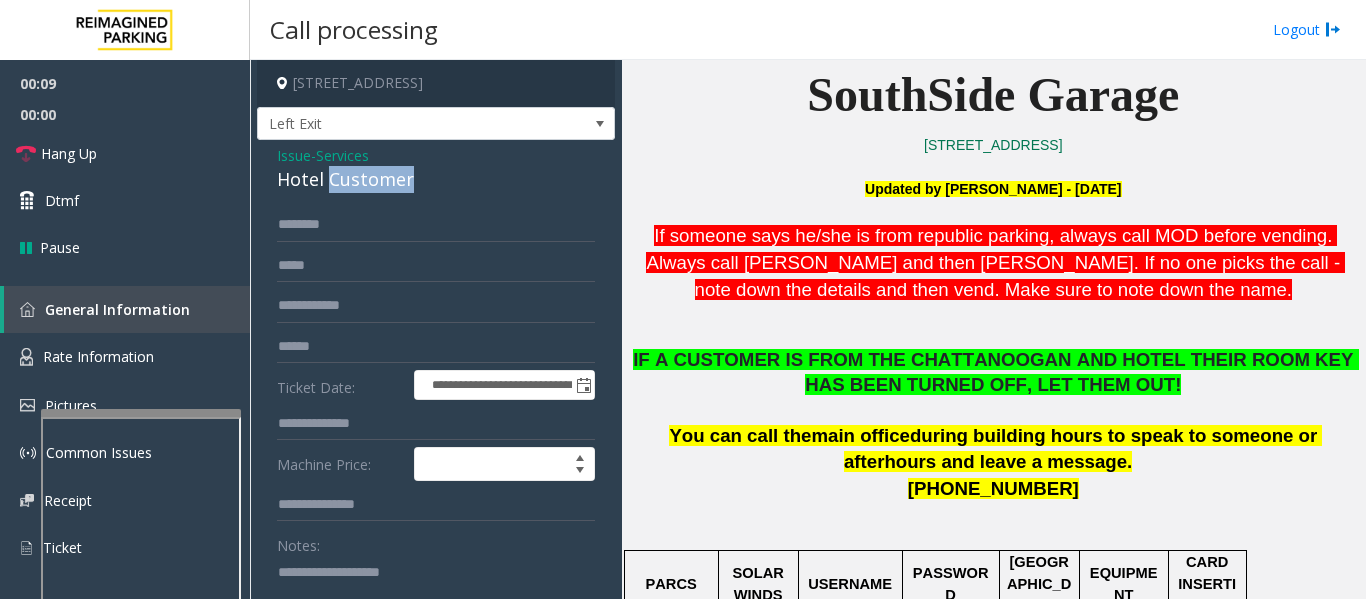 click on "Hotel Customer" 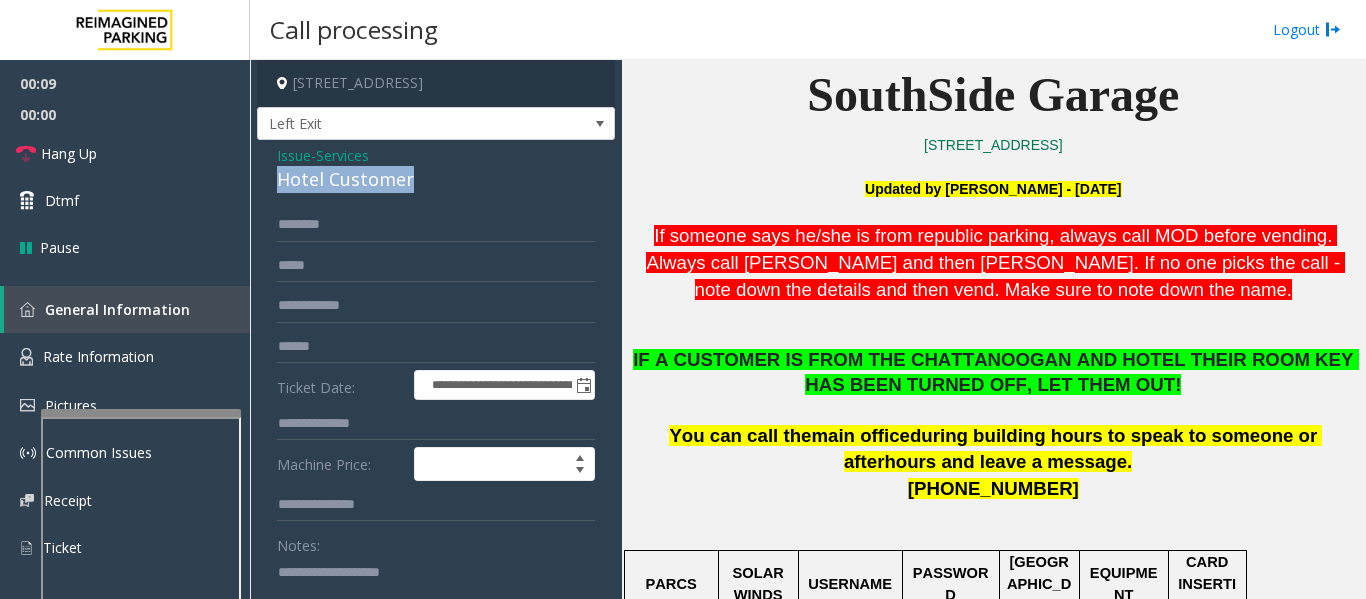 click on "Hotel Customer" 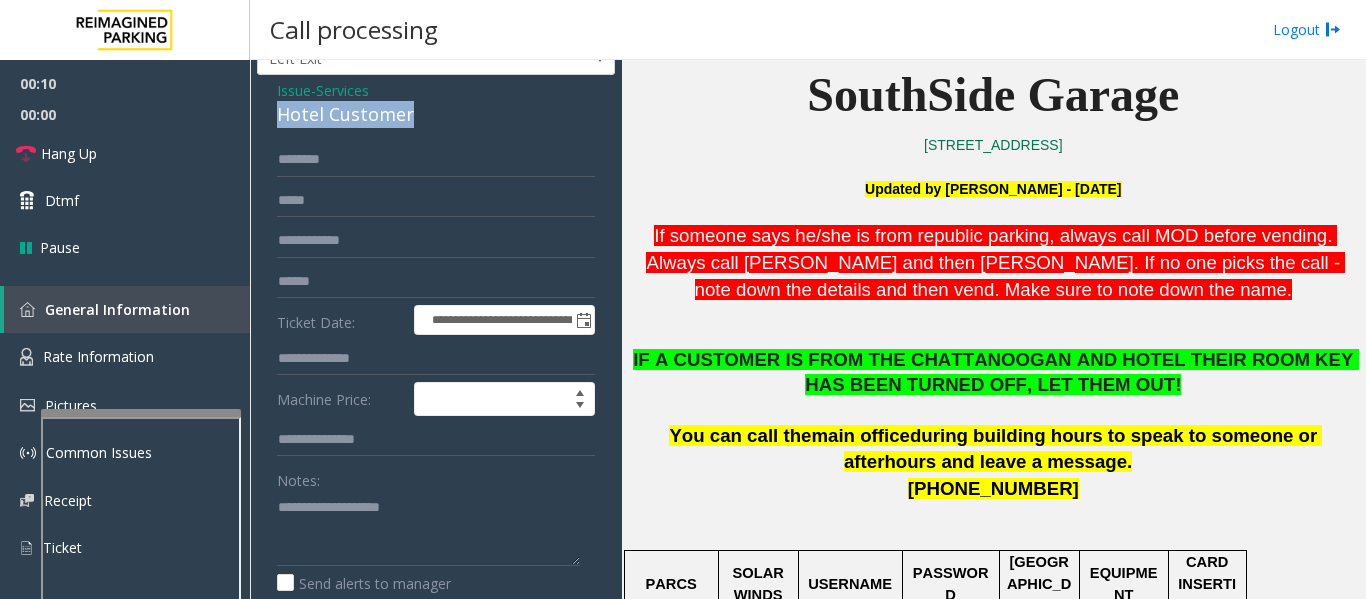scroll, scrollTop: 100, scrollLeft: 0, axis: vertical 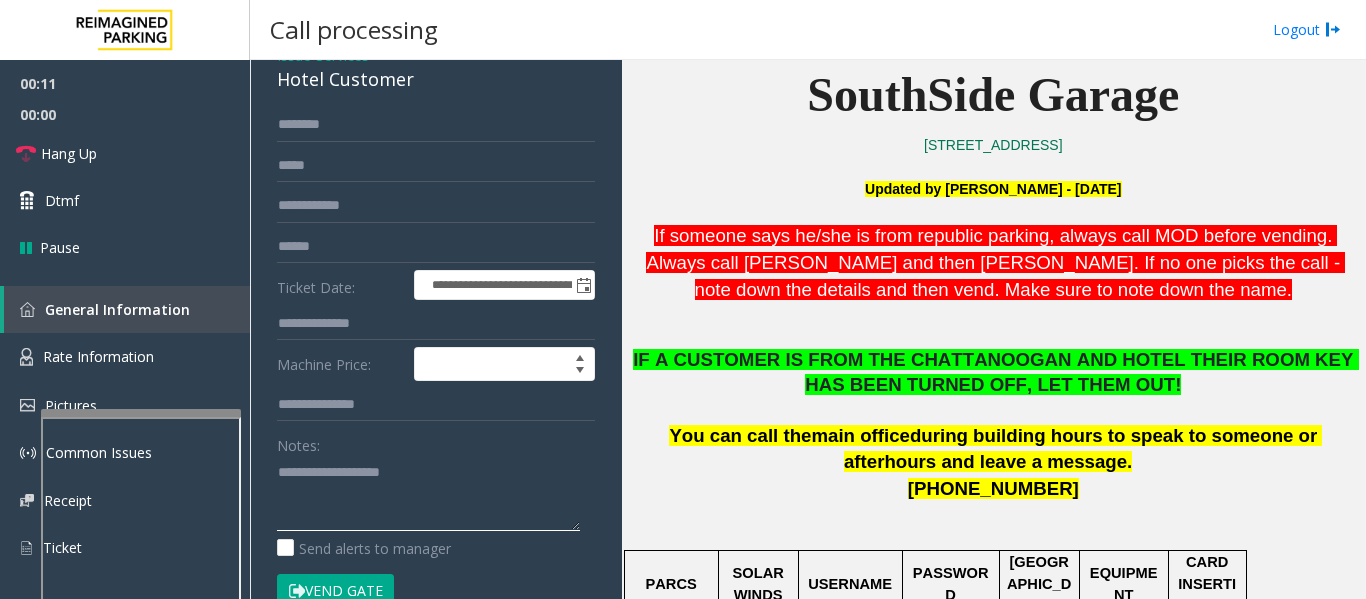 click 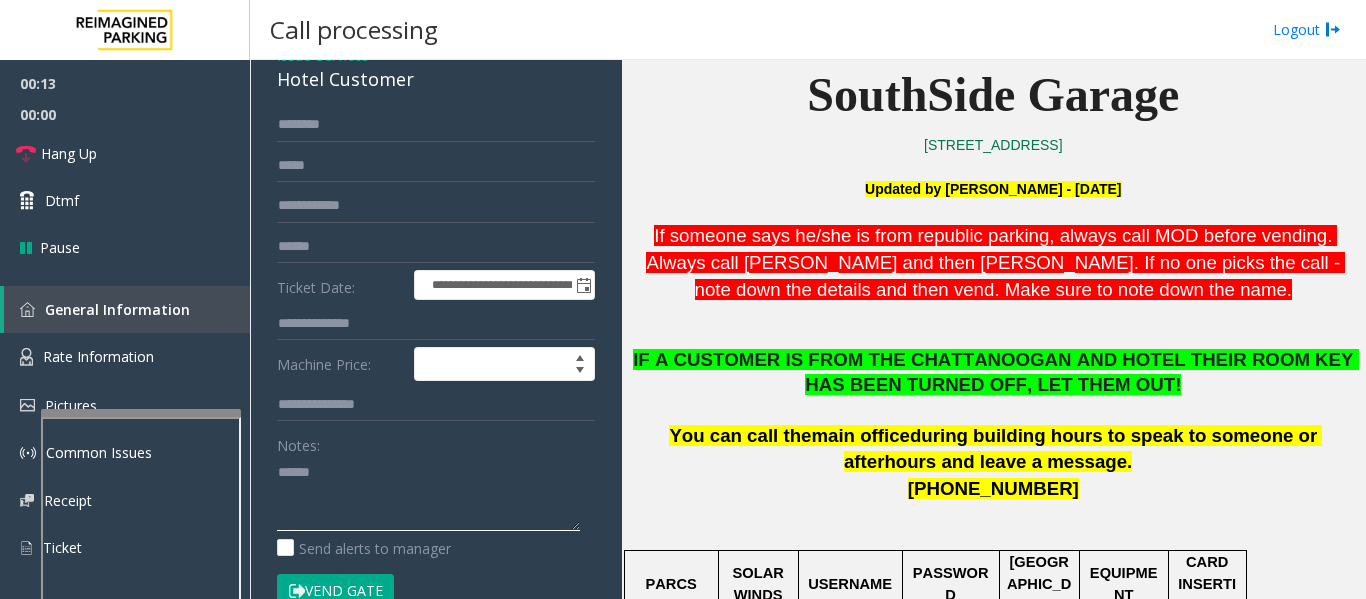 paste on "**********" 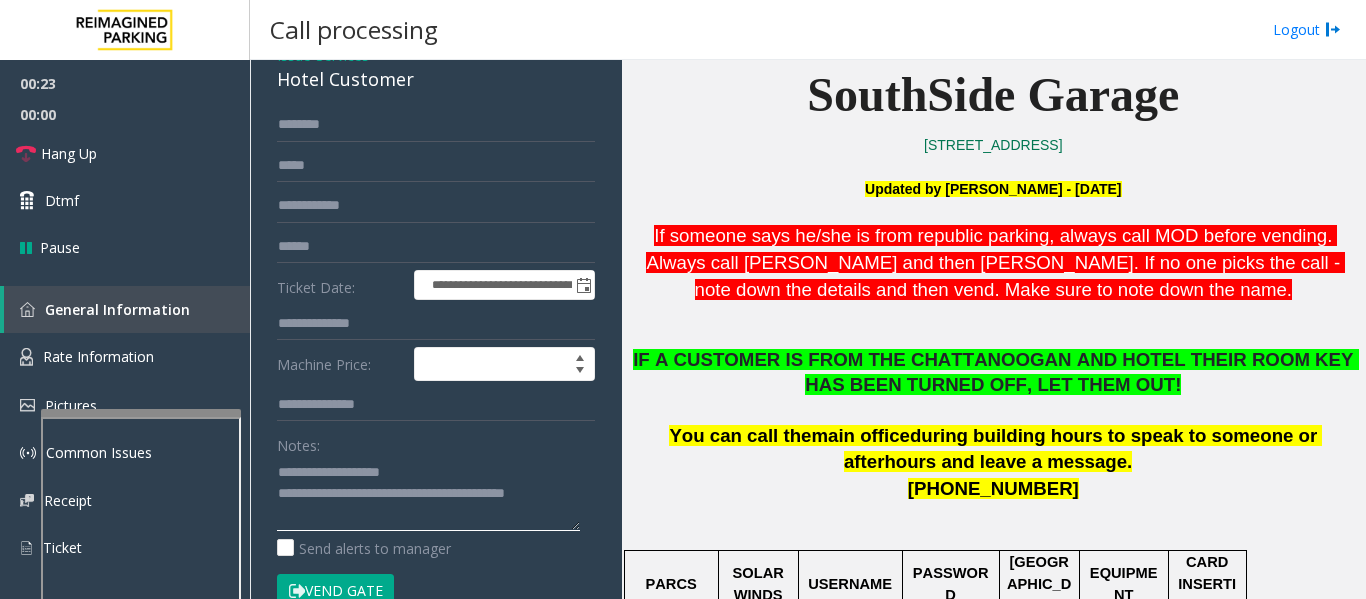 type on "**********" 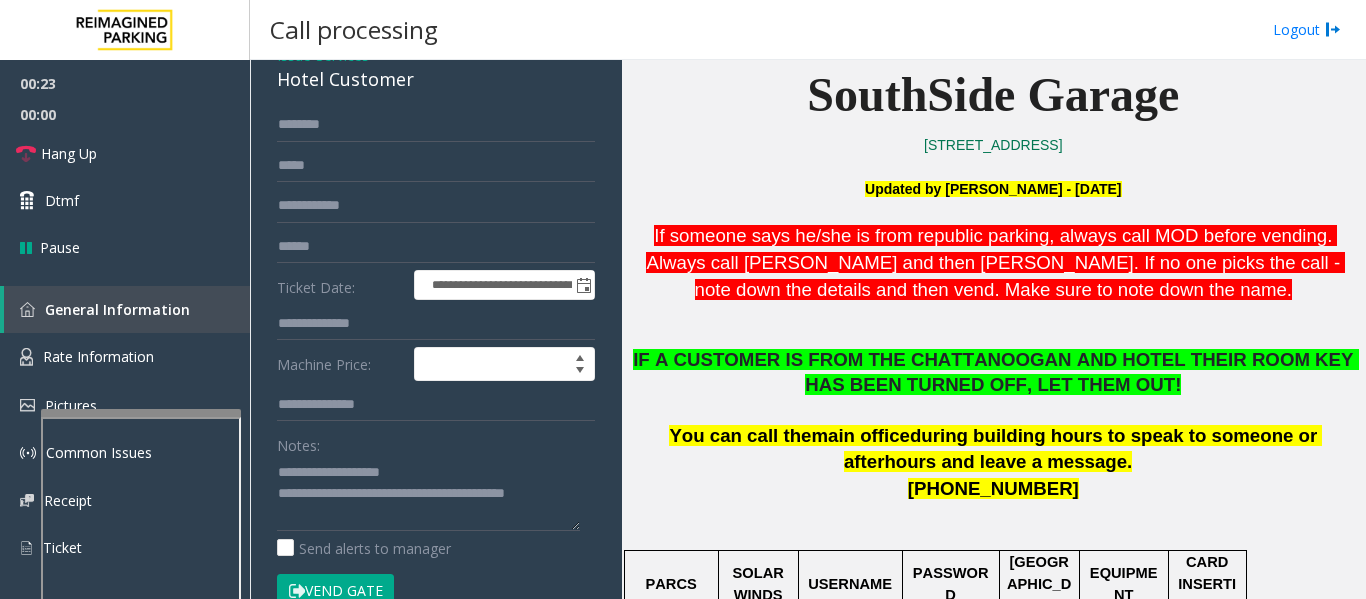 click on "Vend Gate" 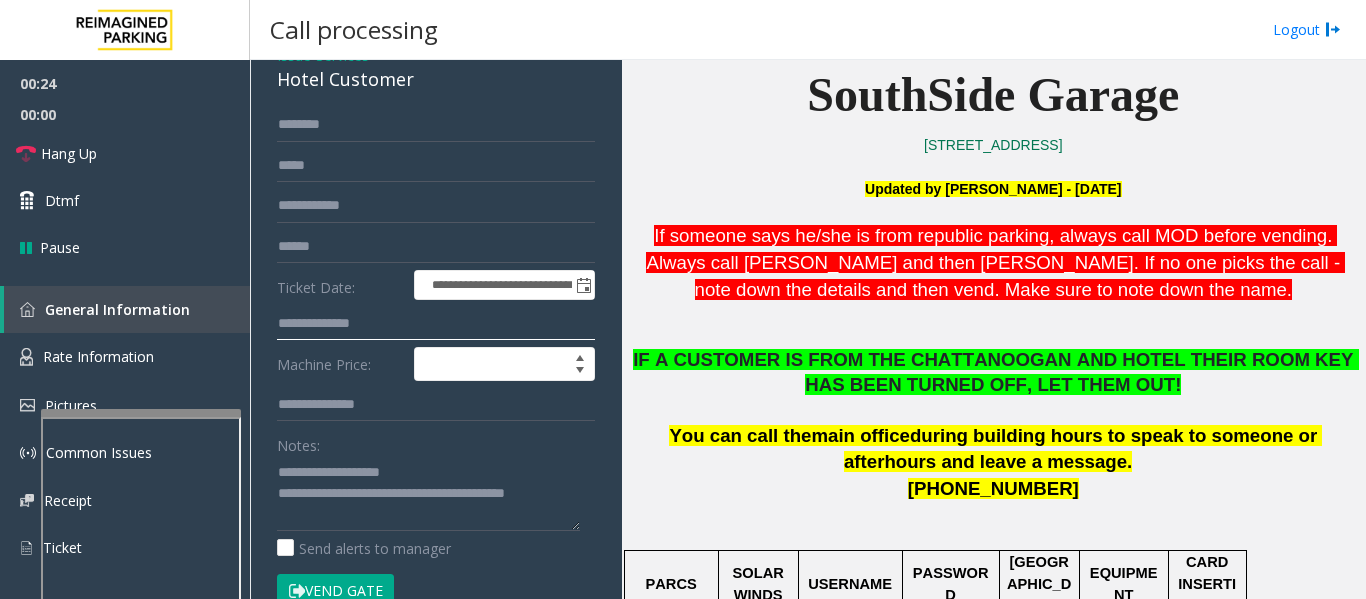 click 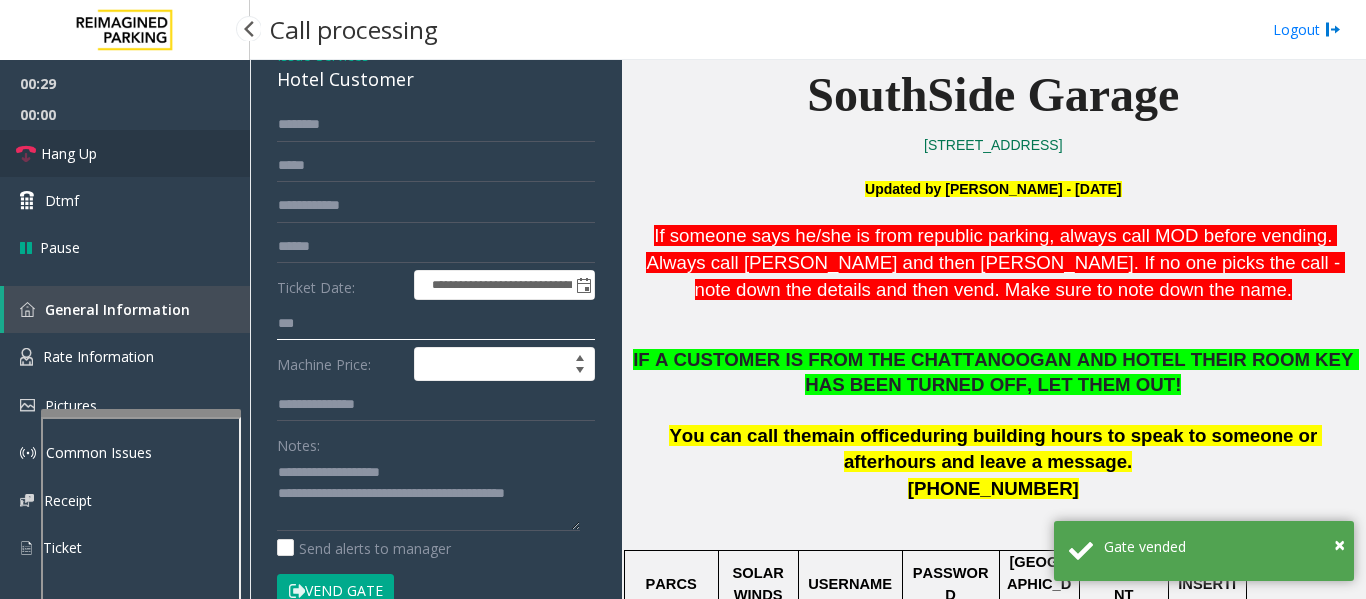 type on "***" 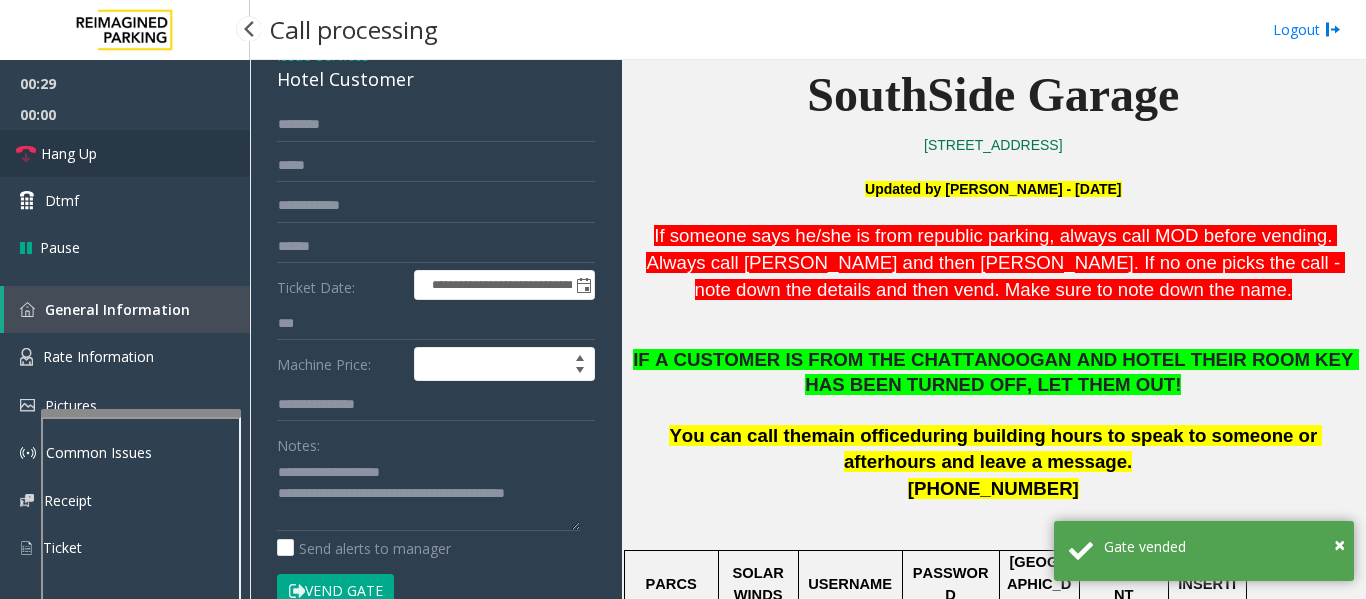 click on "Hang Up" at bounding box center [125, 153] 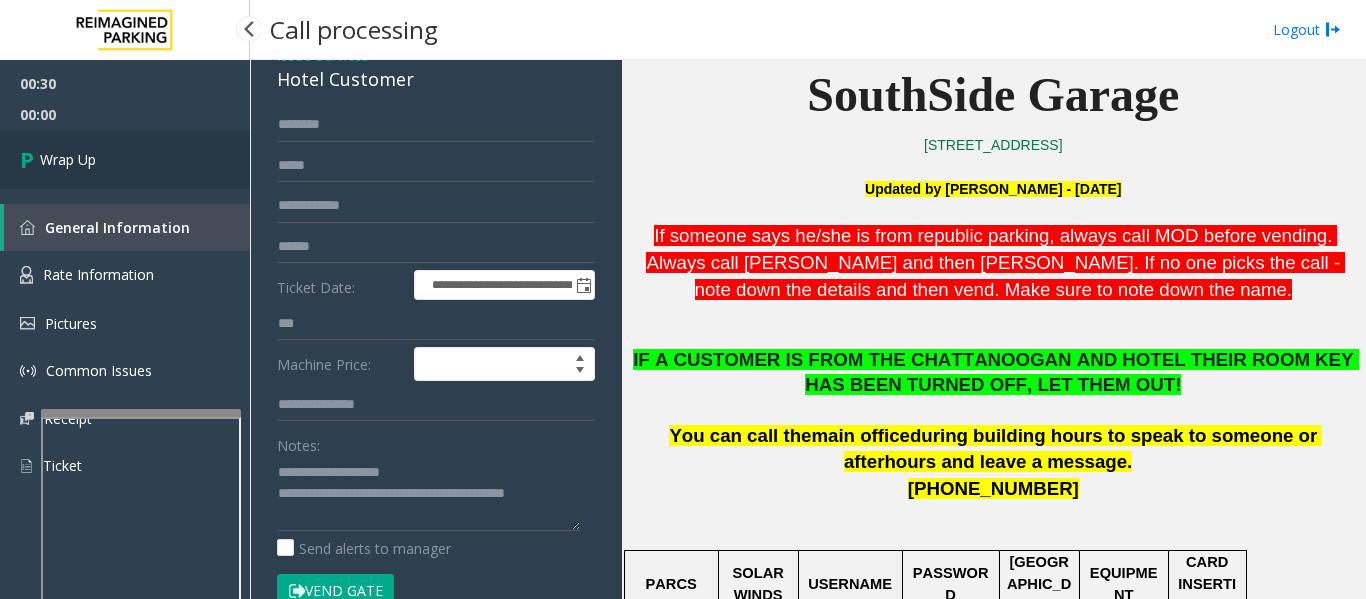 click on "Wrap Up" at bounding box center (125, 159) 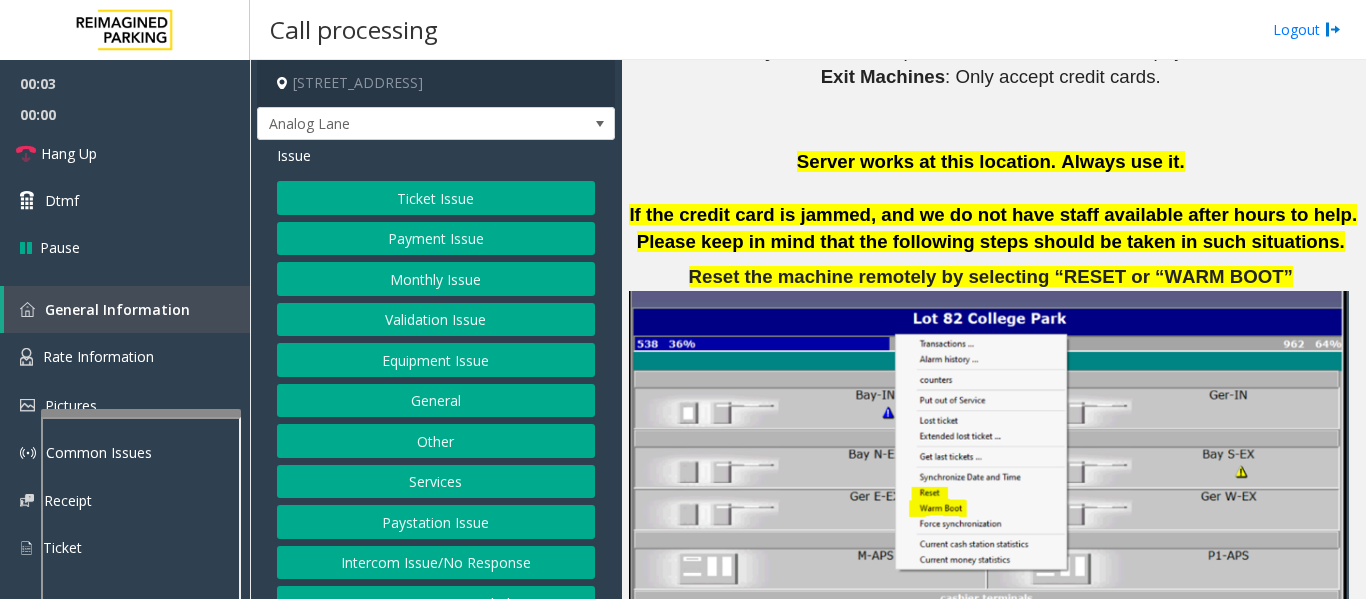 scroll, scrollTop: 2623, scrollLeft: 0, axis: vertical 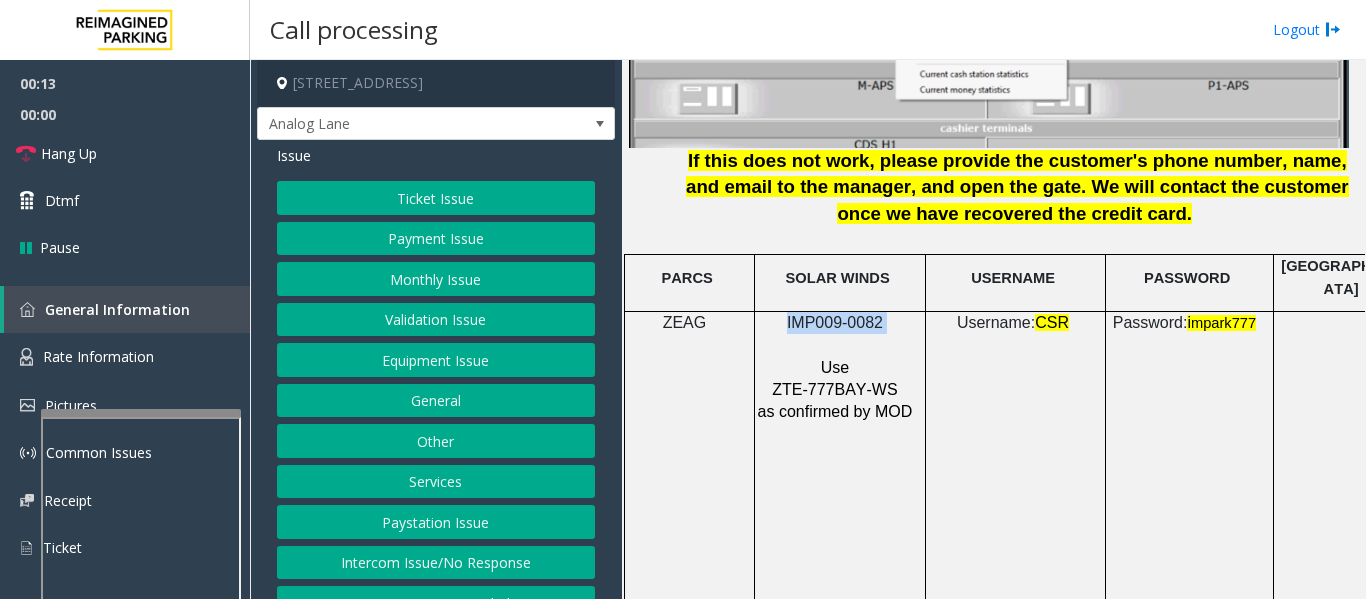 click on "Ticket Issue" 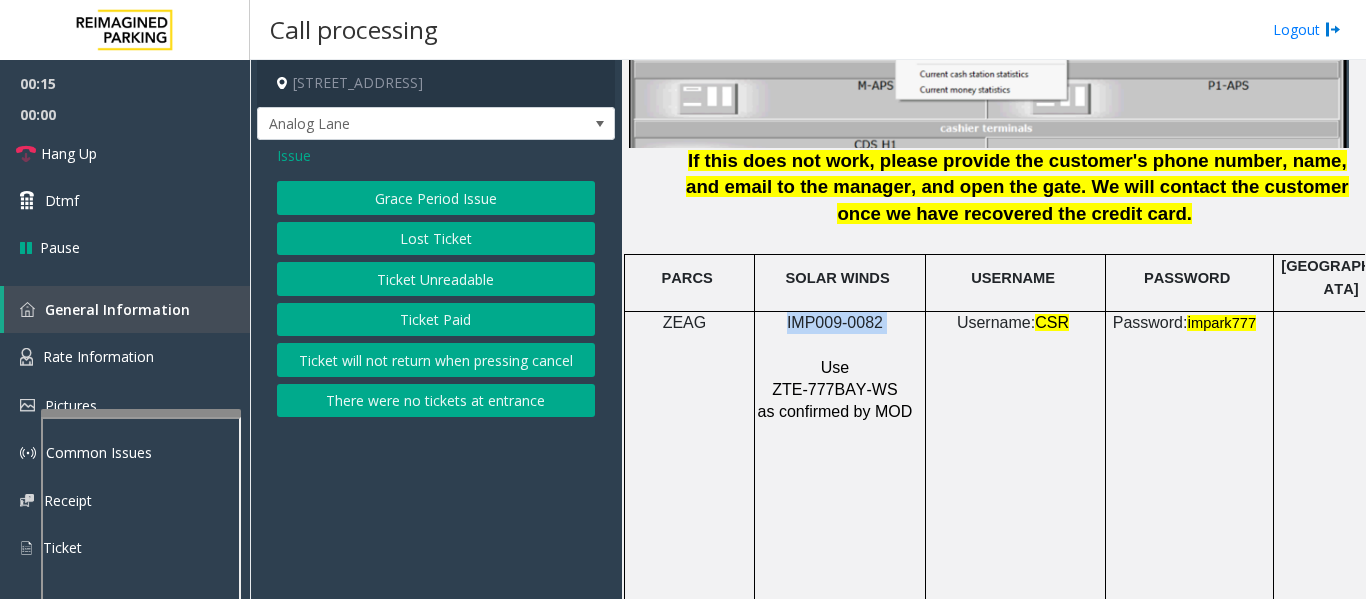click on "Ticket Paid" 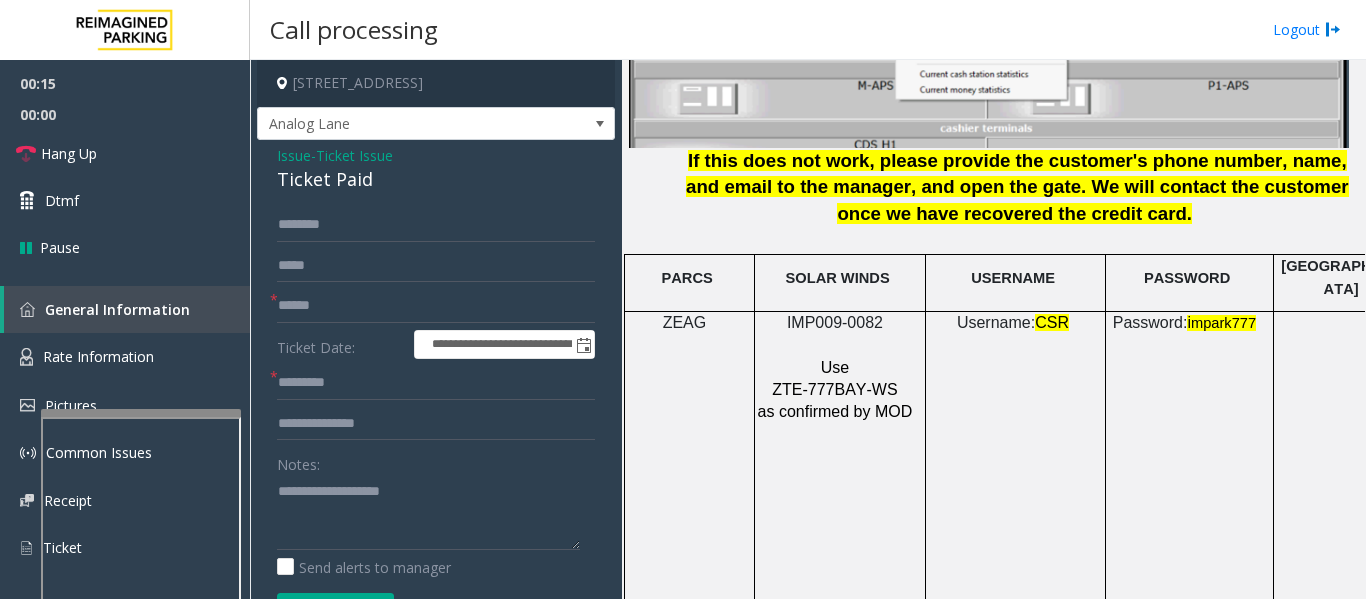 click on "Ticket Paid" 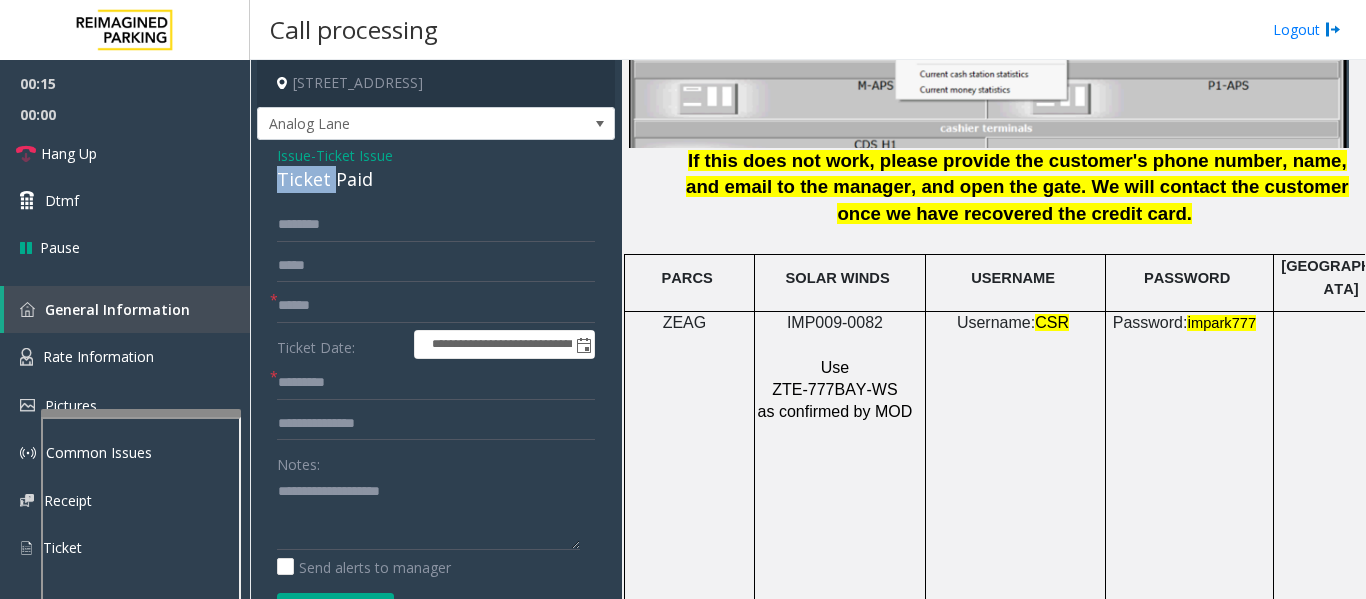click on "Ticket Paid" 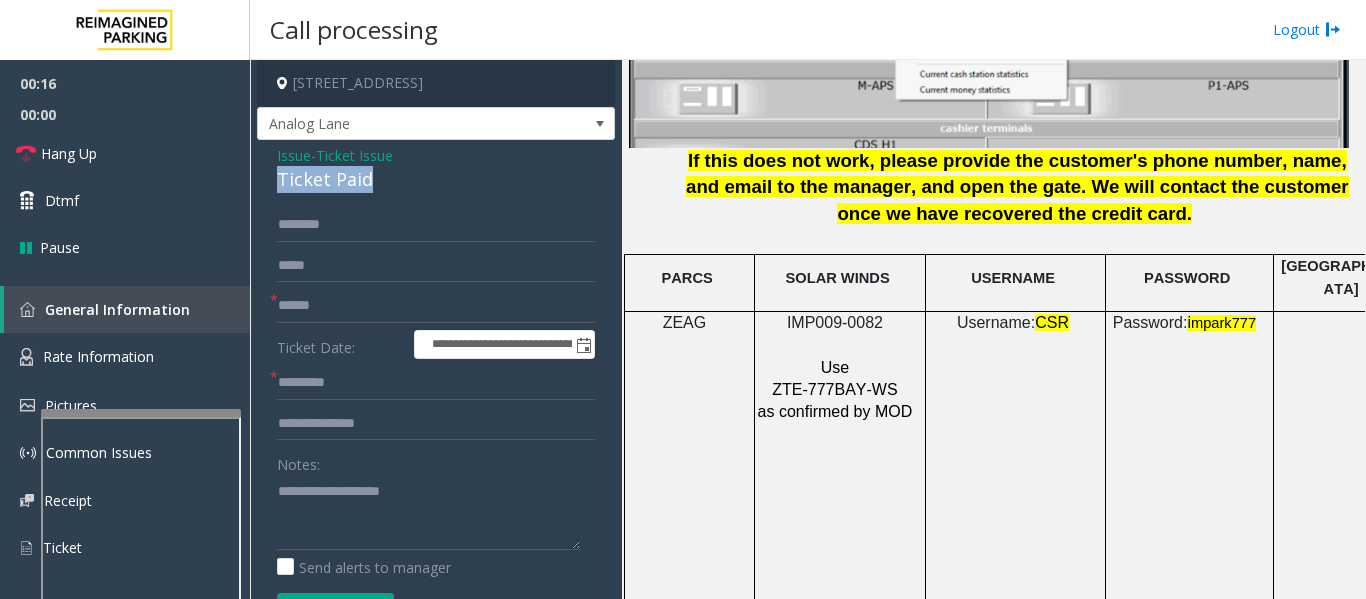 click on "Ticket Paid" 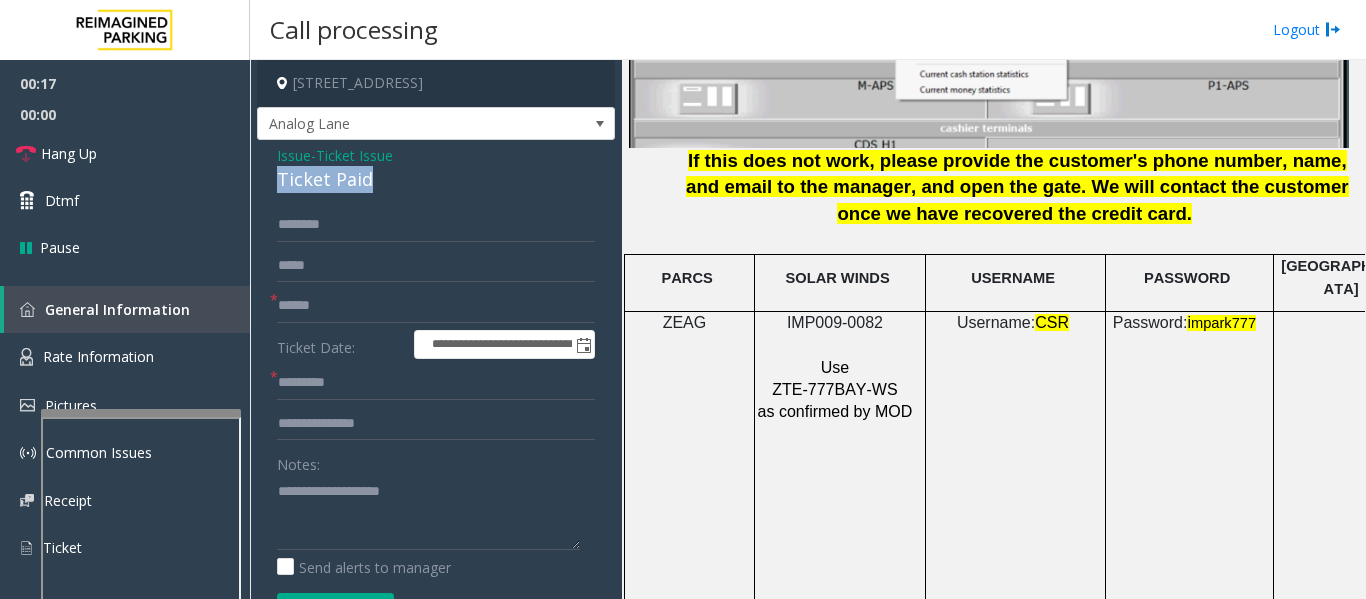 copy on "Ticket Paid" 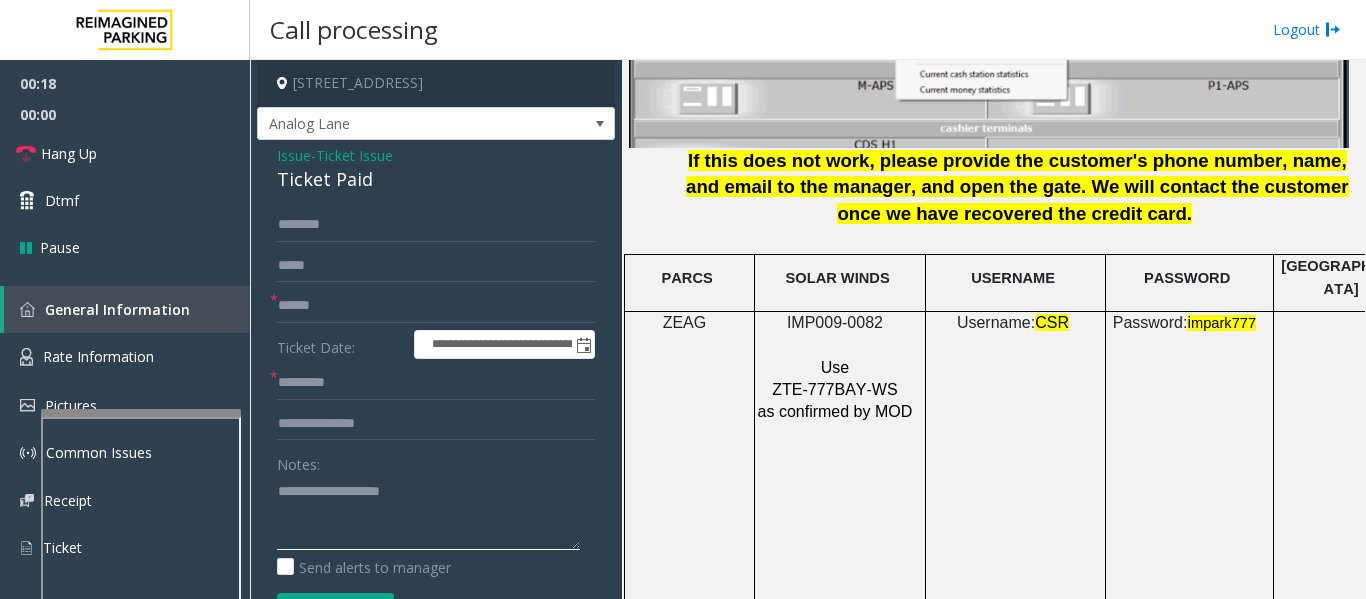 click 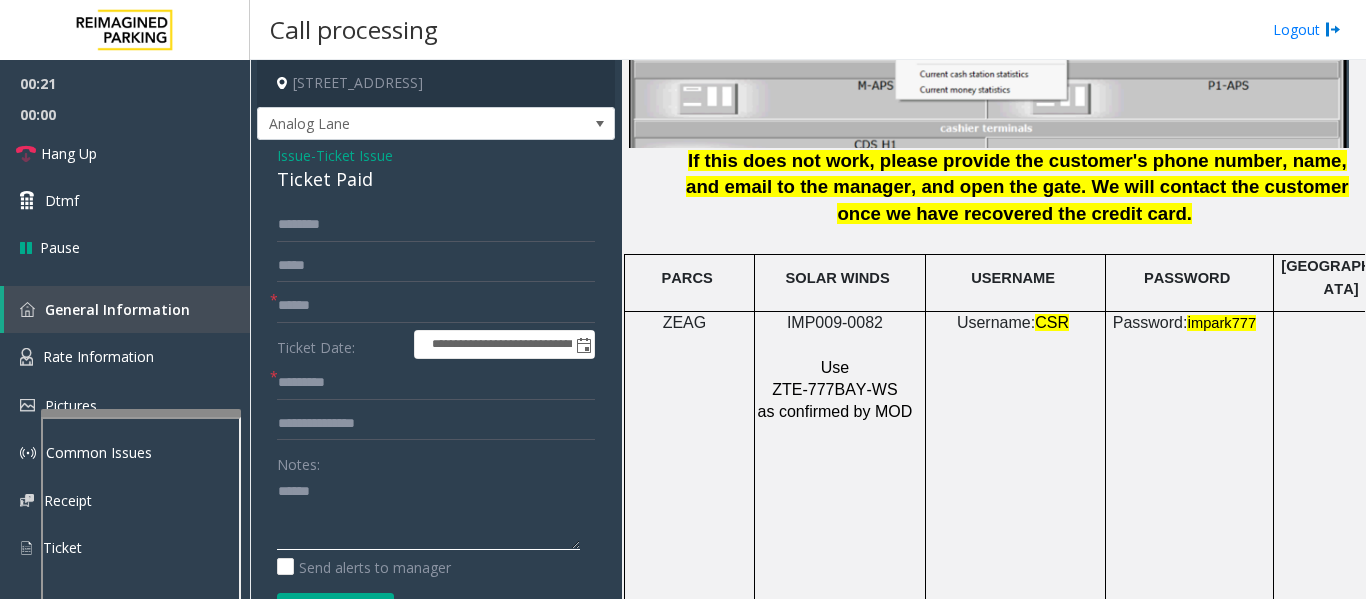 paste on "**********" 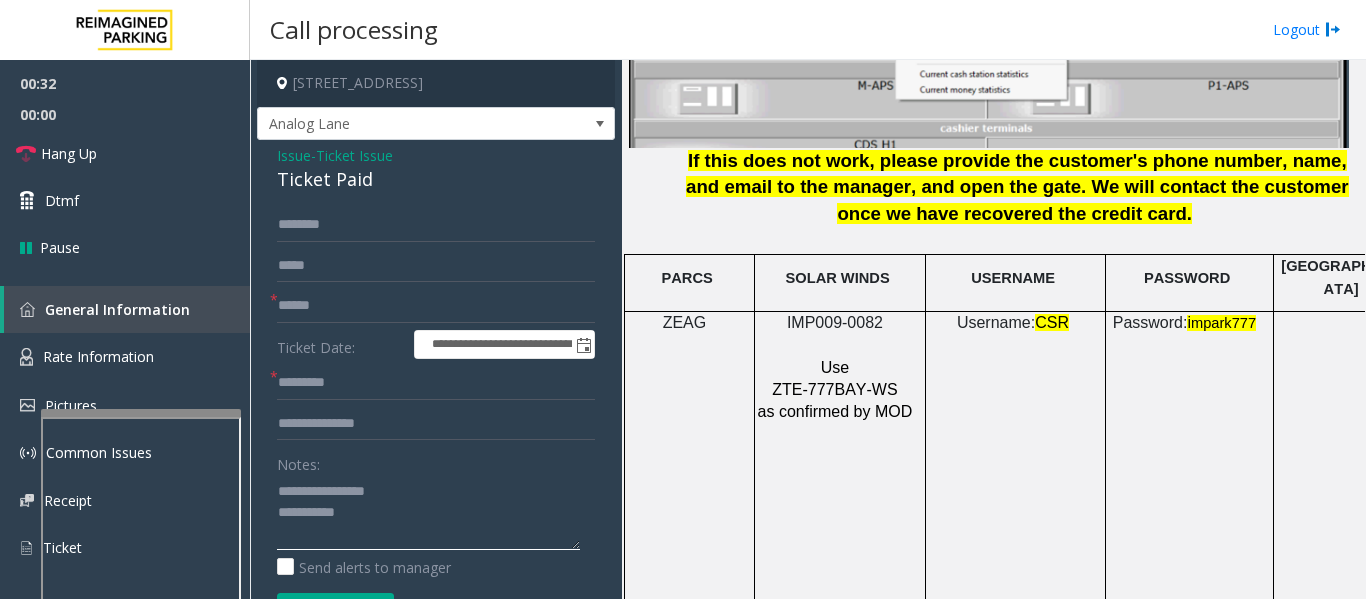 type on "**********" 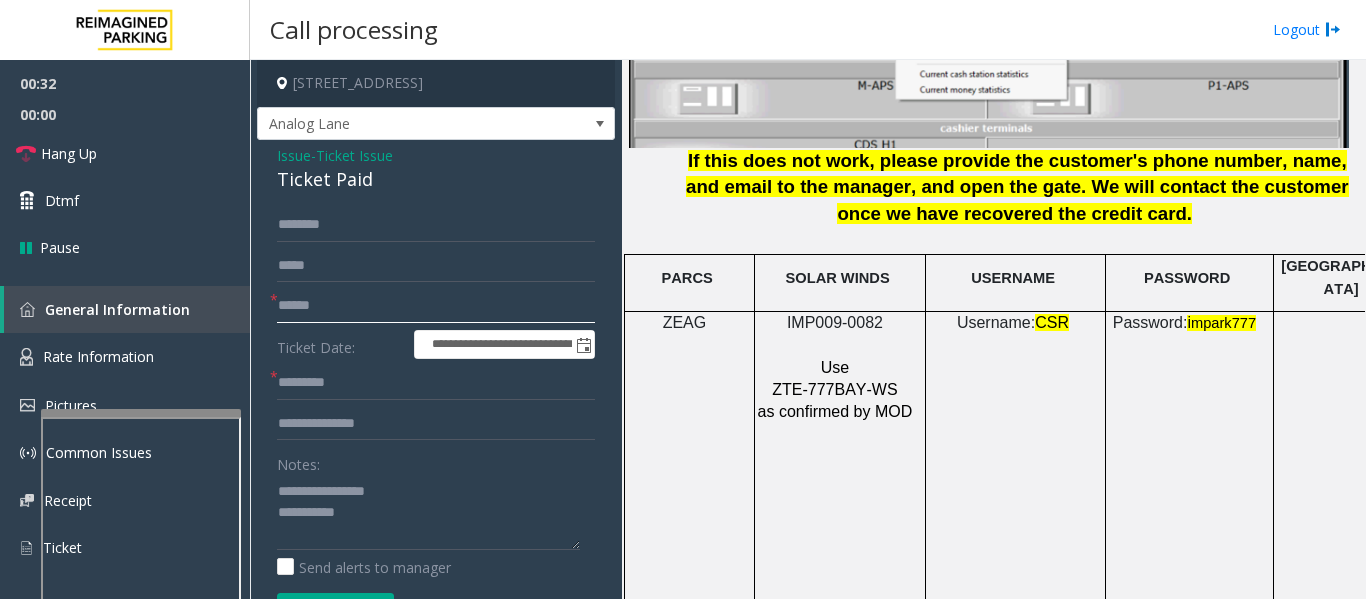 click 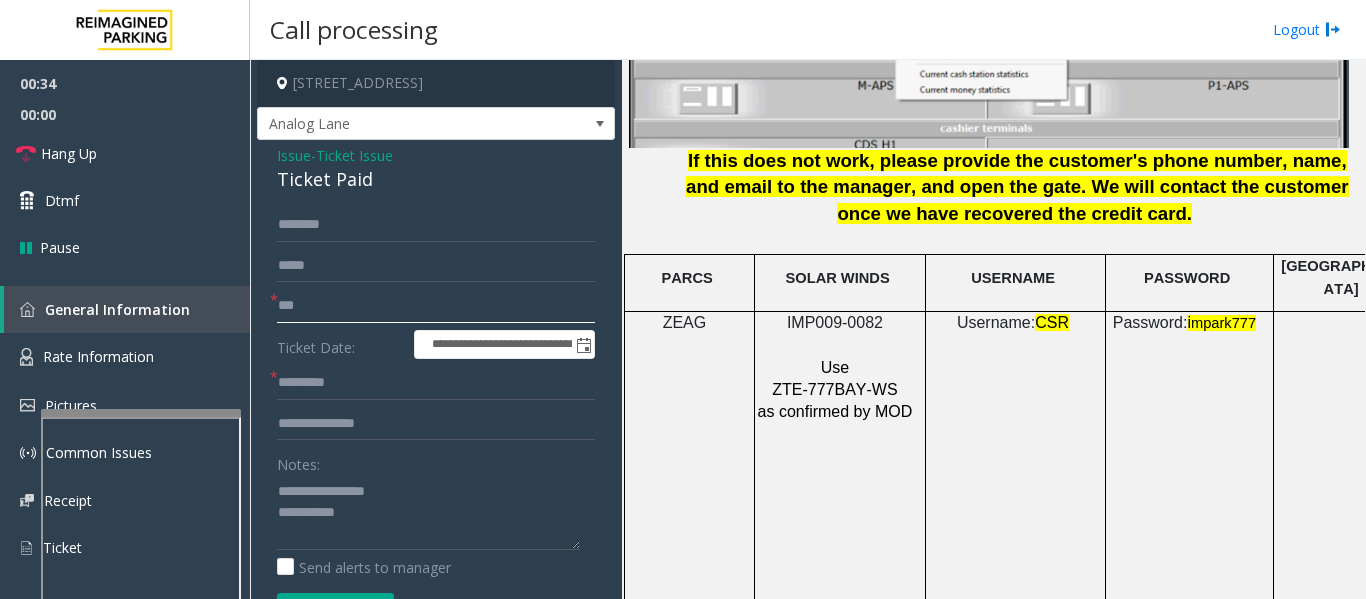 type on "**" 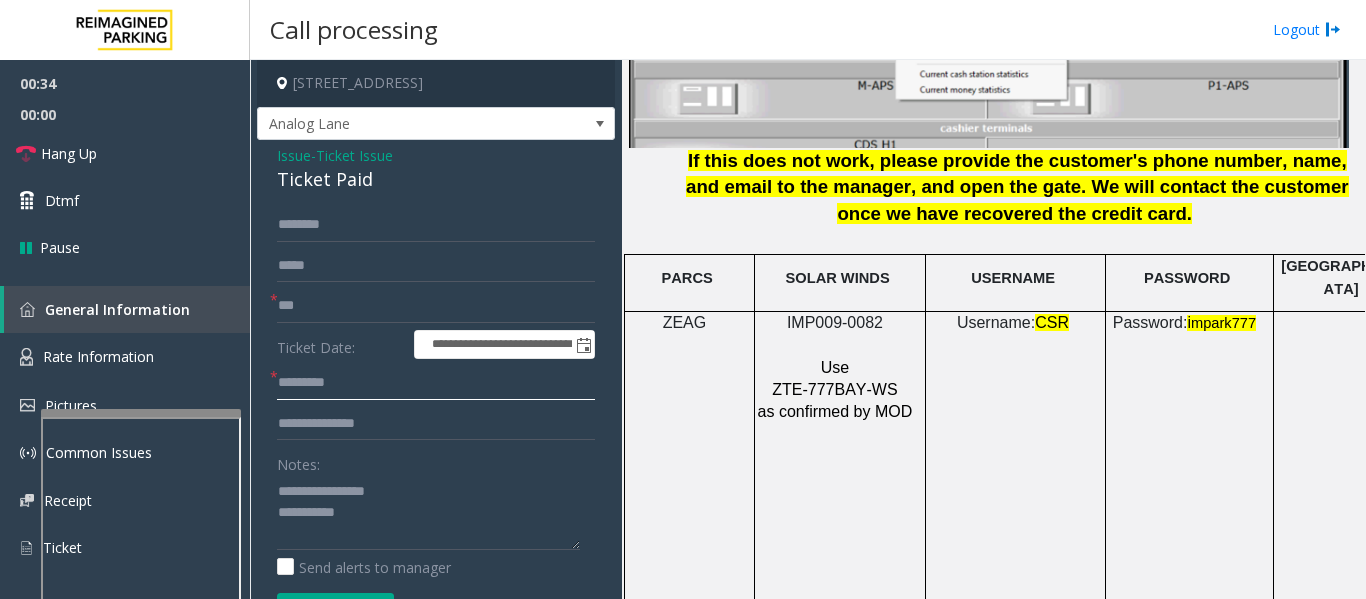 click 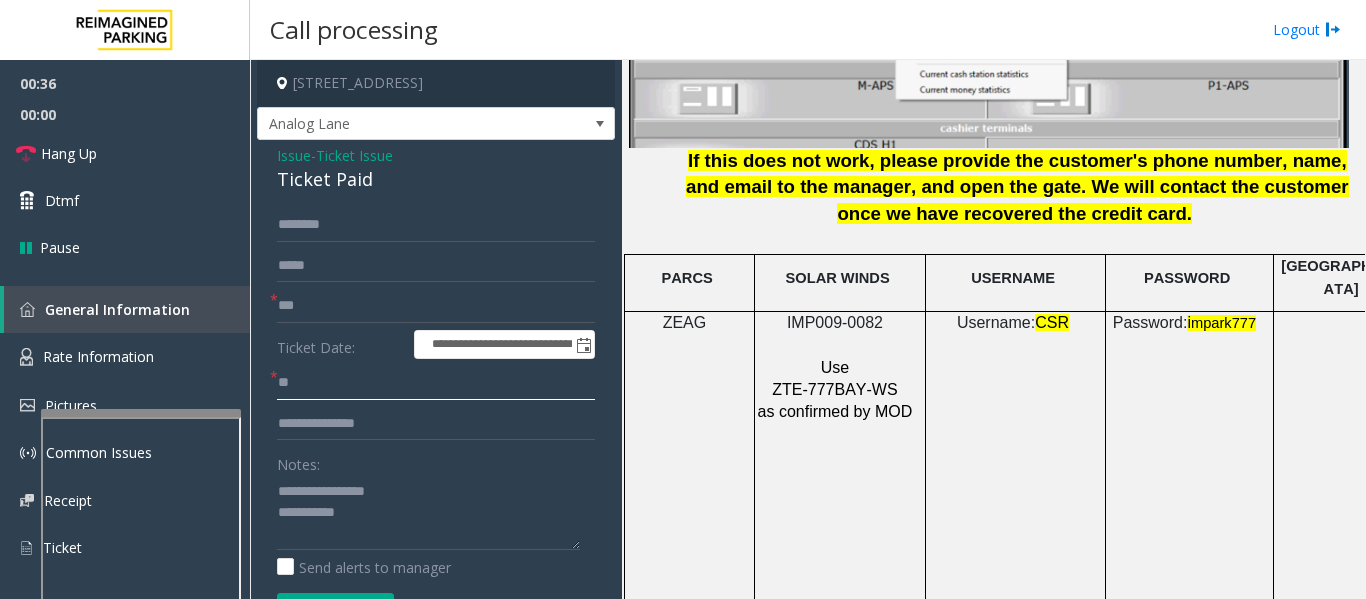 type on "**" 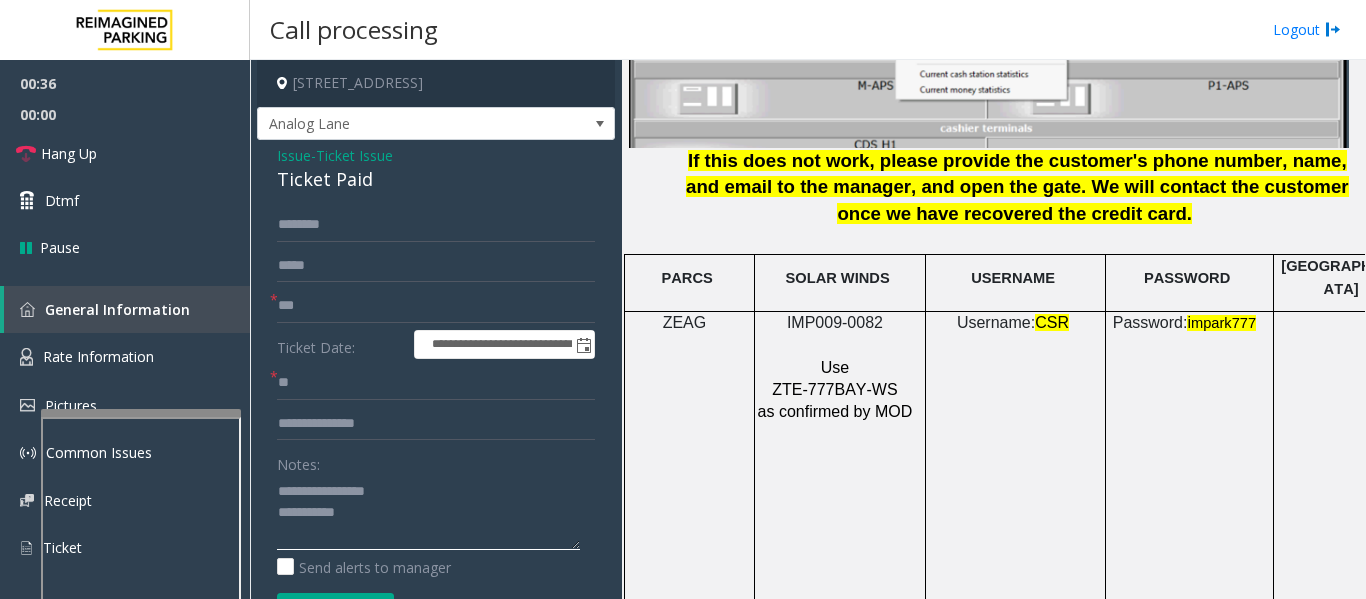 click 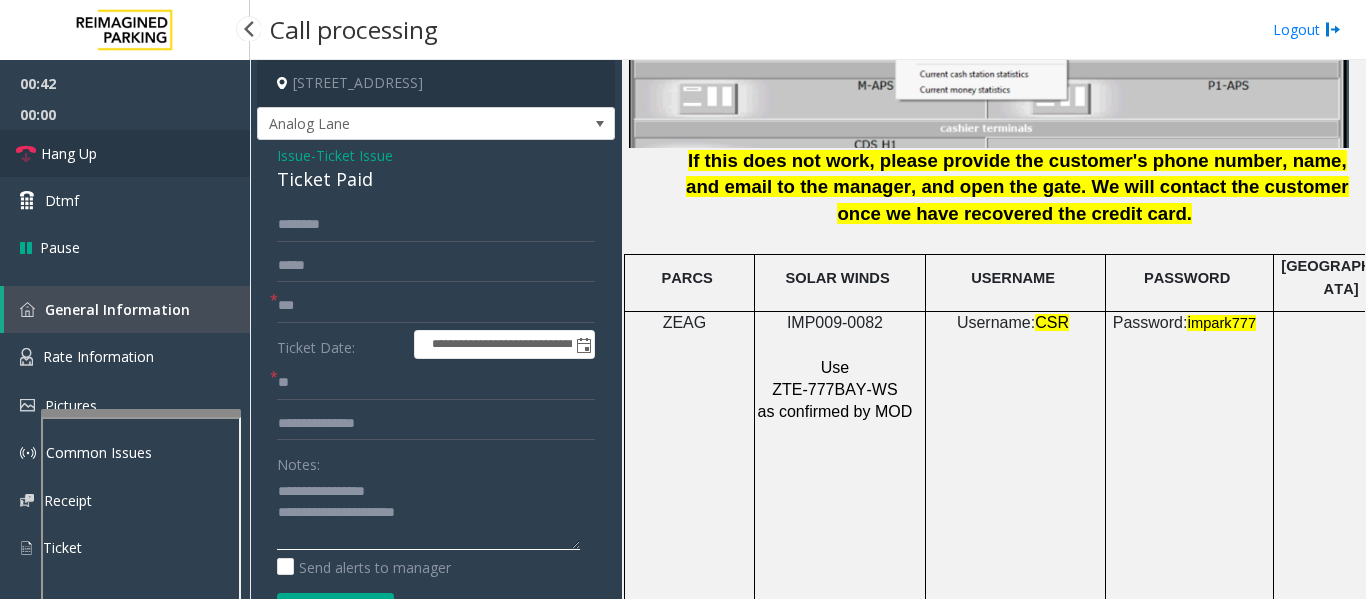 type on "**********" 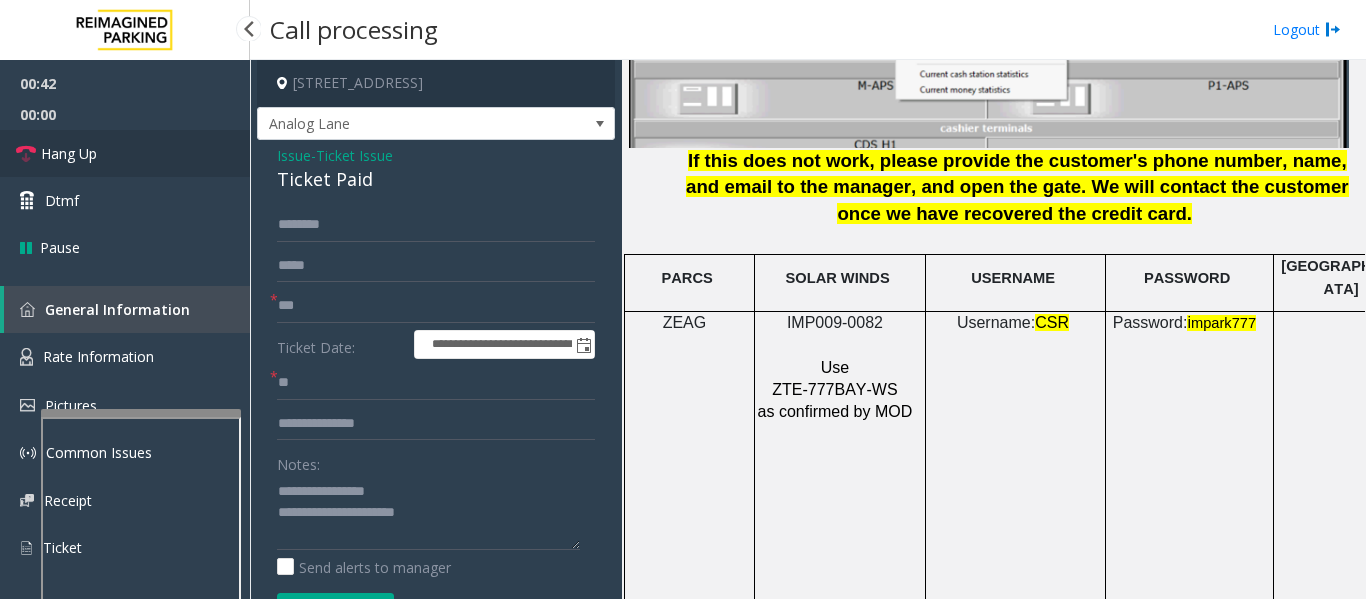 click on "Hang Up" at bounding box center (125, 153) 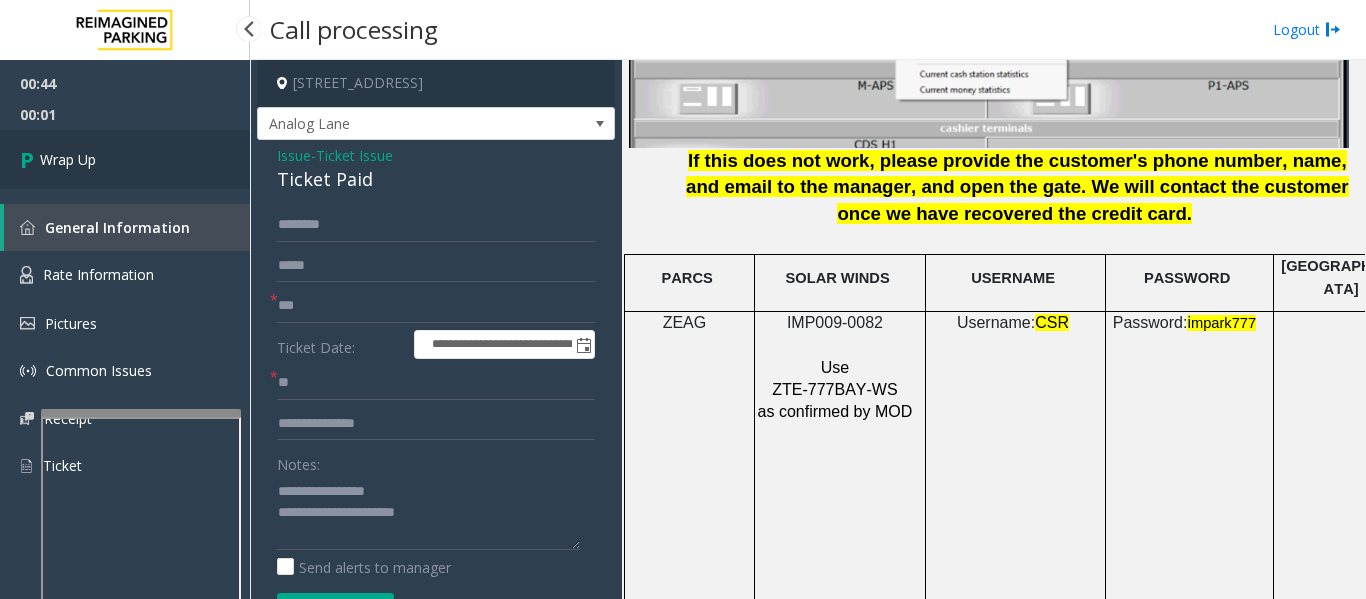 click on "Wrap Up" at bounding box center (125, 159) 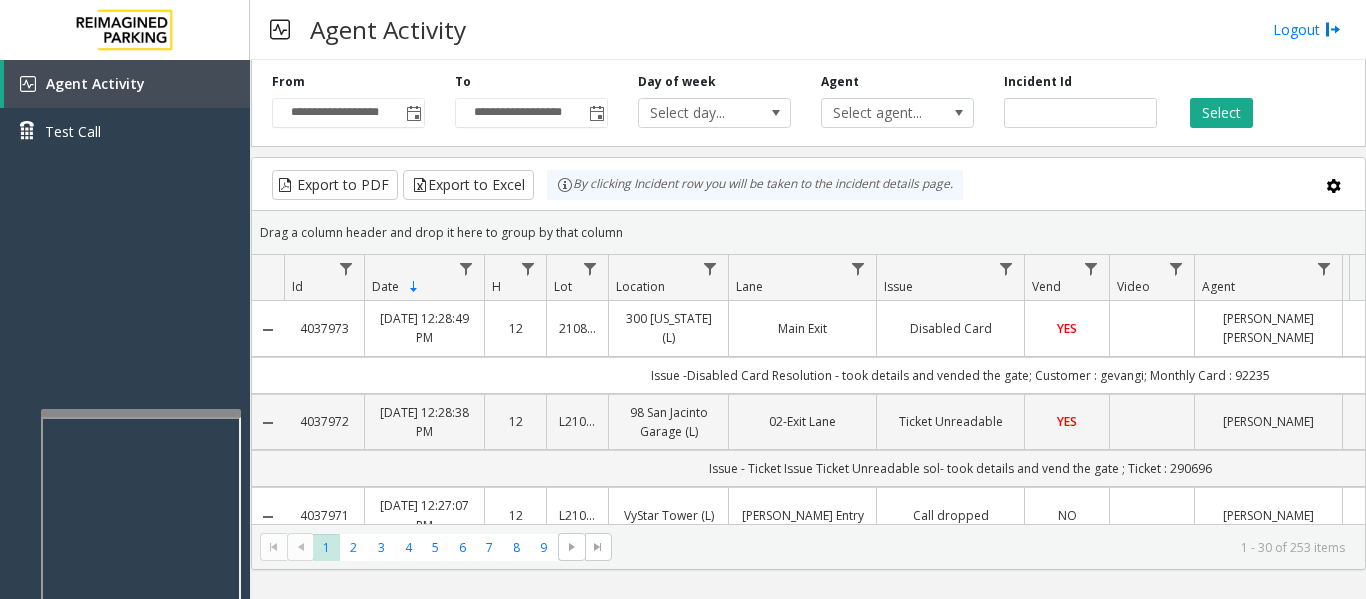type 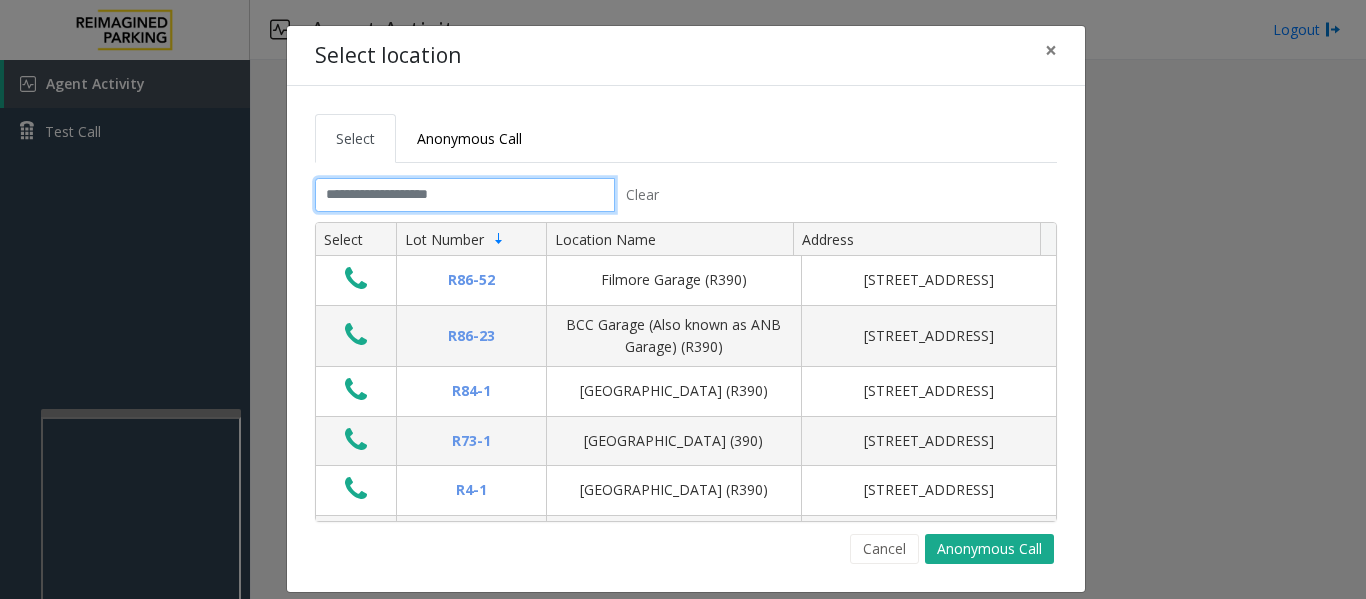 click 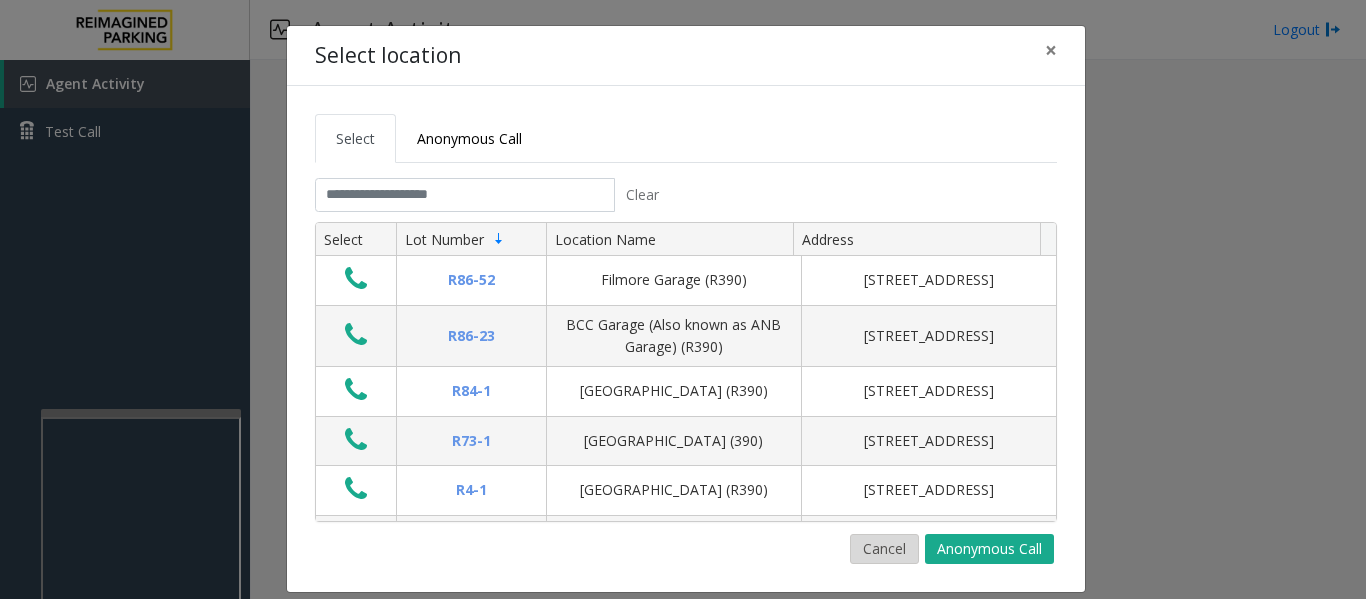 click on "Cancel" 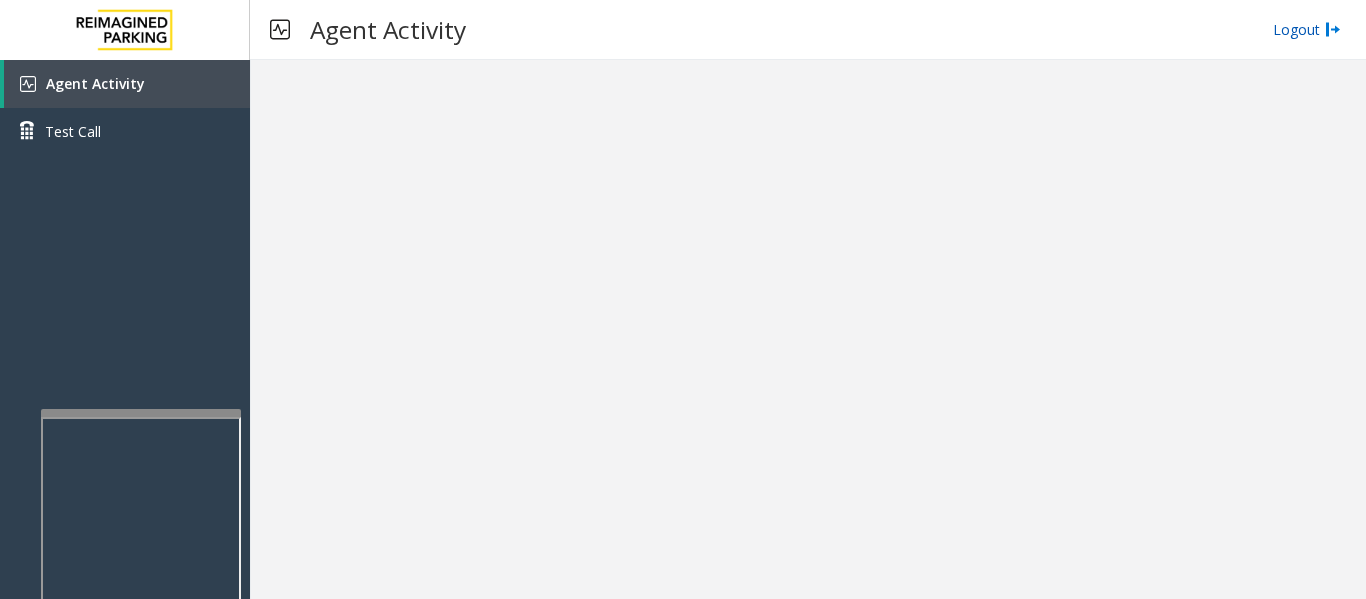 click on "Logout" at bounding box center (1307, 29) 